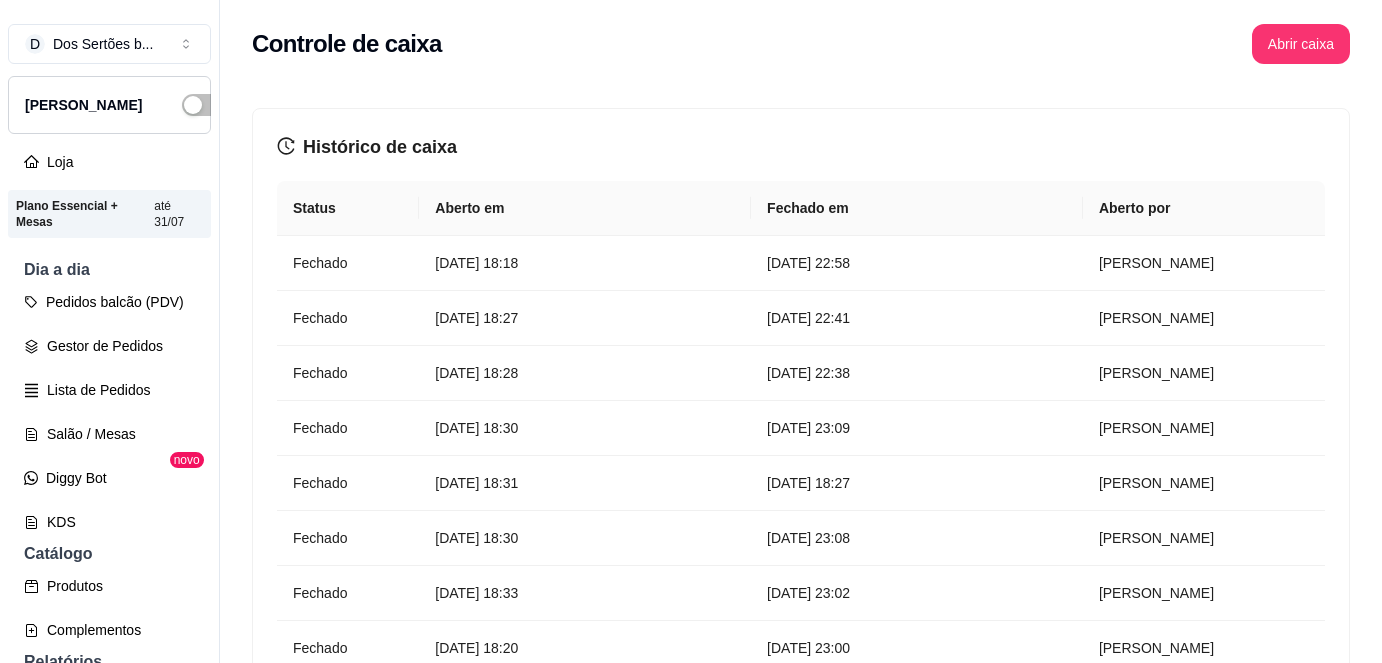scroll, scrollTop: 0, scrollLeft: 0, axis: both 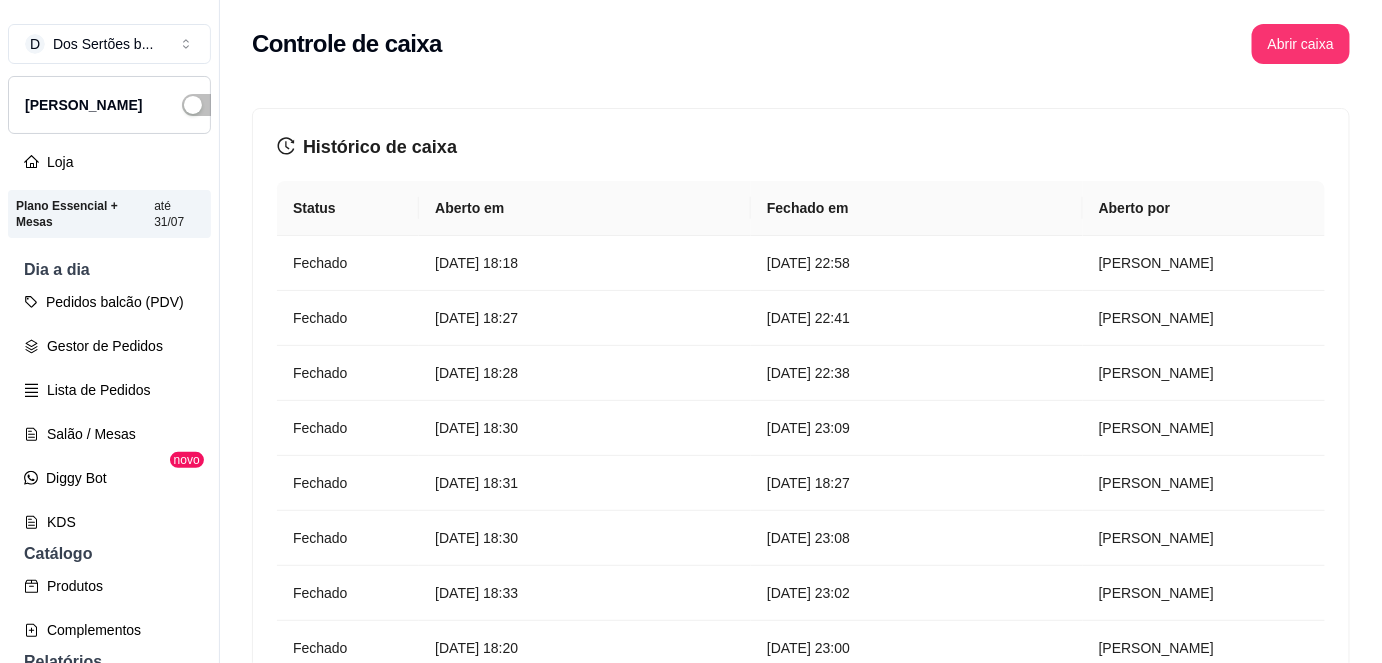 click on "Controle de caixa Abrir caixa" at bounding box center [801, 44] 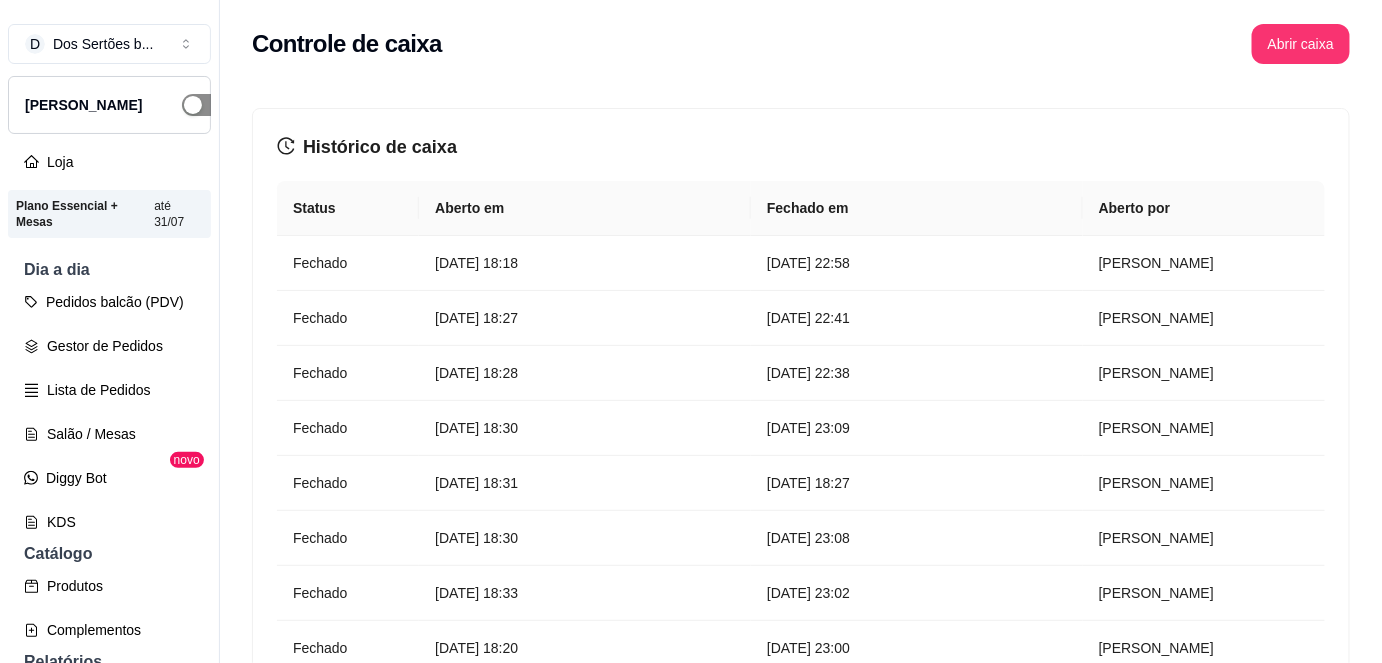 click at bounding box center [204, 105] 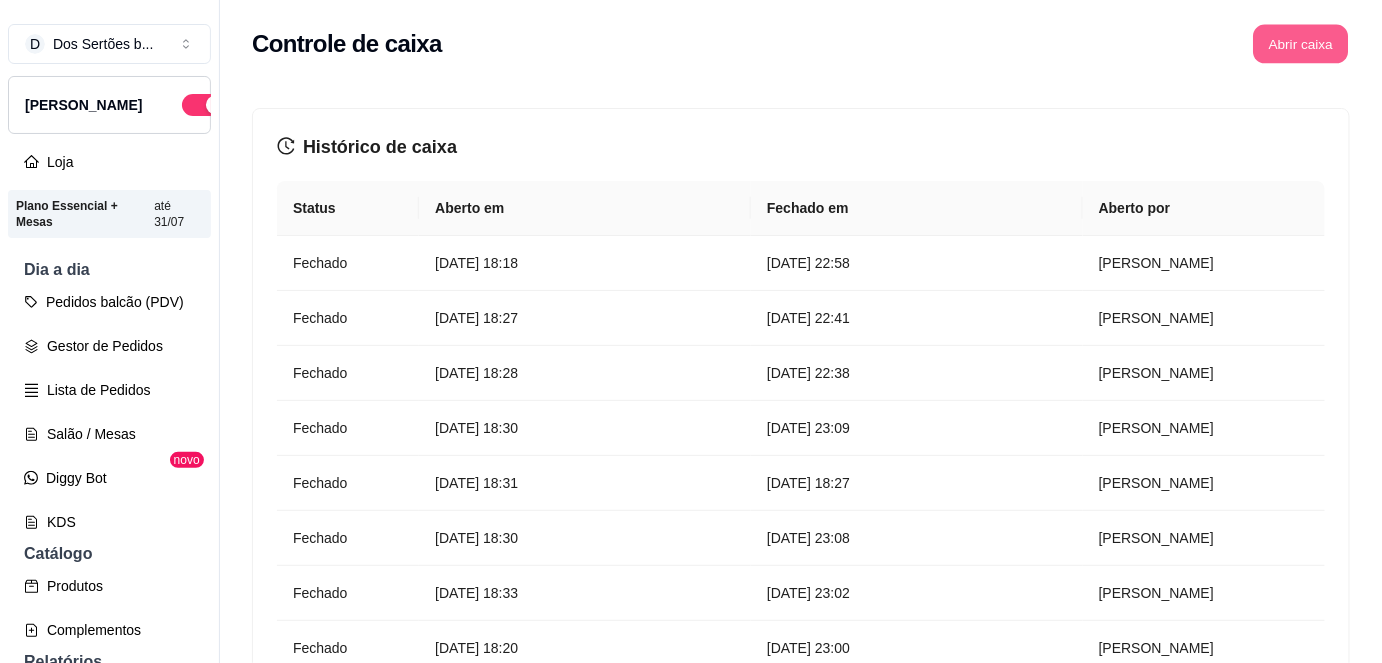 click on "Abrir caixa" at bounding box center (1300, 44) 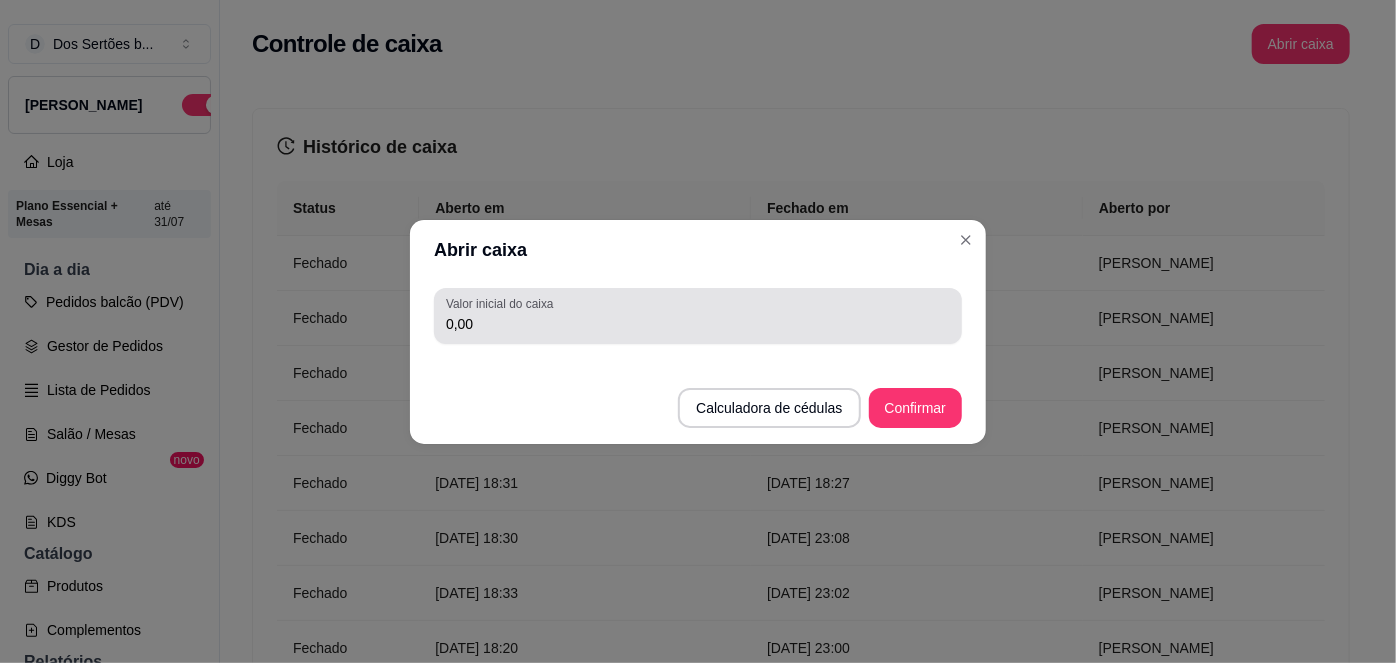 click on "0,00" at bounding box center (698, 316) 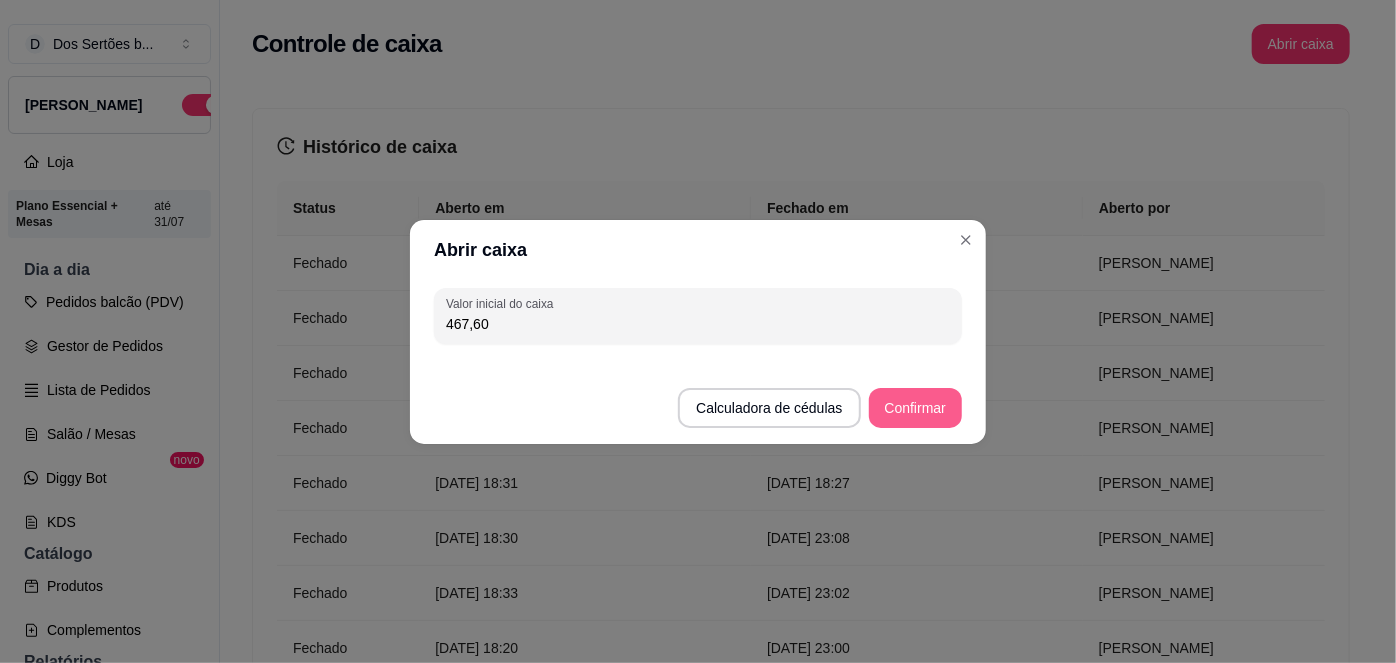 type on "467,60" 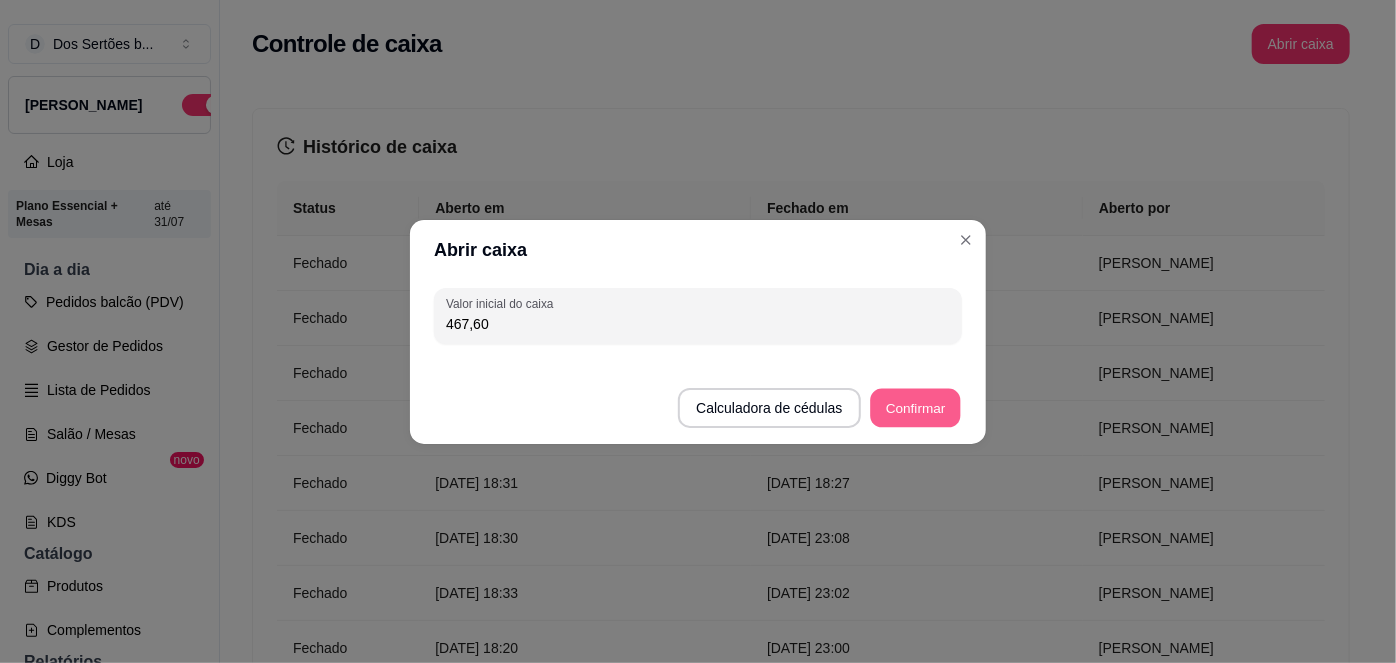 click on "Confirmar" at bounding box center [915, 407] 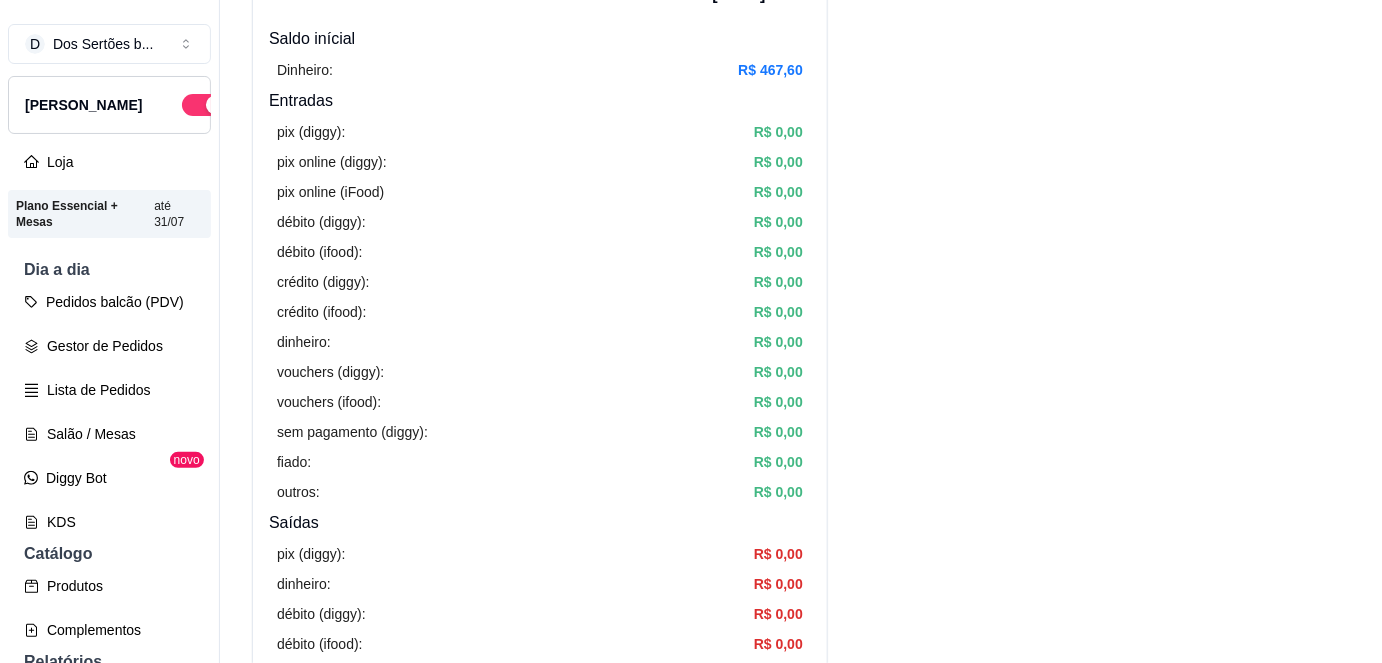 scroll, scrollTop: 198, scrollLeft: 0, axis: vertical 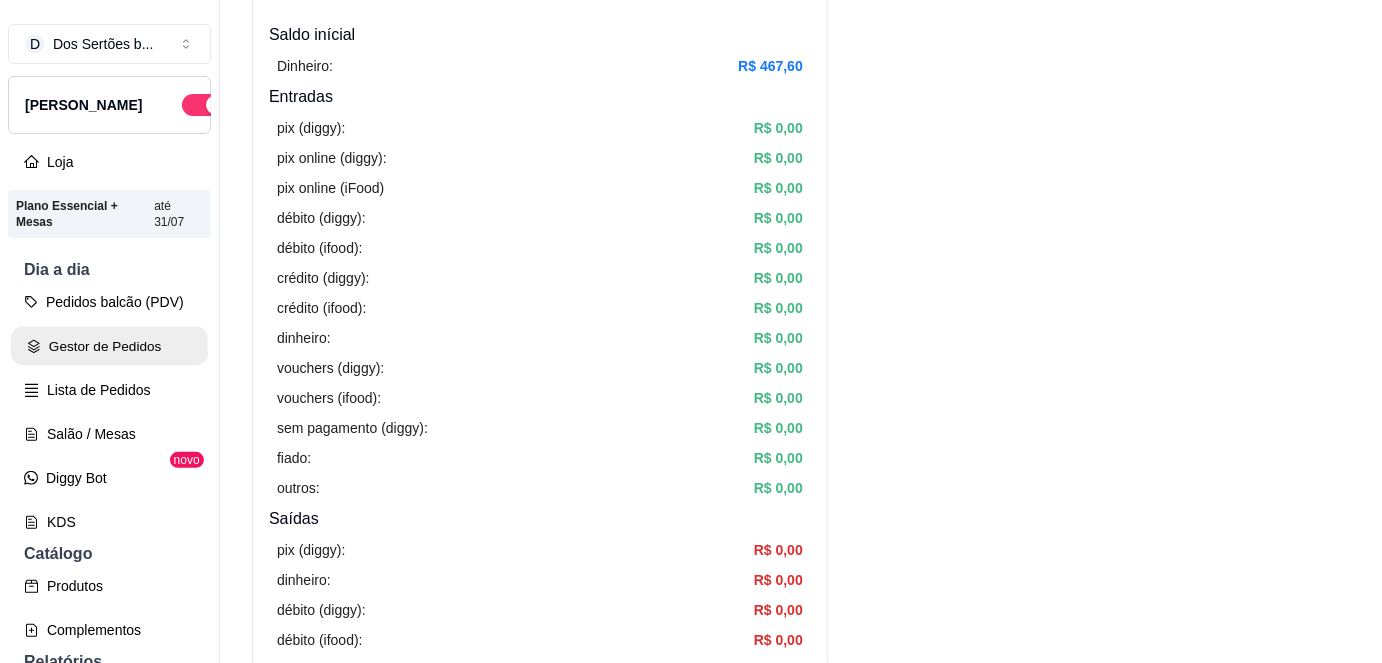 click on "Gestor de Pedidos" at bounding box center (109, 346) 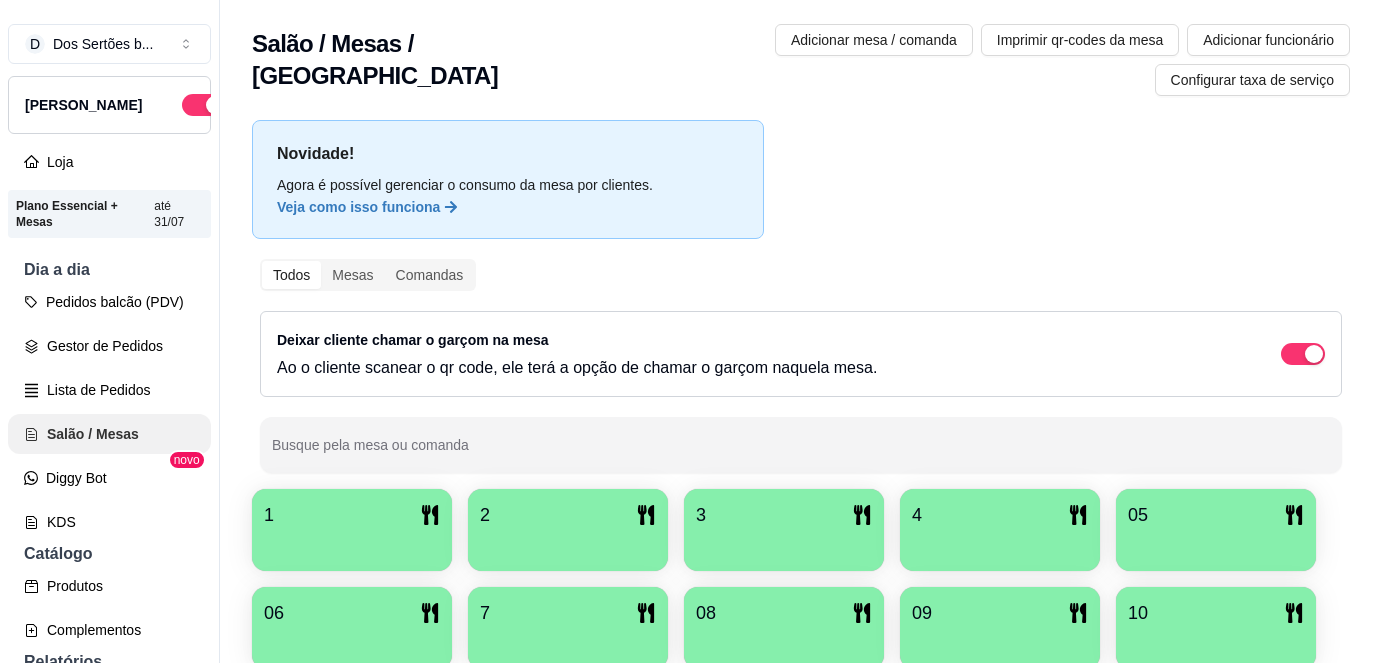 scroll, scrollTop: 0, scrollLeft: 0, axis: both 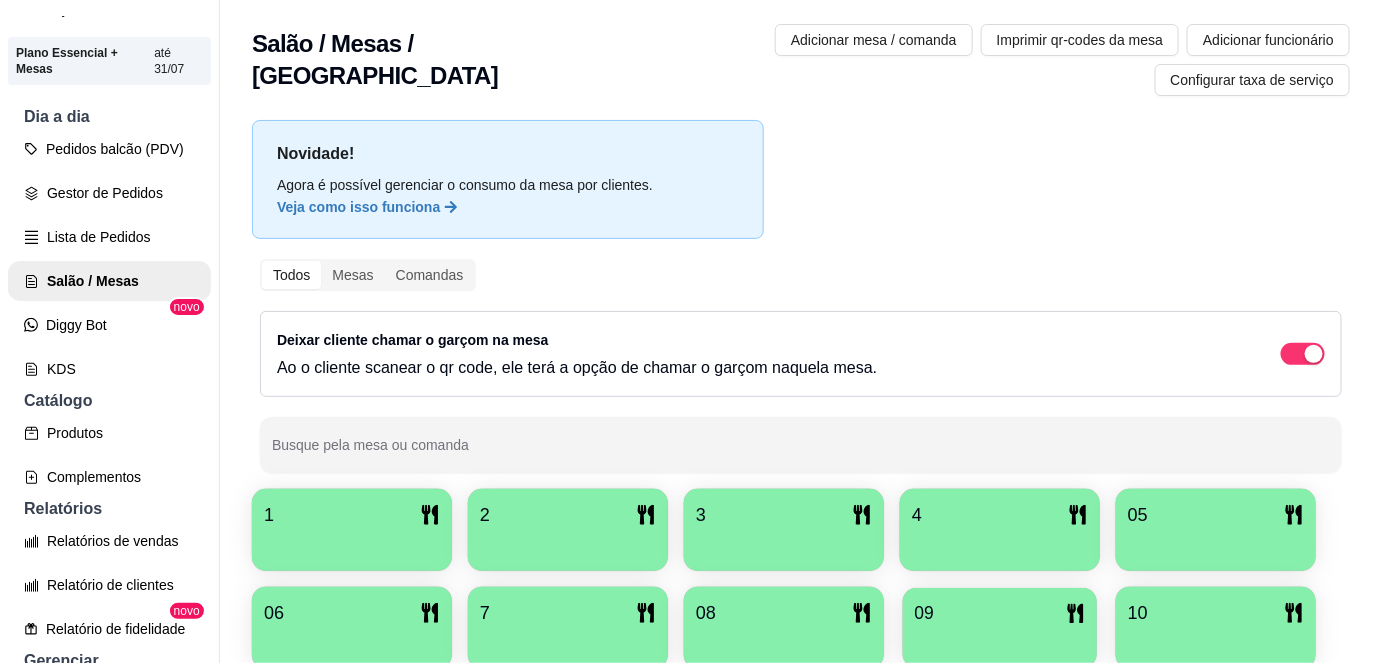 click on "09" at bounding box center [1000, 628] 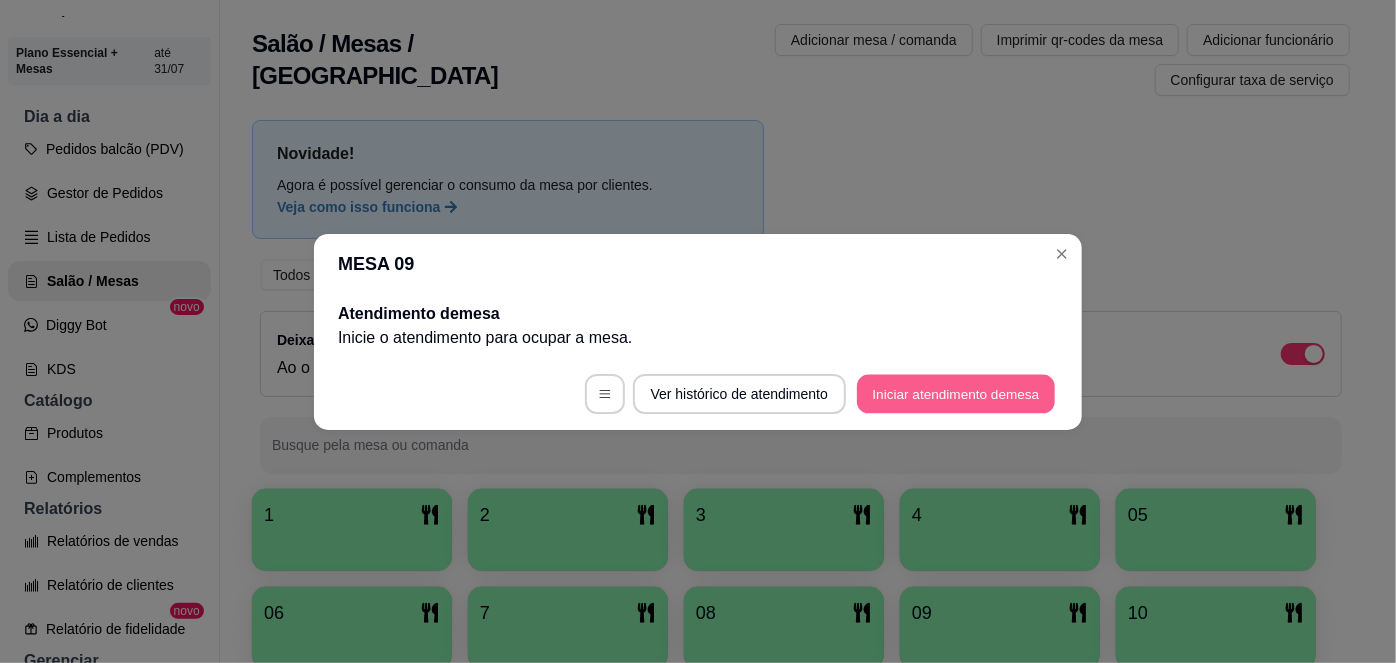 click on "Iniciar atendimento de  mesa" at bounding box center [956, 393] 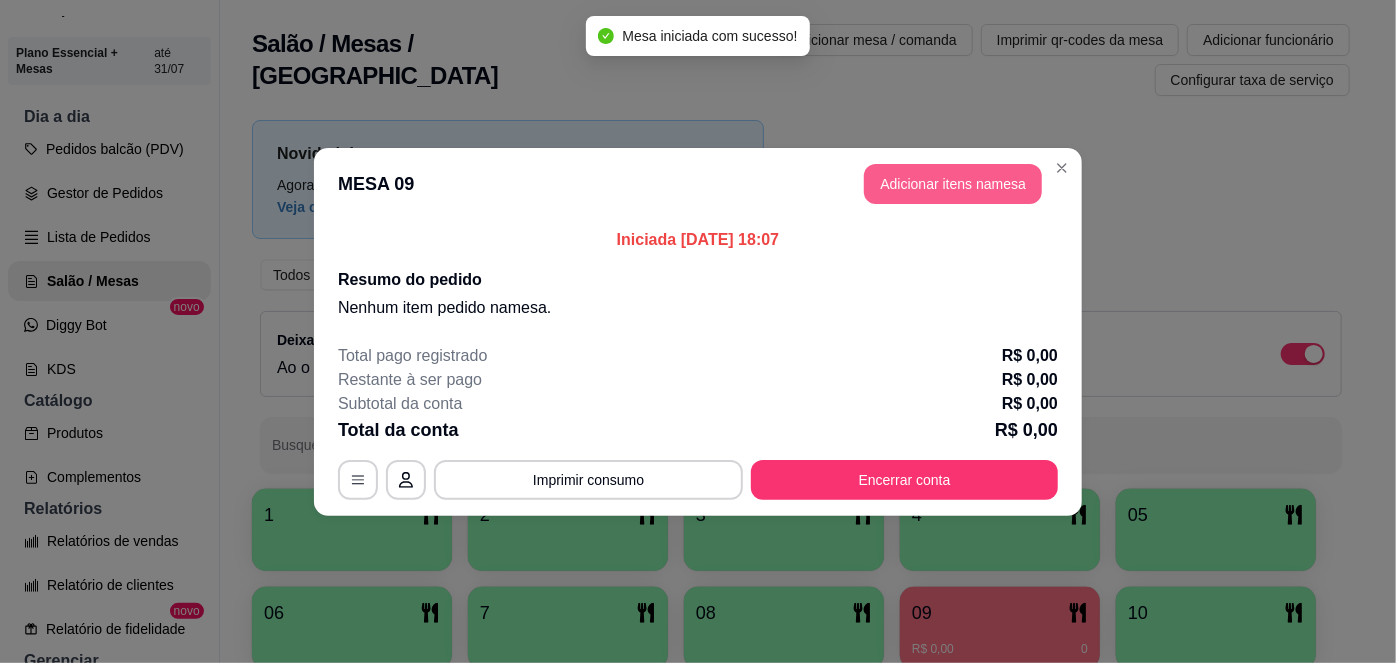 click on "Adicionar itens na  mesa" at bounding box center [953, 184] 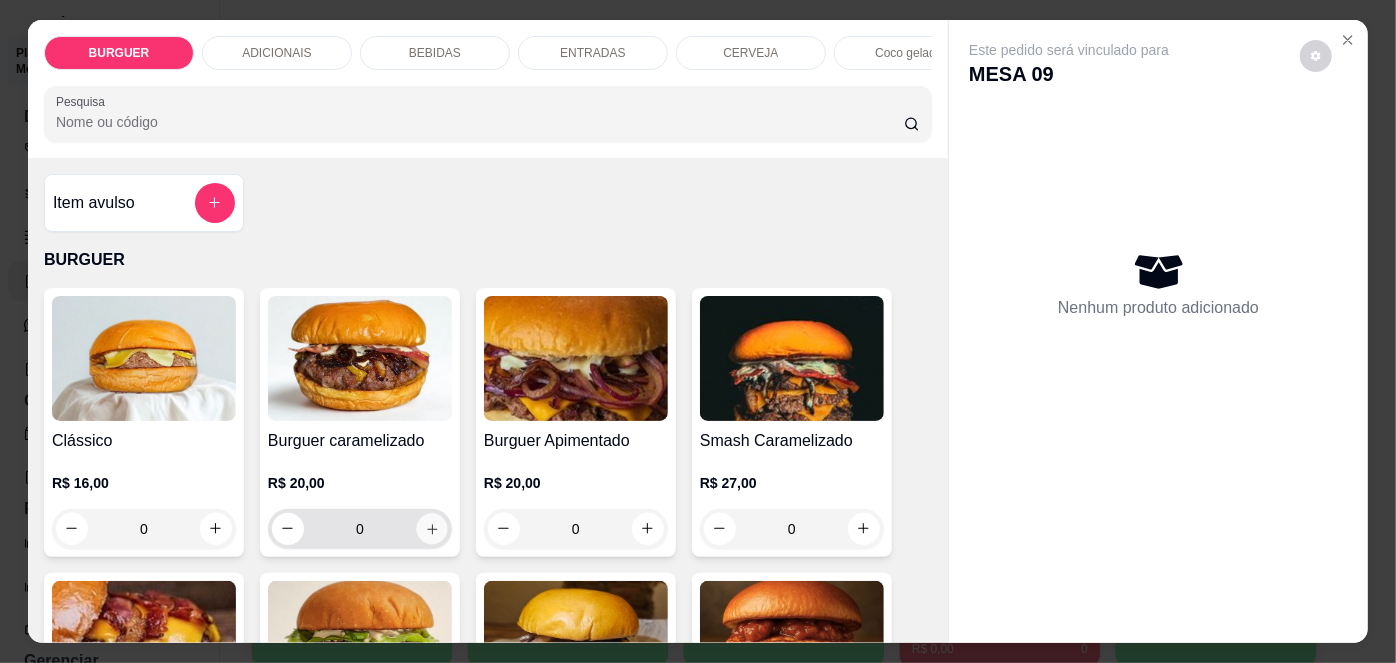 click at bounding box center (431, 528) 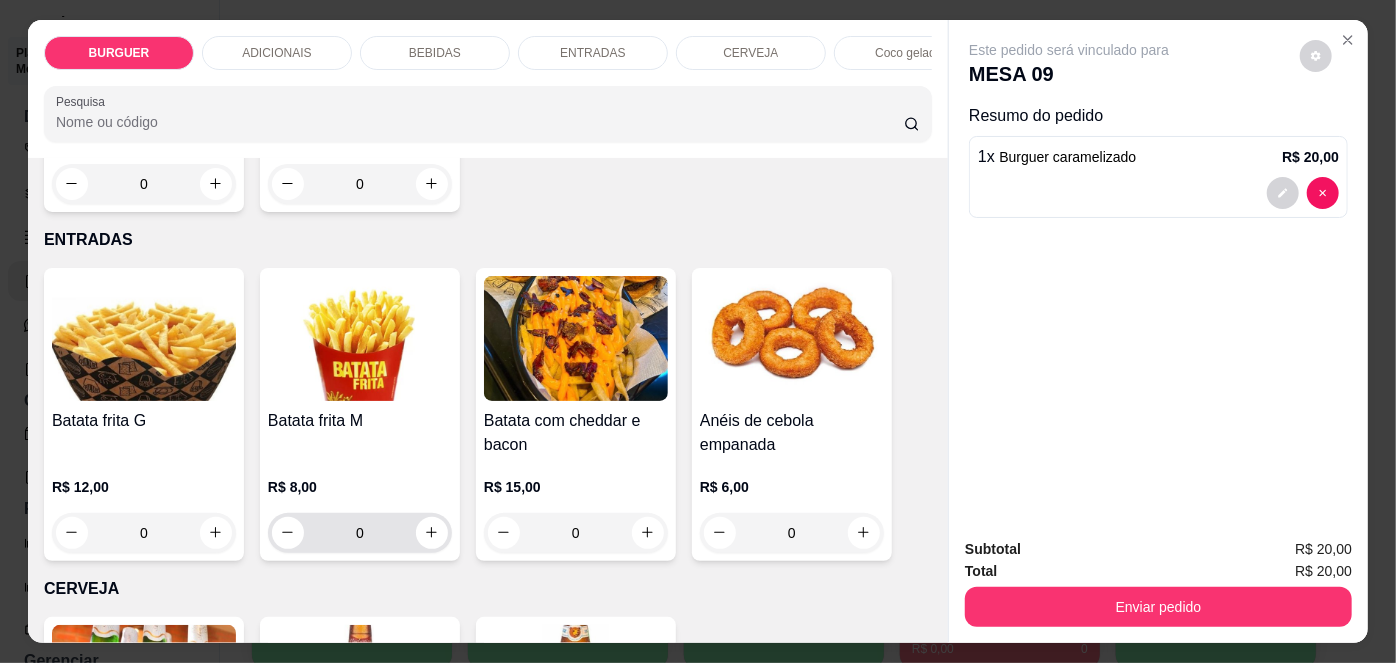 scroll, scrollTop: 2749, scrollLeft: 0, axis: vertical 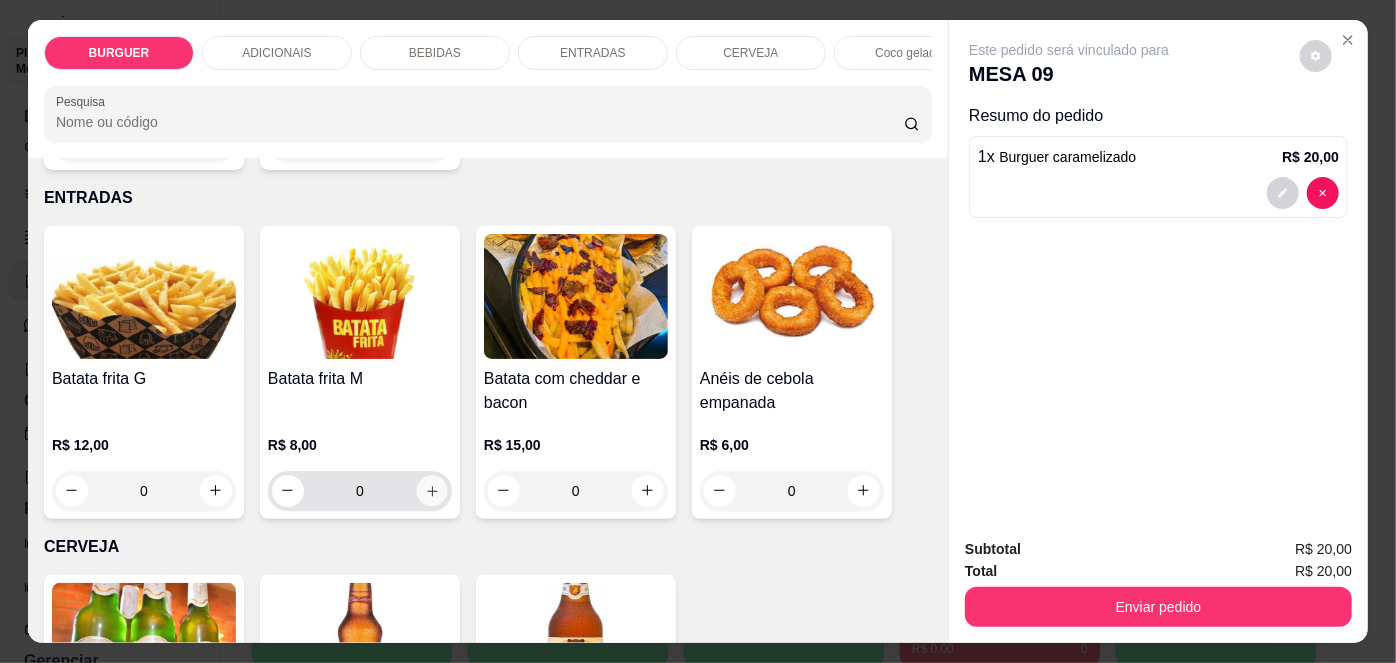 click 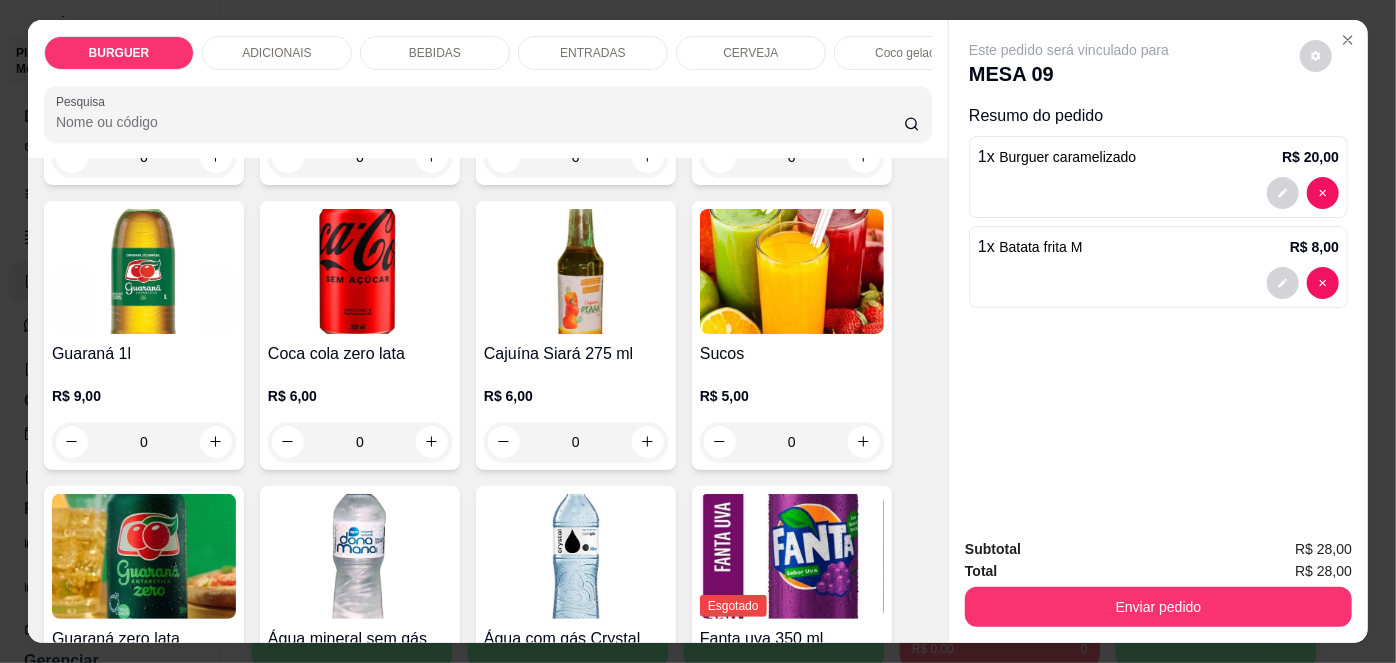 scroll, scrollTop: 1857, scrollLeft: 0, axis: vertical 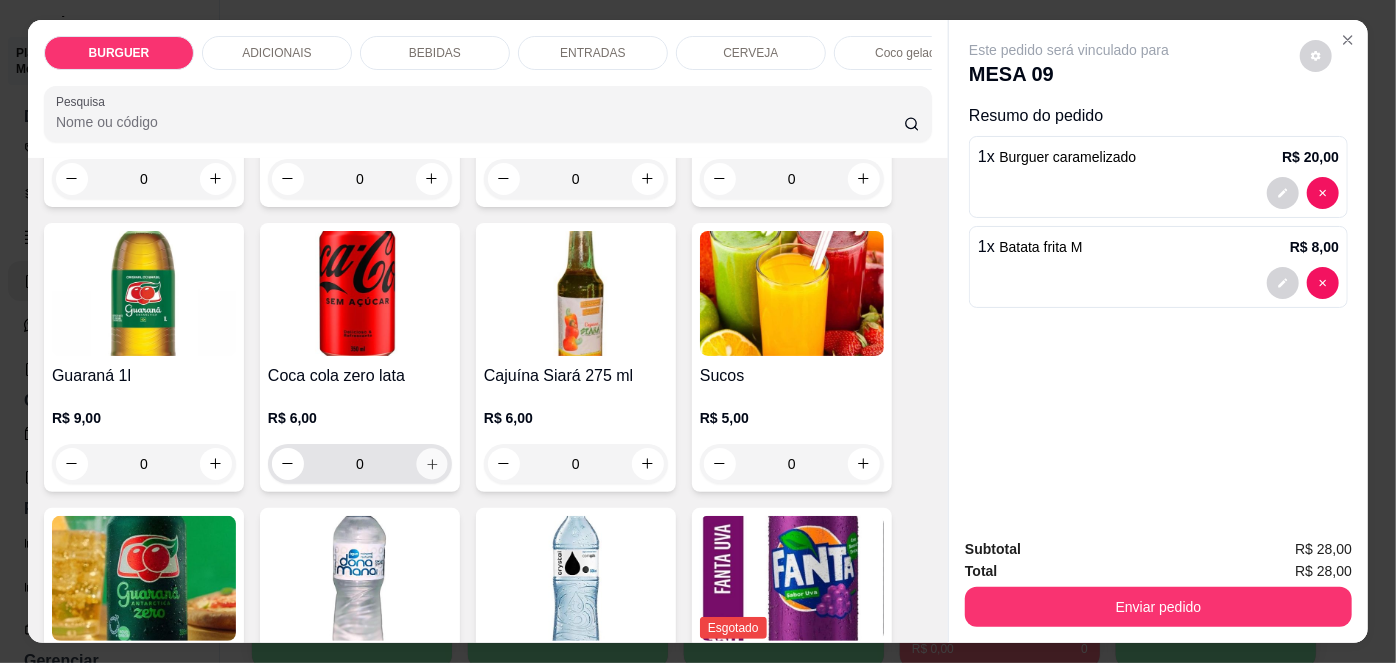click 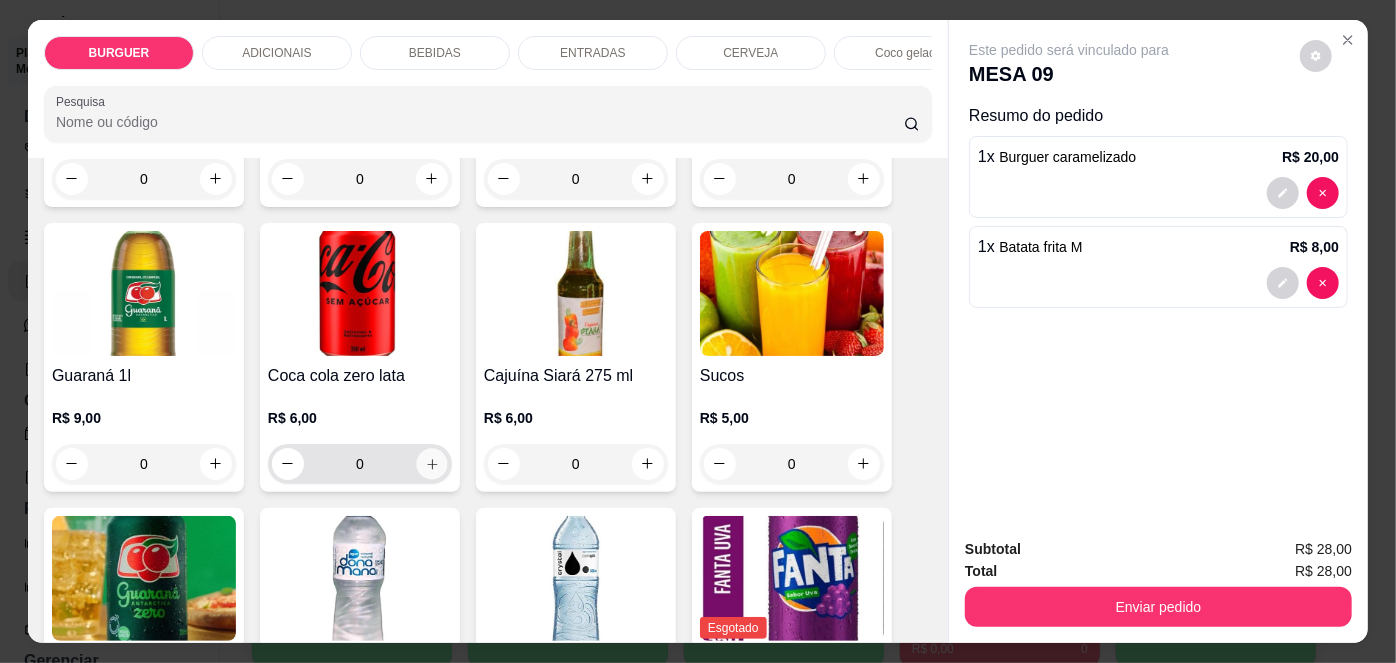 type on "1" 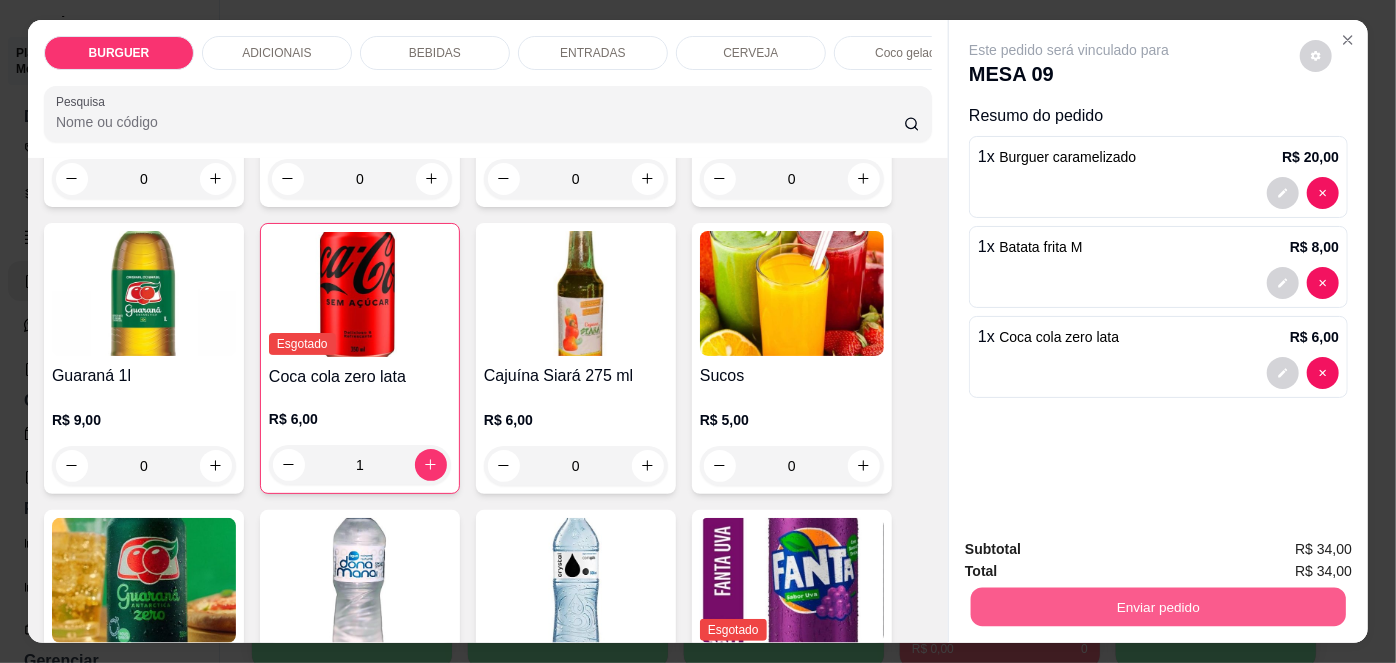 click on "Enviar pedido" at bounding box center (1158, 607) 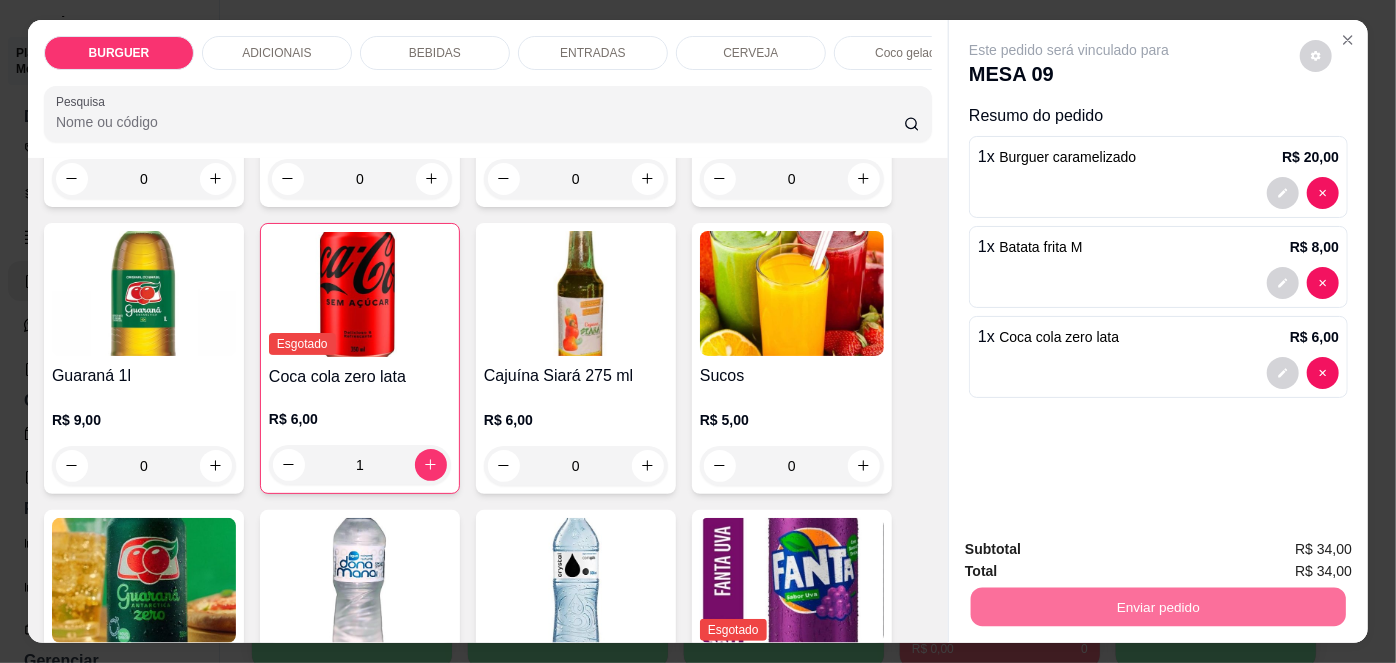 click on "Não registrar e enviar pedido" at bounding box center [1093, 551] 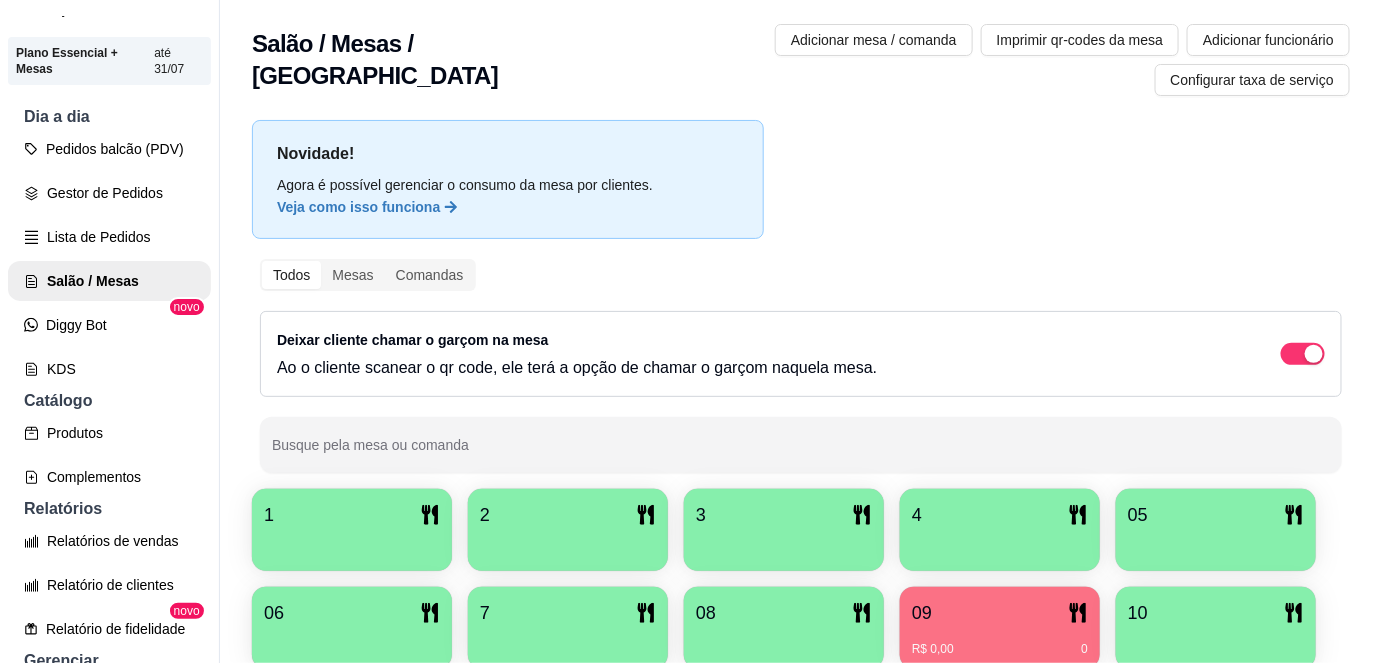type 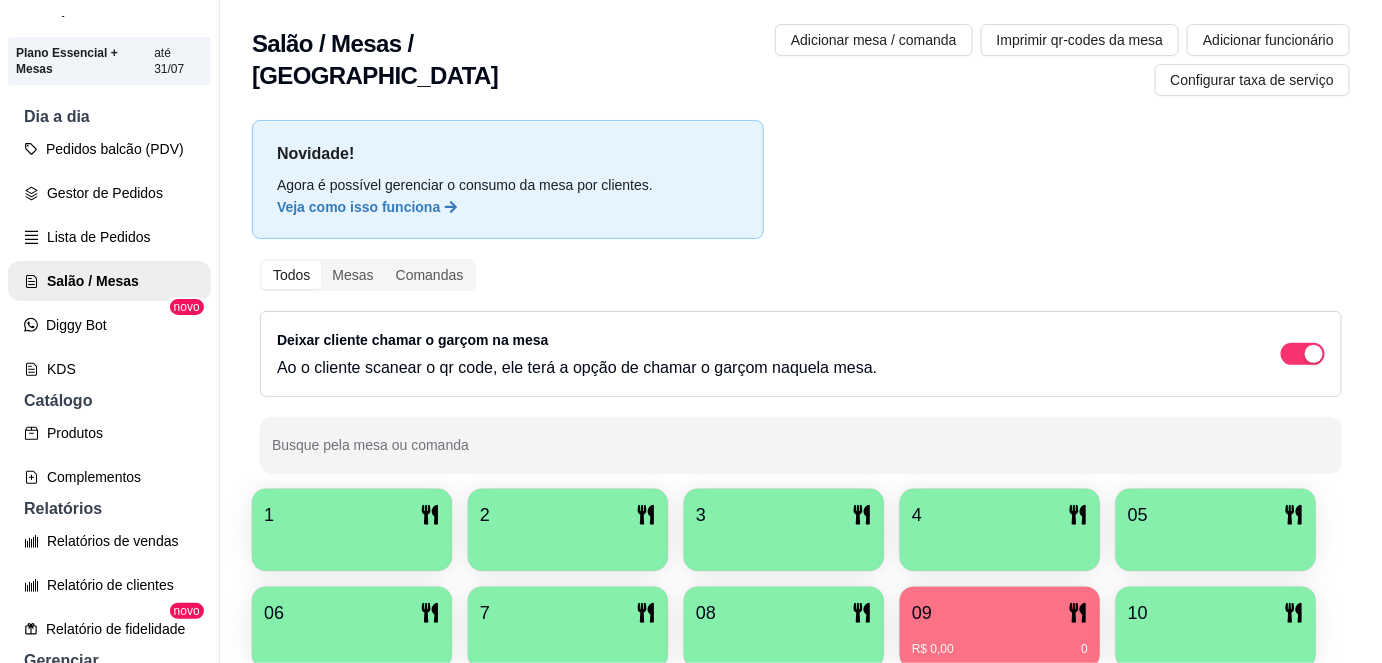 click on "Novidade! Agora é possível gerenciar o consumo da mesa por clientes.   Veja como isso funciona Todos Mesas Comandas Deixar cliente chamar o garçom na mesa Ao o cliente scanear o qr code, ele terá a opção de chamar o garçom naquela mesa. Busque pela mesa ou comanda
1 2 3 4 05 06 7 08 09 R$ 0,00 0 10 11" at bounding box center (801, 449) 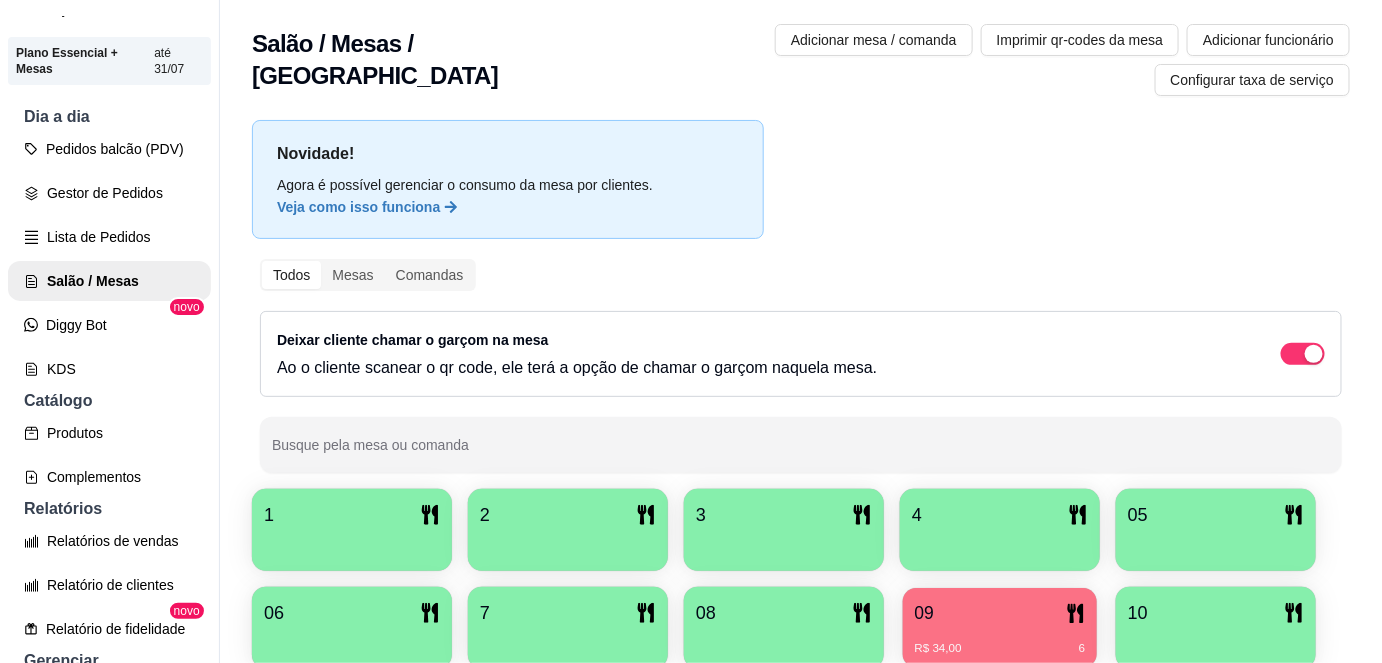 click on "09" at bounding box center (924, 613) 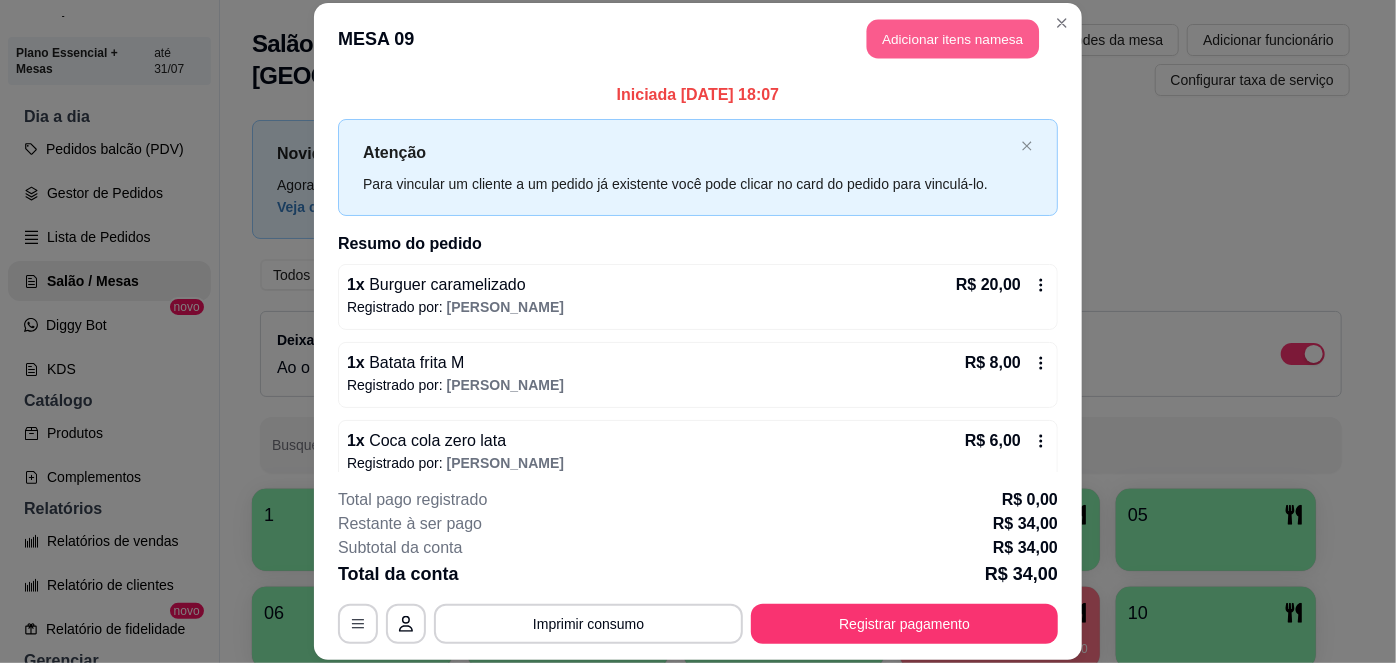 click on "Adicionar itens na  mesa" at bounding box center (953, 39) 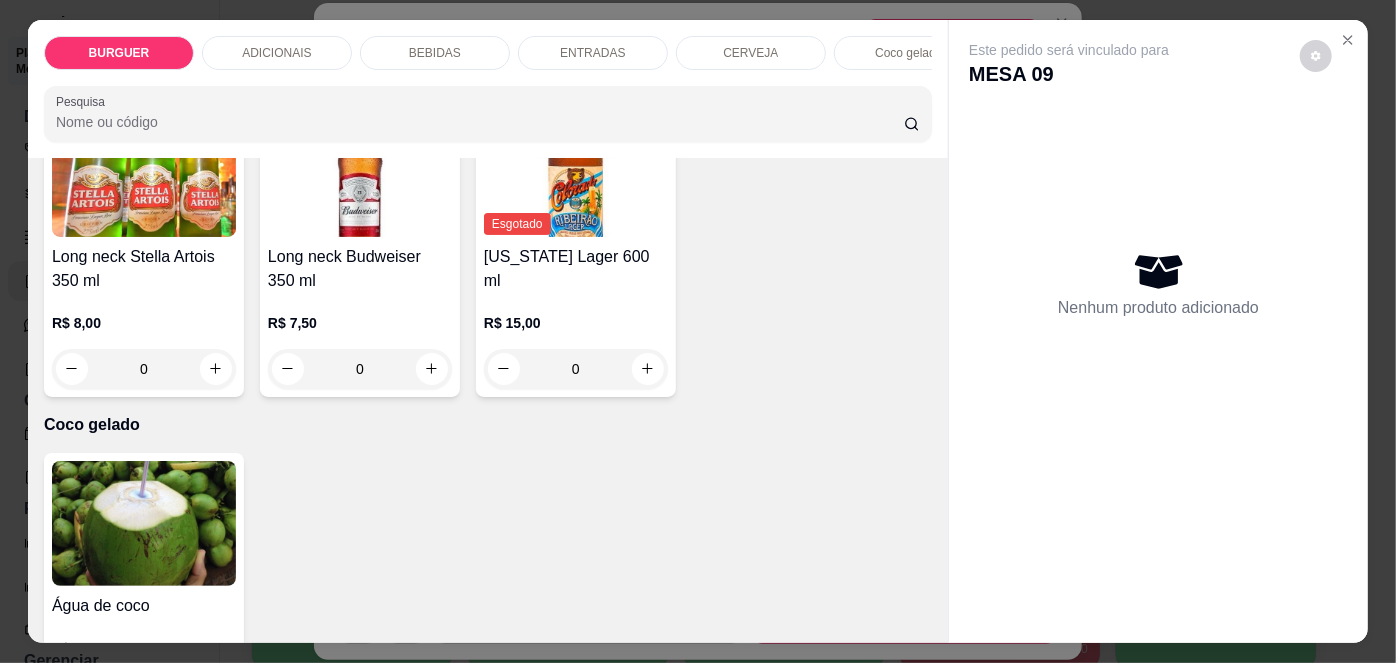 scroll, scrollTop: 3253, scrollLeft: 0, axis: vertical 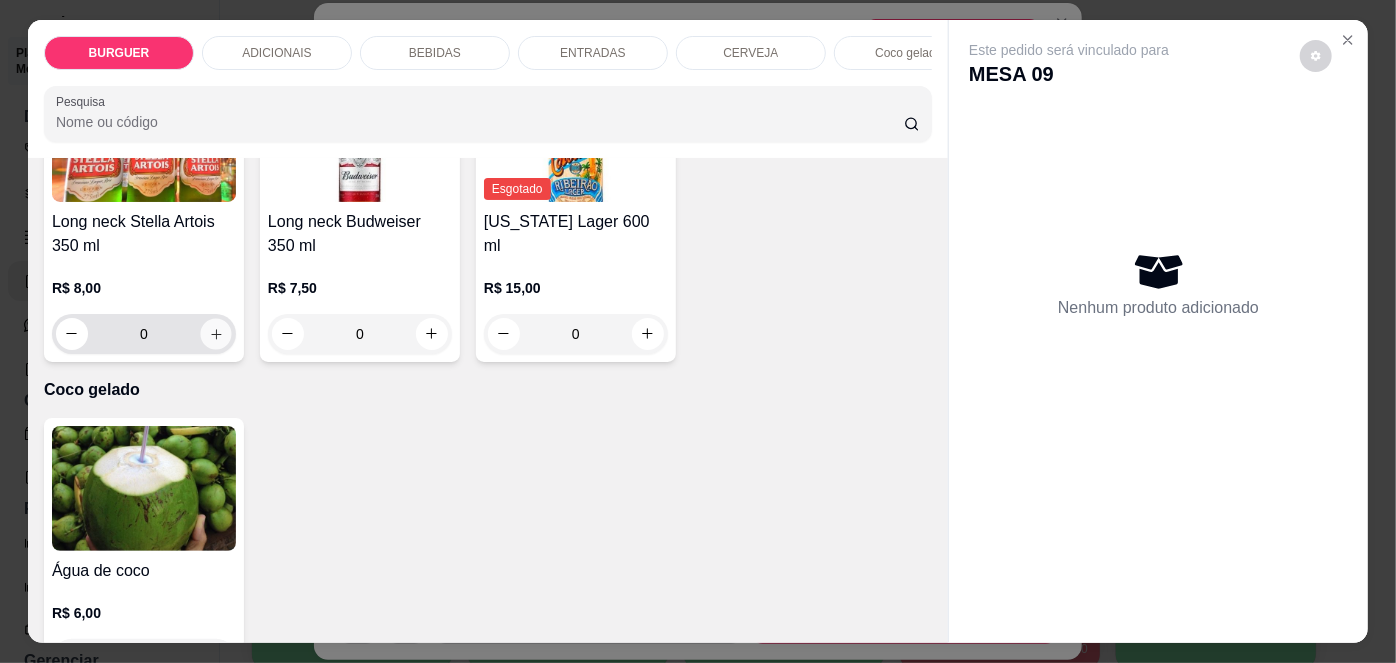 click at bounding box center (215, 333) 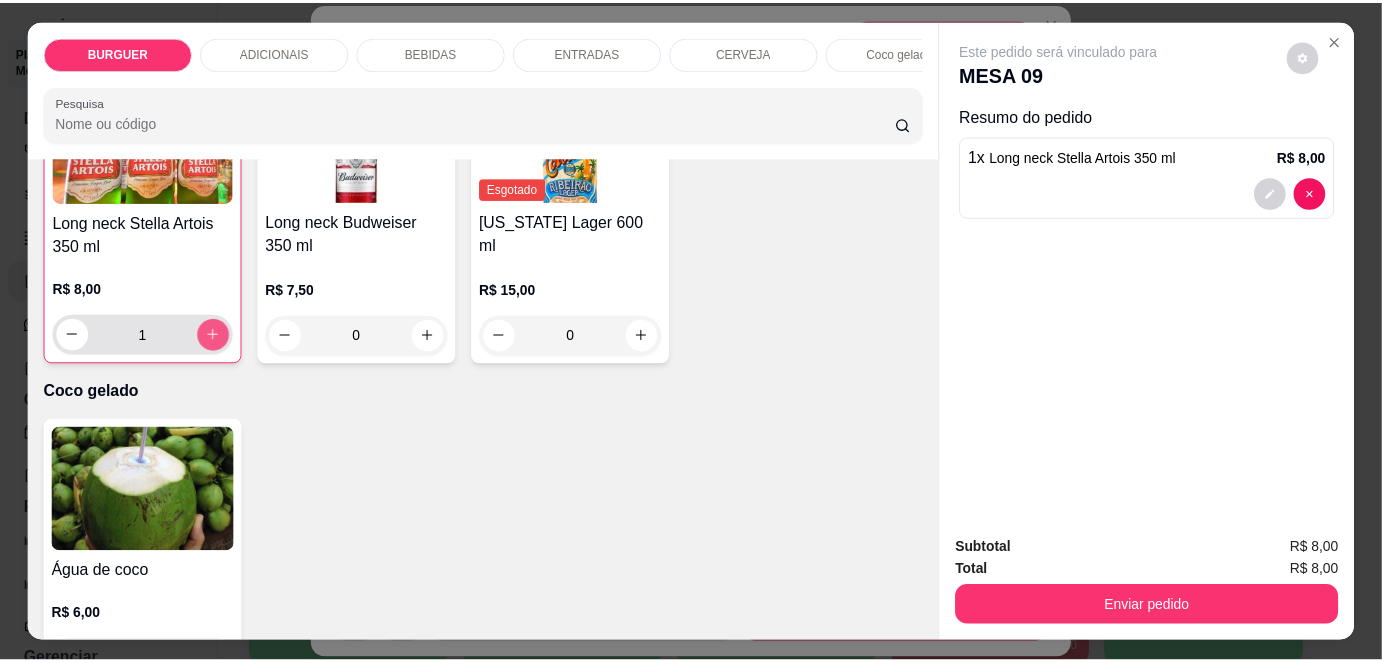 scroll, scrollTop: 3253, scrollLeft: 0, axis: vertical 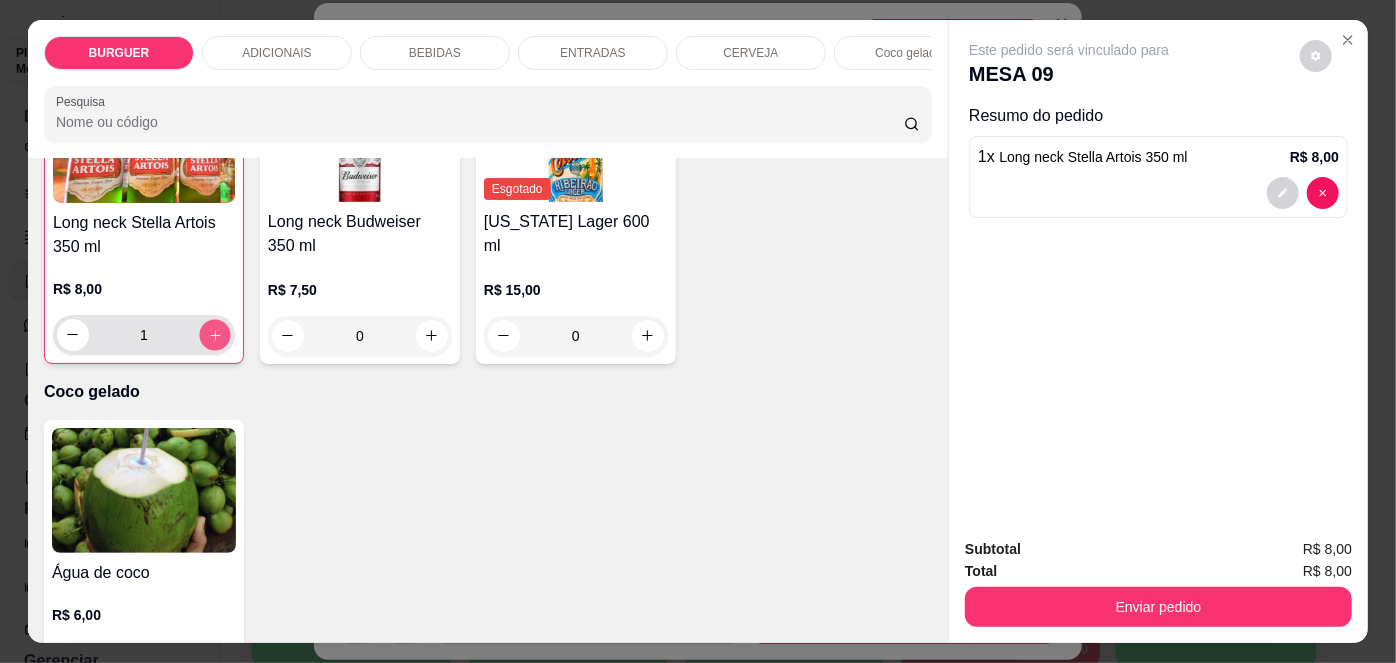 click at bounding box center [214, 334] 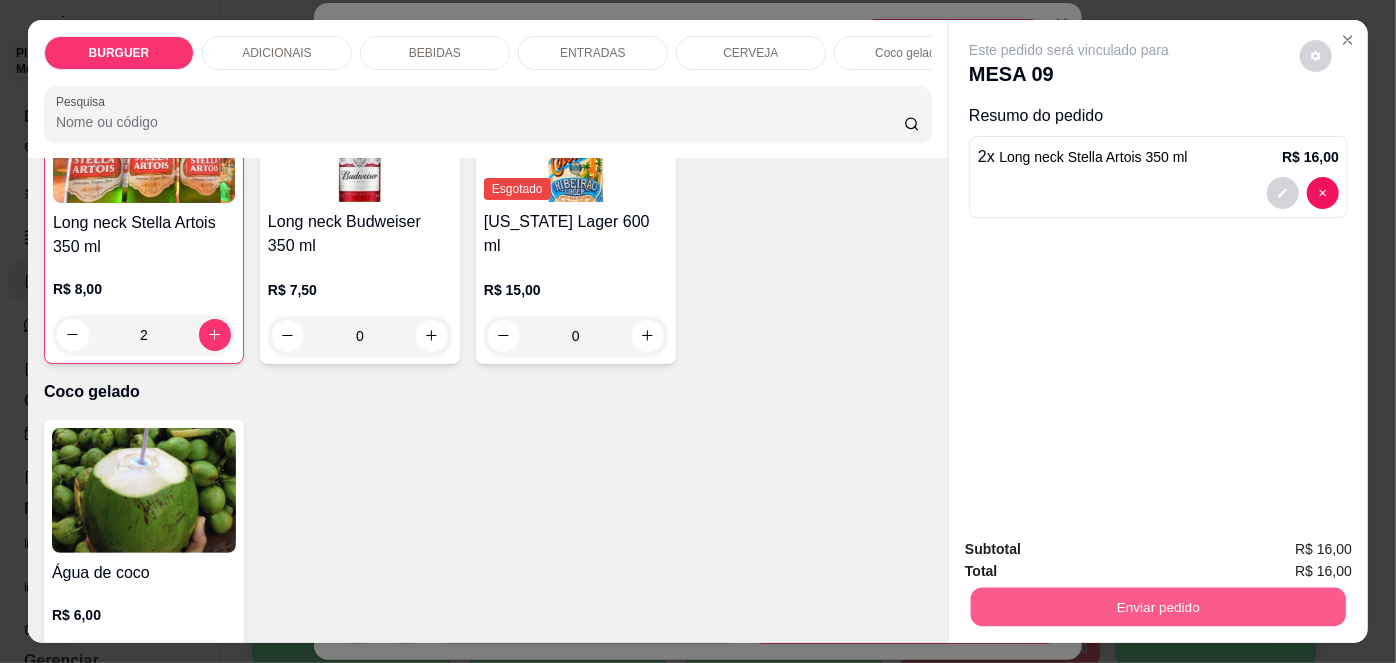 click on "Enviar pedido" at bounding box center [1158, 607] 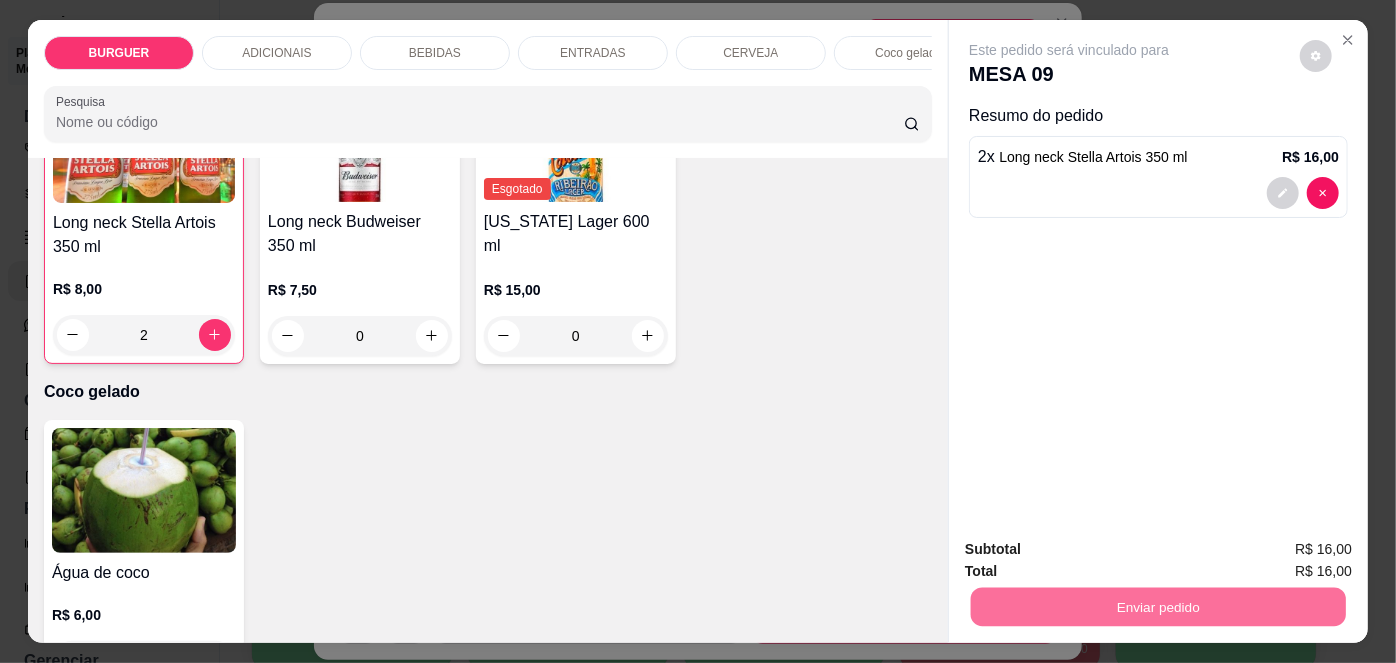 click on "Não registrar e enviar pedido" at bounding box center [1093, 551] 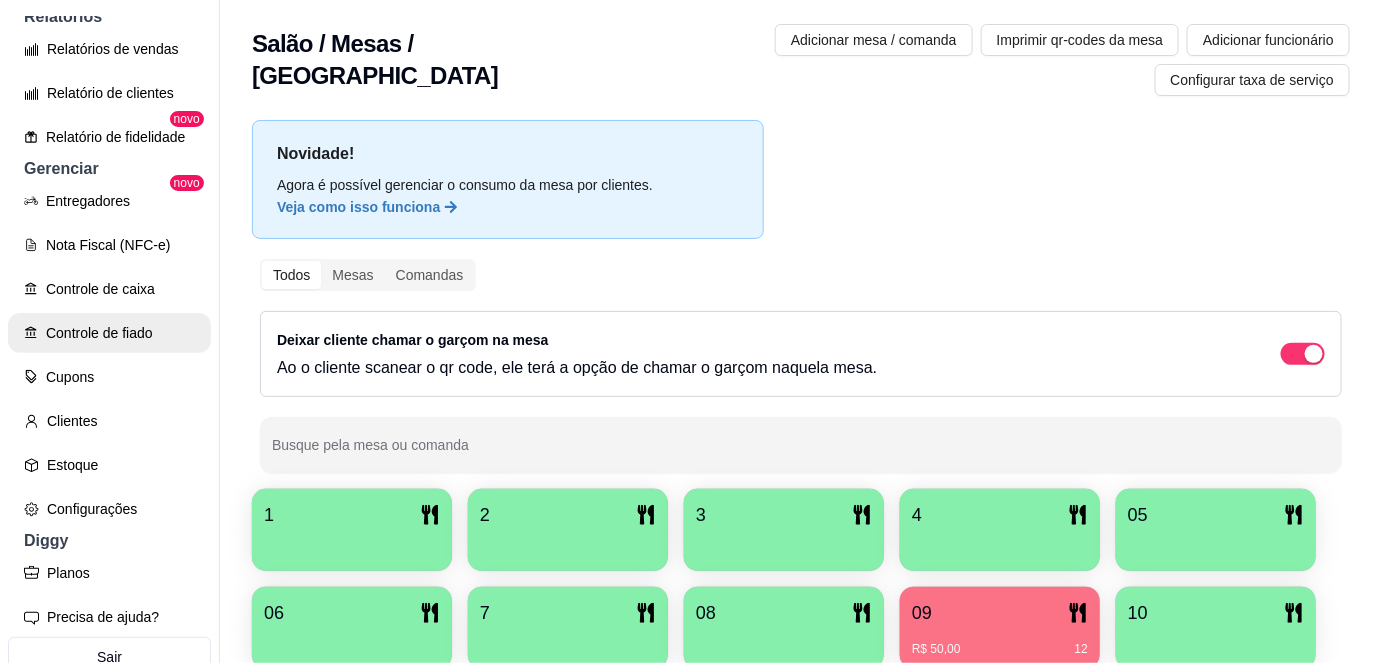 scroll, scrollTop: 646, scrollLeft: 0, axis: vertical 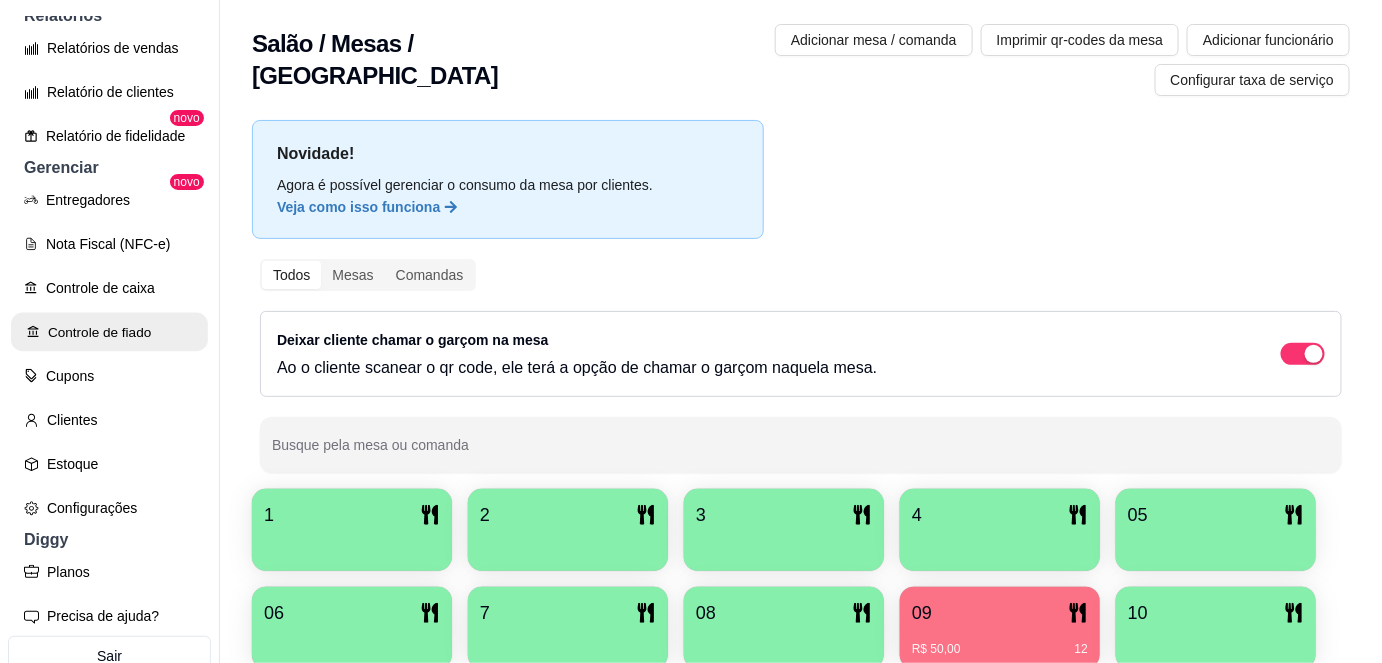 click on "Controle de fiado" at bounding box center [109, 332] 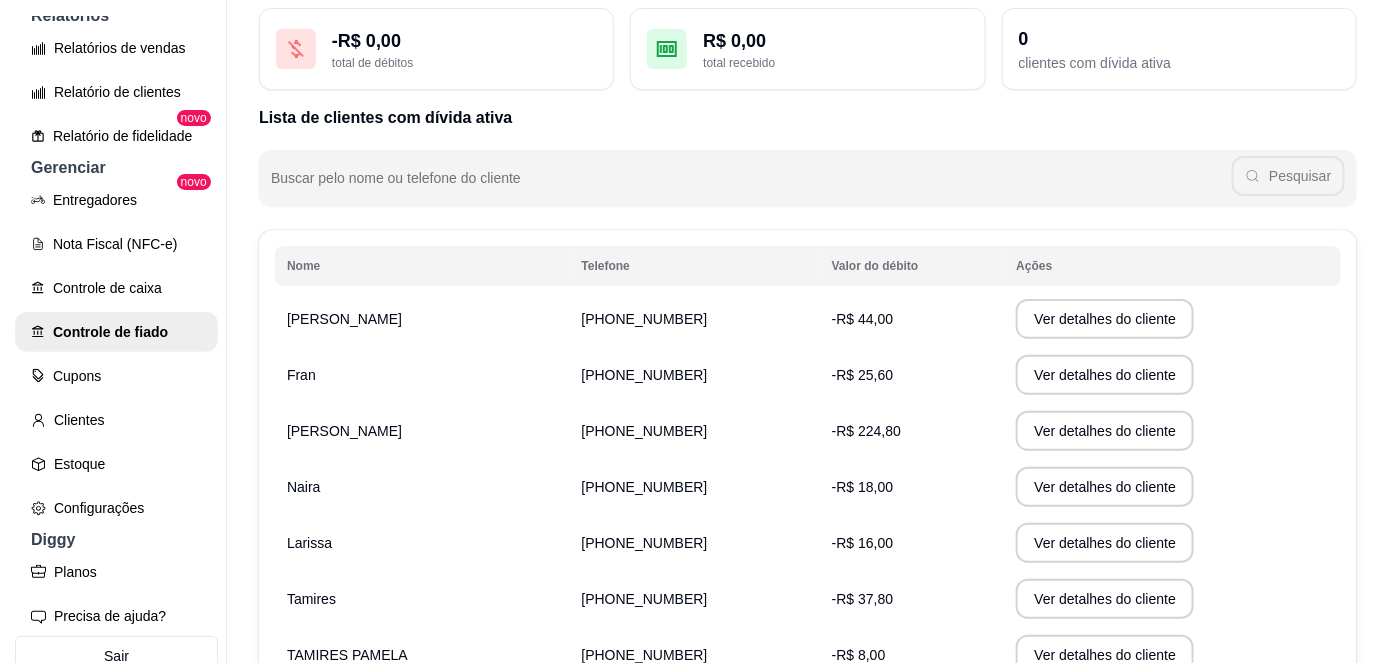 scroll, scrollTop: 148, scrollLeft: 0, axis: vertical 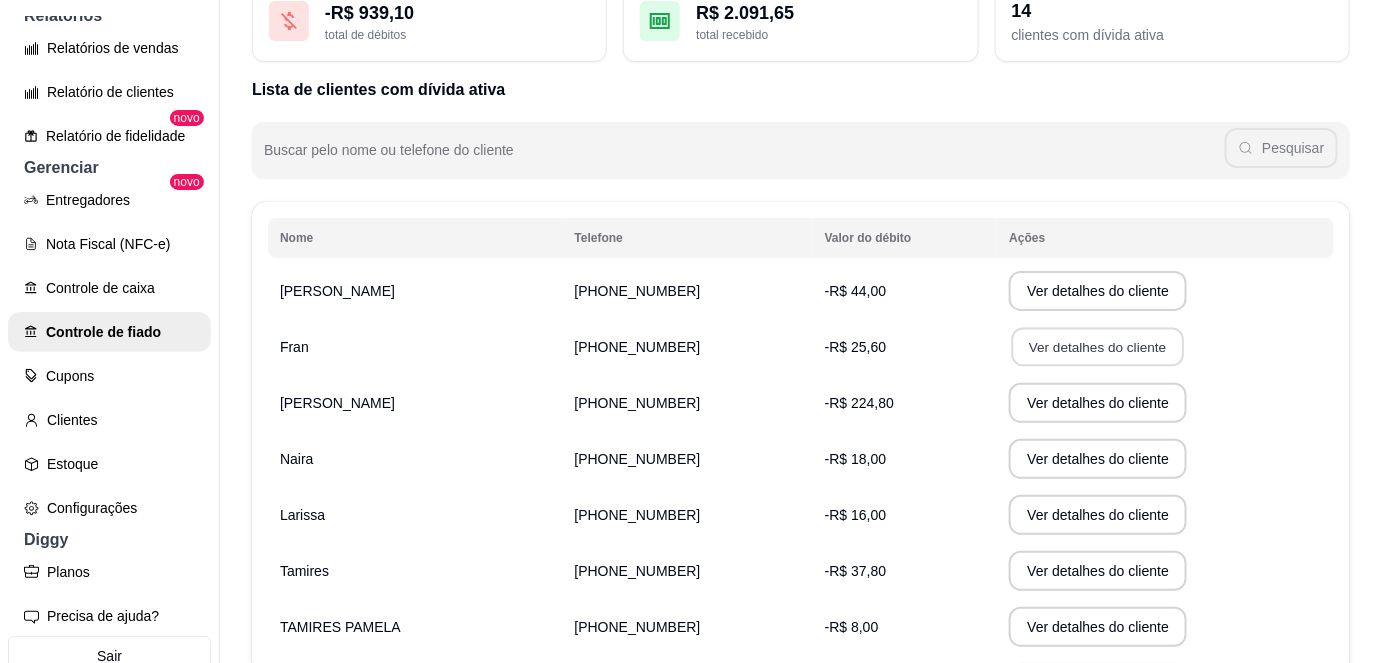 click on "Ver detalhes do cliente" at bounding box center (1098, 347) 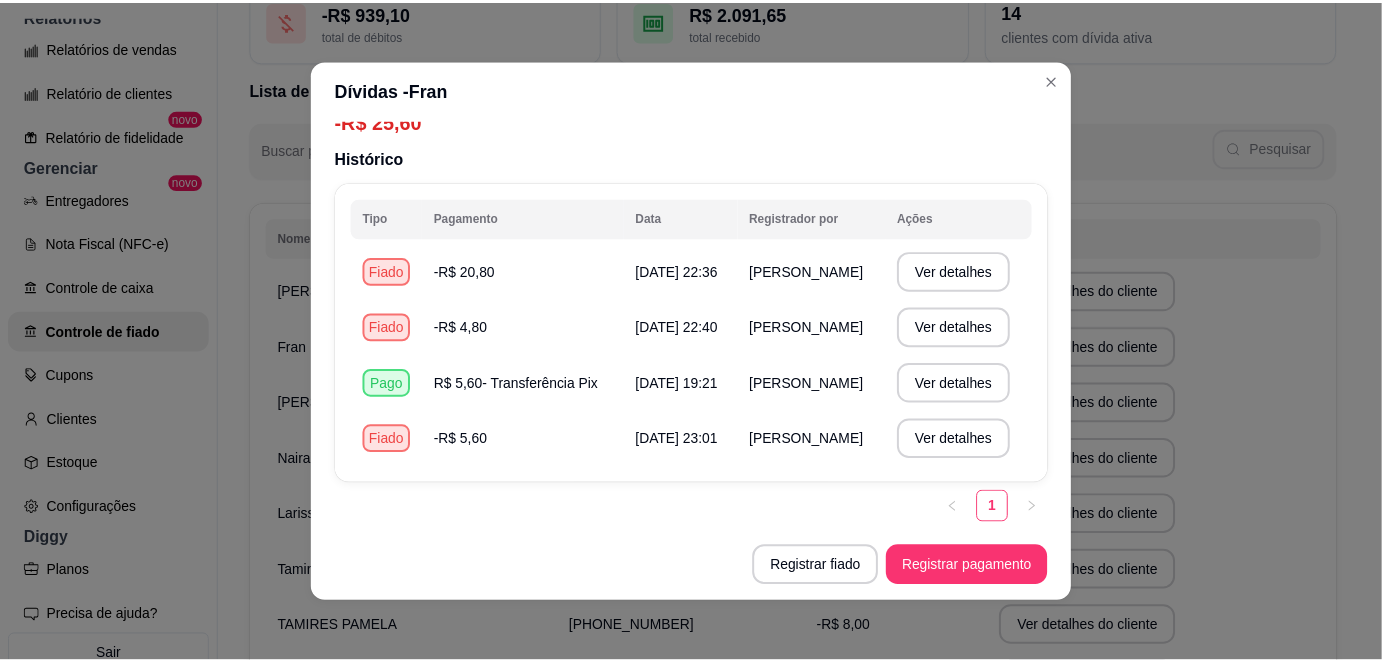 scroll, scrollTop: 0, scrollLeft: 0, axis: both 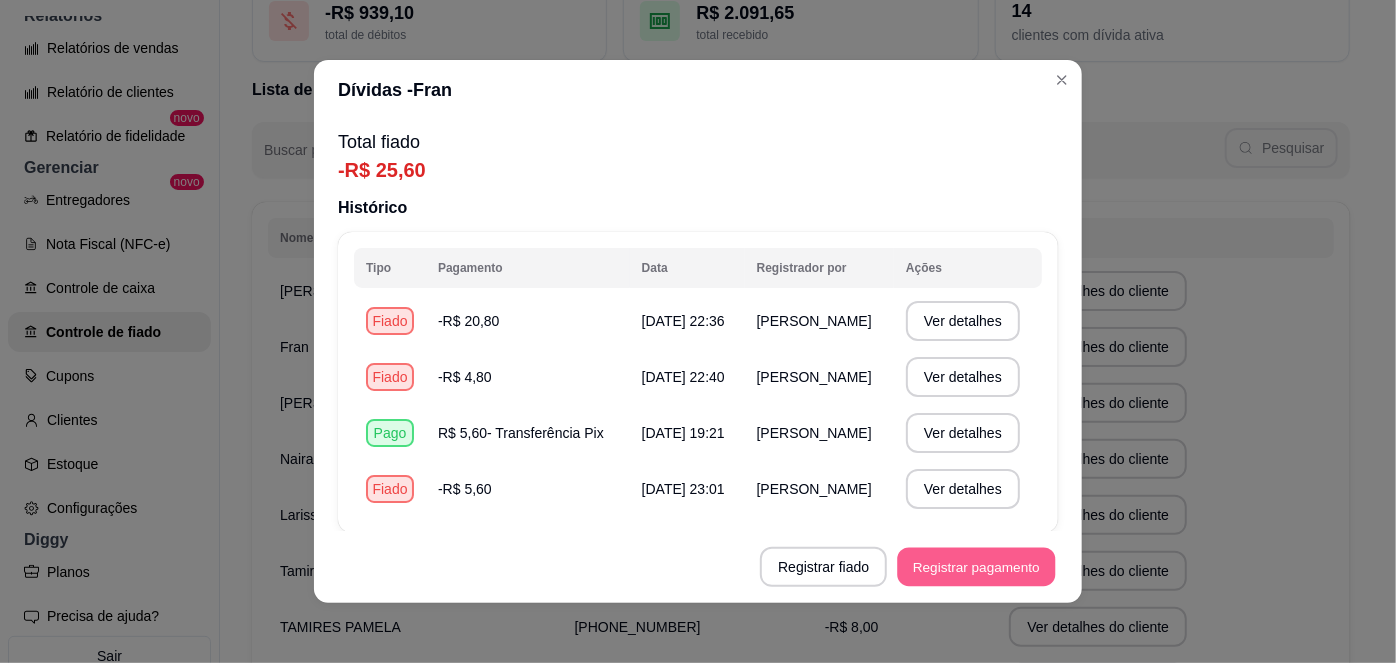 click on "Registrar pagamento" at bounding box center [977, 567] 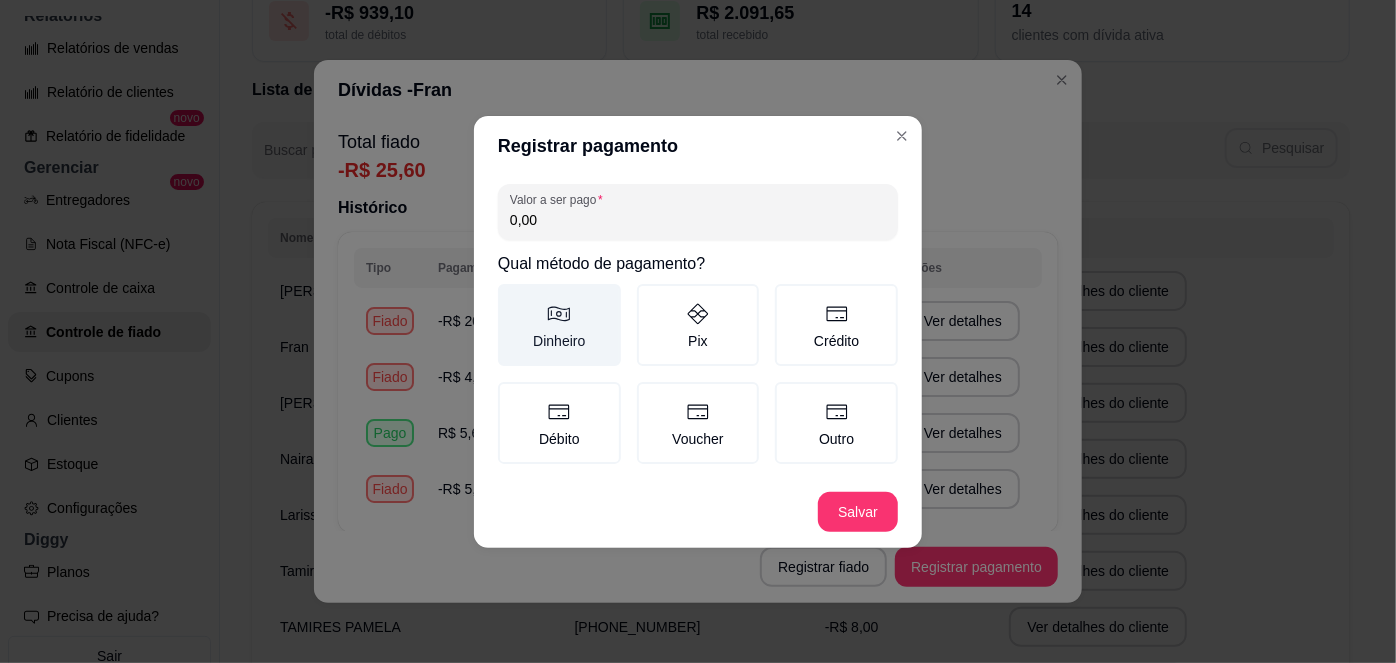 click on "Dinheiro" at bounding box center (559, 325) 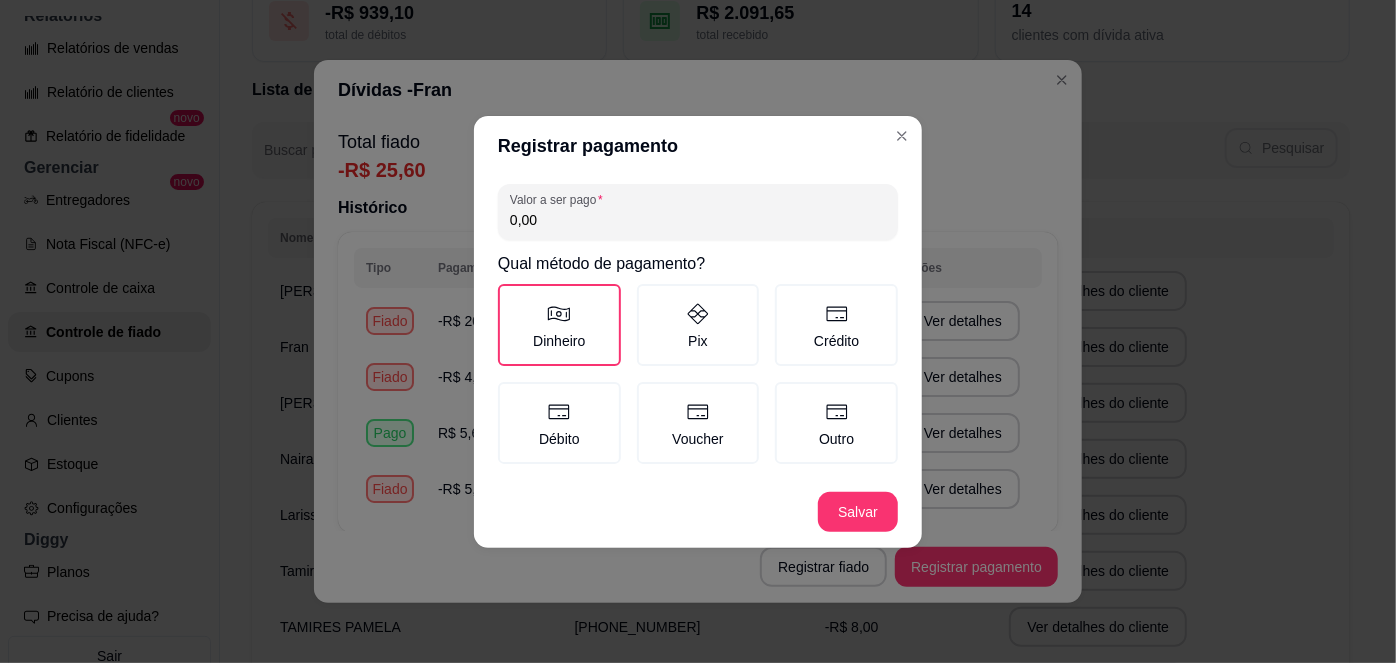 click on "0,00" at bounding box center [698, 220] 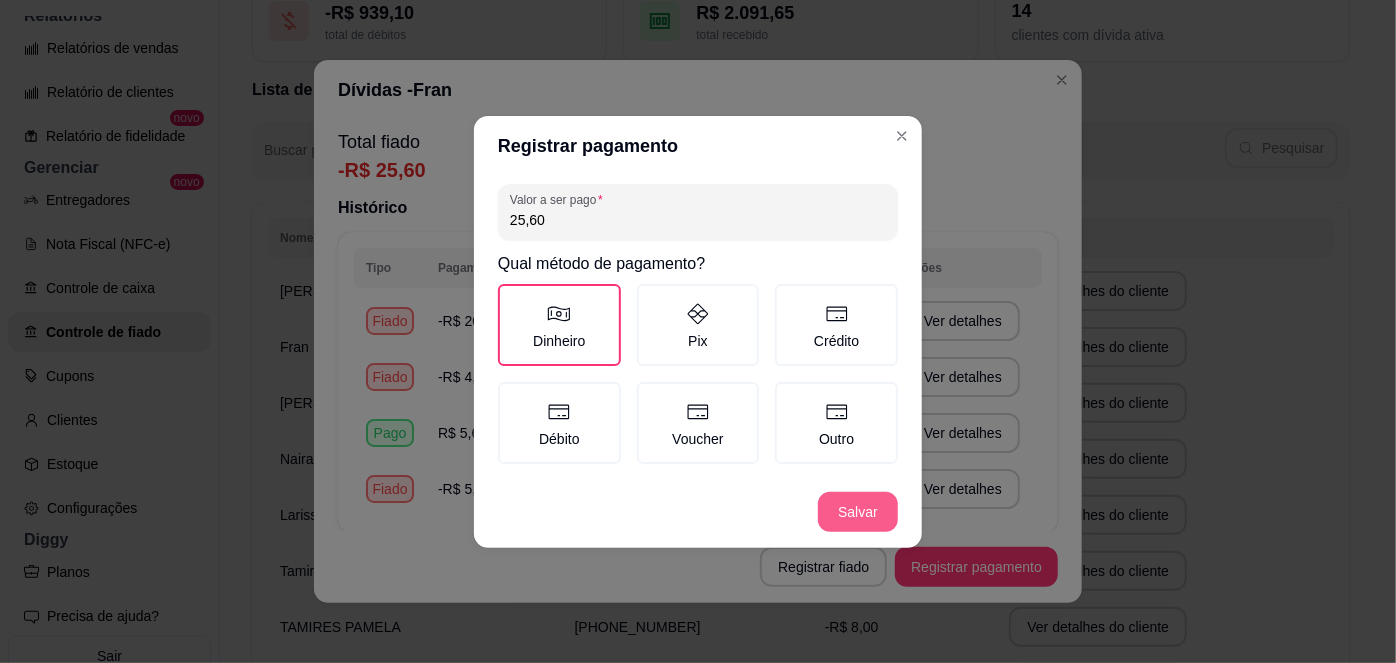 type on "25,60" 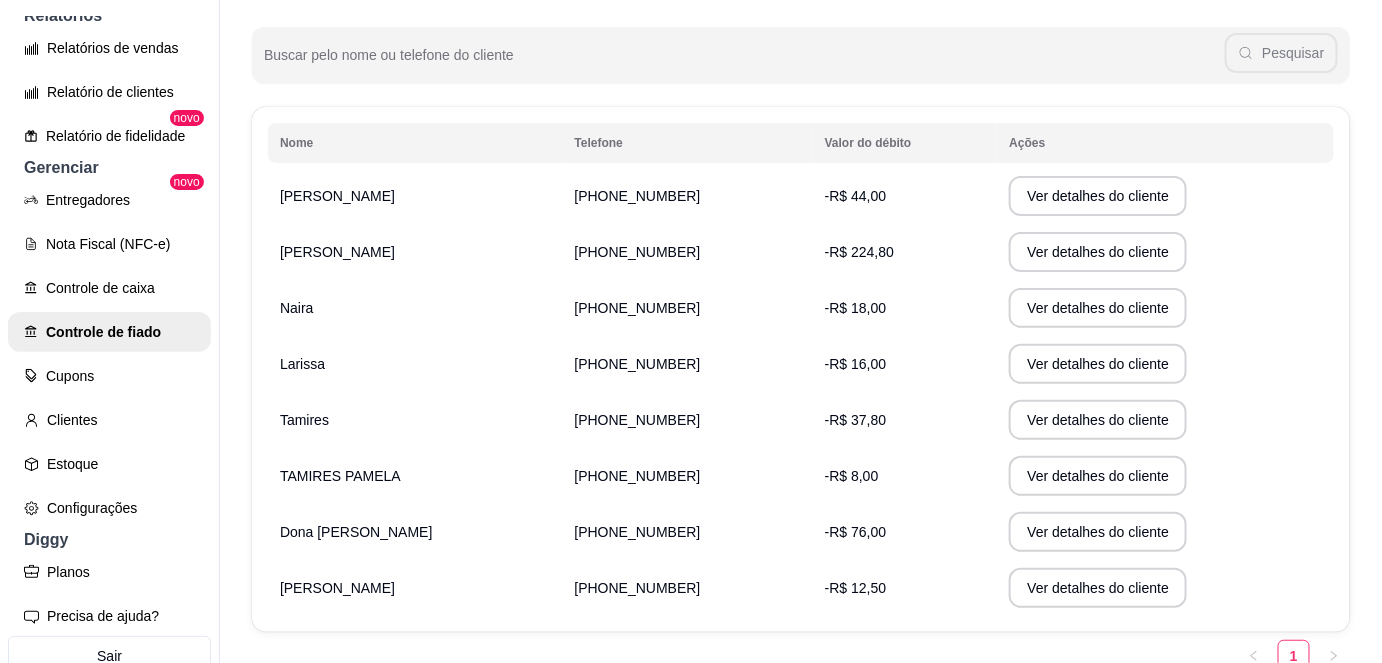 scroll, scrollTop: 242, scrollLeft: 0, axis: vertical 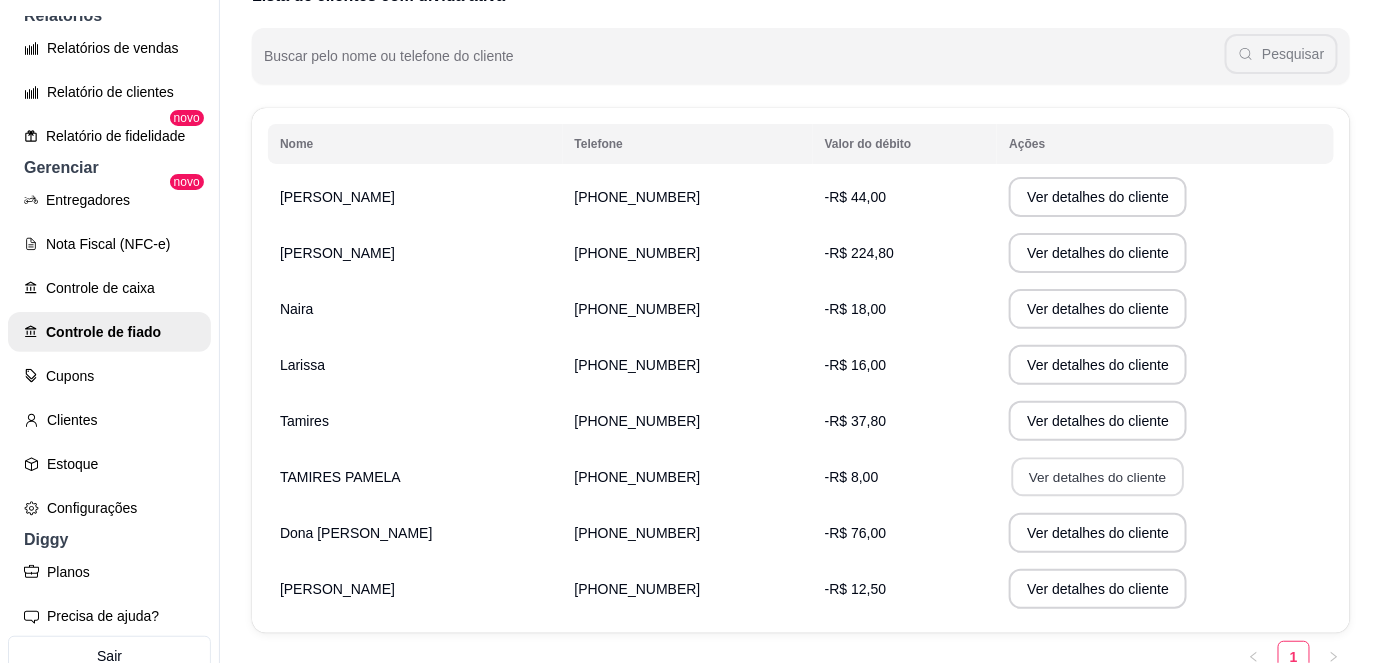 click on "Ver detalhes do cliente" at bounding box center [1098, 477] 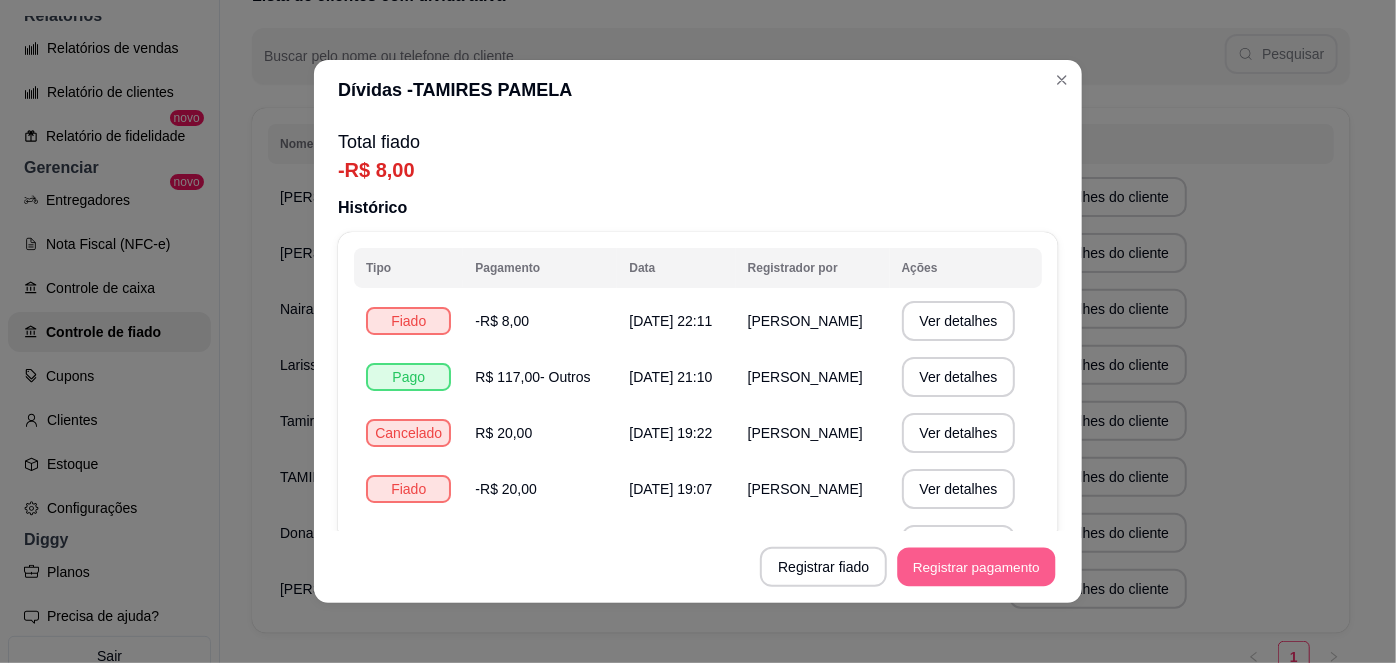 click on "Registrar pagamento" at bounding box center [977, 567] 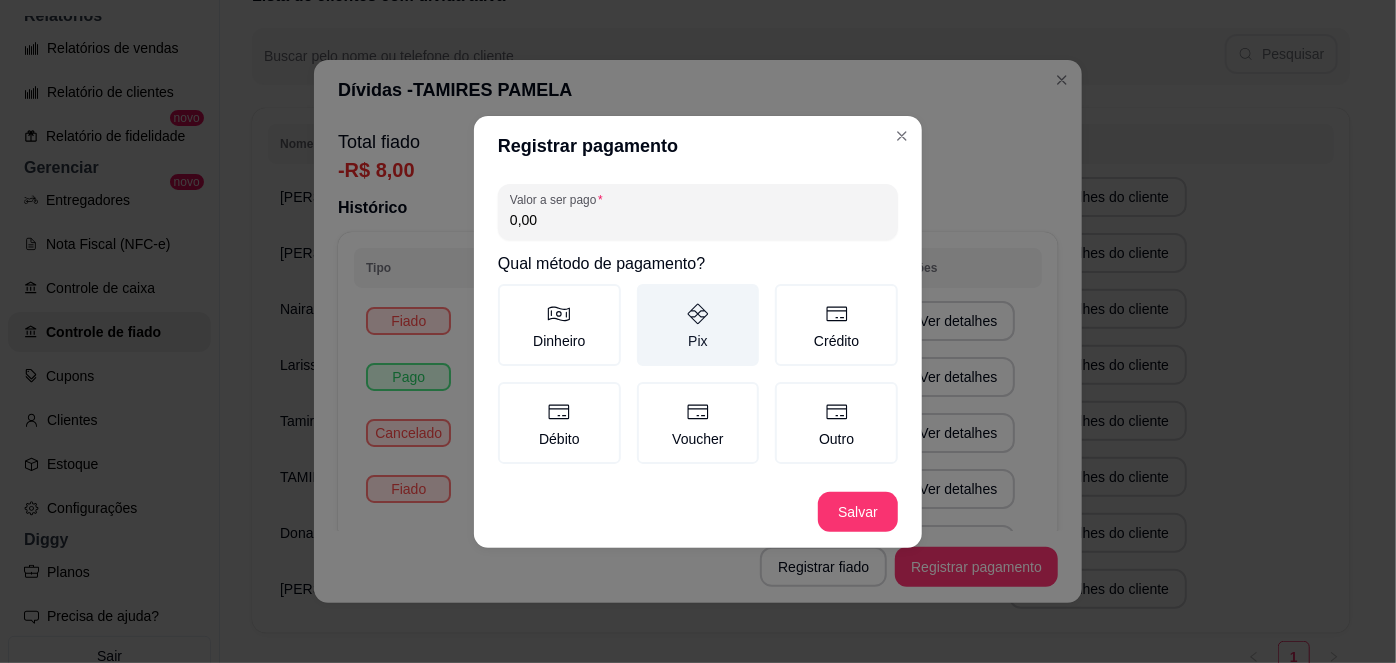 click on "Pix" at bounding box center (698, 325) 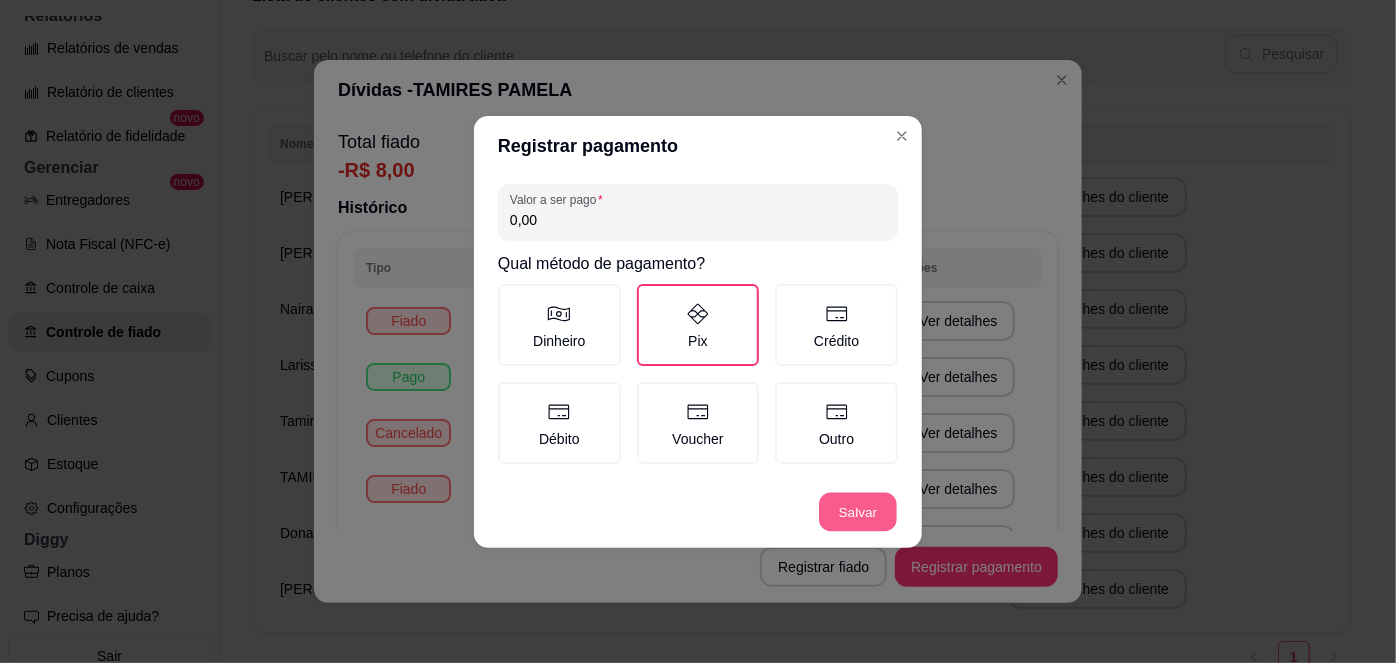 click on "Salvar" at bounding box center (858, 511) 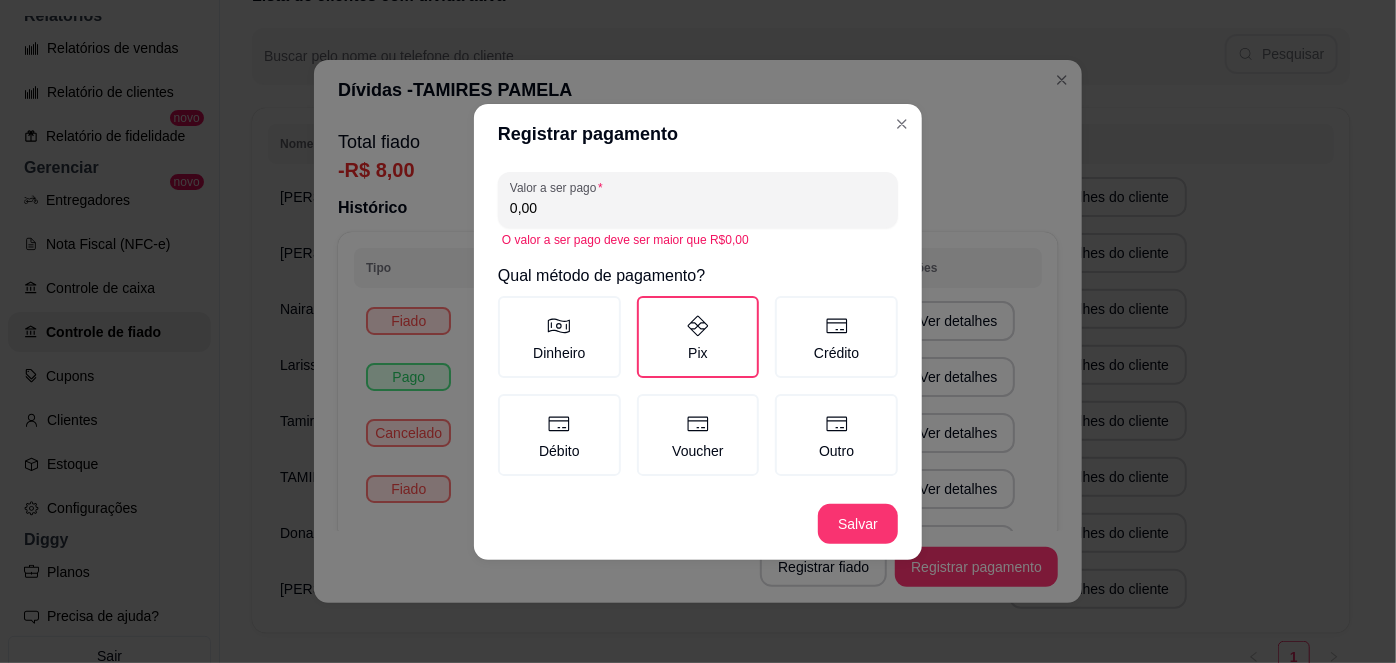 click on "0,00" at bounding box center [698, 208] 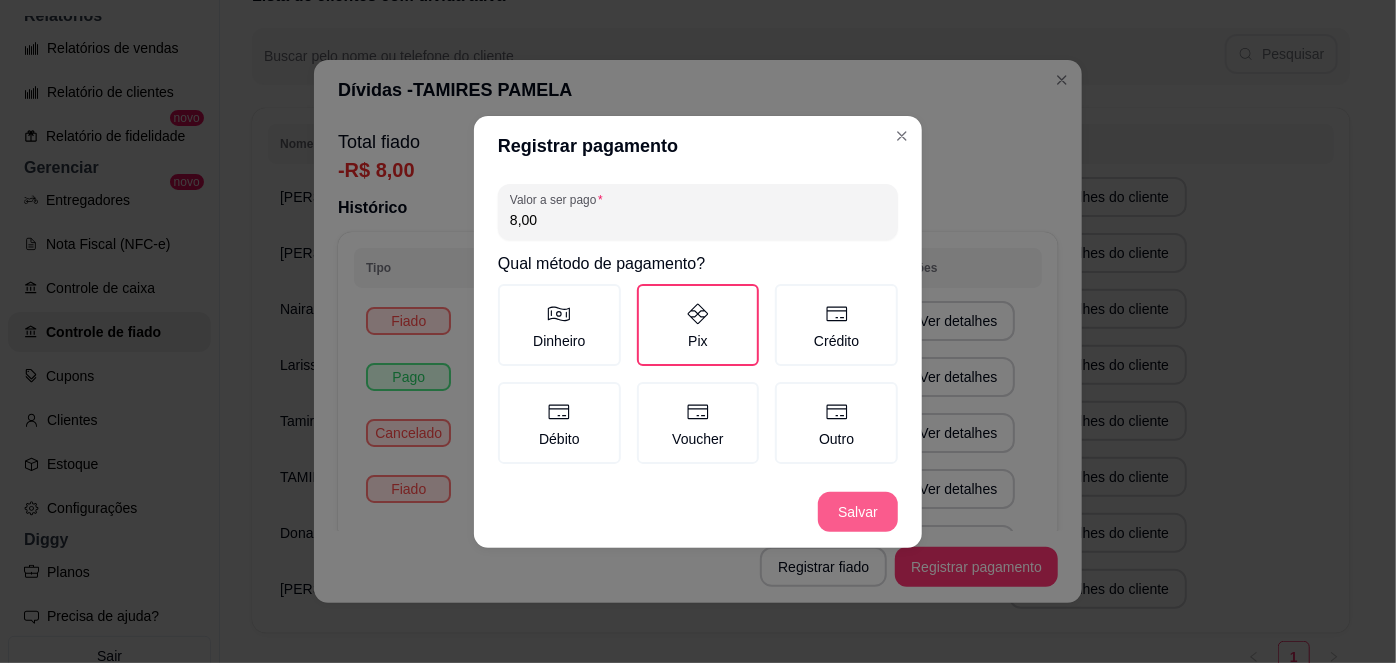 type on "8,00" 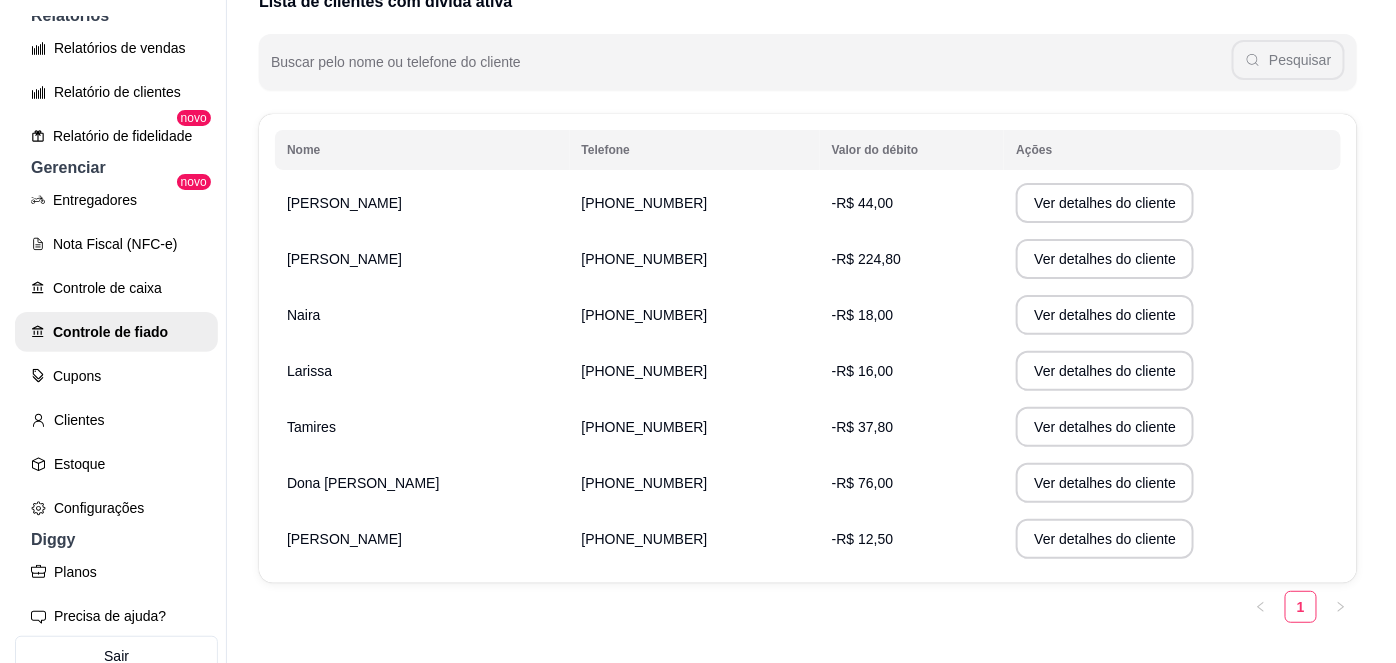 scroll, scrollTop: 232, scrollLeft: 0, axis: vertical 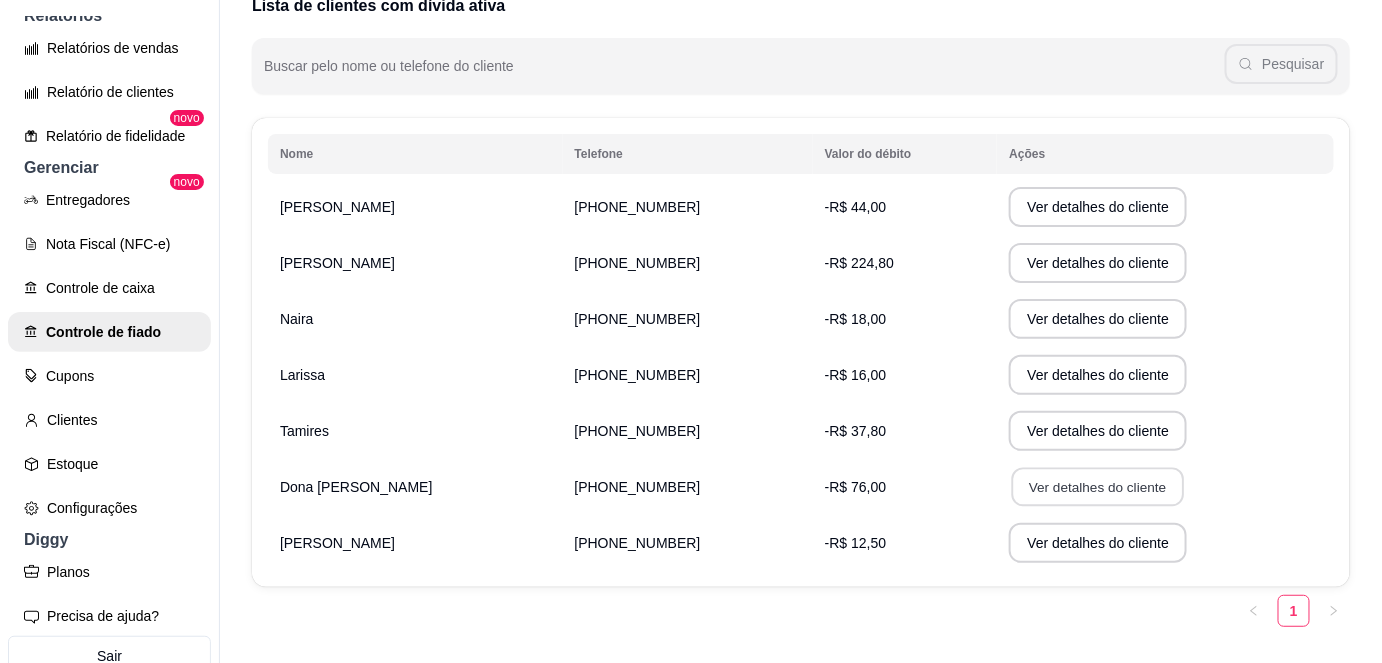 click on "Ver detalhes do cliente" at bounding box center (1098, 487) 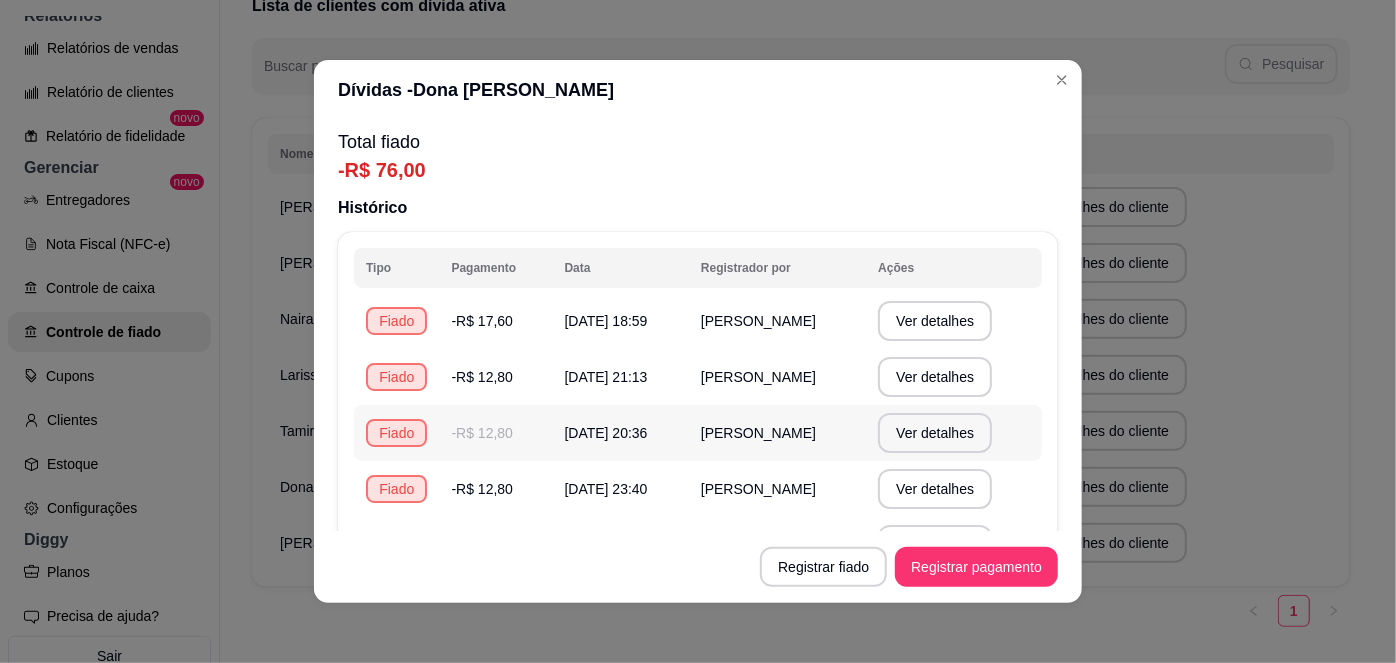 scroll, scrollTop: 105, scrollLeft: 0, axis: vertical 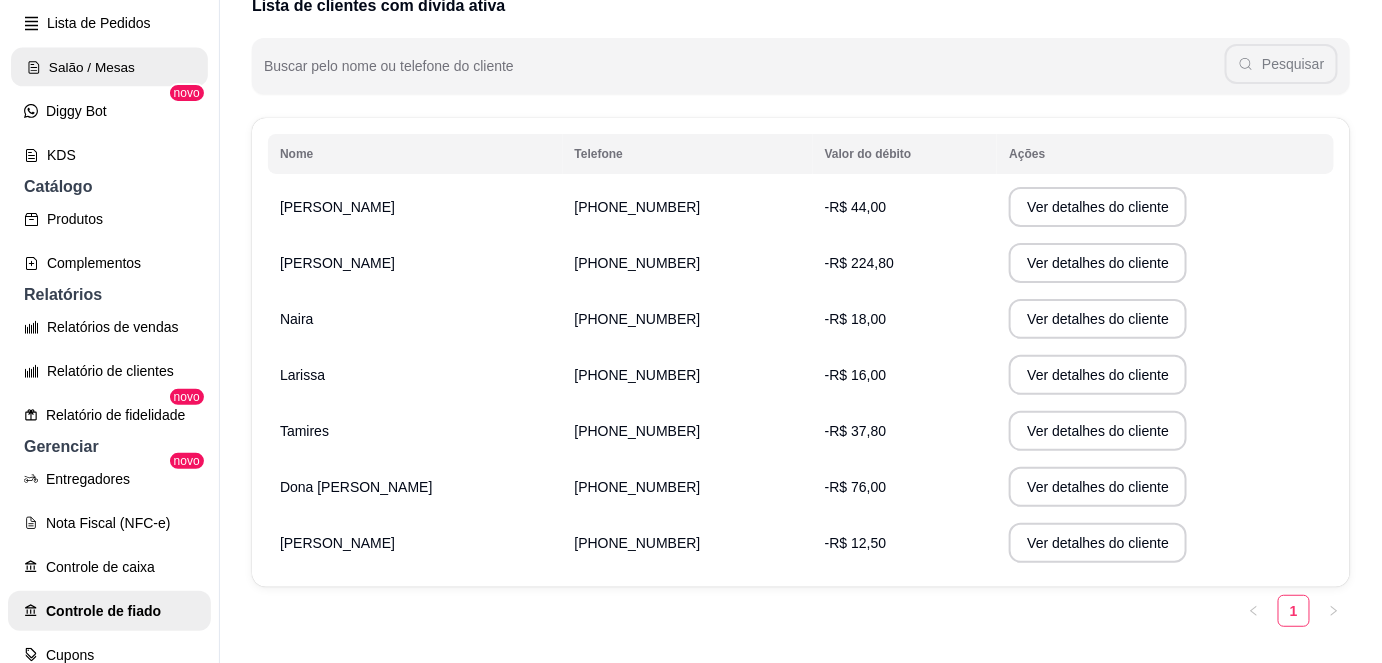 click on "Salão / Mesas" at bounding box center (109, 67) 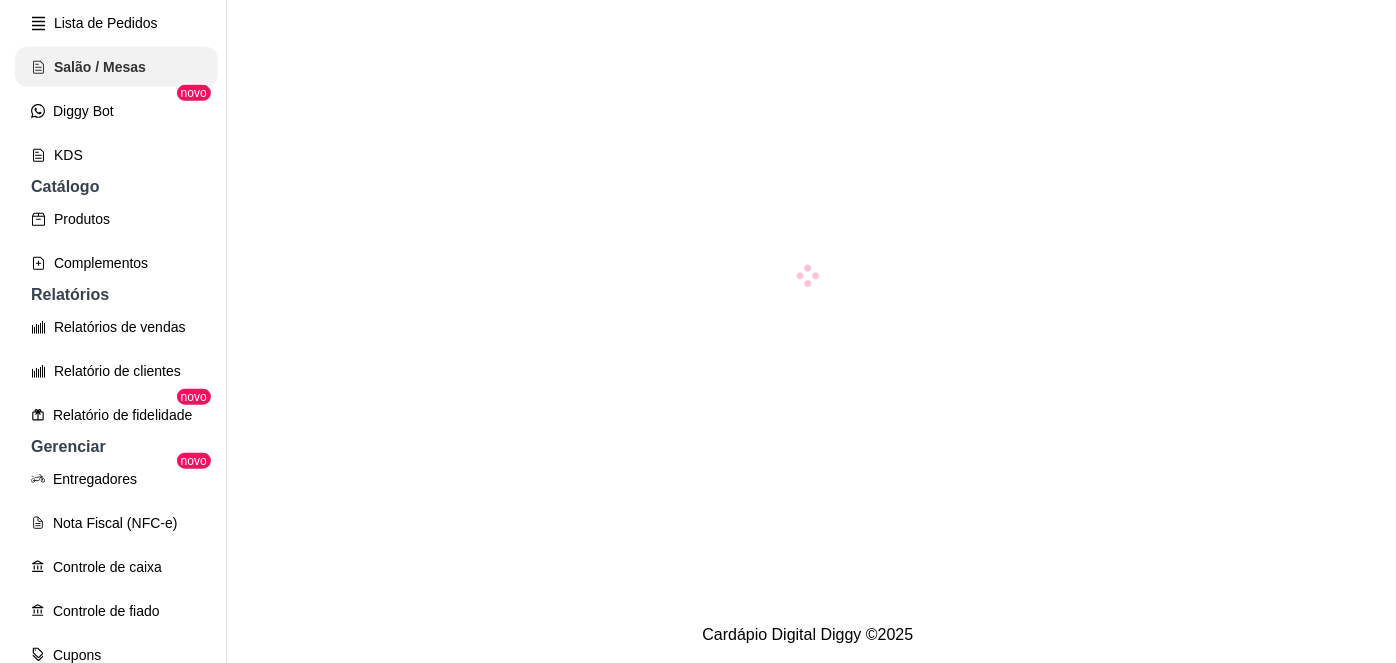 scroll, scrollTop: 0, scrollLeft: 0, axis: both 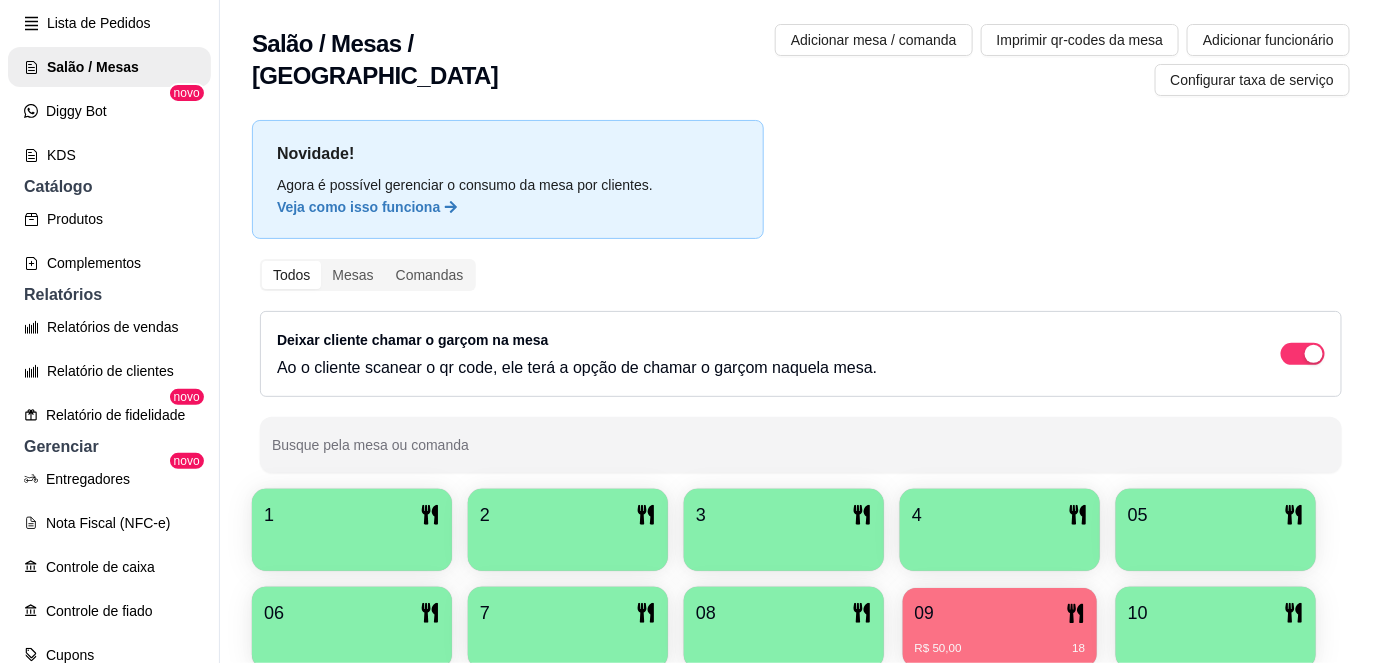 click on "09" at bounding box center [1000, 613] 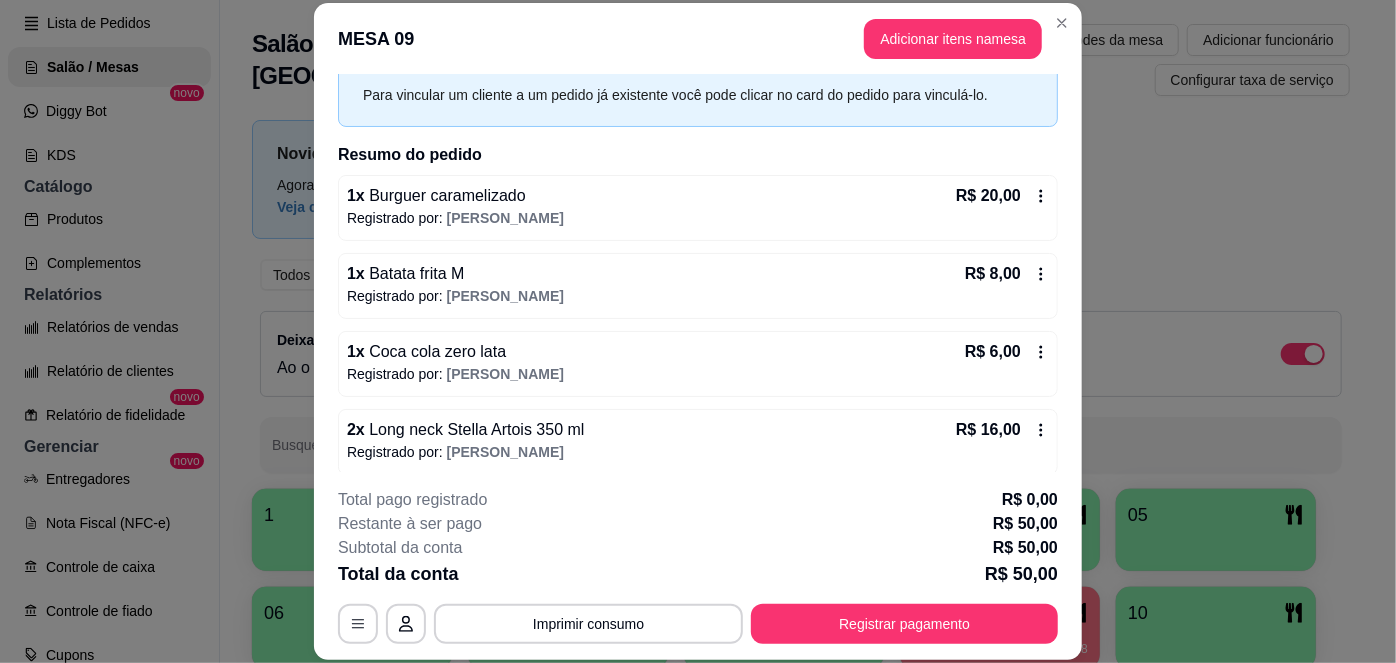scroll, scrollTop: 97, scrollLeft: 0, axis: vertical 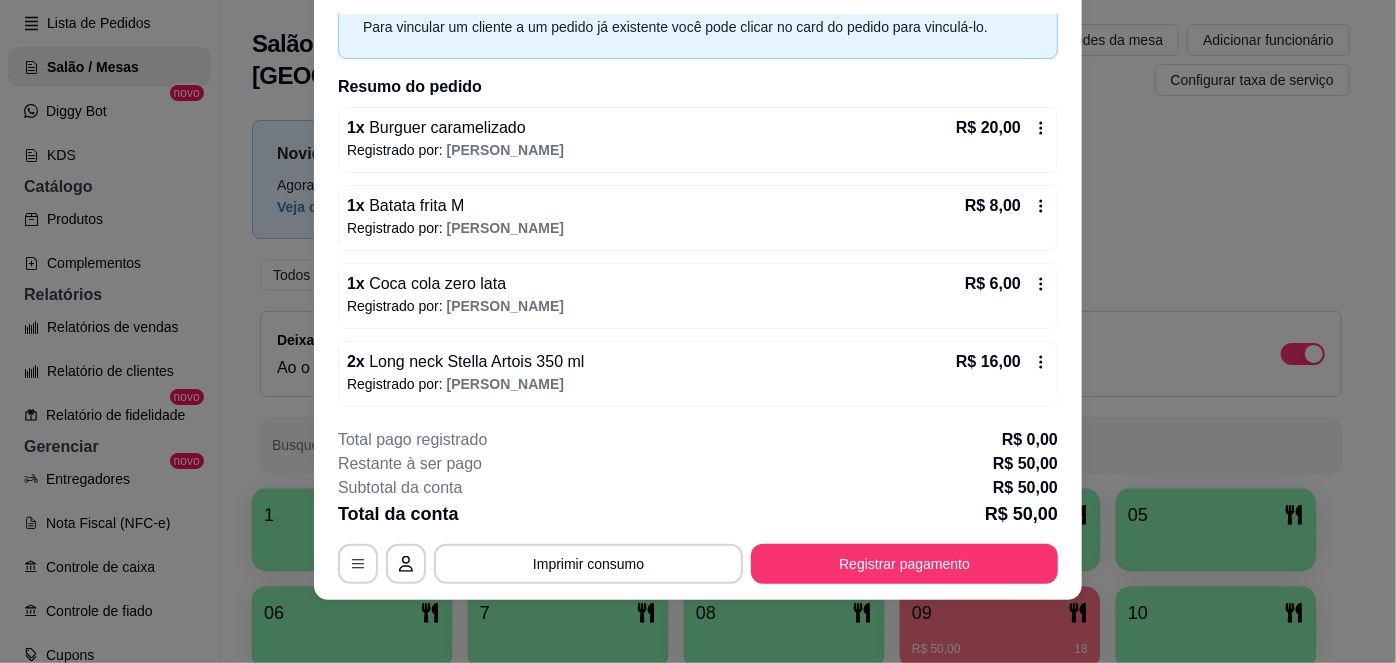 click 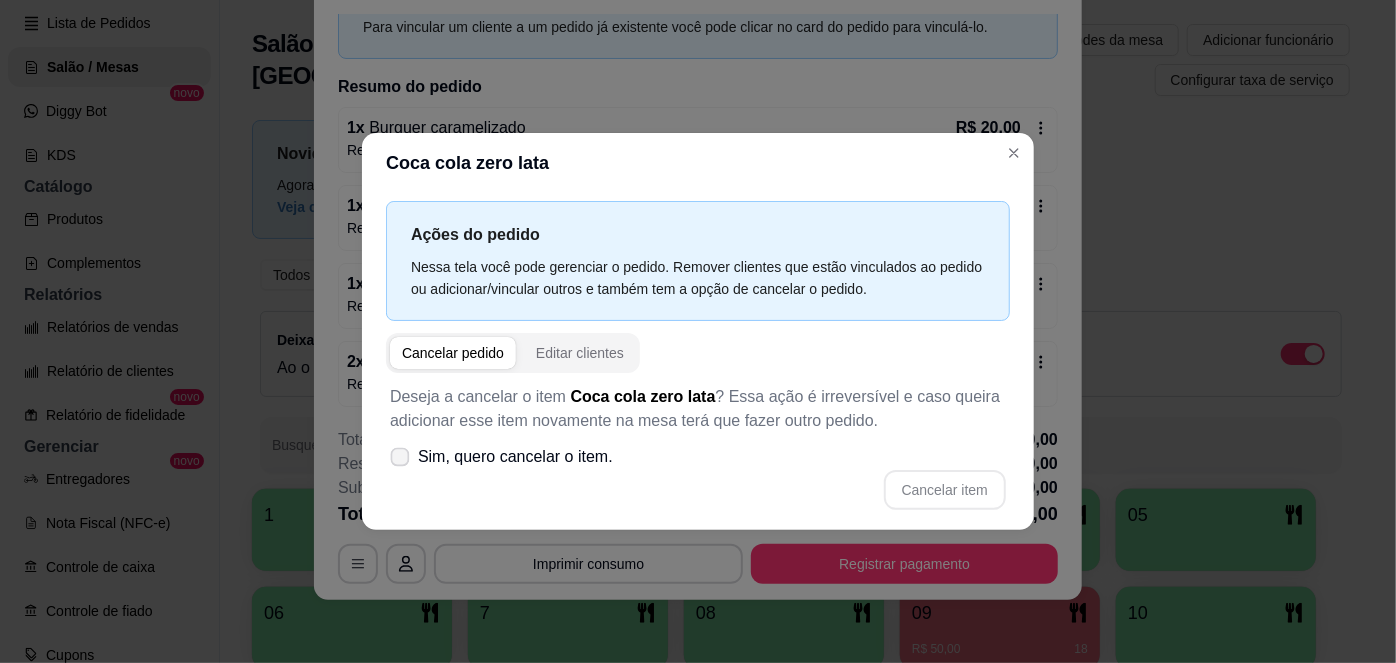 click 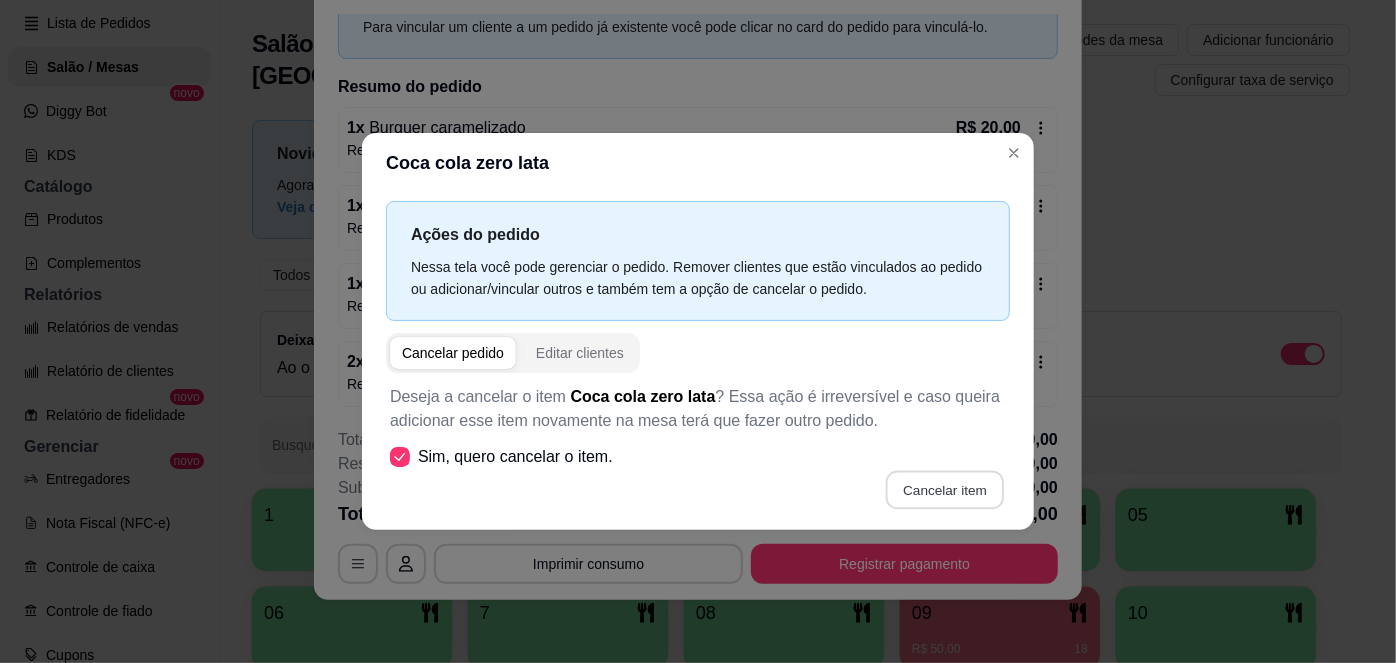 click on "Cancelar item" at bounding box center (944, 489) 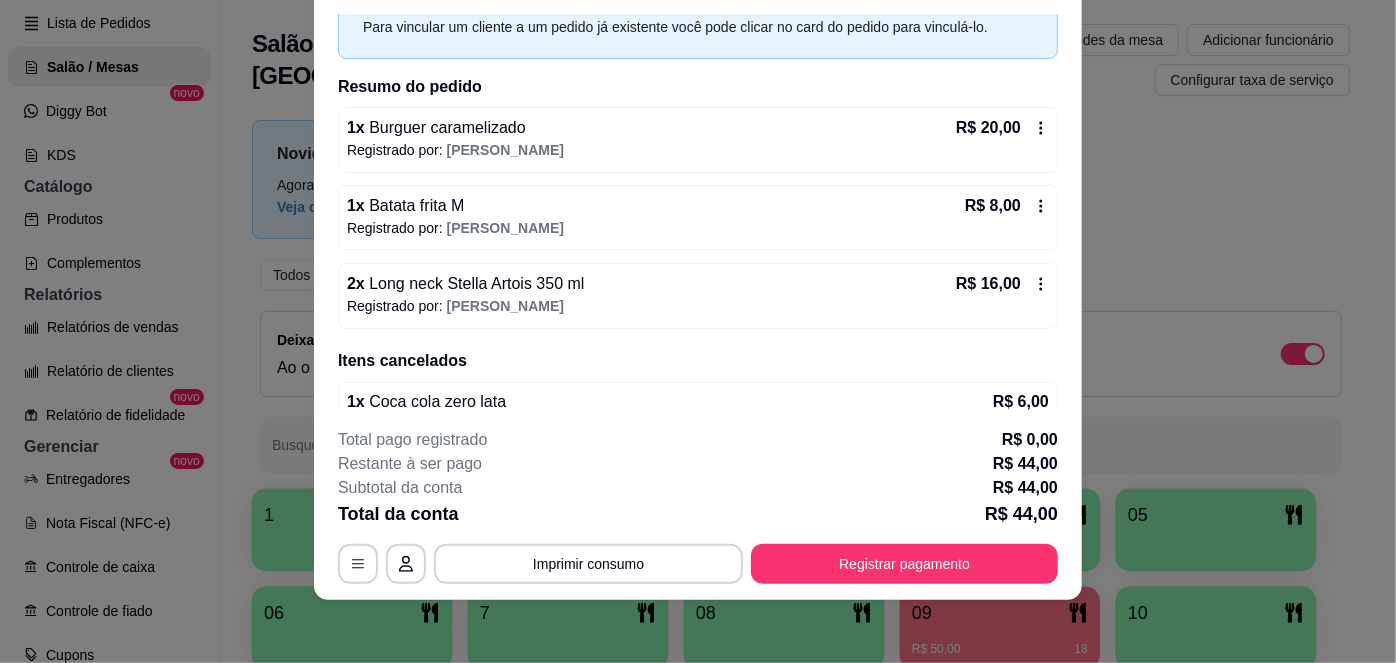 scroll, scrollTop: 0, scrollLeft: 0, axis: both 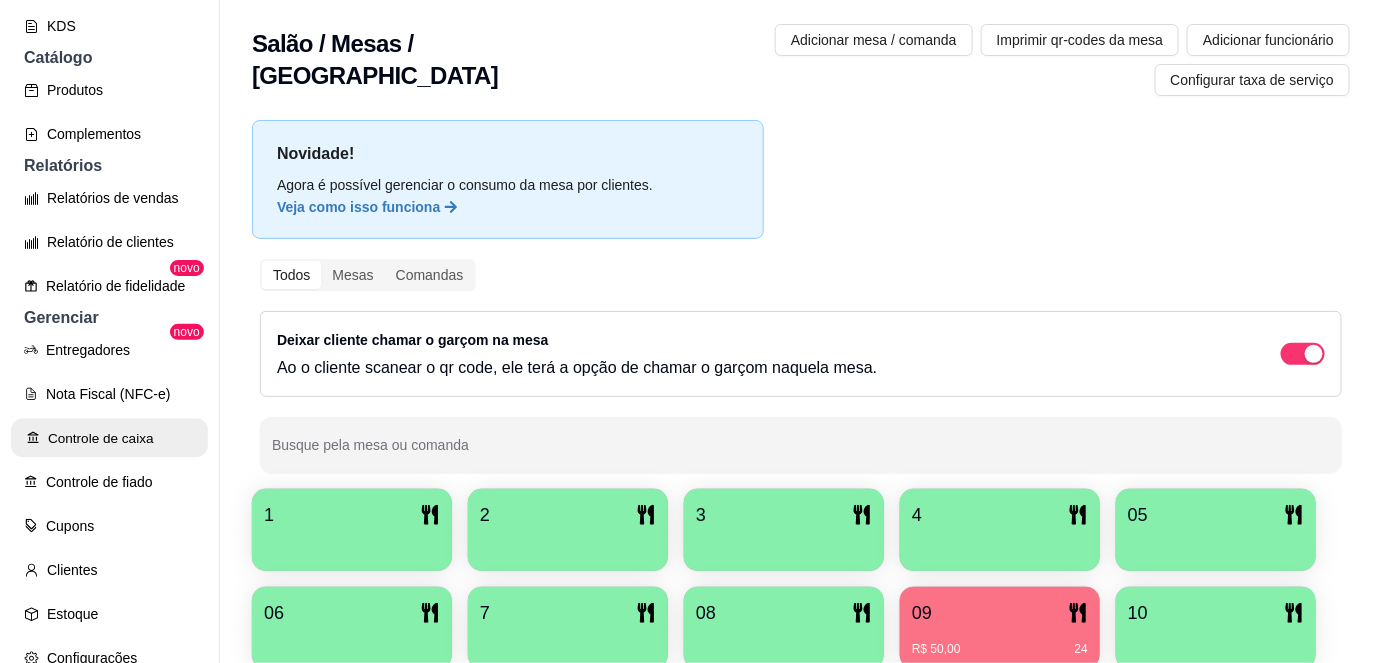 click on "Controle de caixa" at bounding box center (109, 438) 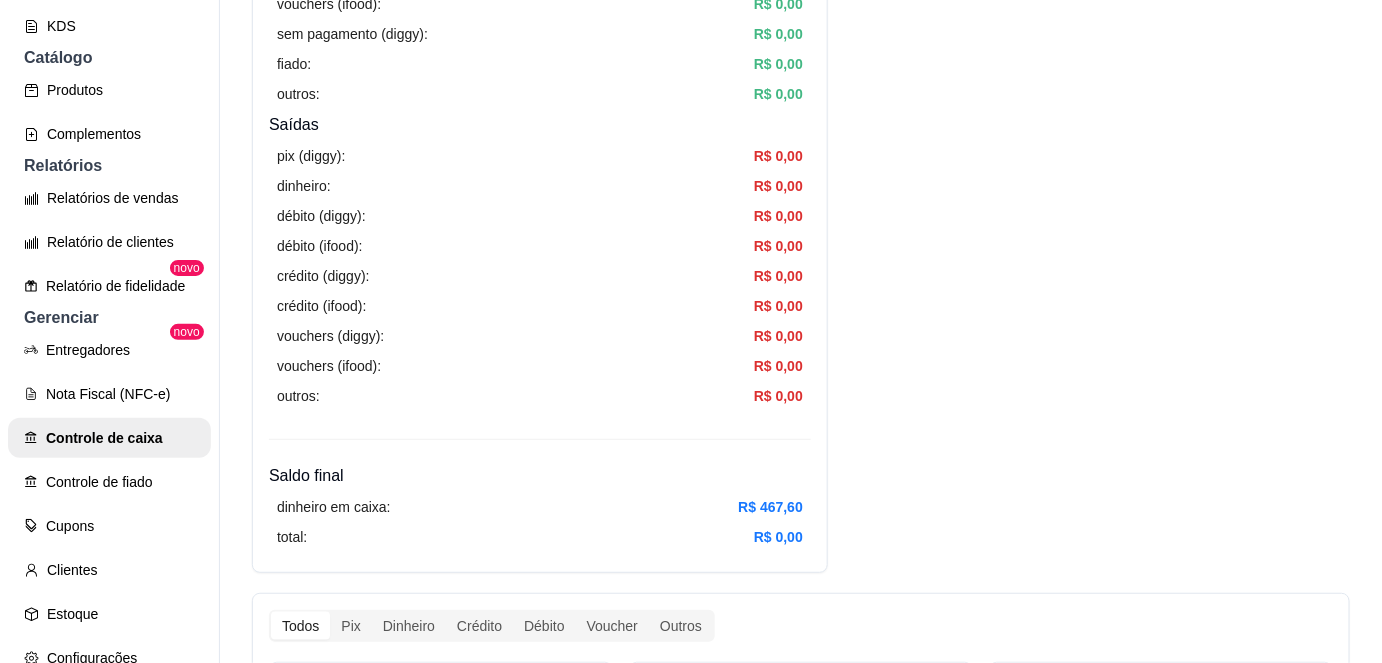 scroll, scrollTop: 680, scrollLeft: 0, axis: vertical 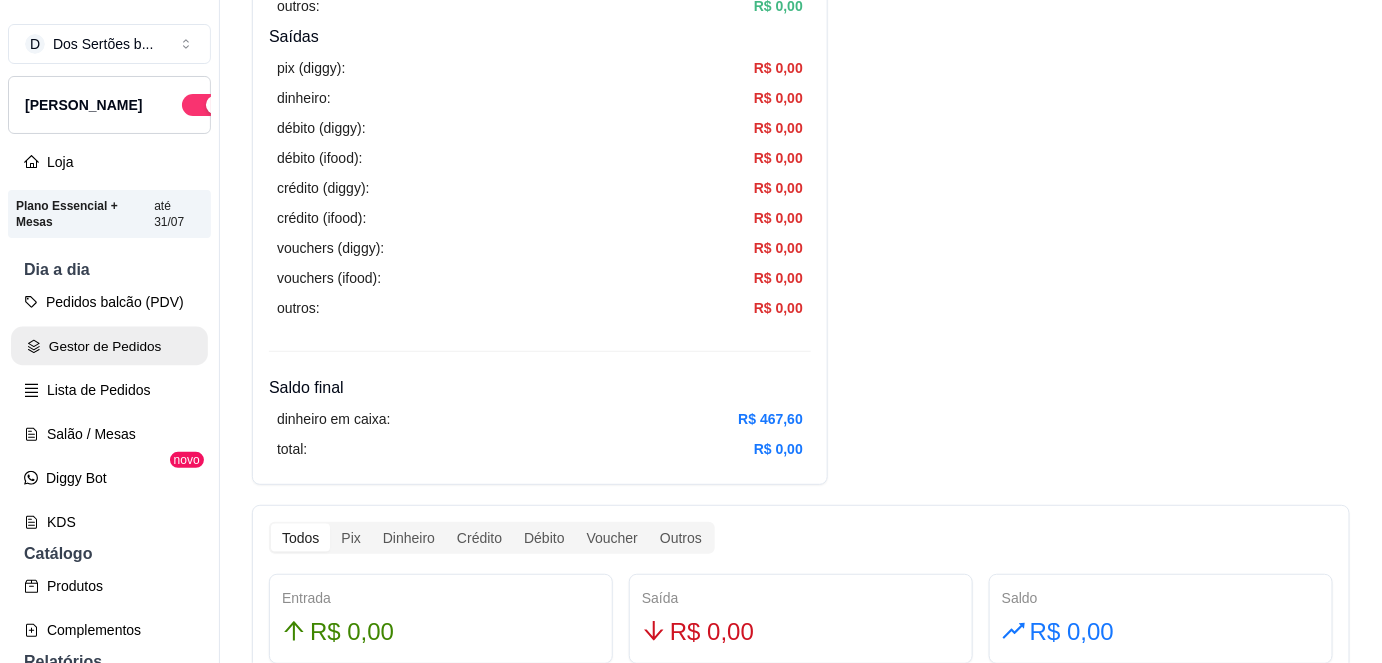 click on "Gestor de Pedidos" at bounding box center [109, 346] 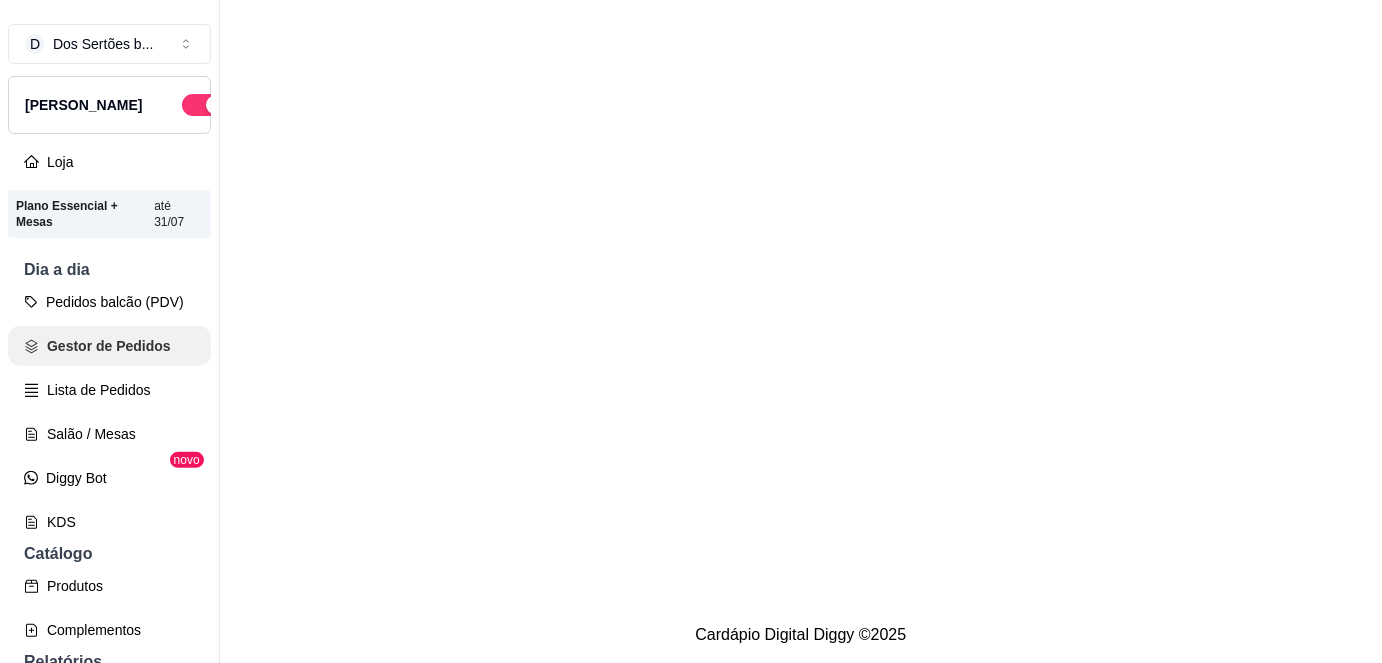 scroll, scrollTop: 0, scrollLeft: 0, axis: both 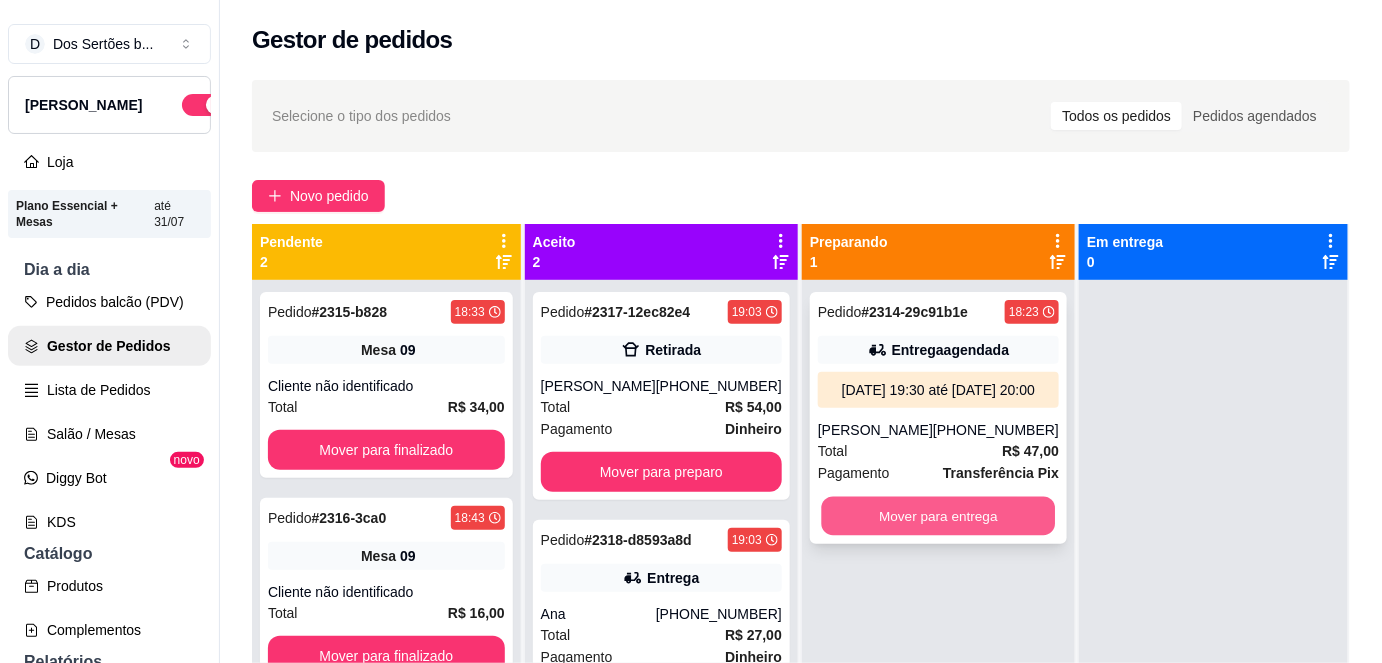 click on "Mover para entrega" at bounding box center [939, 516] 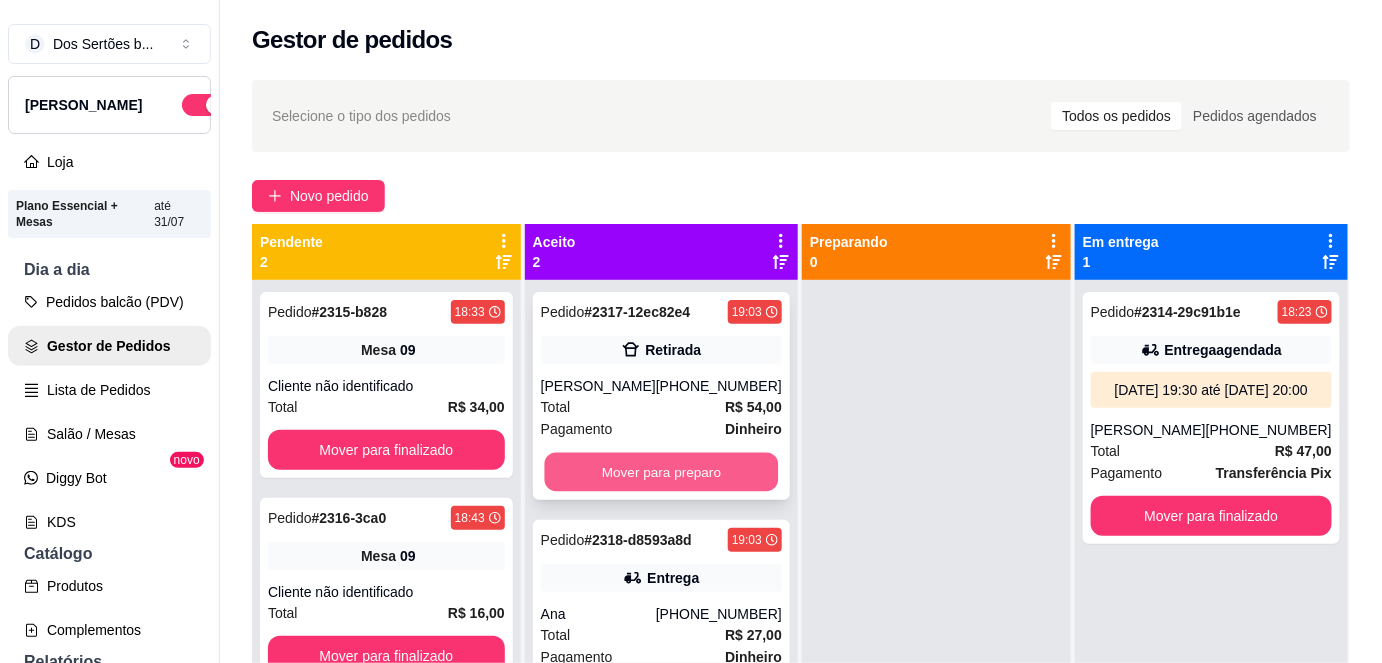 click on "Mover para preparo" at bounding box center [661, 472] 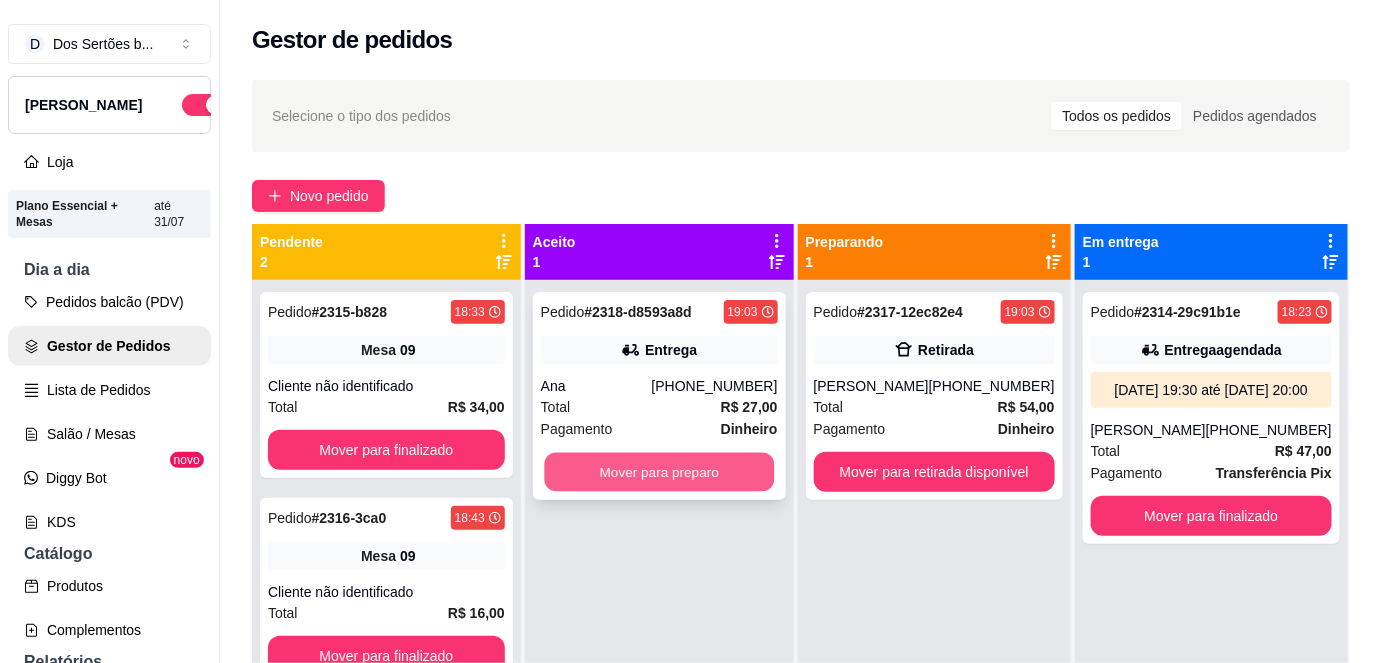click on "Mover para preparo" at bounding box center [659, 472] 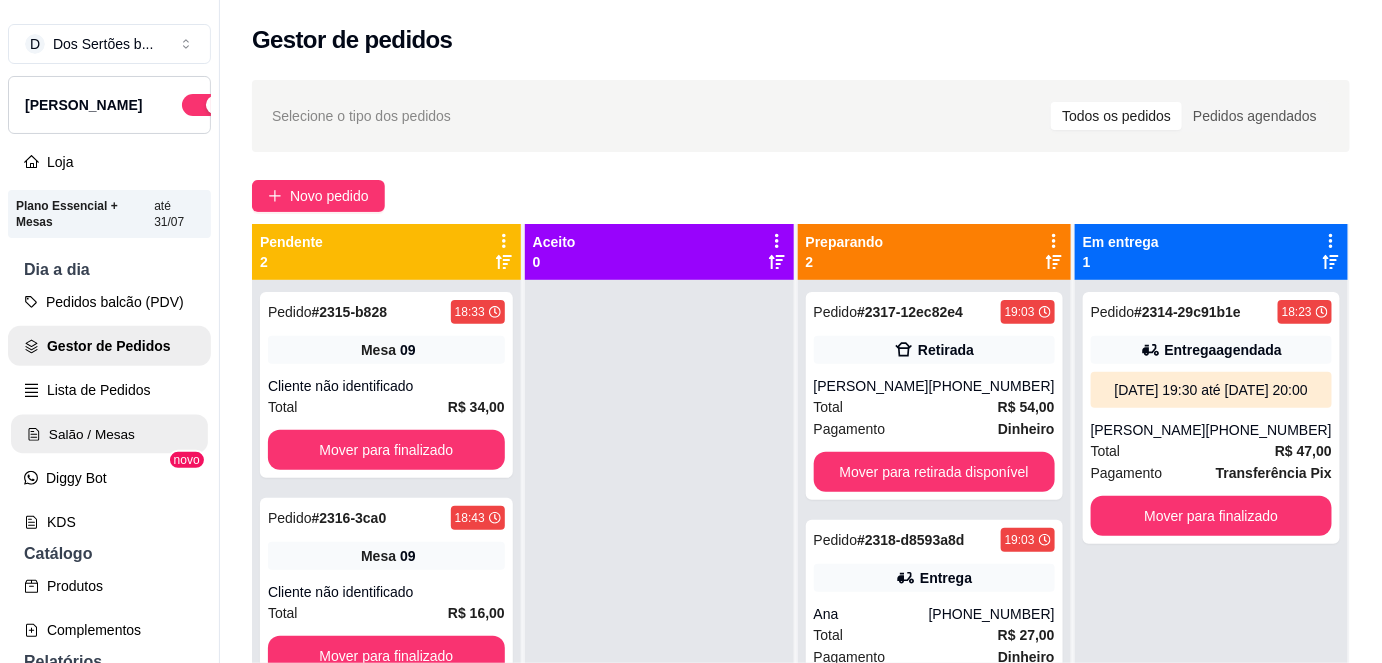 click on "Salão / Mesas" at bounding box center (109, 434) 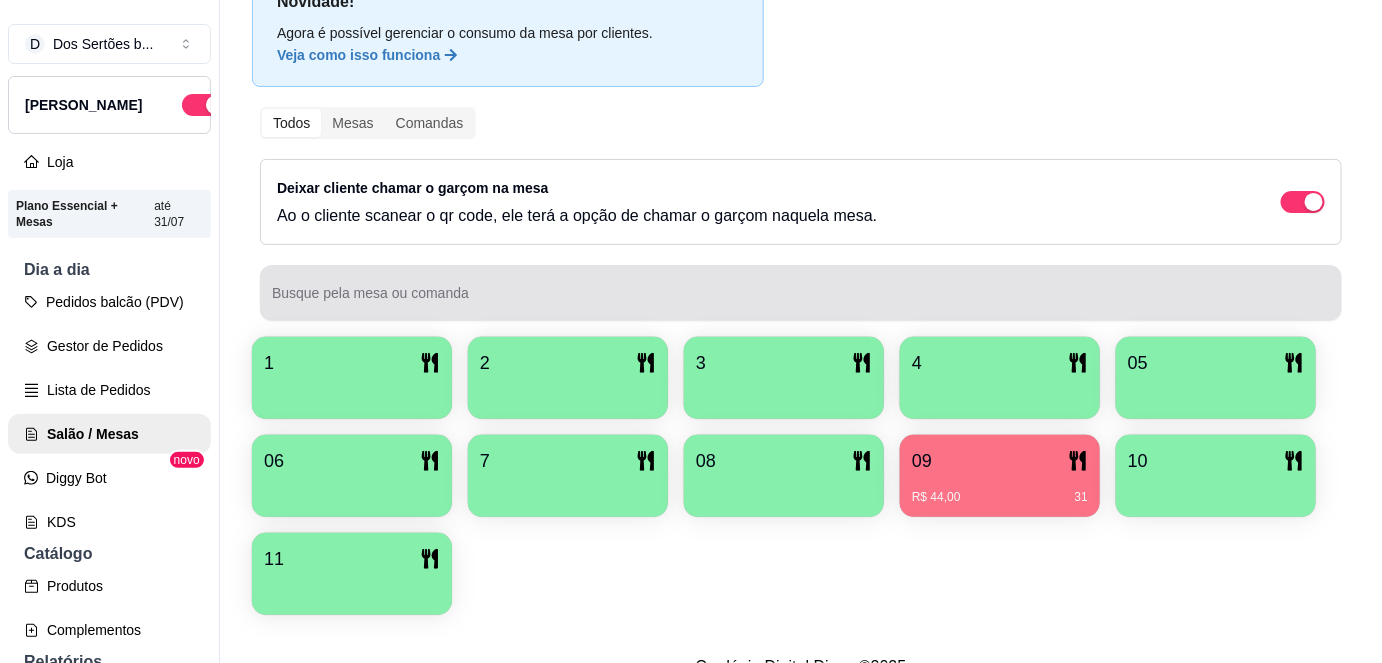 scroll, scrollTop: 156, scrollLeft: 0, axis: vertical 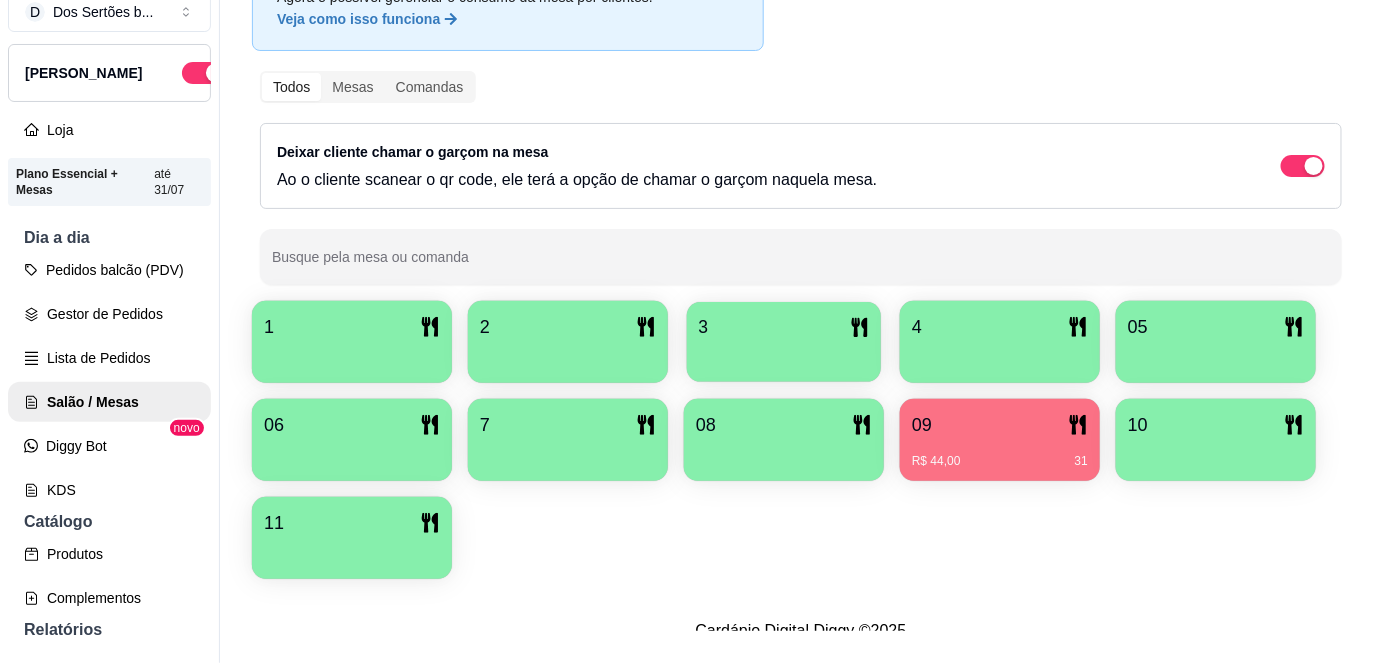 click on "3" at bounding box center [784, 327] 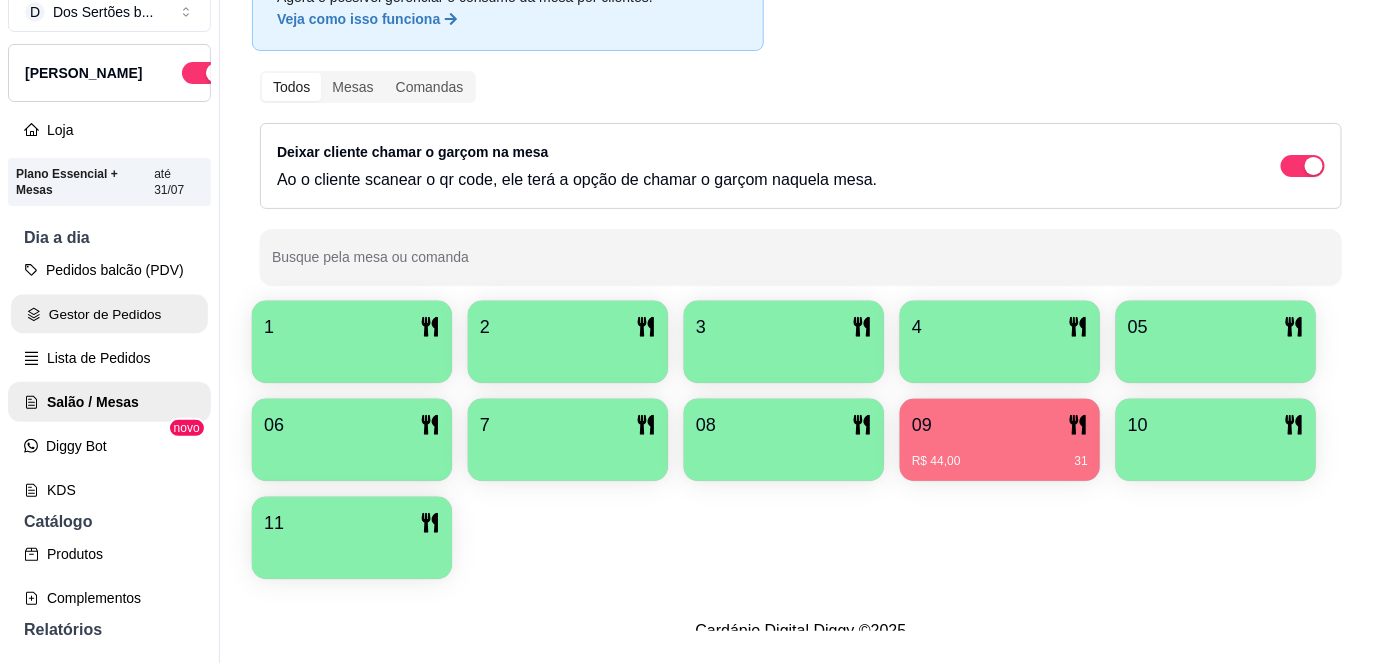 click on "Gestor de Pedidos" at bounding box center [109, 314] 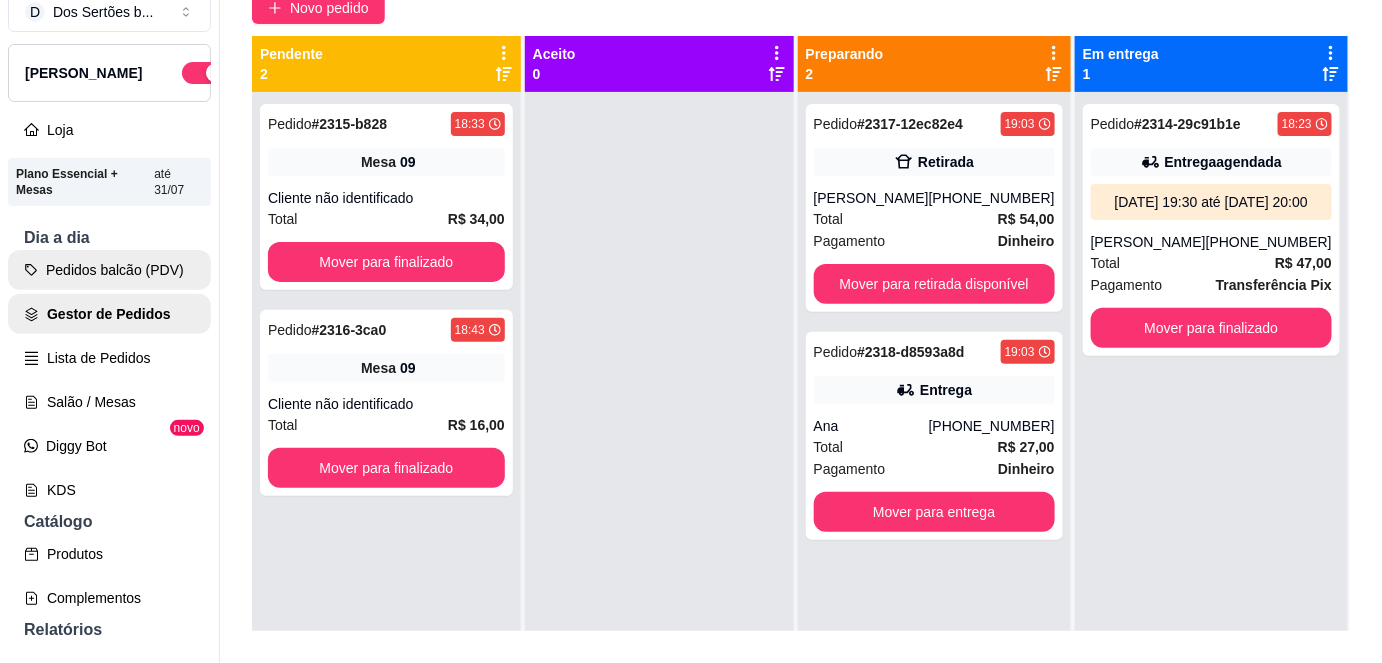 scroll, scrollTop: 0, scrollLeft: 0, axis: both 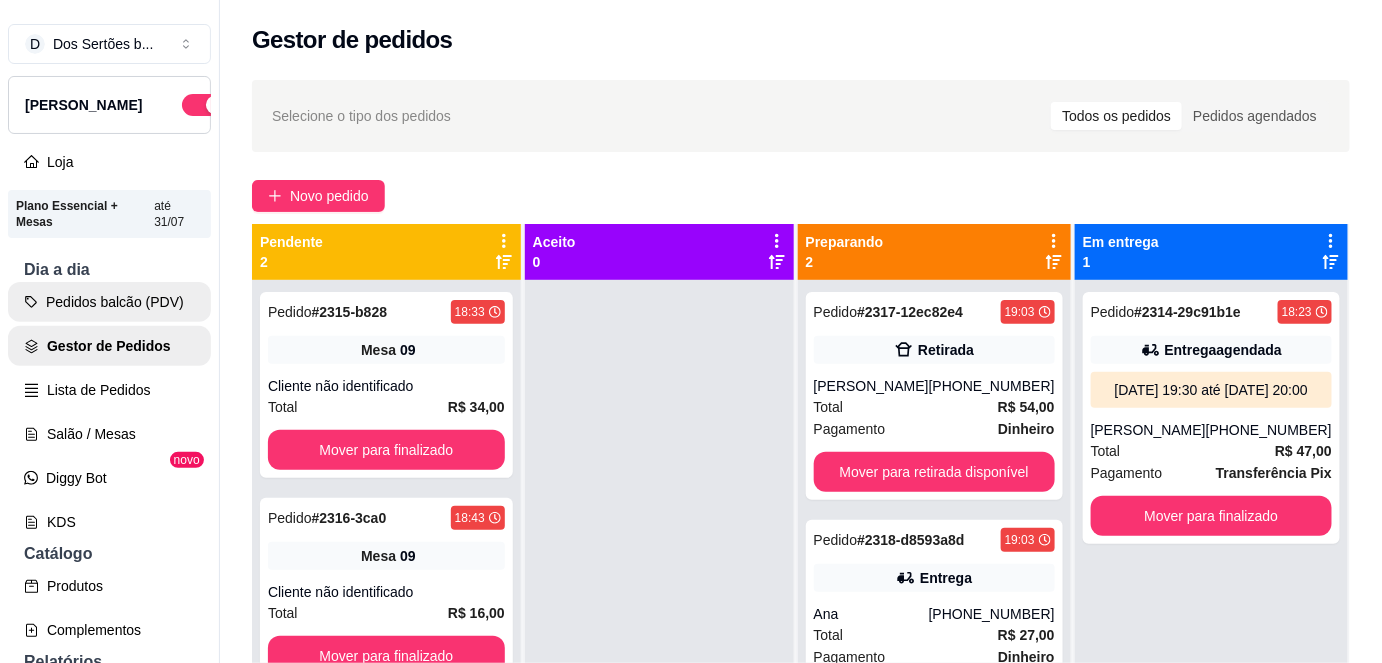 click on "Pedidos balcão (PDV)" at bounding box center (109, 302) 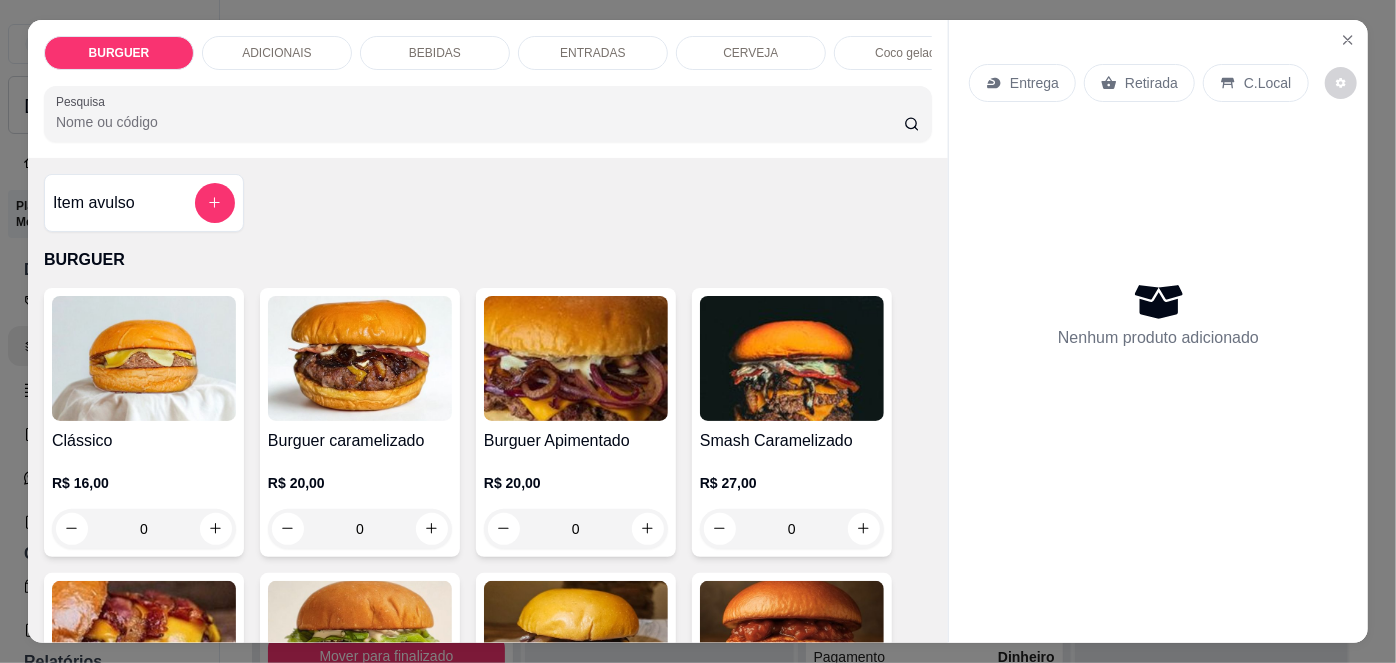 click on "Retirada" at bounding box center [1151, 83] 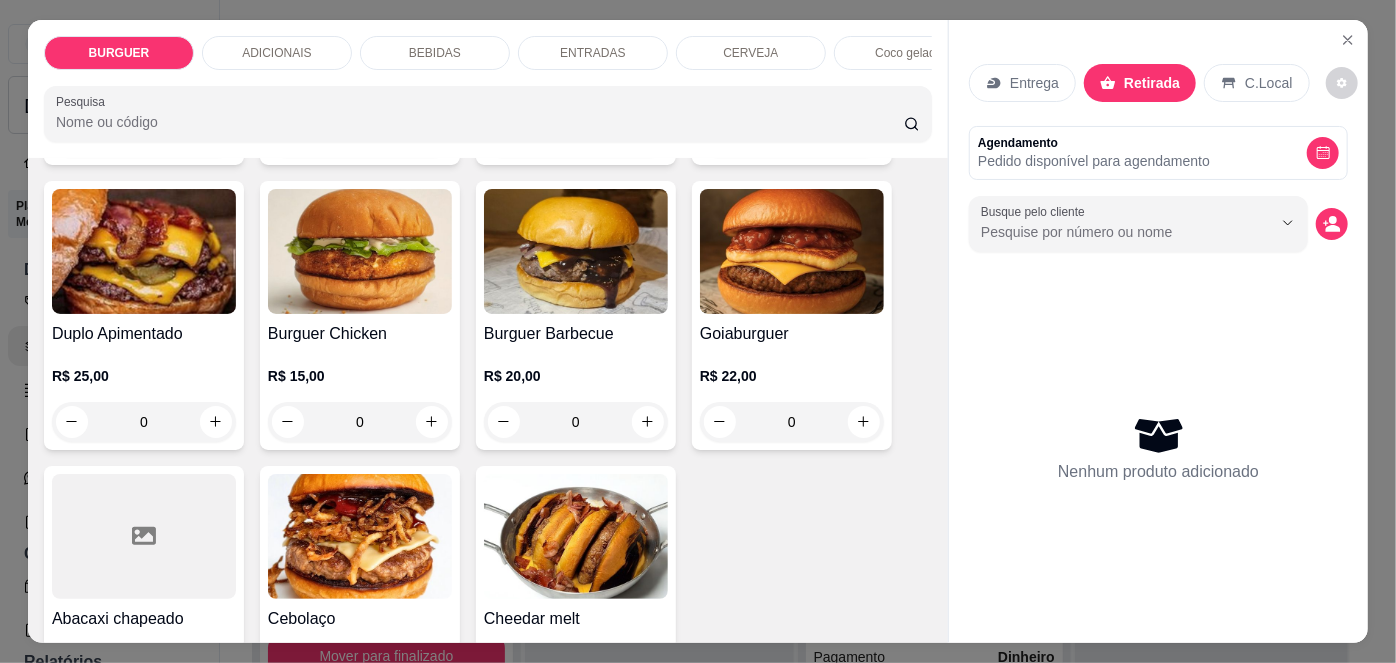 scroll, scrollTop: 407, scrollLeft: 0, axis: vertical 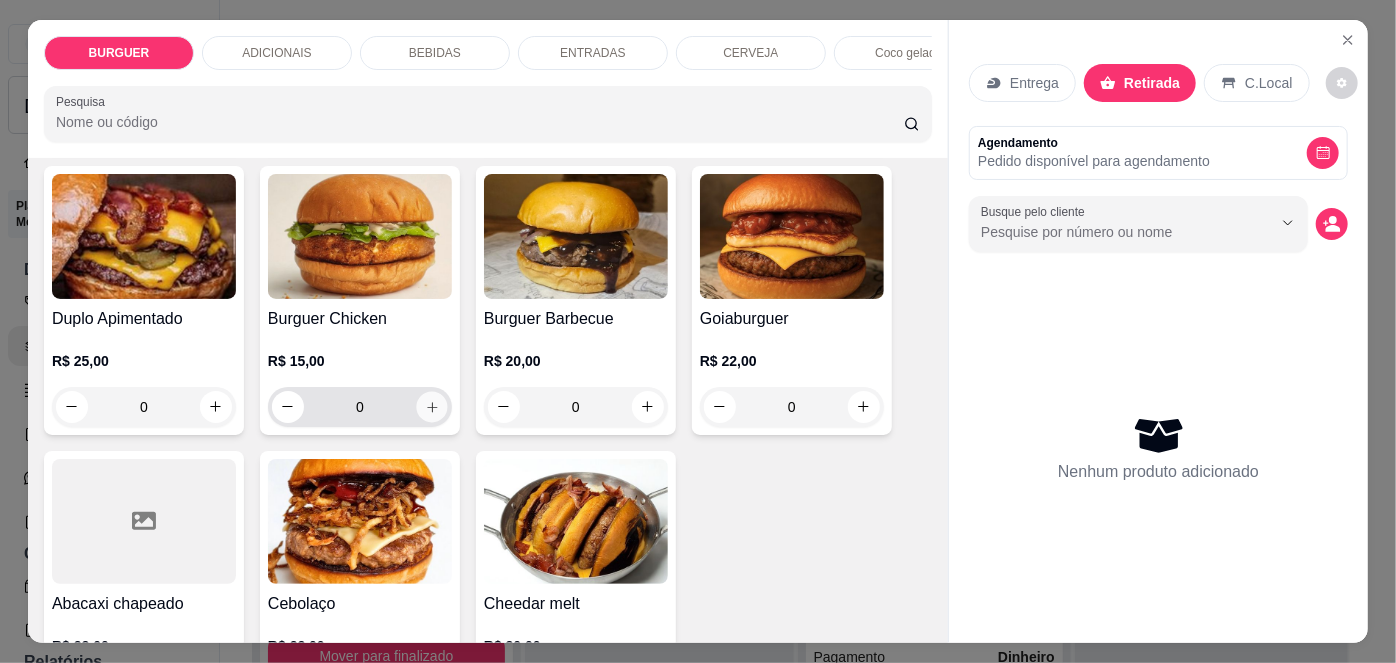click at bounding box center [431, 406] 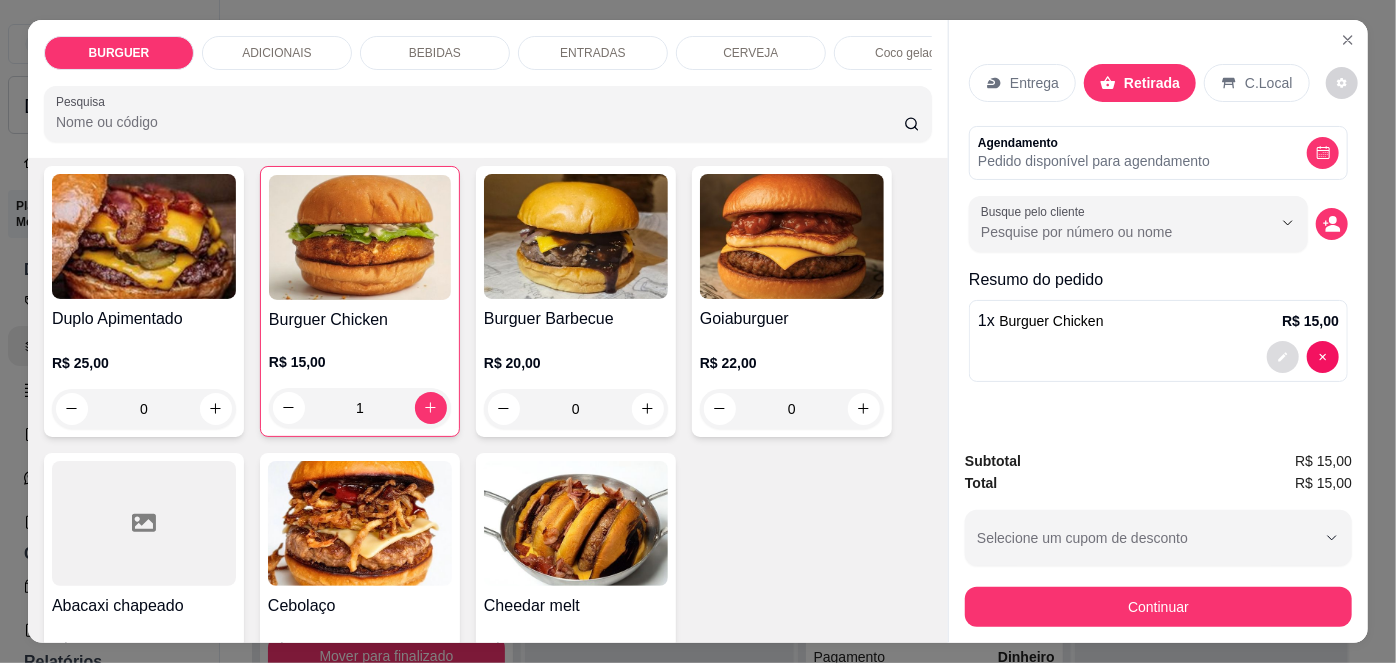 click at bounding box center (1283, 357) 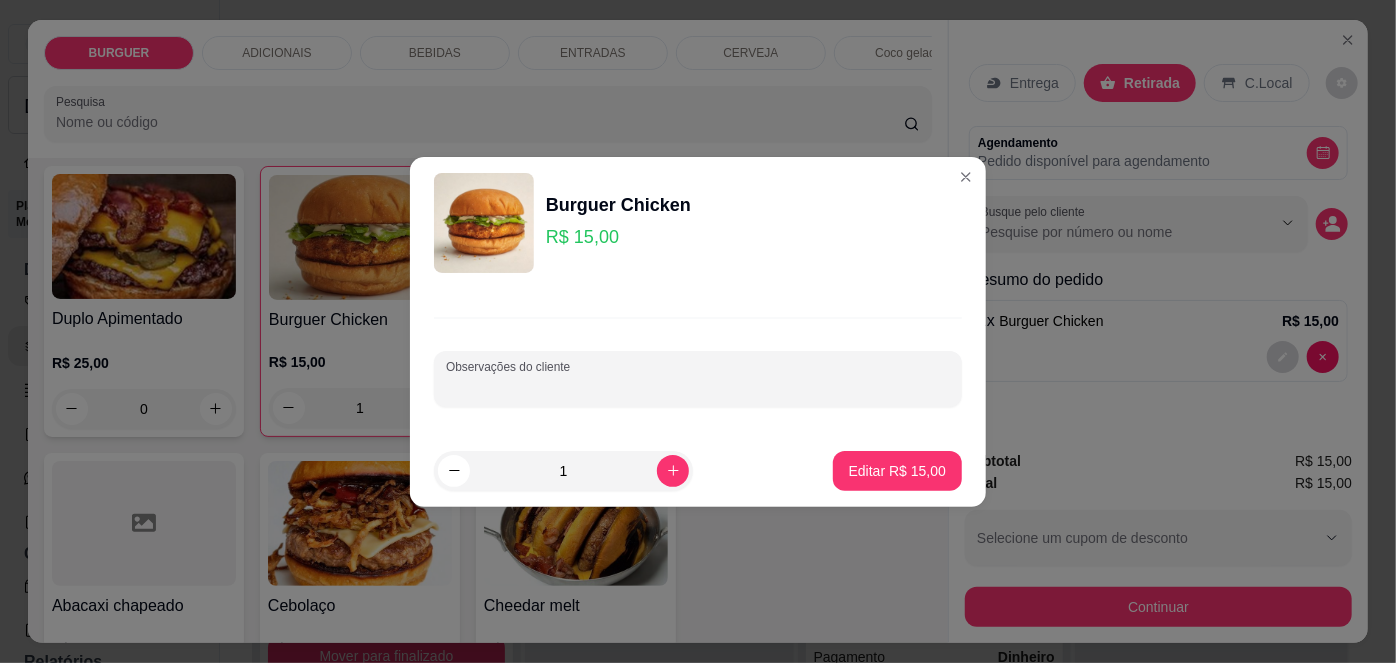 click on "Observações do cliente" at bounding box center [698, 387] 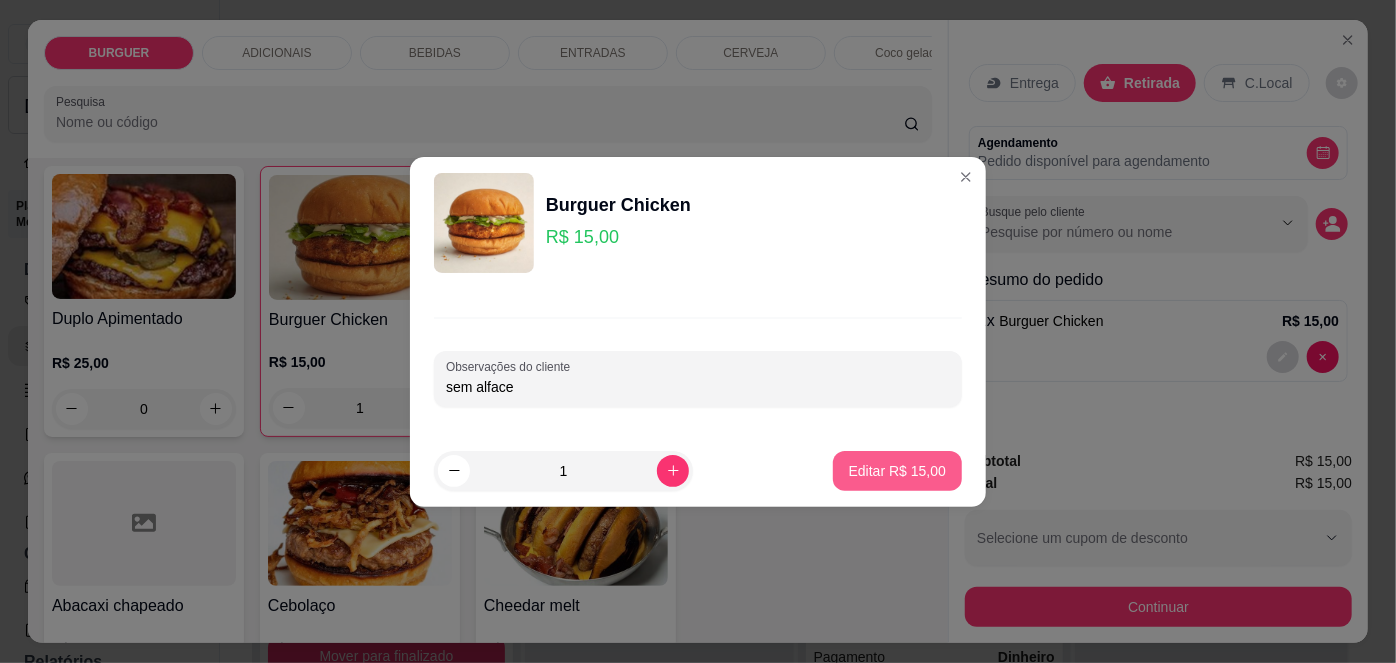 type on "sem alface" 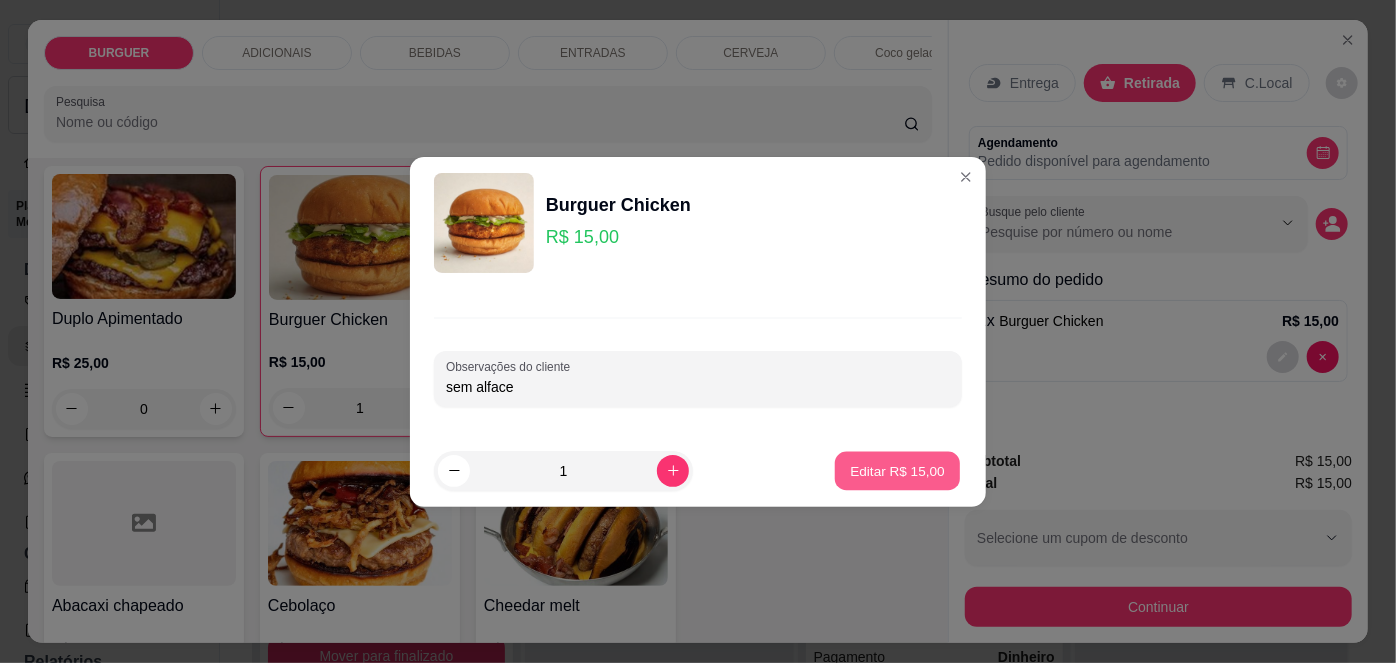 click on "Editar   R$ 15,00" at bounding box center (897, 470) 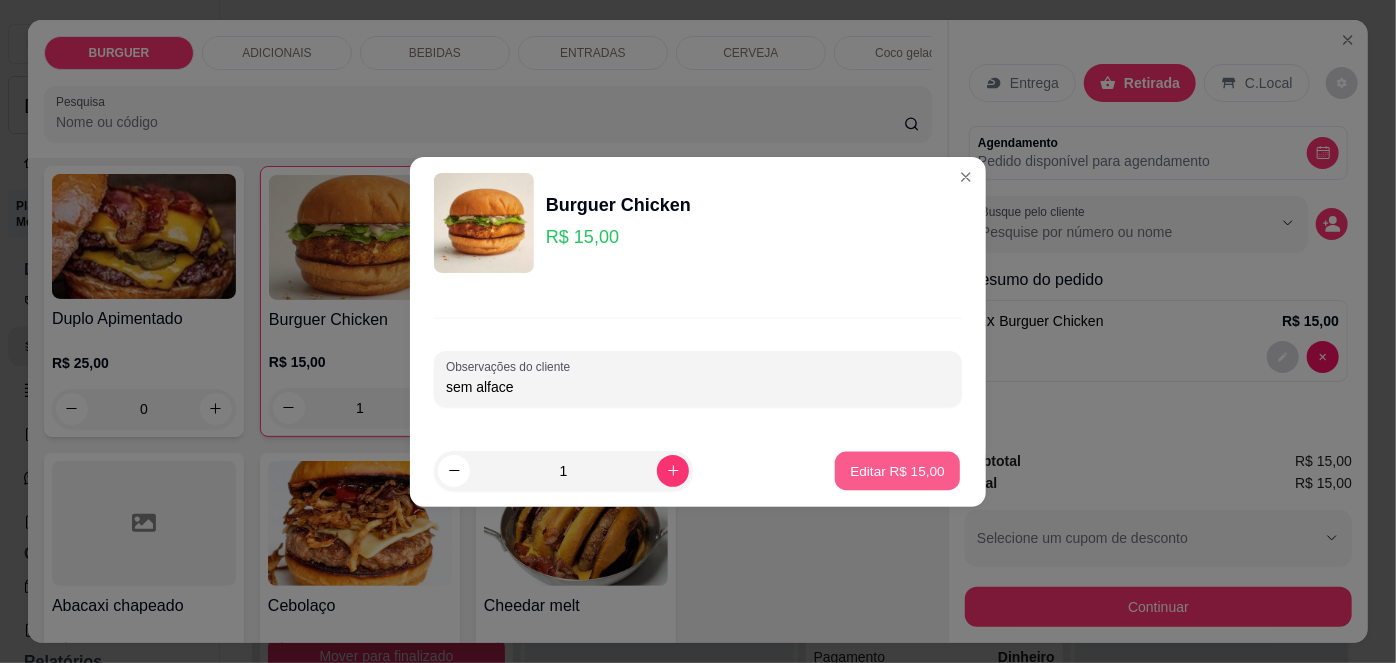 type on "0" 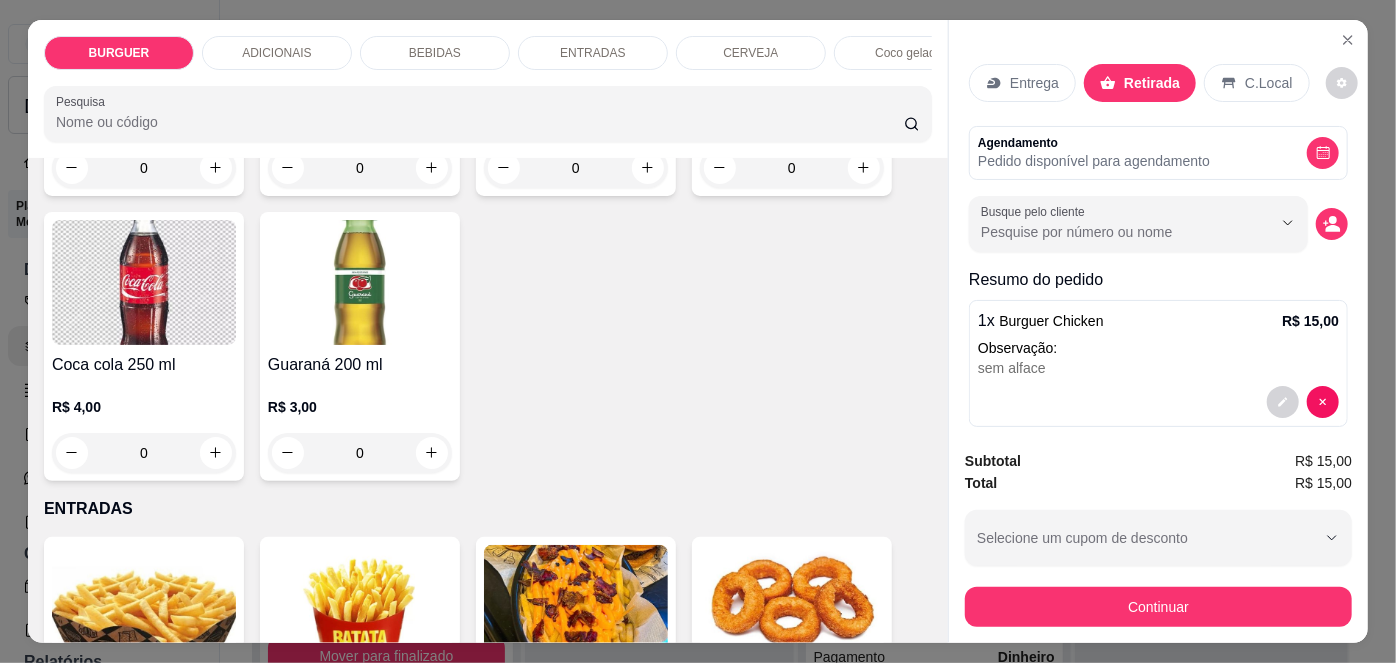 scroll, scrollTop: 2464, scrollLeft: 0, axis: vertical 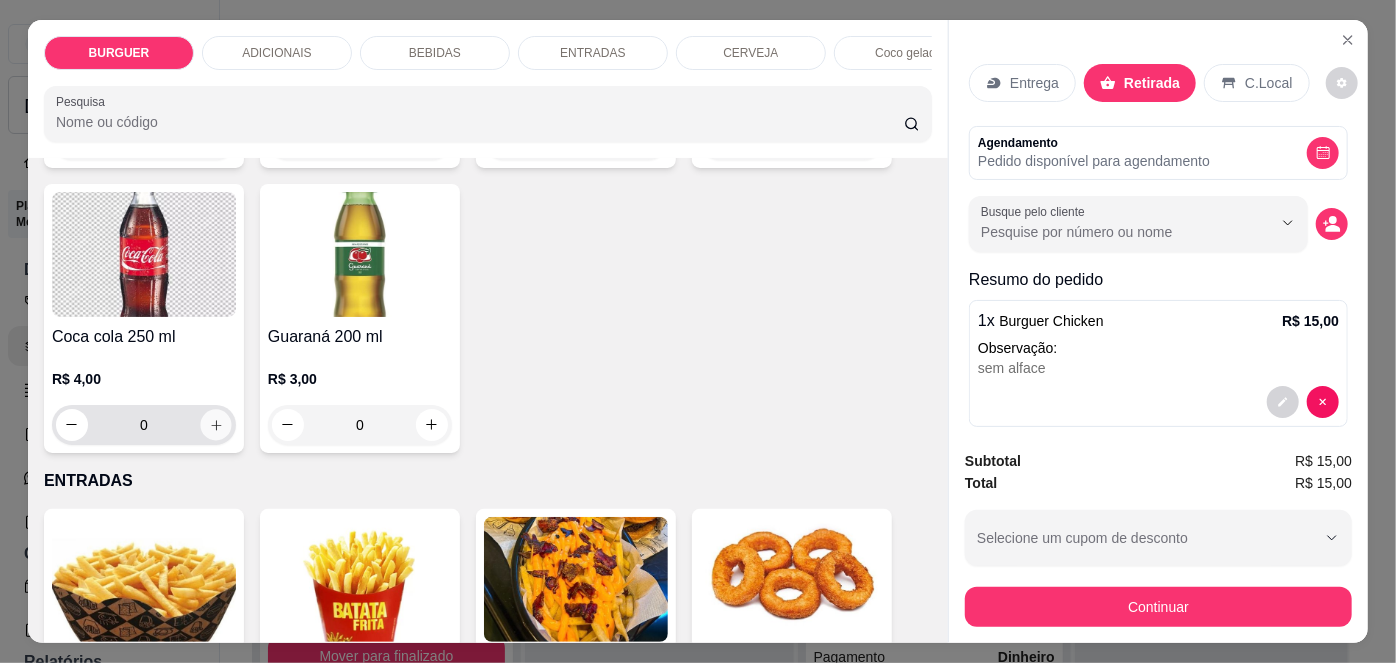 click on "0" at bounding box center [144, 425] 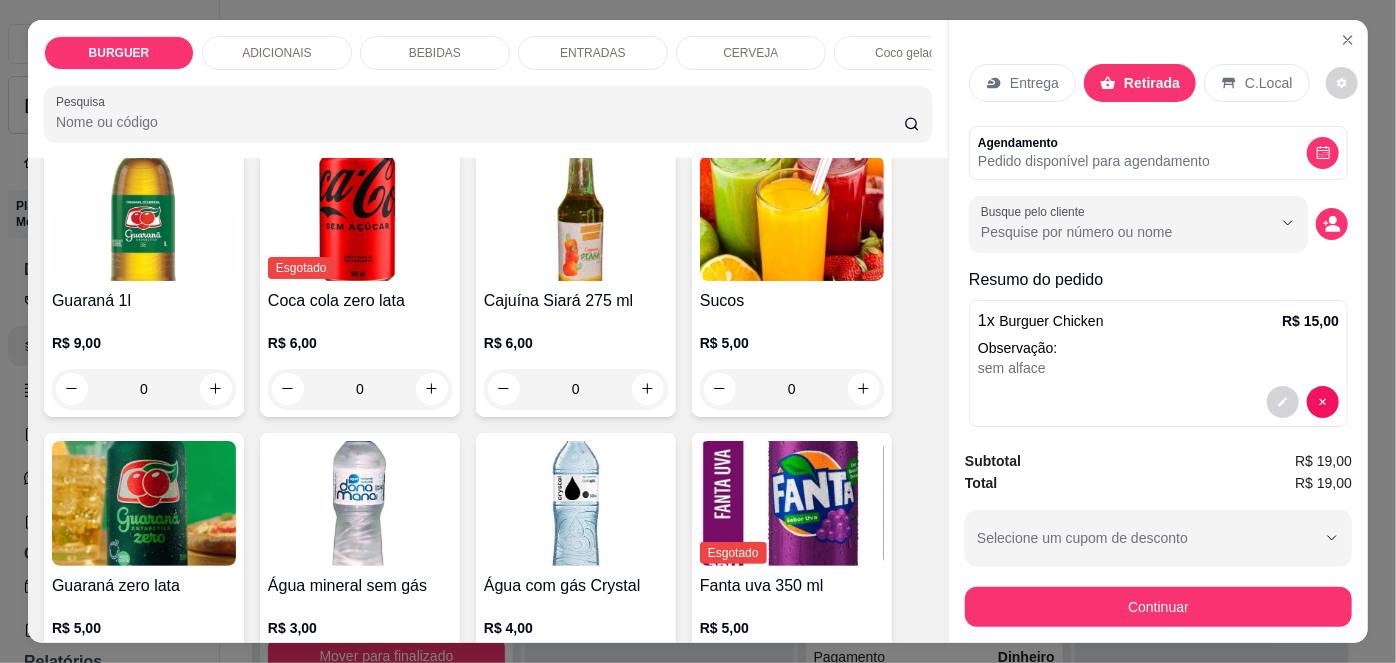 scroll, scrollTop: 1886, scrollLeft: 0, axis: vertical 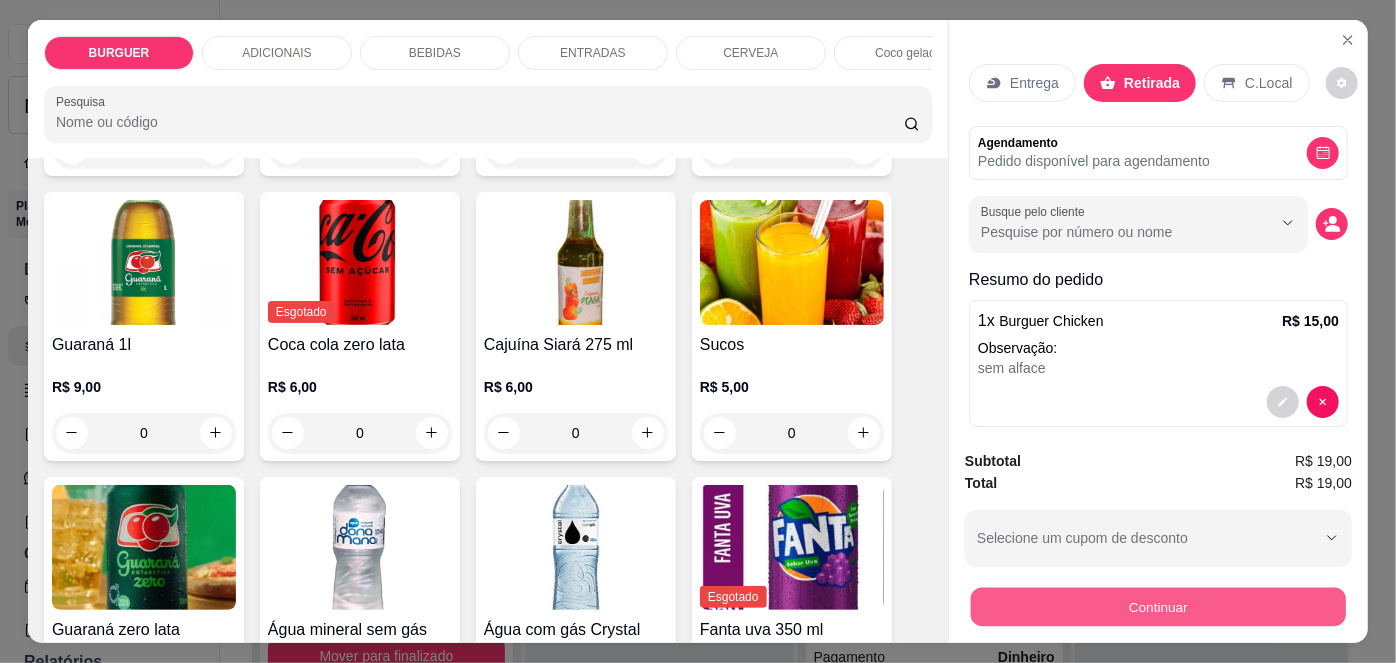click on "Continuar" at bounding box center [1158, 607] 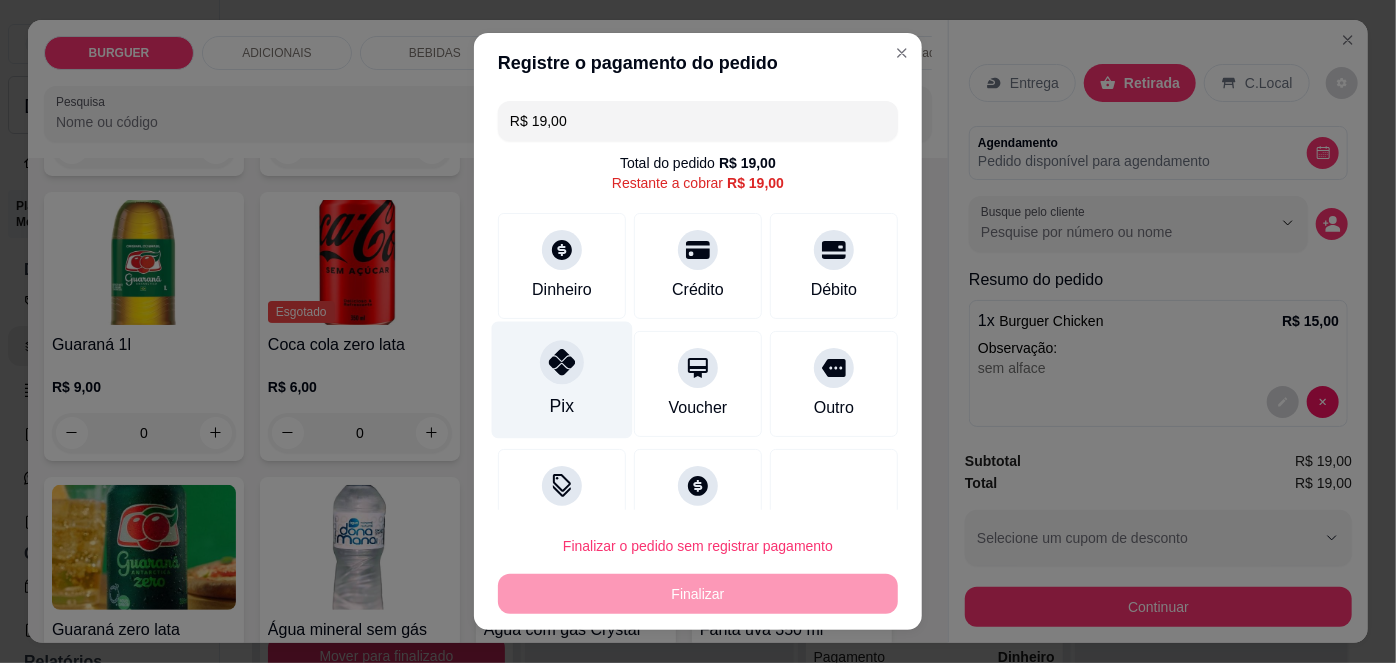click on "Pix" at bounding box center (562, 380) 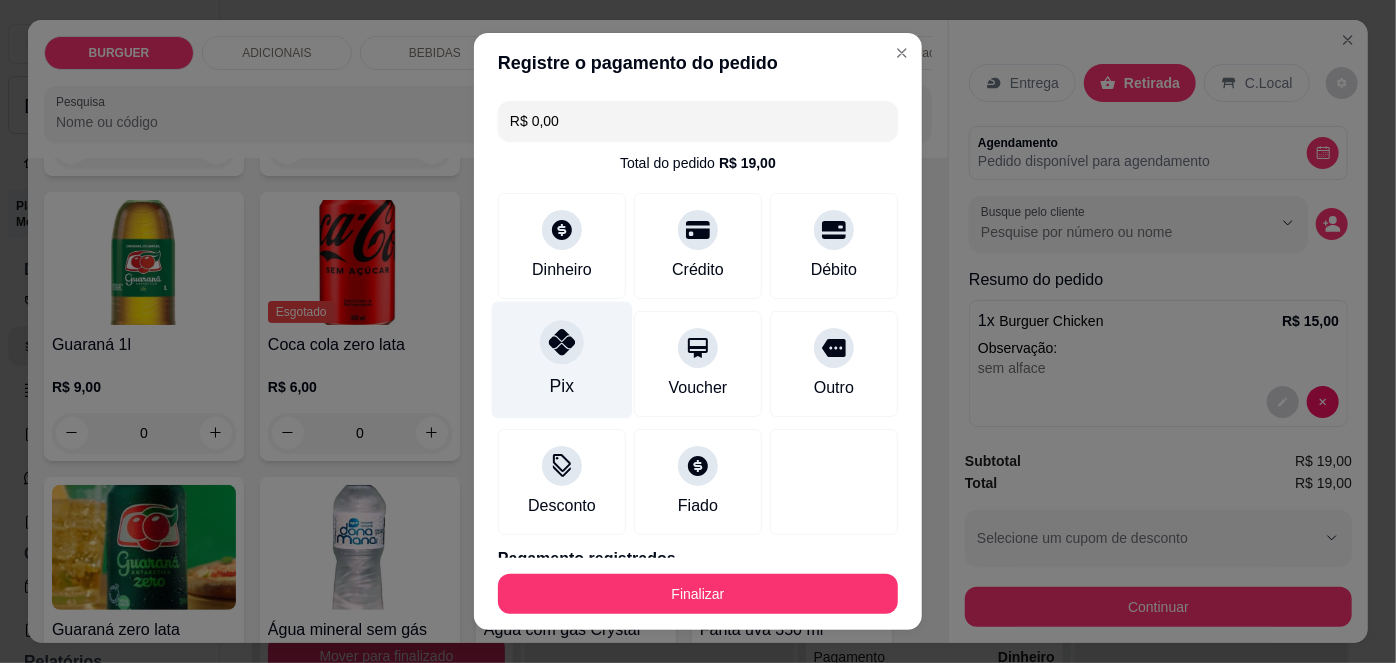 type on "R$ 0,00" 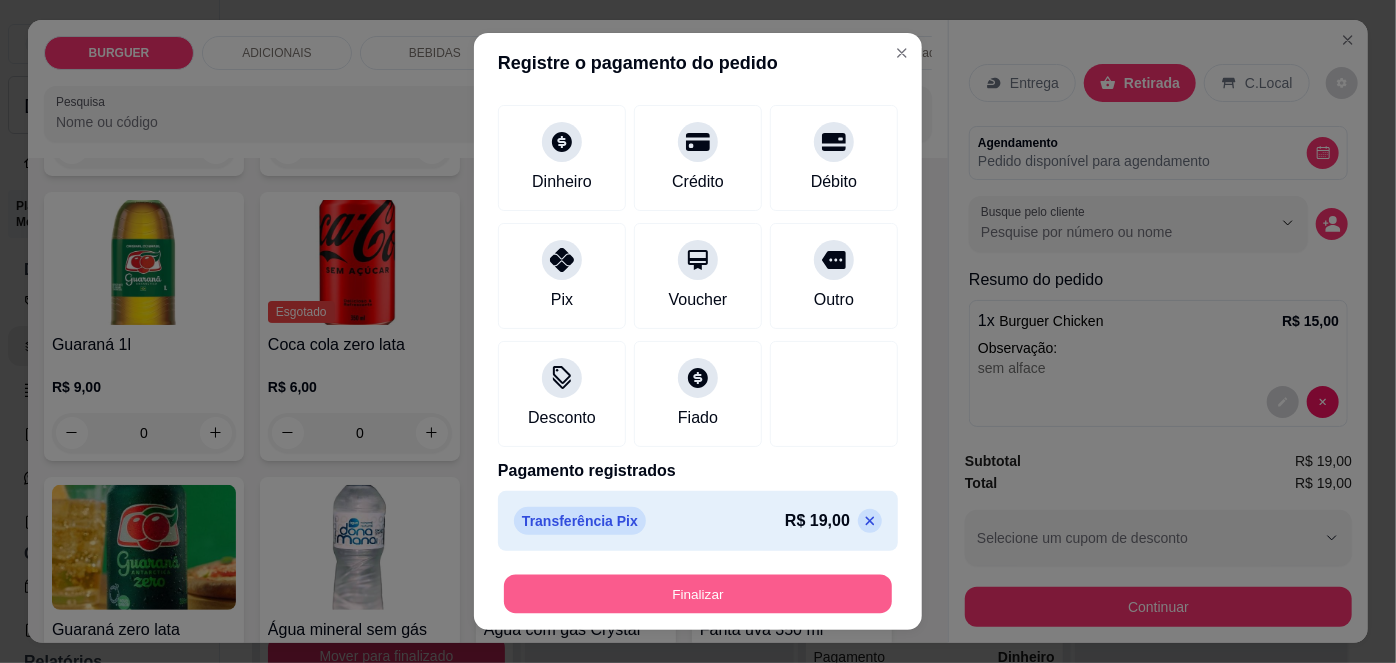 click on "Finalizar" at bounding box center (698, 593) 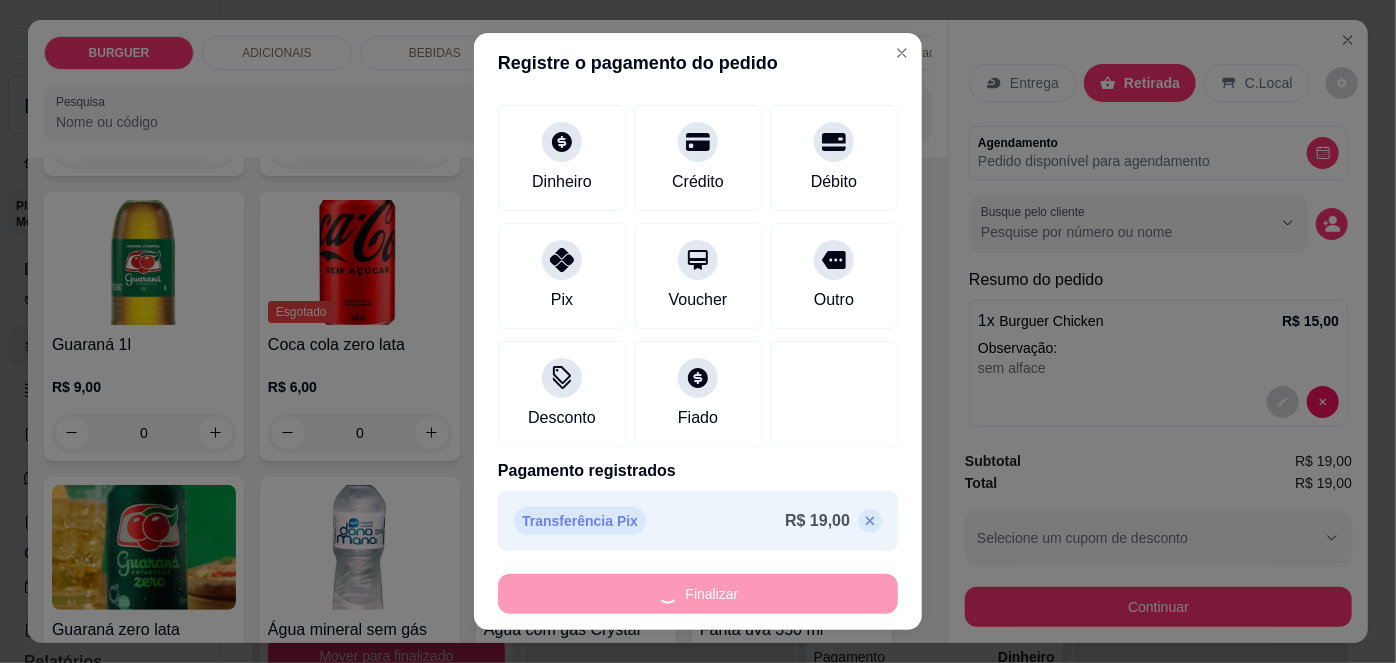 type on "0" 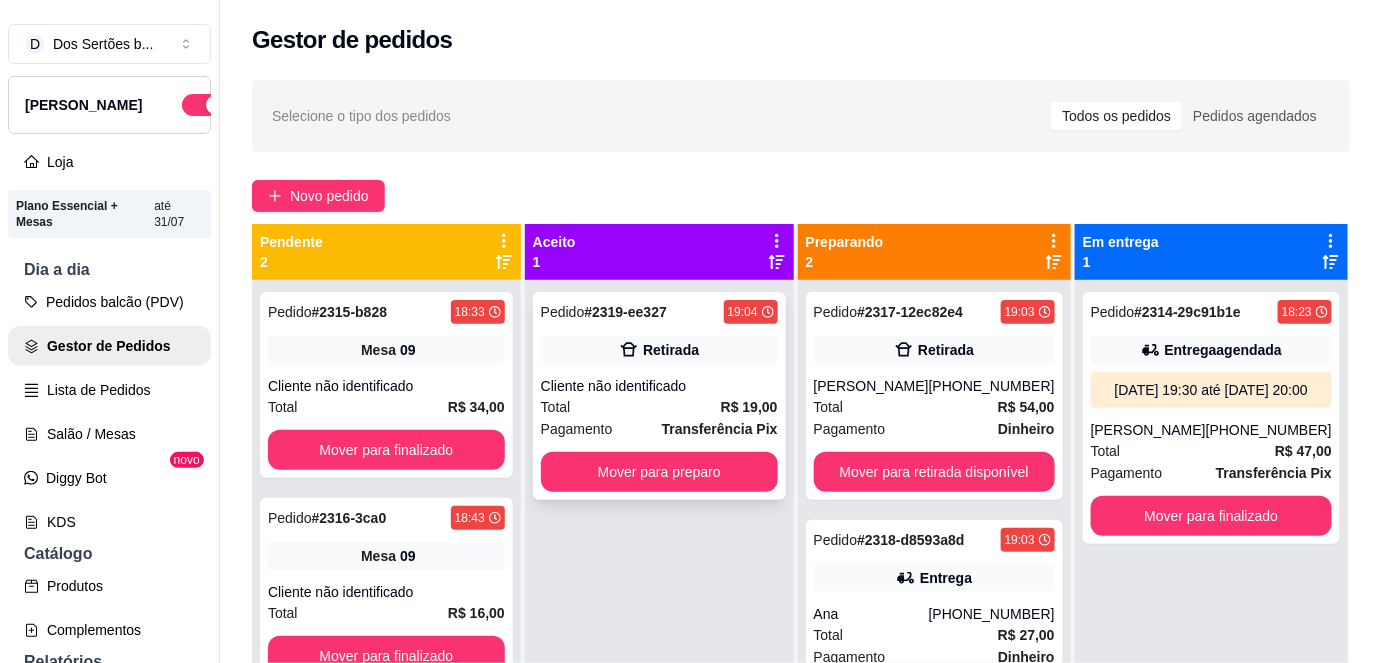 click on "Cliente não identificado" at bounding box center [659, 386] 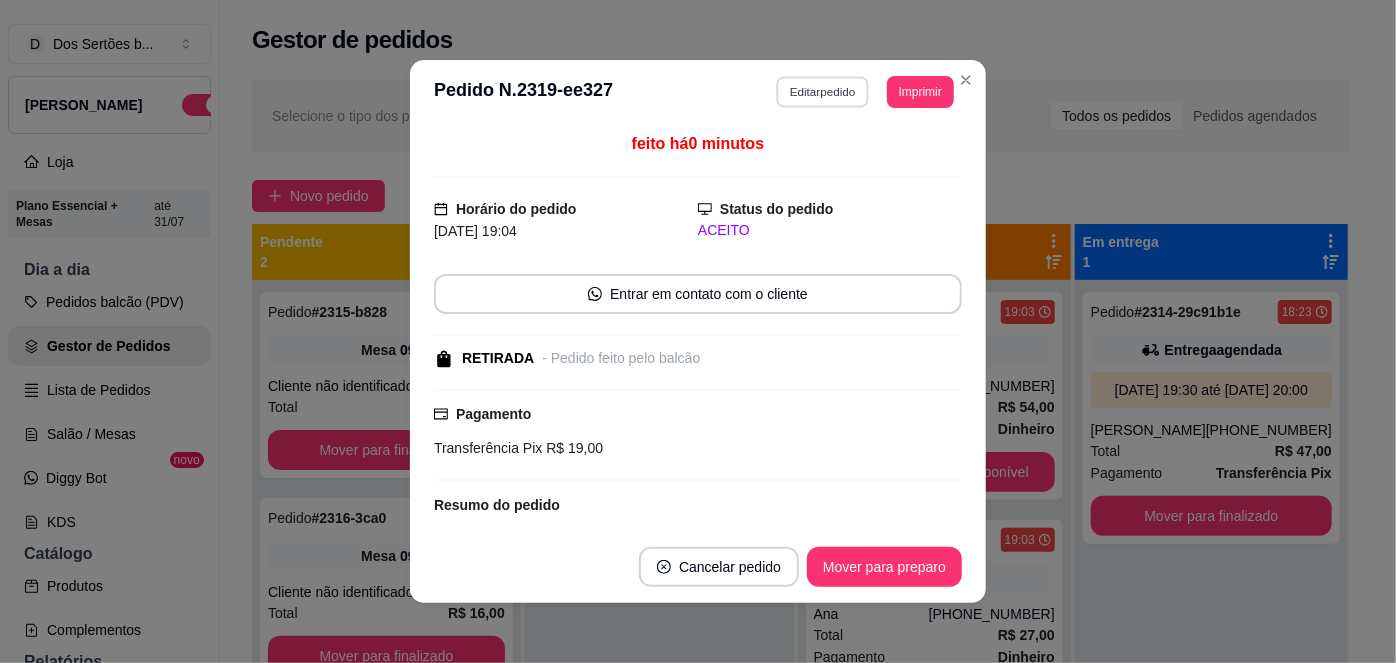 click on "Editar  pedido" at bounding box center [823, 91] 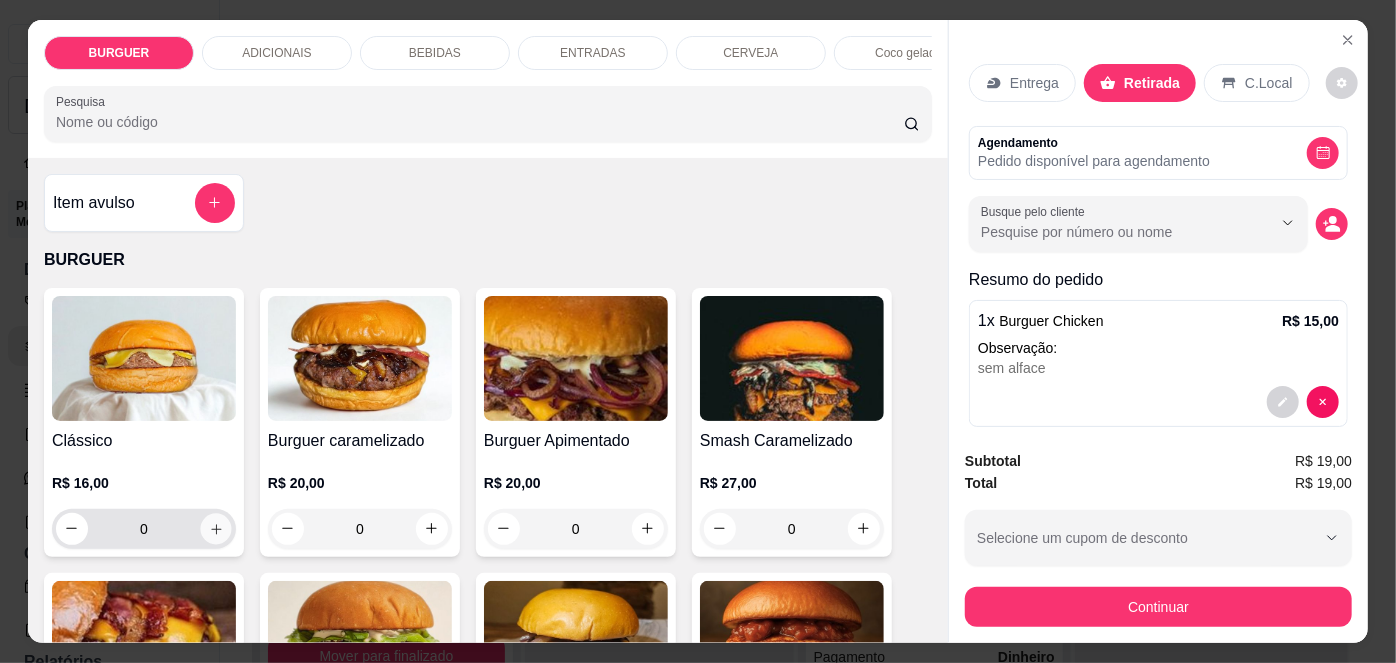 click at bounding box center (215, 528) 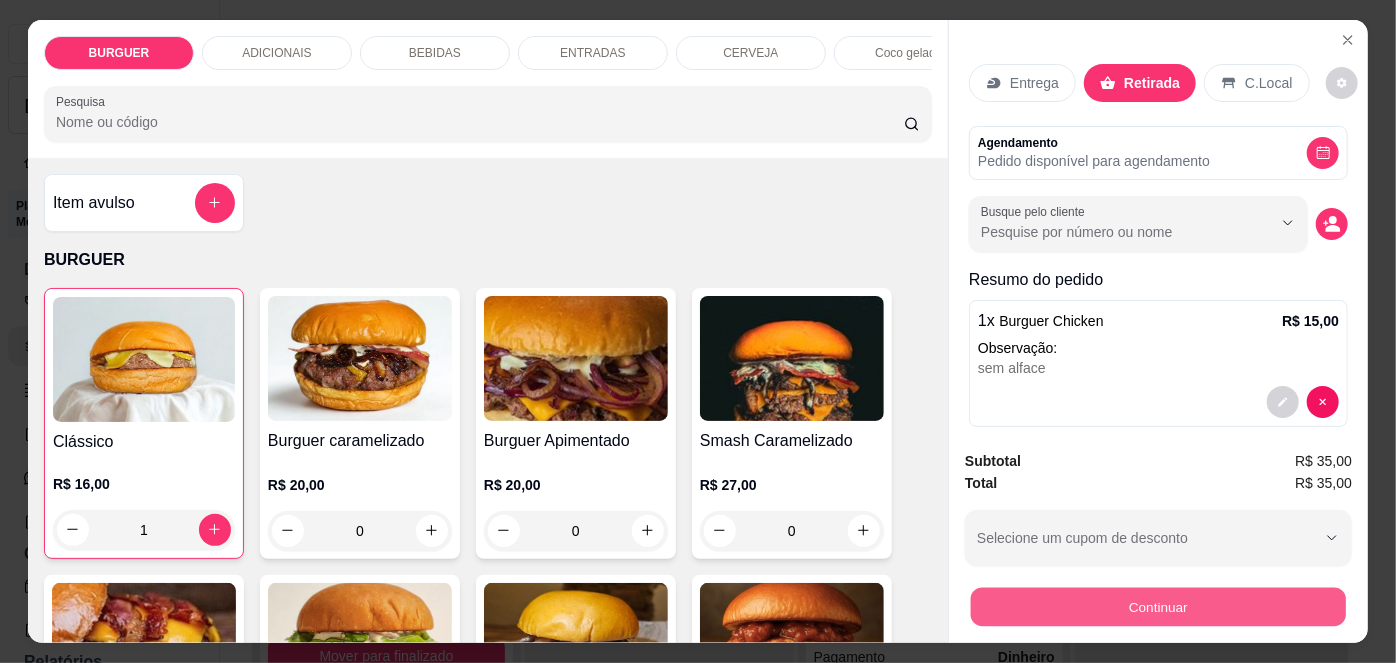 click on "Continuar" at bounding box center (1158, 607) 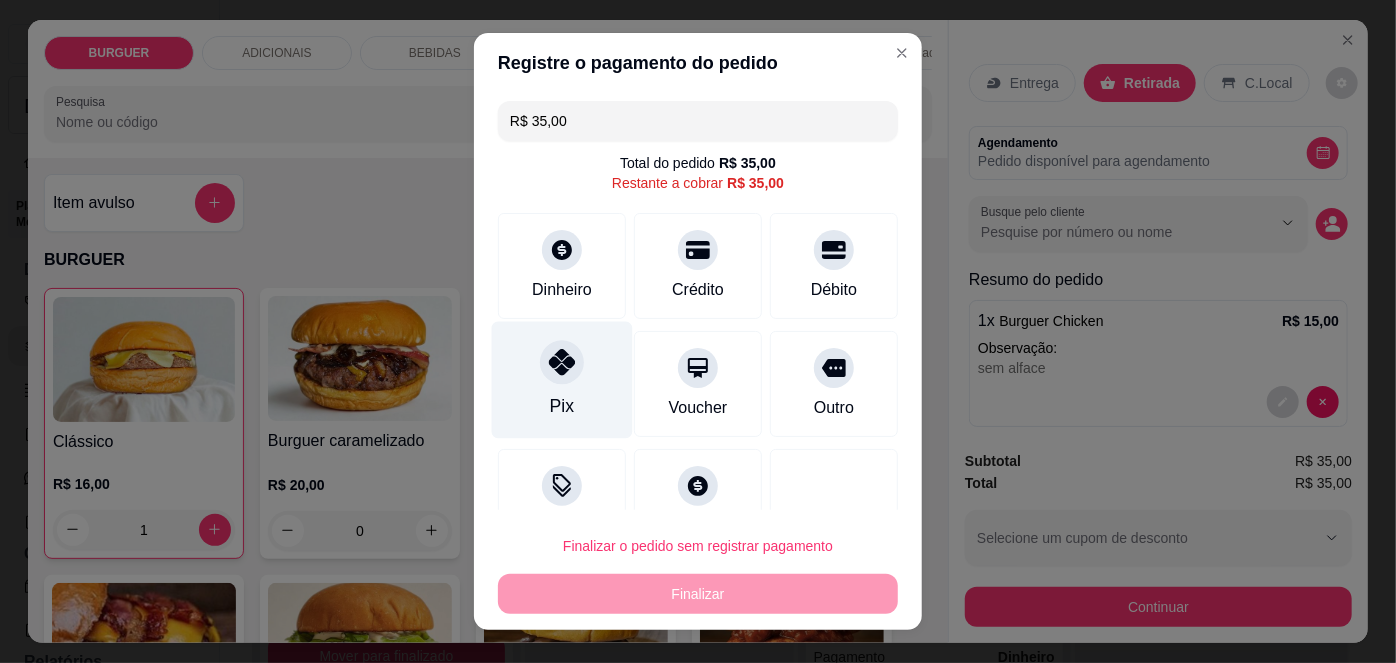 click on "Pix" at bounding box center [562, 380] 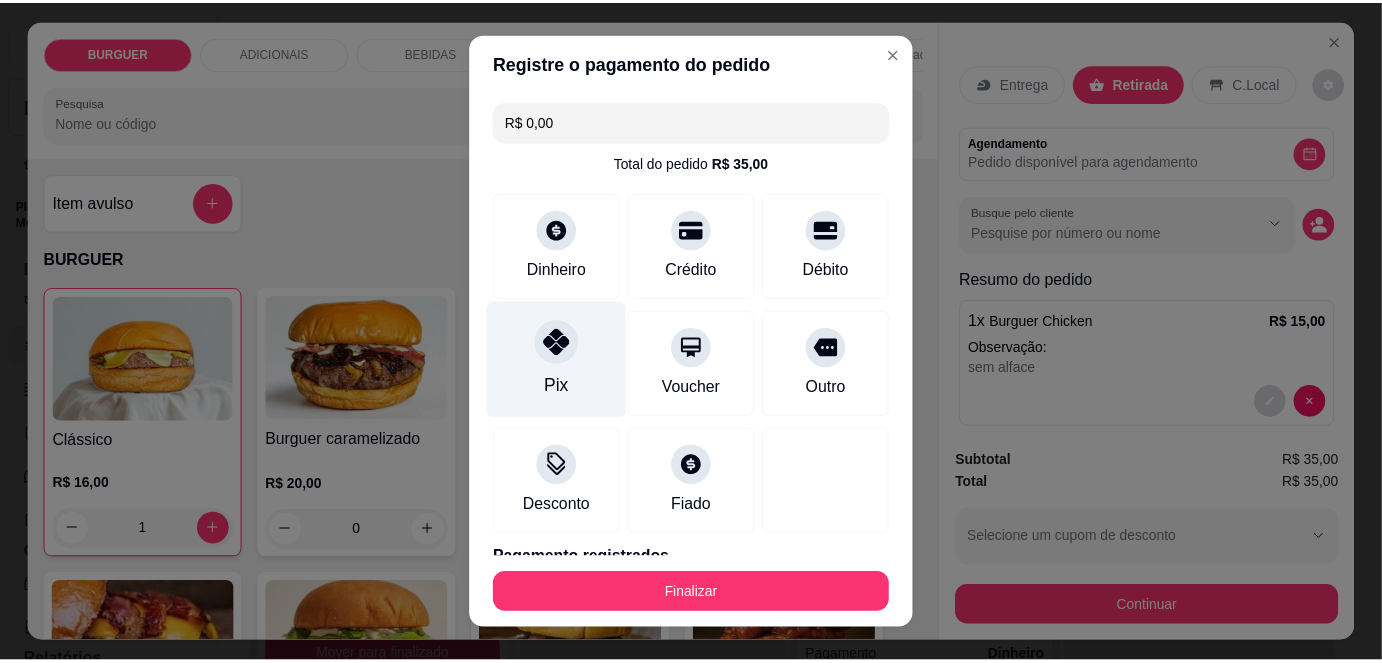 scroll, scrollTop: 88, scrollLeft: 0, axis: vertical 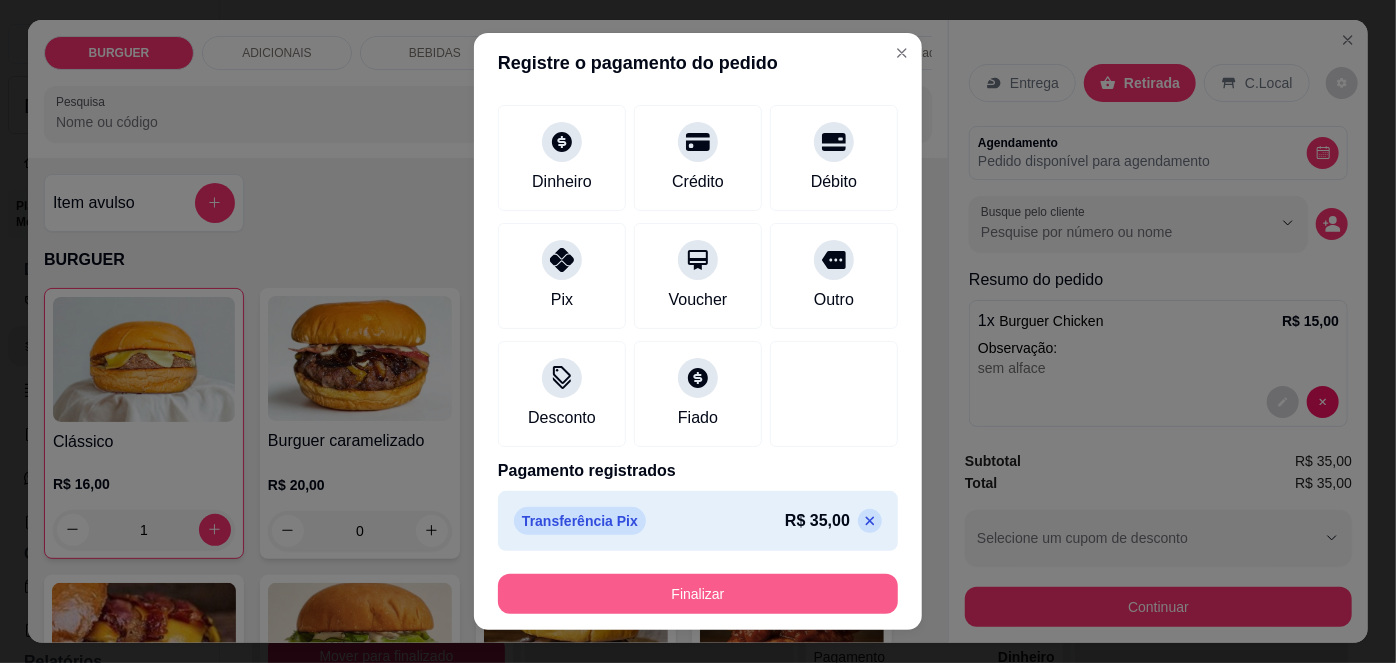 click on "Finalizar" at bounding box center [698, 594] 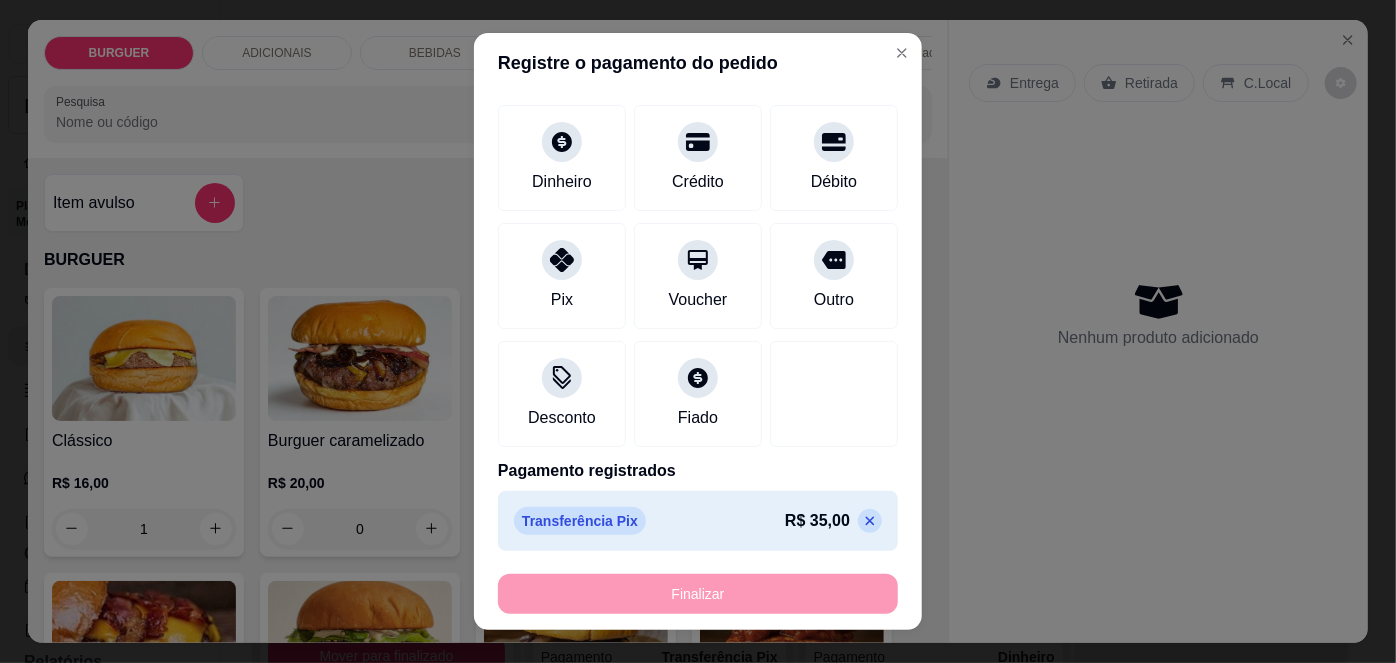 type on "0" 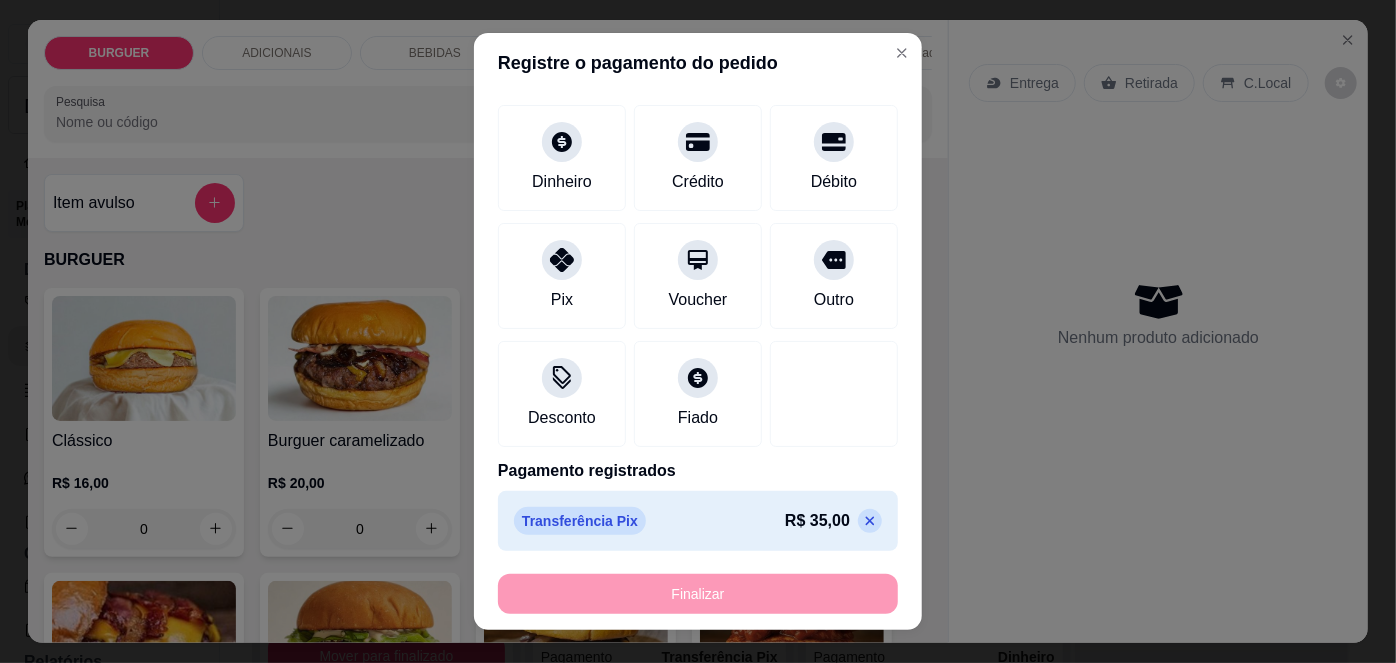 type on "0" 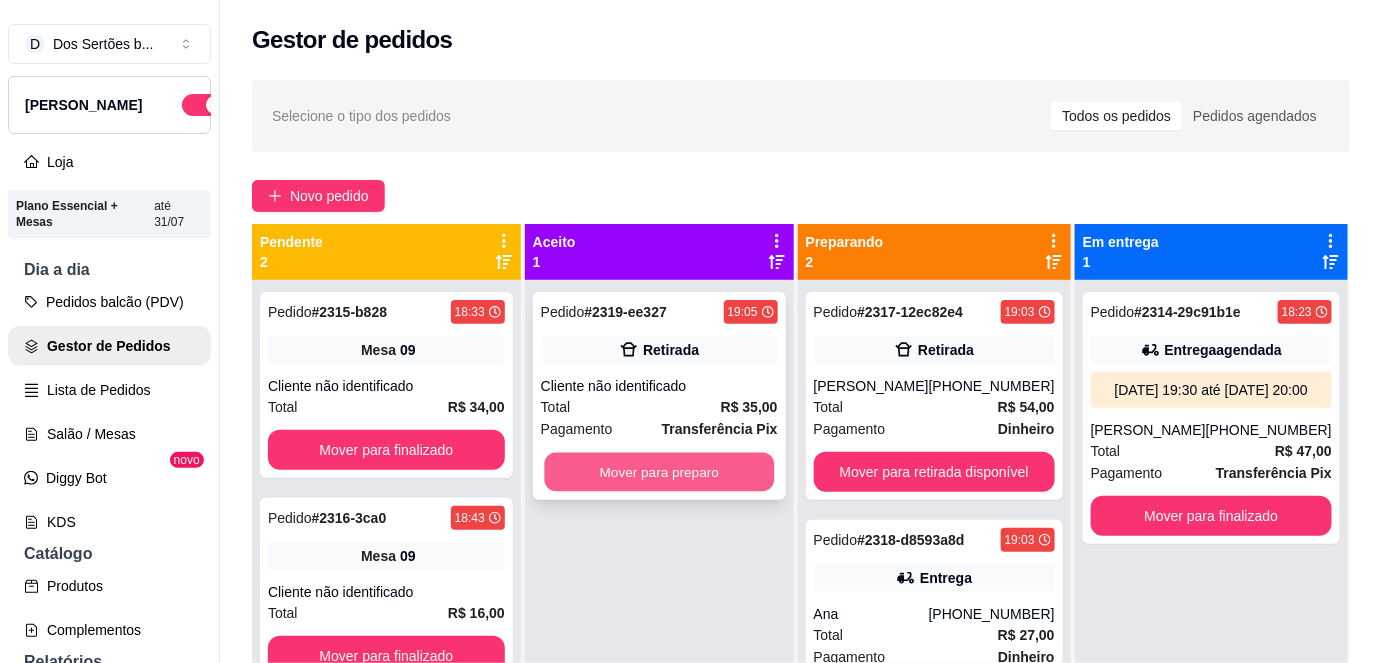 click on "Mover para preparo" at bounding box center (659, 472) 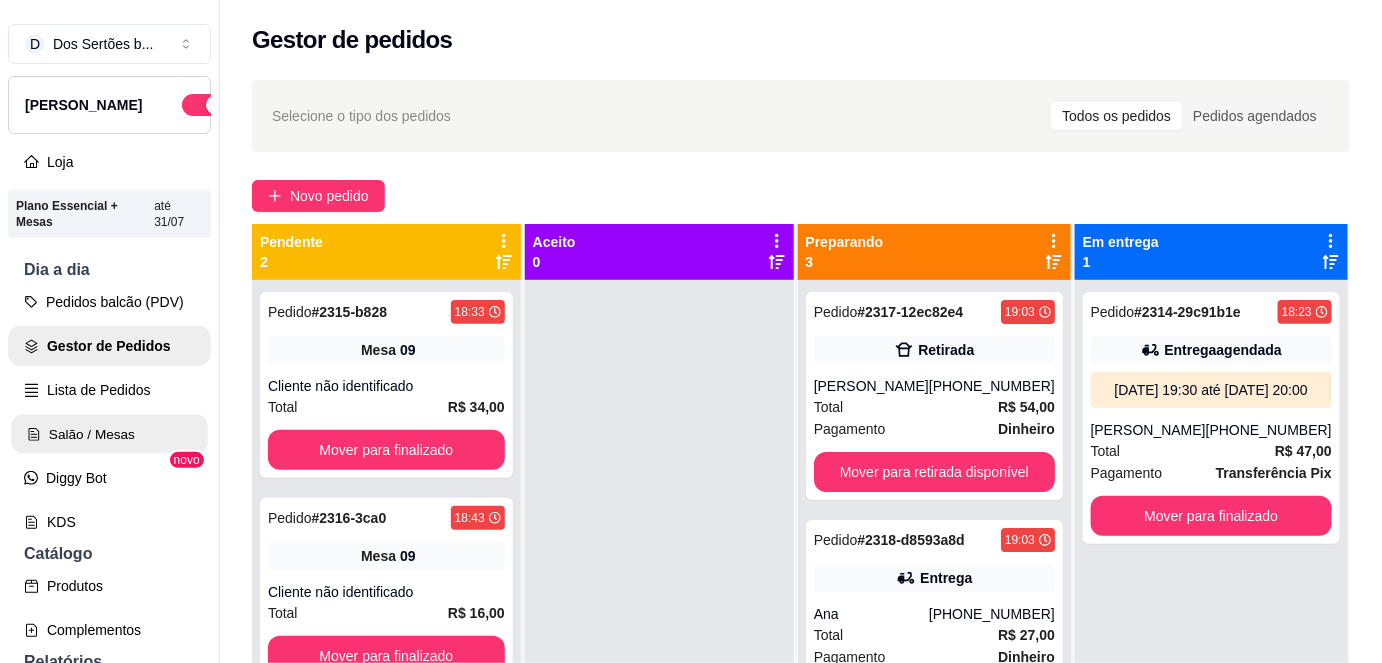 click on "Salão / Mesas" at bounding box center [109, 434] 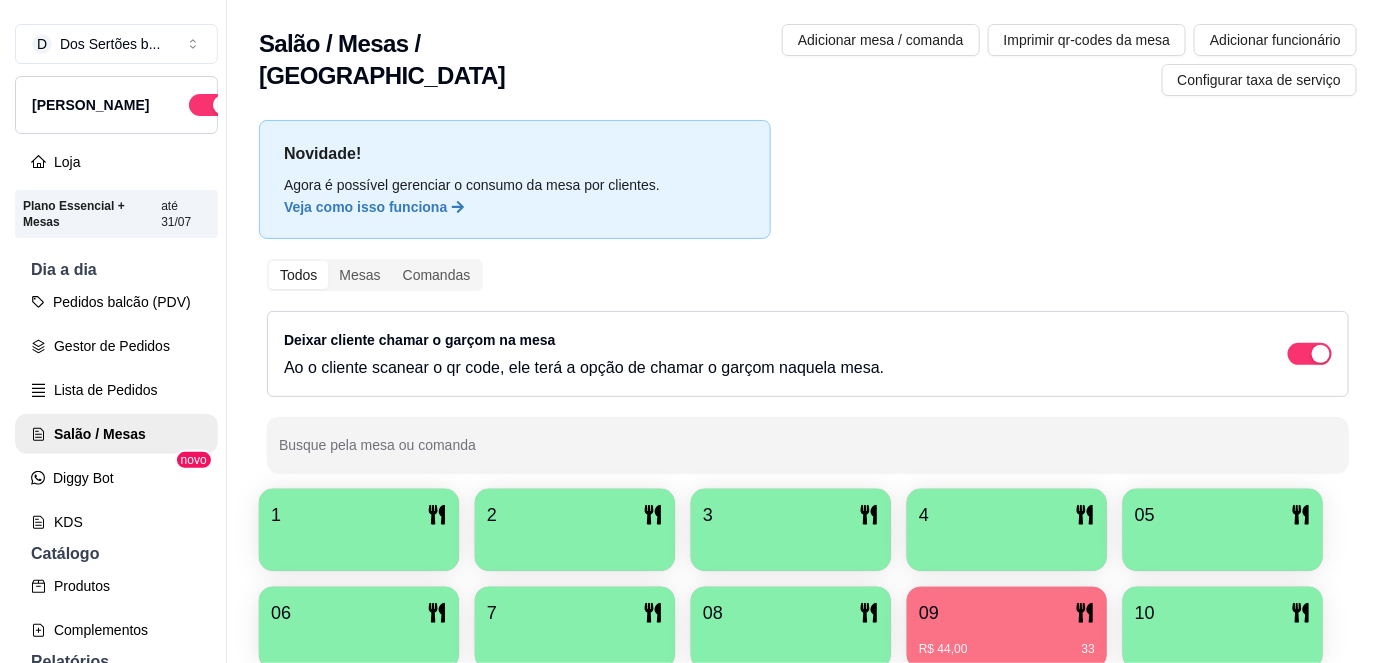 scroll, scrollTop: 156, scrollLeft: 0, axis: vertical 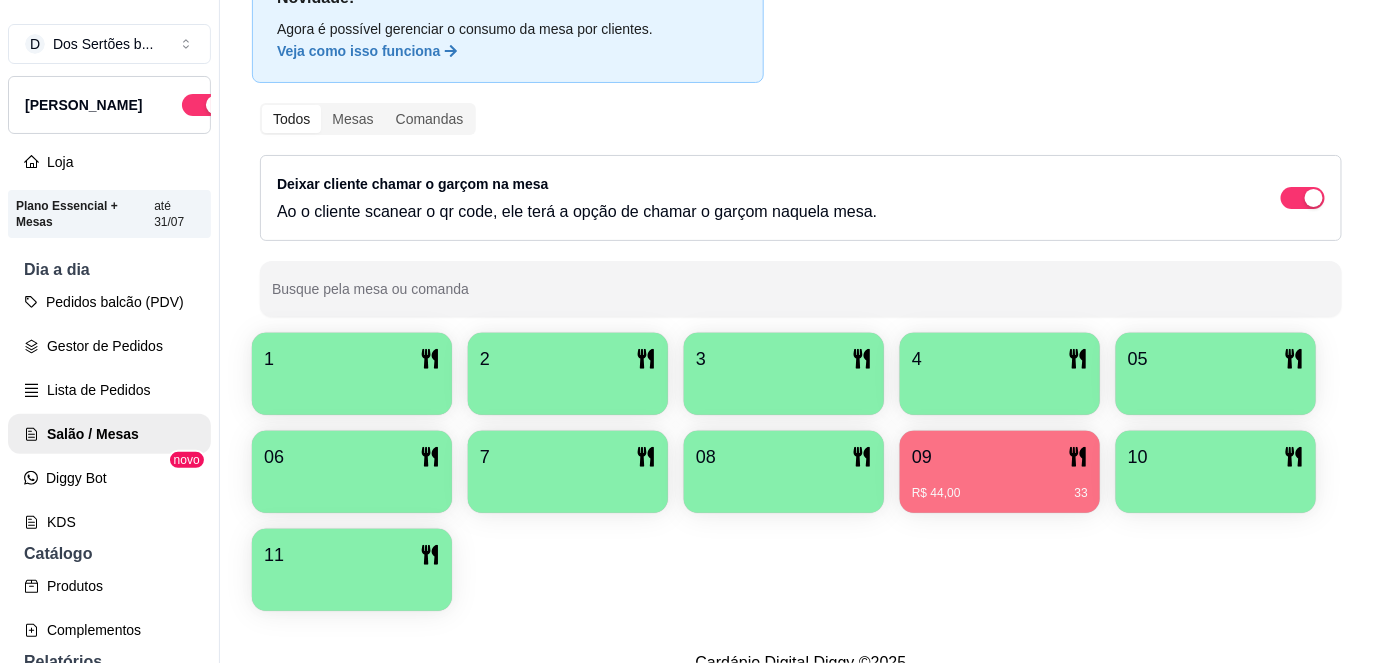 click on "09" at bounding box center (1000, 457) 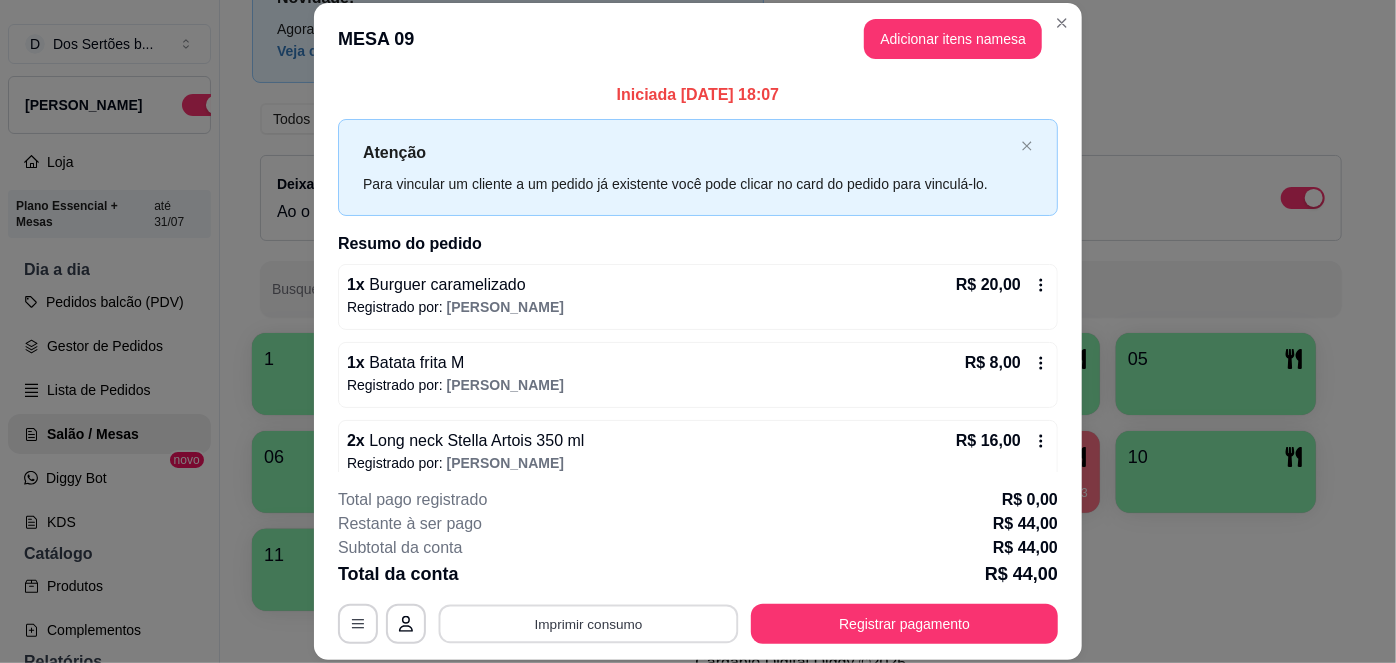click on "Imprimir consumo" at bounding box center [589, 623] 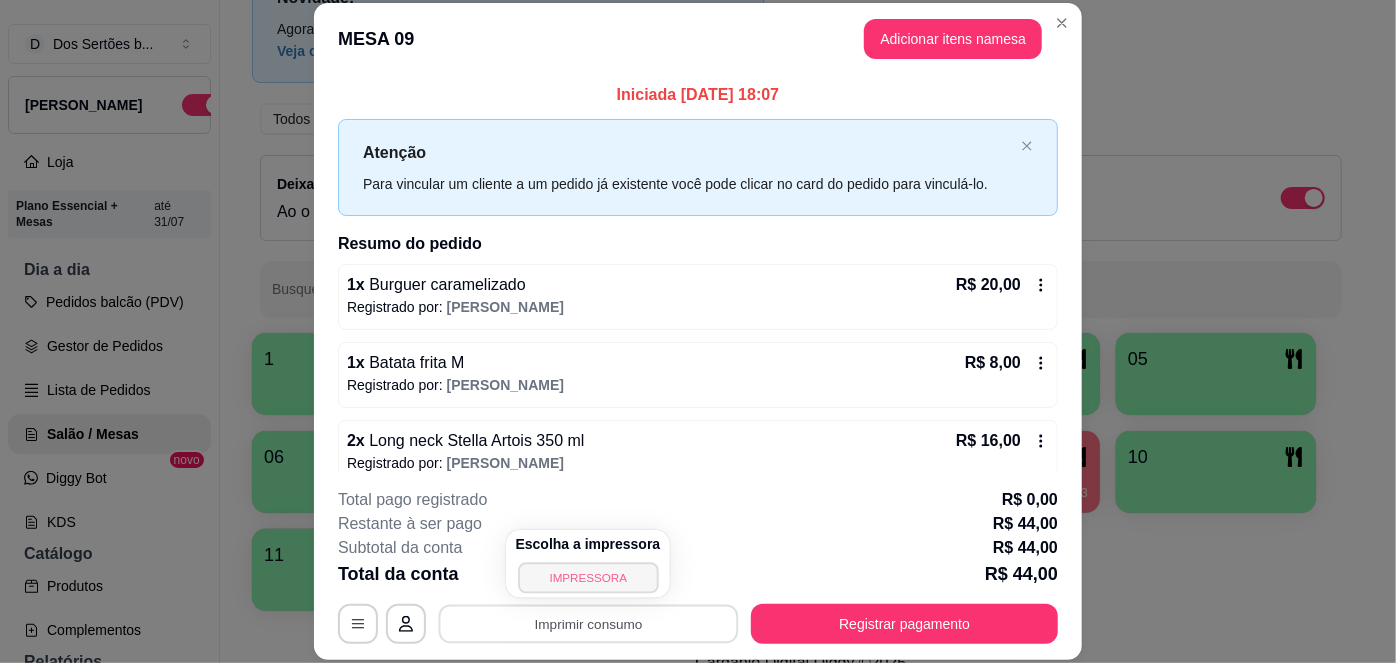 click on "IMPRESSORA" at bounding box center (588, 577) 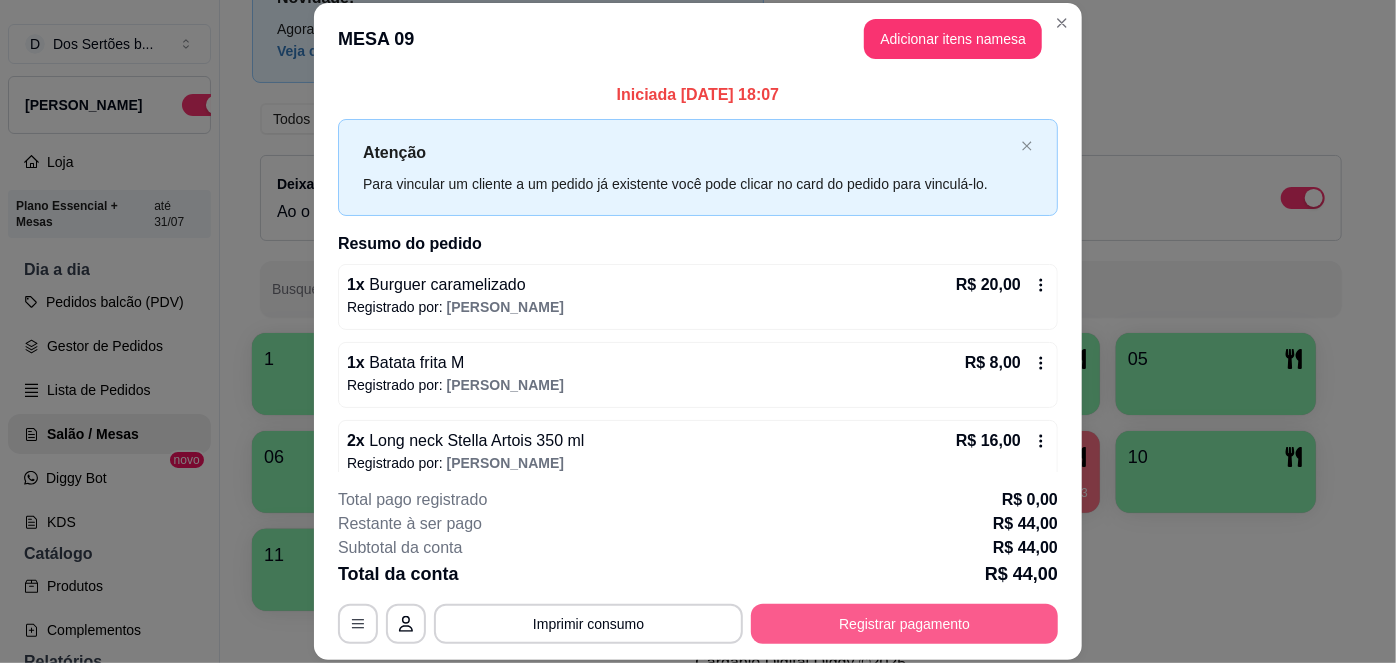 click on "Registrar pagamento" at bounding box center [904, 624] 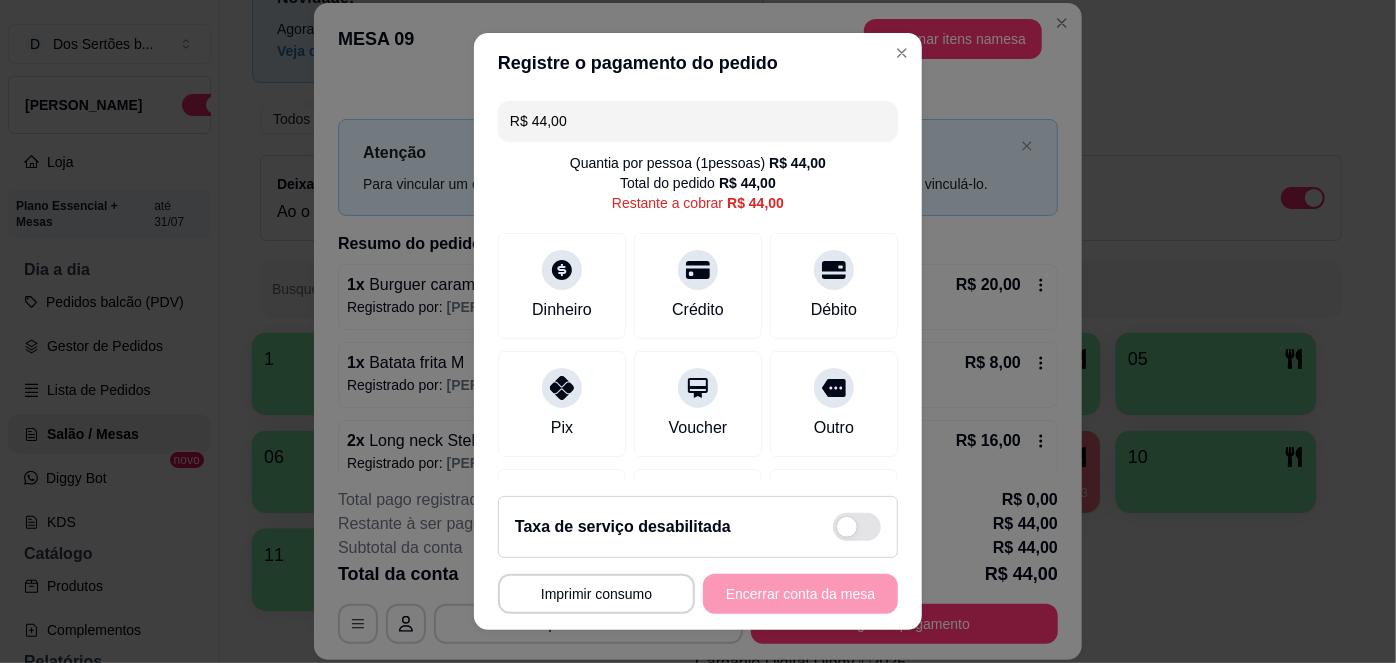 click on "R$ 44,00" at bounding box center [698, 121] 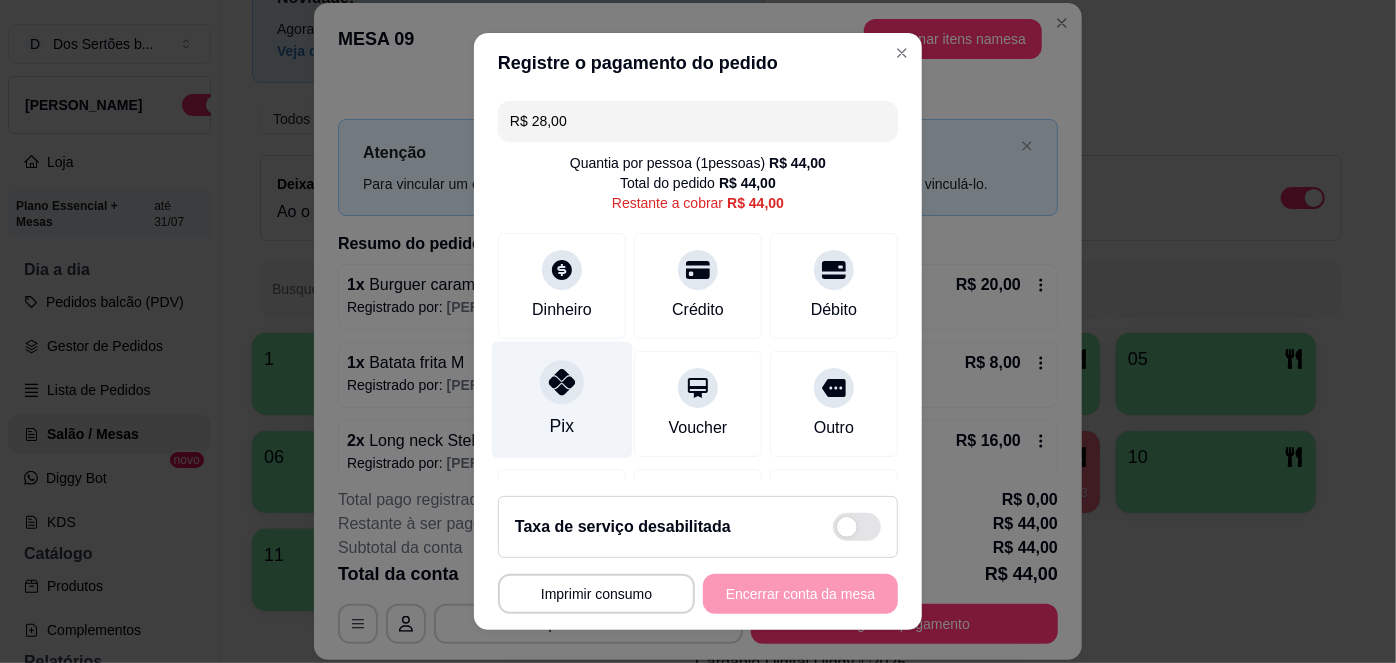 click at bounding box center (562, 383) 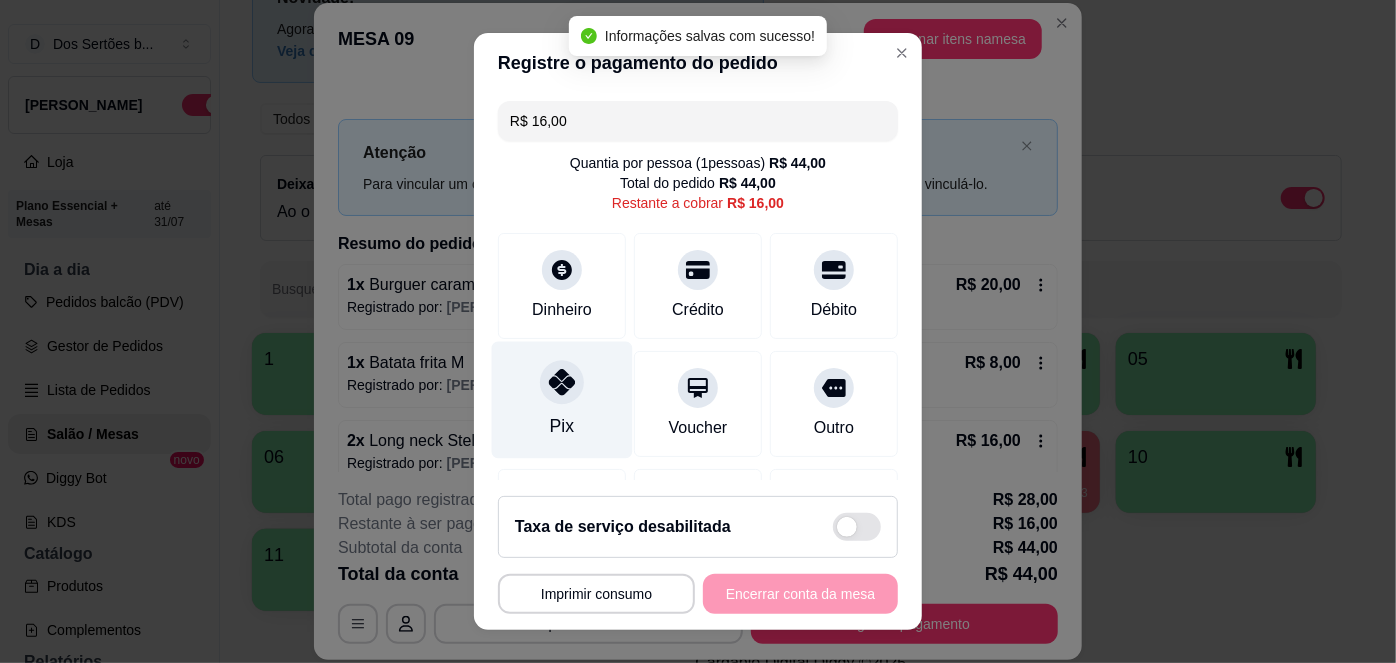 click 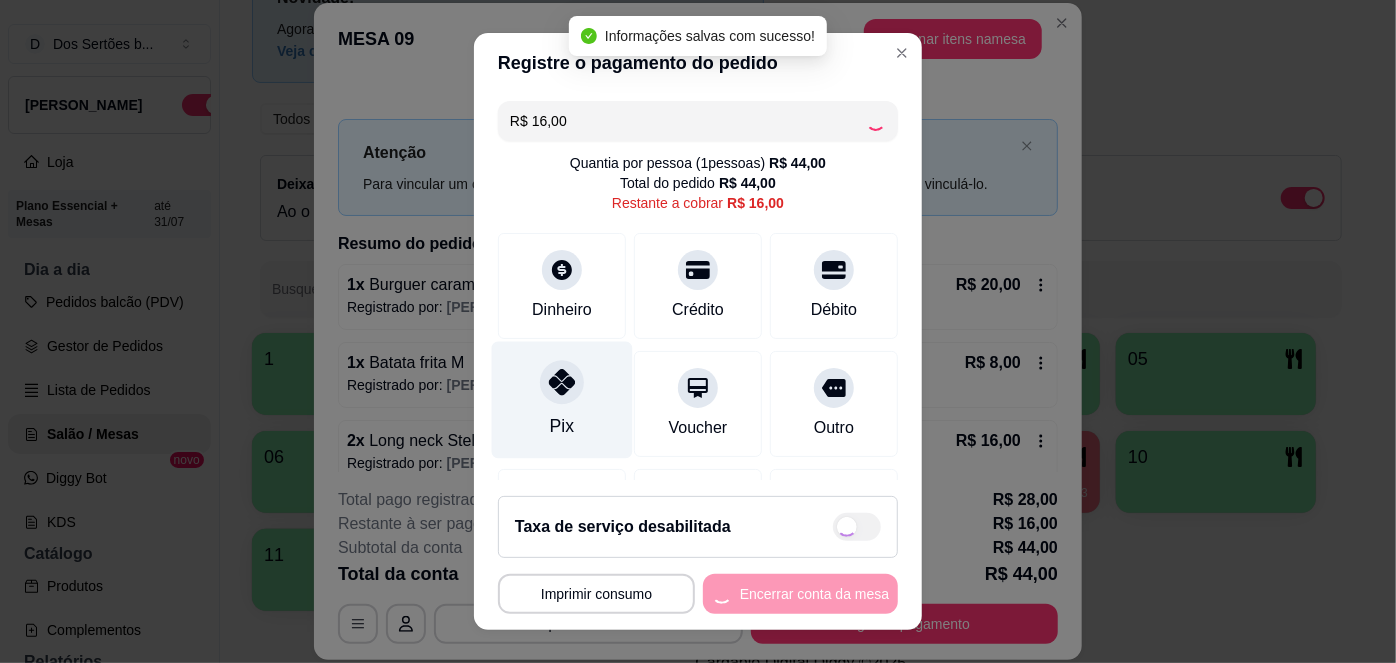 type on "R$ 0,00" 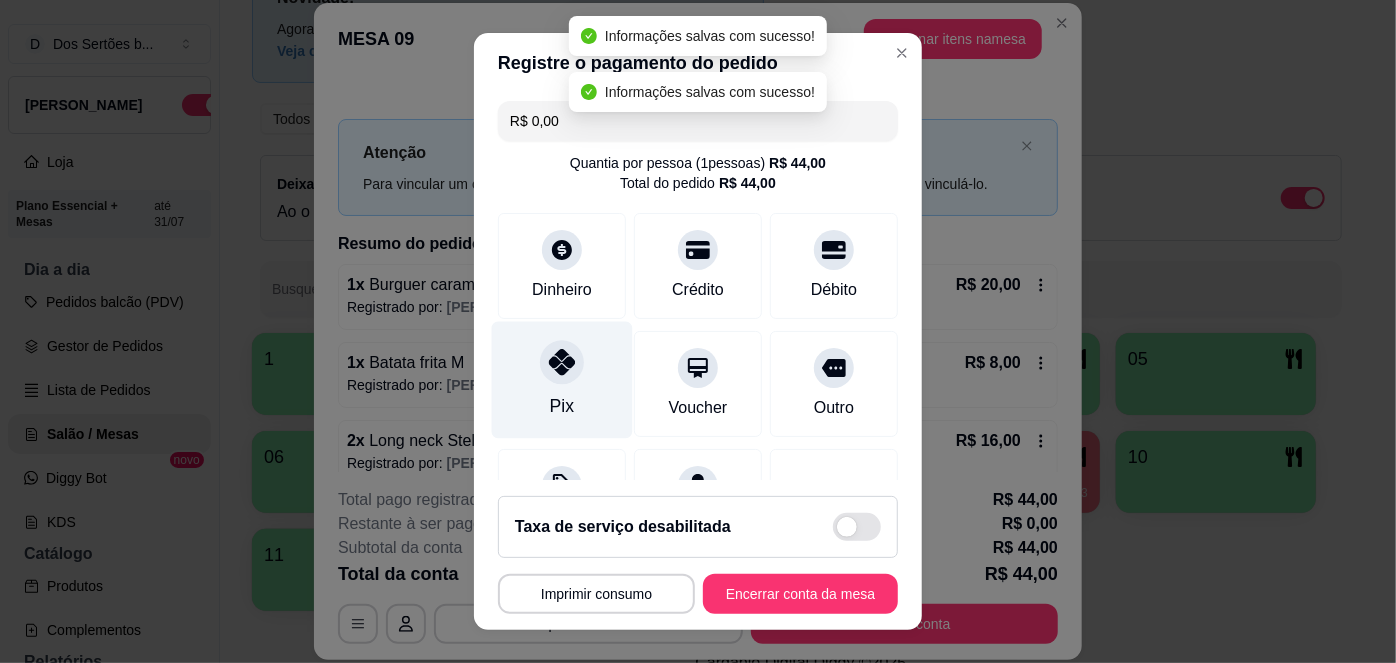 scroll, scrollTop: 285, scrollLeft: 0, axis: vertical 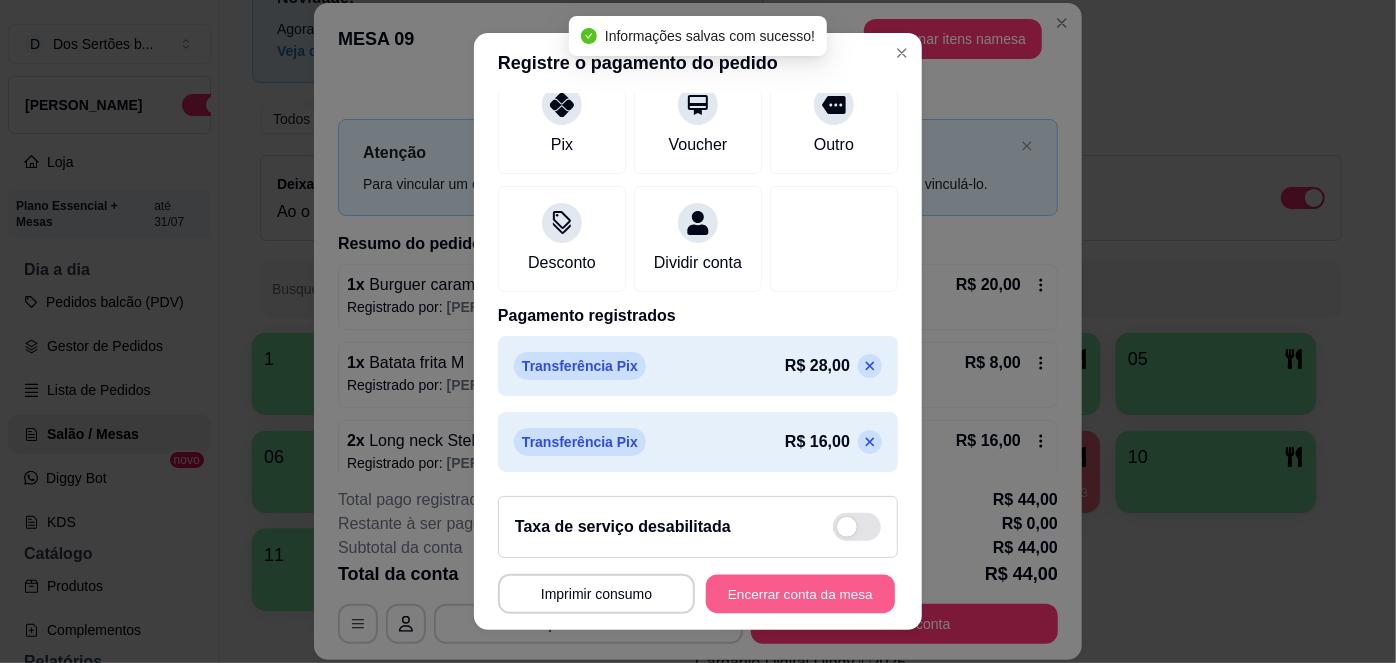 click on "Encerrar conta da mesa" at bounding box center (800, 593) 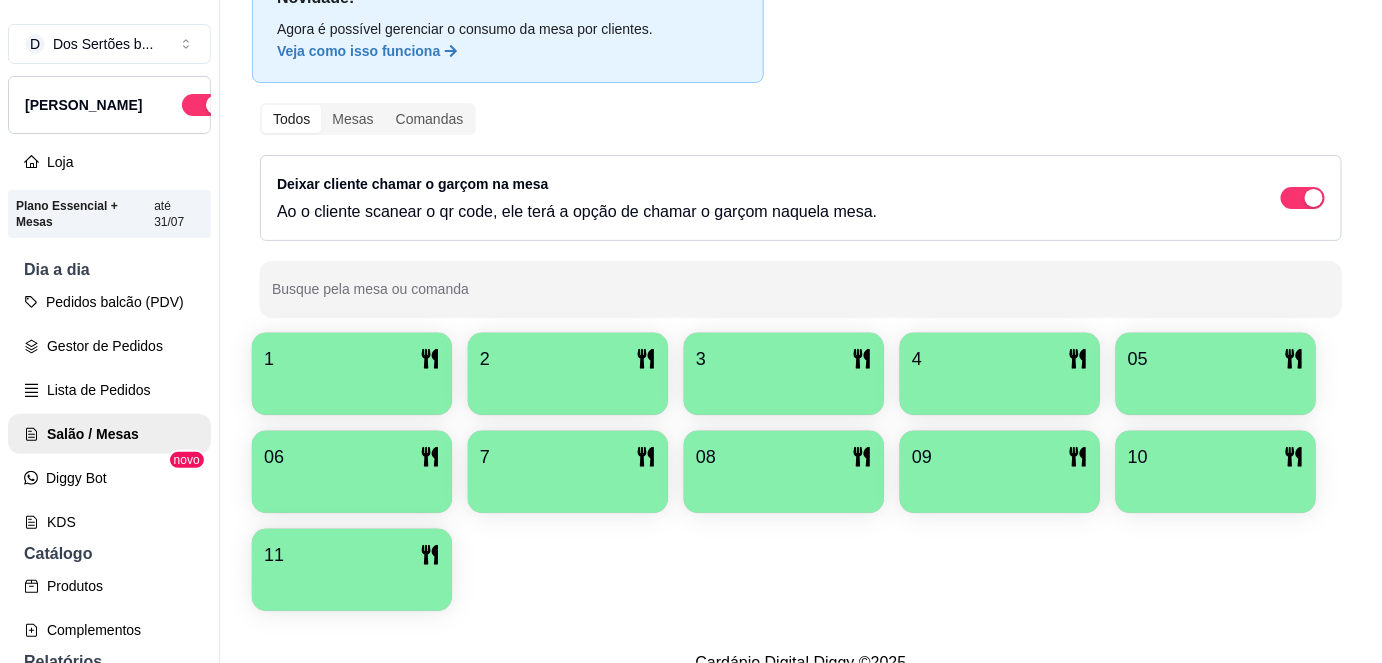 click on "7" at bounding box center (568, 457) 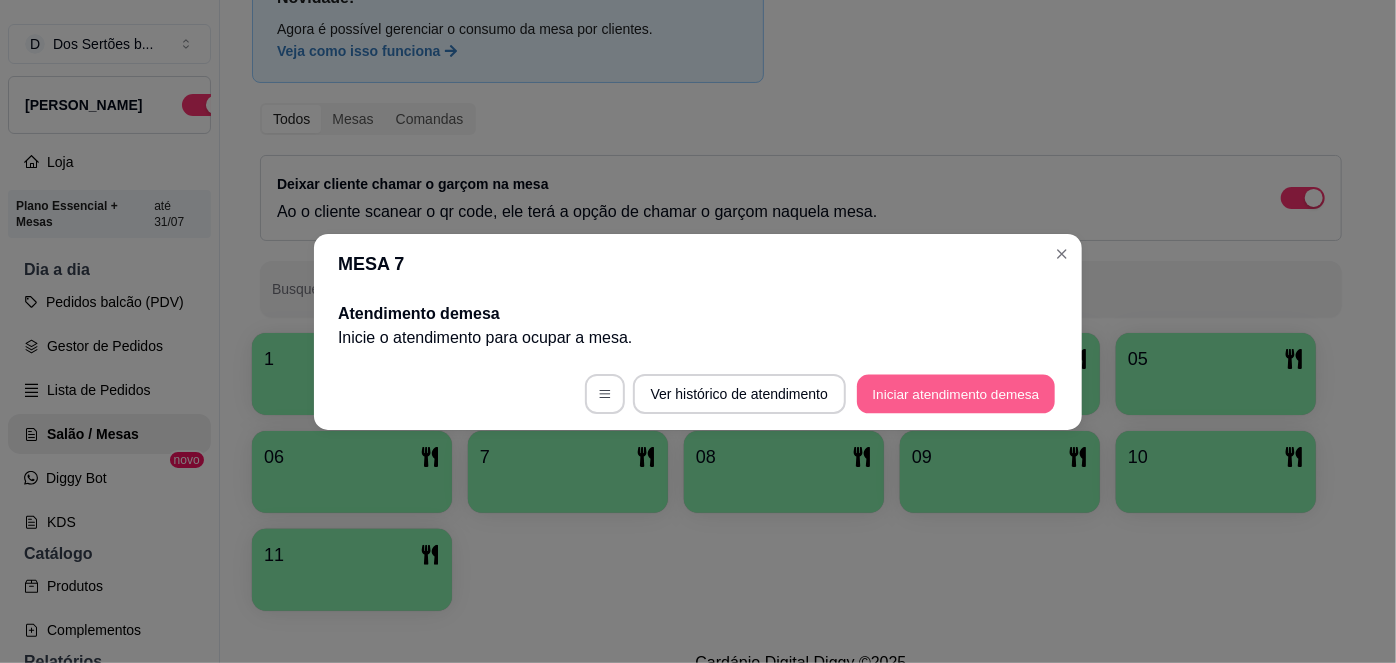 click on "Iniciar atendimento de  mesa" at bounding box center [956, 393] 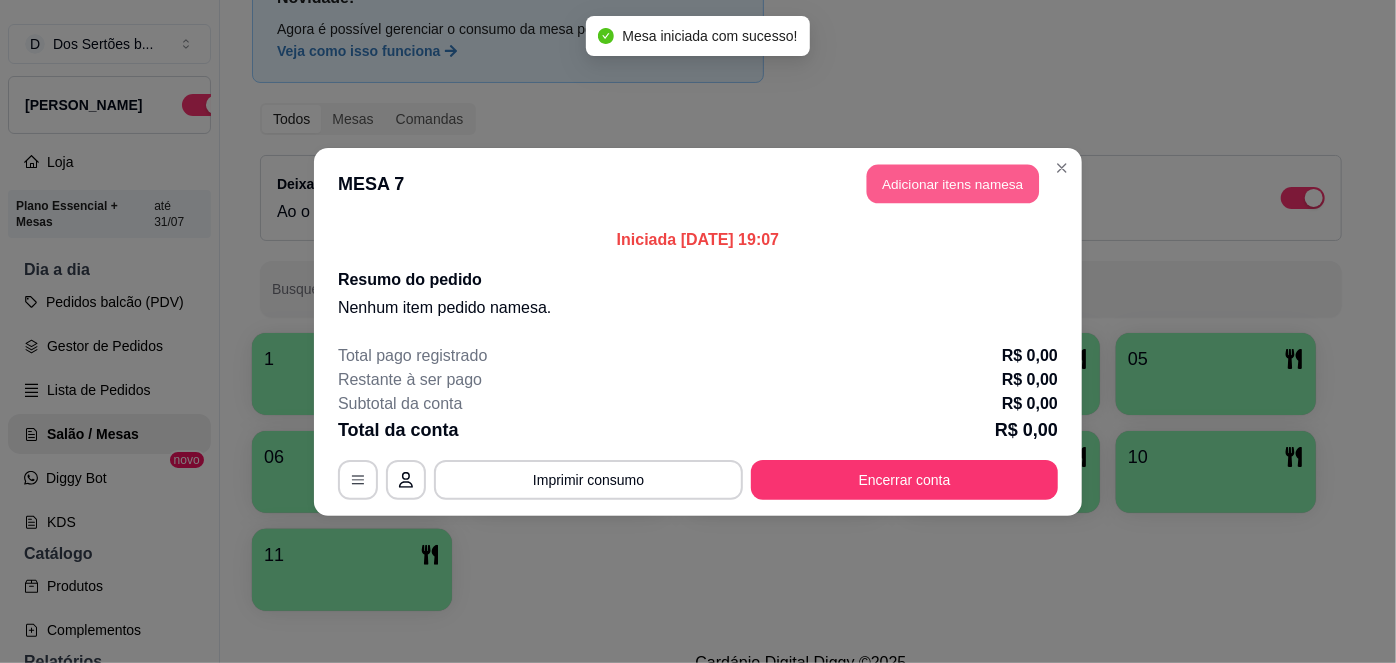 click on "Adicionar itens na  mesa" at bounding box center (953, 183) 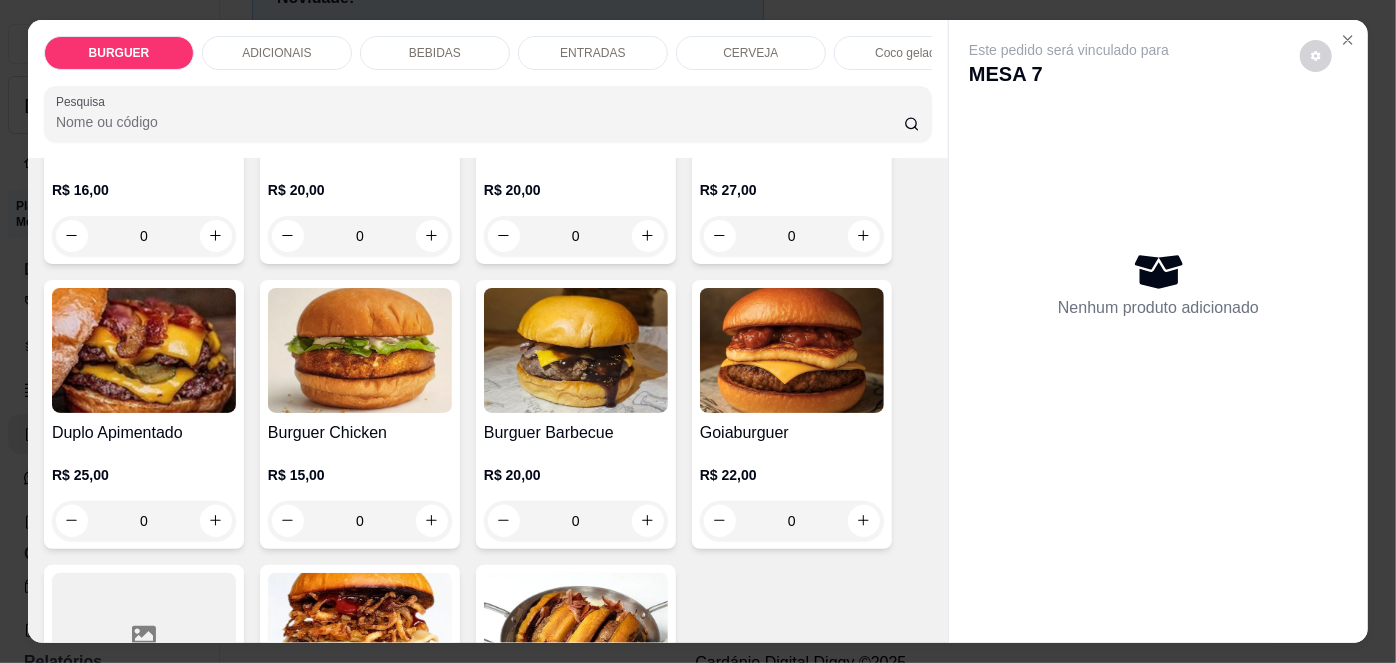 scroll, scrollTop: 294, scrollLeft: 0, axis: vertical 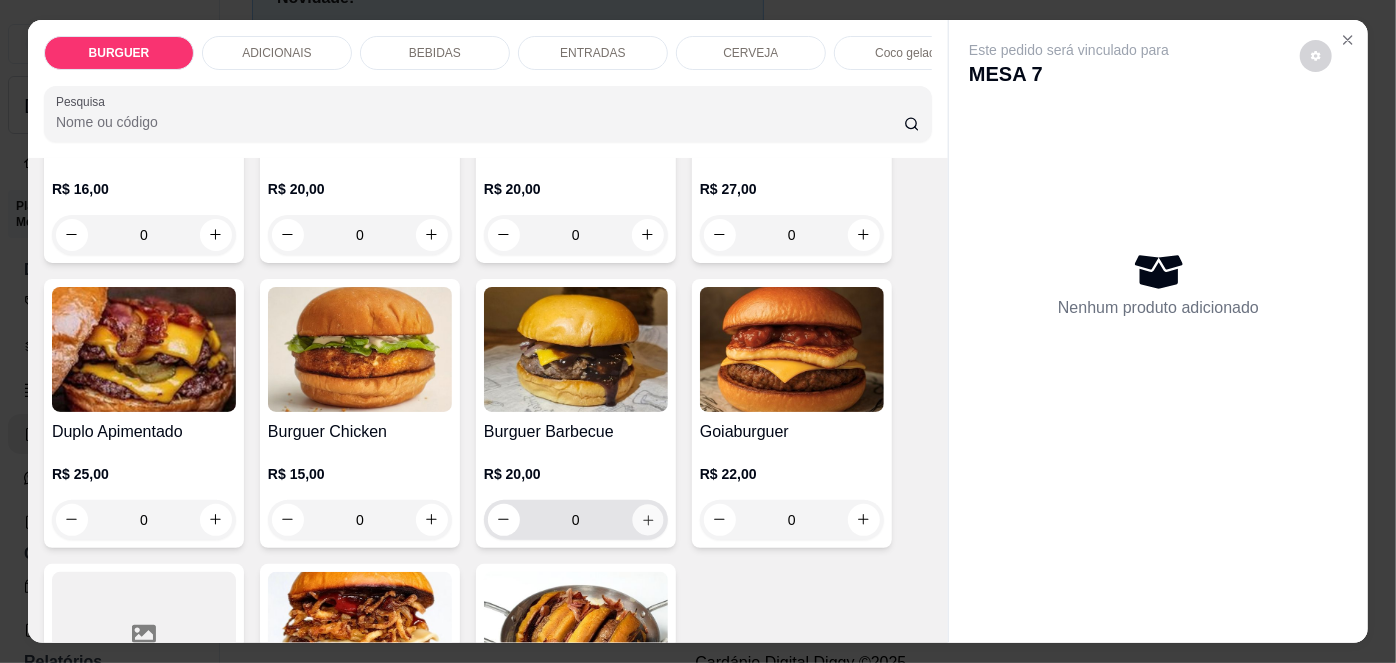 click 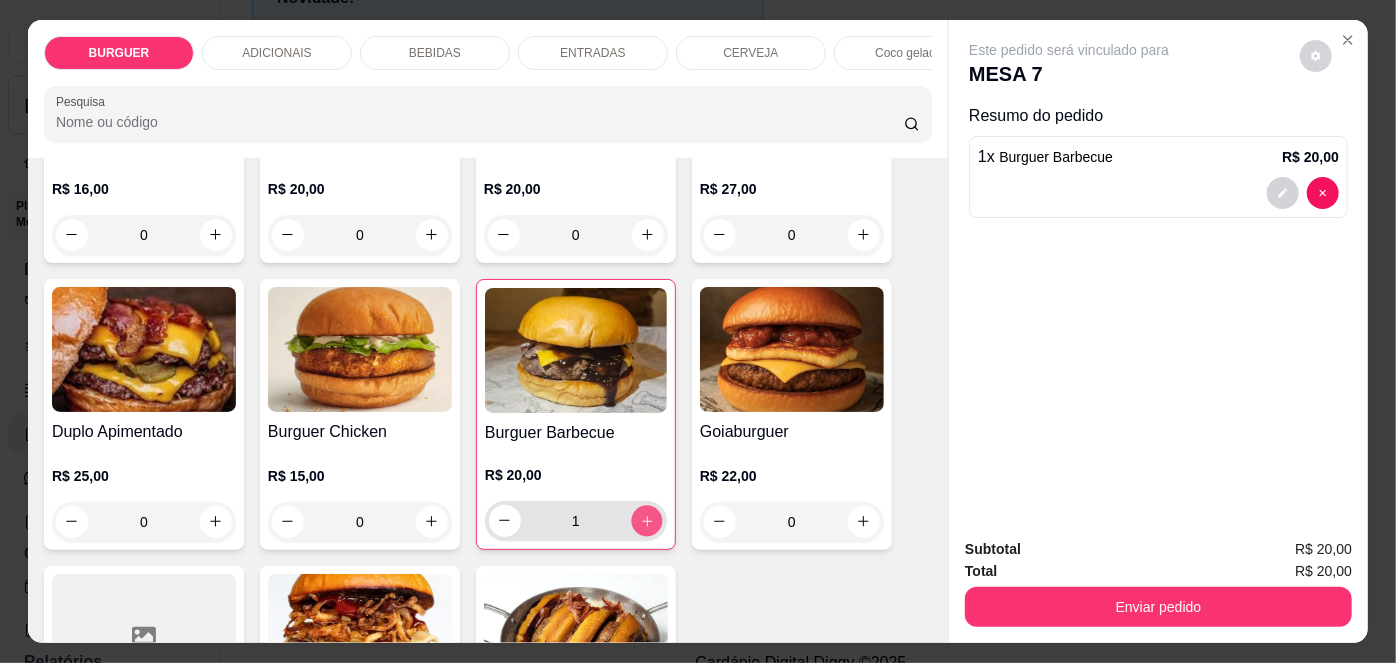 click 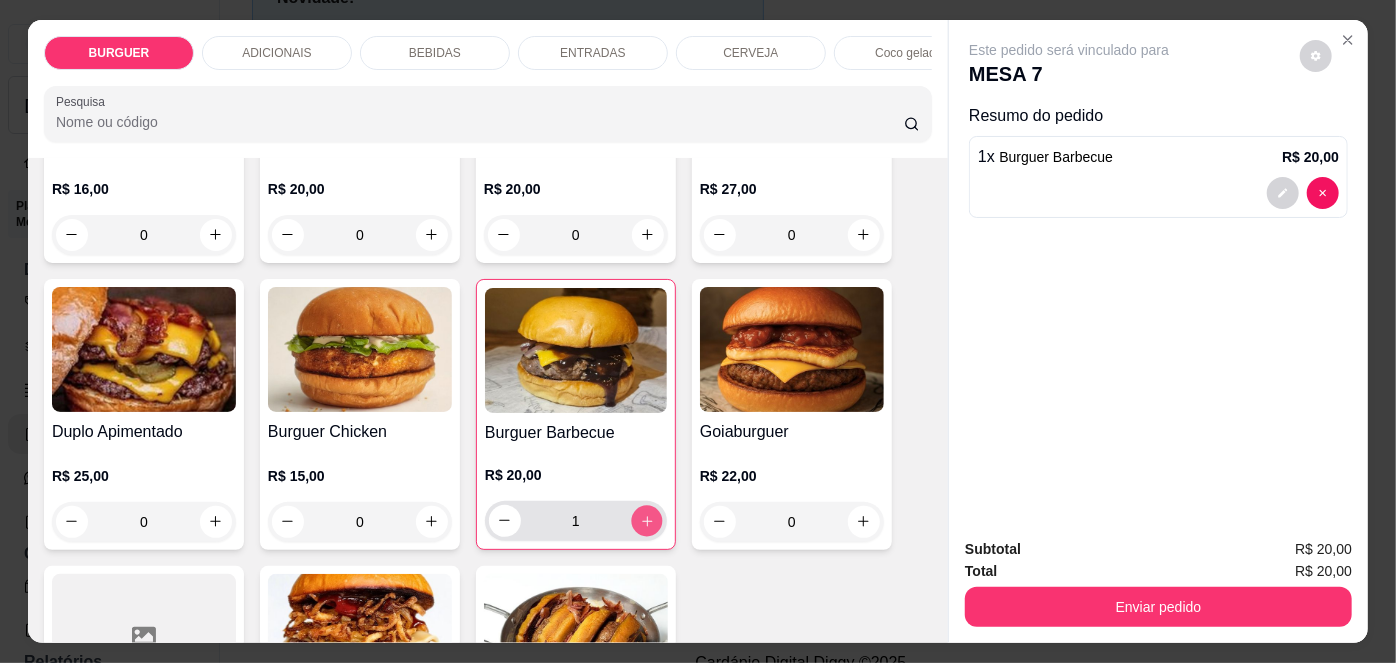 type on "2" 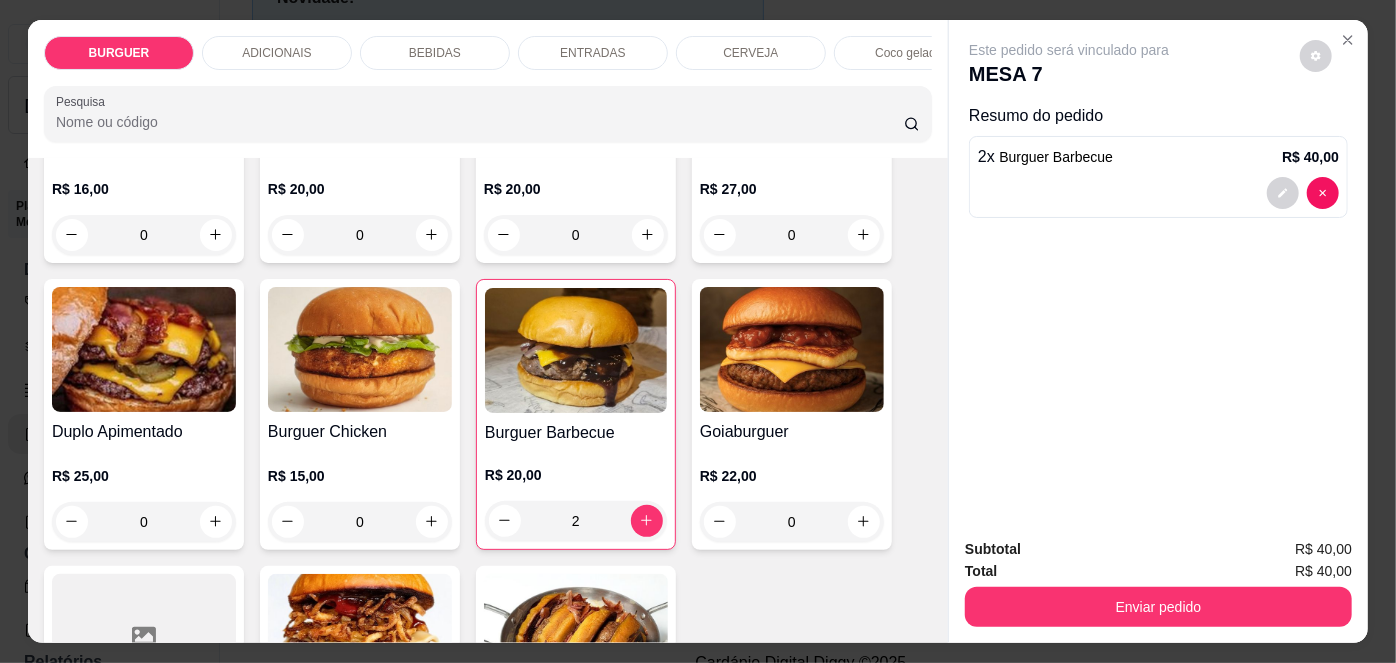scroll, scrollTop: 94, scrollLeft: 0, axis: vertical 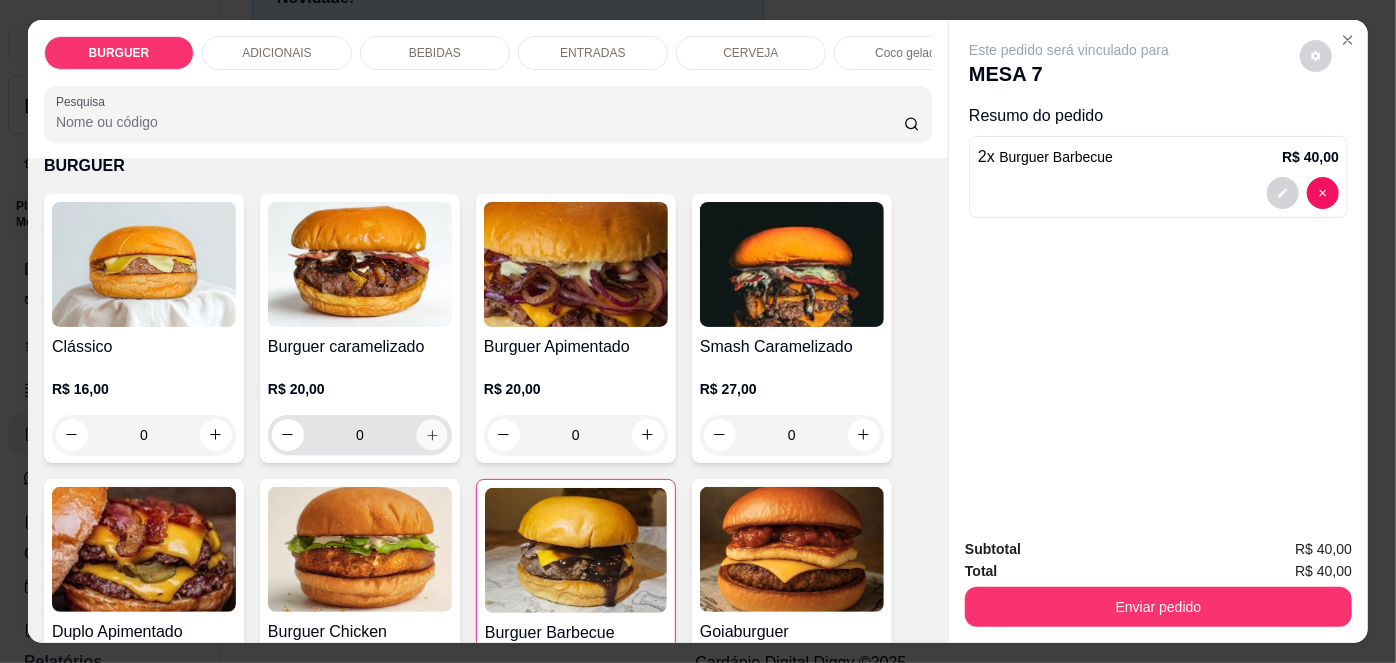 click 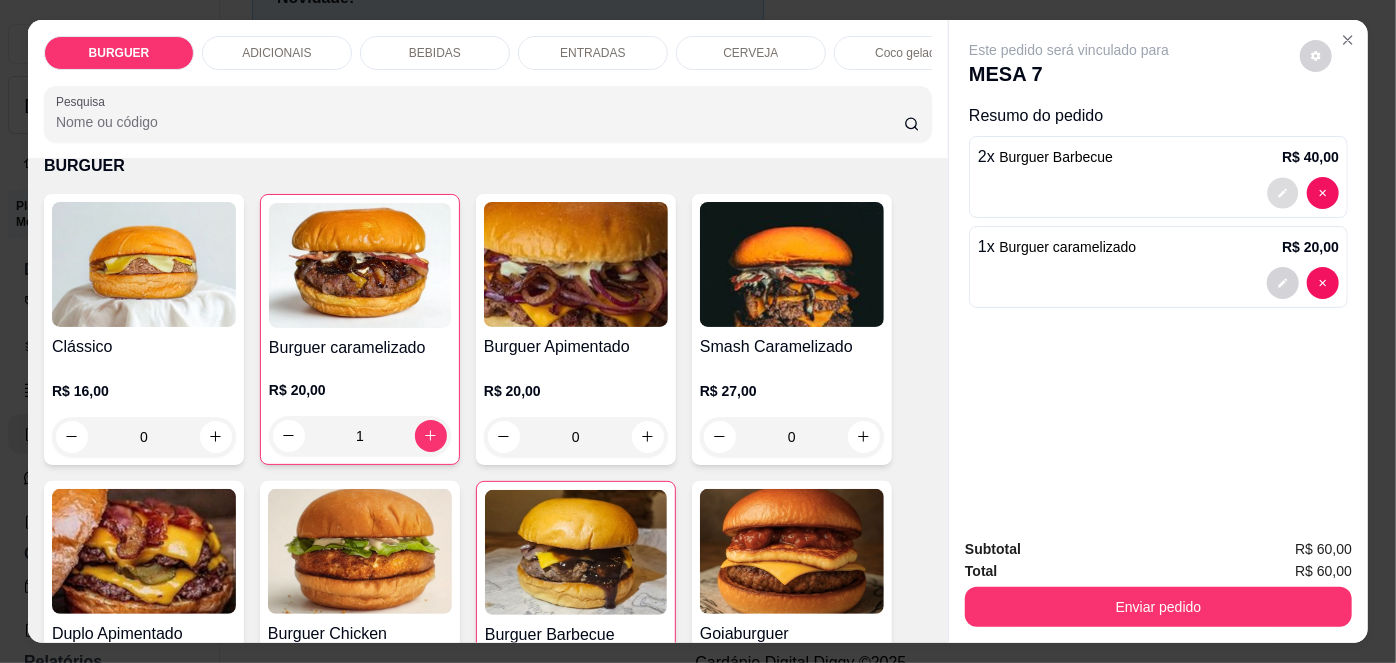 click 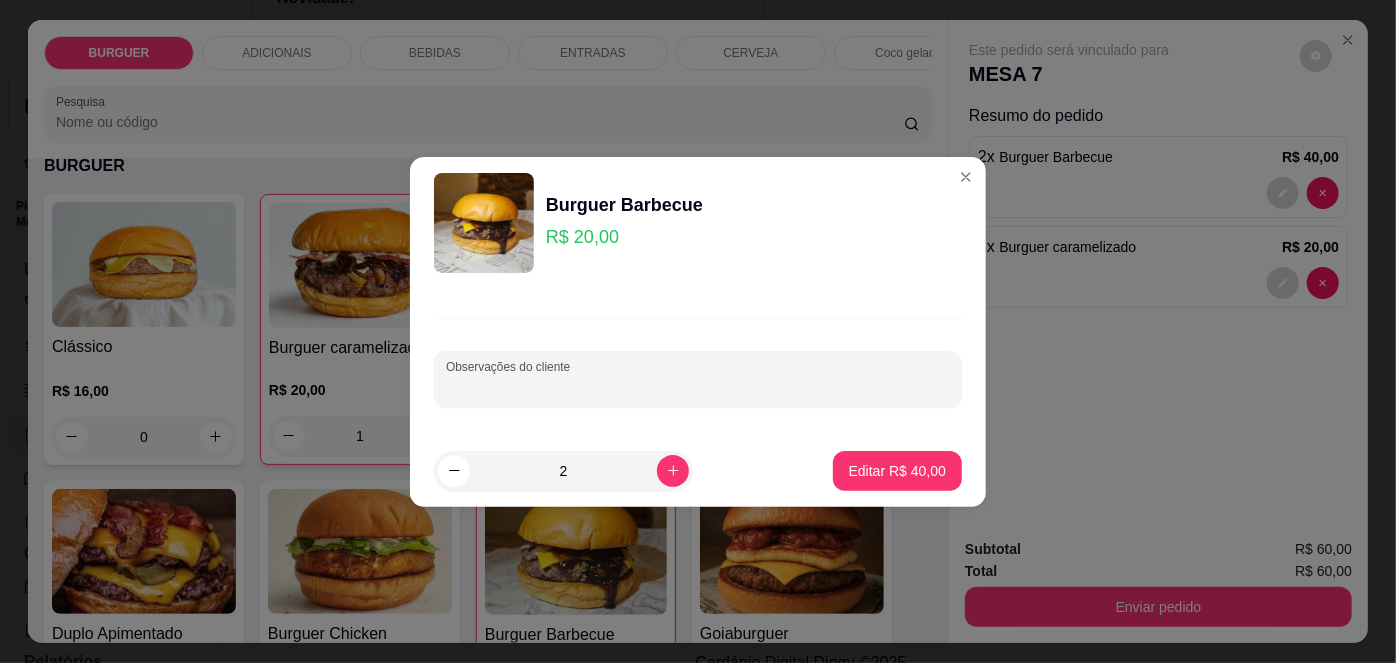 click on "Observações do cliente" at bounding box center (698, 387) 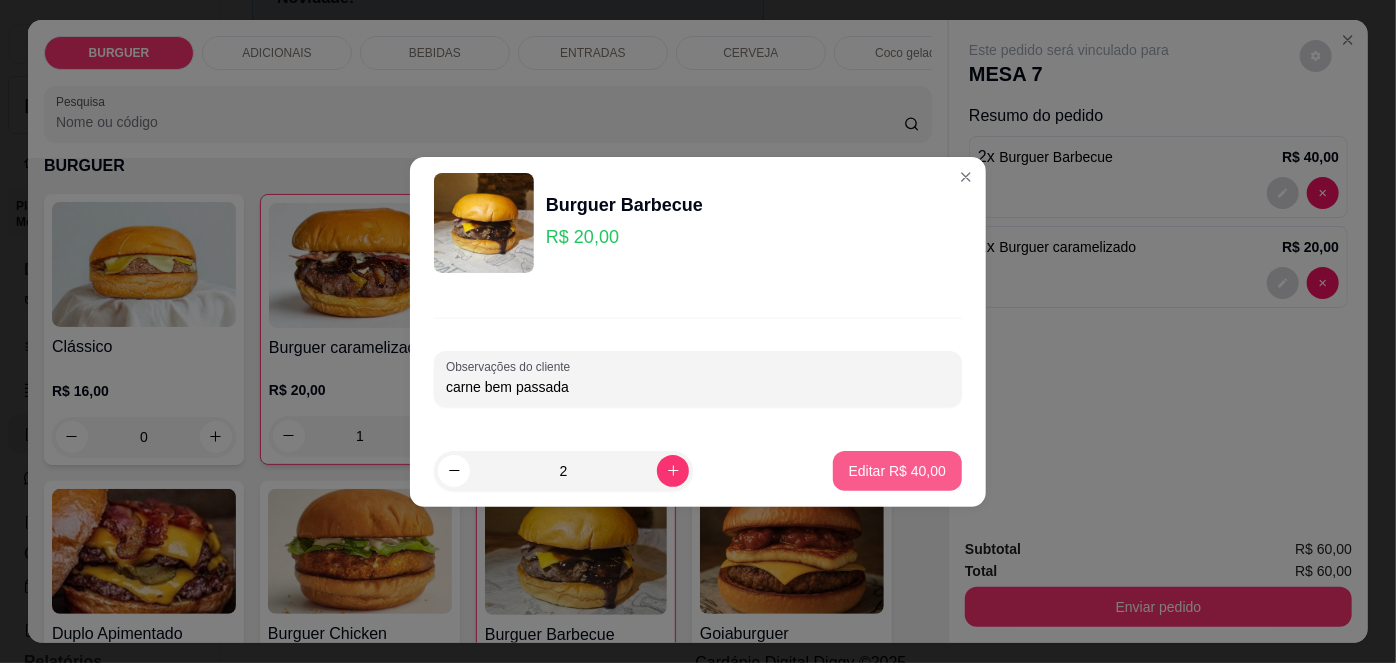 type on "carne bem passada" 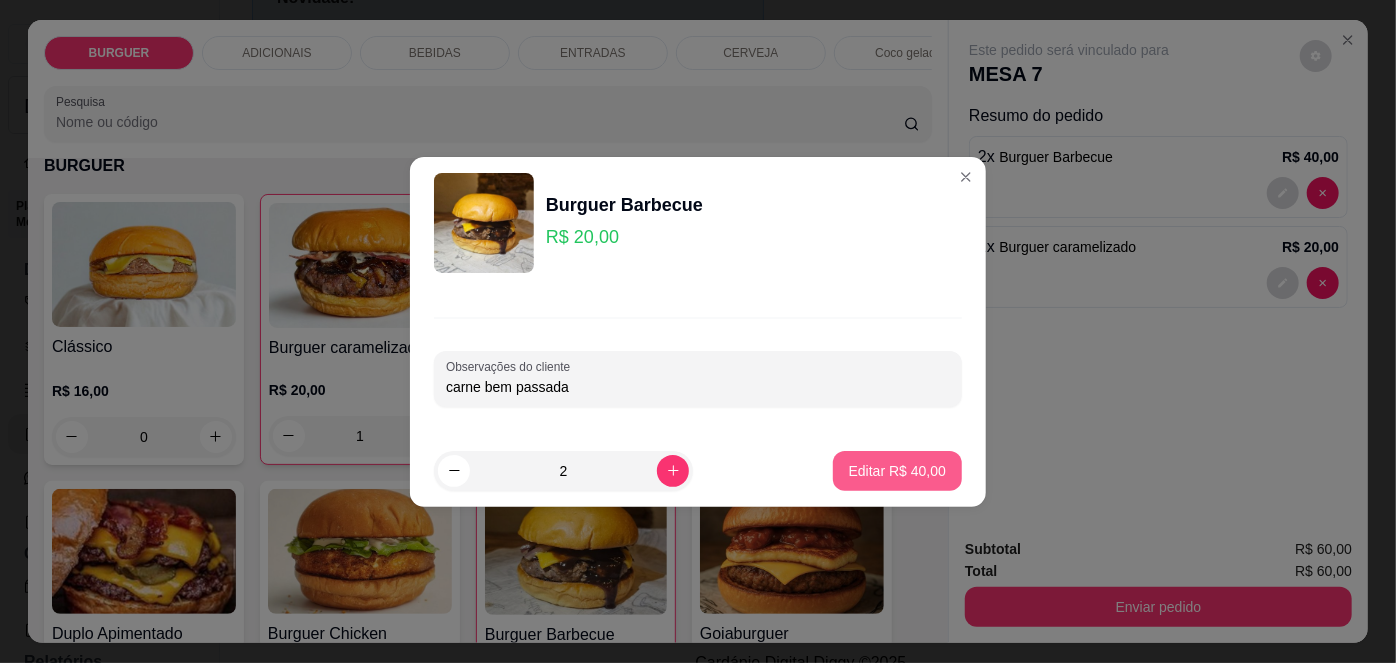 click on "Editar   R$ 40,00" at bounding box center (897, 471) 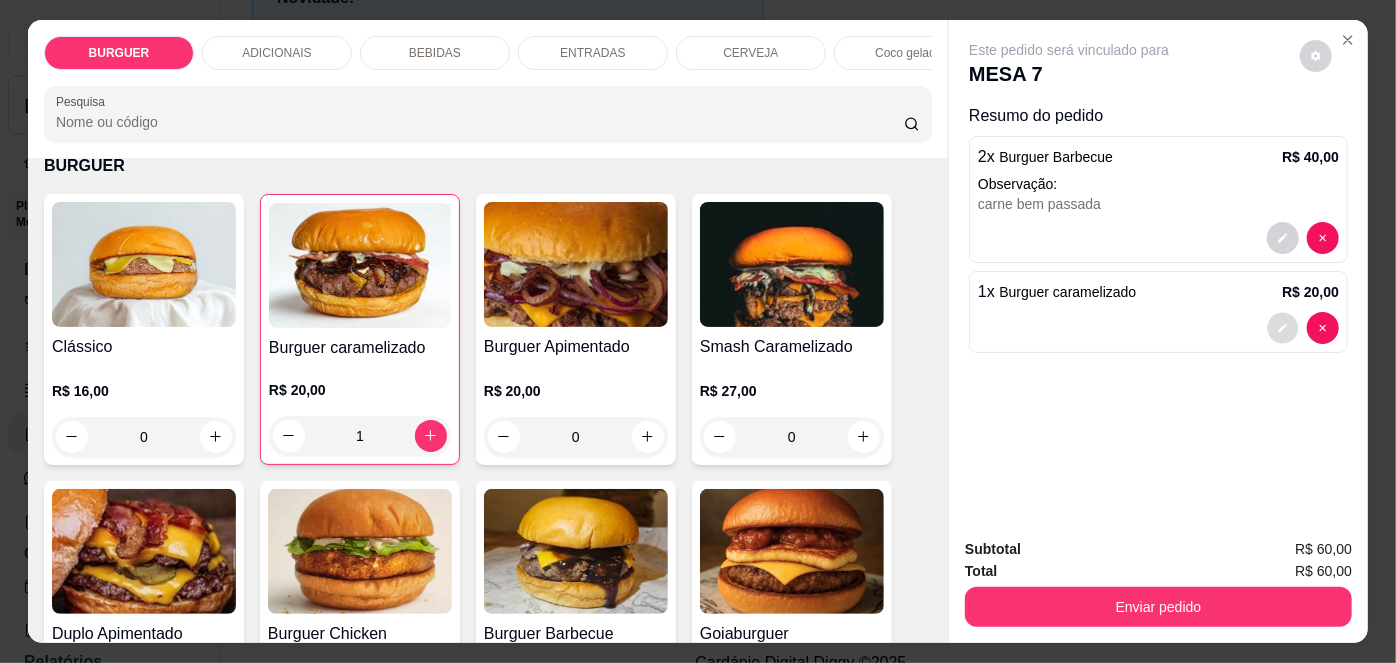 click 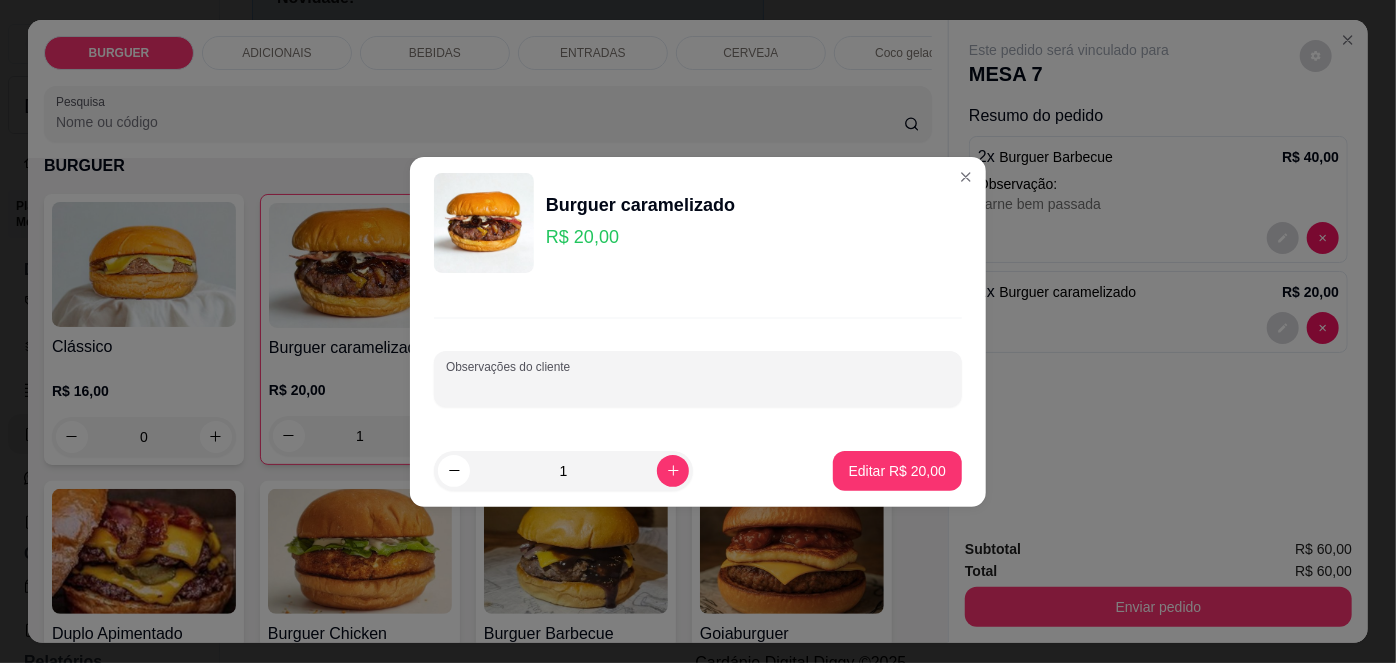 click on "Observações do cliente" at bounding box center (698, 387) 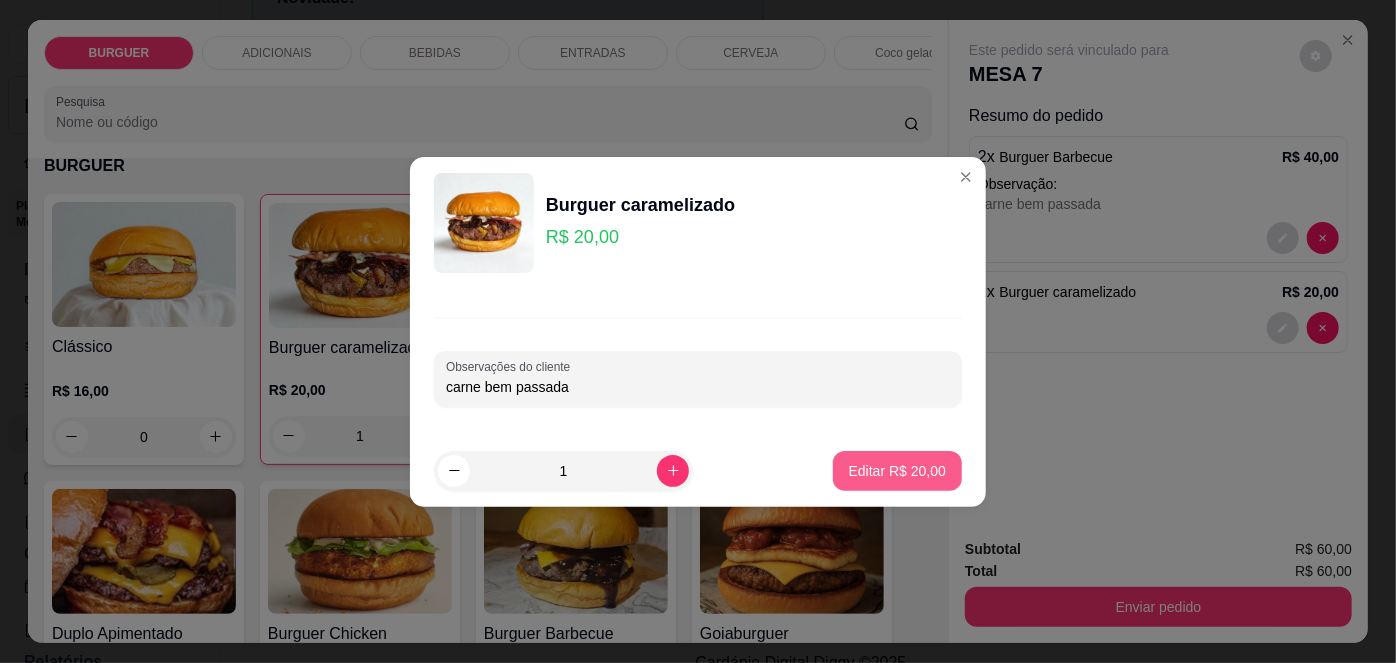 type on "carne bem passada" 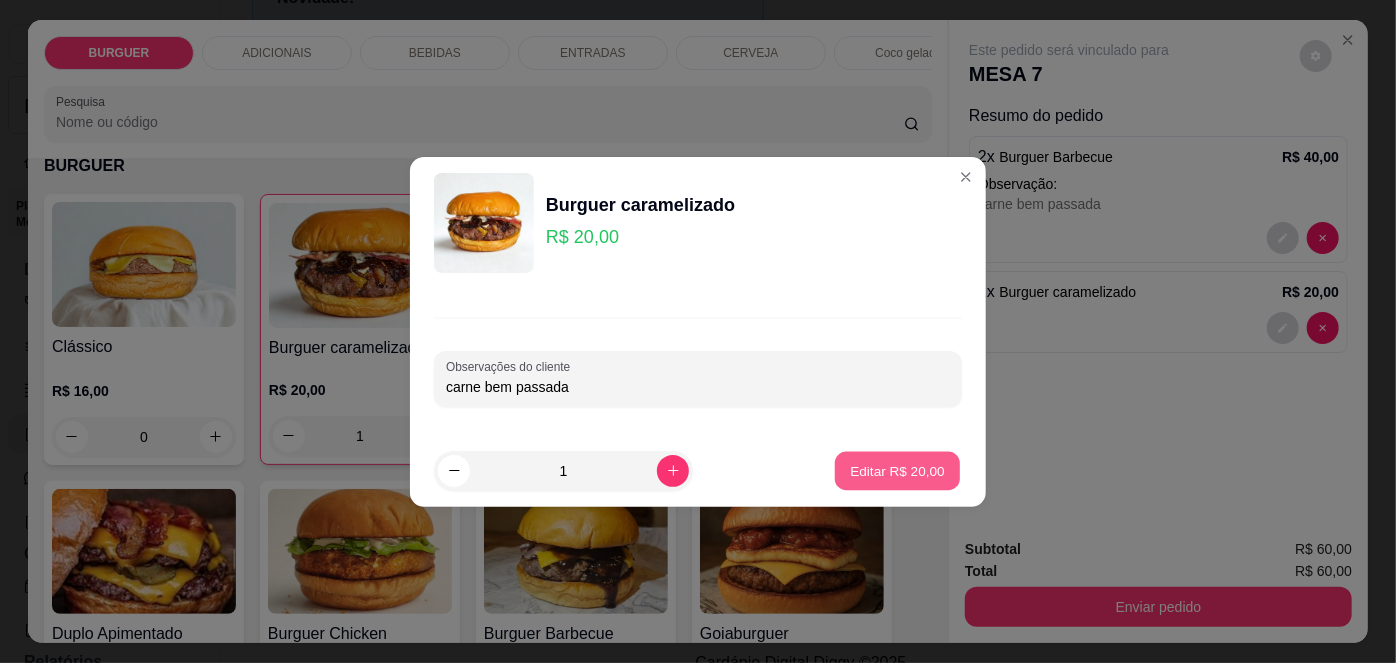 click on "Editar   R$ 20,00" at bounding box center [897, 470] 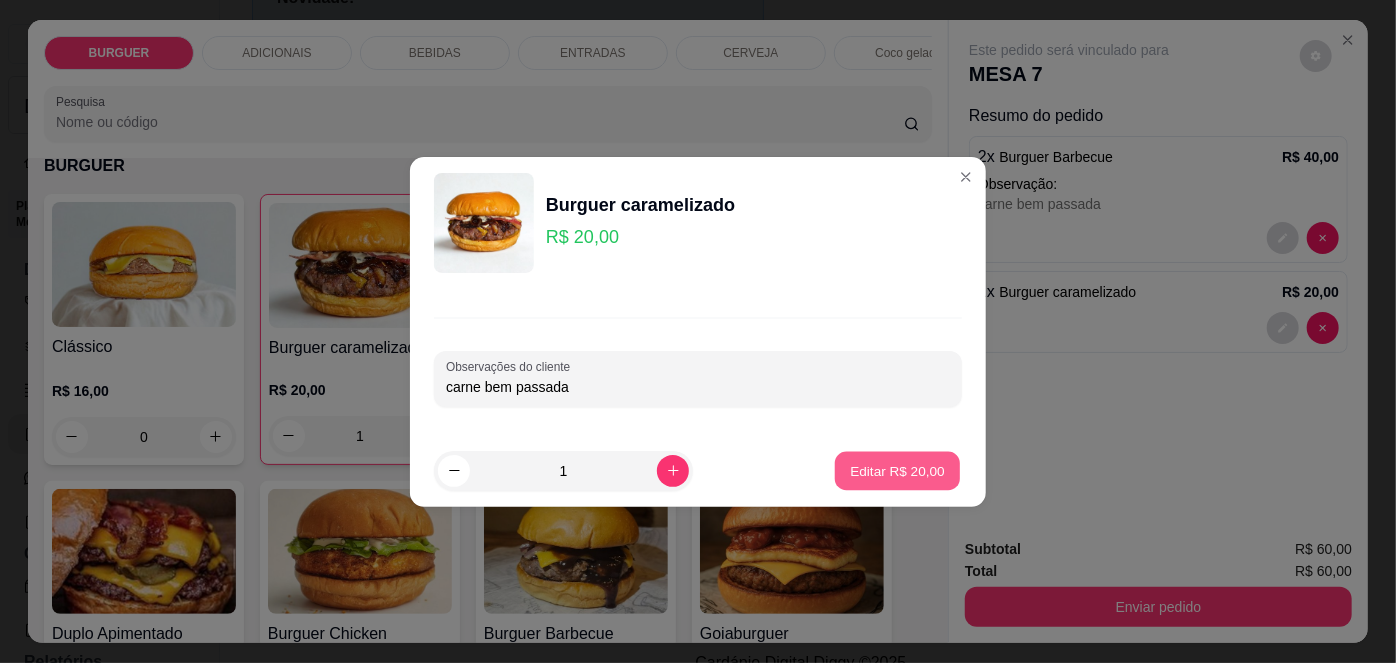 type on "0" 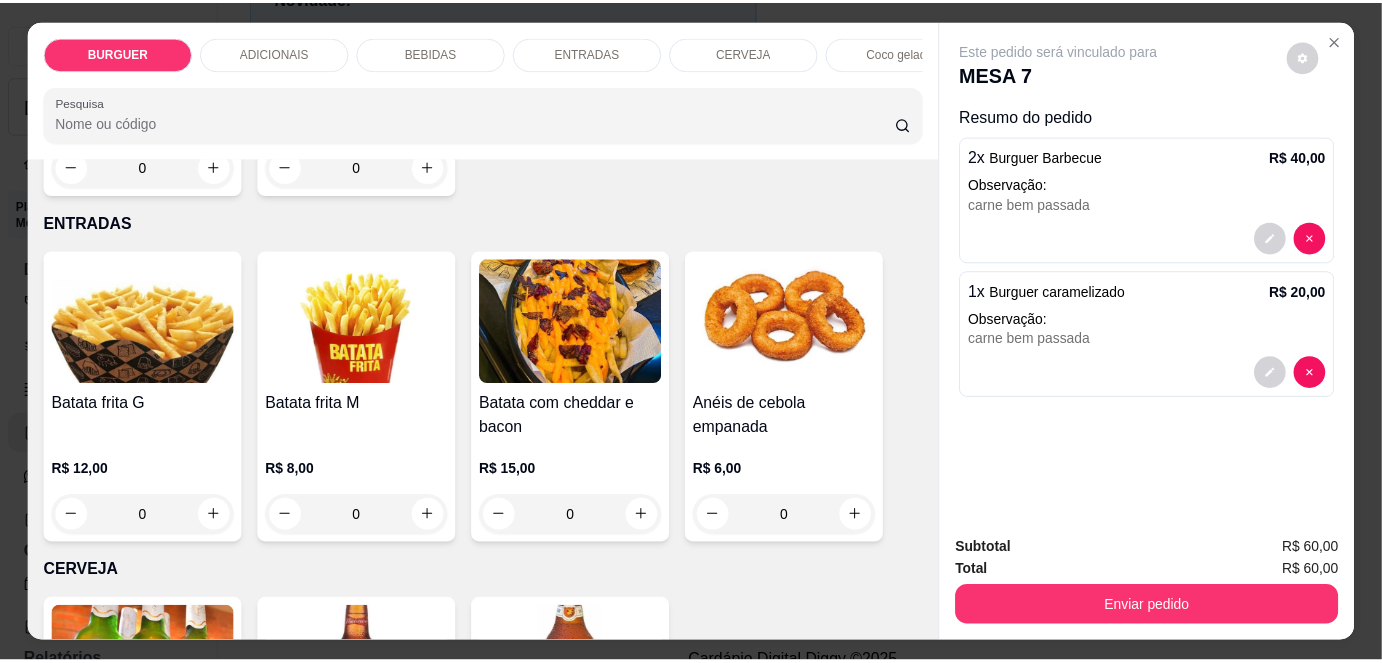 scroll, scrollTop: 2738, scrollLeft: 0, axis: vertical 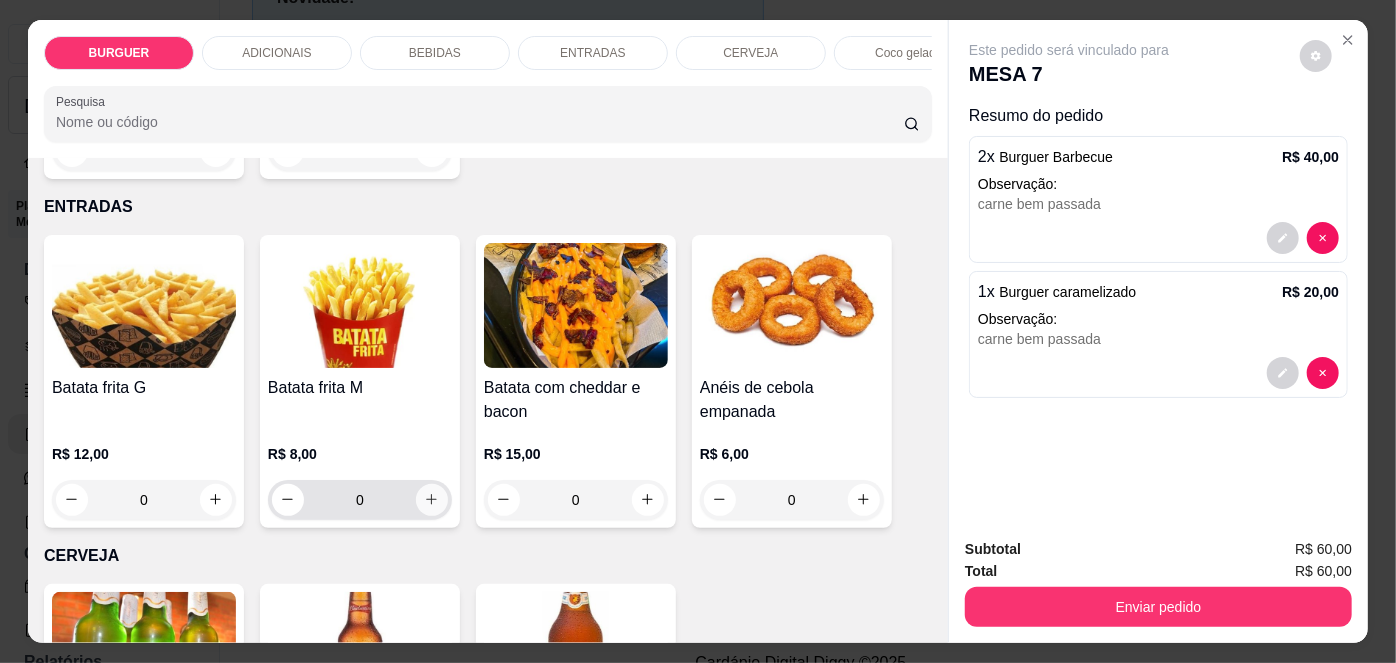 click at bounding box center (432, 500) 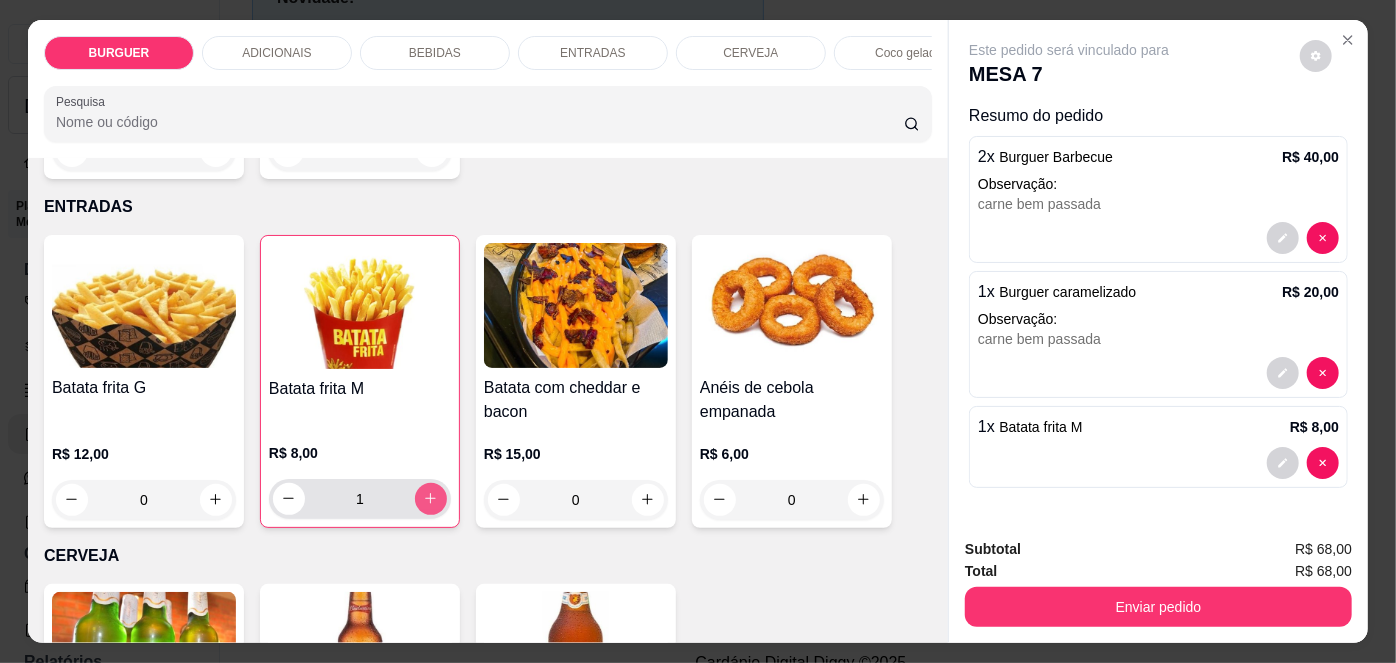 type on "1" 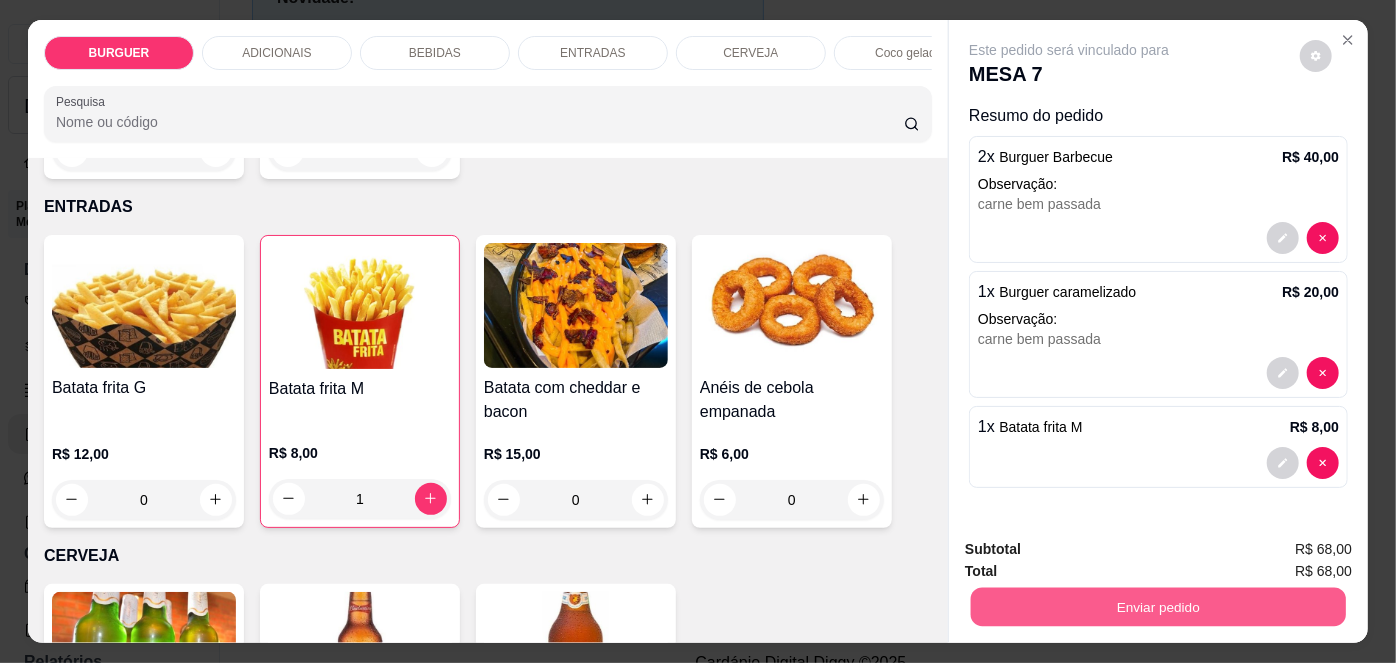 click on "Enviar pedido" at bounding box center [1158, 607] 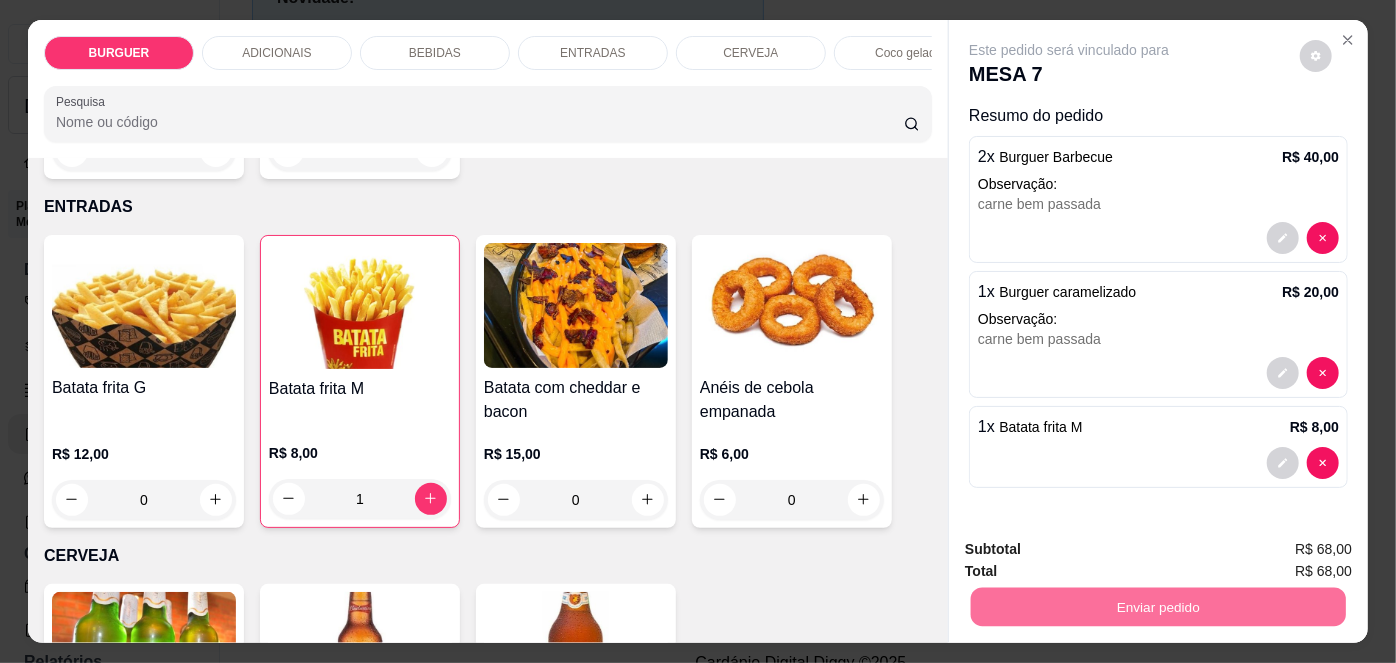 click on "Não registrar e enviar pedido" at bounding box center [1093, 551] 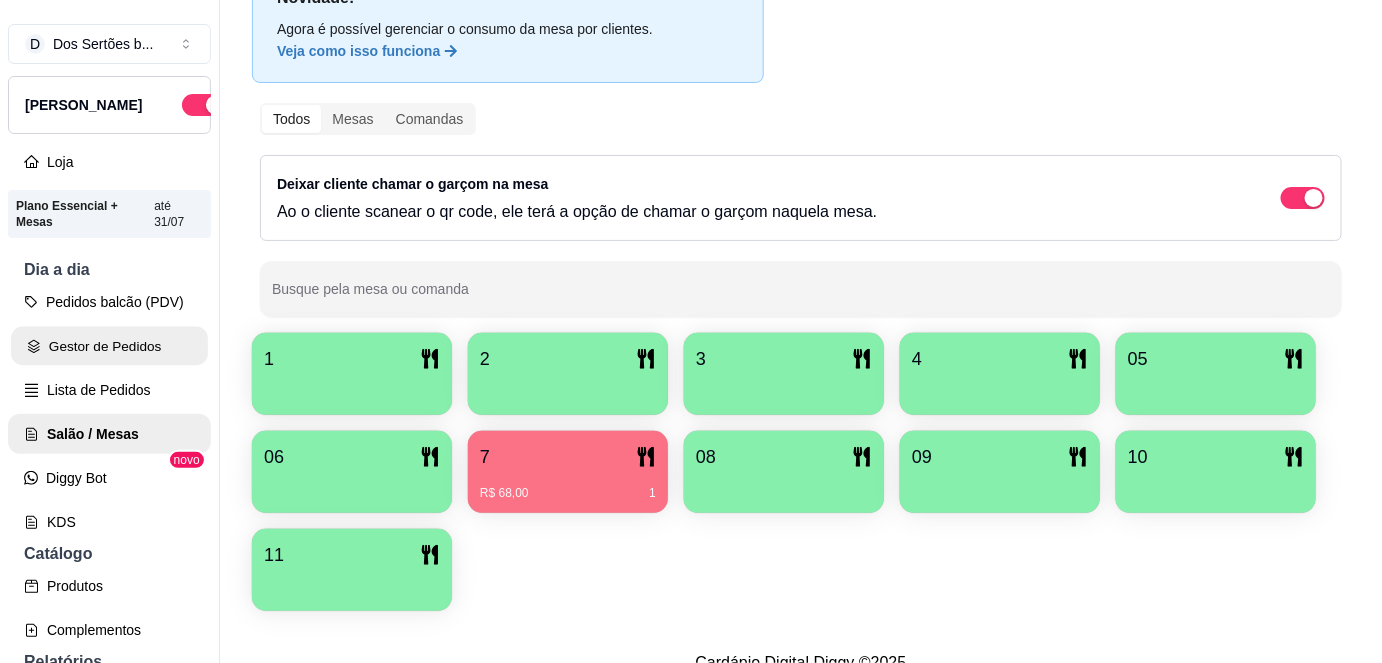 click on "Gestor de Pedidos" at bounding box center [109, 346] 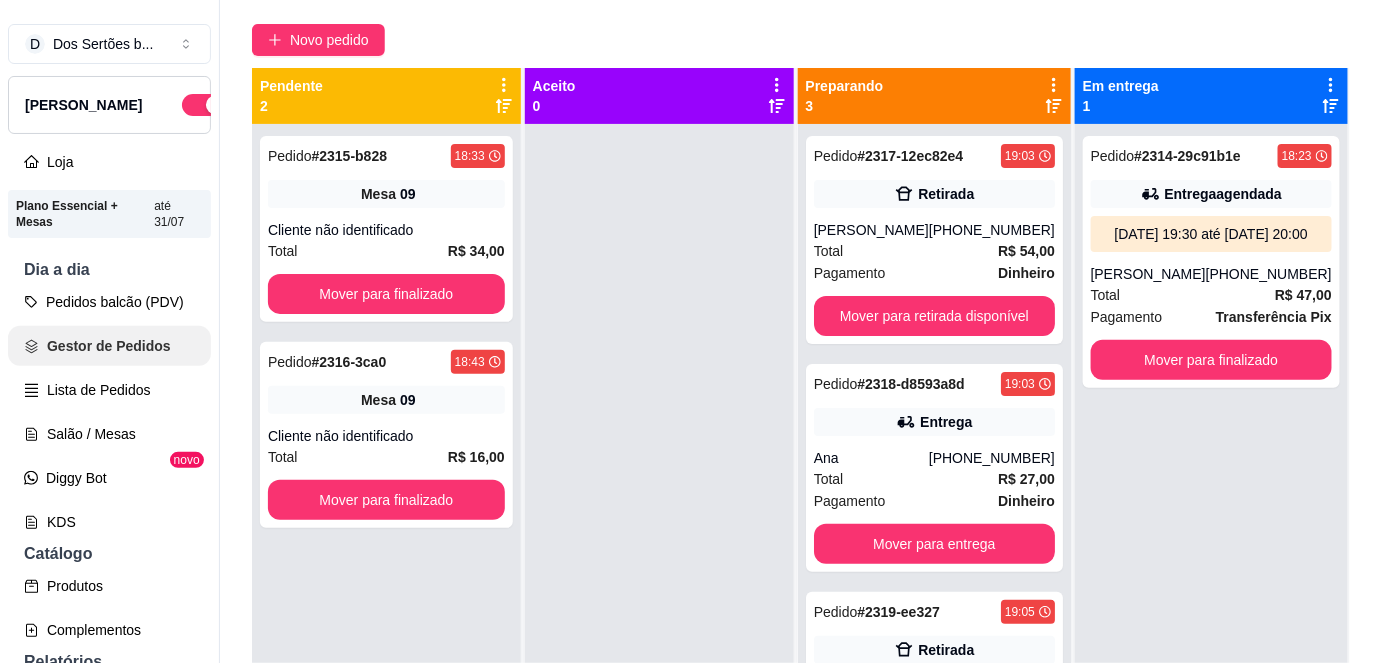 scroll, scrollTop: 0, scrollLeft: 0, axis: both 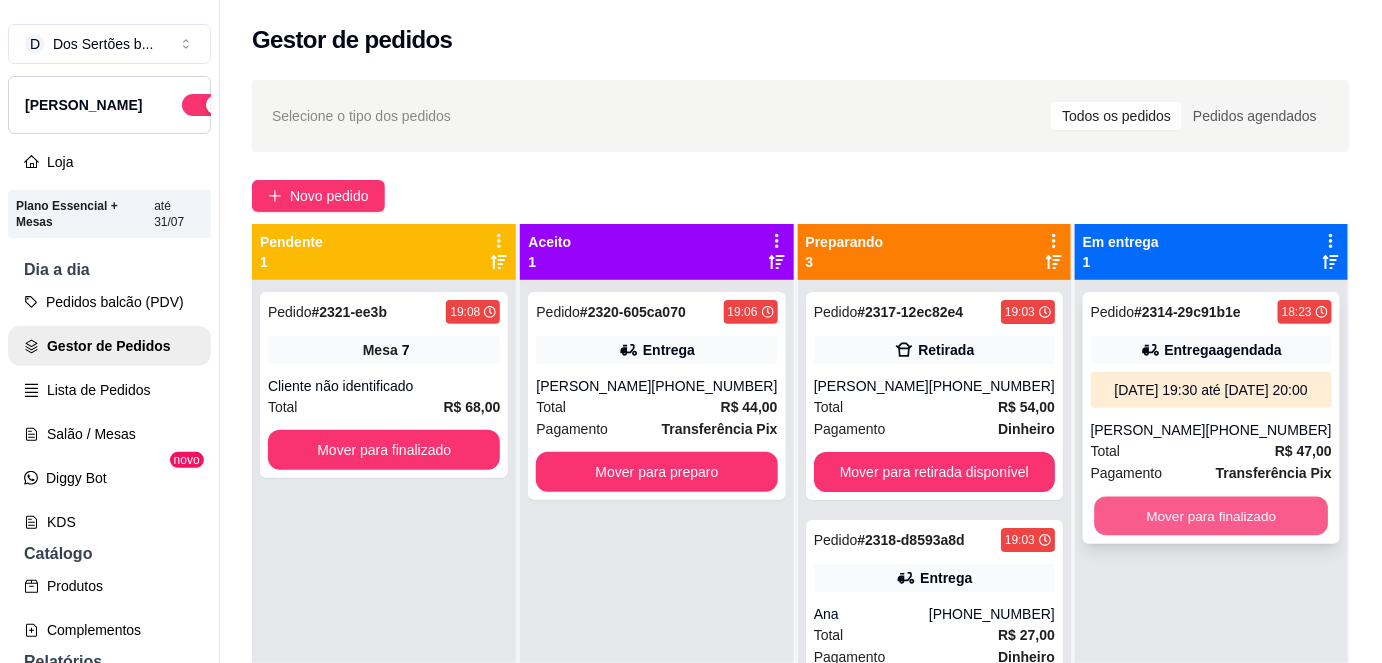 click on "Mover para finalizado" at bounding box center (1211, 516) 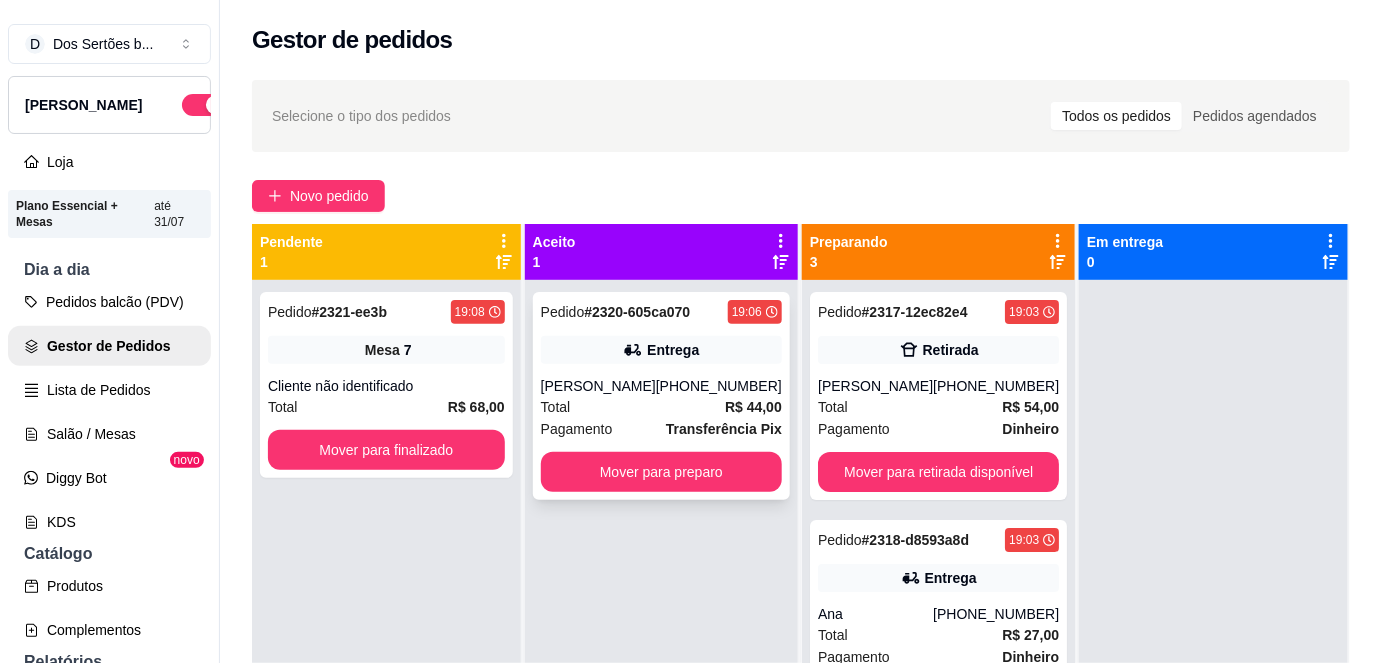 scroll, scrollTop: 56, scrollLeft: 0, axis: vertical 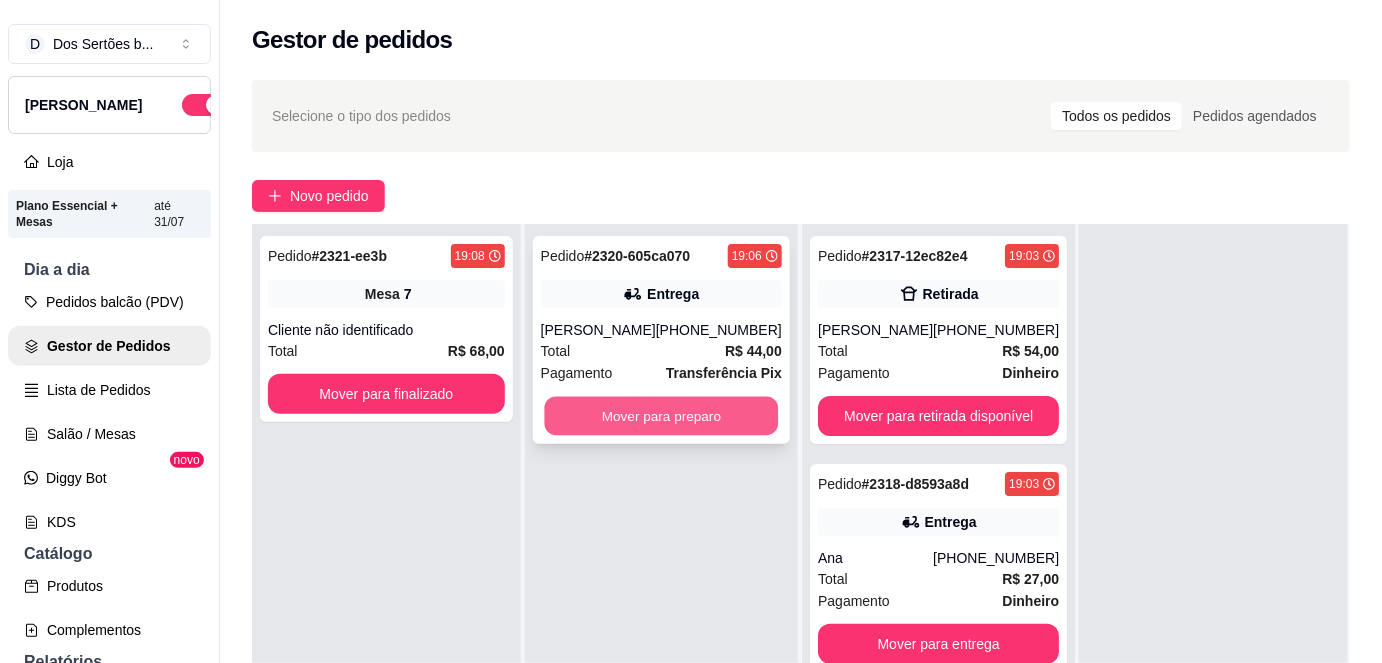 click on "Mover para preparo" at bounding box center [661, 416] 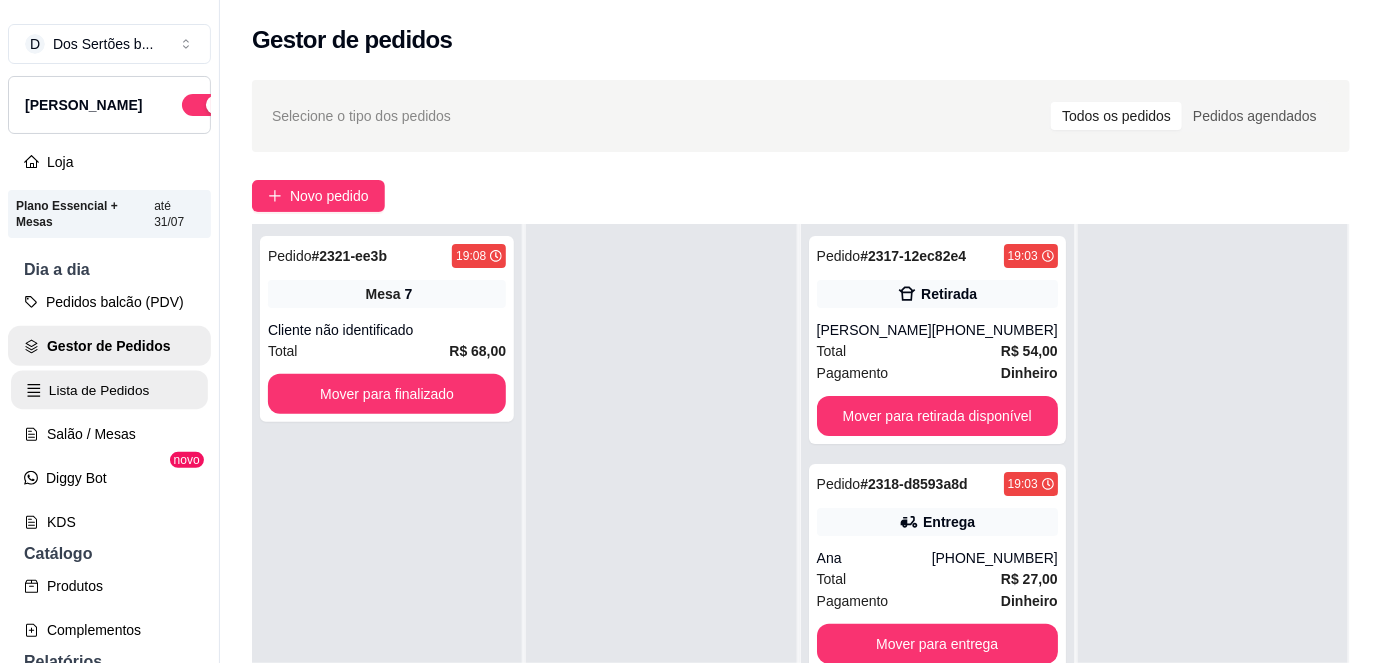 click on "Lista de Pedidos" at bounding box center [109, 390] 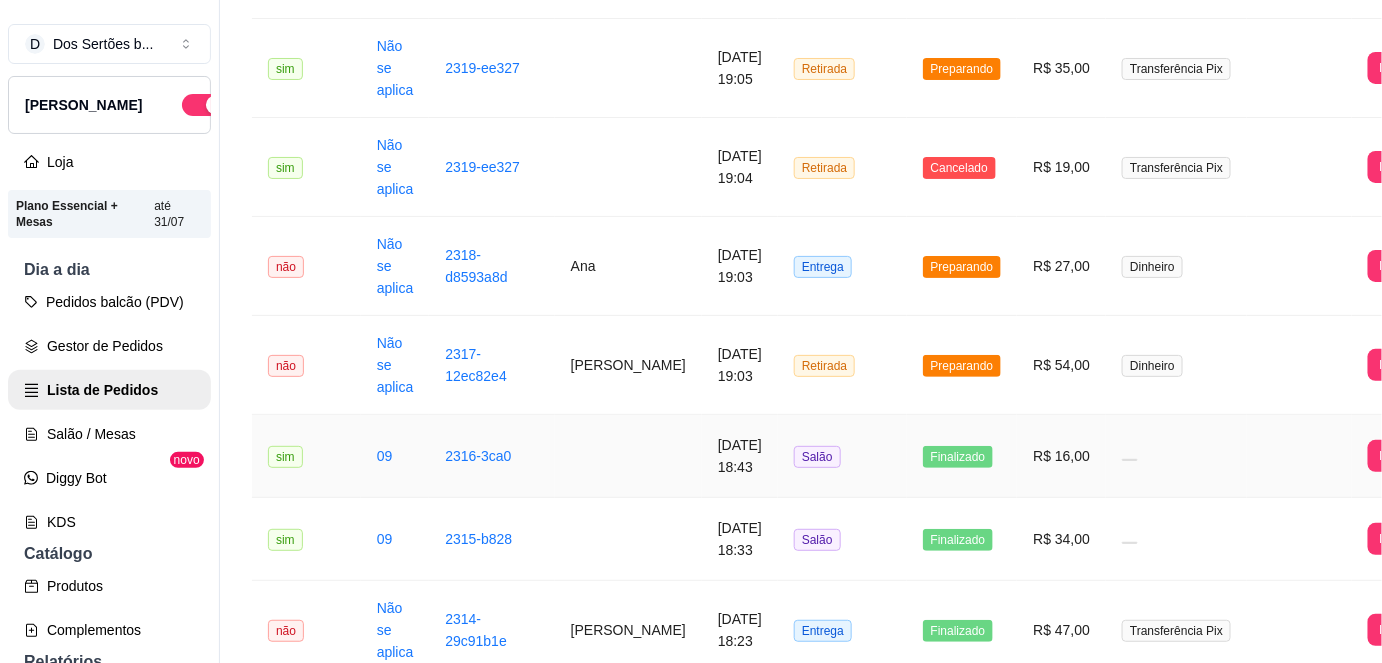 scroll, scrollTop: 712, scrollLeft: 0, axis: vertical 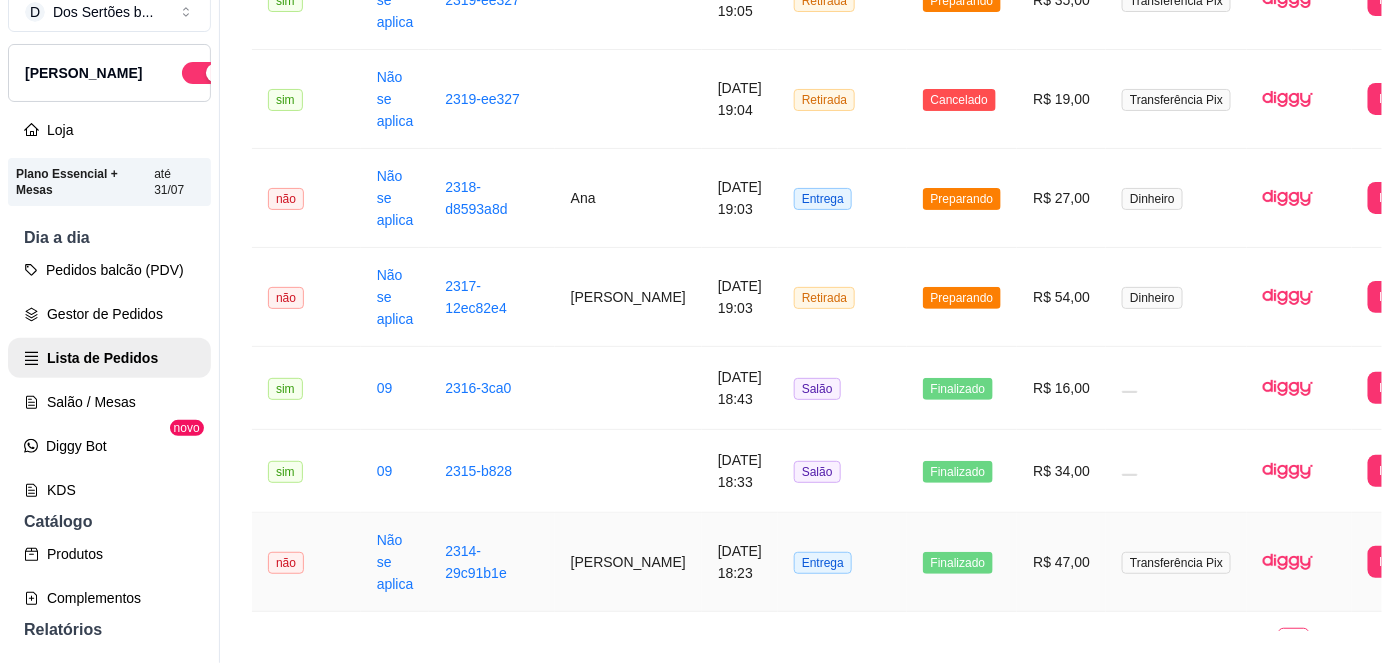 click on "2314-29c91b1e" at bounding box center [491, 562] 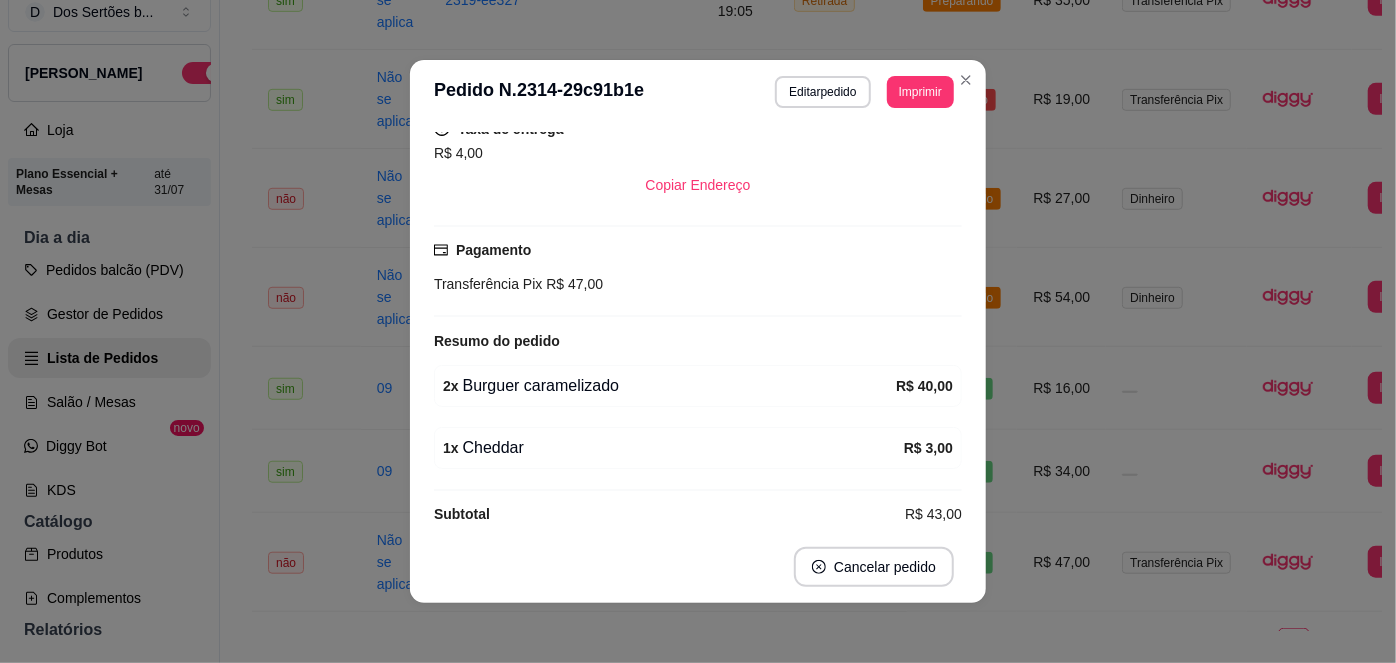 scroll, scrollTop: 469, scrollLeft: 0, axis: vertical 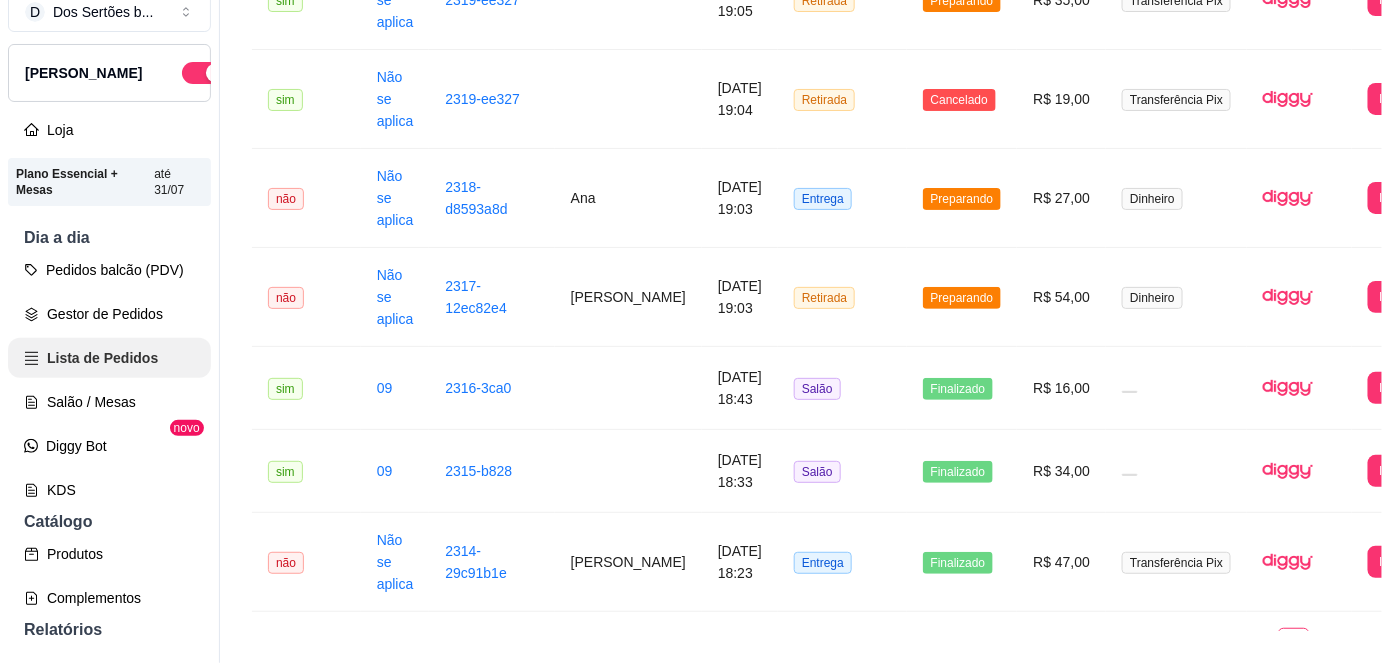 click on "Lista de Pedidos" at bounding box center [109, 358] 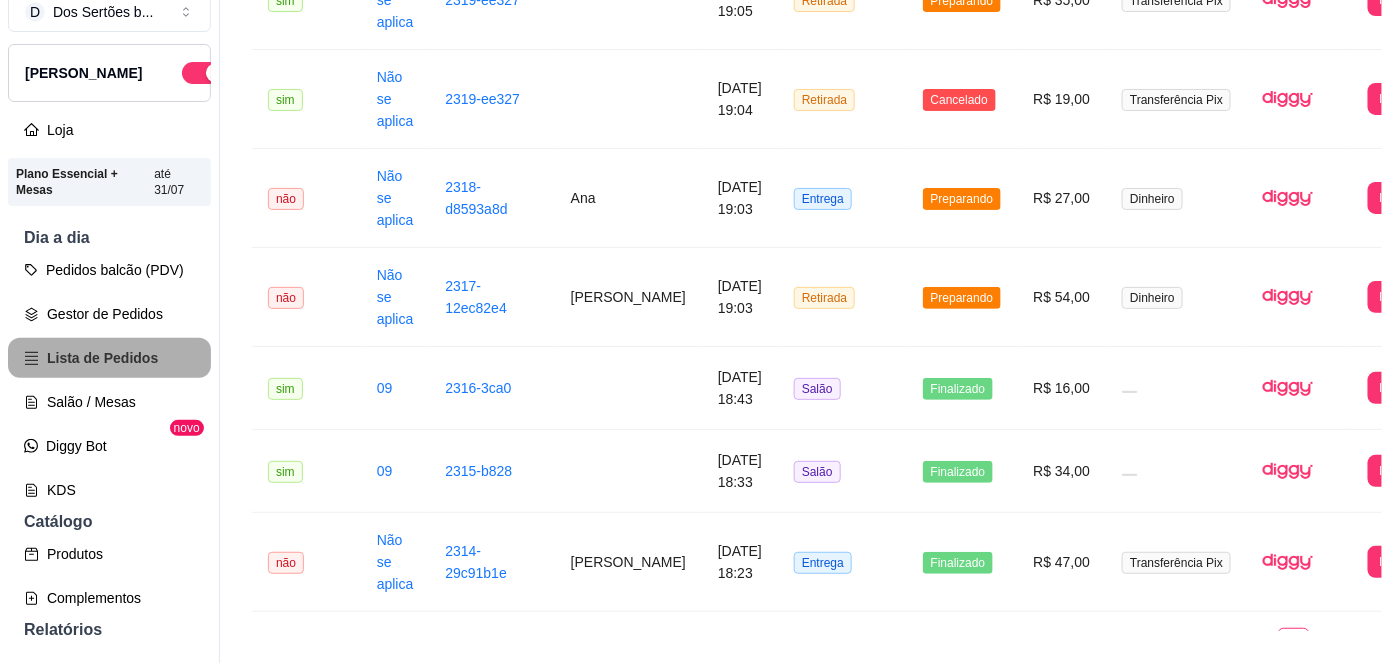 scroll, scrollTop: 0, scrollLeft: 0, axis: both 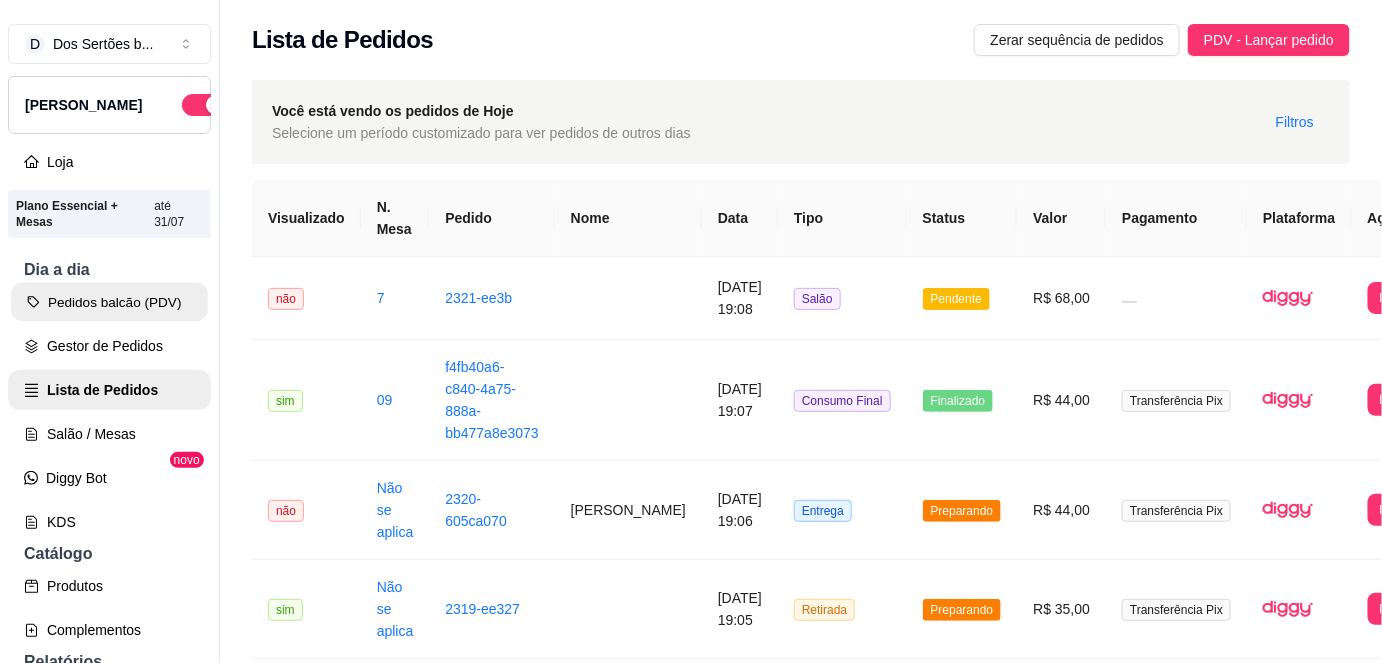 click on "Pedidos balcão (PDV)" at bounding box center [109, 302] 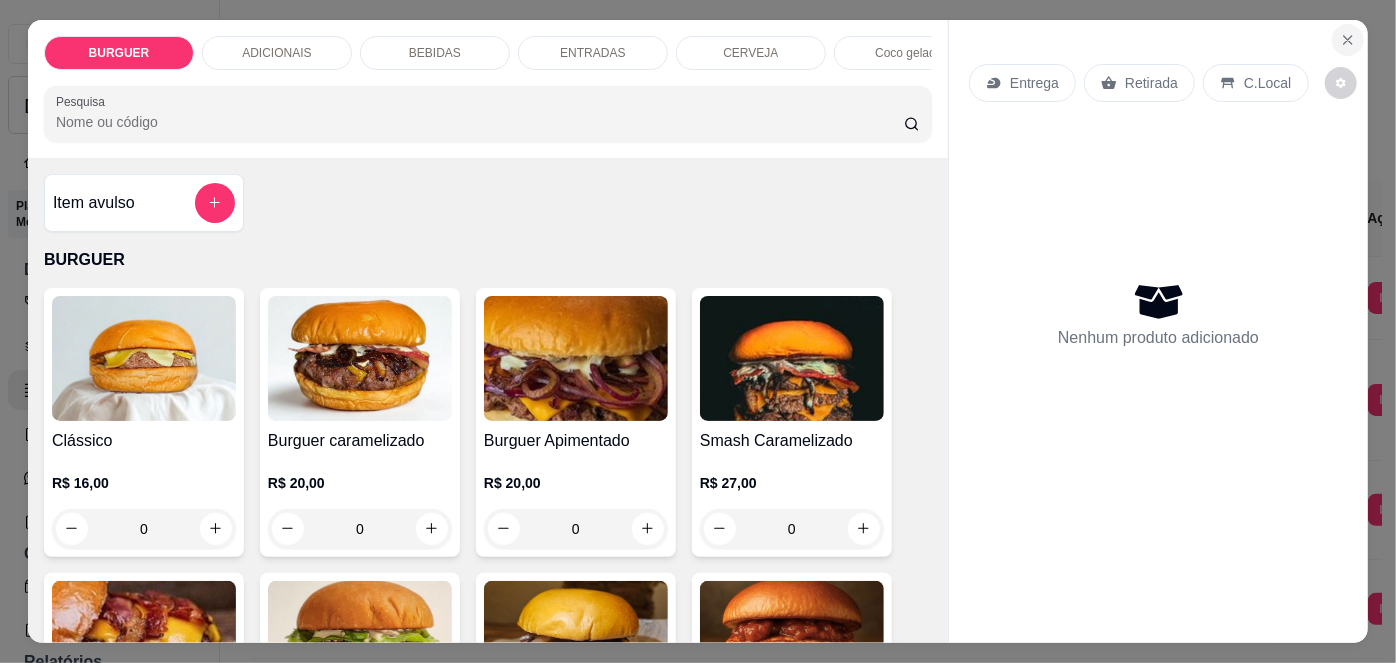 click at bounding box center [1348, 40] 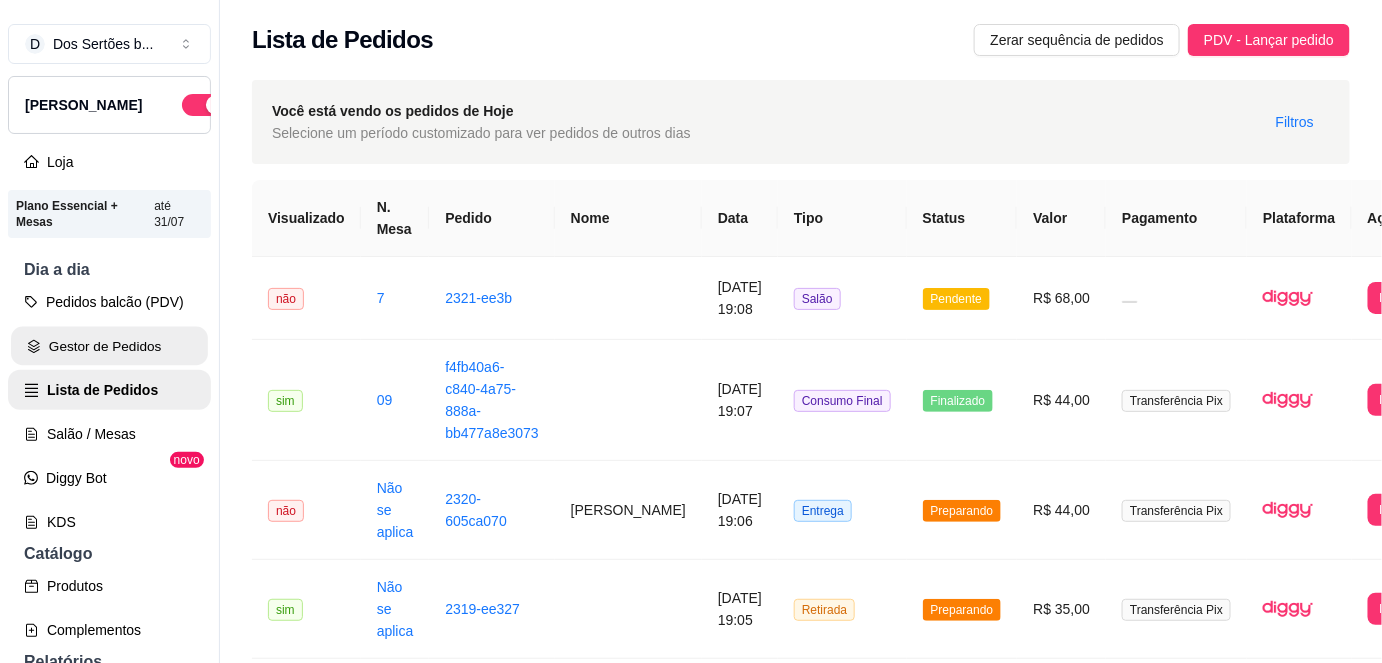 click on "Gestor de Pedidos" at bounding box center (109, 346) 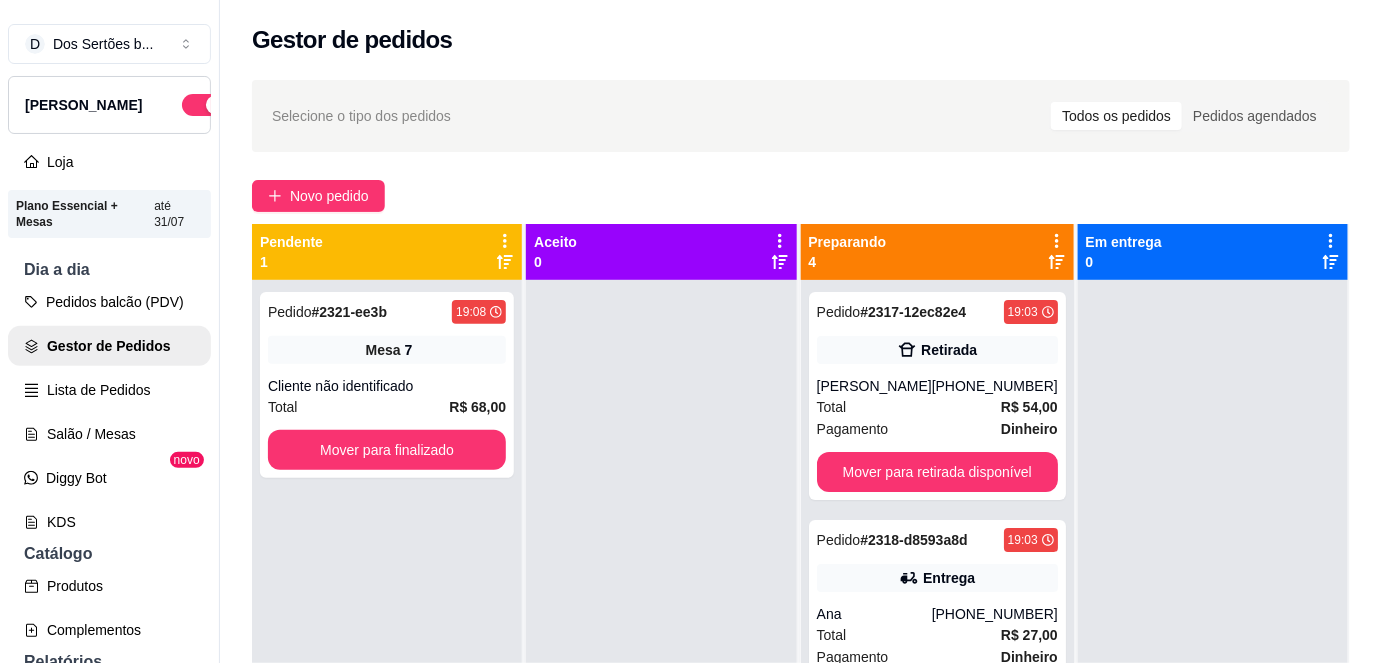 scroll, scrollTop: 56, scrollLeft: 0, axis: vertical 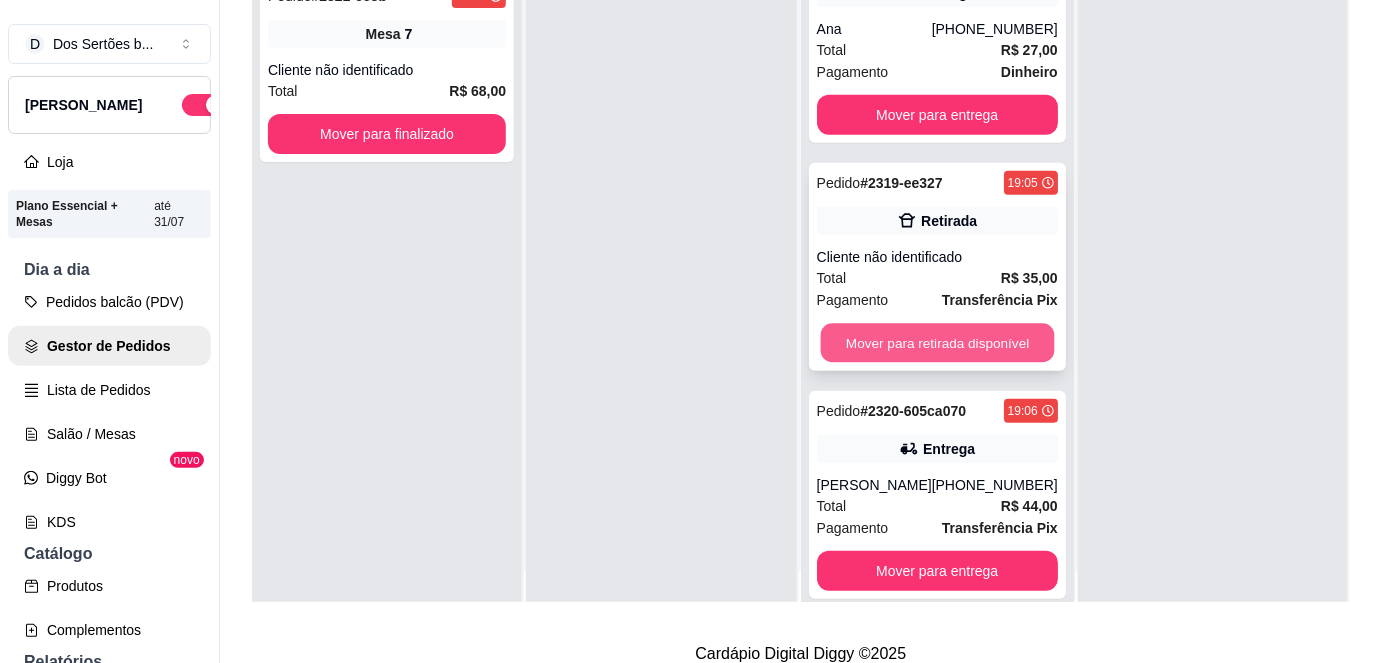 click on "Mover para retirada disponível" at bounding box center [937, 343] 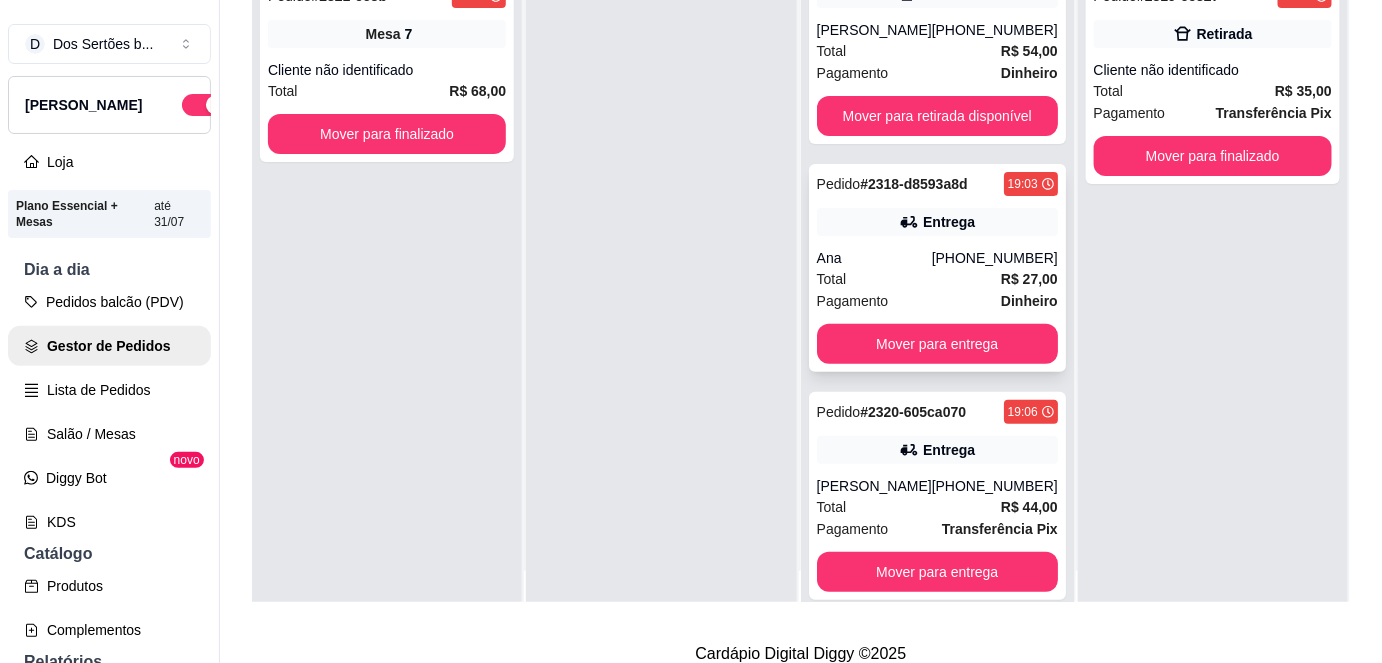 scroll, scrollTop: 0, scrollLeft: 0, axis: both 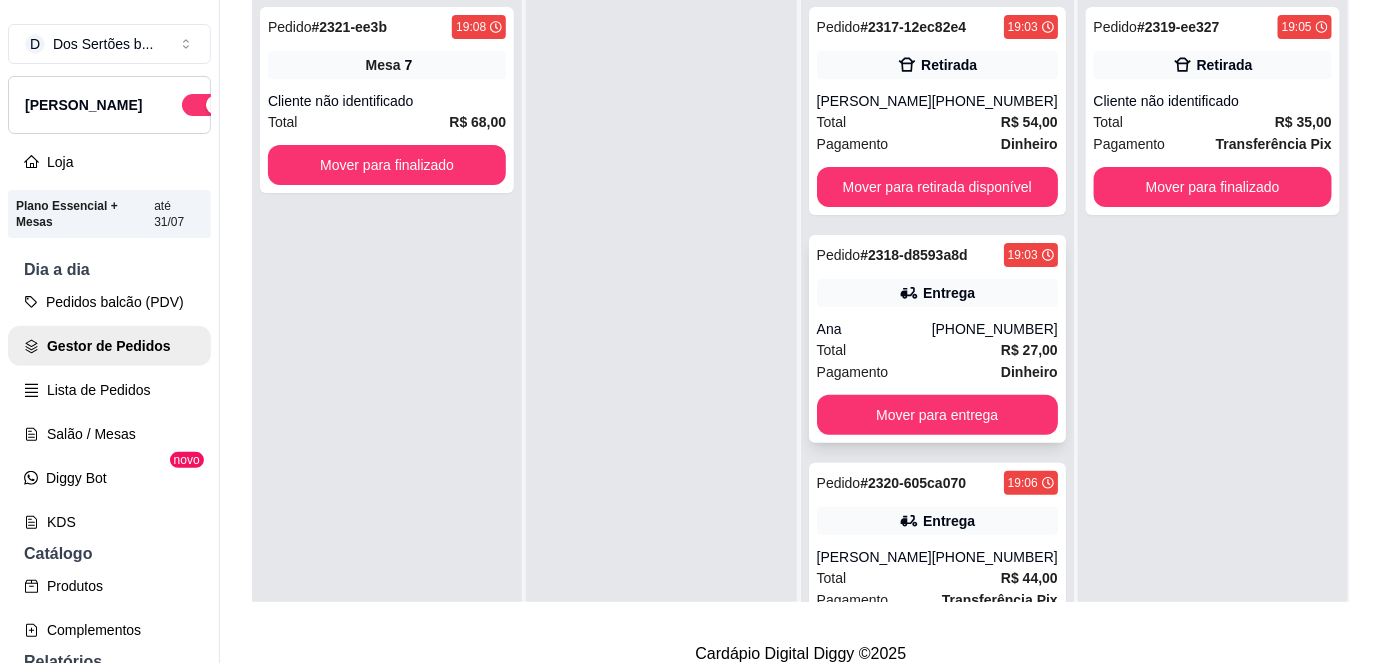 click on "Total R$ 27,00" at bounding box center [937, 350] 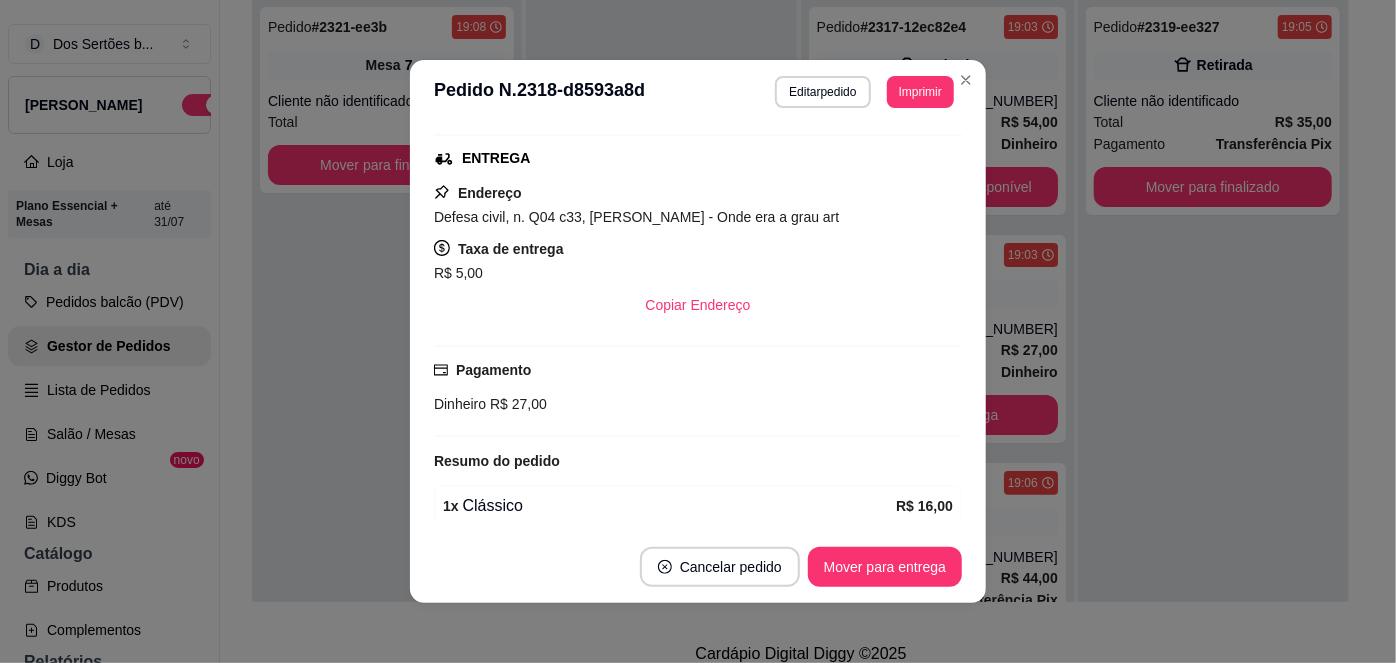 scroll, scrollTop: 304, scrollLeft: 0, axis: vertical 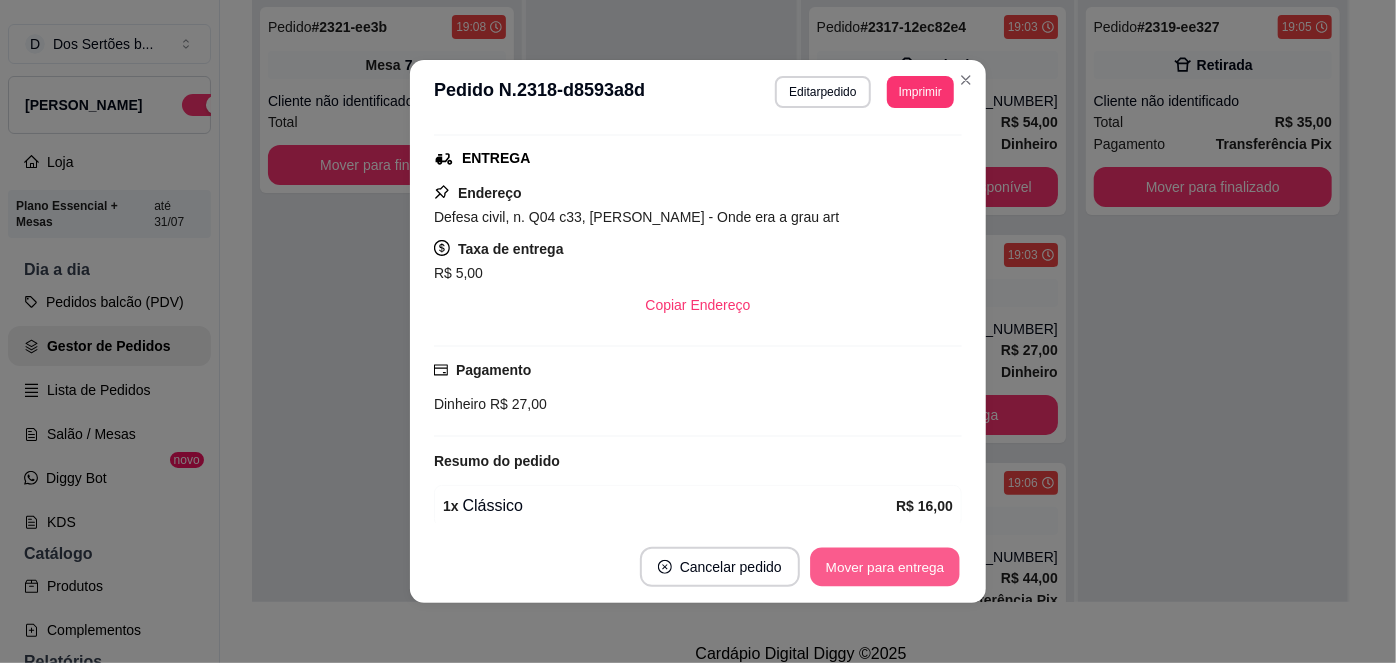 click on "Mover para entrega" at bounding box center [885, 567] 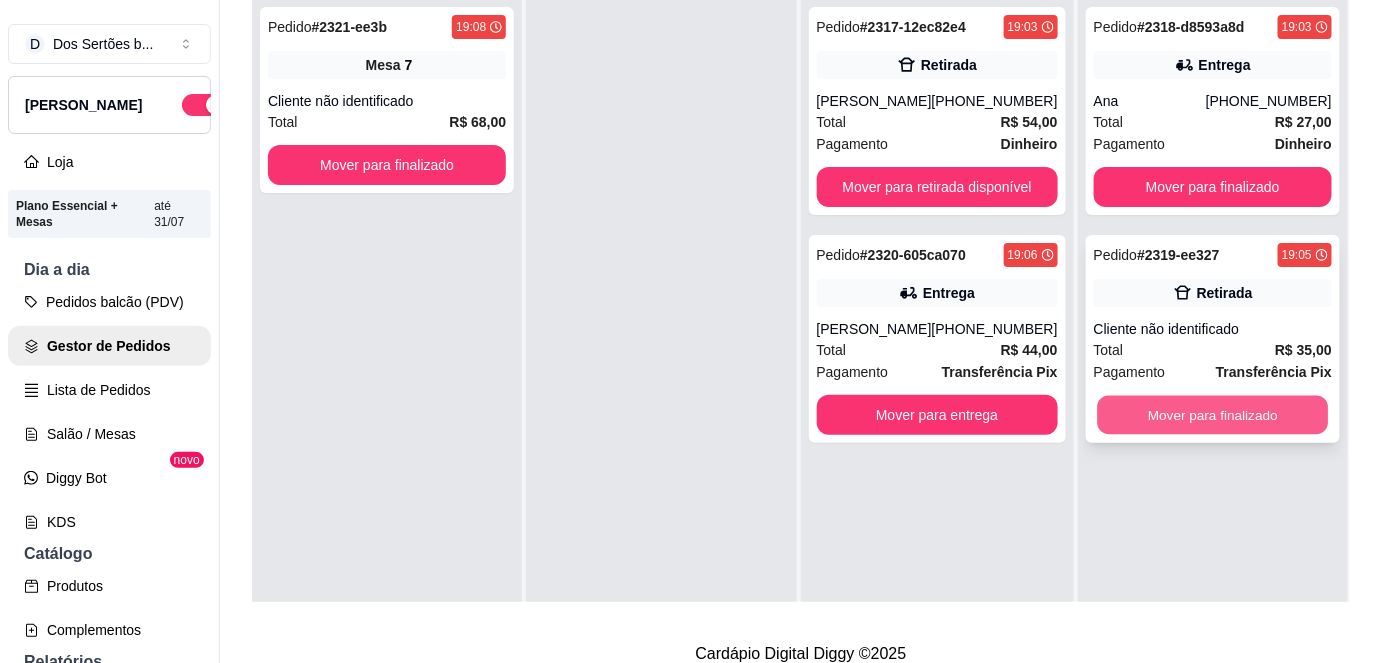 click on "Mover para finalizado" at bounding box center [1212, 415] 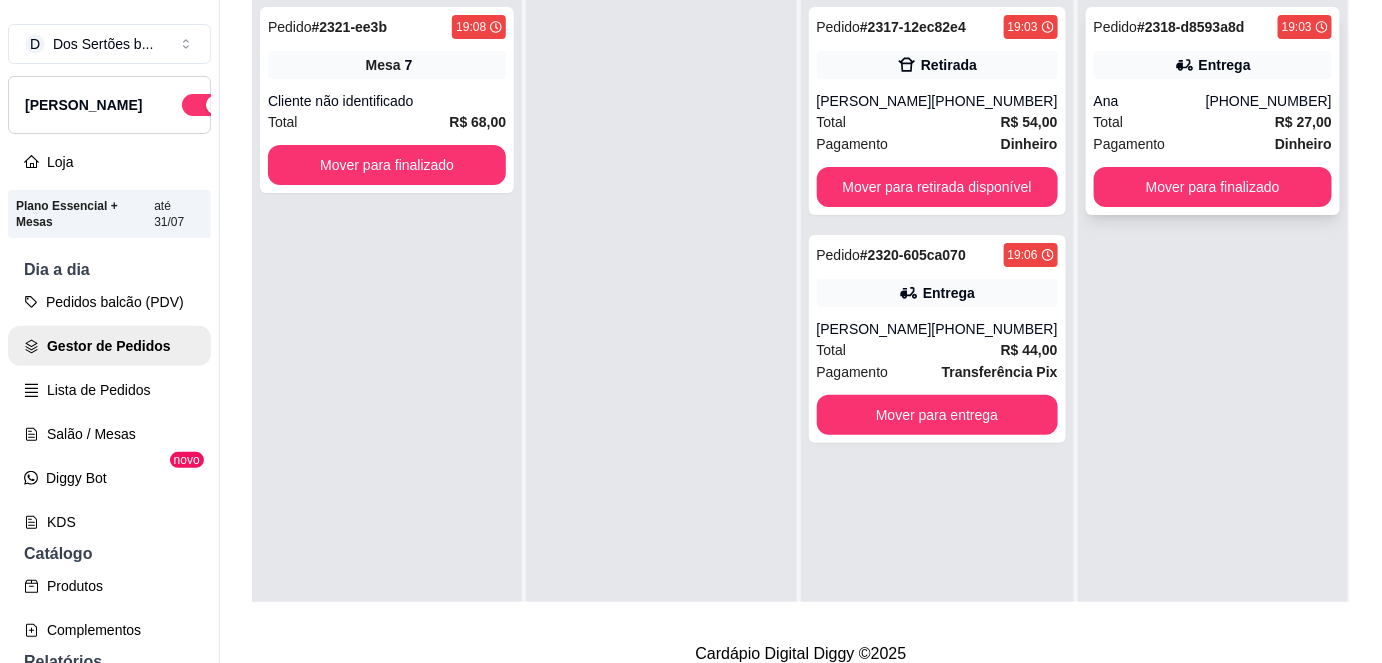 click on "Total R$ 27,00" at bounding box center [1213, 122] 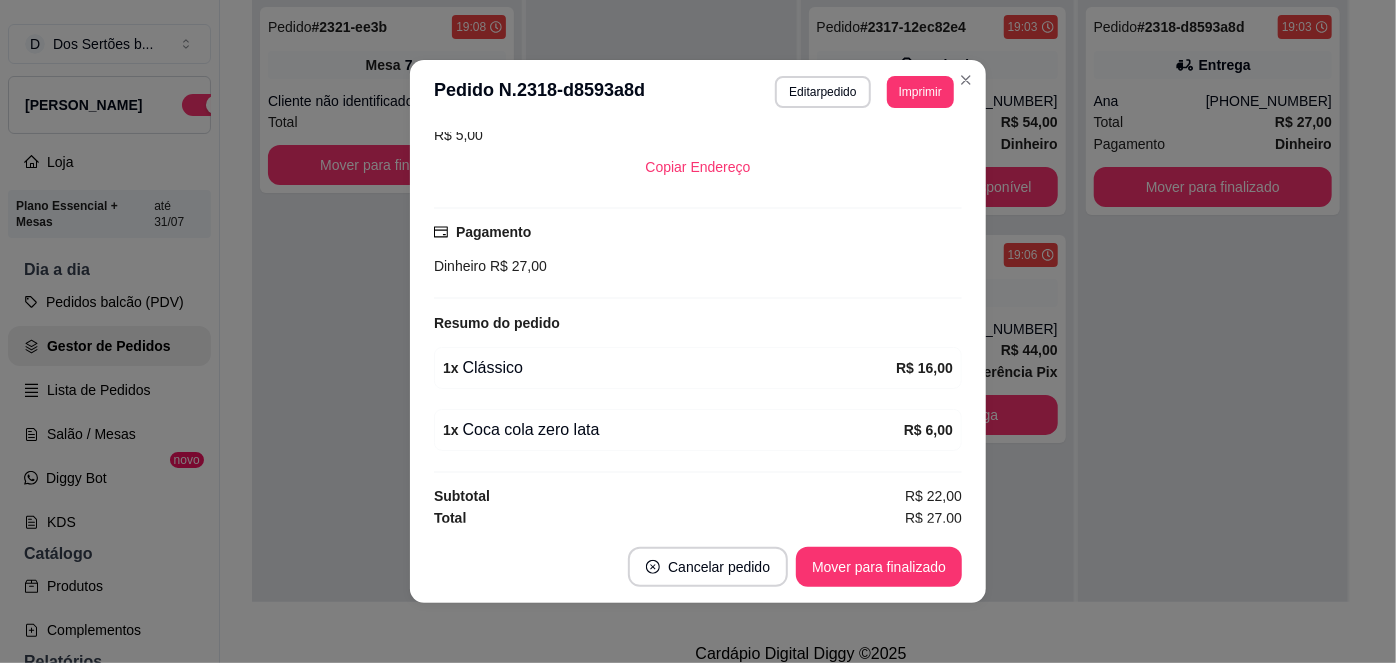 scroll, scrollTop: 443, scrollLeft: 0, axis: vertical 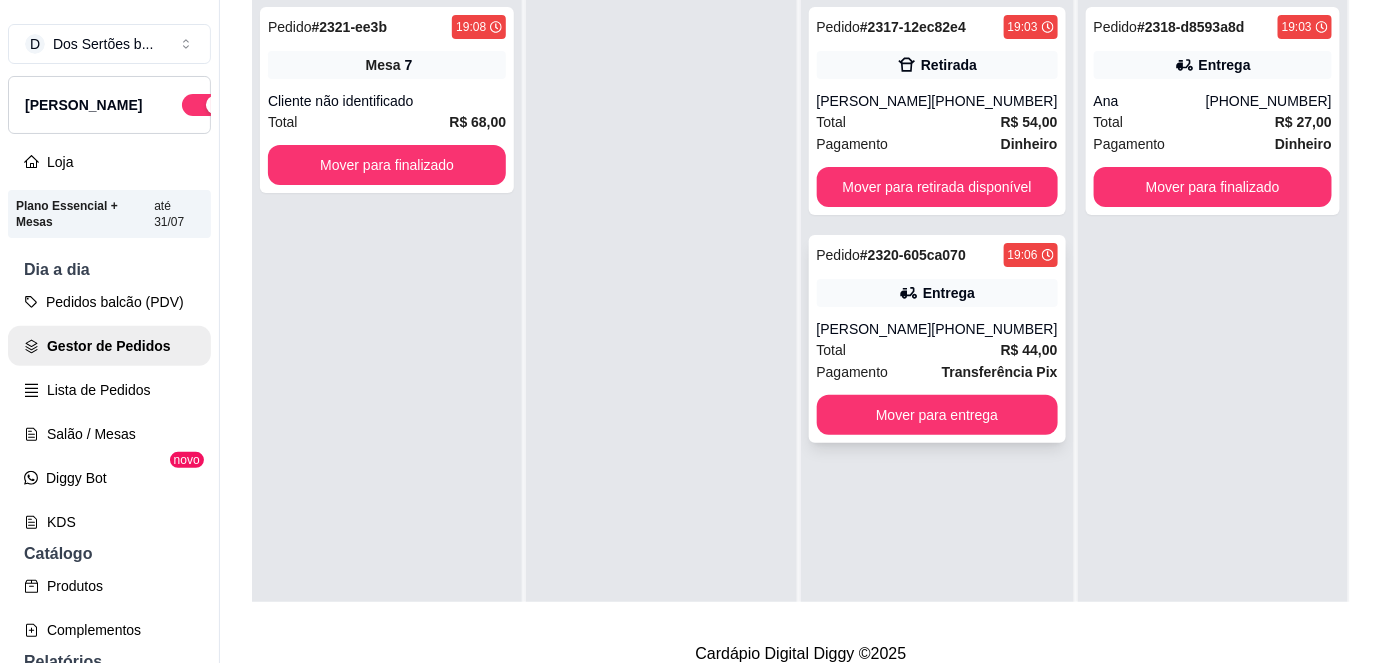 click on "Total R$ 44,00" at bounding box center [937, 350] 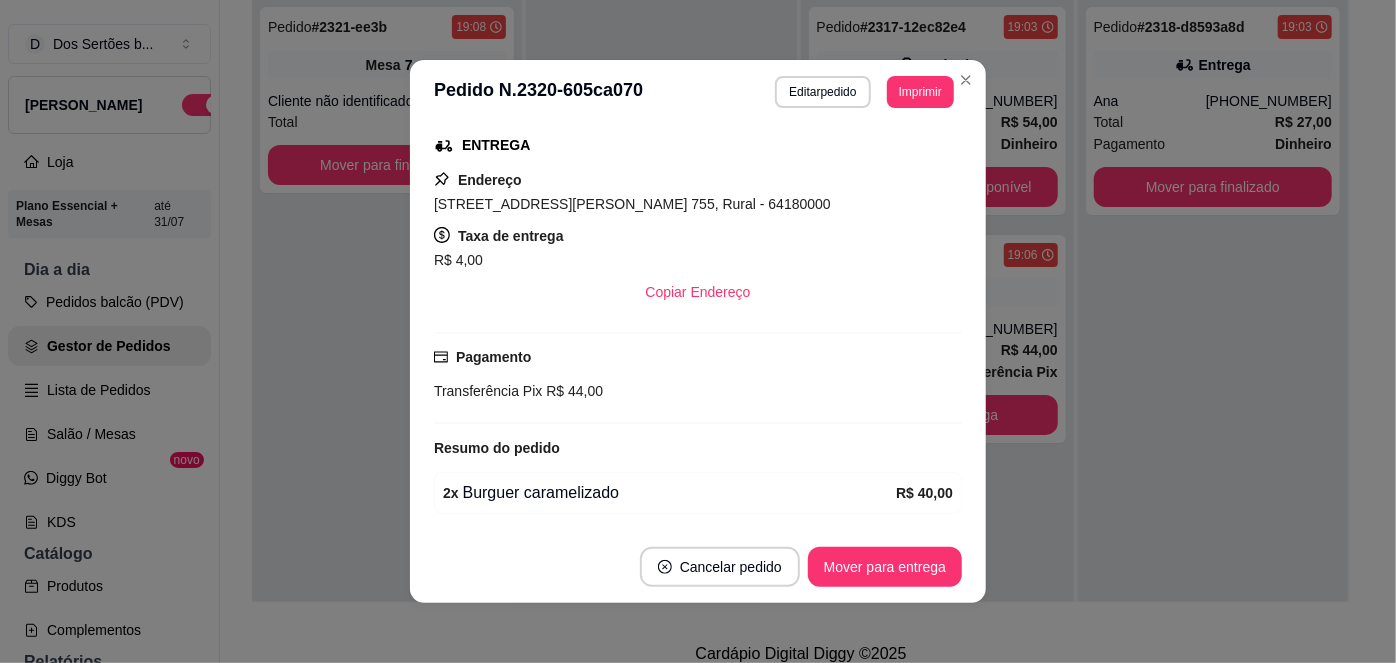 scroll, scrollTop: 318, scrollLeft: 0, axis: vertical 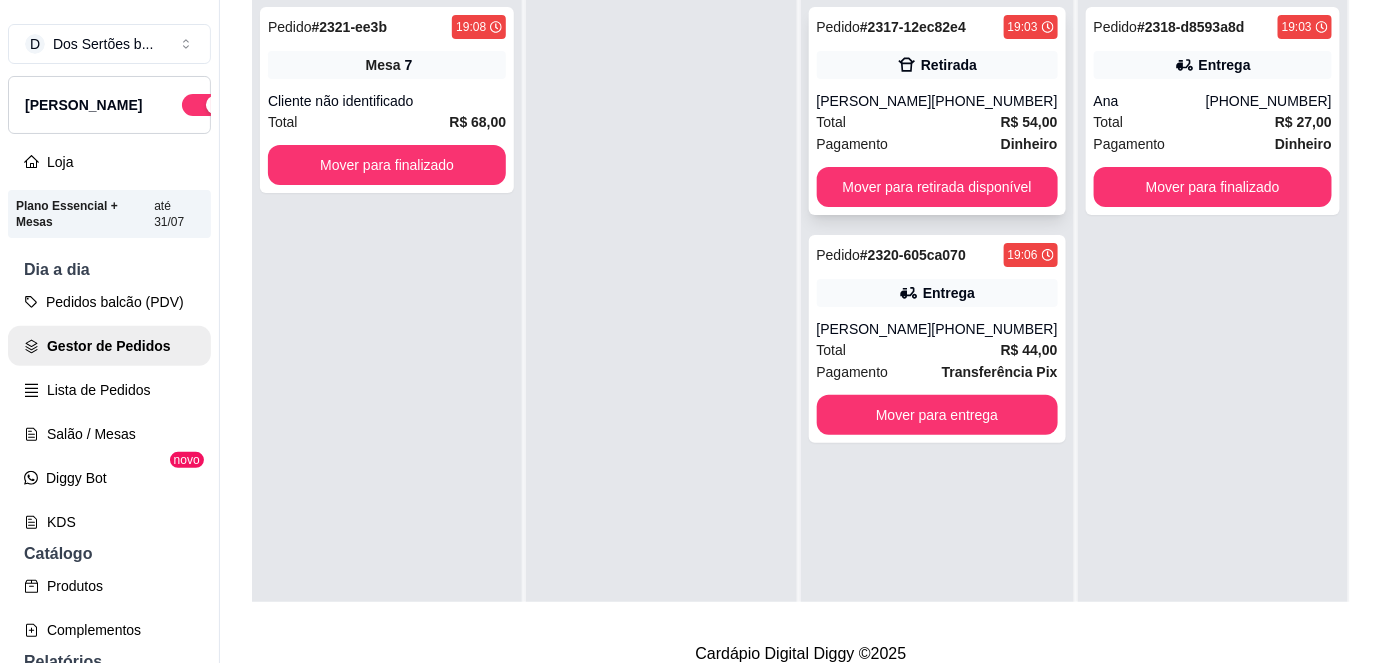 click on "Pedido  # 2317-12ec82e4 19:03 Retirada Vitória Freitas [PHONE_NUMBER] Total R$ 54,00 Pagamento Dinheiro Mover para retirada disponível" at bounding box center (937, 111) 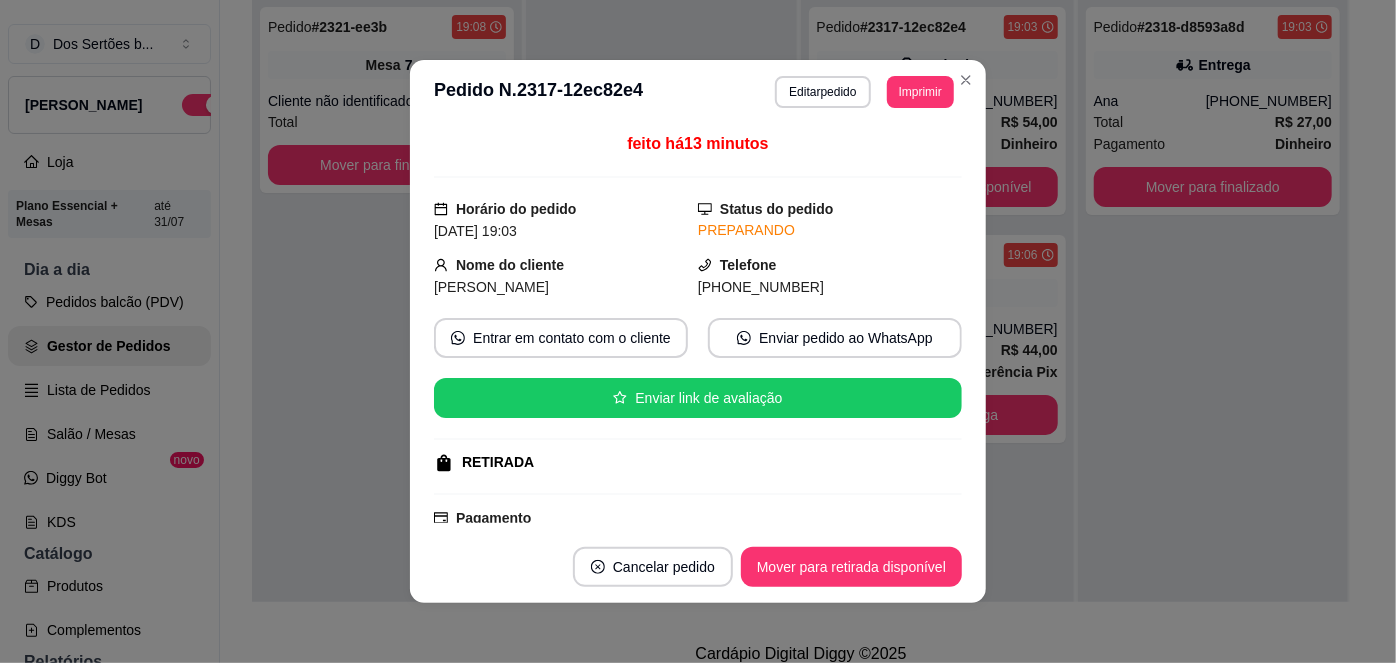 scroll, scrollTop: 226, scrollLeft: 0, axis: vertical 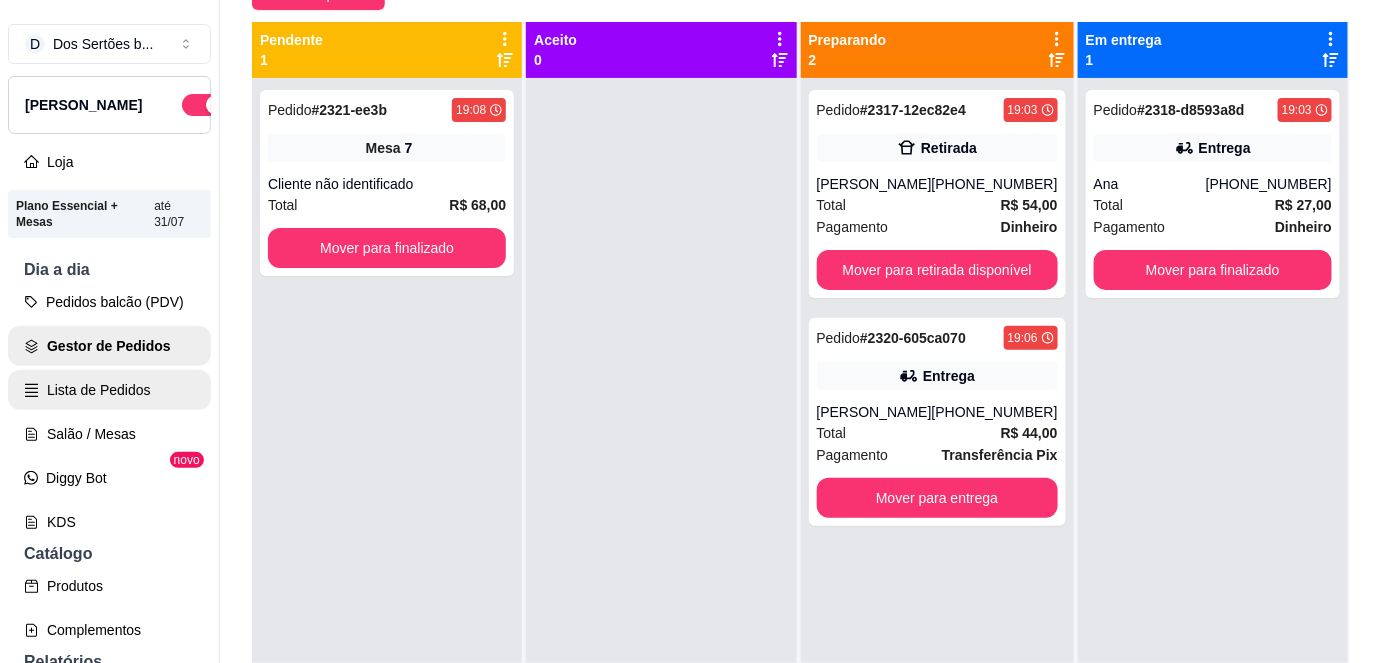 click on "Lista de Pedidos" at bounding box center (109, 390) 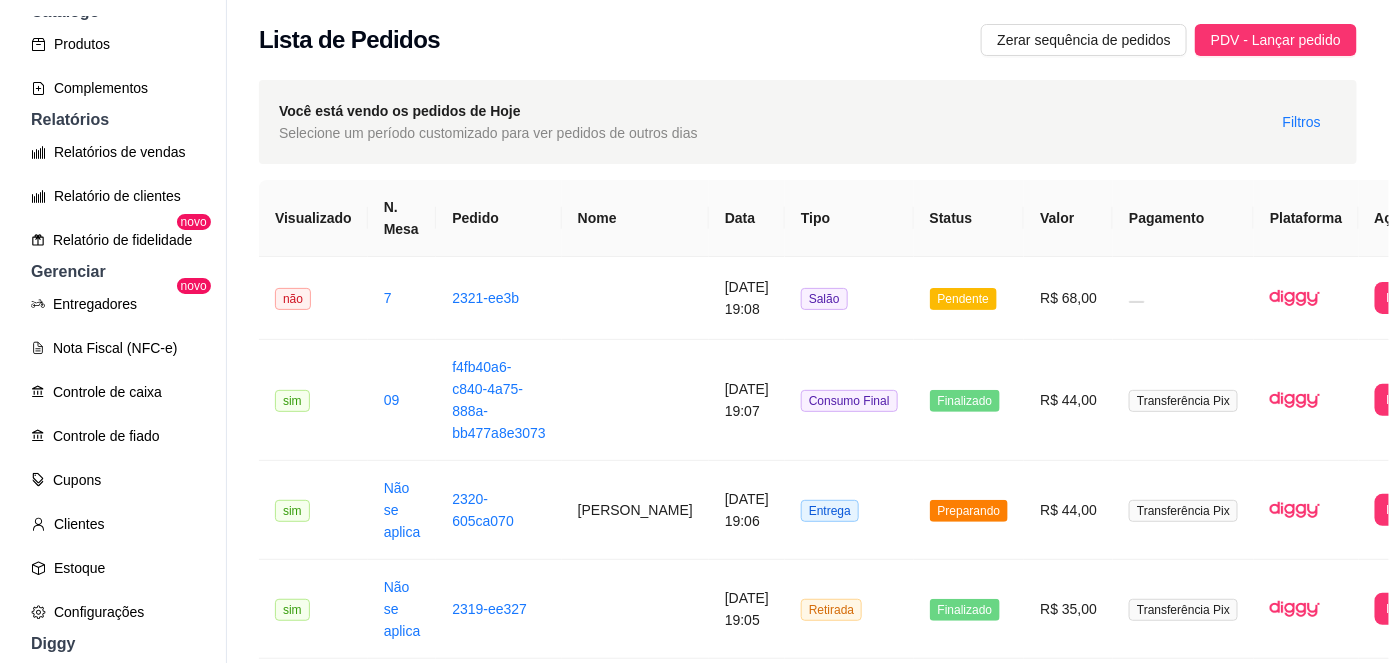 scroll, scrollTop: 544, scrollLeft: 0, axis: vertical 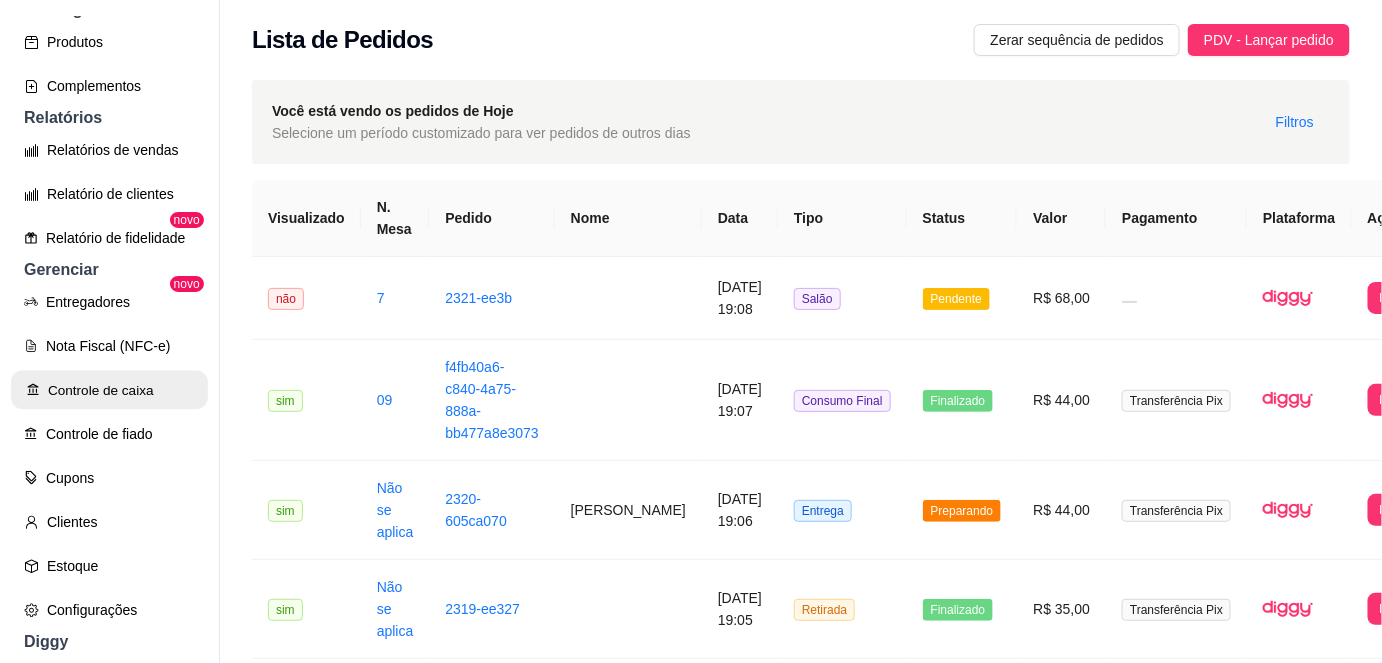 click on "Controle de caixa" at bounding box center [109, 390] 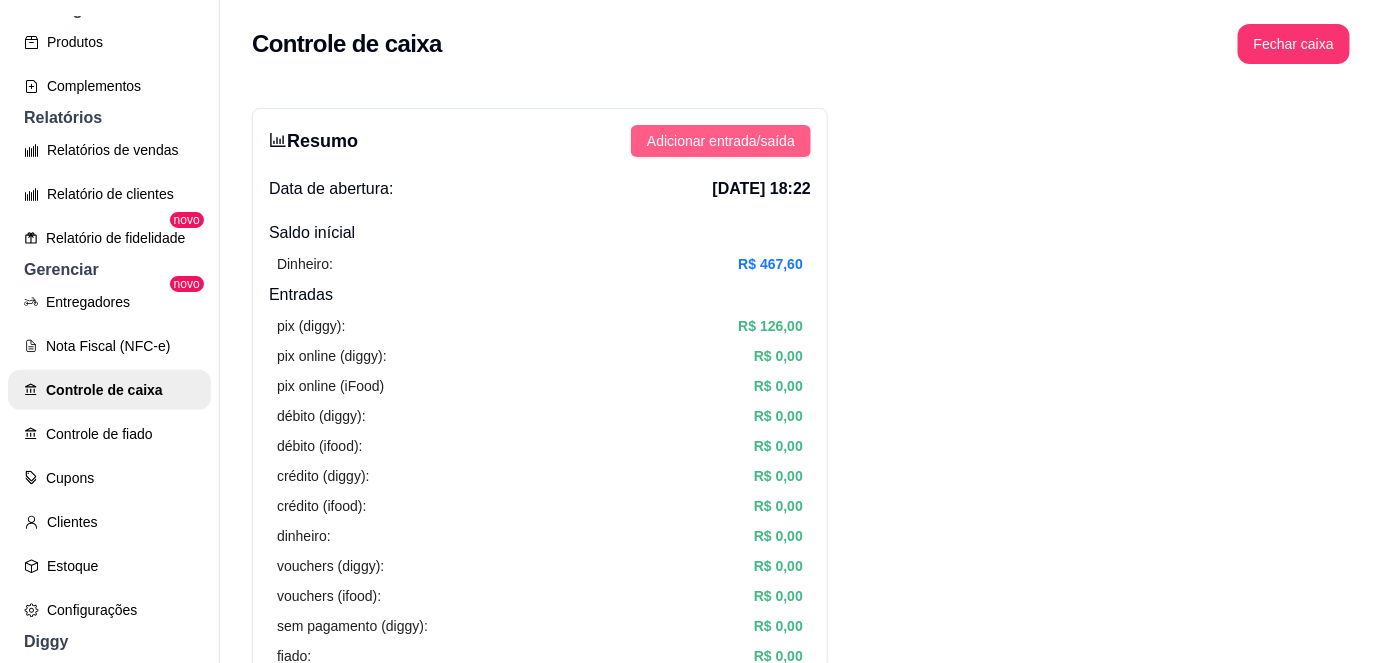 click on "Adicionar entrada/saída" at bounding box center [721, 141] 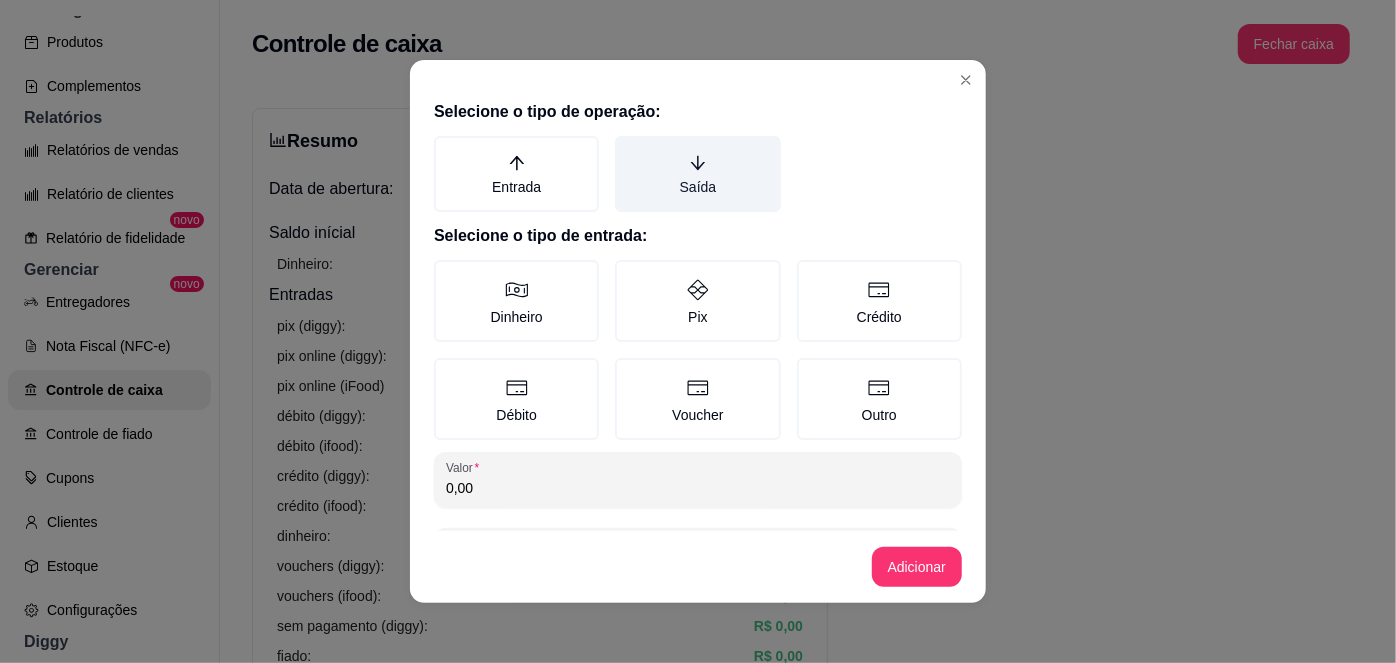 click on "Saída" at bounding box center (697, 174) 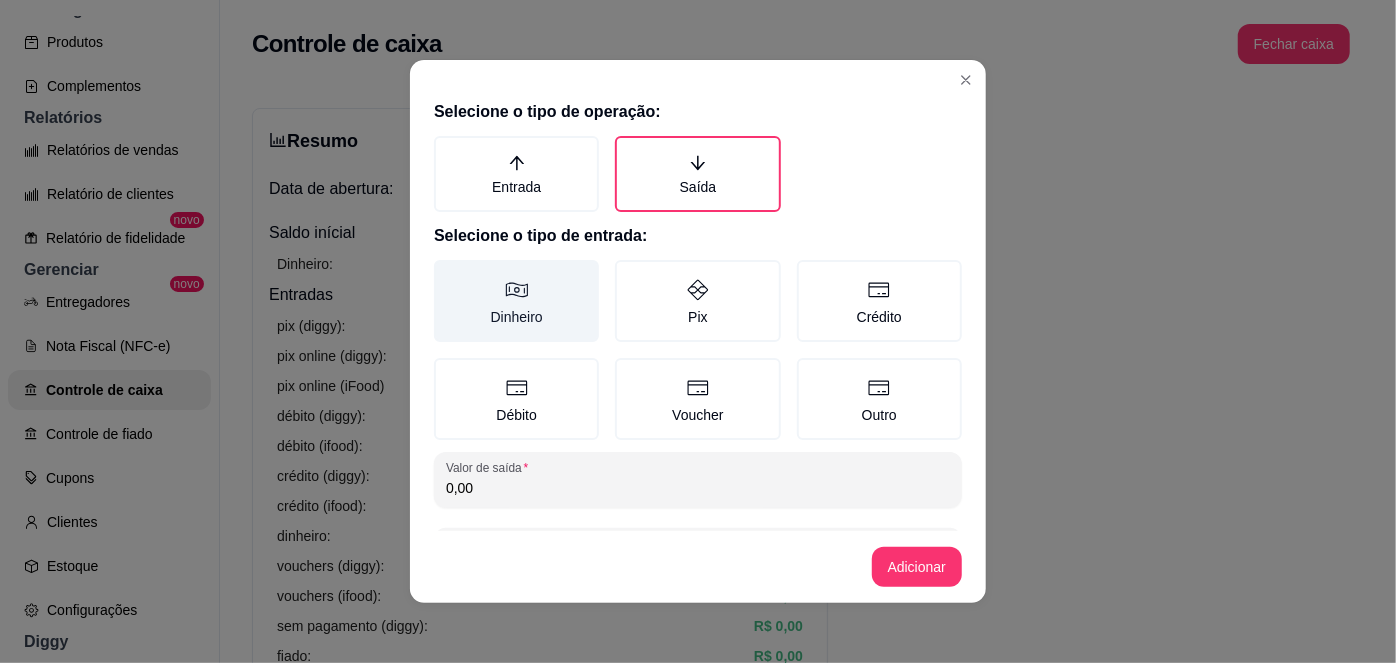 click on "Dinheiro" at bounding box center [516, 301] 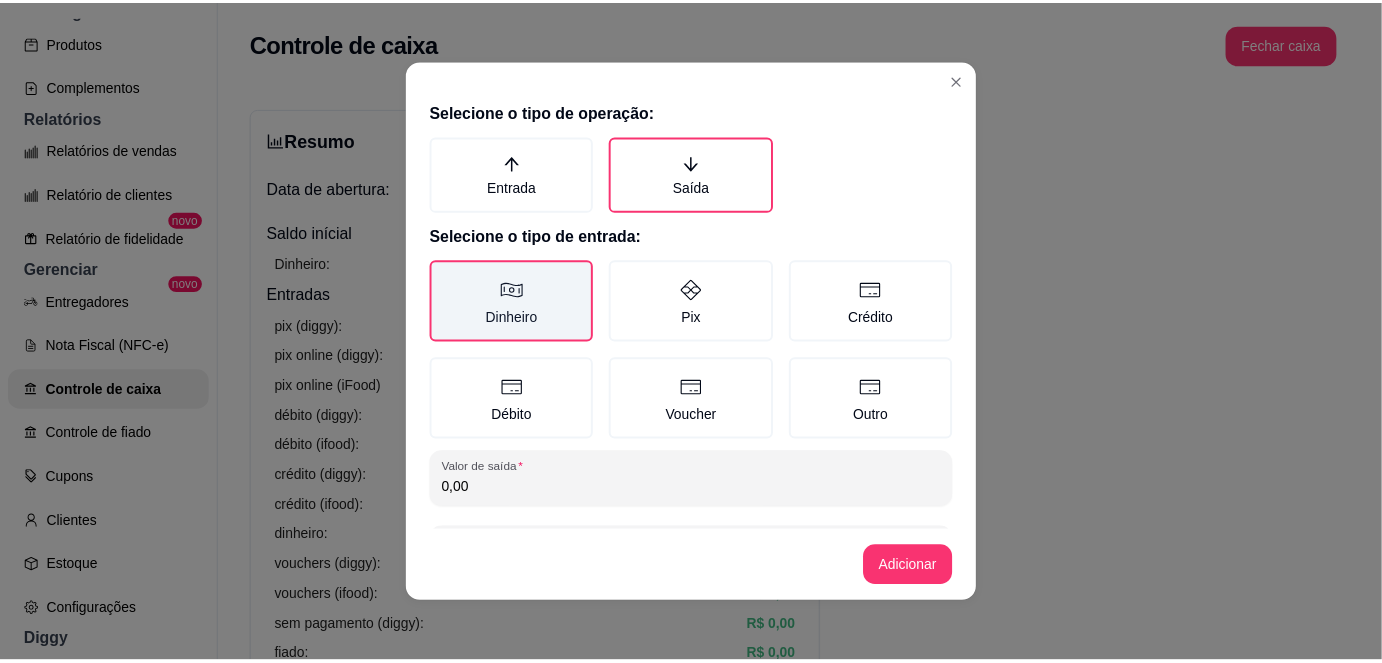 scroll, scrollTop: 81, scrollLeft: 0, axis: vertical 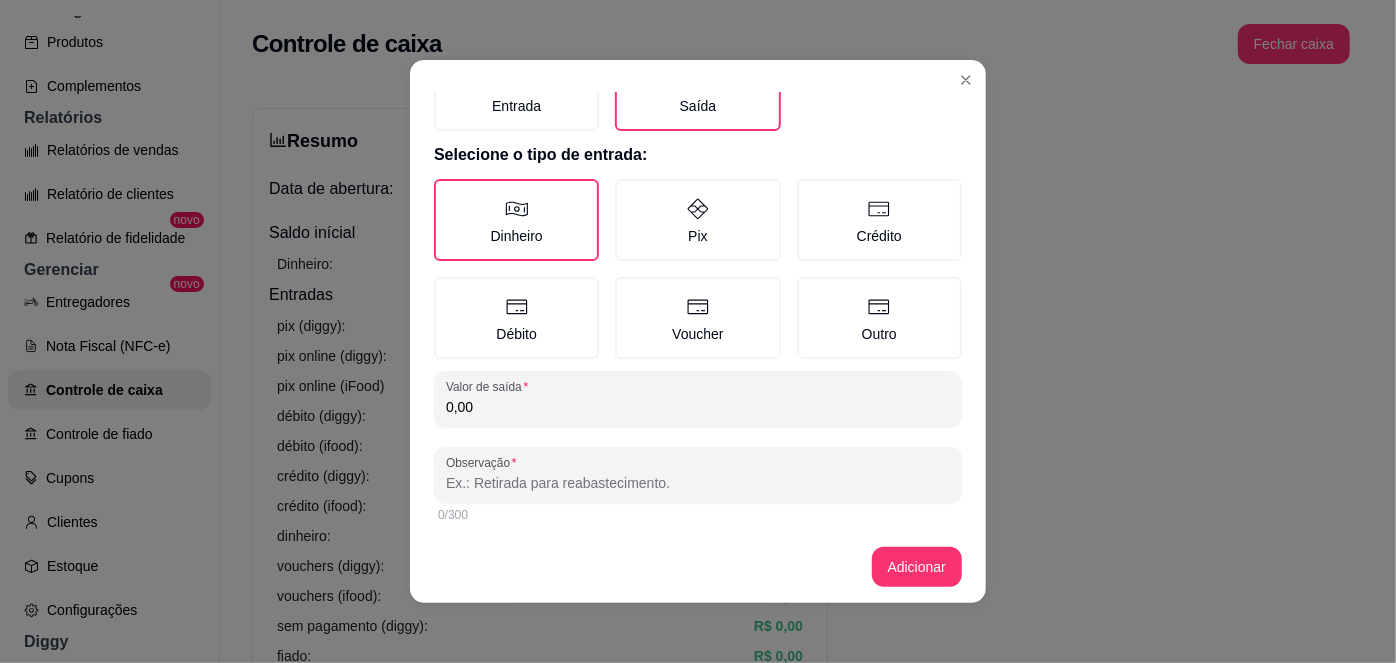 click on "0,00" at bounding box center (698, 407) 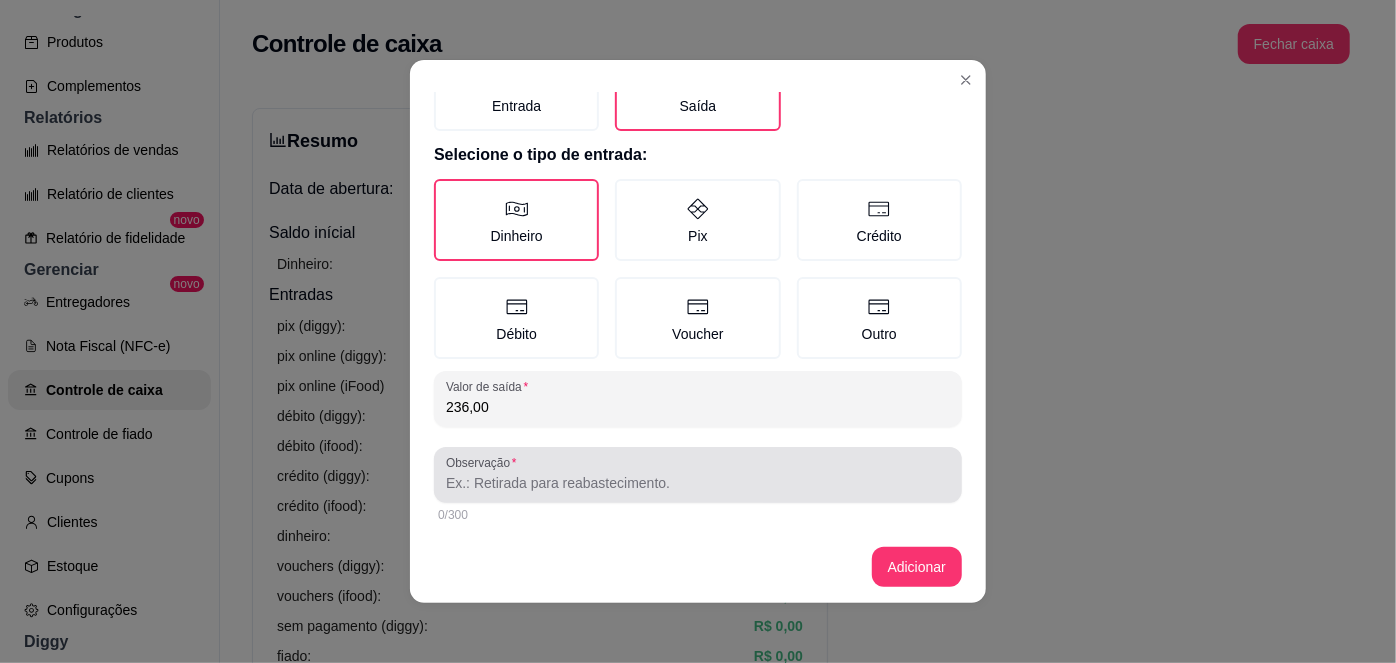 type on "236,00" 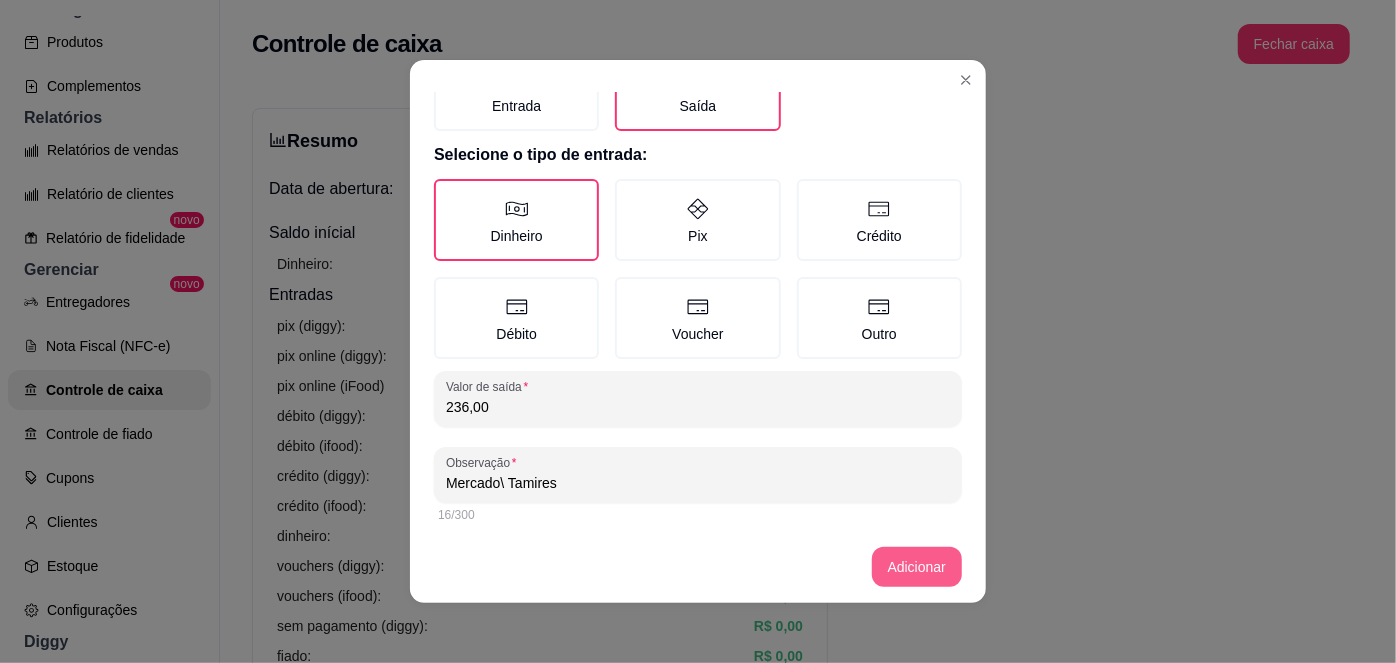 type on "Mercado\ Tamires" 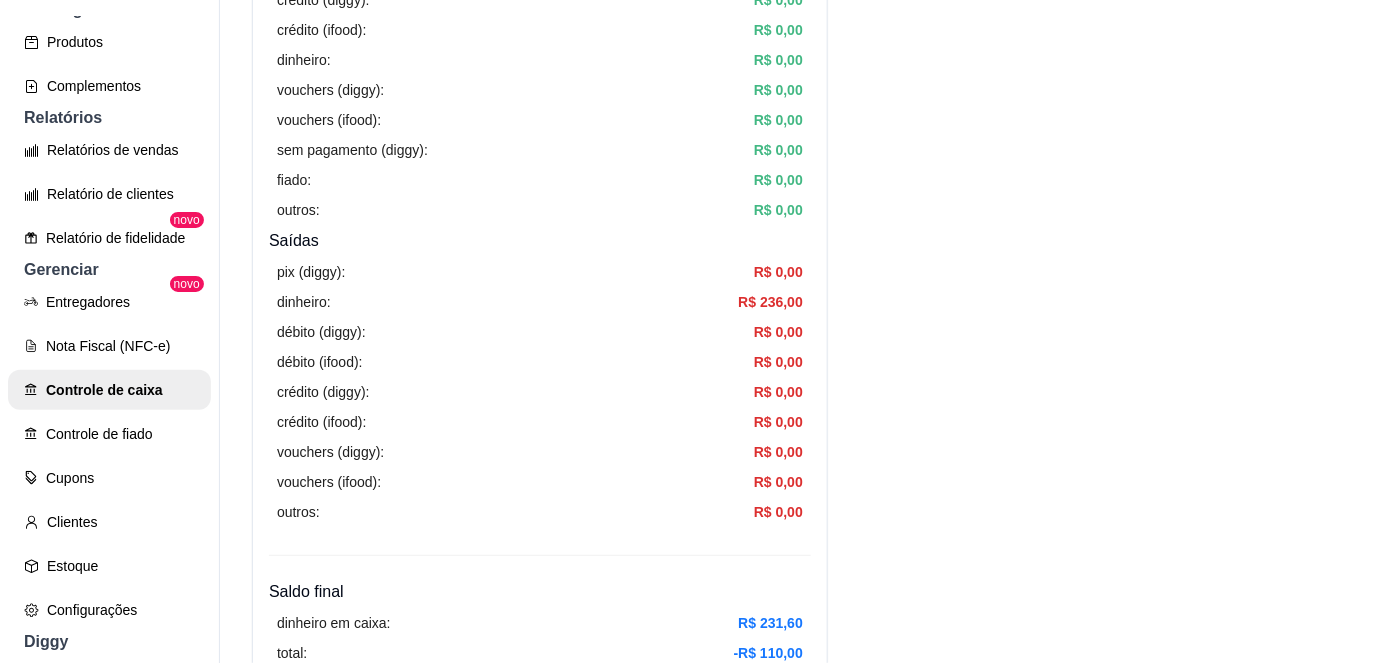 scroll, scrollTop: 580, scrollLeft: 0, axis: vertical 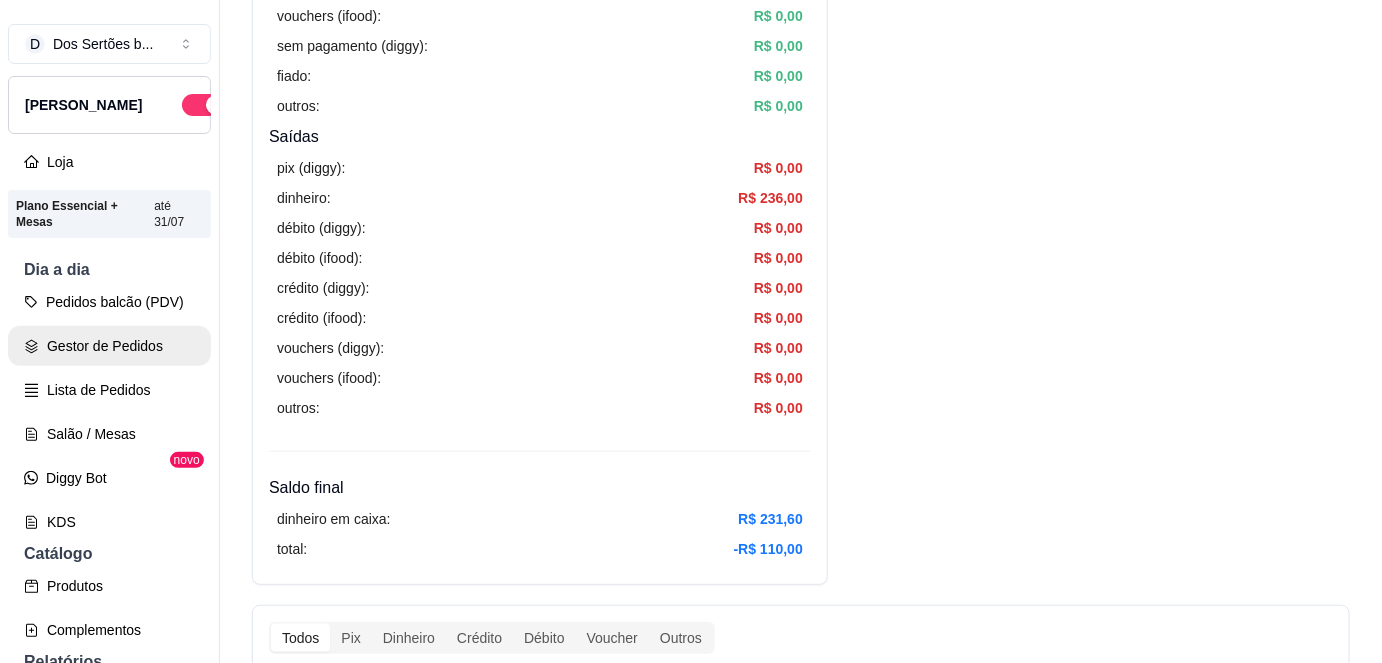click on "Gestor de Pedidos" at bounding box center (109, 346) 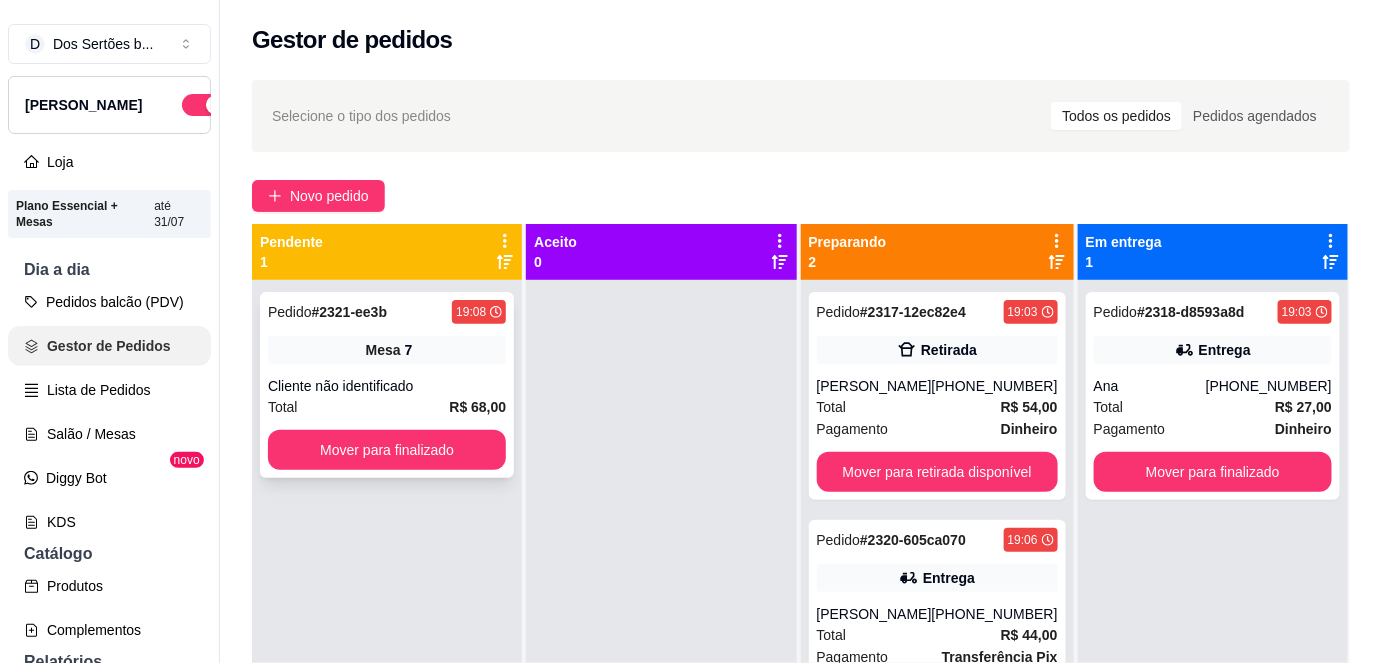 scroll, scrollTop: 0, scrollLeft: 0, axis: both 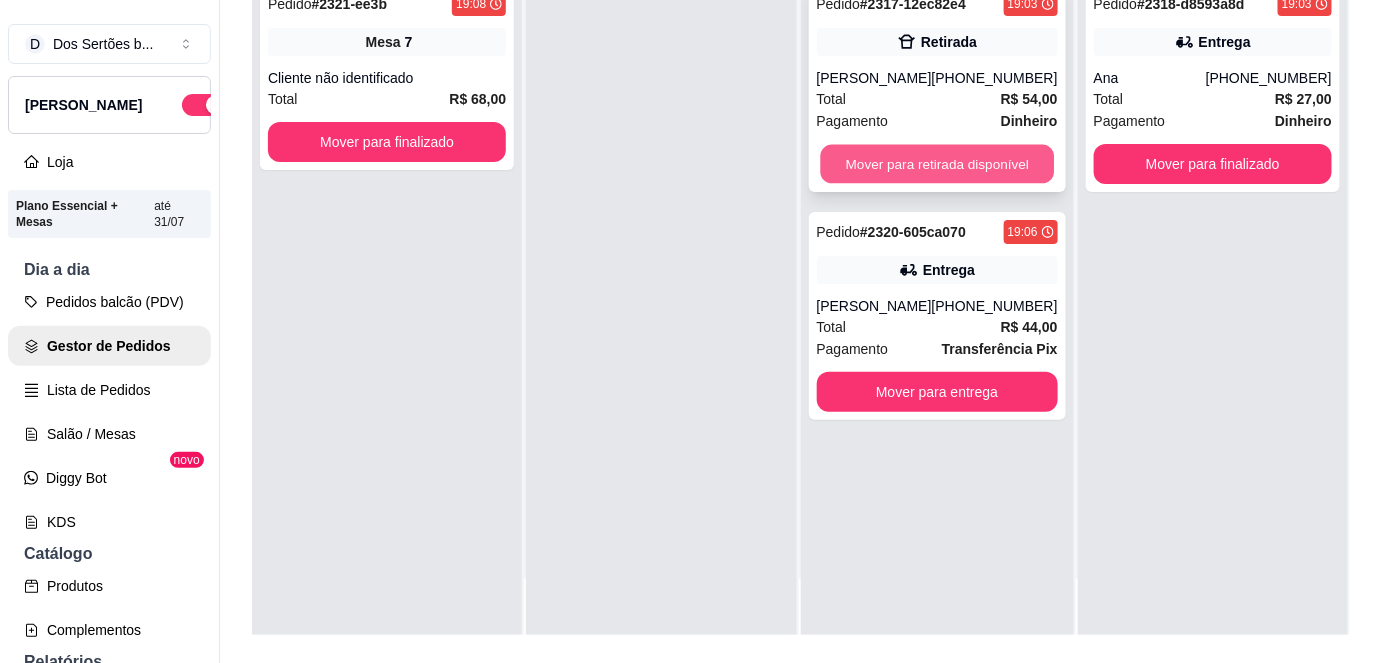 click on "Mover para retirada disponível" at bounding box center (937, 164) 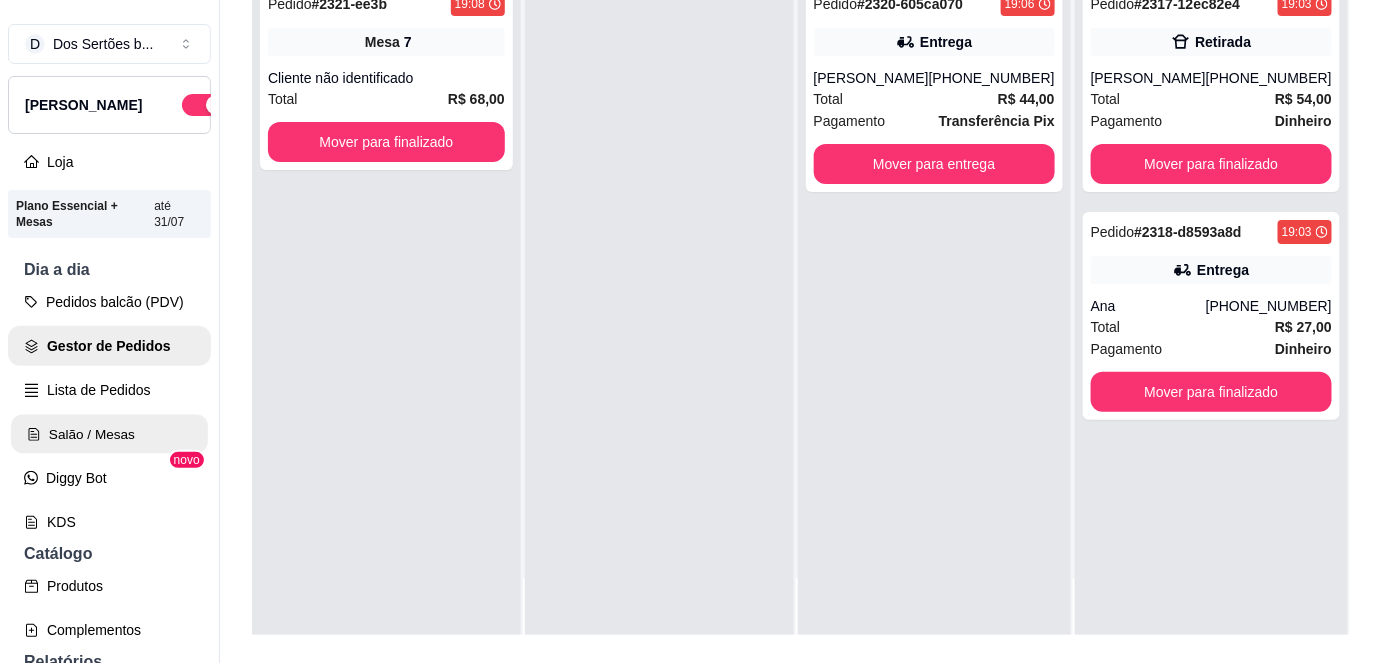 click on "Salão / Mesas" at bounding box center [109, 434] 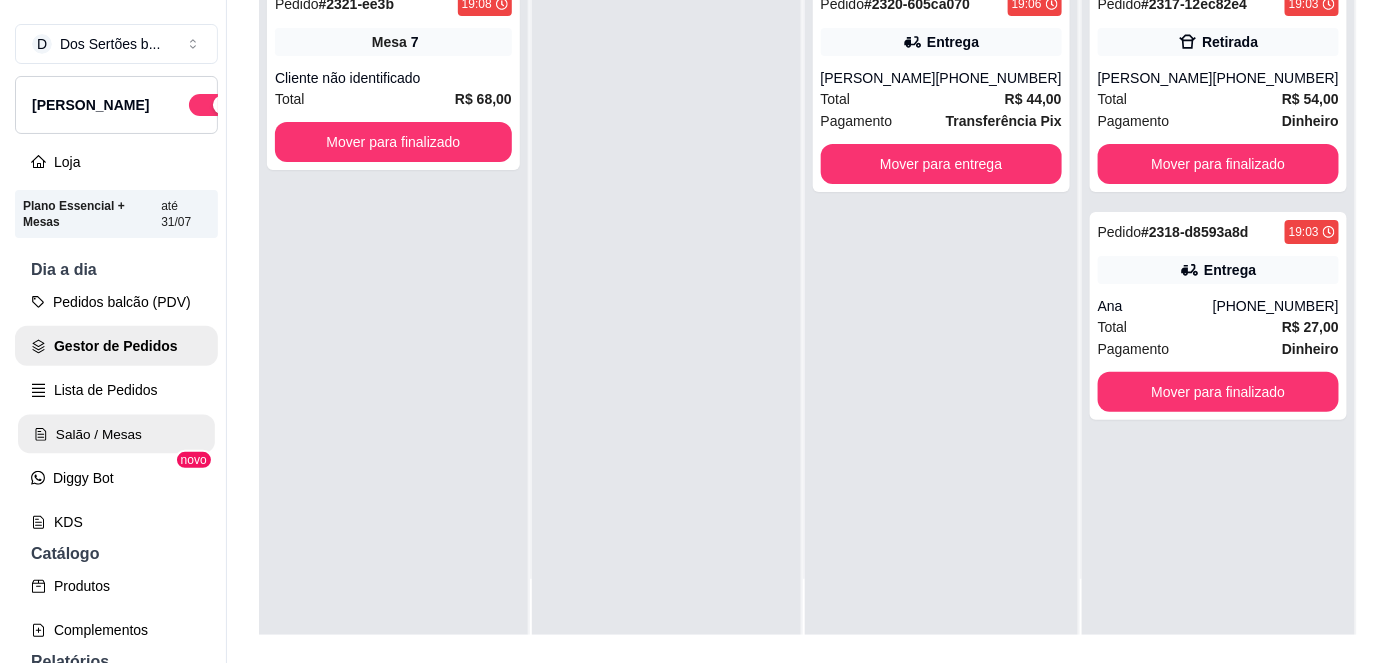 scroll, scrollTop: 0, scrollLeft: 0, axis: both 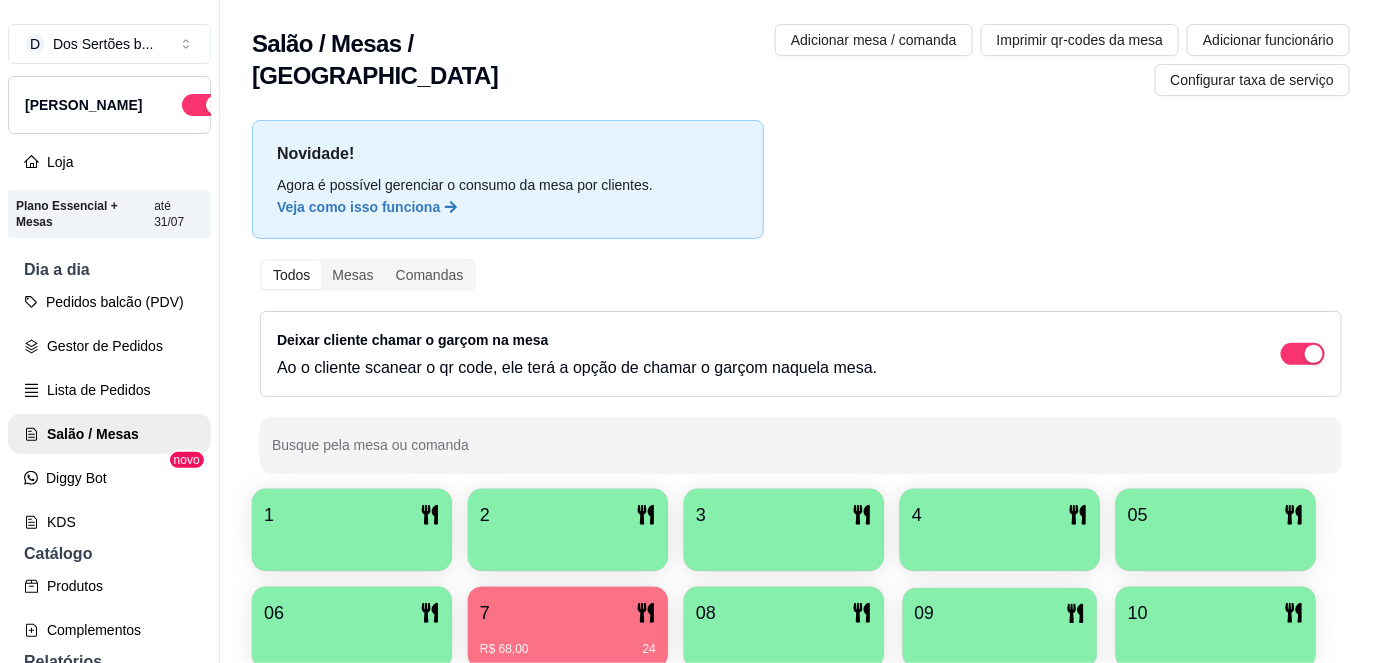 click at bounding box center (1000, 641) 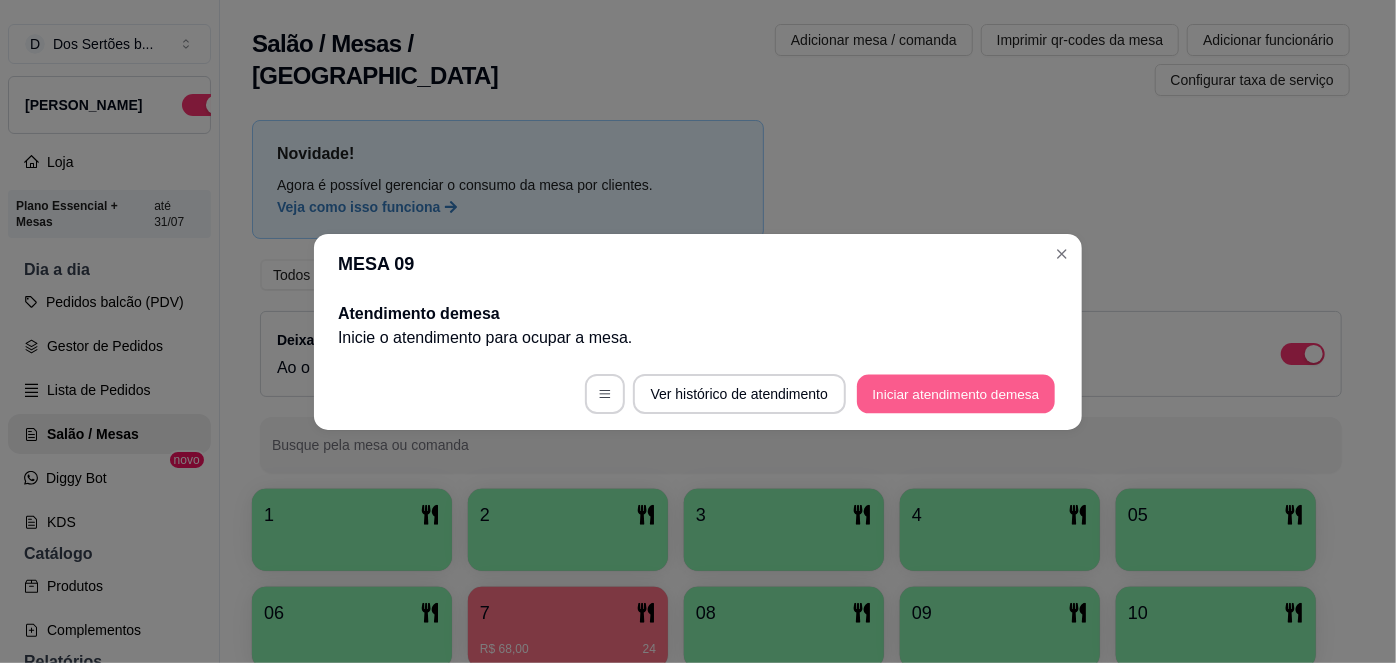 click on "Iniciar atendimento de  mesa" at bounding box center (956, 393) 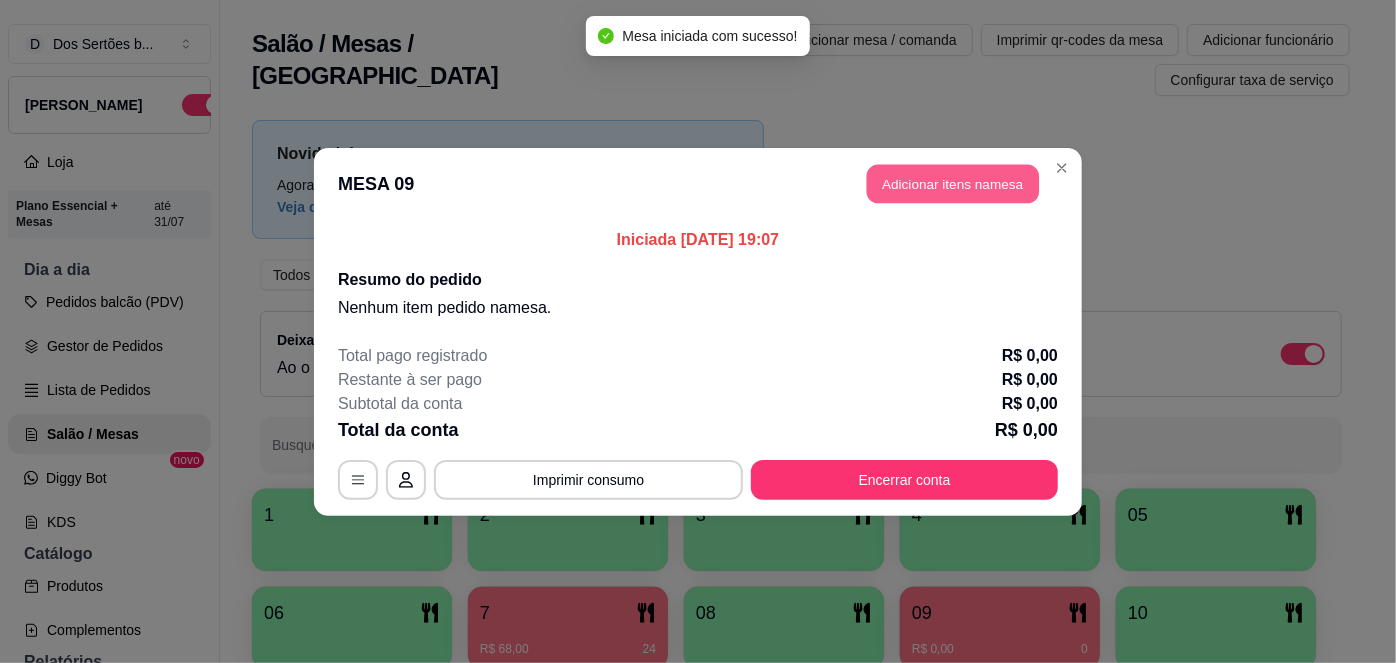 click on "Adicionar itens na  mesa" at bounding box center [953, 183] 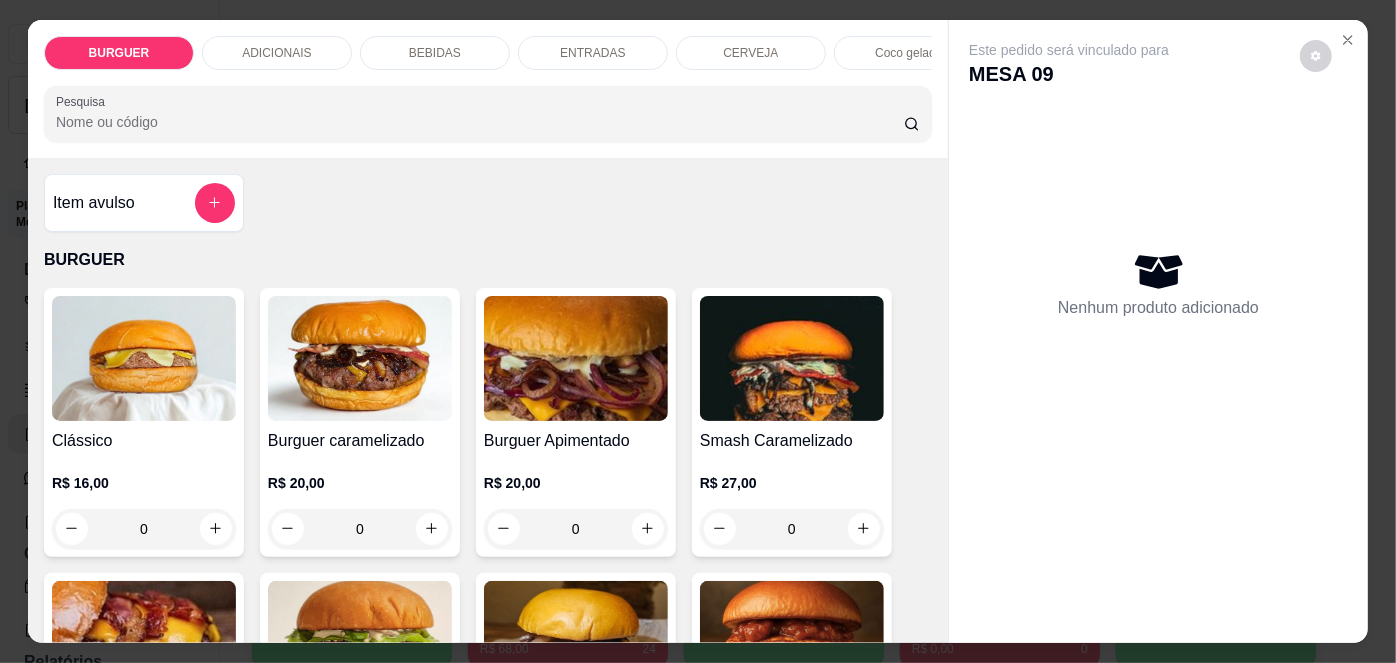 scroll, scrollTop: 0, scrollLeft: 0, axis: both 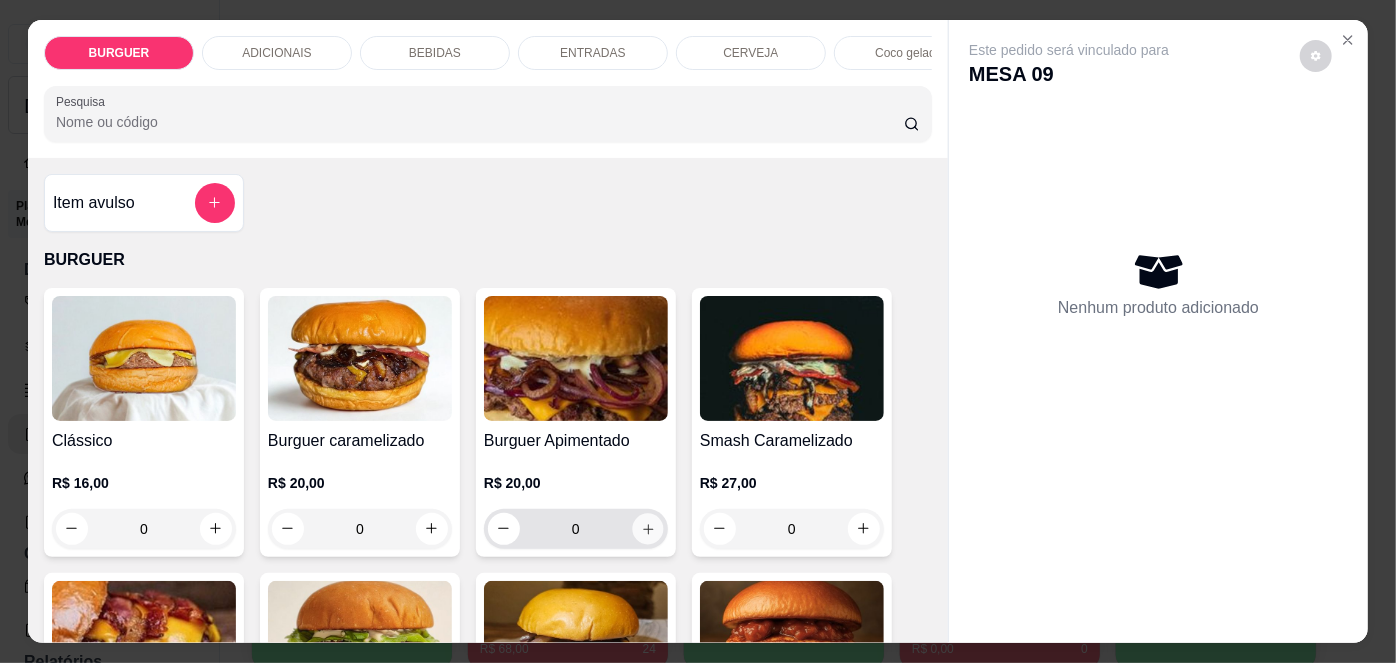 click at bounding box center (647, 528) 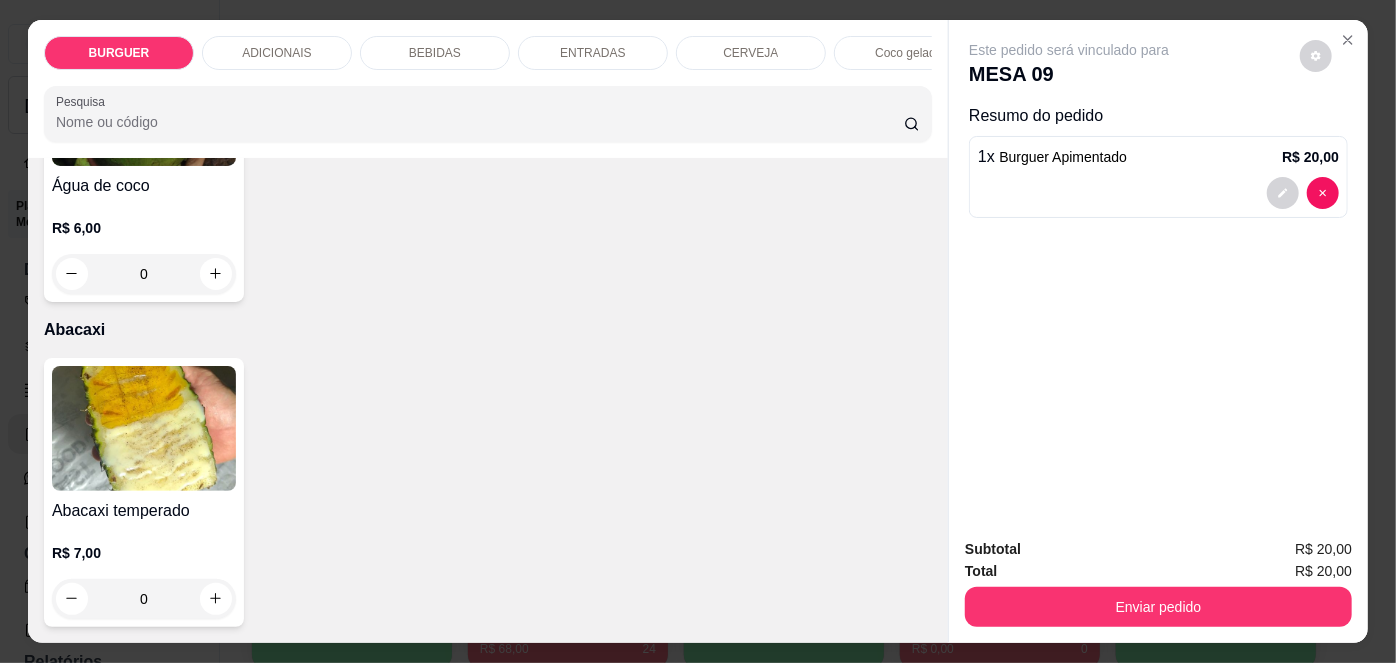 scroll, scrollTop: 3651, scrollLeft: 0, axis: vertical 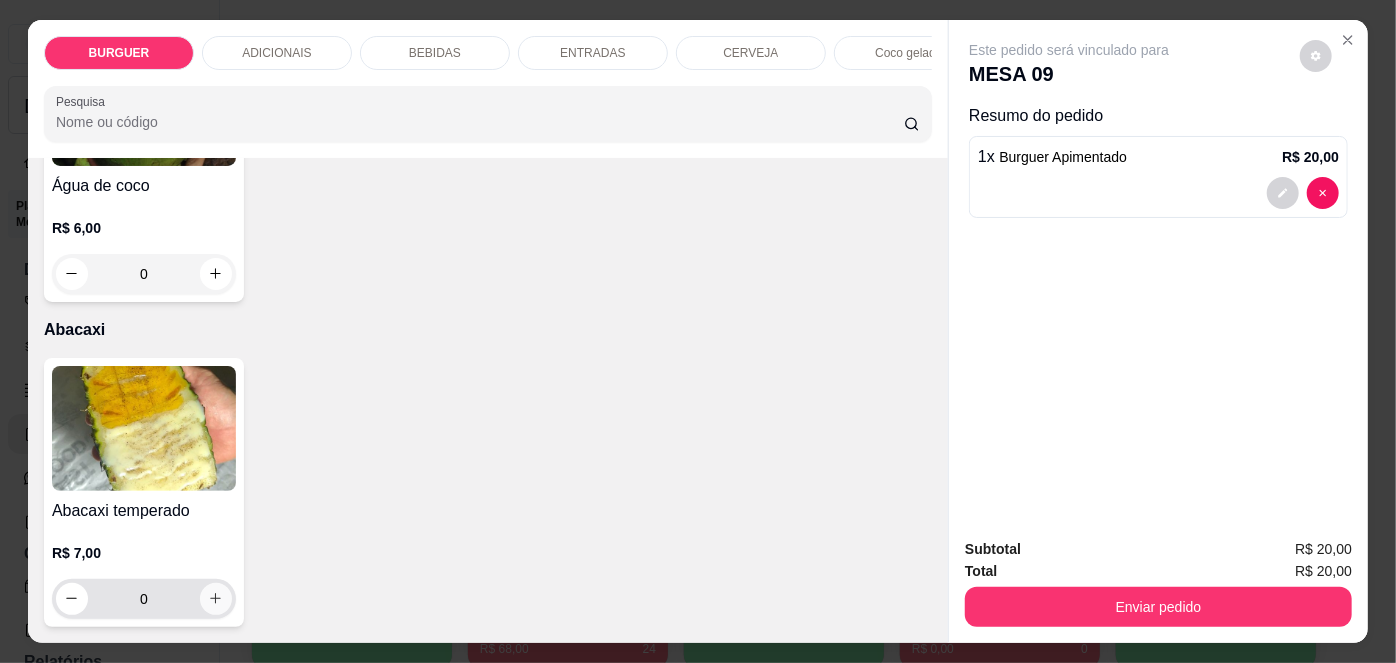 click 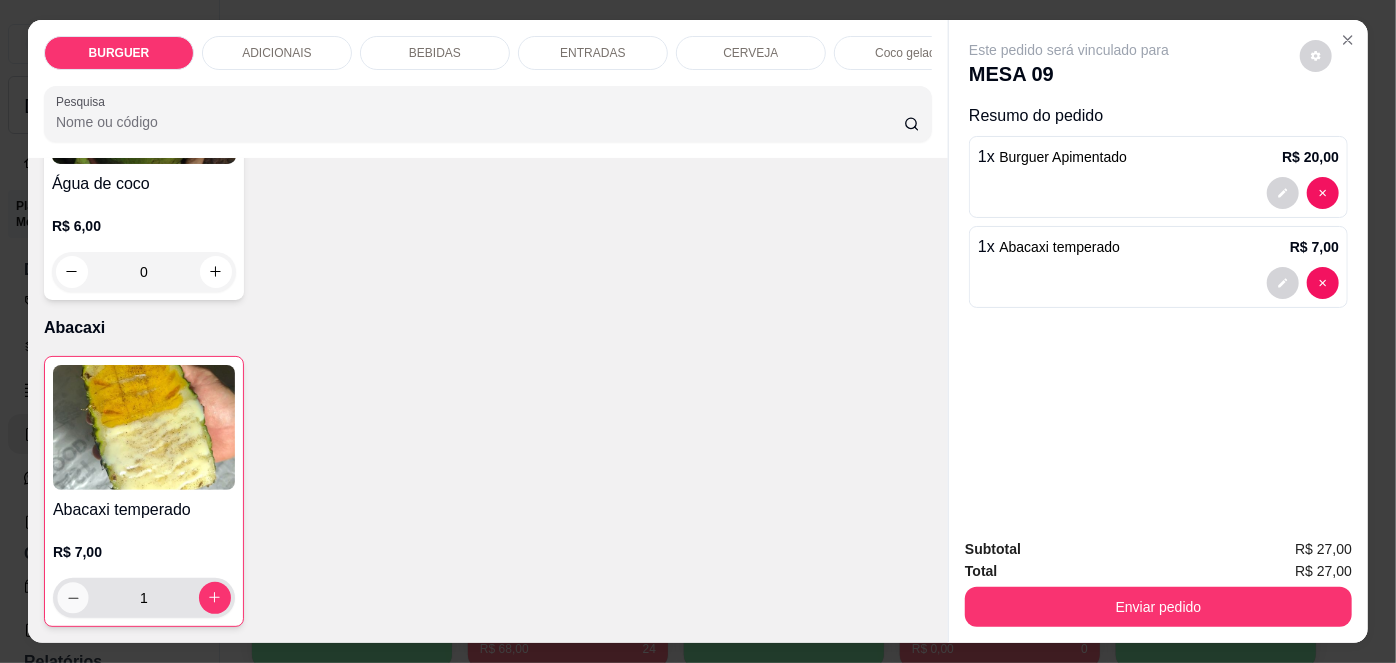 click 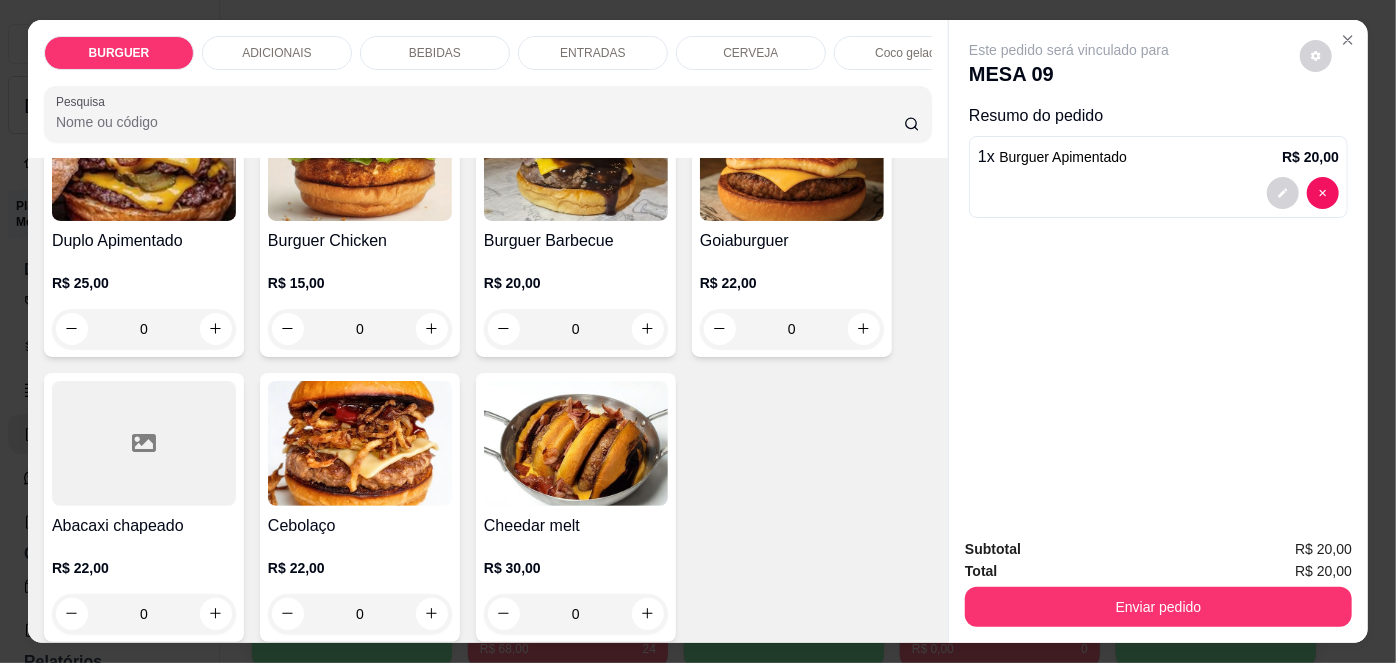scroll, scrollTop: 490, scrollLeft: 0, axis: vertical 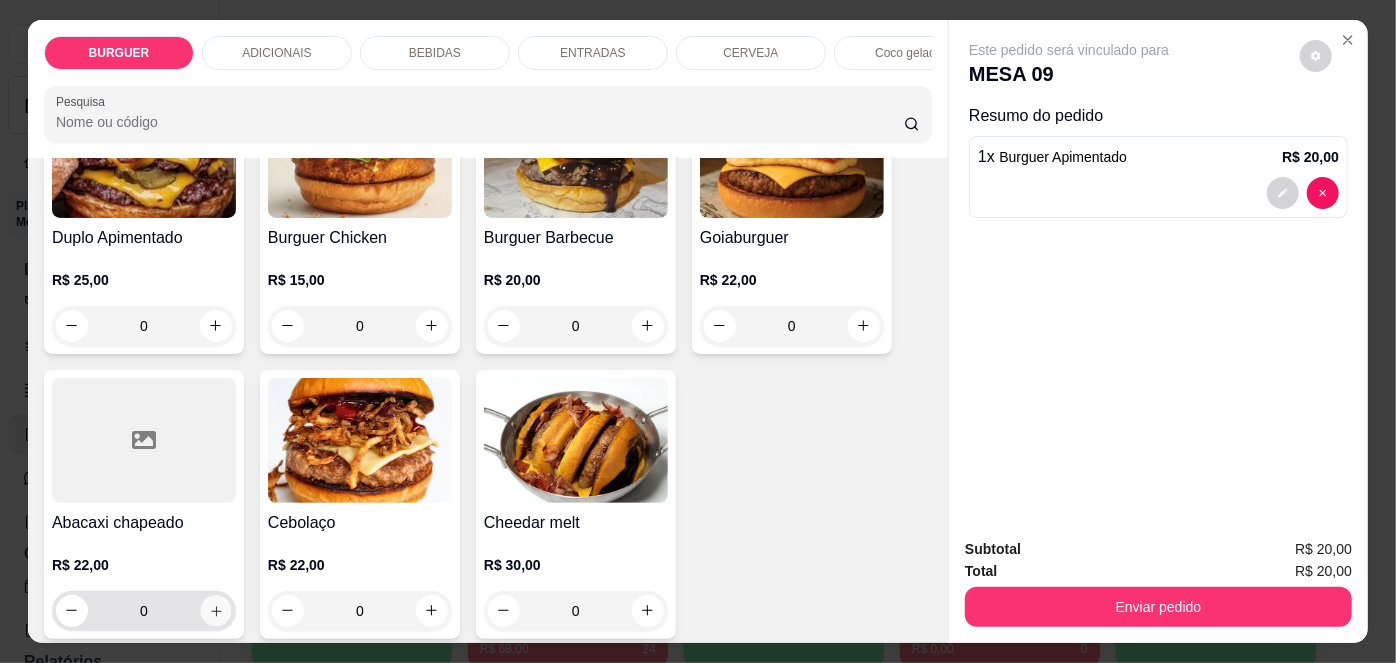 click 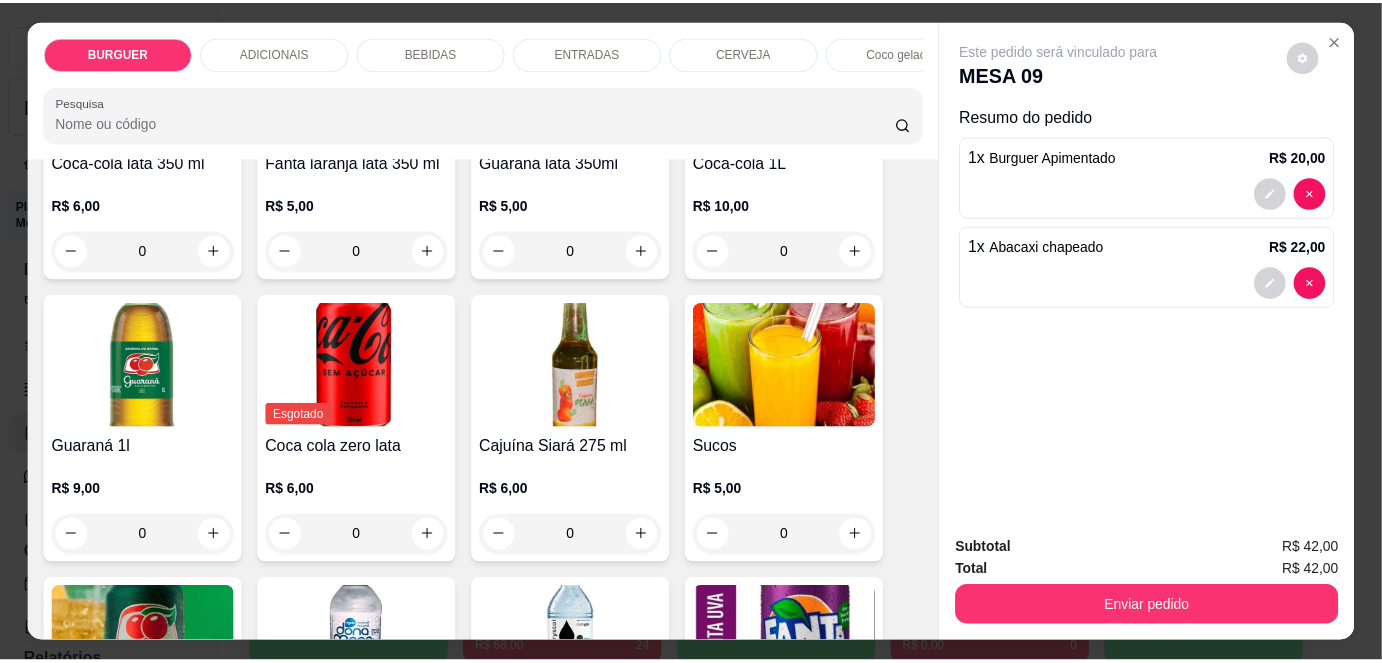 scroll, scrollTop: 1765, scrollLeft: 0, axis: vertical 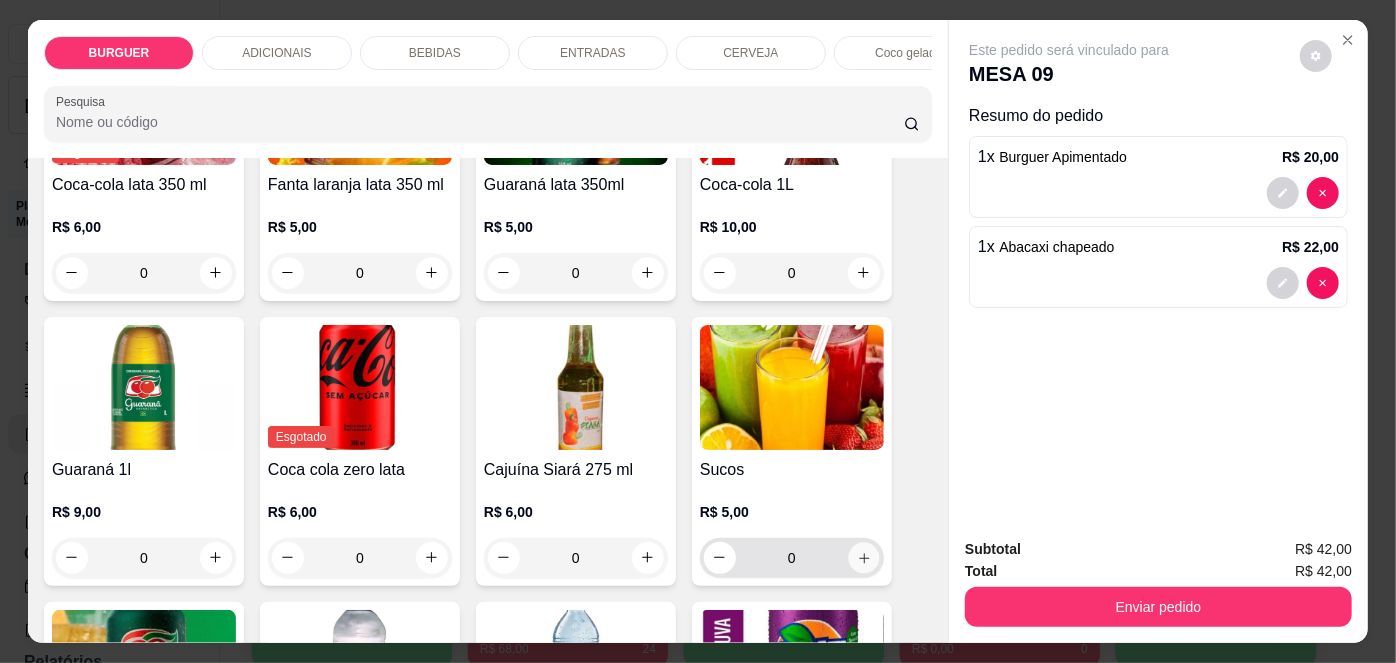 click 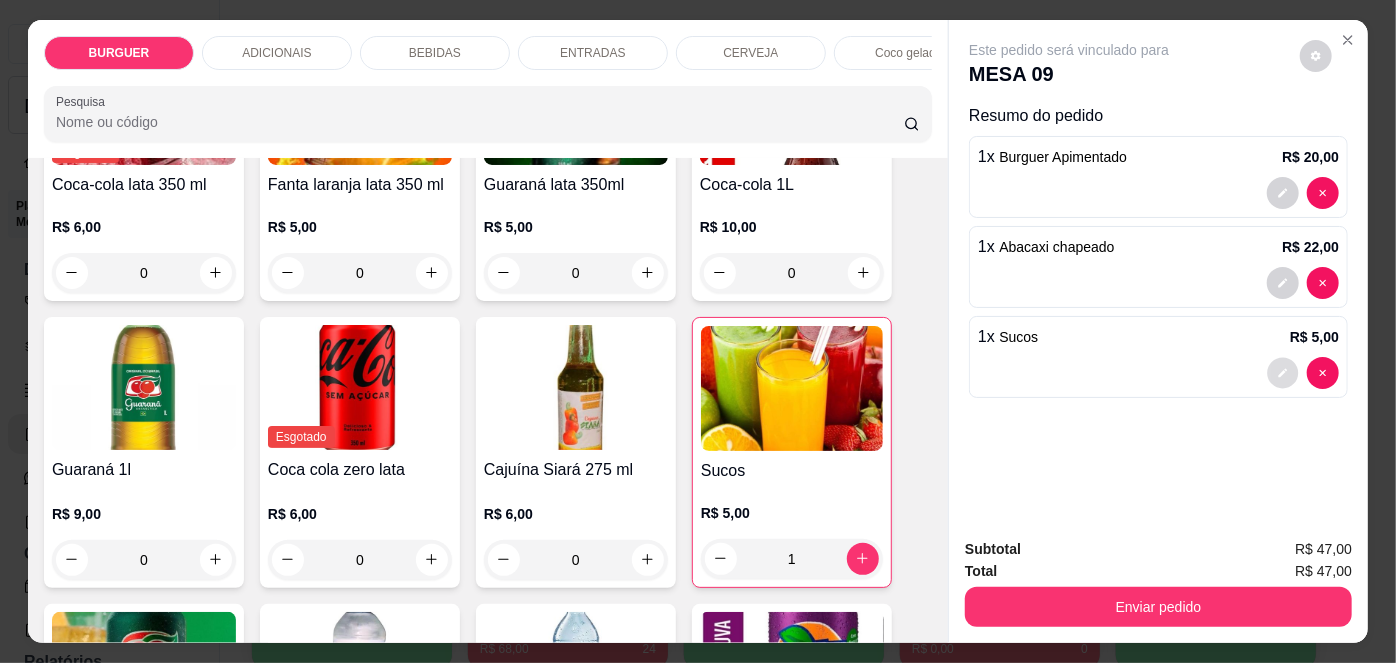 click at bounding box center [1283, 372] 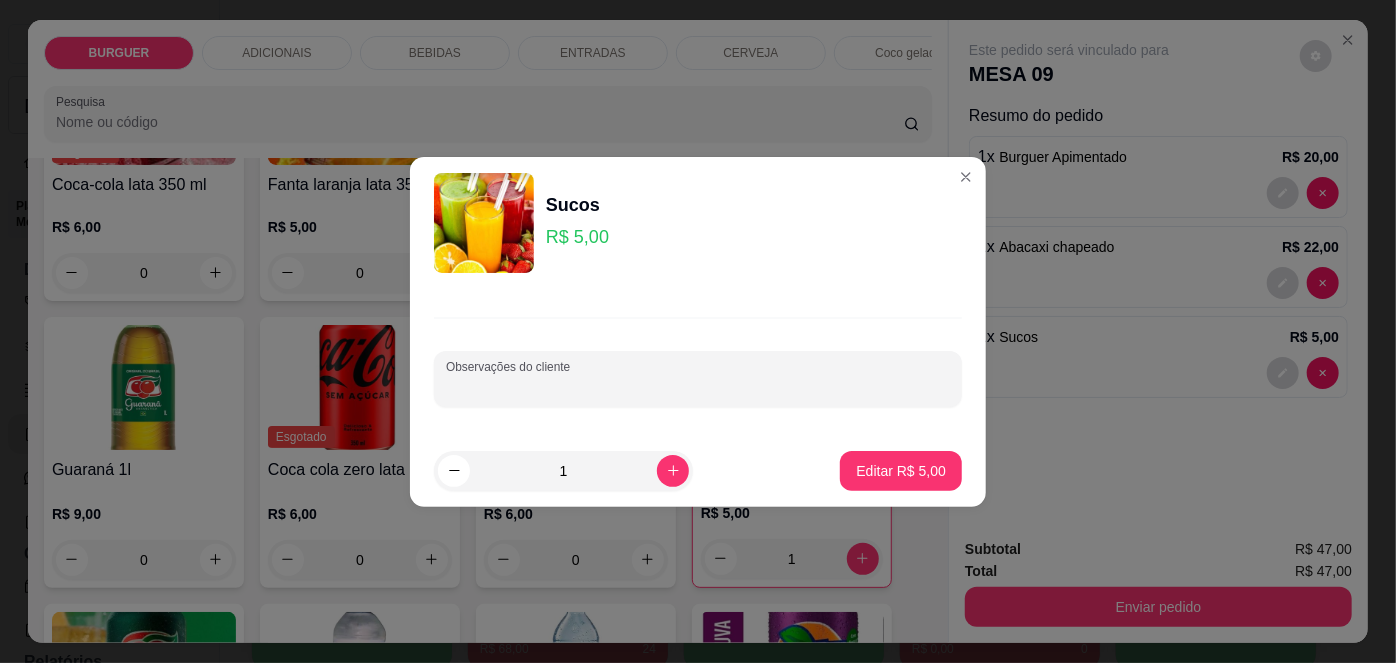 click on "Observações do cliente" at bounding box center [698, 387] 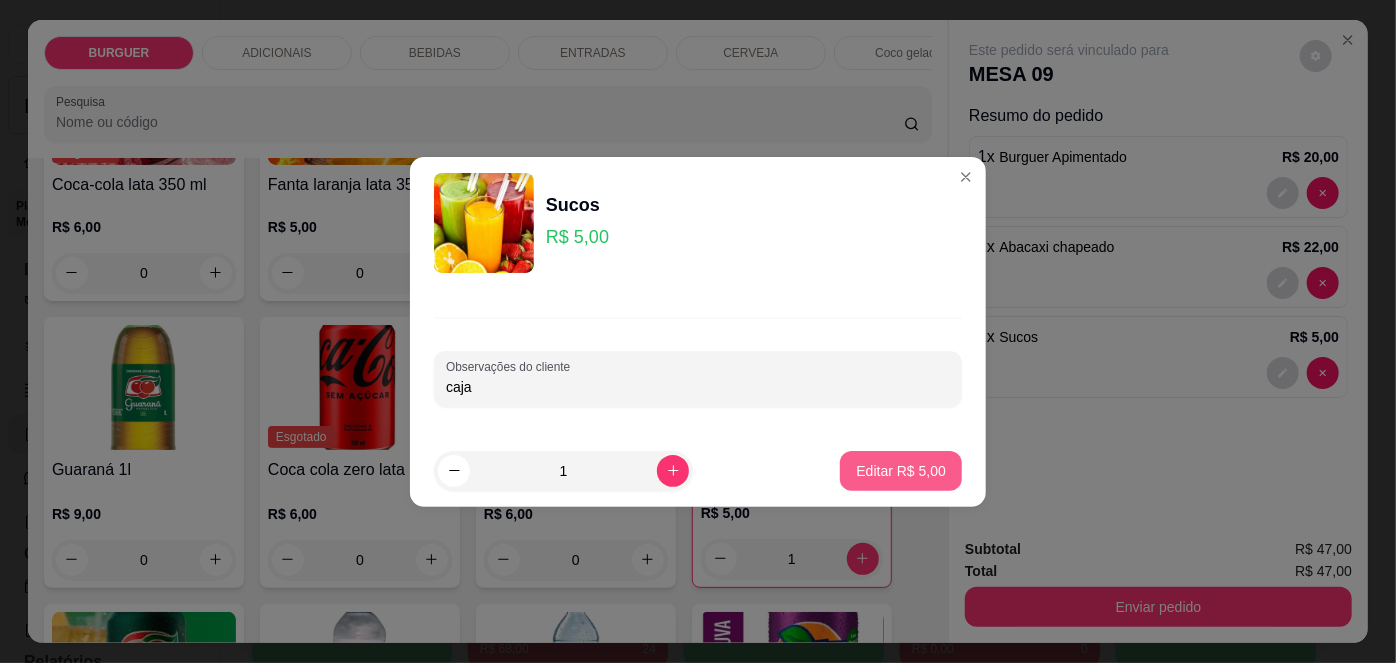 type on "caja" 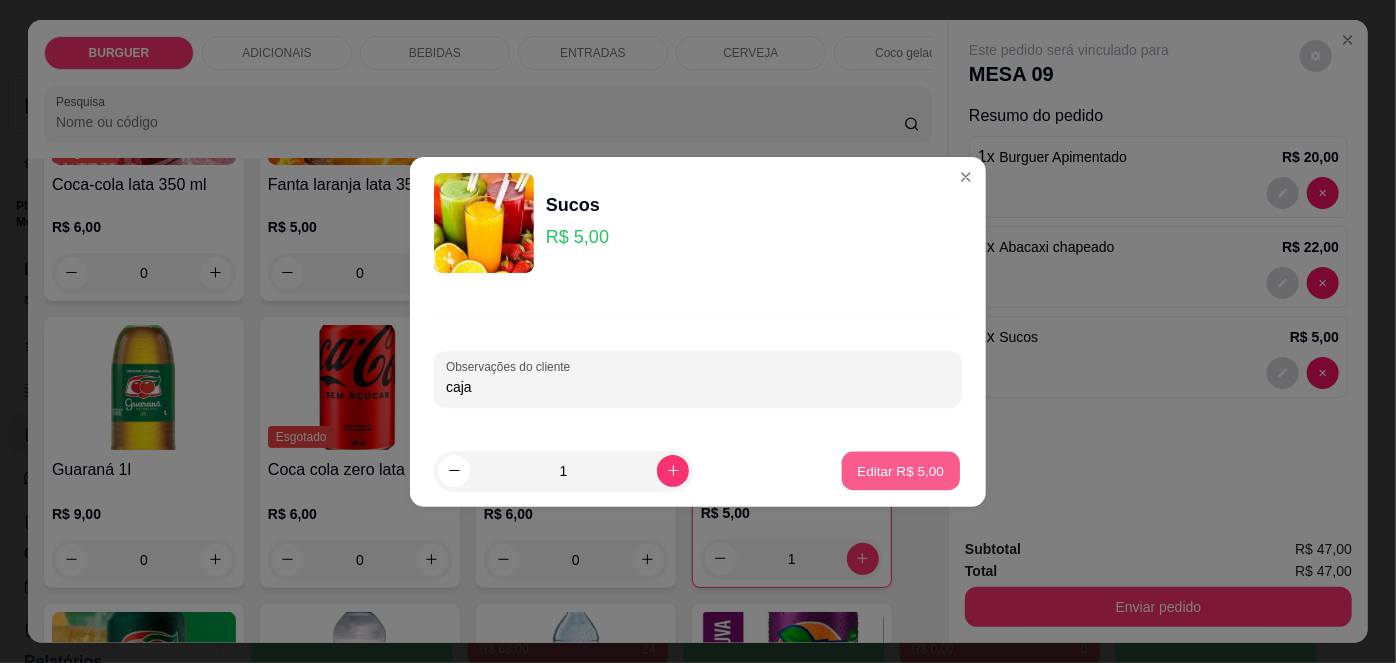 click on "Editar   R$ 5,00" at bounding box center (901, 470) 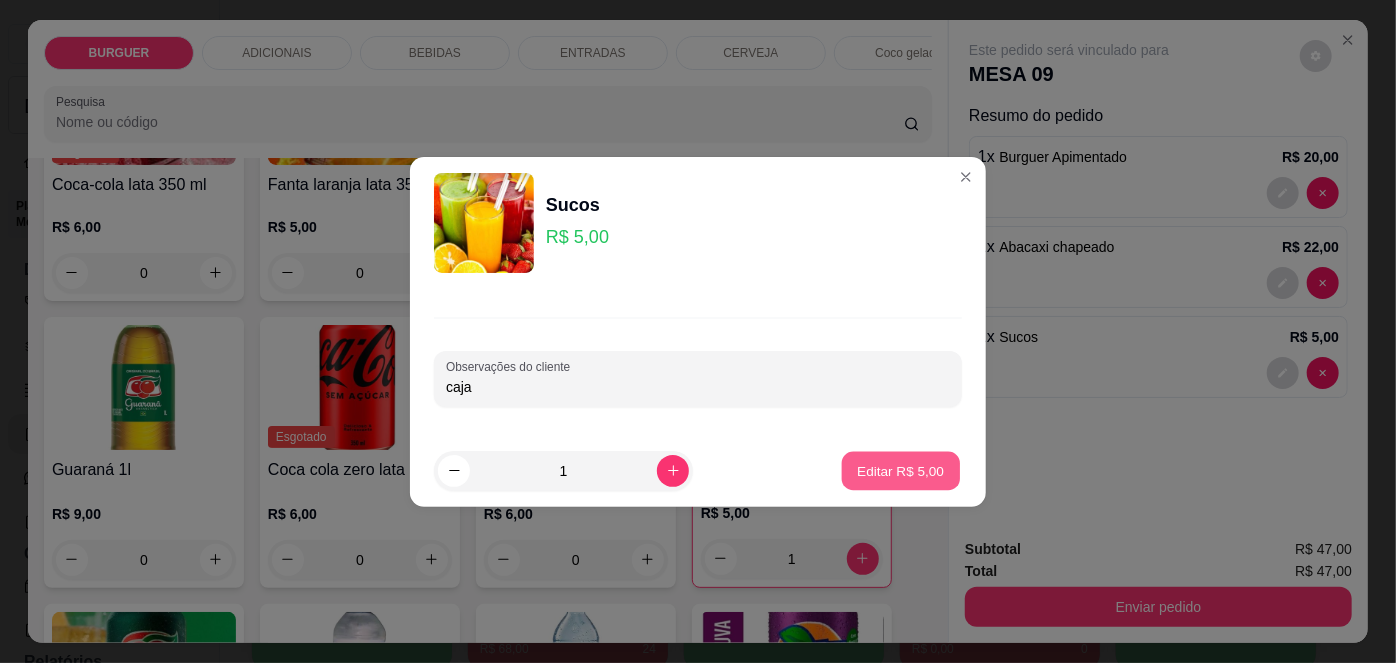 type on "0" 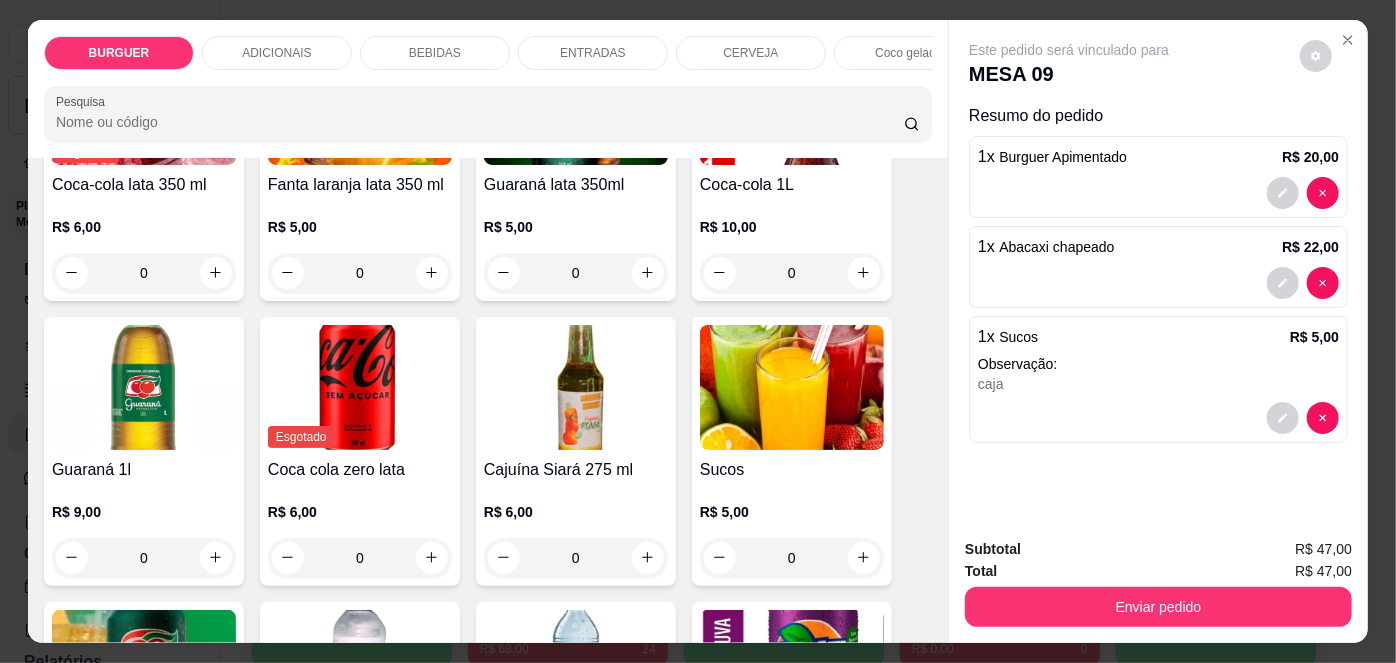 click on "1 x   Sucos R$ 5,00 Observação:  caja" at bounding box center [1158, 379] 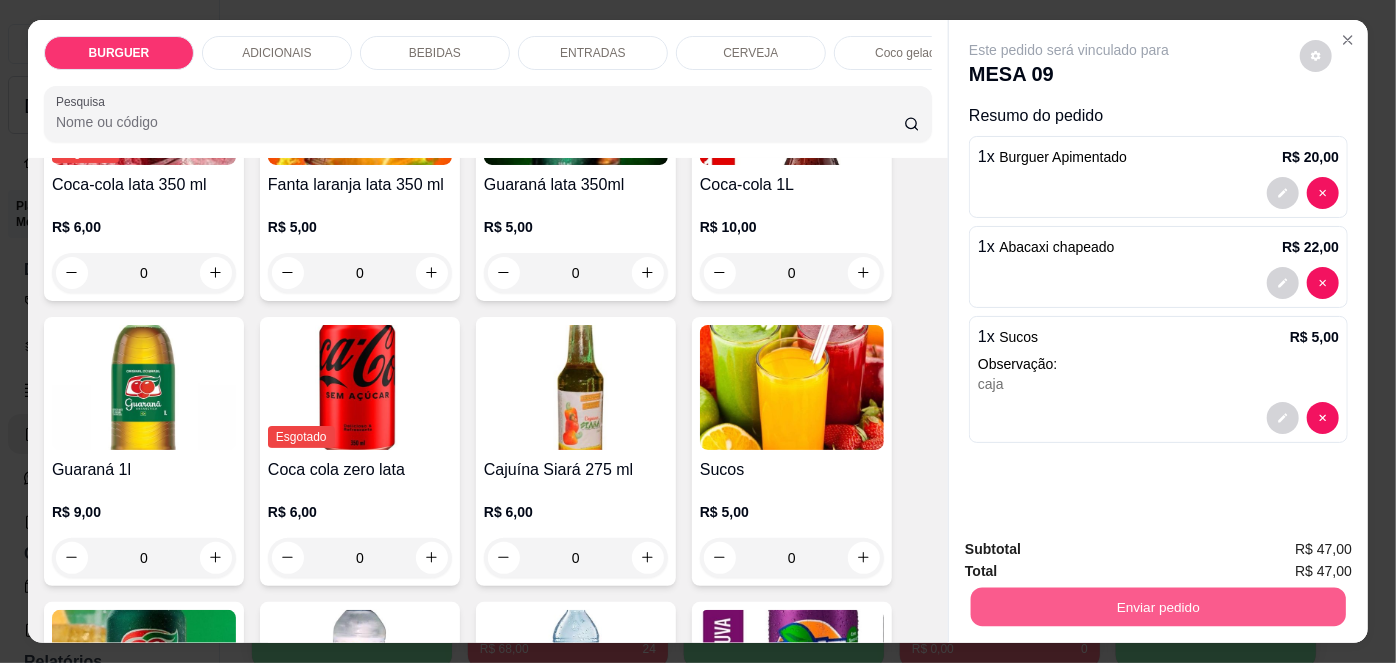 click on "Enviar pedido" at bounding box center (1158, 607) 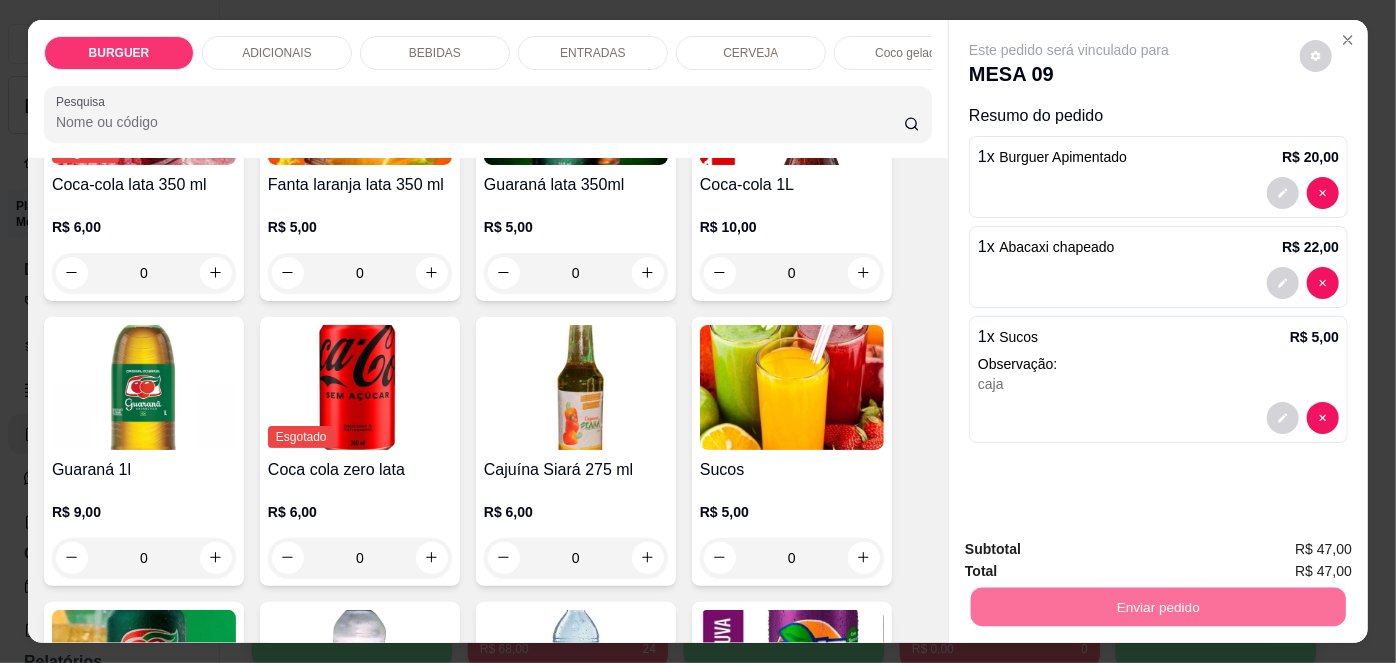 click on "Sim, quero registrar" at bounding box center [1283, 551] 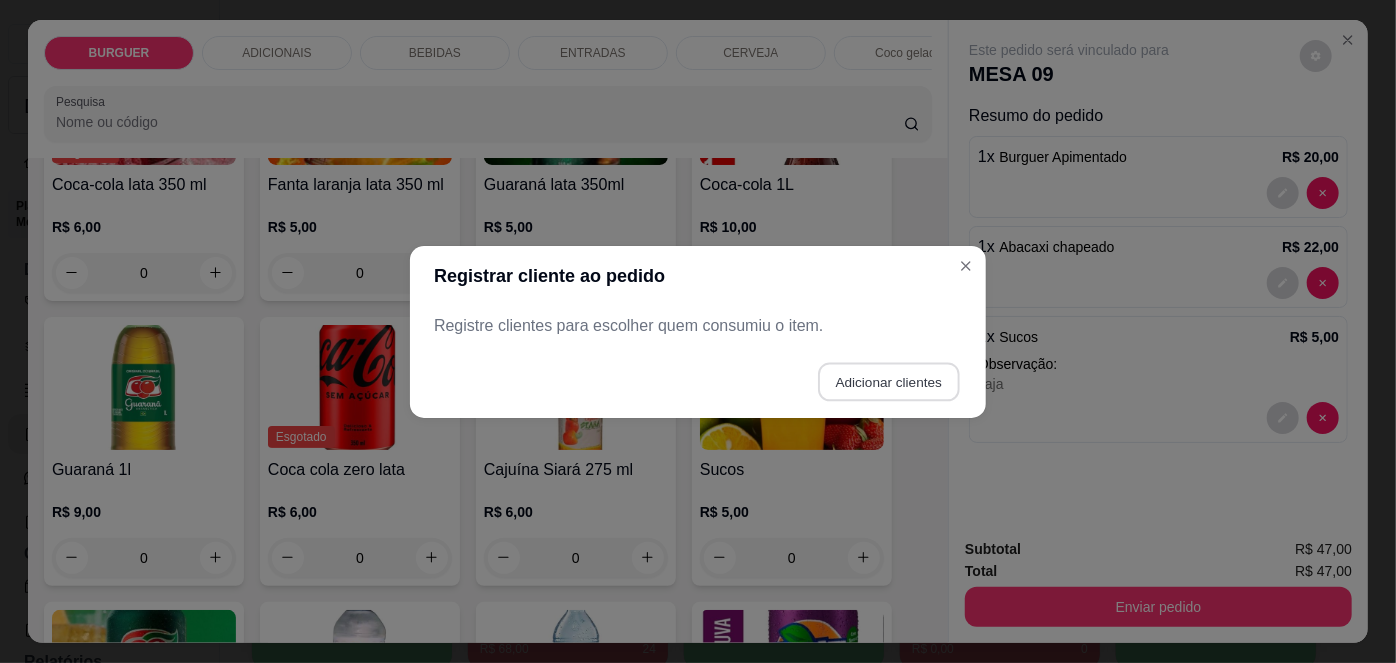 click on "Adicionar clientes" at bounding box center [888, 381] 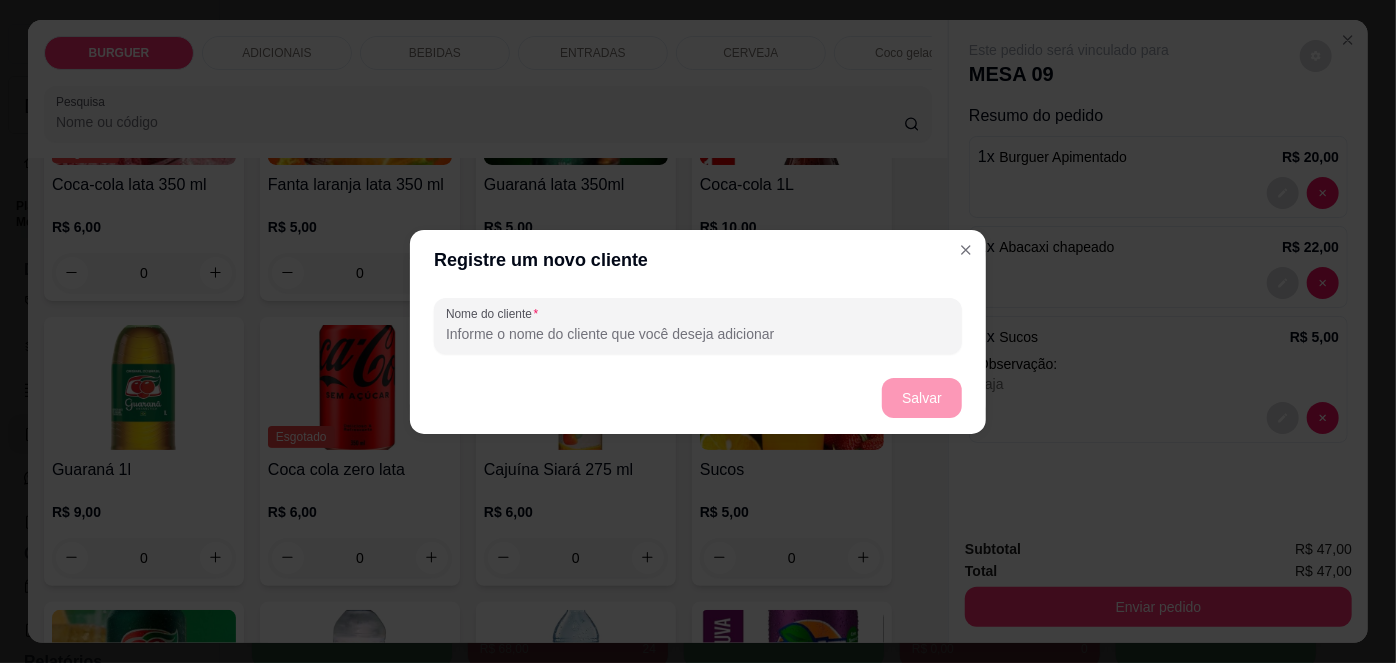 click on "Salvar" at bounding box center [698, 398] 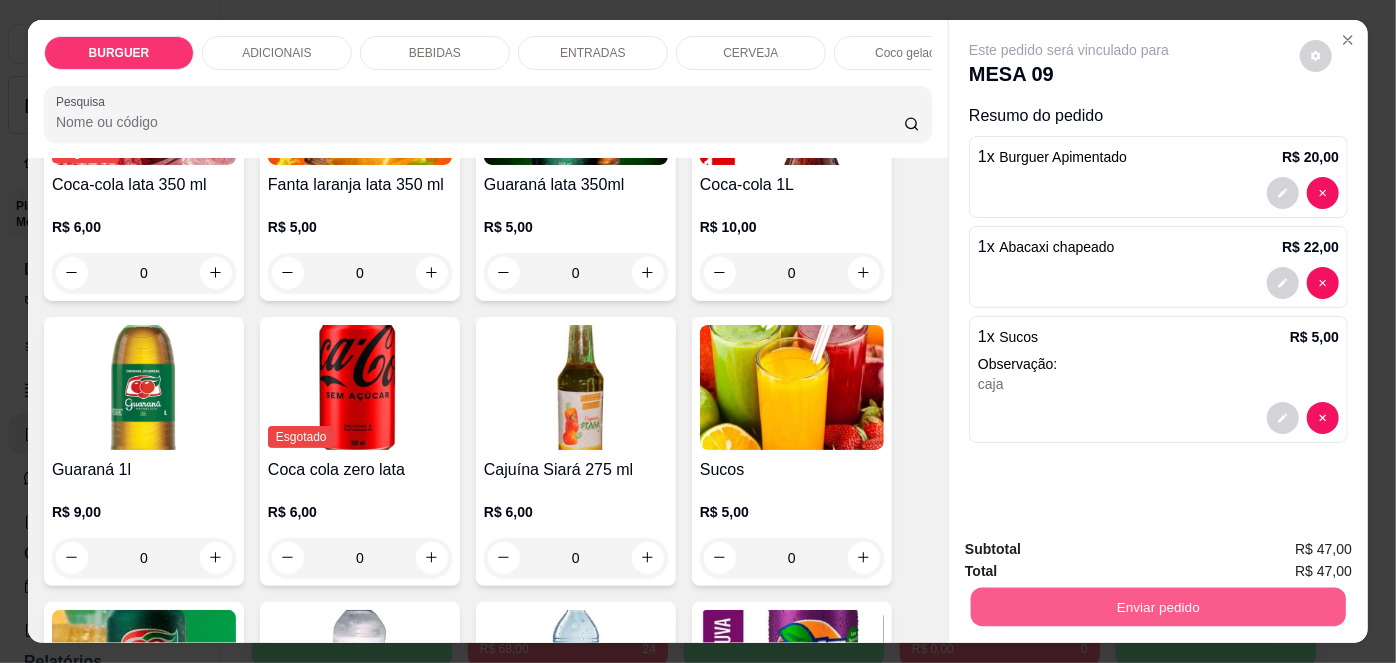 click on "Enviar pedido" at bounding box center (1158, 607) 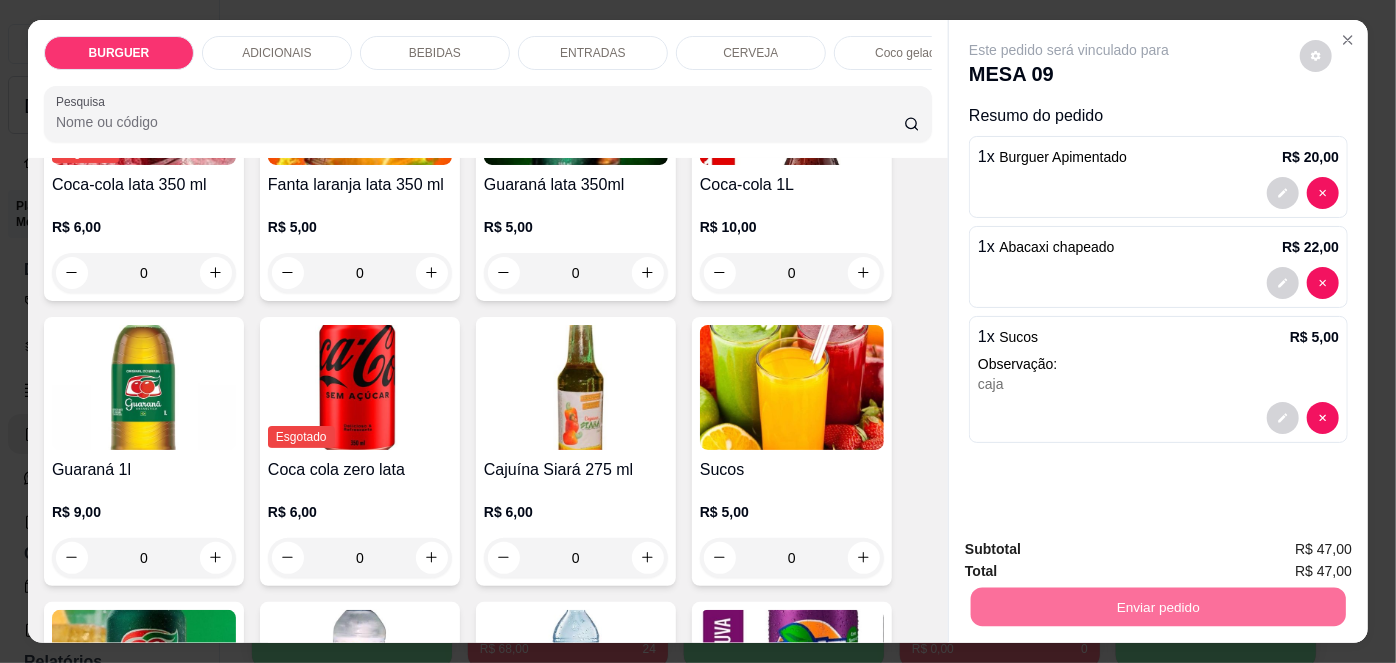click on "Não registrar e enviar pedido" at bounding box center [1093, 551] 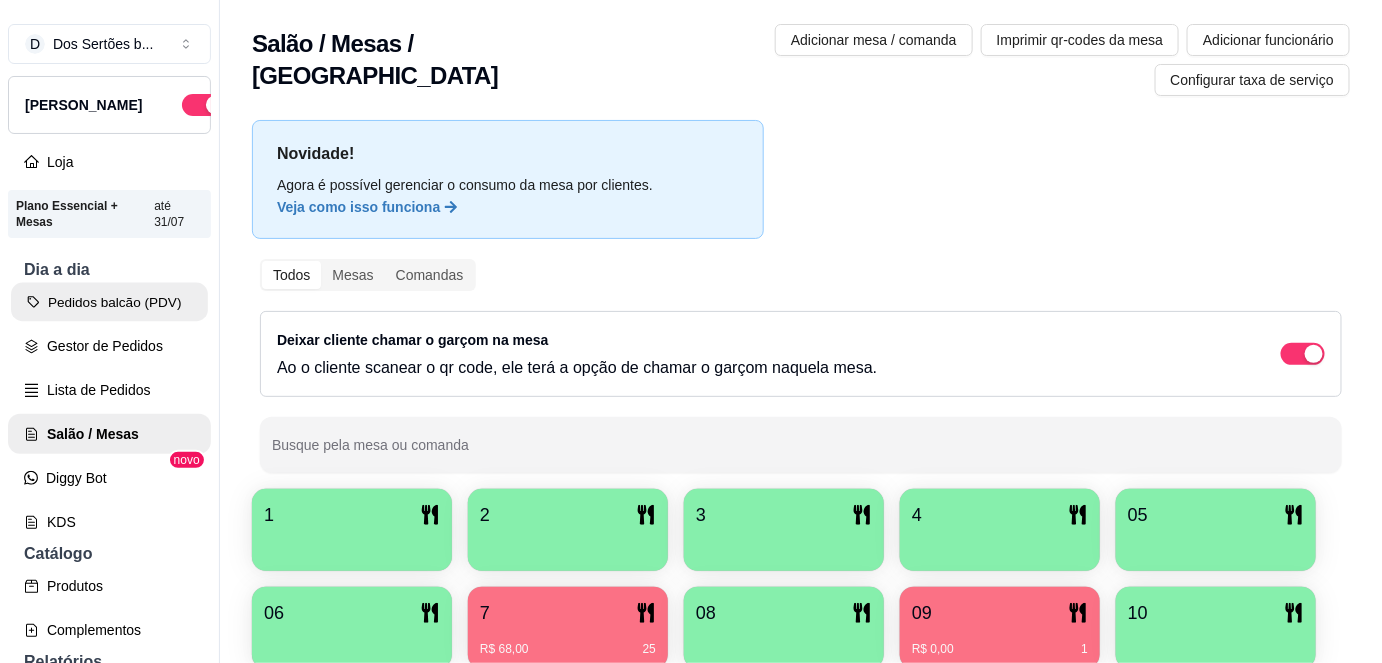 click on "Pedidos balcão (PDV)" at bounding box center (109, 302) 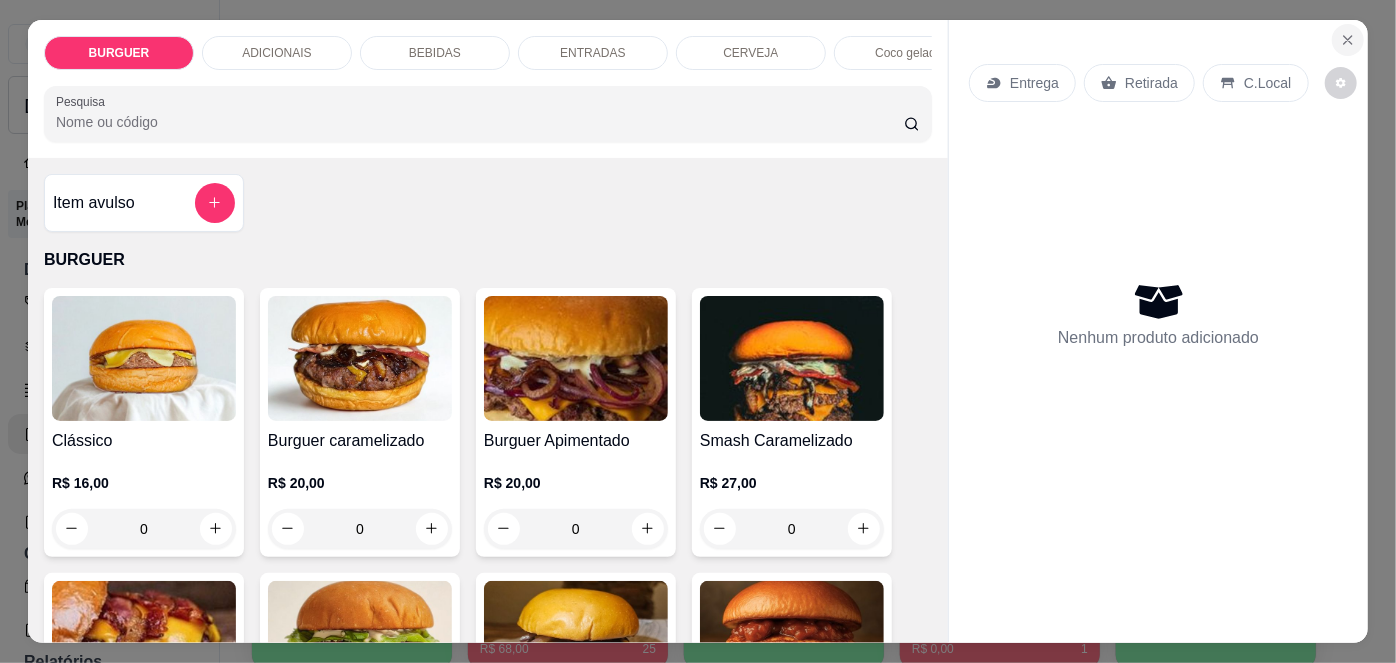 click at bounding box center (1348, 40) 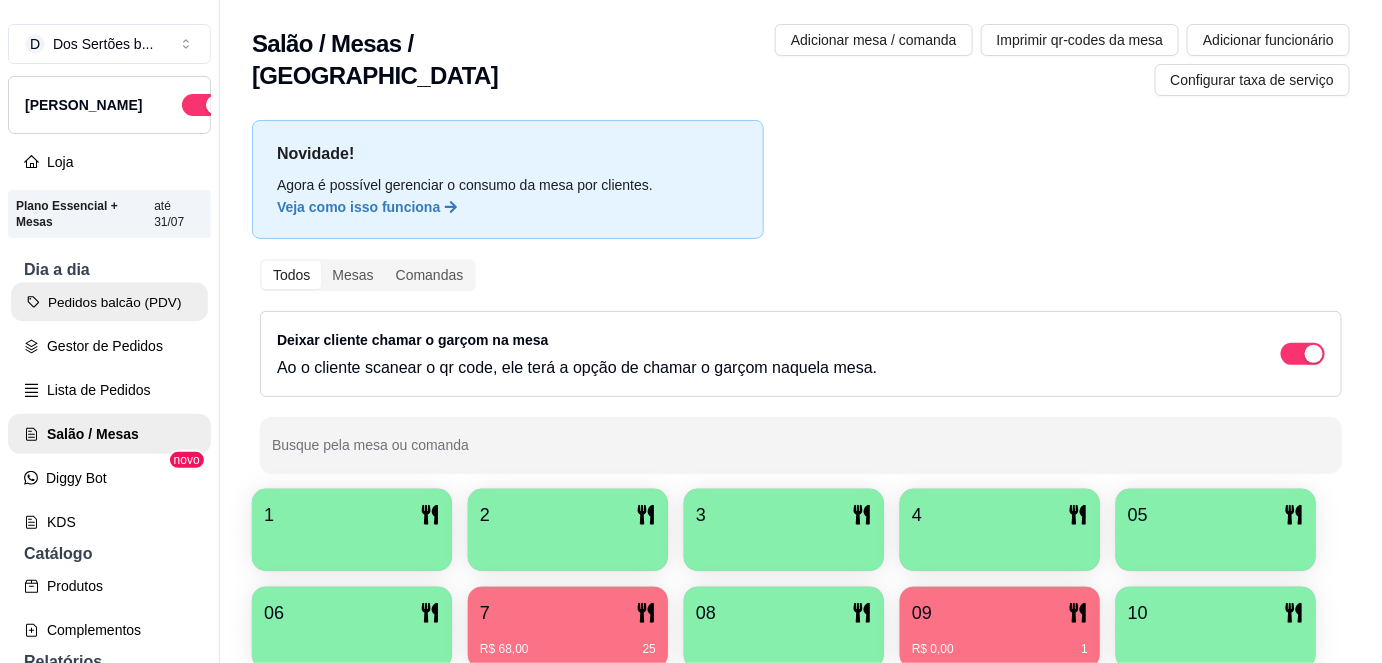 click on "Pedidos balcão (PDV)" at bounding box center [109, 302] 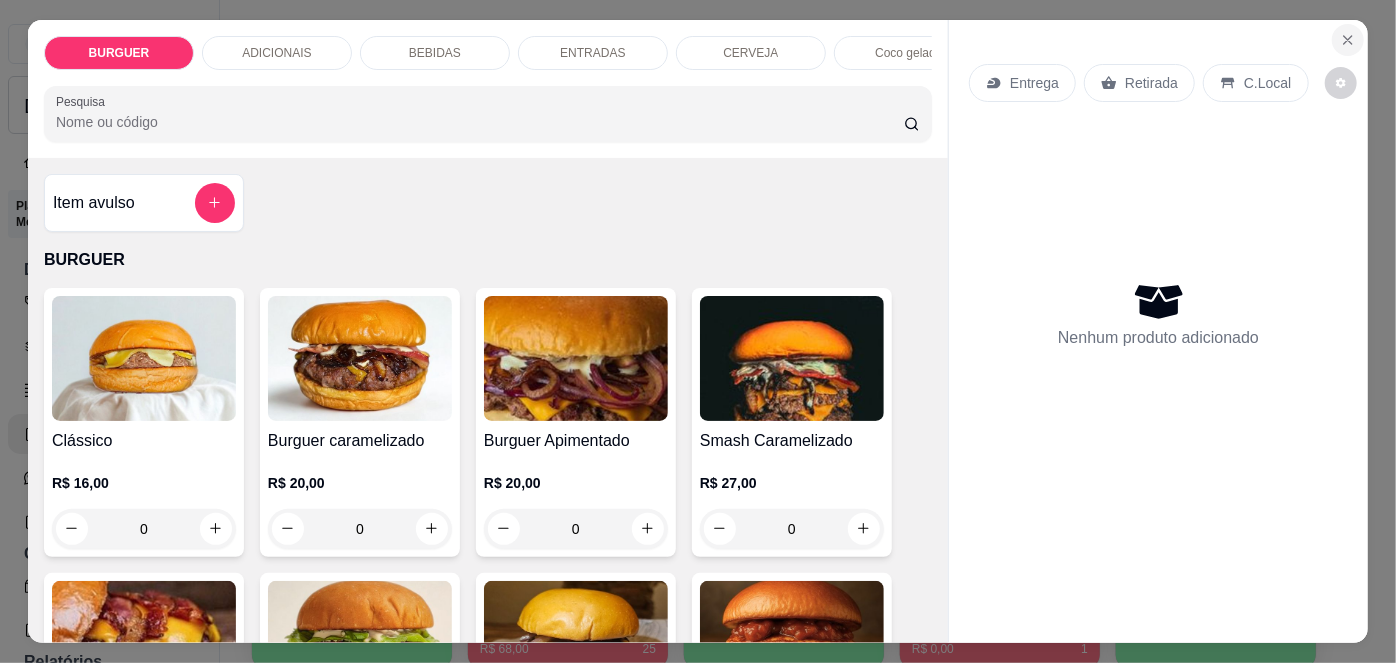 click at bounding box center (1348, 40) 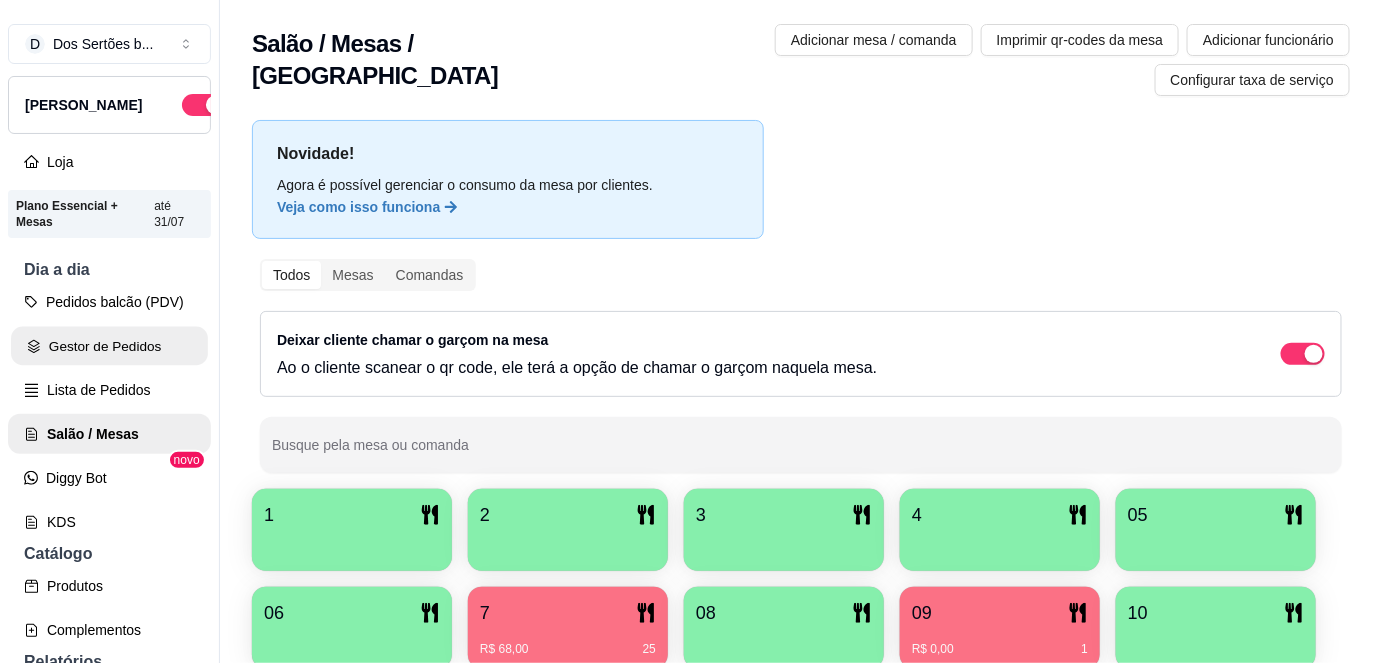 click on "Gestor de Pedidos" at bounding box center (109, 346) 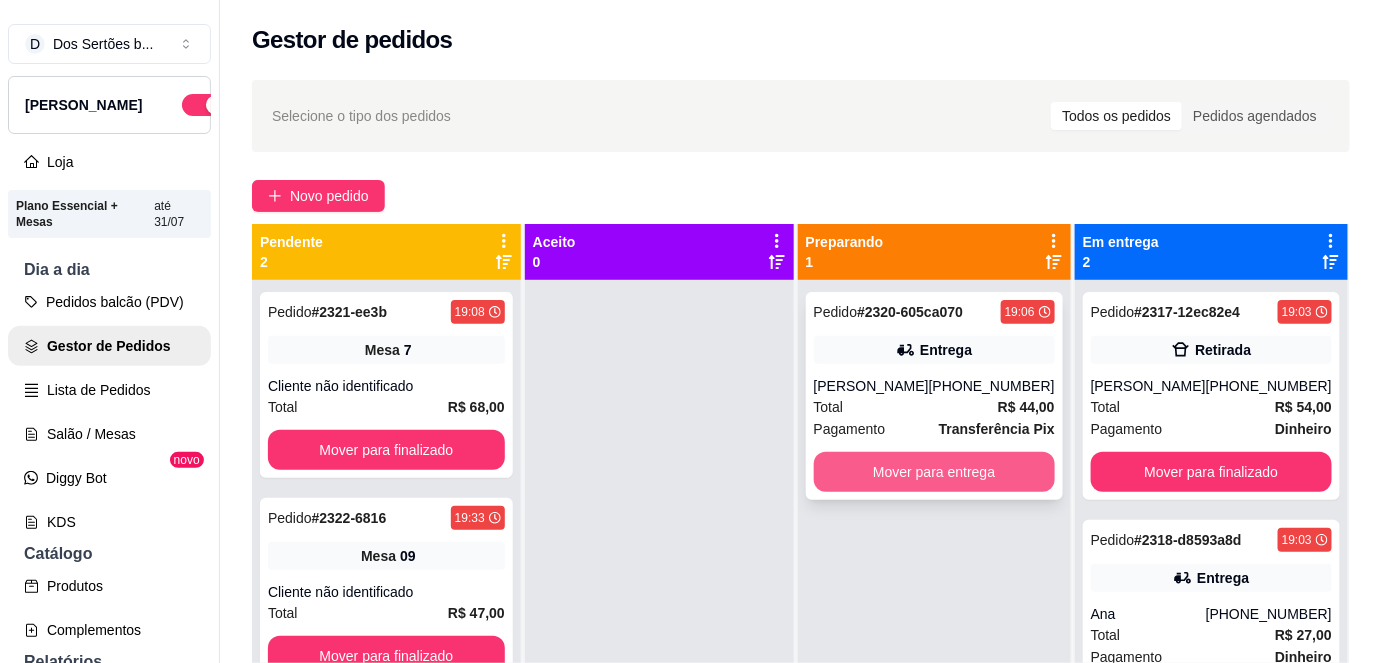 click on "Mover para entrega" at bounding box center [934, 472] 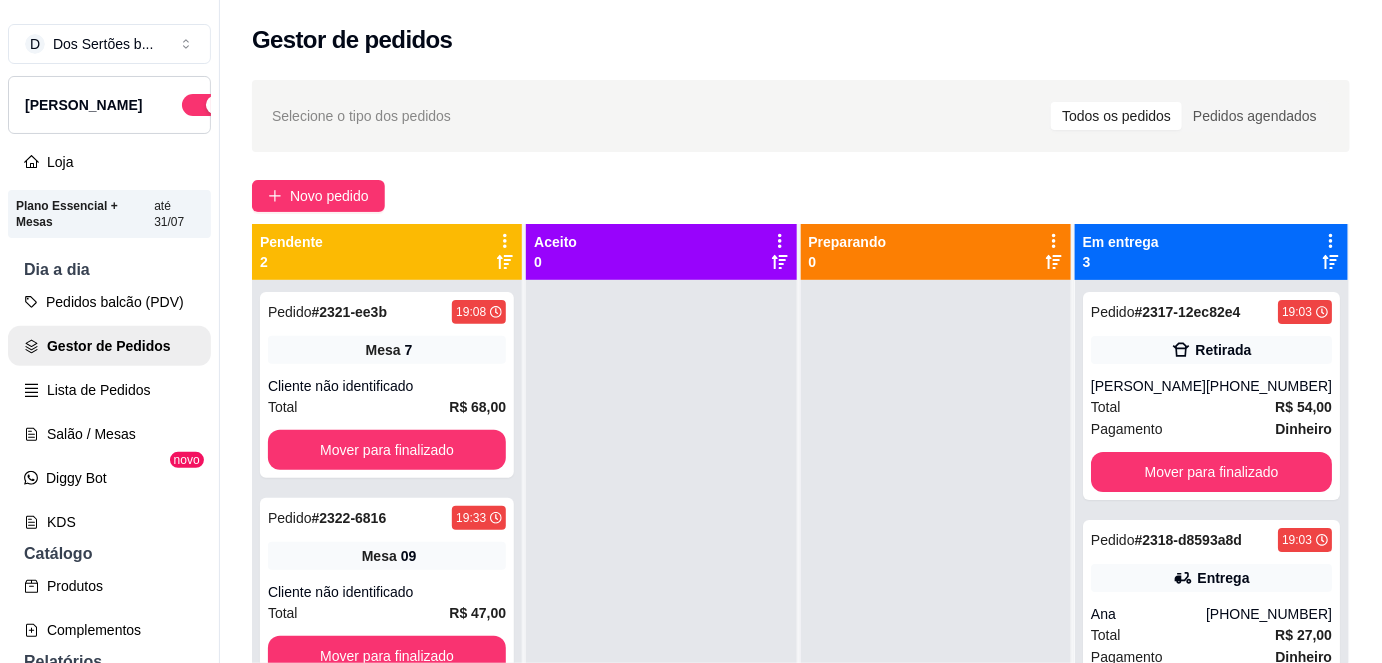 scroll, scrollTop: 56, scrollLeft: 0, axis: vertical 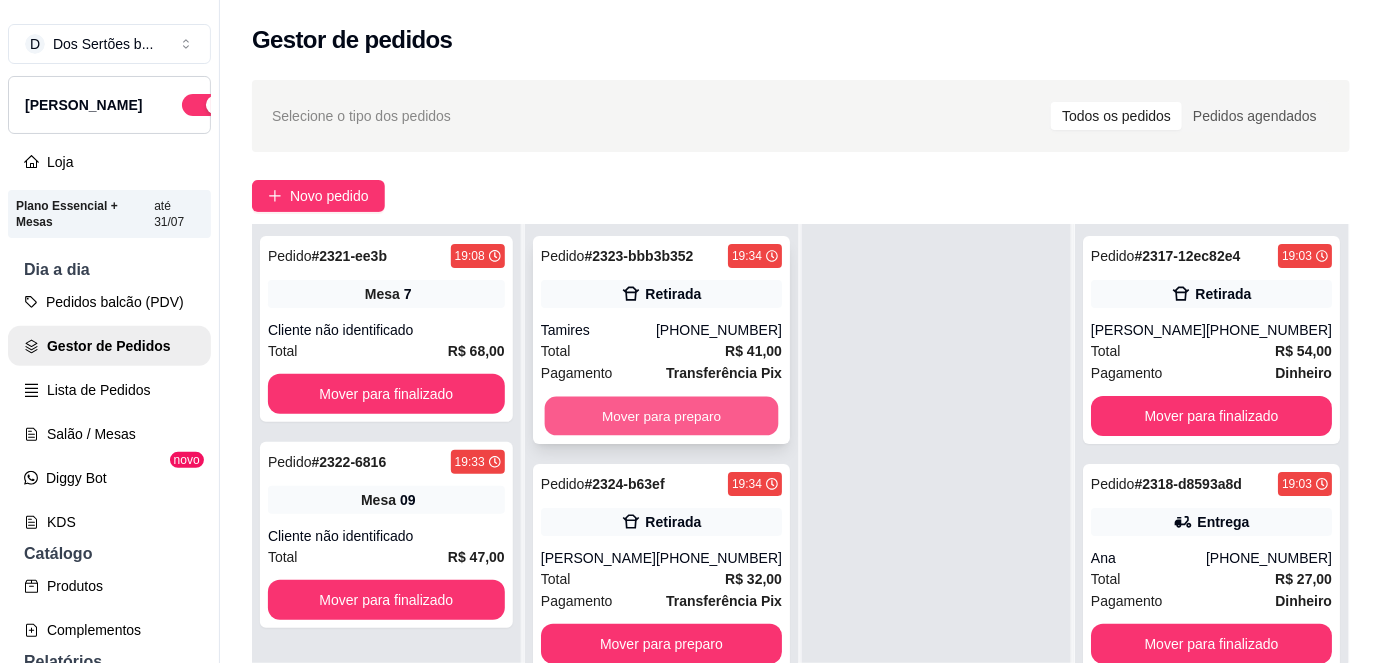 click on "Mover para preparo" at bounding box center (661, 416) 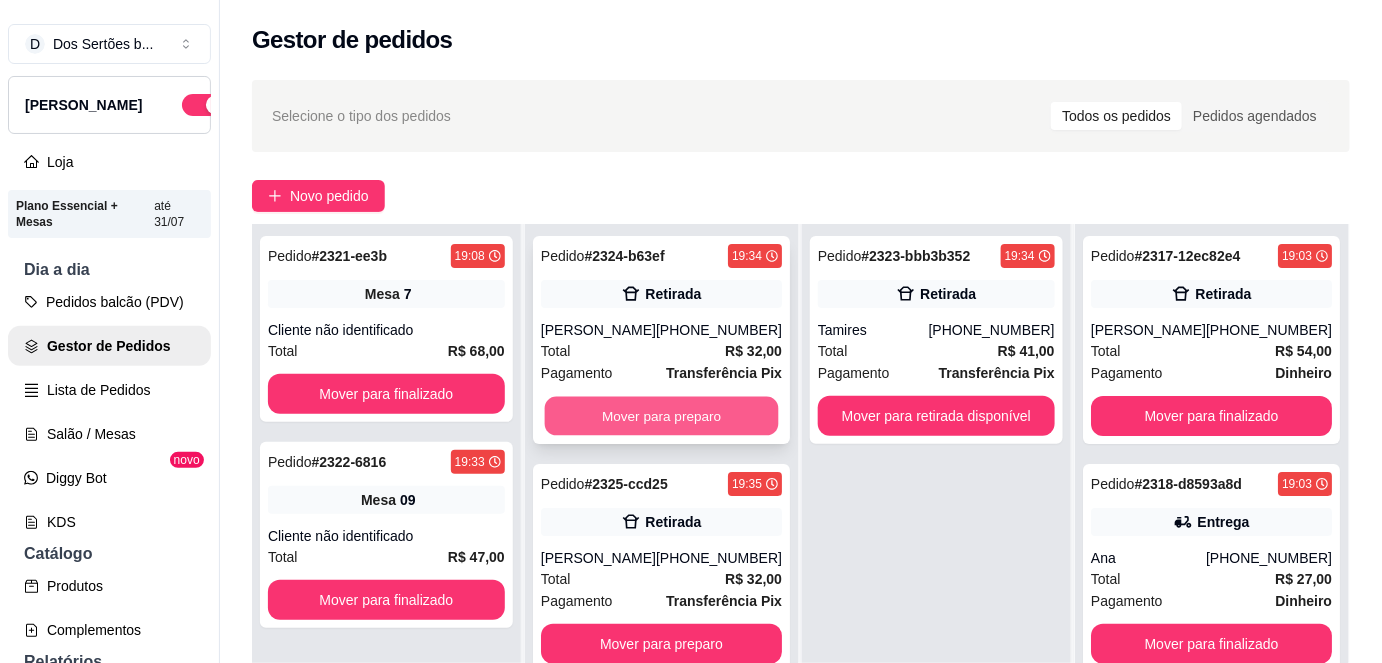click on "Mover para preparo" at bounding box center (661, 416) 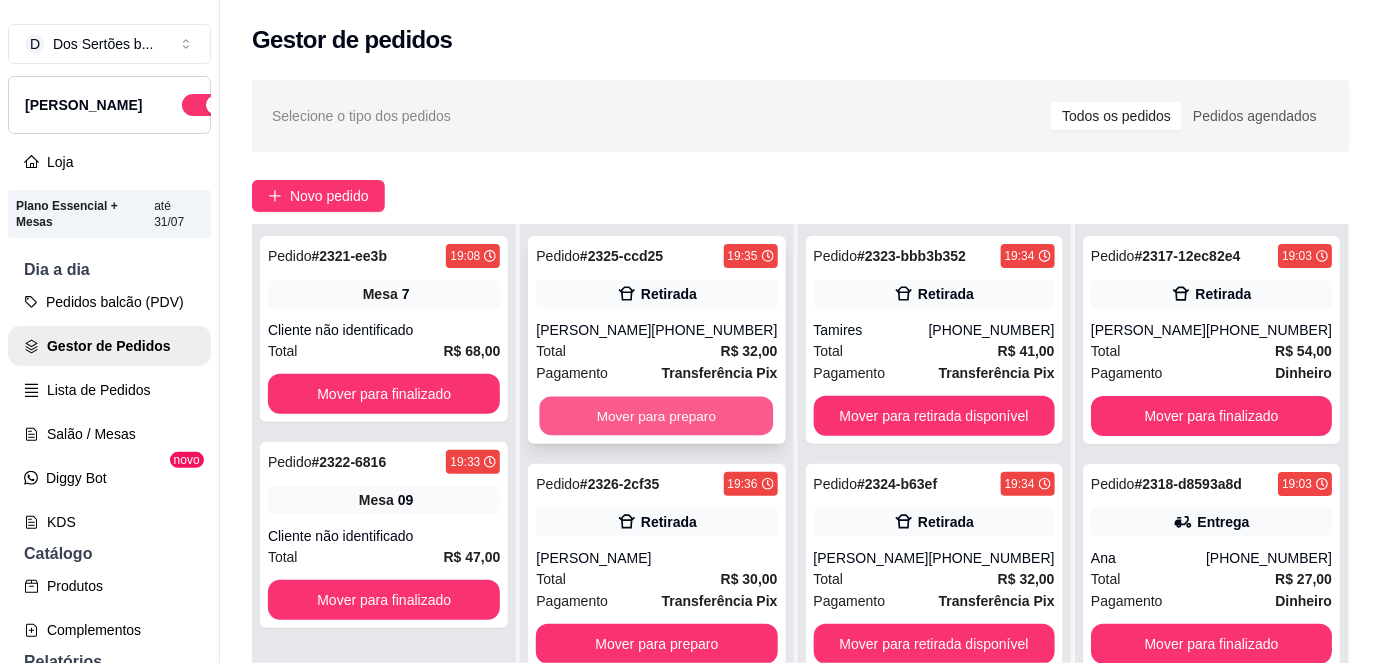 click on "Mover para preparo" at bounding box center [657, 416] 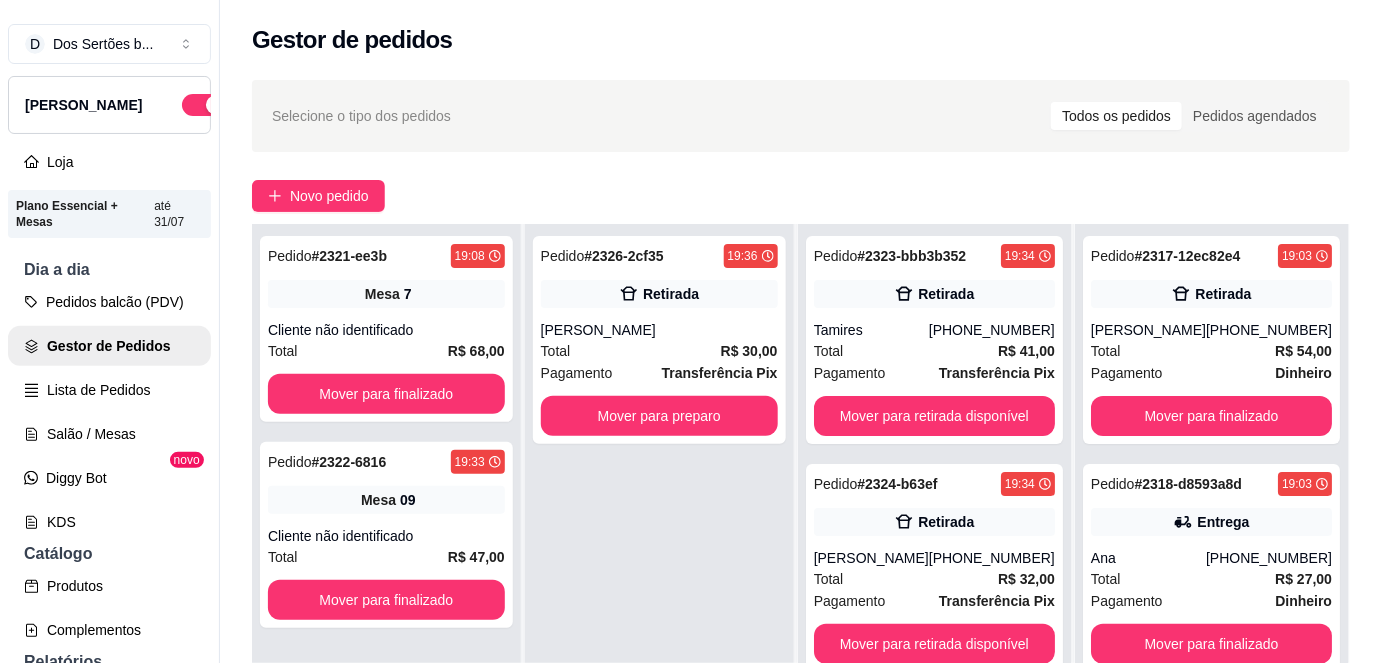 scroll, scrollTop: 40, scrollLeft: 0, axis: vertical 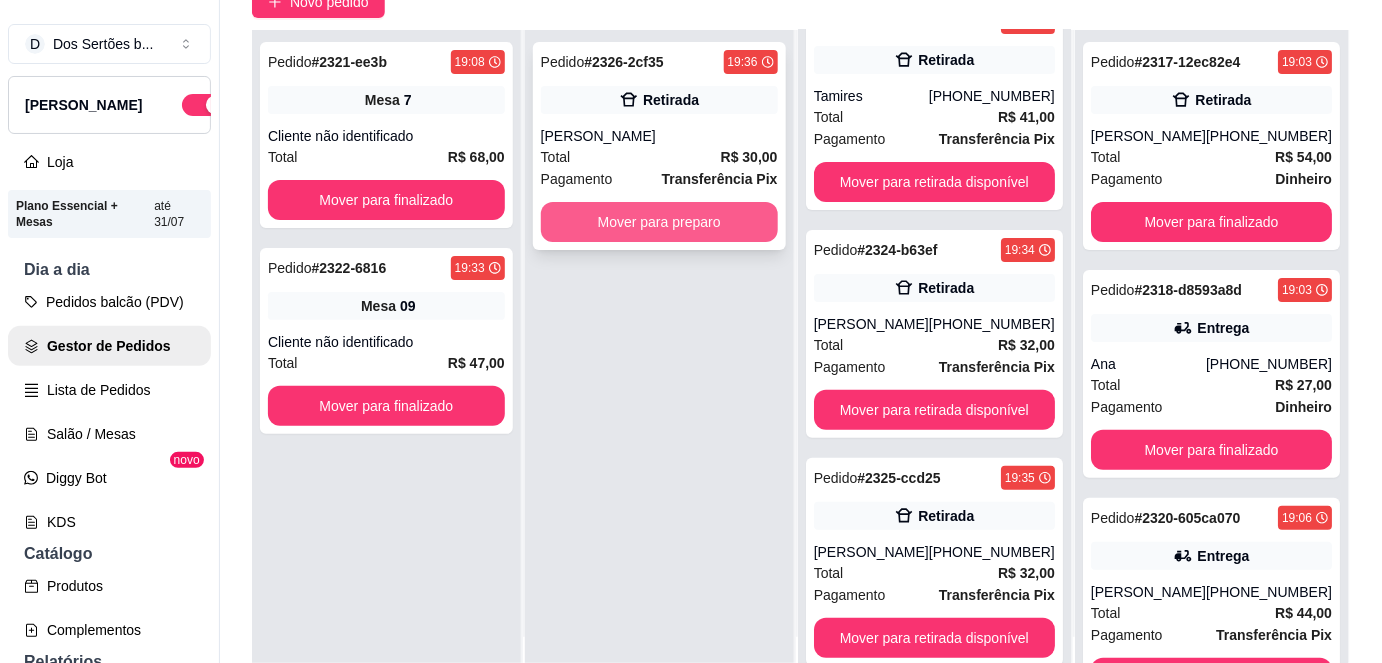 click on "Mover para preparo" at bounding box center (659, 222) 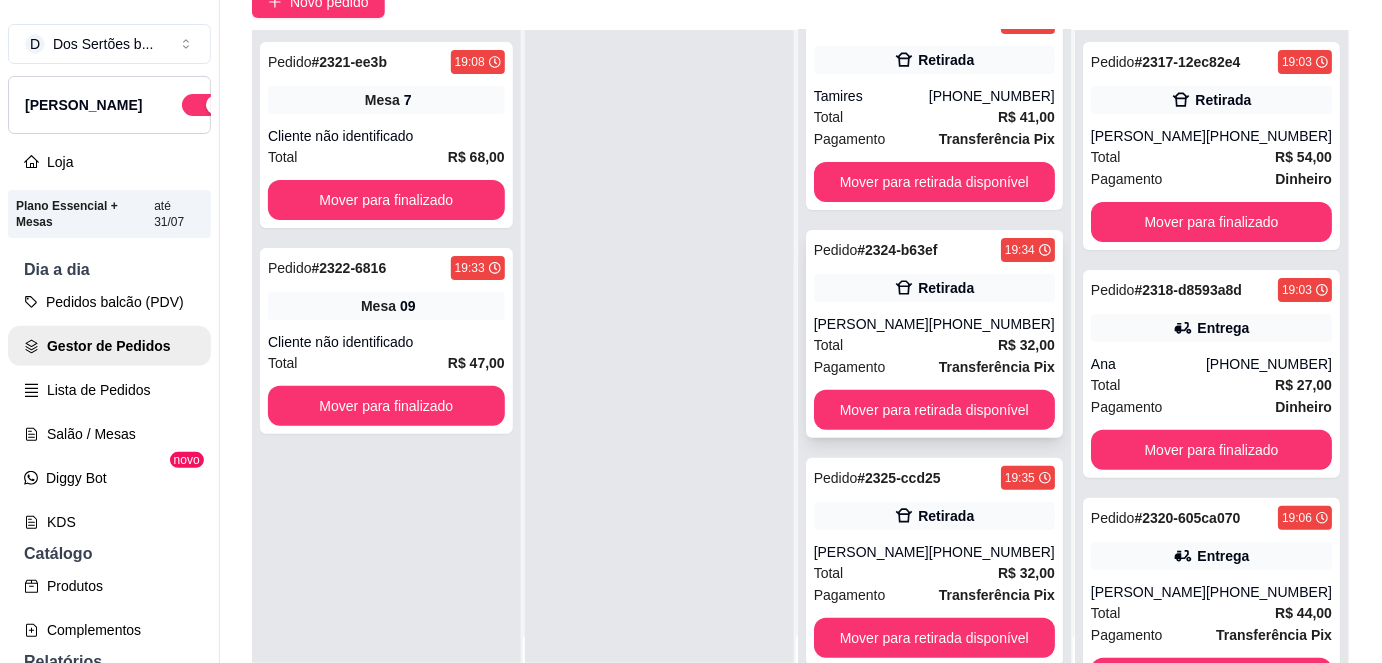 scroll, scrollTop: 269, scrollLeft: 0, axis: vertical 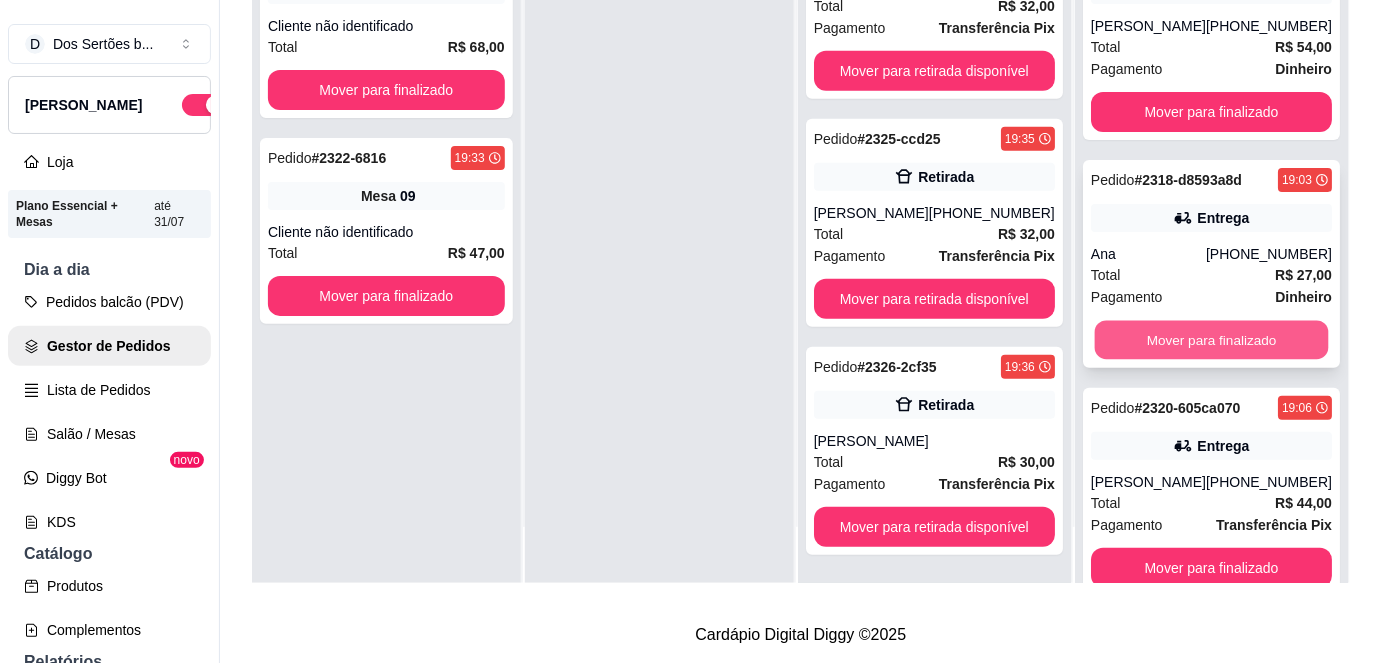 click on "Mover para finalizado" at bounding box center [1211, 340] 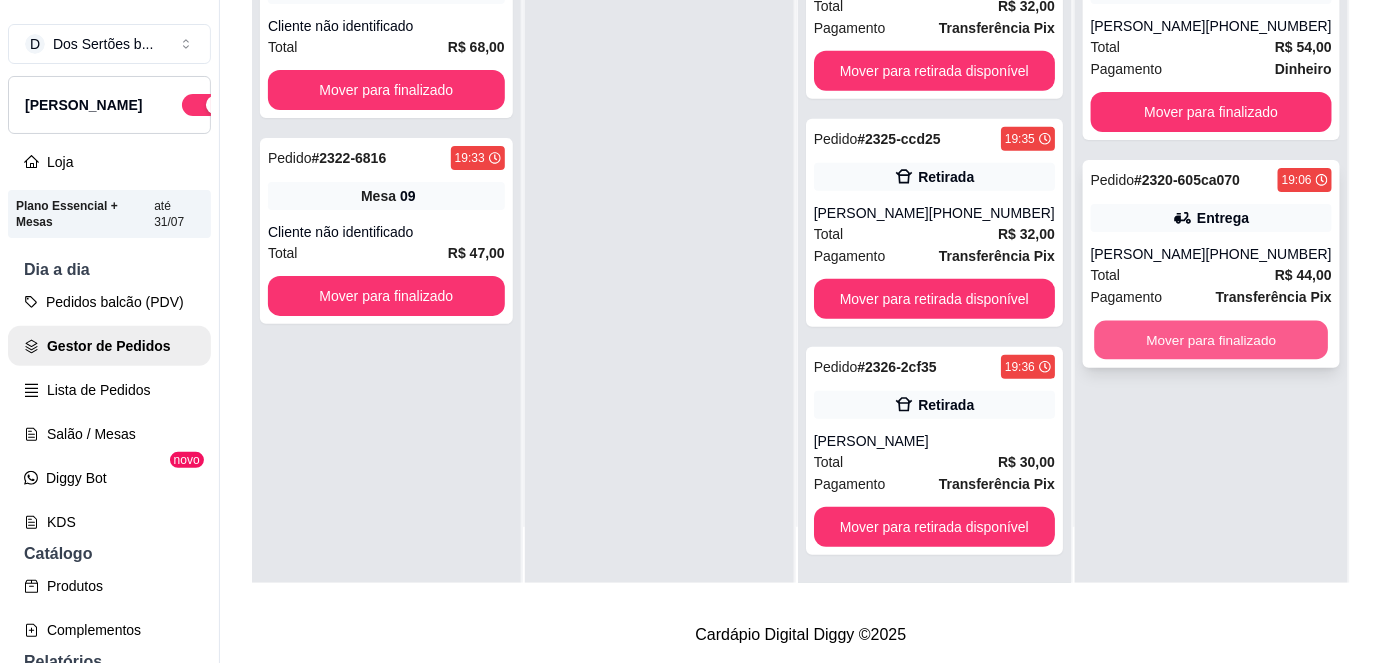 click on "Mover para finalizado" at bounding box center [1211, 340] 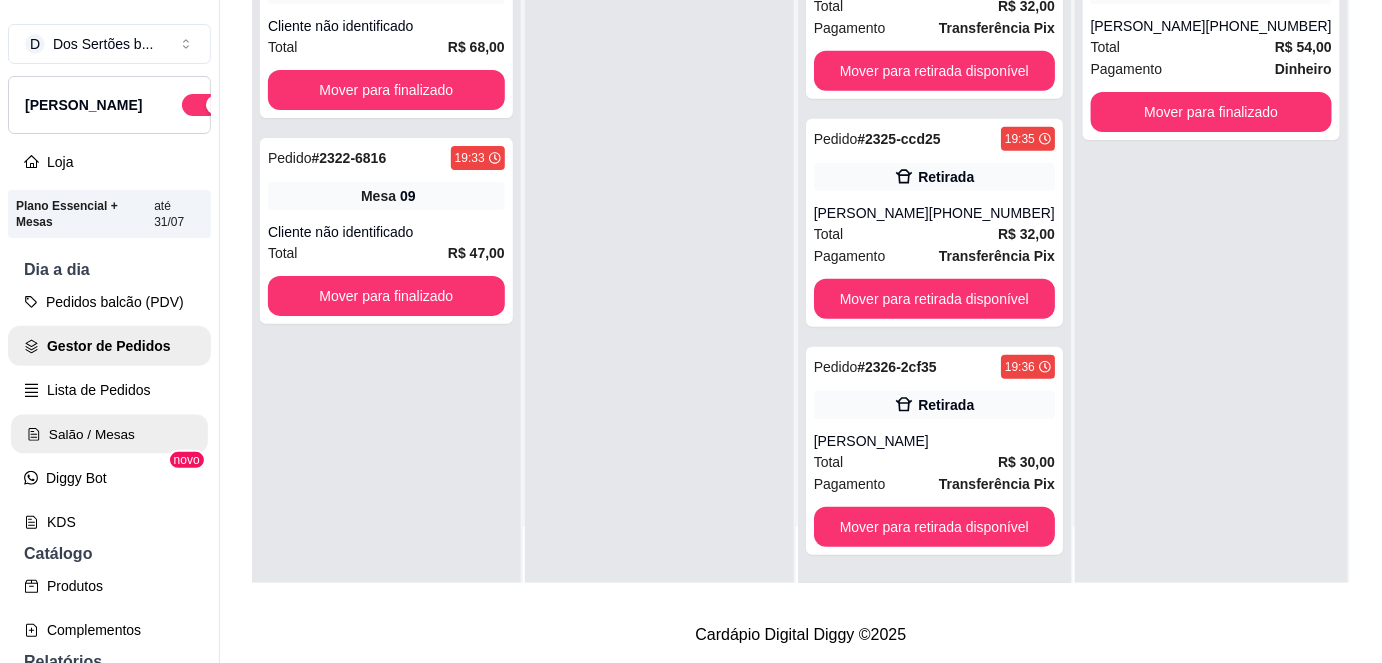click on "Salão / Mesas" at bounding box center [109, 434] 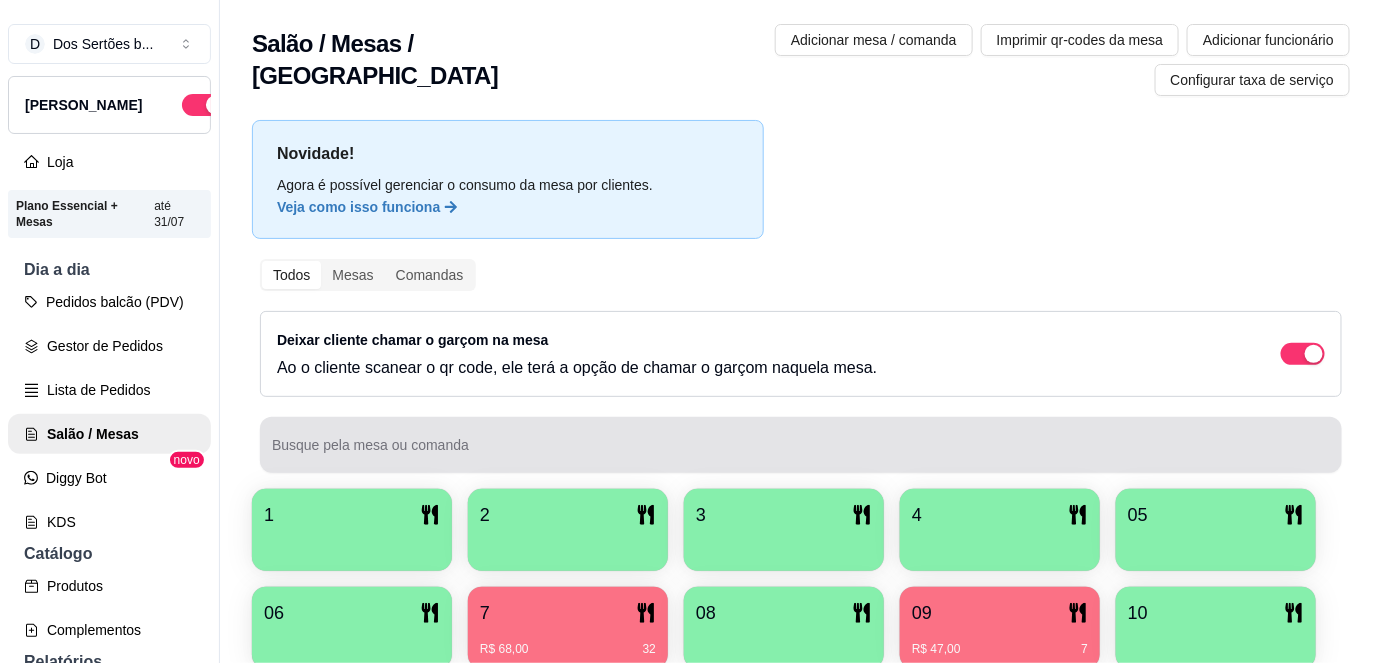 scroll, scrollTop: 156, scrollLeft: 0, axis: vertical 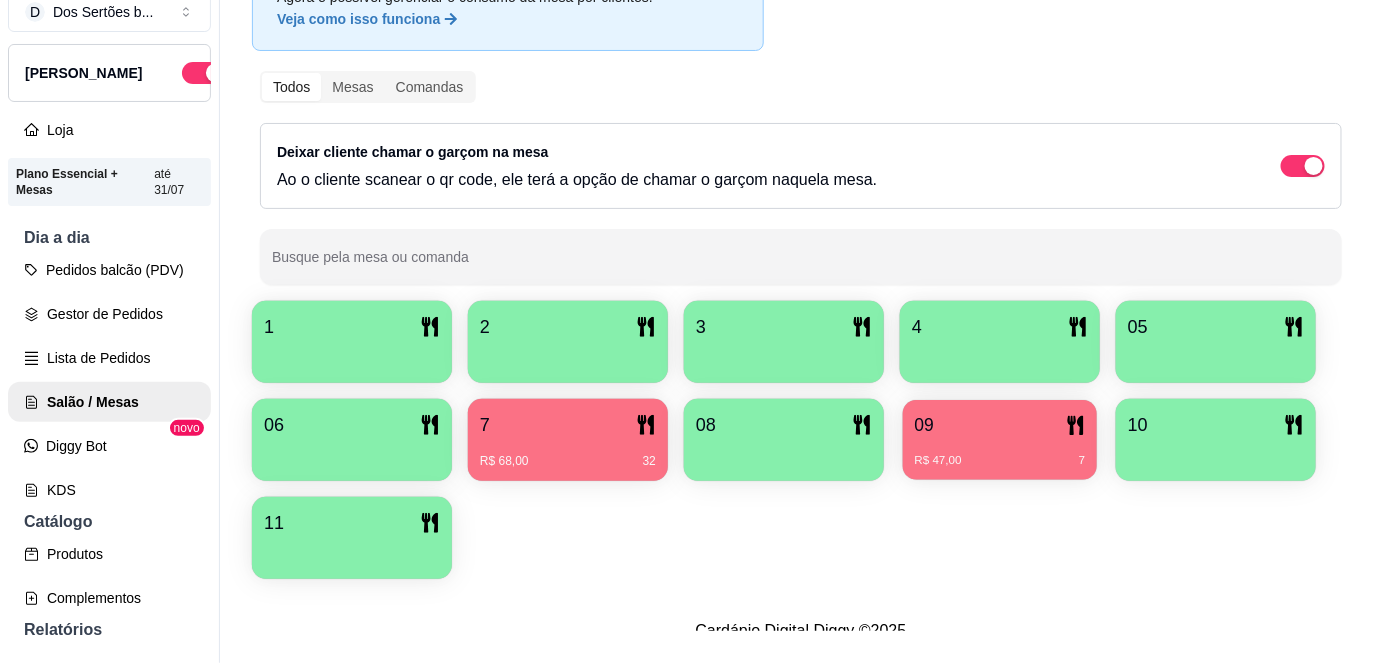 click on "09" at bounding box center [1000, 425] 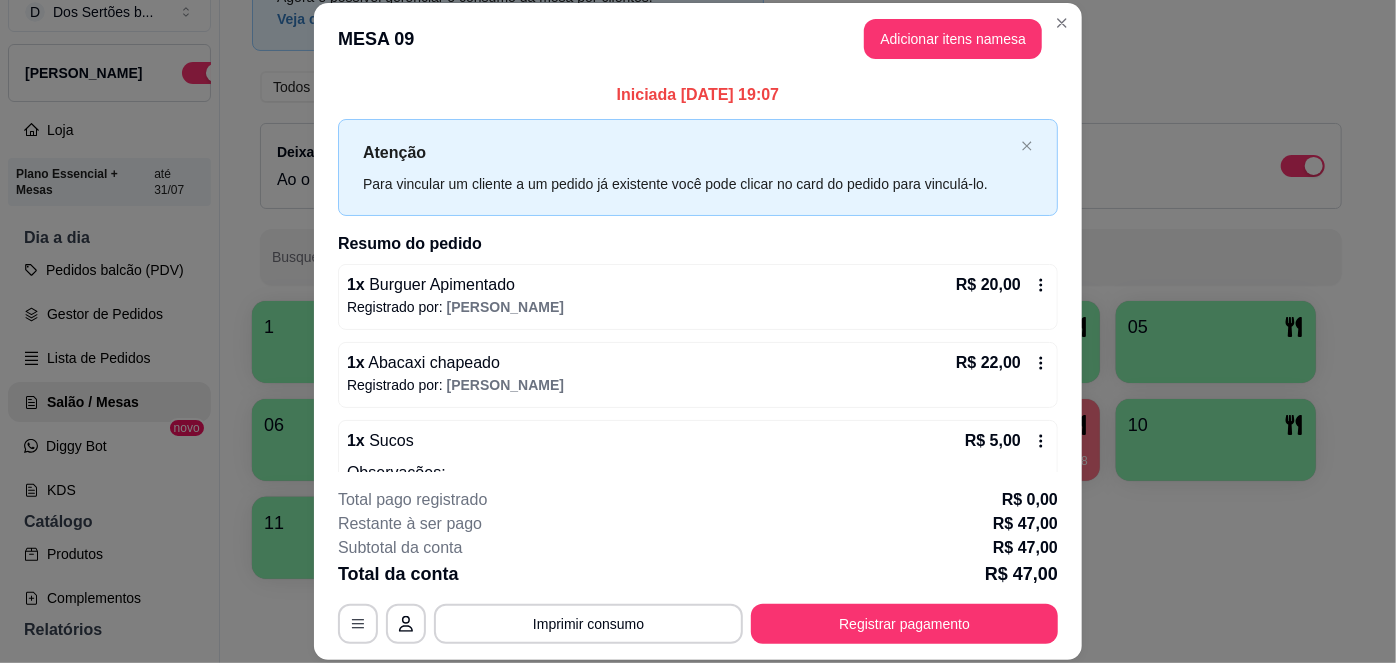 scroll, scrollTop: 76, scrollLeft: 0, axis: vertical 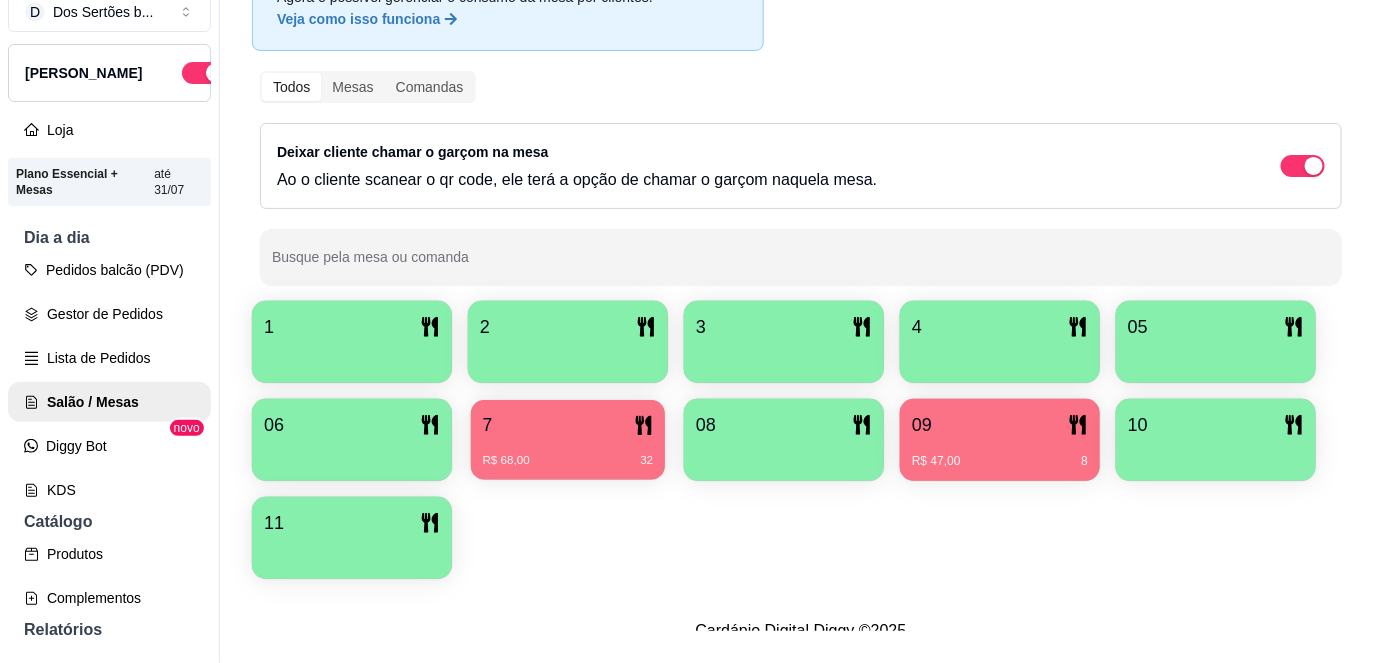 click on "R$ 68,00 32" at bounding box center (568, 453) 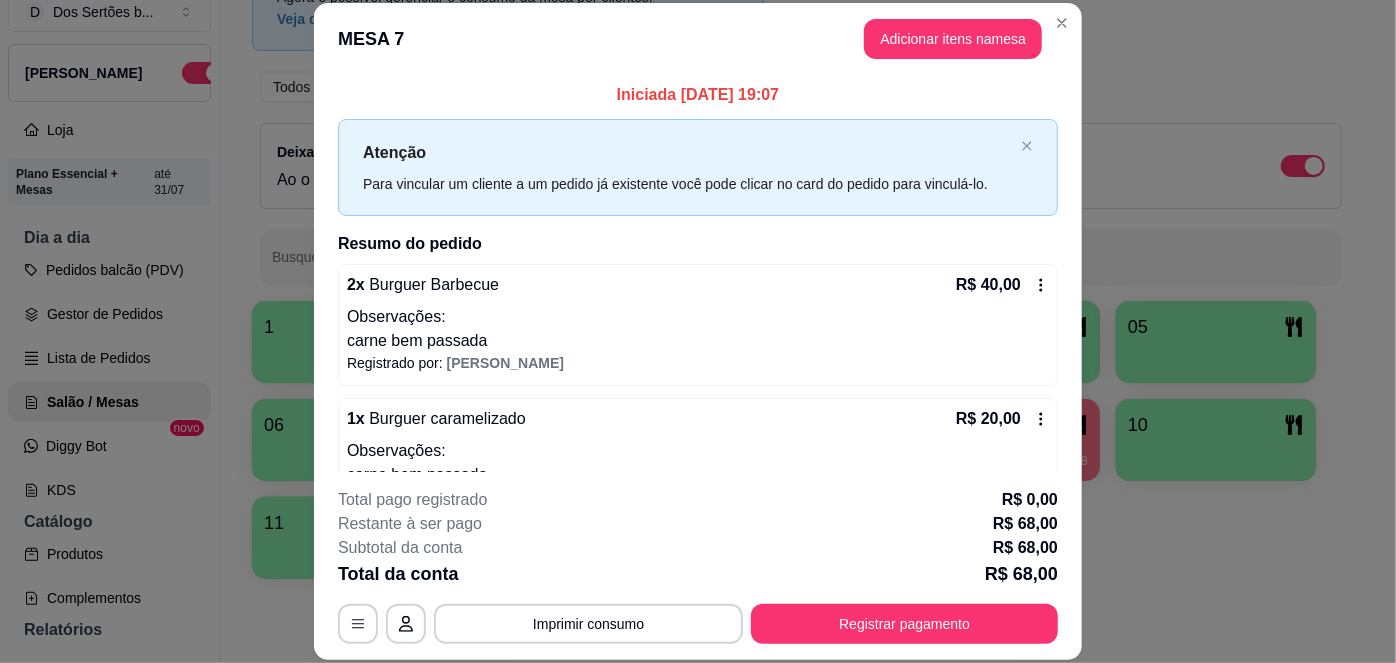 scroll, scrollTop: 132, scrollLeft: 0, axis: vertical 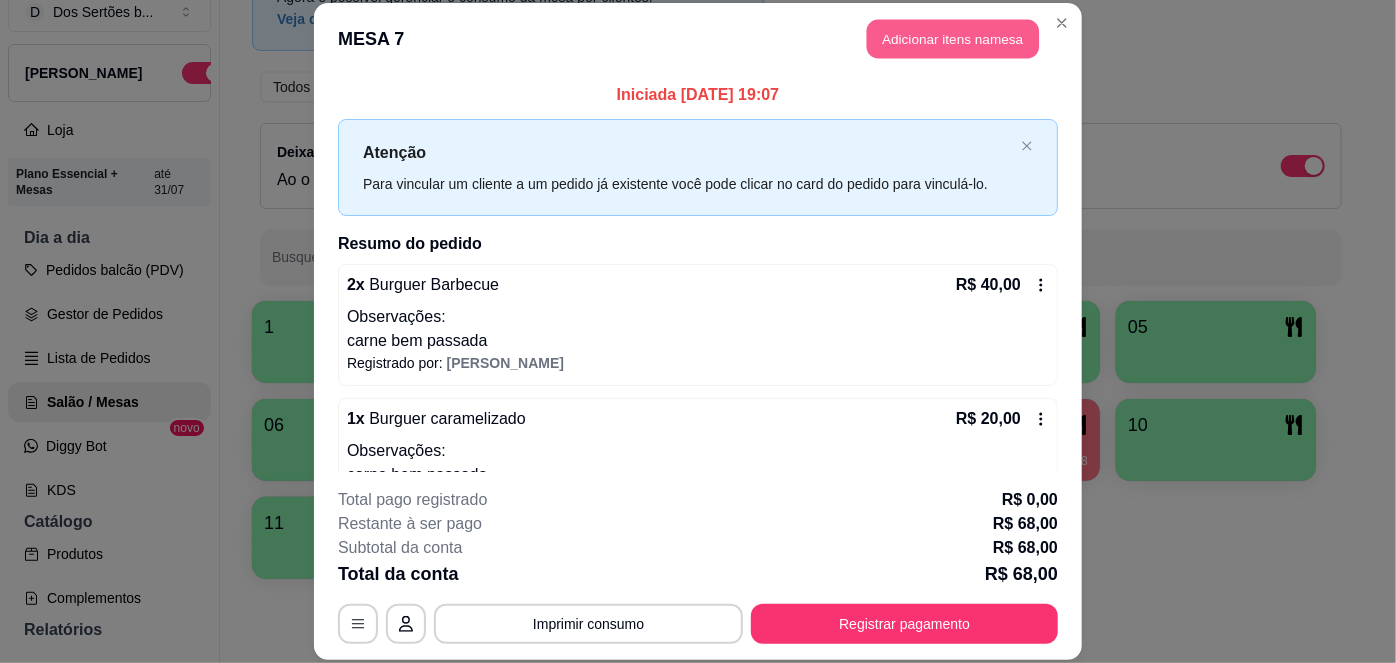 click on "Adicionar itens na  mesa" at bounding box center (953, 39) 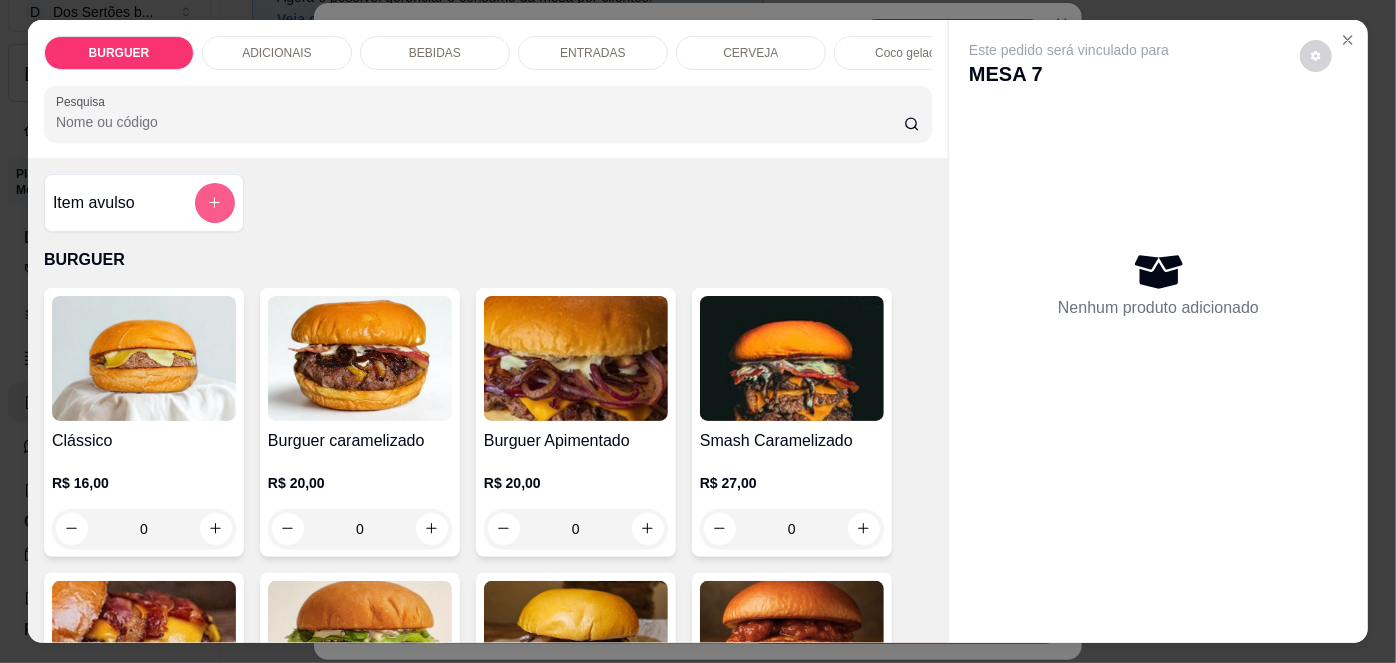 click at bounding box center [215, 203] 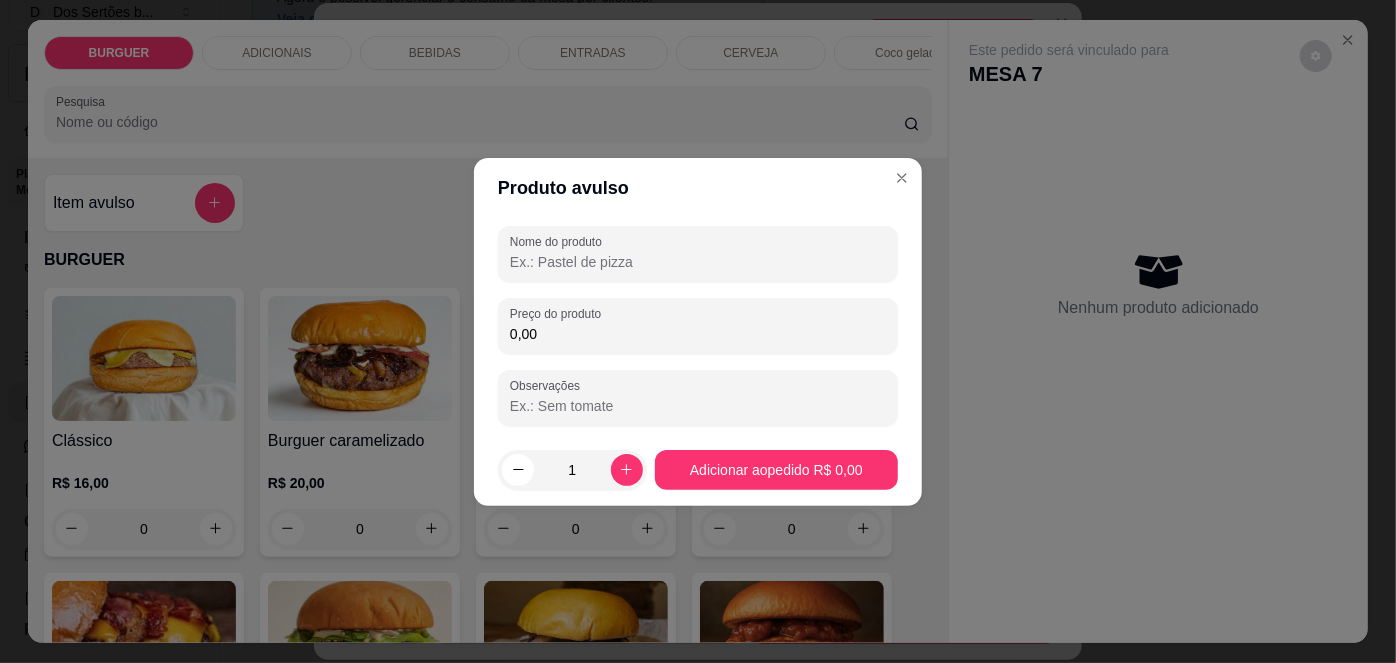 click on "Nome do produto" at bounding box center [698, 262] 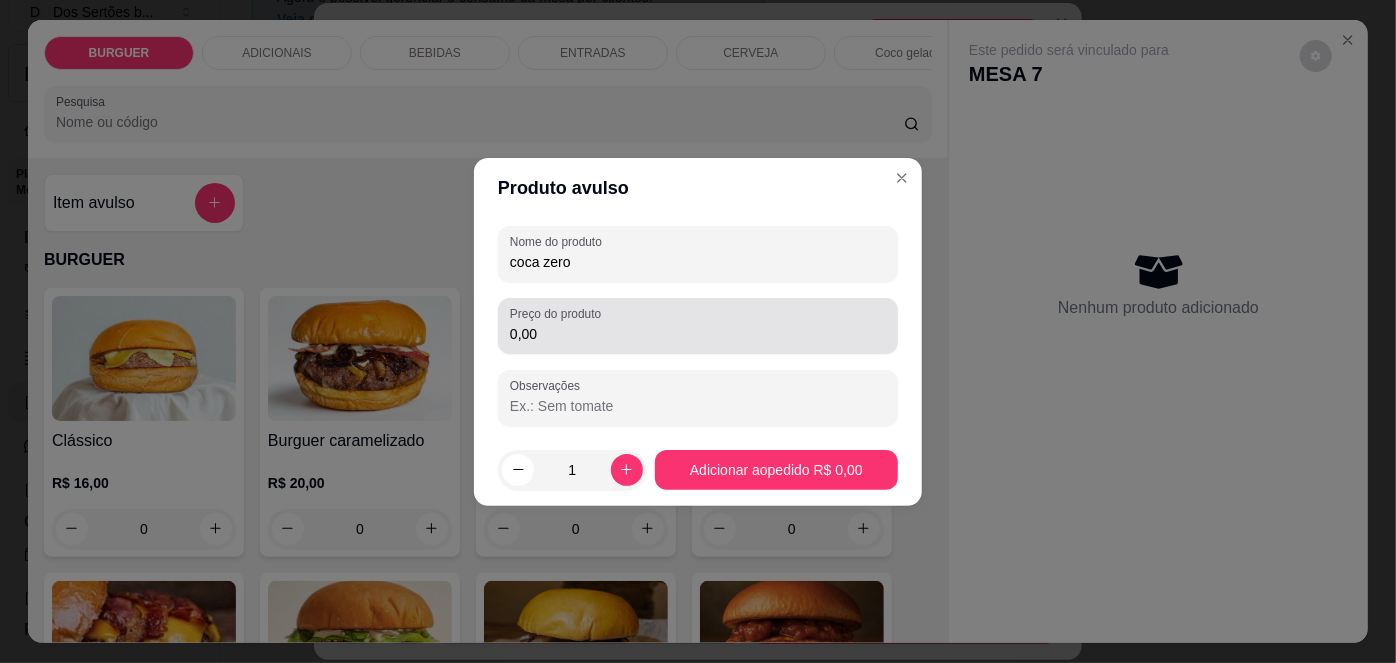 type on "coca zero" 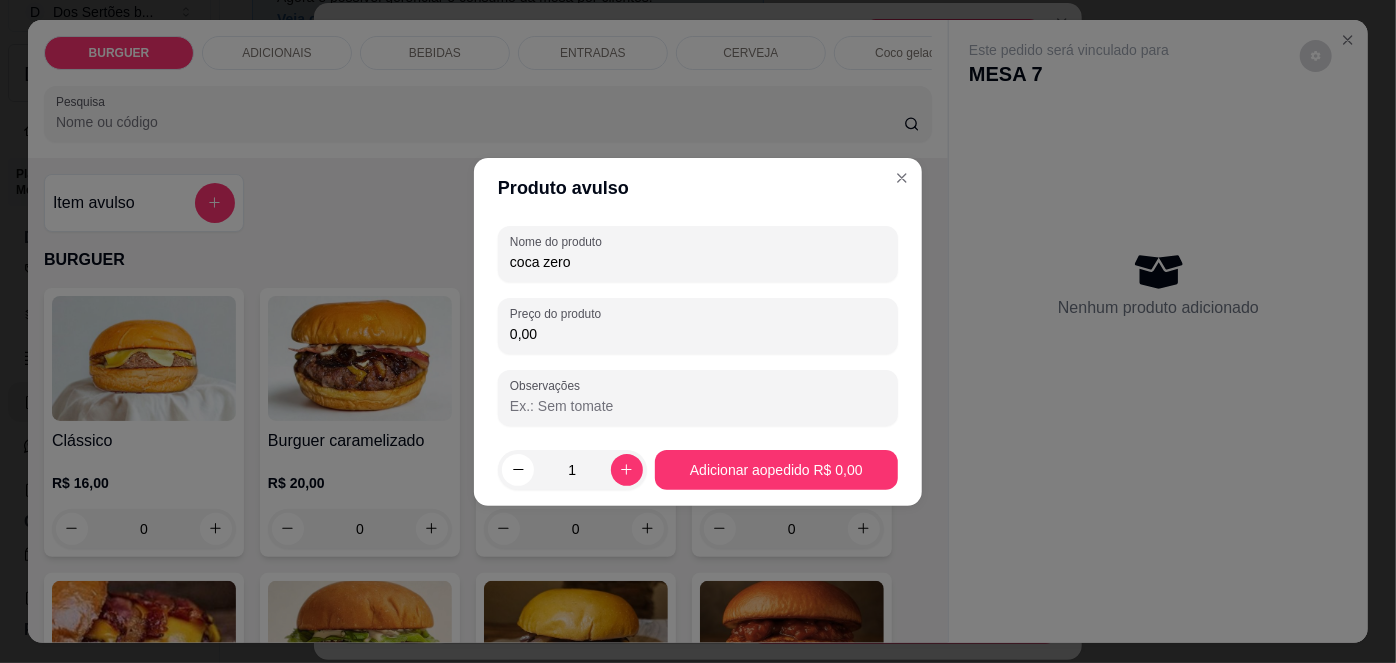 click on "0,00" at bounding box center (698, 334) 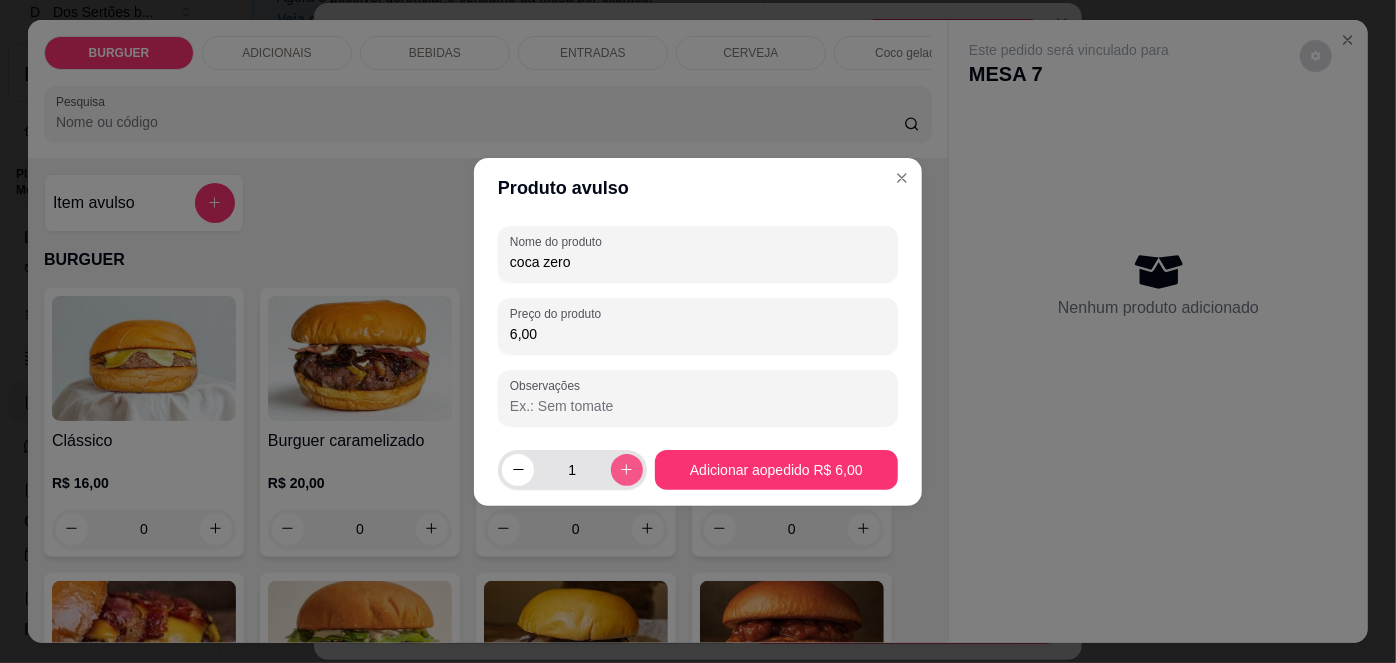 type on "6,00" 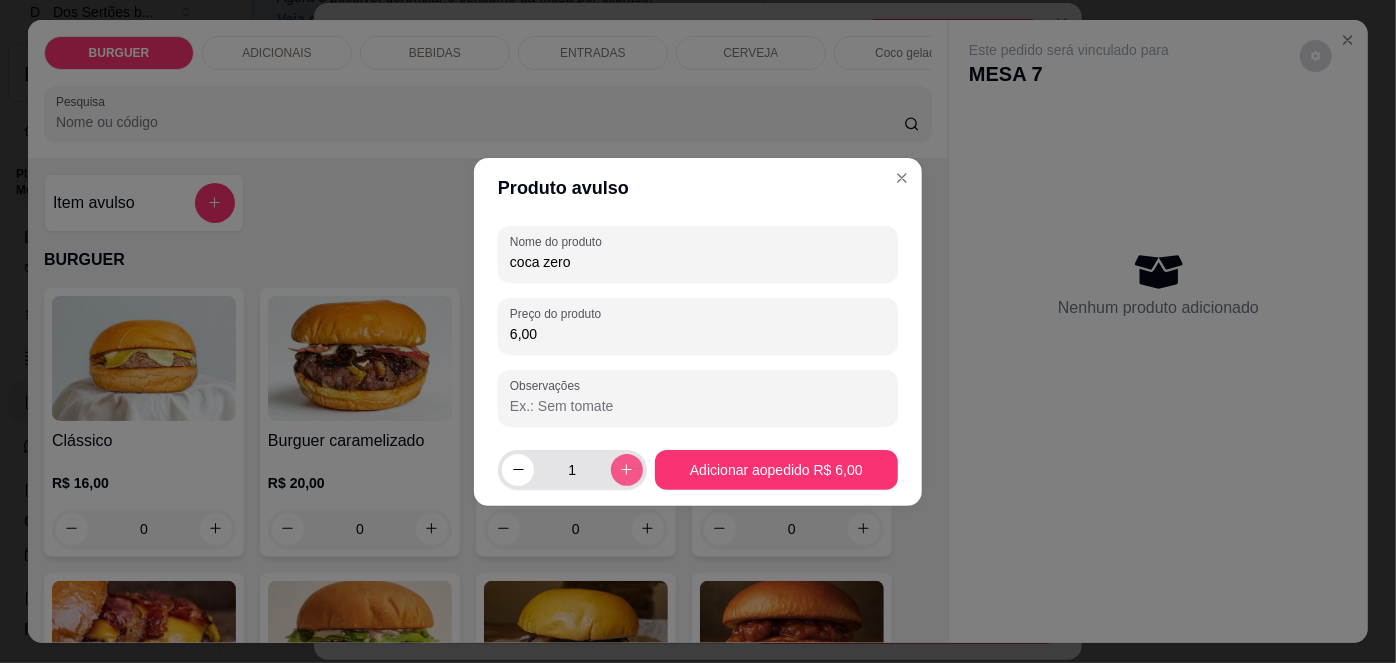 click 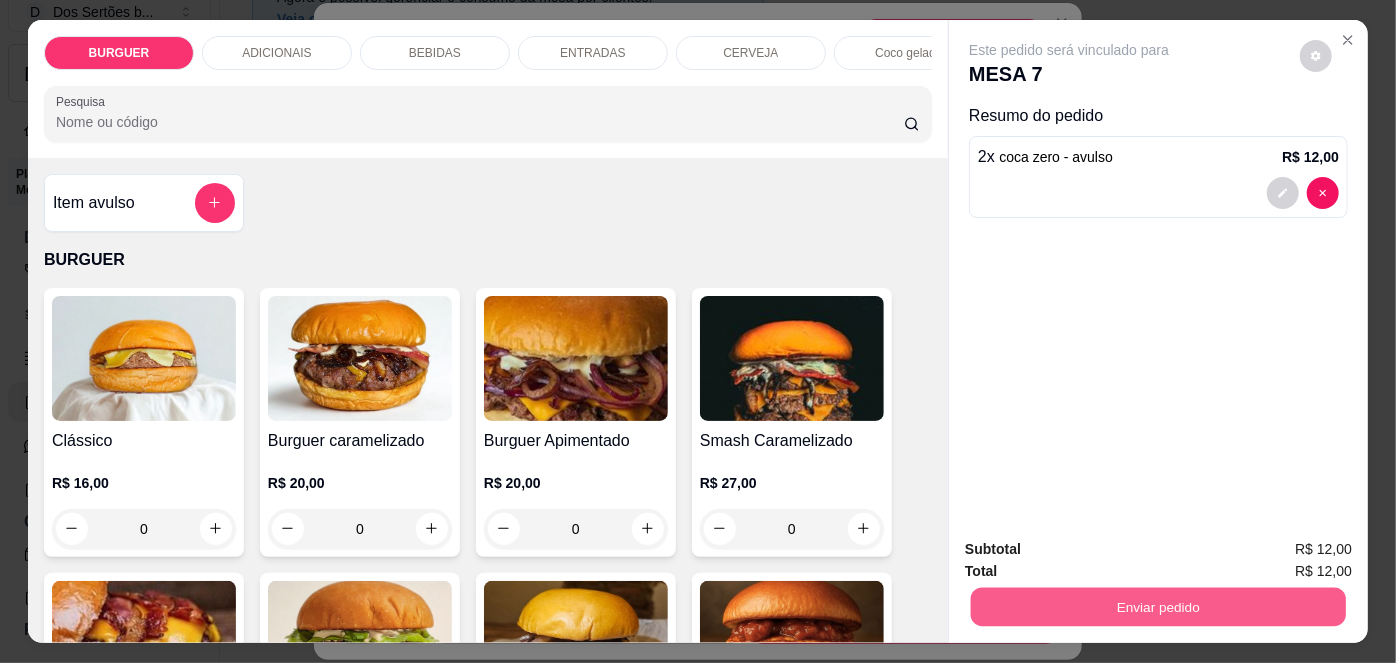 click on "Enviar pedido" at bounding box center [1158, 607] 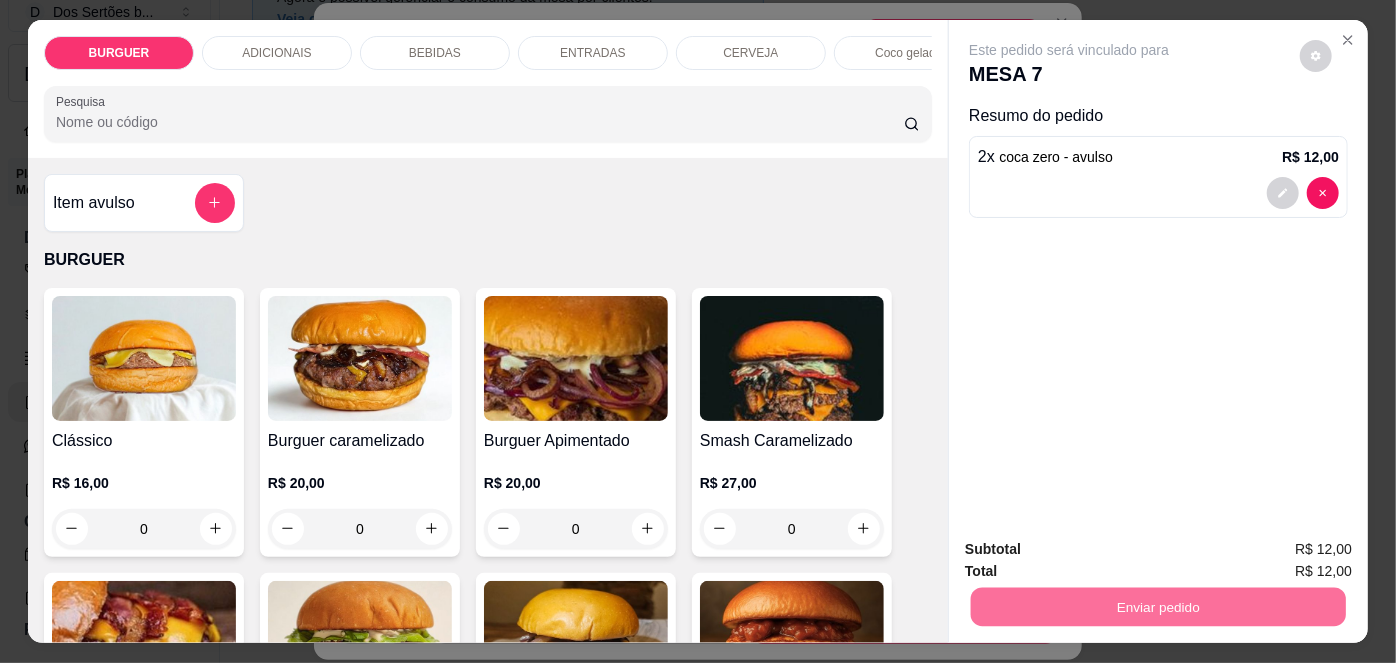 click on "Não registrar e enviar pedido" at bounding box center [1093, 551] 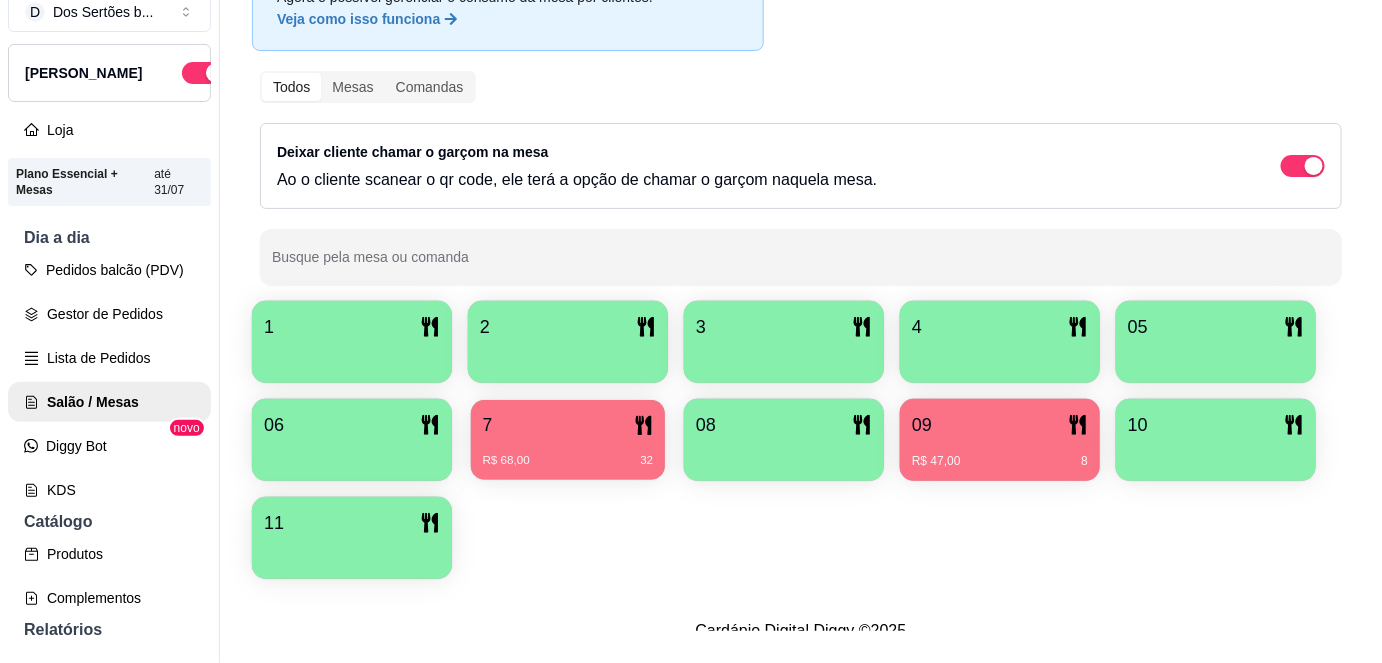 click on "7" at bounding box center [568, 425] 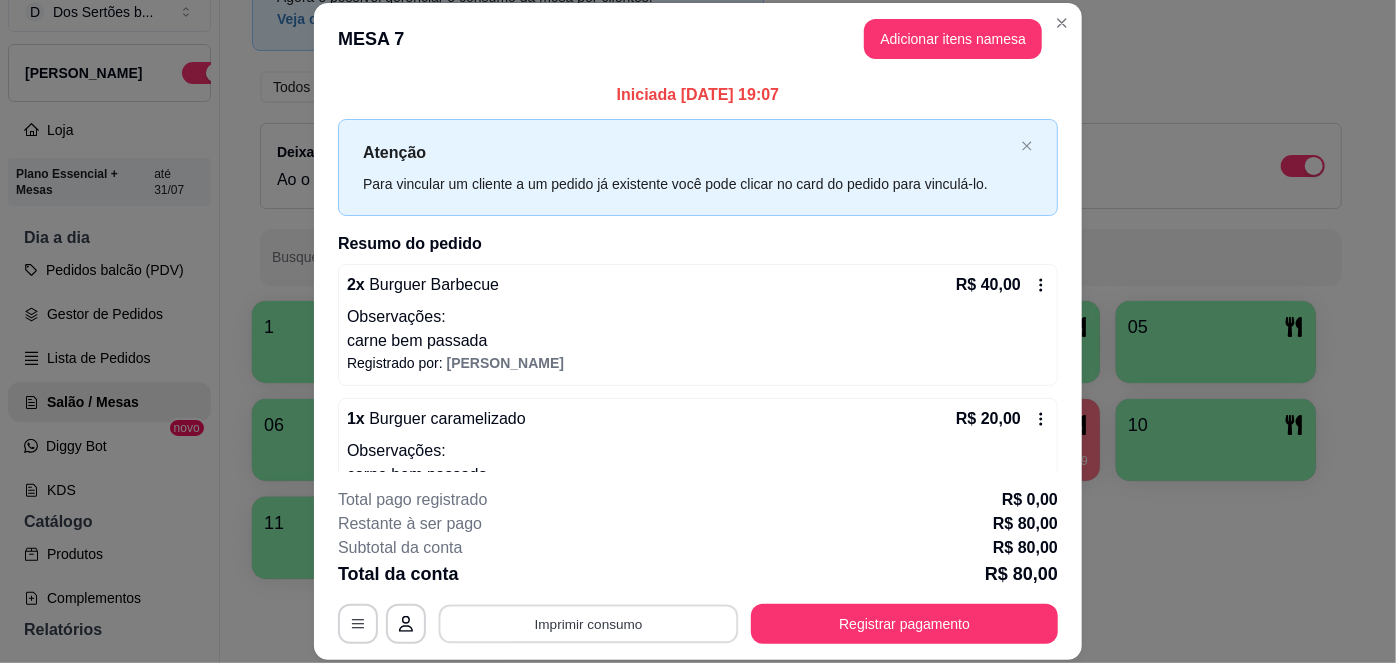 click on "Imprimir consumo" at bounding box center (589, 623) 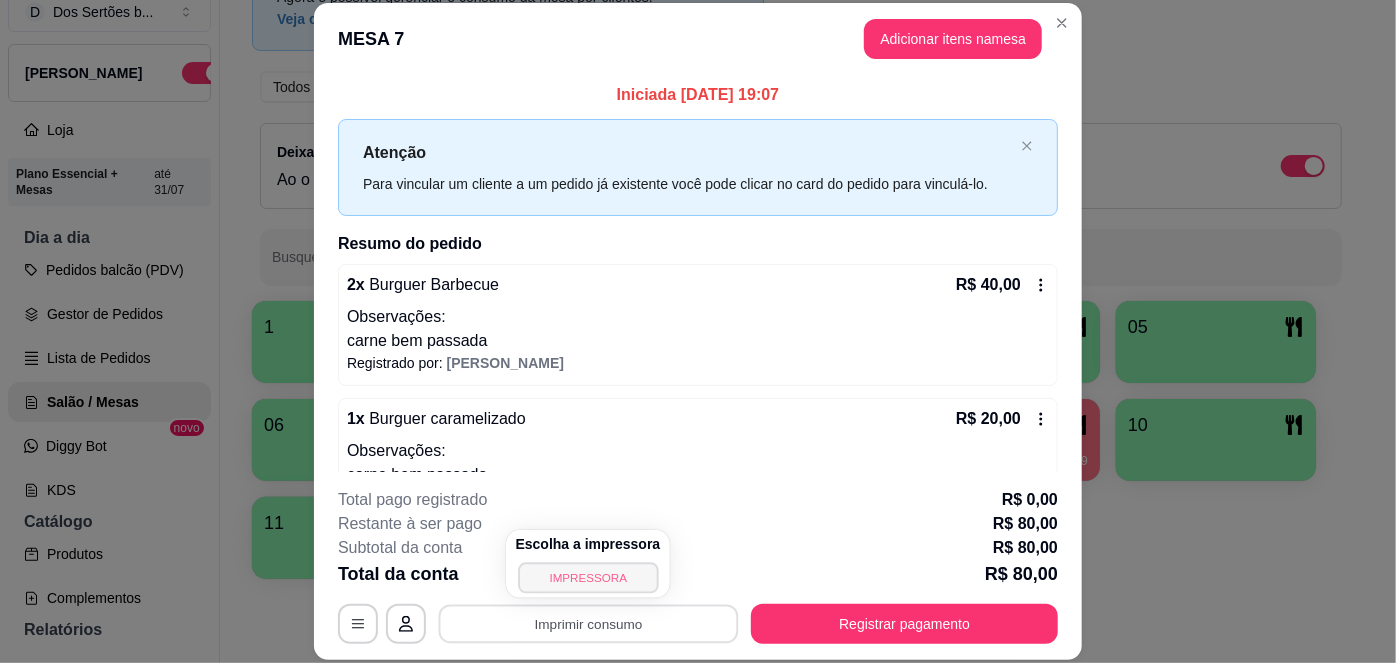 click on "IMPRESSORA" at bounding box center (588, 577) 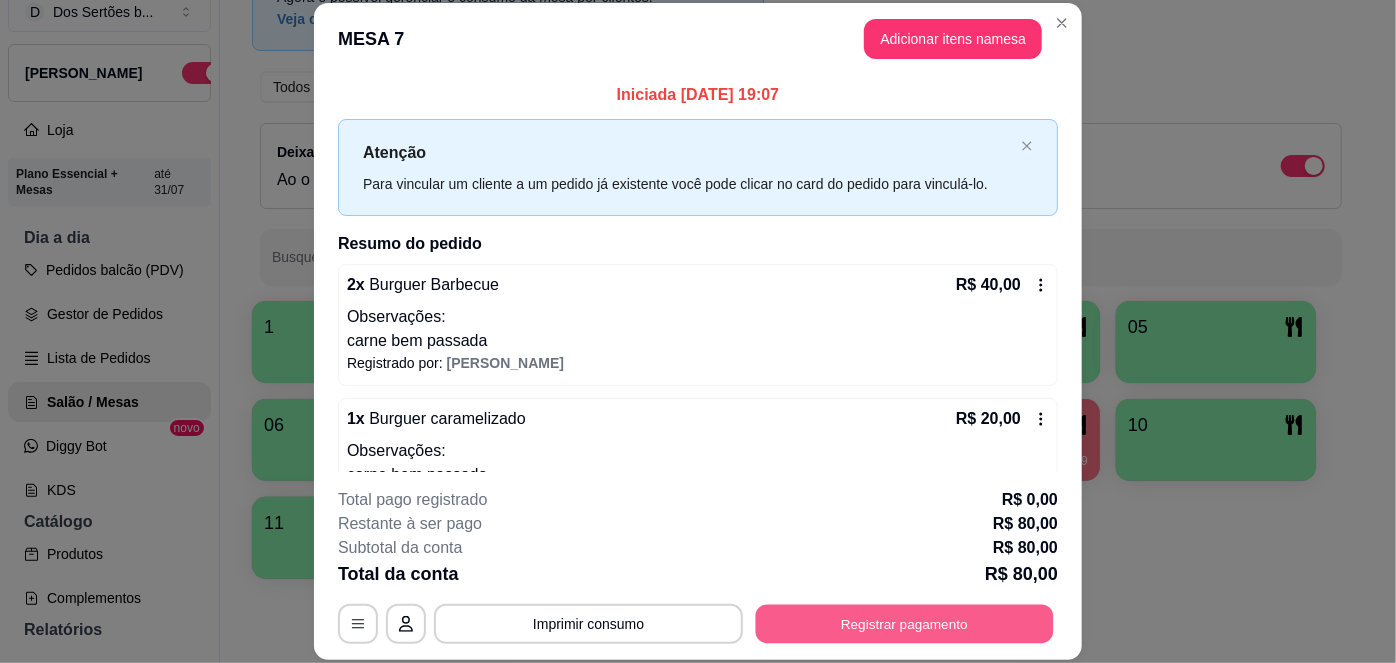 click on "Registrar pagamento" at bounding box center (905, 623) 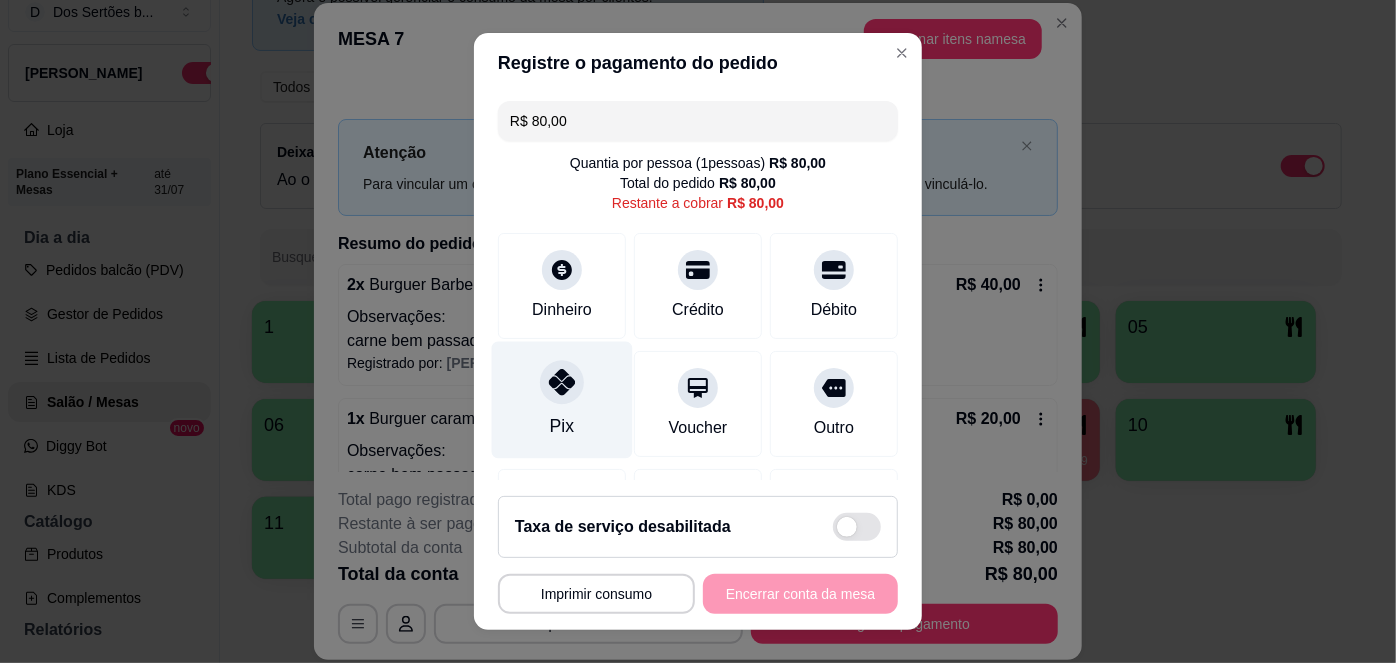 click 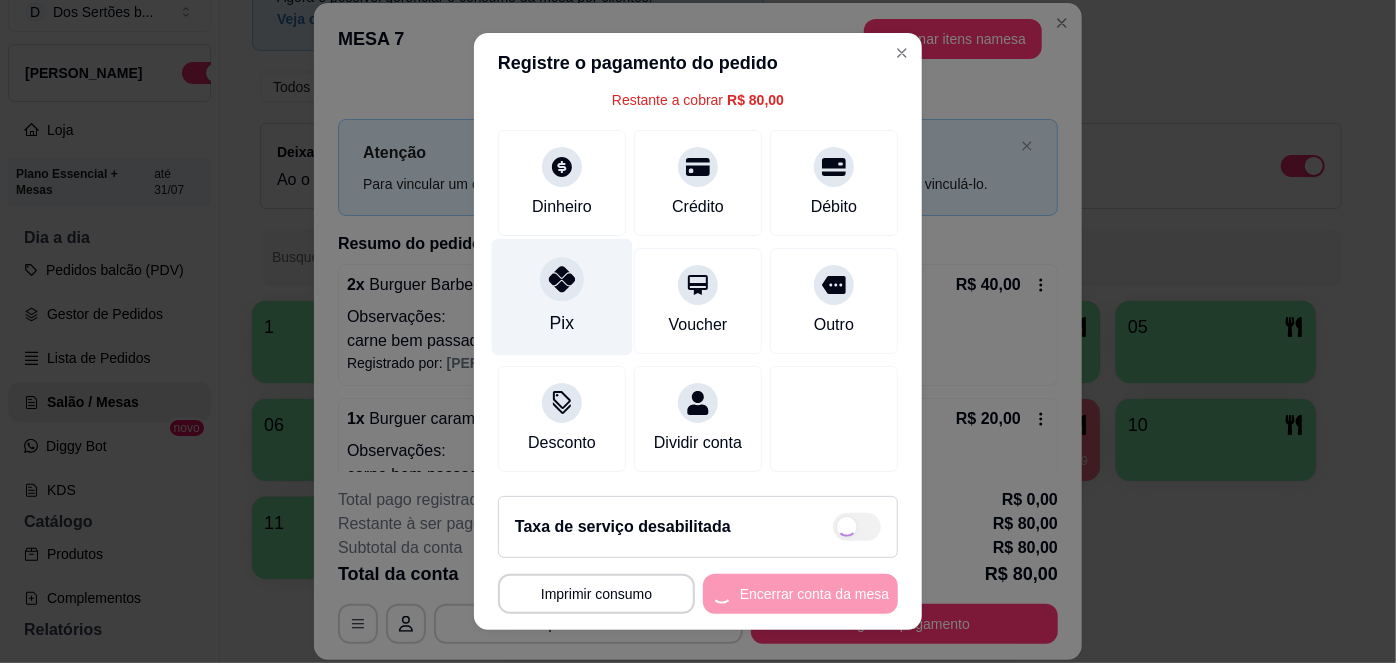 type on "R$ 0,00" 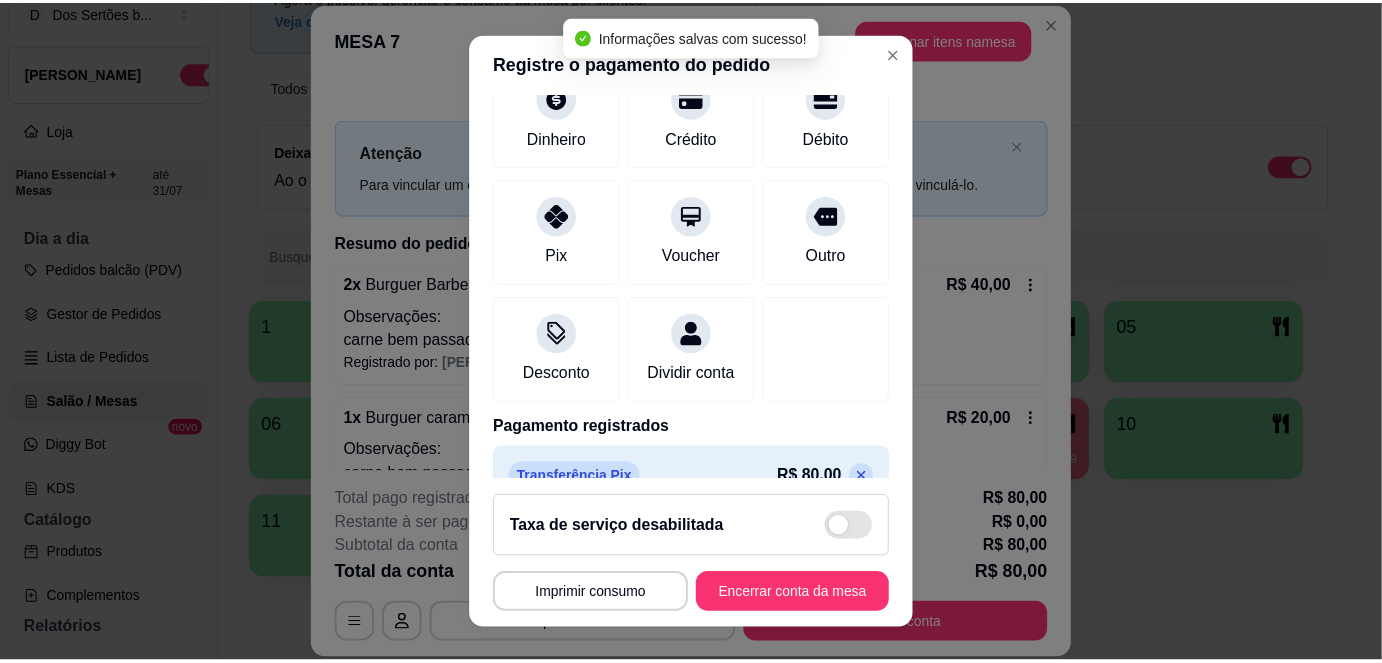 scroll, scrollTop: 208, scrollLeft: 0, axis: vertical 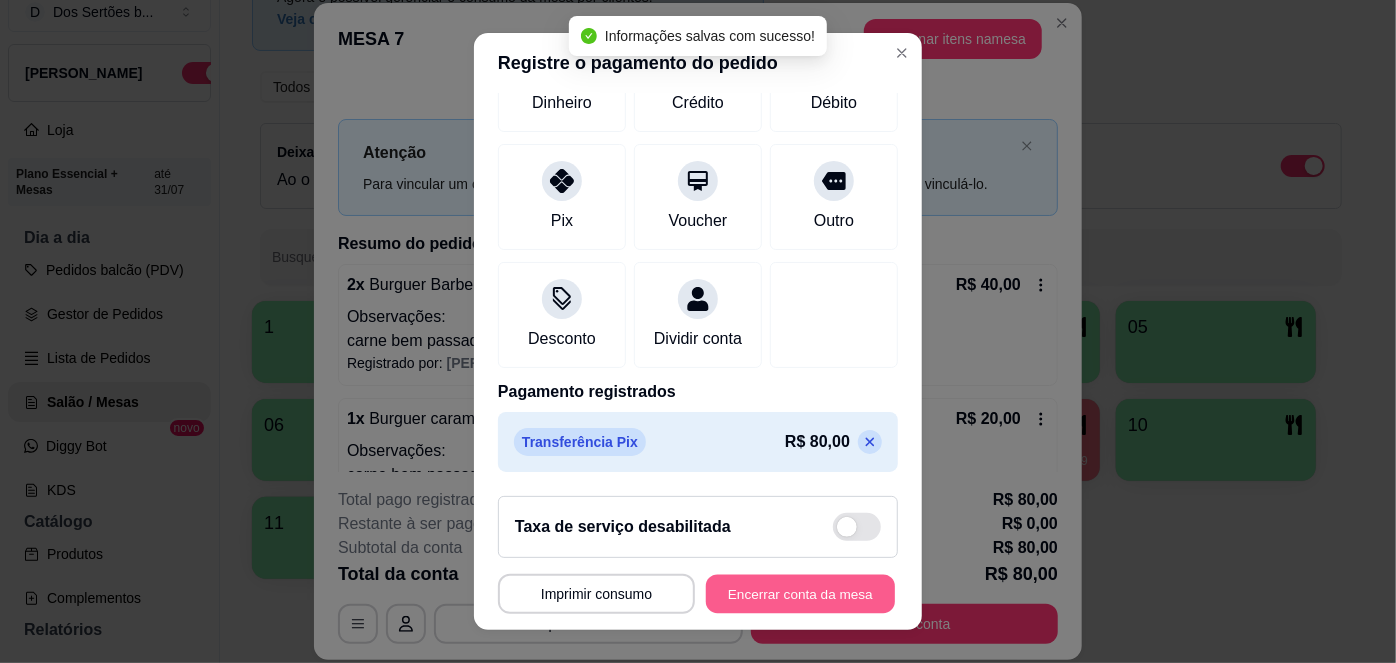 click on "Encerrar conta da mesa" at bounding box center (800, 593) 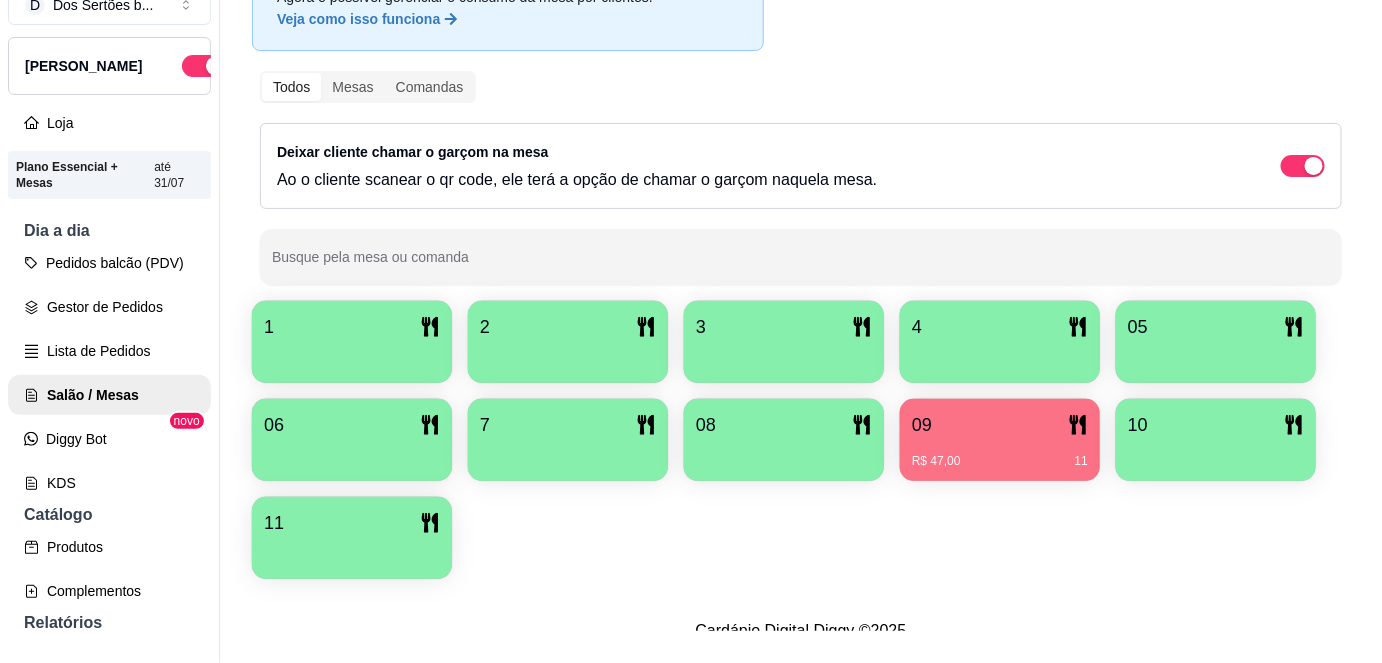 scroll, scrollTop: 0, scrollLeft: 0, axis: both 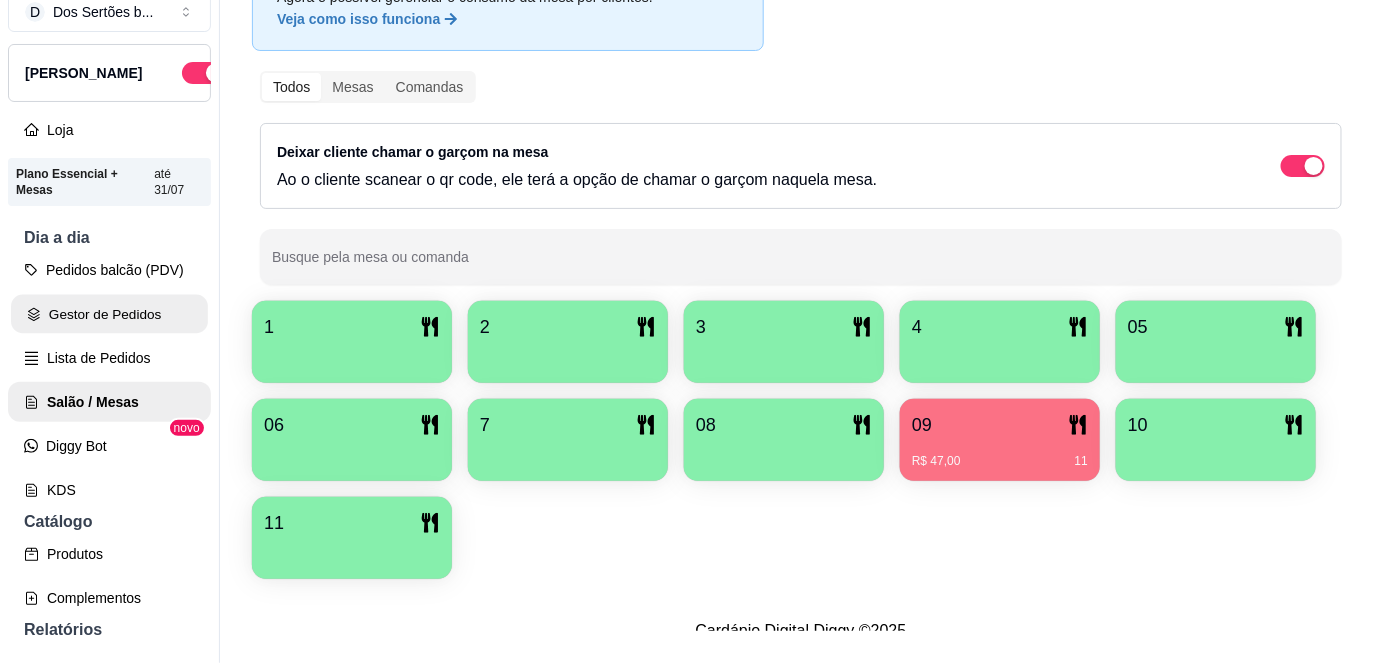 click on "Gestor de Pedidos" at bounding box center (109, 314) 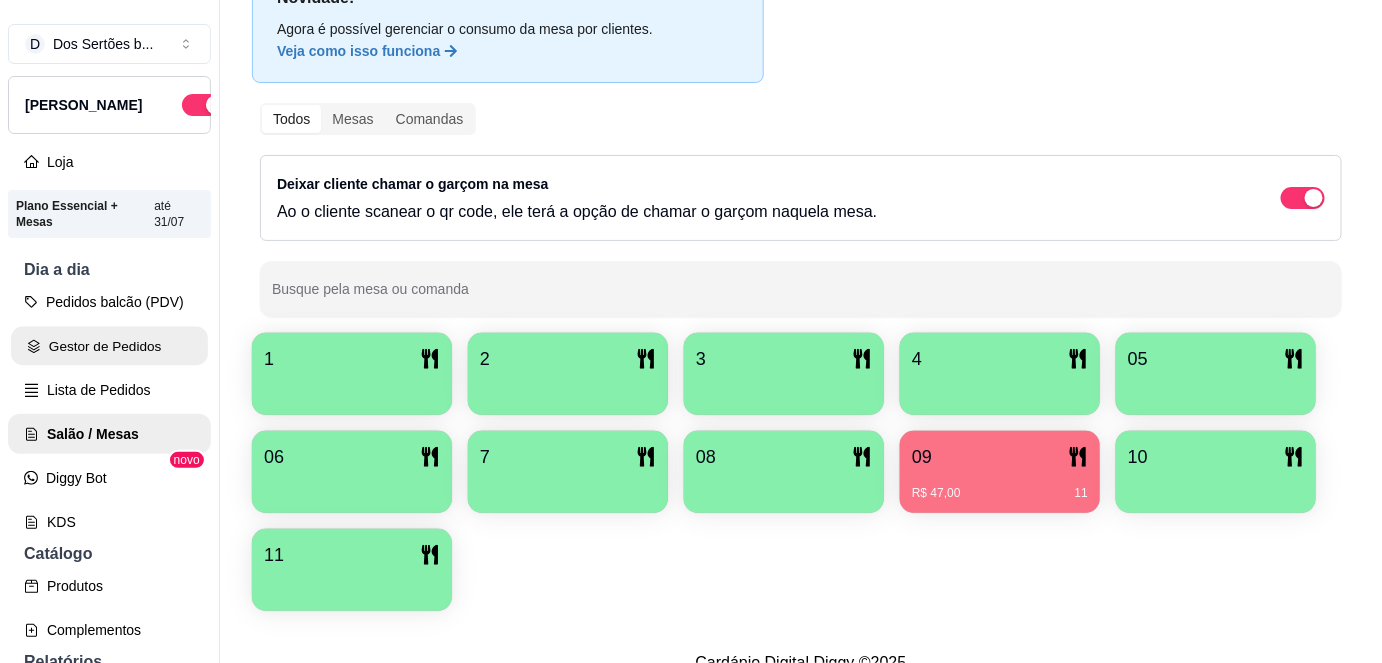 scroll, scrollTop: 0, scrollLeft: 0, axis: both 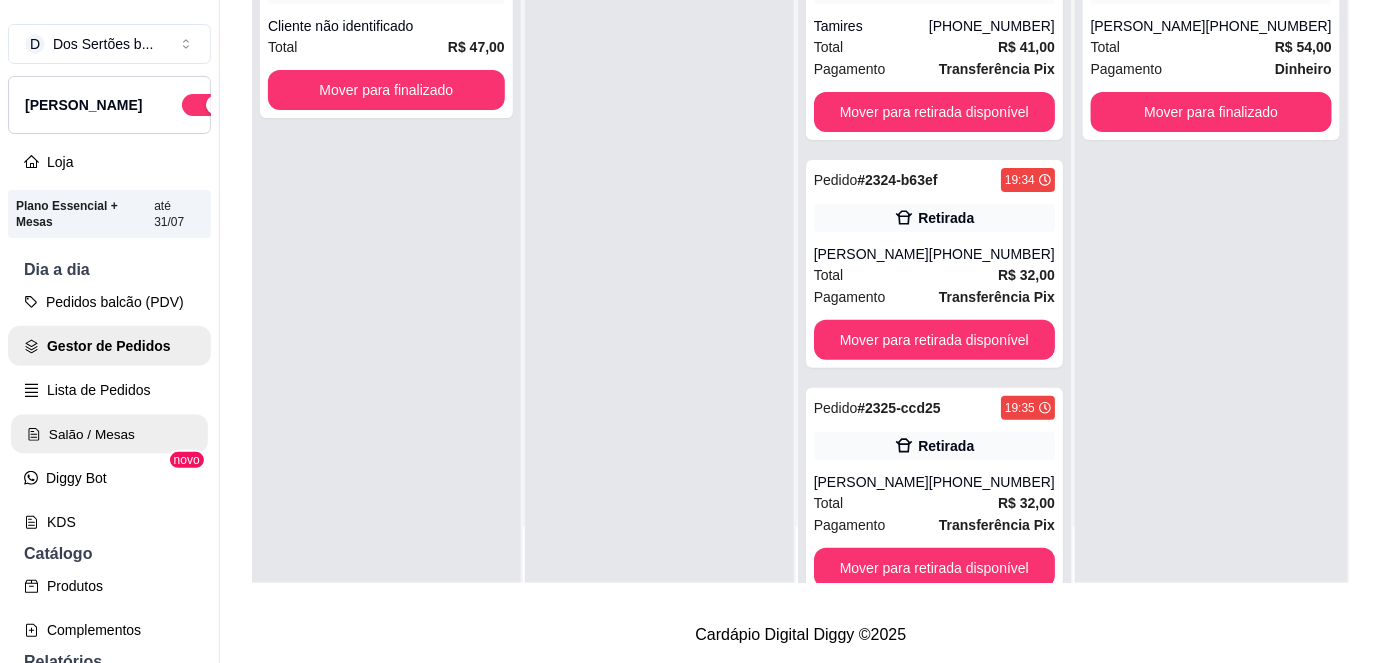 click on "Salão / Mesas" at bounding box center (109, 434) 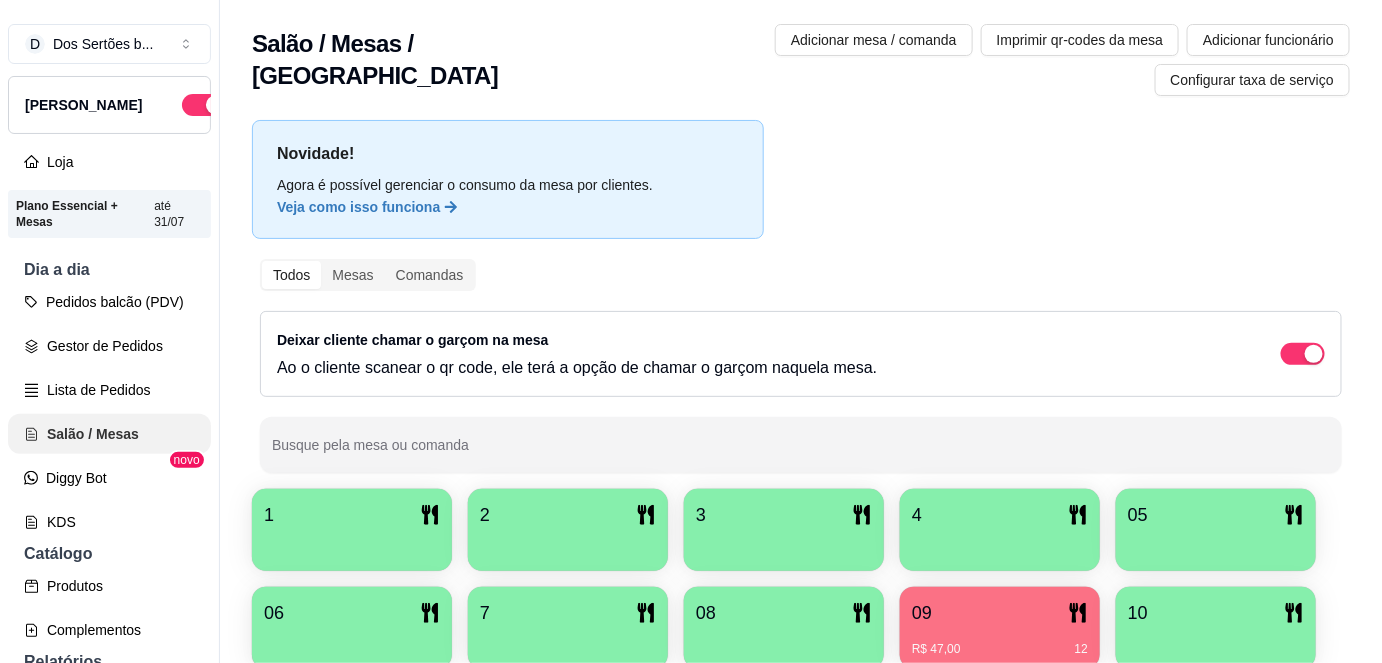 scroll, scrollTop: 0, scrollLeft: 0, axis: both 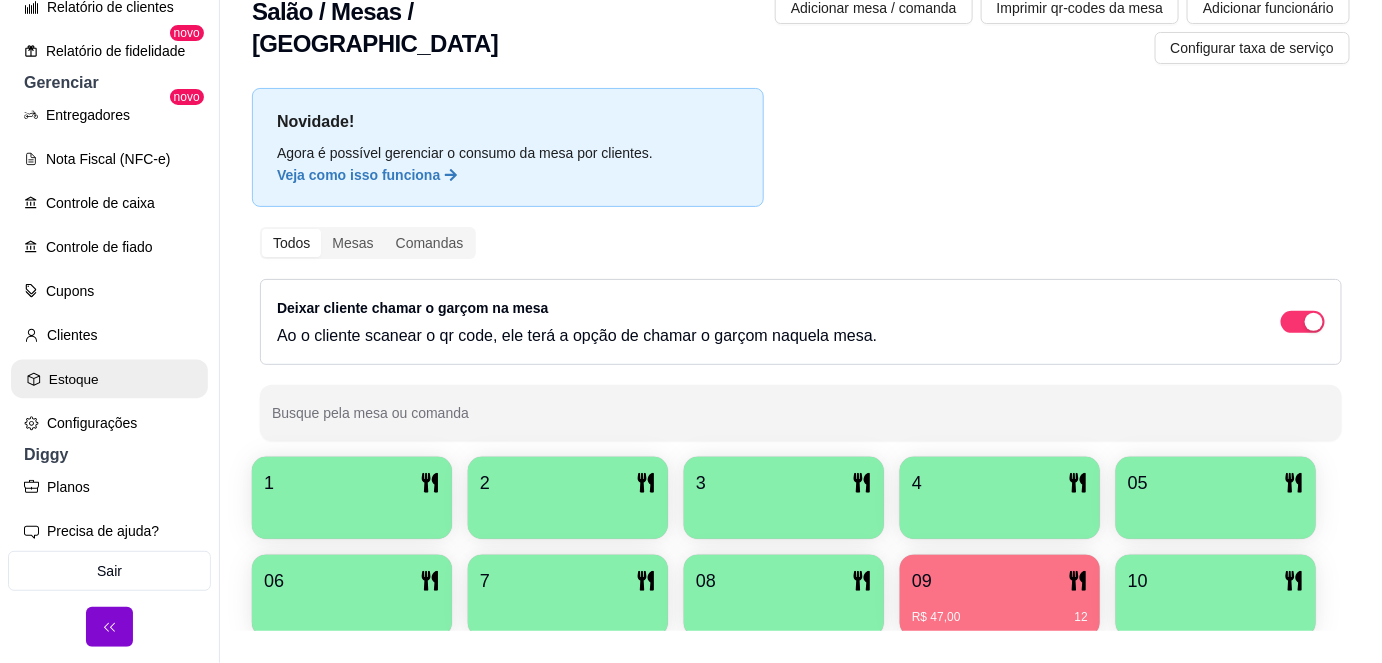 click on "Estoque" at bounding box center [109, 379] 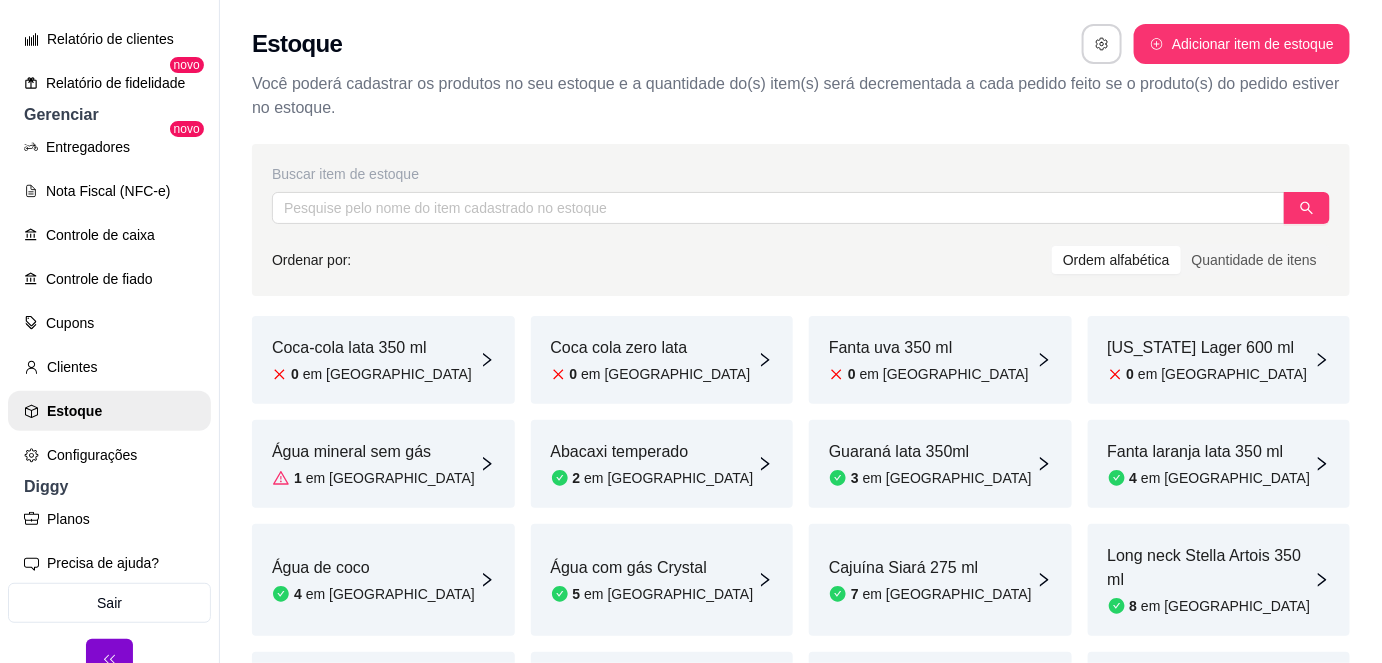 scroll, scrollTop: 134, scrollLeft: 0, axis: vertical 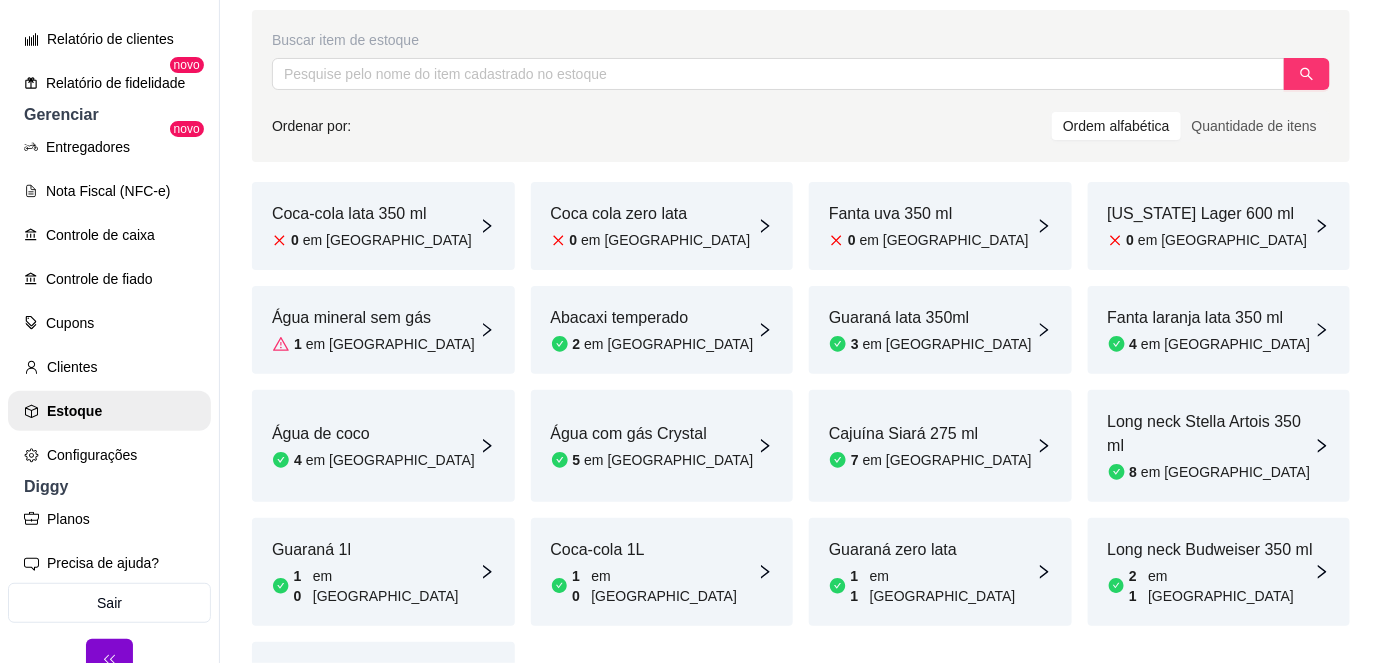 click on "Coca-cola lata 350 ml  0 em [GEOGRAPHIC_DATA]" at bounding box center [372, 226] 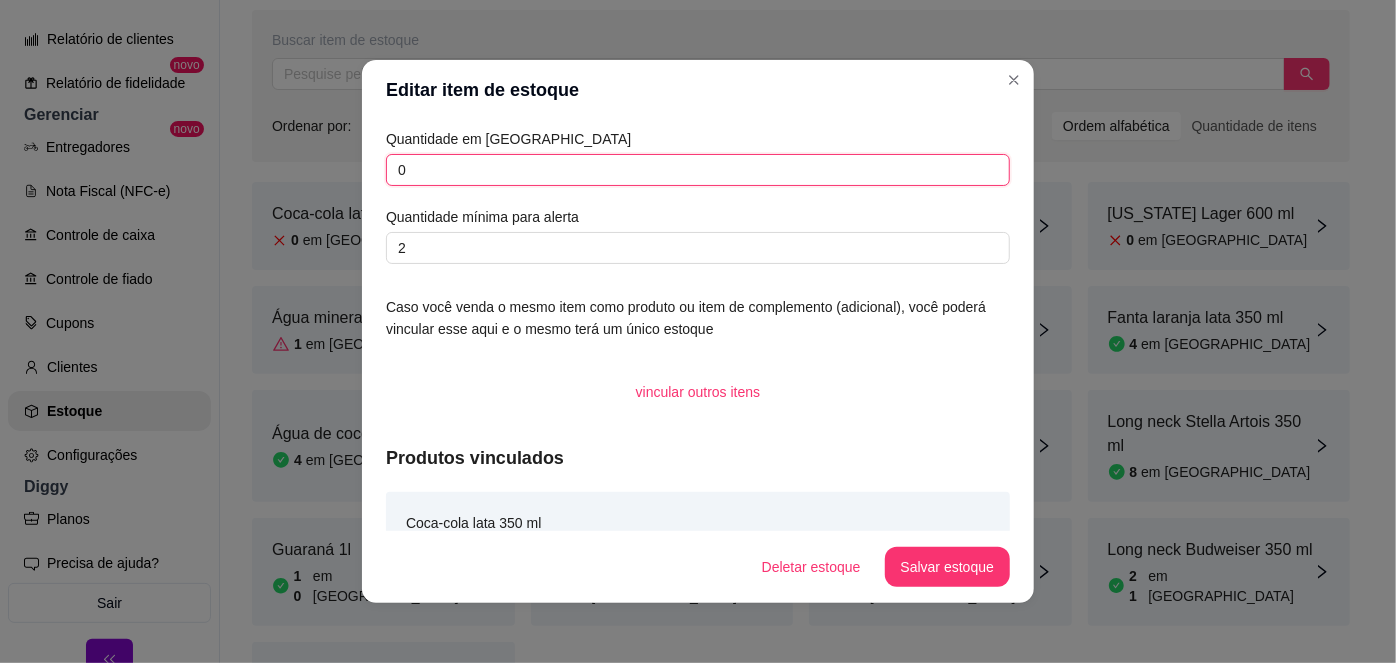 click on "0" at bounding box center (698, 170) 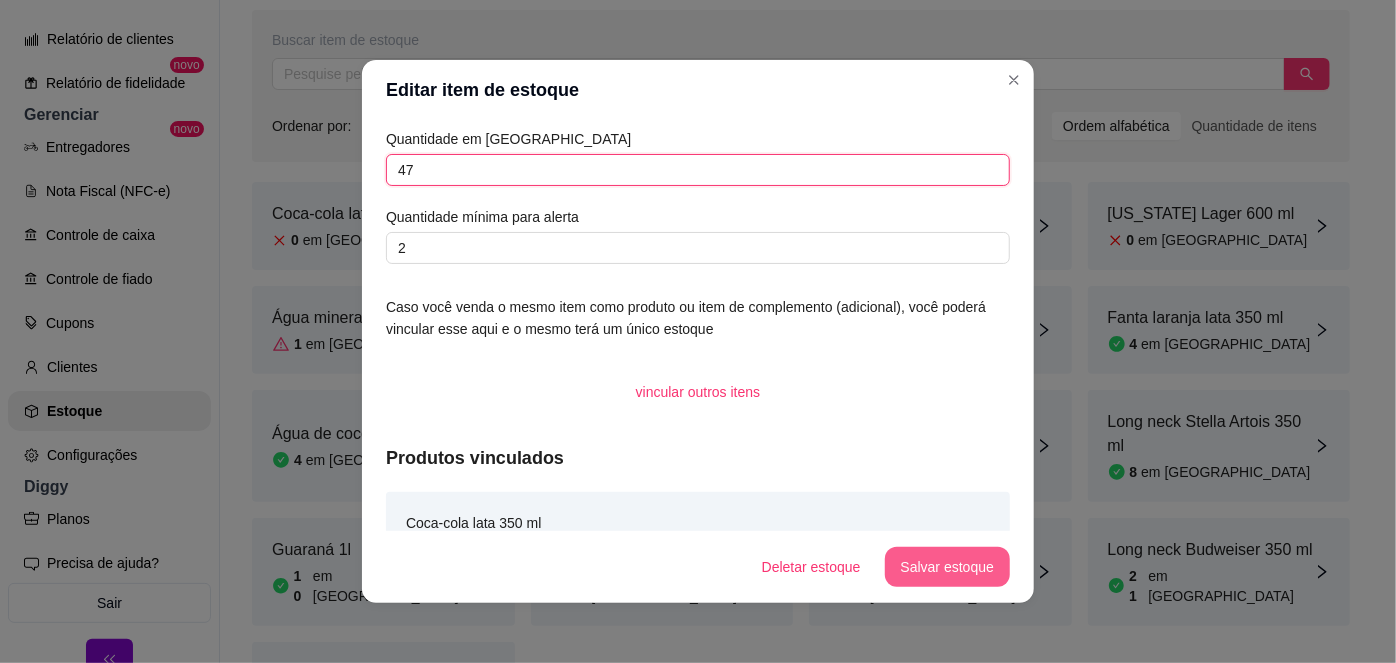 type on "47" 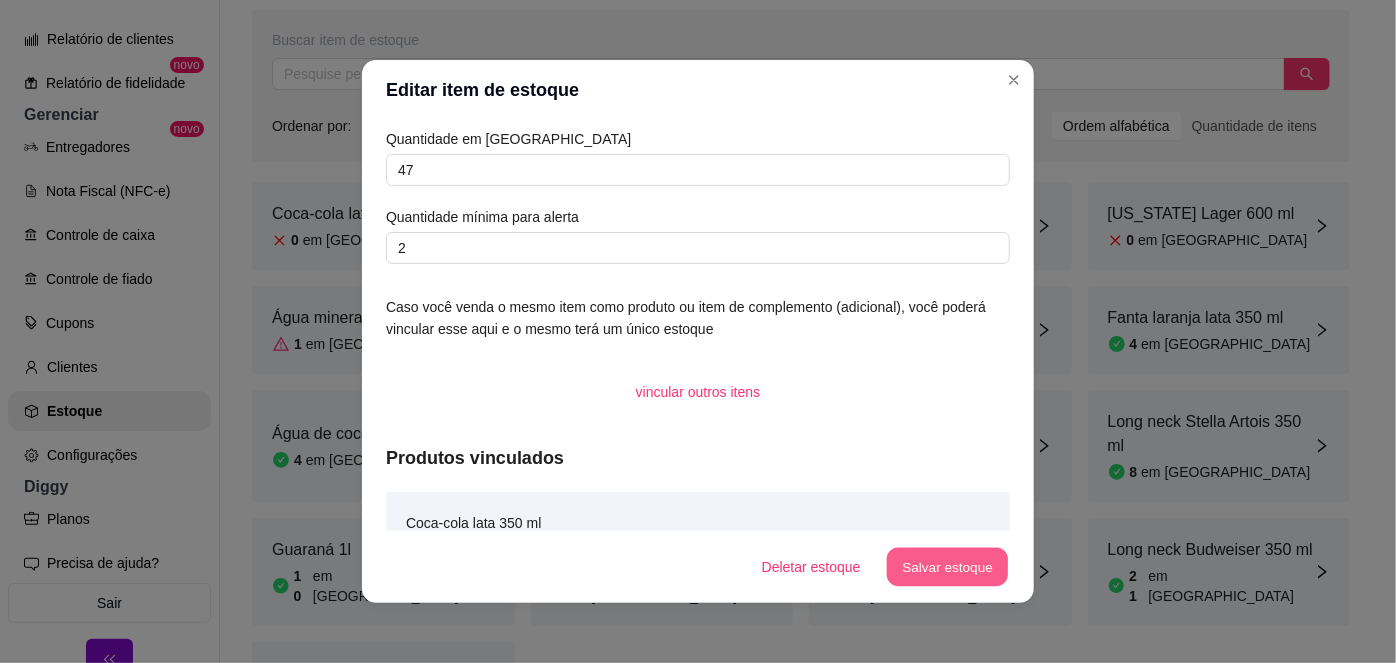 click on "Salvar estoque" at bounding box center [947, 567] 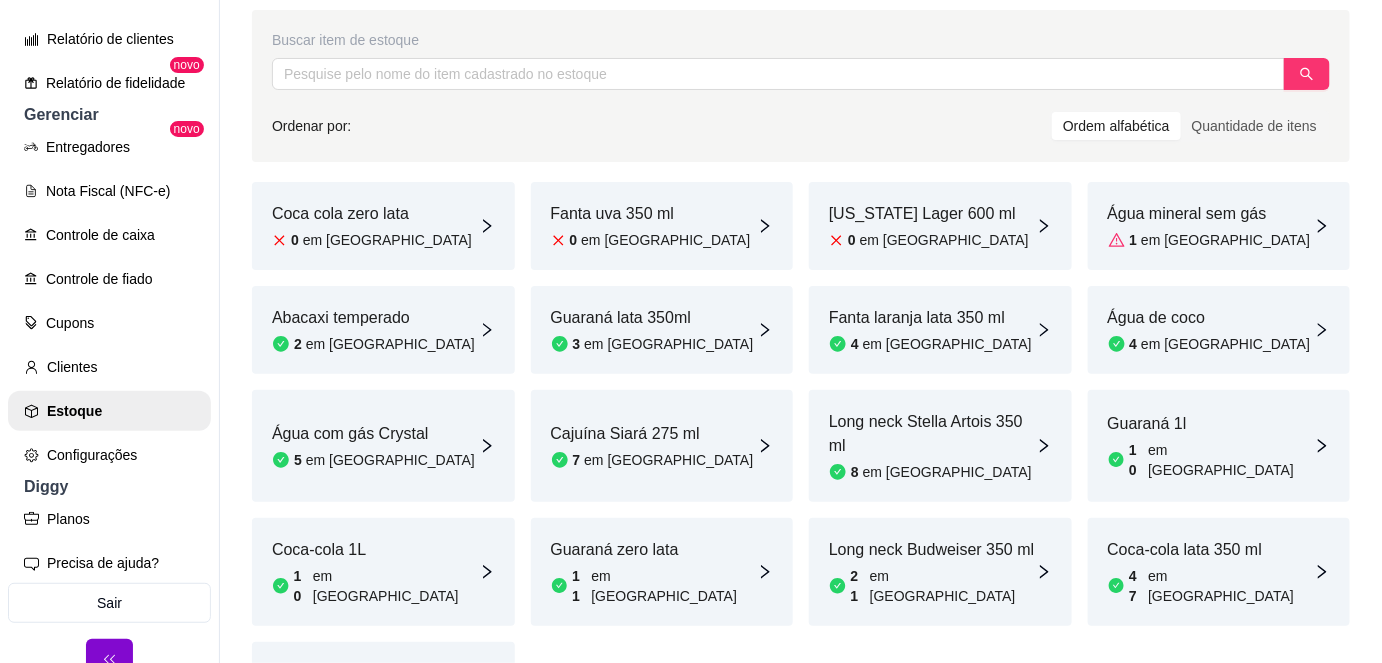 click on "em [GEOGRAPHIC_DATA]" at bounding box center (387, 240) 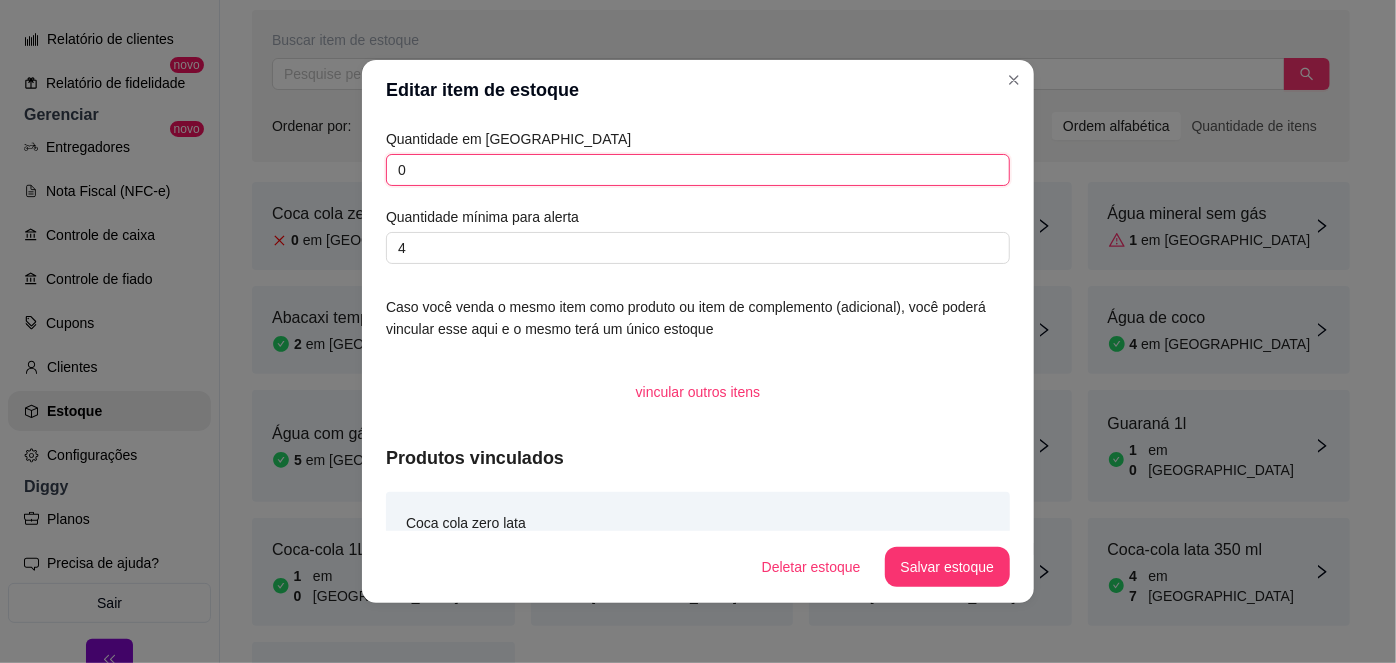 click on "0" at bounding box center (698, 170) 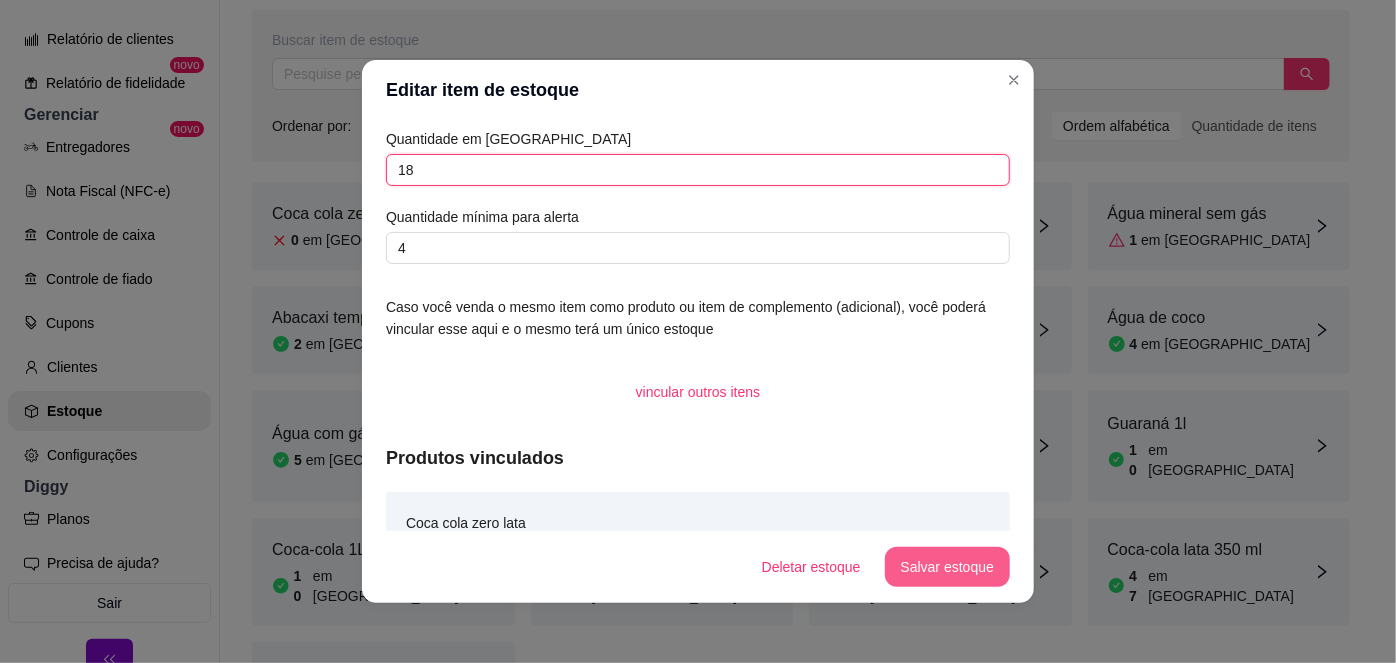 type on "18" 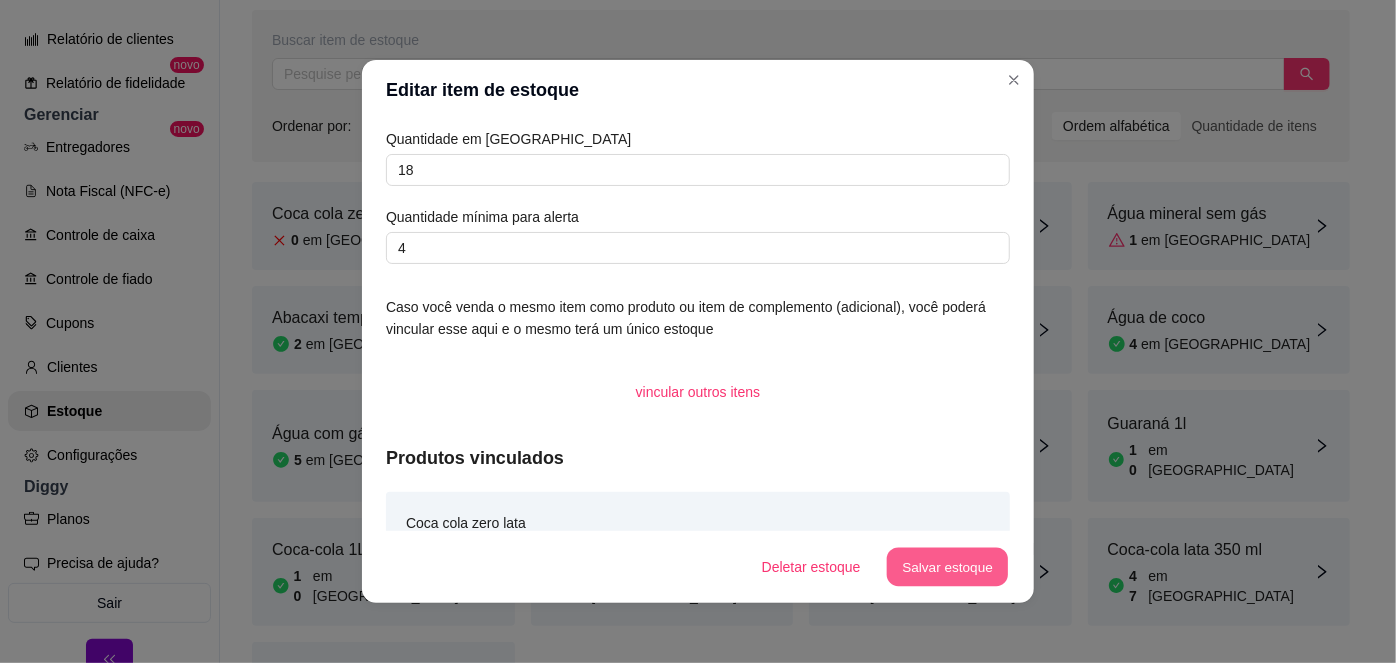 click on "Salvar estoque" at bounding box center [947, 567] 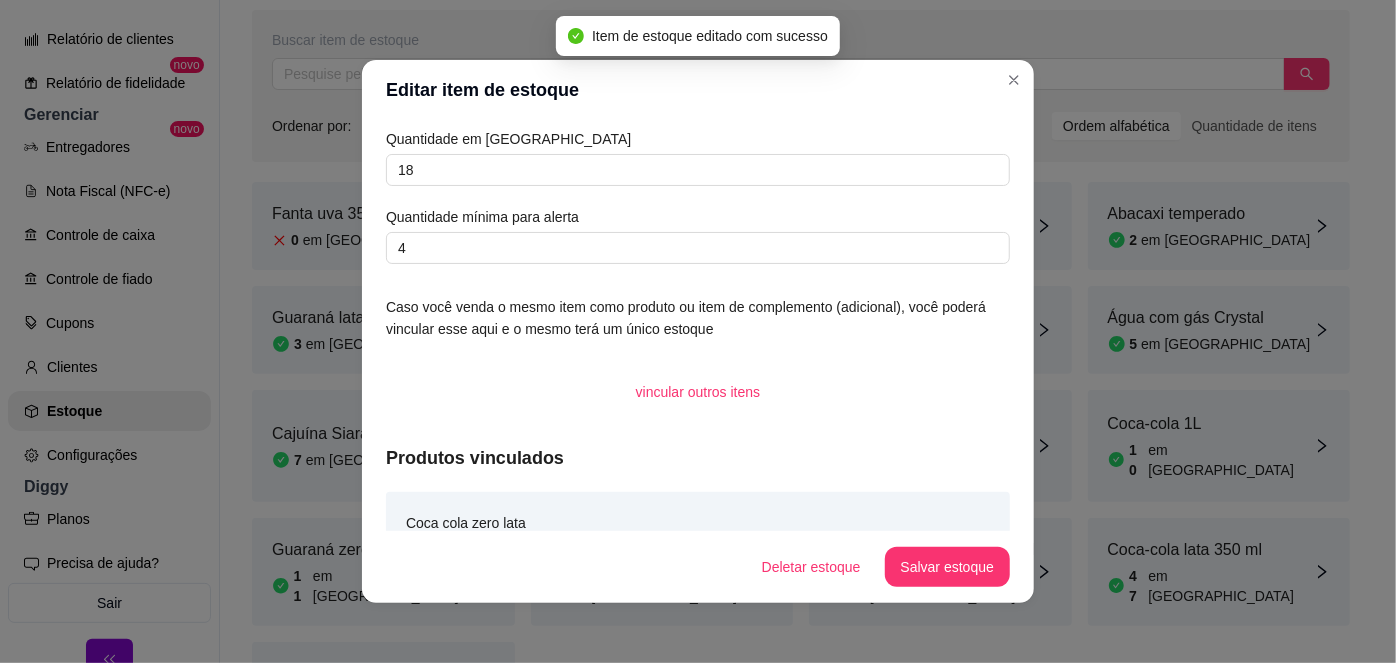 click on "Editar item de estoque" at bounding box center (698, 90) 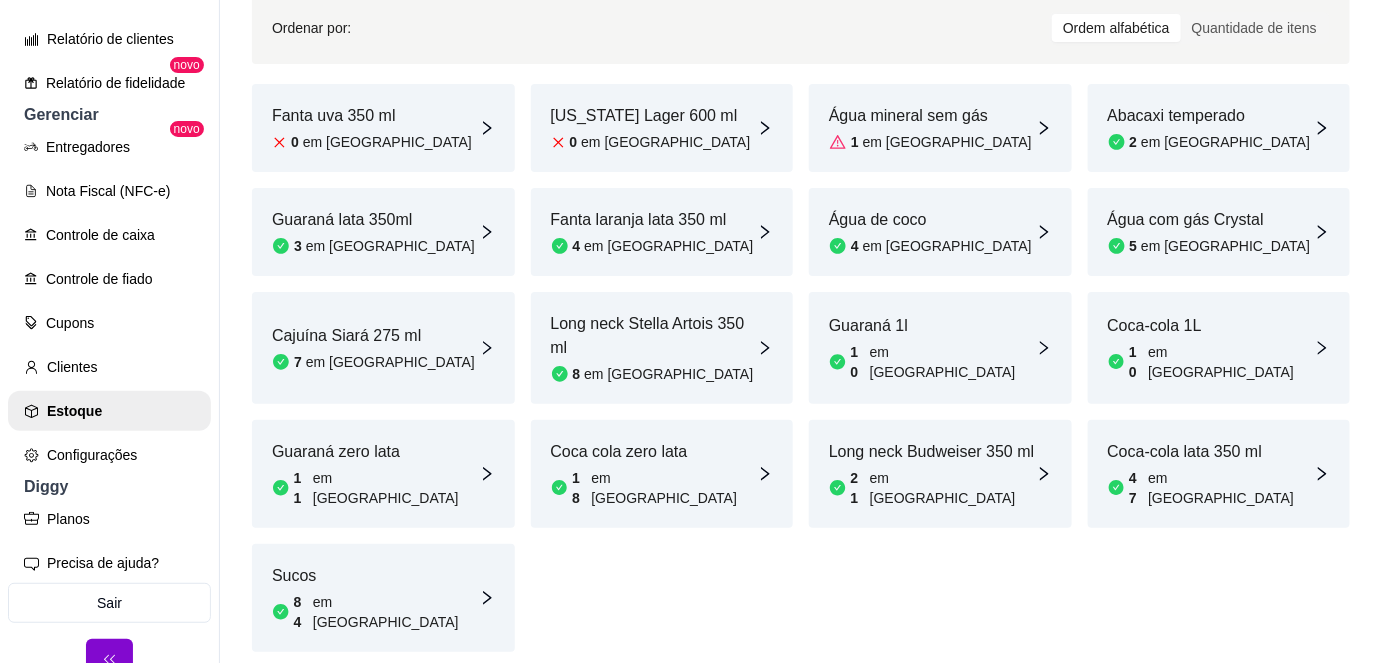 scroll, scrollTop: 274, scrollLeft: 0, axis: vertical 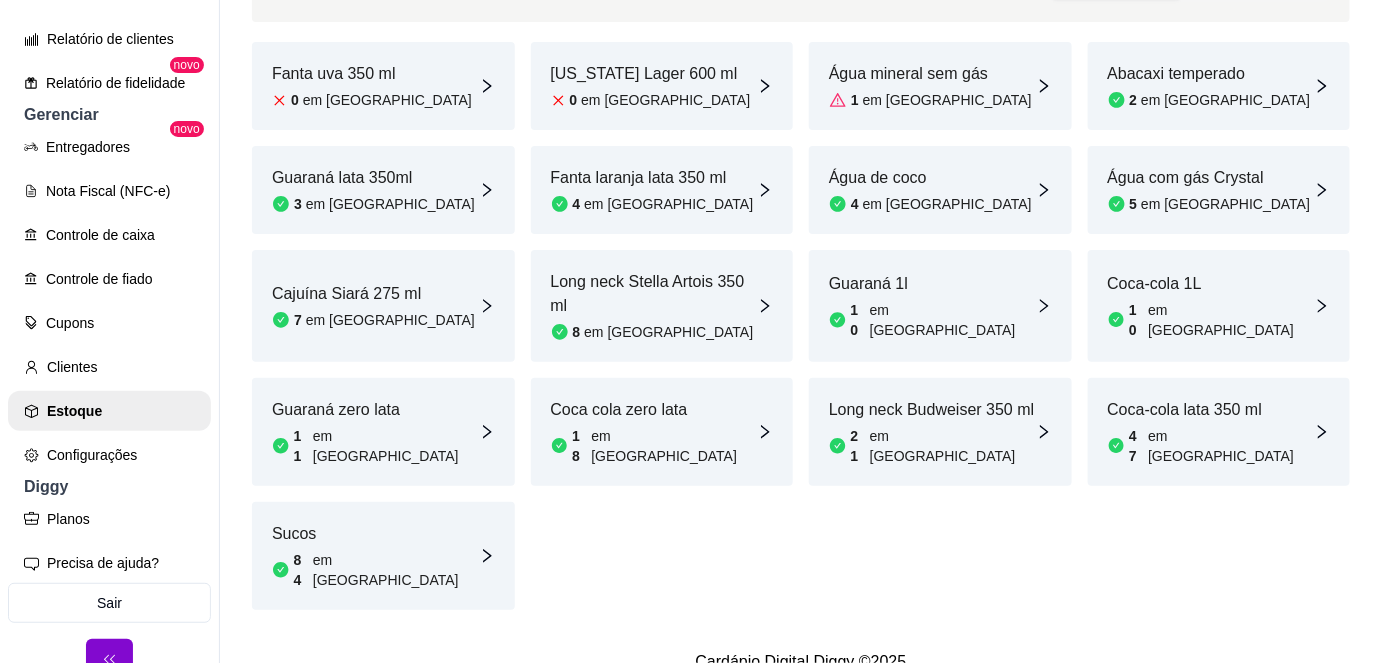 click on "11 em [GEOGRAPHIC_DATA]" at bounding box center (375, 446) 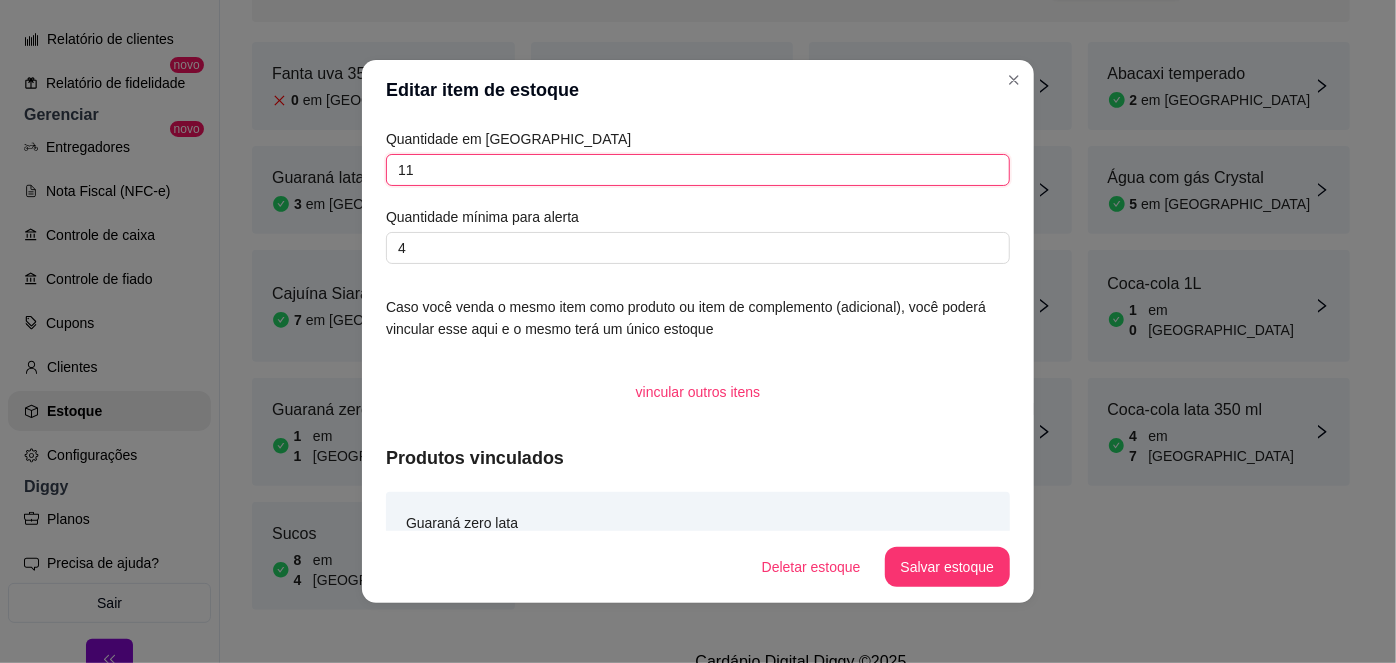 click on "11" at bounding box center [698, 170] 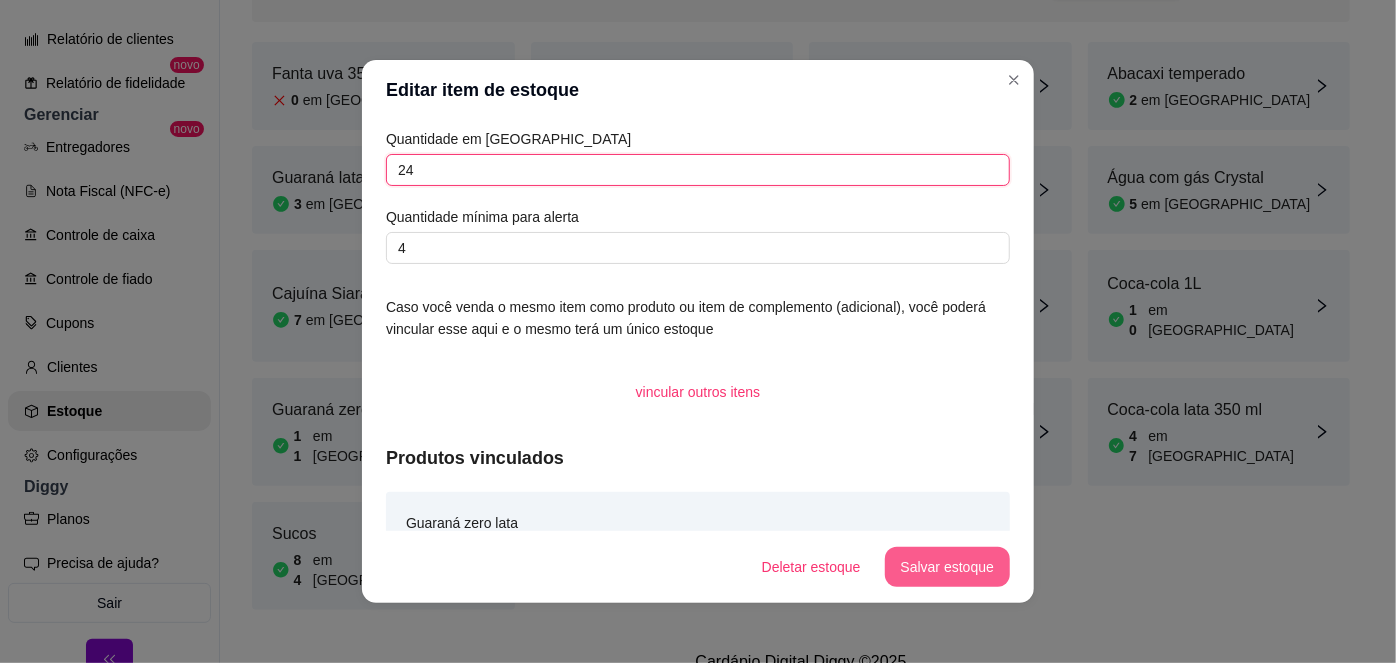 type on "24" 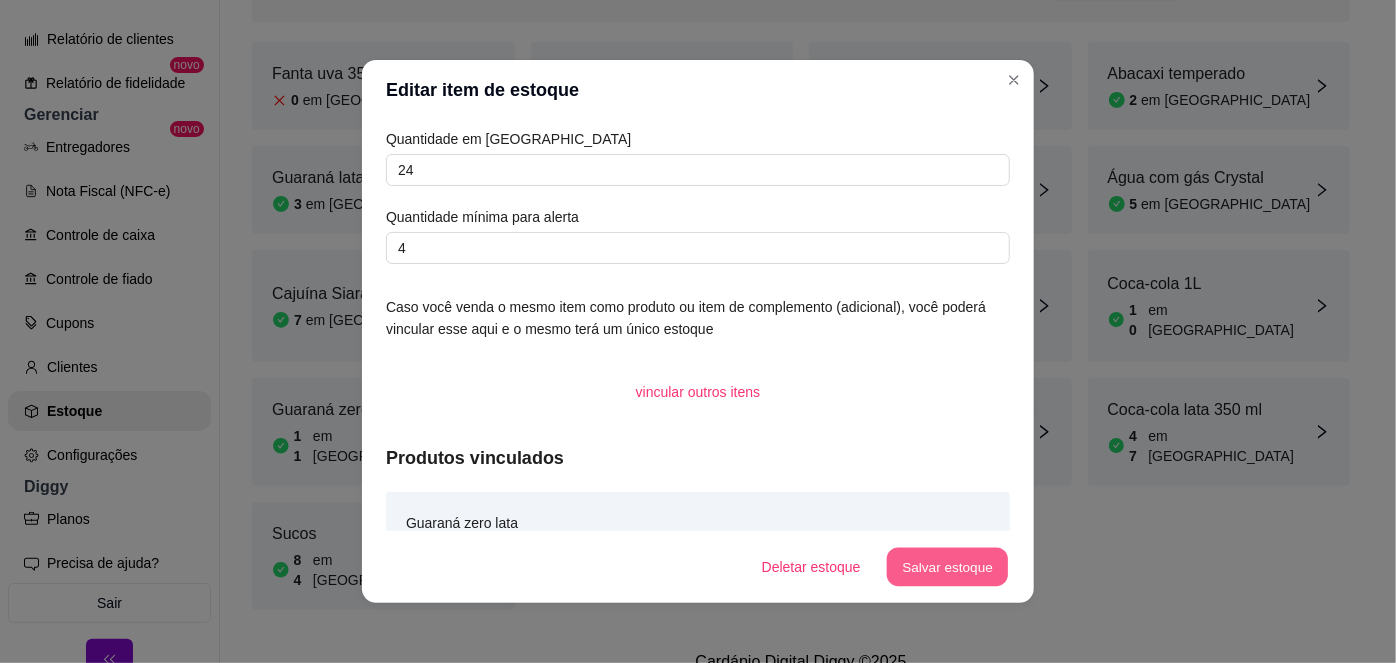 click on "Salvar estoque" at bounding box center (947, 567) 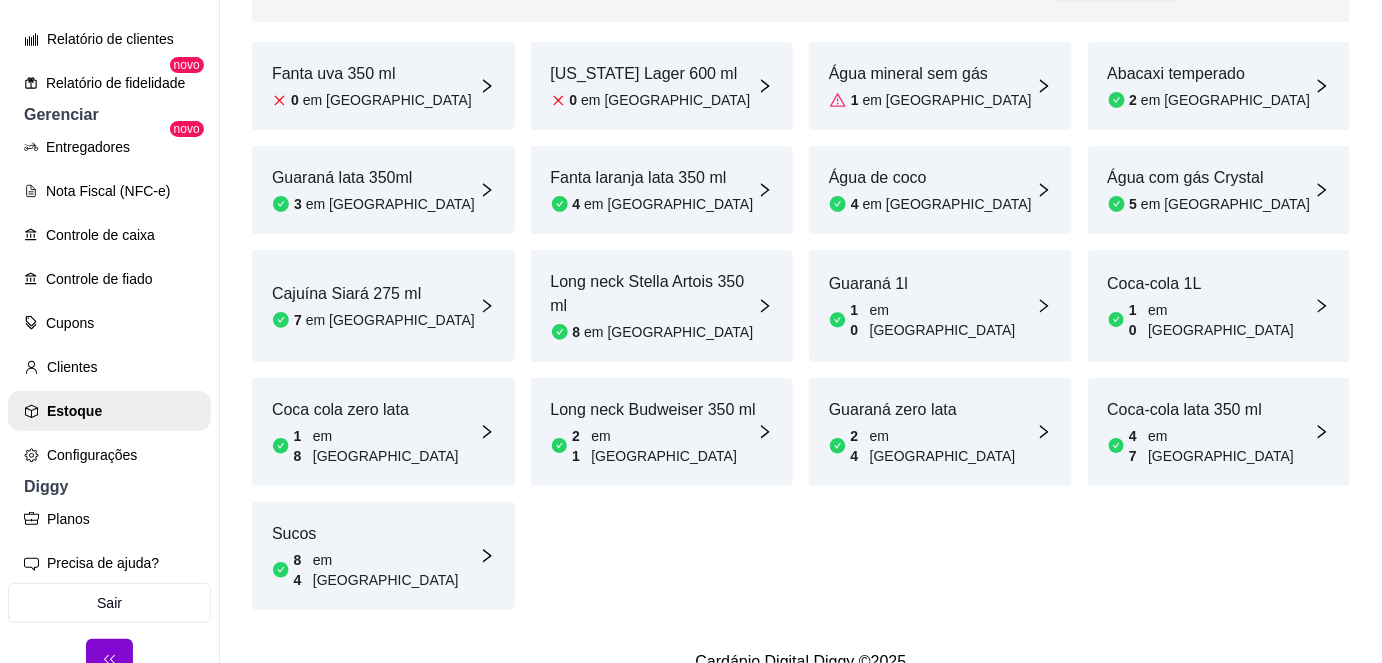 scroll, scrollTop: 143, scrollLeft: 0, axis: vertical 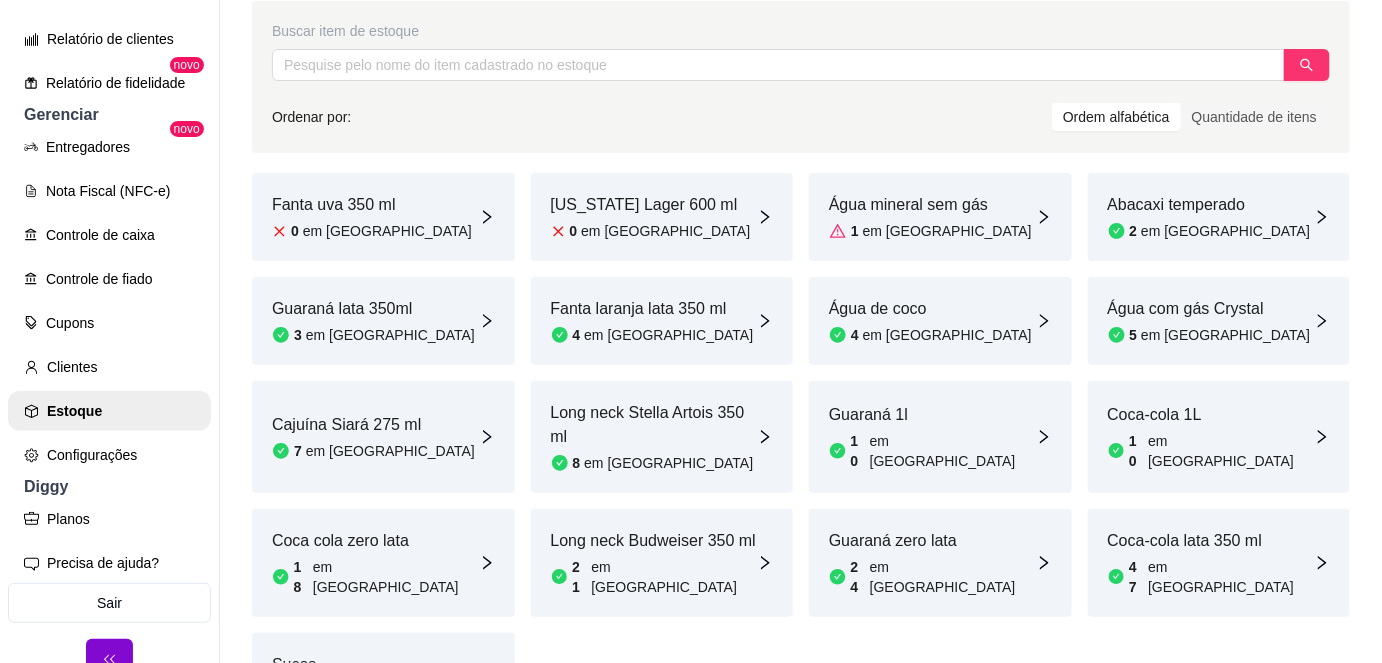 click on "Água mineral sem gás" at bounding box center [930, 205] 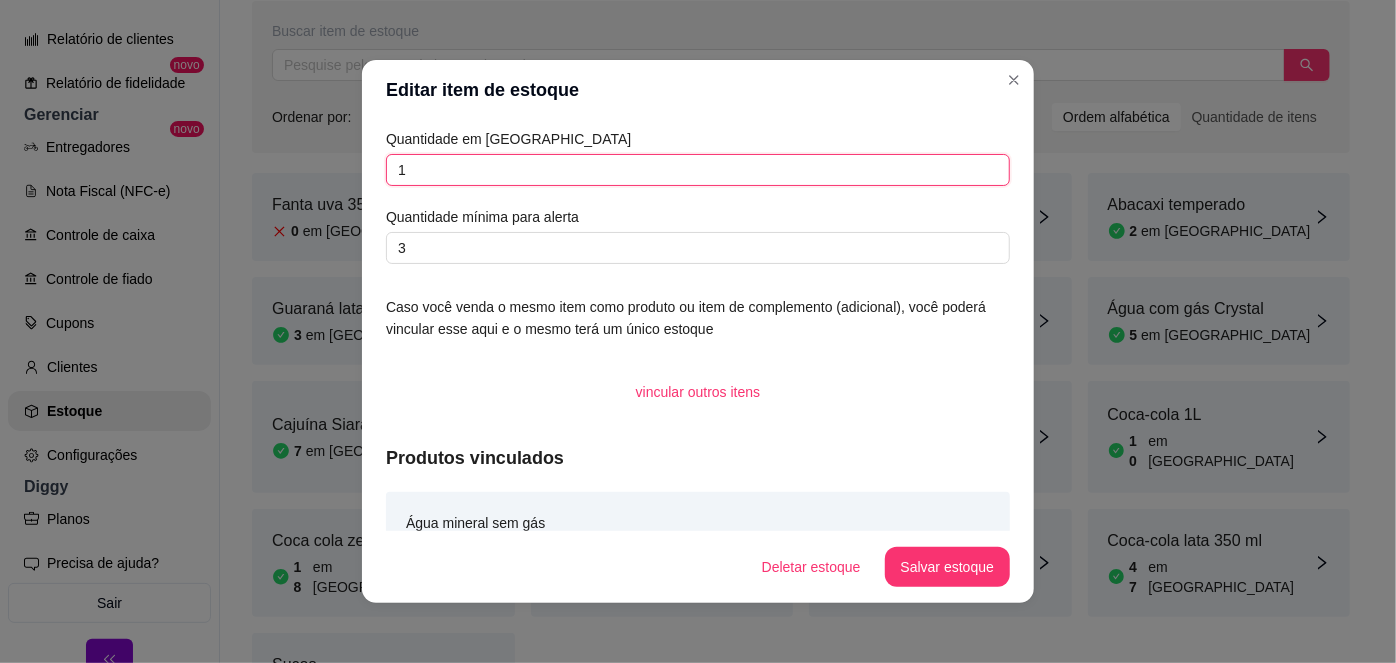 click on "1" at bounding box center [698, 170] 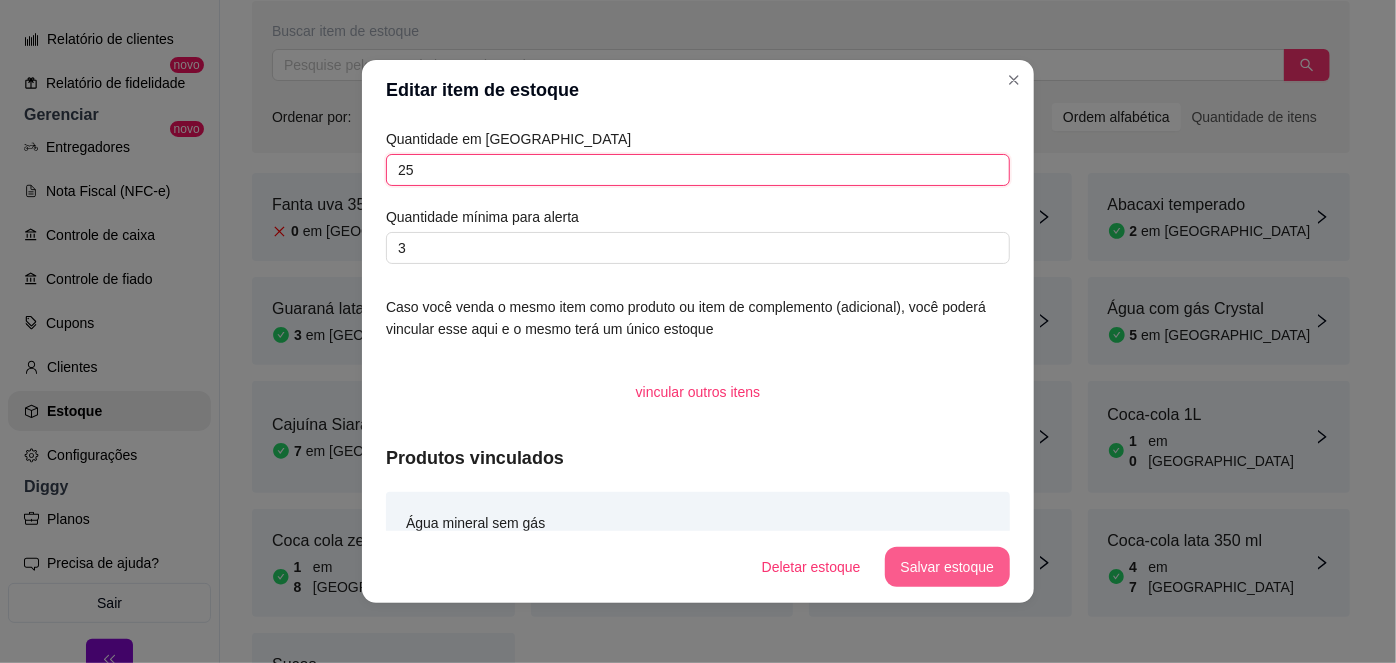 type on "25" 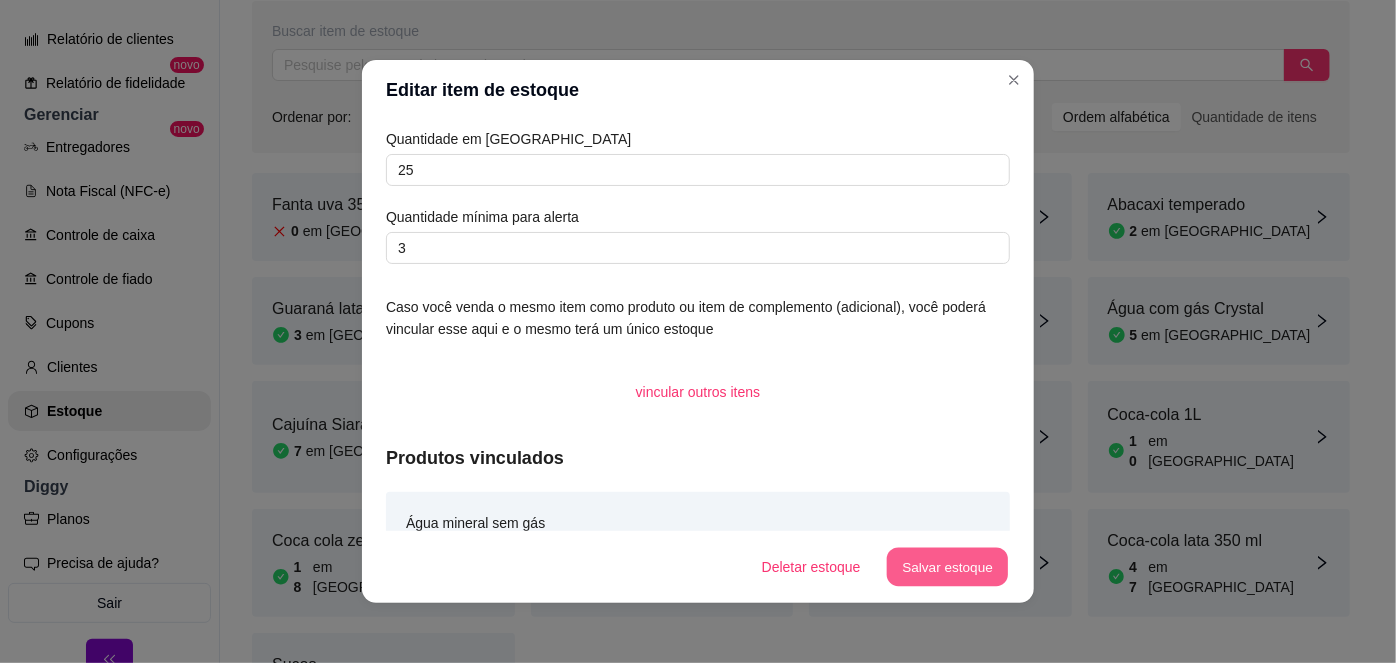 click on "Salvar estoque" at bounding box center [947, 567] 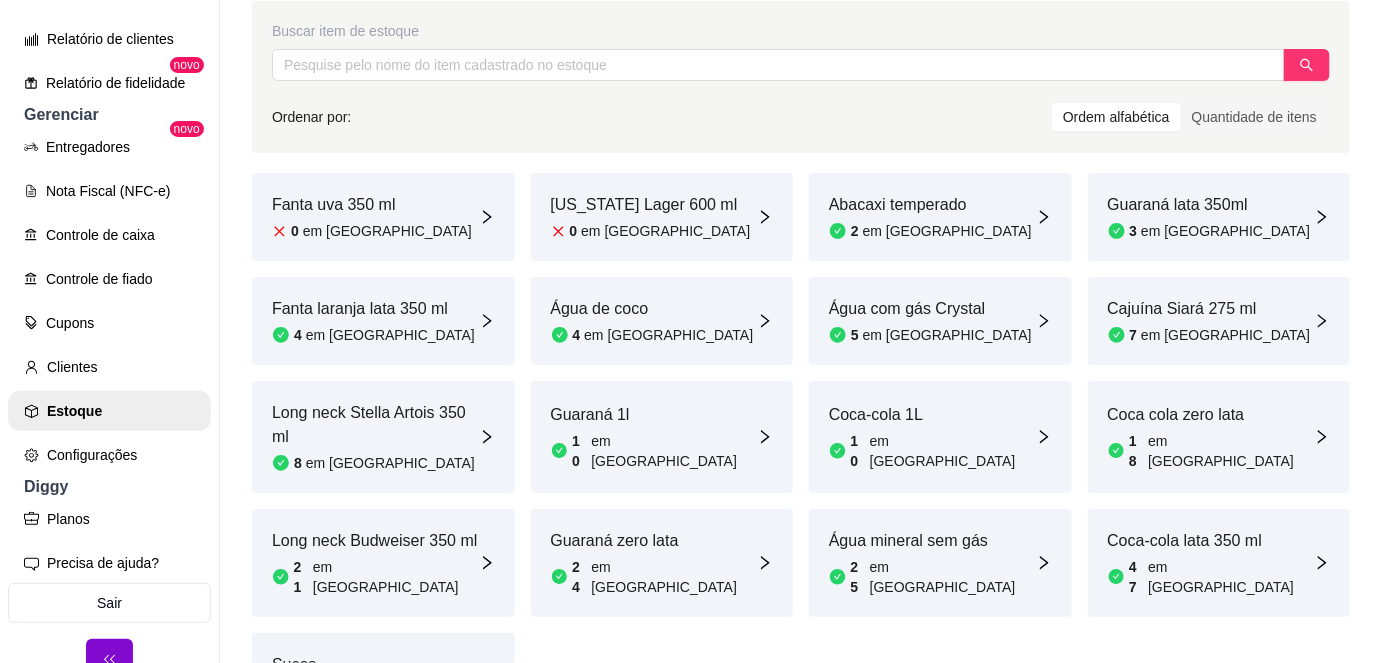 click on "5 em [GEOGRAPHIC_DATA]" at bounding box center (930, 335) 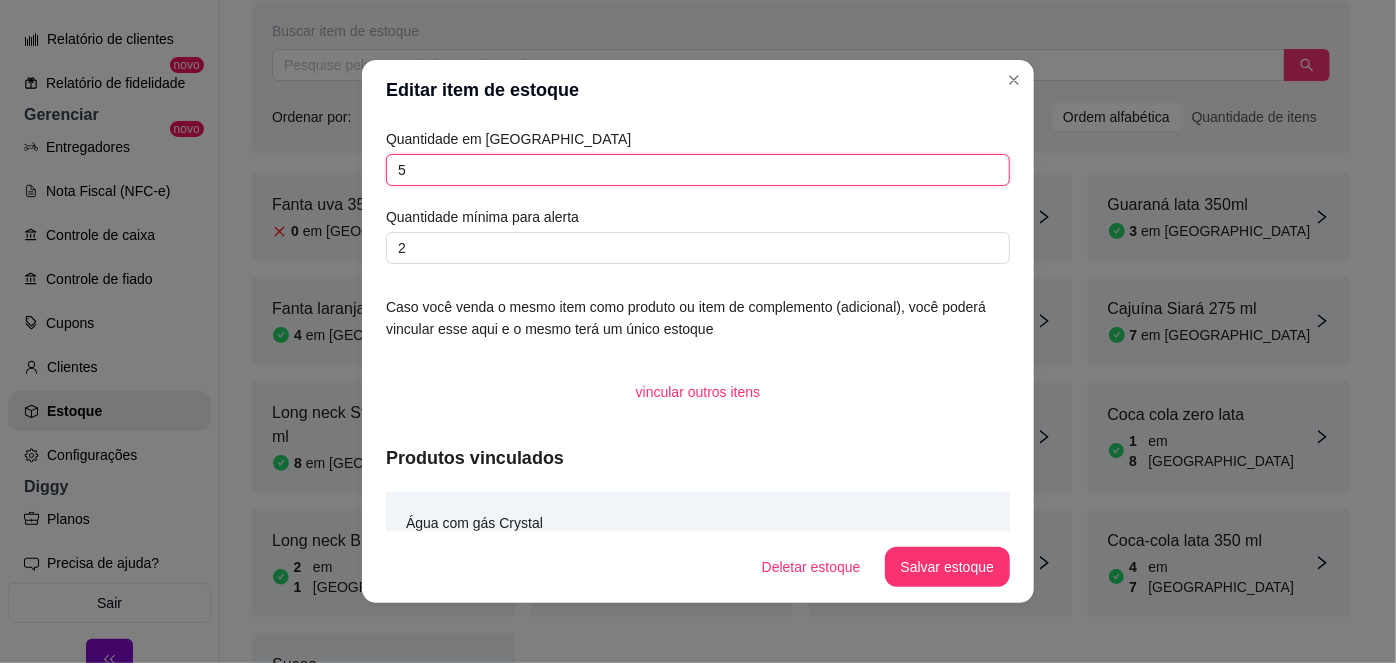 click on "5" at bounding box center [698, 170] 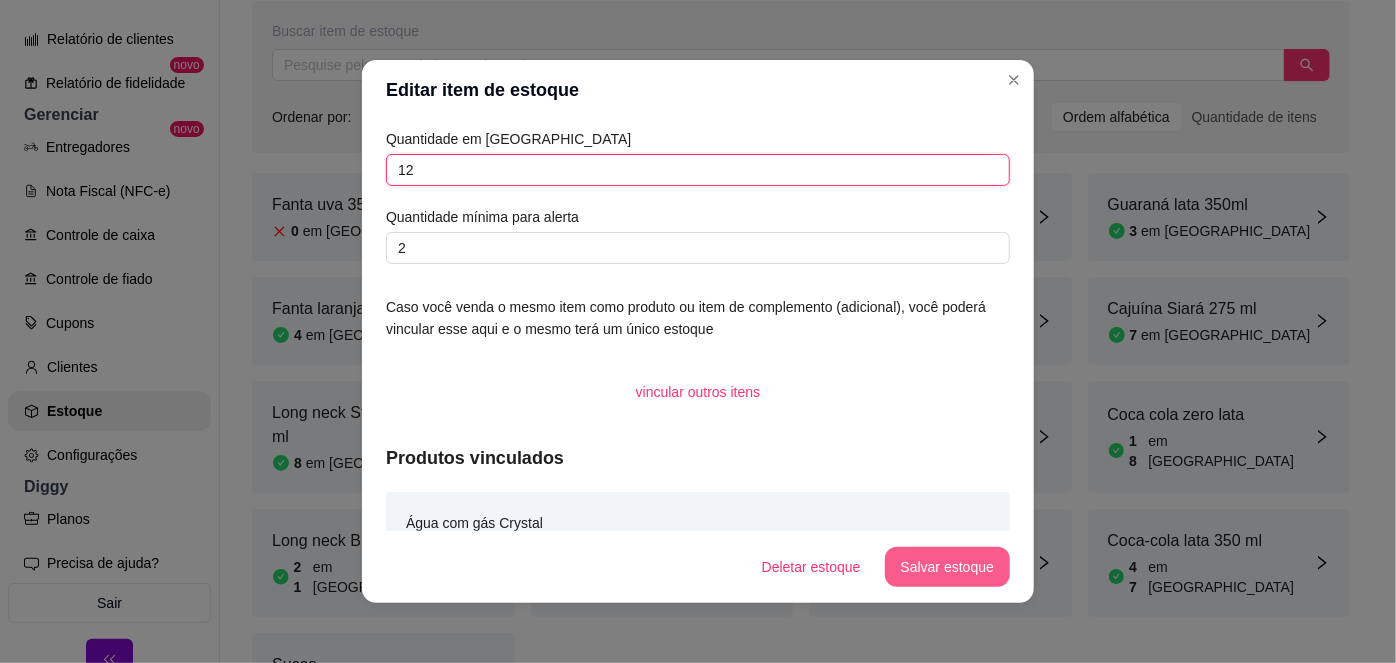 type on "12" 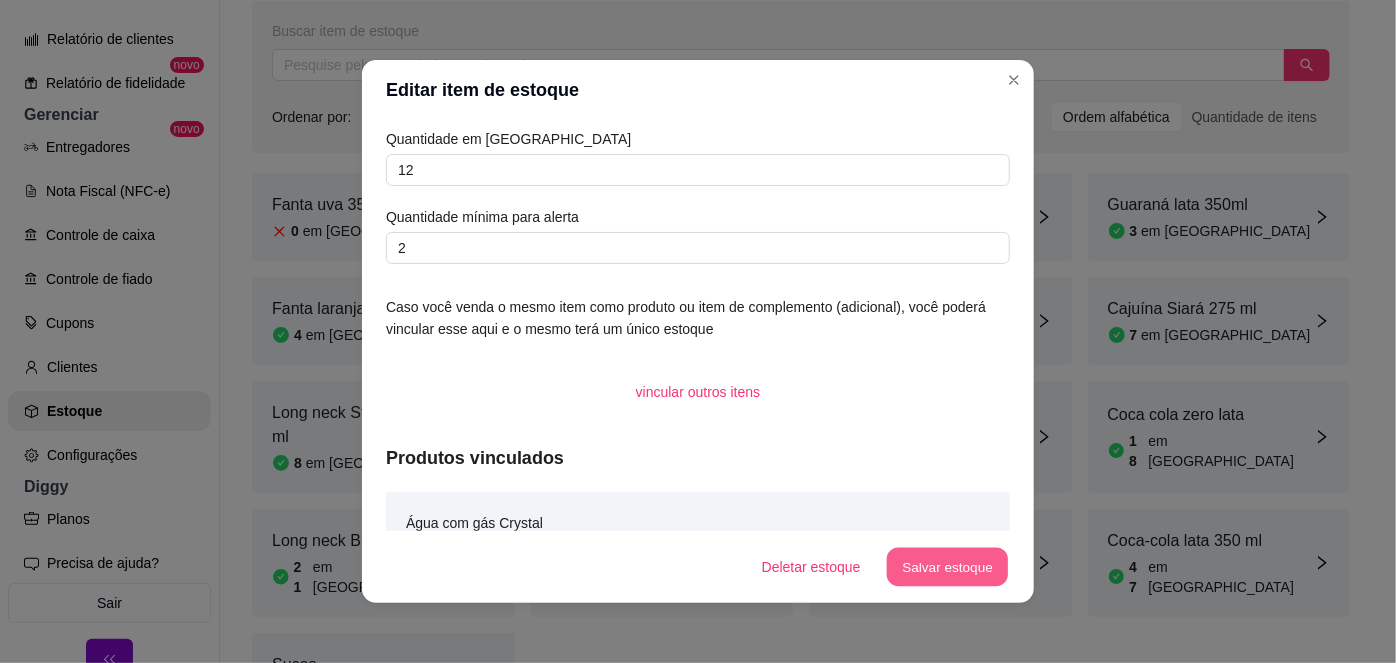 click on "Salvar estoque" at bounding box center (947, 567) 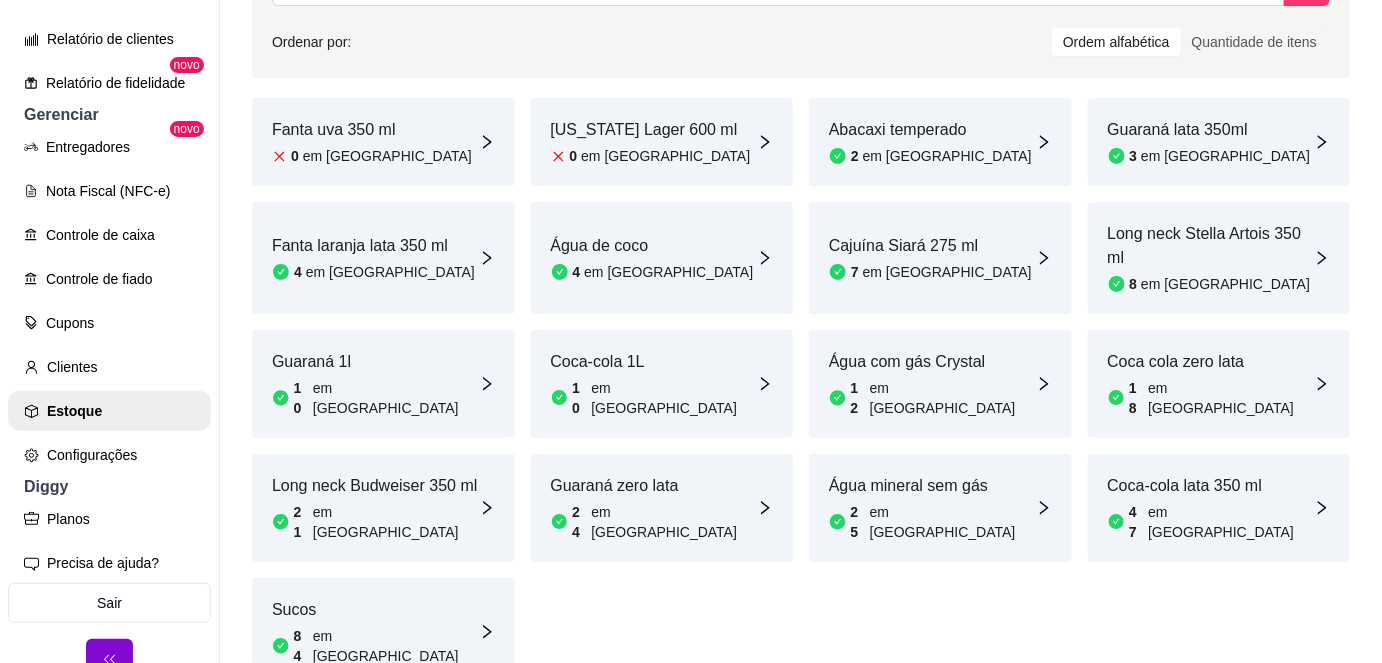 scroll, scrollTop: 219, scrollLeft: 0, axis: vertical 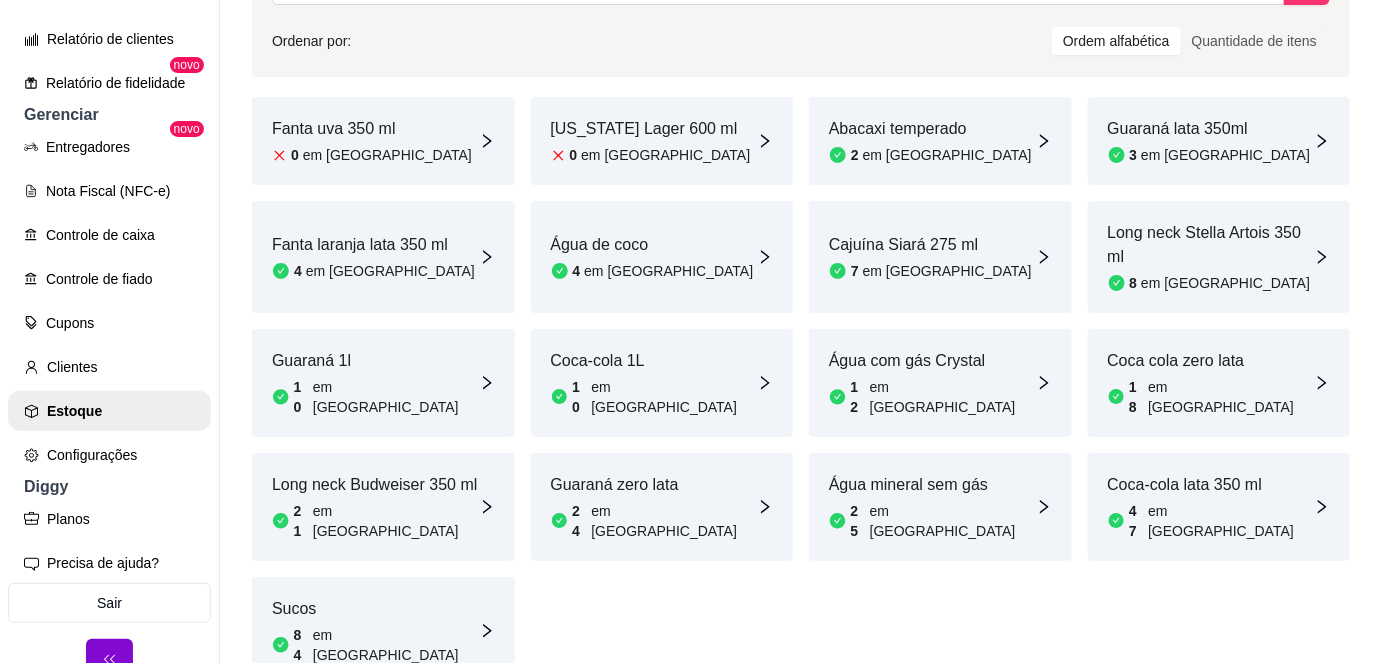 click on "em [GEOGRAPHIC_DATA]" at bounding box center (396, 397) 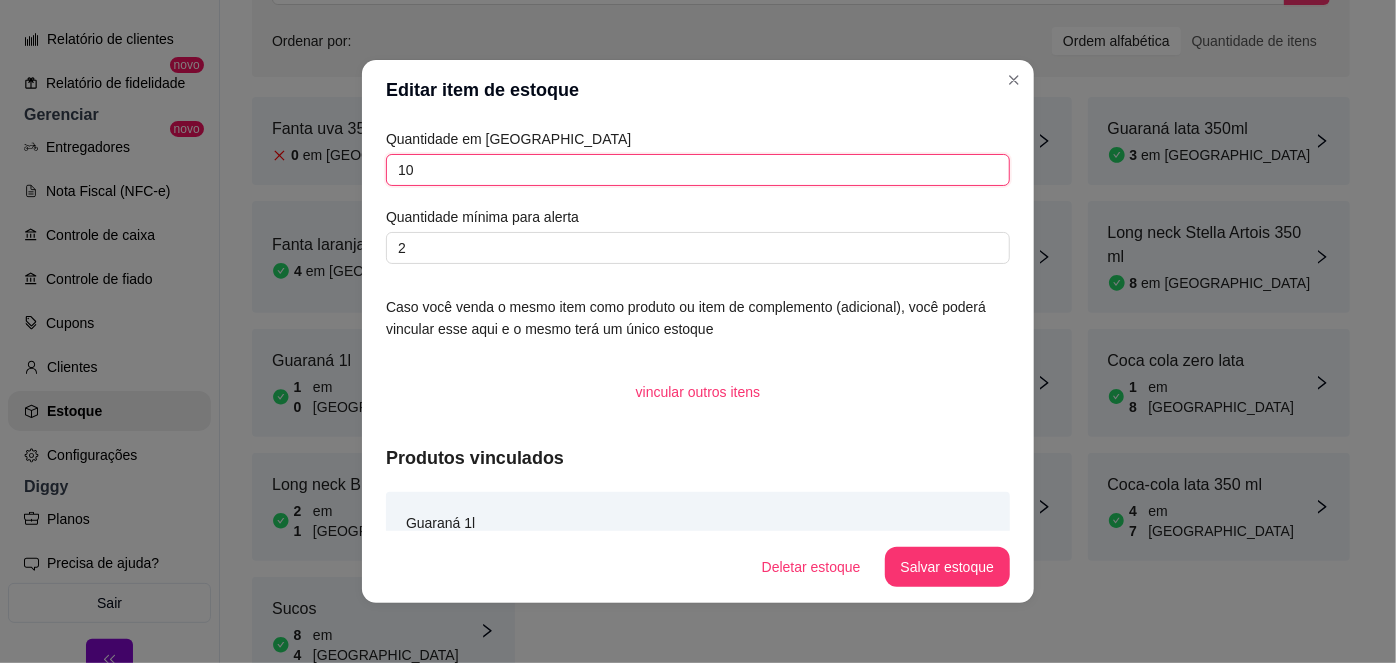 click on "10" at bounding box center [698, 170] 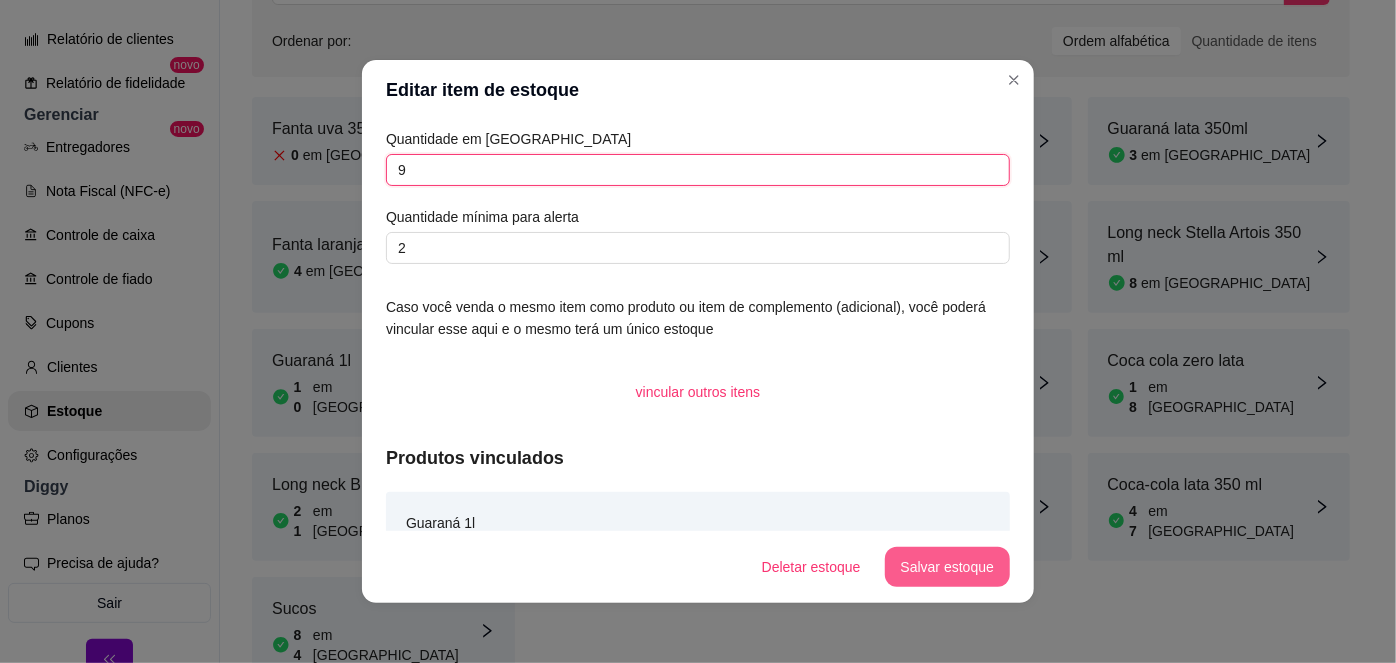 type on "9" 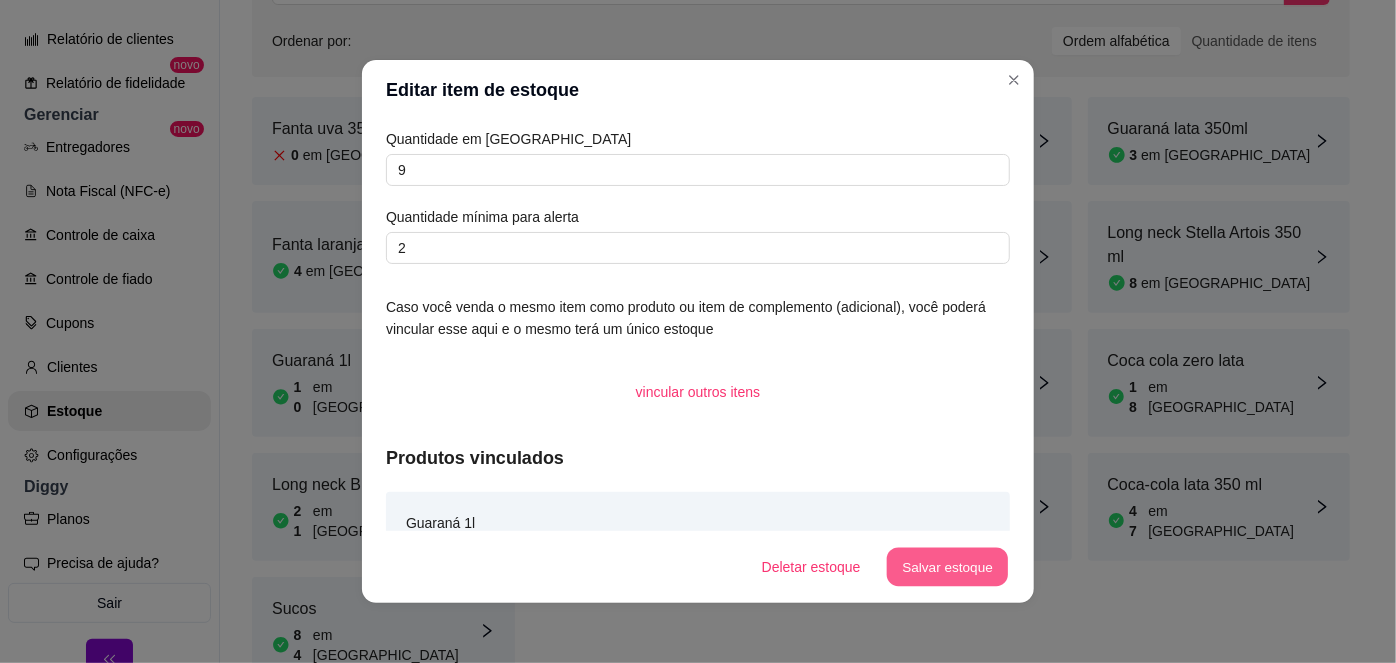 click on "Salvar estoque" at bounding box center [947, 567] 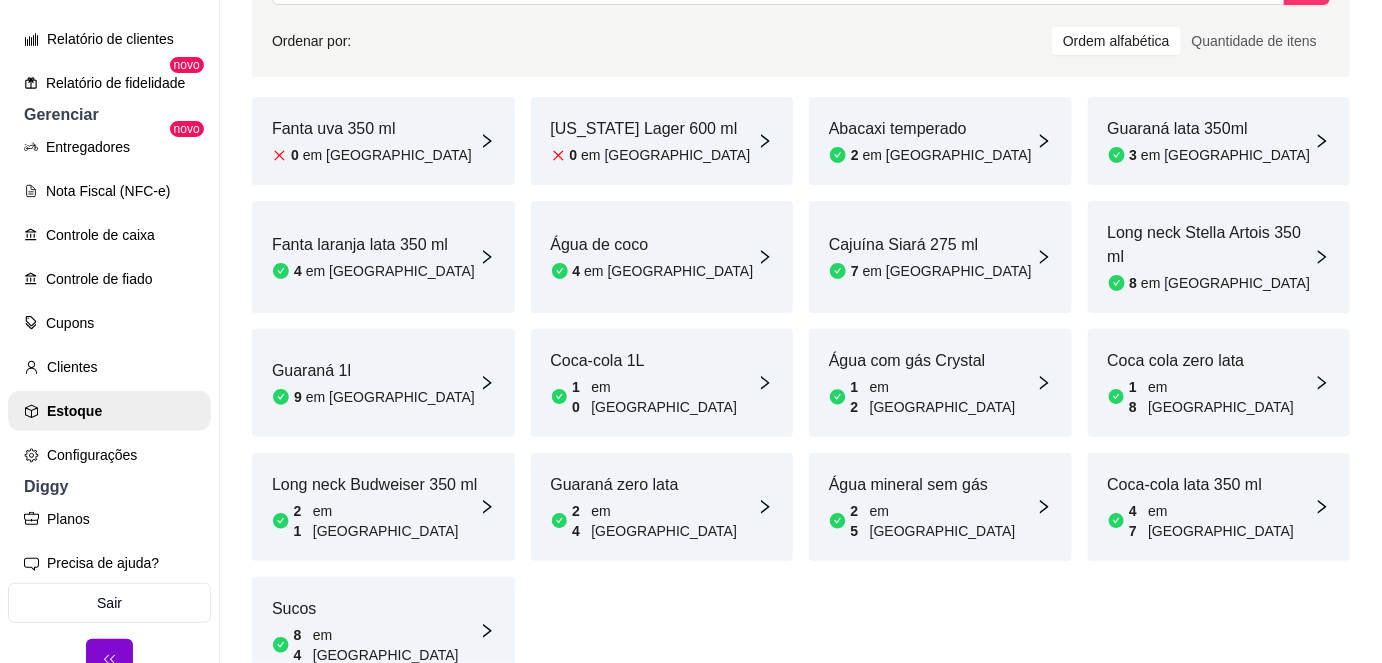 click on "em [GEOGRAPHIC_DATA]" at bounding box center [1225, 155] 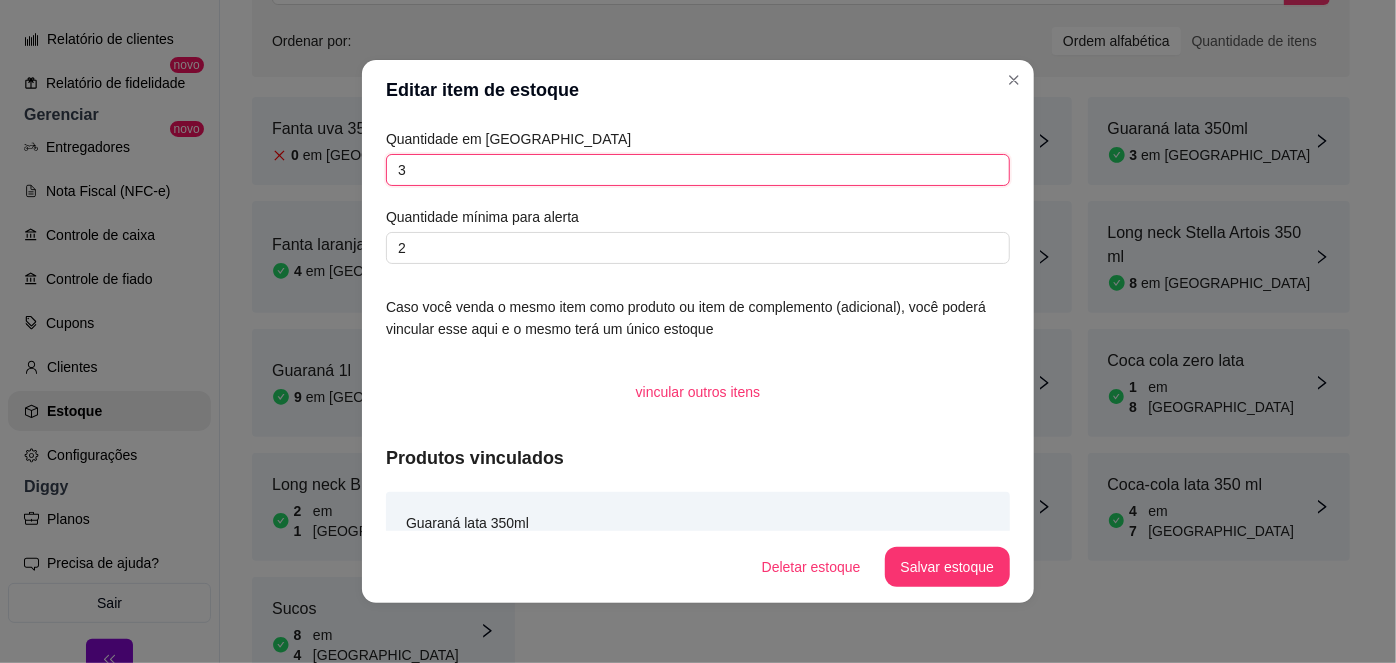 click on "3" at bounding box center [698, 170] 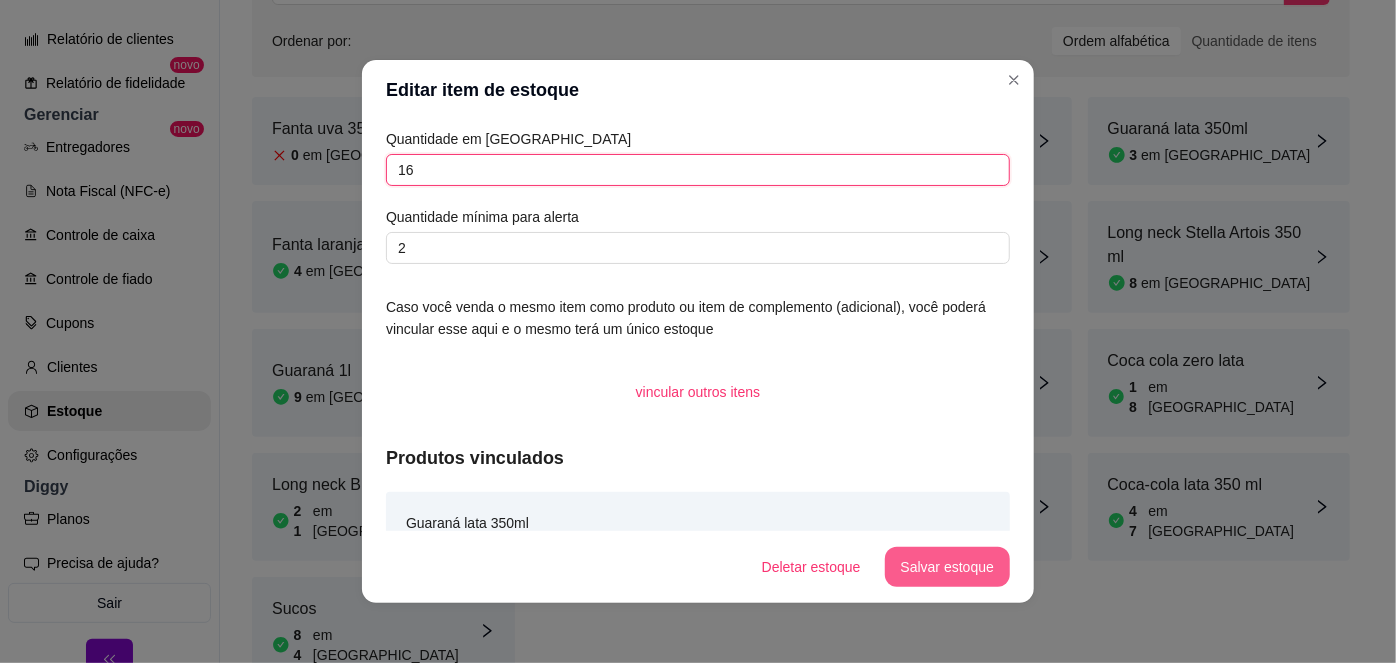 type on "16" 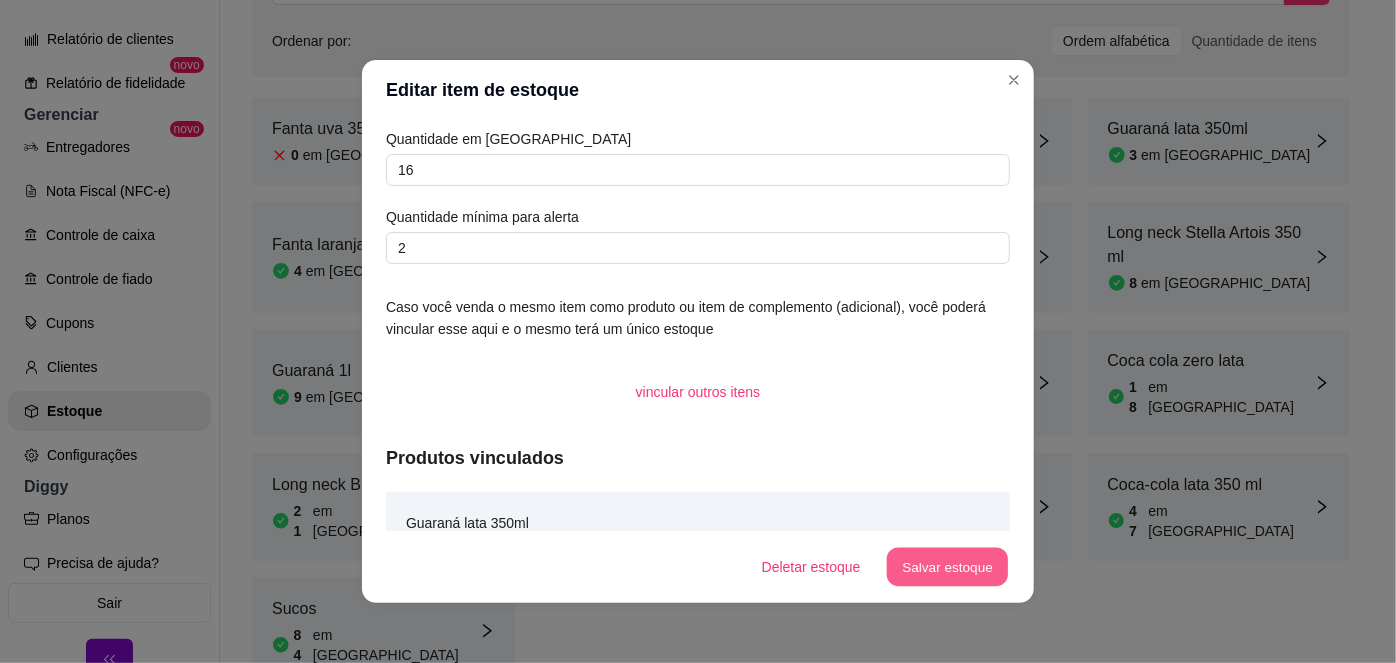 click on "Salvar estoque" at bounding box center [947, 567] 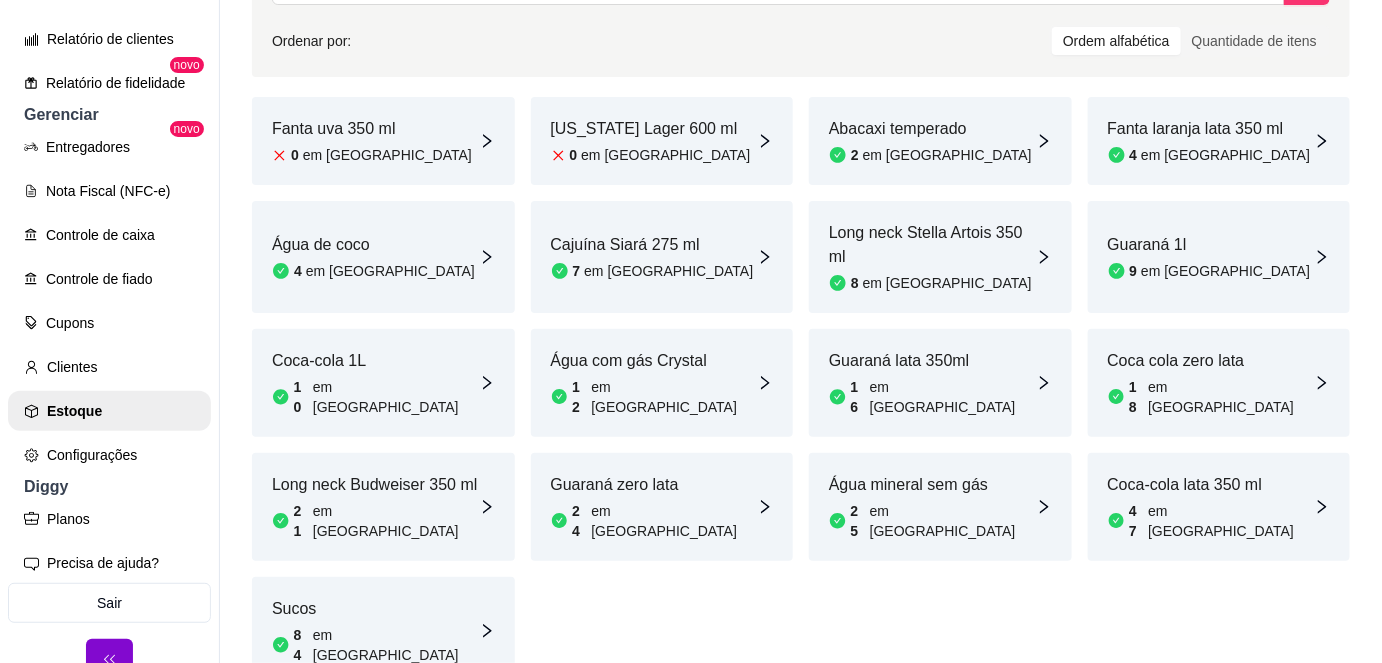 click on "em [GEOGRAPHIC_DATA]" at bounding box center [953, 397] 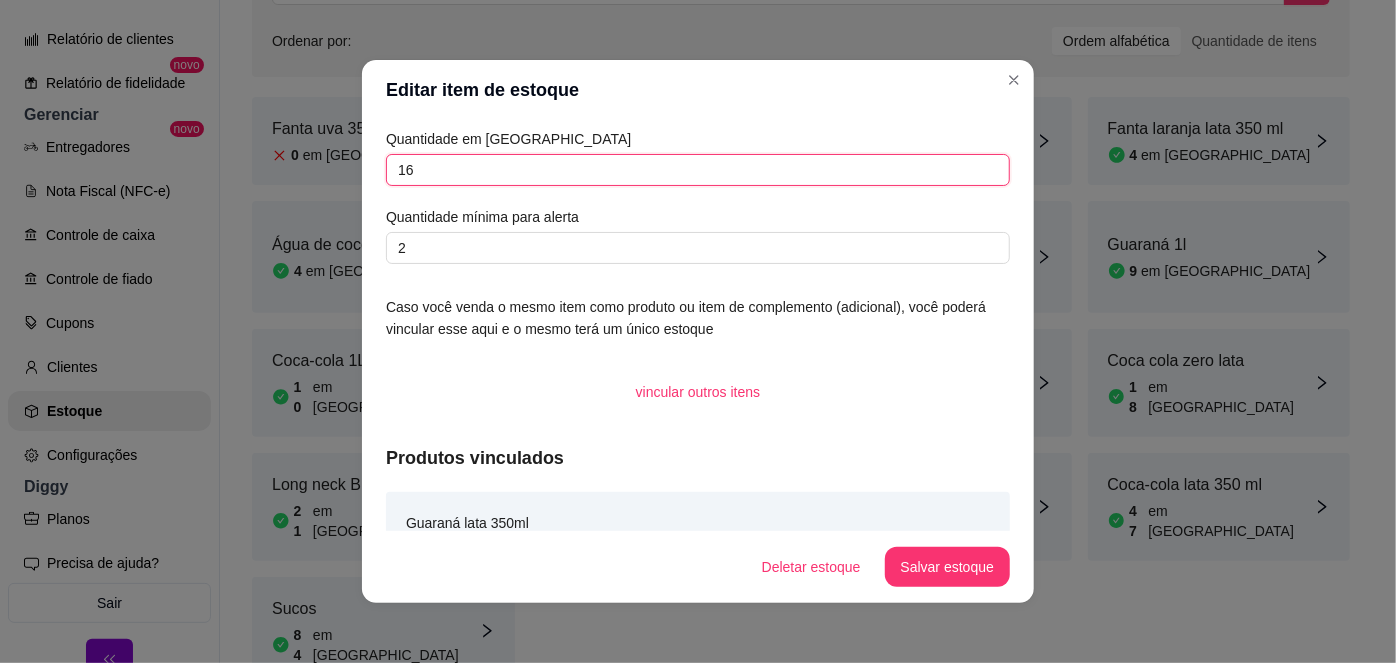 click on "16" at bounding box center (698, 170) 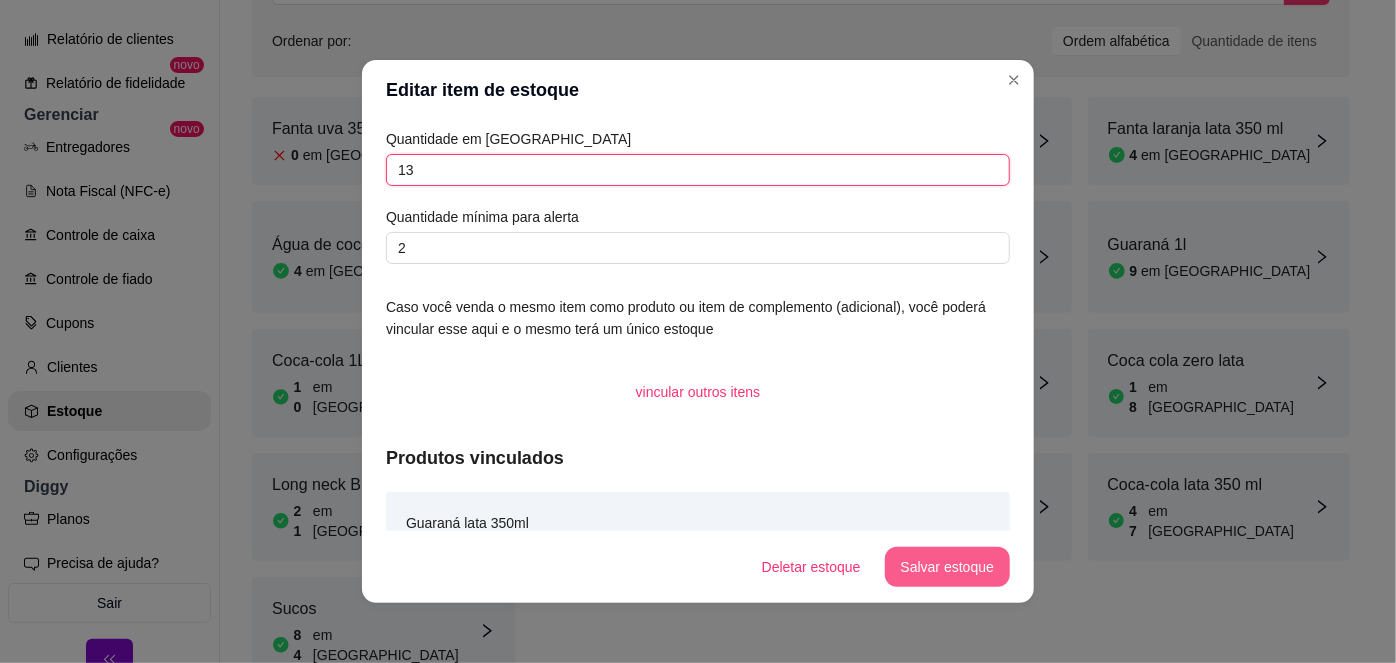 type on "13" 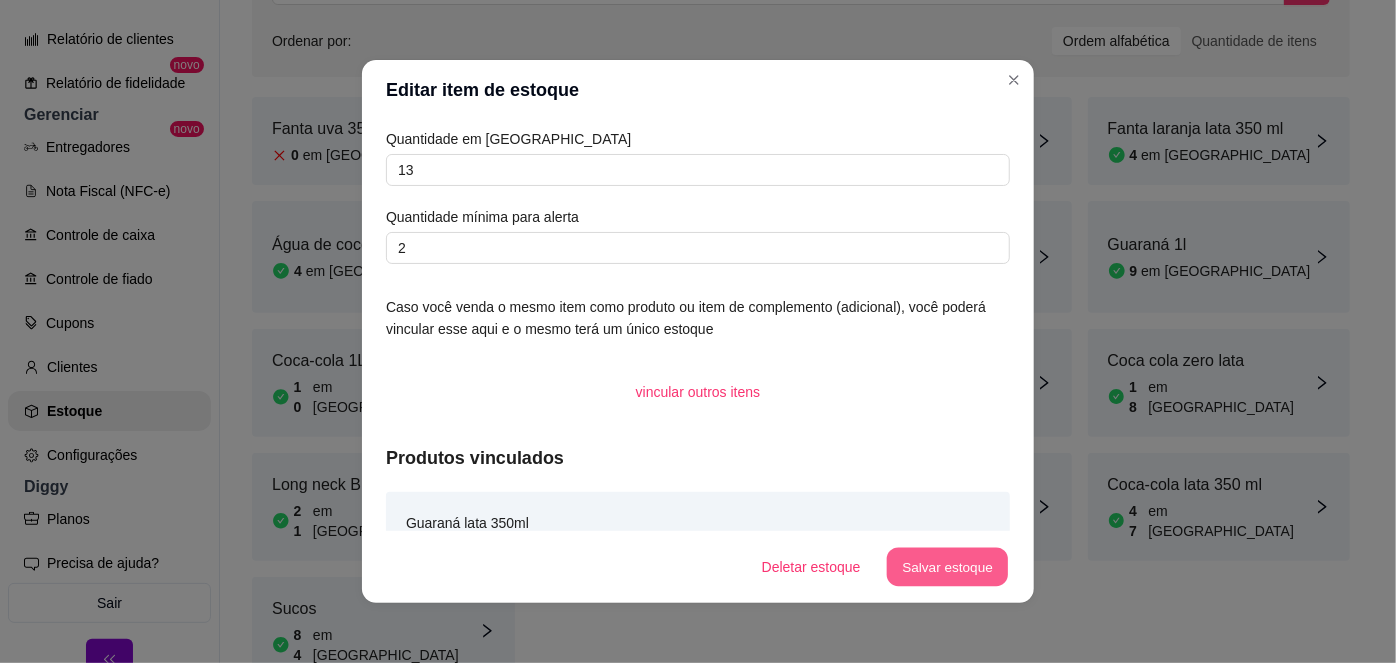click on "Salvar estoque" at bounding box center [947, 567] 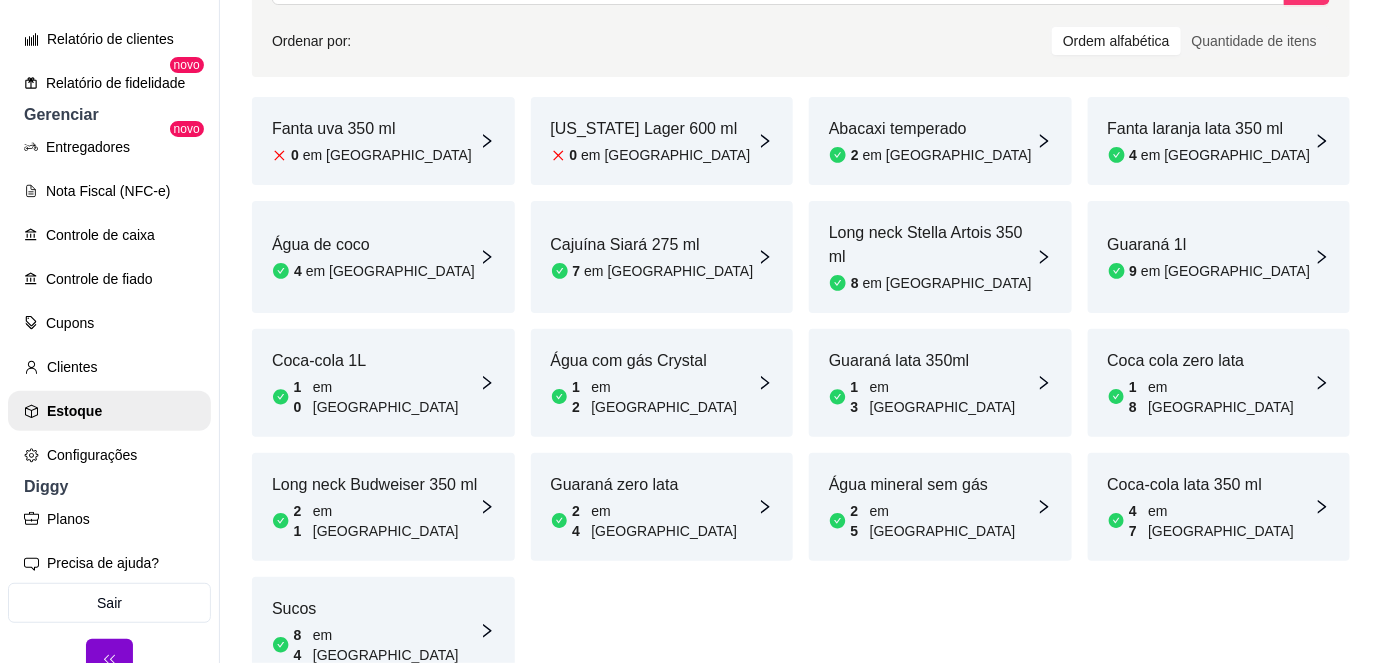 click on "Coca-cola lata 350 ml" at bounding box center [1211, 485] 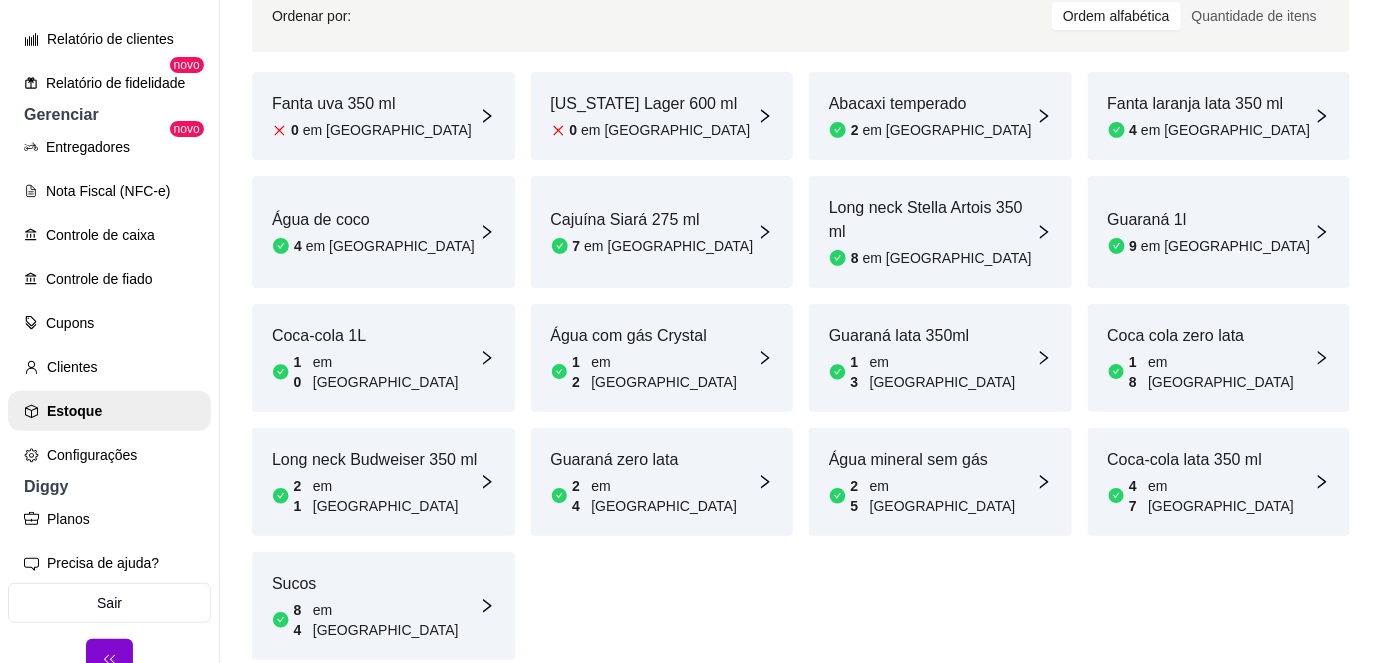 scroll, scrollTop: 241, scrollLeft: 0, axis: vertical 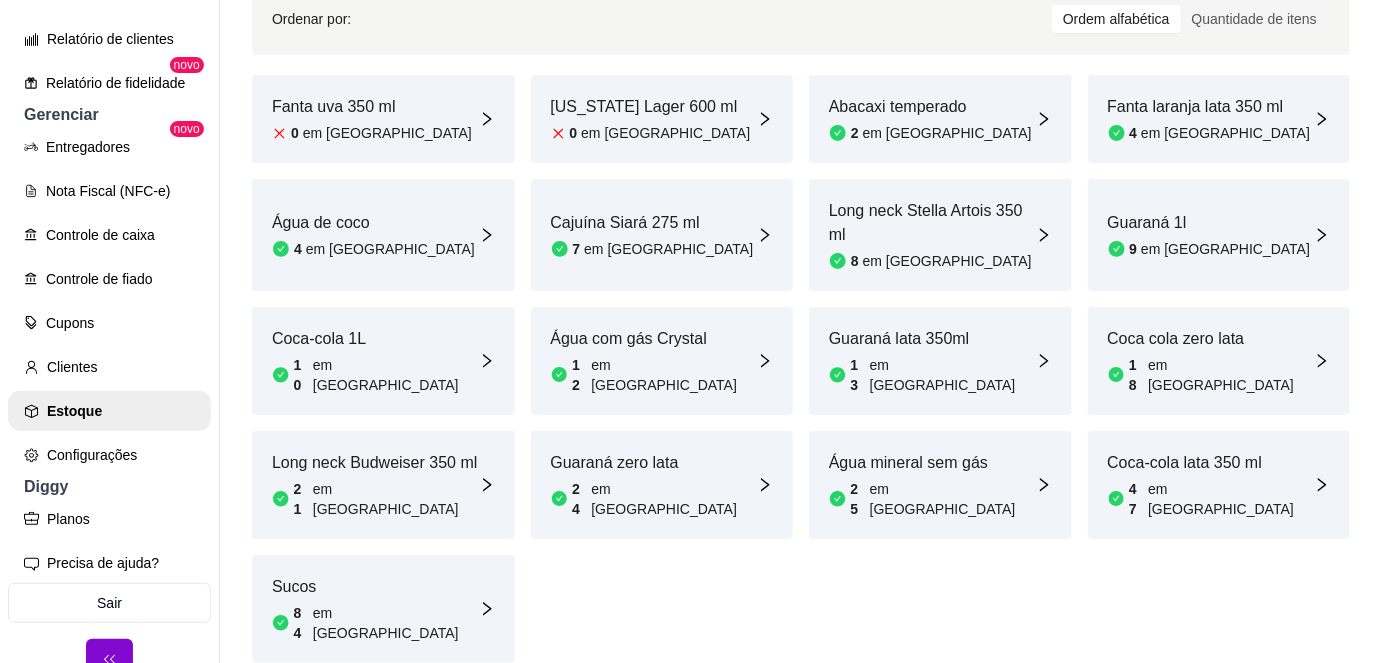 click on "Fanta laranja lata 350 ml" at bounding box center (1209, 107) 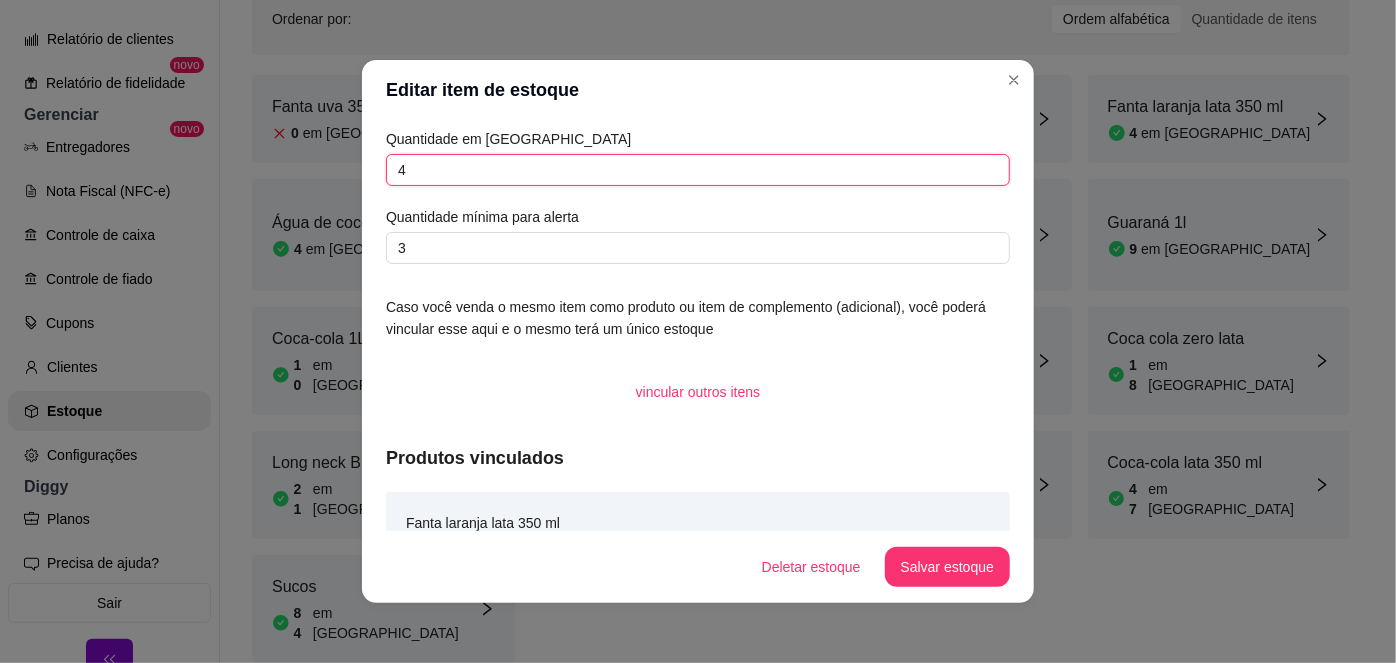 click on "4" at bounding box center [698, 170] 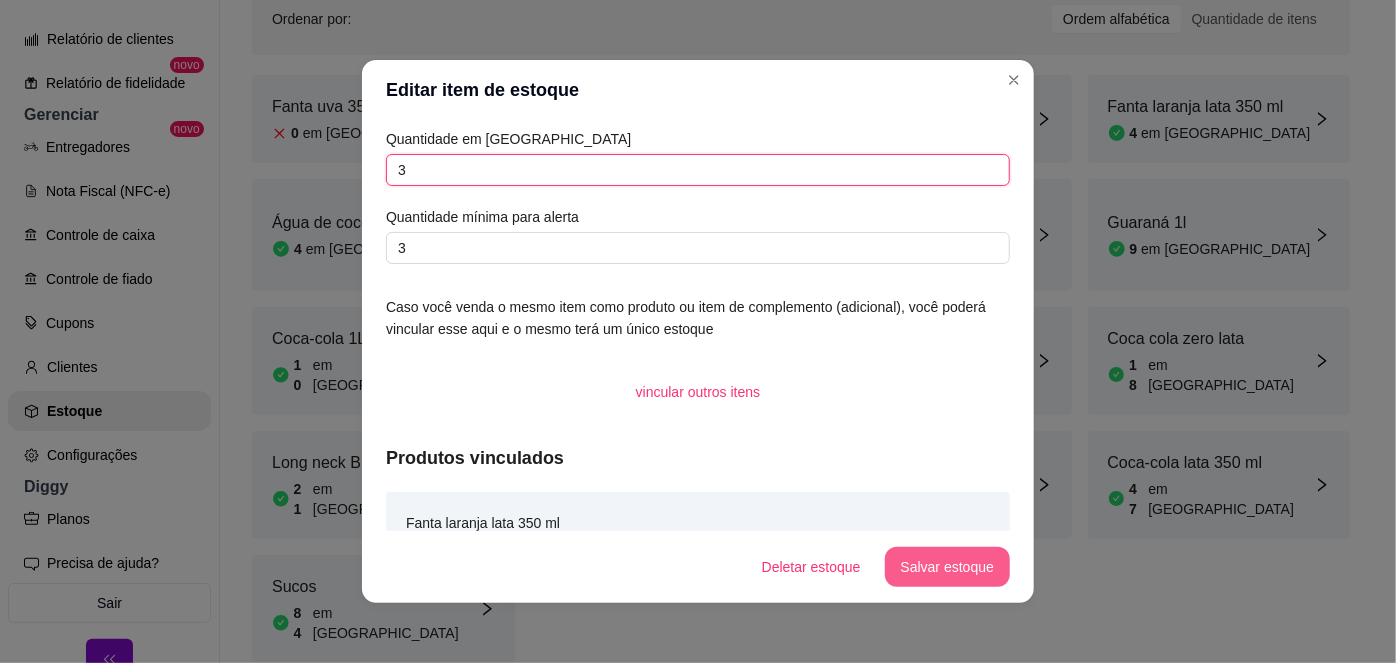 type on "3" 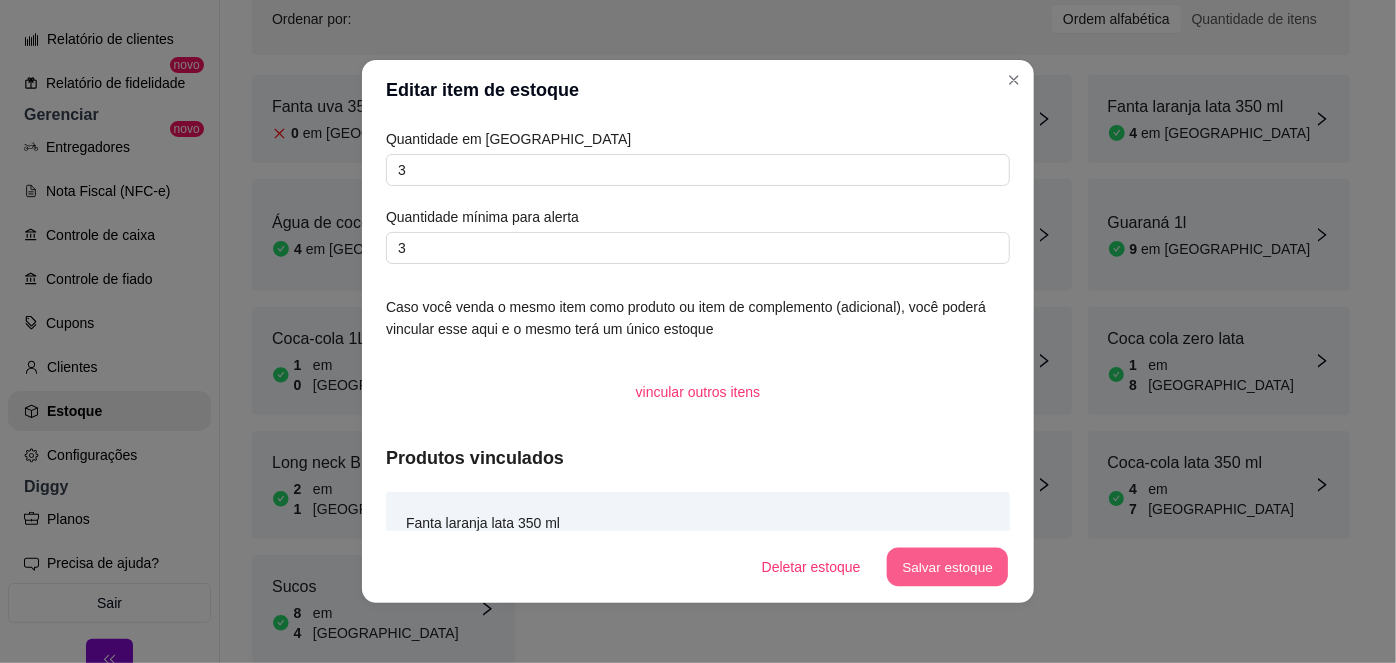 click on "Salvar estoque" at bounding box center (947, 567) 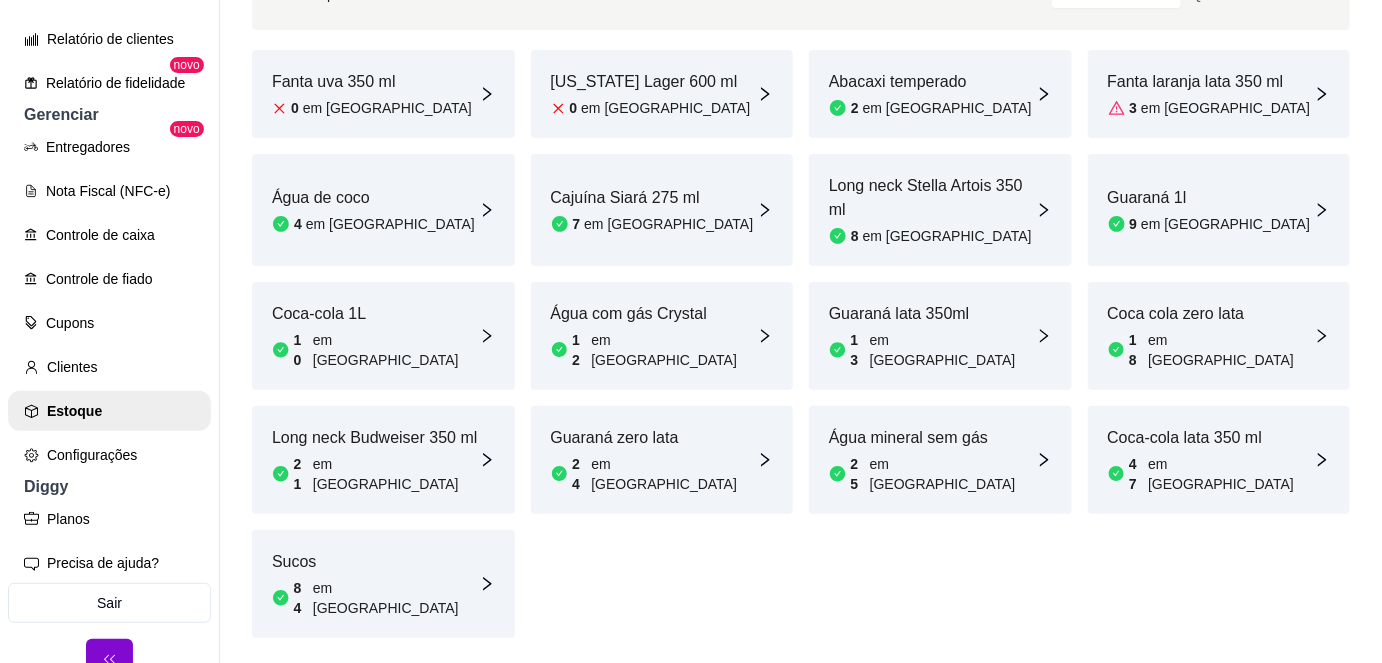 scroll, scrollTop: 264, scrollLeft: 0, axis: vertical 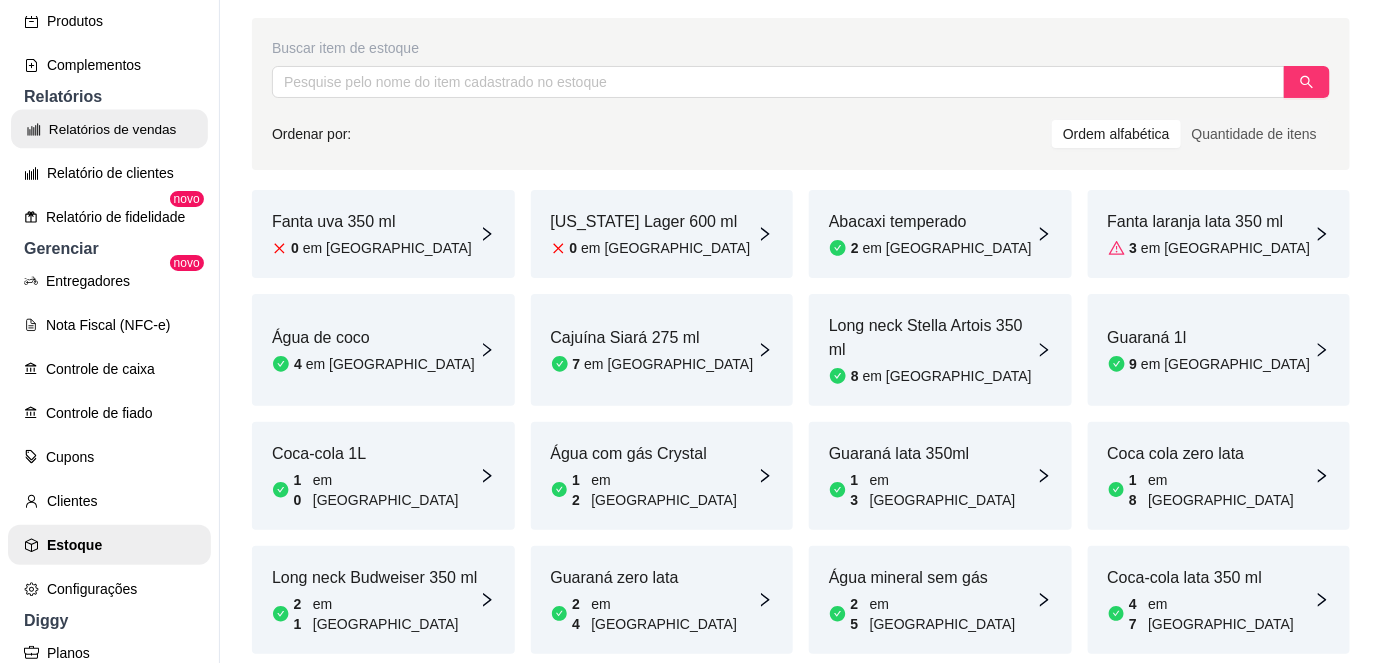 click on "Relatórios de vendas" at bounding box center (109, 129) 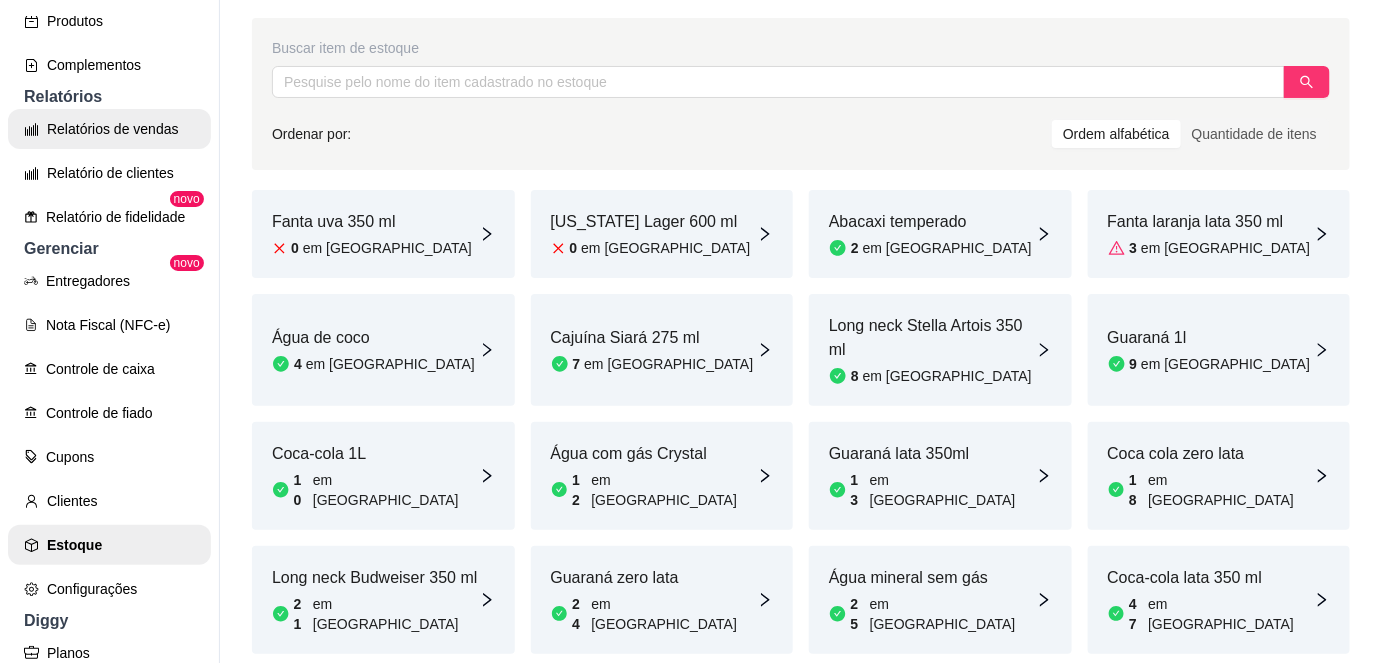 scroll, scrollTop: 0, scrollLeft: 0, axis: both 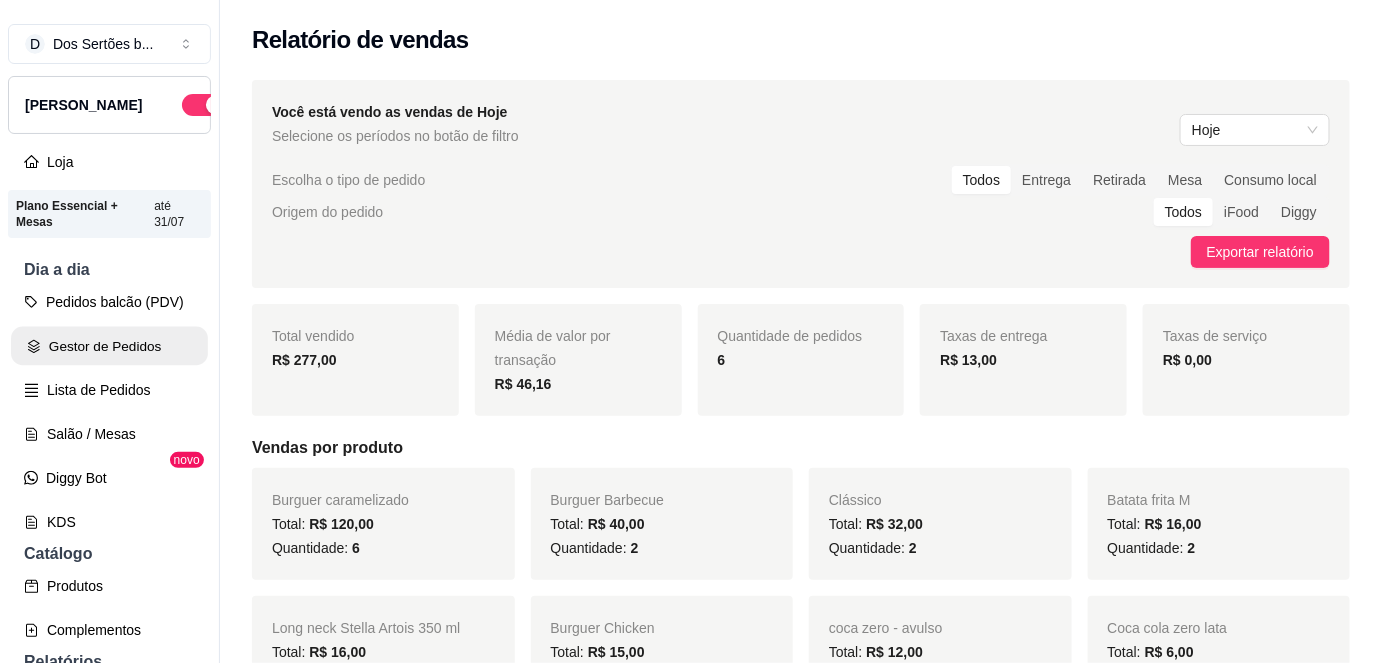 click on "Gestor de Pedidos" at bounding box center (109, 346) 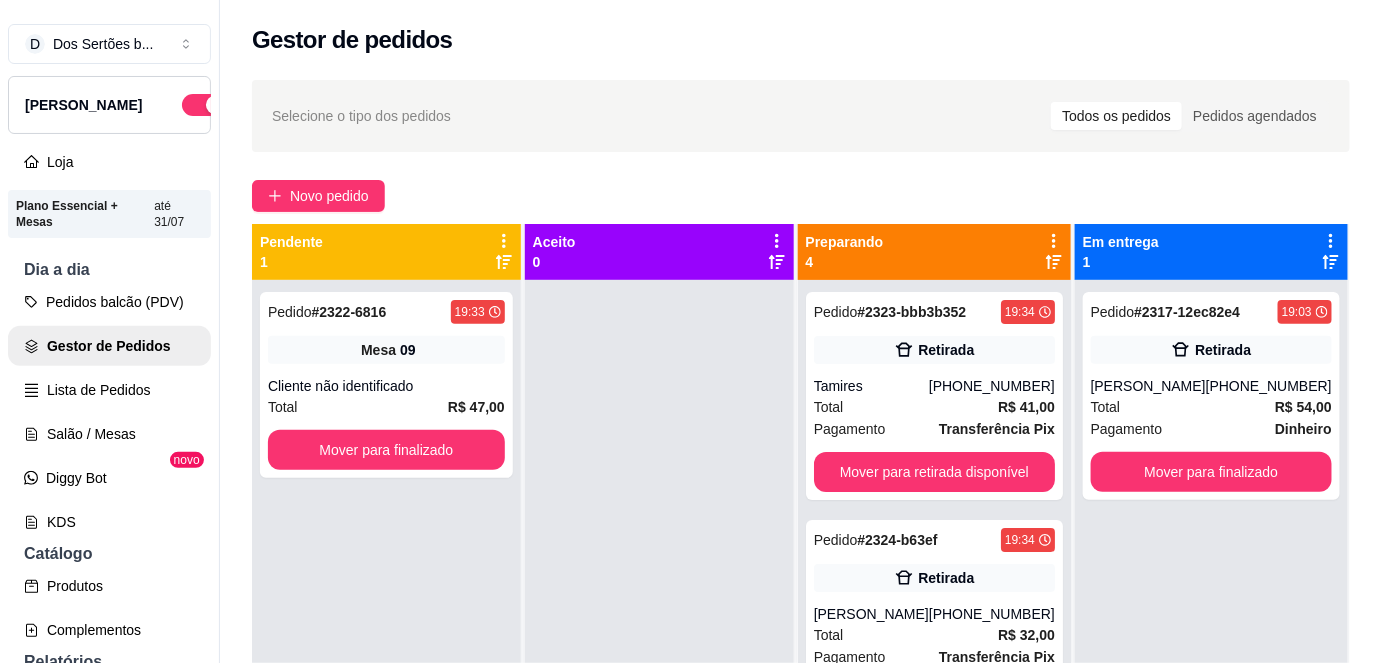 scroll, scrollTop: 56, scrollLeft: 0, axis: vertical 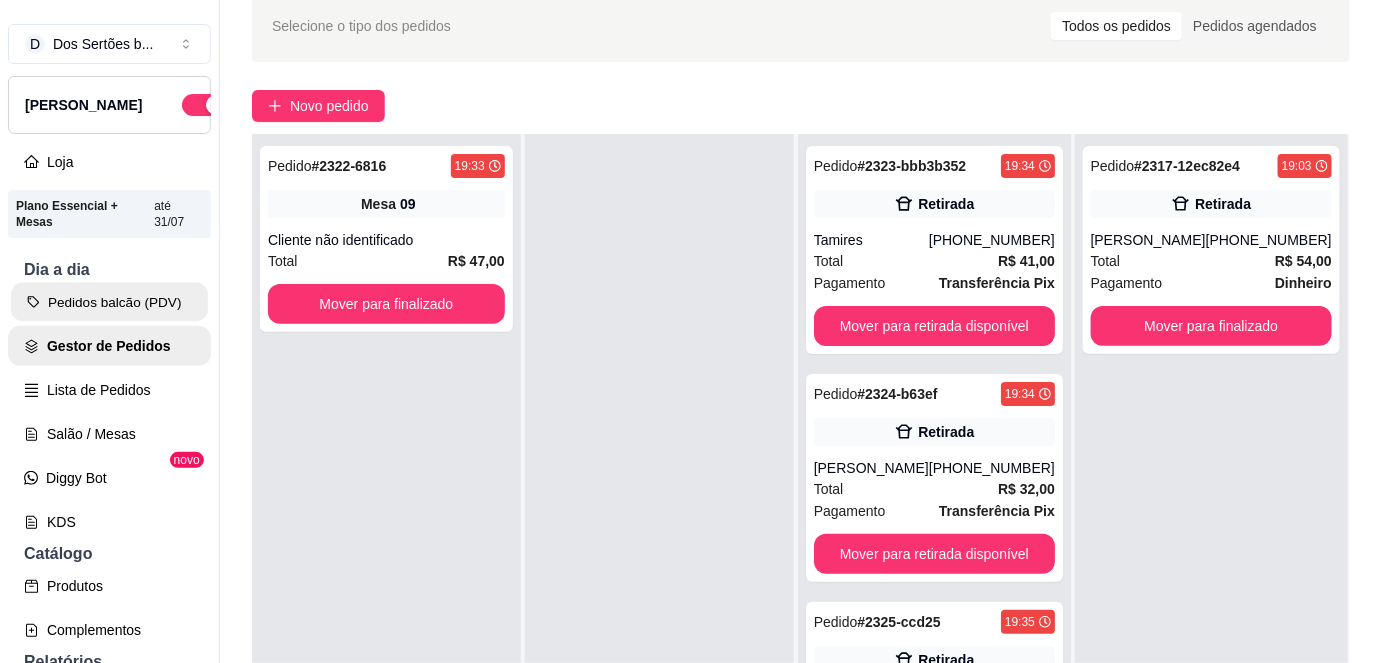 click on "Pedidos balcão (PDV)" at bounding box center [109, 302] 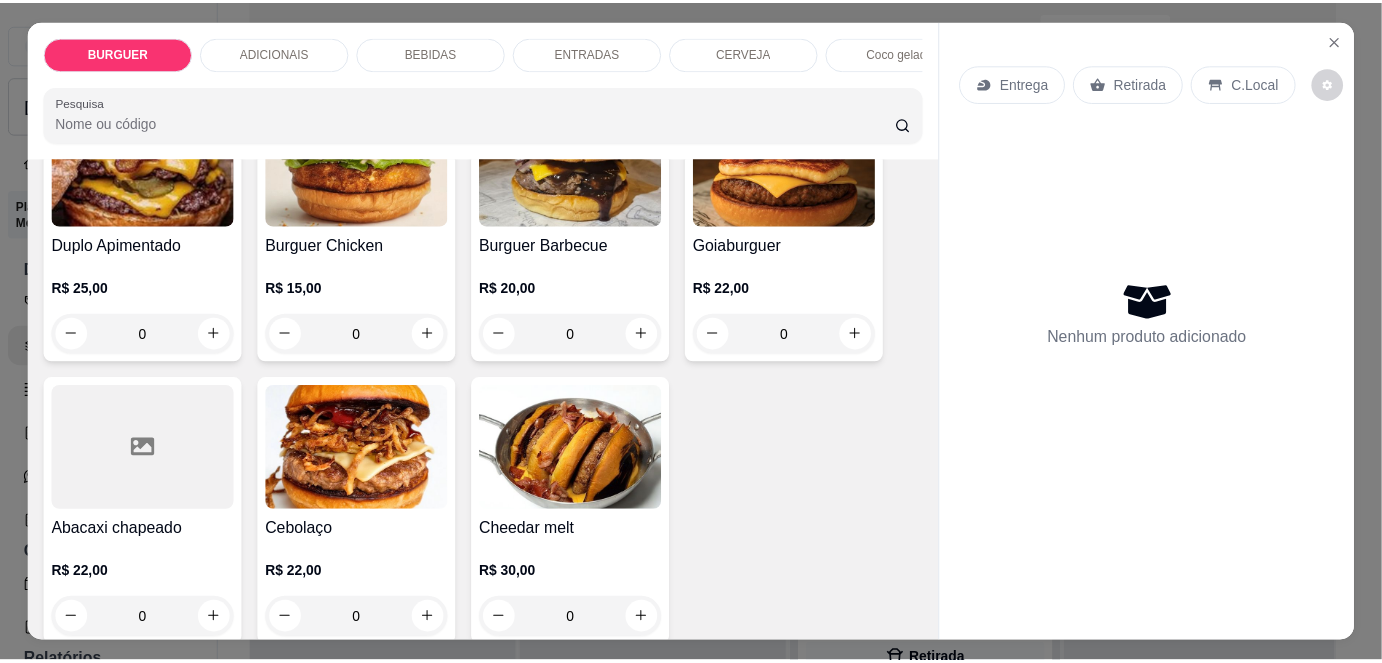 scroll, scrollTop: 0, scrollLeft: 0, axis: both 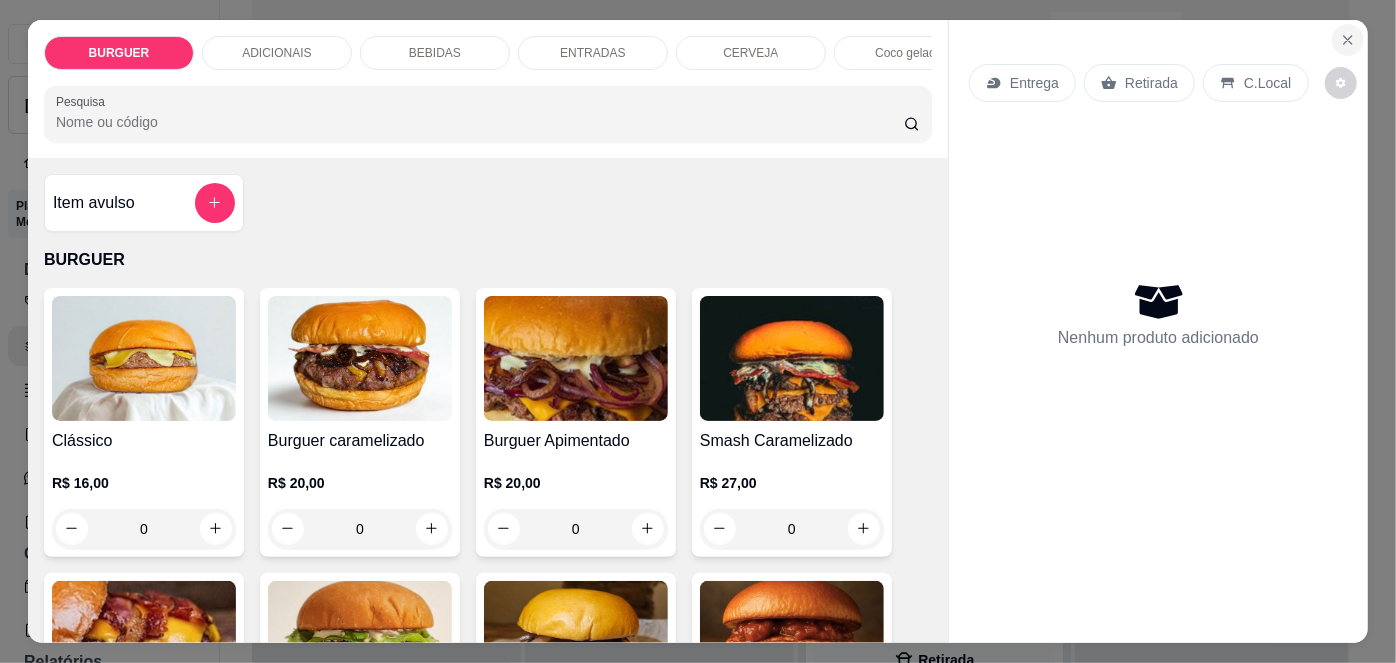 click at bounding box center [1348, 40] 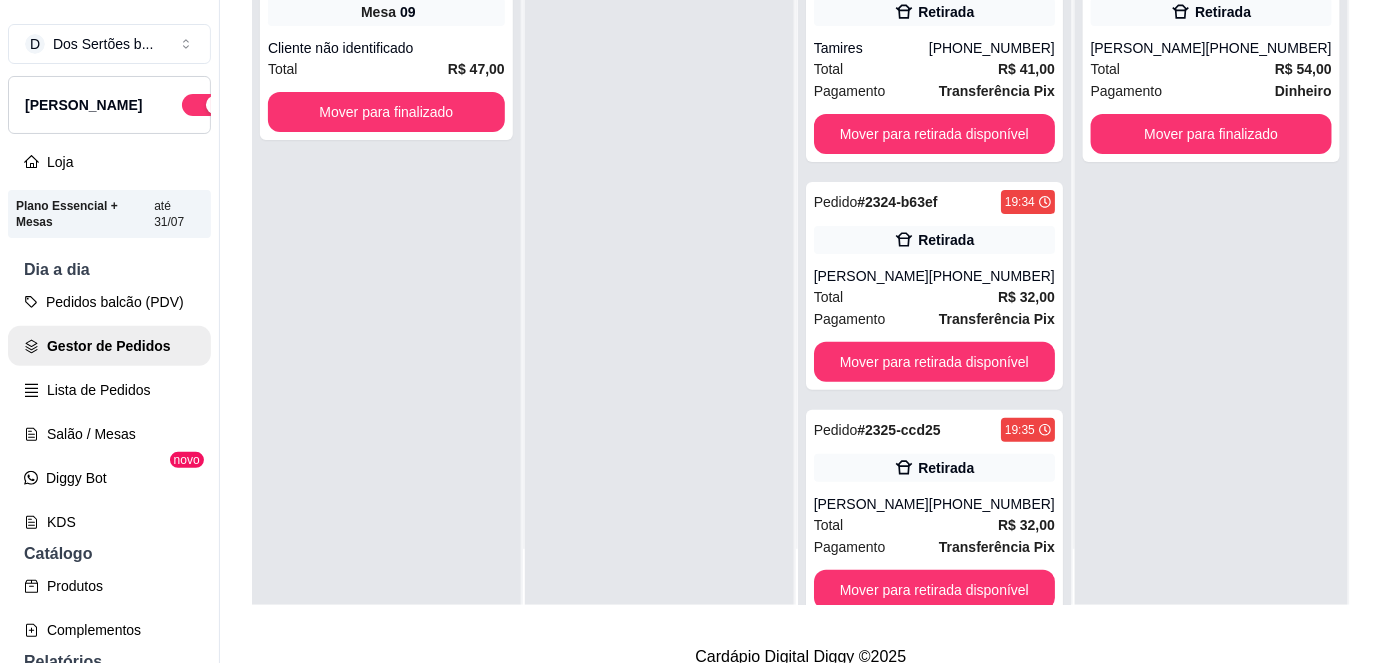 scroll, scrollTop: 317, scrollLeft: 0, axis: vertical 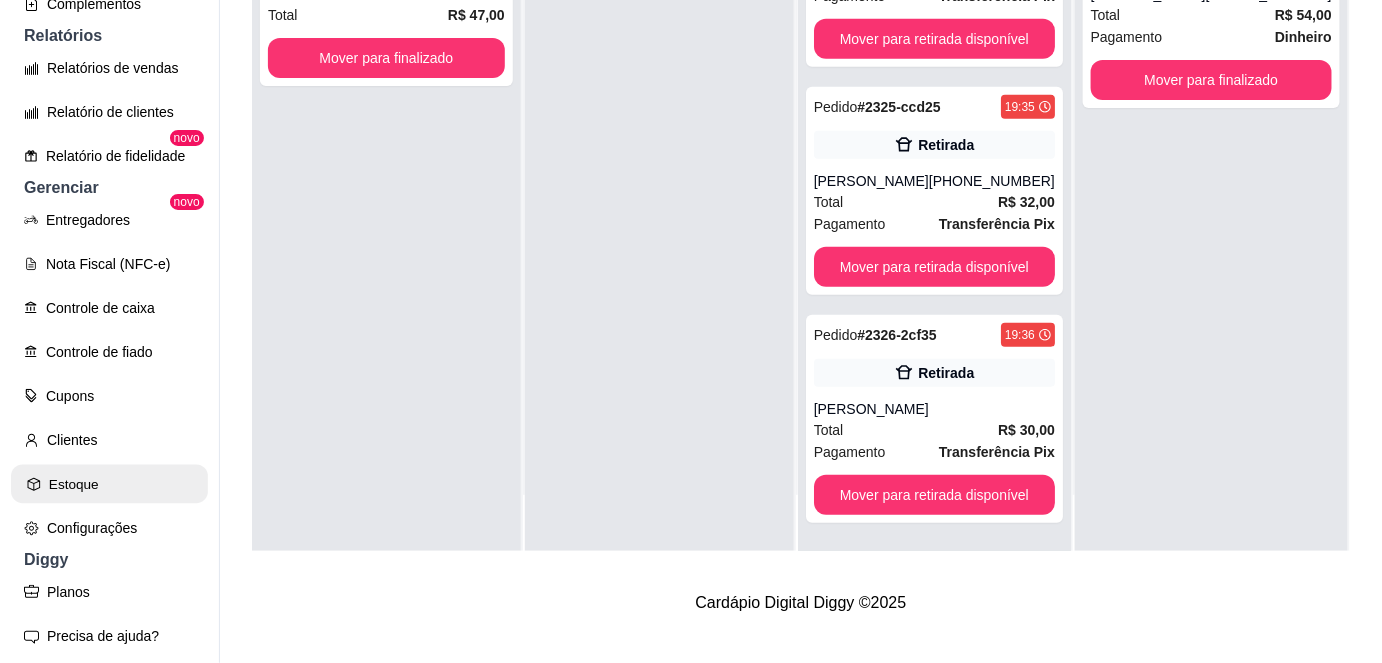 click on "Estoque" at bounding box center (109, 484) 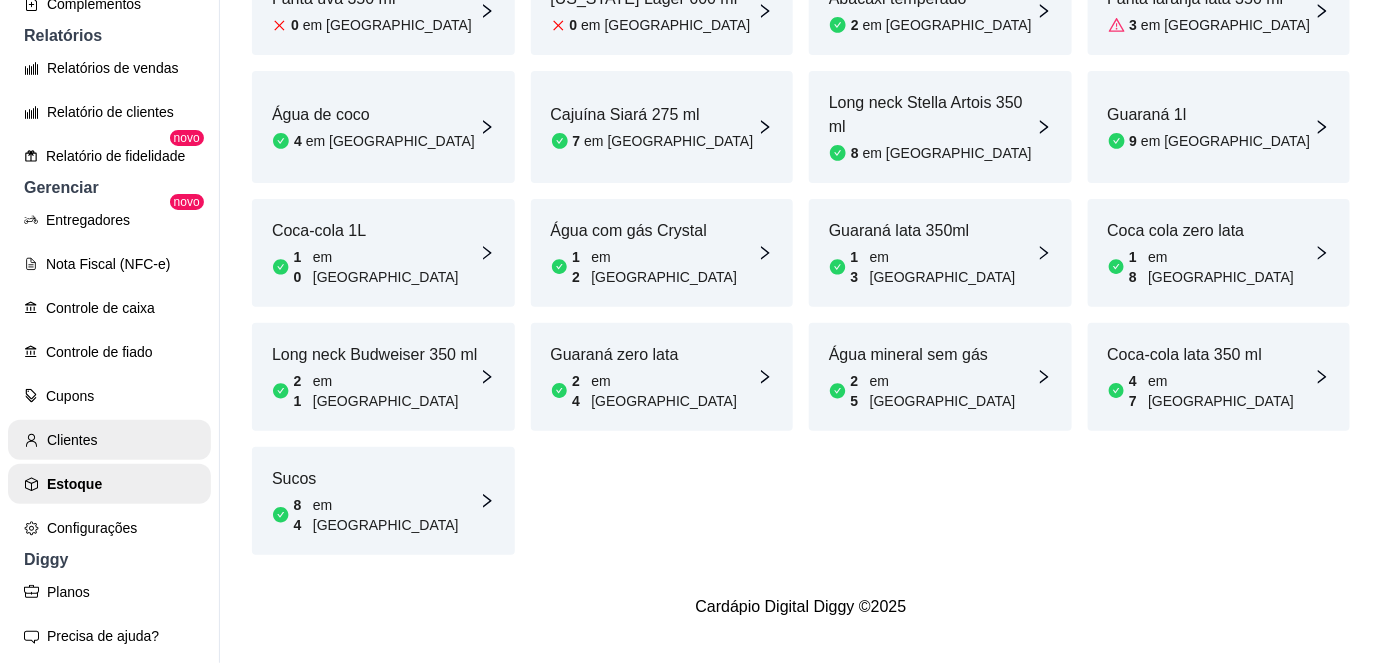 scroll, scrollTop: 0, scrollLeft: 0, axis: both 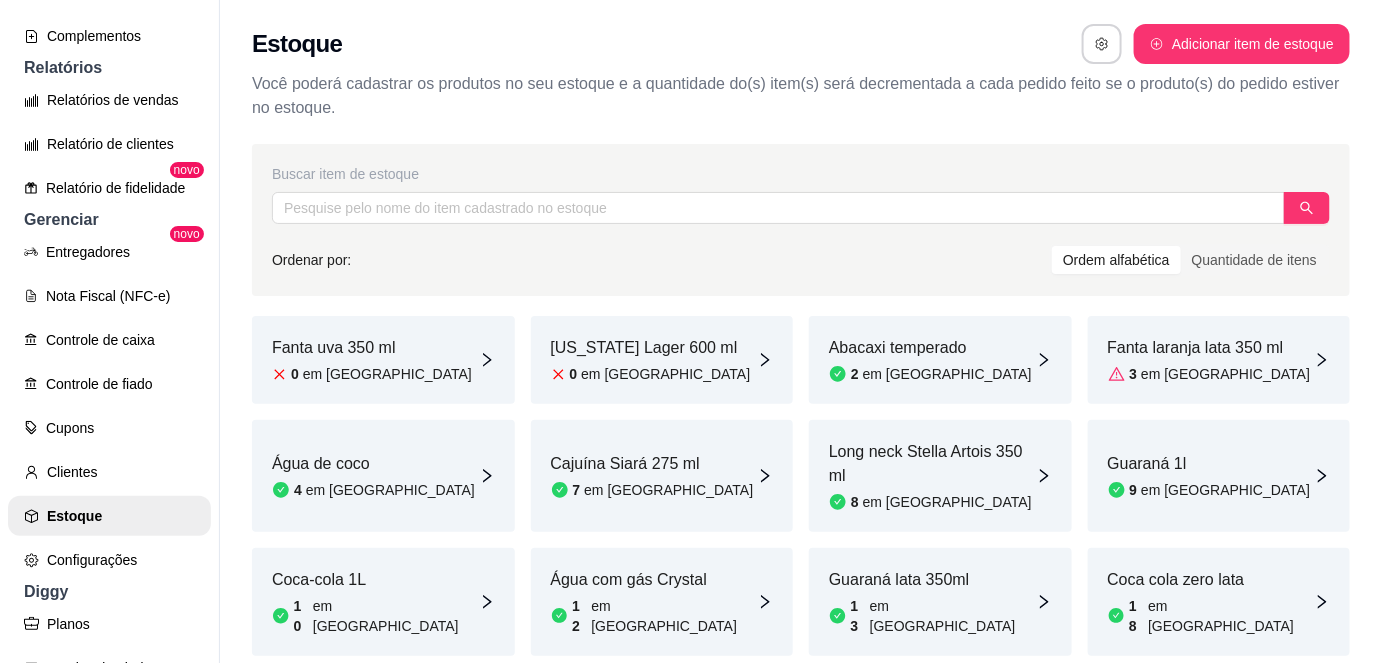 click on "Fanta laranja lata 350 ml" at bounding box center [1209, 348] 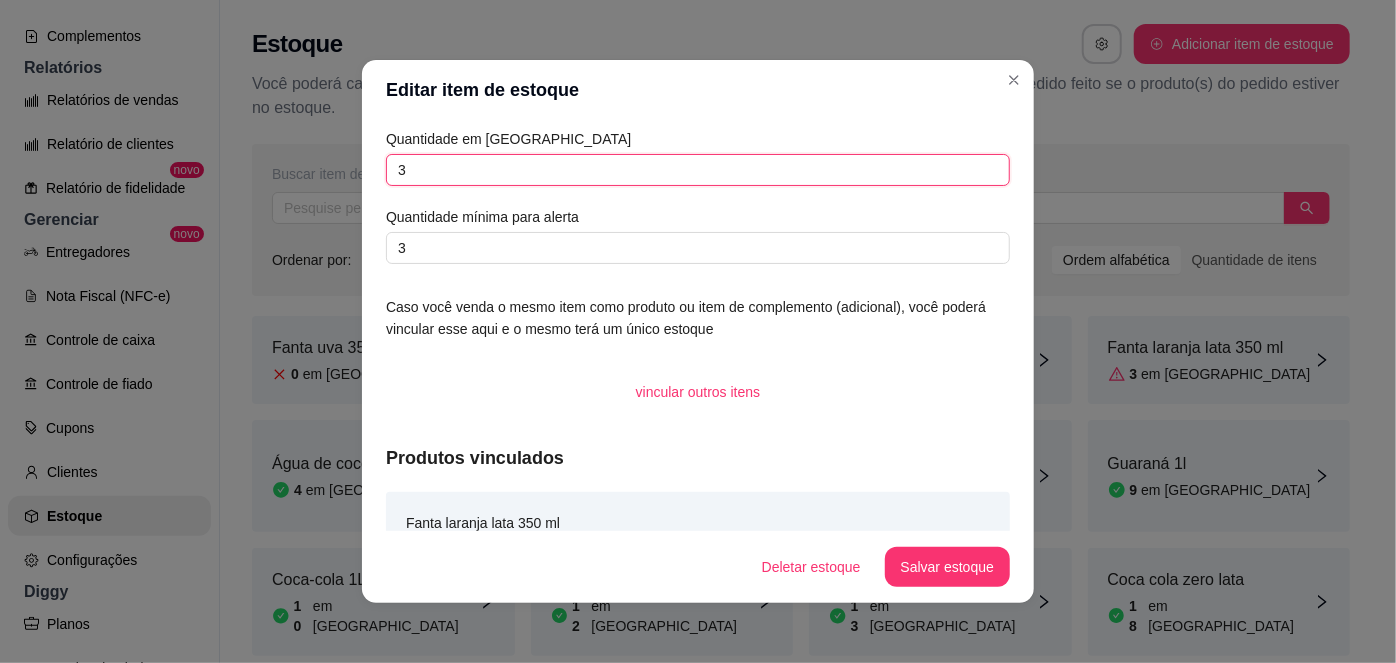 click on "3" at bounding box center [698, 170] 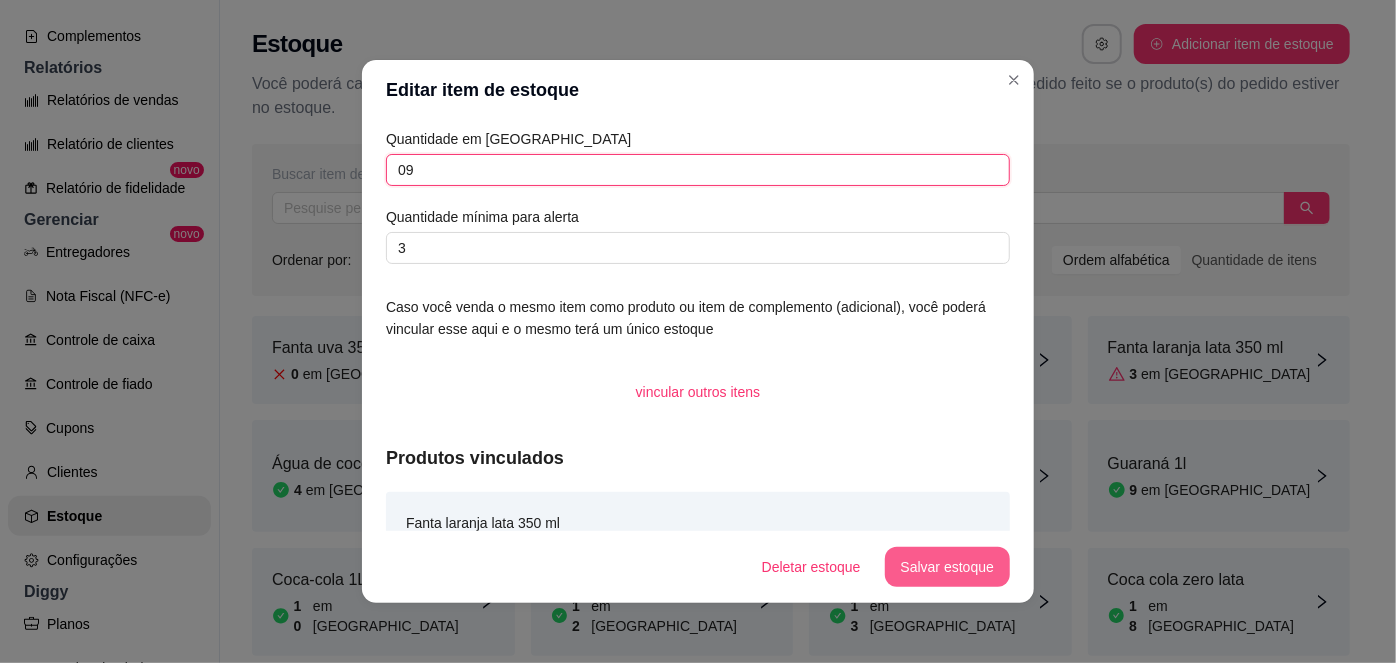 type on "09" 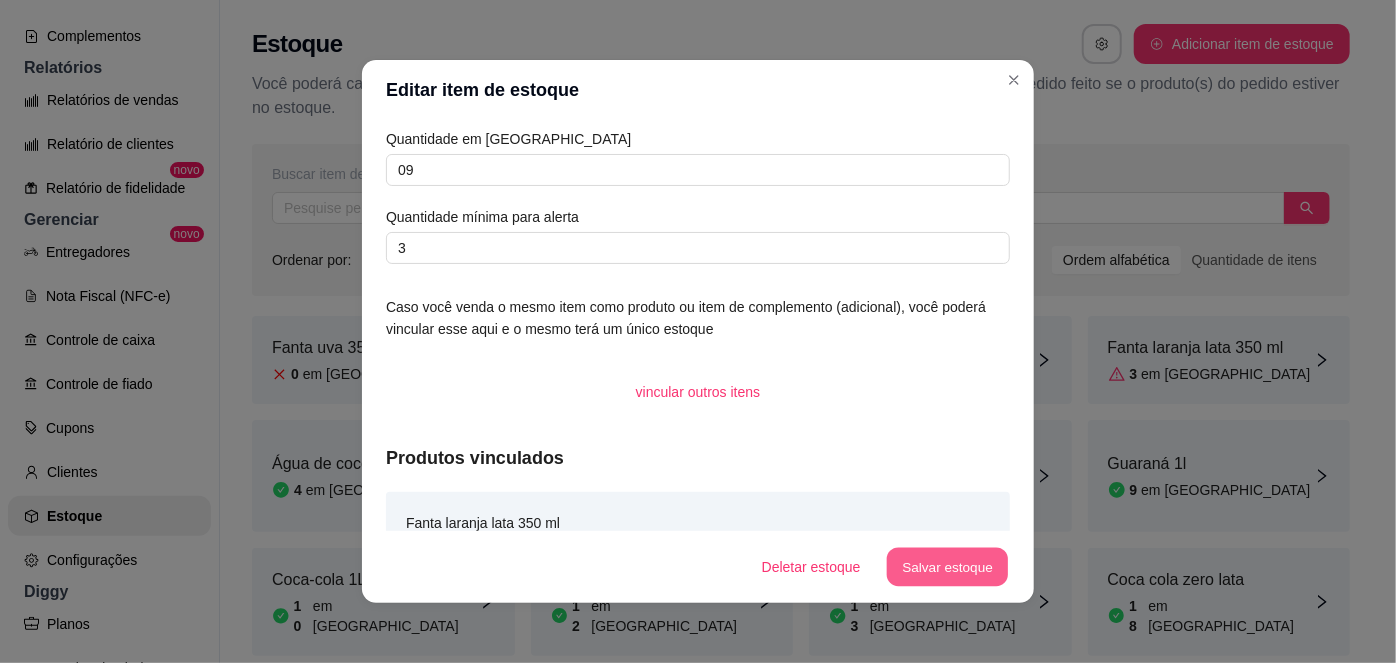 click on "Salvar estoque" at bounding box center [947, 567] 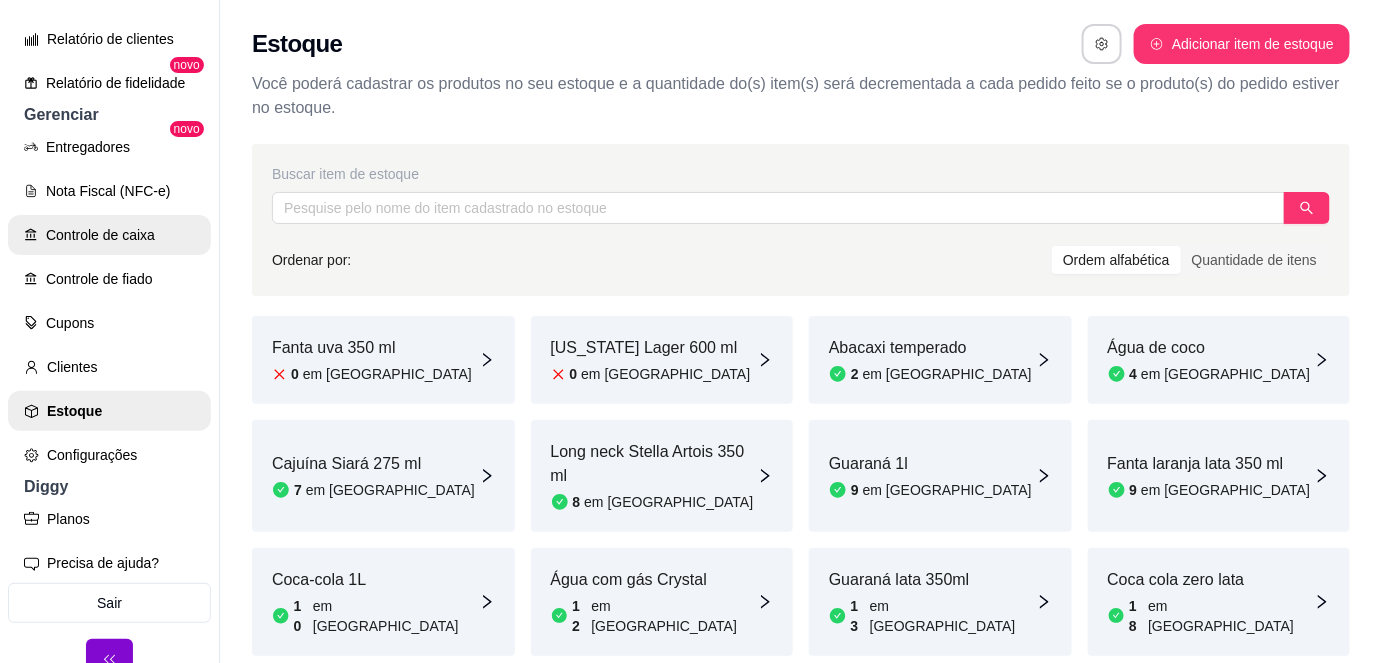 scroll, scrollTop: 722, scrollLeft: 0, axis: vertical 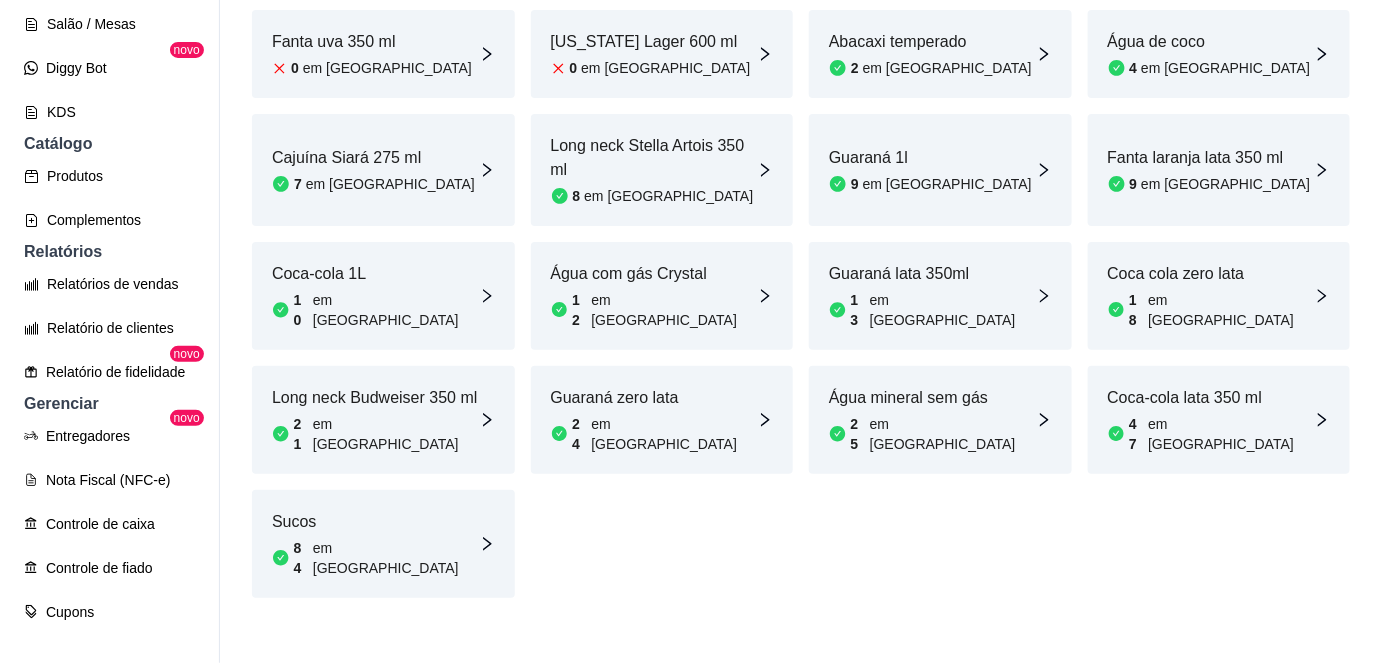 click on "Sucos 84 em [GEOGRAPHIC_DATA]" at bounding box center [383, 544] 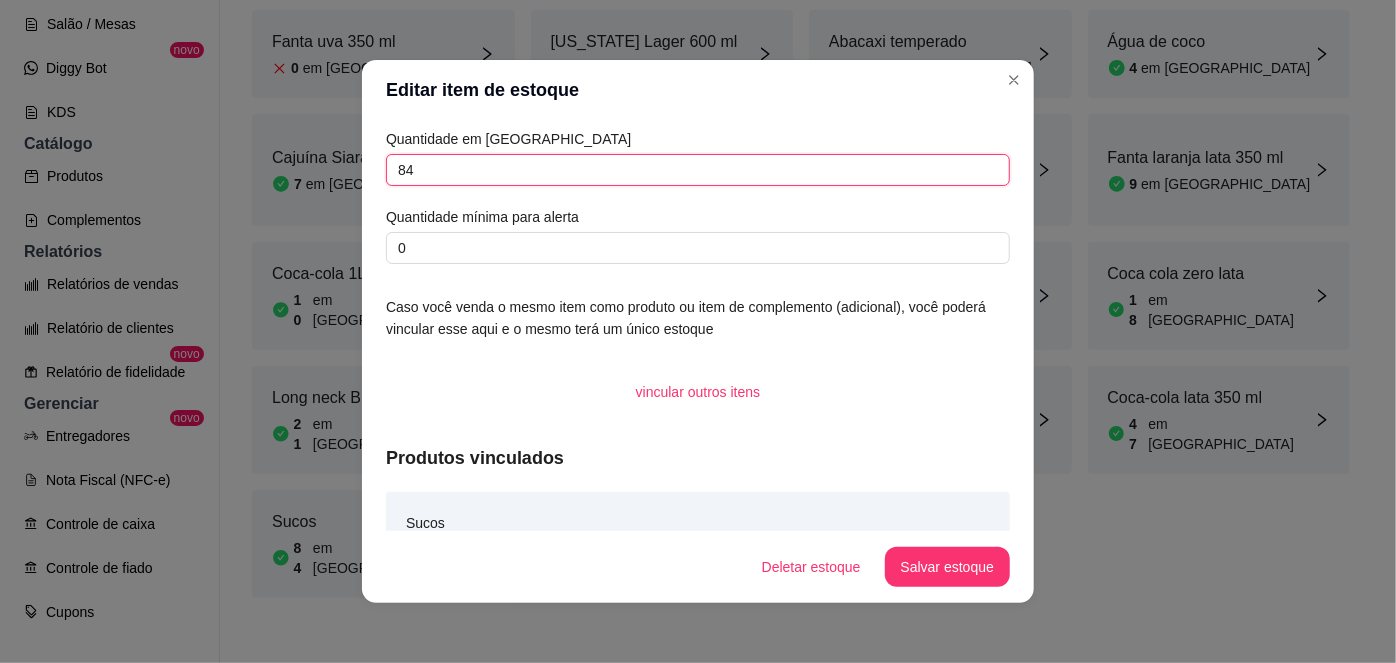 click on "84" at bounding box center [698, 170] 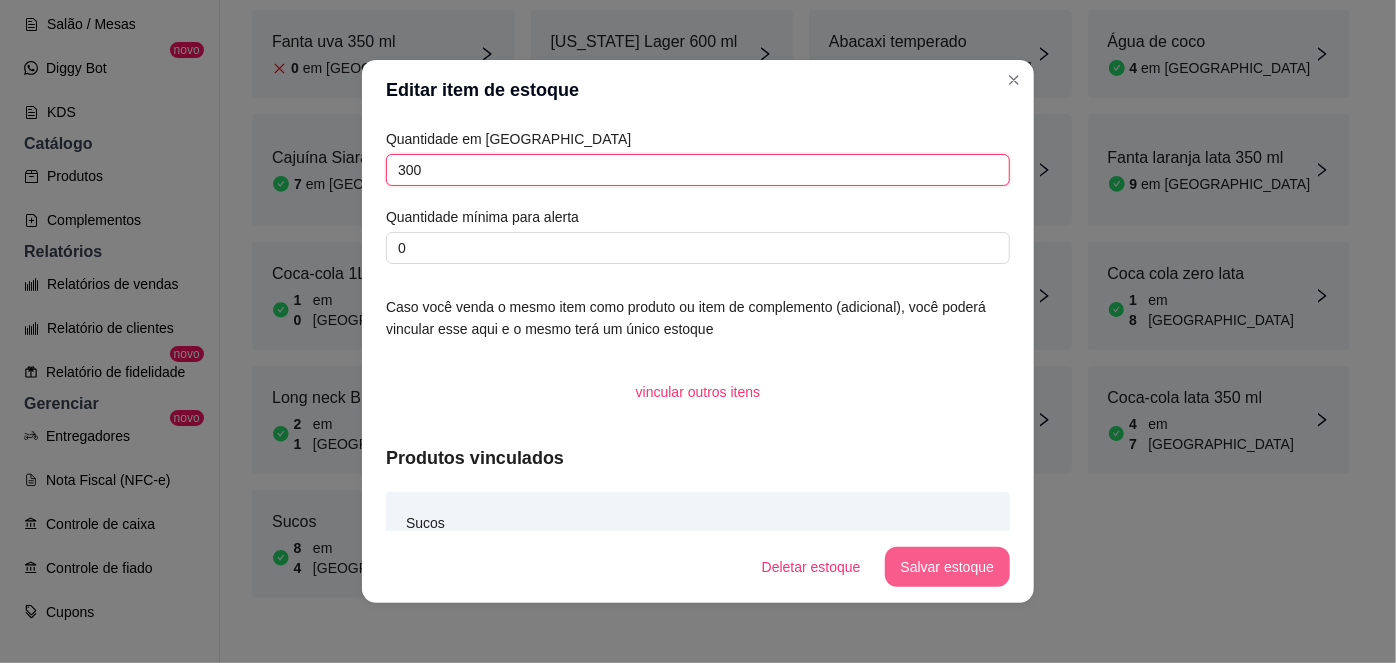 type on "300" 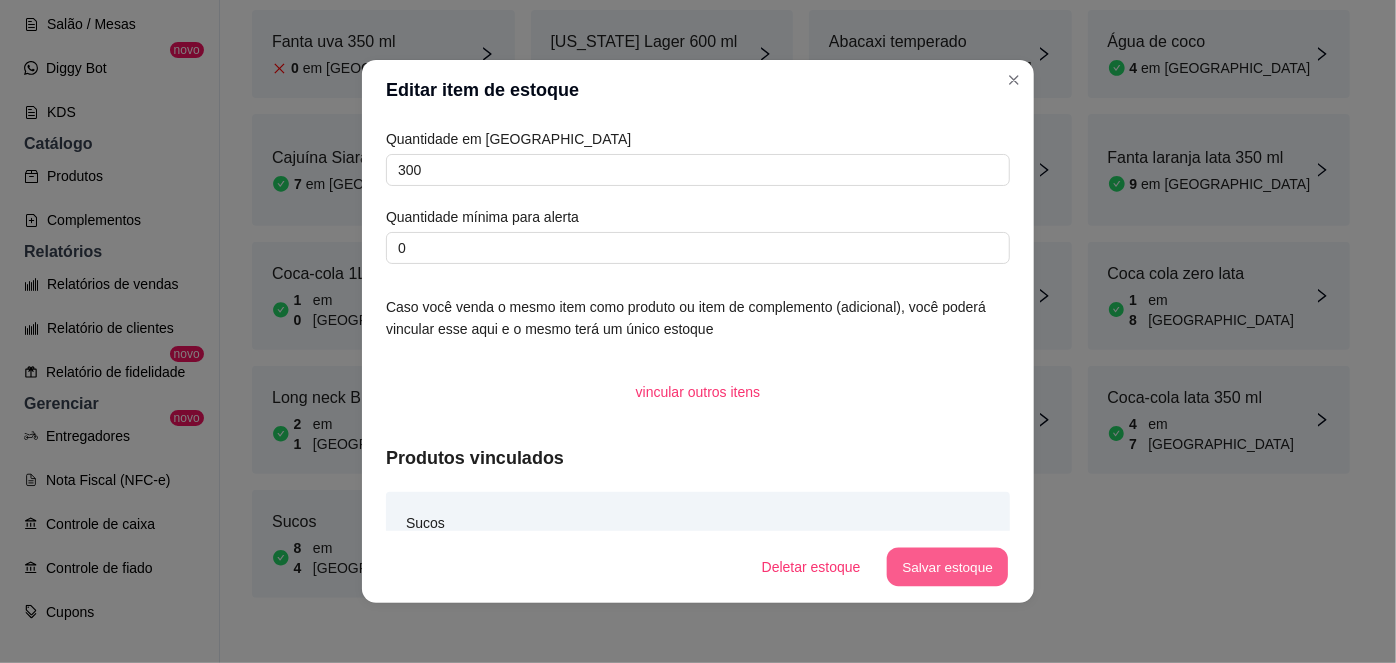 click on "Salvar estoque" at bounding box center (947, 567) 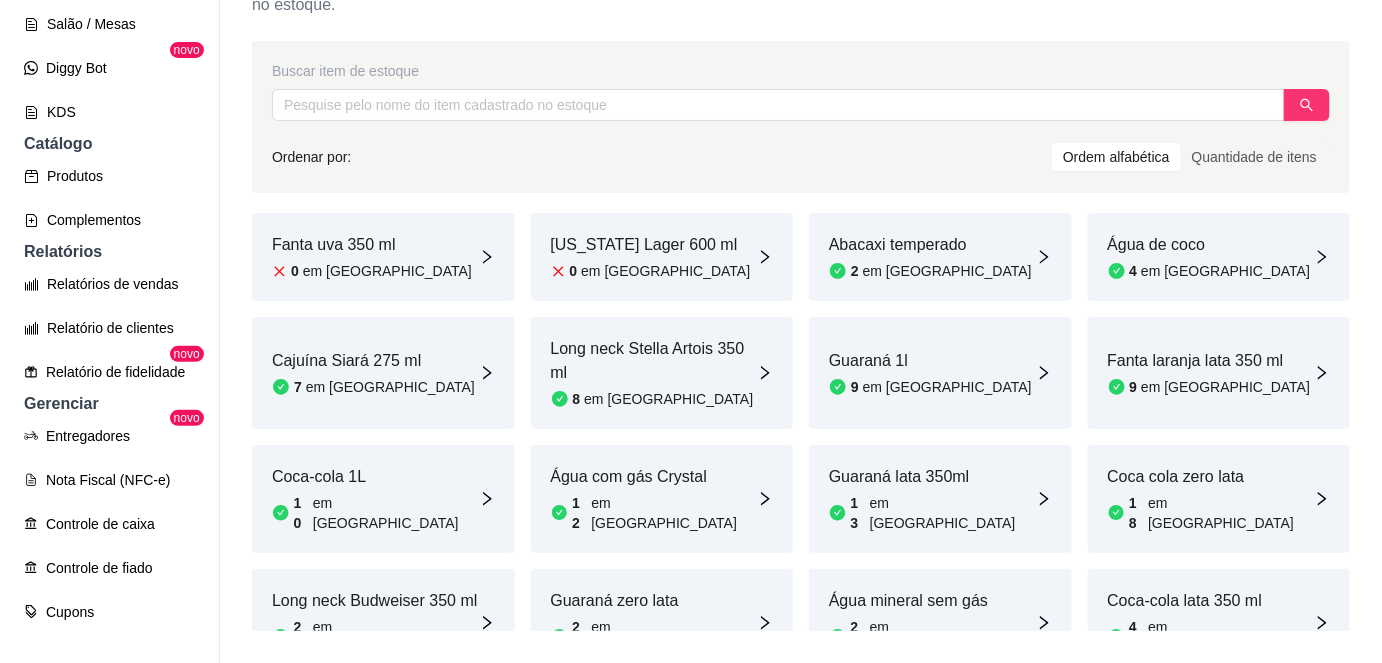 scroll, scrollTop: 70, scrollLeft: 0, axis: vertical 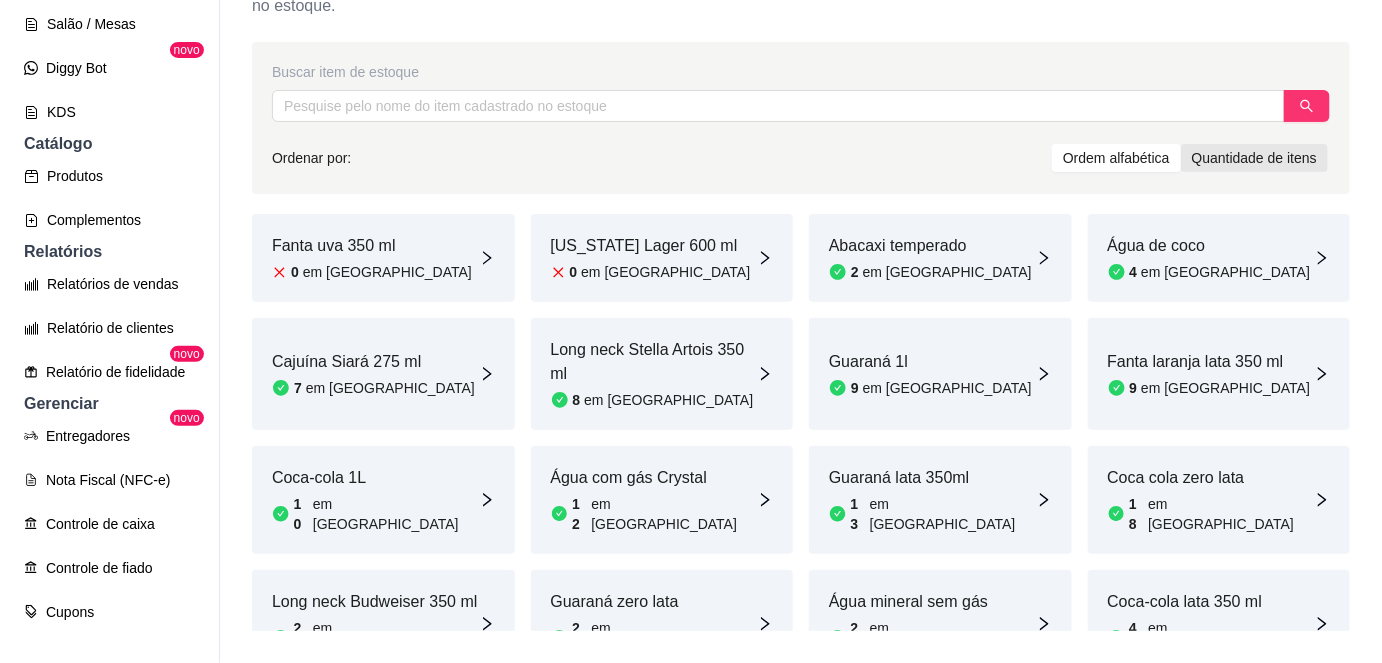 click on "Quantidade de itens" at bounding box center (1254, 158) 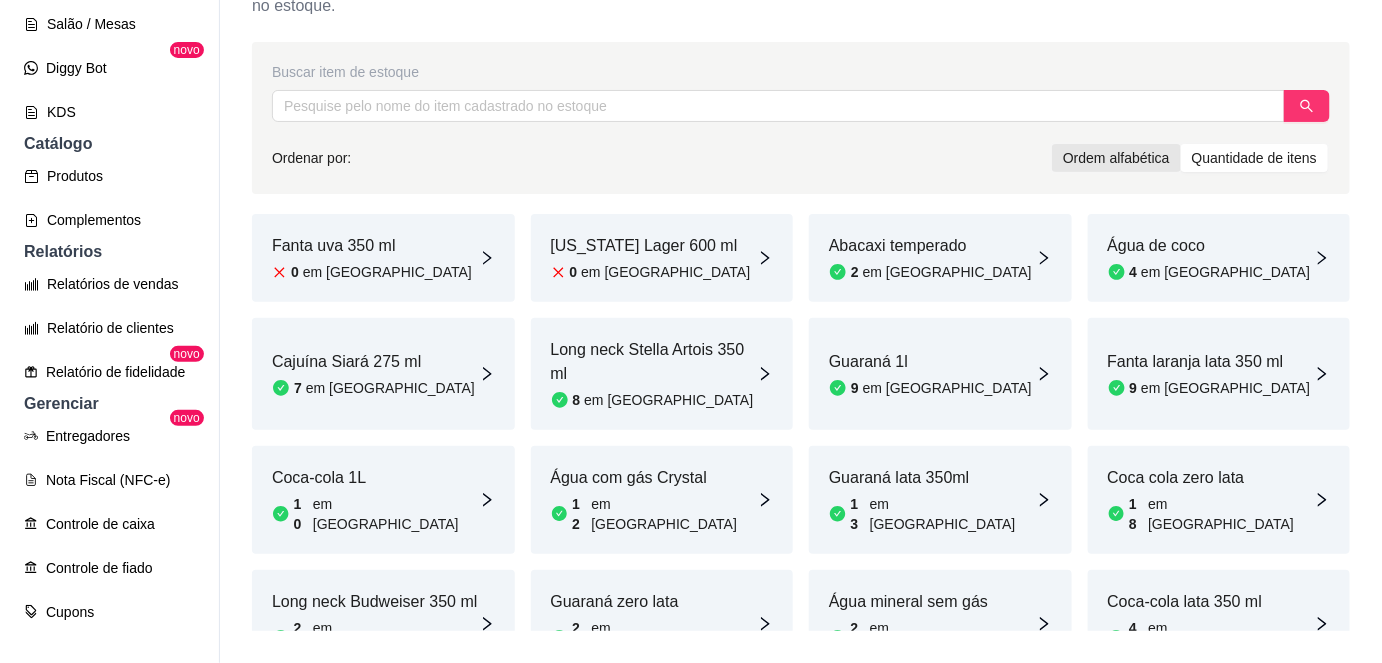 click on "Ordem alfabética" at bounding box center (1116, 158) 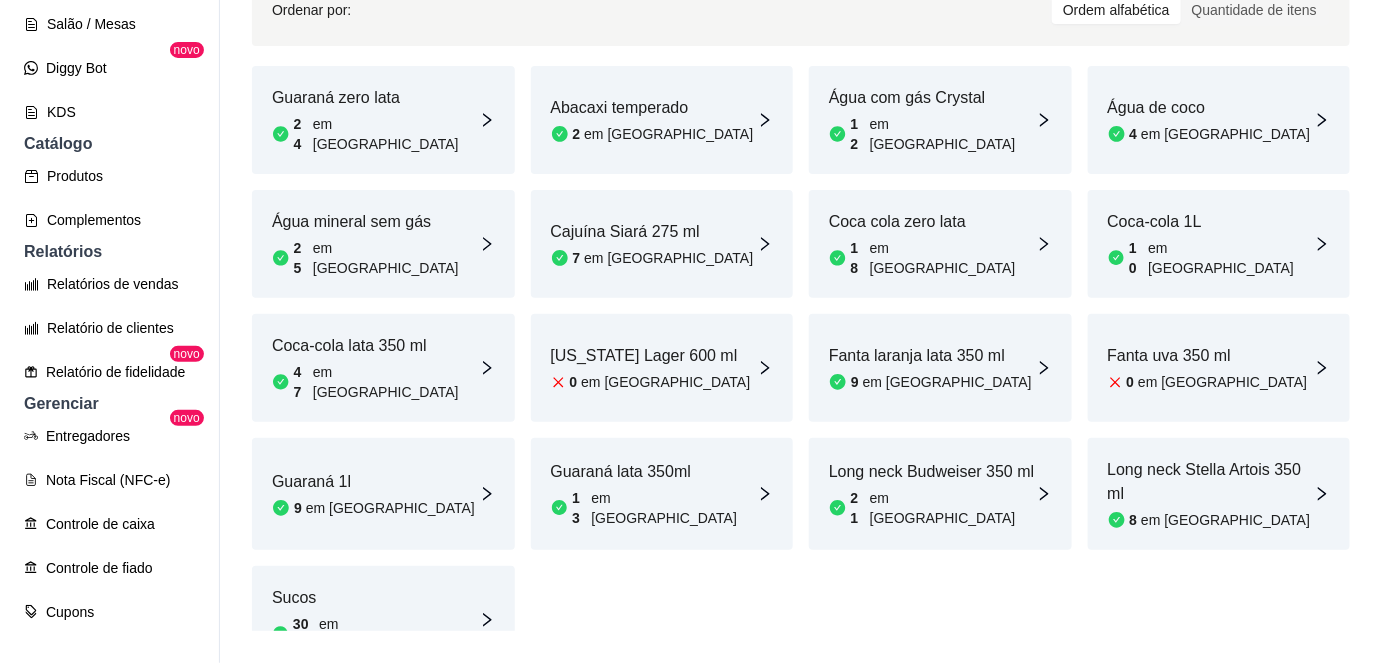 scroll, scrollTop: 212, scrollLeft: 0, axis: vertical 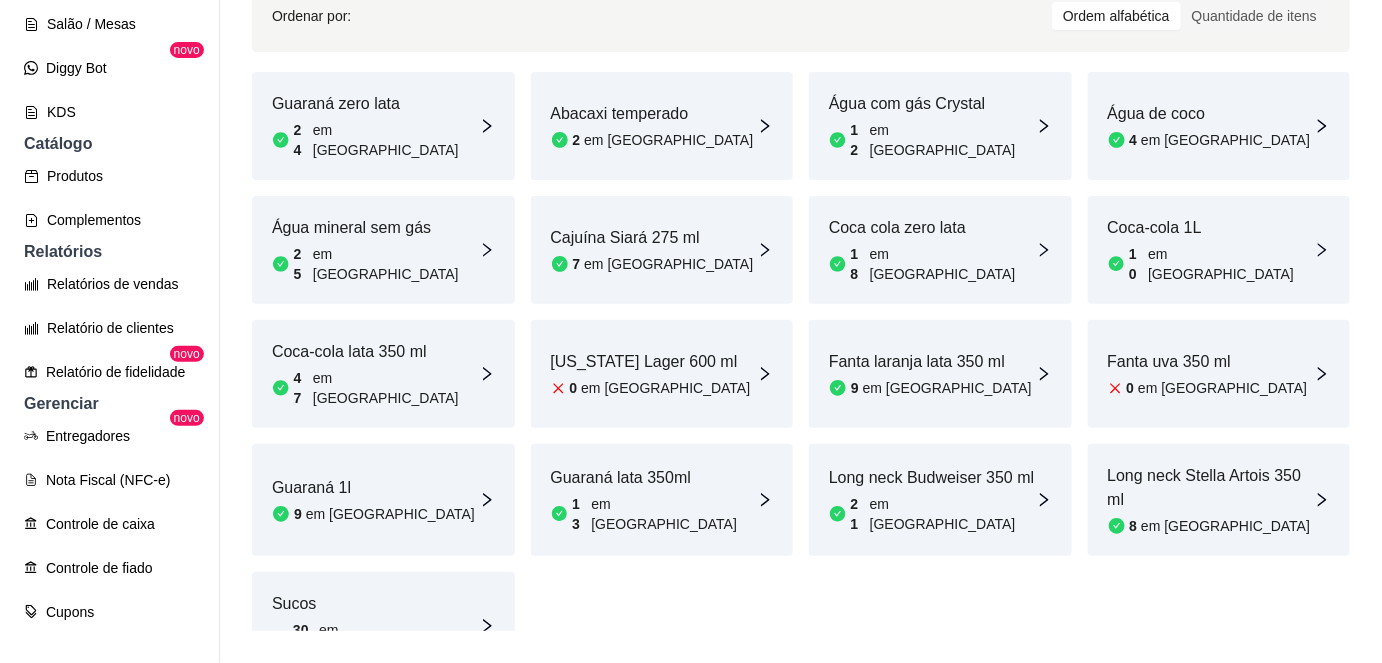 click on "Abacaxi temperado" at bounding box center [652, 114] 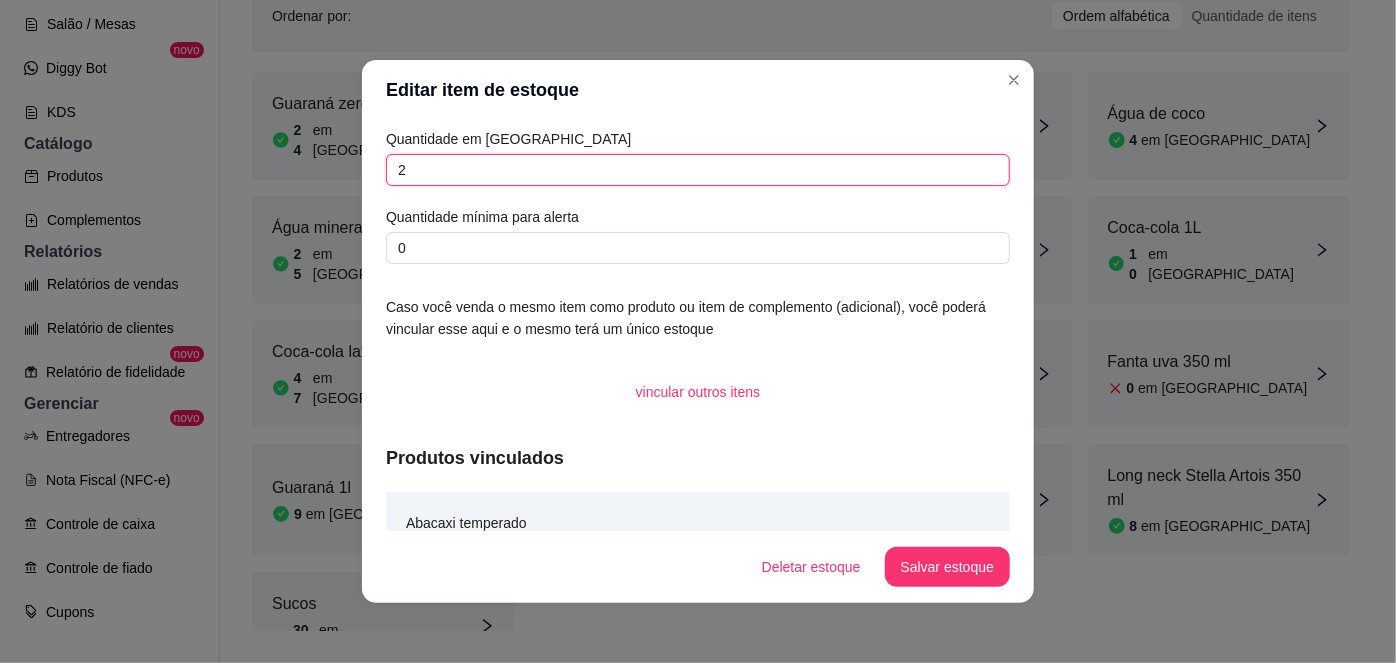 click on "2" at bounding box center [698, 170] 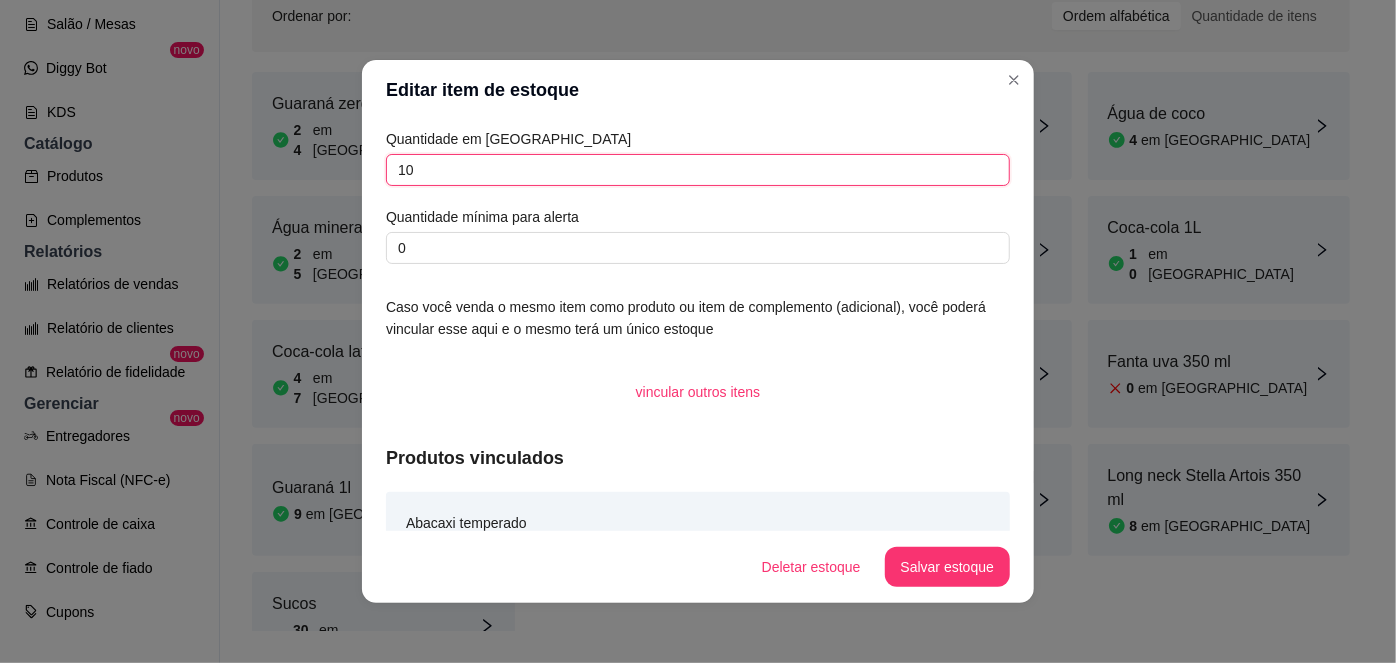 type on "1" 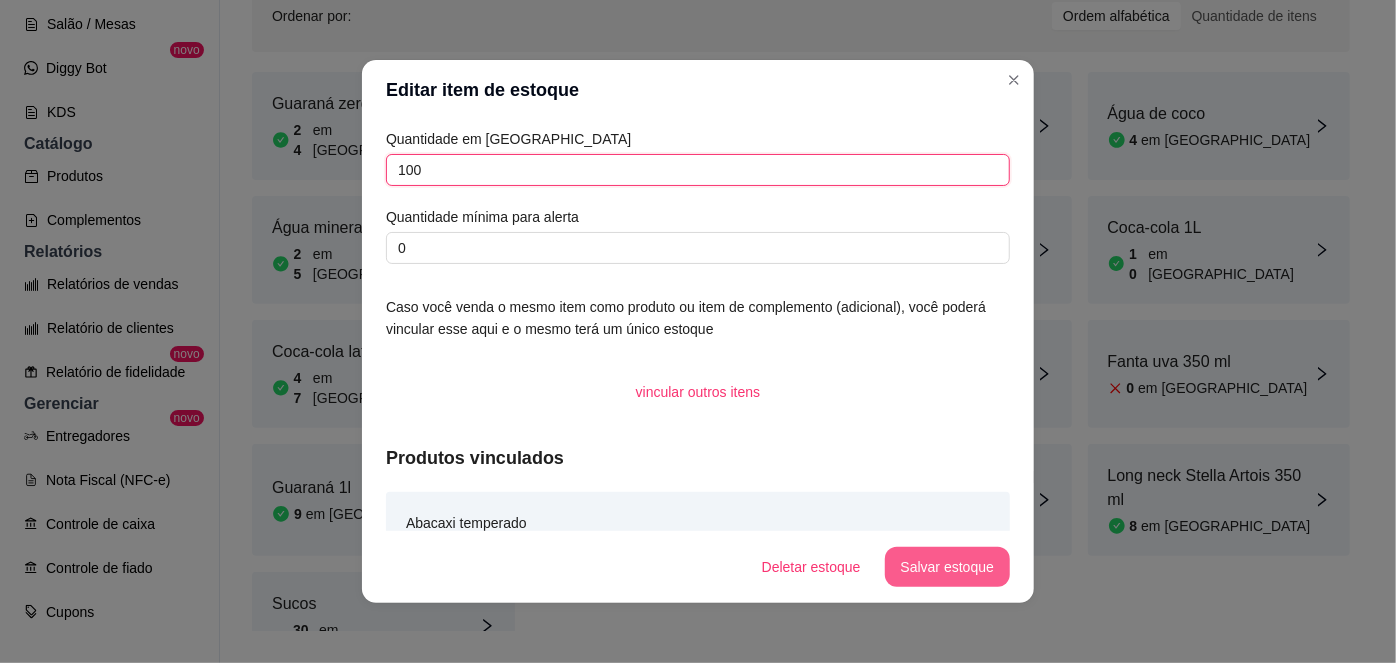 type on "100" 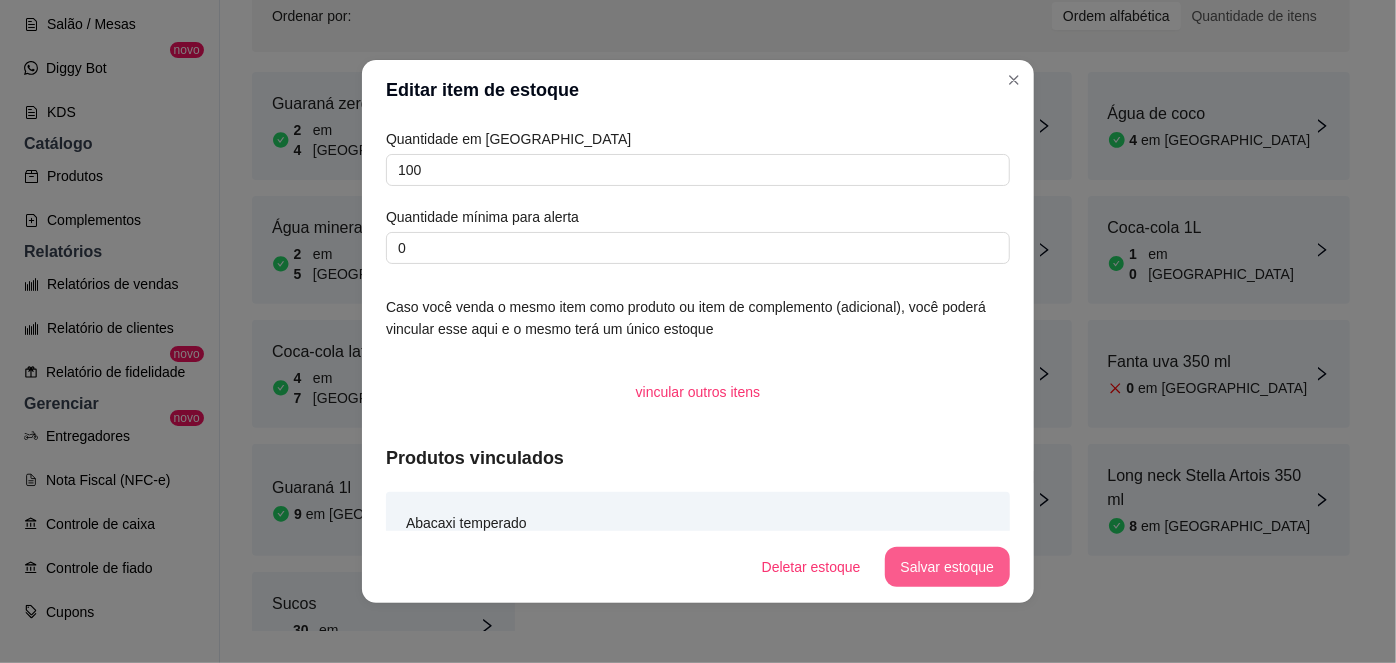 click on "Salvar estoque" at bounding box center [947, 567] 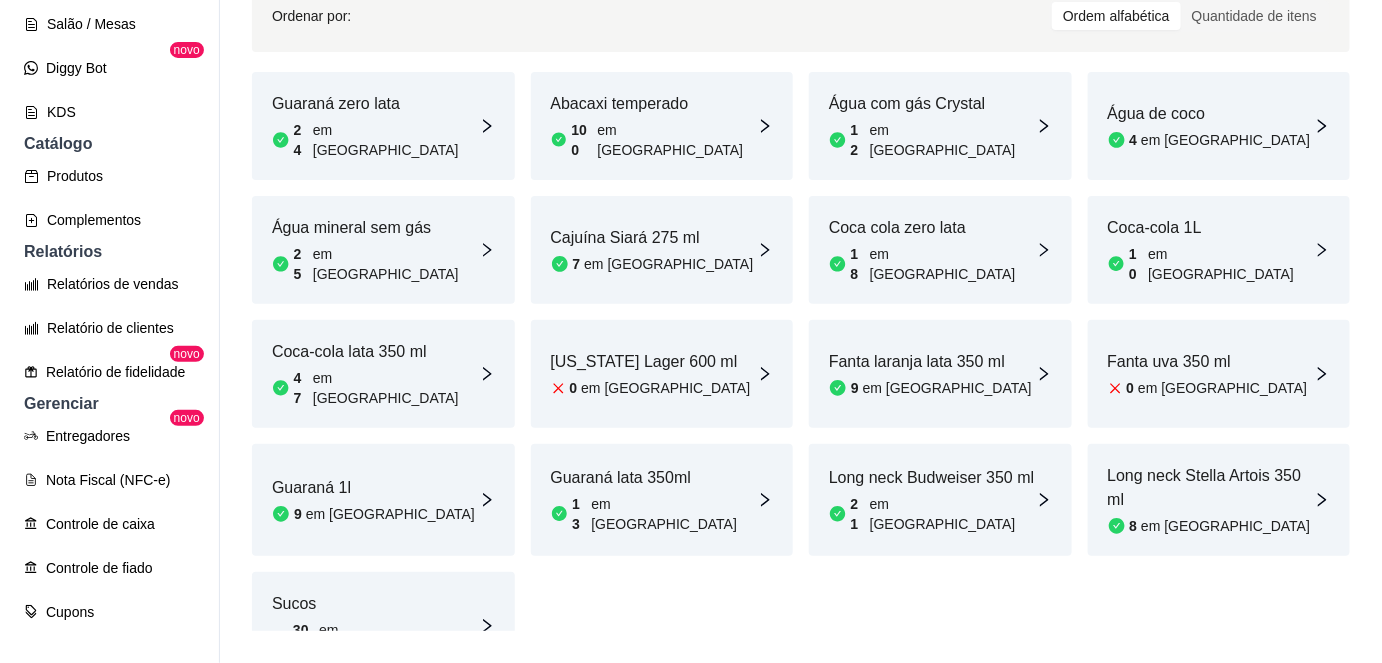 click on "4 em [GEOGRAPHIC_DATA]" at bounding box center [1209, 140] 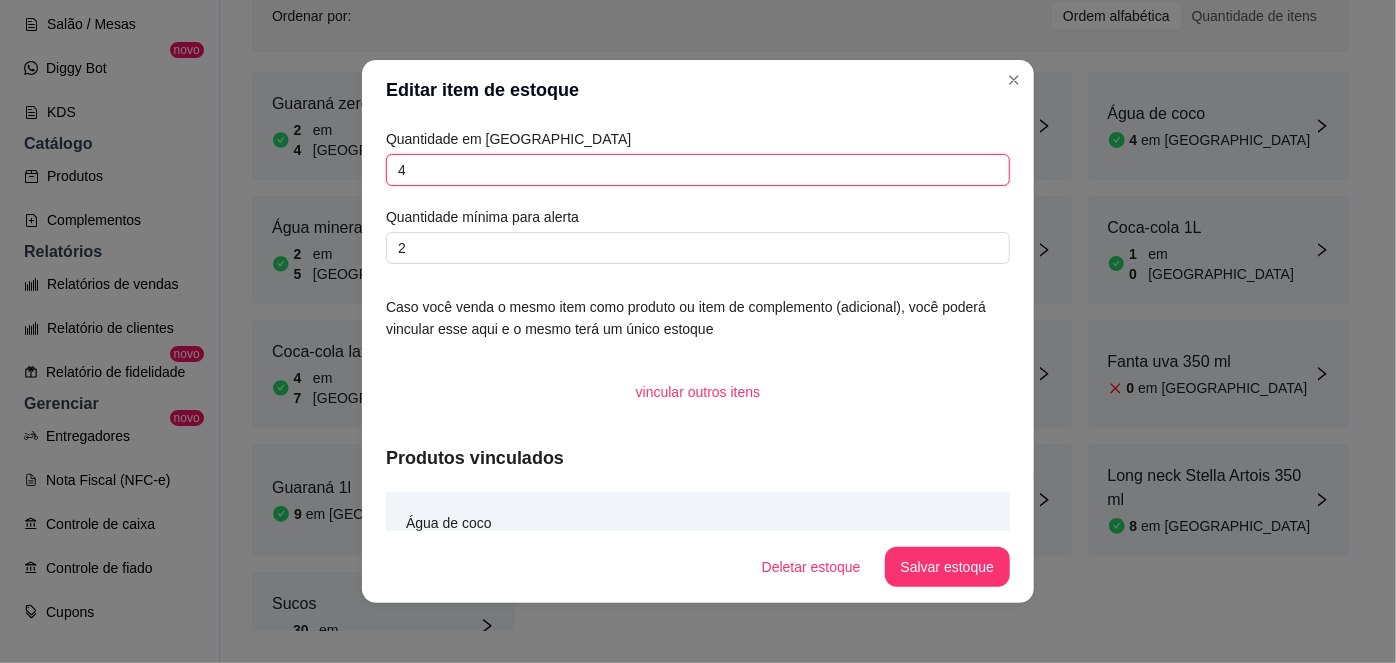 click on "4" at bounding box center [698, 170] 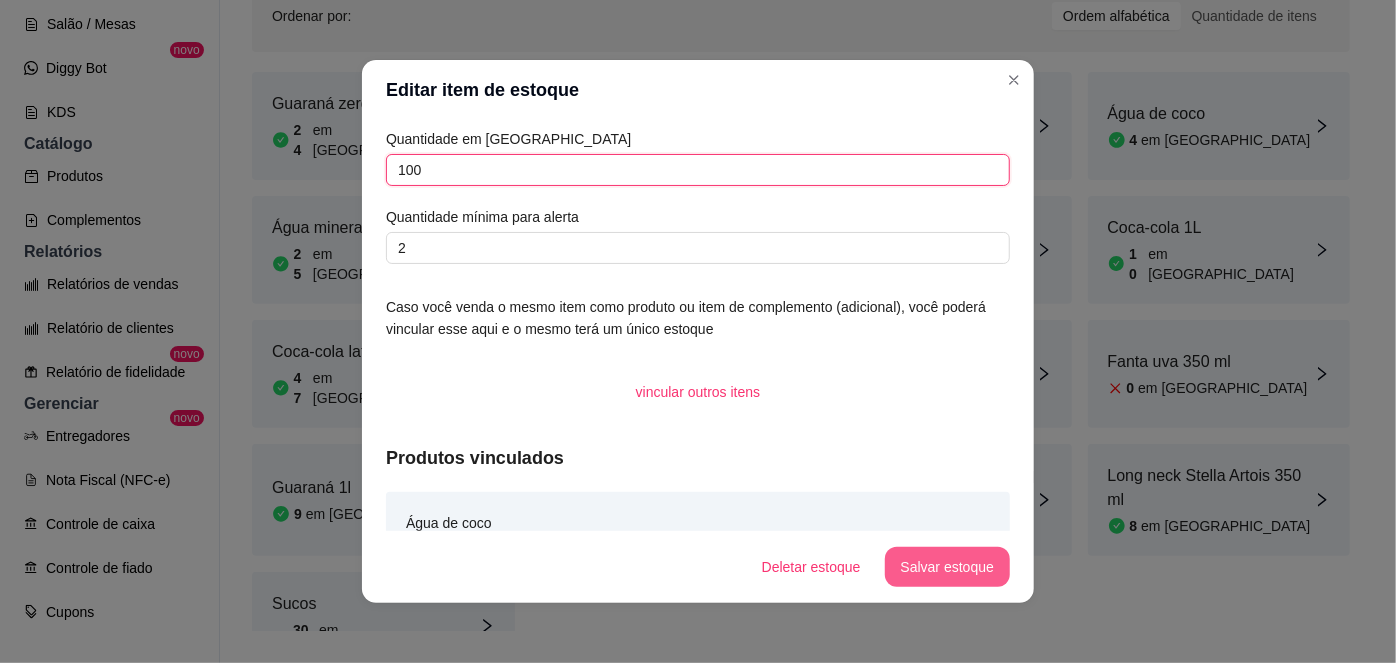 type on "100" 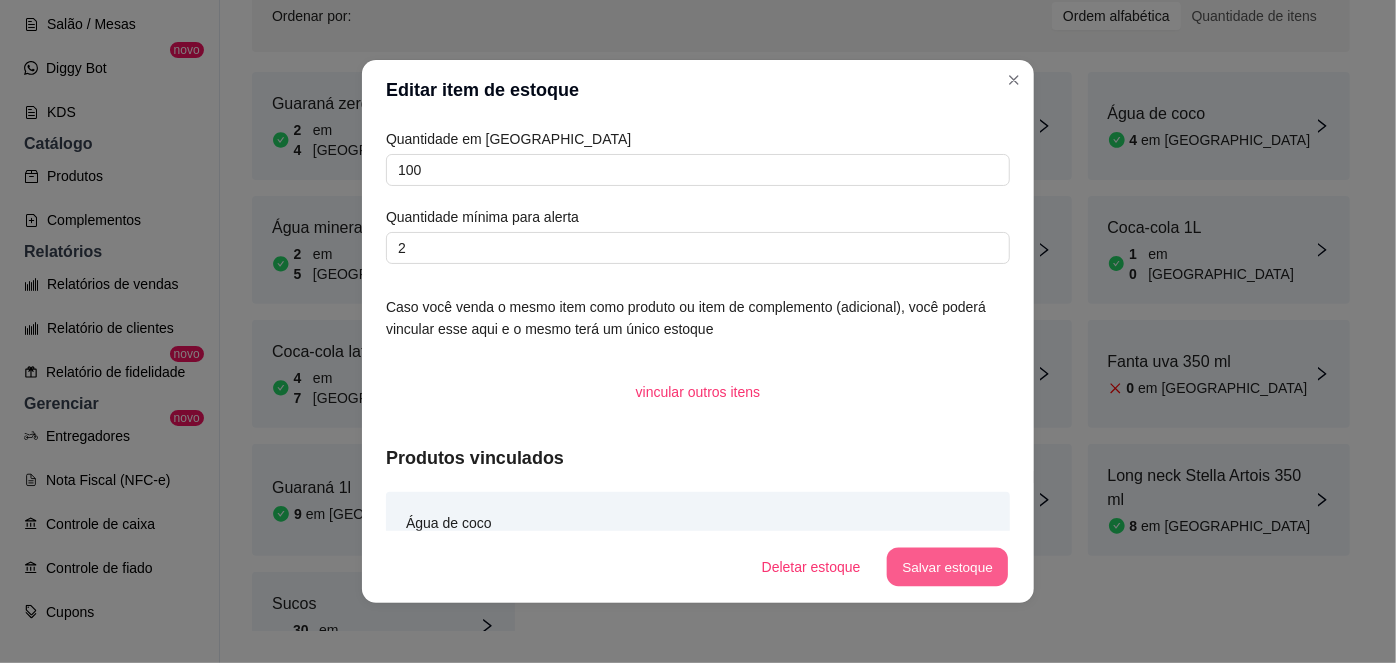 click on "Salvar estoque" at bounding box center [947, 567] 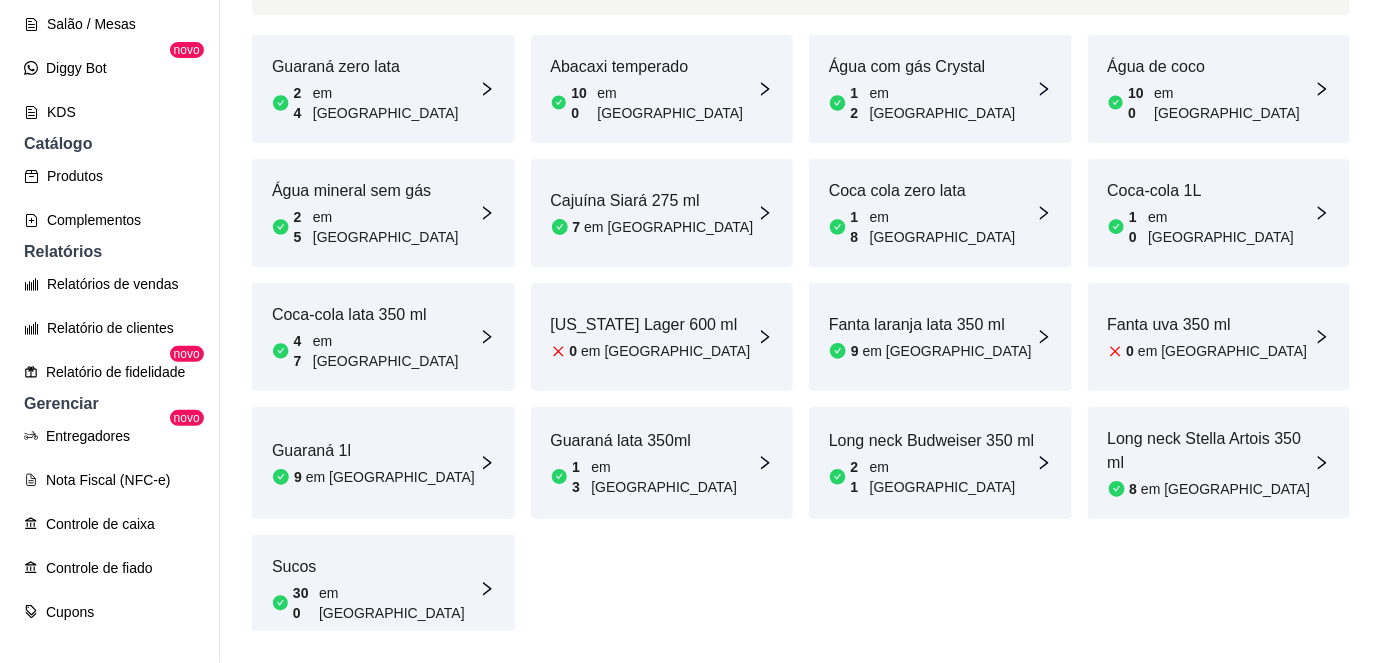 scroll, scrollTop: 253, scrollLeft: 0, axis: vertical 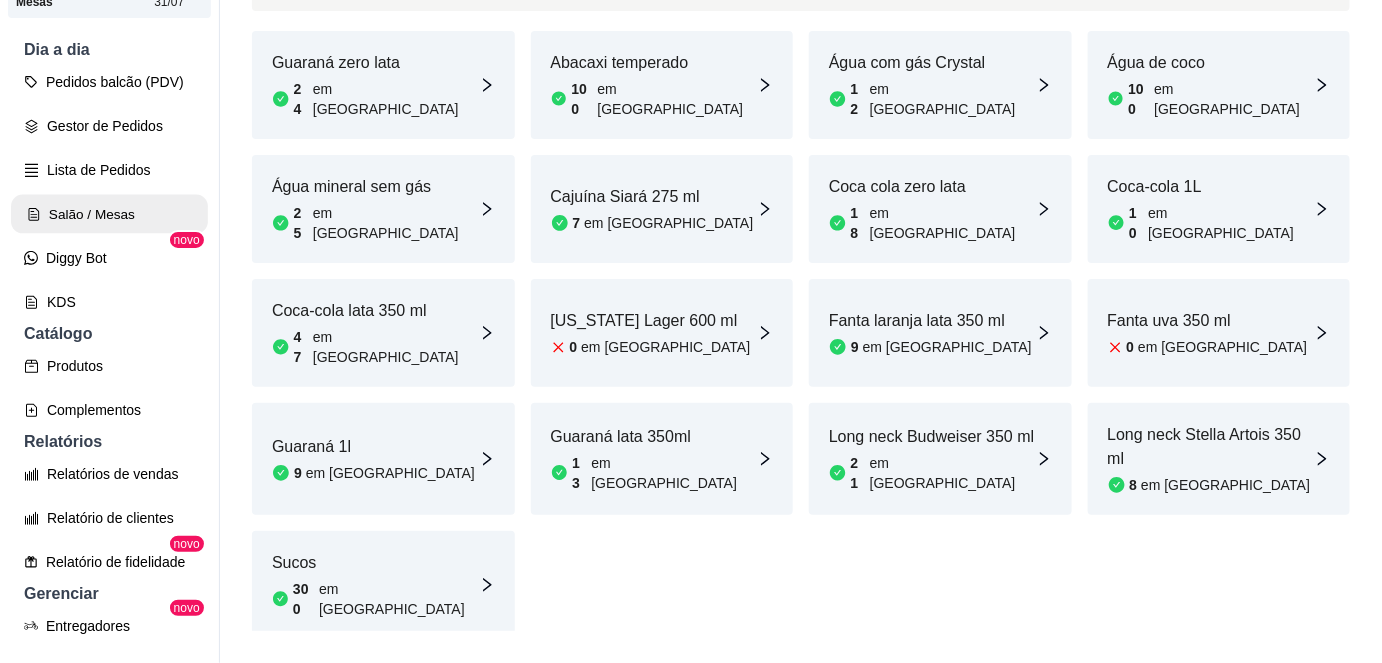 click on "Salão / Mesas" at bounding box center [109, 214] 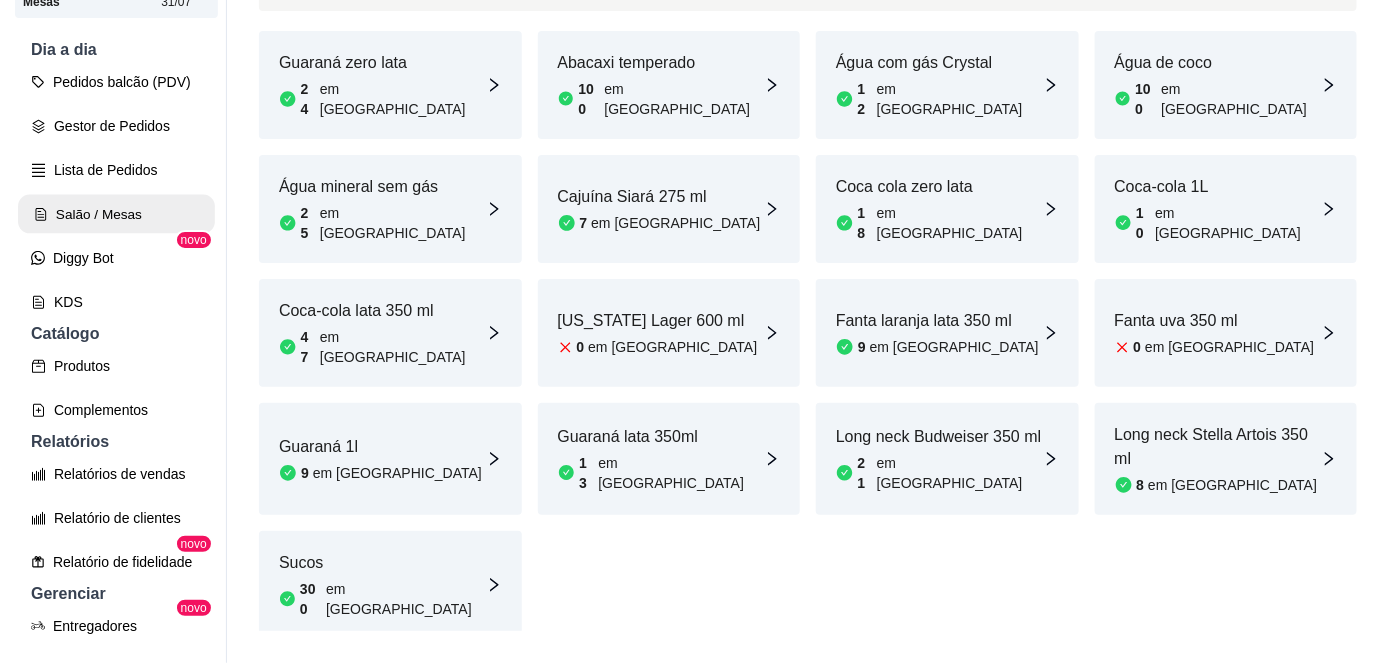 scroll, scrollTop: 0, scrollLeft: 0, axis: both 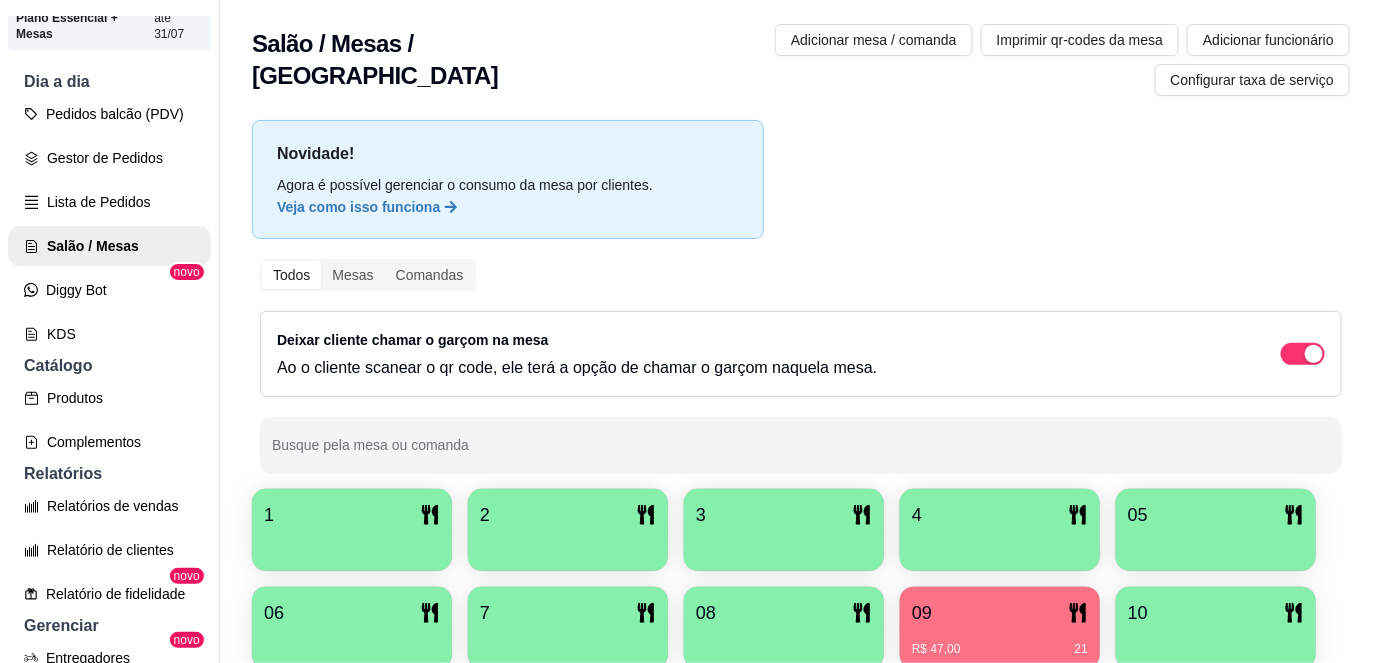 click on "09 R$ 47,00 21" at bounding box center [1000, 628] 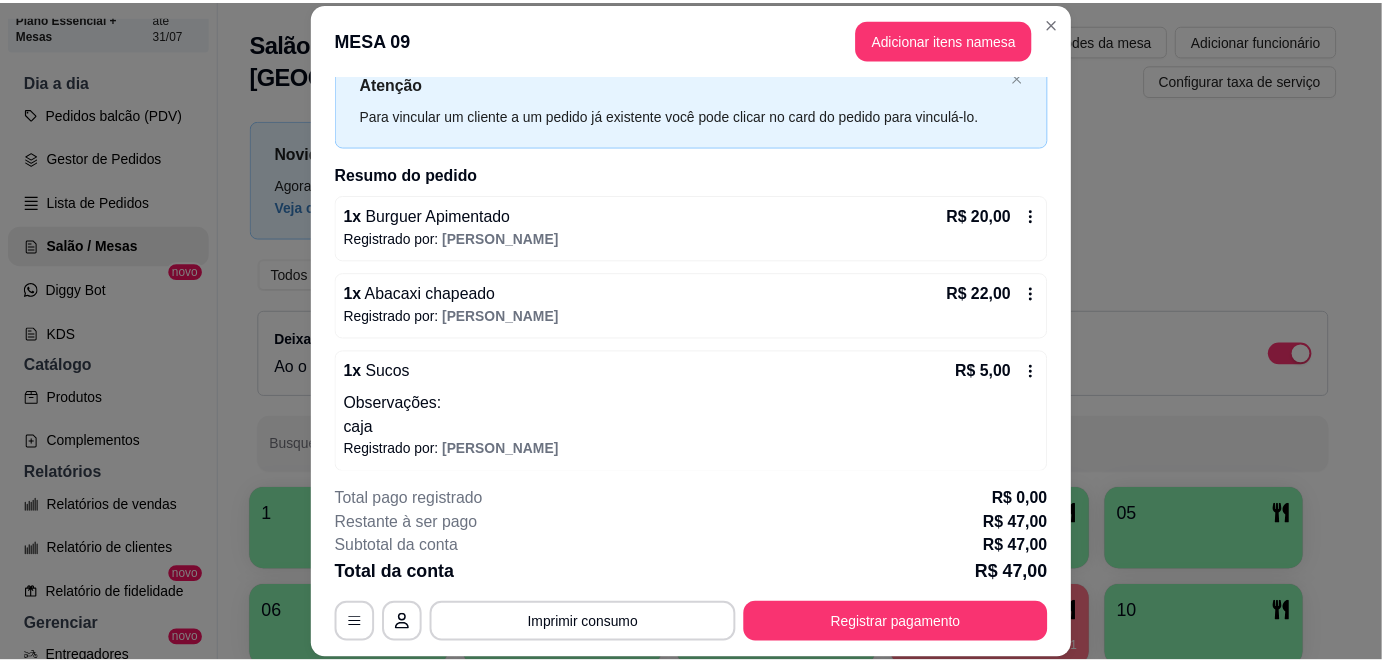 scroll, scrollTop: 76, scrollLeft: 0, axis: vertical 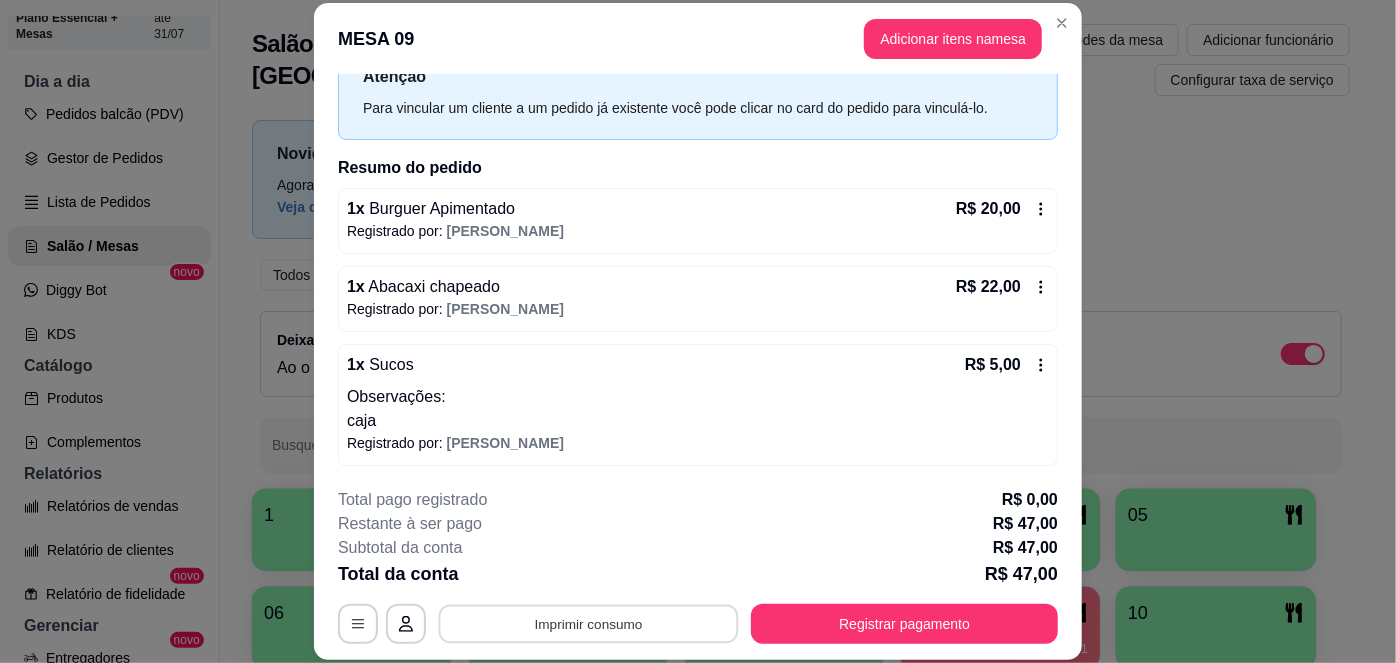 click on "Imprimir consumo" at bounding box center (589, 623) 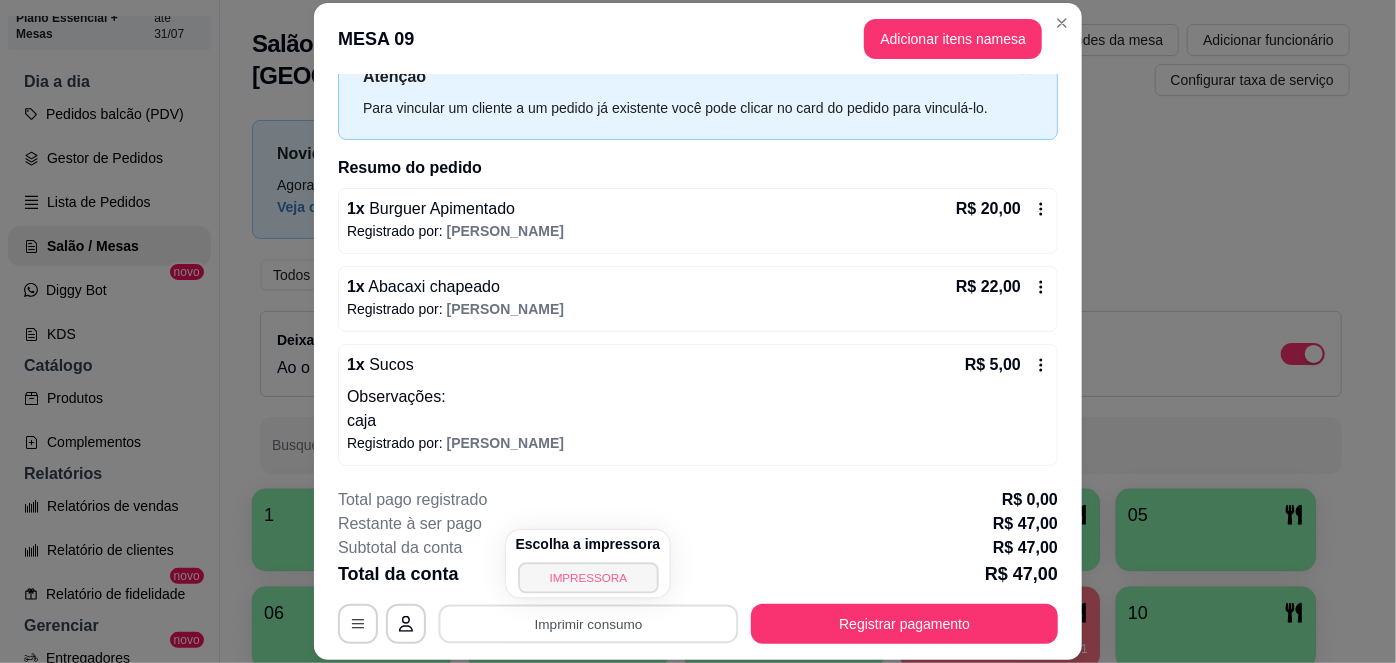 click on "IMPRESSORA" at bounding box center [588, 577] 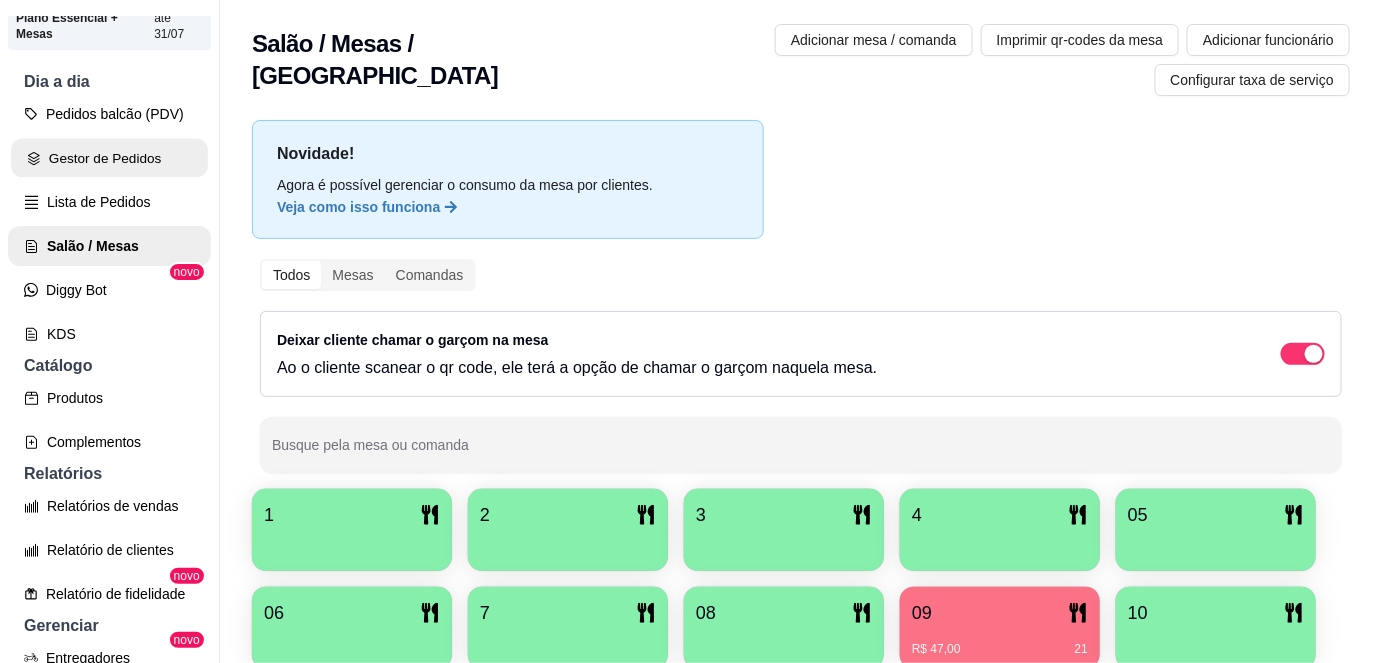 click on "Gestor de Pedidos" at bounding box center (109, 158) 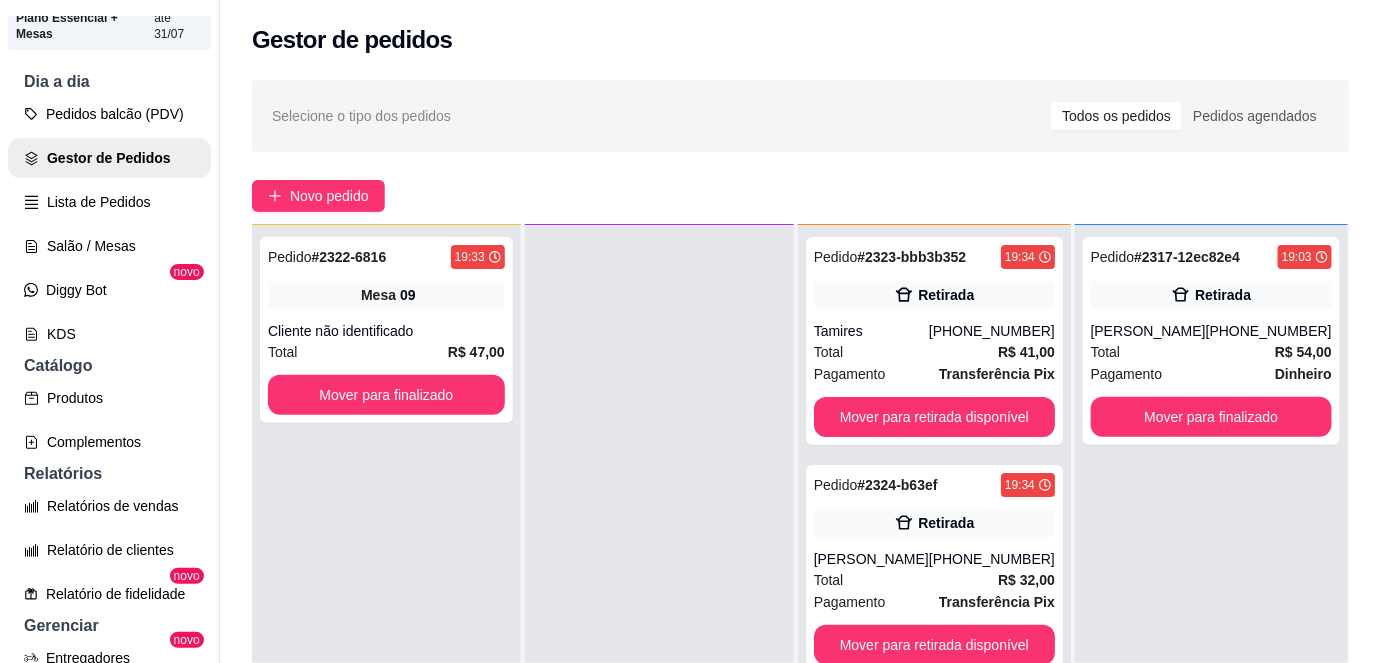 scroll, scrollTop: 56, scrollLeft: 0, axis: vertical 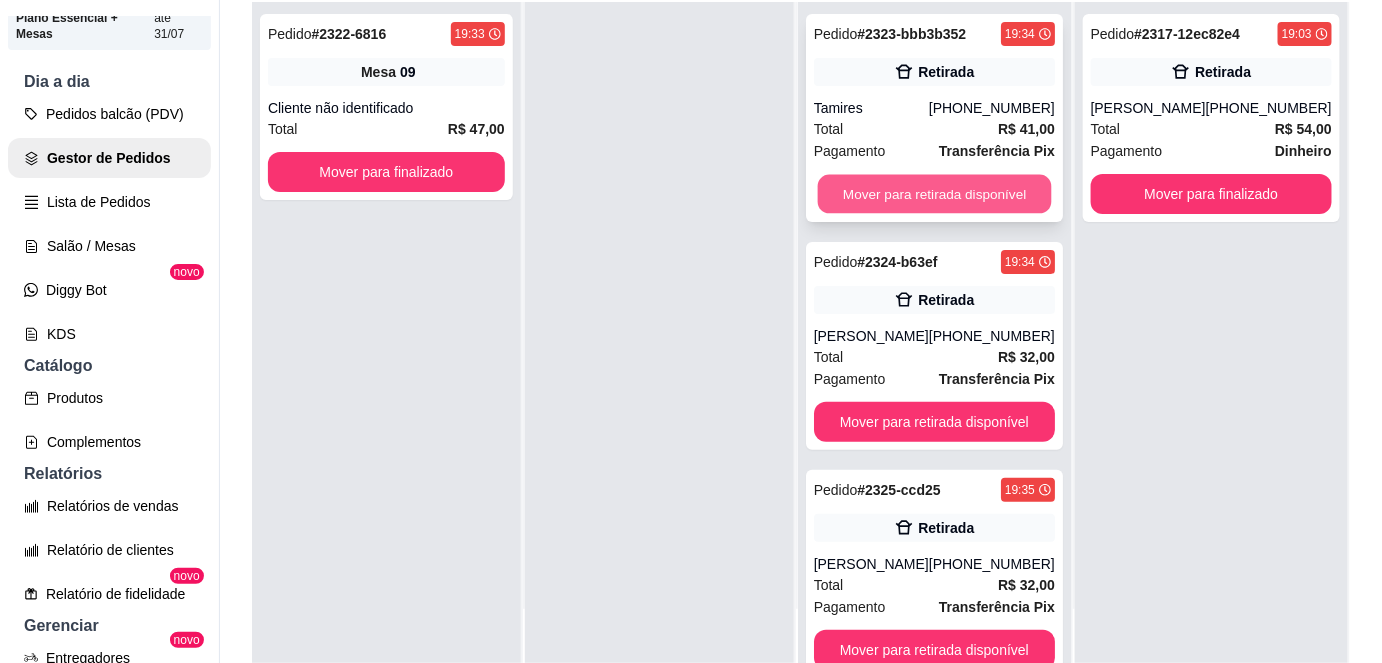 click on "Mover para retirada disponível" at bounding box center [934, 194] 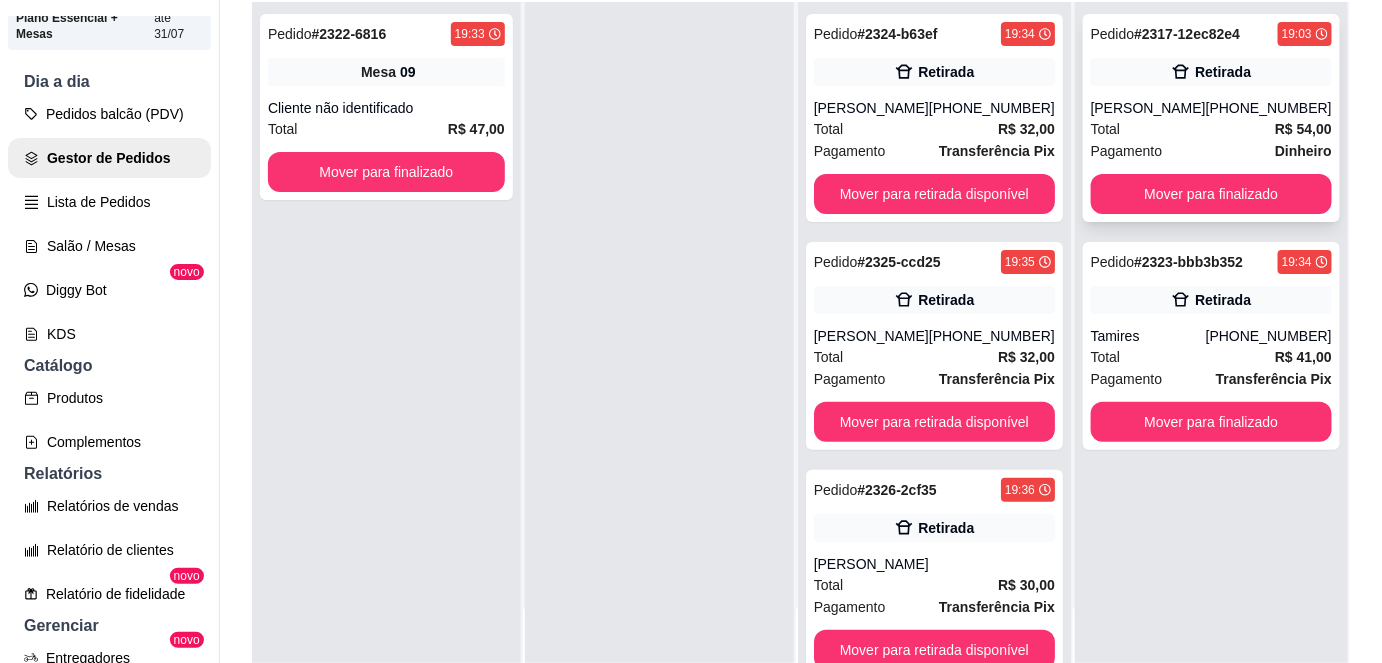 click on "[PERSON_NAME]" at bounding box center [1148, 108] 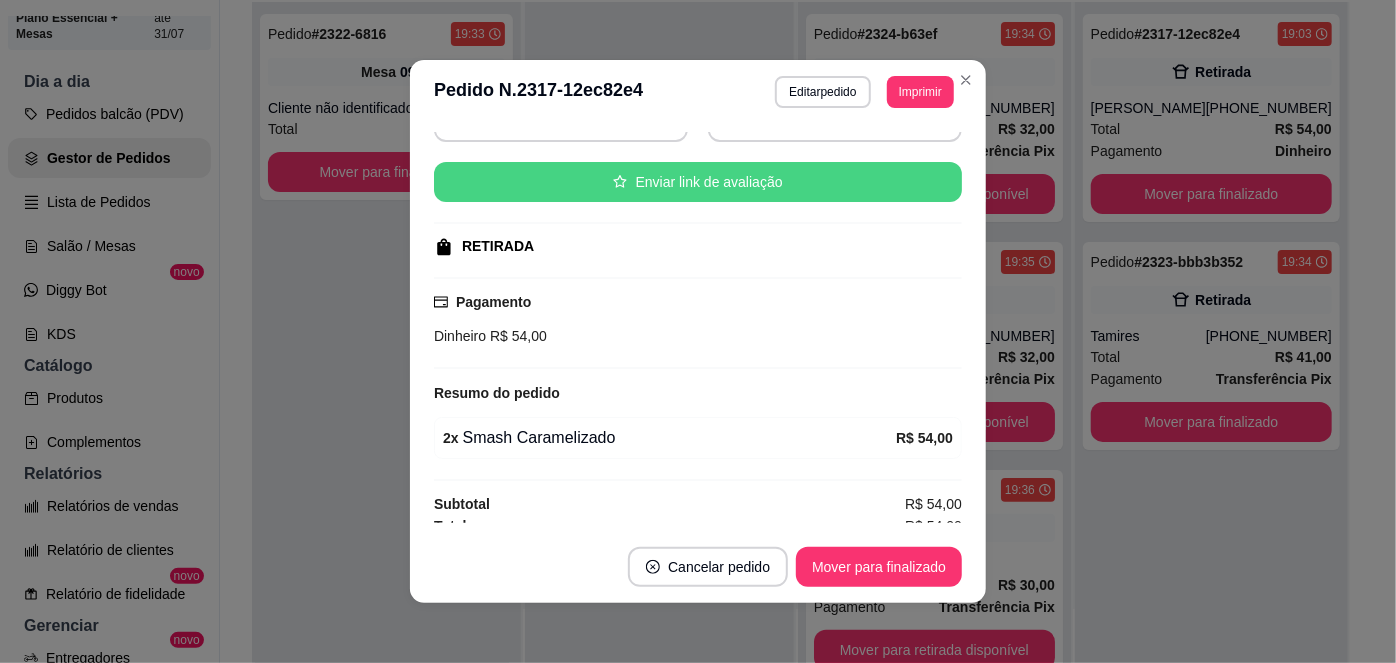 scroll, scrollTop: 226, scrollLeft: 0, axis: vertical 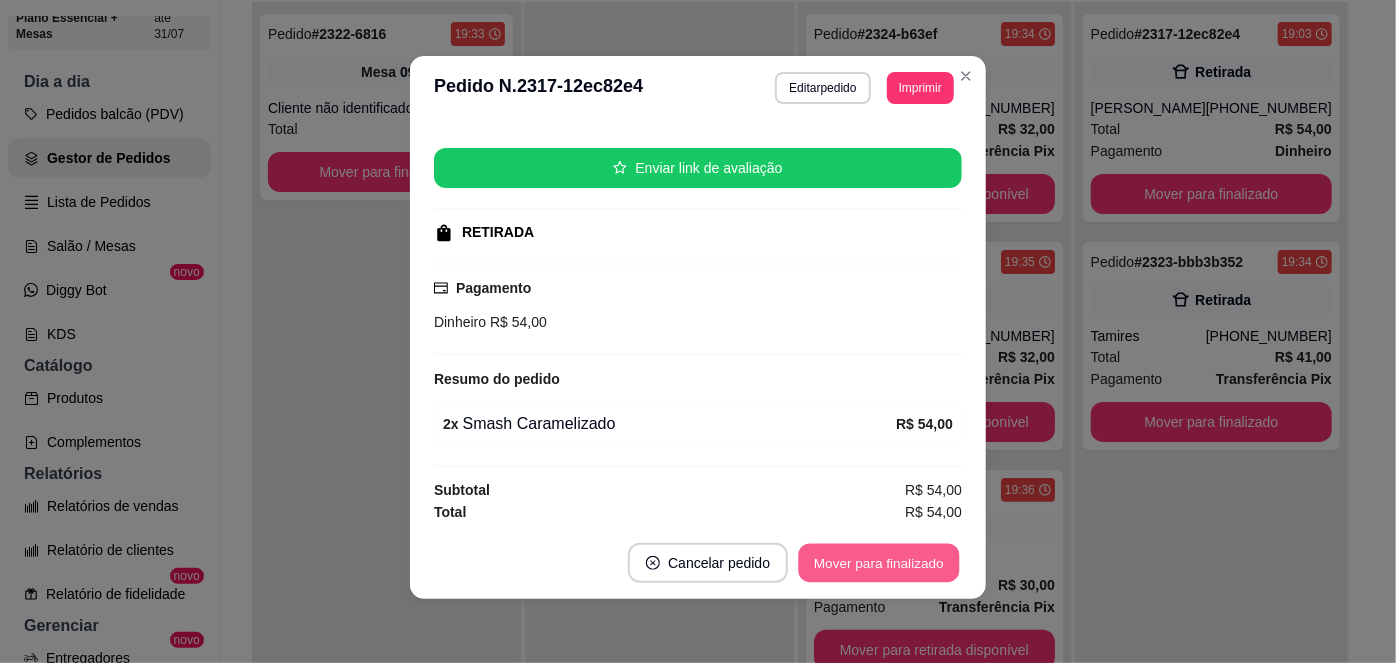 click on "Mover para finalizado" at bounding box center (879, 563) 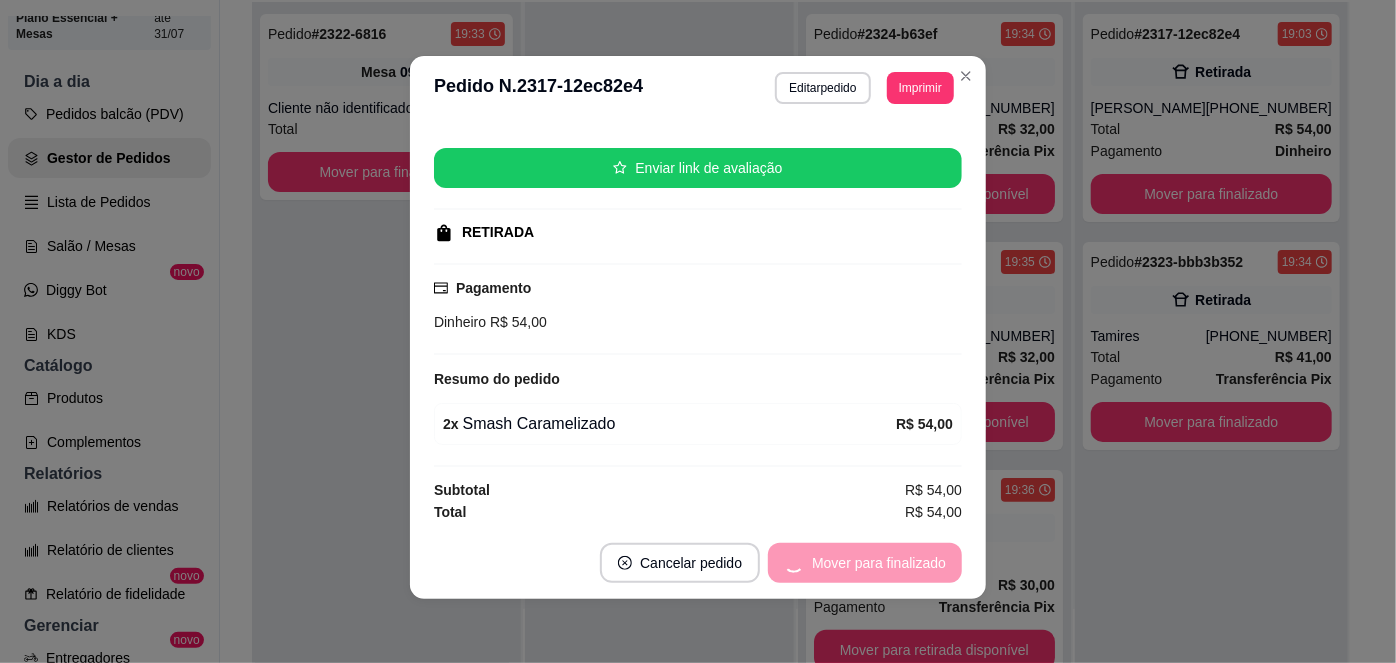 scroll, scrollTop: 180, scrollLeft: 0, axis: vertical 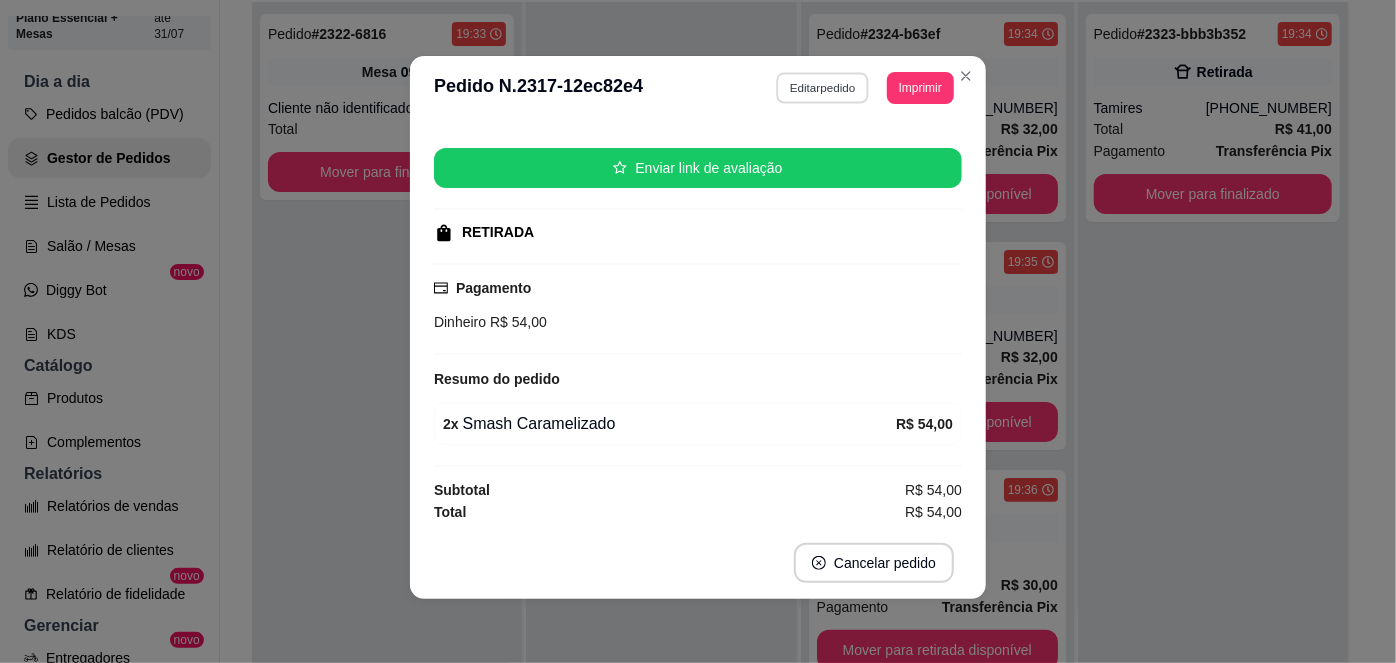 click on "Editar  pedido" at bounding box center [823, 87] 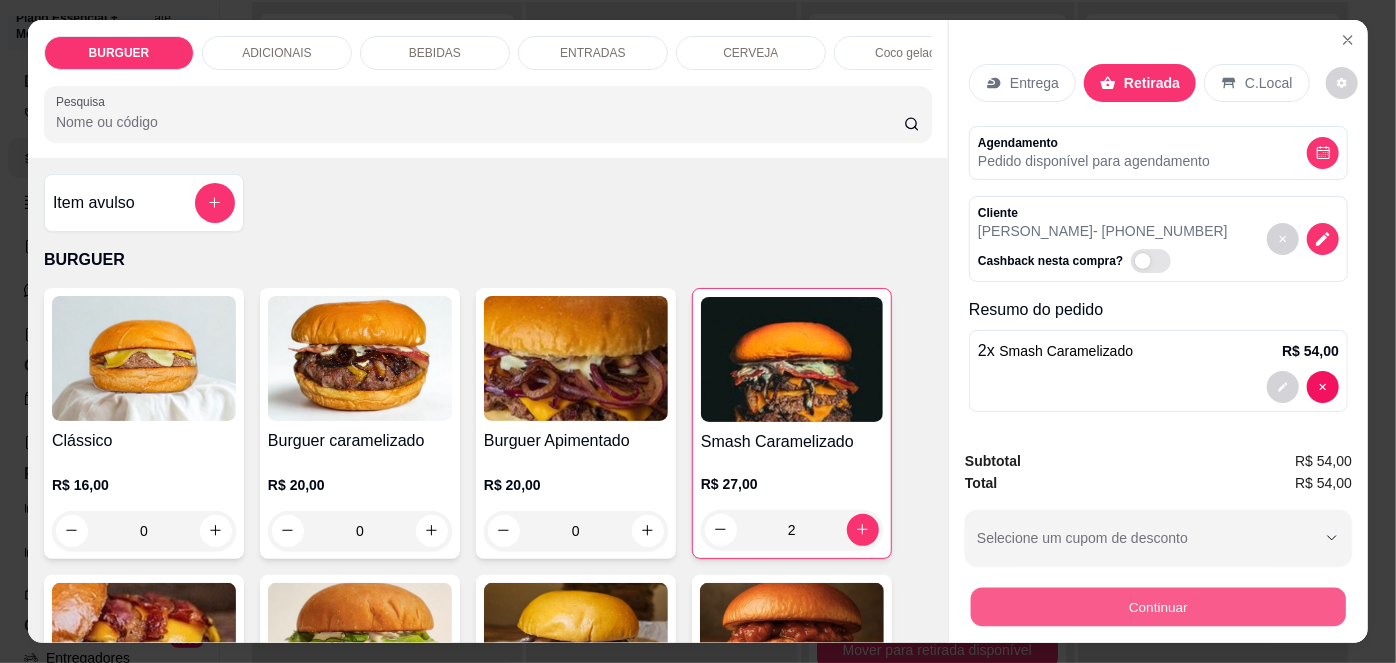 click on "Continuar" at bounding box center [1158, 607] 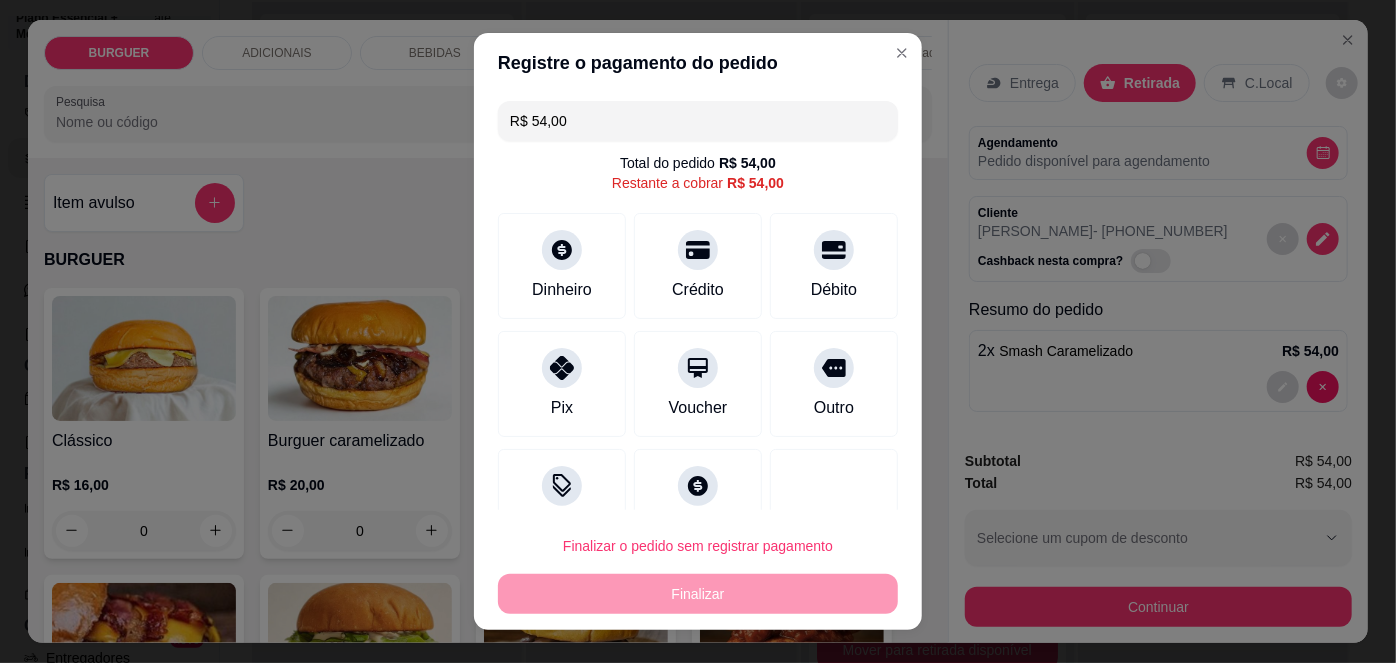 click on "R$ 54,00" at bounding box center (698, 121) 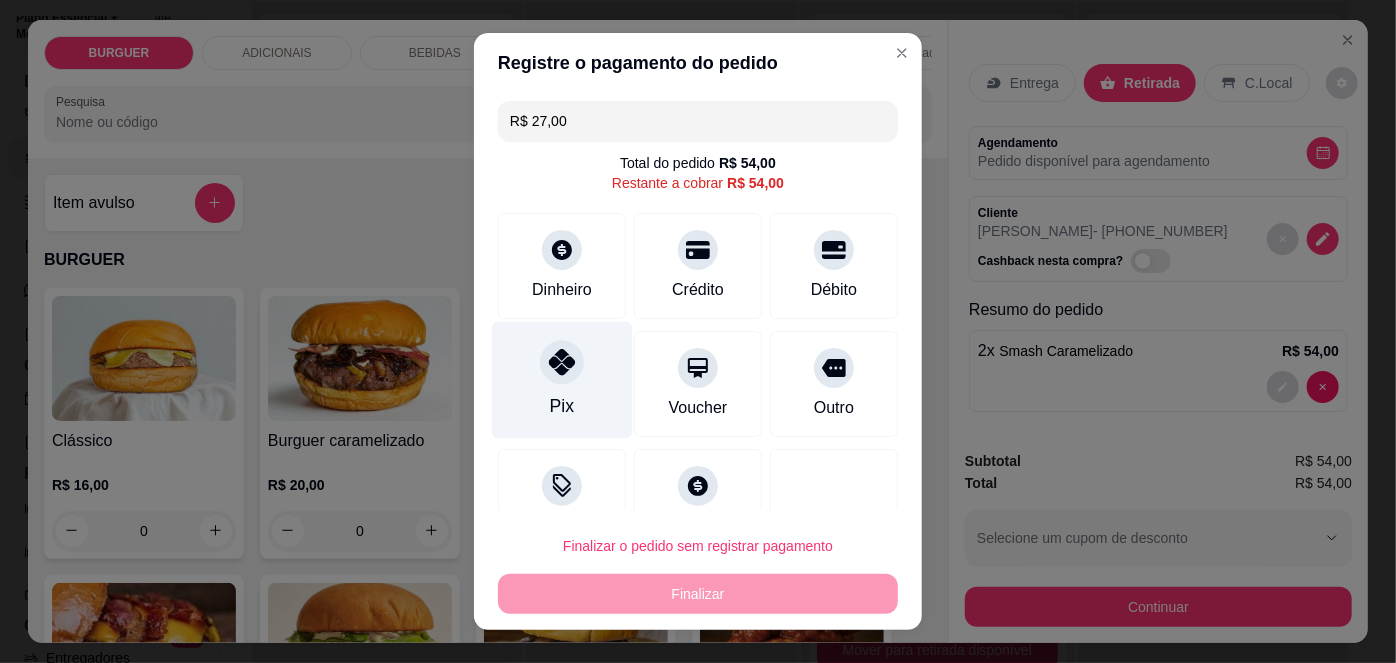 click on "Pix" at bounding box center (562, 406) 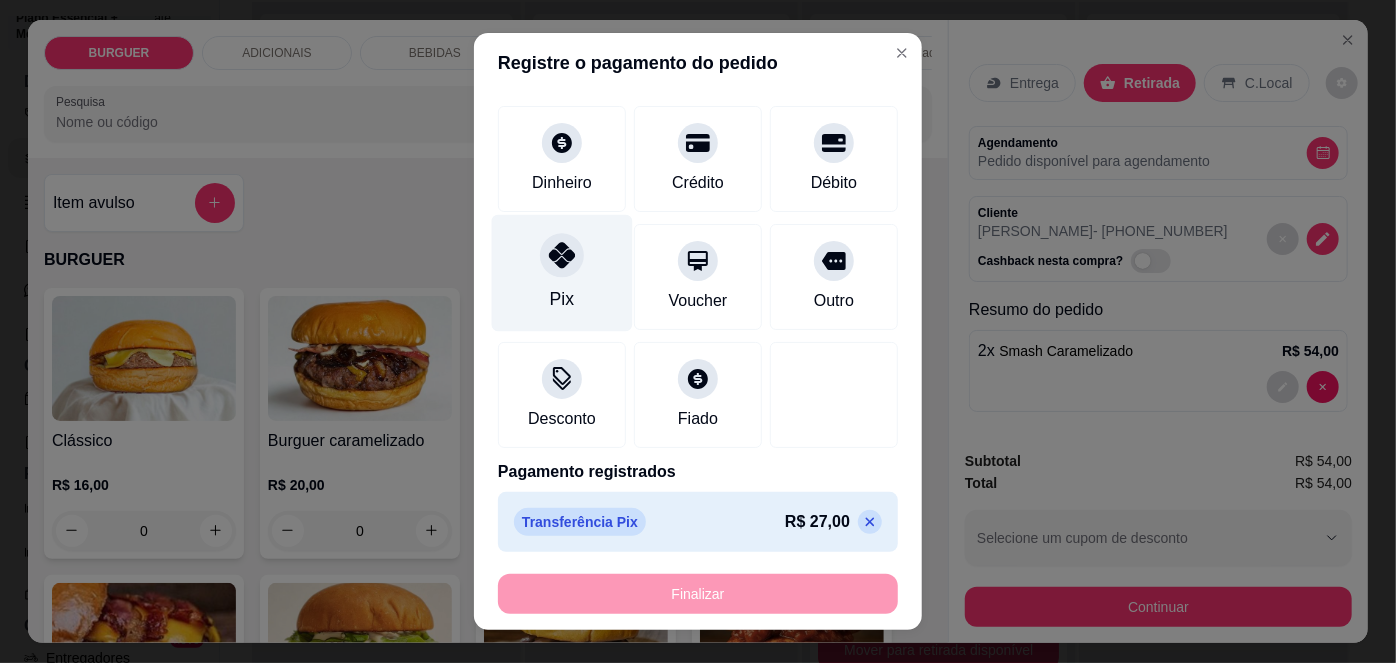scroll, scrollTop: 0, scrollLeft: 0, axis: both 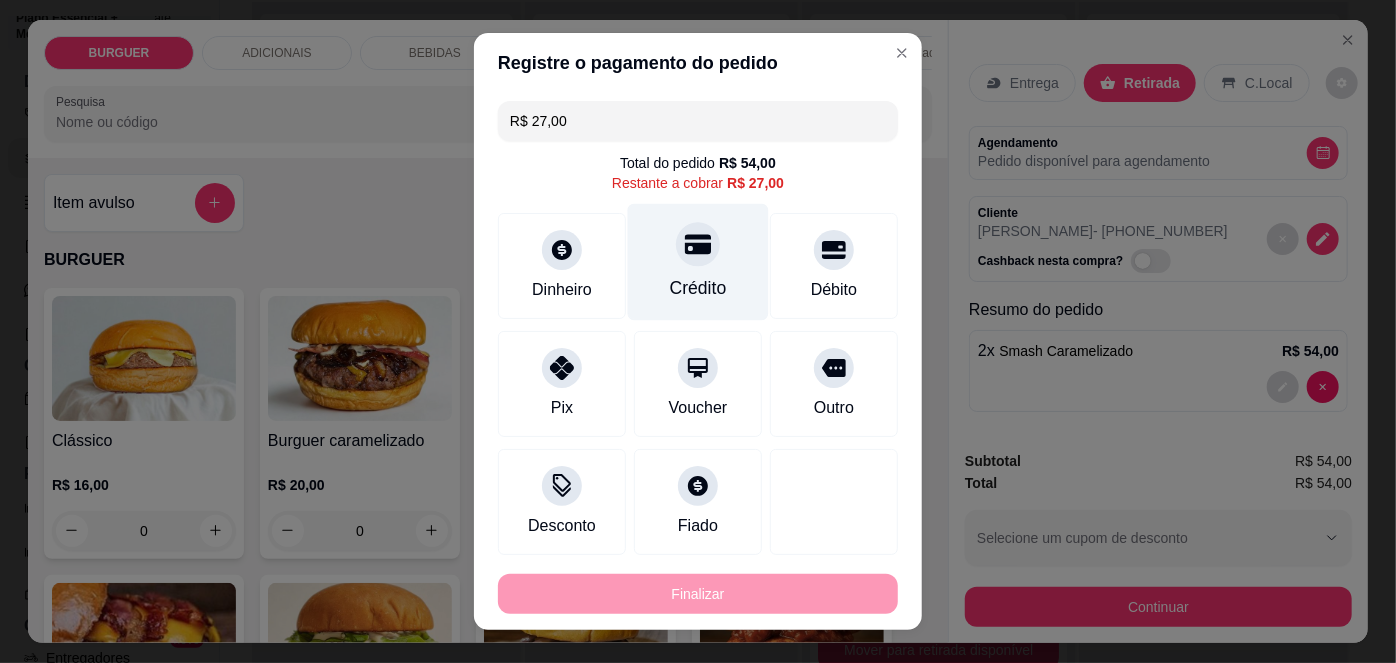 click at bounding box center [698, 245] 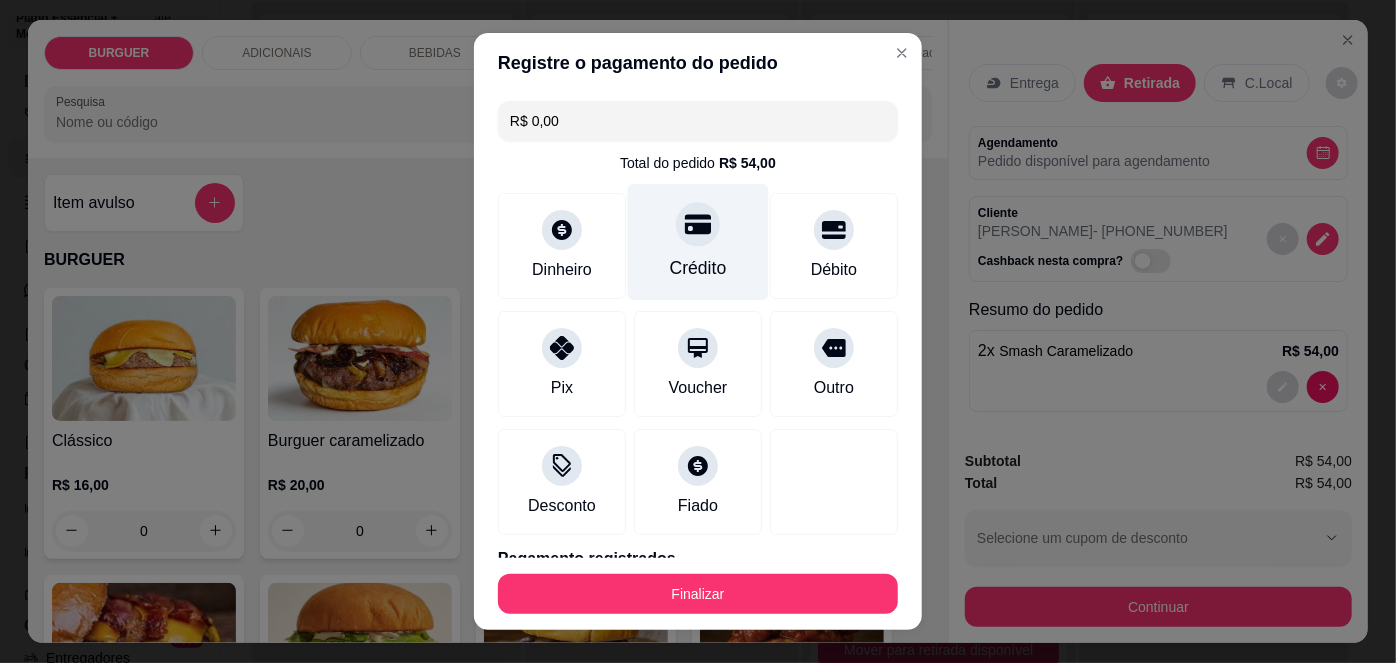 scroll, scrollTop: 163, scrollLeft: 0, axis: vertical 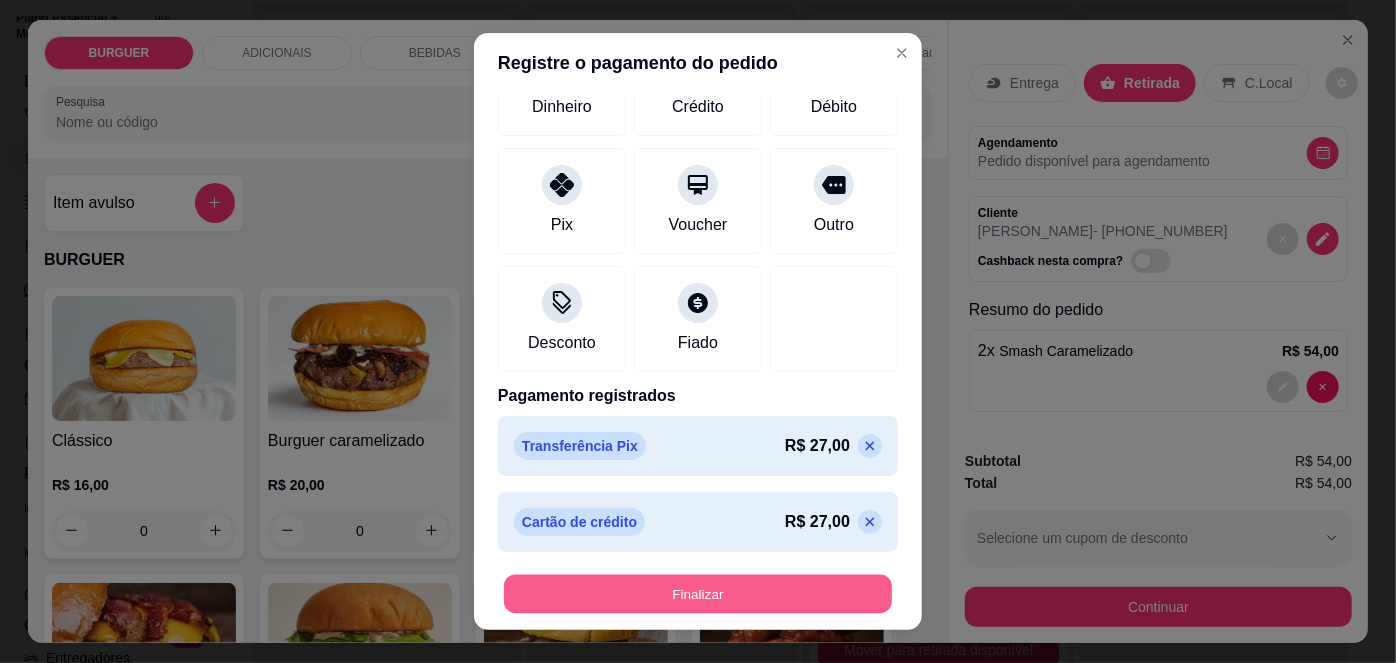 click on "Finalizar" at bounding box center [698, 593] 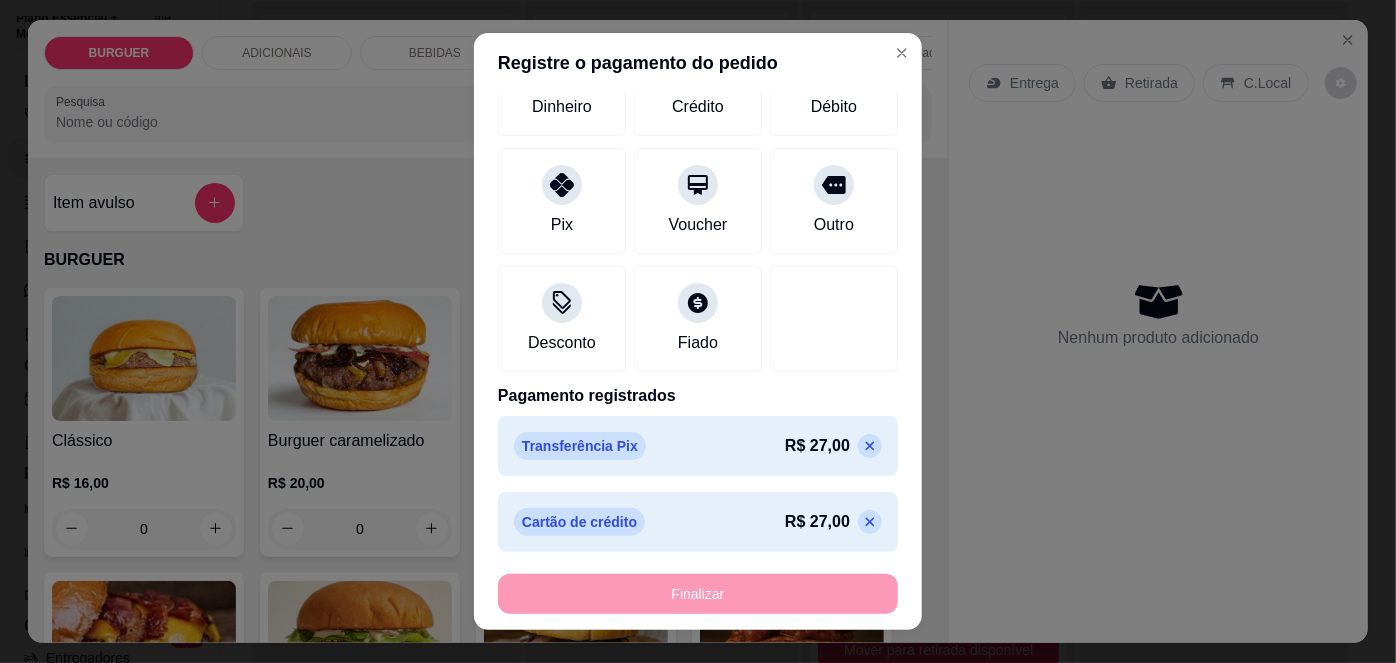 type on "0" 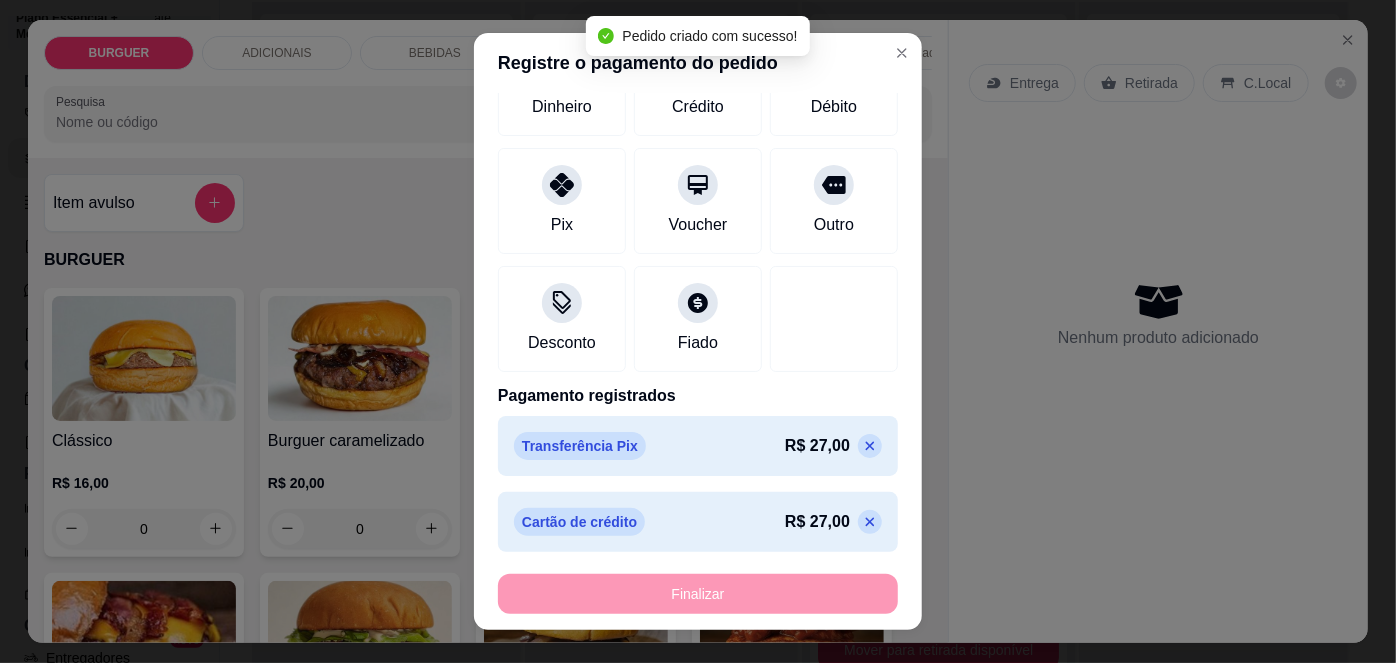 scroll, scrollTop: 209, scrollLeft: 0, axis: vertical 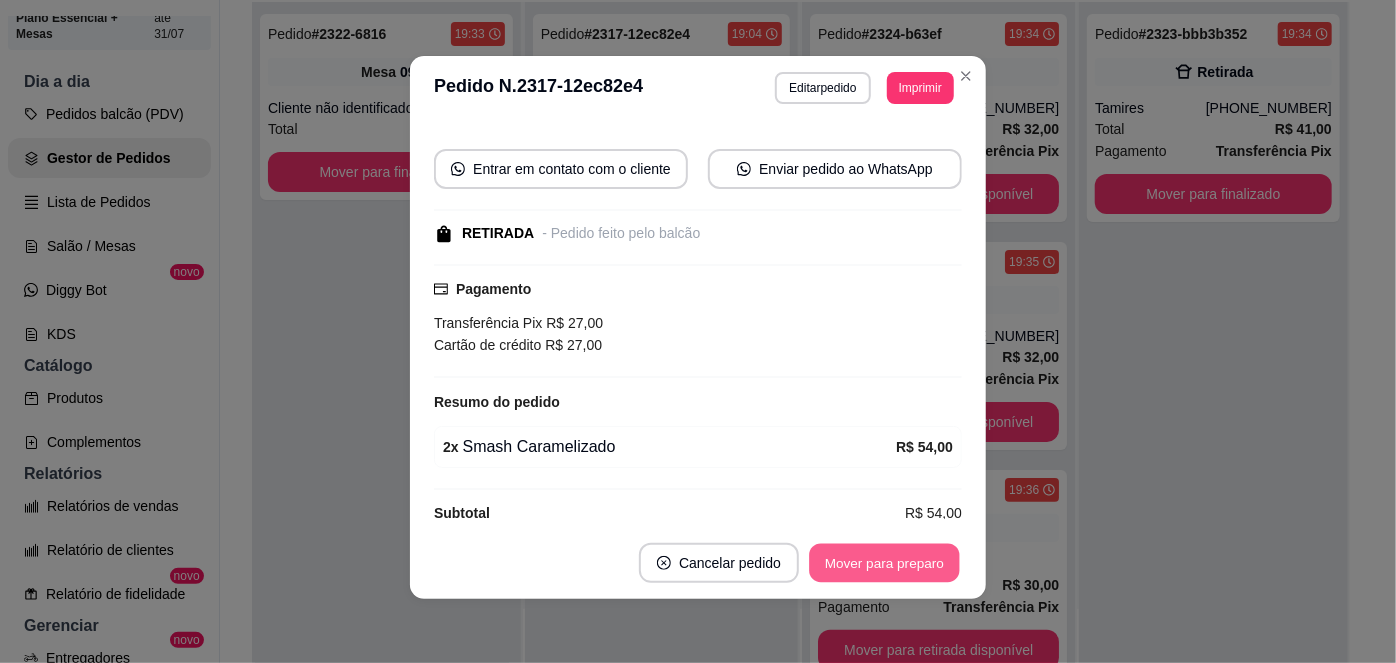 click on "Mover para preparo" at bounding box center (884, 563) 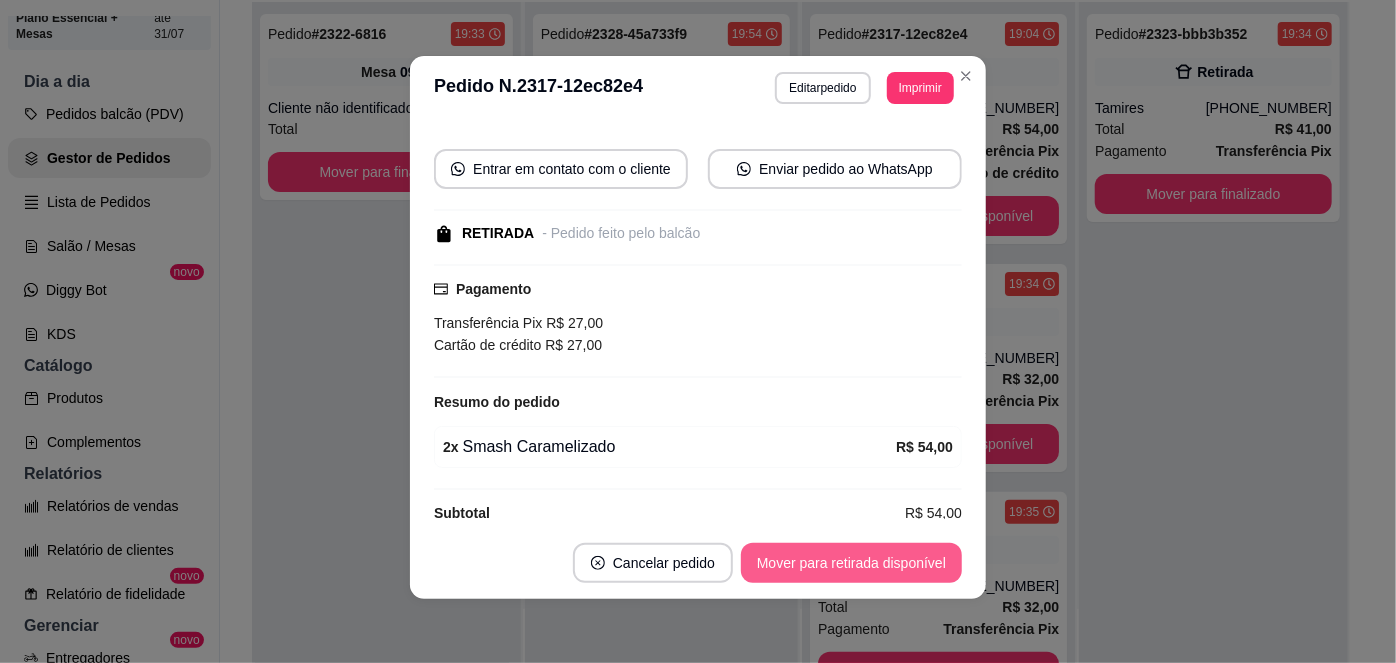 click on "Mover para retirada disponível" at bounding box center (851, 563) 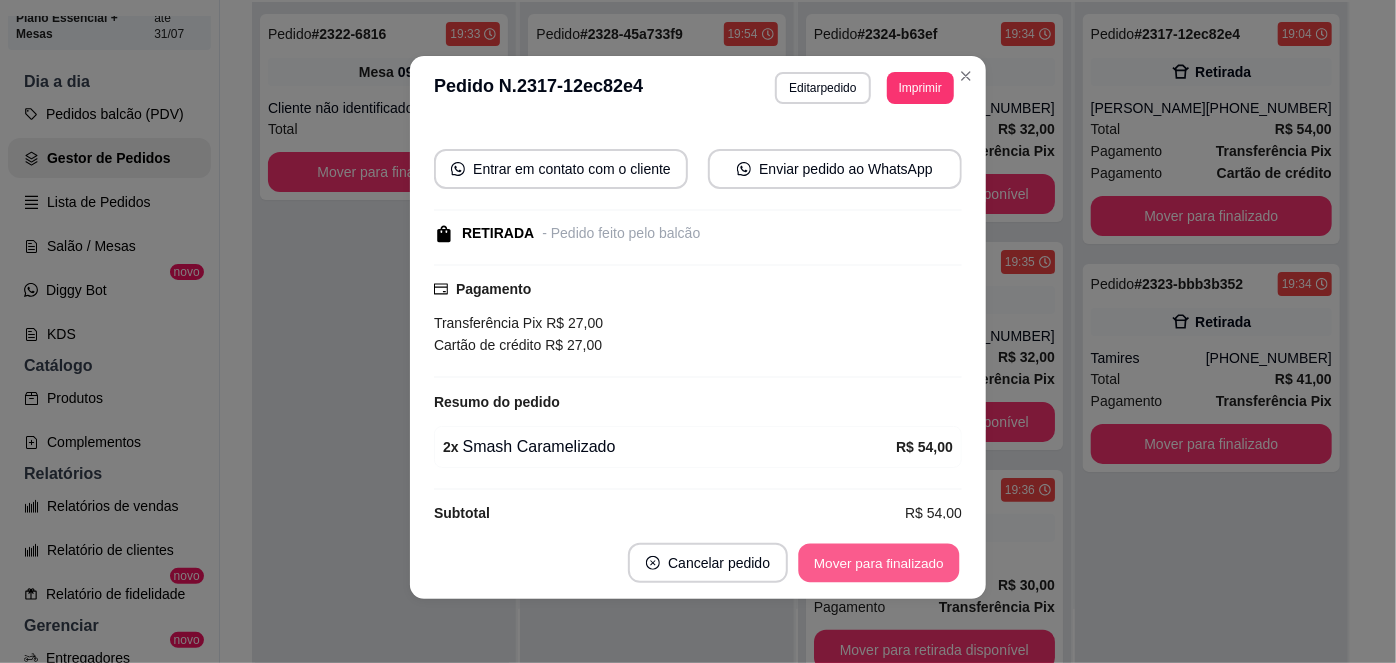 click on "Mover para finalizado" at bounding box center (879, 563) 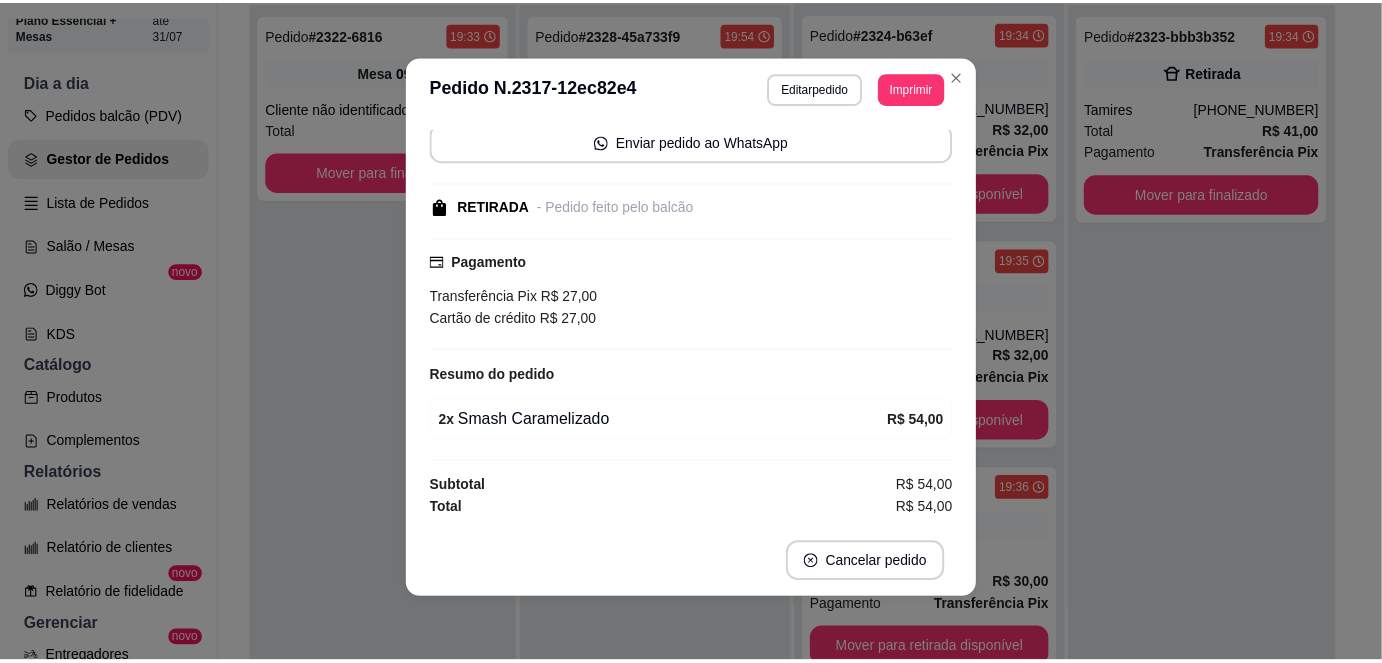 scroll, scrollTop: 144, scrollLeft: 0, axis: vertical 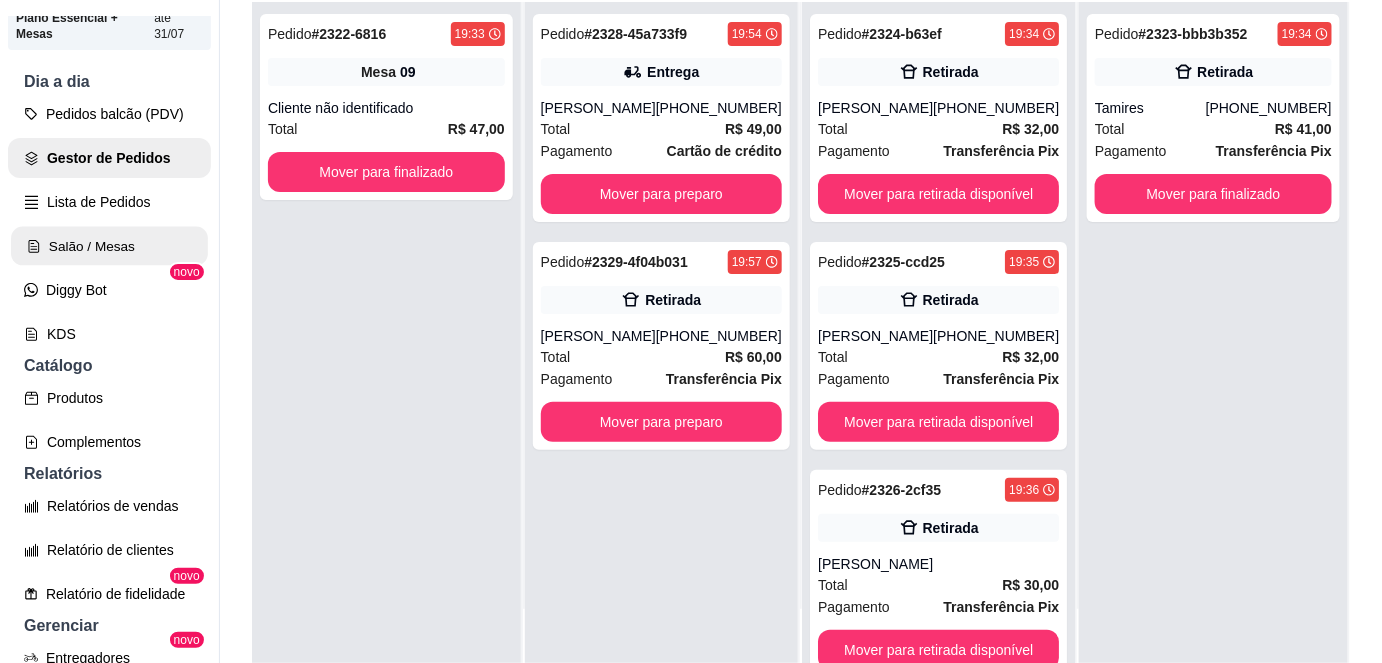 click on "Salão / Mesas" at bounding box center [109, 246] 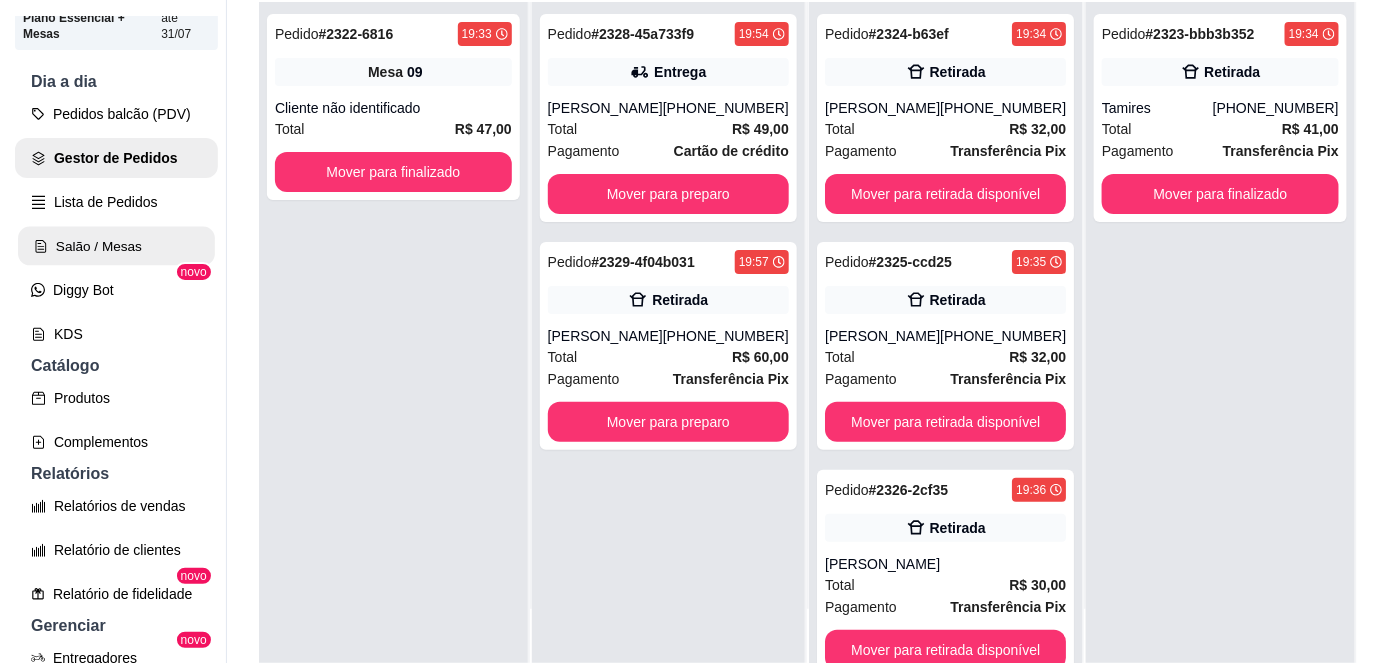 scroll, scrollTop: 0, scrollLeft: 0, axis: both 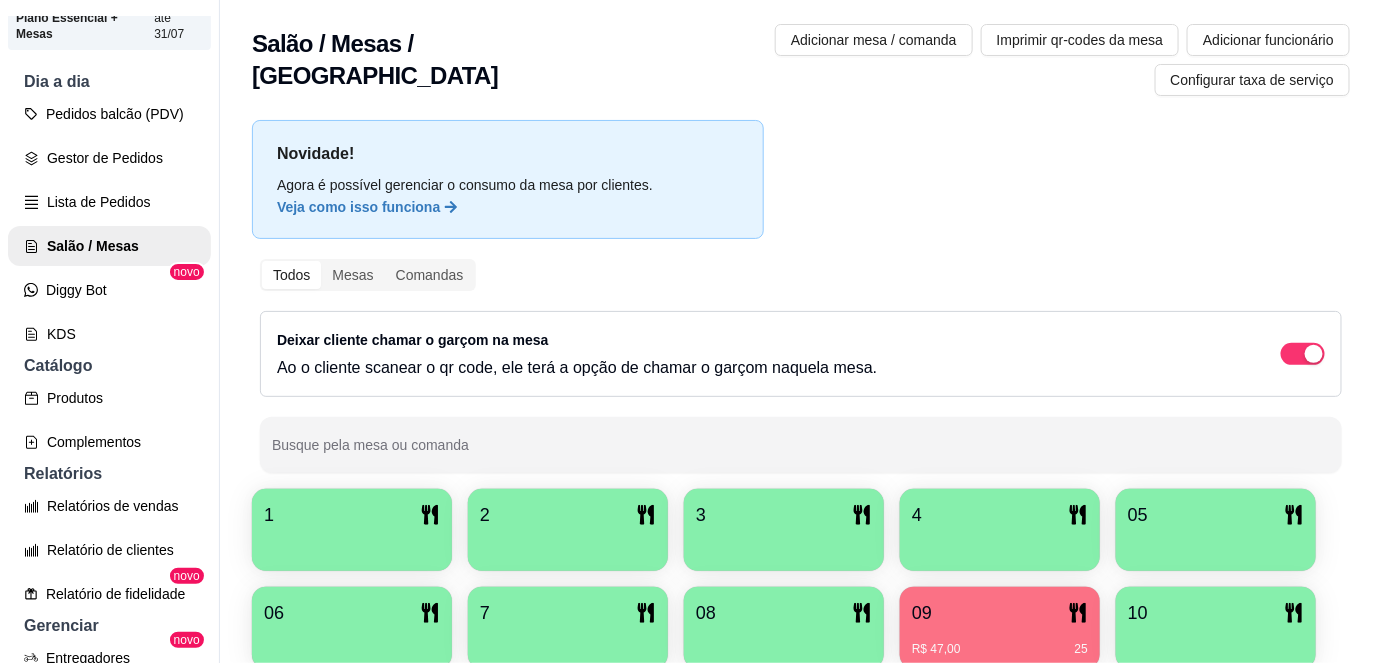click on "R$ 47,00" at bounding box center (936, 649) 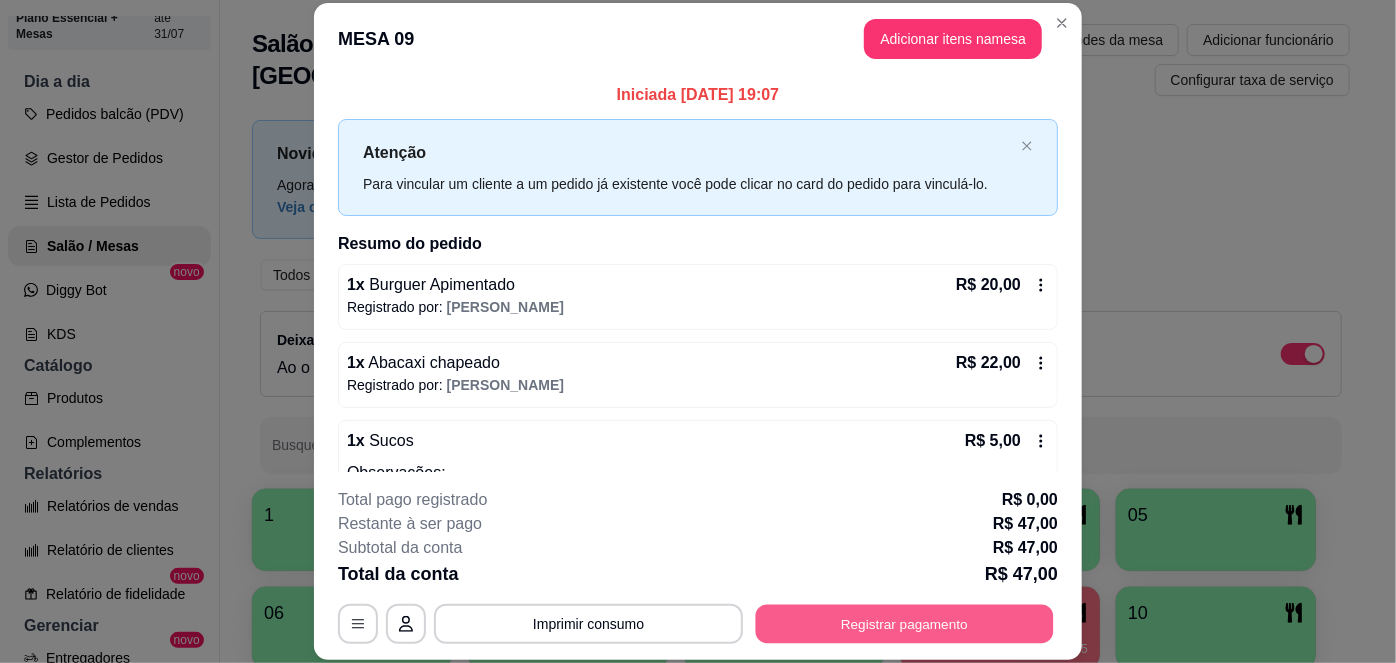 click on "Registrar pagamento" at bounding box center (905, 623) 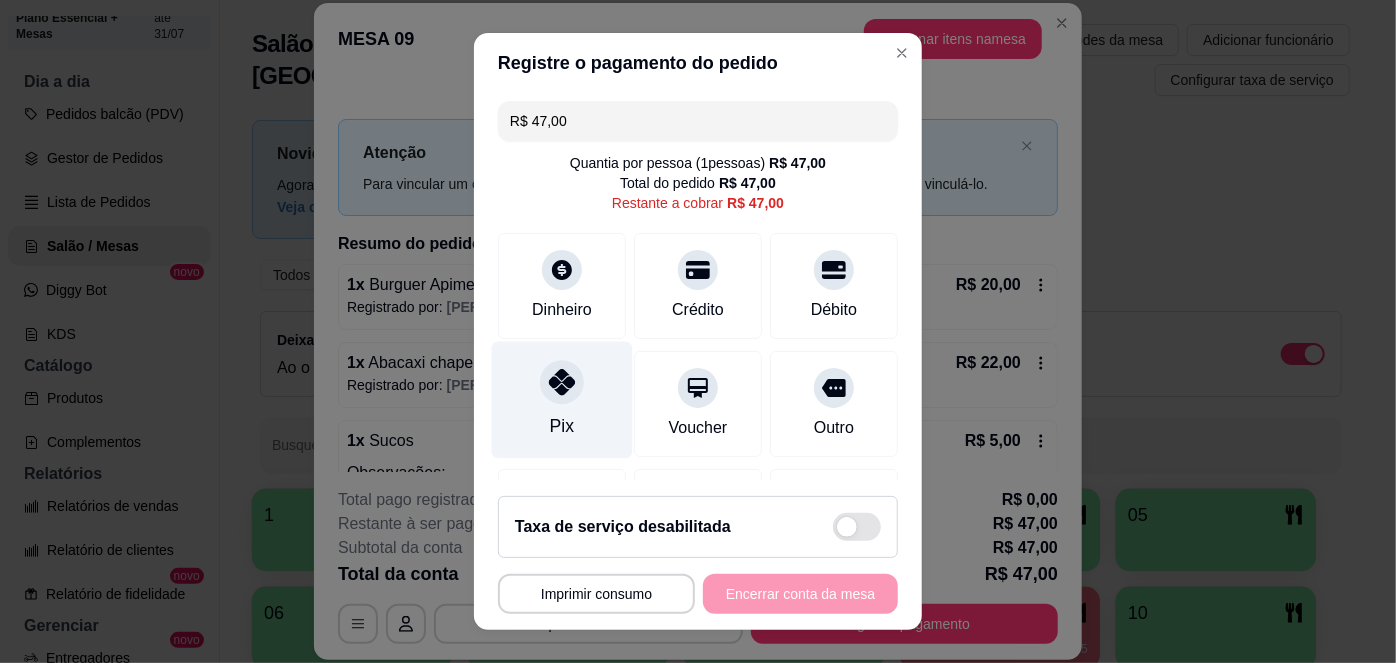 click 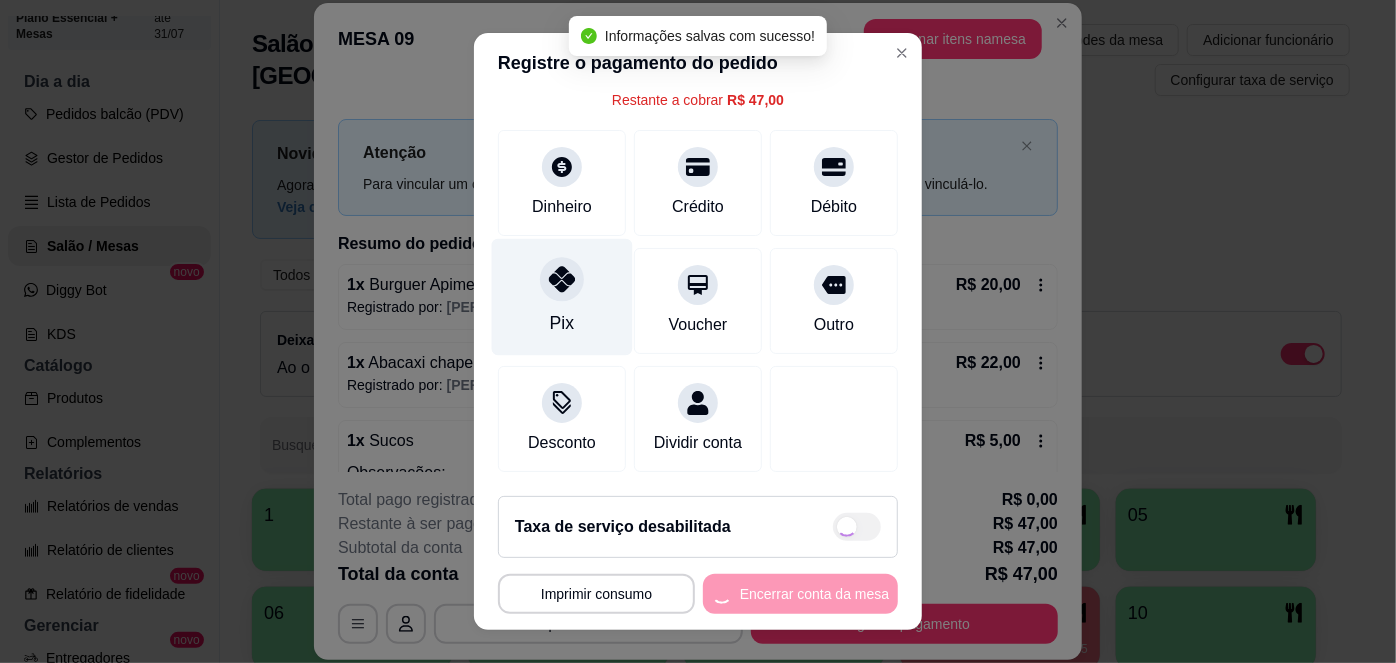 type on "R$ 0,00" 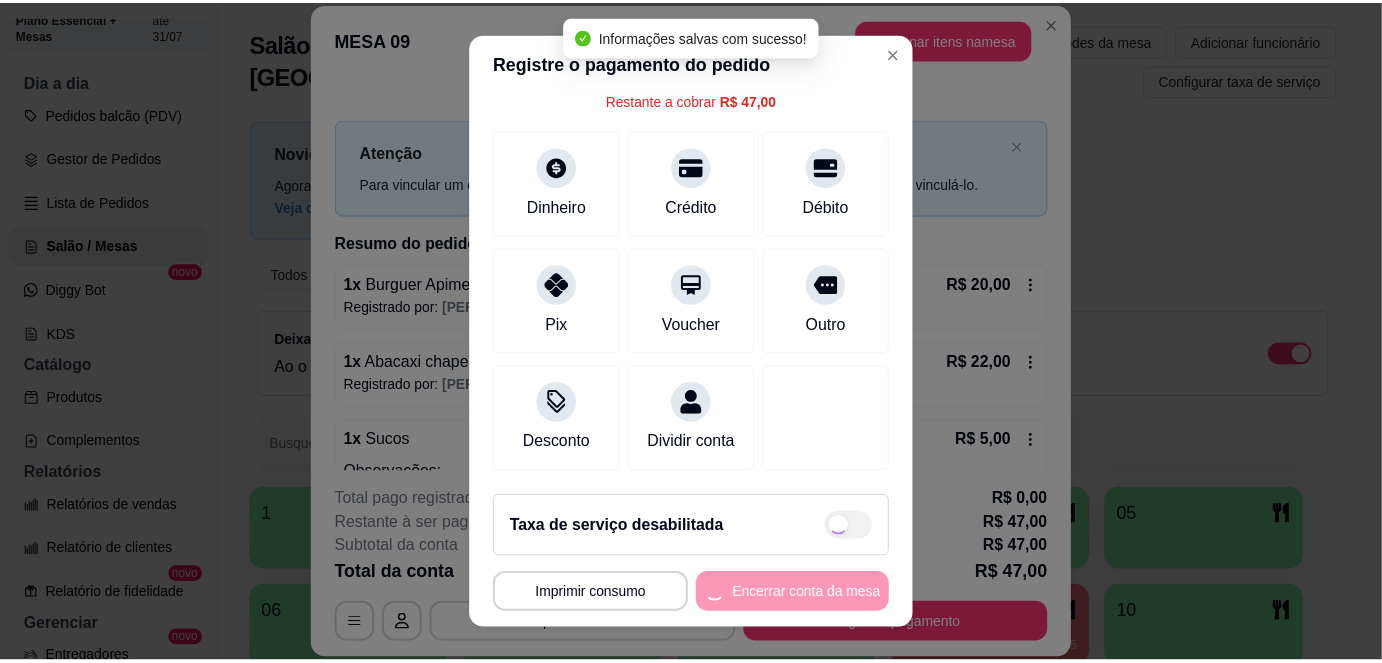 scroll, scrollTop: 144, scrollLeft: 0, axis: vertical 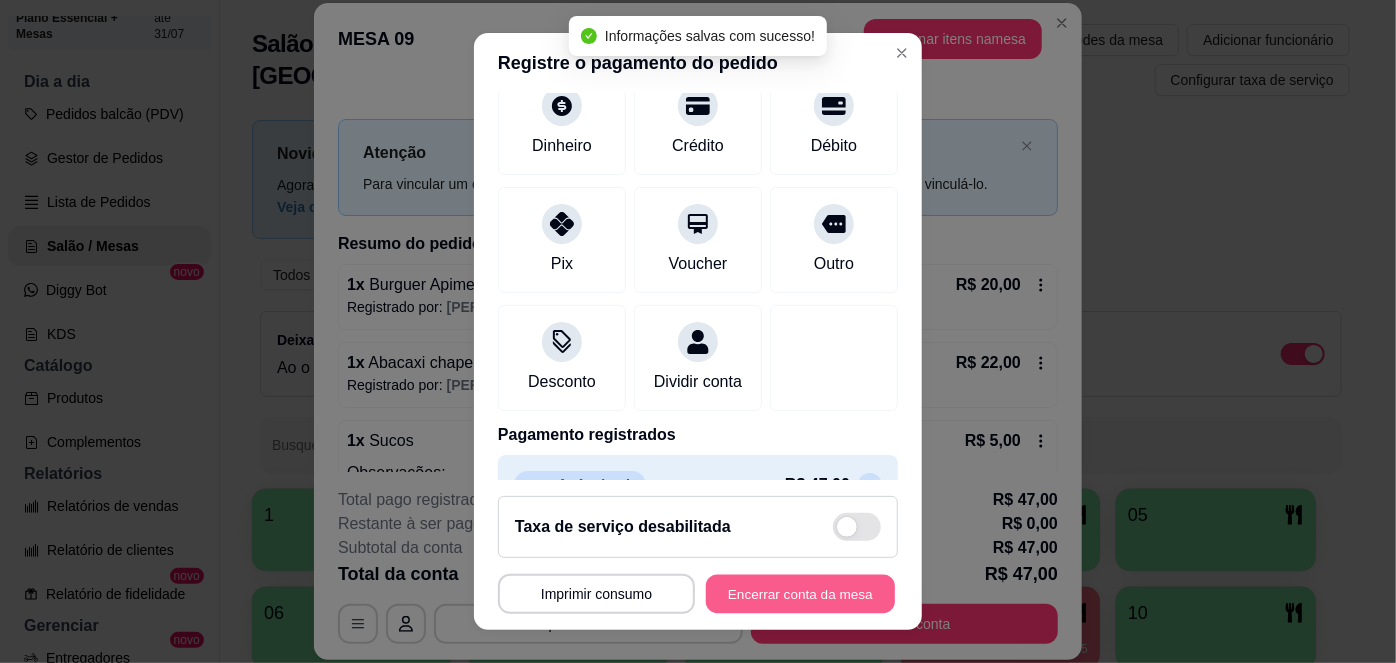 click on "Encerrar conta da mesa" at bounding box center [800, 593] 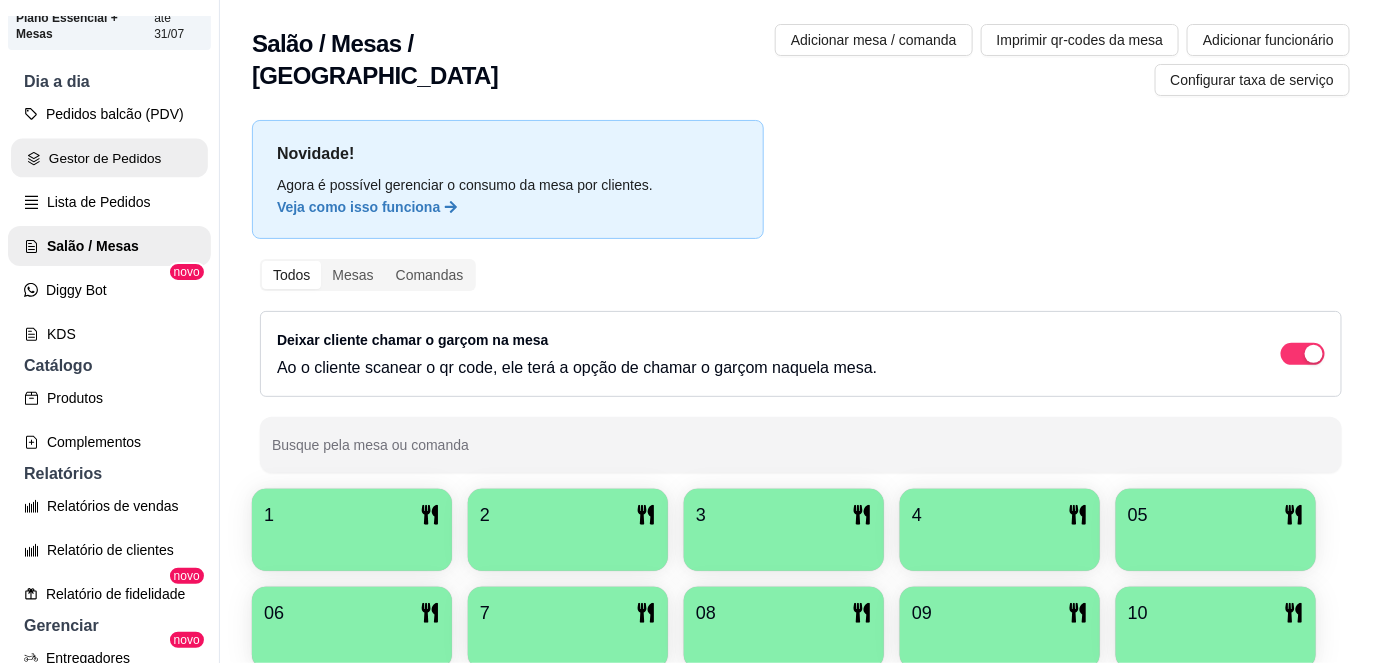 click on "Gestor de Pedidos" at bounding box center (109, 158) 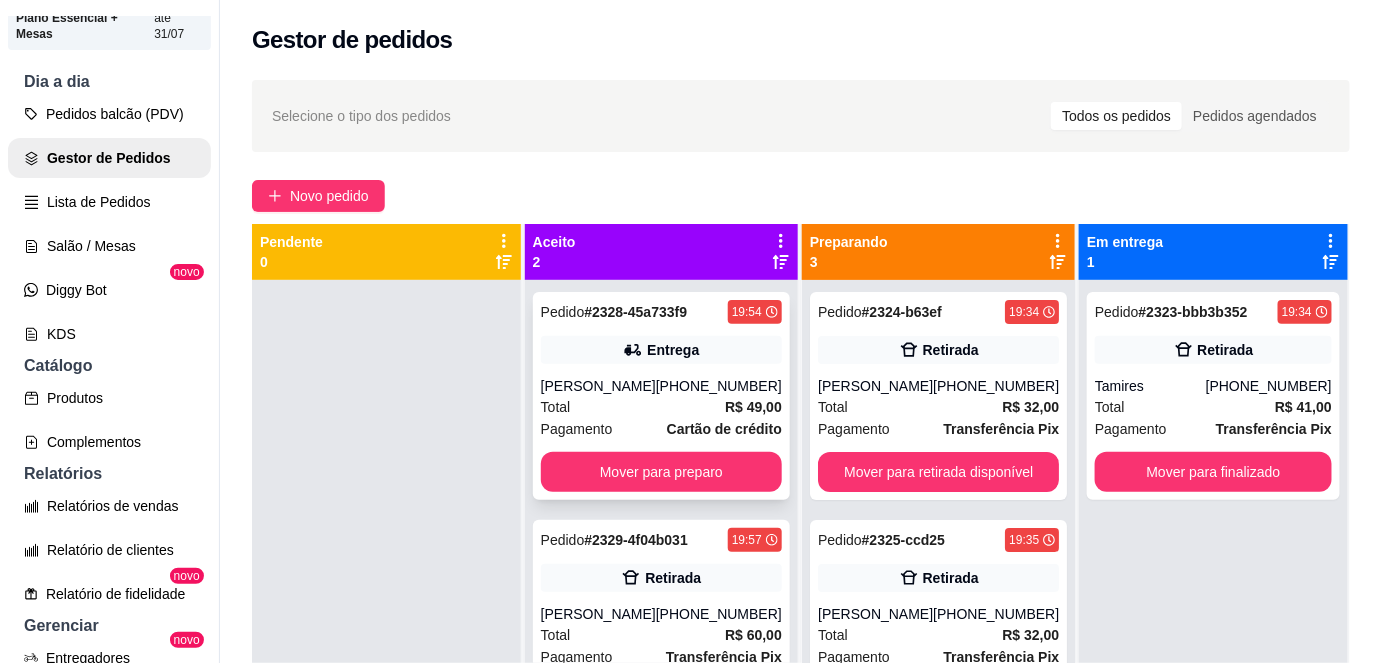 scroll, scrollTop: 56, scrollLeft: 0, axis: vertical 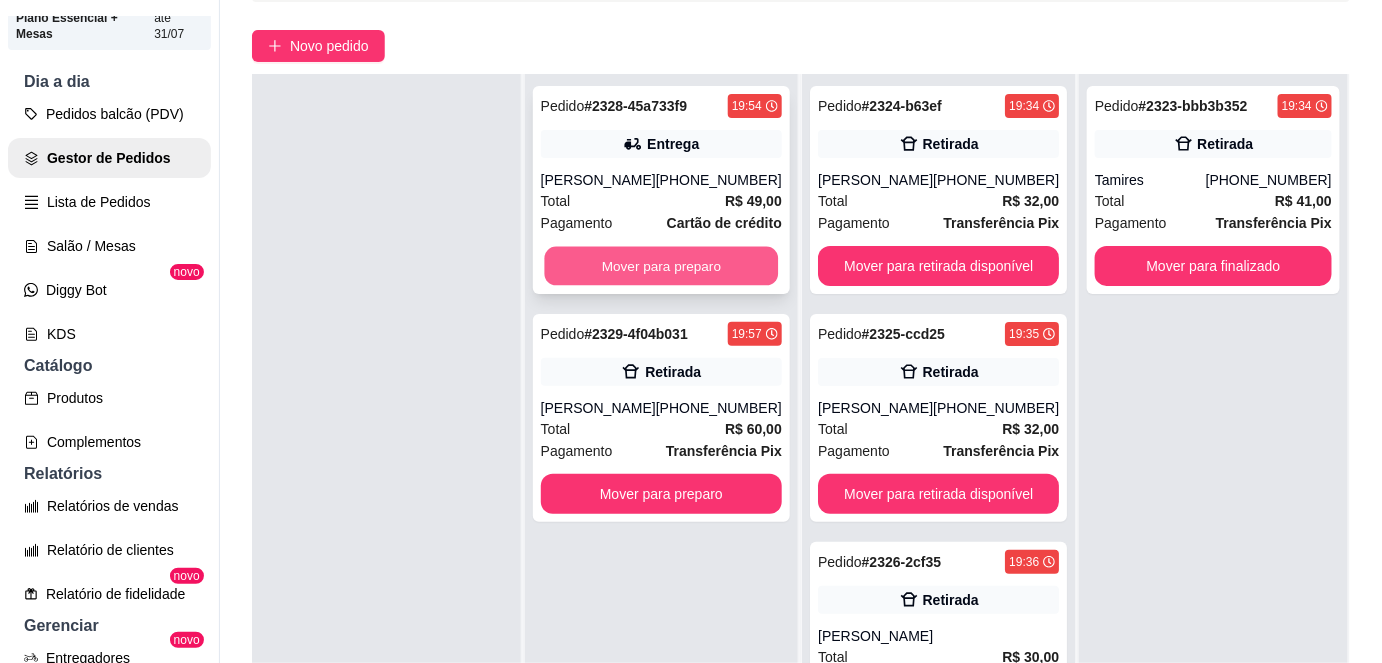 click on "Mover para preparo" at bounding box center (661, 266) 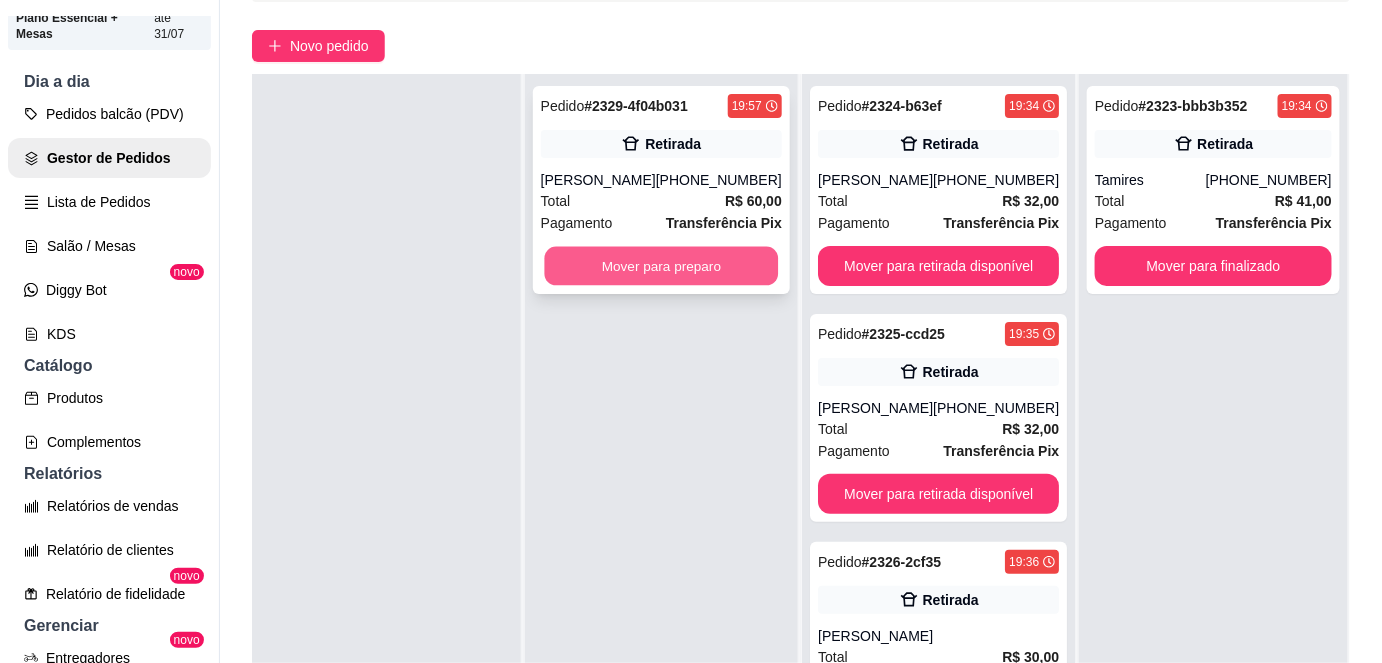 click on "Mover para preparo" at bounding box center [661, 266] 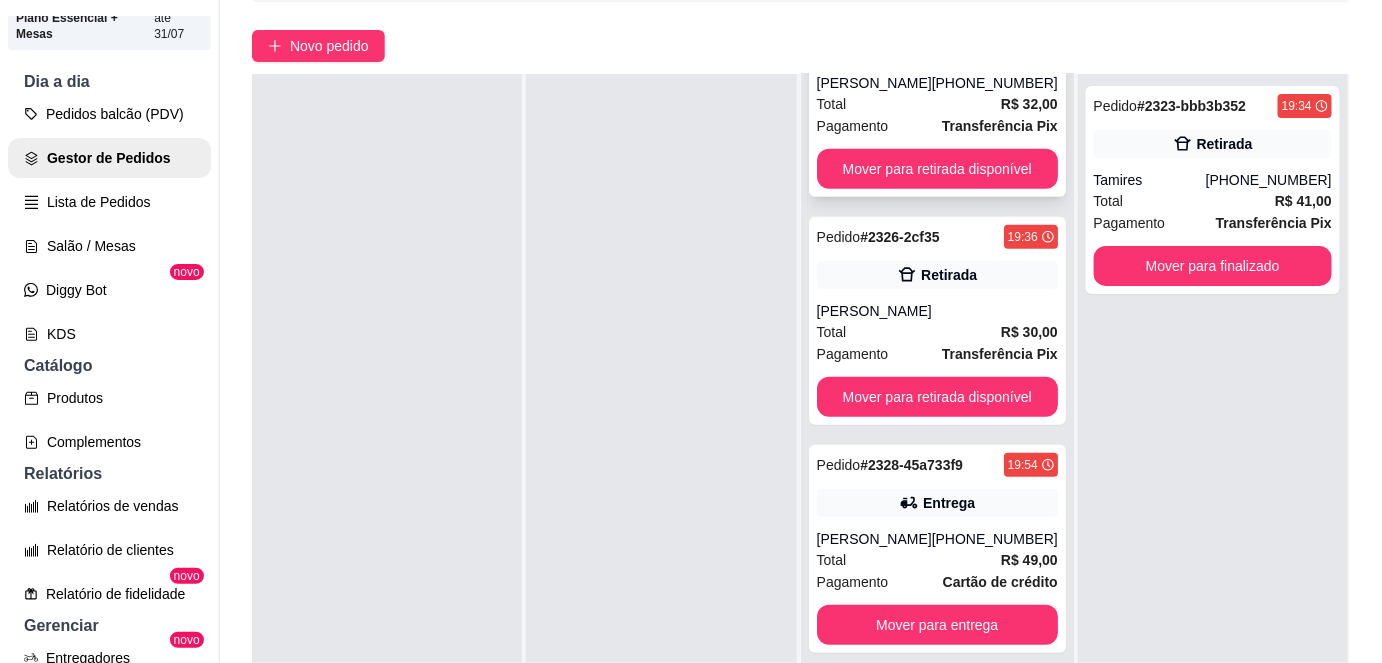 scroll, scrollTop: 496, scrollLeft: 0, axis: vertical 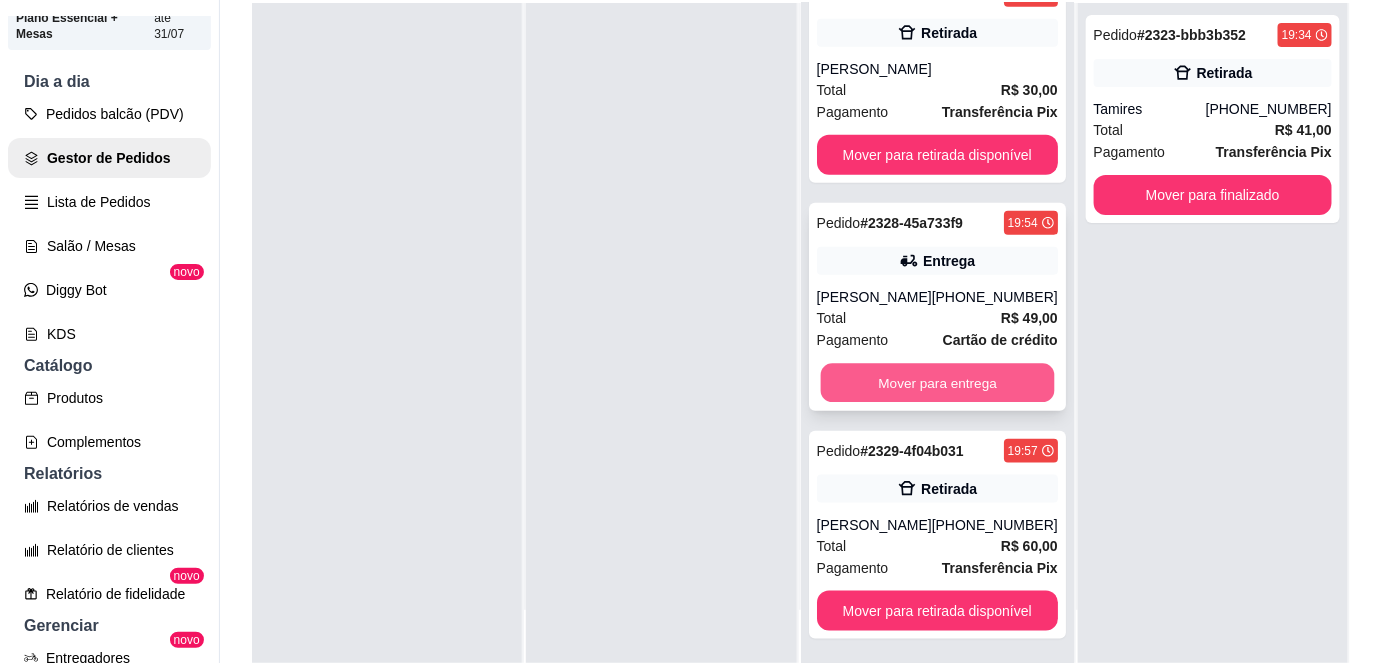 click on "Mover para entrega" at bounding box center [937, 383] 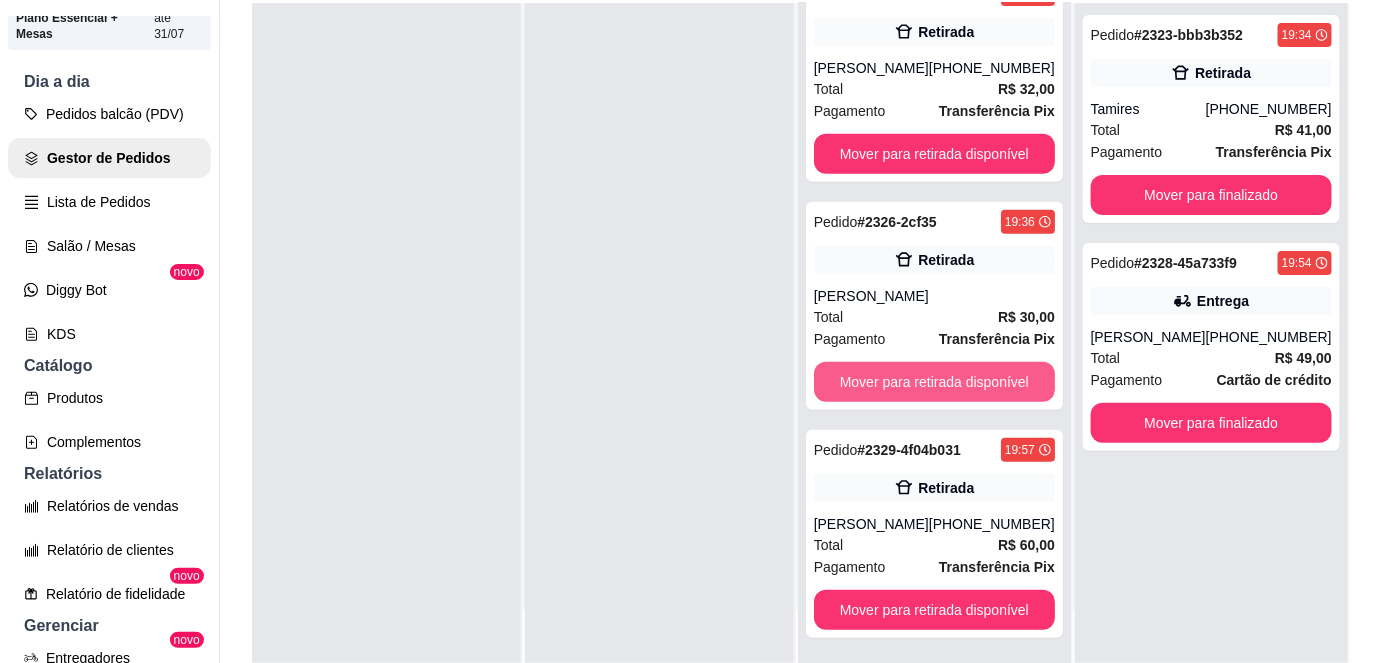 scroll, scrollTop: 269, scrollLeft: 0, axis: vertical 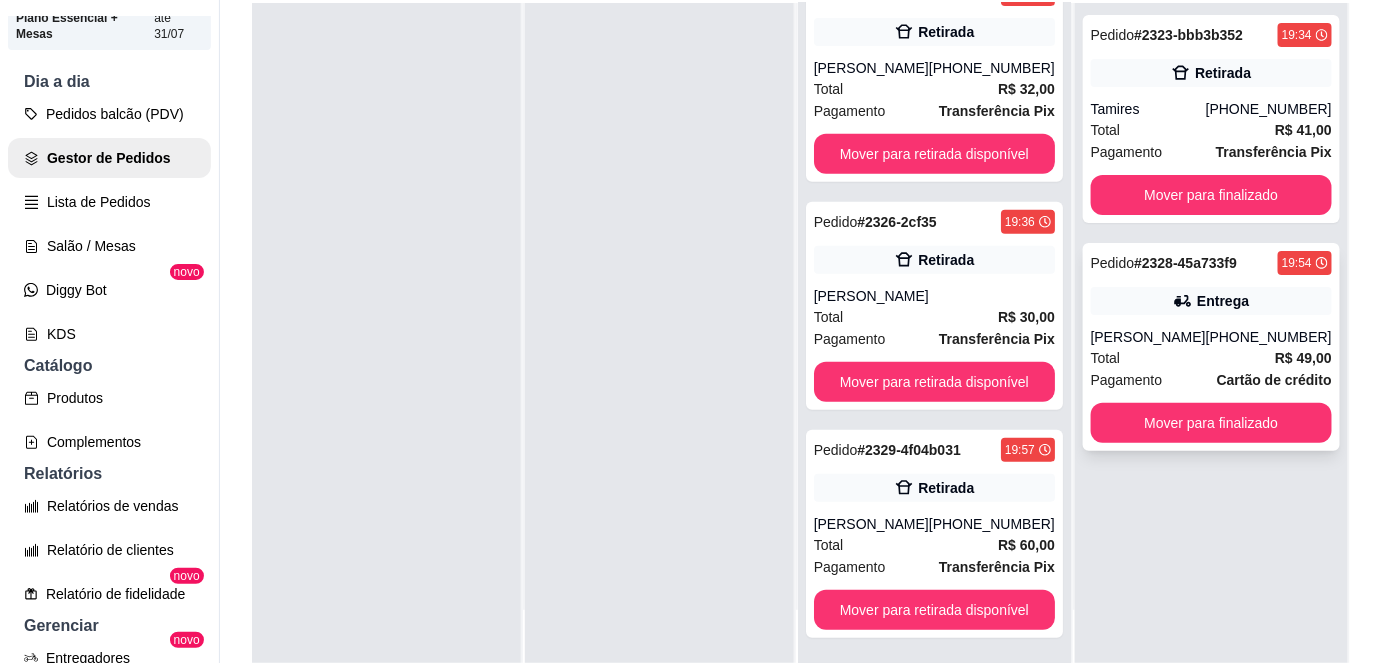 click on "Pedido  # 2328-45a733f9 19:54 Entrega [PERSON_NAME]  [PHONE_NUMBER] Total R$ 49,00 Pagamento Cartão de crédito Mover para finalizado" at bounding box center (1211, 347) 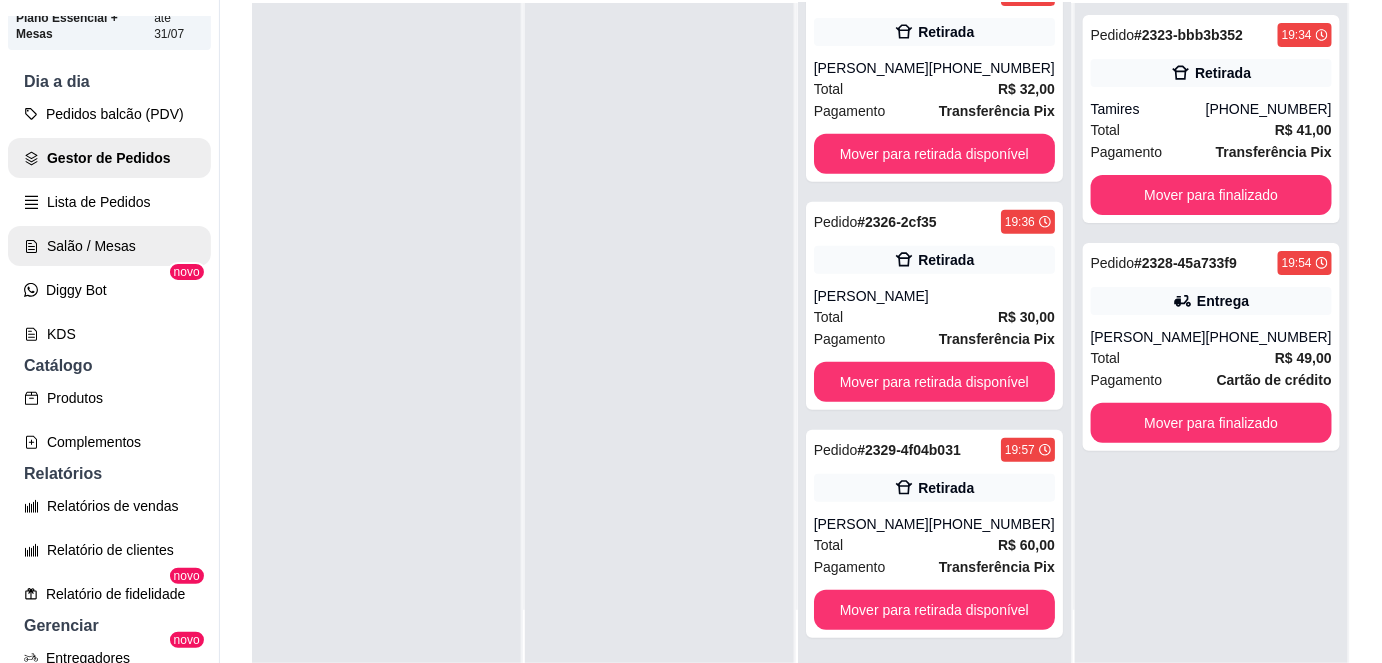 click on "Salão / Mesas" at bounding box center [109, 246] 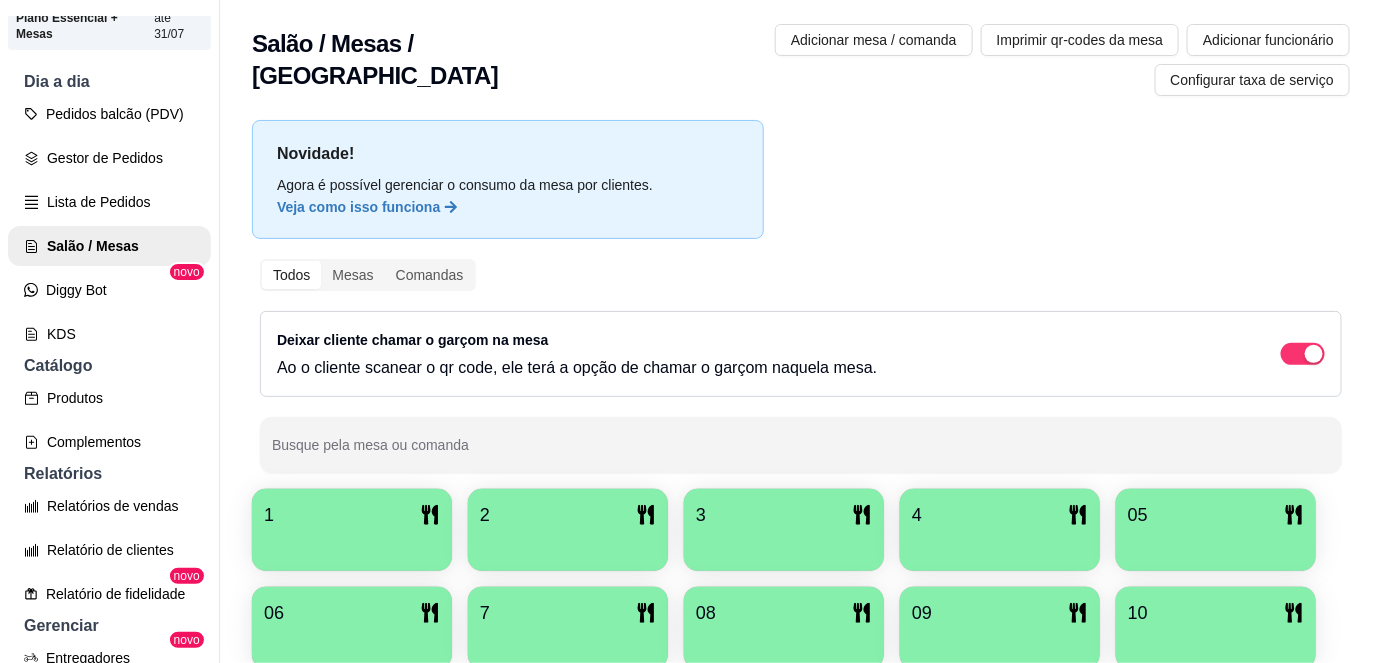 scroll, scrollTop: 156, scrollLeft: 0, axis: vertical 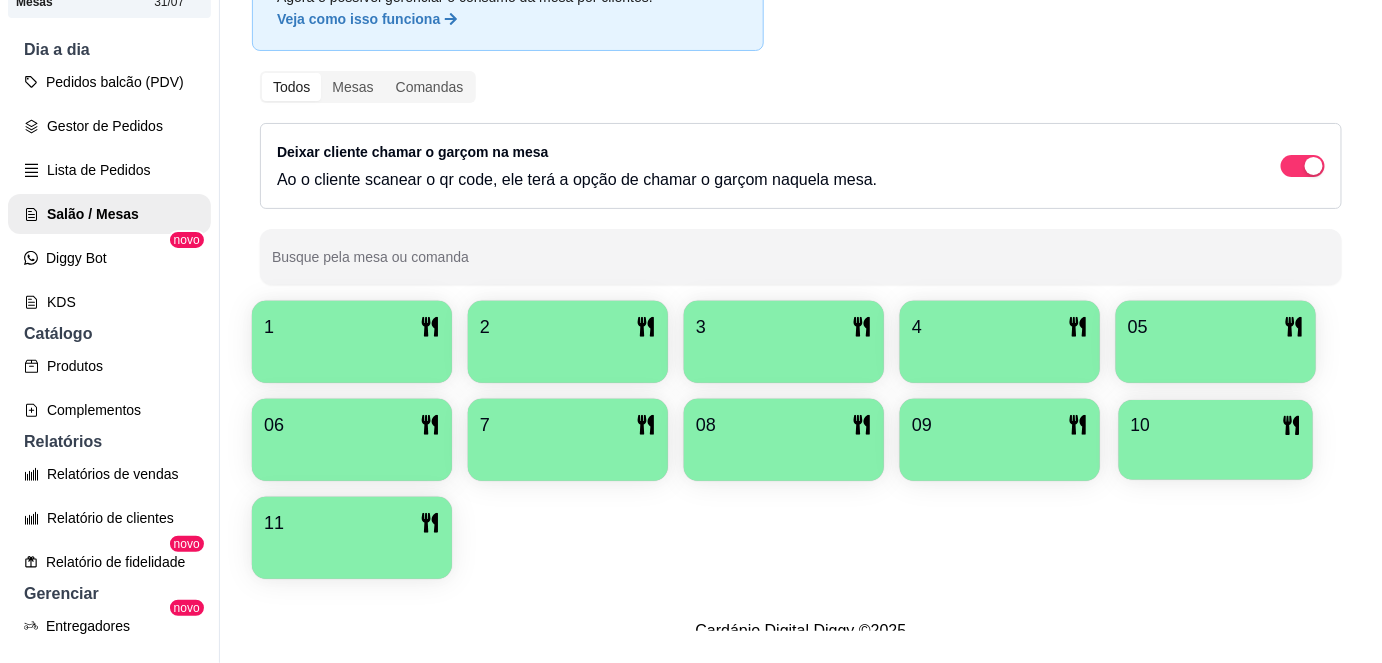 click on "10" at bounding box center (1216, 425) 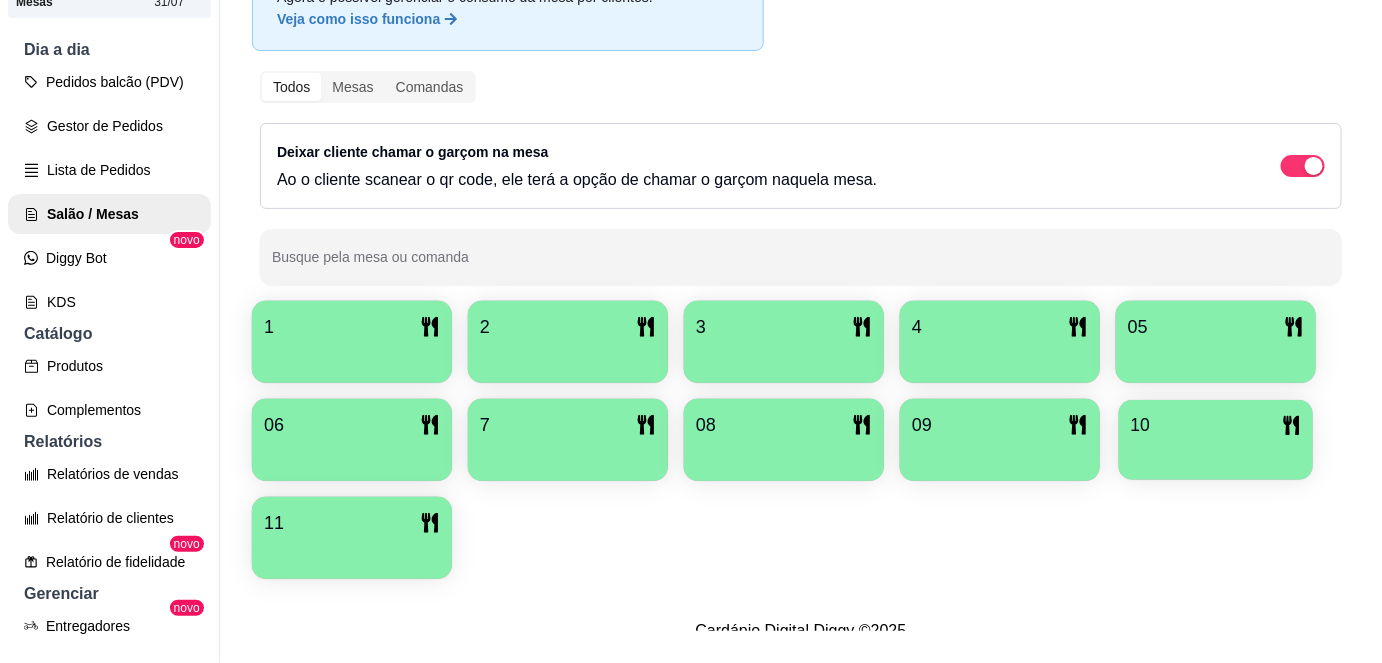 click on "10" at bounding box center (1216, 425) 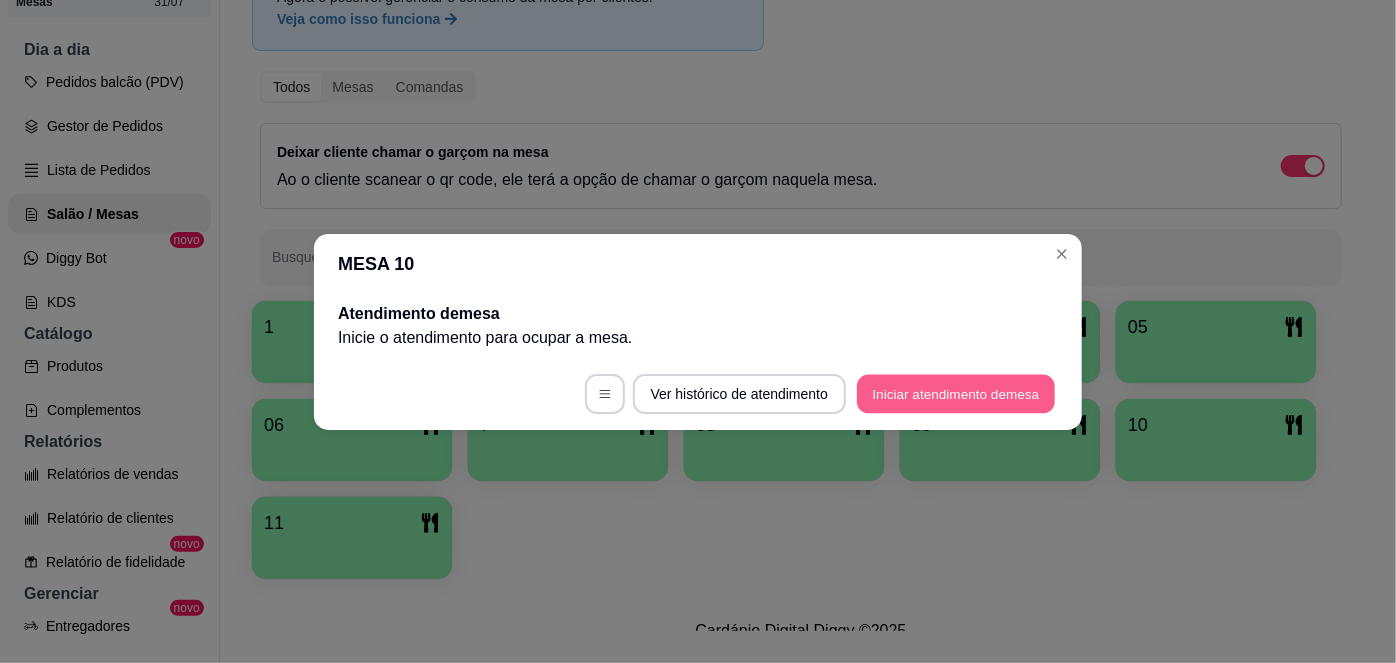 click on "Iniciar atendimento de  mesa" at bounding box center (956, 393) 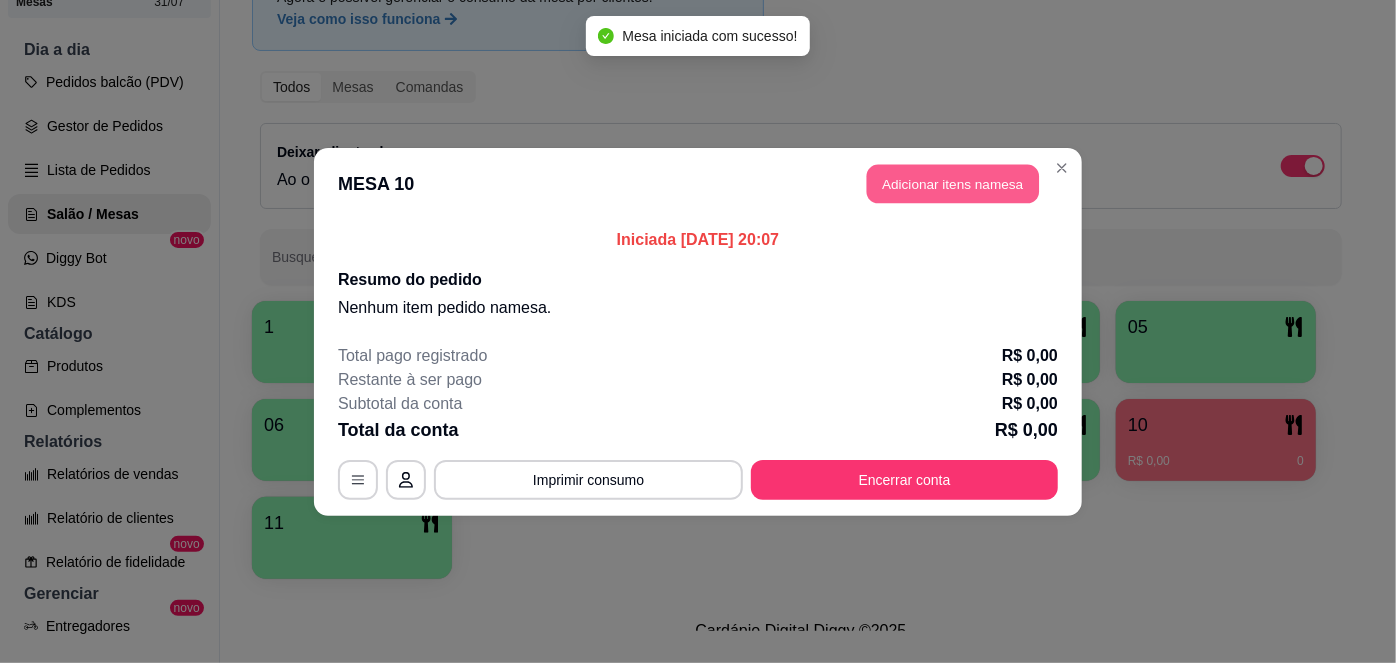 click on "Adicionar itens na  mesa" at bounding box center (953, 183) 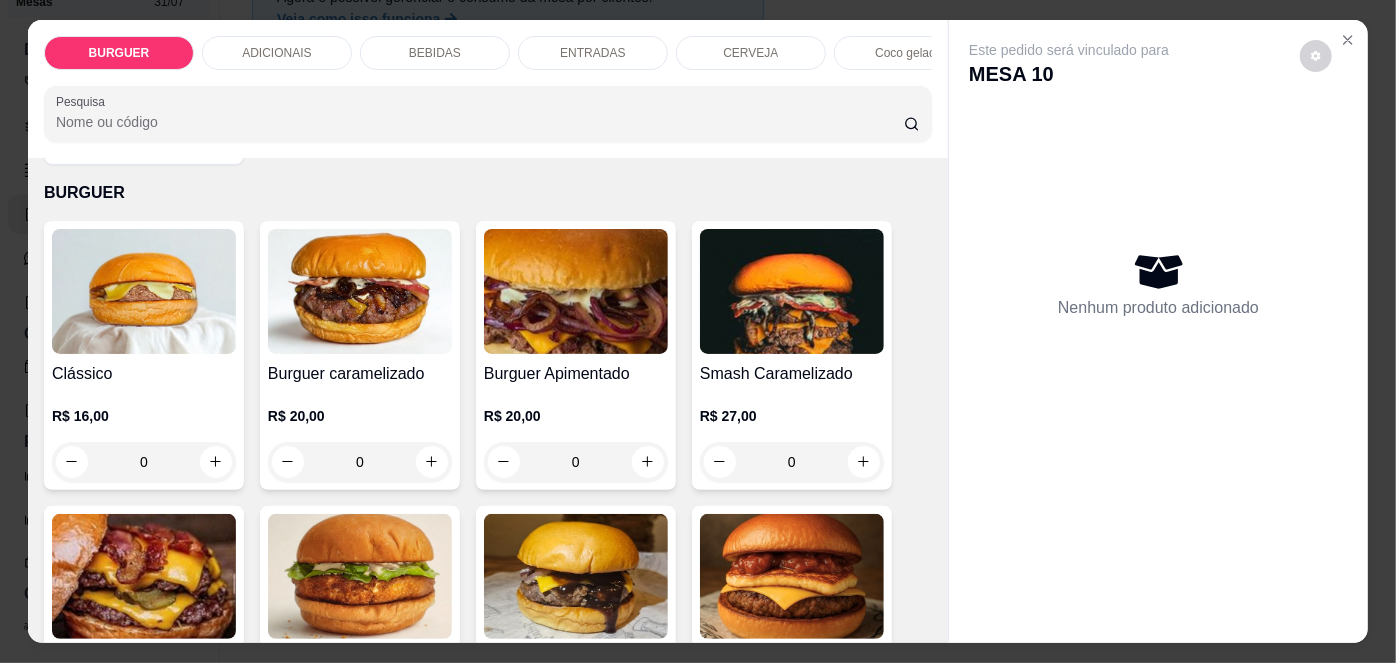 scroll, scrollTop: 76, scrollLeft: 0, axis: vertical 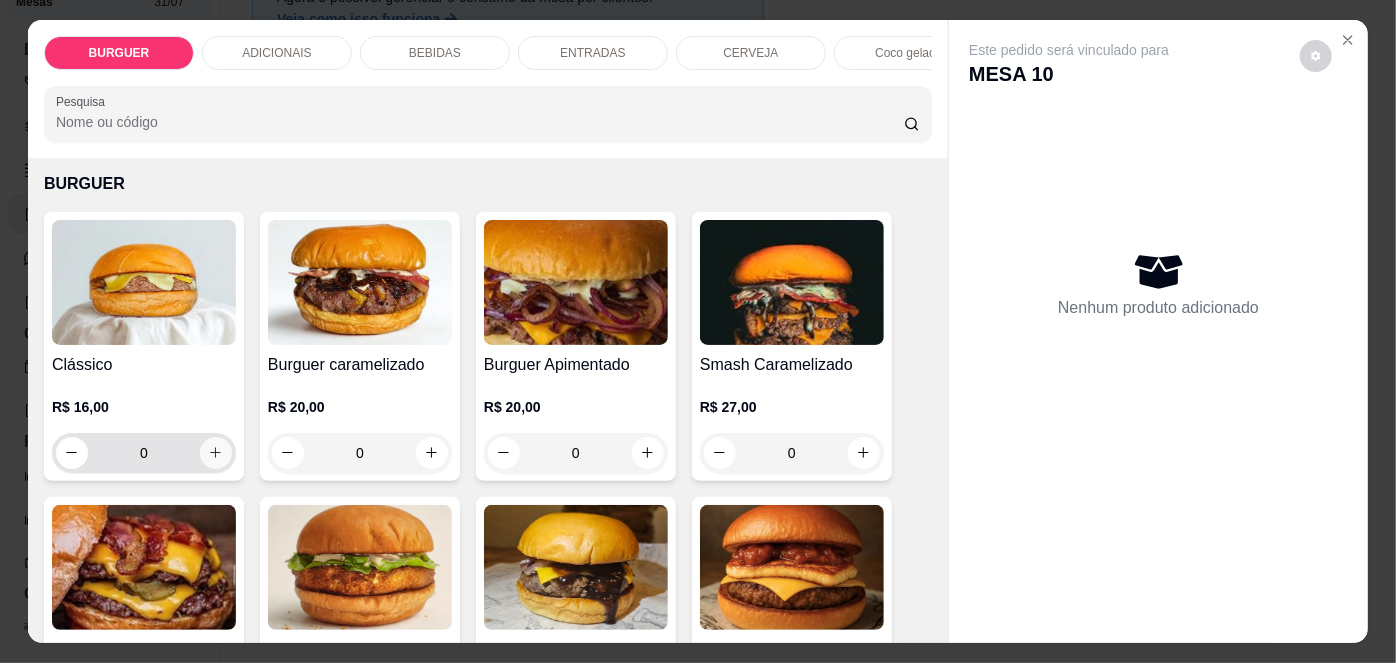click at bounding box center (216, 453) 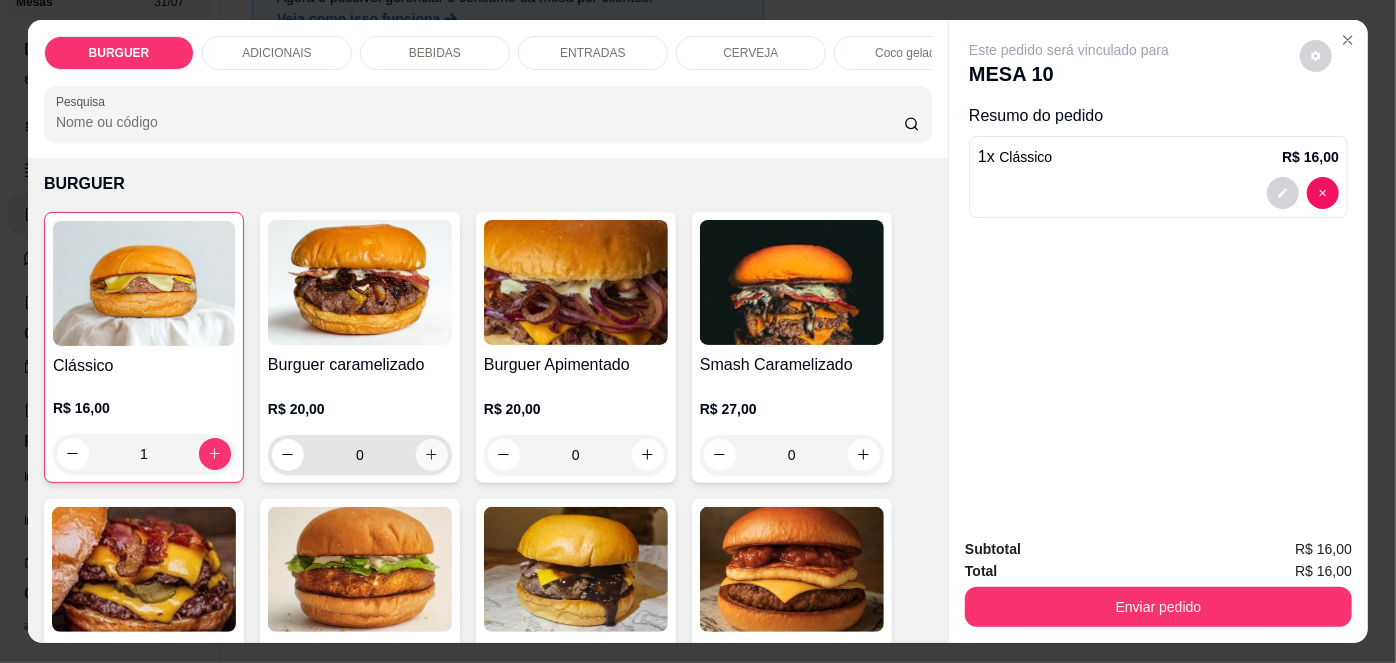 scroll, scrollTop: 173, scrollLeft: 0, axis: vertical 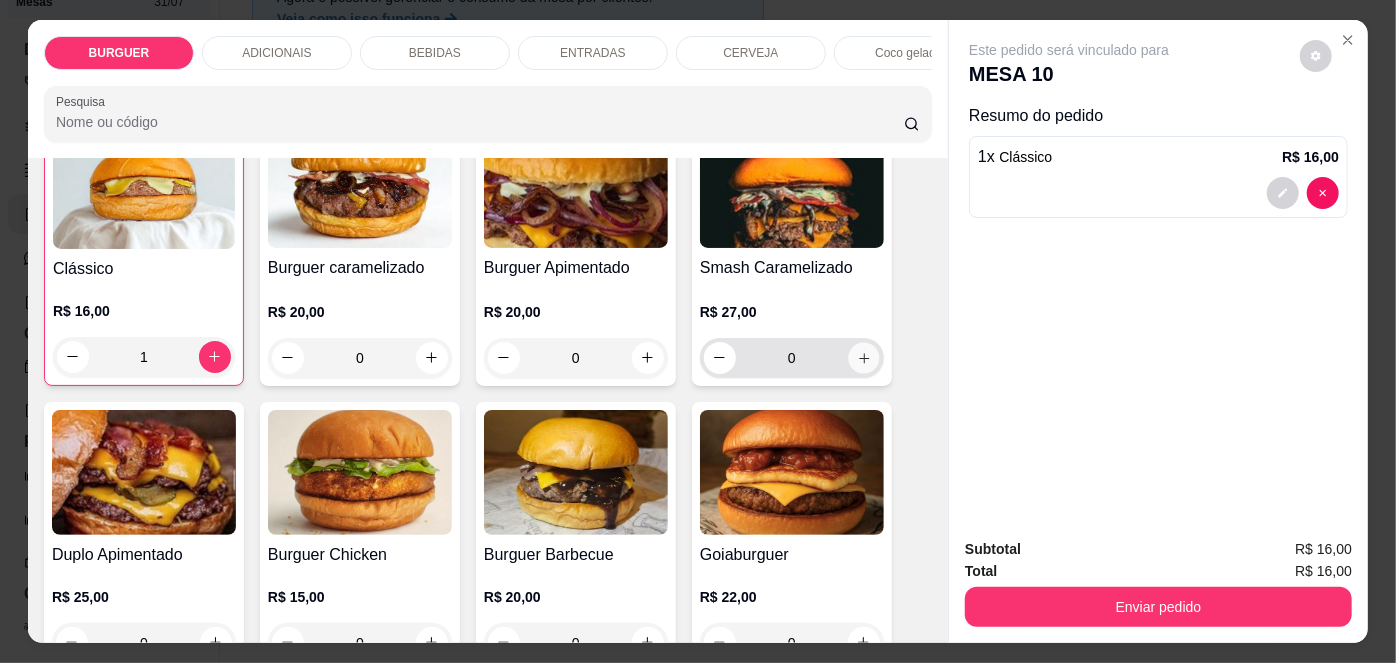 click at bounding box center [863, 357] 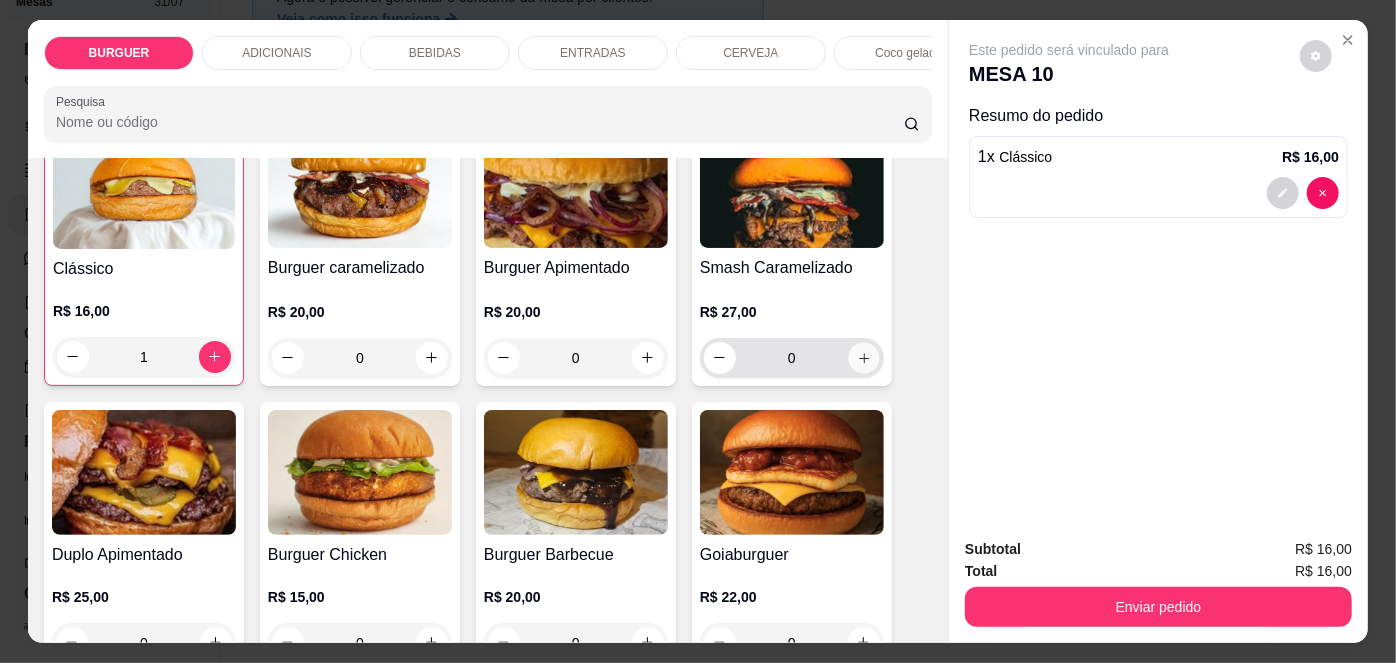 type on "1" 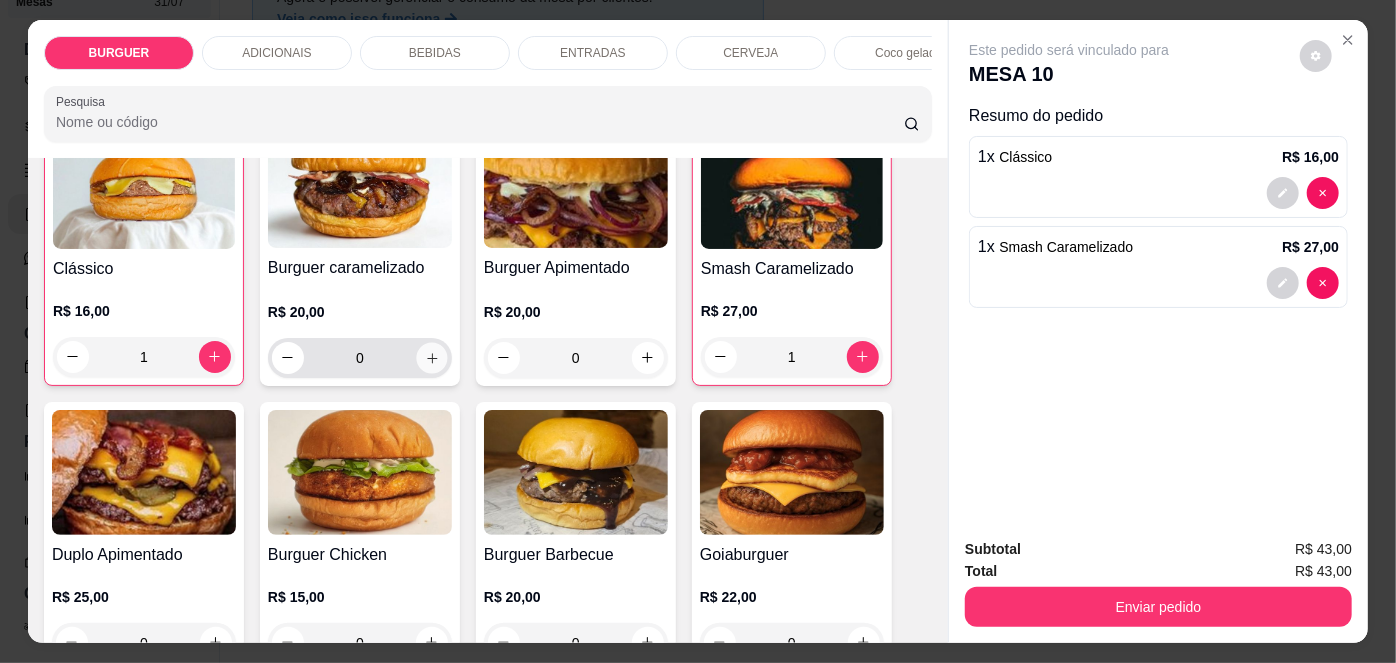 click 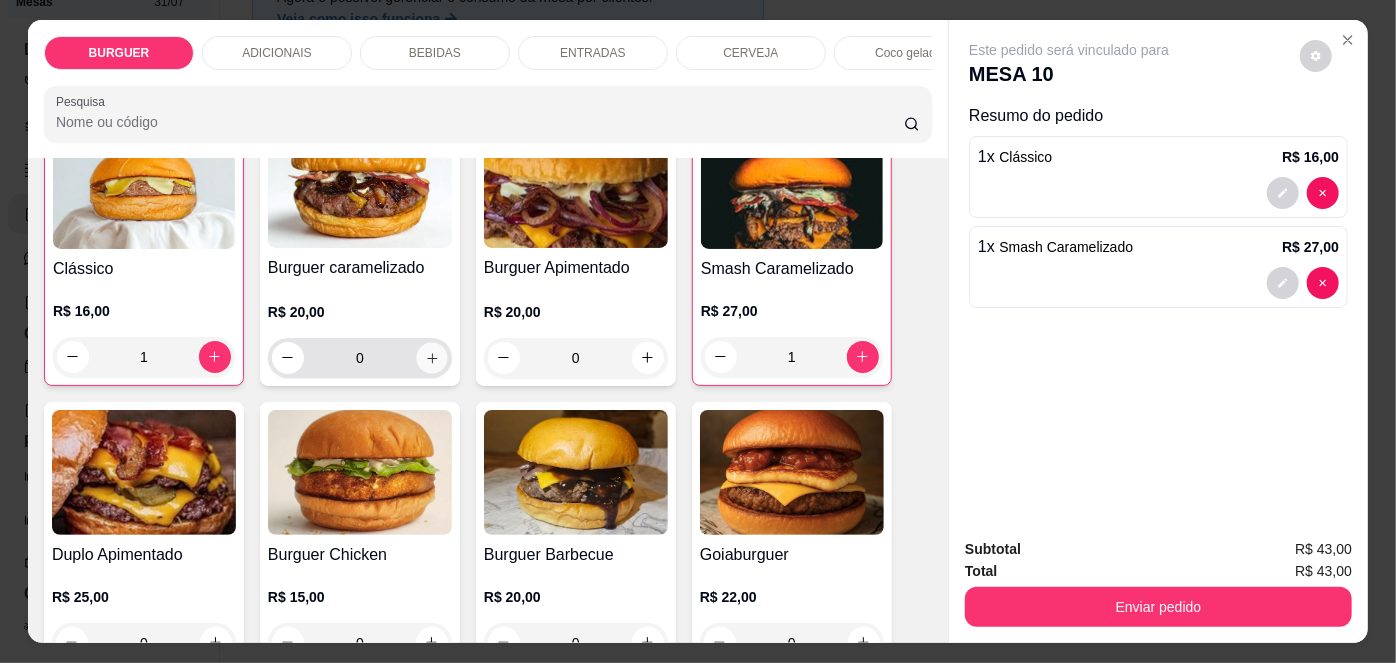 type on "1" 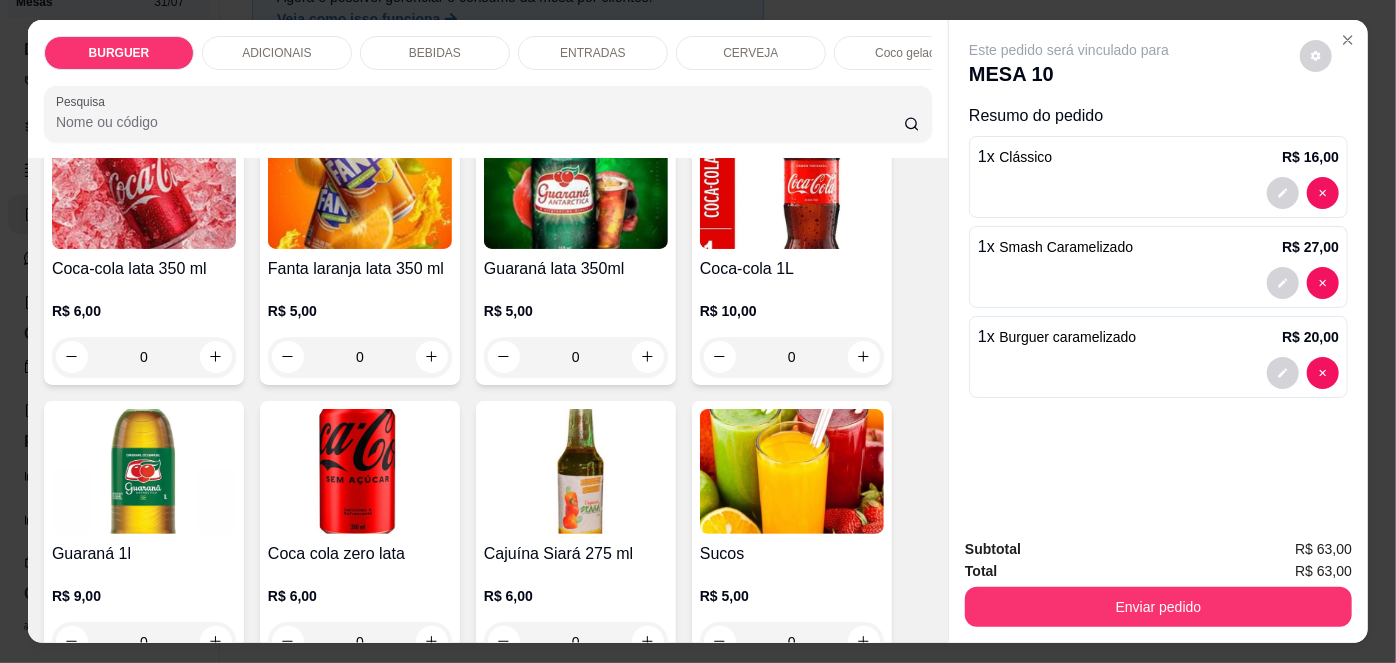 scroll, scrollTop: 1802, scrollLeft: 0, axis: vertical 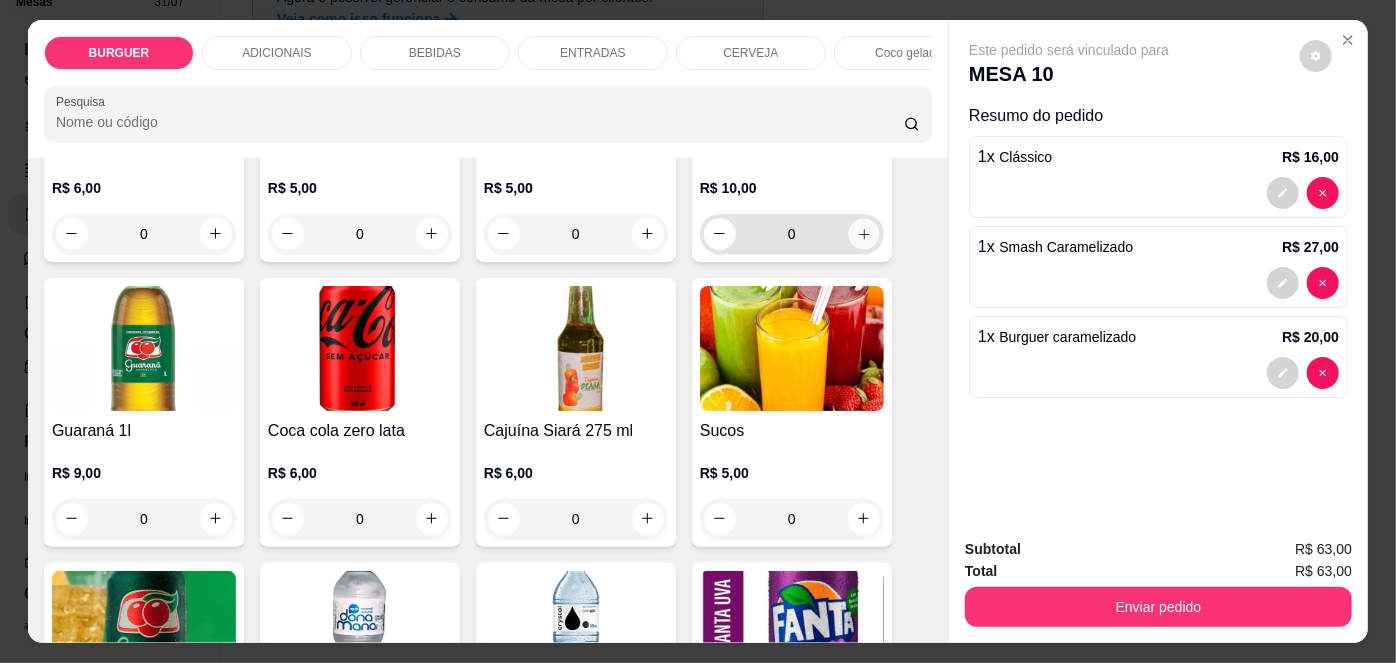 click 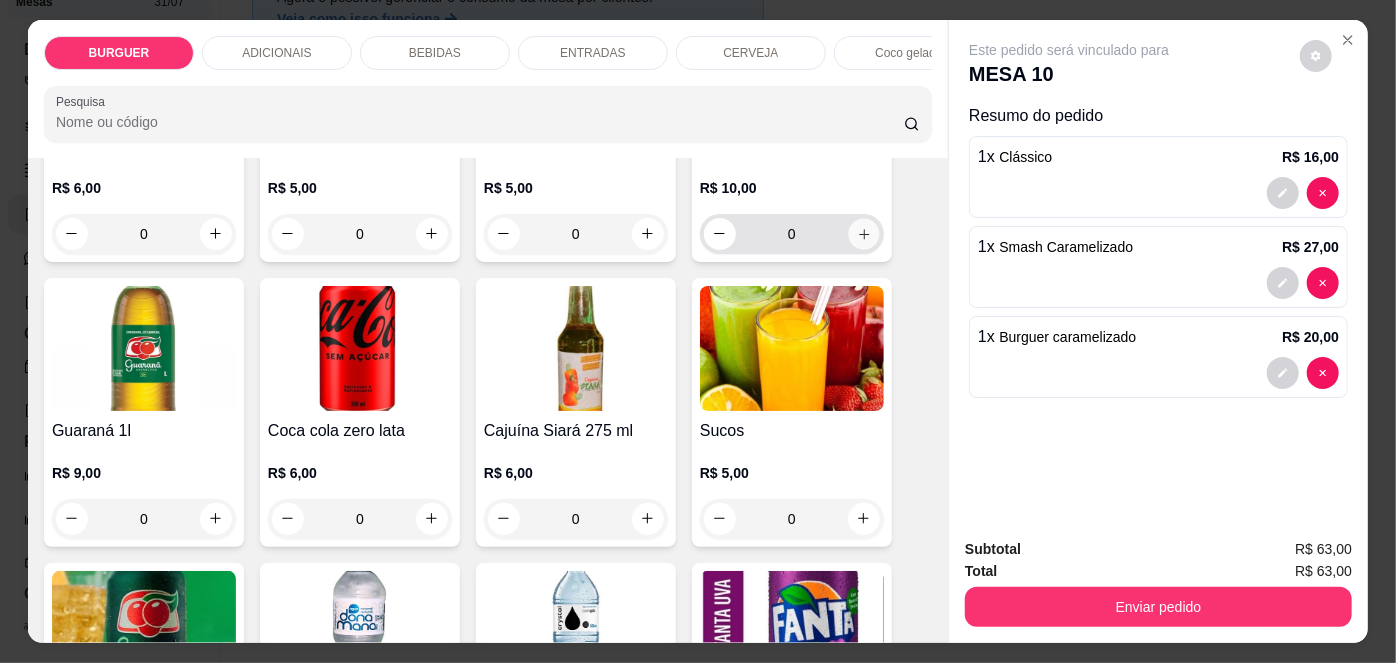 type on "1" 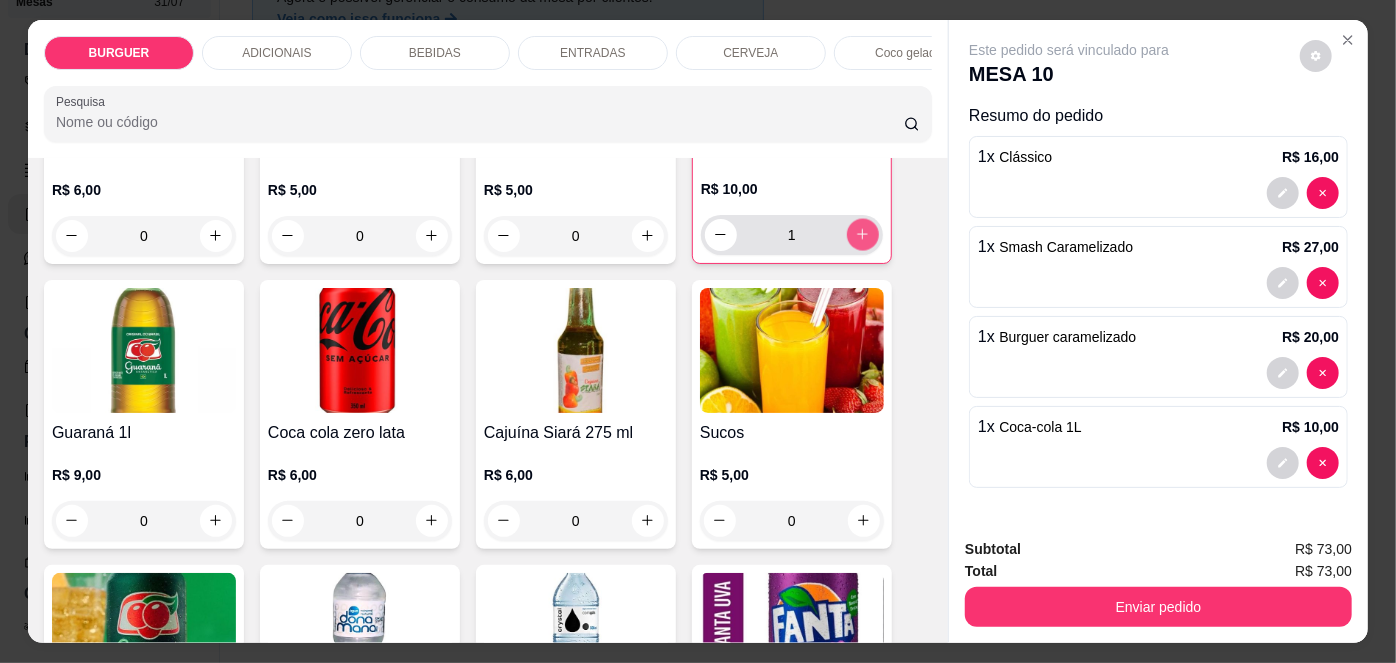 scroll, scrollTop: 1804, scrollLeft: 0, axis: vertical 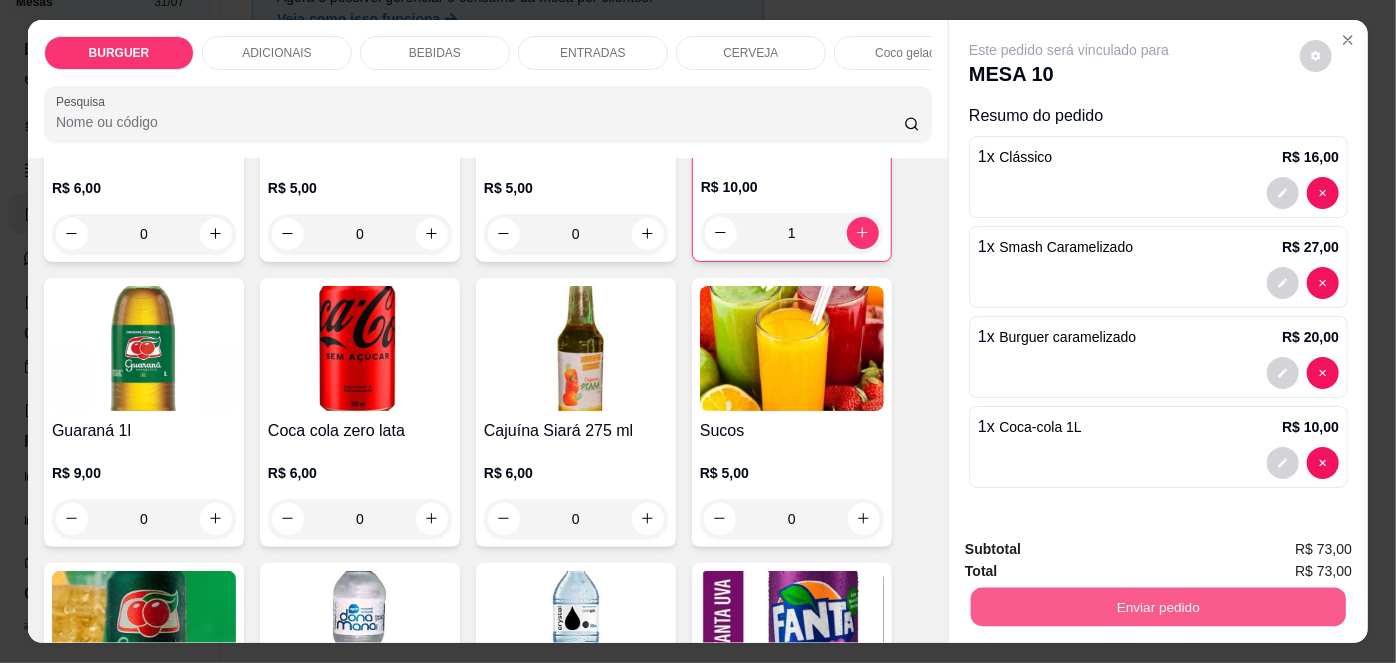 click on "Enviar pedido" at bounding box center [1158, 607] 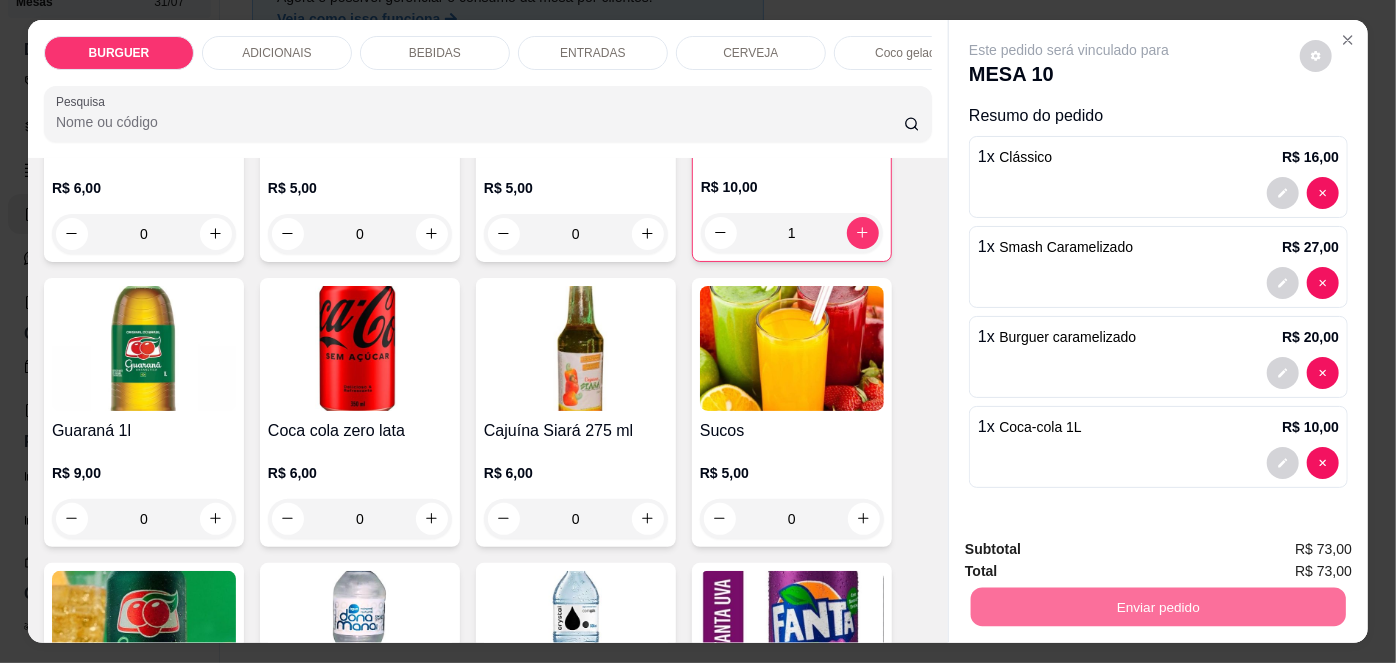 click on "Não registrar e enviar pedido" at bounding box center [1093, 551] 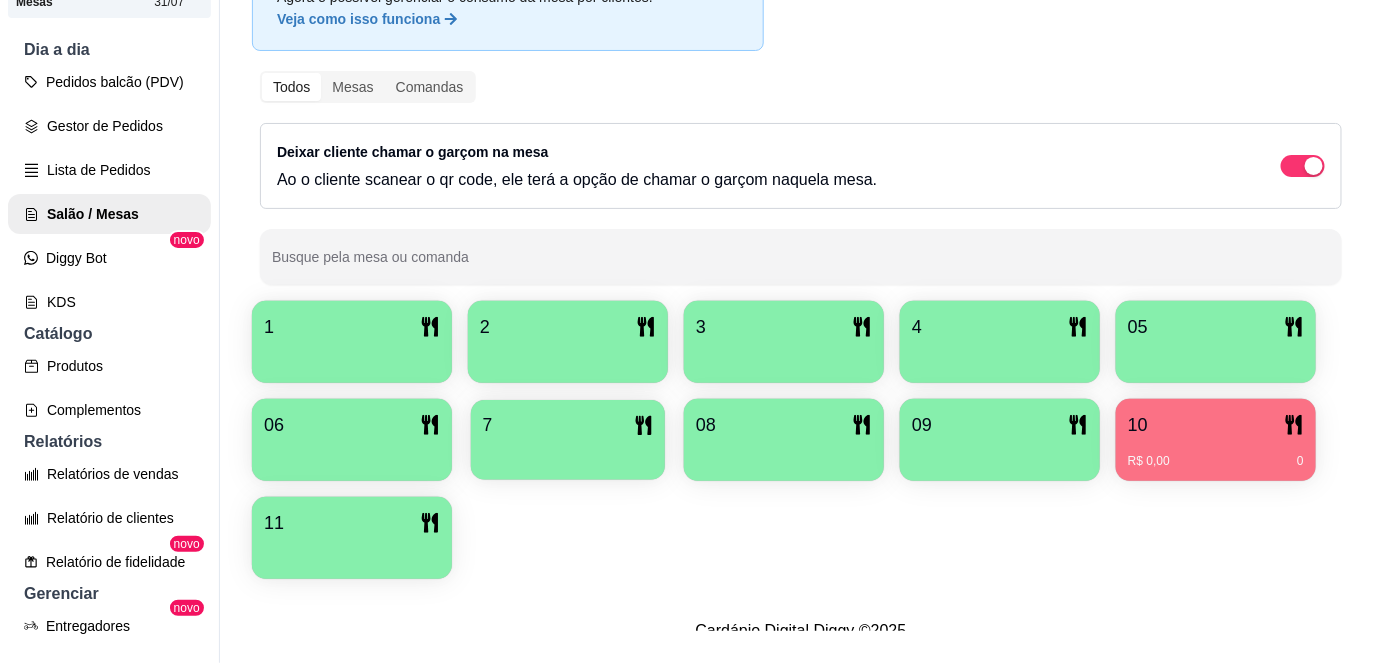 click at bounding box center [568, 453] 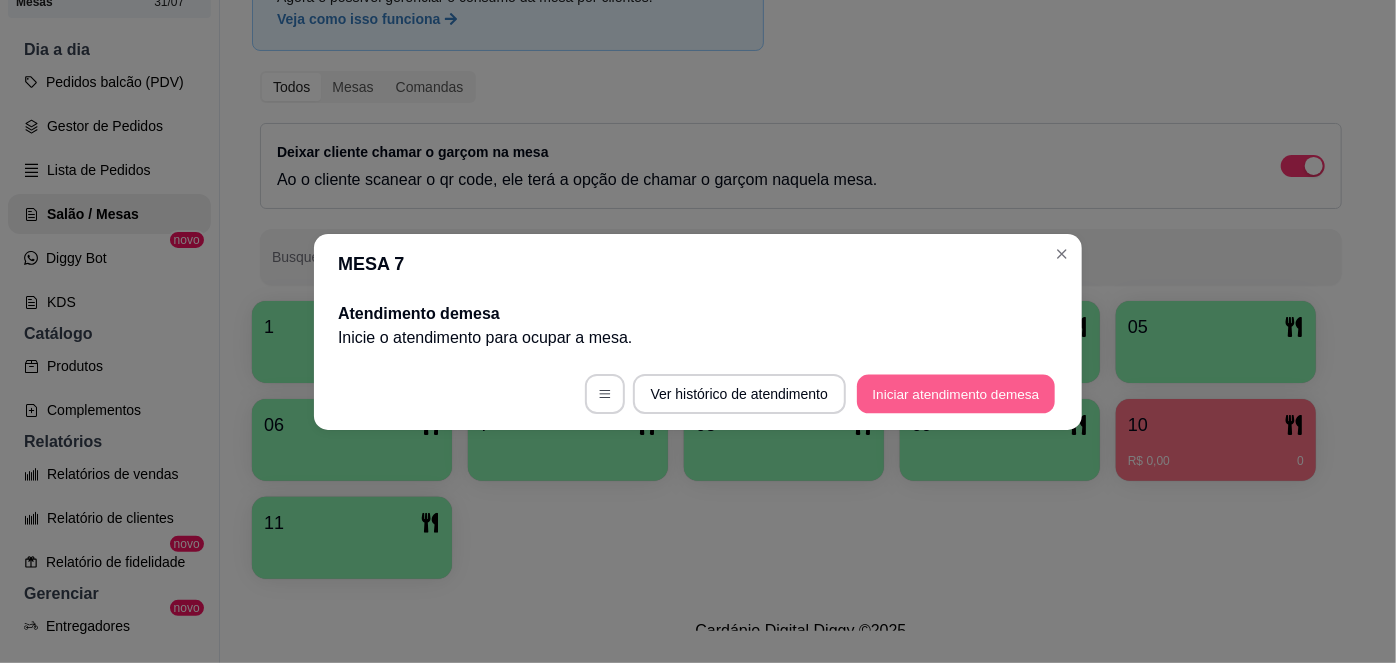 click on "Iniciar atendimento de  mesa" at bounding box center (956, 393) 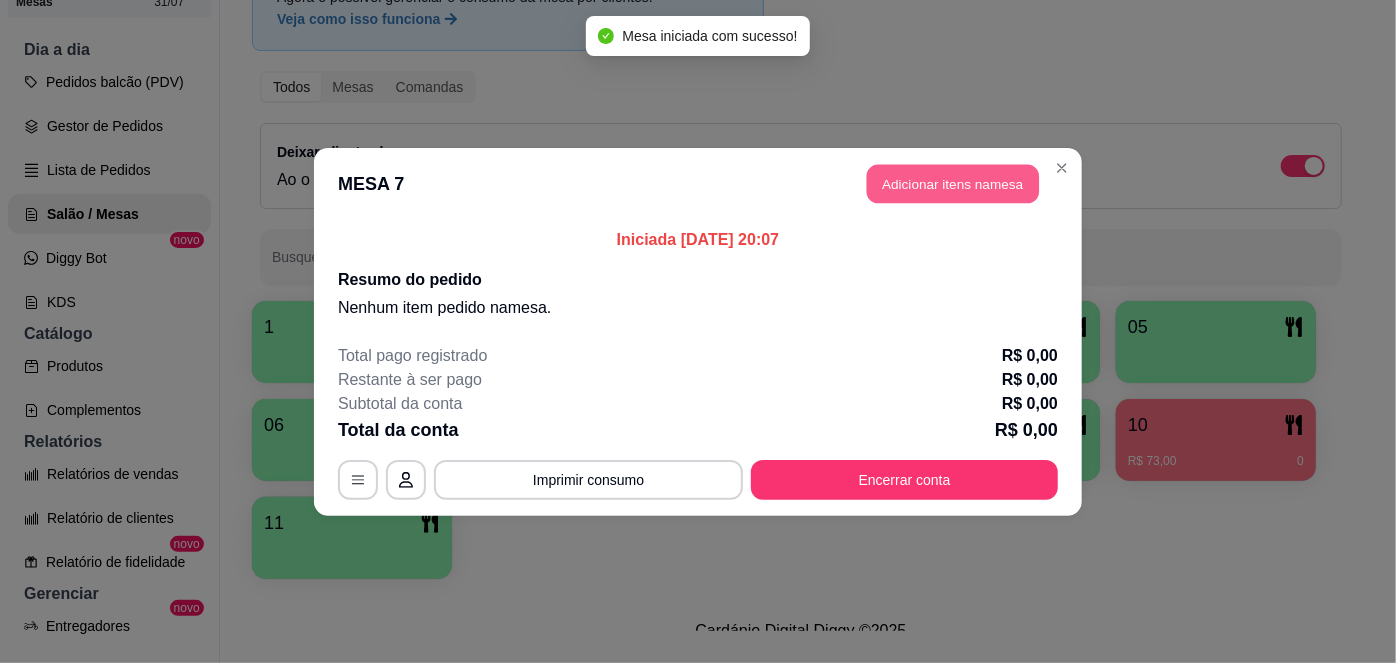 click on "Adicionar itens na  mesa" at bounding box center [953, 183] 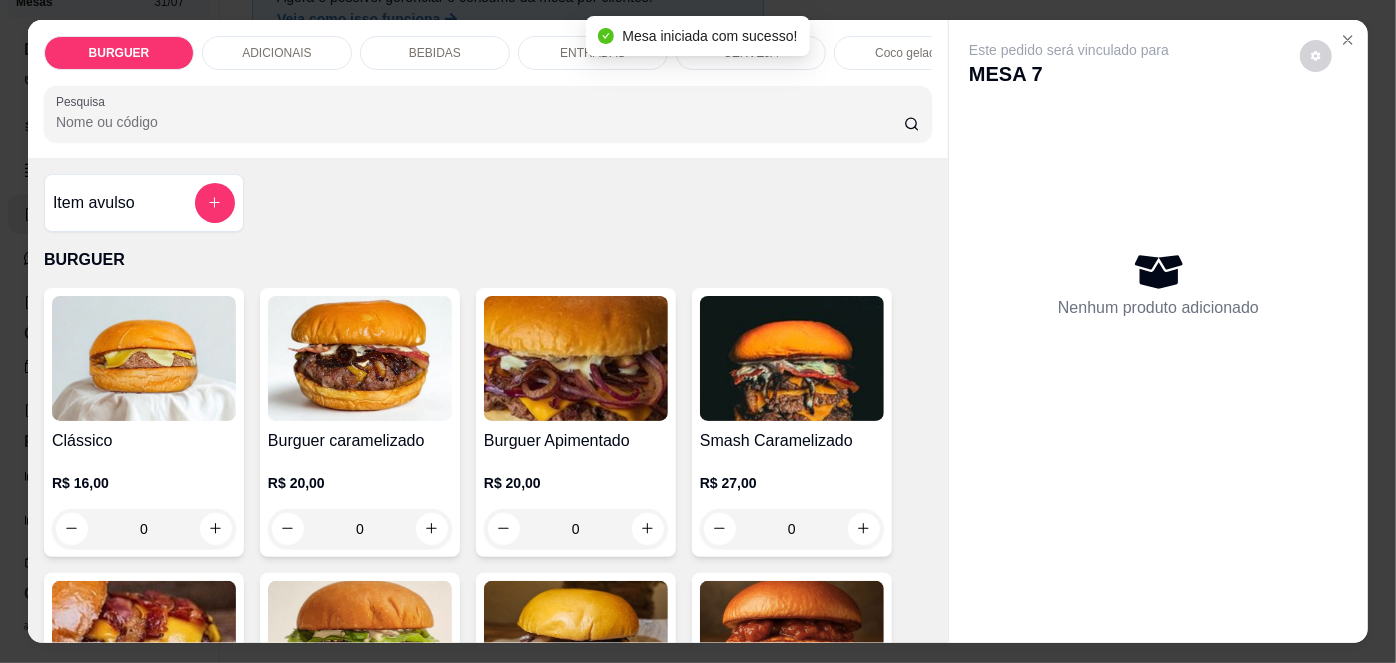 scroll, scrollTop: 76, scrollLeft: 0, axis: vertical 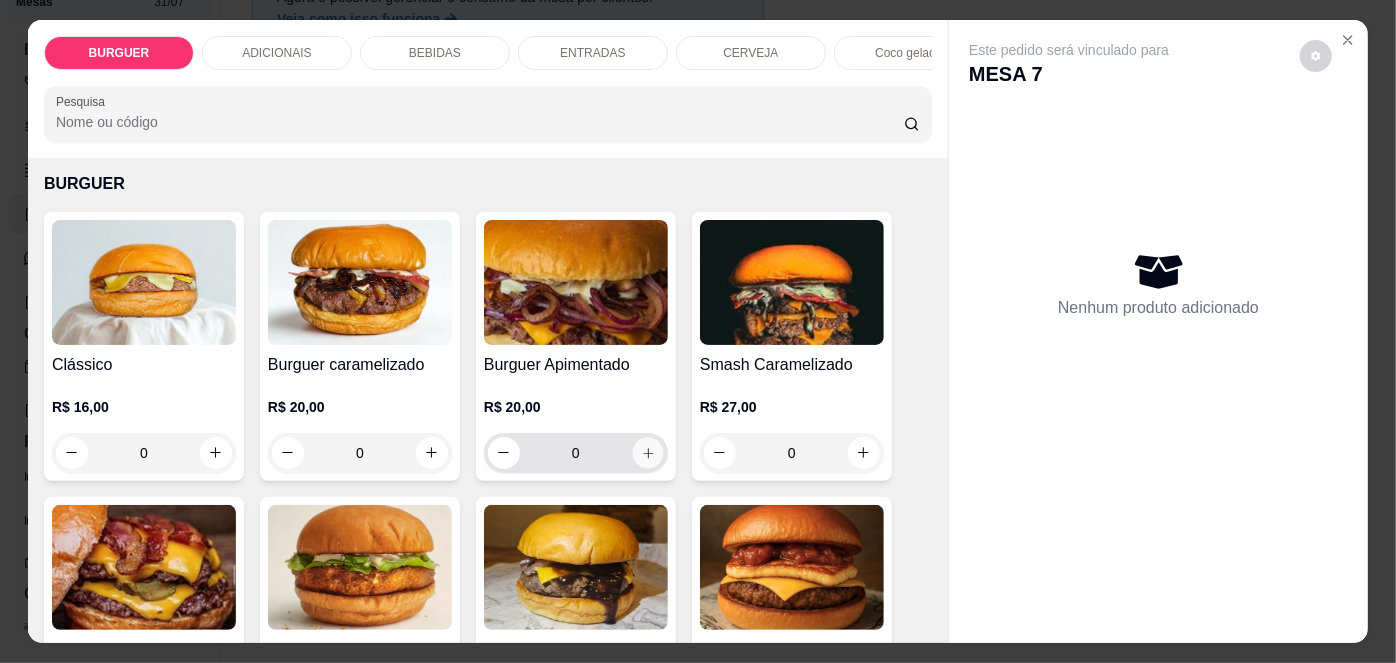 click at bounding box center [647, 452] 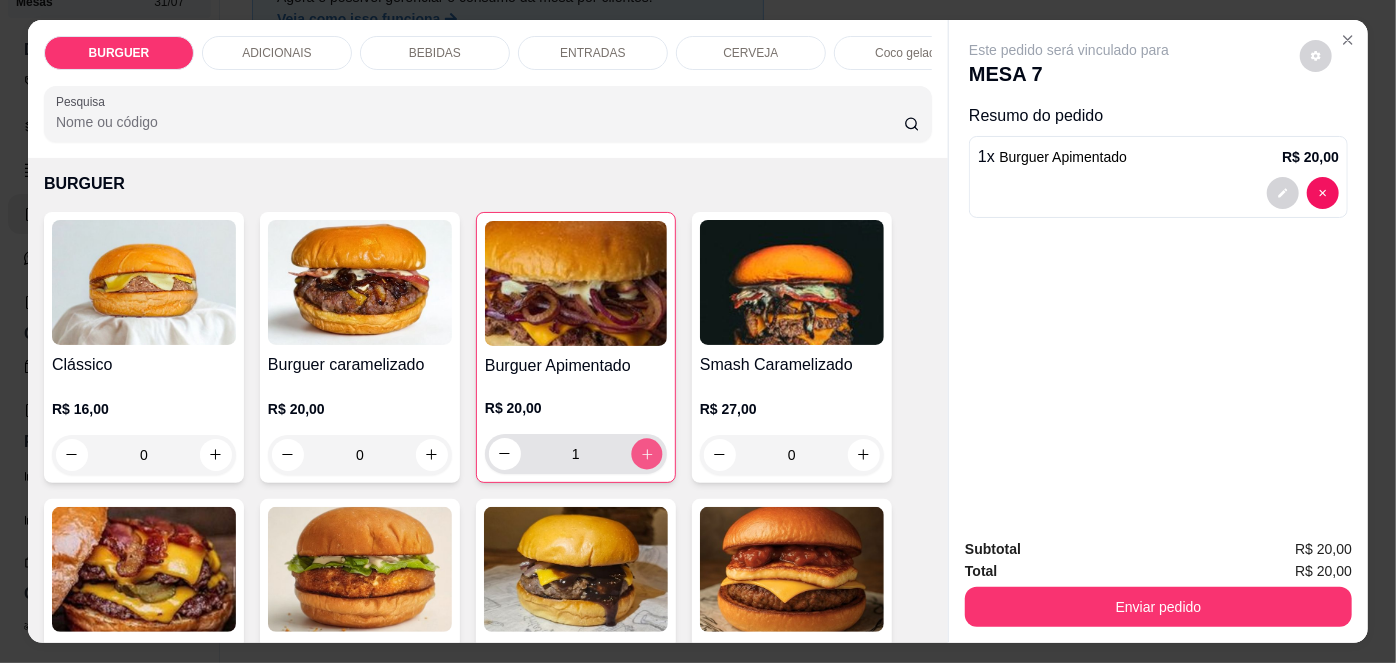 click at bounding box center [646, 453] 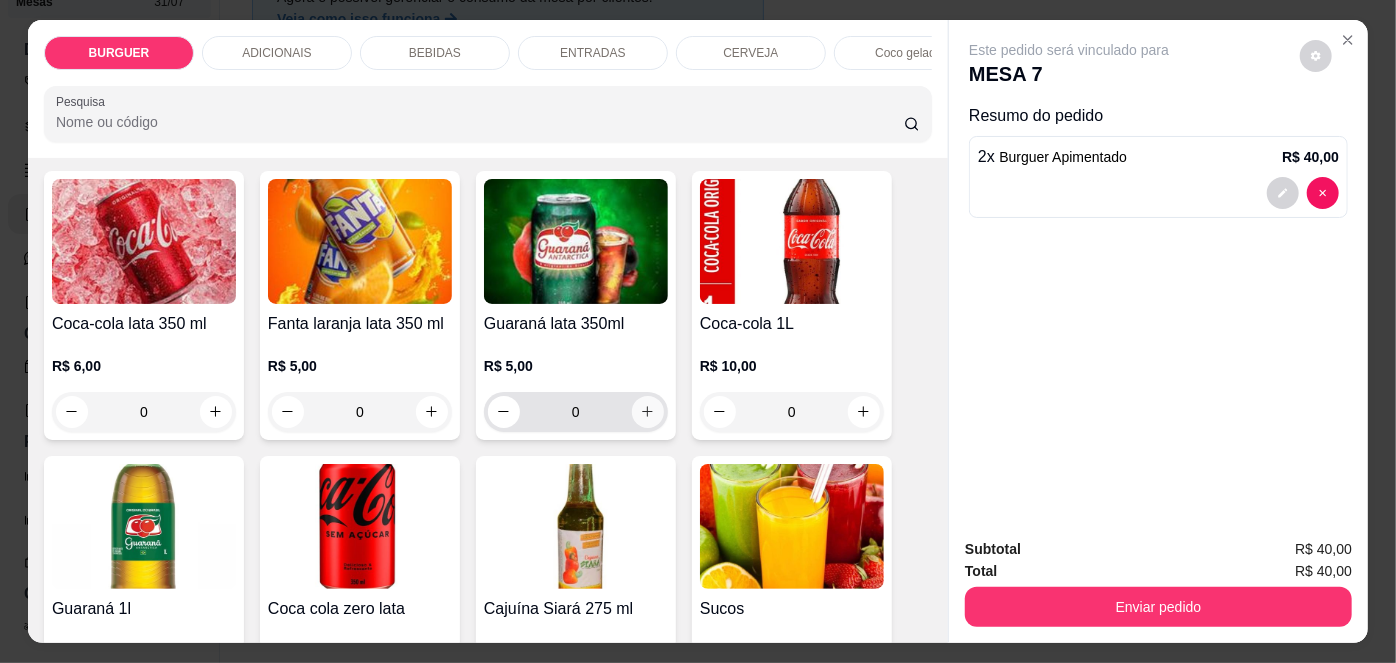 scroll, scrollTop: 1628, scrollLeft: 0, axis: vertical 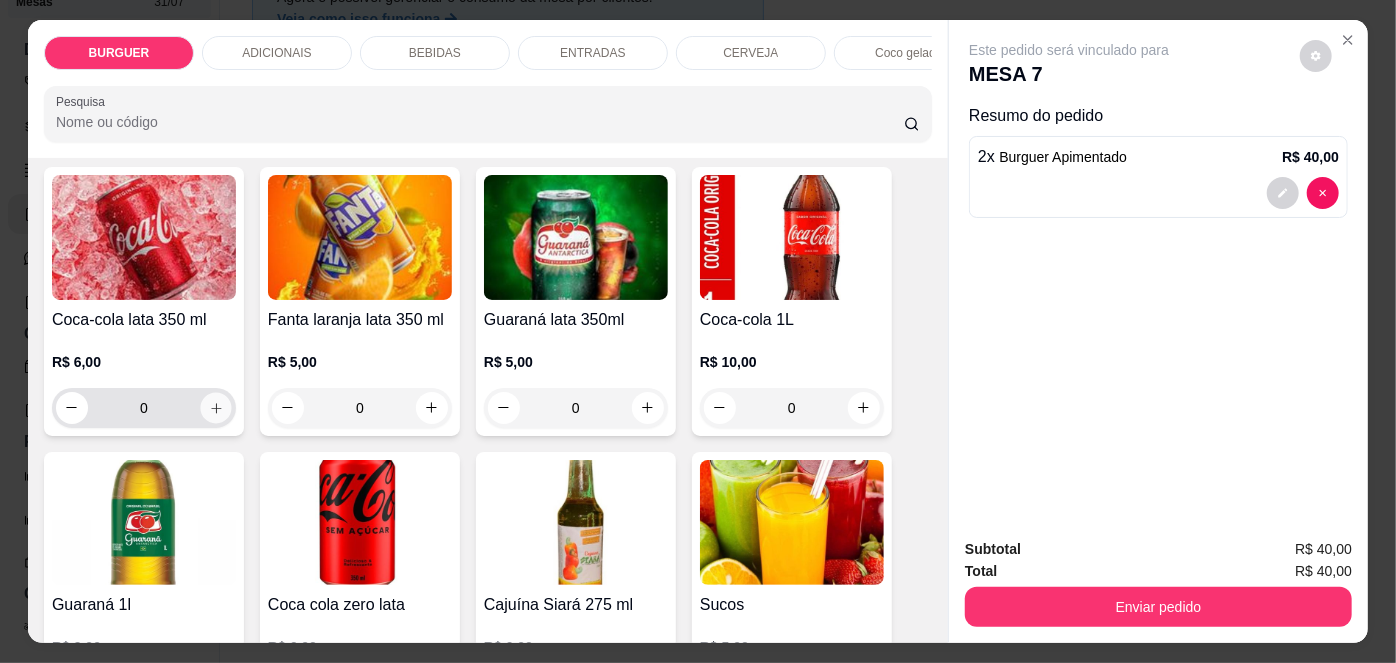 click at bounding box center [215, 407] 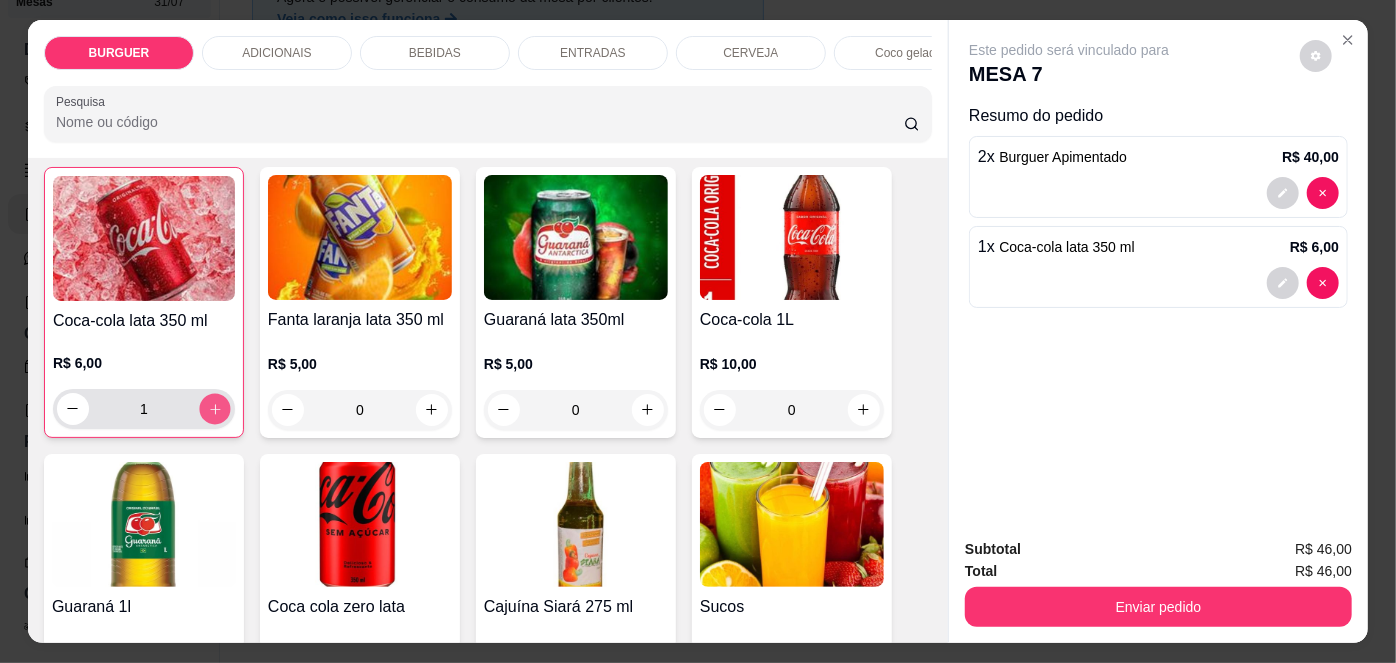 click at bounding box center (214, 408) 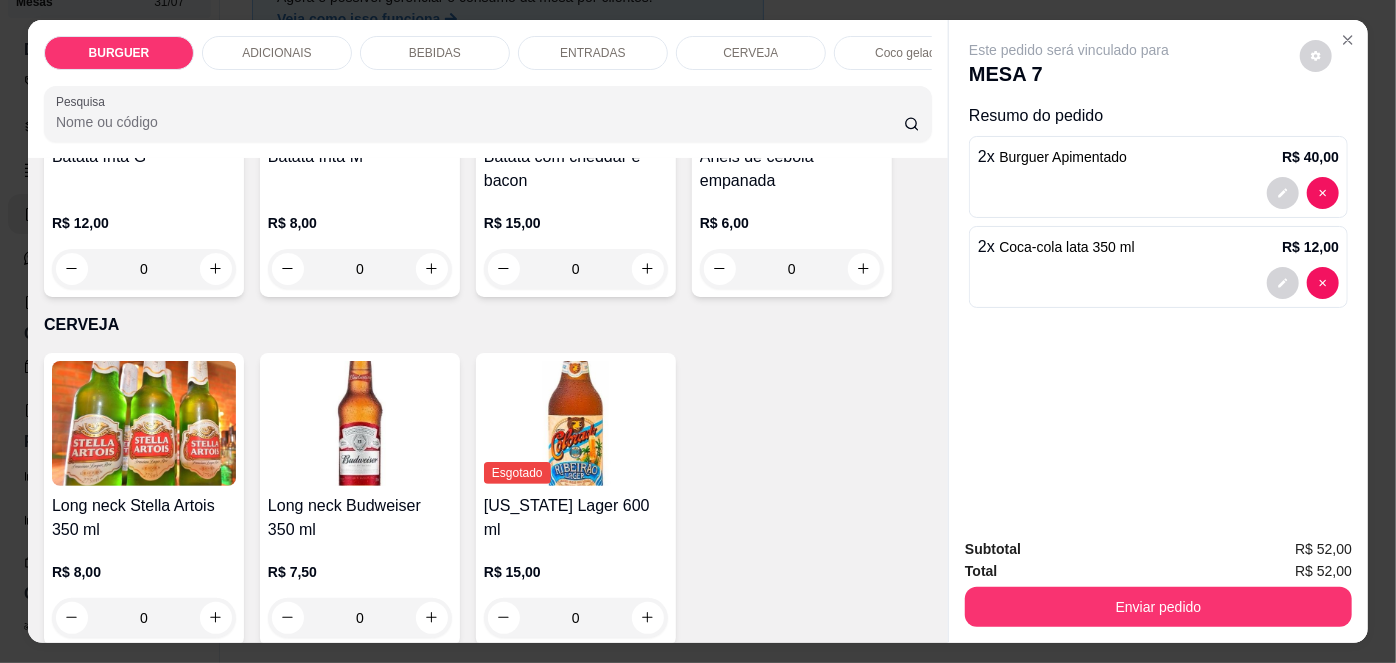 scroll, scrollTop: 2974, scrollLeft: 0, axis: vertical 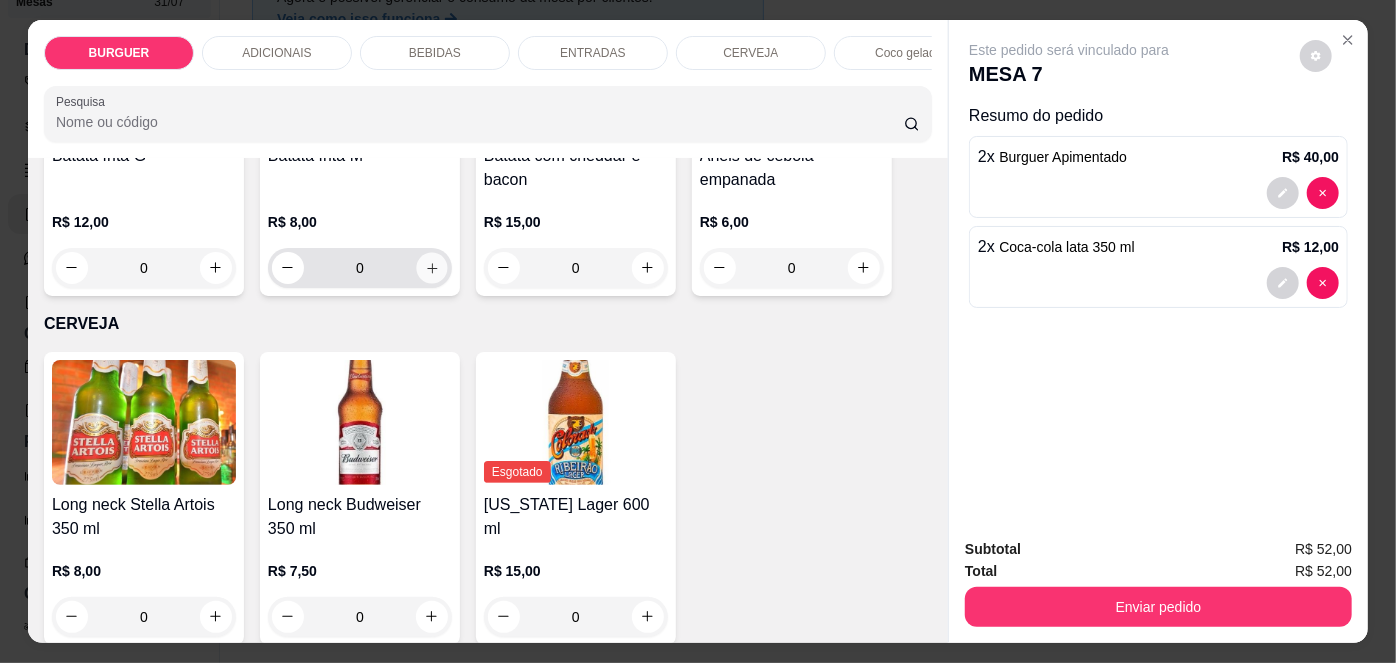 click at bounding box center [431, 267] 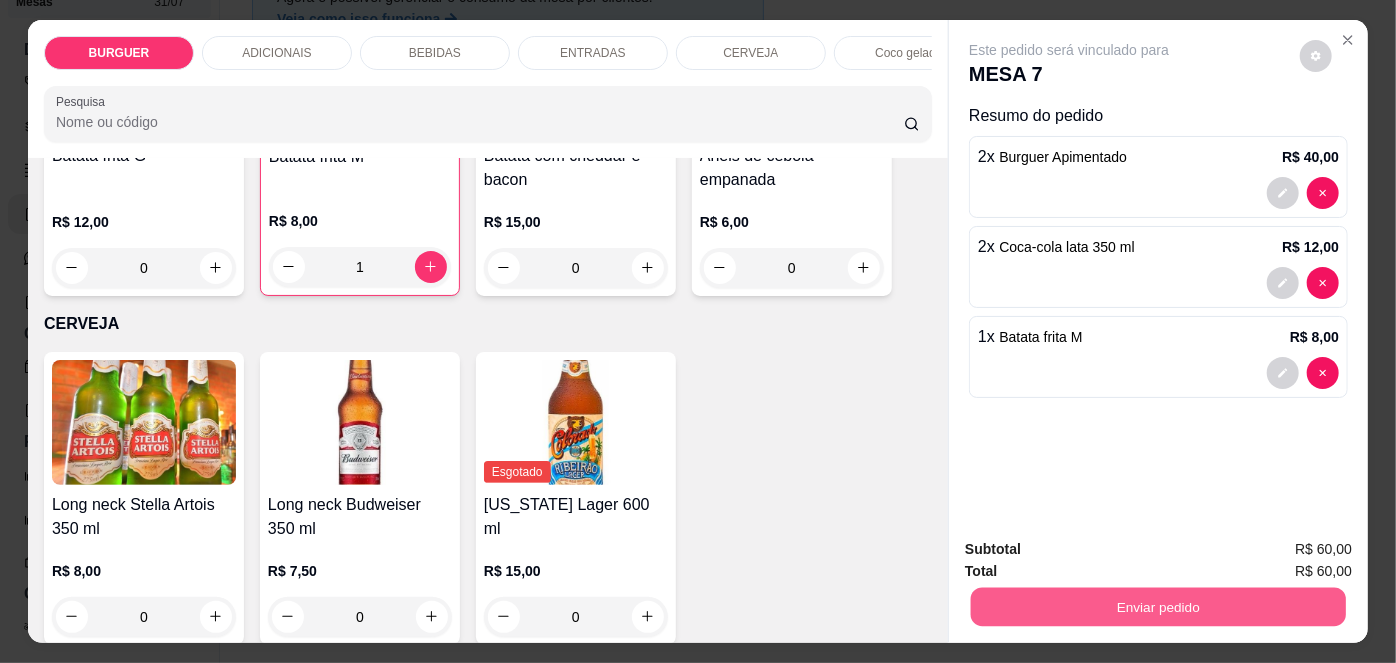 click on "Enviar pedido" at bounding box center (1158, 607) 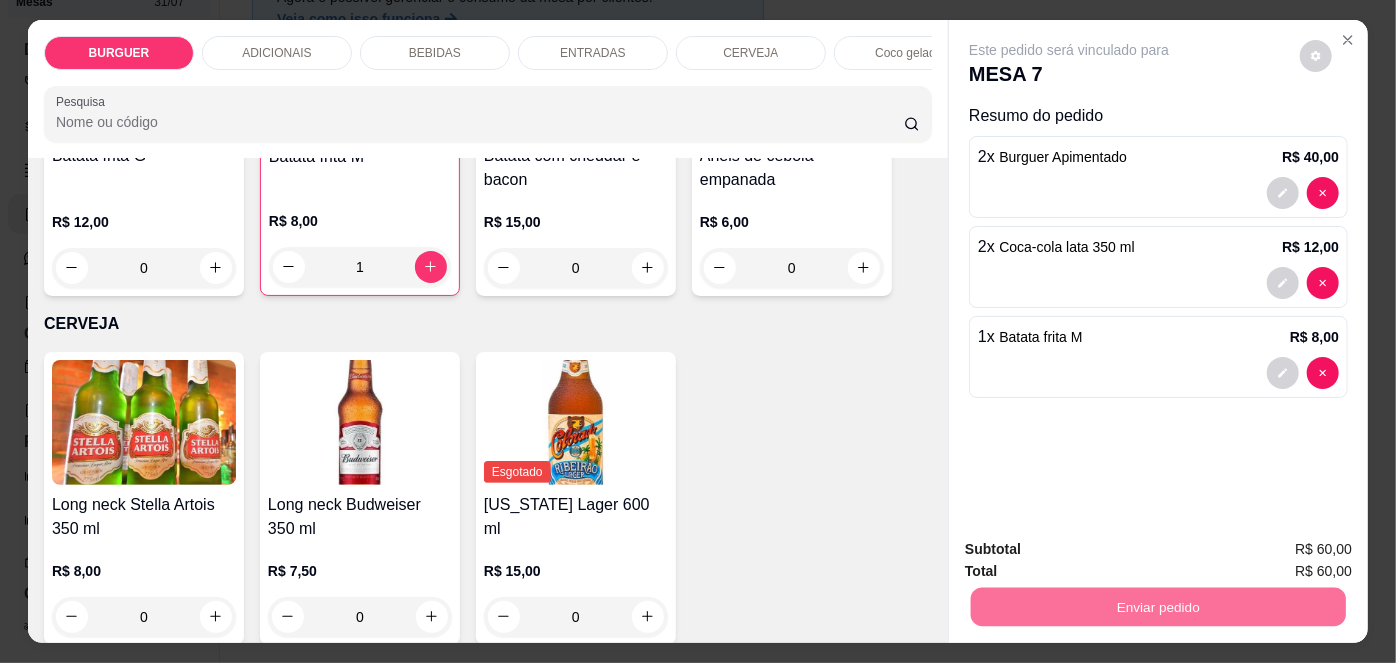 click on "Não registrar e enviar pedido" at bounding box center [1093, 551] 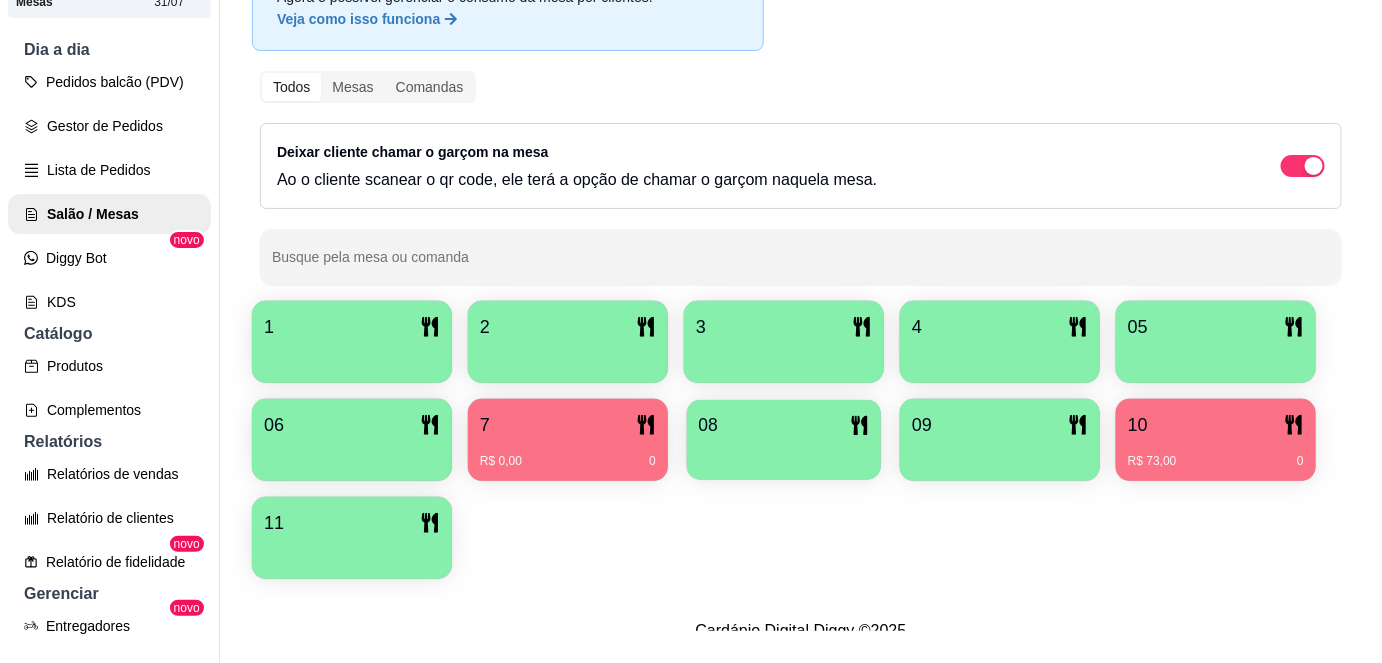 click on "08" at bounding box center (784, 425) 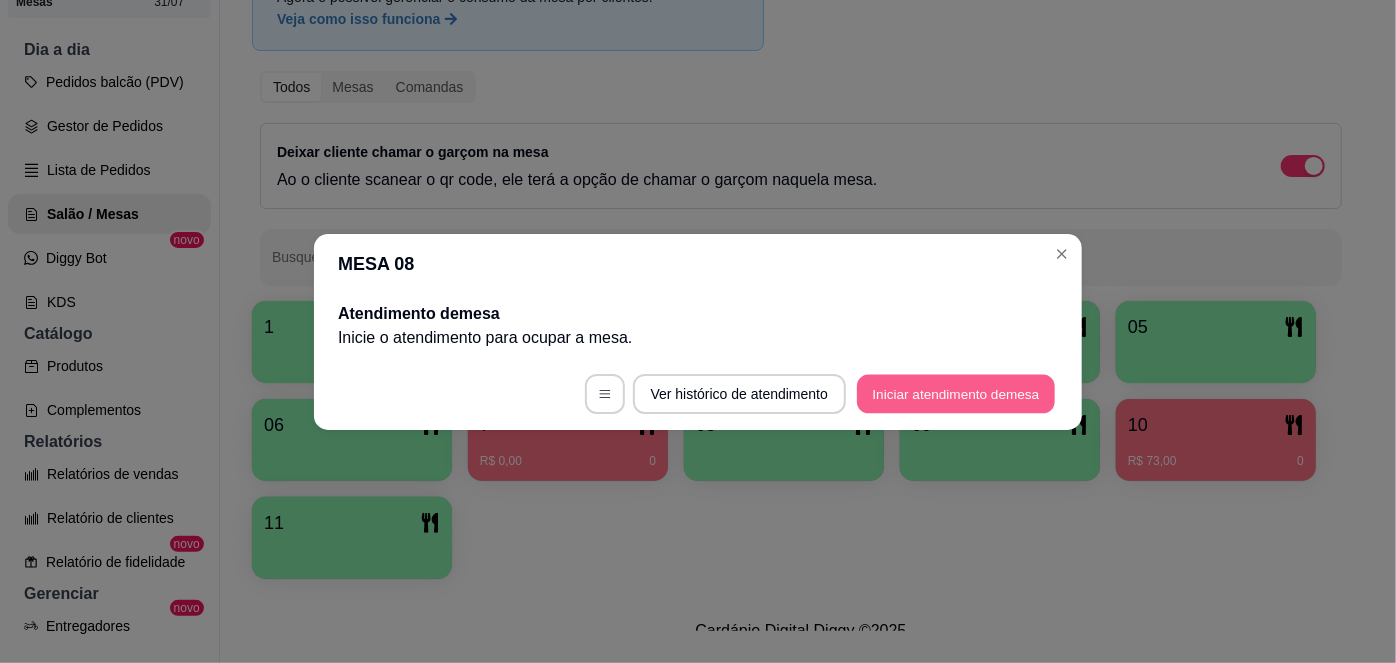 click on "Iniciar atendimento de  mesa" at bounding box center (956, 393) 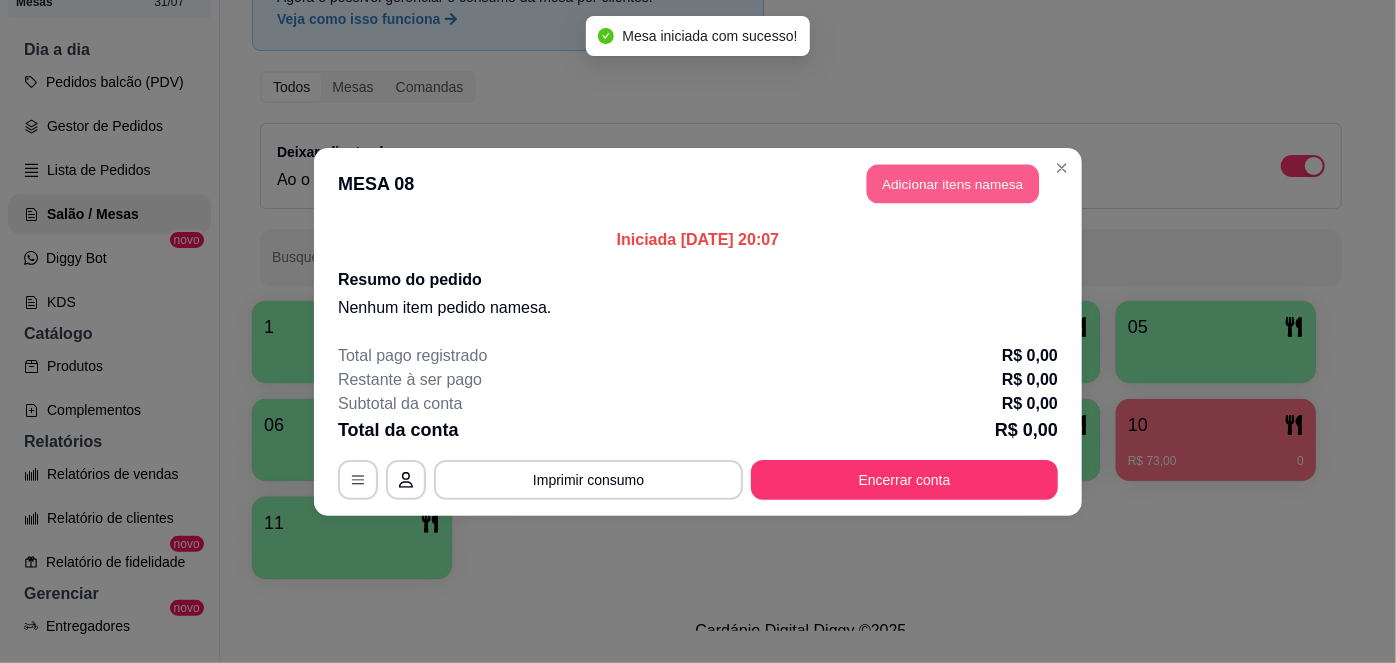 click on "Adicionar itens na  mesa" at bounding box center (953, 183) 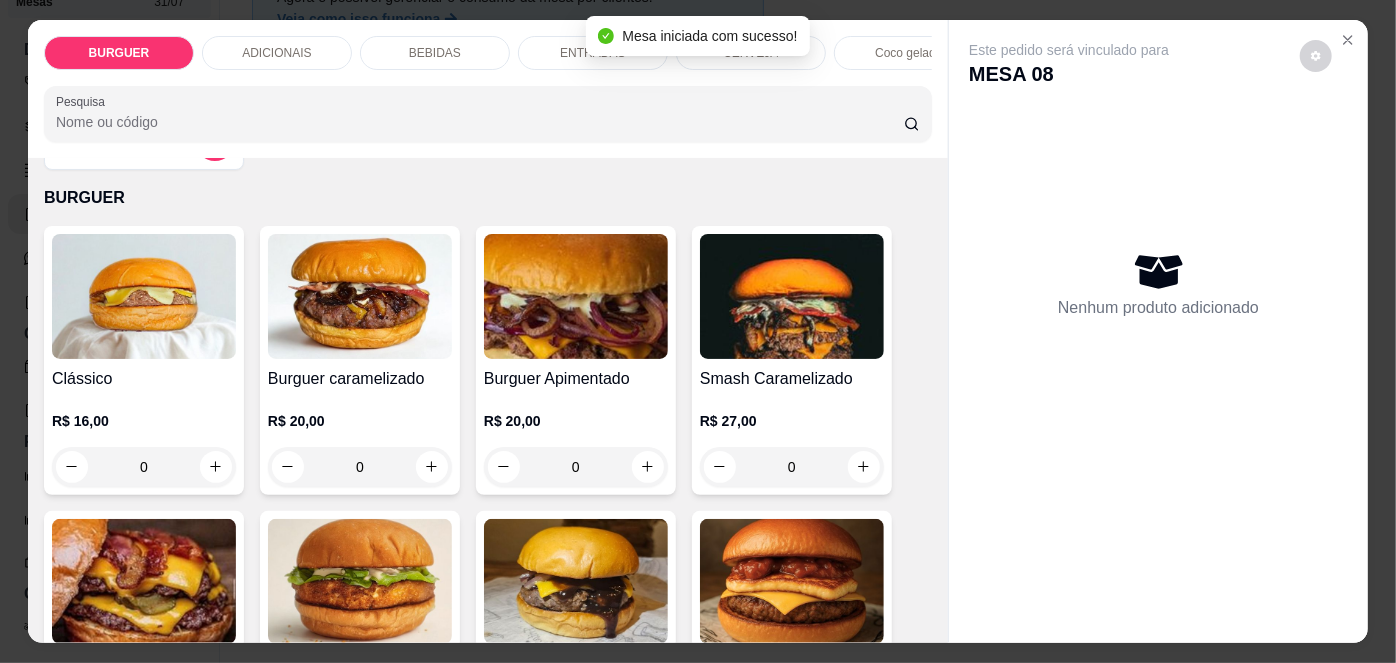 scroll, scrollTop: 73, scrollLeft: 0, axis: vertical 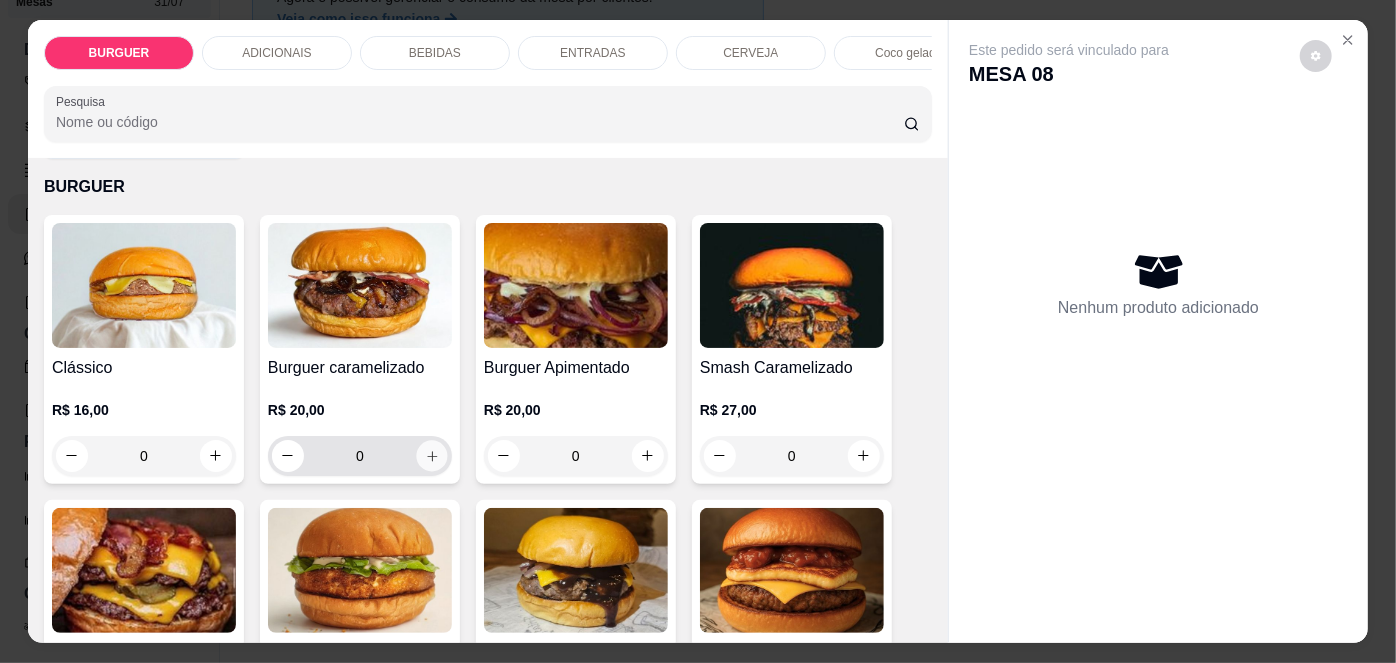 click 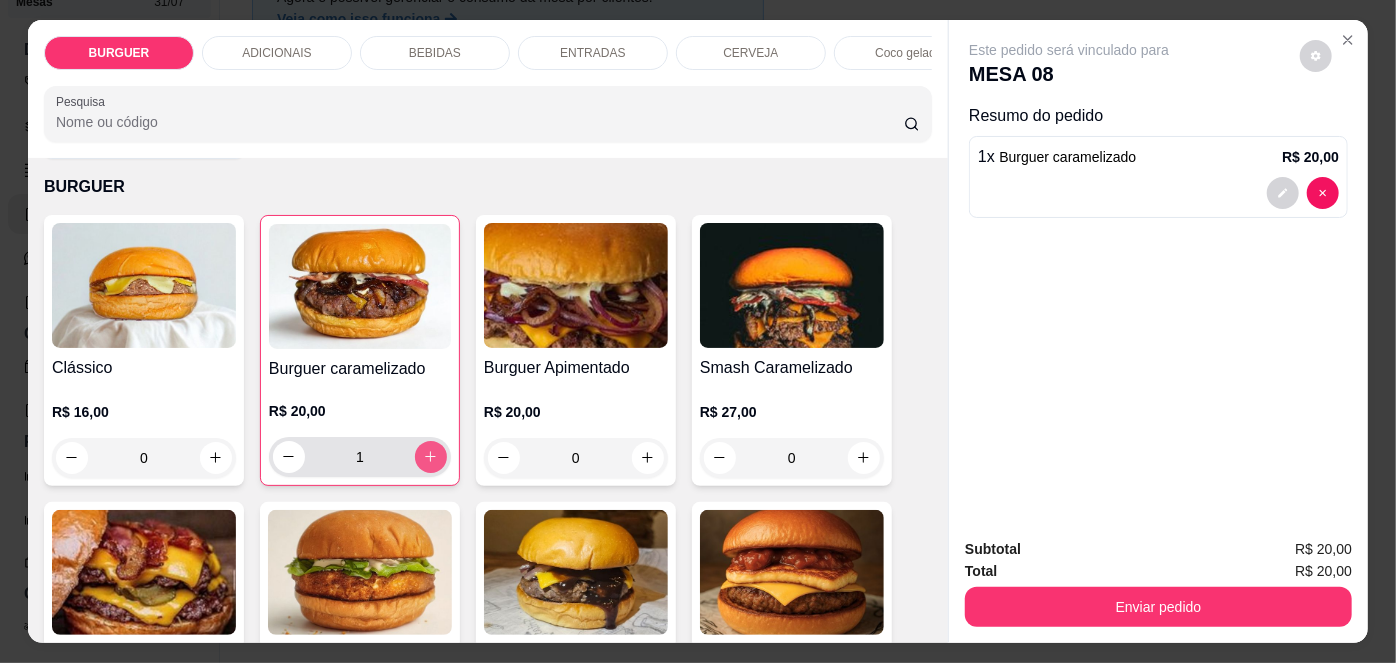 click 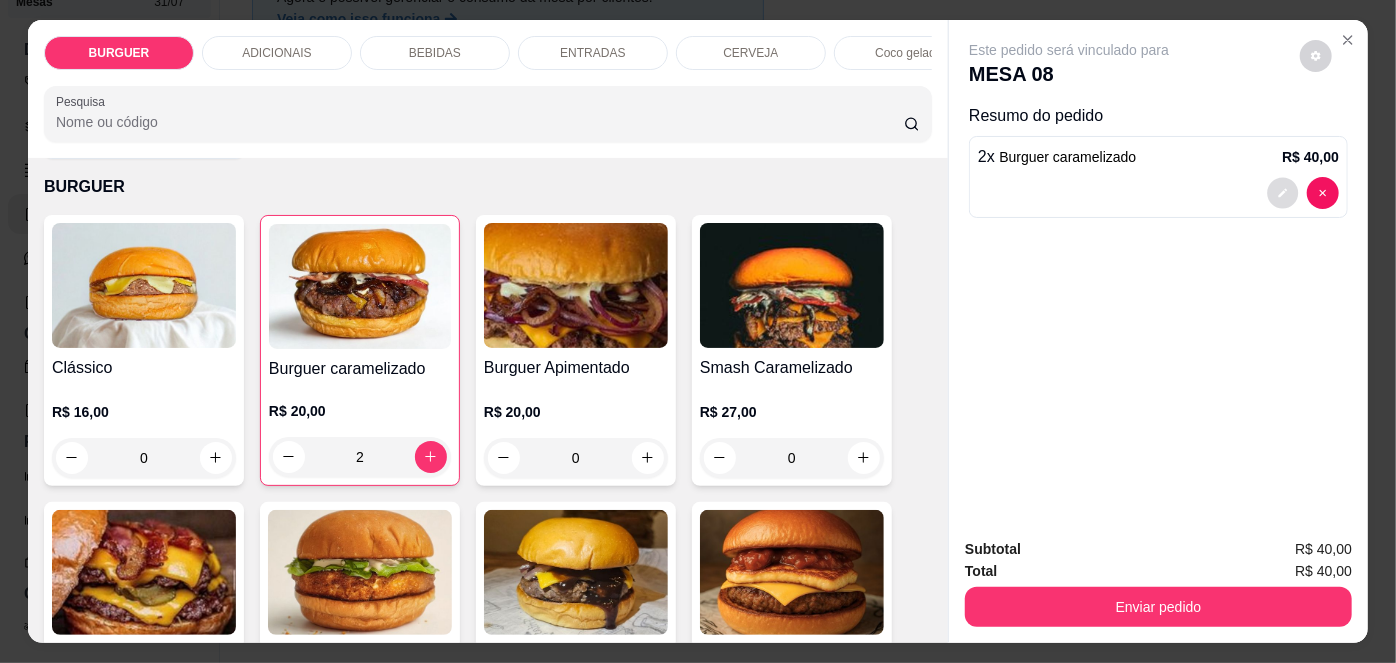 click 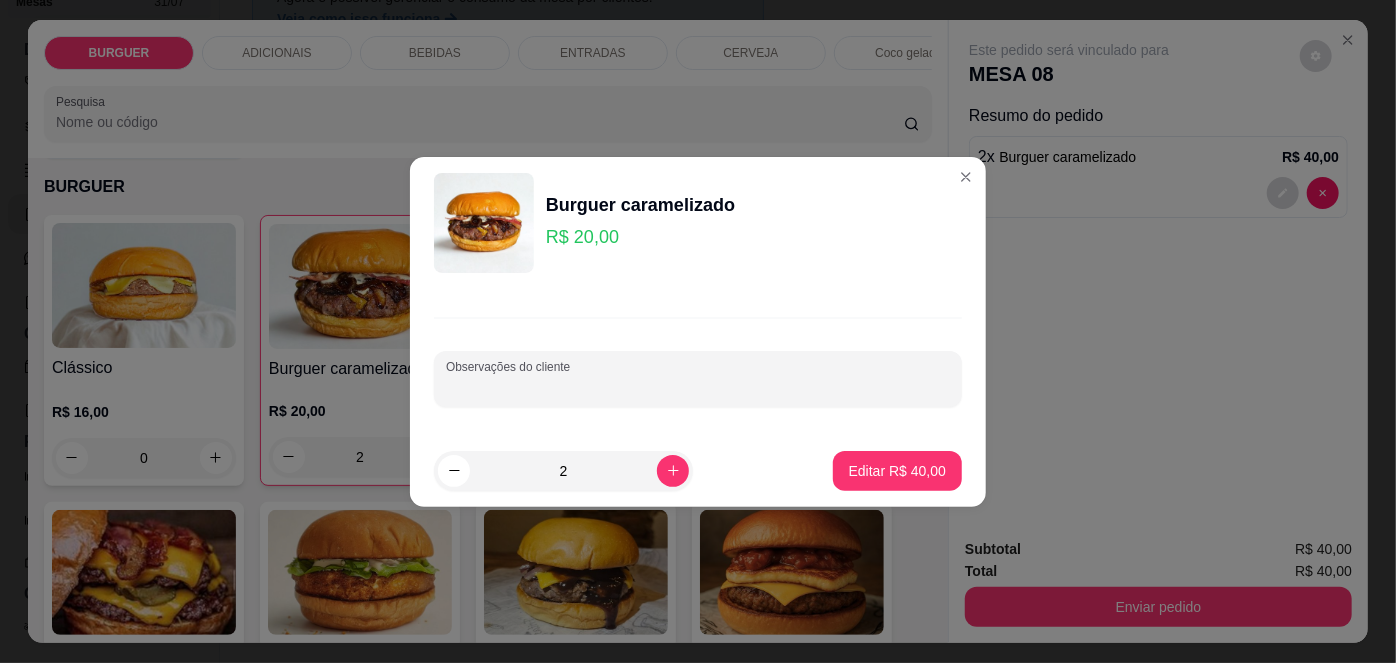 click on "Observações do cliente" at bounding box center (698, 387) 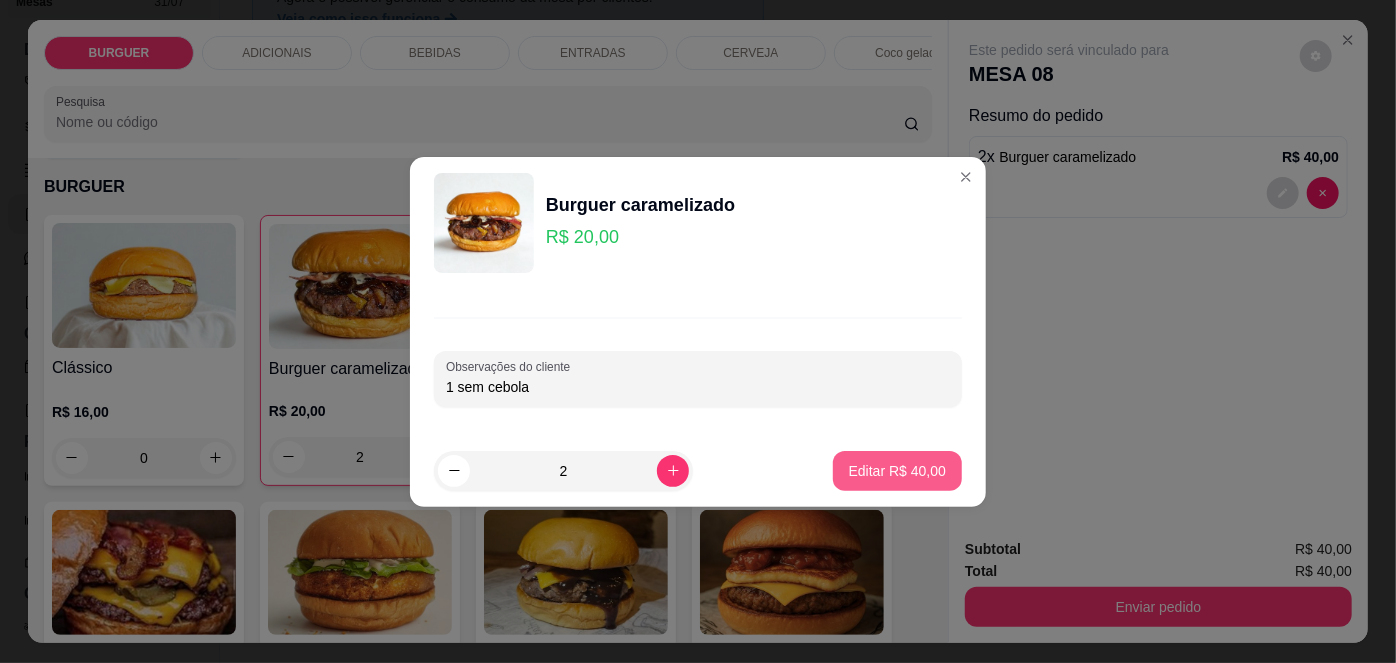 type on "1 sem cebola" 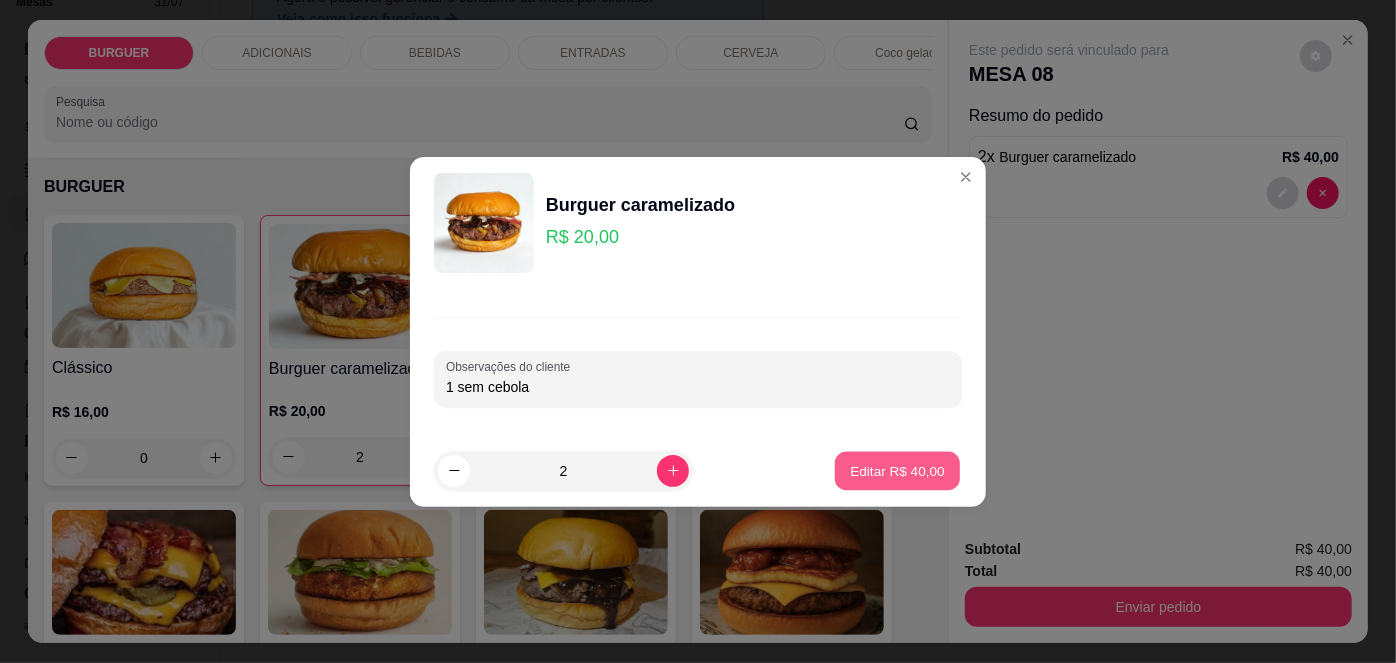 click on "Editar   R$ 40,00" at bounding box center (897, 470) 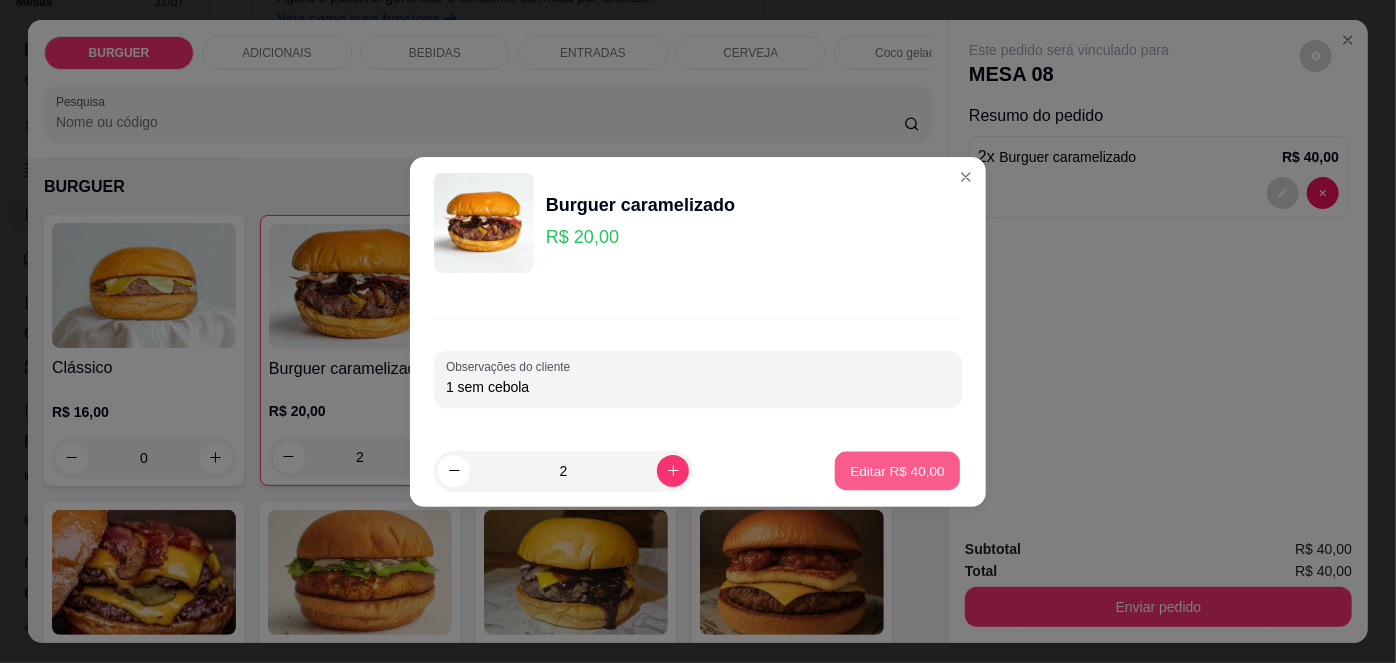 type on "0" 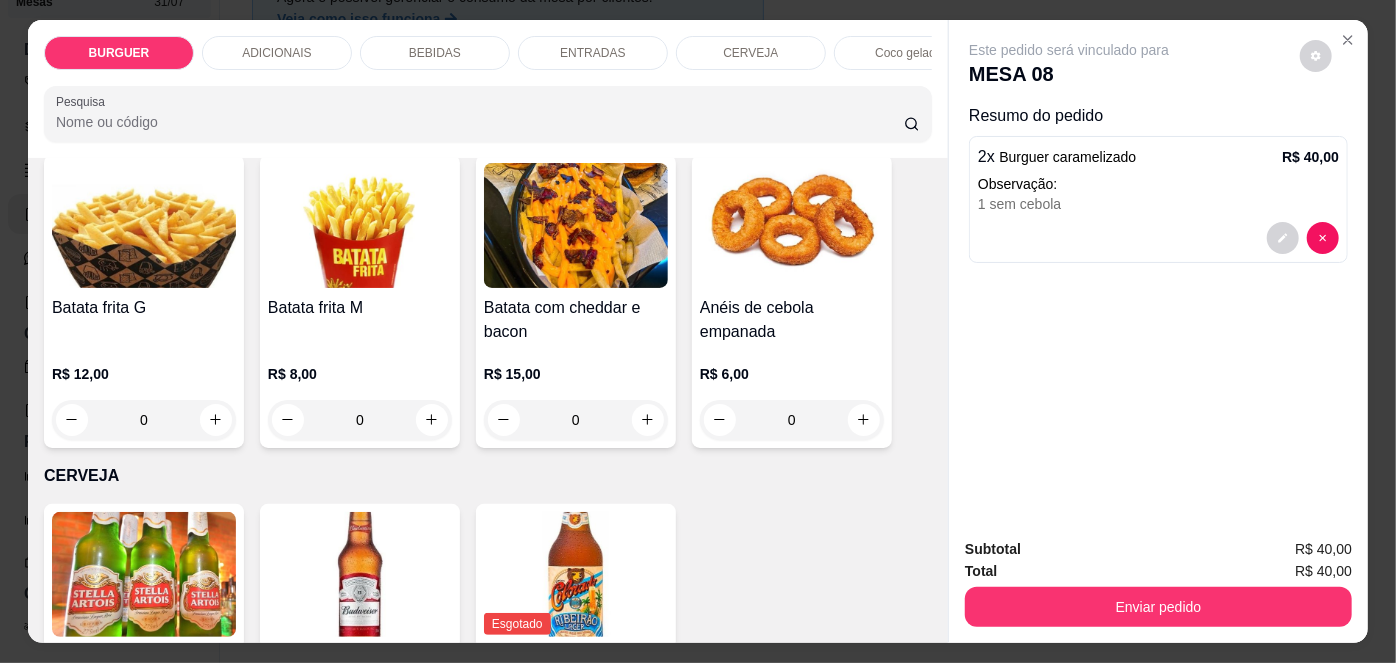 scroll, scrollTop: 2837, scrollLeft: 0, axis: vertical 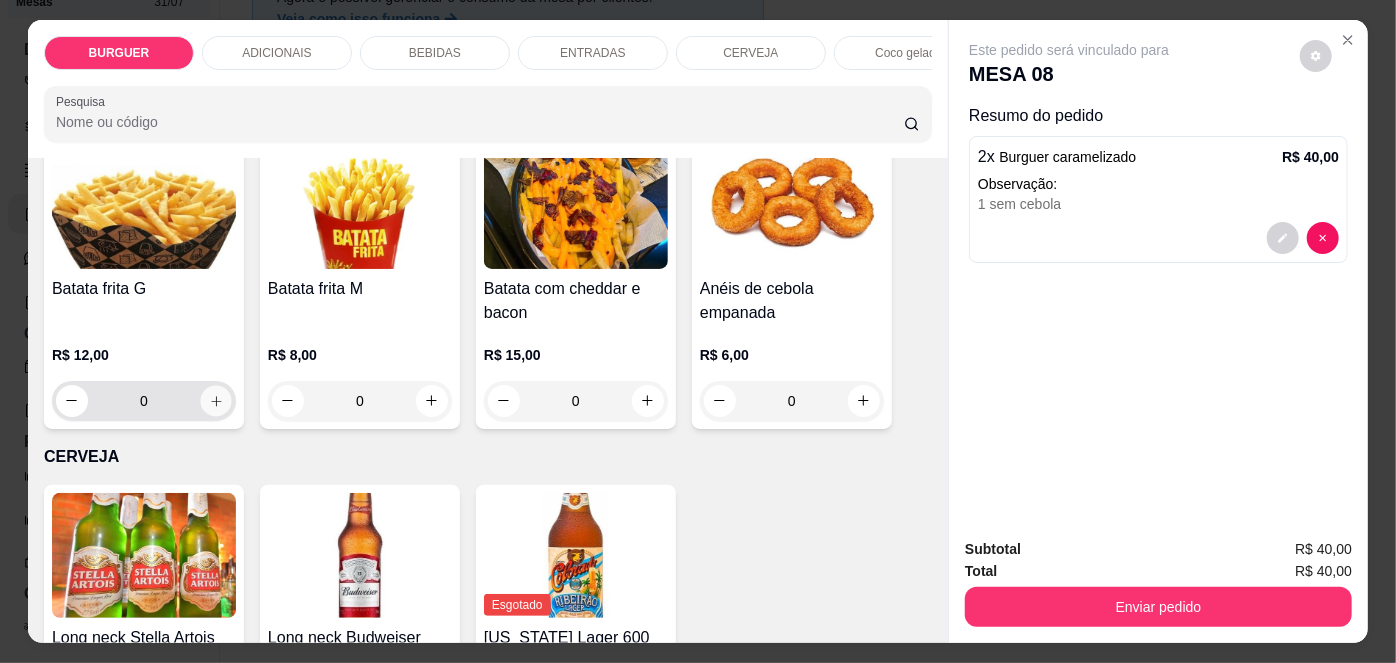 click 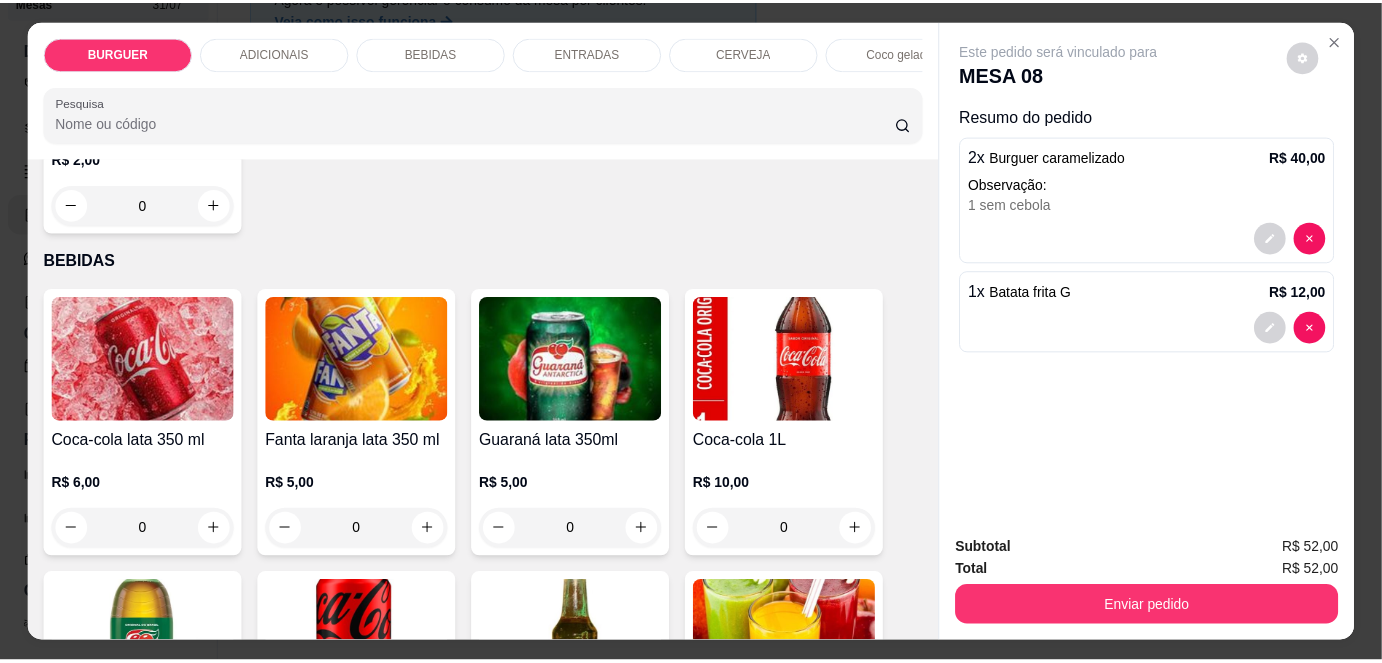 scroll, scrollTop: 1498, scrollLeft: 0, axis: vertical 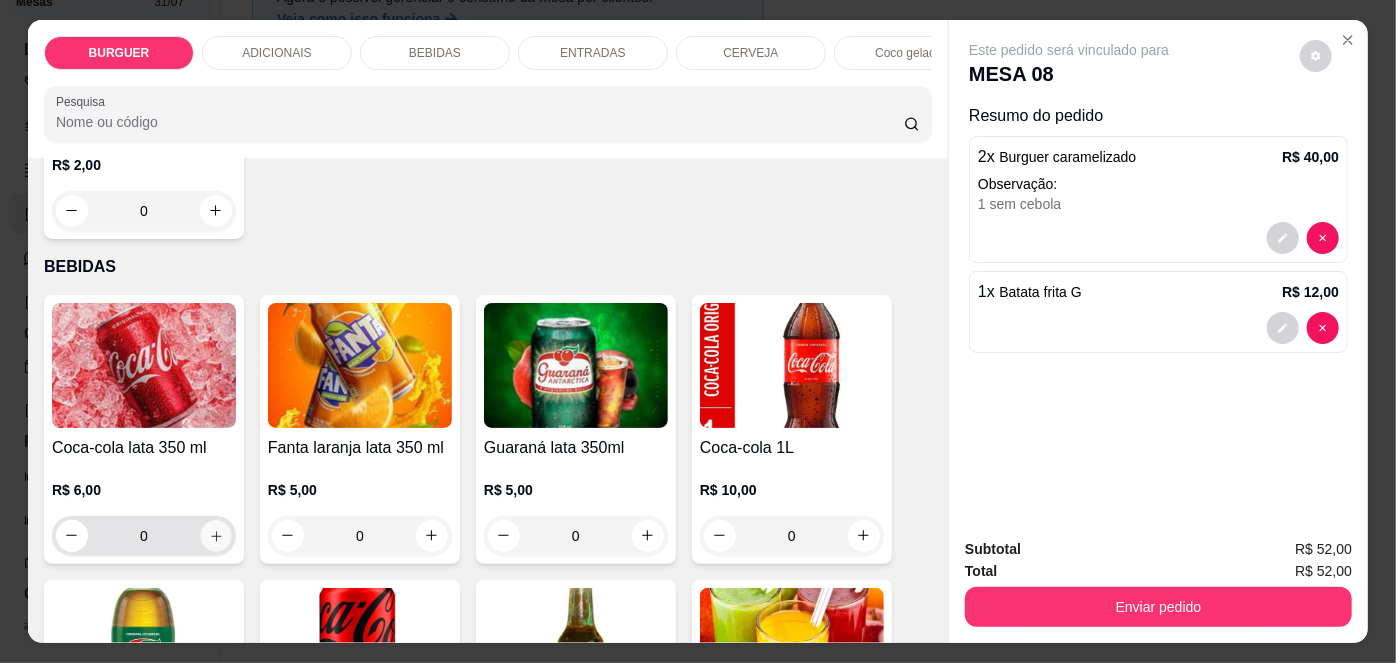 click 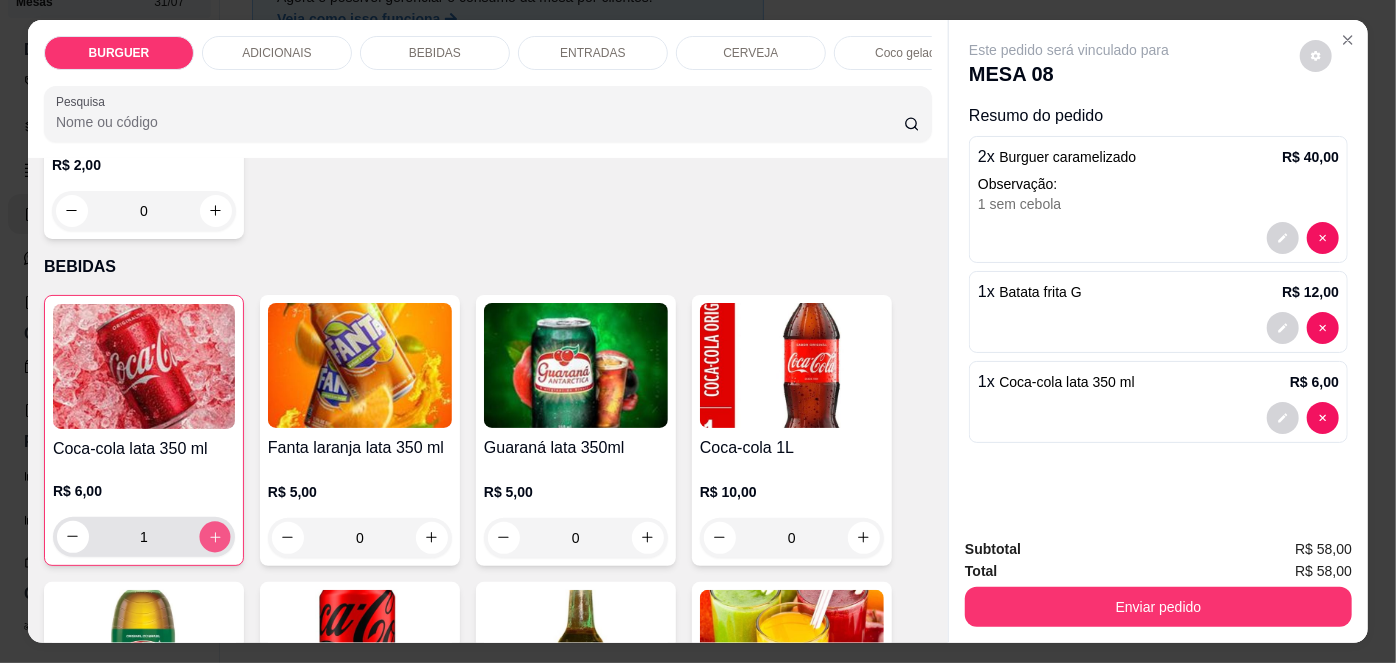 click 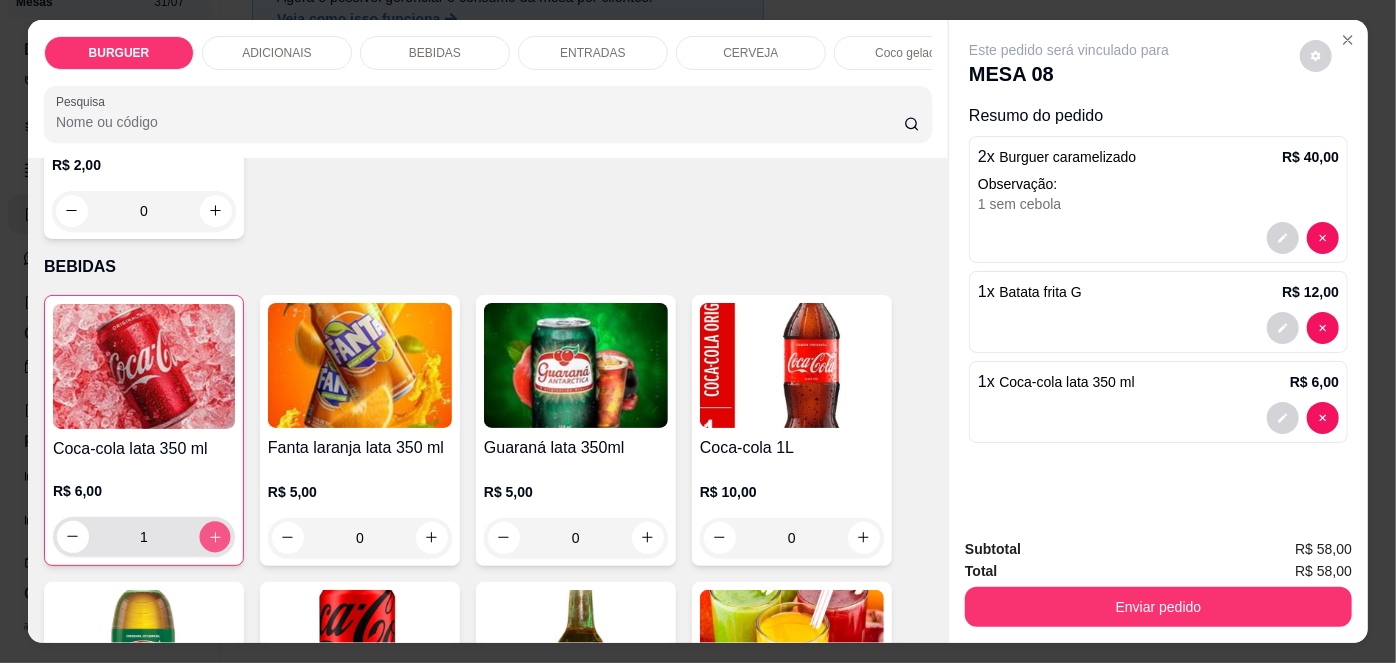 type on "2" 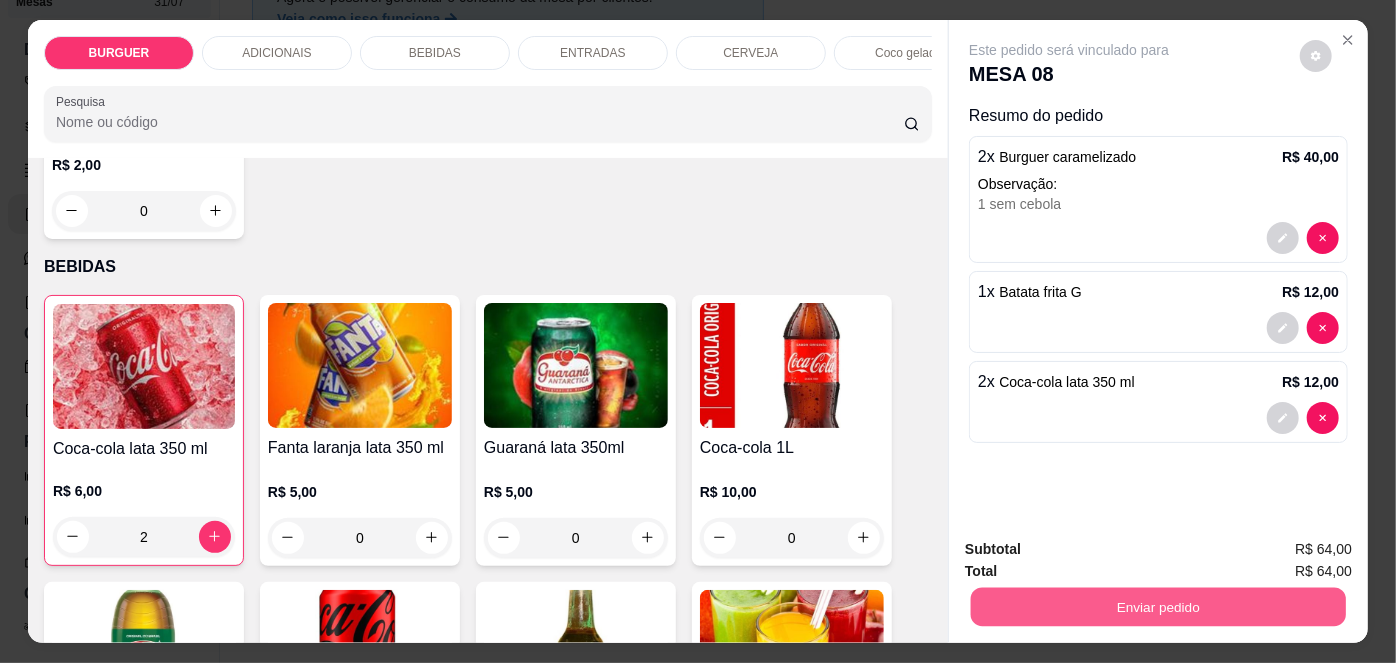 click on "Enviar pedido" at bounding box center [1158, 607] 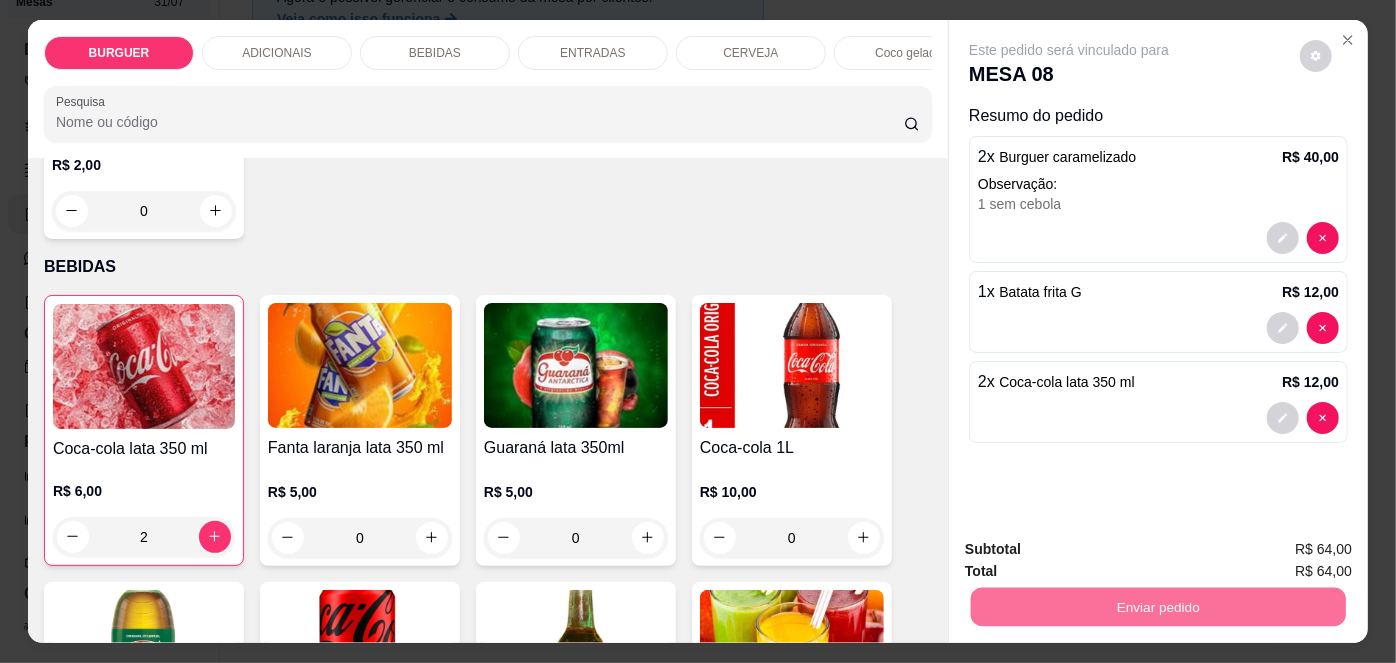 click on "Não registrar e enviar pedido" at bounding box center [1091, 551] 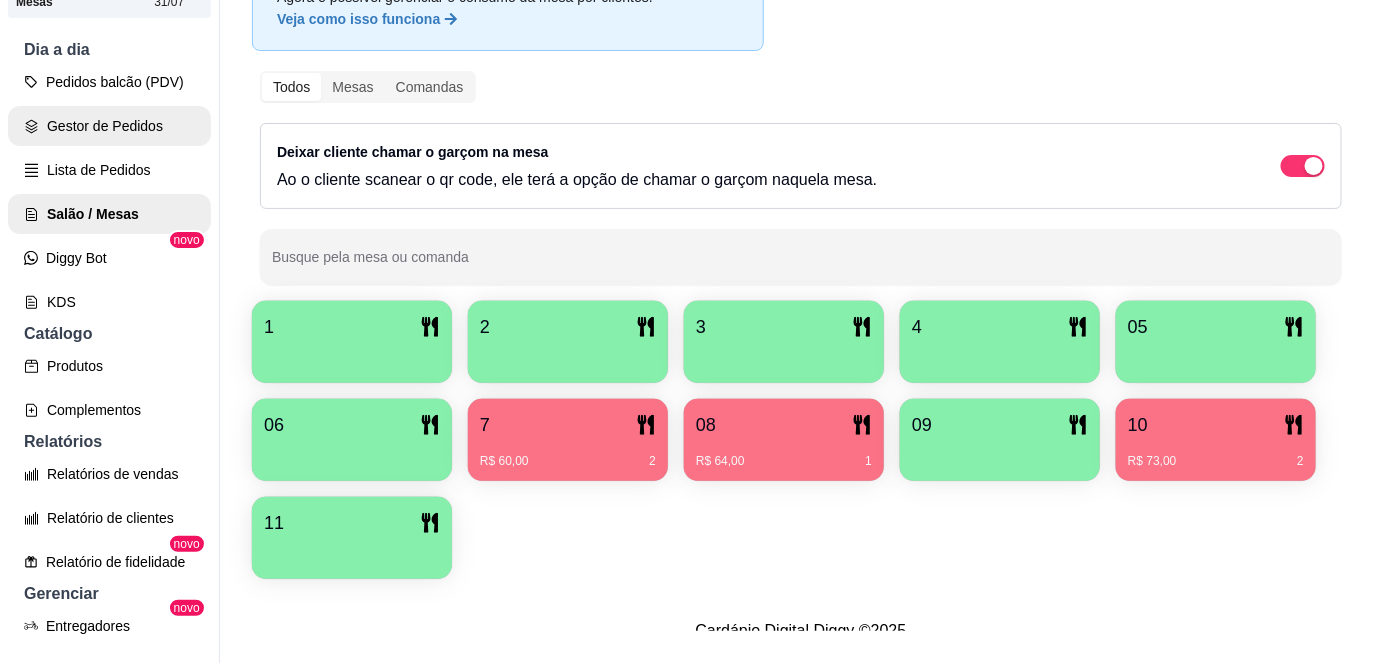 click on "Gestor de Pedidos" at bounding box center (109, 126) 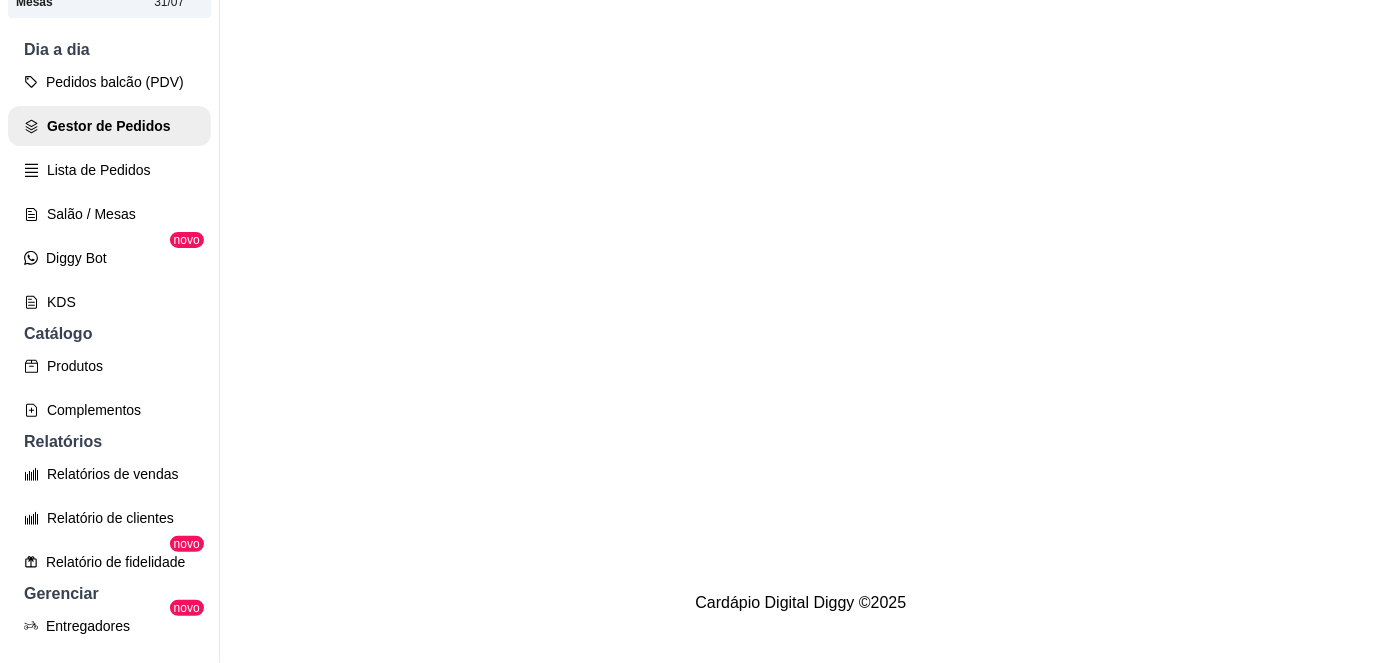 scroll, scrollTop: 0, scrollLeft: 0, axis: both 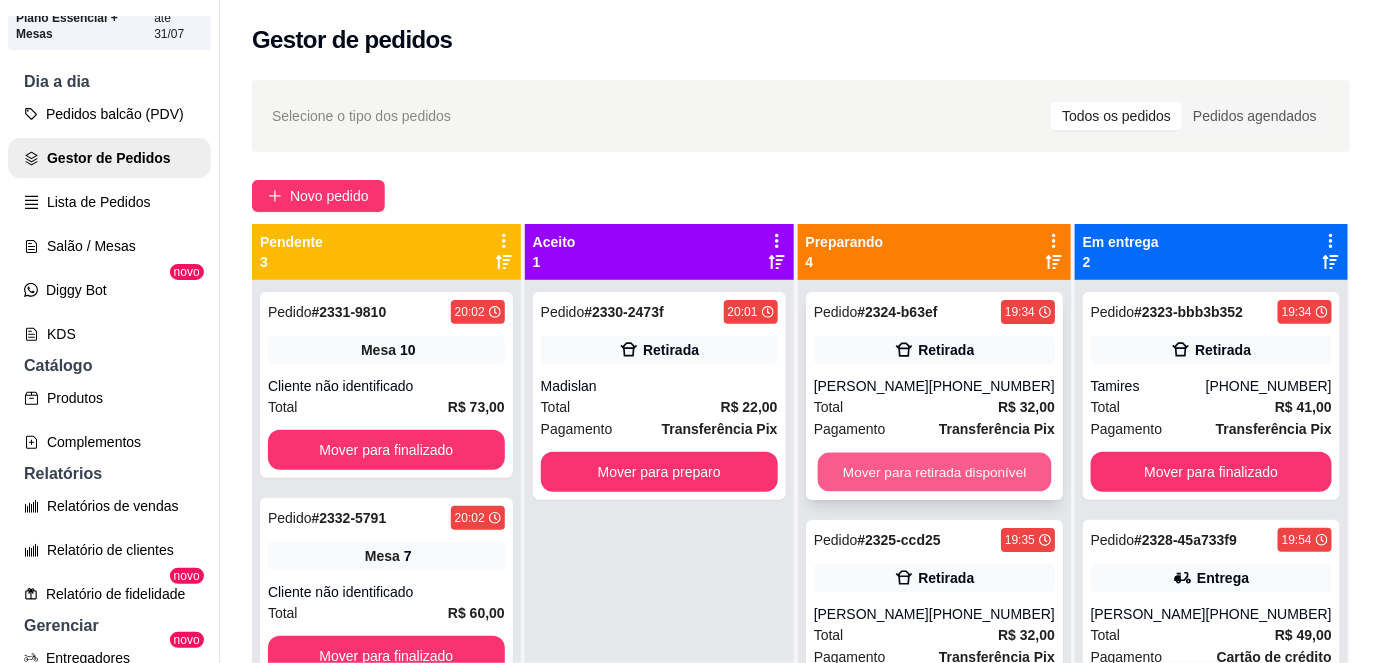 click on "Mover para retirada disponível" at bounding box center [934, 472] 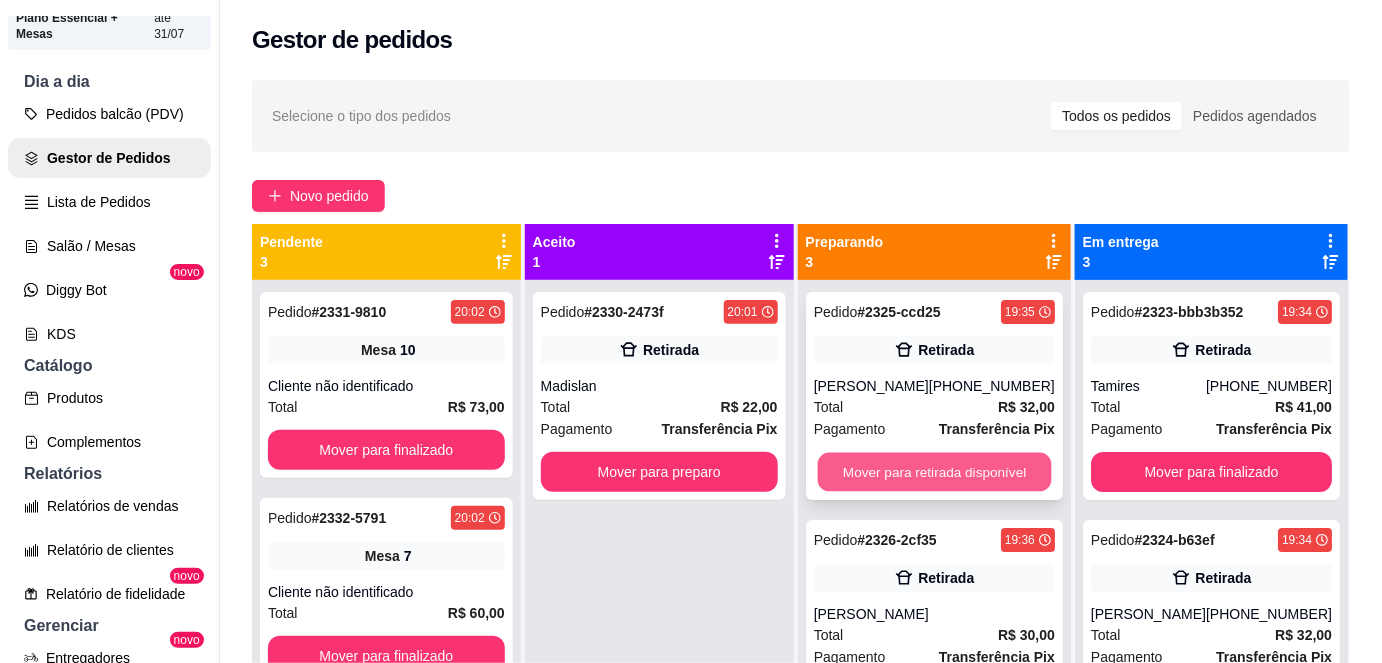 click on "Mover para retirada disponível" at bounding box center (934, 472) 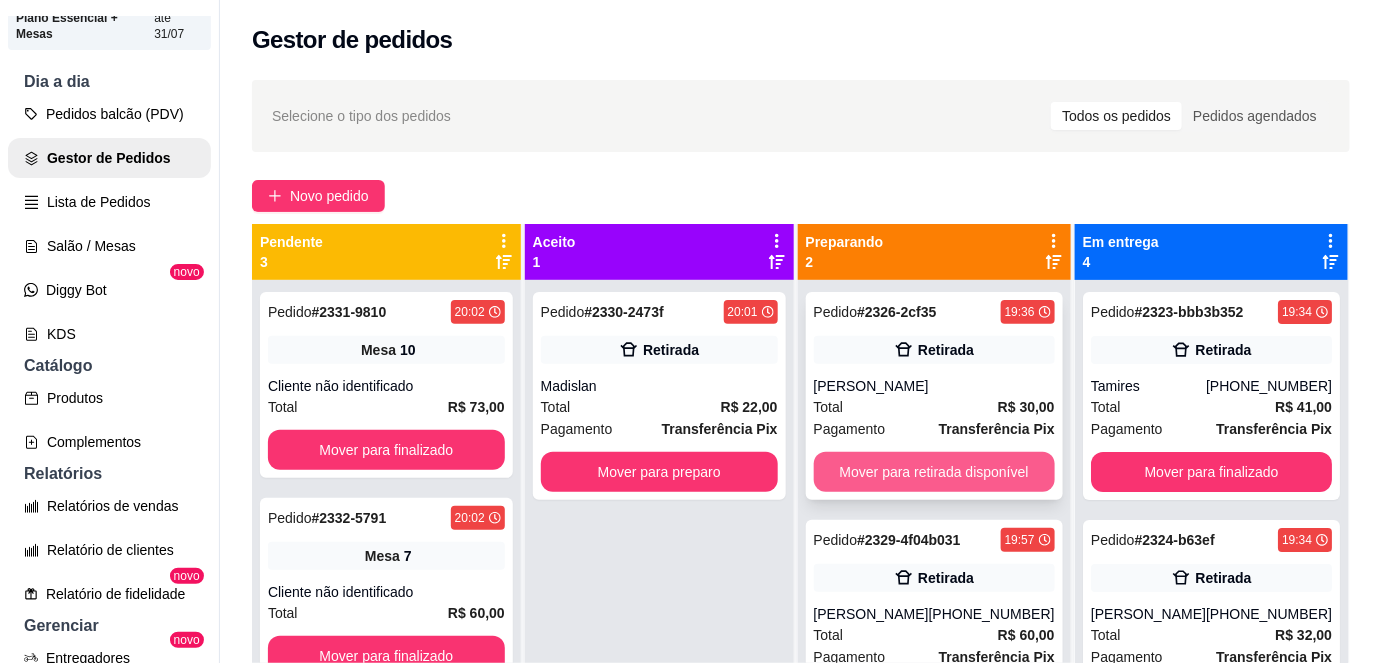 click on "Mover para retirada disponível" at bounding box center (934, 472) 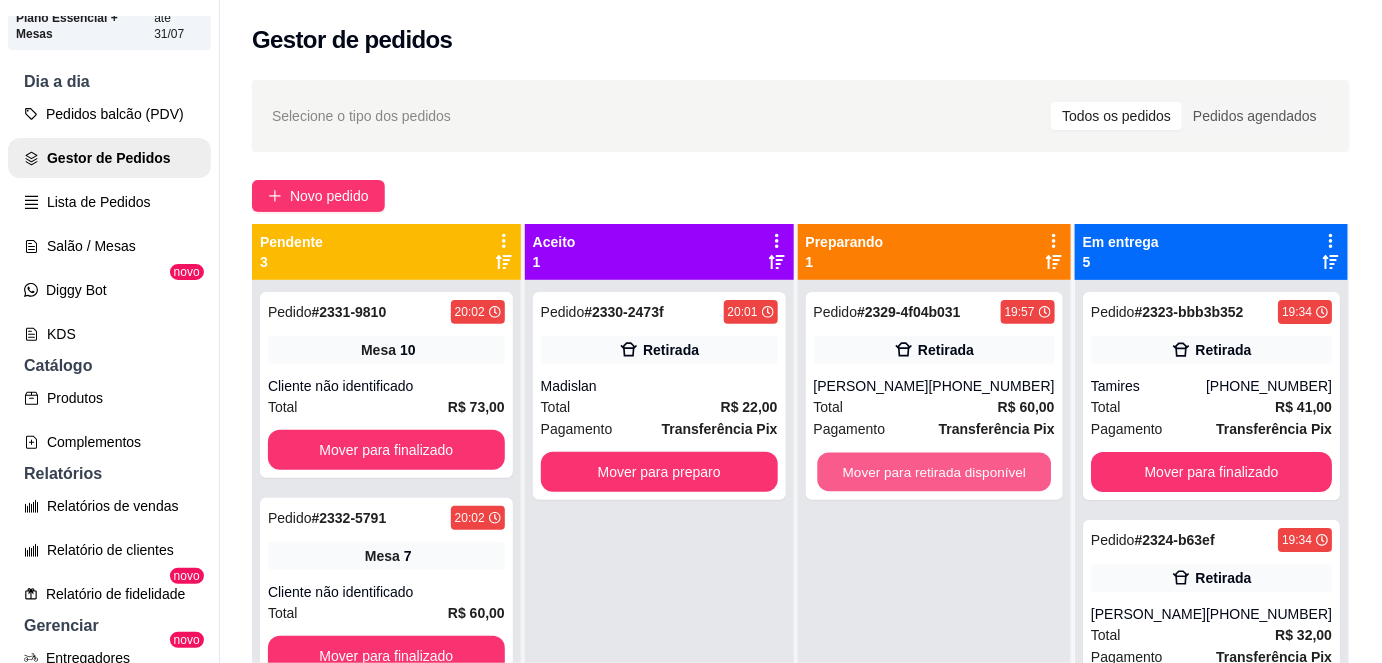click on "Mover para retirada disponível" at bounding box center [934, 472] 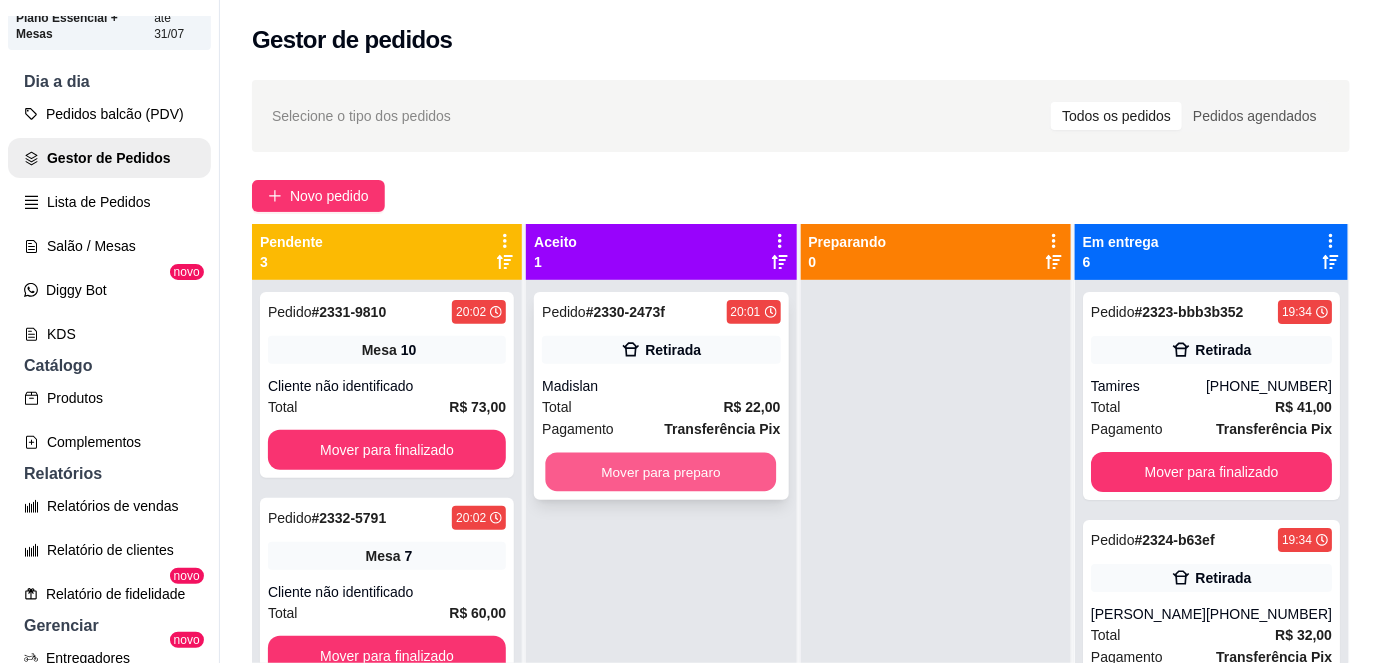 click on "Mover para preparo" at bounding box center (661, 472) 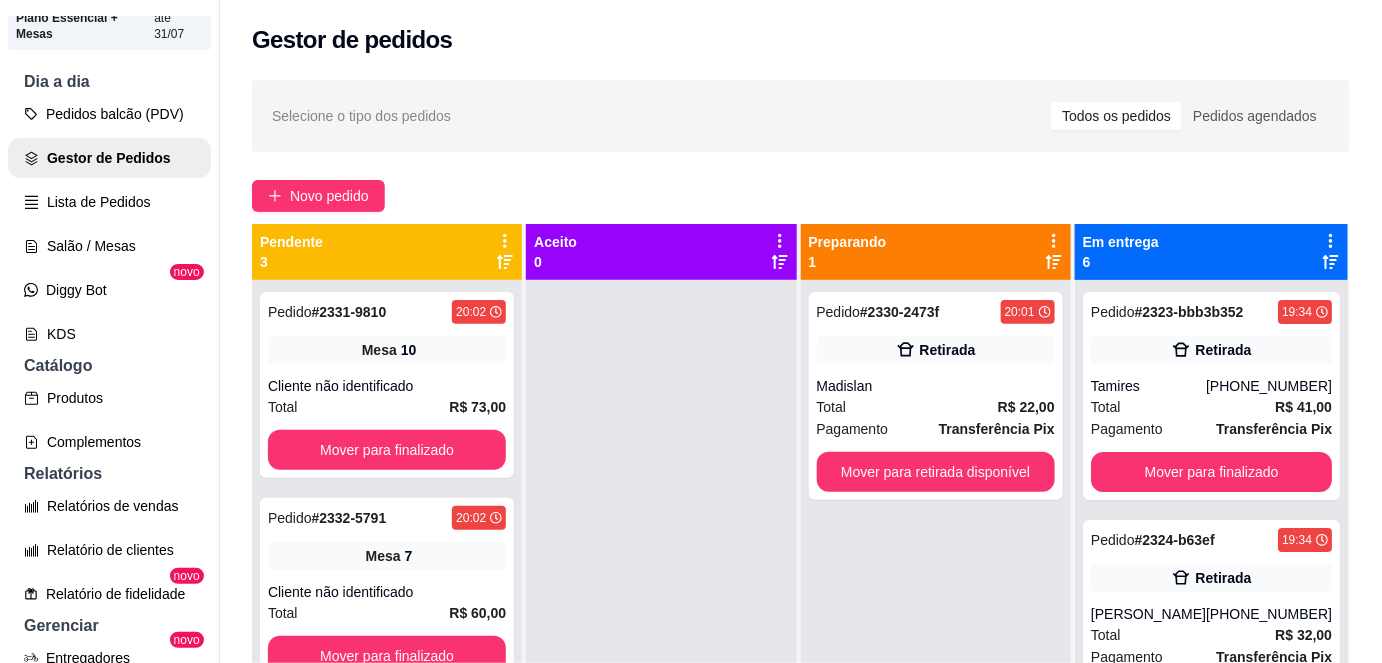scroll, scrollTop: 56, scrollLeft: 0, axis: vertical 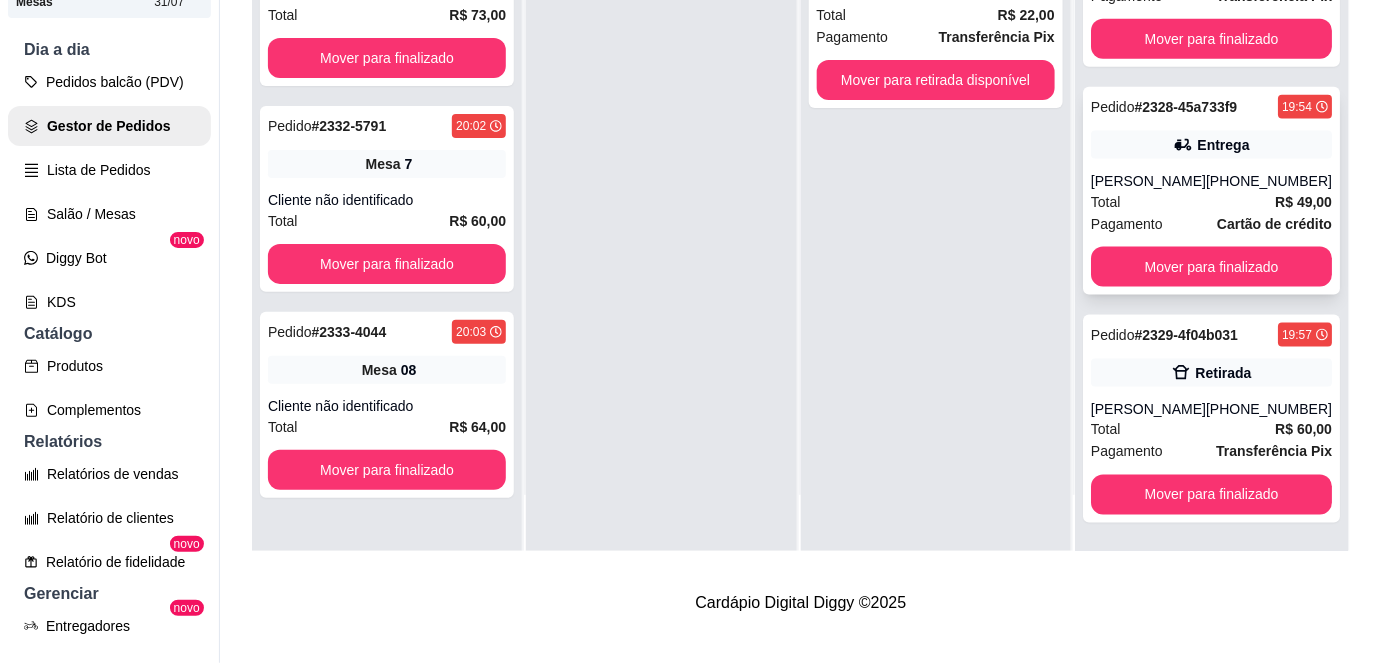 click on "Total R$ 49,00" at bounding box center [1211, 202] 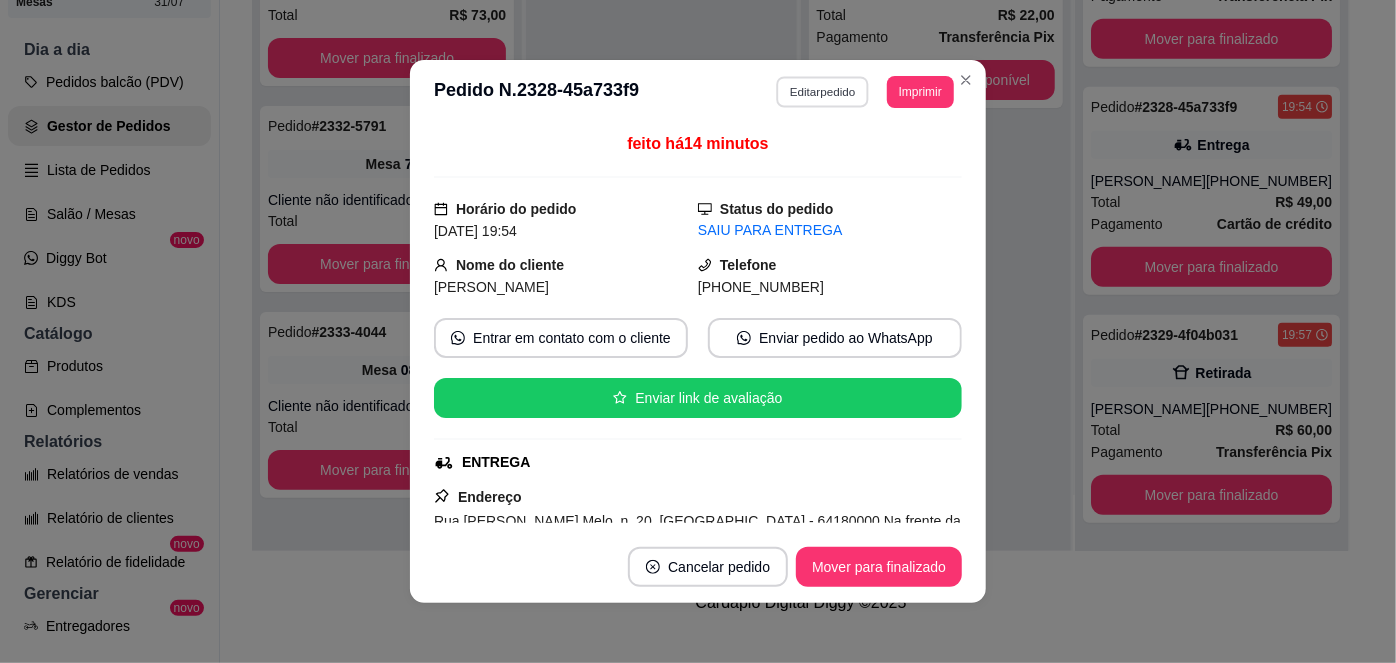 click on "Editar  pedido" at bounding box center (823, 91) 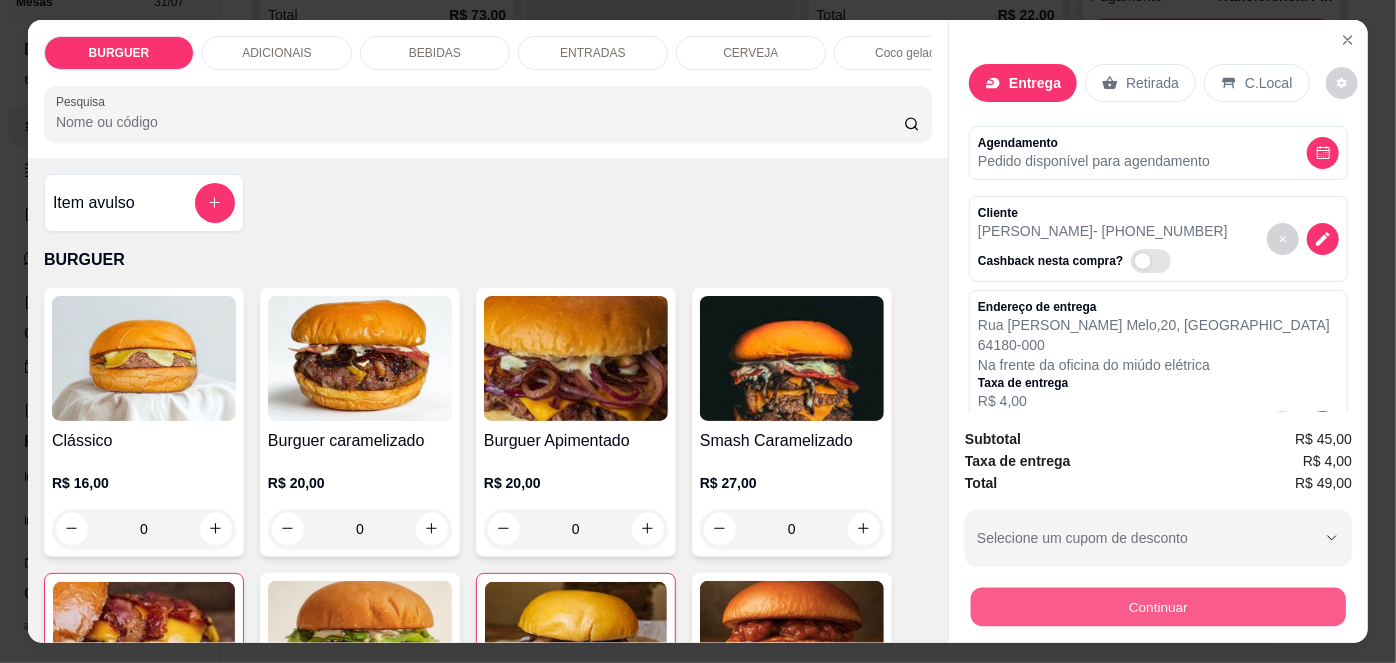 click on "Continuar" at bounding box center [1158, 607] 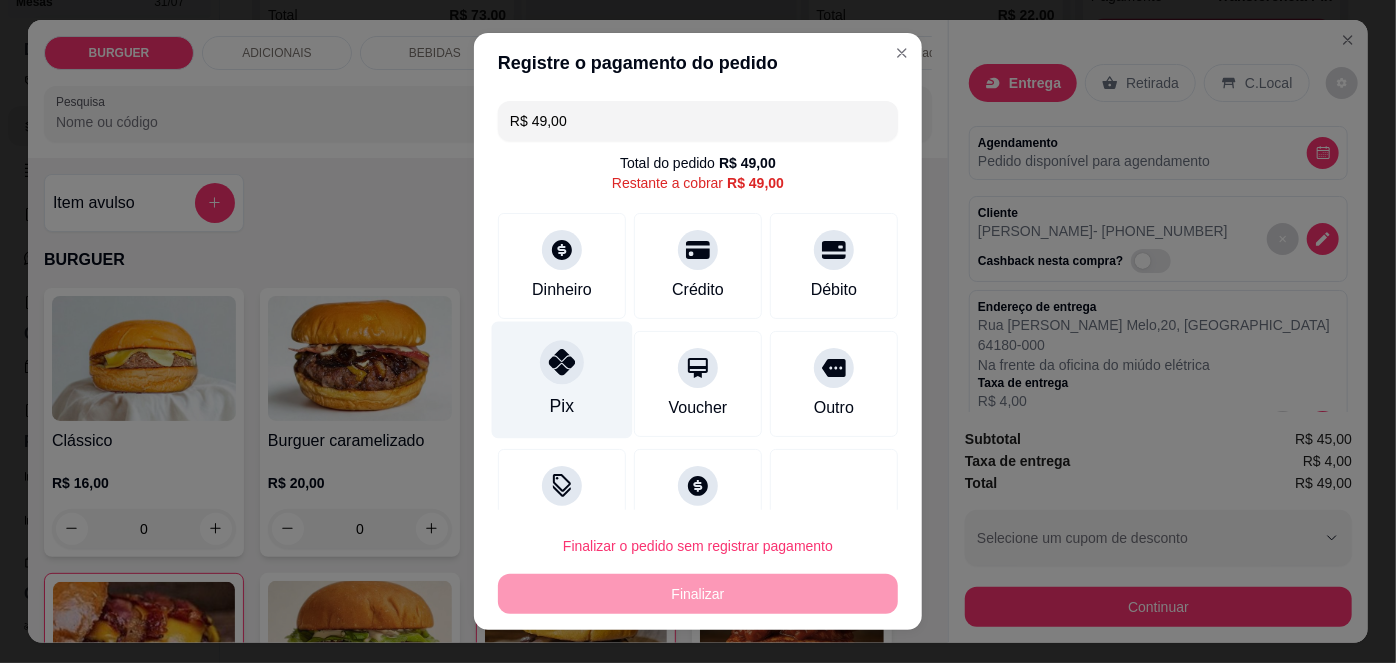 click on "Pix" at bounding box center [562, 380] 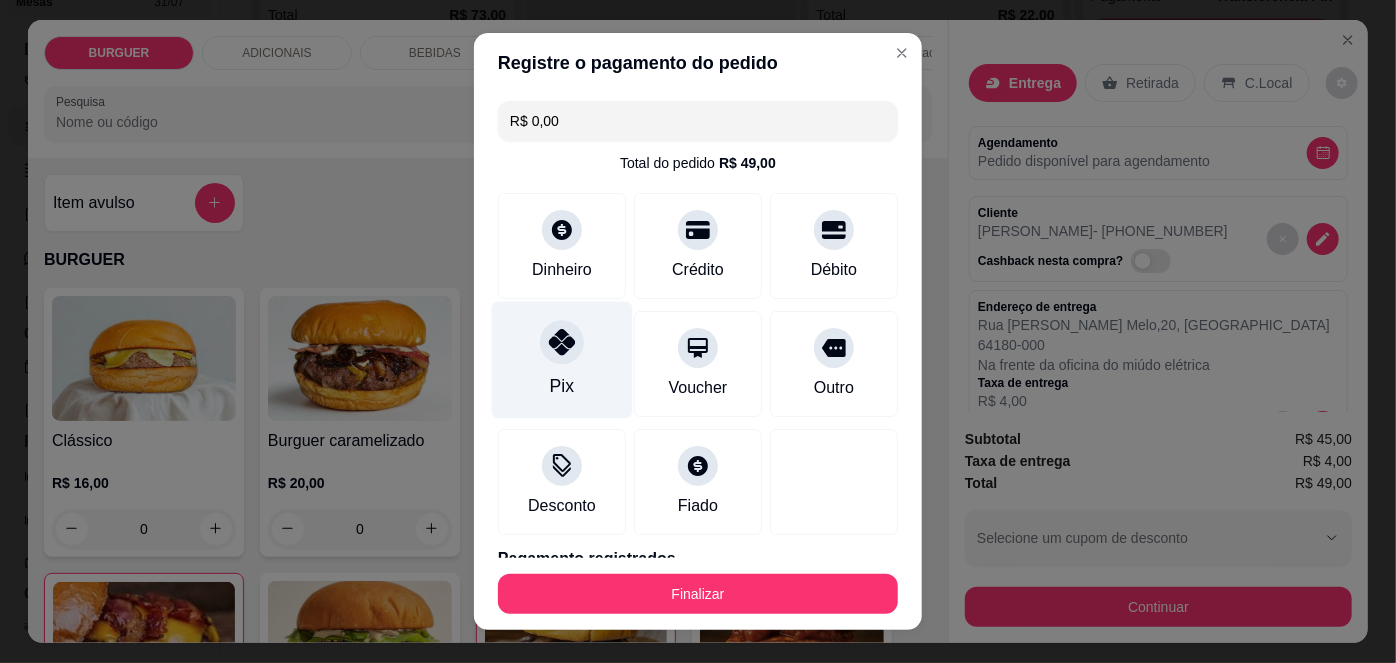 scroll, scrollTop: 88, scrollLeft: 0, axis: vertical 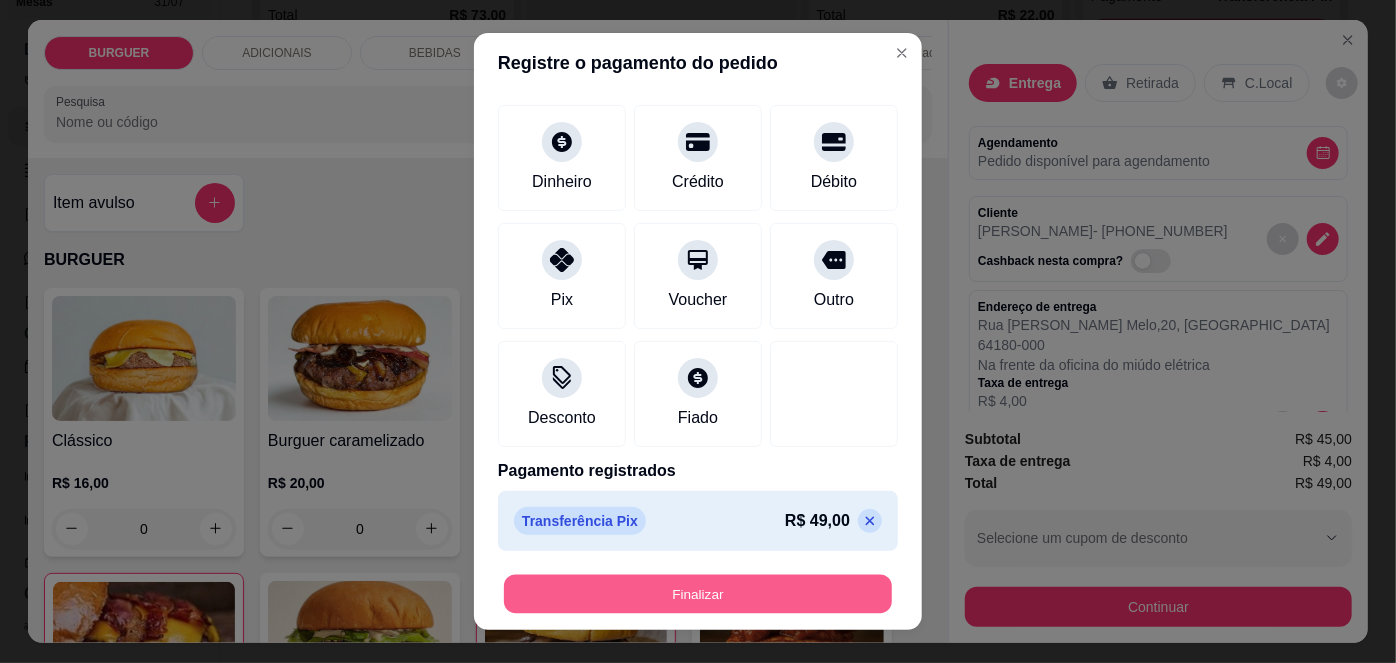 click on "Finalizar" at bounding box center [698, 593] 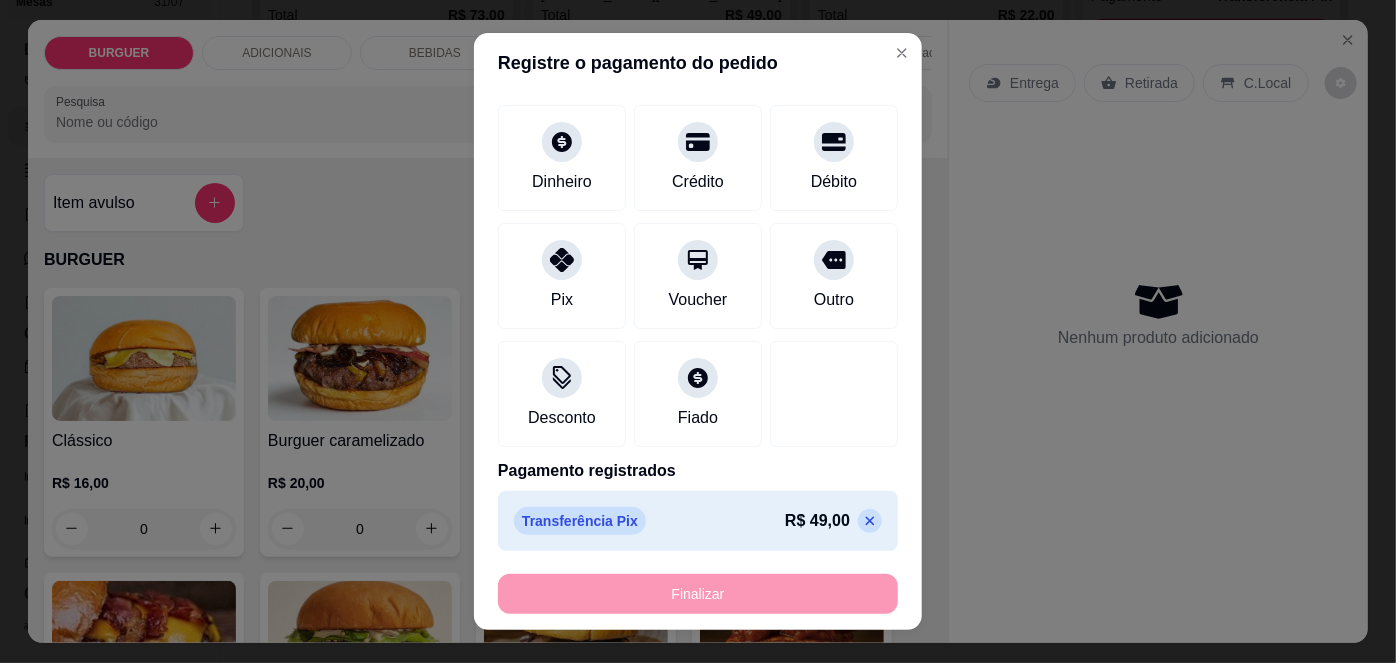 type on "0" 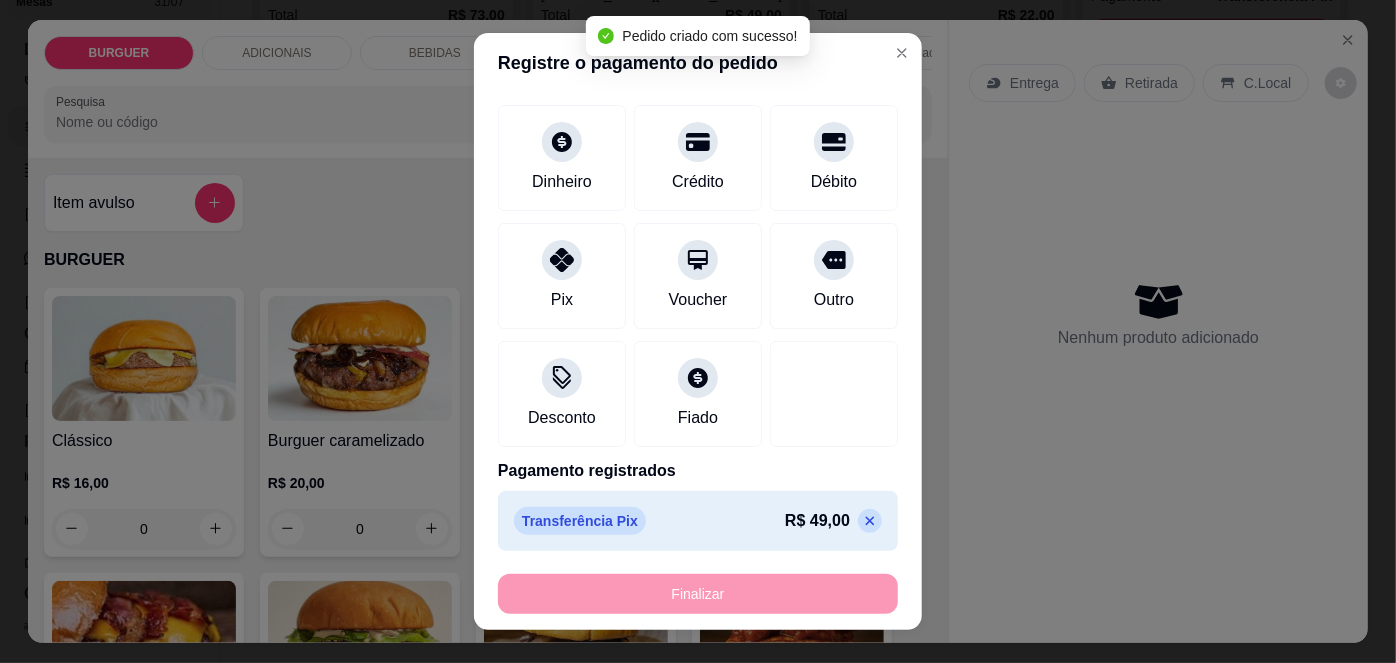 scroll, scrollTop: 496, scrollLeft: 0, axis: vertical 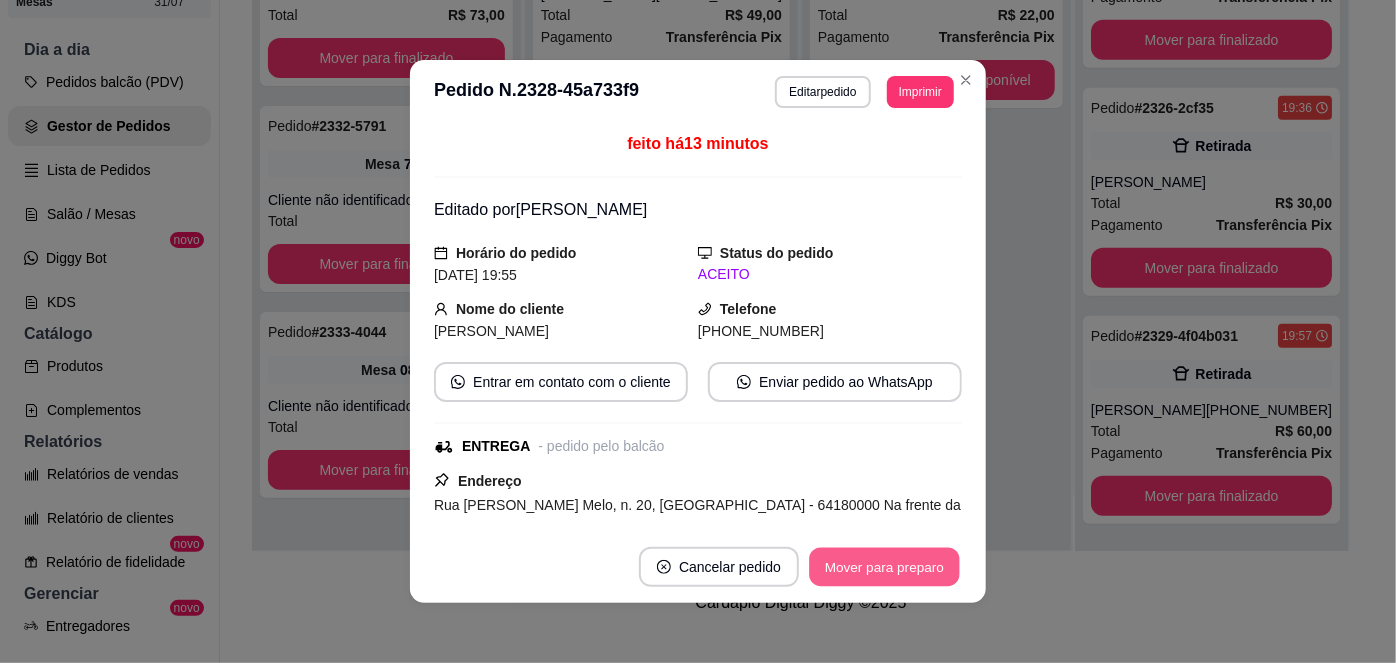 click on "Mover para preparo" at bounding box center (884, 567) 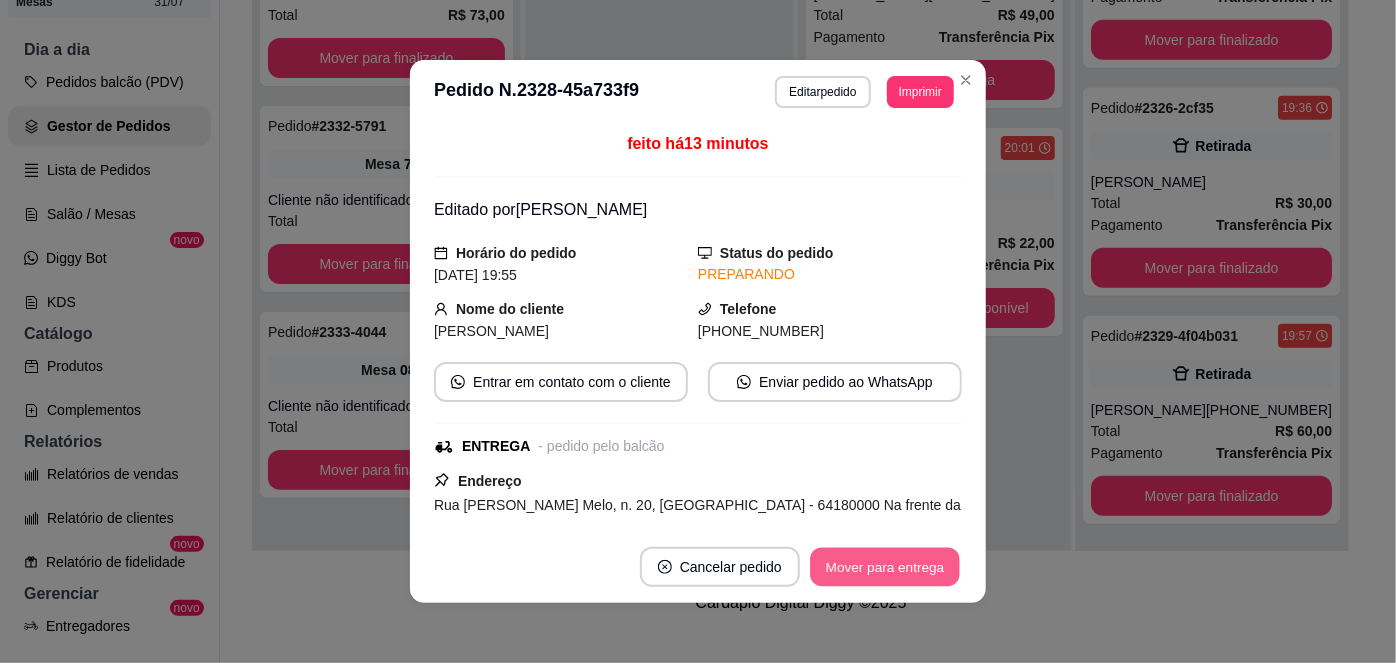 click on "Mover para entrega" at bounding box center [885, 567] 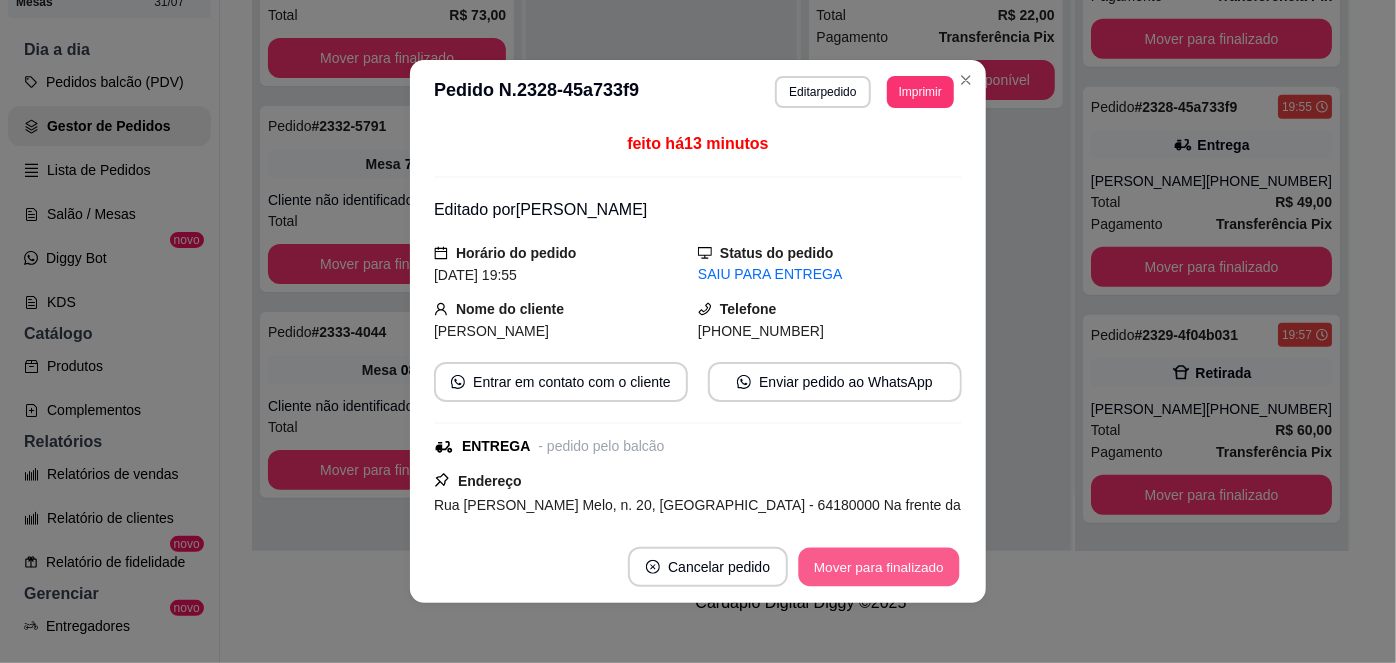 click on "Mover para finalizado" at bounding box center (879, 567) 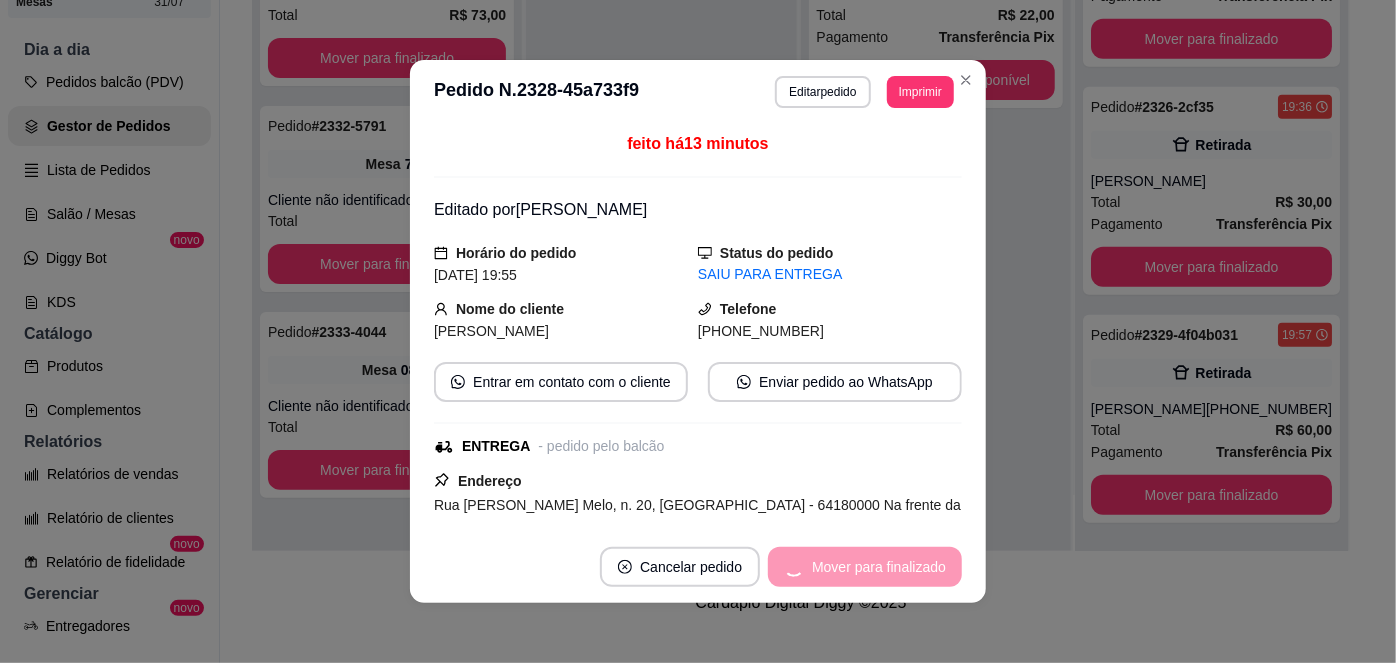 scroll, scrollTop: 496, scrollLeft: 0, axis: vertical 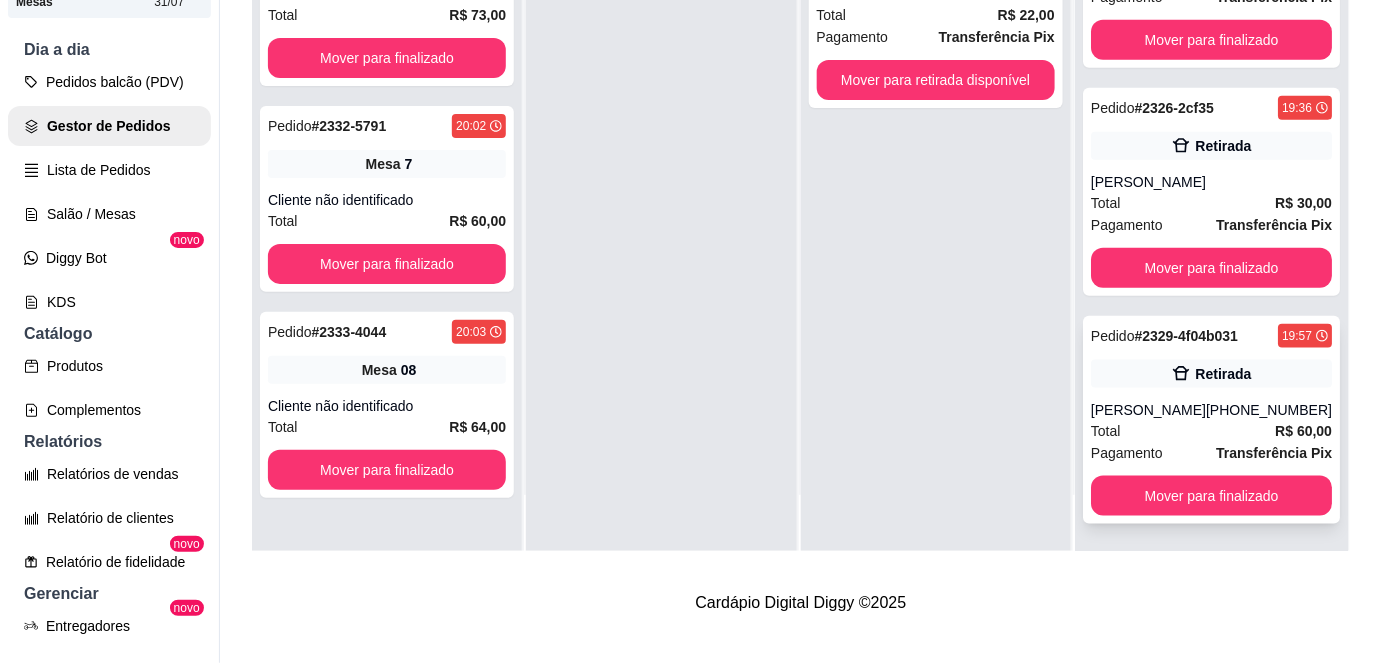 click on "Retirada" at bounding box center [1223, 374] 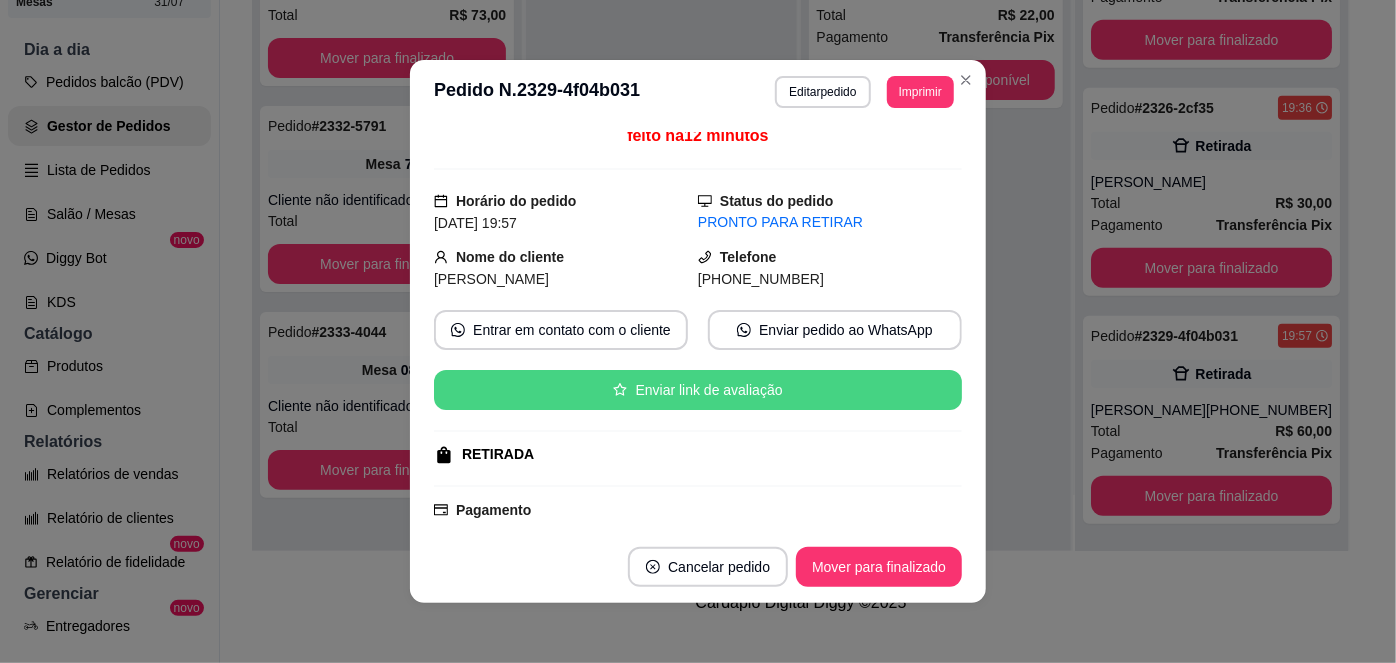 scroll, scrollTop: 0, scrollLeft: 0, axis: both 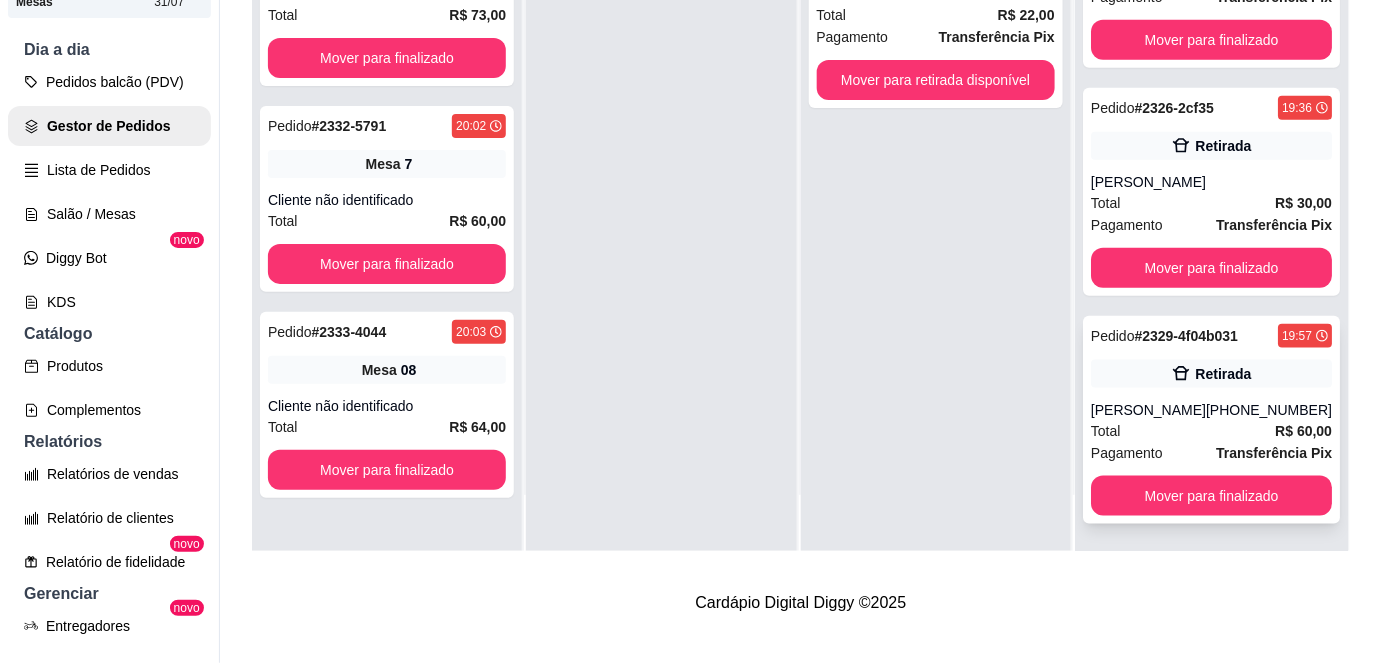 click on "Total R$ 60,00" at bounding box center (1211, 431) 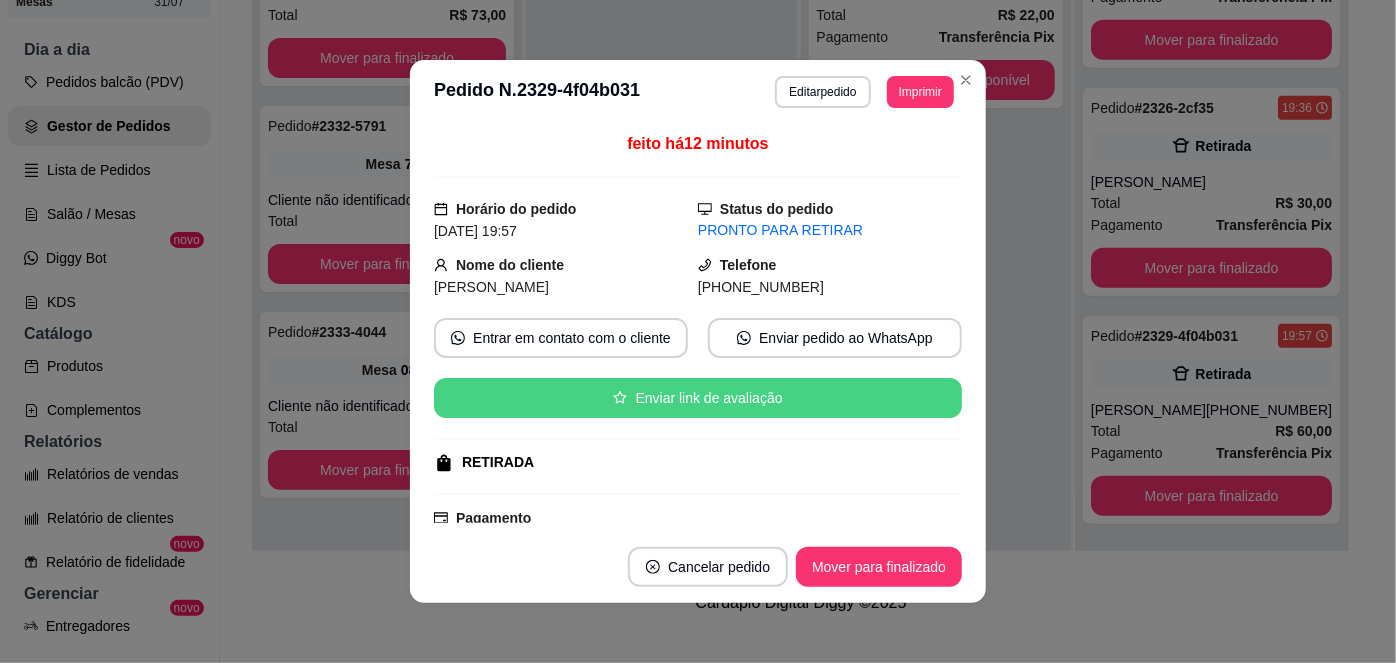 scroll, scrollTop: 226, scrollLeft: 0, axis: vertical 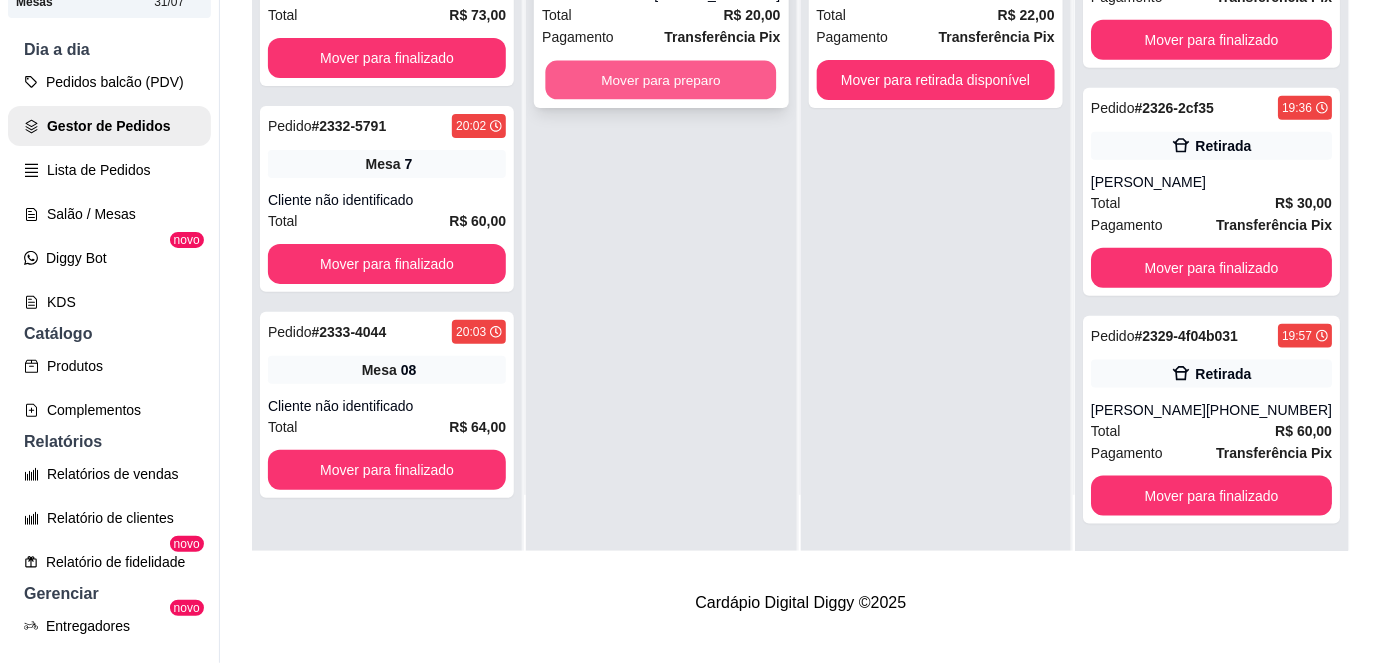 click on "Mover para preparo" at bounding box center (661, 80) 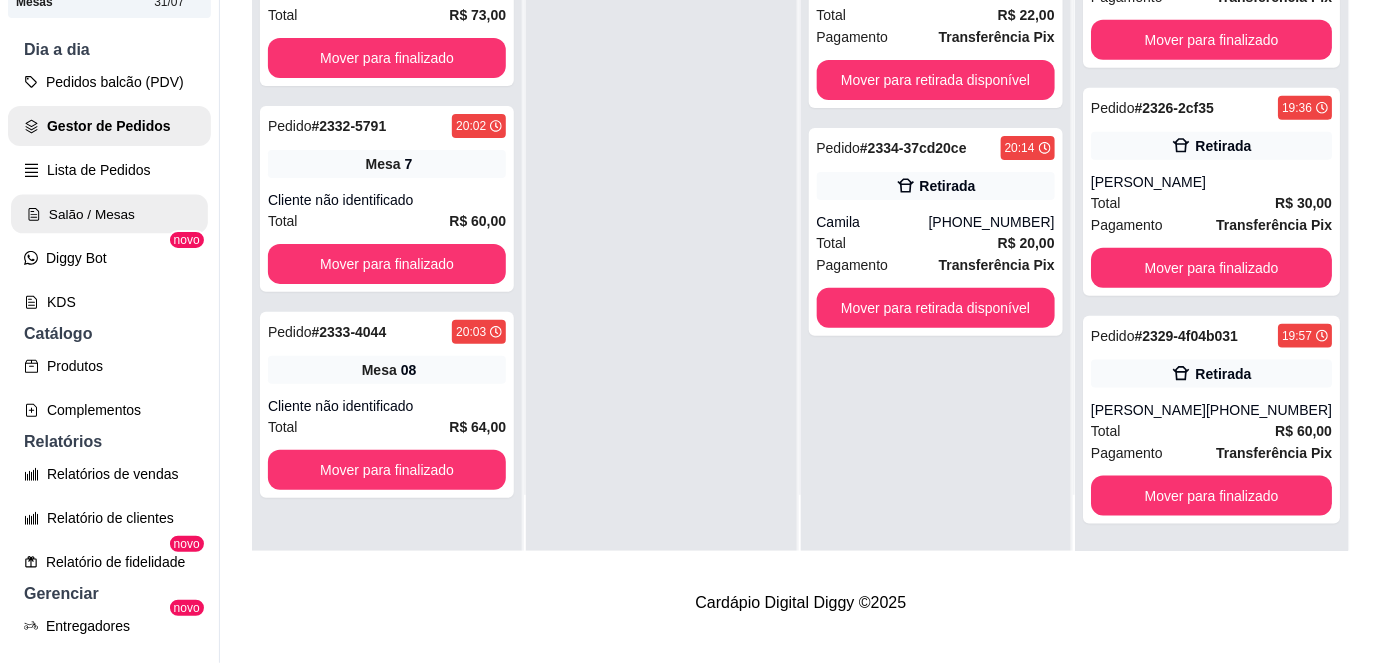 click on "Salão / Mesas" at bounding box center (109, 214) 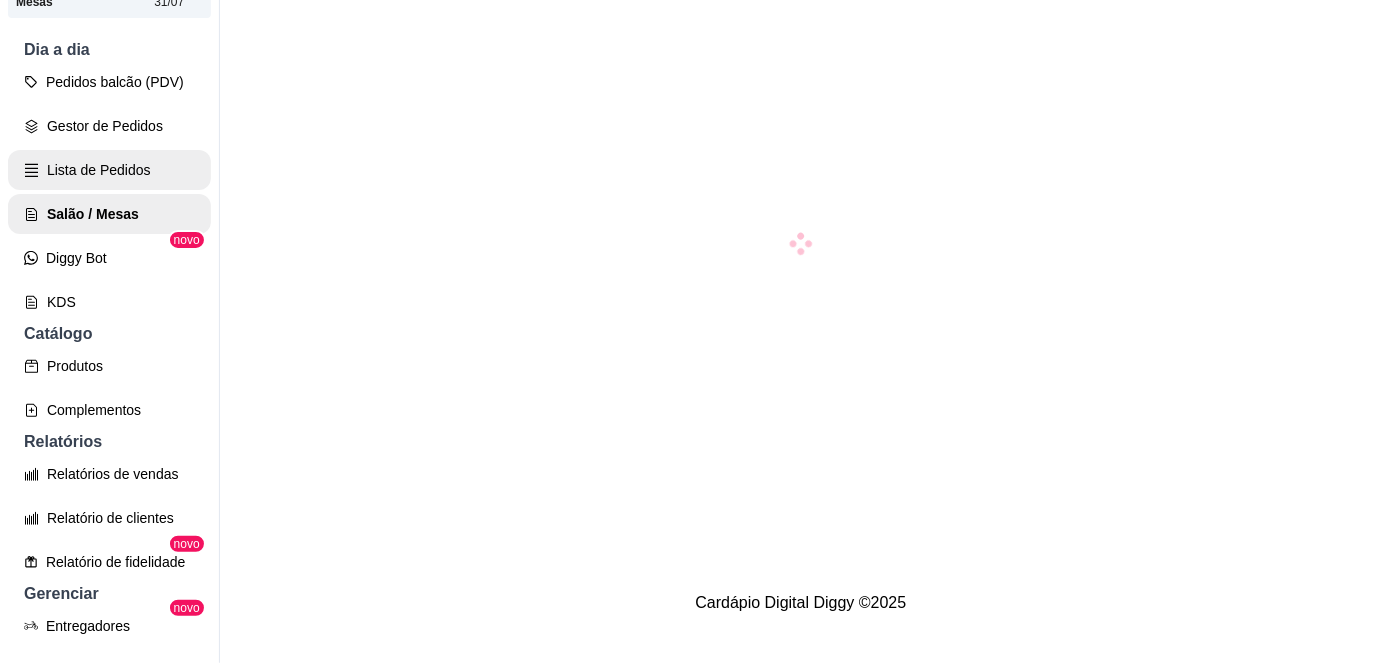 scroll, scrollTop: 0, scrollLeft: 0, axis: both 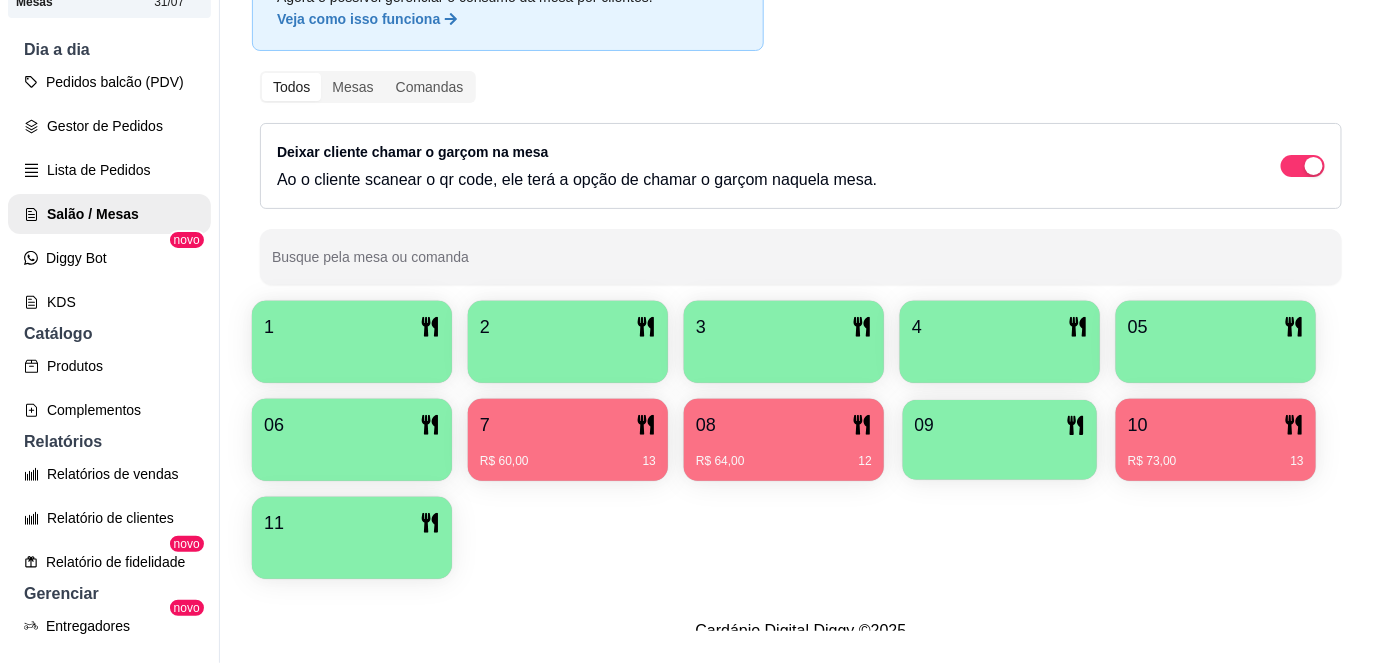 click at bounding box center [1000, 453] 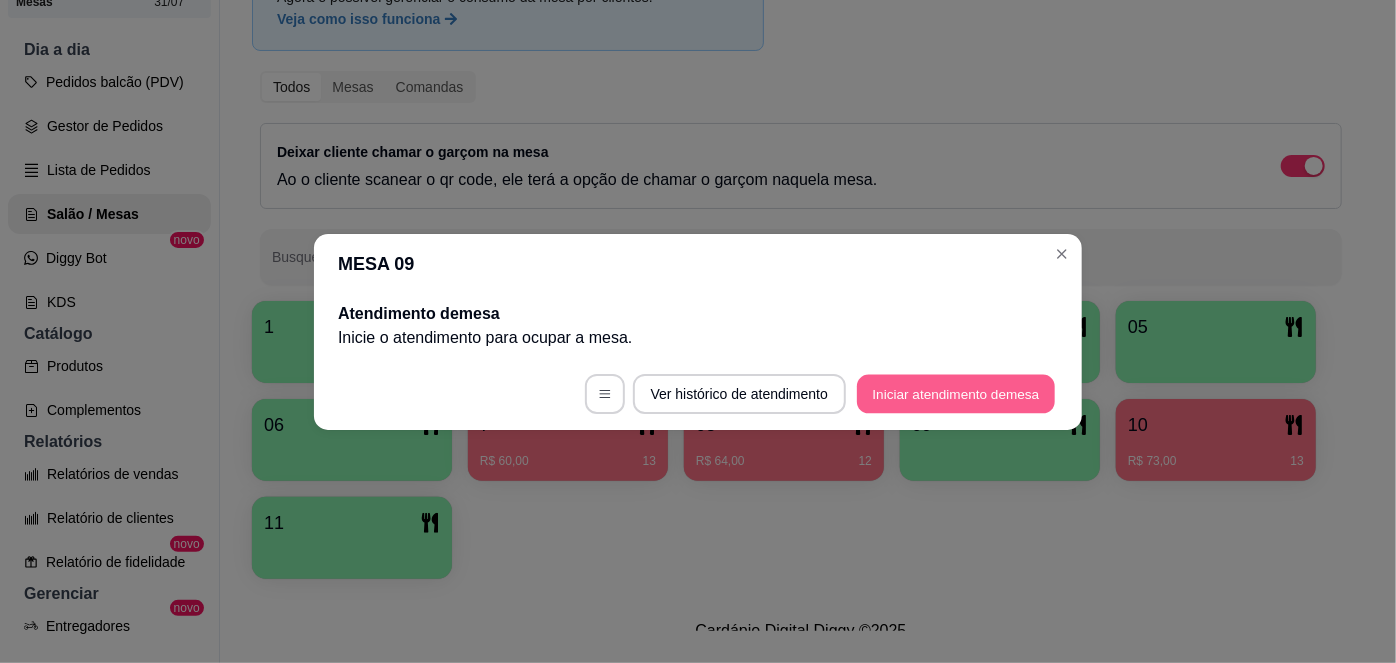 click on "Iniciar atendimento de  mesa" at bounding box center (956, 393) 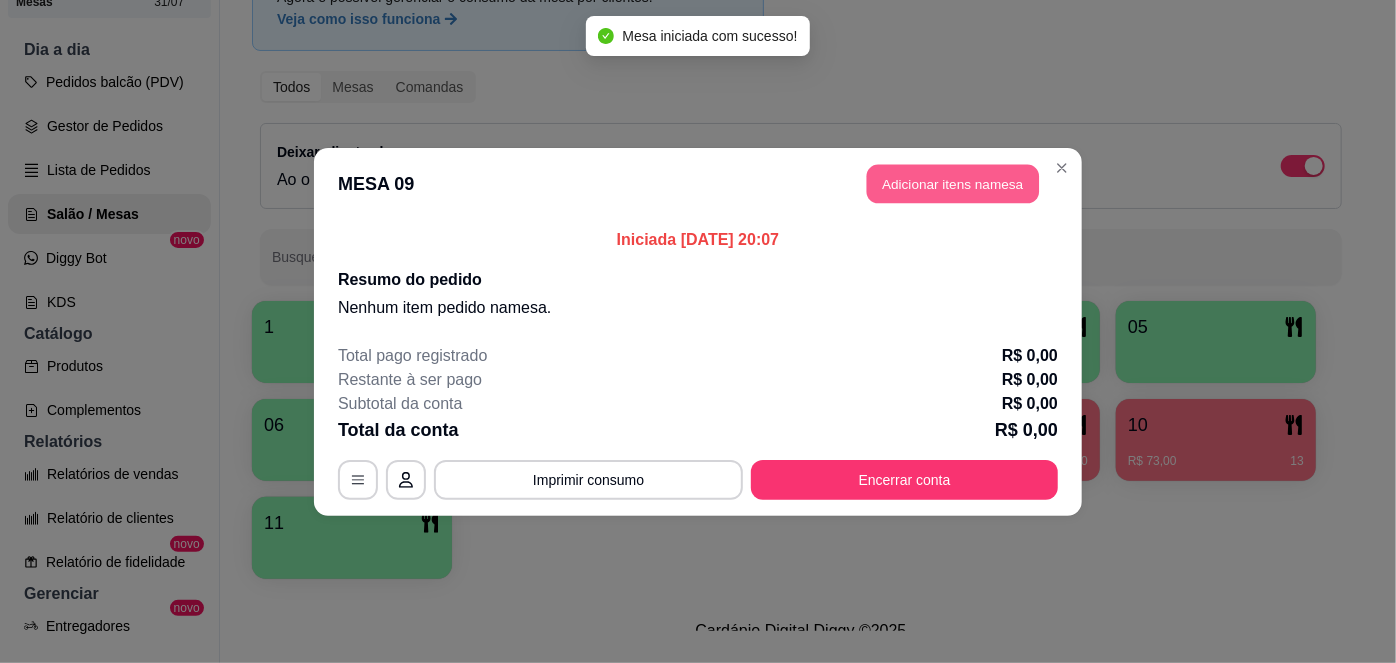 click on "Adicionar itens na  mesa" at bounding box center [953, 183] 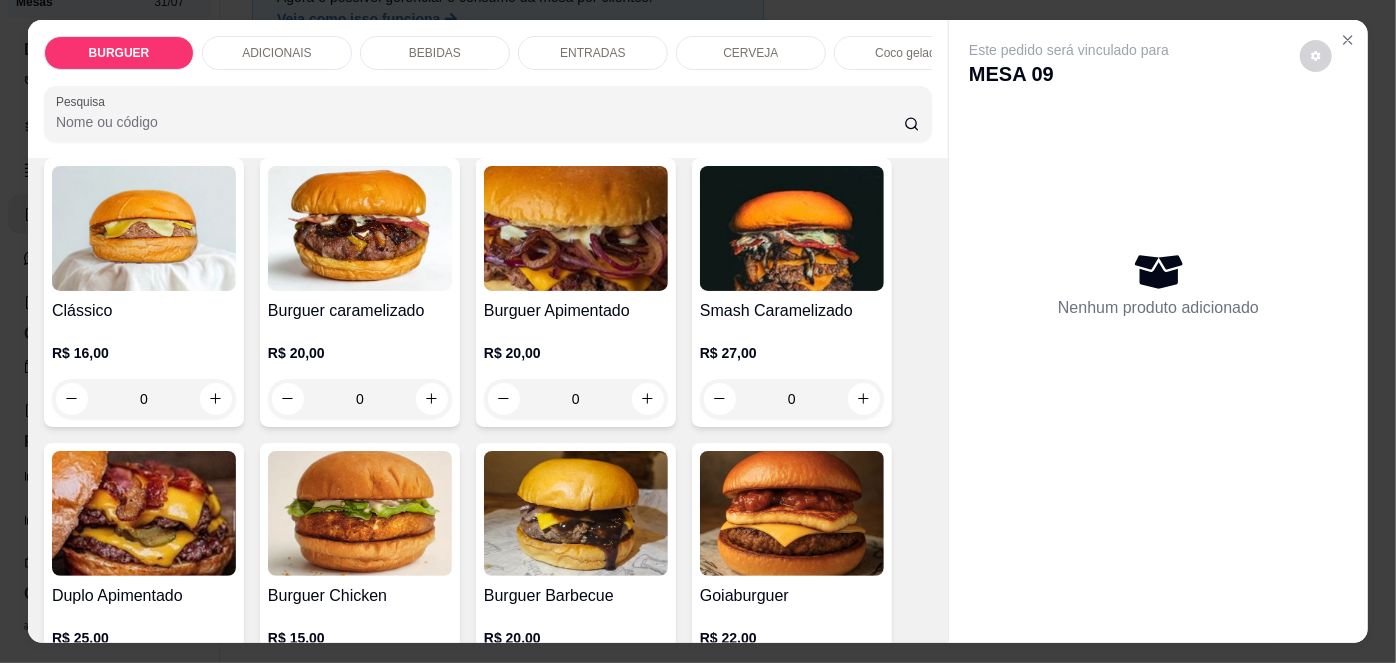 scroll, scrollTop: 435, scrollLeft: 0, axis: vertical 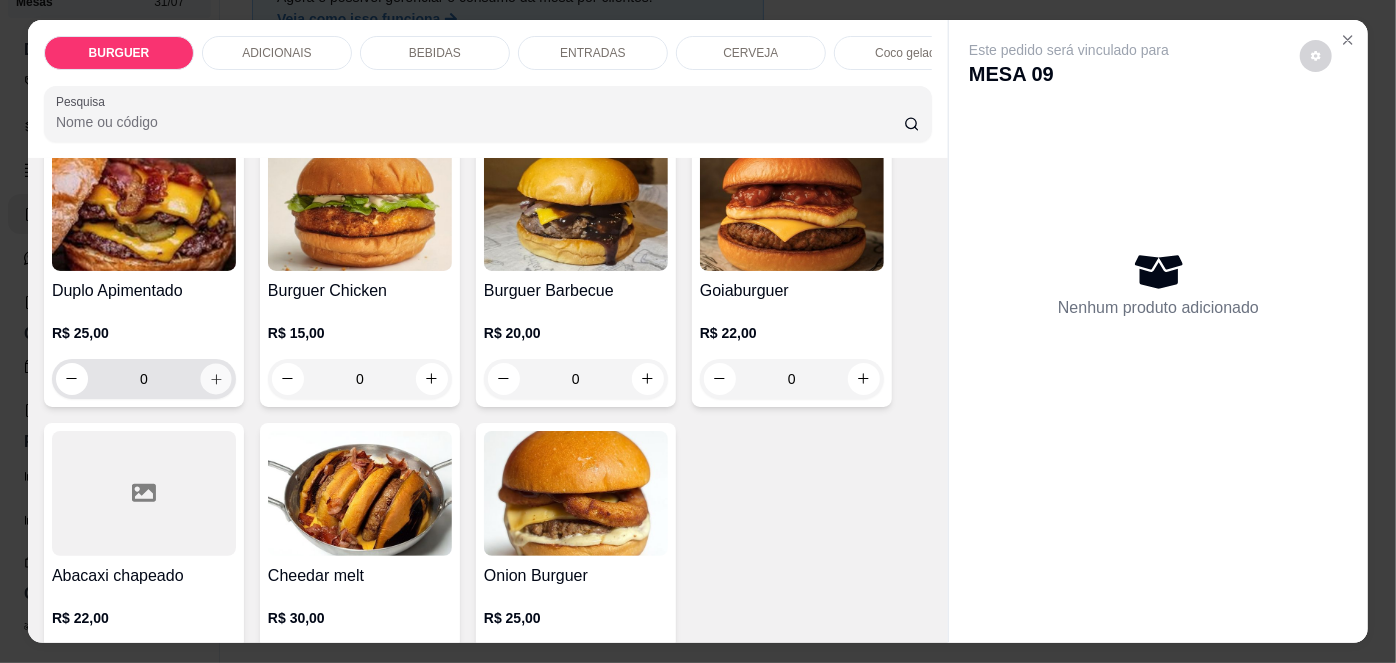 click at bounding box center [215, 378] 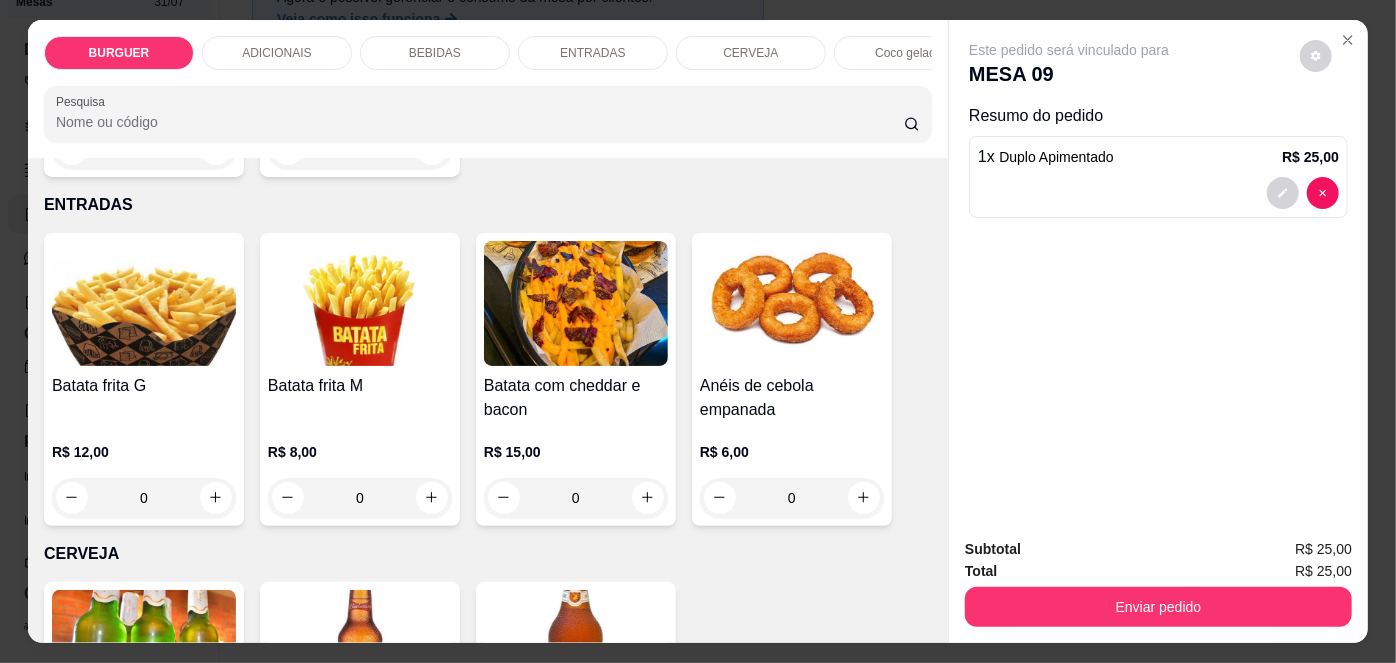 scroll, scrollTop: 2743, scrollLeft: 0, axis: vertical 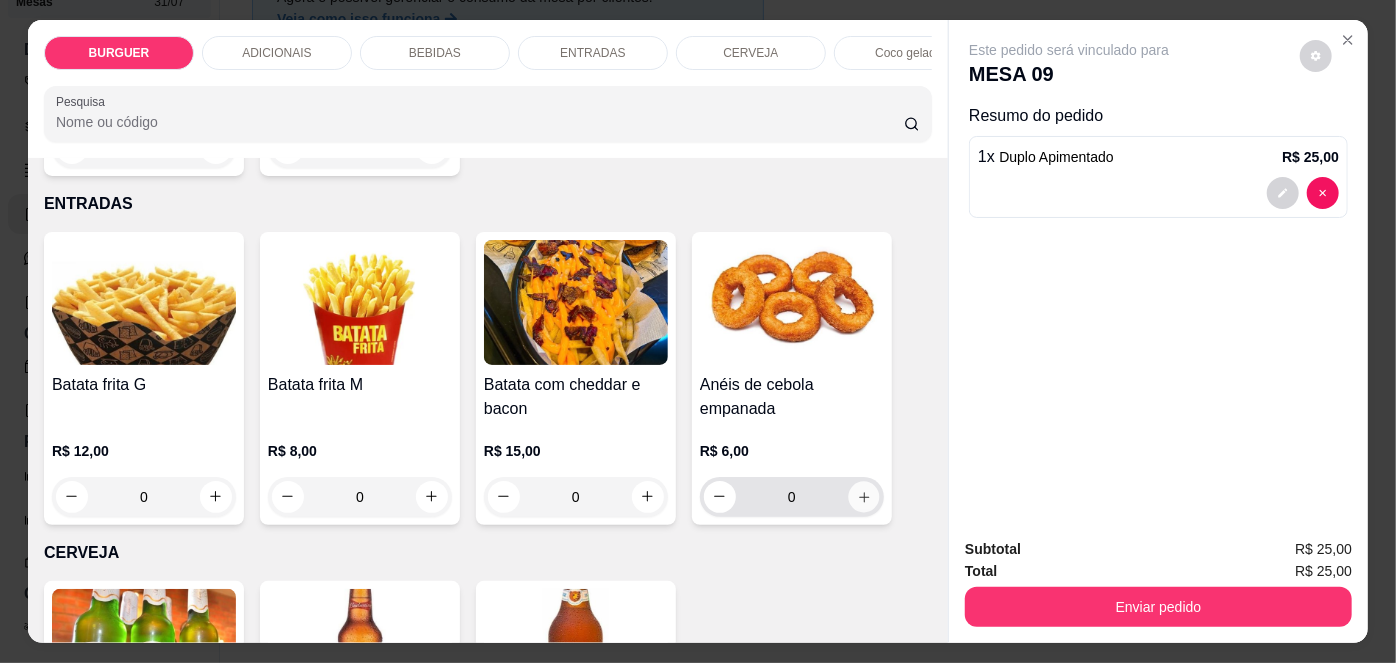 click 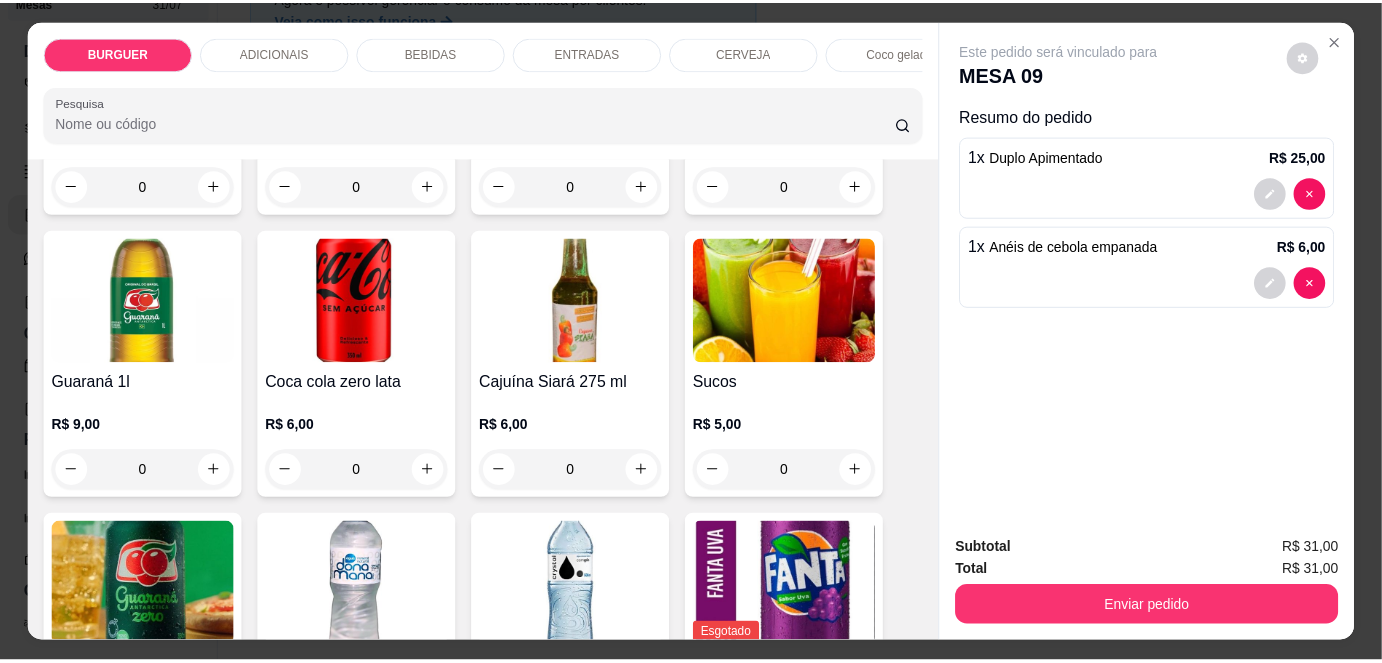 scroll, scrollTop: 1764, scrollLeft: 0, axis: vertical 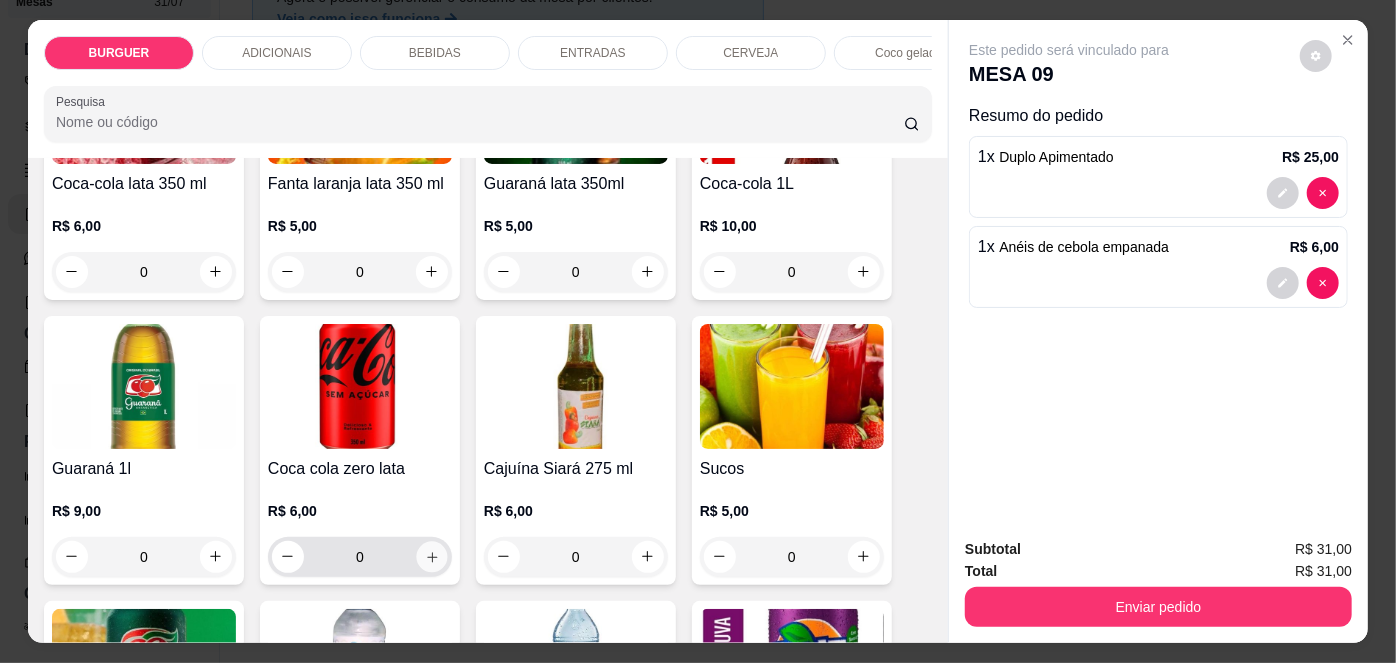 click at bounding box center (431, 556) 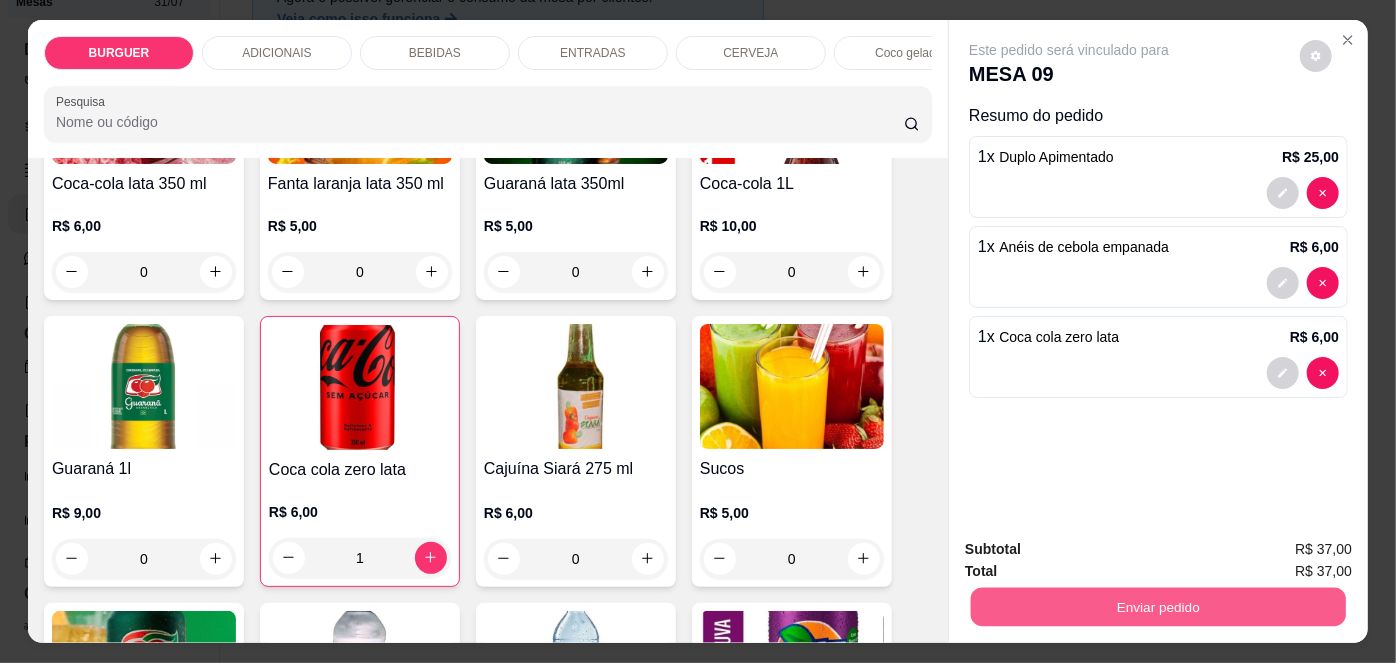 click on "Enviar pedido" at bounding box center (1158, 607) 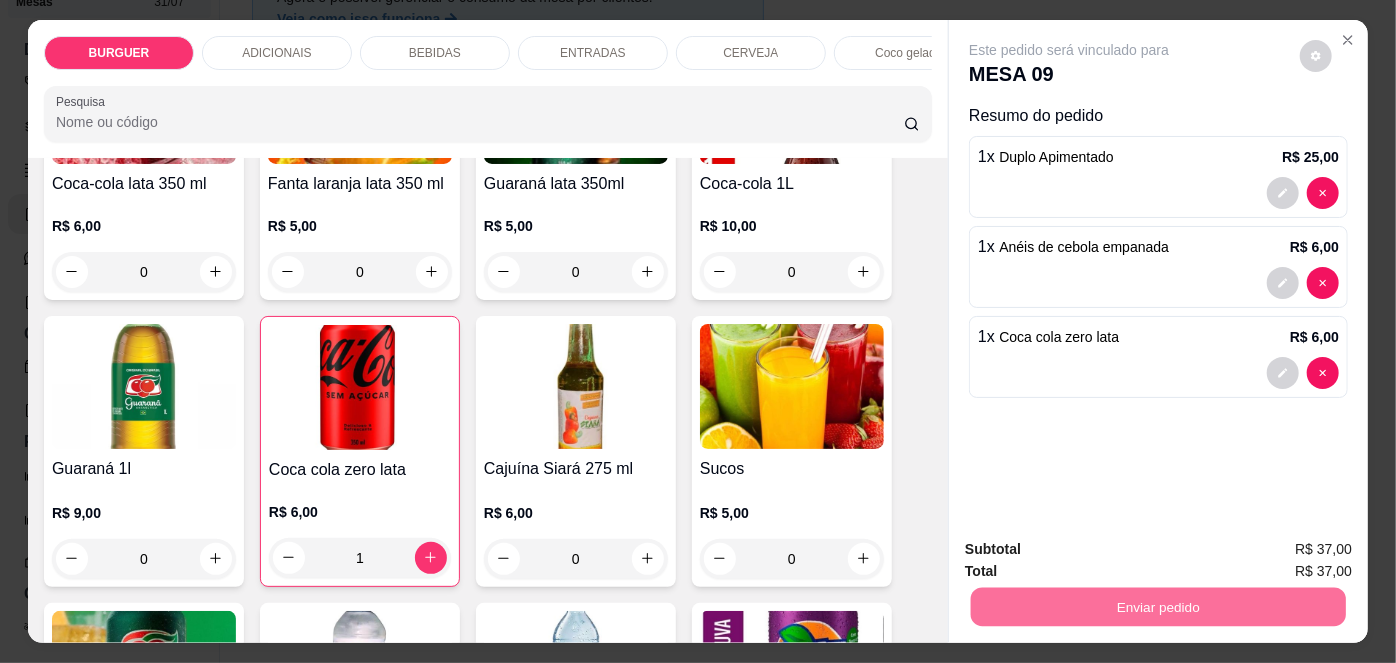 click on "Não registrar e enviar pedido" at bounding box center [1093, 551] 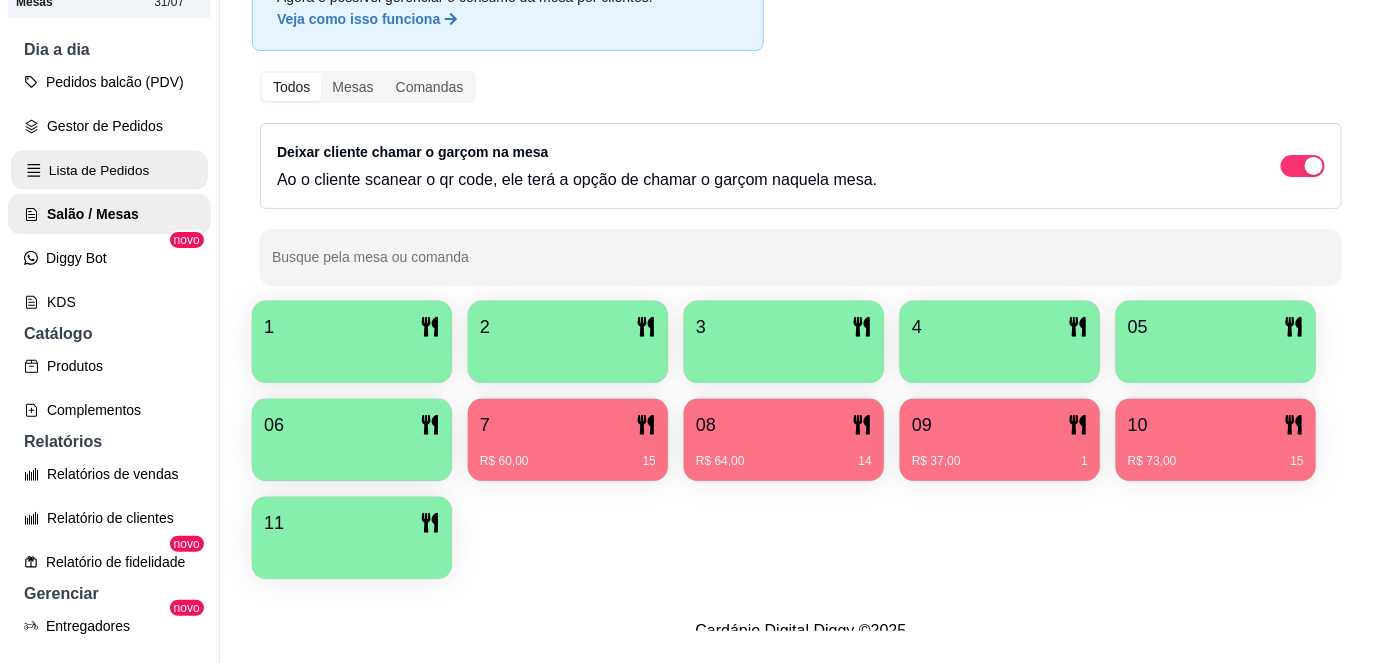 click on "Lista de Pedidos" at bounding box center (109, 170) 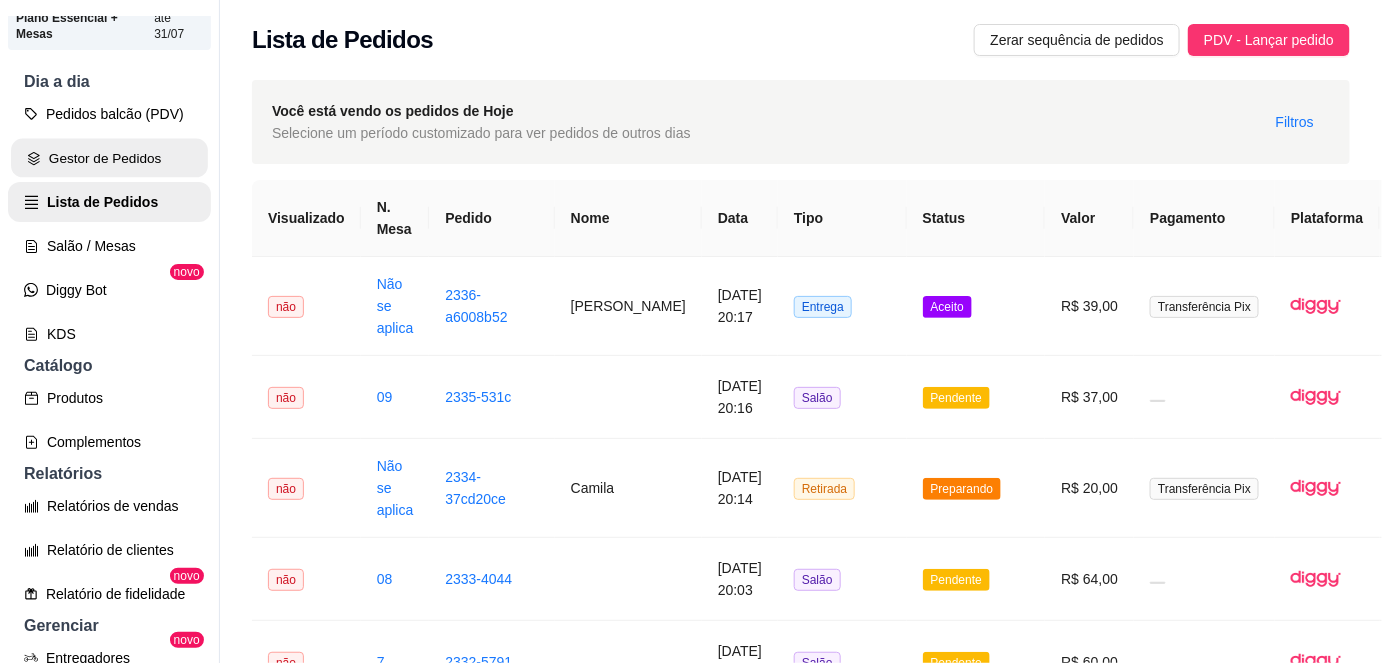 click on "Gestor de Pedidos" at bounding box center (109, 158) 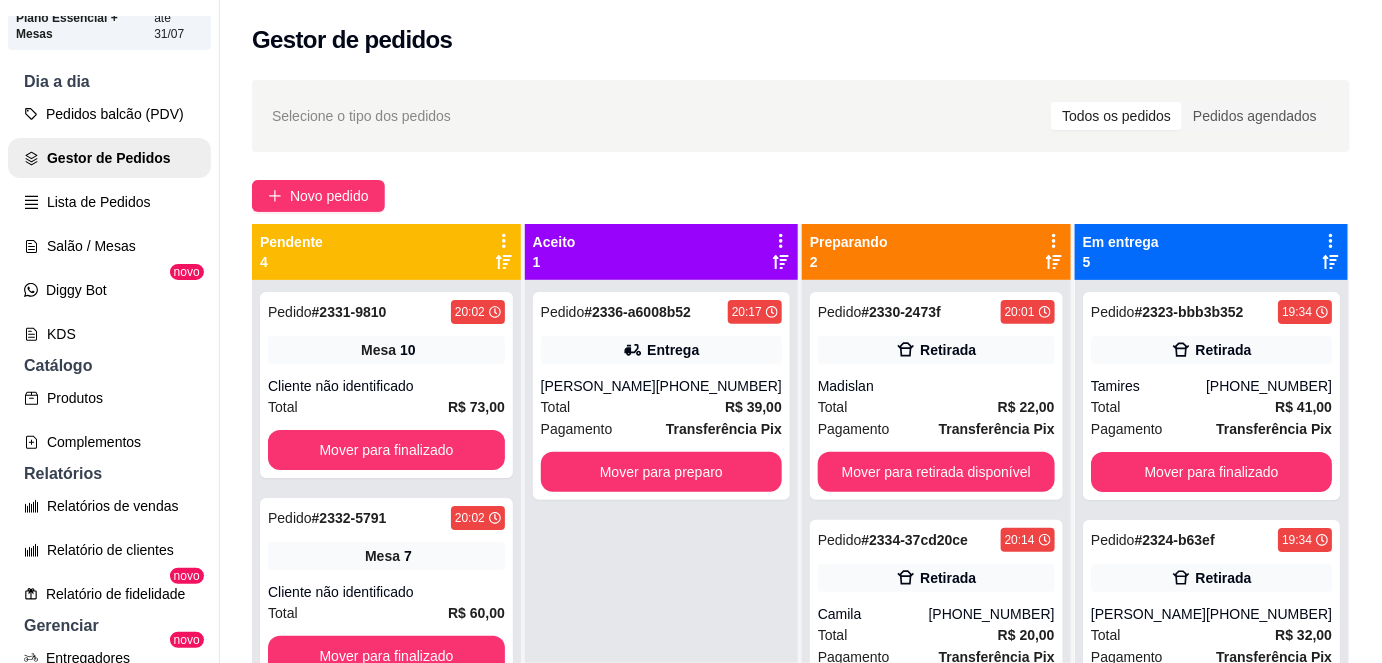scroll, scrollTop: 56, scrollLeft: 0, axis: vertical 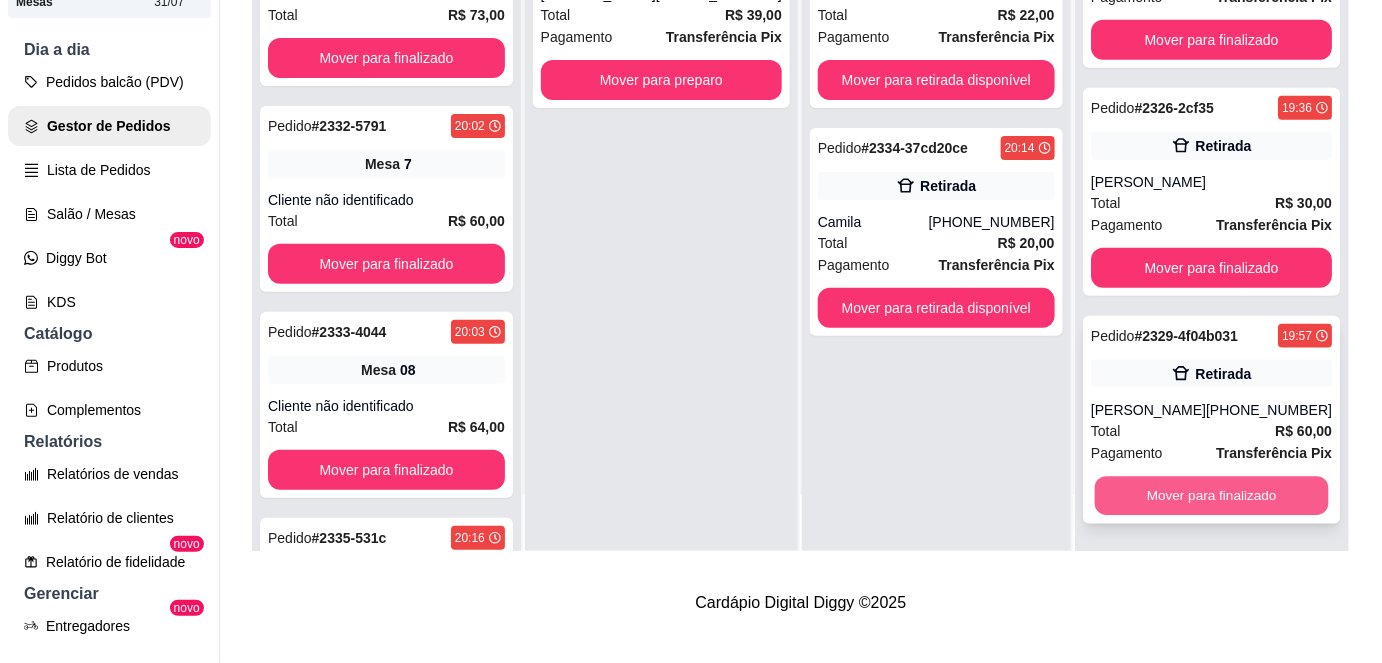 click on "Mover para finalizado" at bounding box center [1211, 496] 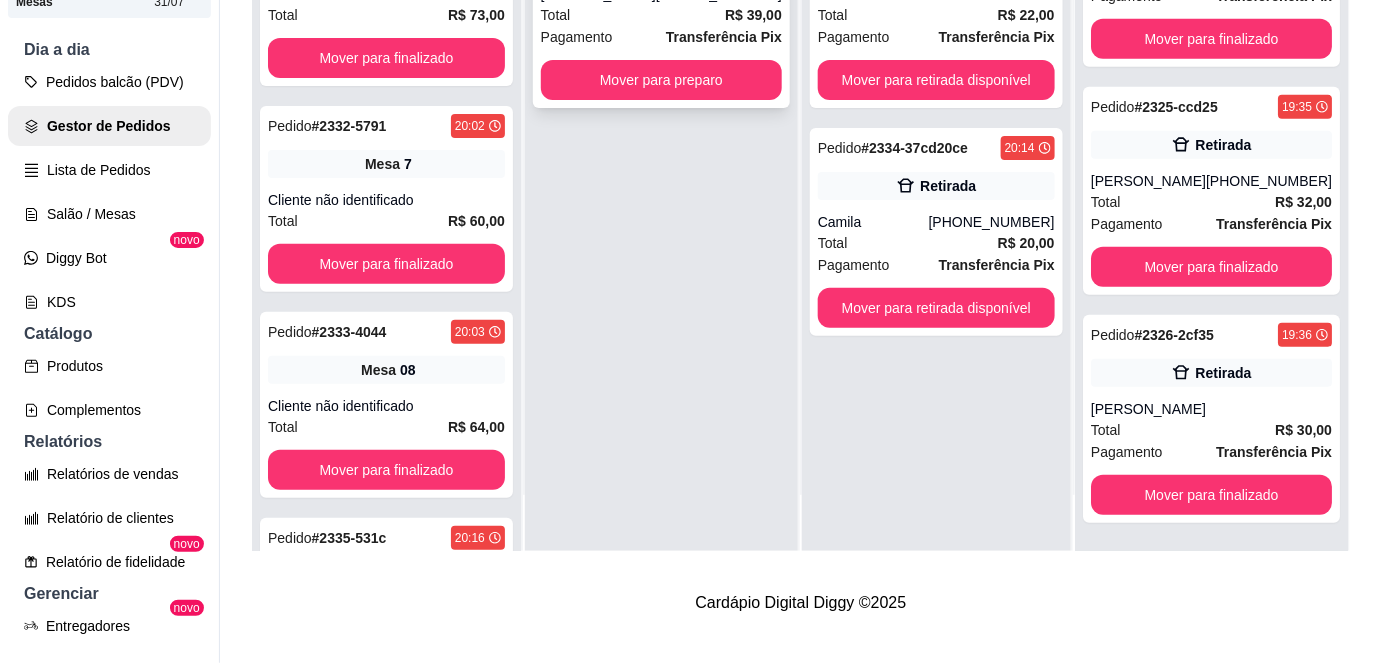 scroll, scrollTop: 269, scrollLeft: 0, axis: vertical 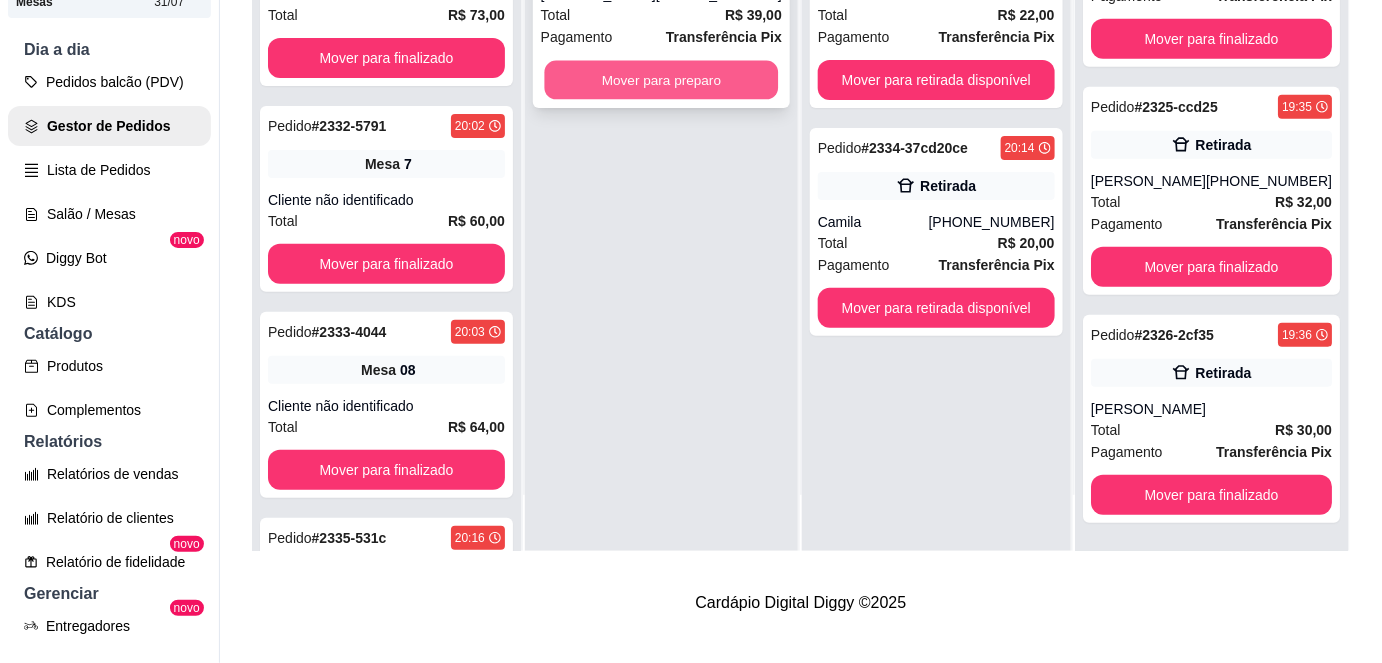 click on "Mover para preparo" at bounding box center (661, 80) 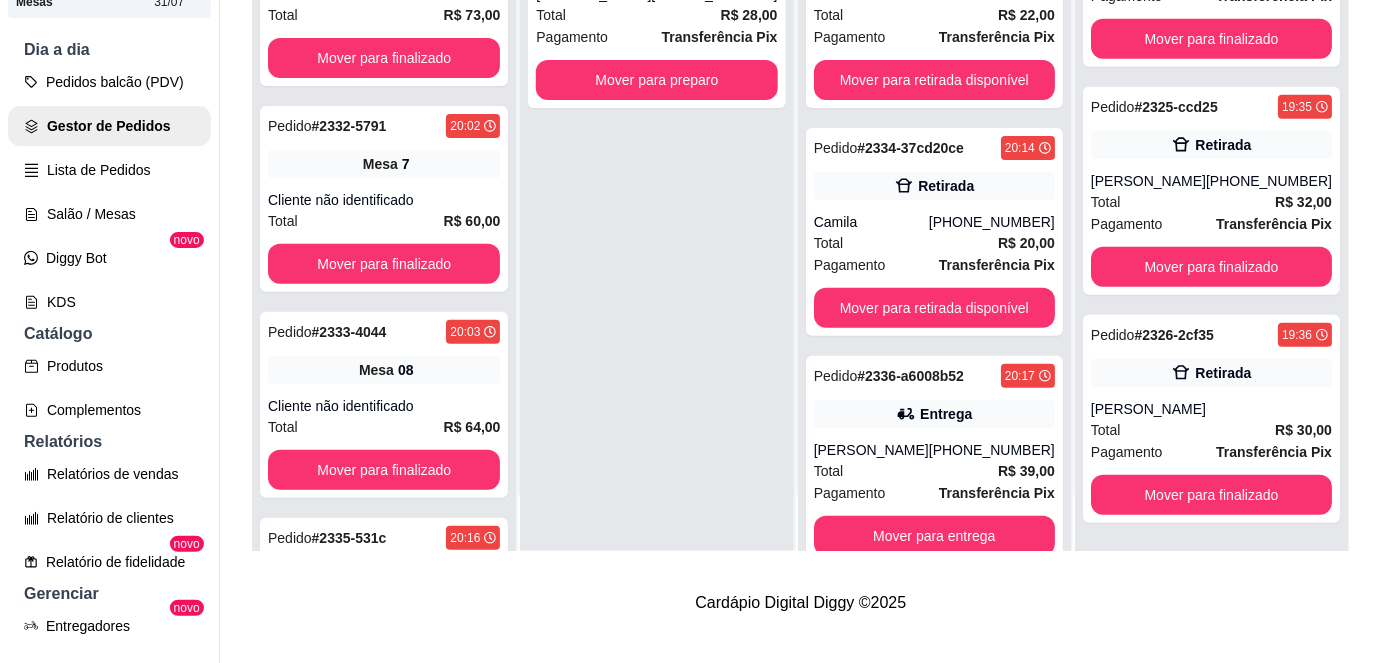 scroll, scrollTop: 0, scrollLeft: 0, axis: both 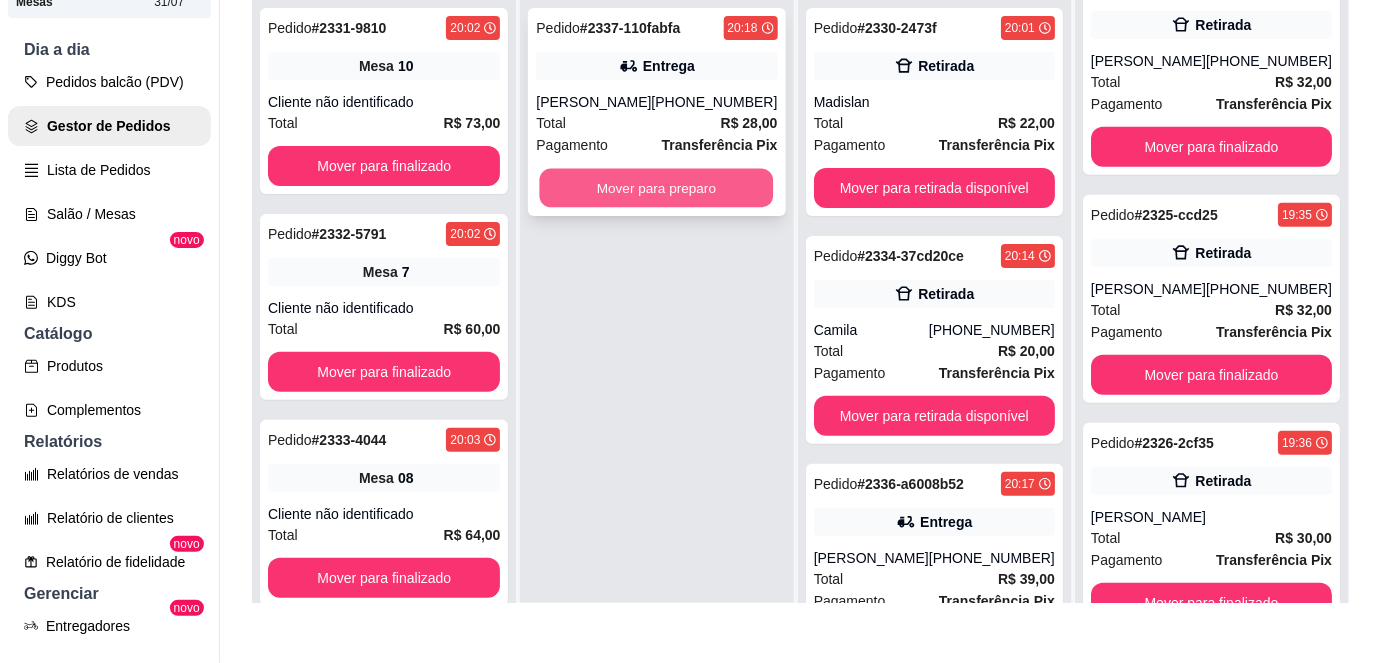 click on "Mover para preparo" at bounding box center (657, 188) 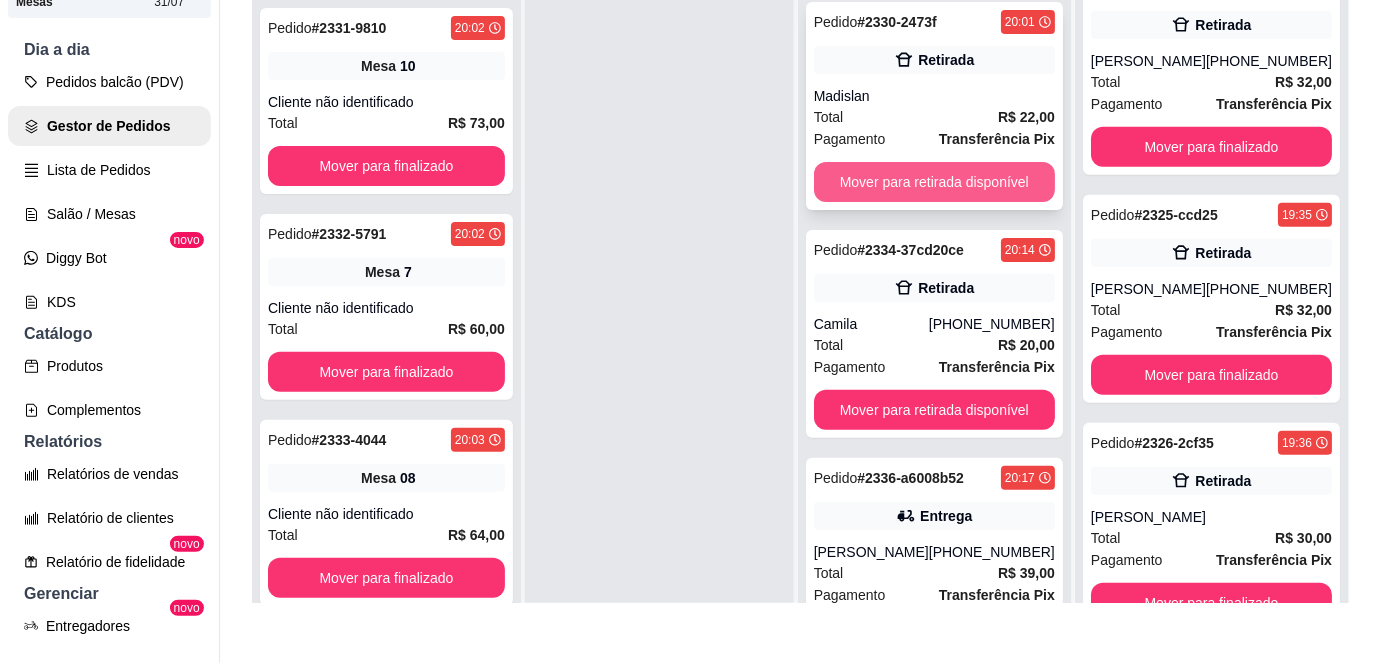 scroll, scrollTop: 0, scrollLeft: 0, axis: both 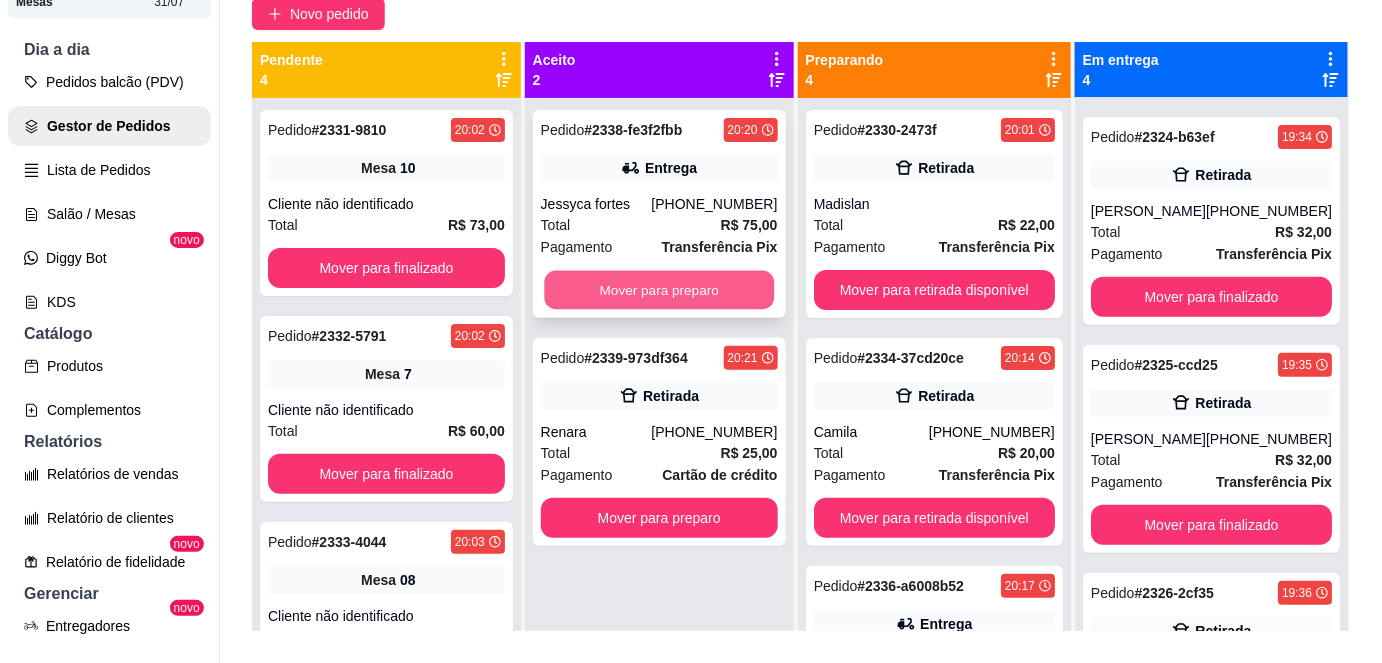 click on "Mover para preparo" at bounding box center (659, 290) 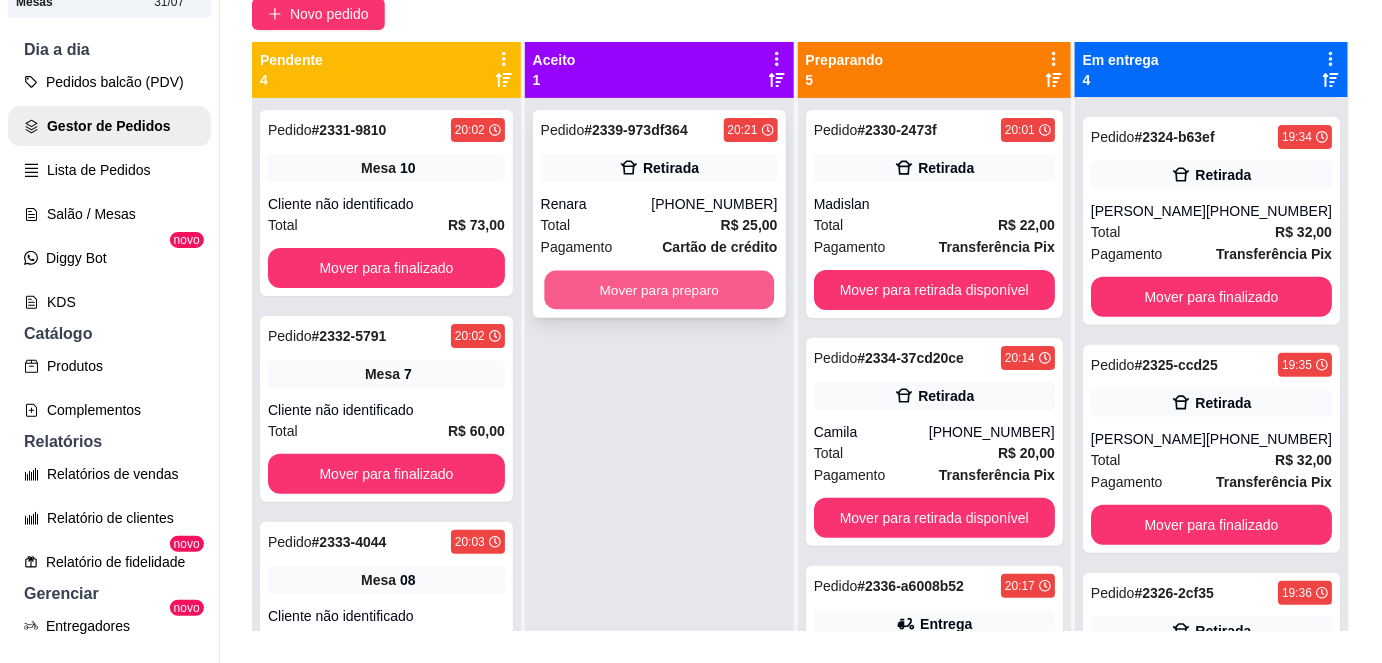click on "Mover para preparo" at bounding box center (659, 290) 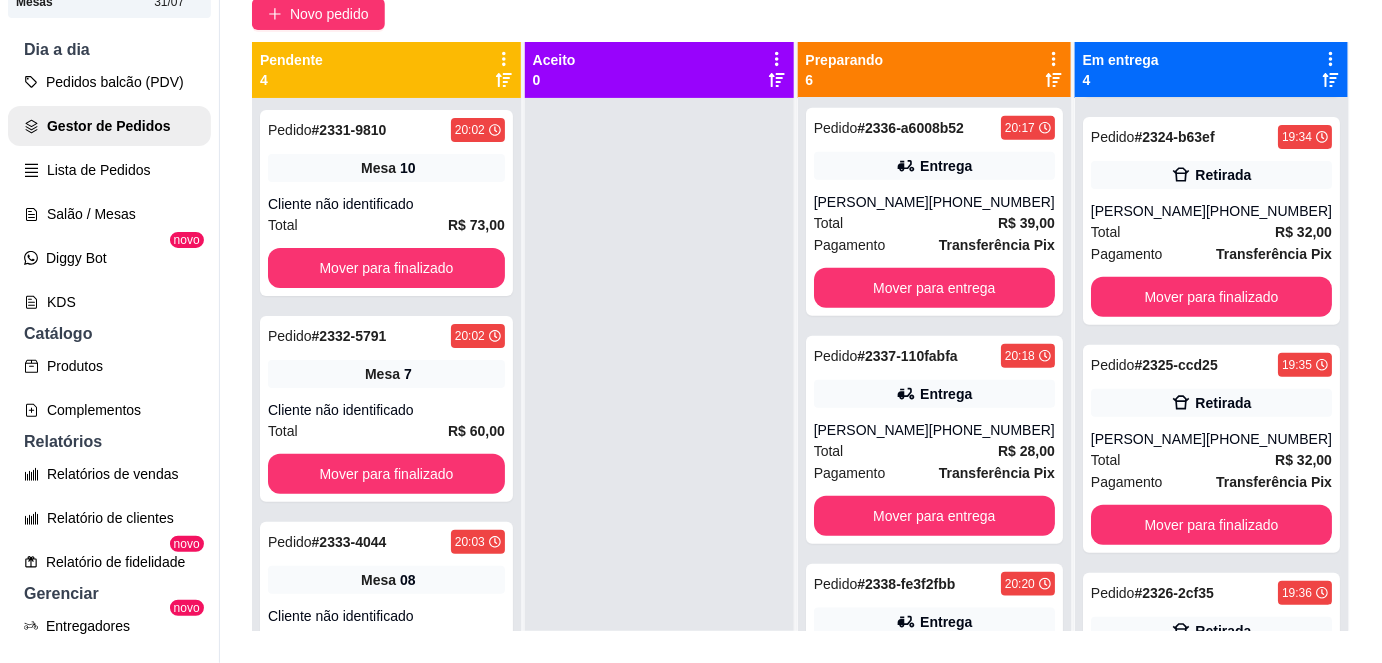 scroll, scrollTop: 464, scrollLeft: 0, axis: vertical 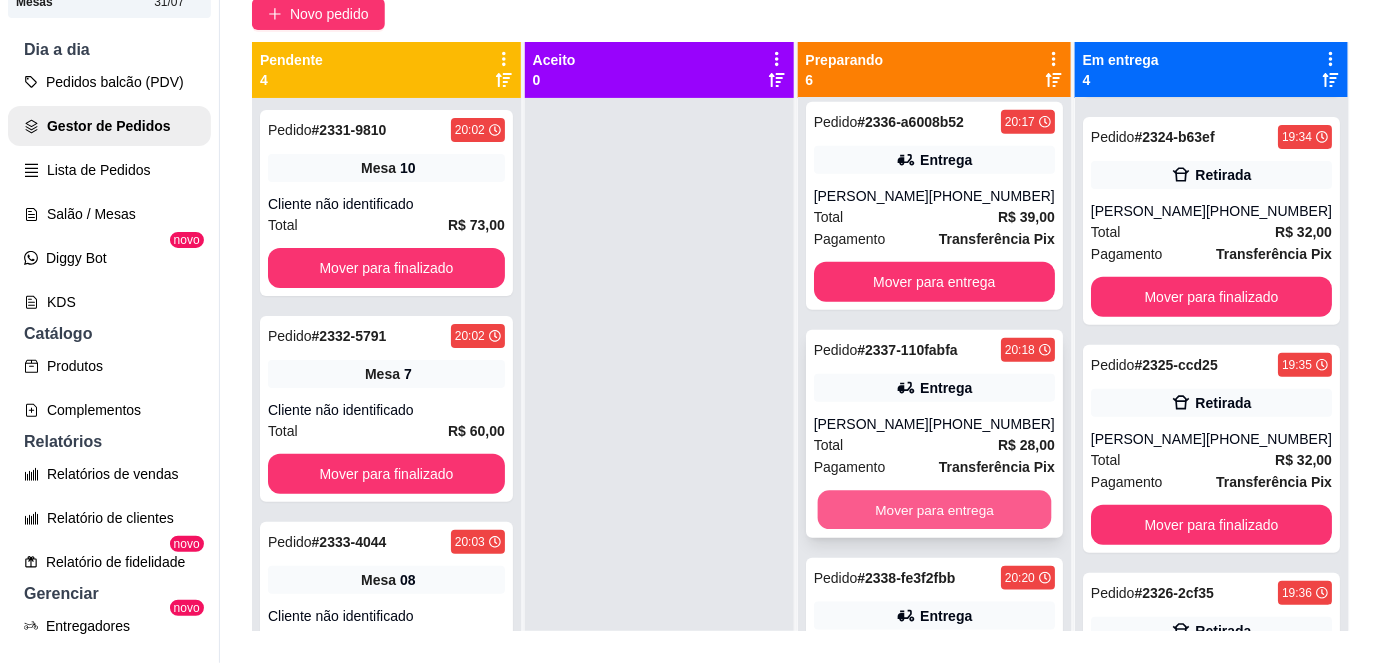 click on "Mover para entrega" at bounding box center [934, 510] 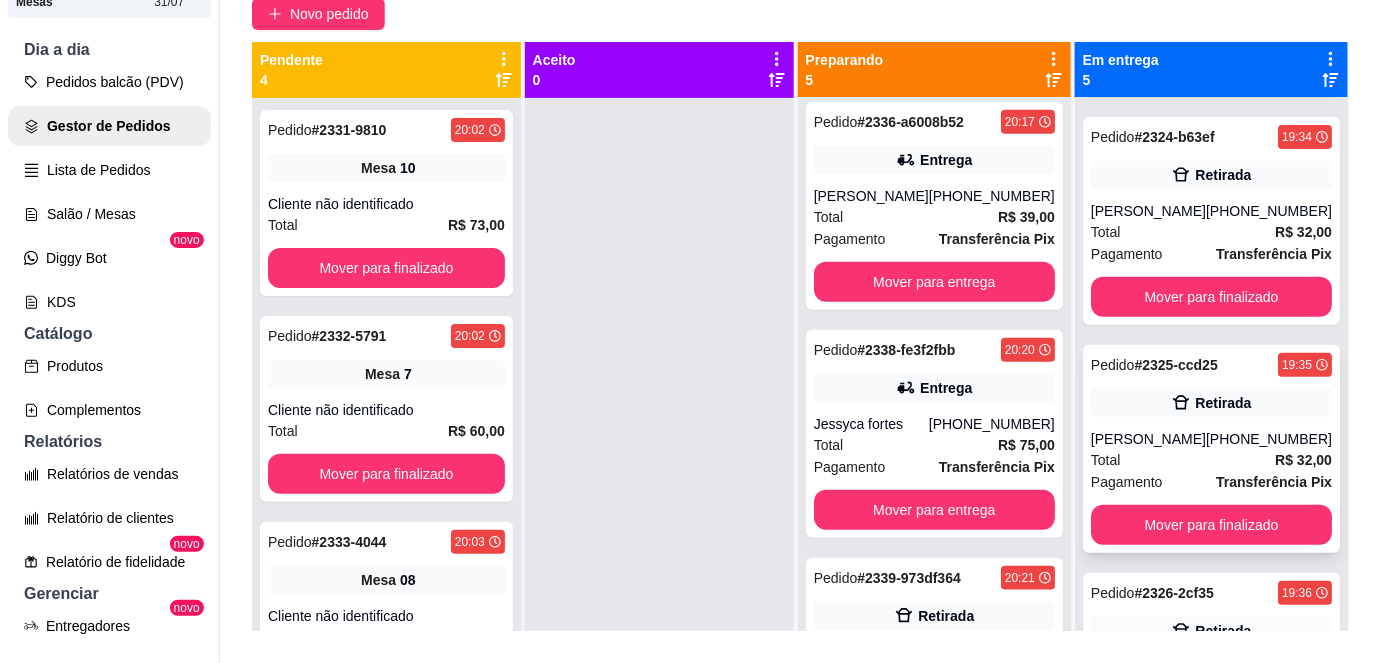 scroll, scrollTop: 496, scrollLeft: 0, axis: vertical 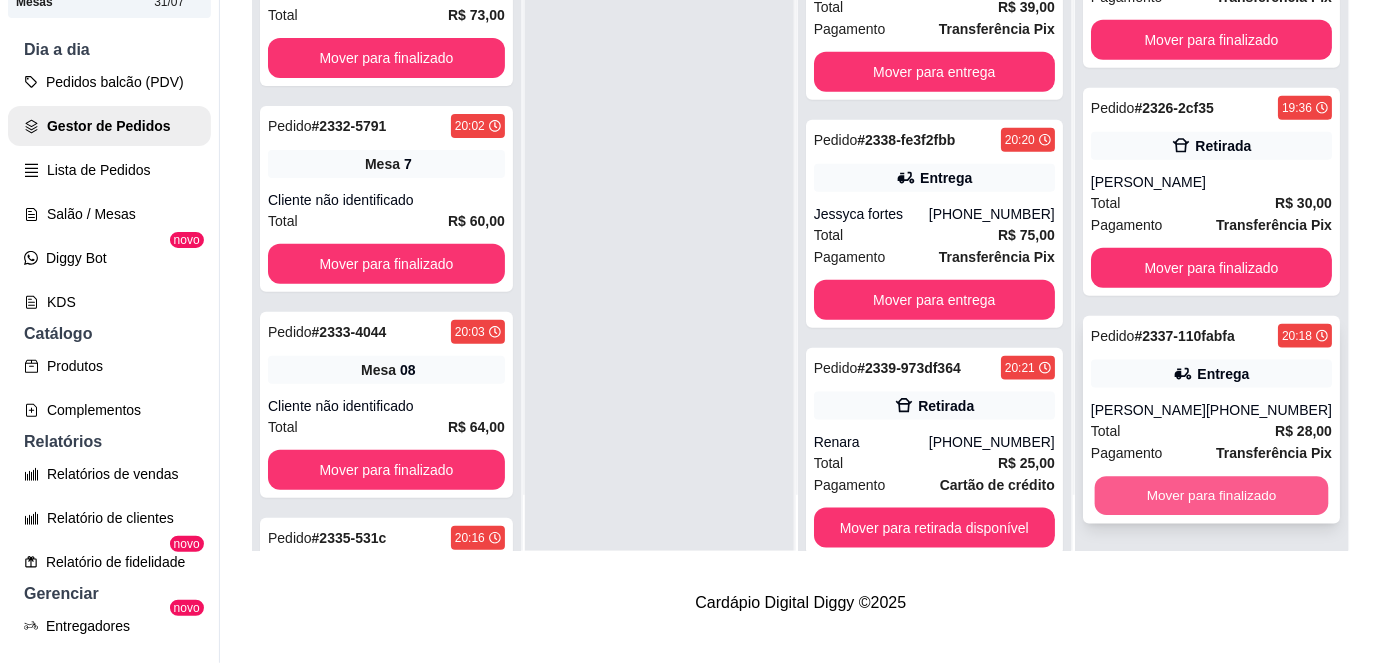 click on "Mover para finalizado" at bounding box center [1211, 496] 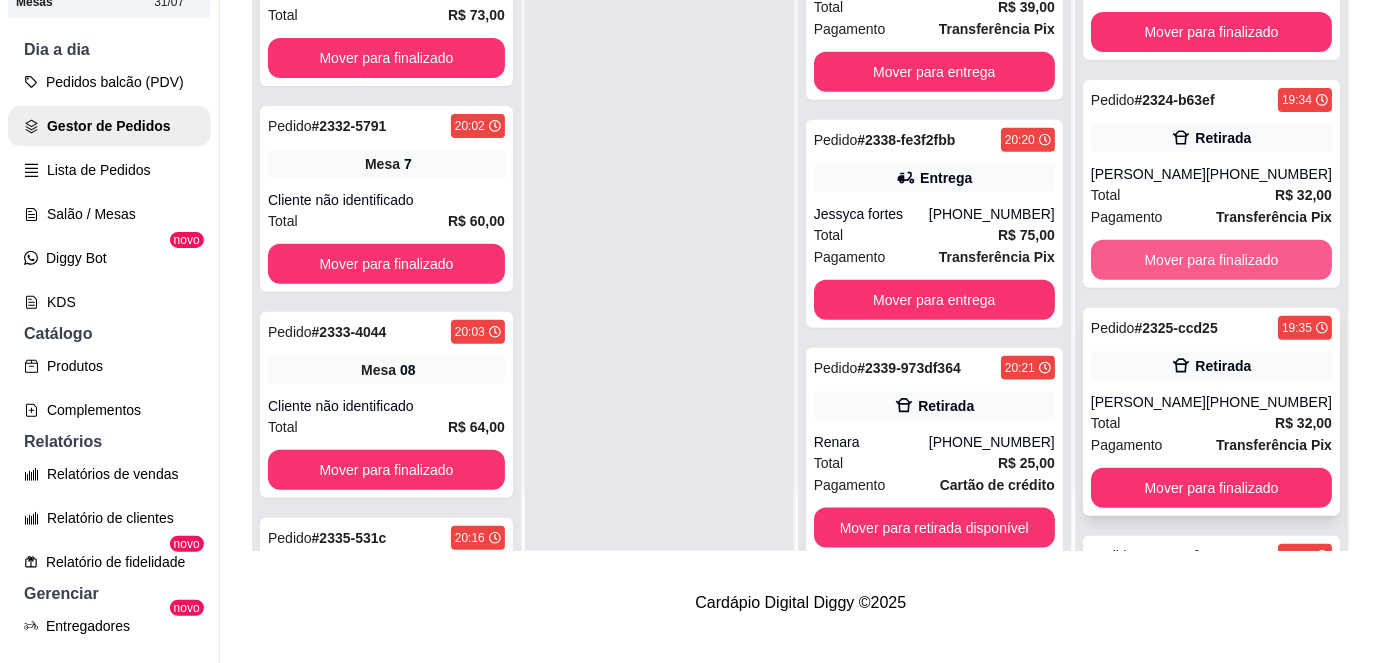 scroll, scrollTop: 0, scrollLeft: 0, axis: both 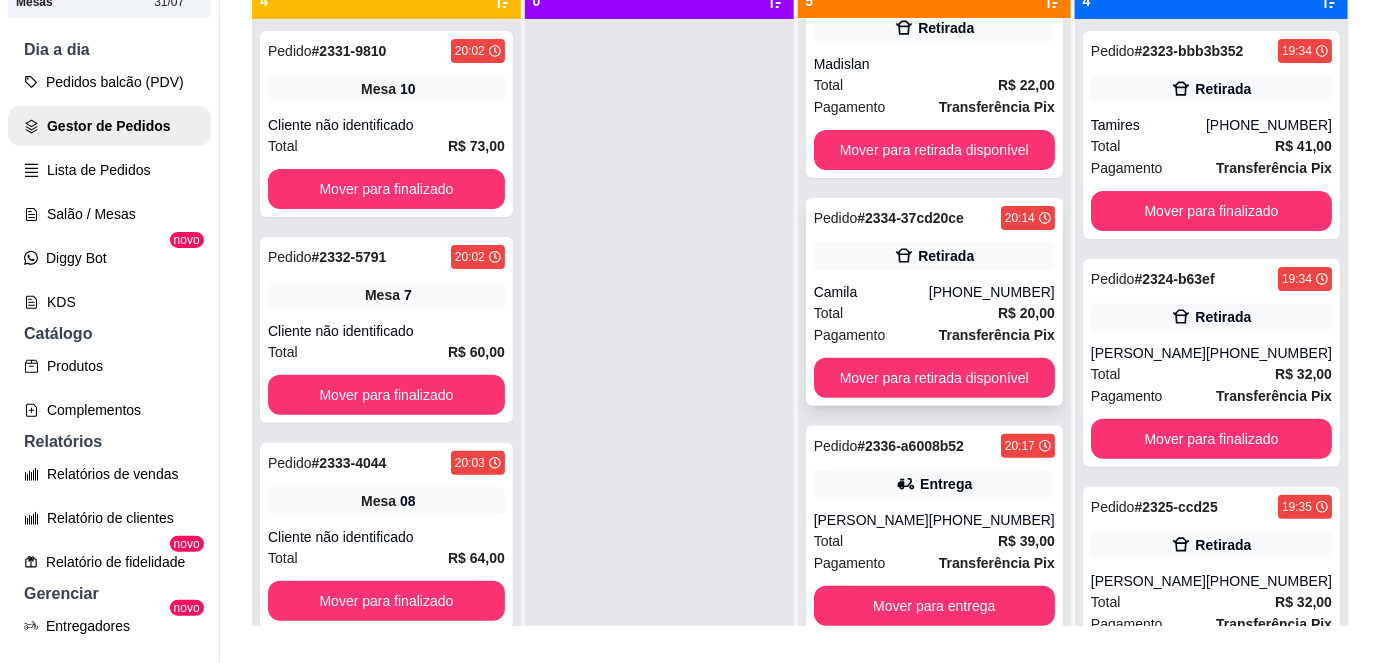 click on "Total R$ 20,00" at bounding box center [934, 313] 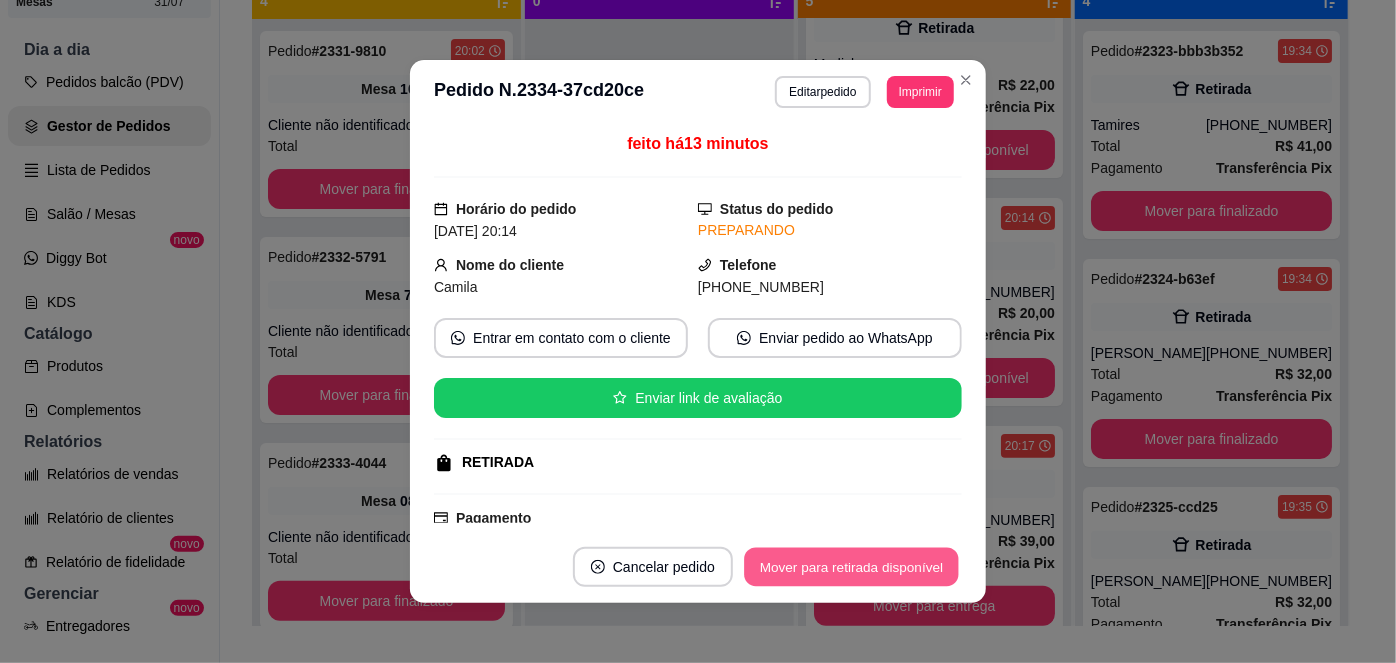 click on "Mover para retirada disponível" at bounding box center [851, 567] 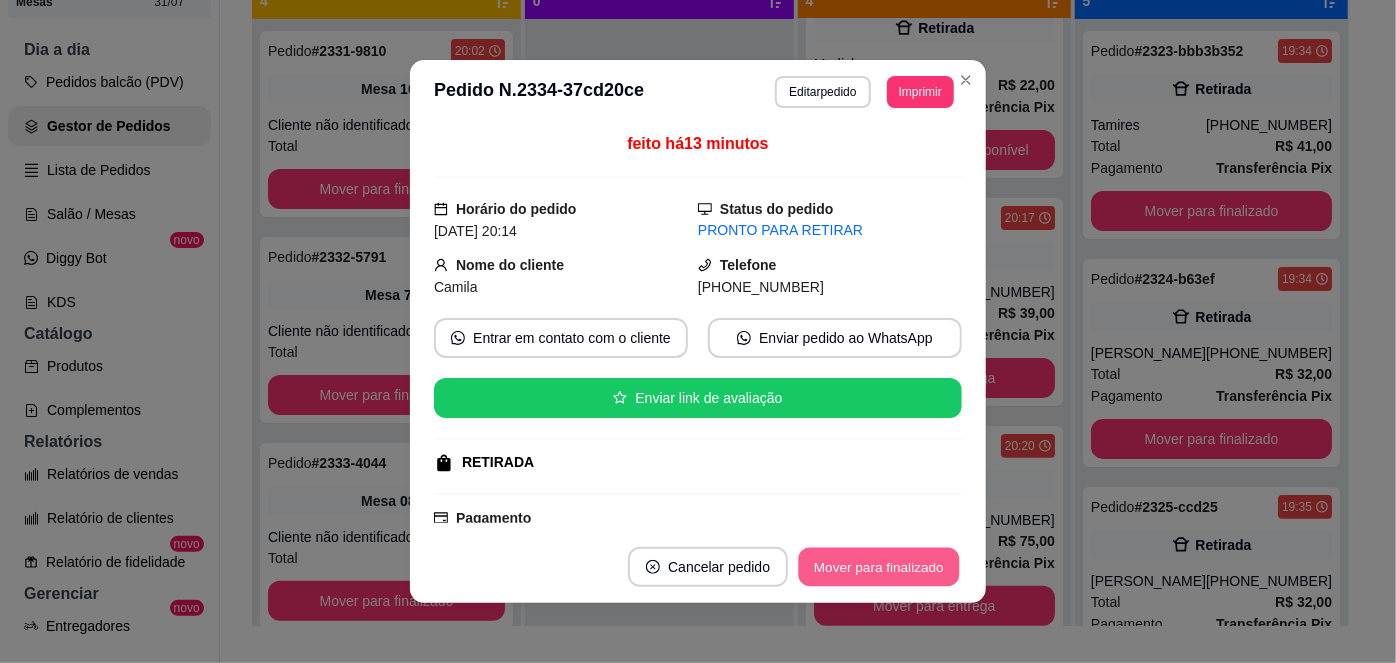 click on "Mover para finalizado" at bounding box center [879, 567] 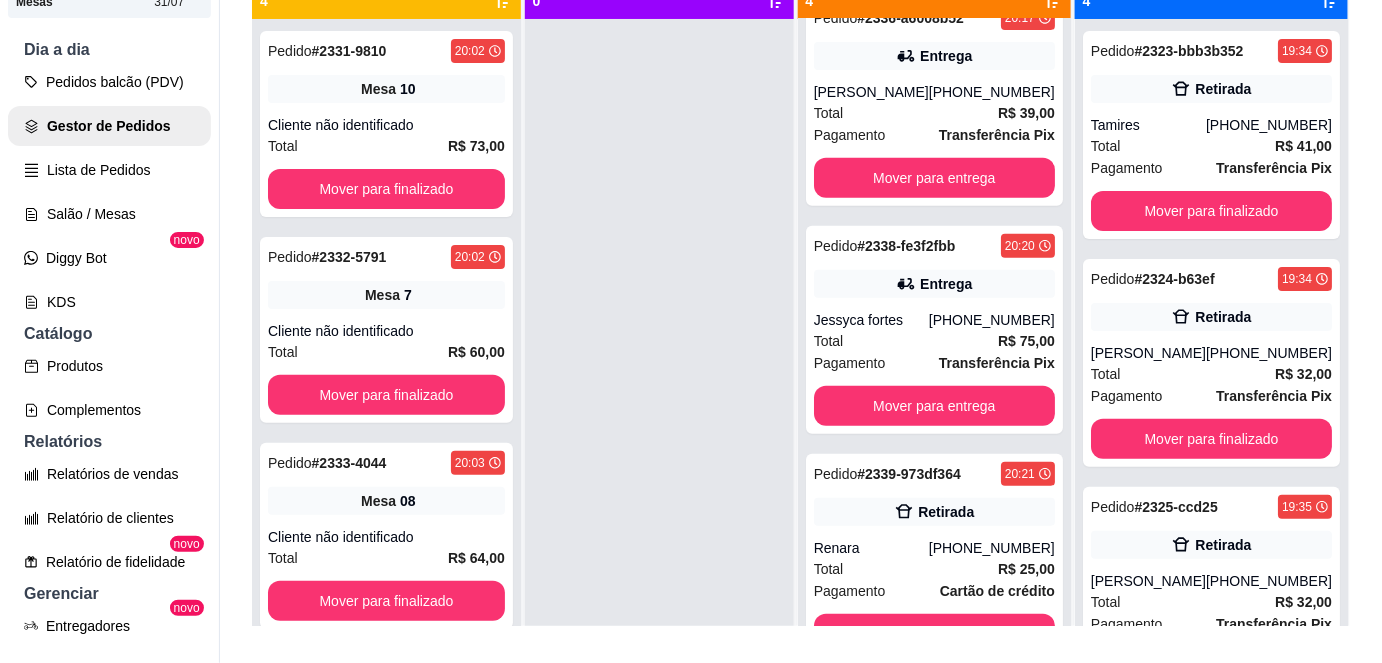 scroll, scrollTop: 269, scrollLeft: 0, axis: vertical 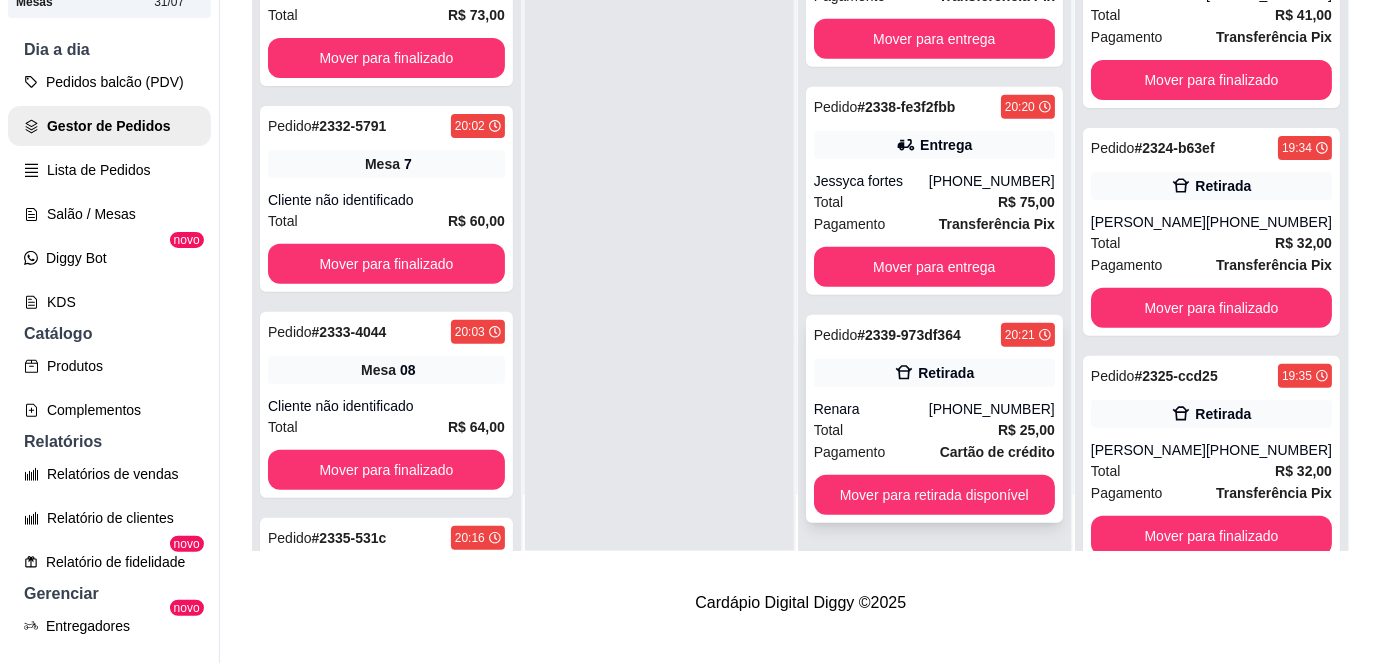 click on "Renara" at bounding box center [871, 409] 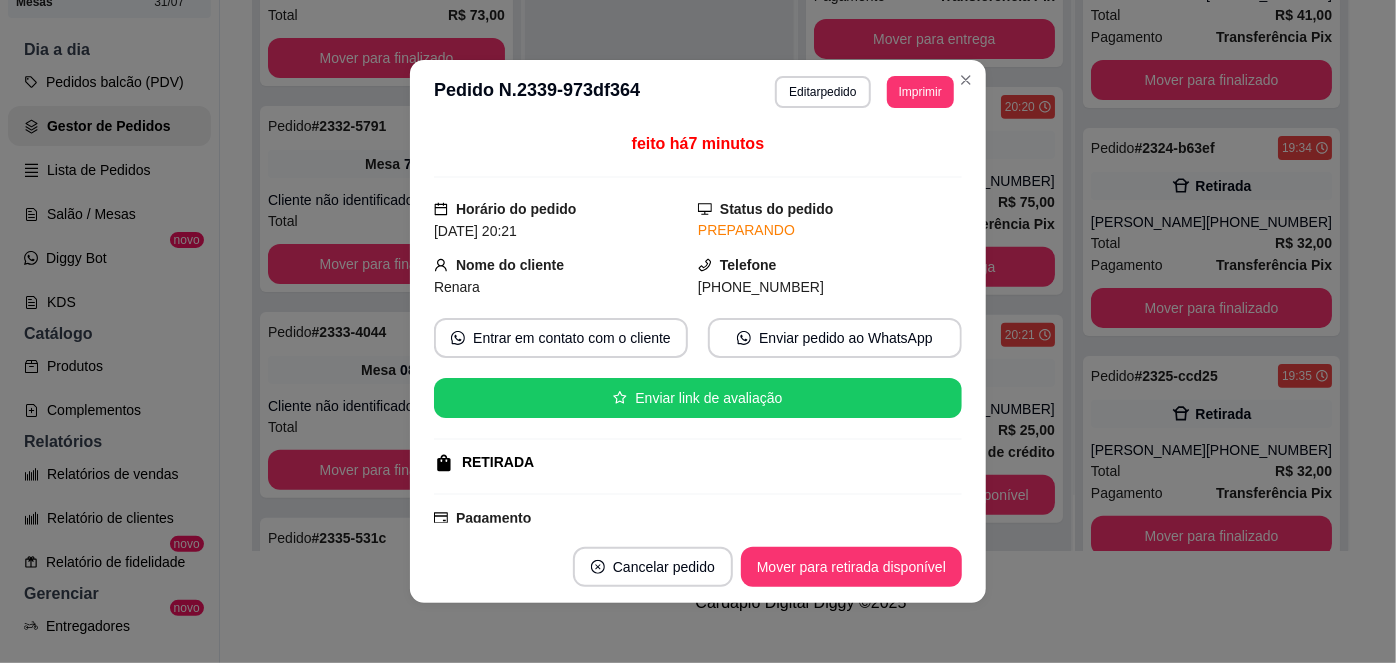 scroll, scrollTop: 226, scrollLeft: 0, axis: vertical 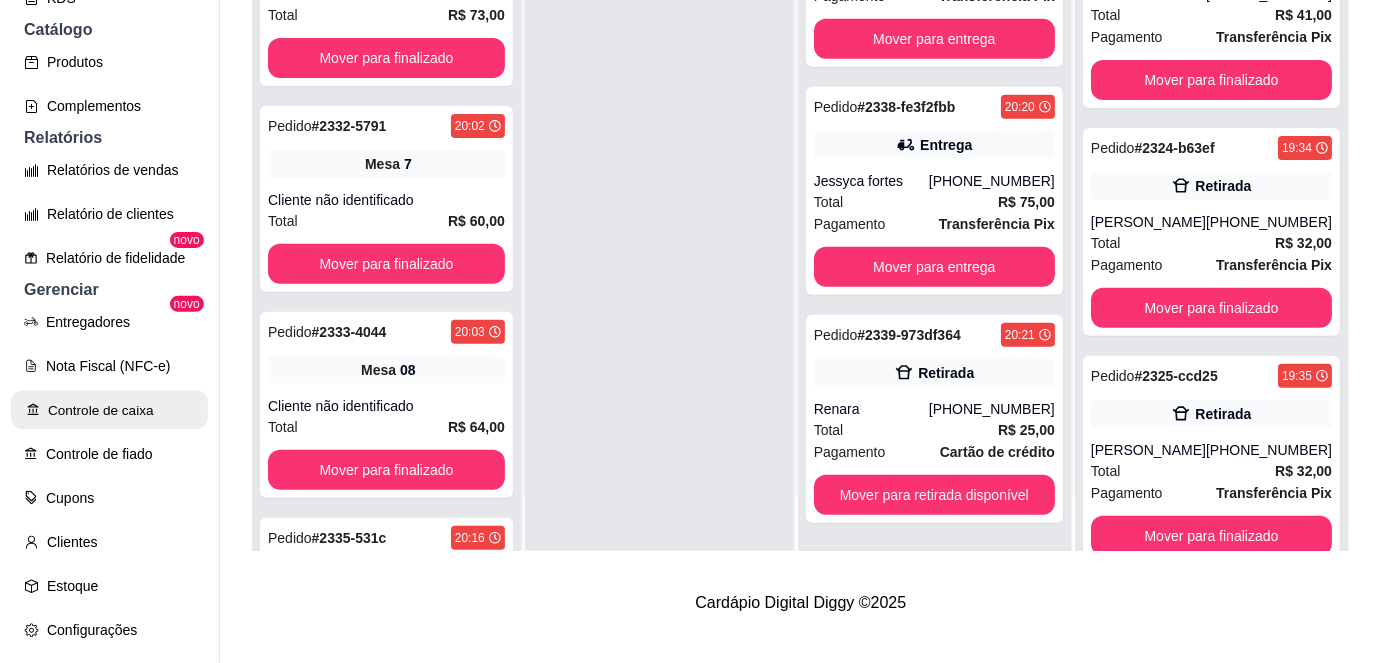 click on "Controle de caixa" at bounding box center (109, 410) 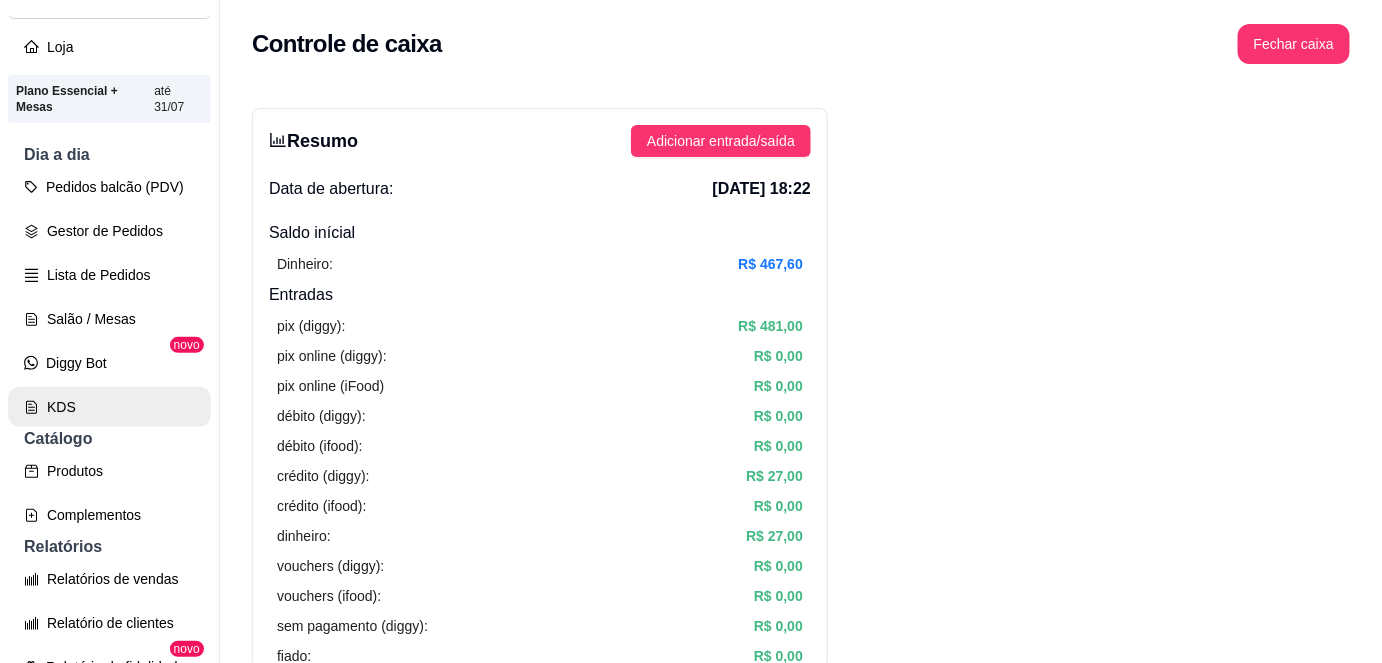 scroll, scrollTop: 106, scrollLeft: 0, axis: vertical 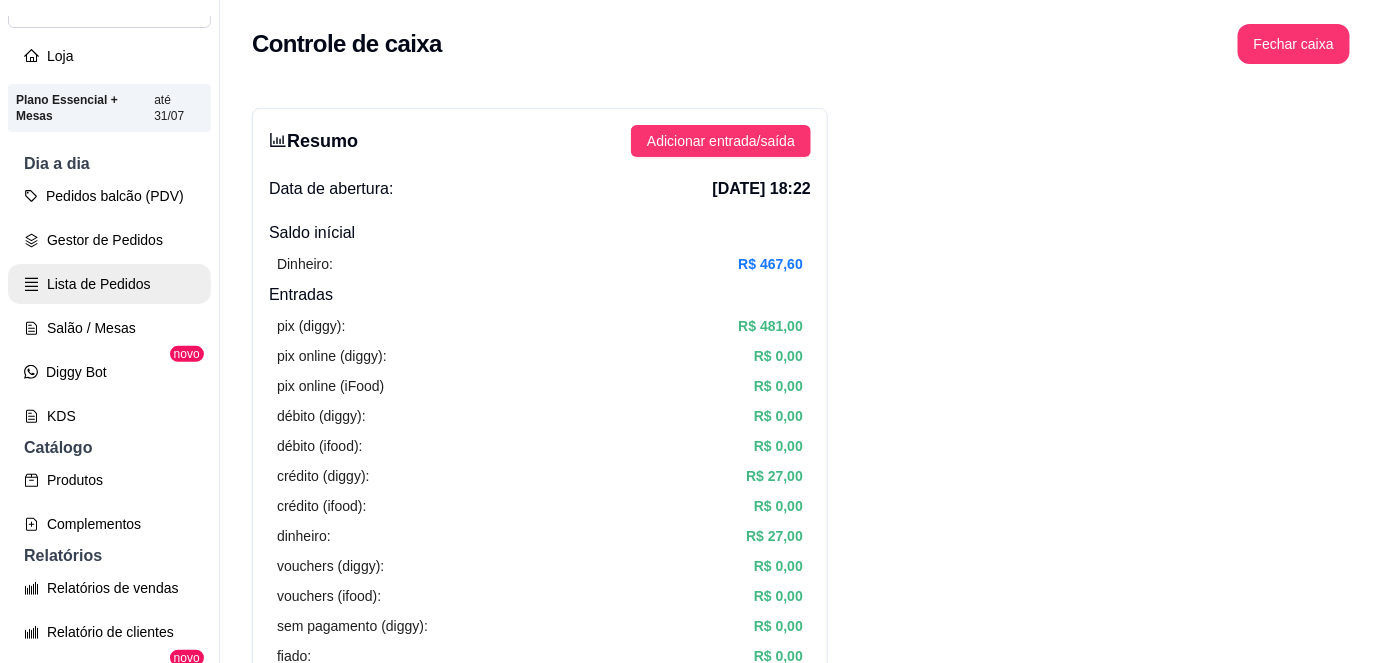 click on "Lista de Pedidos" at bounding box center [109, 284] 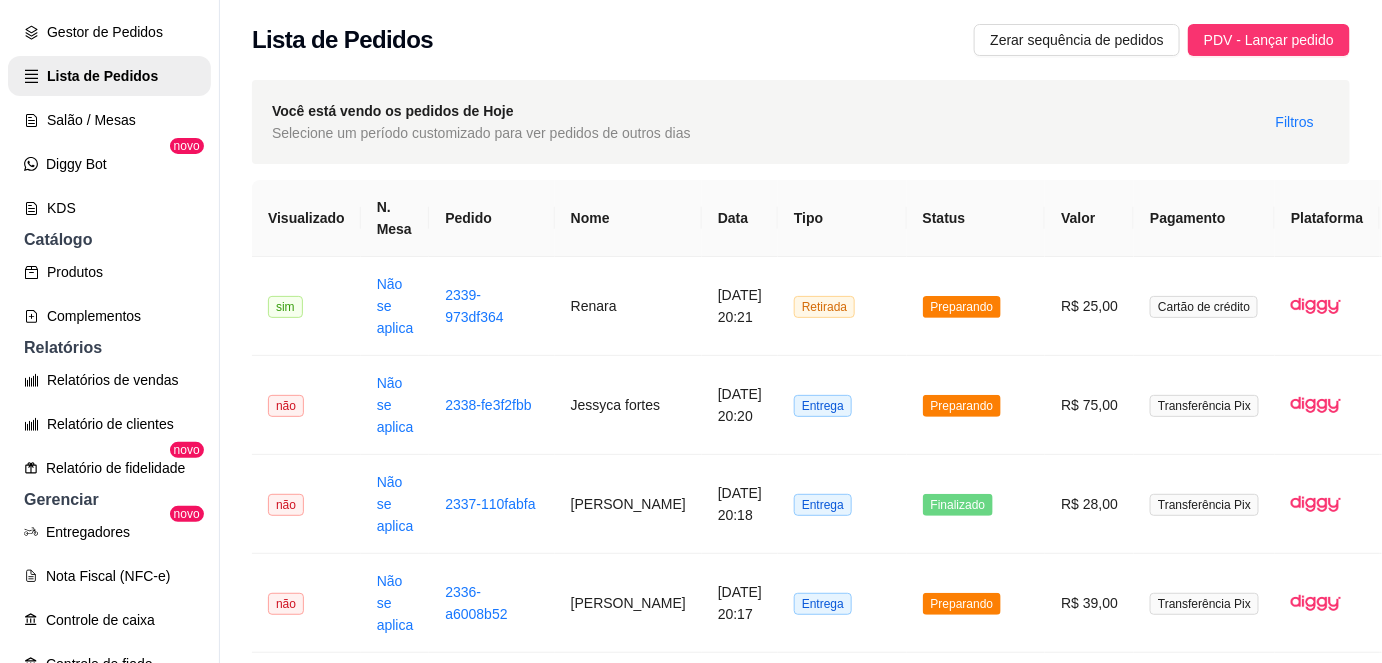 scroll, scrollTop: 317, scrollLeft: 0, axis: vertical 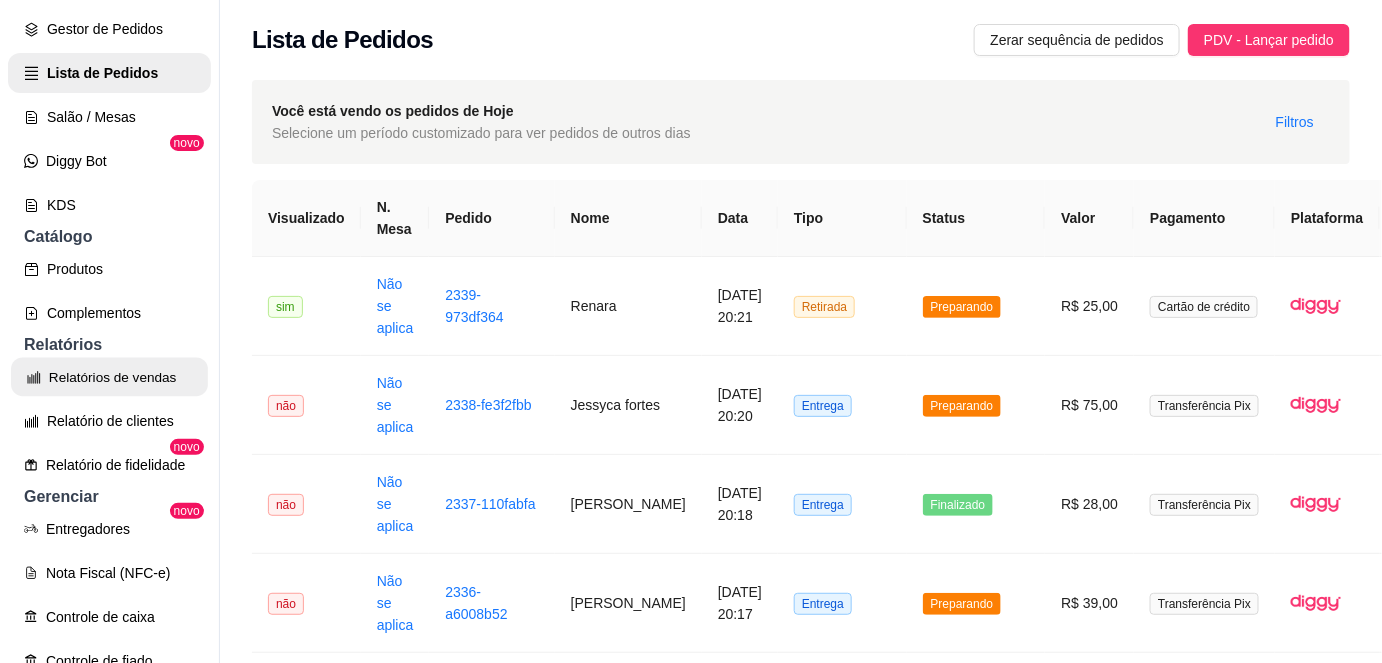 click on "Relatórios de vendas" at bounding box center (109, 377) 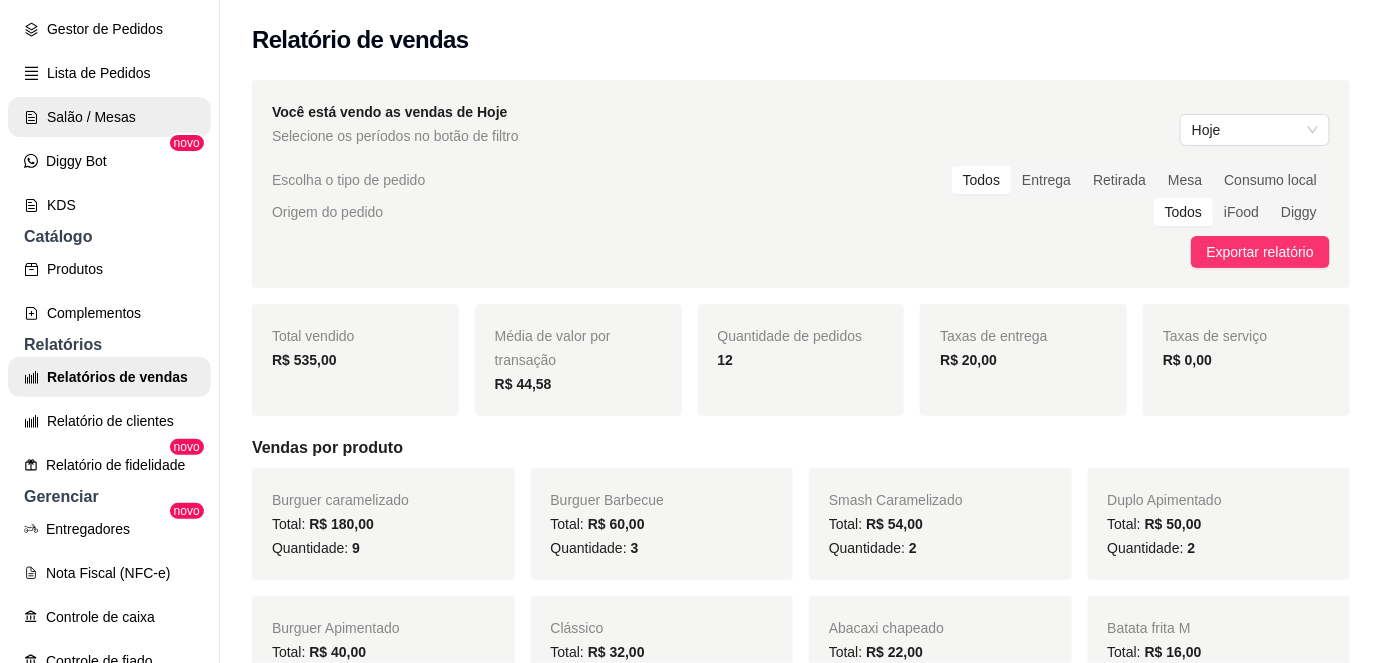 scroll, scrollTop: 0, scrollLeft: 0, axis: both 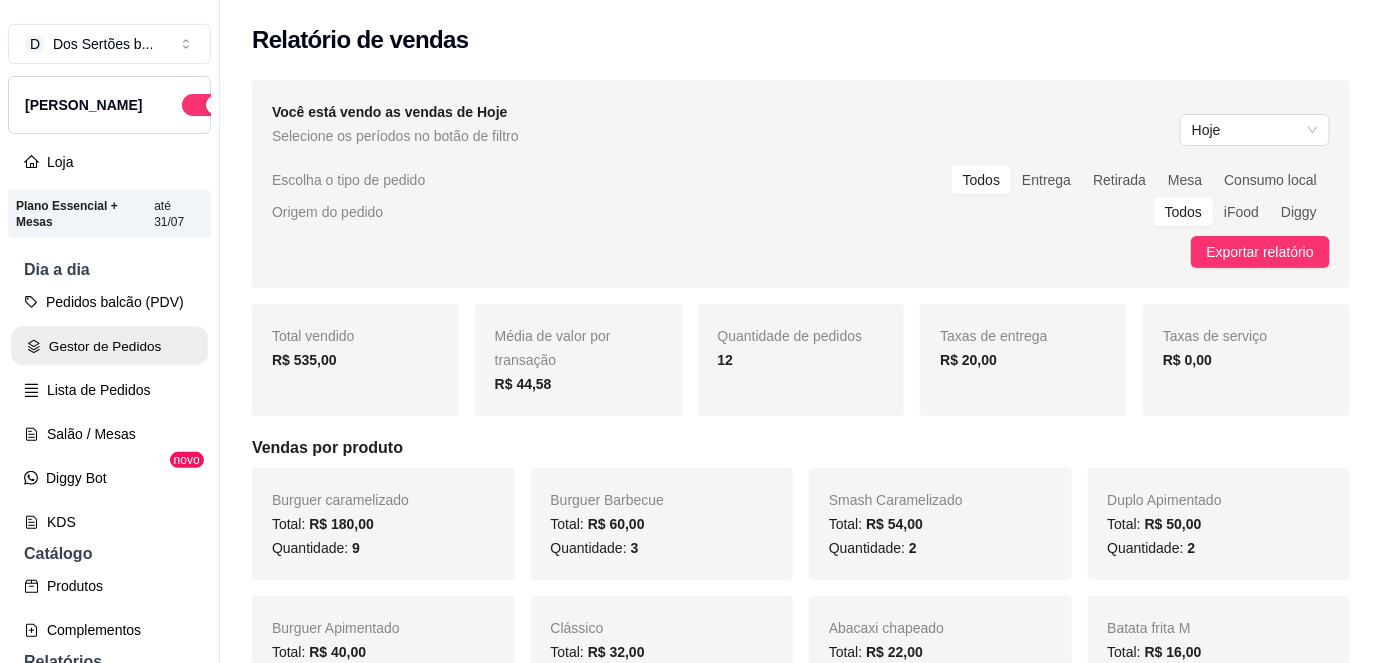 click on "Gestor de Pedidos" at bounding box center (109, 346) 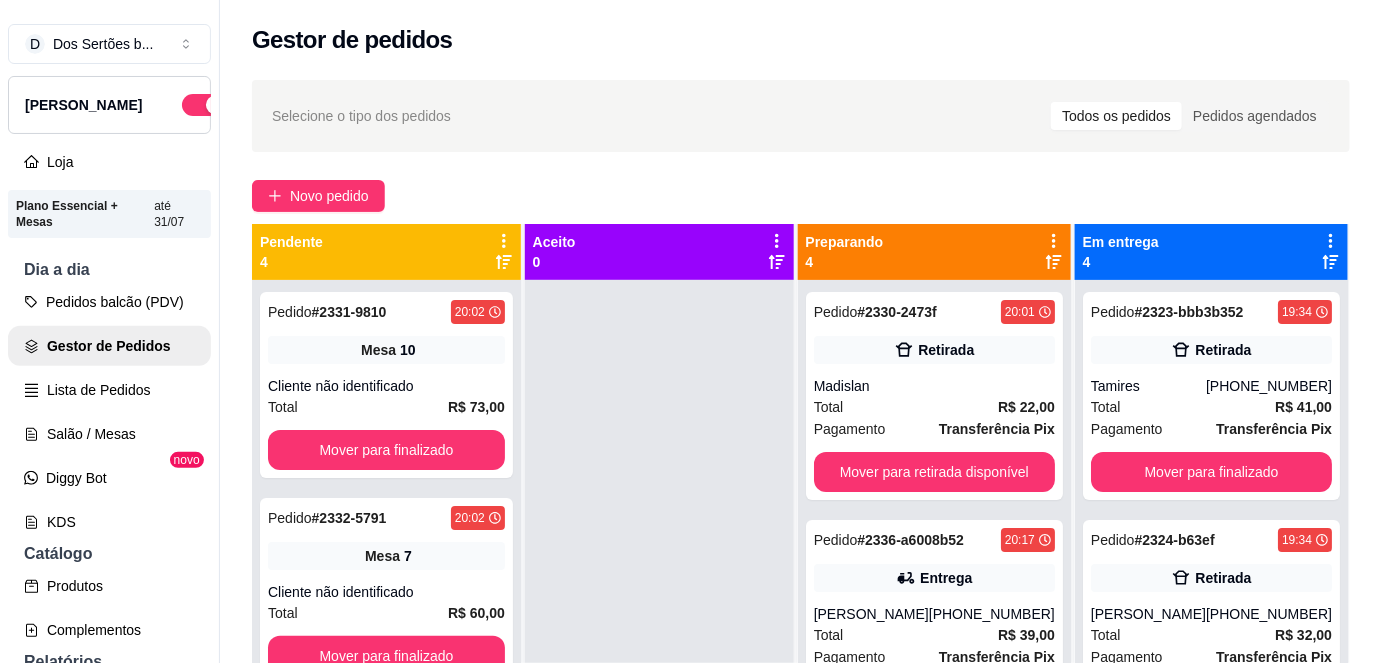 scroll, scrollTop: 56, scrollLeft: 0, axis: vertical 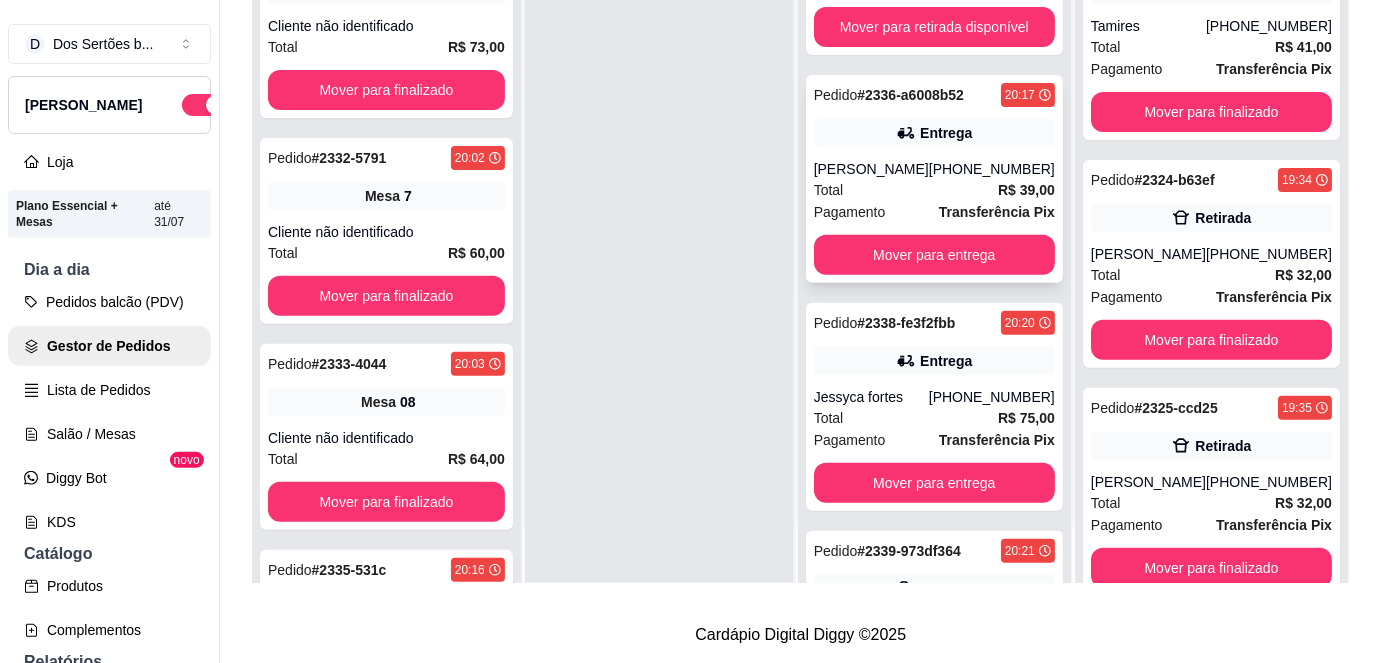 click on "Pagamento Transferência Pix" at bounding box center [934, 212] 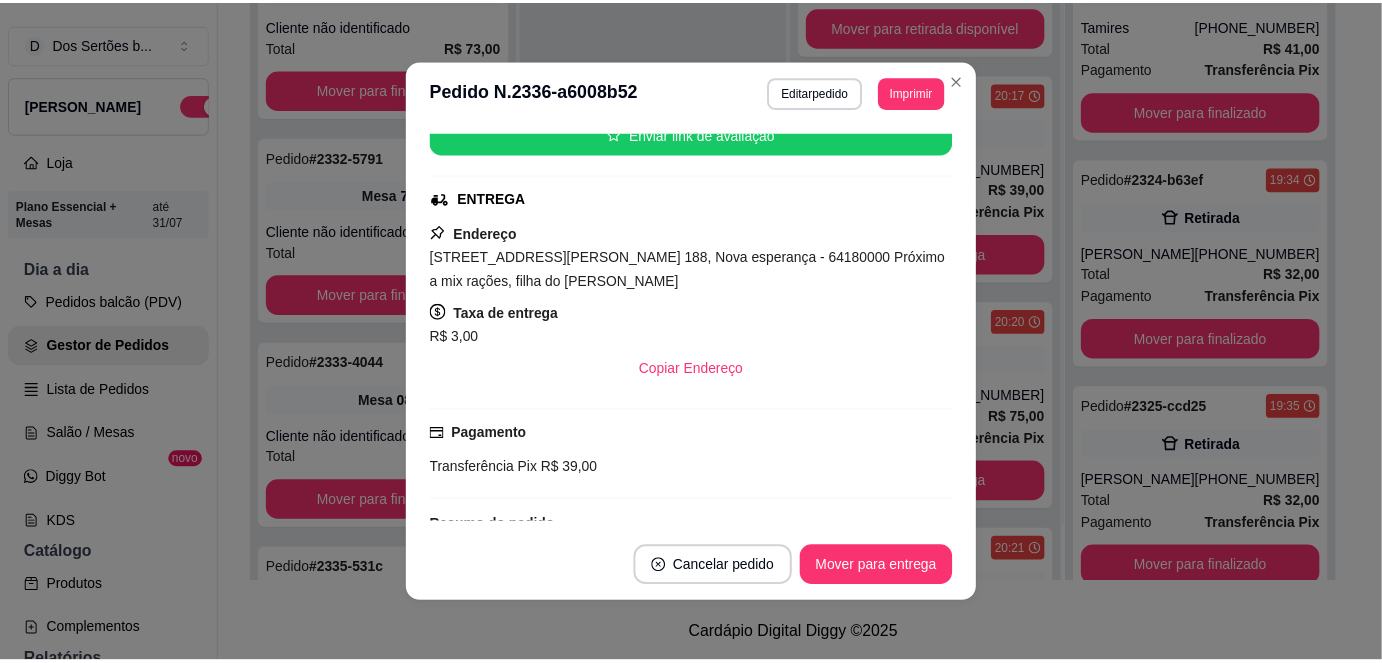 scroll, scrollTop: 265, scrollLeft: 0, axis: vertical 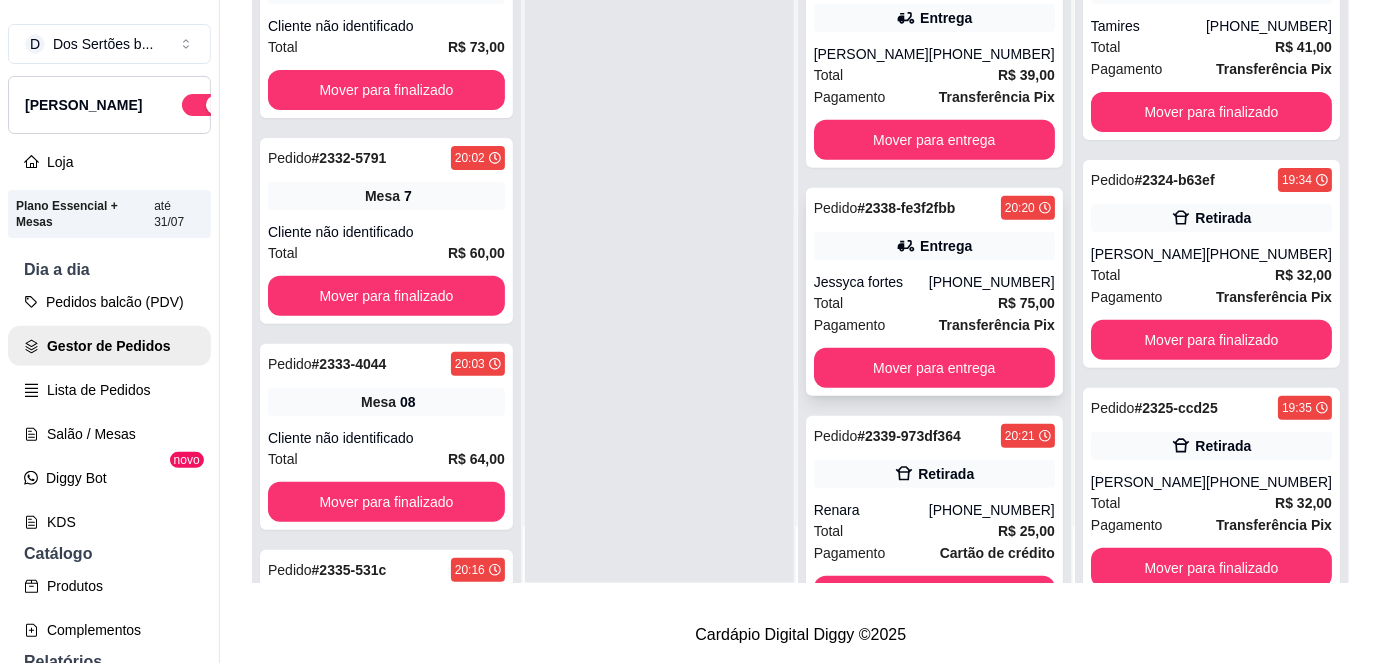 click on "Jessyca fortes" at bounding box center [871, 282] 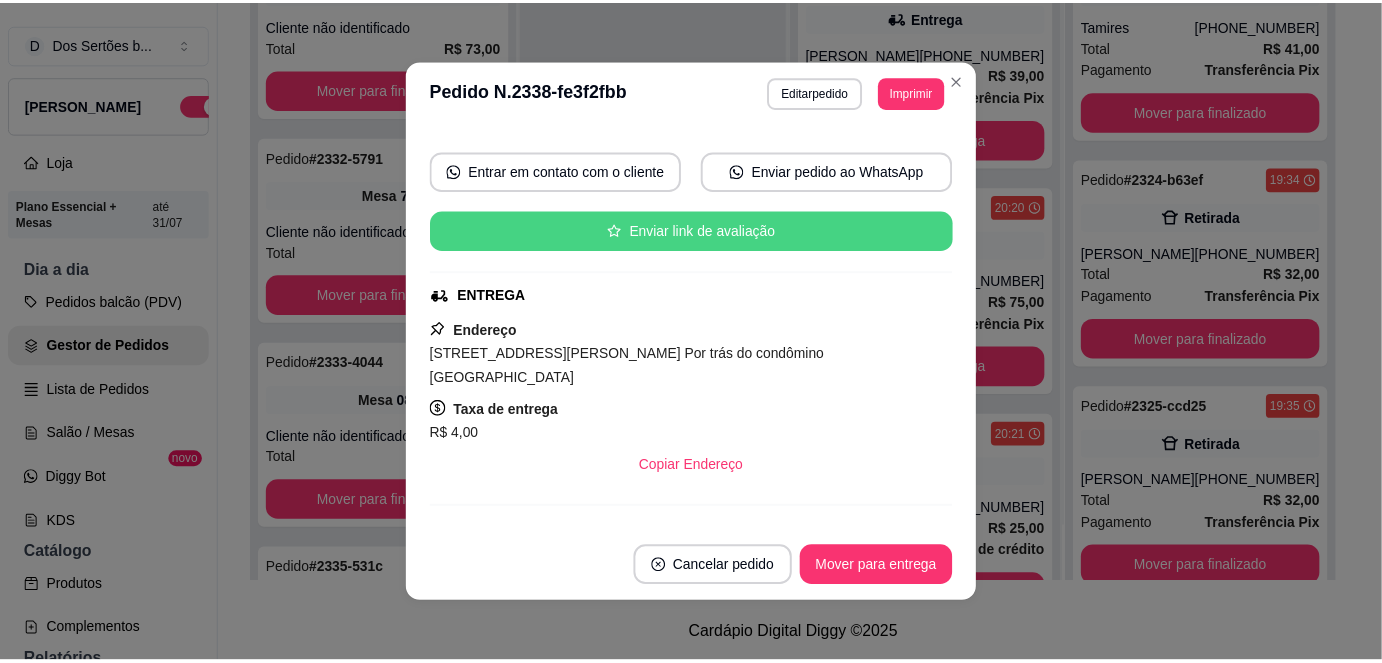 scroll, scrollTop: 168, scrollLeft: 0, axis: vertical 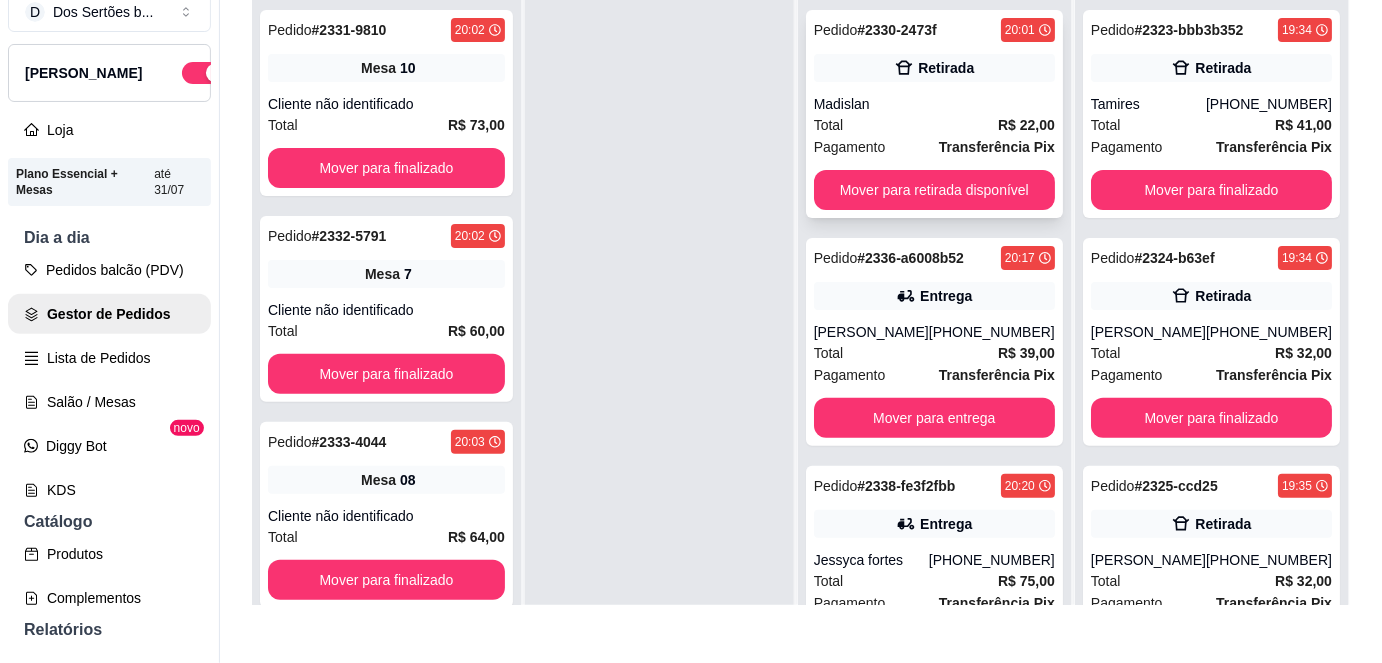 click on "Madislan" at bounding box center [934, 104] 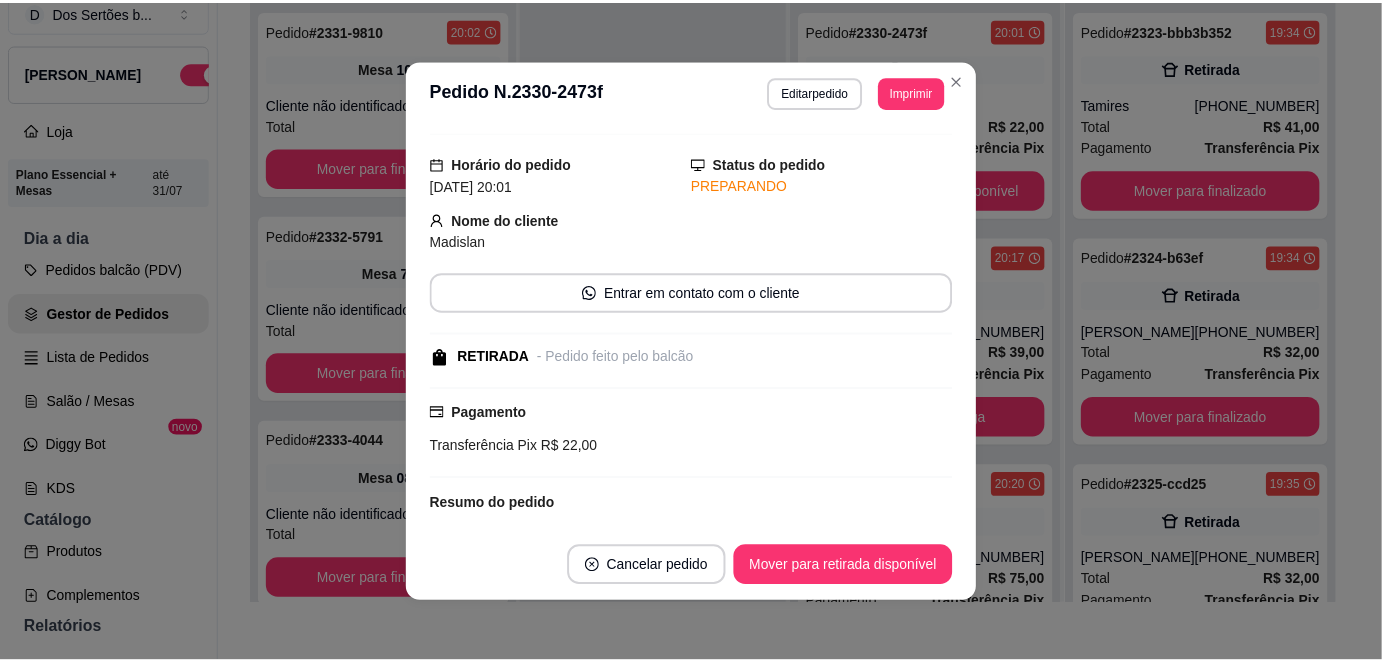 scroll, scrollTop: 1, scrollLeft: 0, axis: vertical 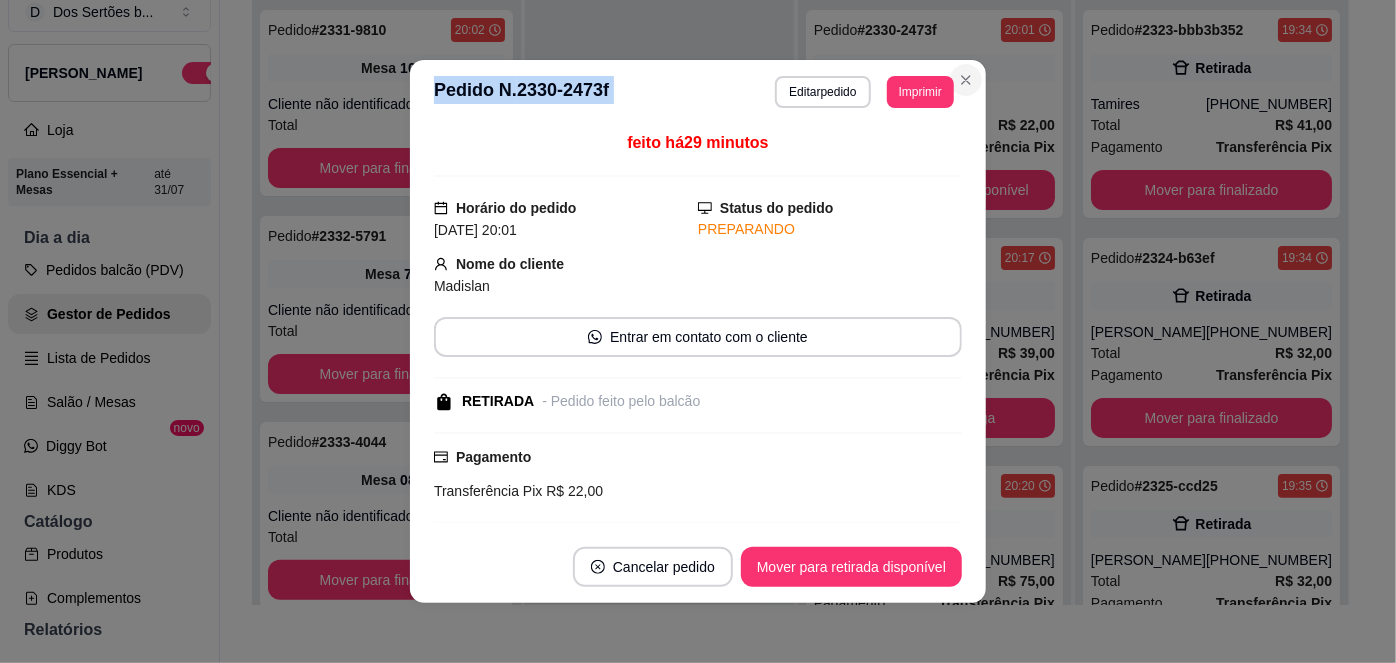 drag, startPoint x: 945, startPoint y: 67, endPoint x: 964, endPoint y: 78, distance: 21.954498 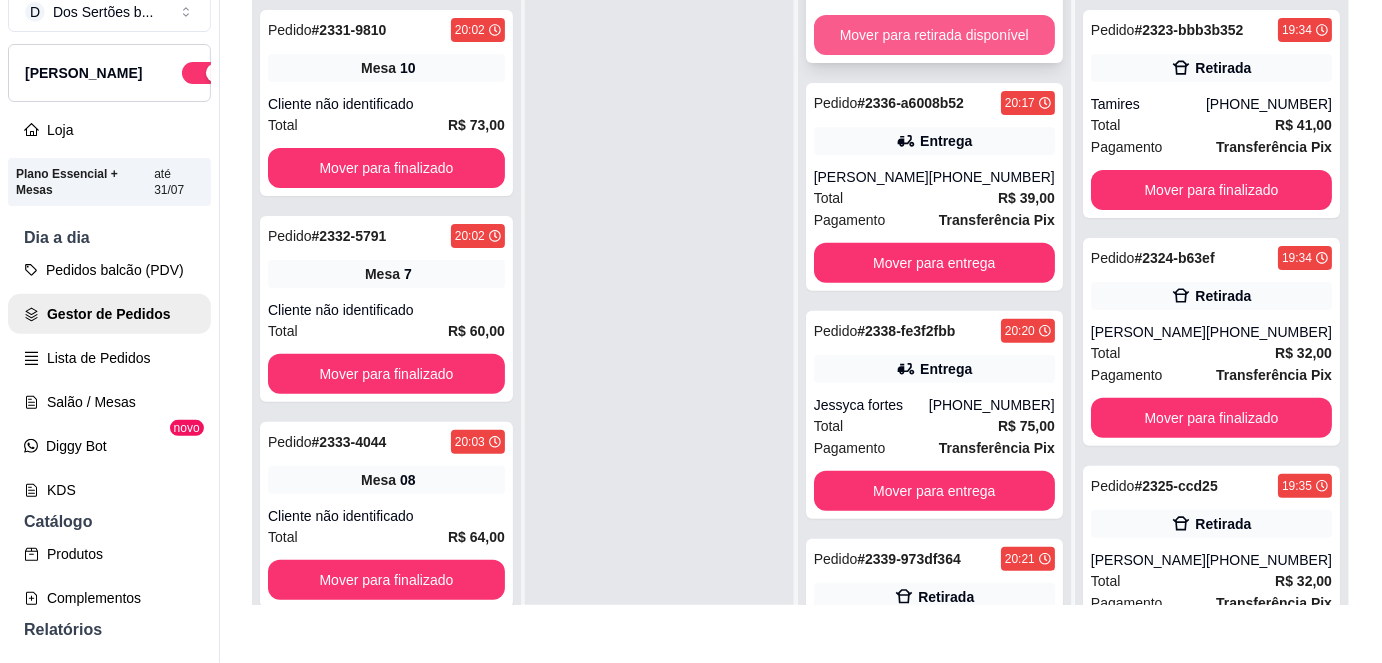 scroll, scrollTop: 269, scrollLeft: 0, axis: vertical 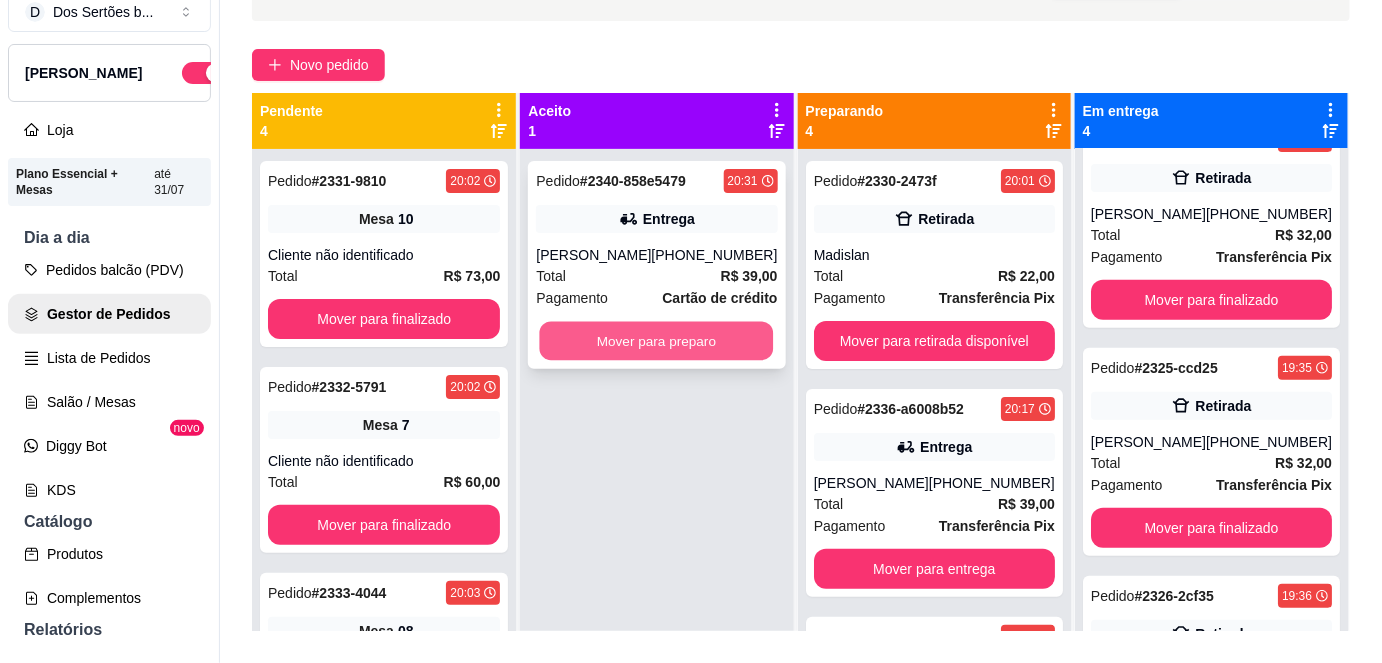 click on "Mover para preparo" at bounding box center [657, 341] 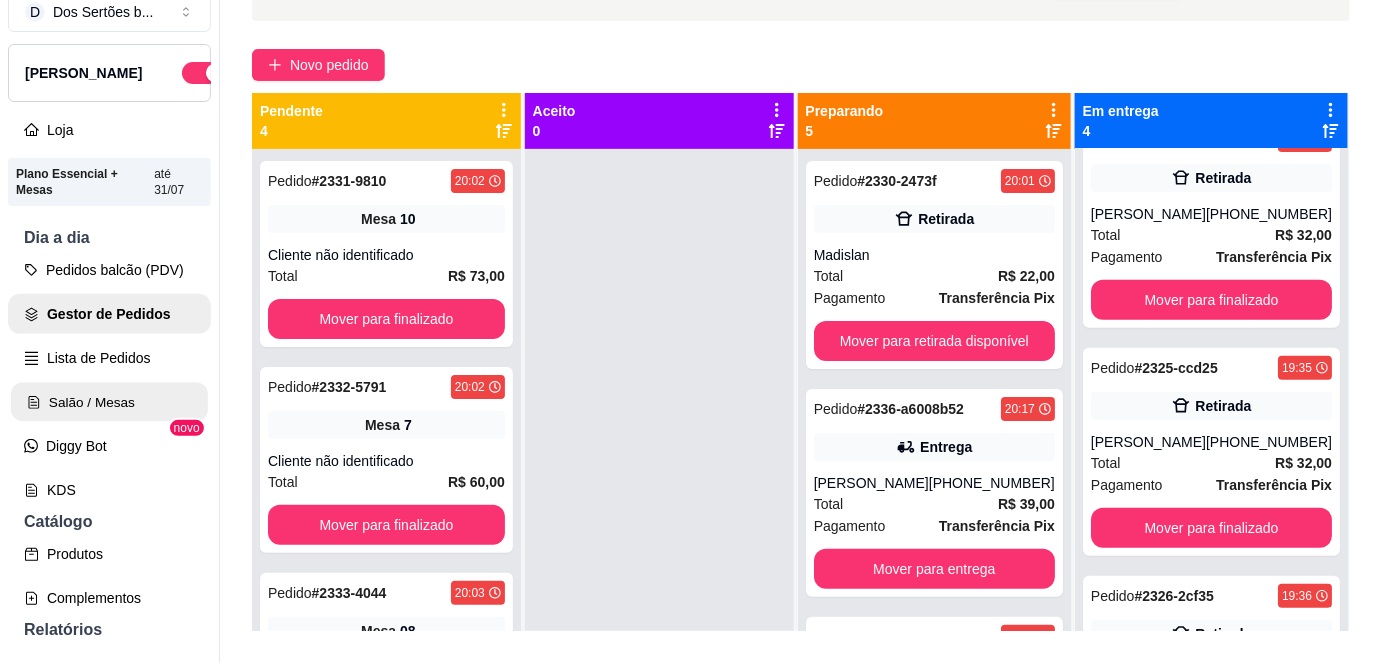 click on "Salão / Mesas" at bounding box center (109, 402) 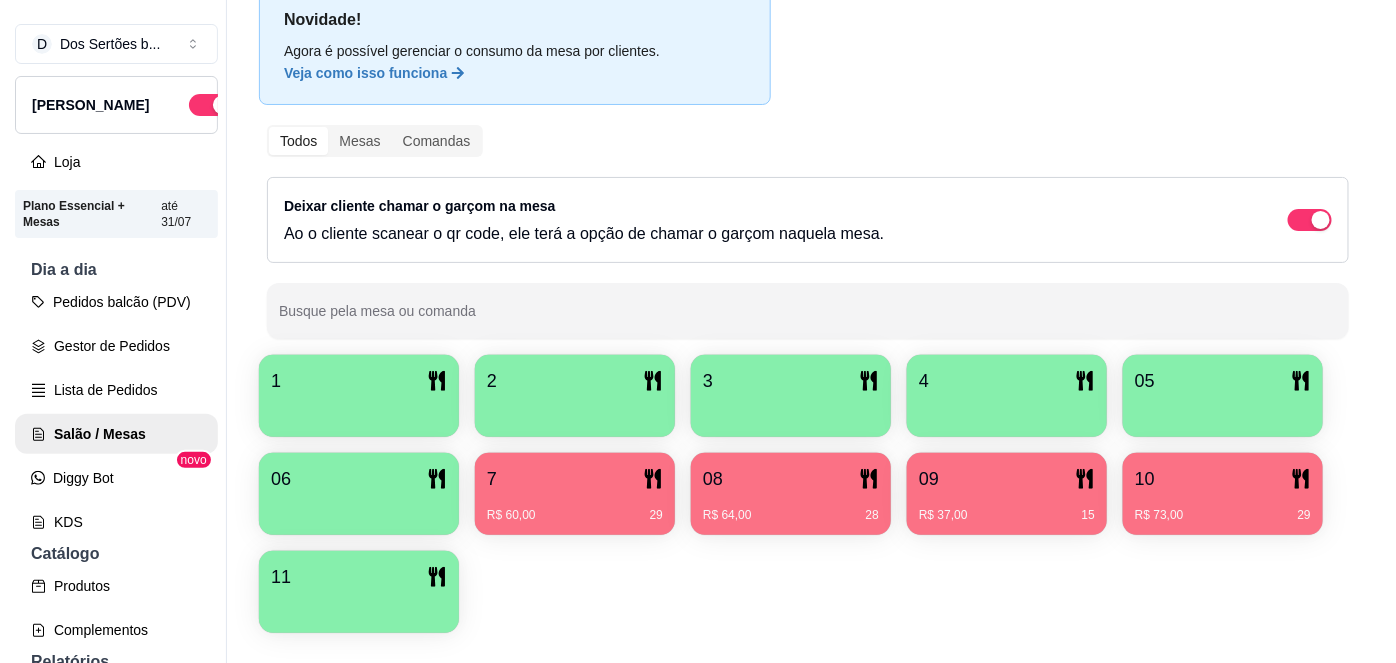 scroll, scrollTop: 135, scrollLeft: 0, axis: vertical 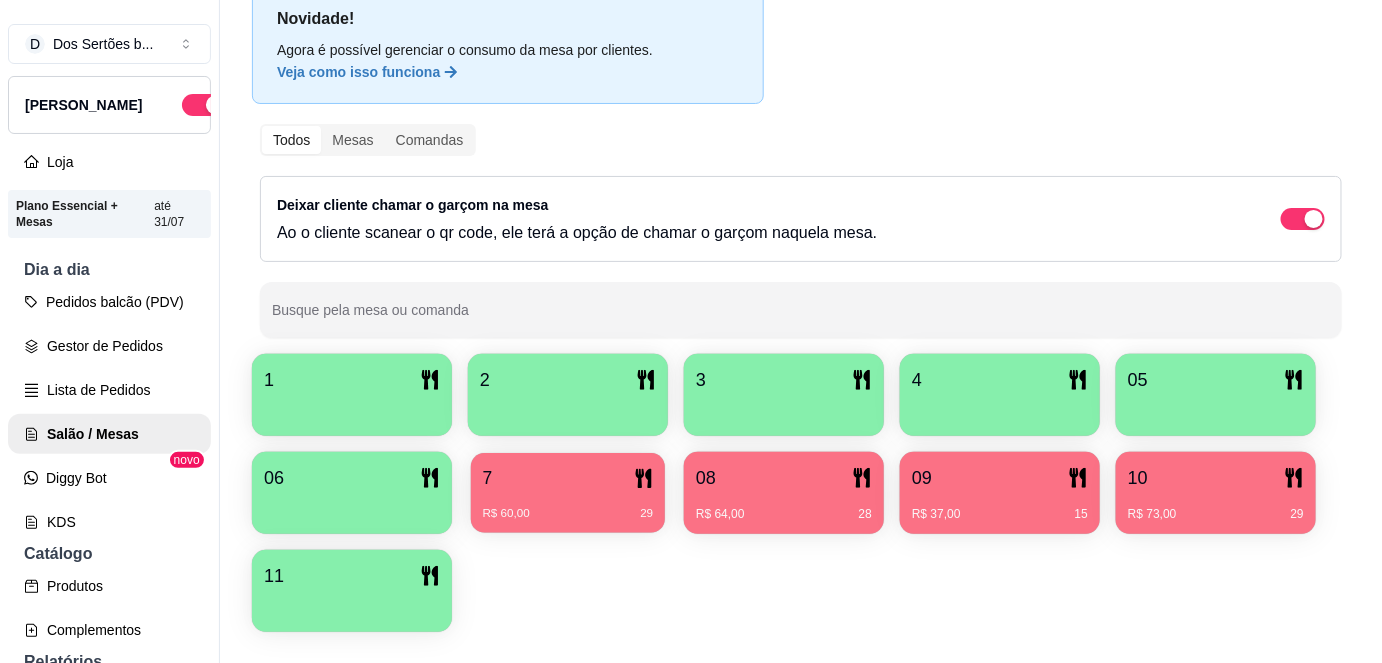 click on "7" at bounding box center [568, 478] 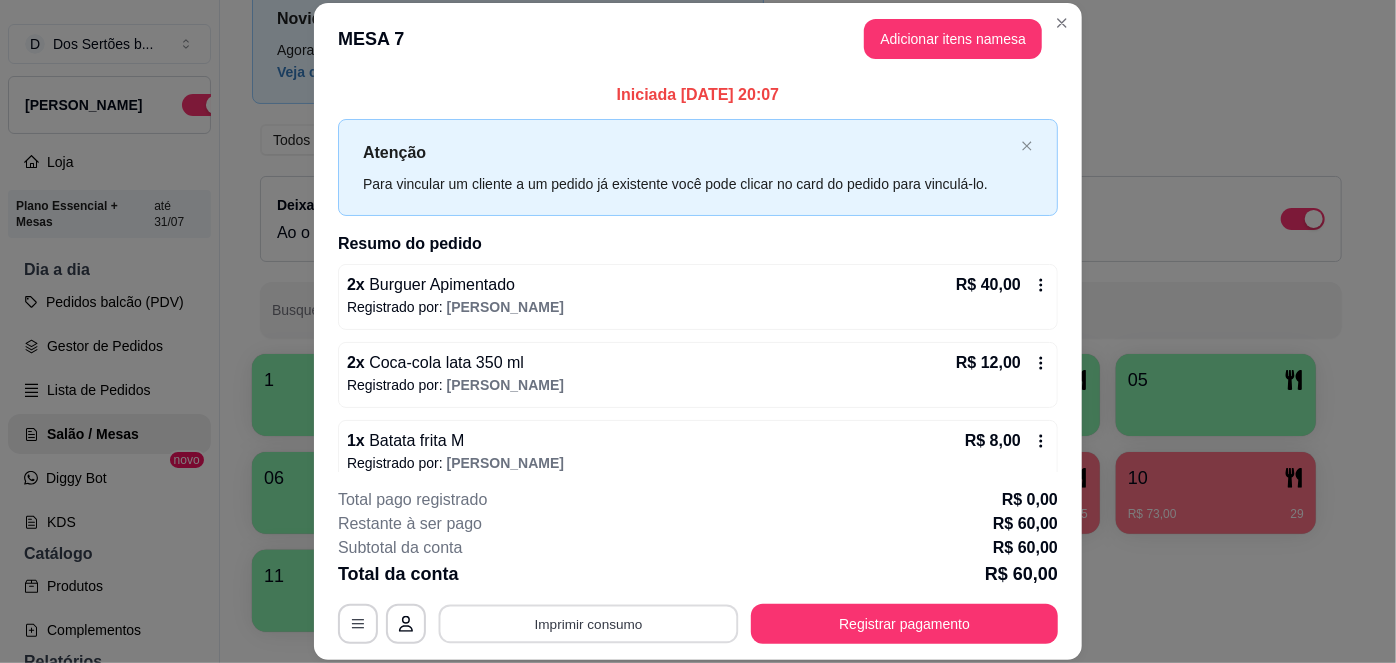 click on "Imprimir consumo" at bounding box center [589, 623] 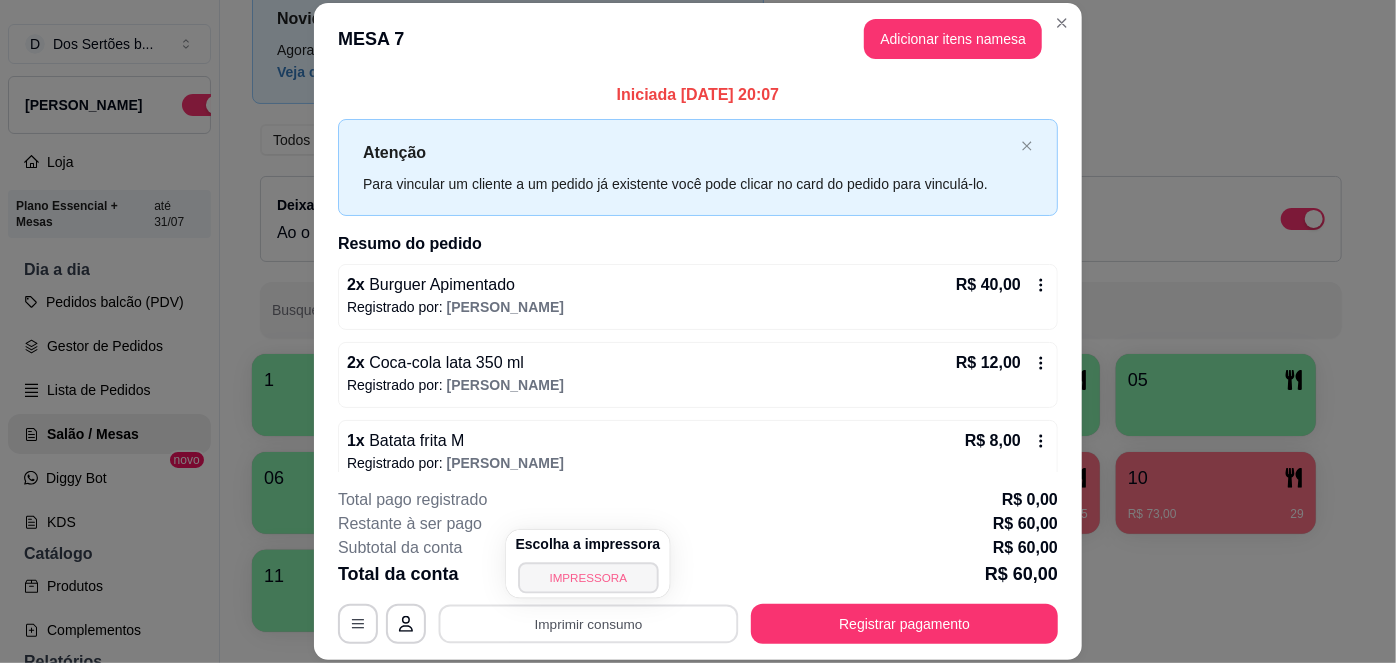click on "IMPRESSORA" at bounding box center (588, 577) 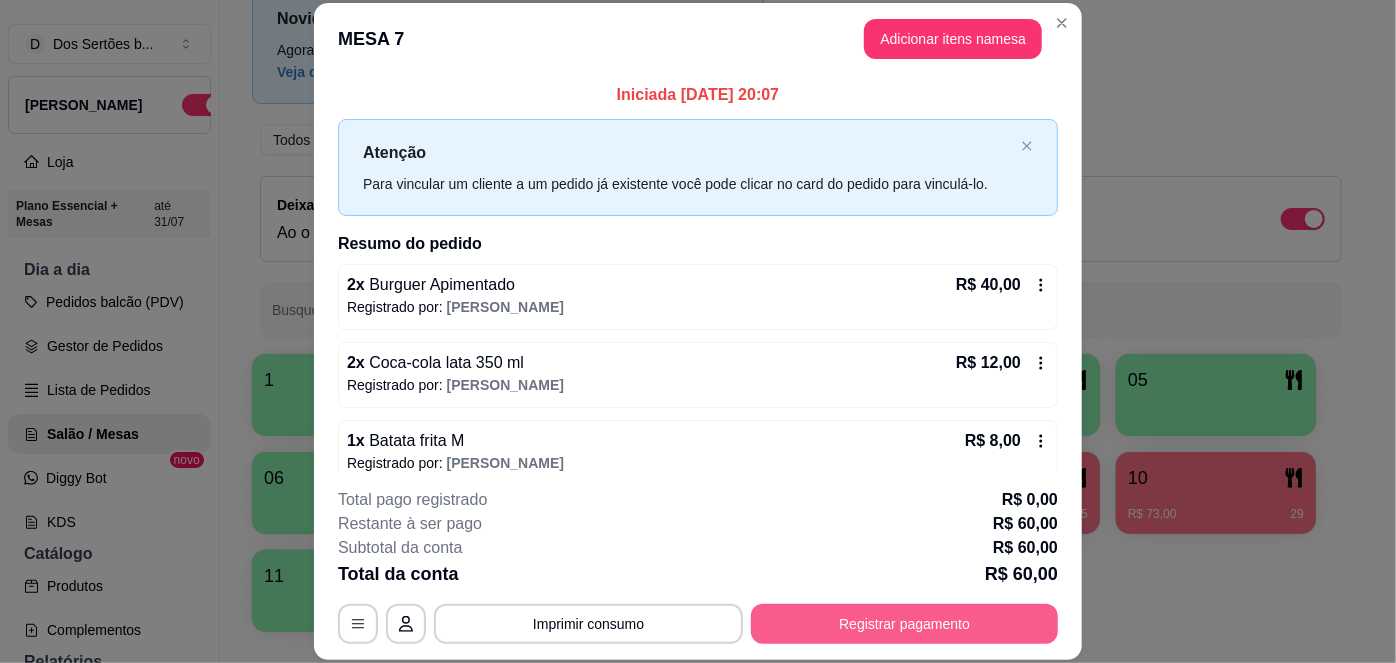 click on "Registrar pagamento" at bounding box center (904, 624) 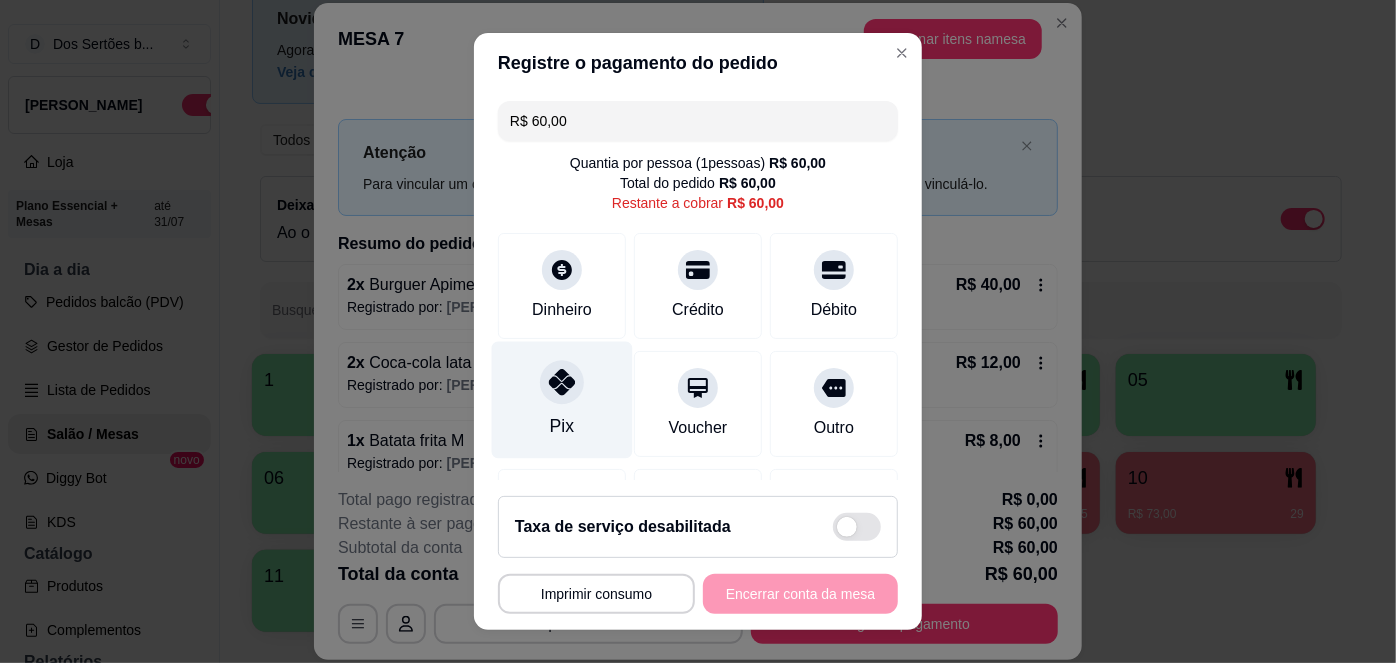 click on "Pix" at bounding box center (562, 400) 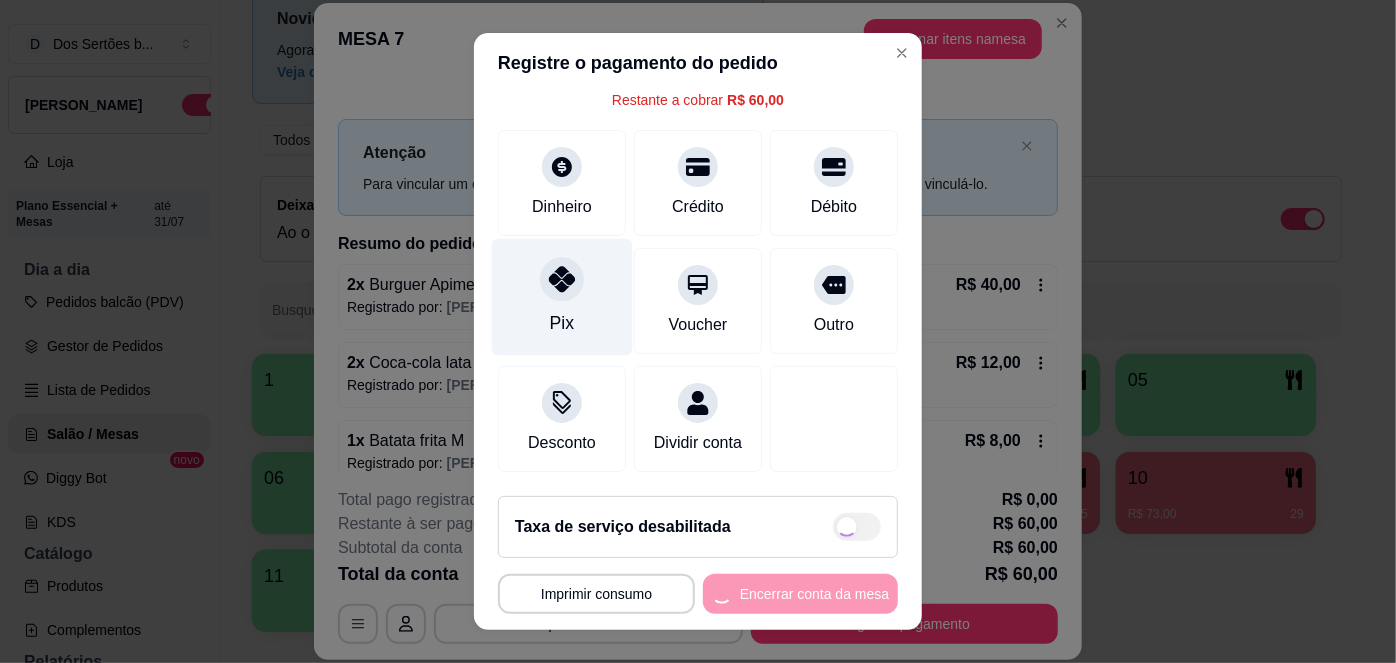 type on "R$ 0,00" 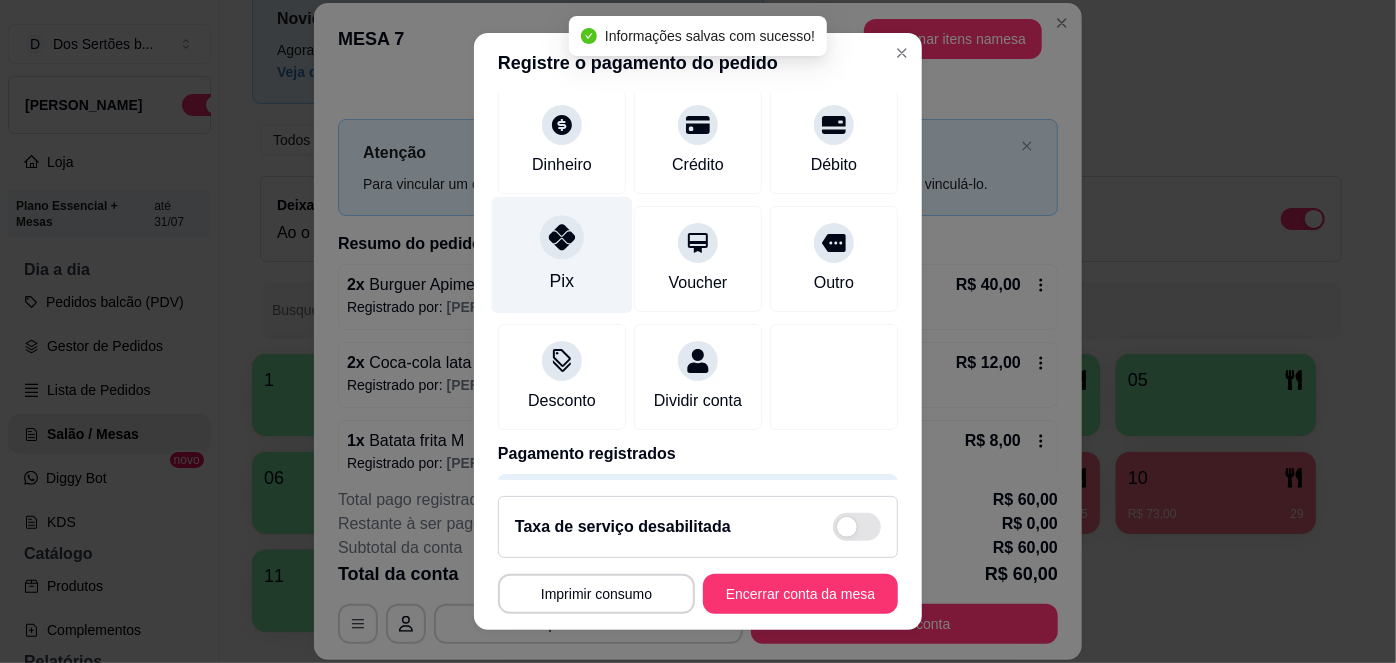 scroll, scrollTop: 185, scrollLeft: 0, axis: vertical 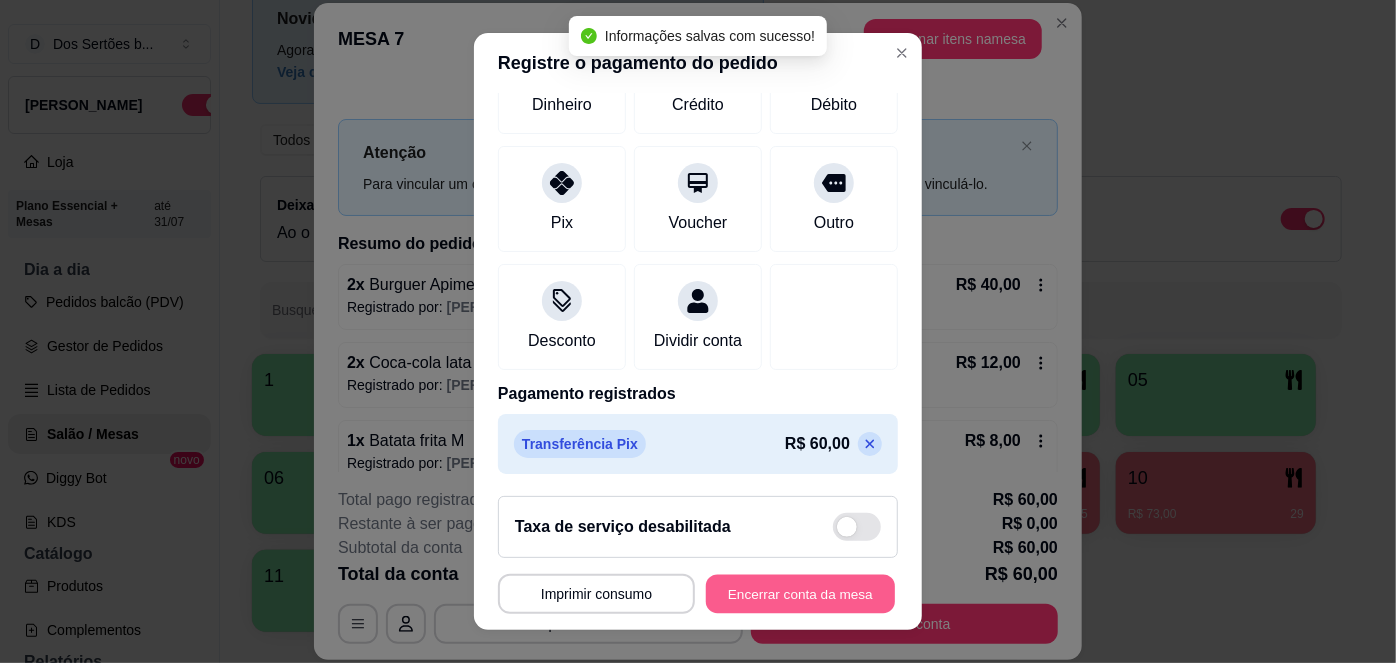 click on "Encerrar conta da mesa" at bounding box center [800, 593] 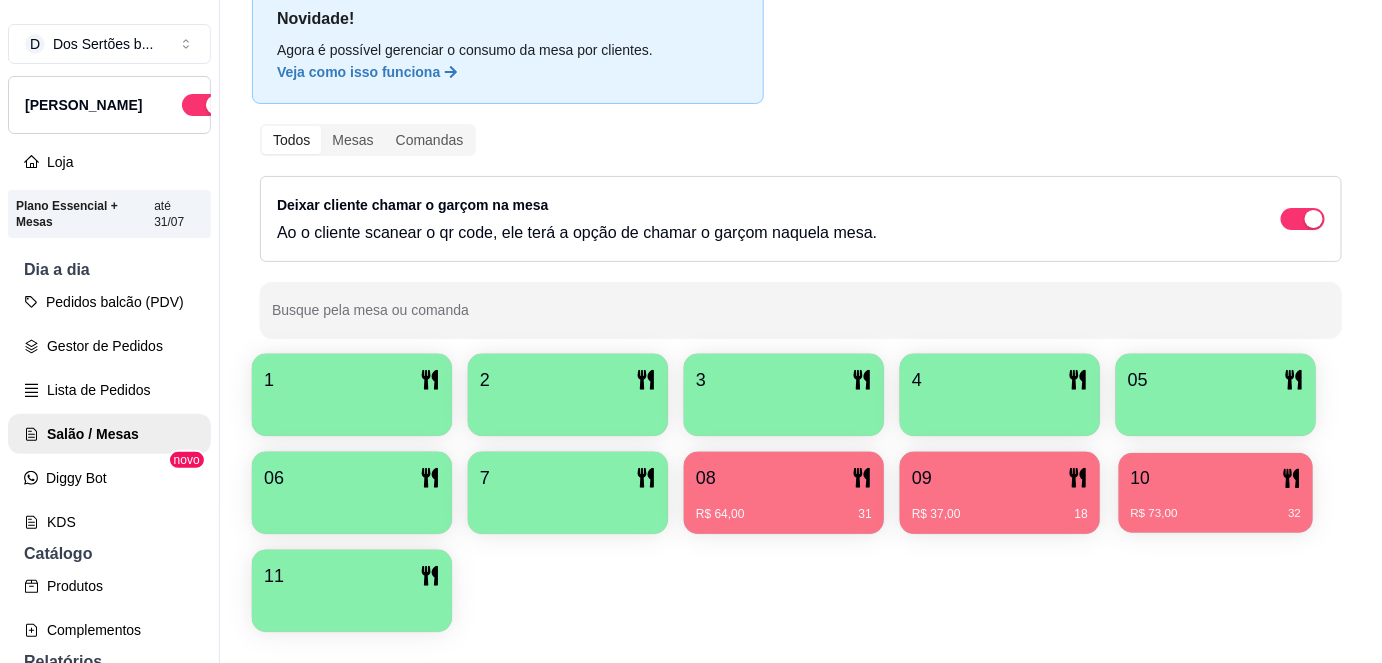 click on "10" at bounding box center (1216, 478) 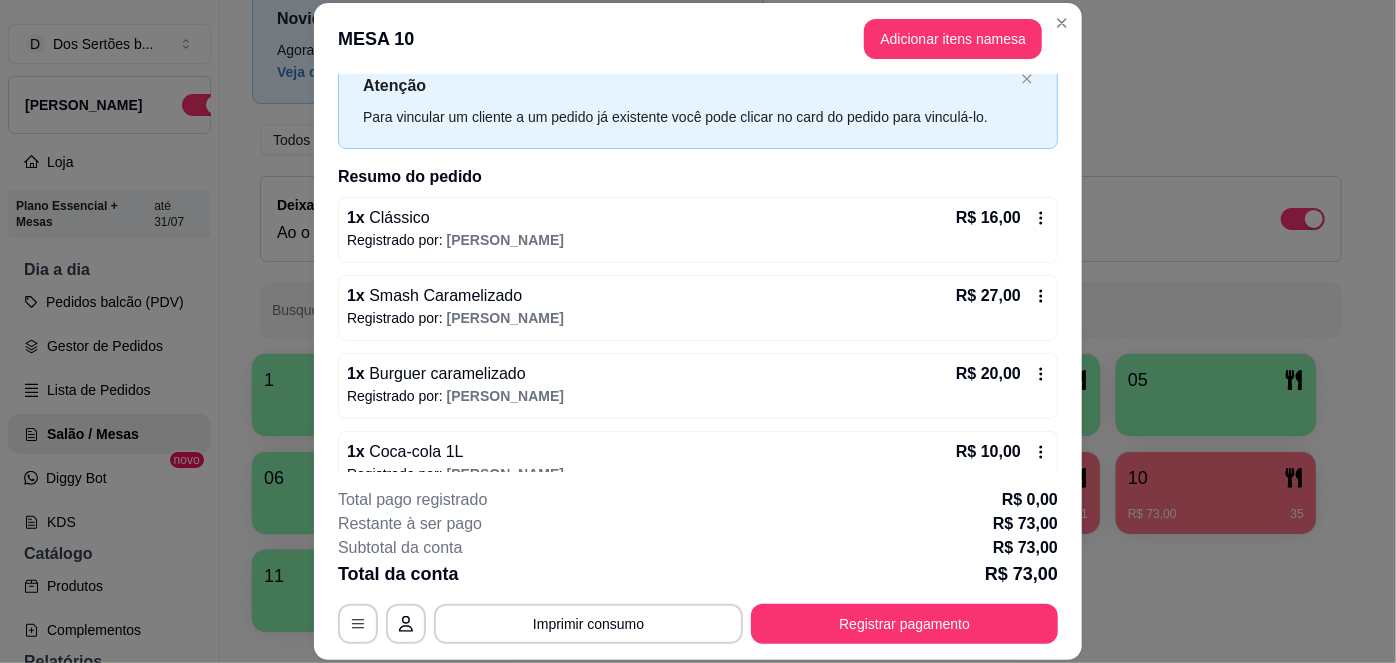 scroll, scrollTop: 97, scrollLeft: 0, axis: vertical 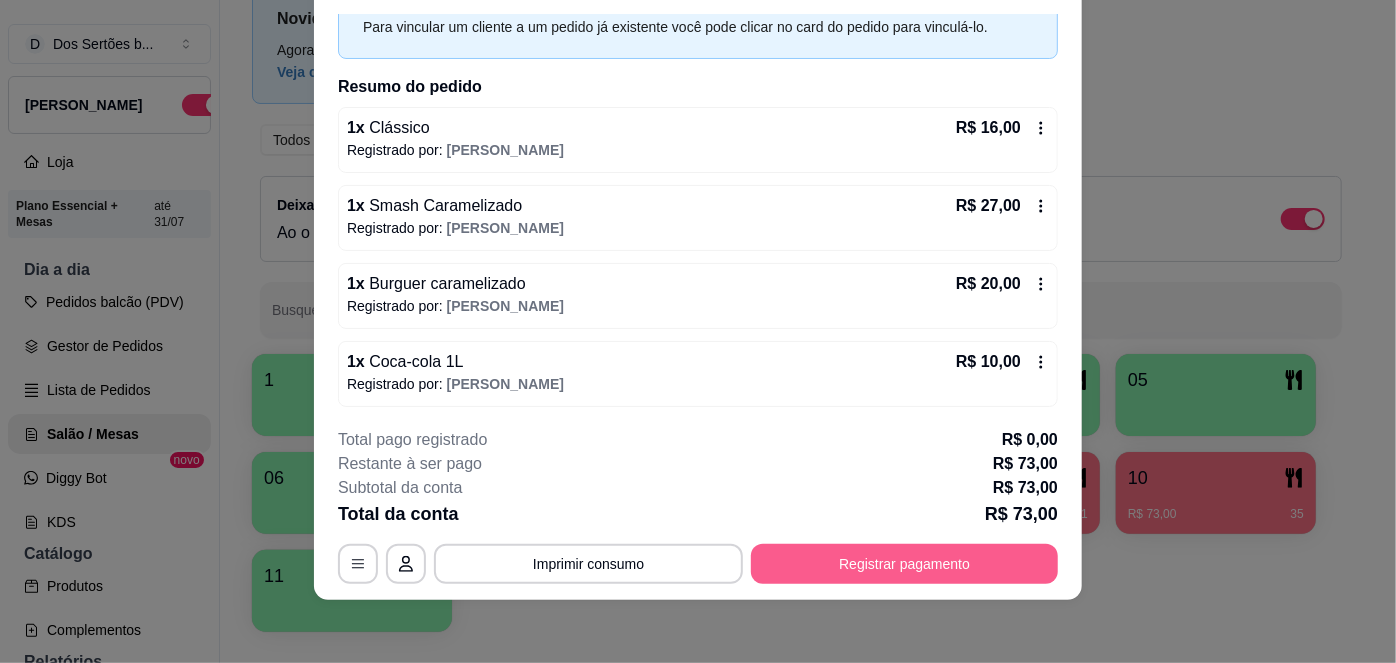 click on "Registrar pagamento" at bounding box center [904, 564] 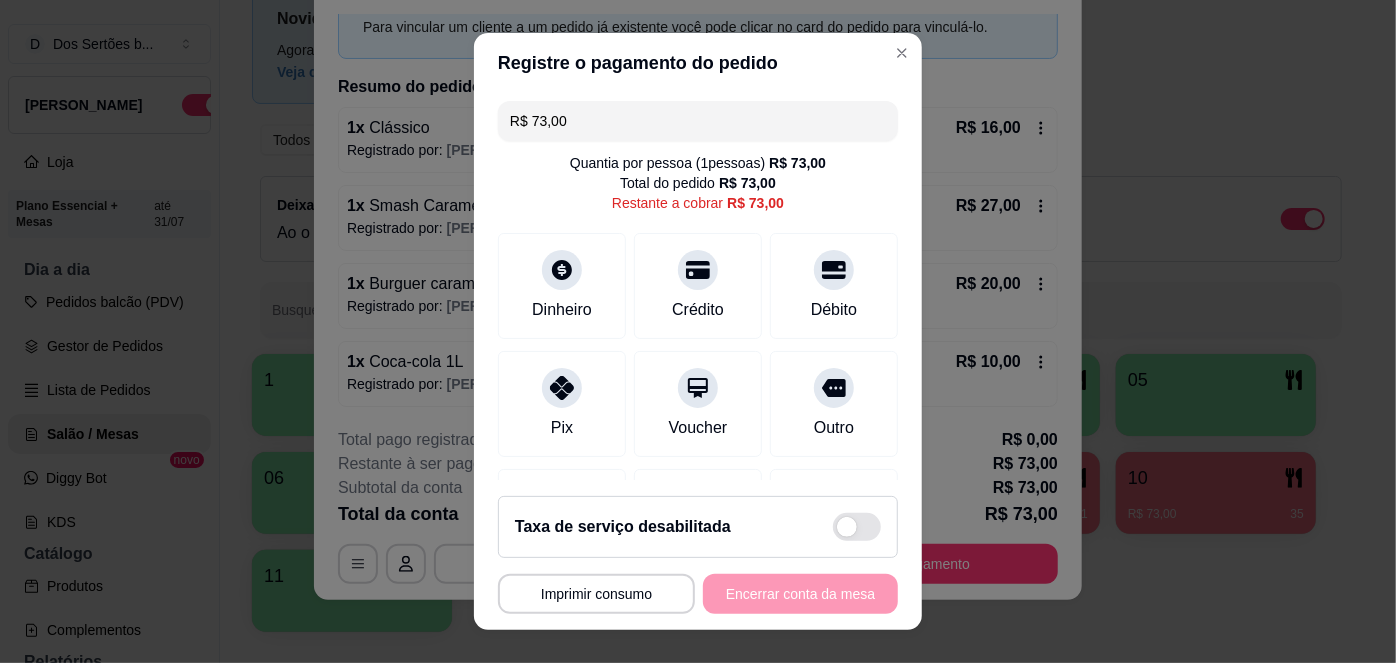 click on "R$ 73,00" at bounding box center [698, 121] 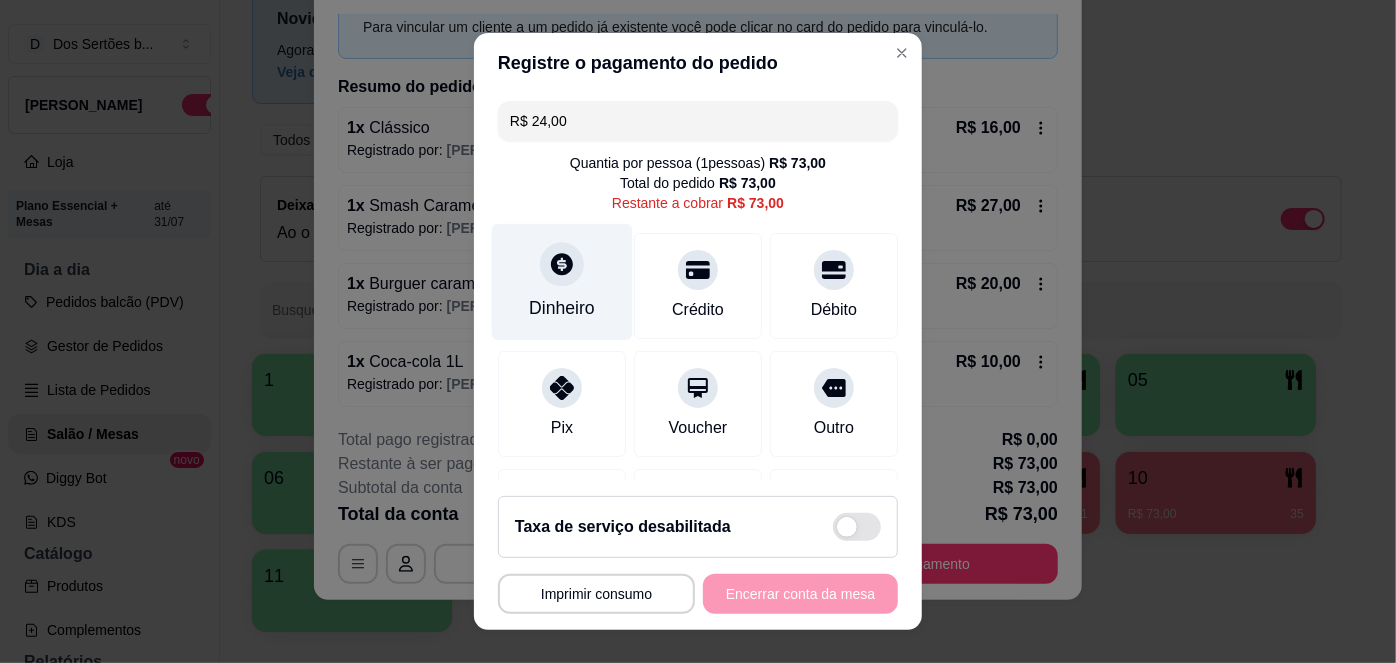 click on "Dinheiro" at bounding box center [562, 282] 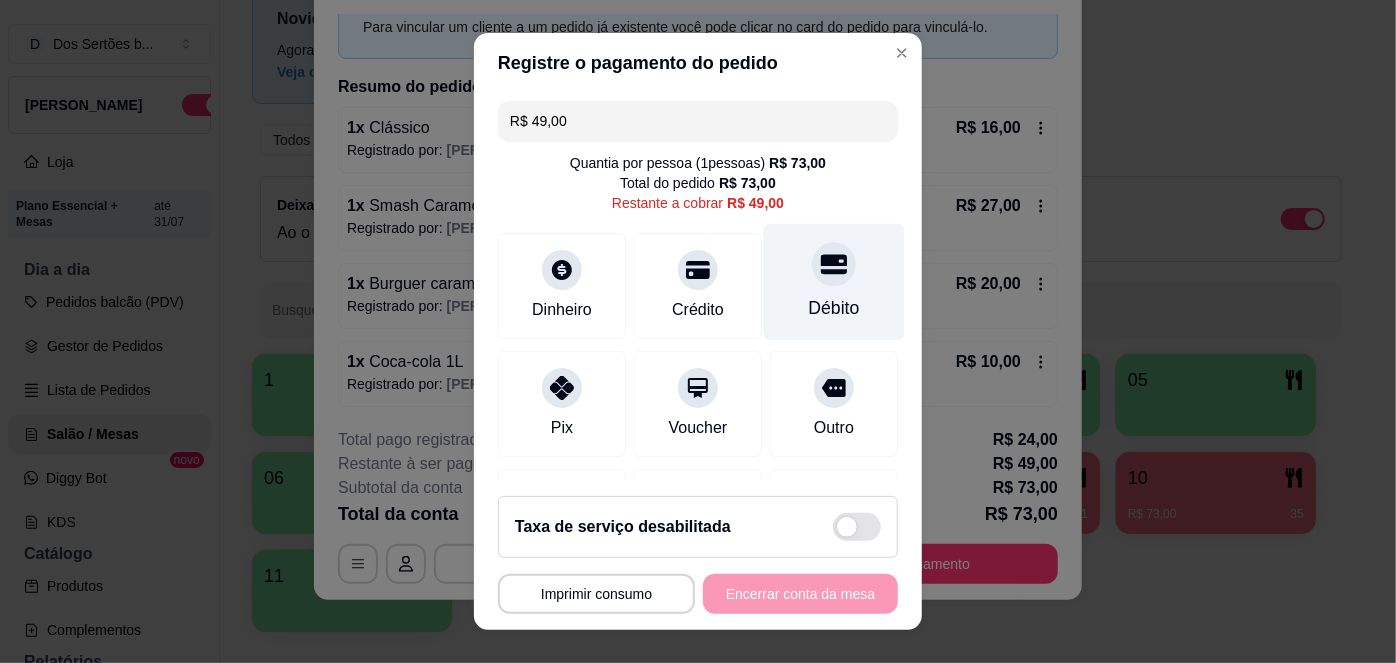 click on "Débito" at bounding box center [834, 308] 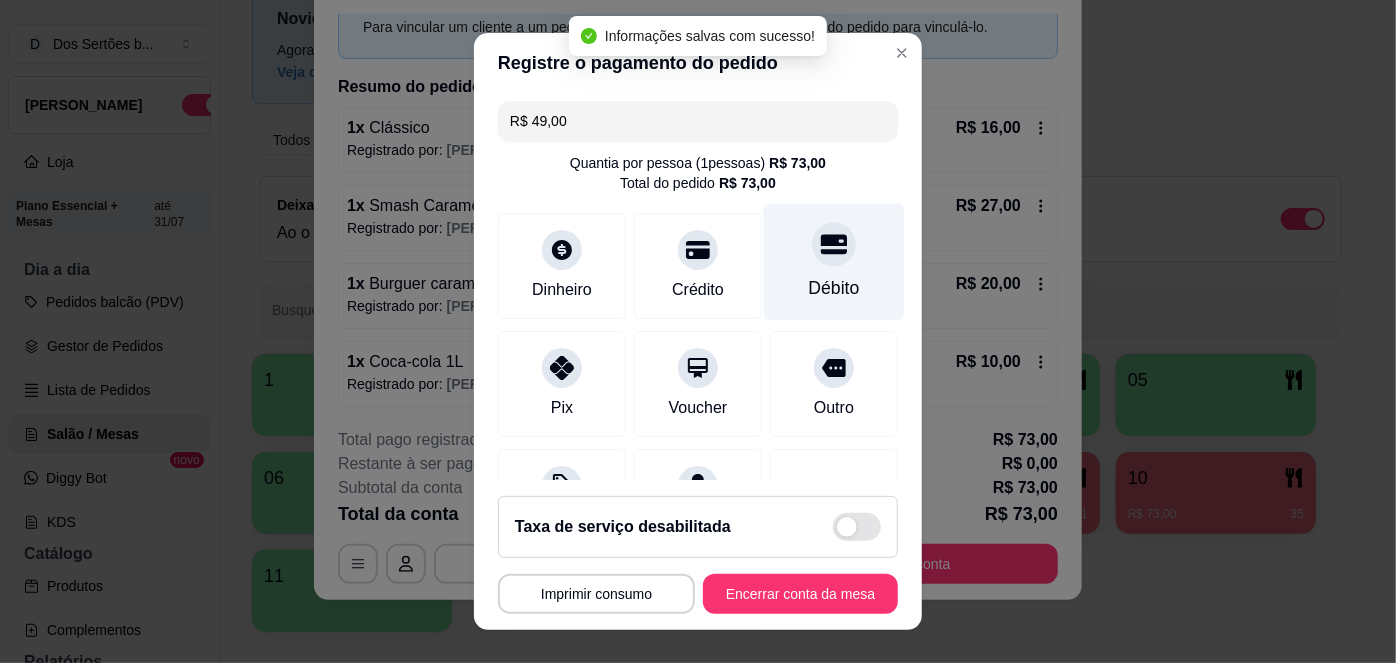 type on "R$ 0,00" 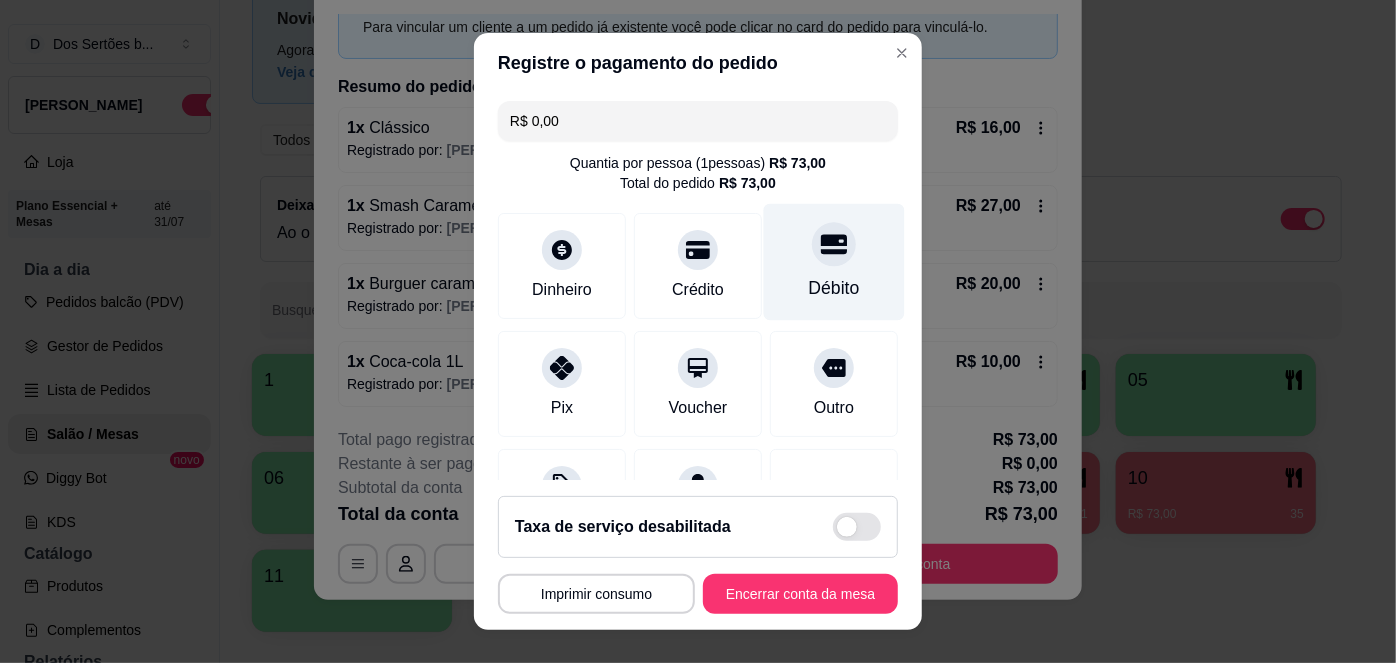 scroll, scrollTop: 285, scrollLeft: 0, axis: vertical 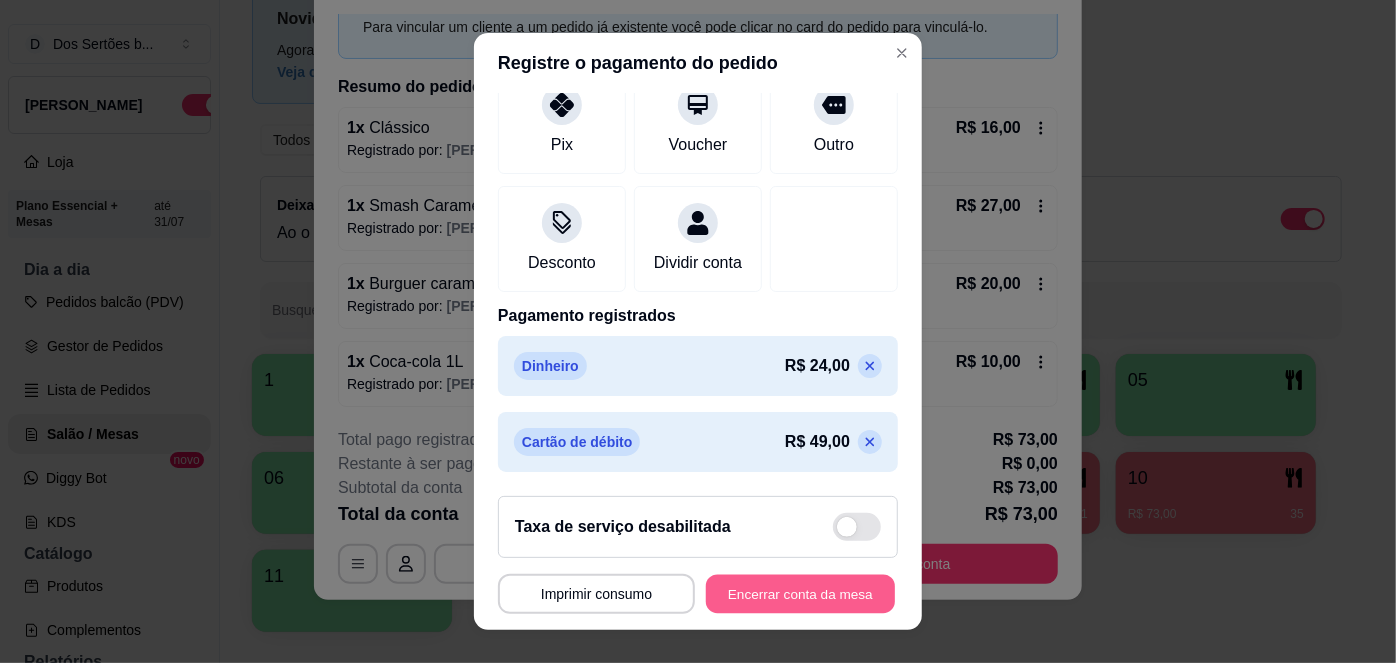 click on "Encerrar conta da mesa" at bounding box center [800, 593] 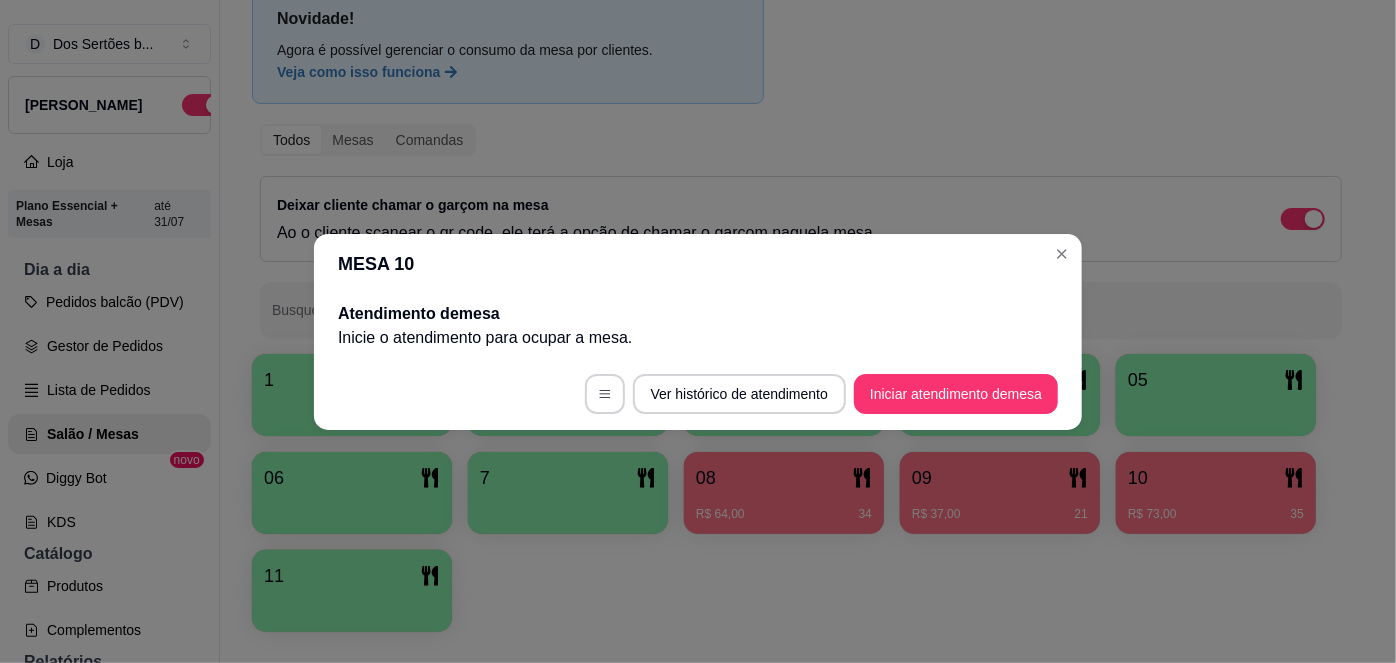 scroll, scrollTop: 0, scrollLeft: 0, axis: both 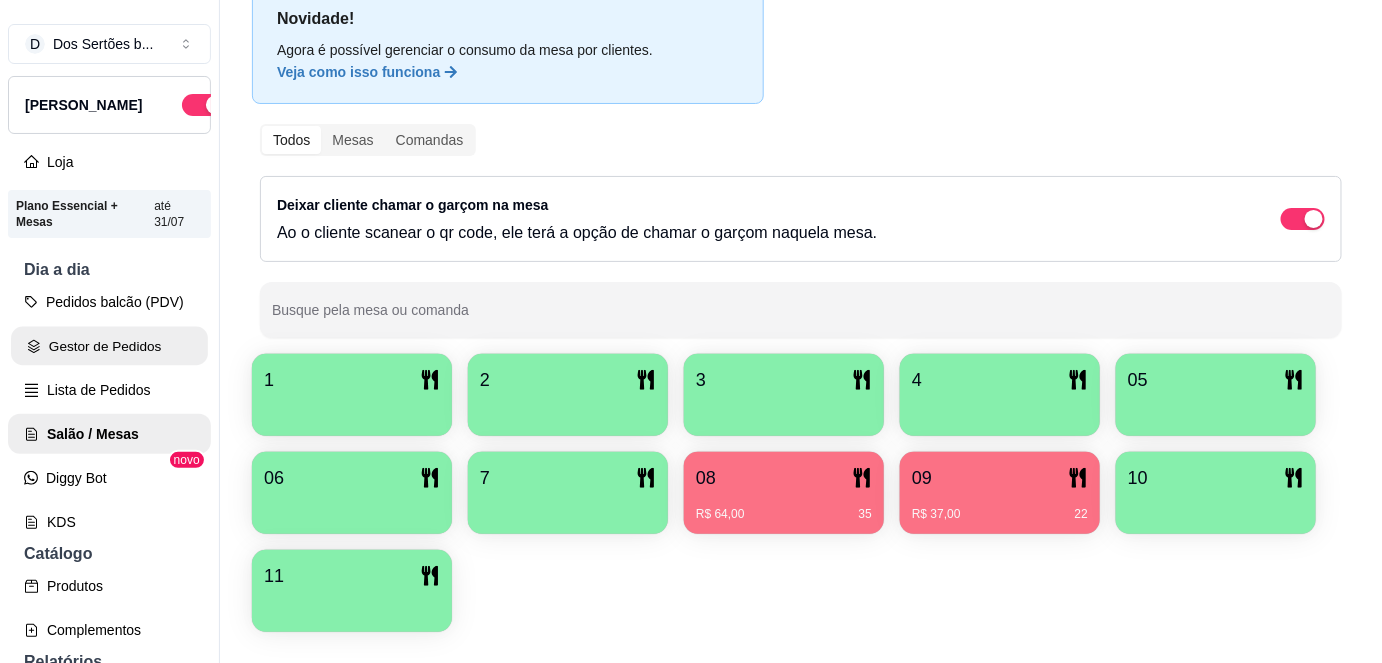 click on "Gestor de Pedidos" at bounding box center (109, 346) 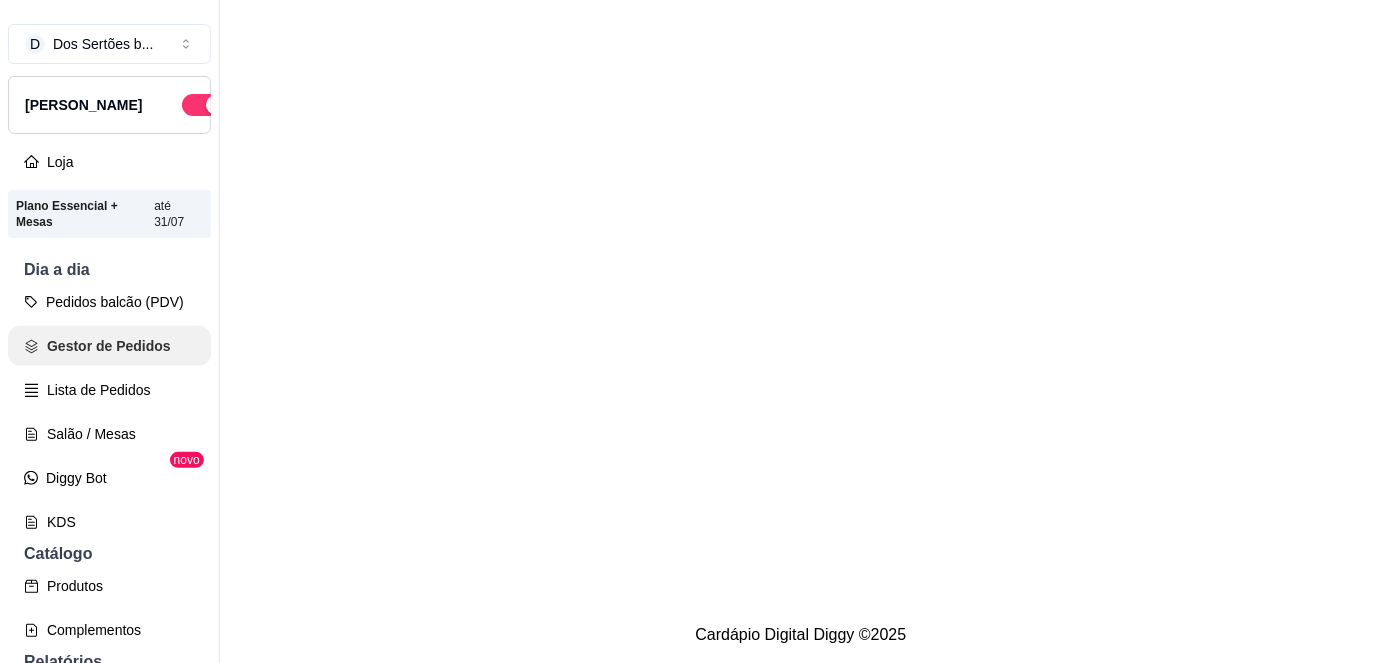 scroll, scrollTop: 0, scrollLeft: 0, axis: both 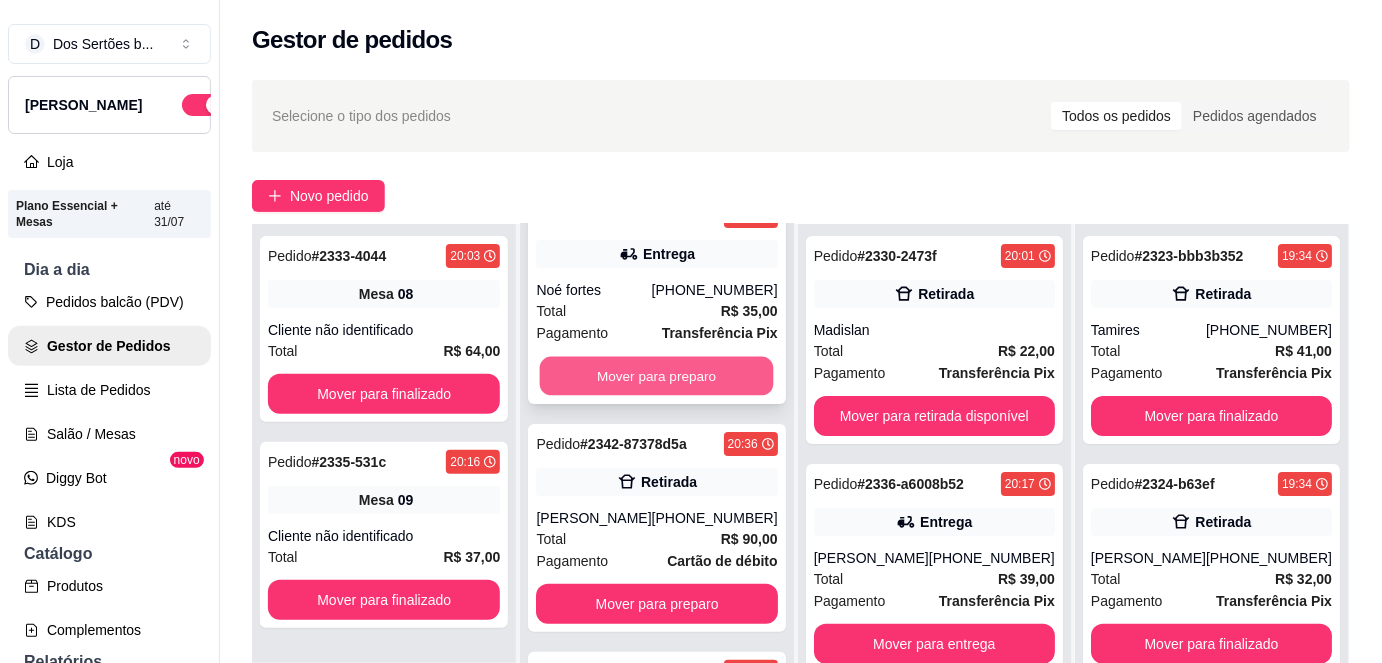 click on "Mover para preparo" at bounding box center (657, 376) 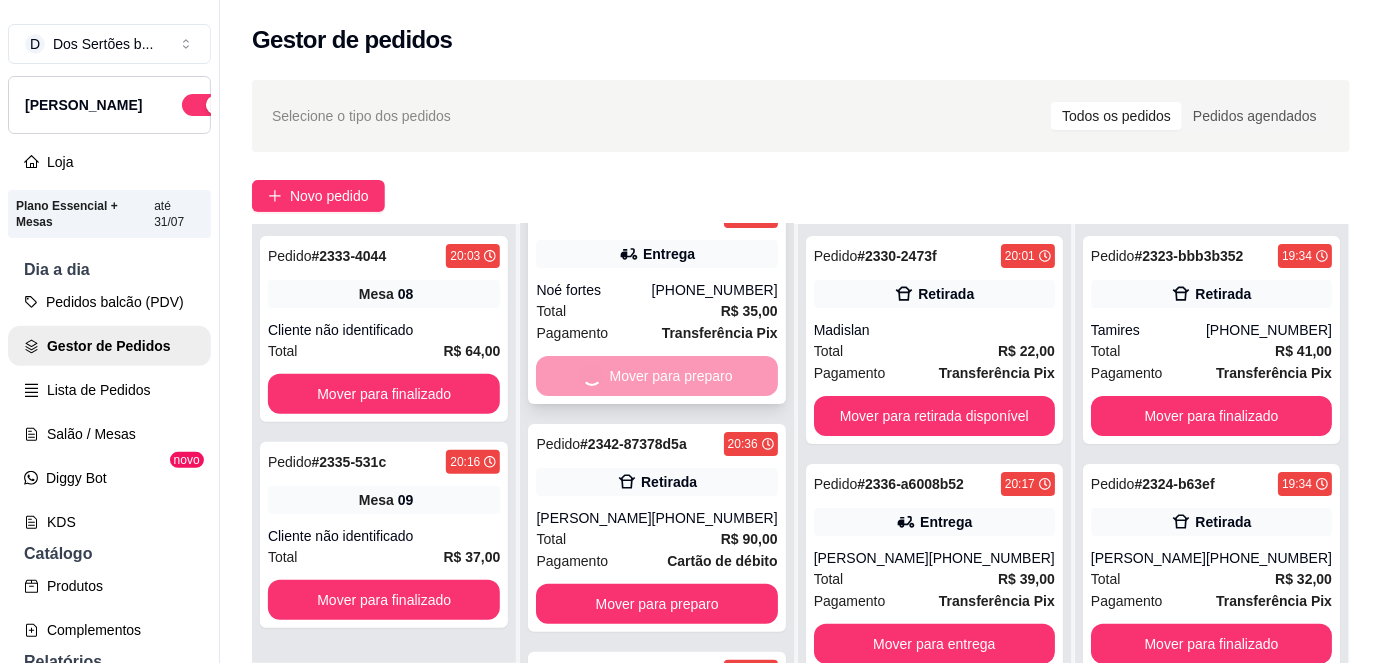 scroll, scrollTop: 0, scrollLeft: 0, axis: both 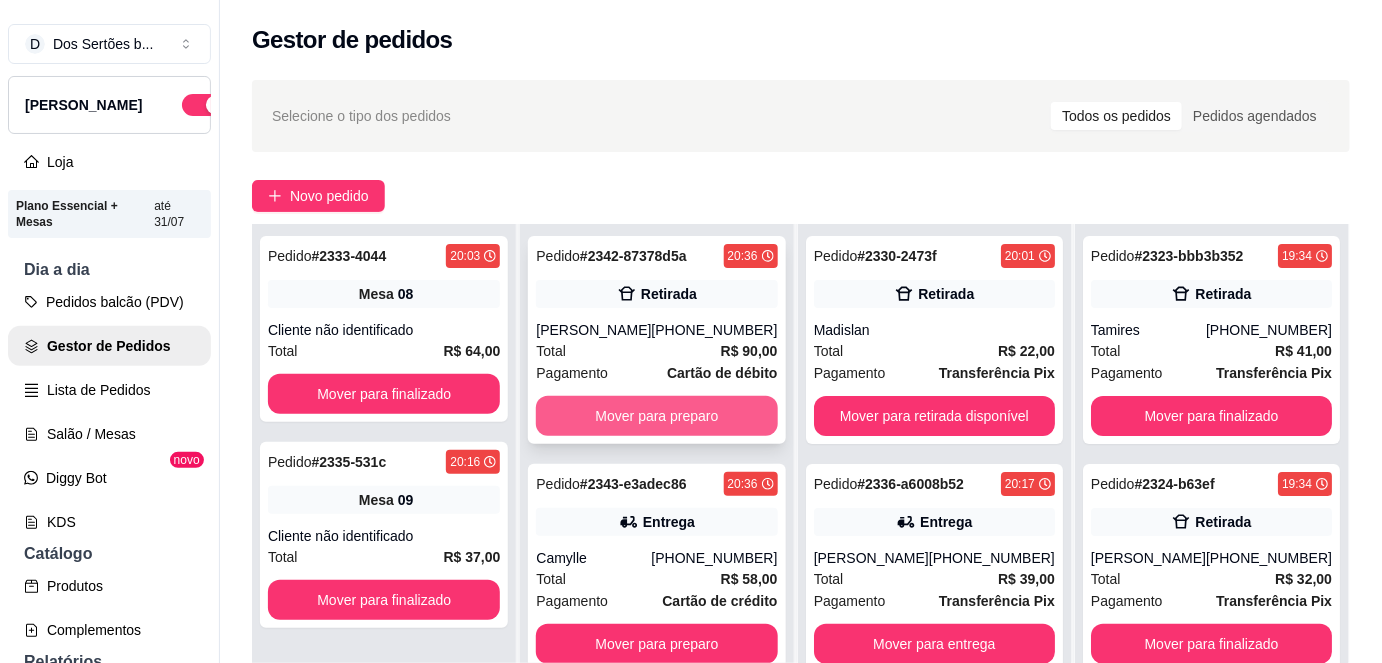 click on "Mover para preparo" at bounding box center (656, 416) 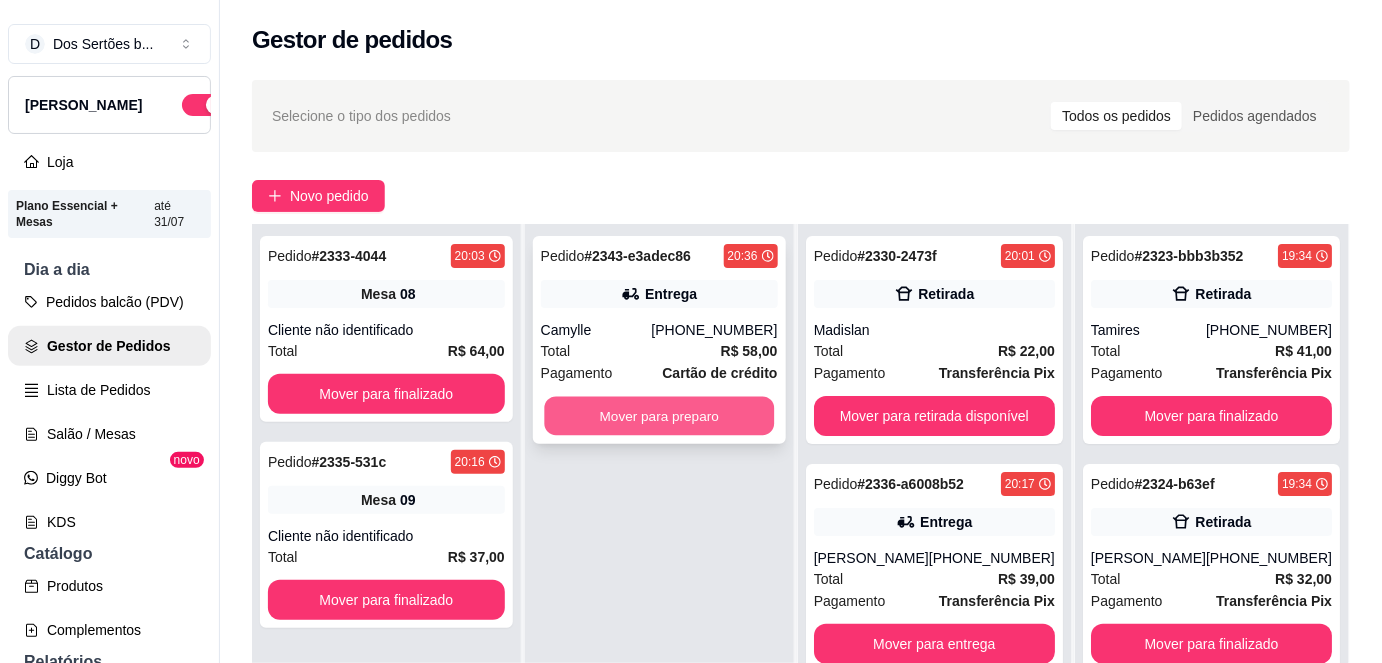 click on "Mover para preparo" at bounding box center [659, 416] 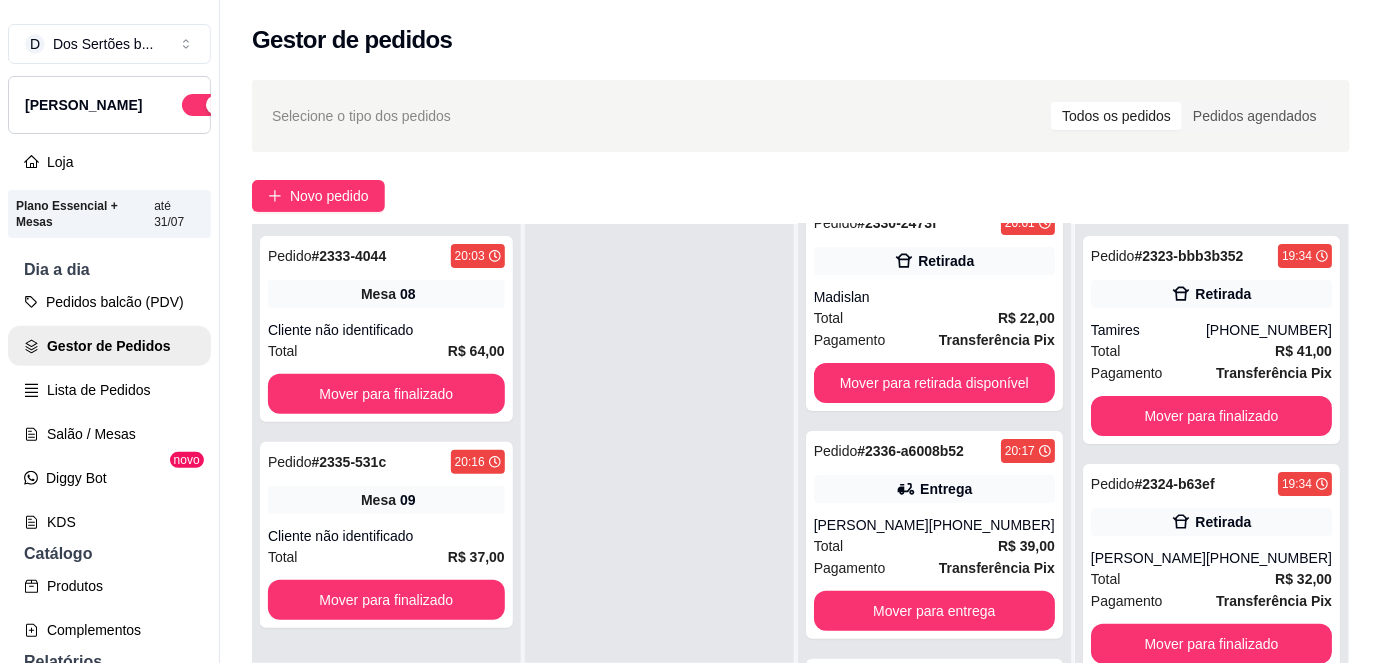 scroll, scrollTop: 0, scrollLeft: 0, axis: both 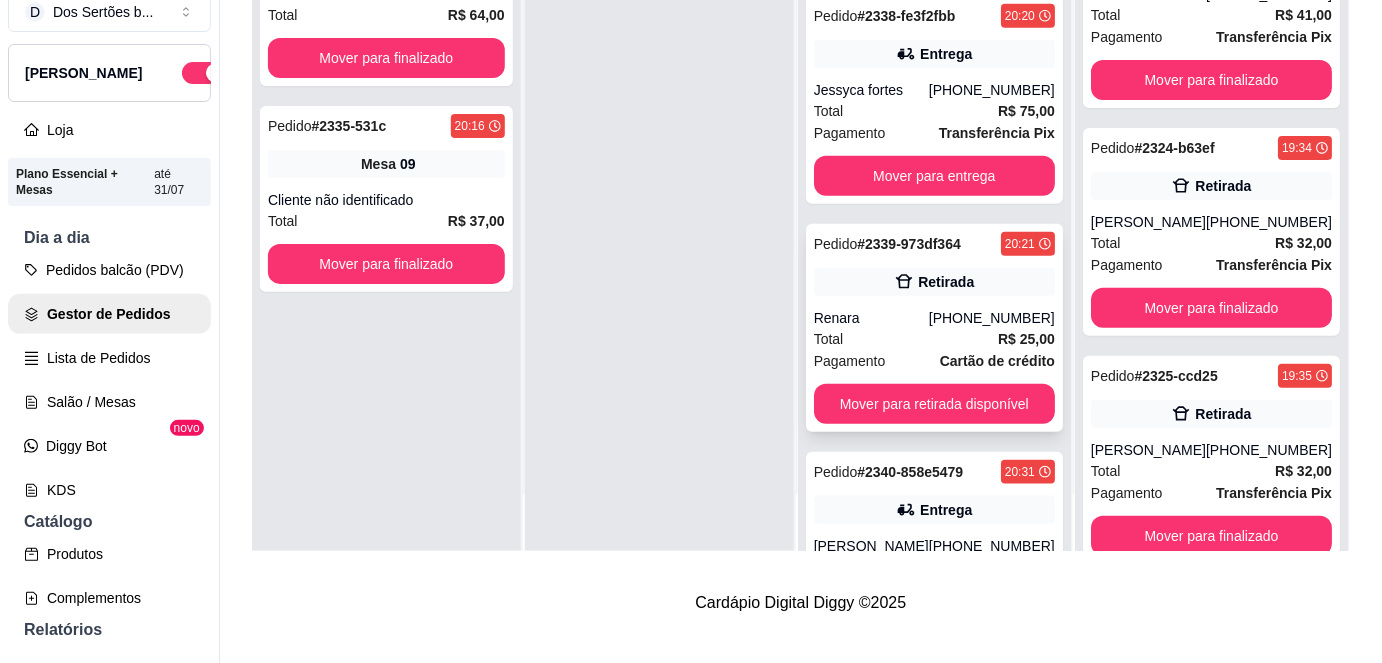 click on "Pagamento Cartão de crédito" at bounding box center [934, 361] 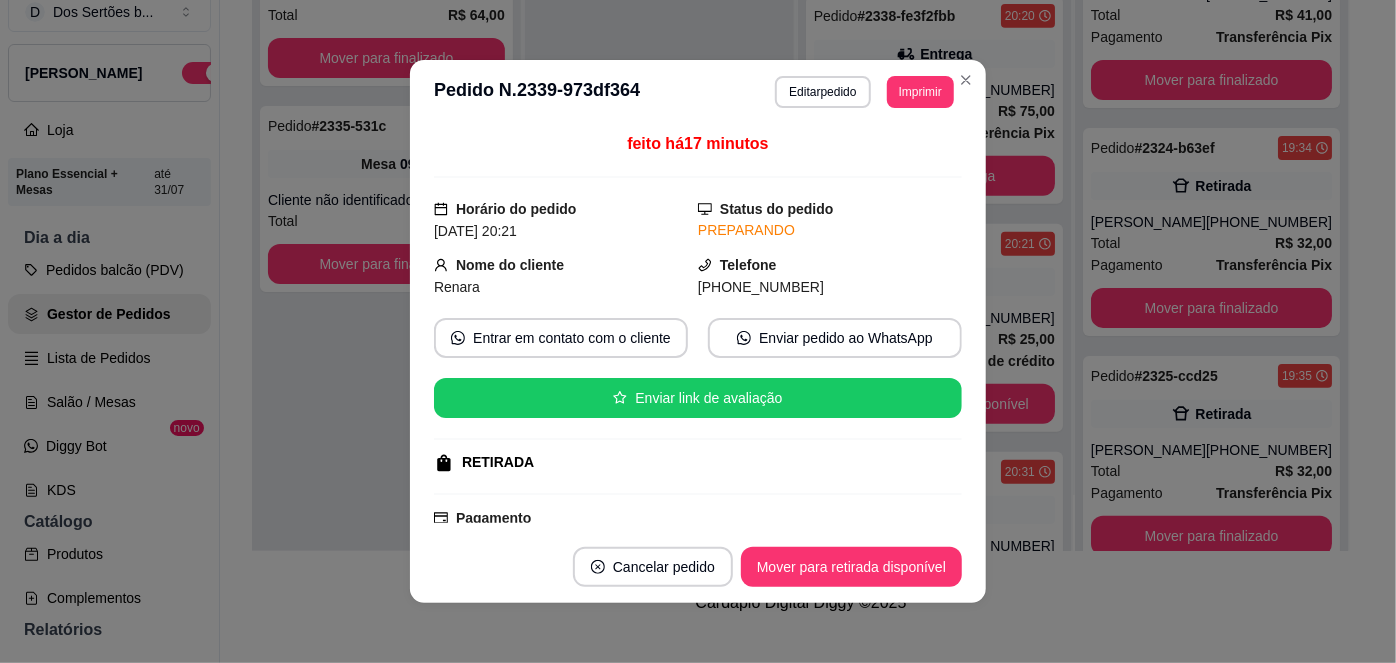 scroll, scrollTop: 226, scrollLeft: 0, axis: vertical 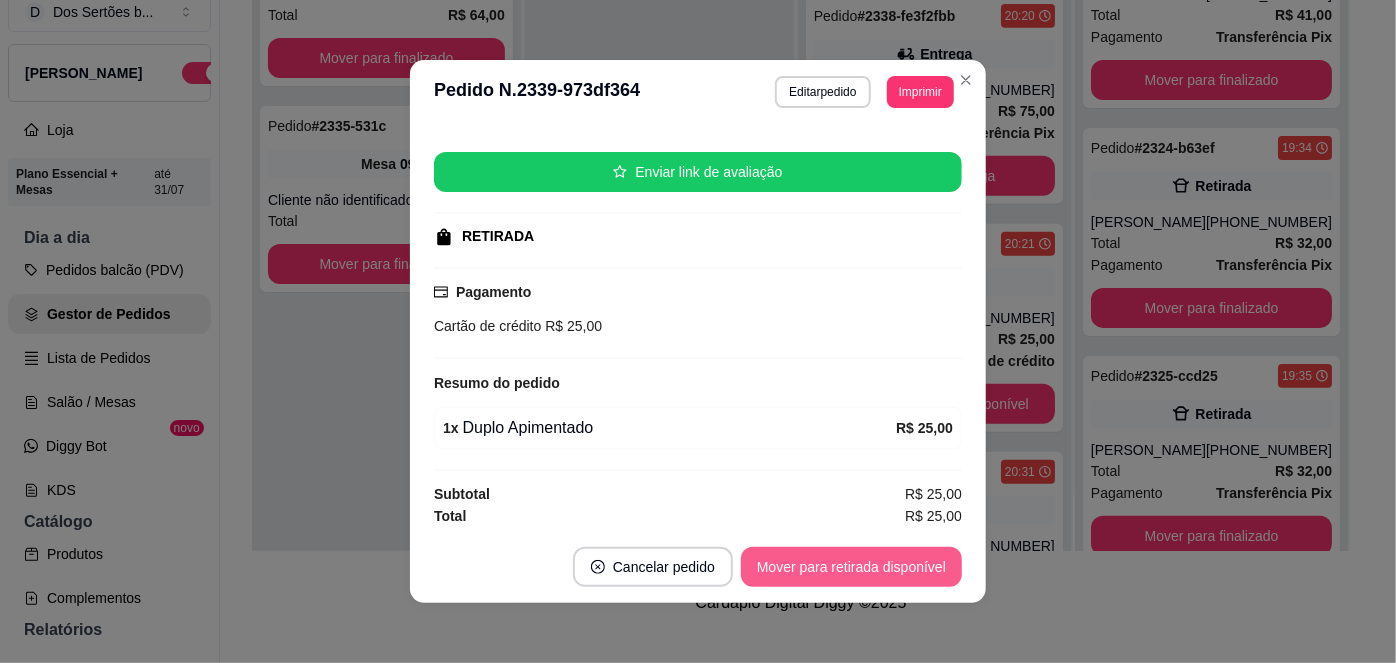 click on "Mover para retirada disponível" at bounding box center [851, 567] 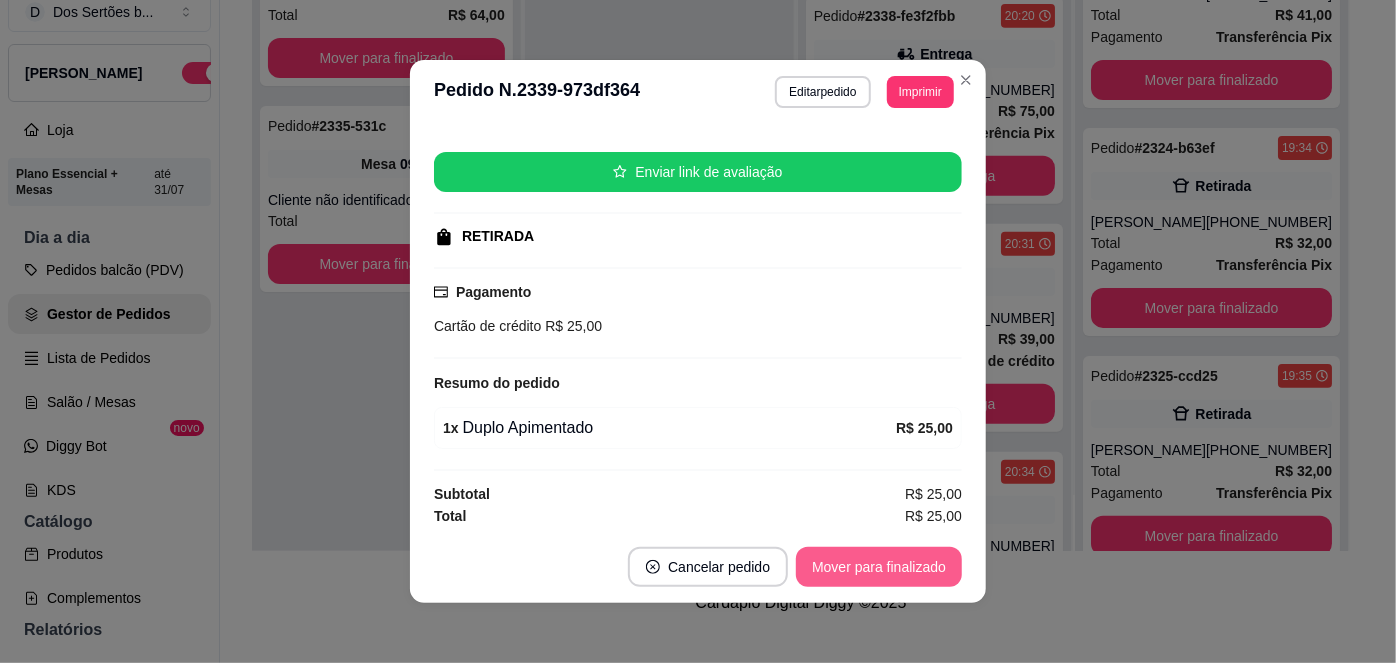 click on "Mover para finalizado" at bounding box center (879, 567) 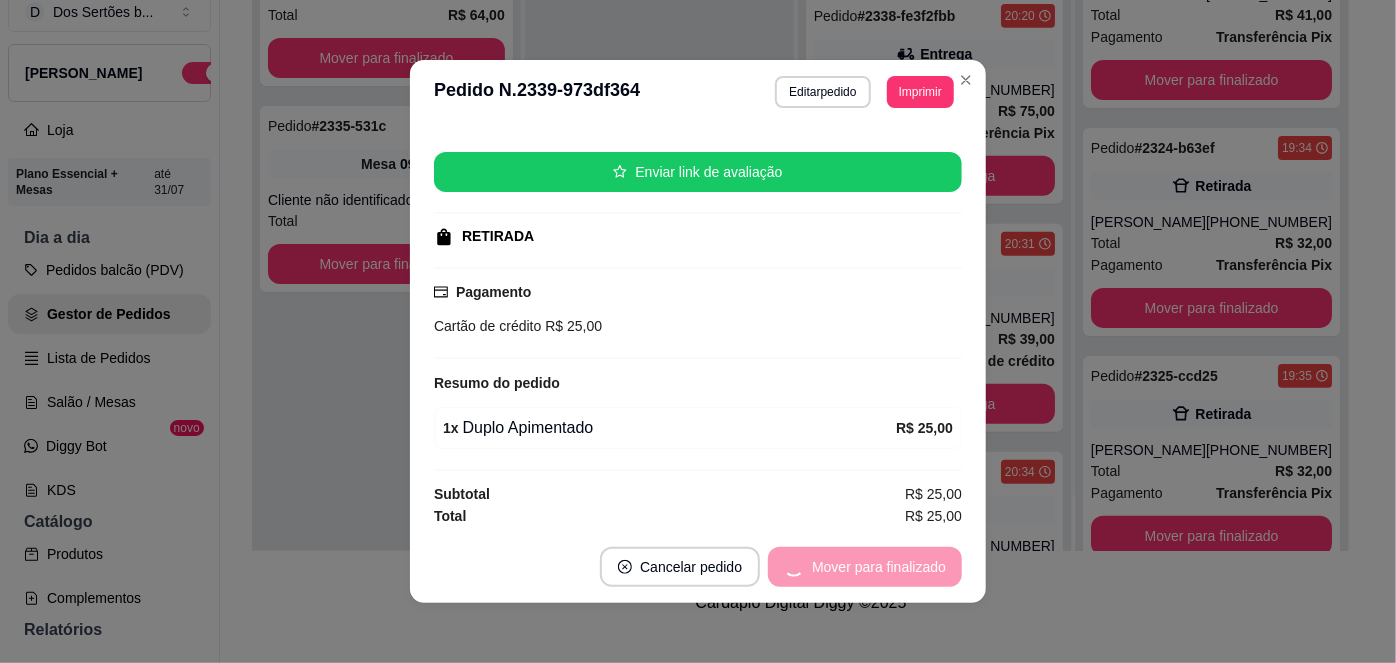 scroll, scrollTop: 180, scrollLeft: 0, axis: vertical 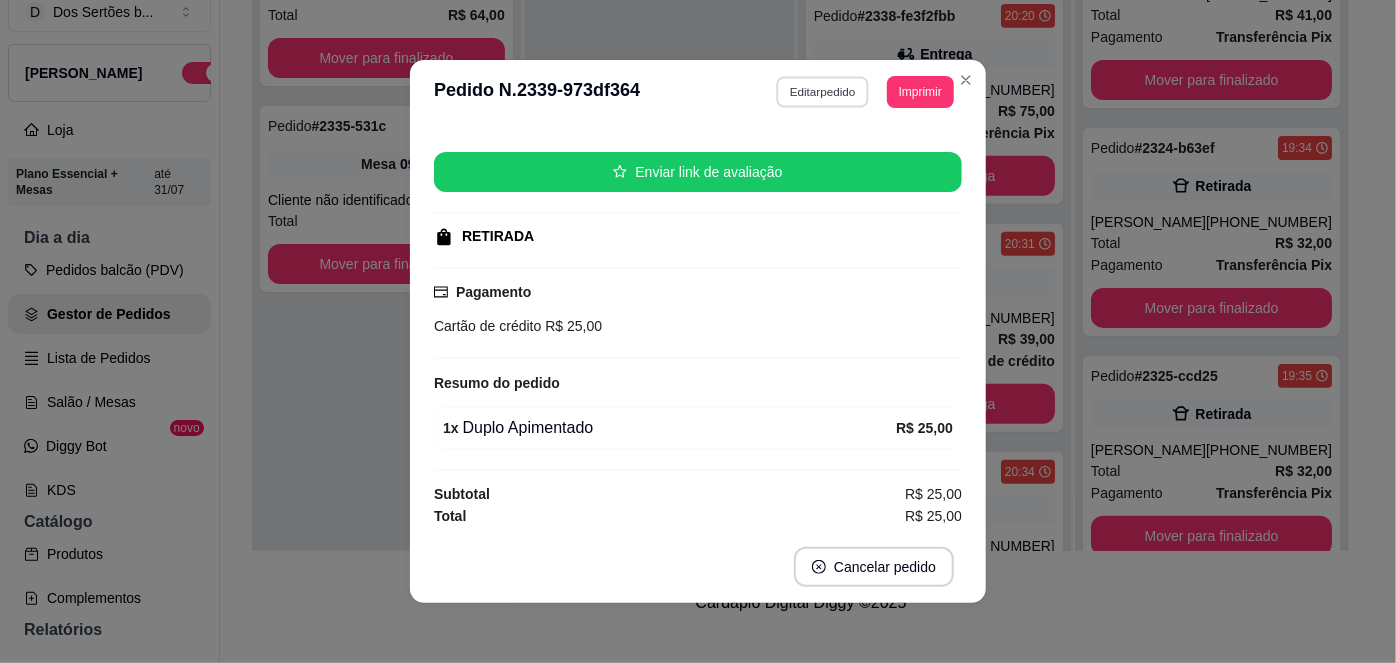 click on "Editar  pedido" at bounding box center (823, 91) 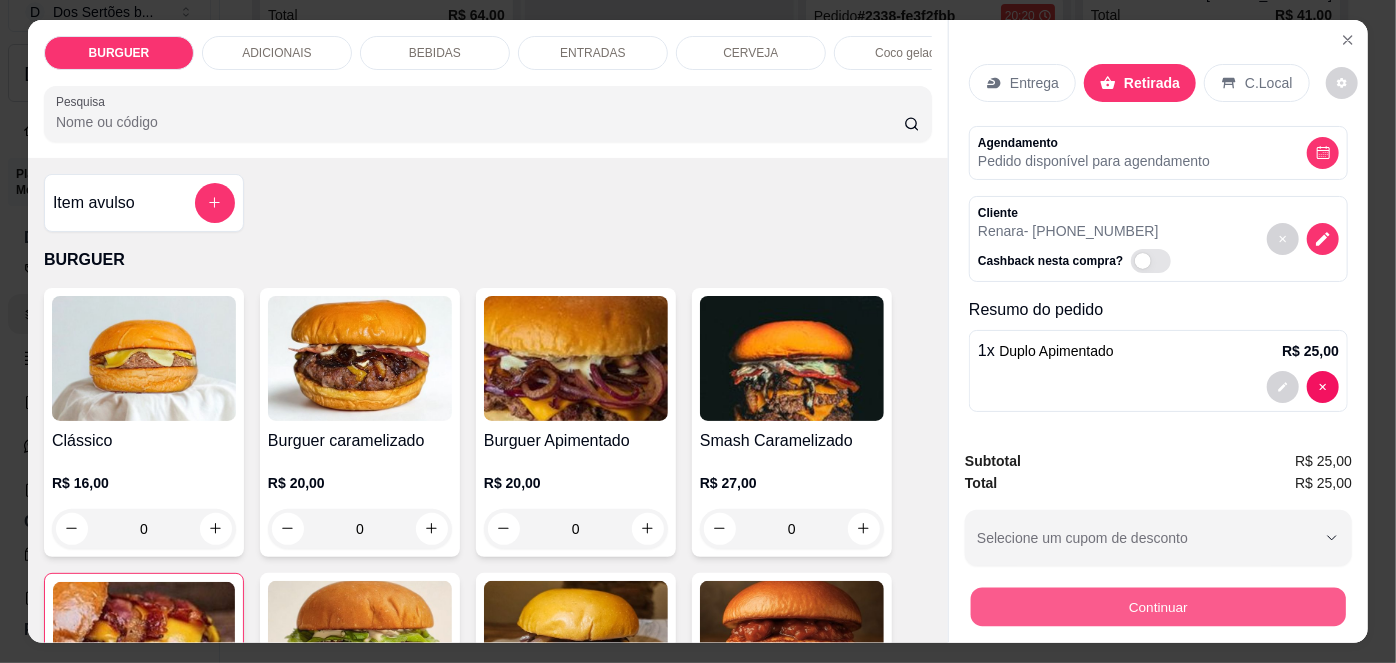 click on "Continuar" at bounding box center (1158, 607) 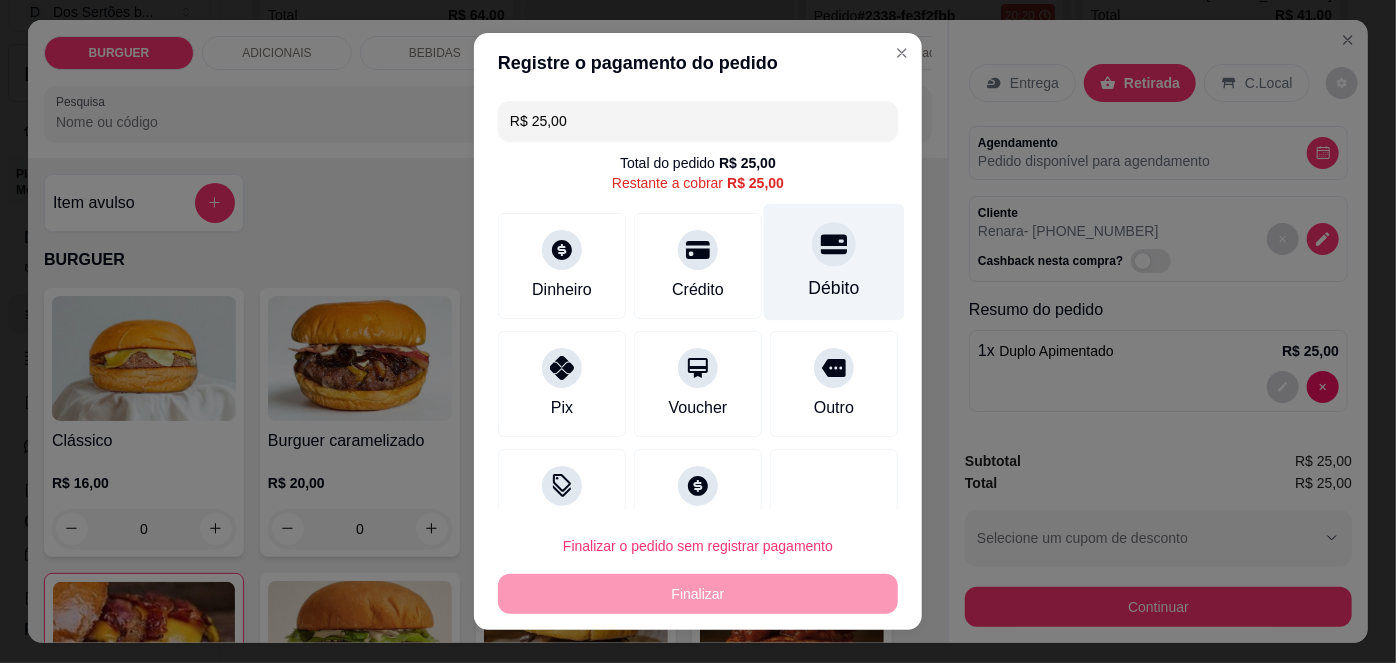 click on "Débito" at bounding box center [834, 262] 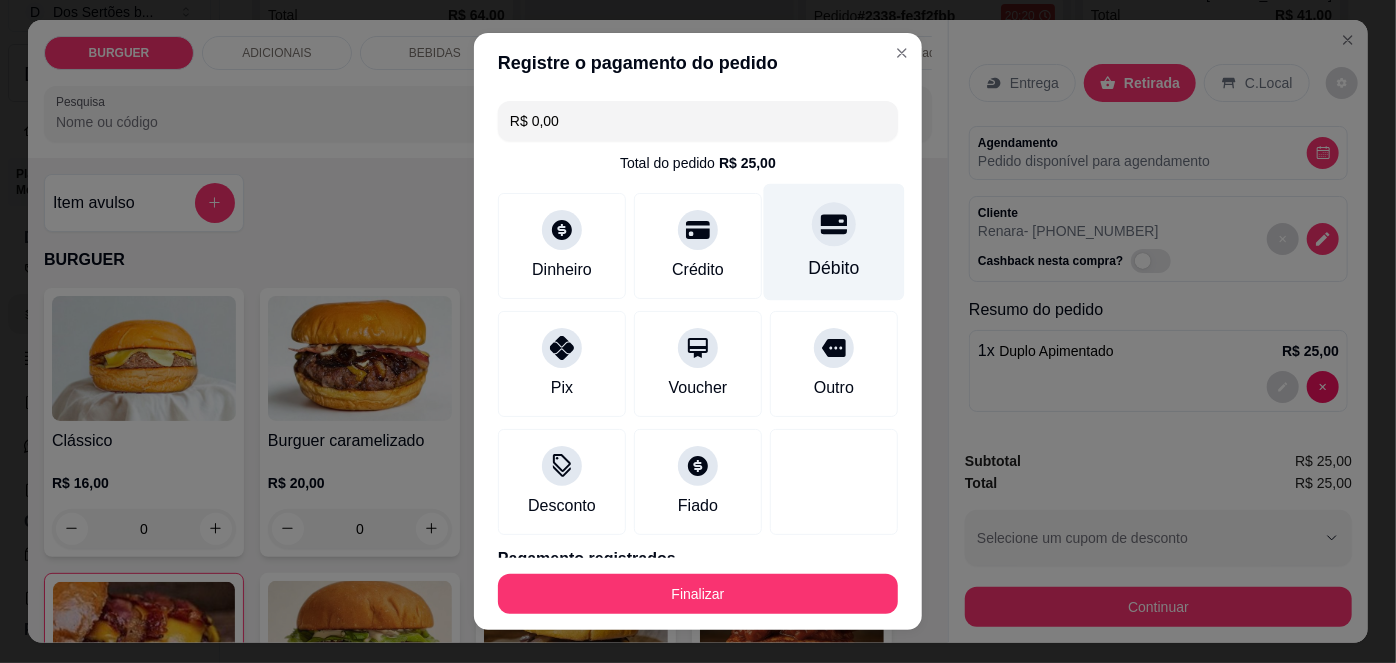 scroll, scrollTop: 88, scrollLeft: 0, axis: vertical 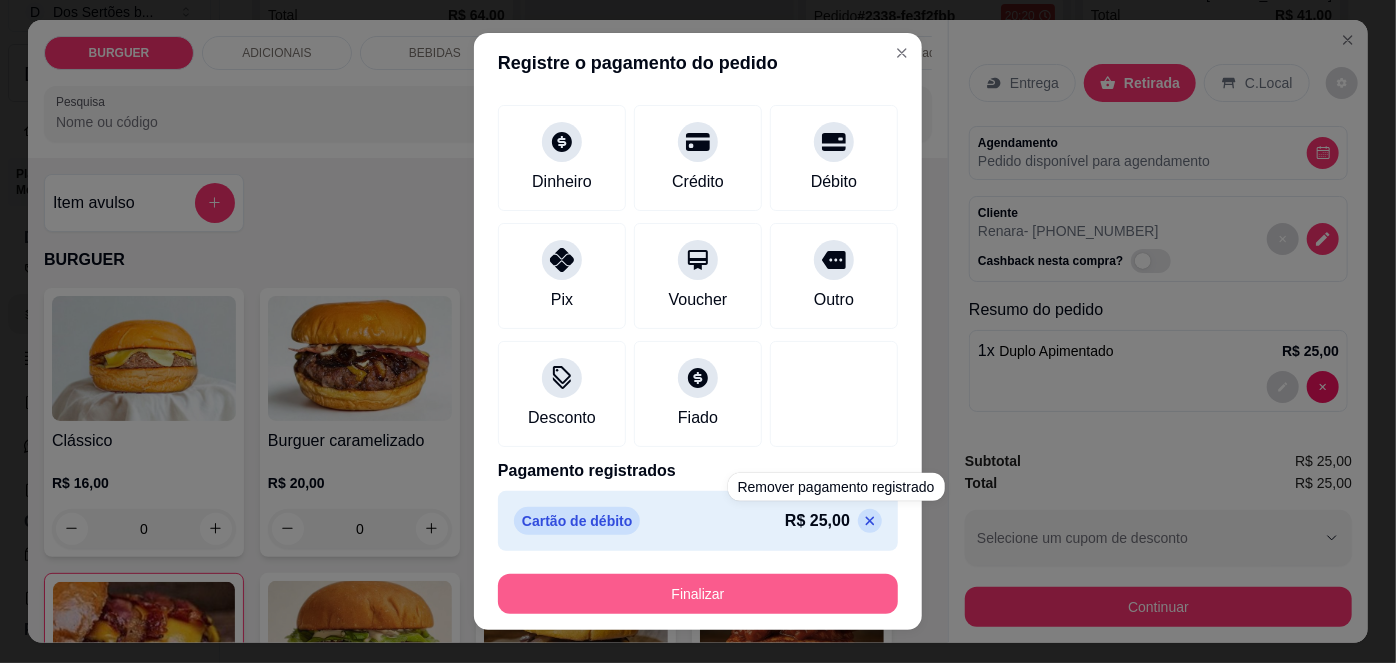 click on "Finalizar" at bounding box center (698, 594) 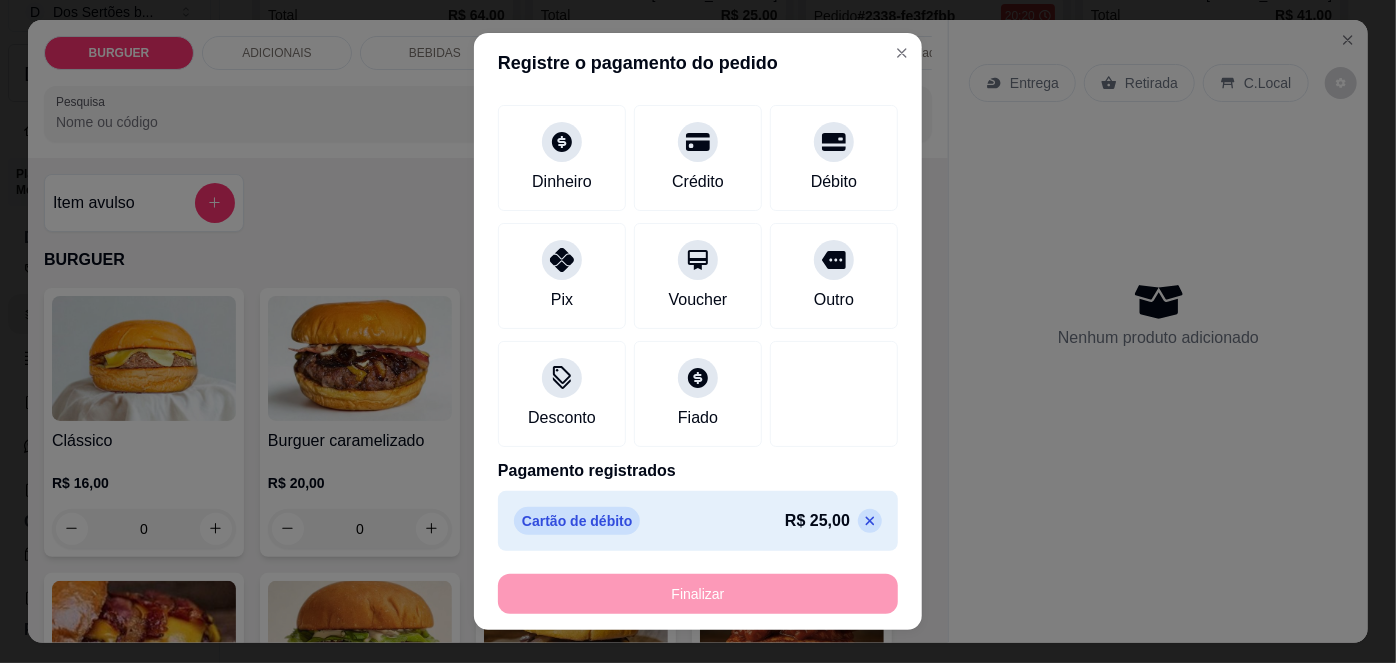 type on "0" 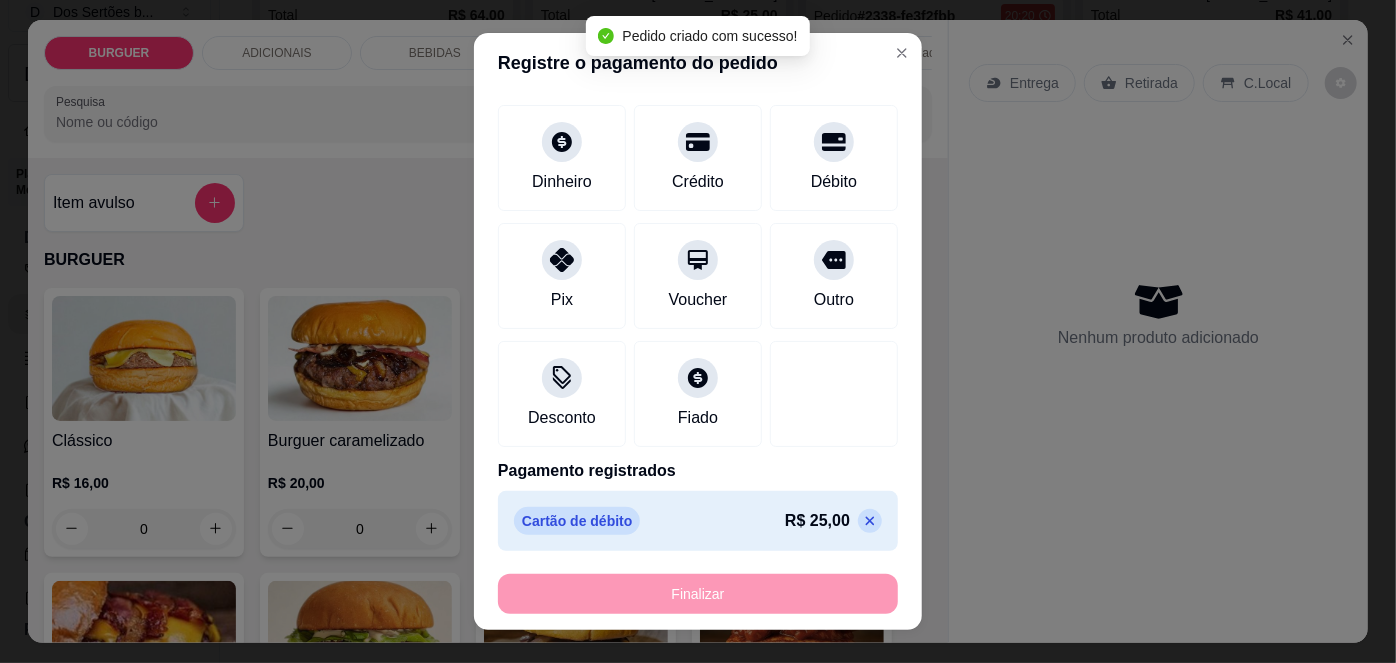 scroll, scrollTop: 209, scrollLeft: 0, axis: vertical 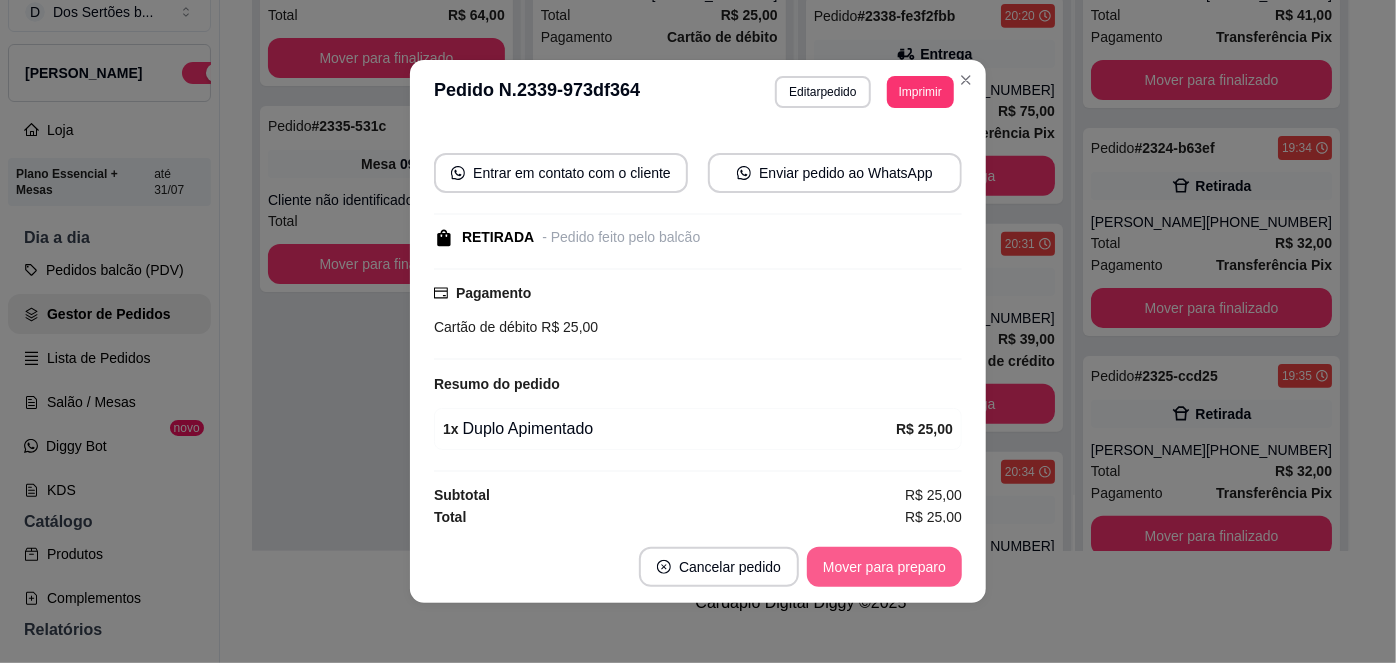 click on "Mover para preparo" at bounding box center [884, 567] 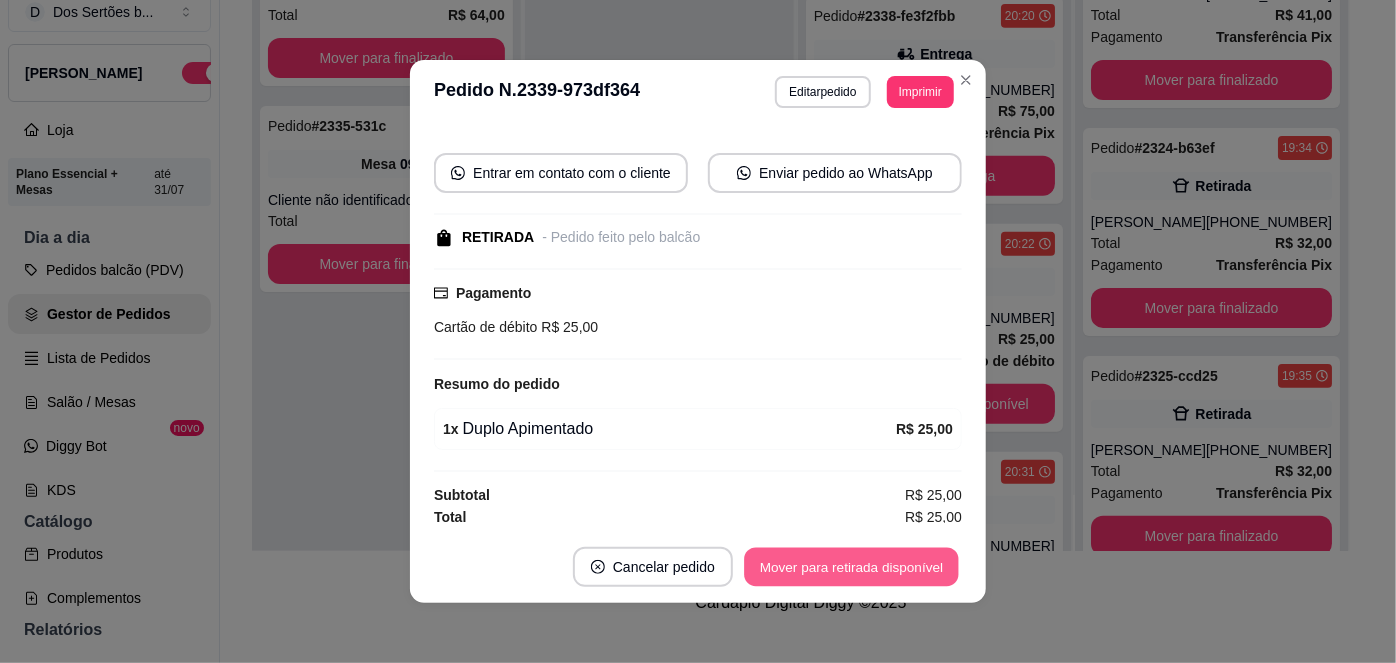 click on "Mover para retirada disponível" at bounding box center (851, 567) 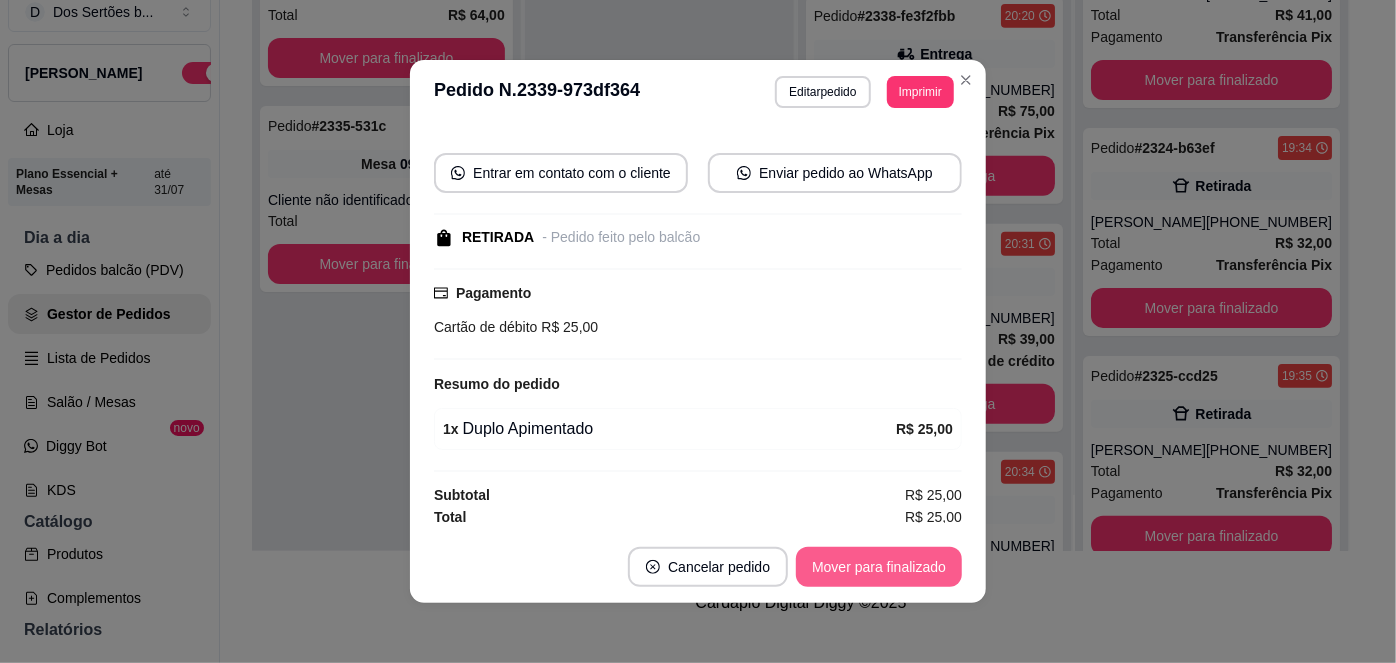 click on "Mover para finalizado" at bounding box center (879, 567) 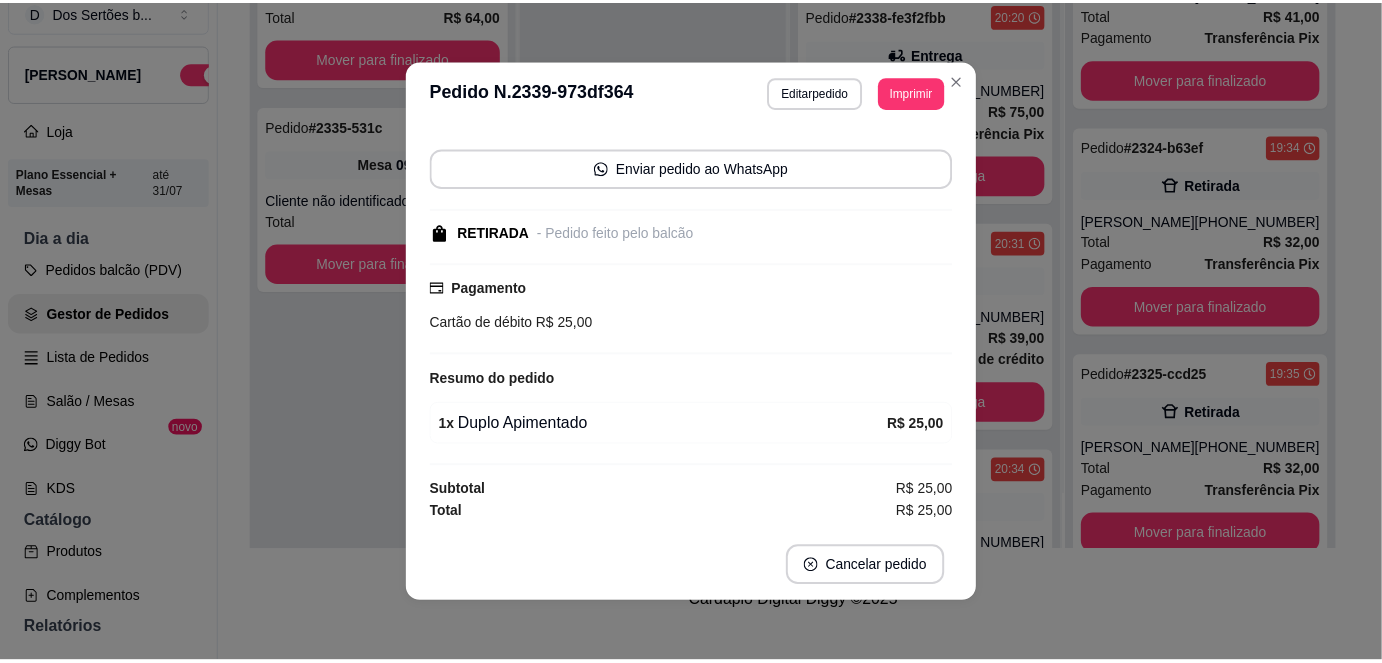 scroll, scrollTop: 144, scrollLeft: 0, axis: vertical 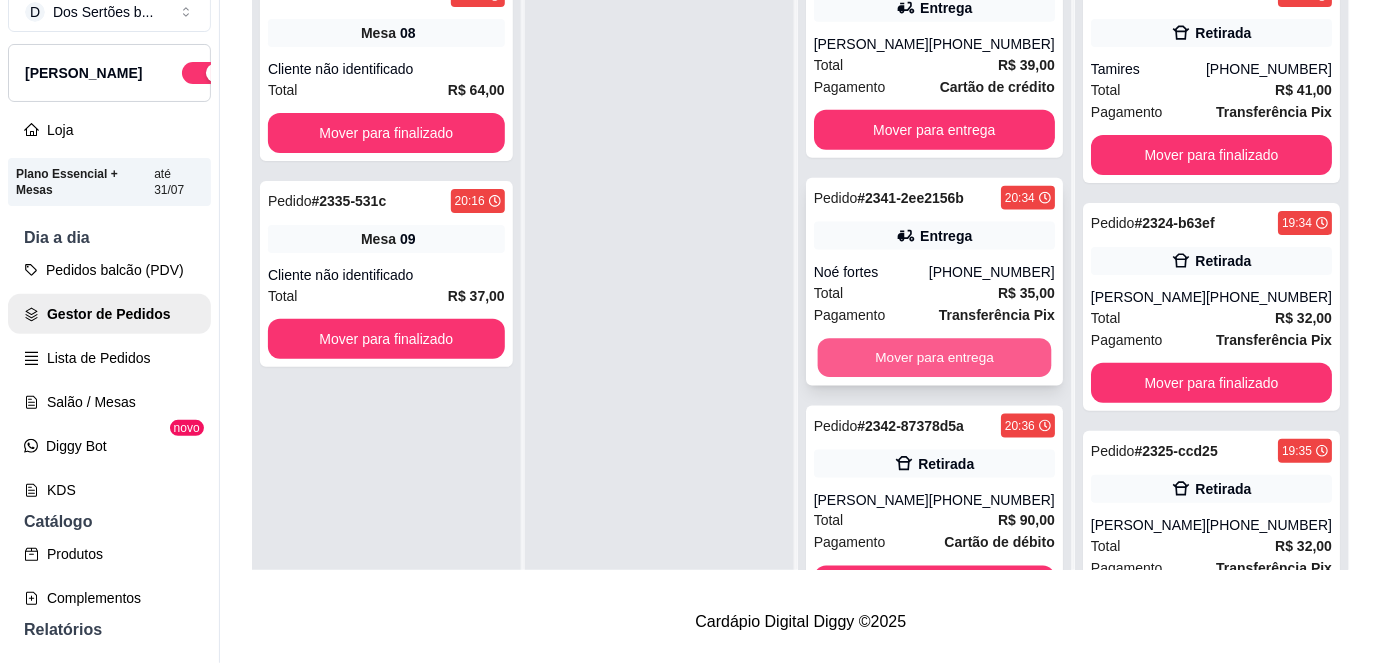 click on "Mover para entrega" at bounding box center [934, 358] 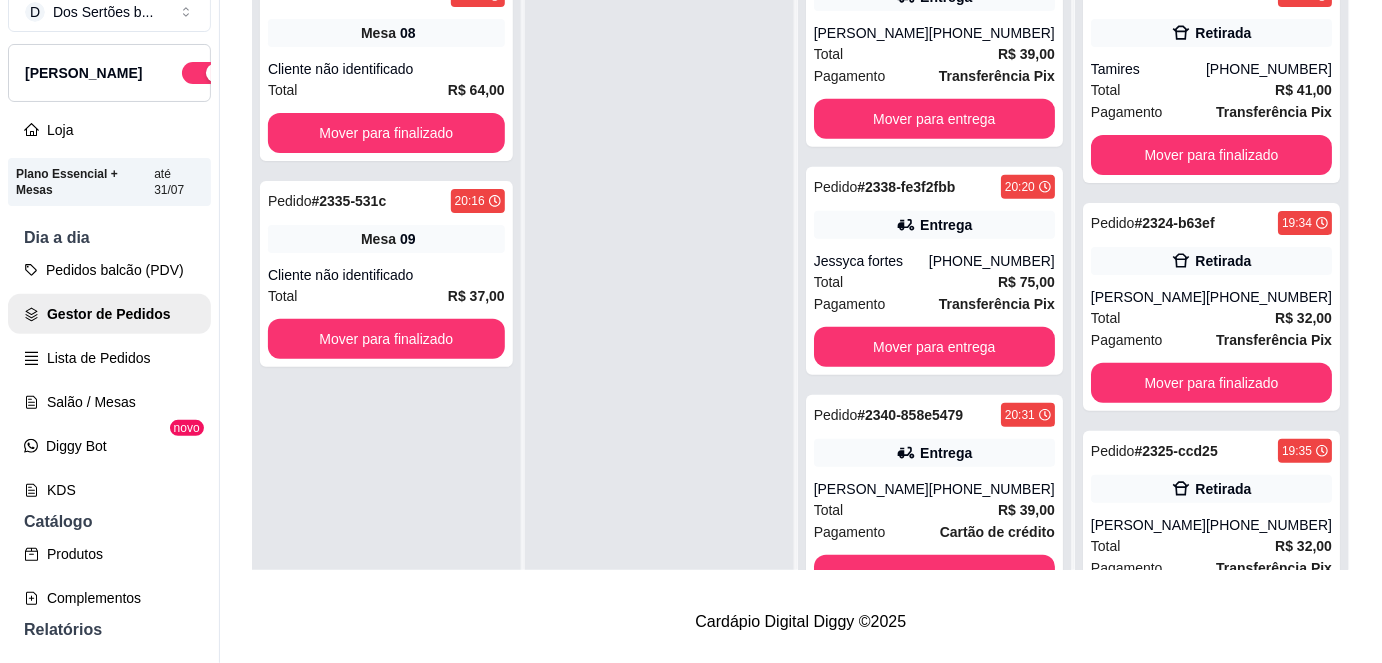 scroll, scrollTop: 262, scrollLeft: 0, axis: vertical 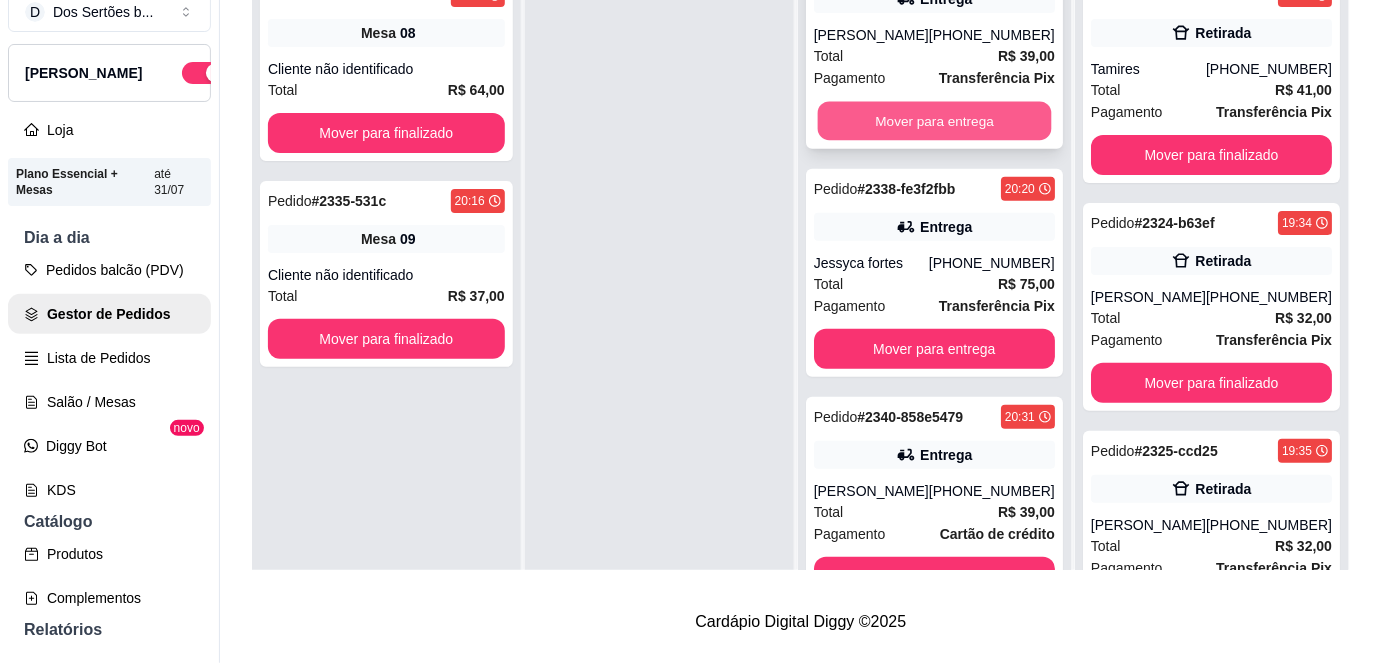 click on "Mover para entrega" at bounding box center (934, 121) 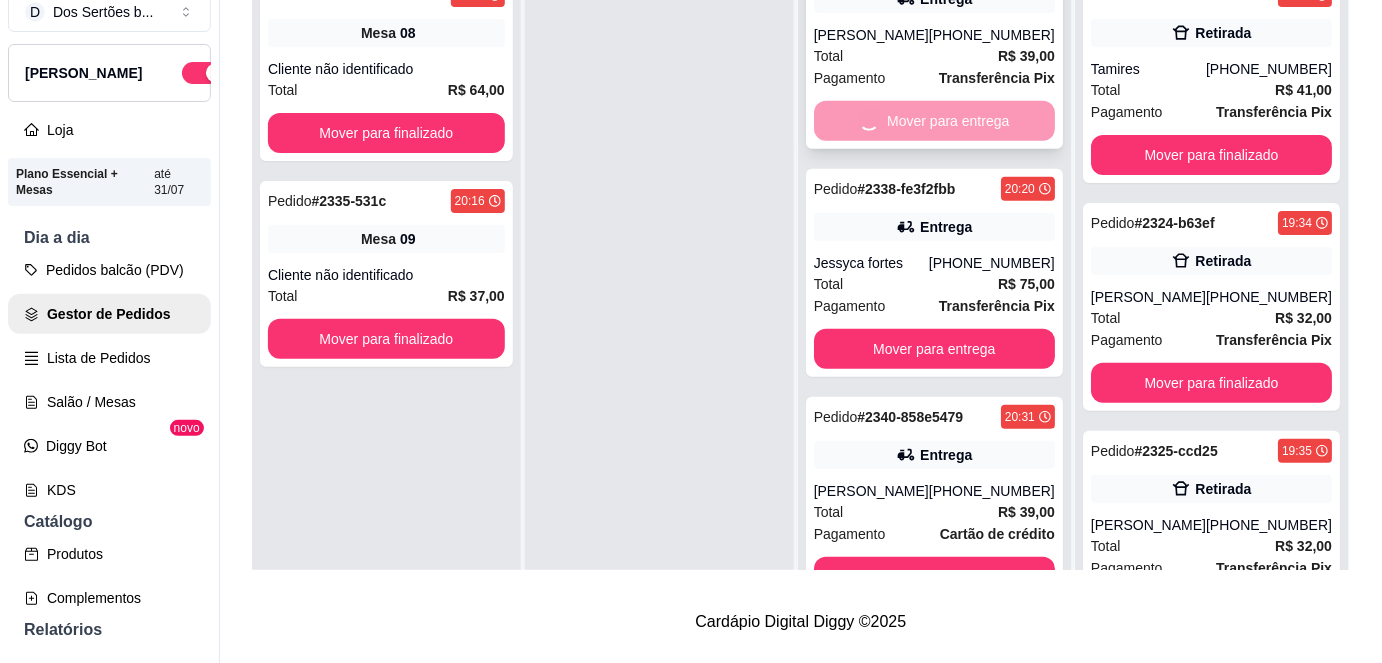 scroll, scrollTop: 34, scrollLeft: 0, axis: vertical 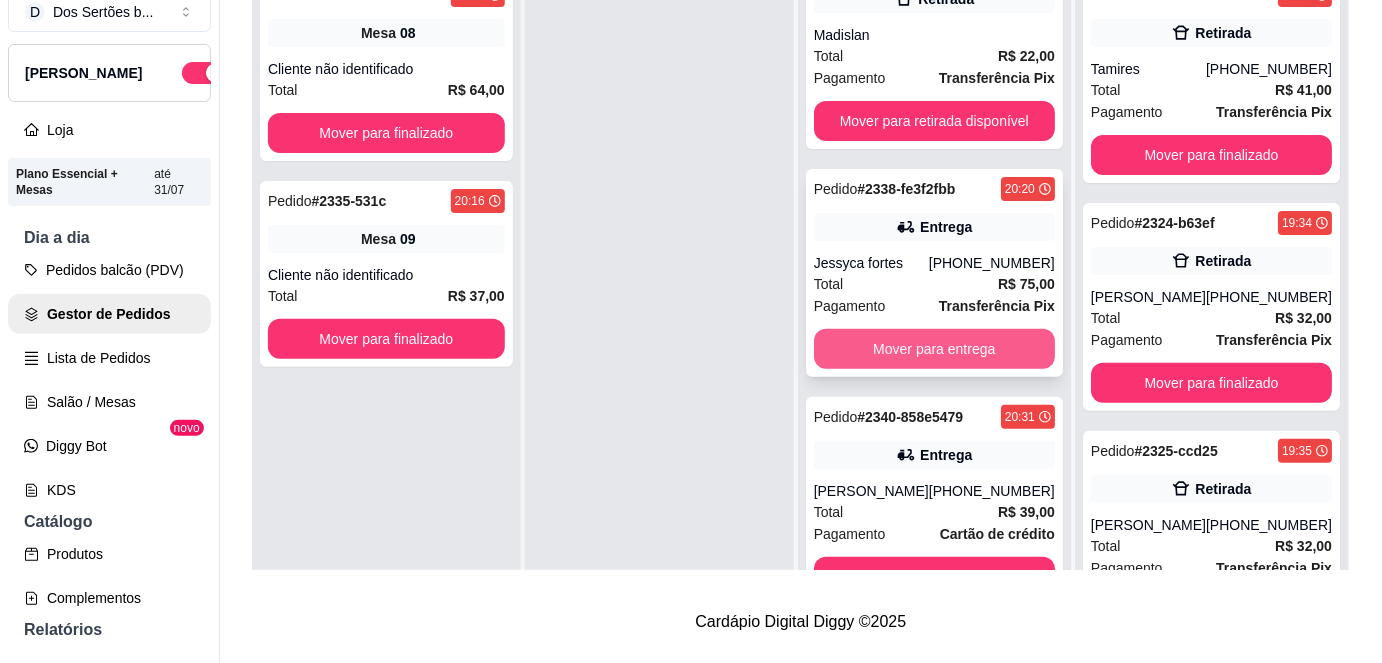 click on "Mover para entrega" at bounding box center (934, 349) 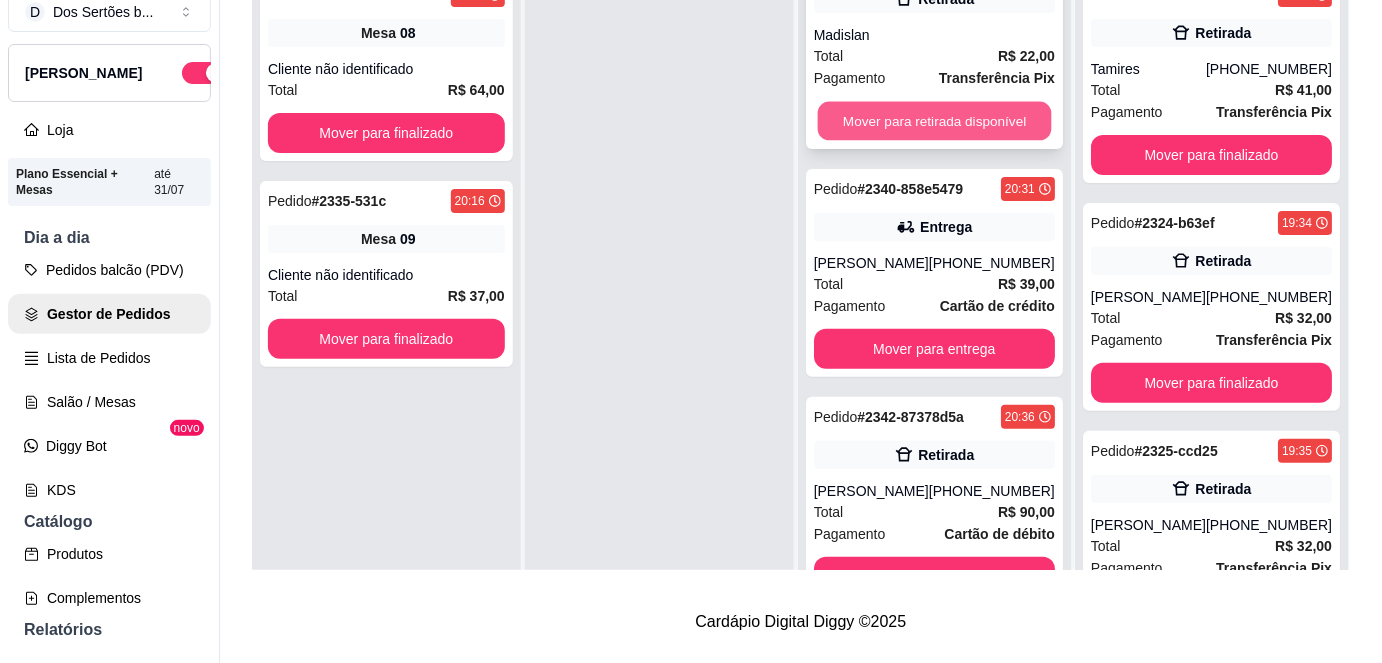 click on "Mover para retirada disponível" at bounding box center [934, 121] 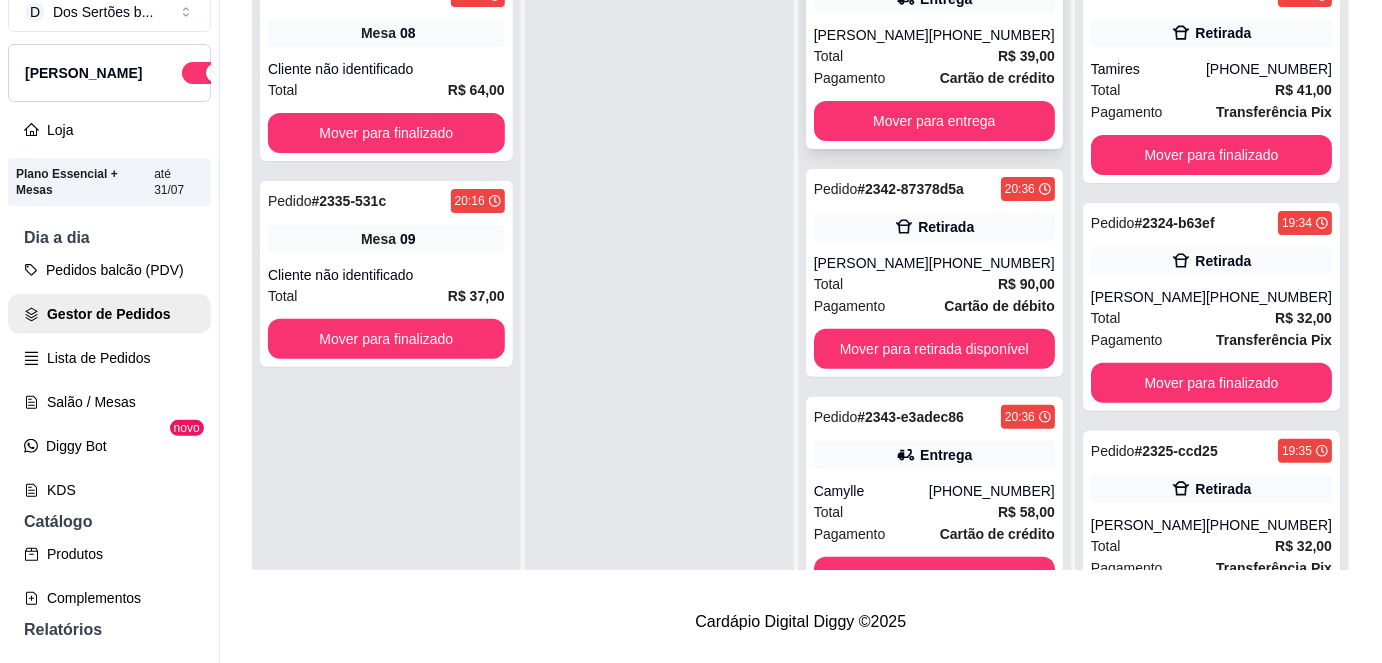 scroll, scrollTop: 0, scrollLeft: 0, axis: both 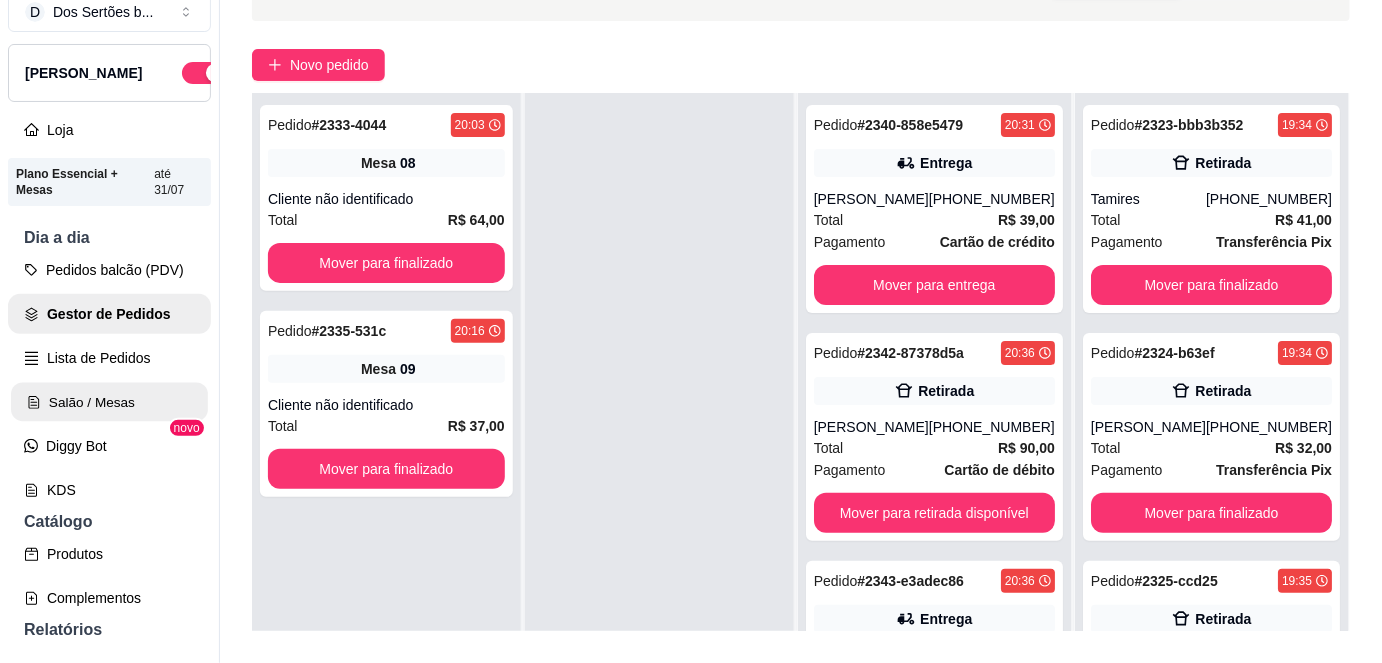 click on "Salão / Mesas" at bounding box center (109, 402) 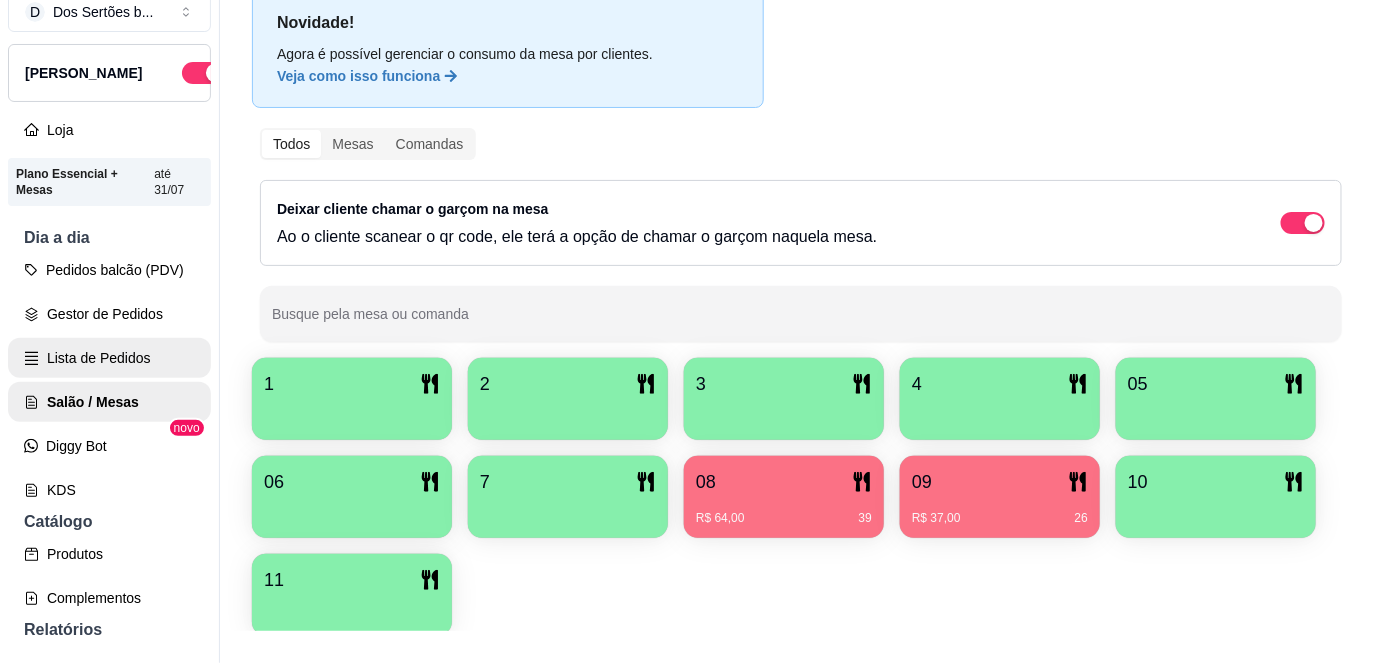 scroll, scrollTop: 0, scrollLeft: 0, axis: both 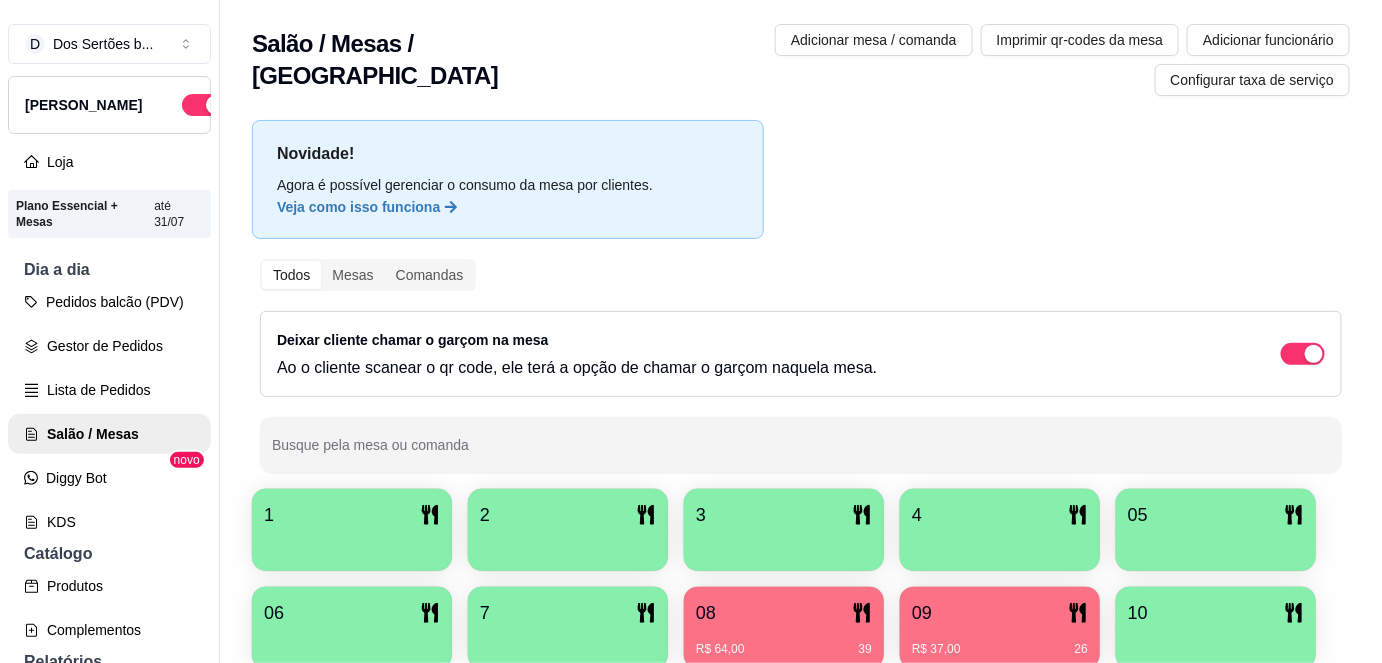 click on "09" at bounding box center [1000, 613] 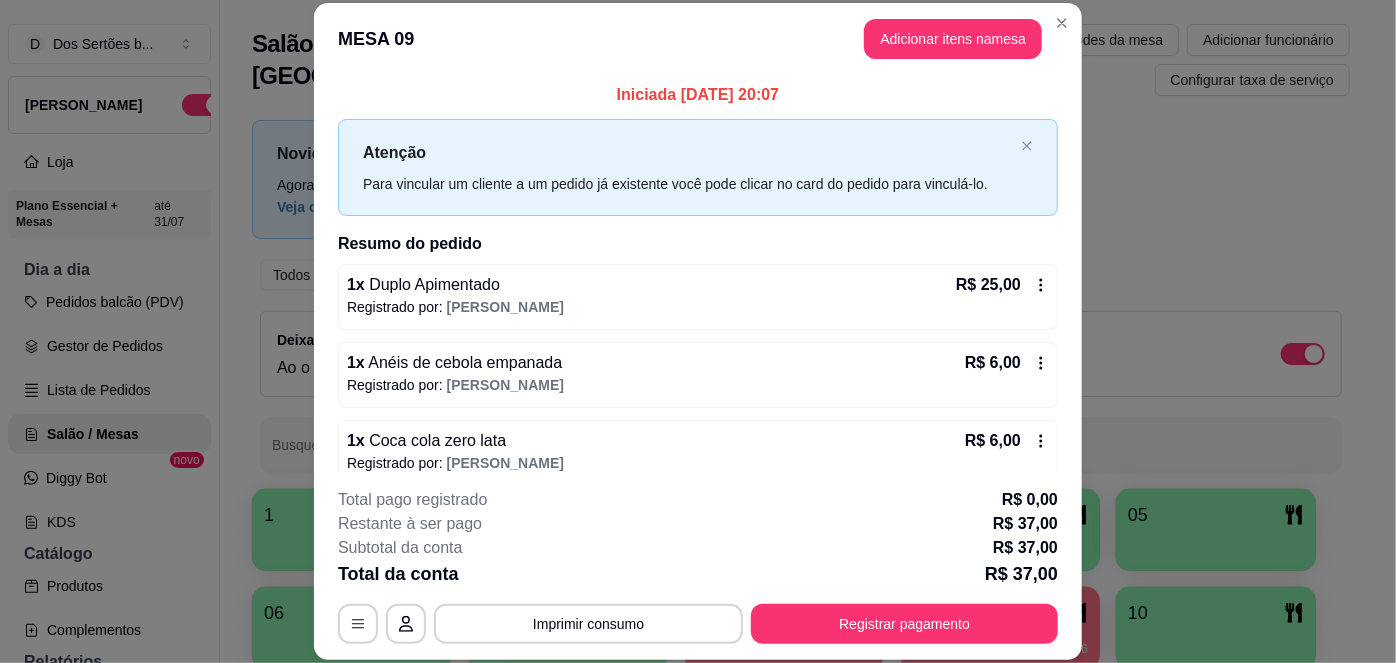 scroll, scrollTop: 20, scrollLeft: 0, axis: vertical 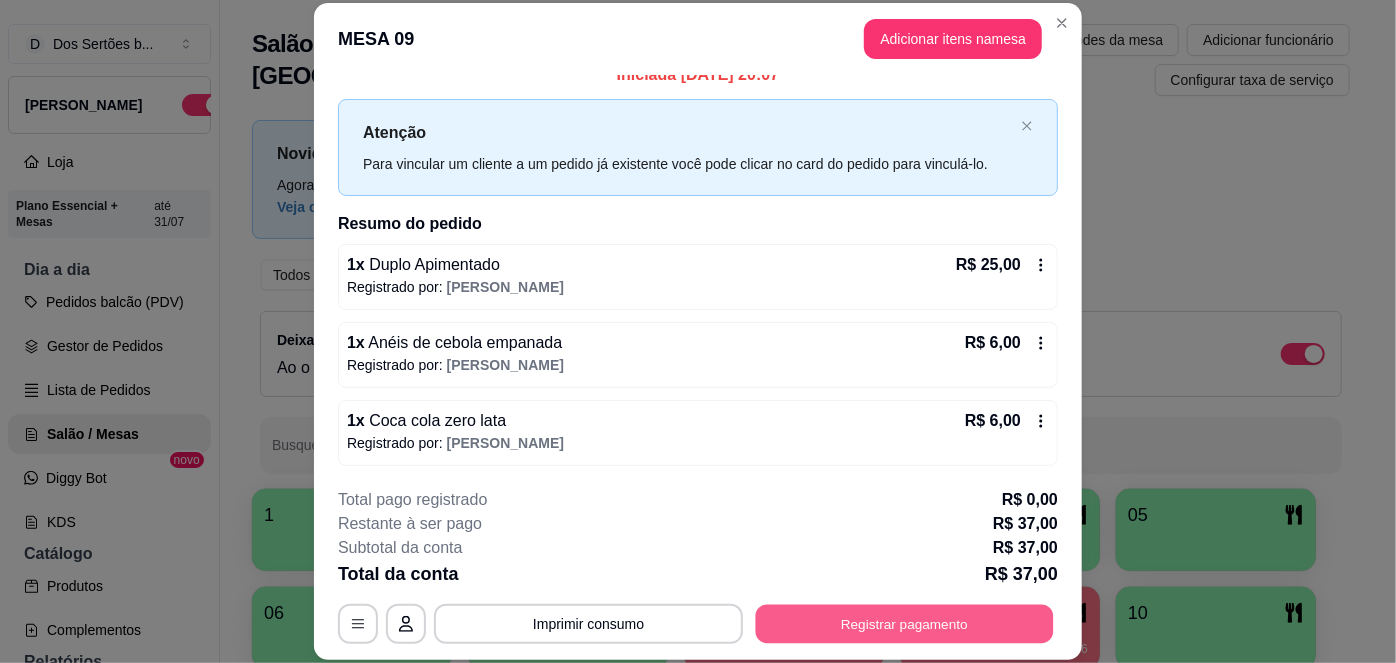 click on "Registrar pagamento" at bounding box center [905, 623] 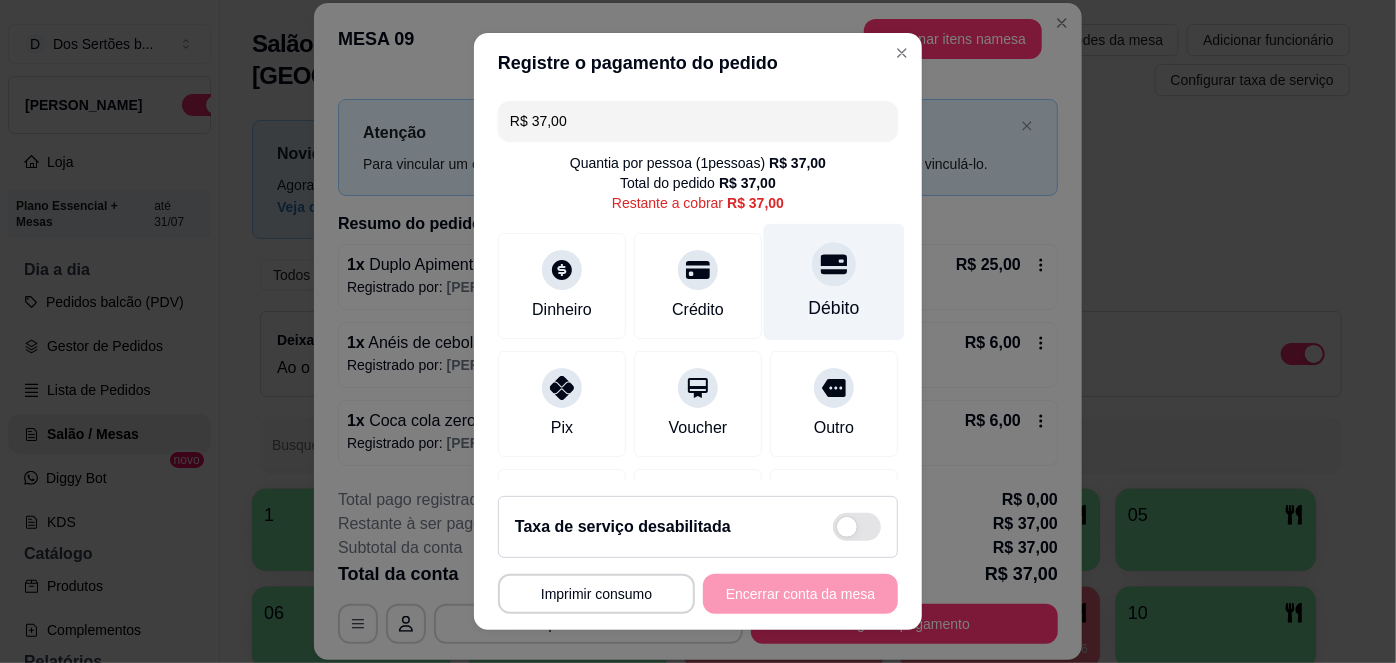 click on "Débito" at bounding box center [834, 308] 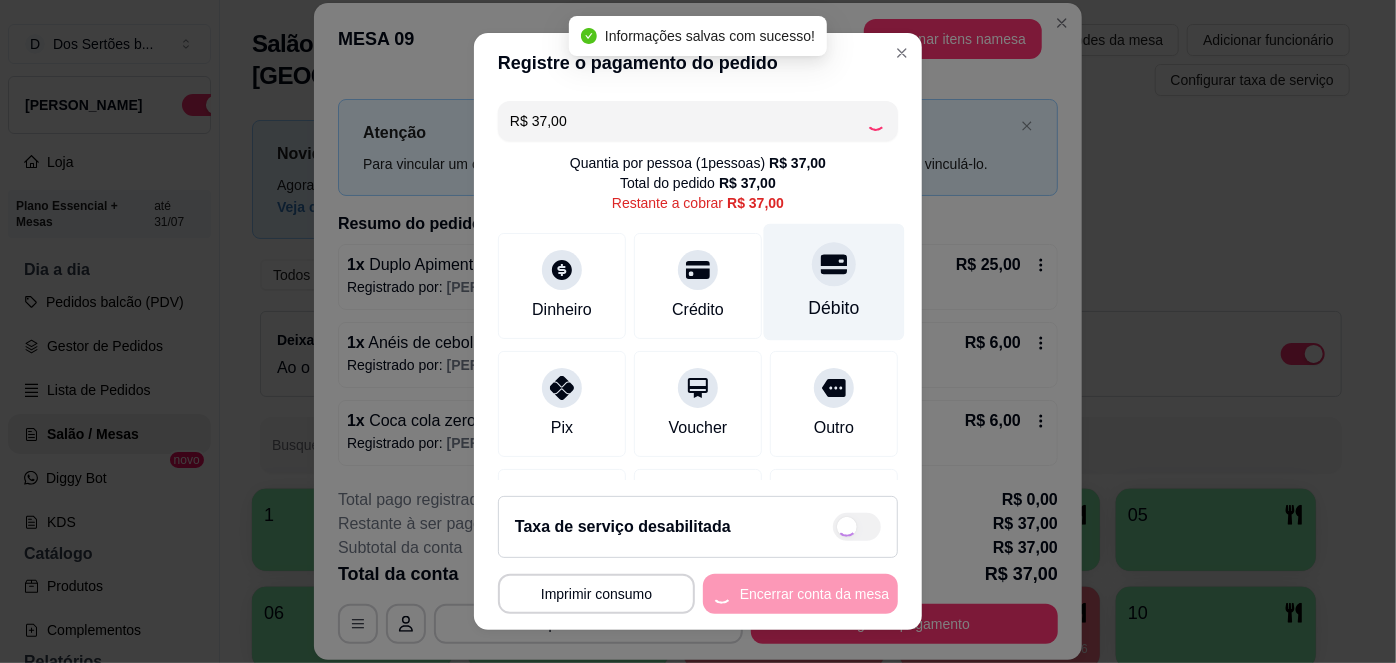 type on "R$ 0,00" 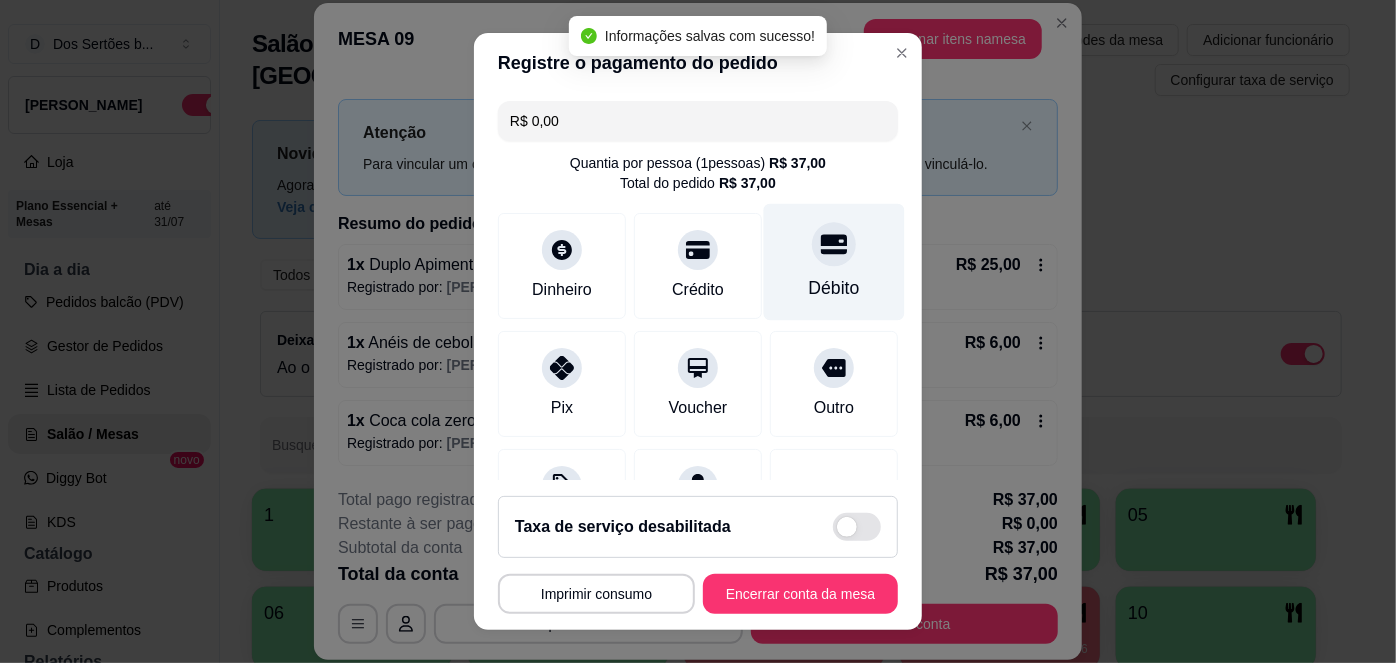 scroll, scrollTop: 208, scrollLeft: 0, axis: vertical 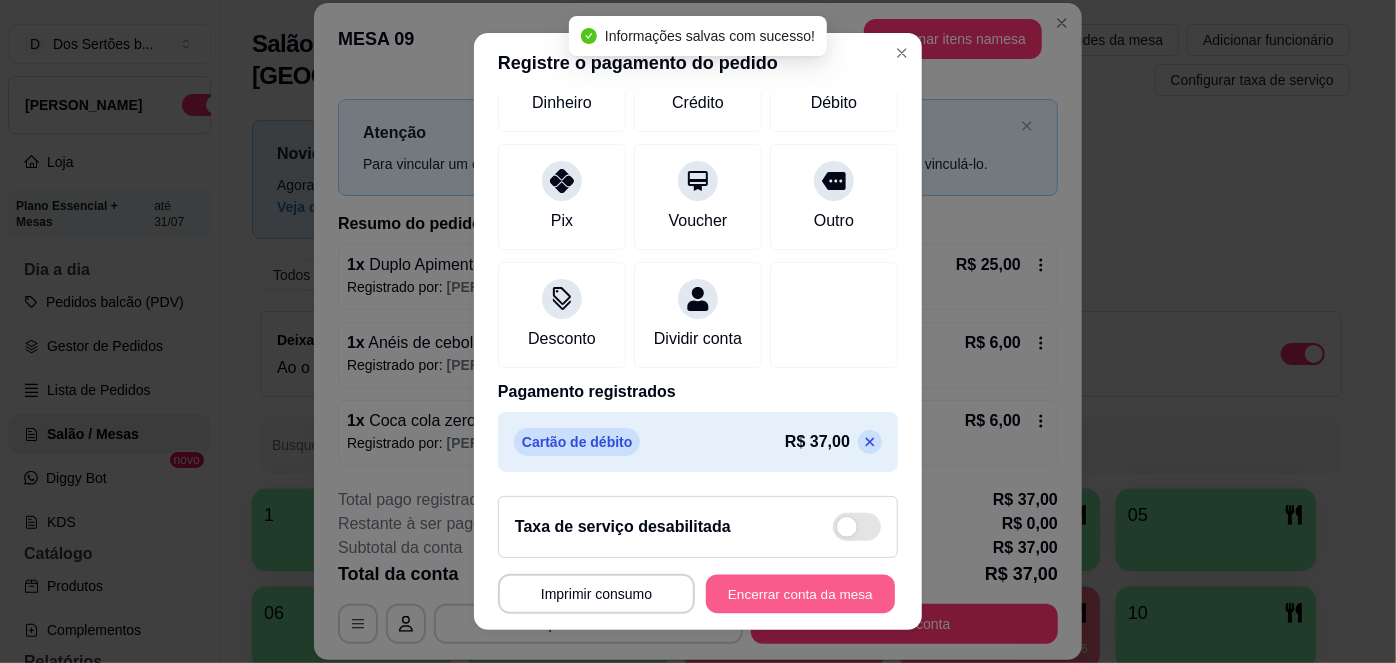 click on "Encerrar conta da mesa" at bounding box center [800, 593] 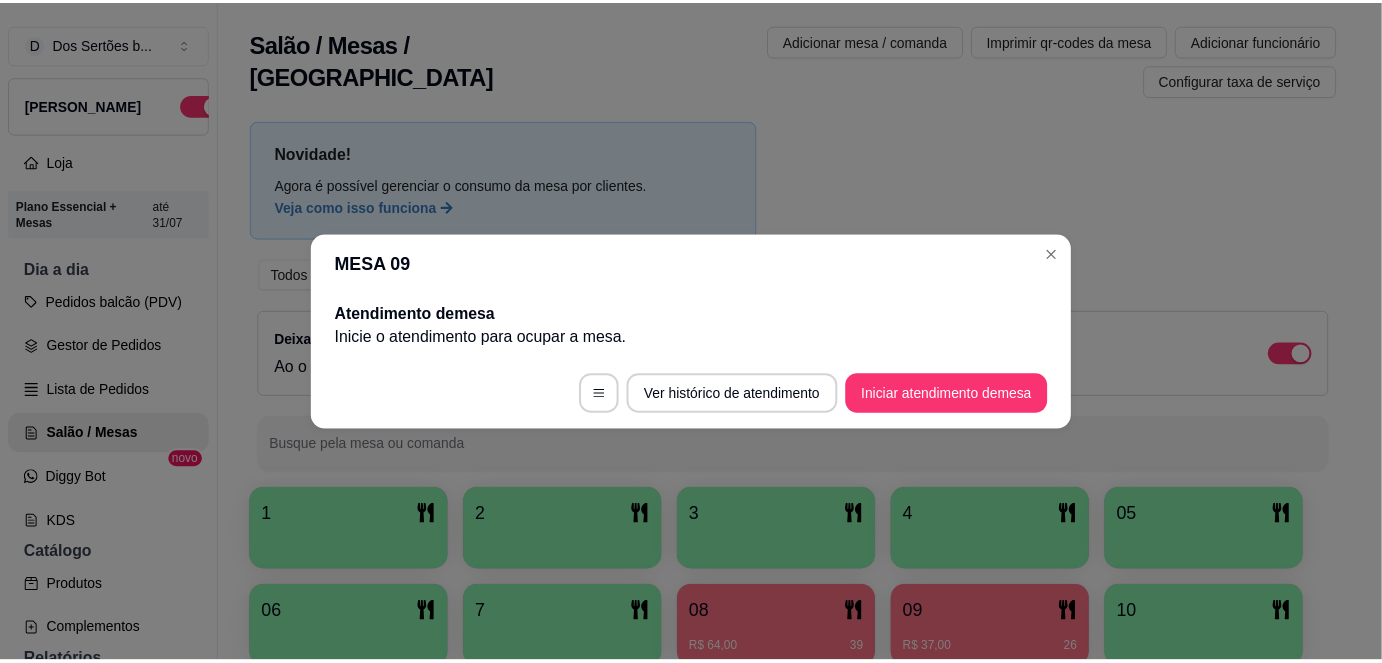 scroll, scrollTop: 0, scrollLeft: 0, axis: both 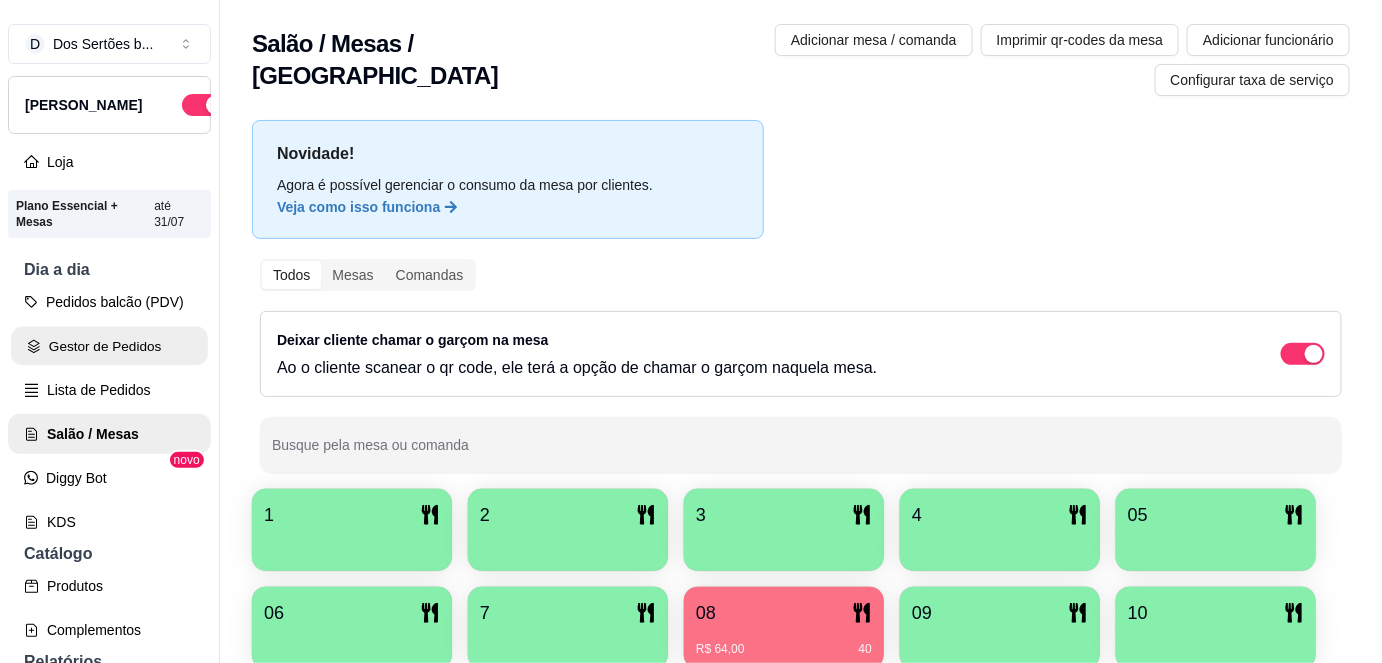 click on "Gestor de Pedidos" at bounding box center (109, 346) 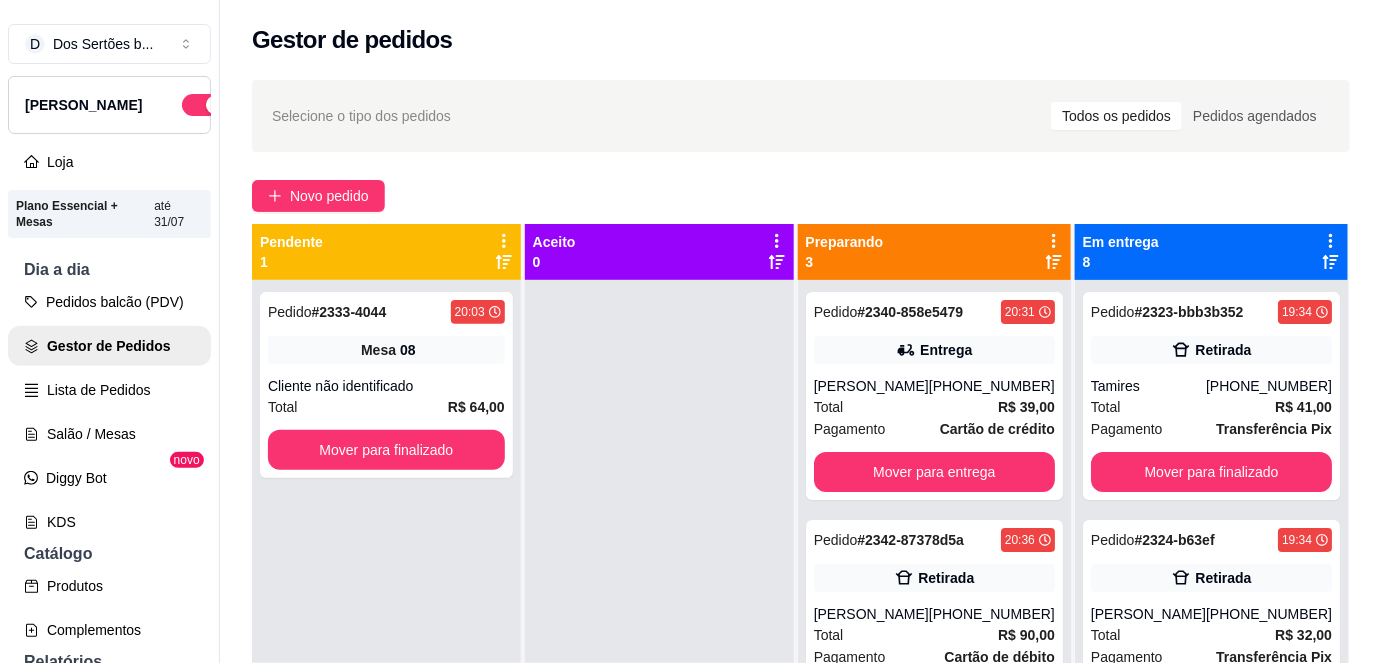 scroll, scrollTop: 56, scrollLeft: 0, axis: vertical 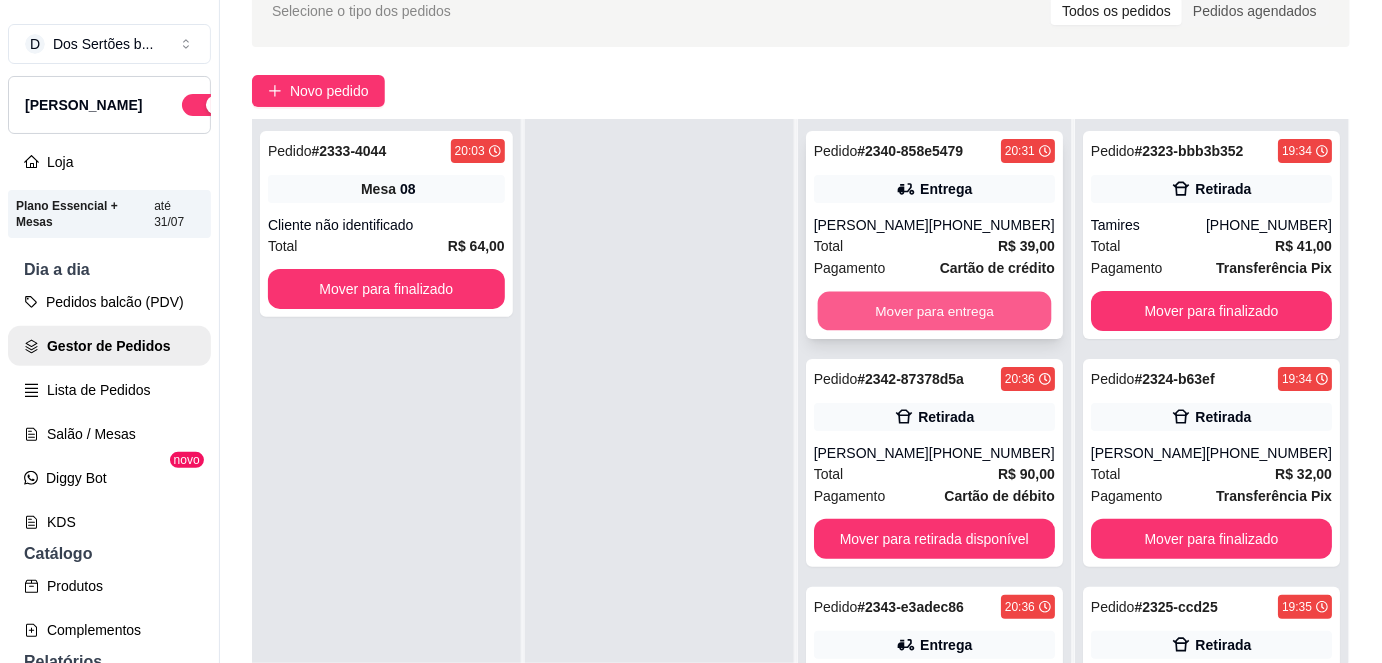 click on "Mover para entrega" at bounding box center [934, 311] 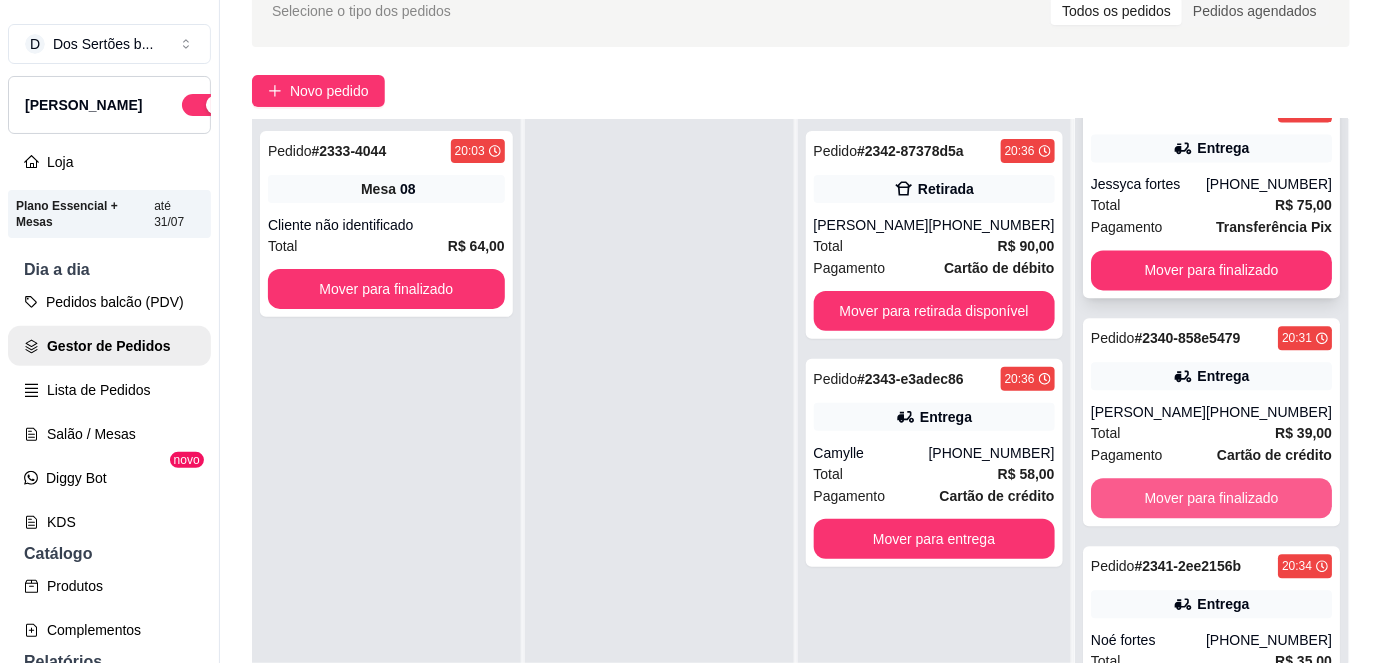 scroll, scrollTop: 1429, scrollLeft: 0, axis: vertical 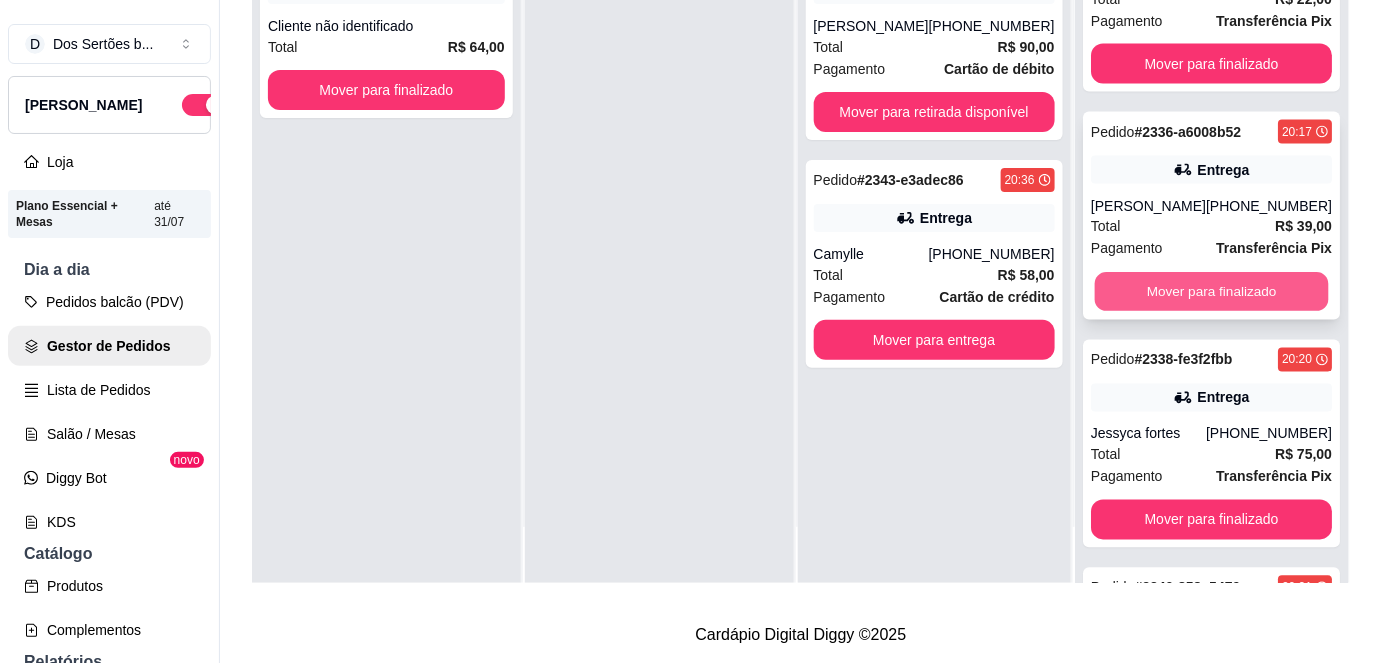 click on "Mover para finalizado" at bounding box center (1211, 292) 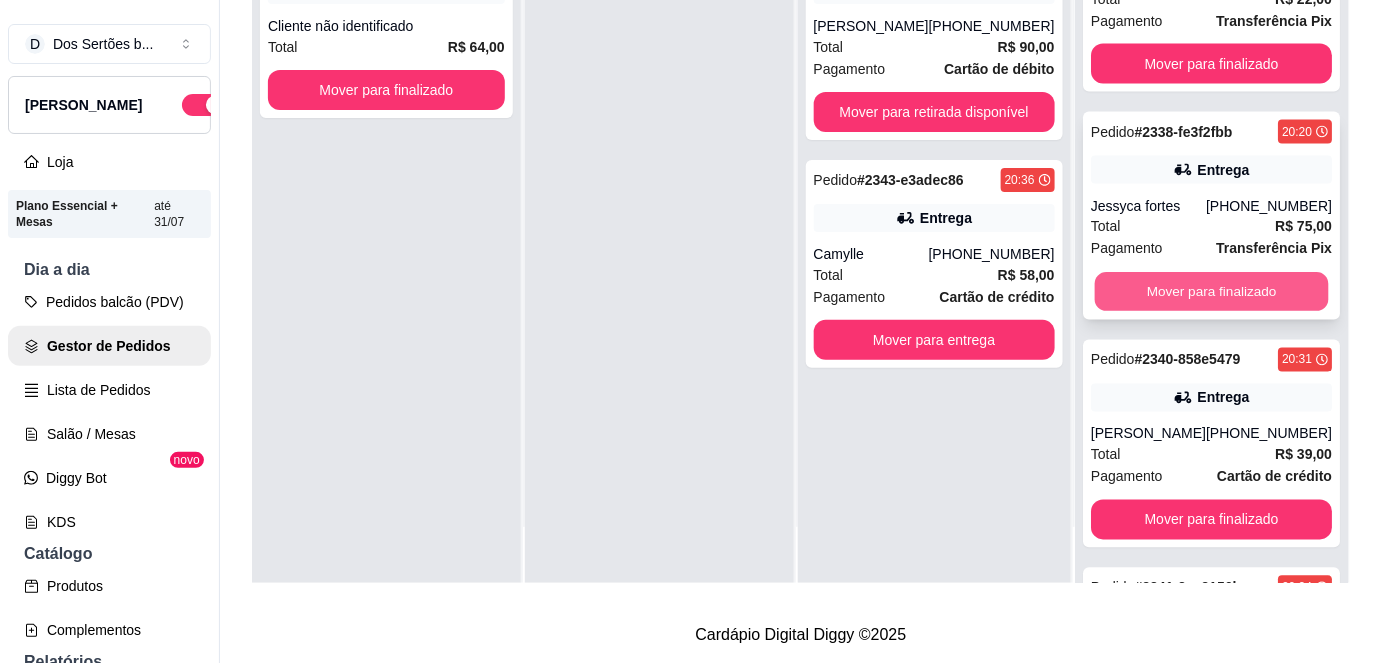 click on "Mover para finalizado" at bounding box center [1211, 292] 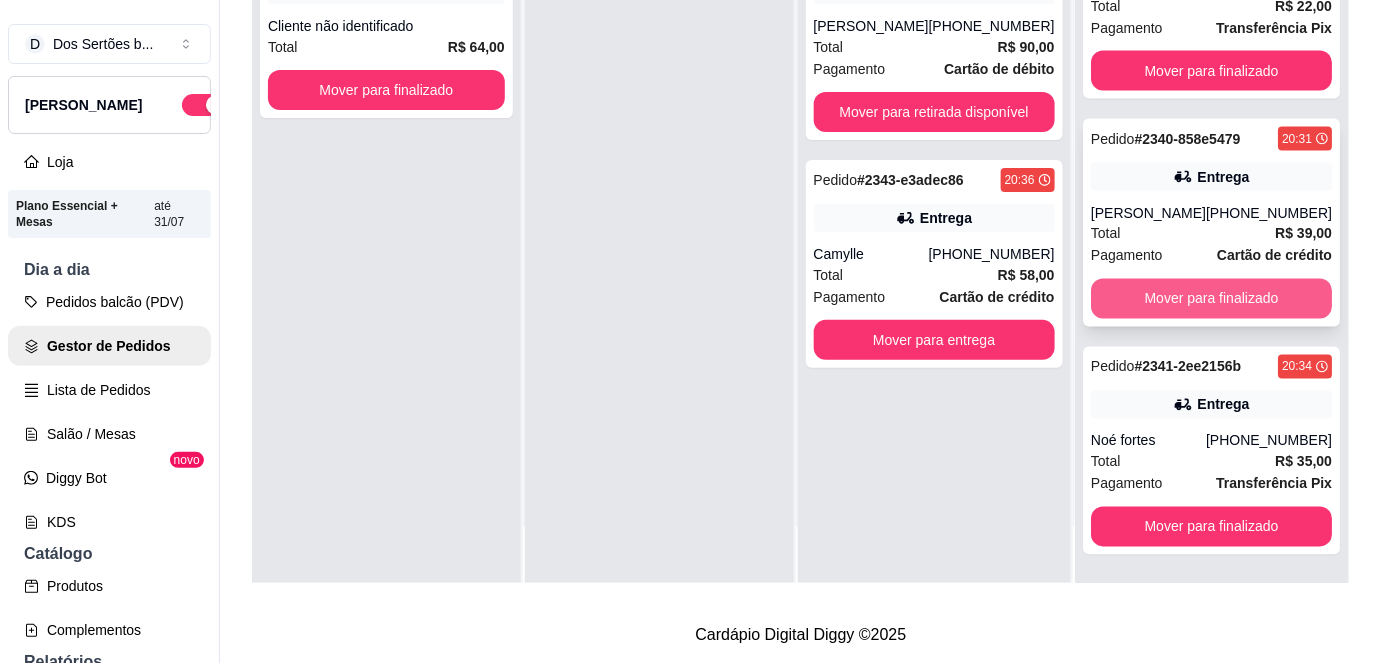 scroll, scrollTop: 973, scrollLeft: 0, axis: vertical 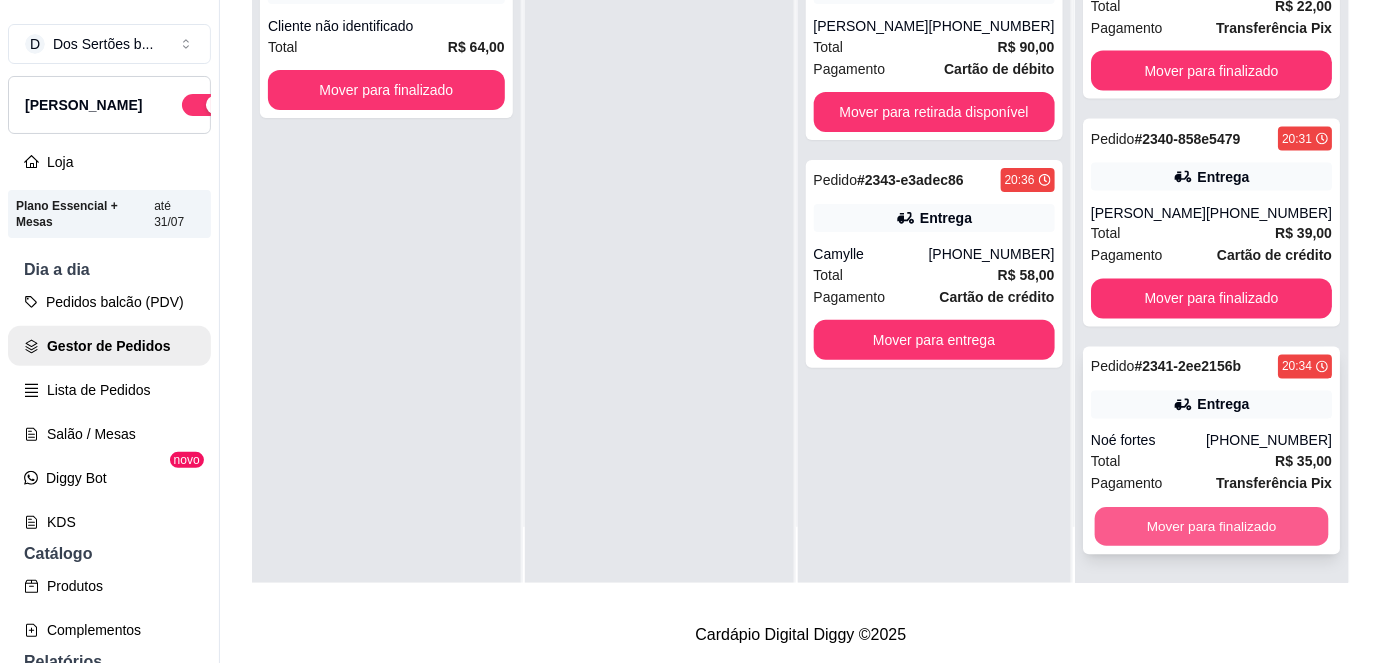 click on "Mover para finalizado" at bounding box center (1211, 527) 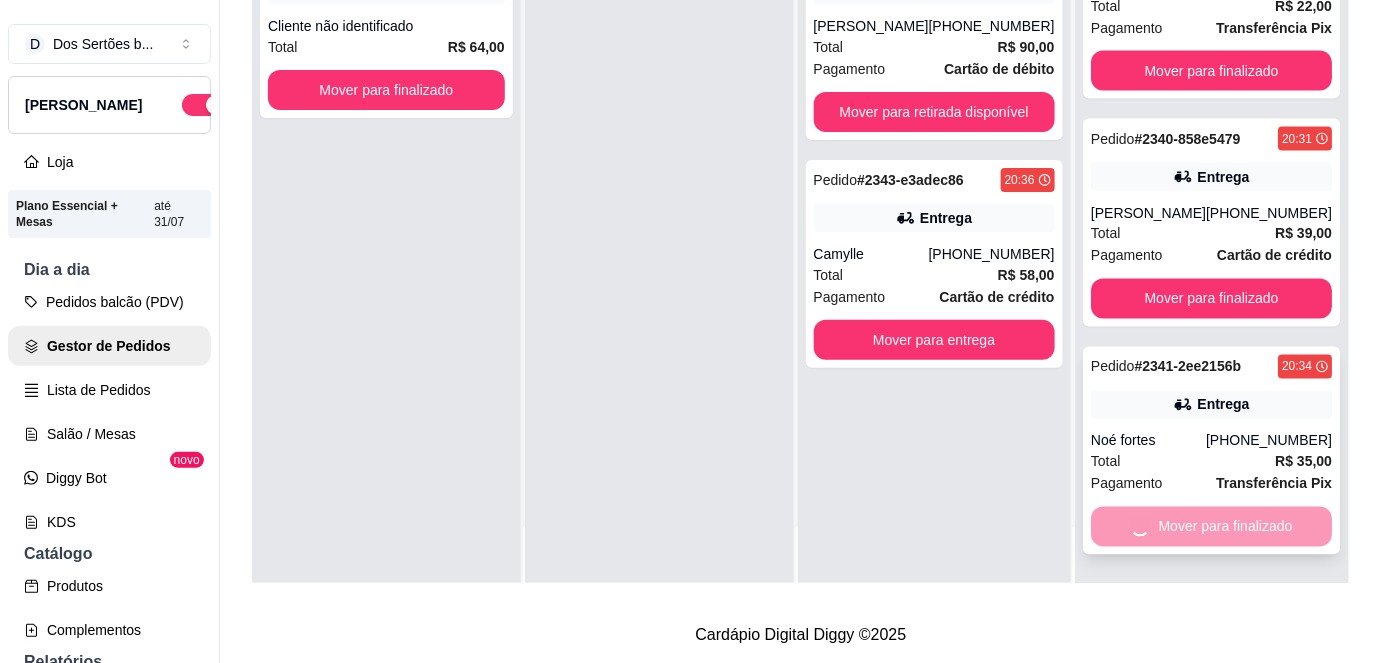 scroll, scrollTop: 744, scrollLeft: 0, axis: vertical 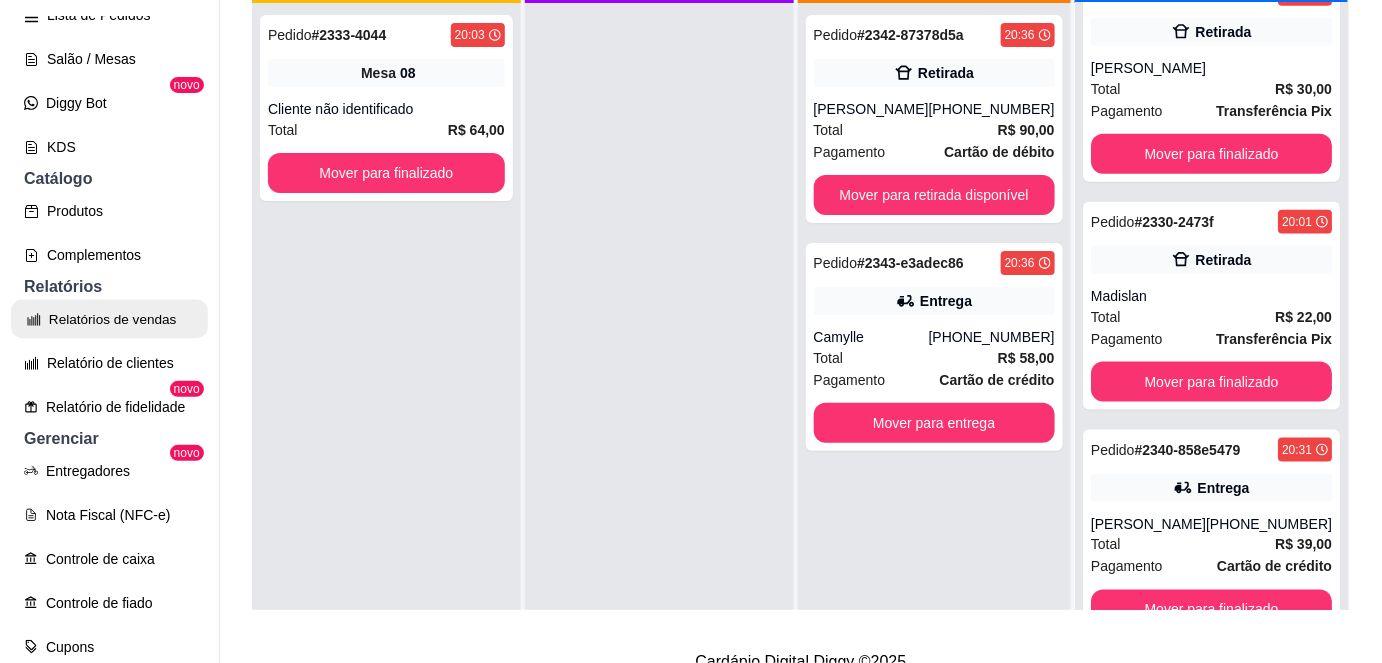 click on "Relatórios de vendas" at bounding box center (109, 319) 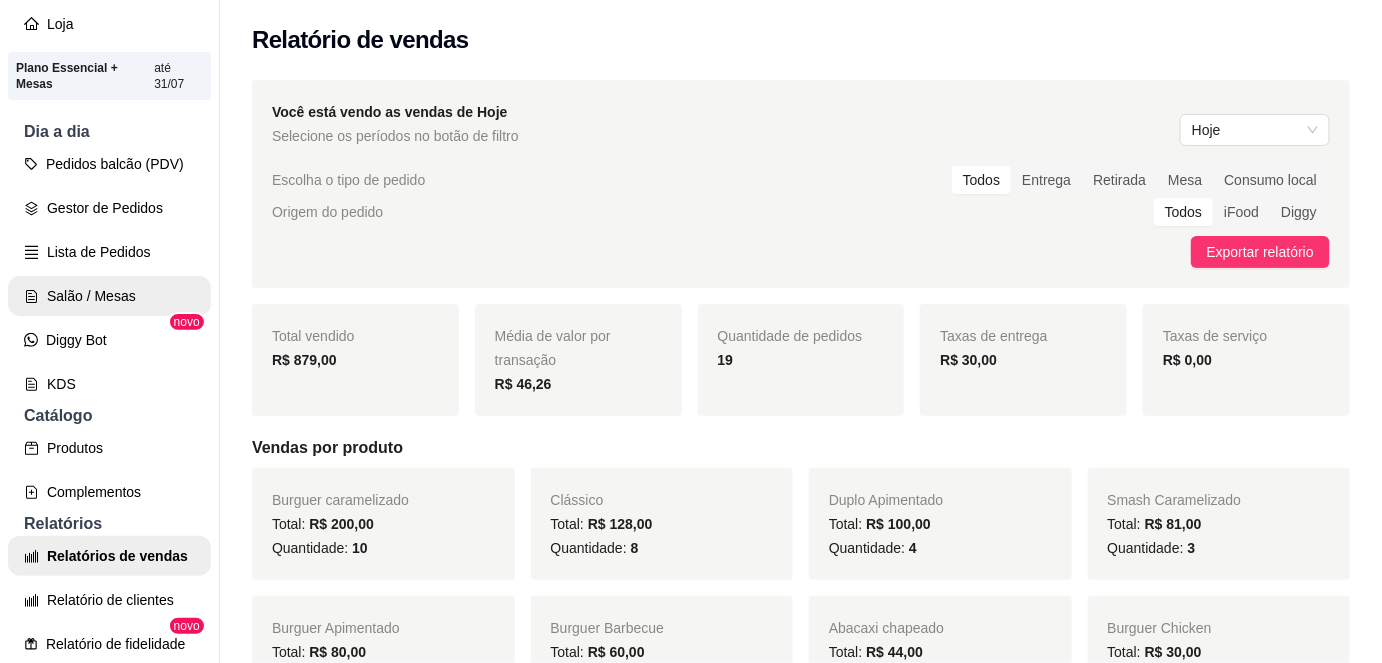 scroll, scrollTop: 138, scrollLeft: 0, axis: vertical 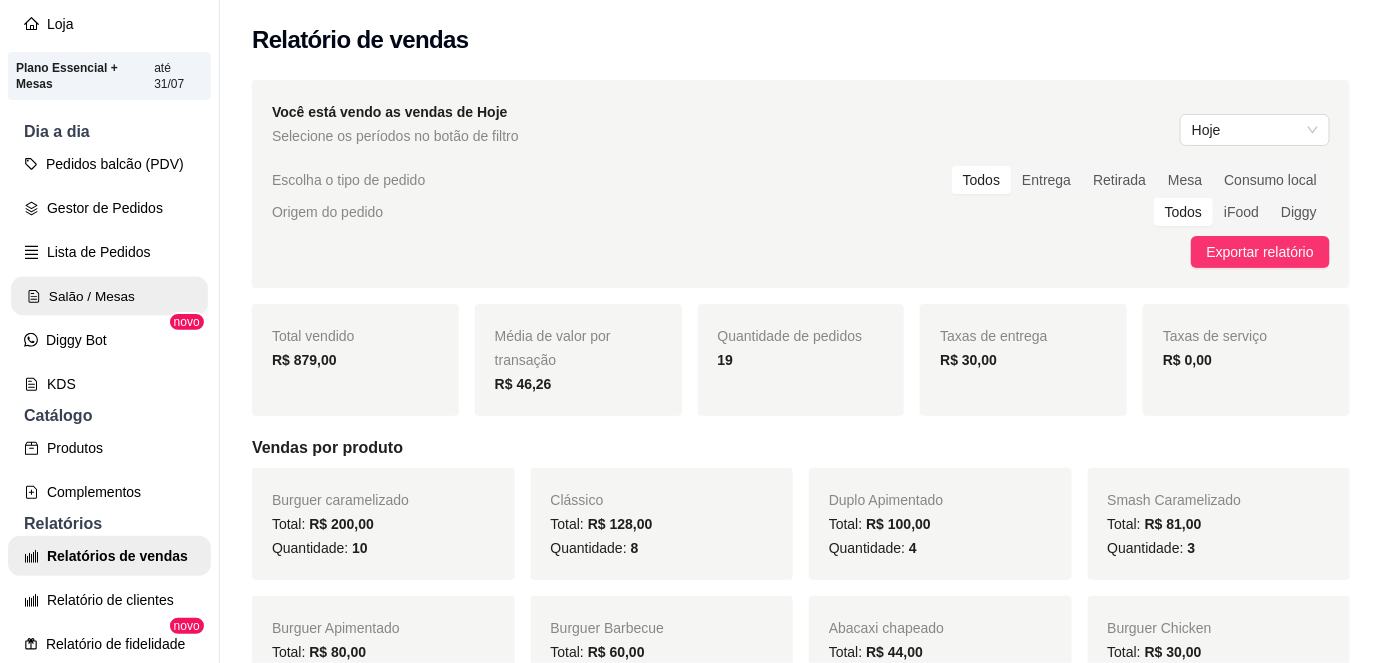 click on "Salão / Mesas" at bounding box center (109, 296) 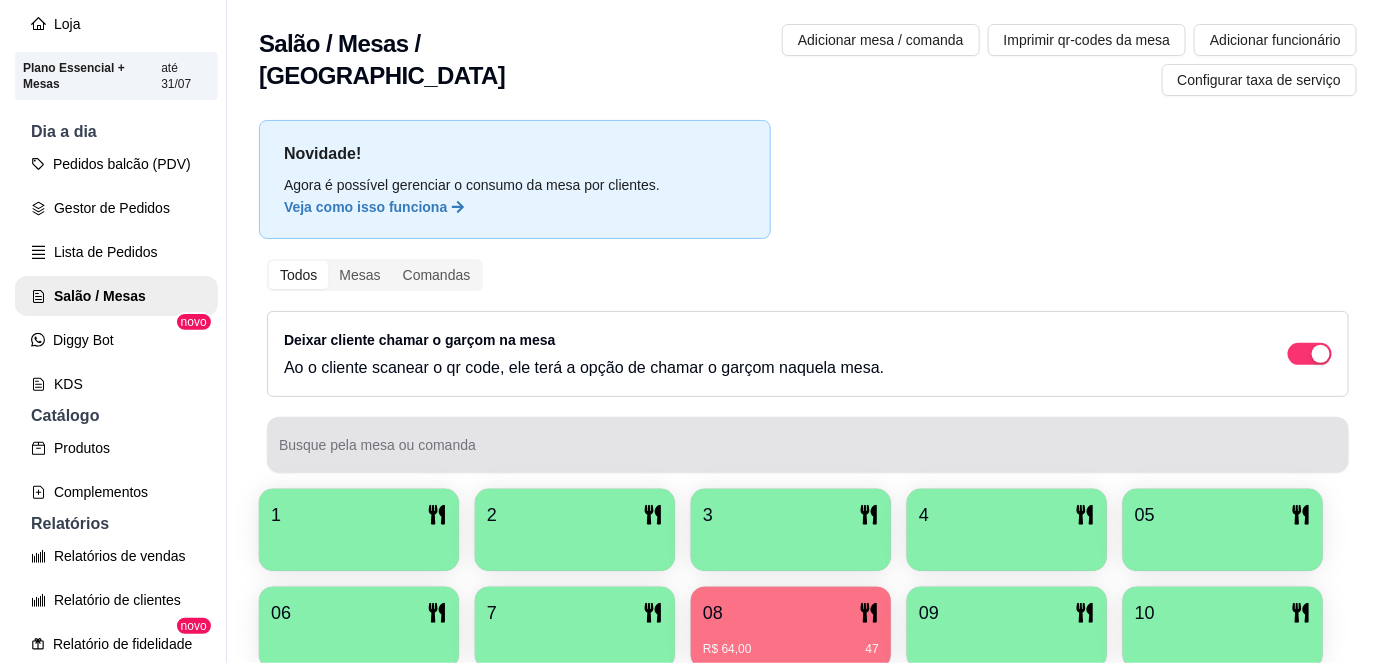 scroll, scrollTop: 156, scrollLeft: 0, axis: vertical 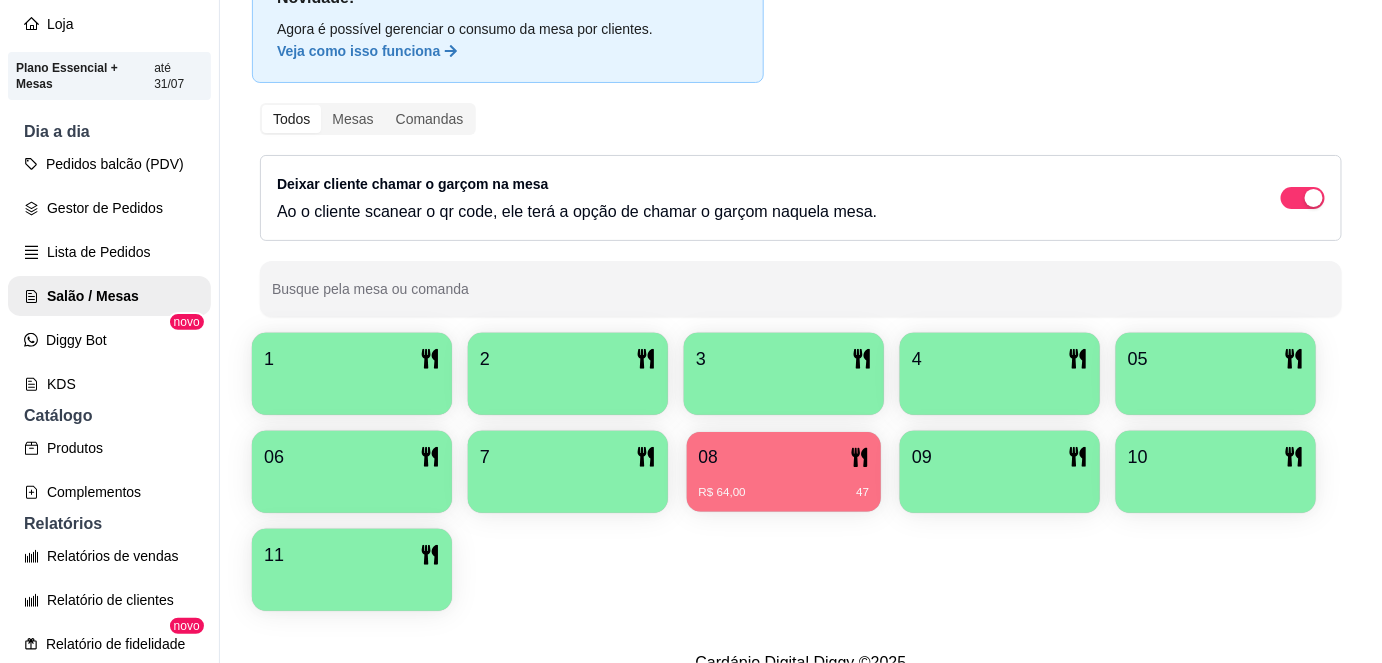 click on "08 R$ 64,00 47" at bounding box center [784, 472] 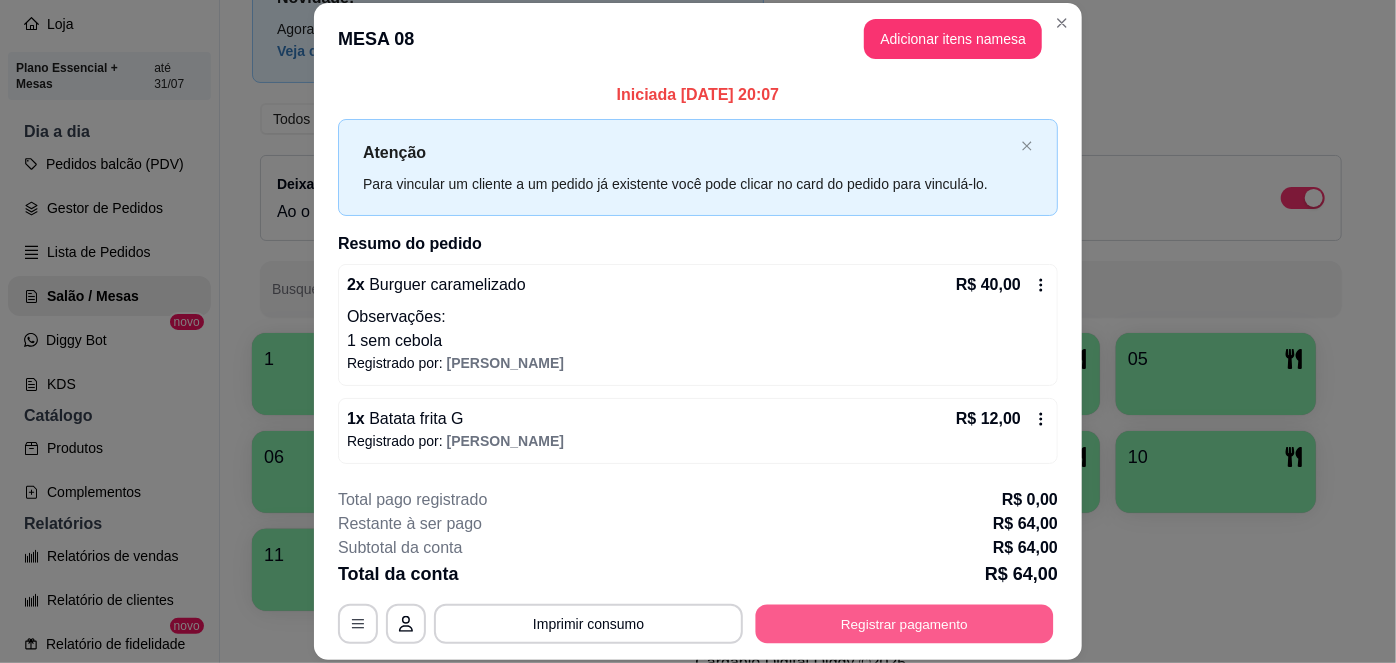 click on "Registrar pagamento" at bounding box center [905, 623] 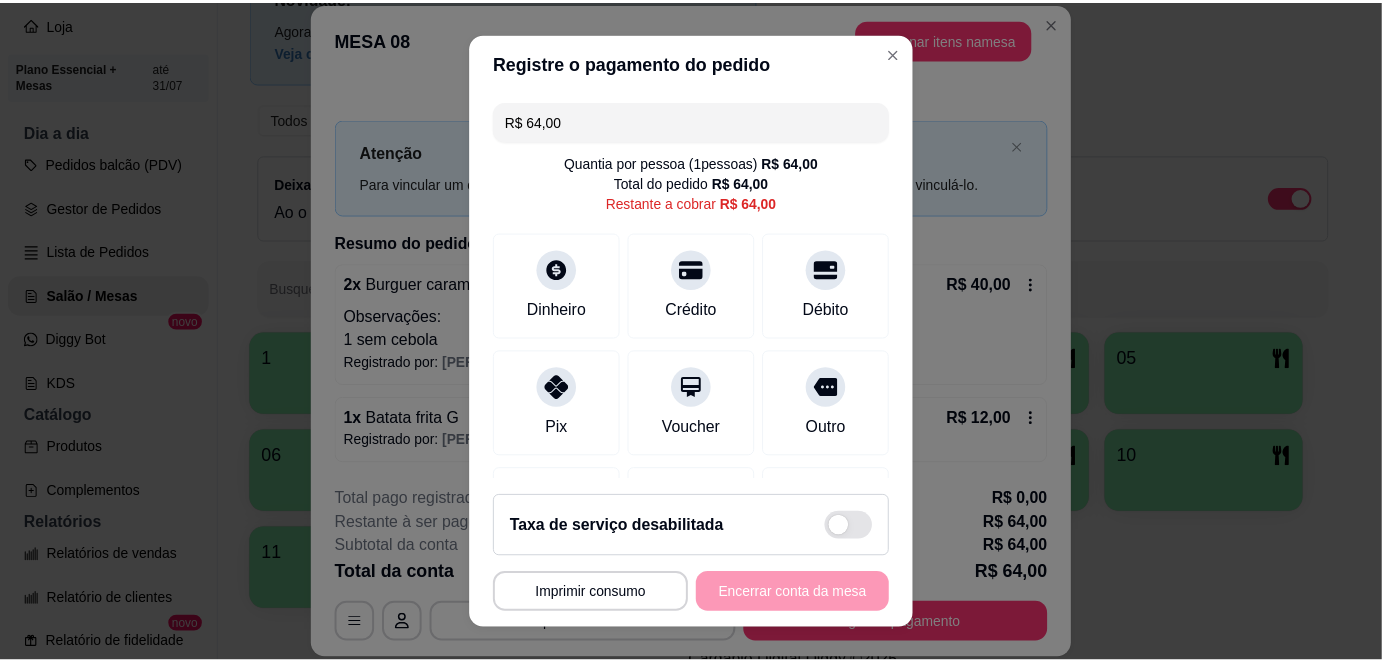 scroll, scrollTop: 30, scrollLeft: 0, axis: vertical 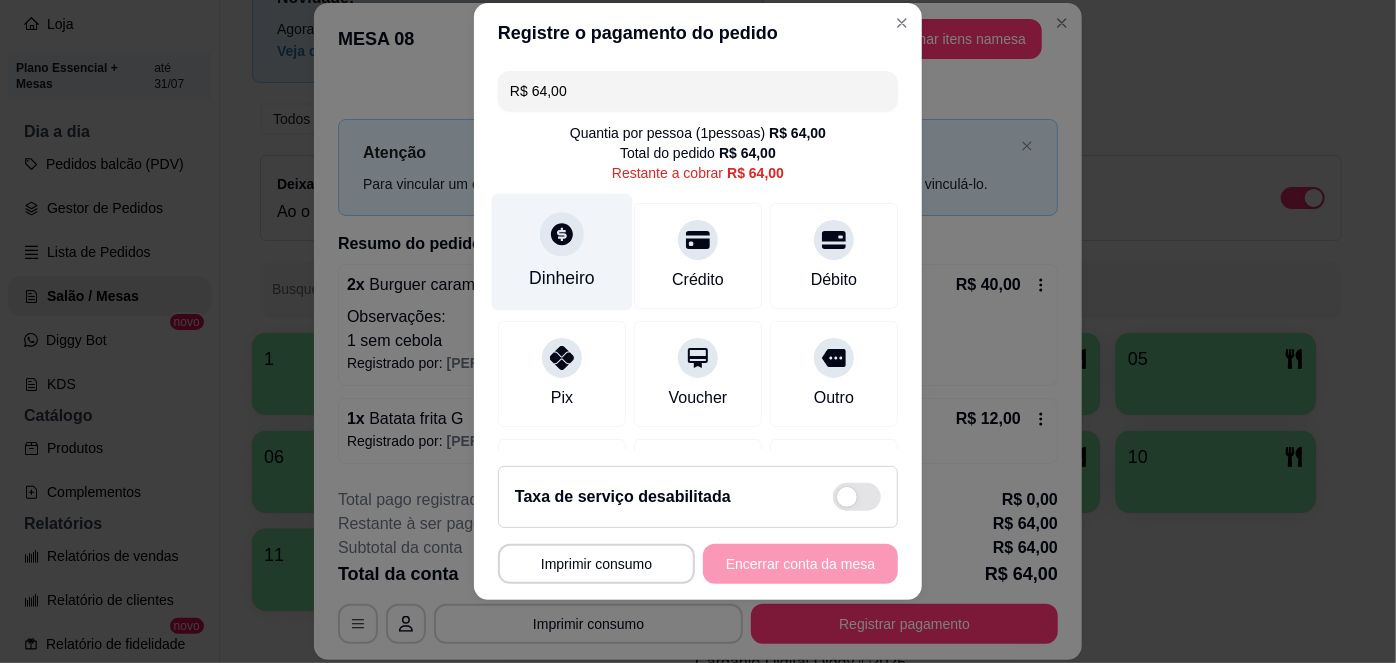 click on "Dinheiro" at bounding box center (562, 252) 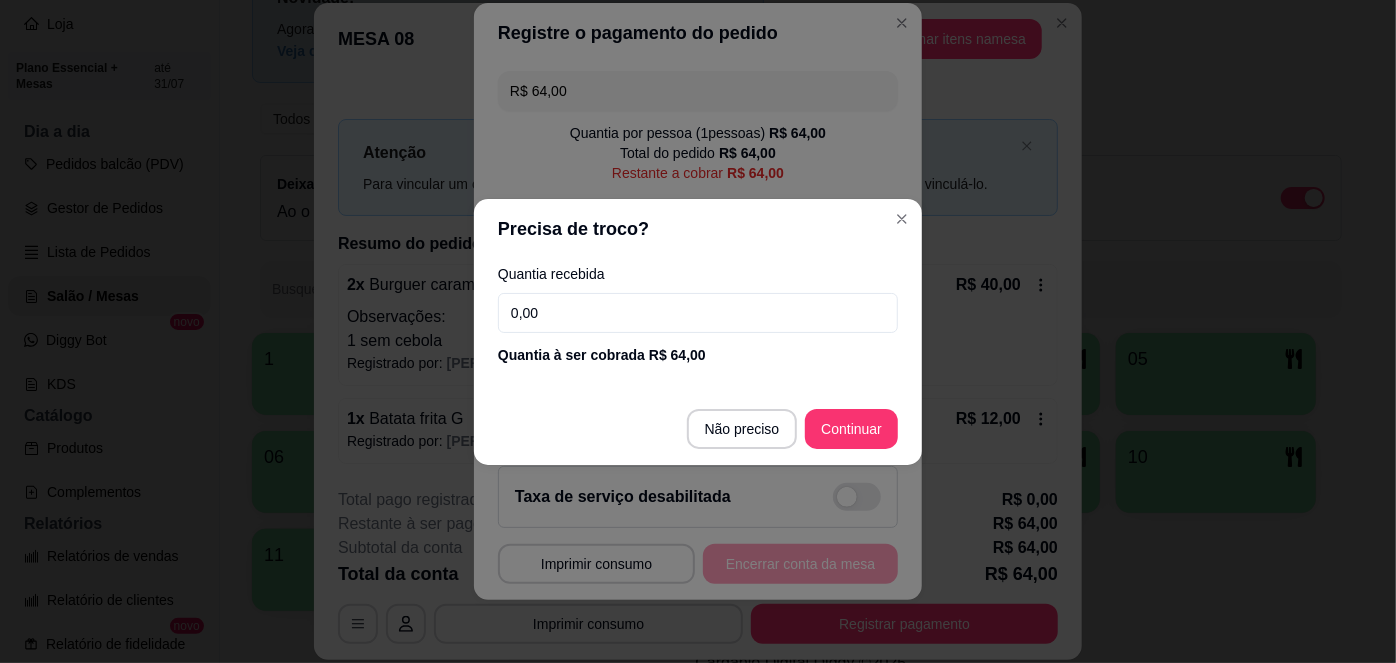 click on "0,00" at bounding box center [698, 313] 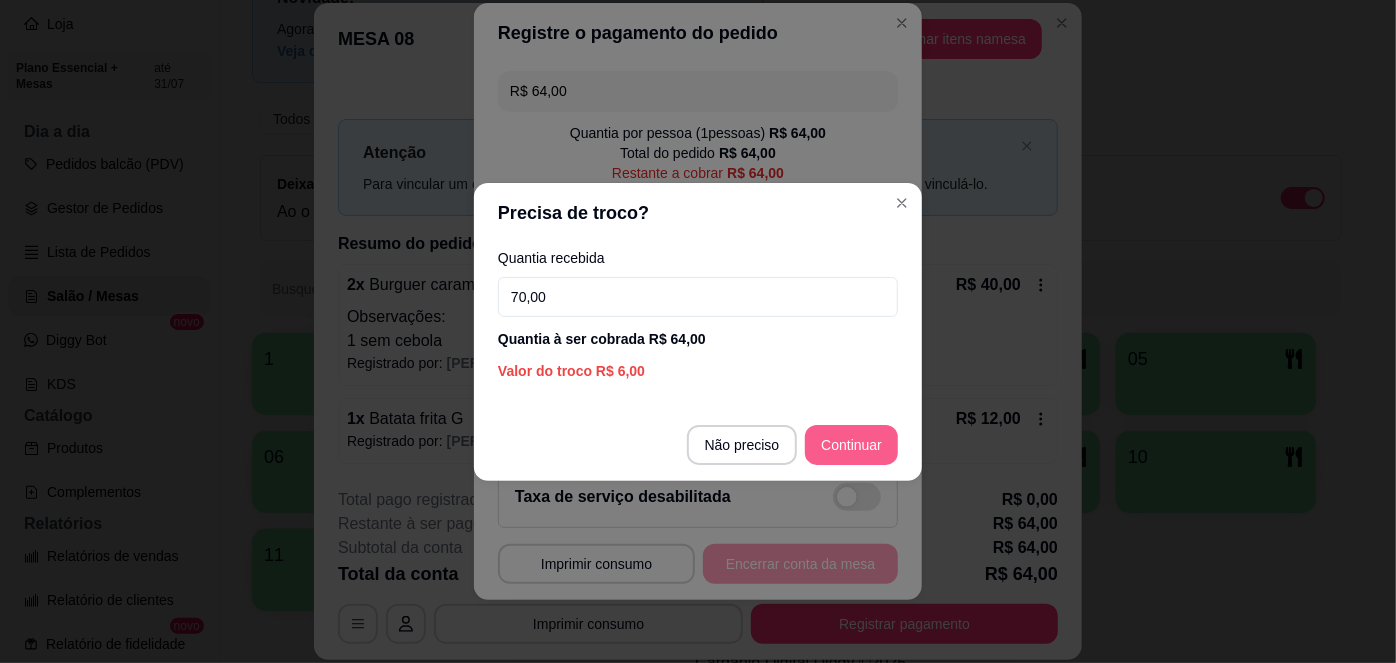 type on "70,00" 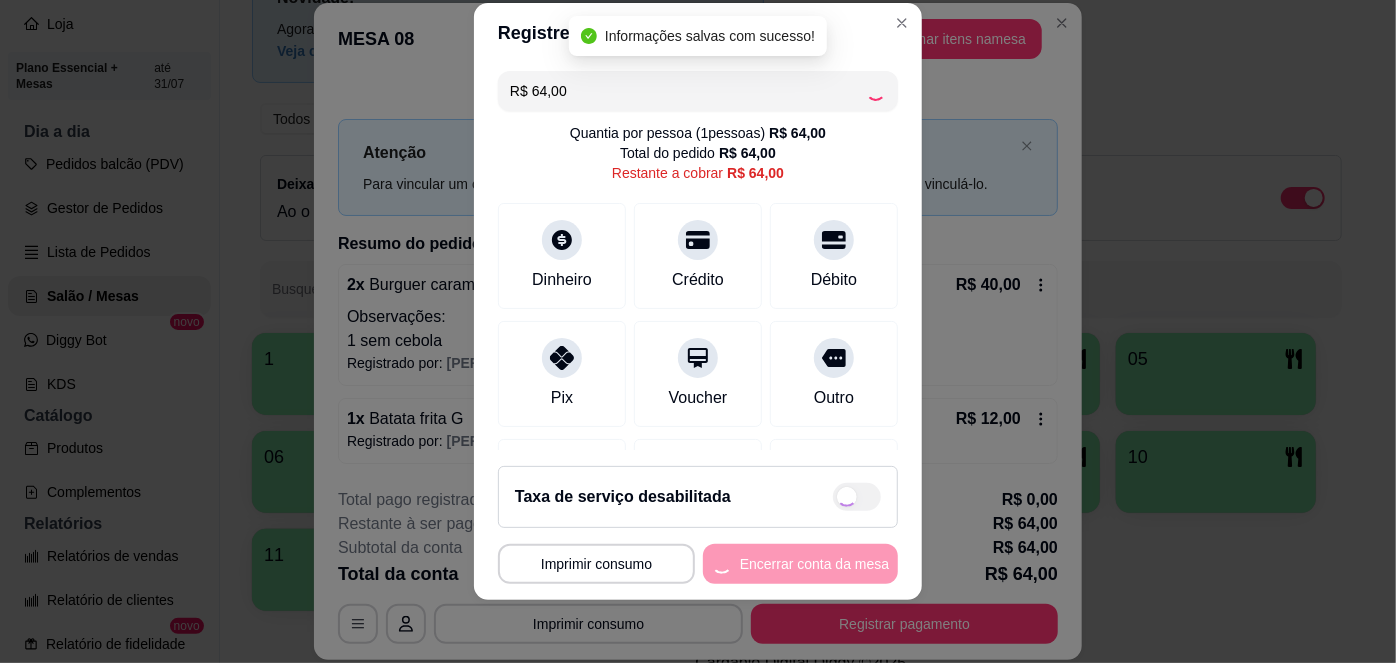 type on "R$ 0,00" 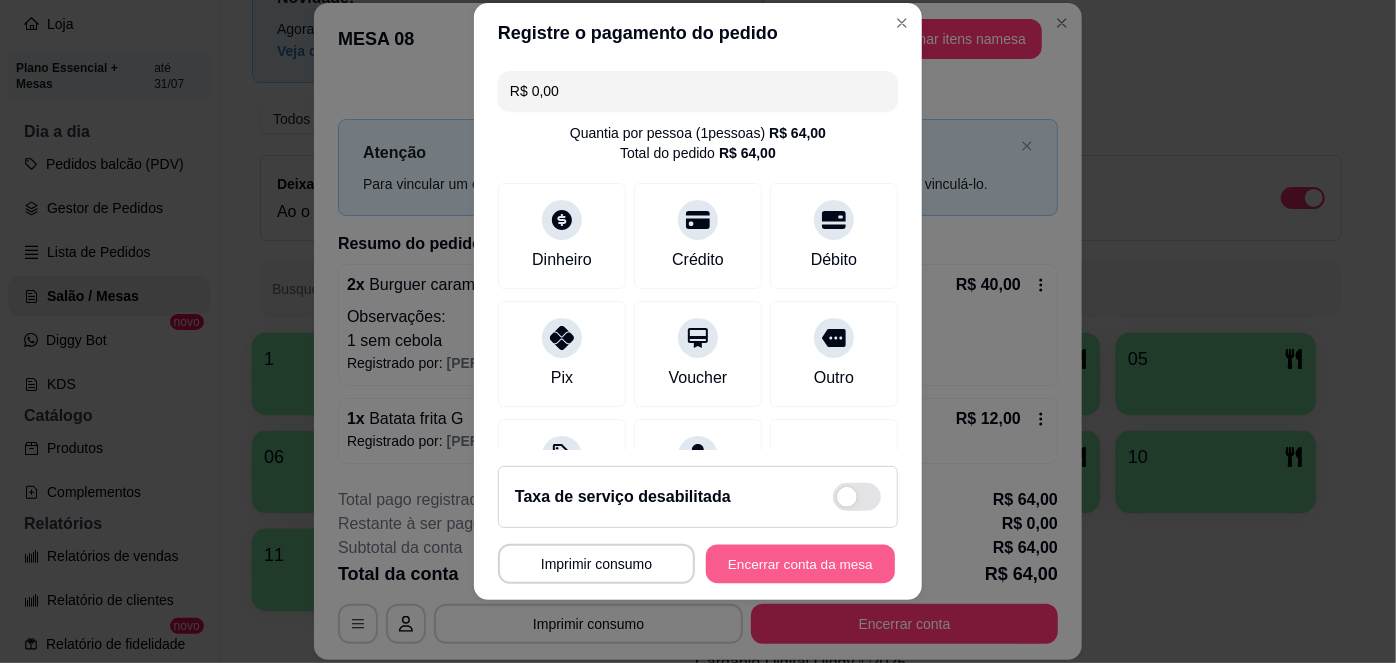 click on "Encerrar conta da mesa" at bounding box center [800, 563] 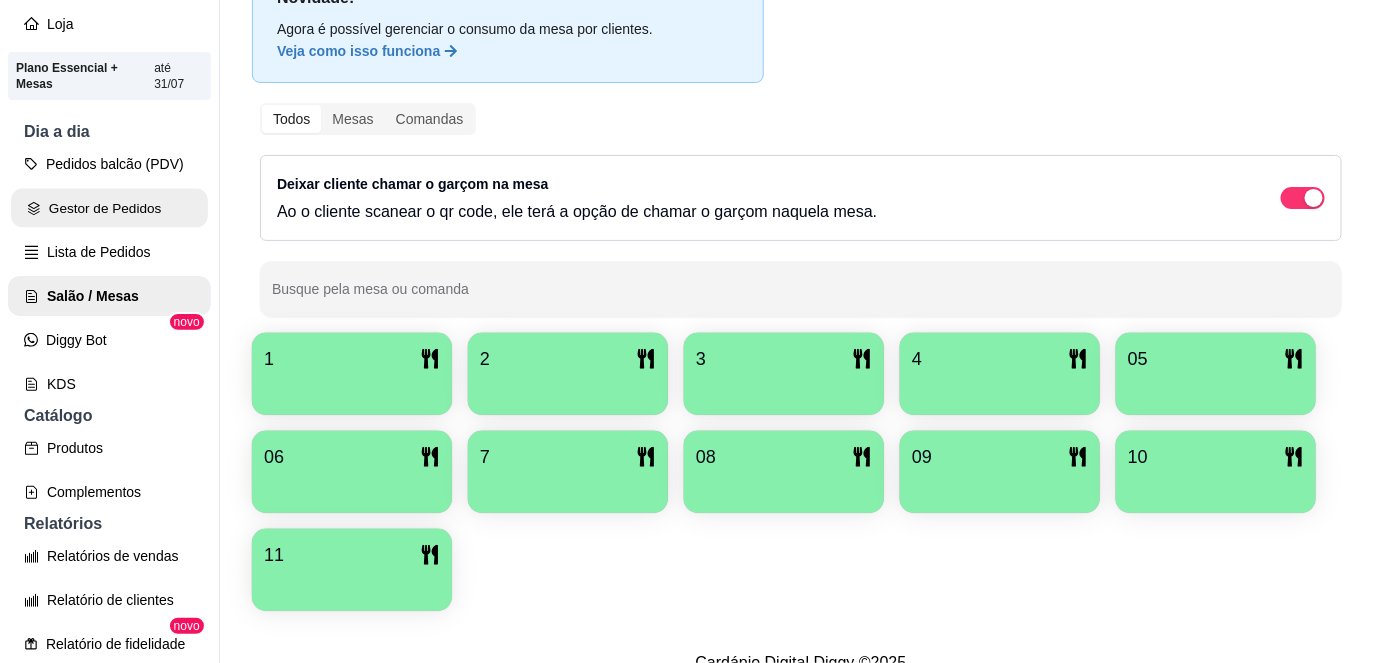 click on "Gestor de Pedidos" at bounding box center (109, 208) 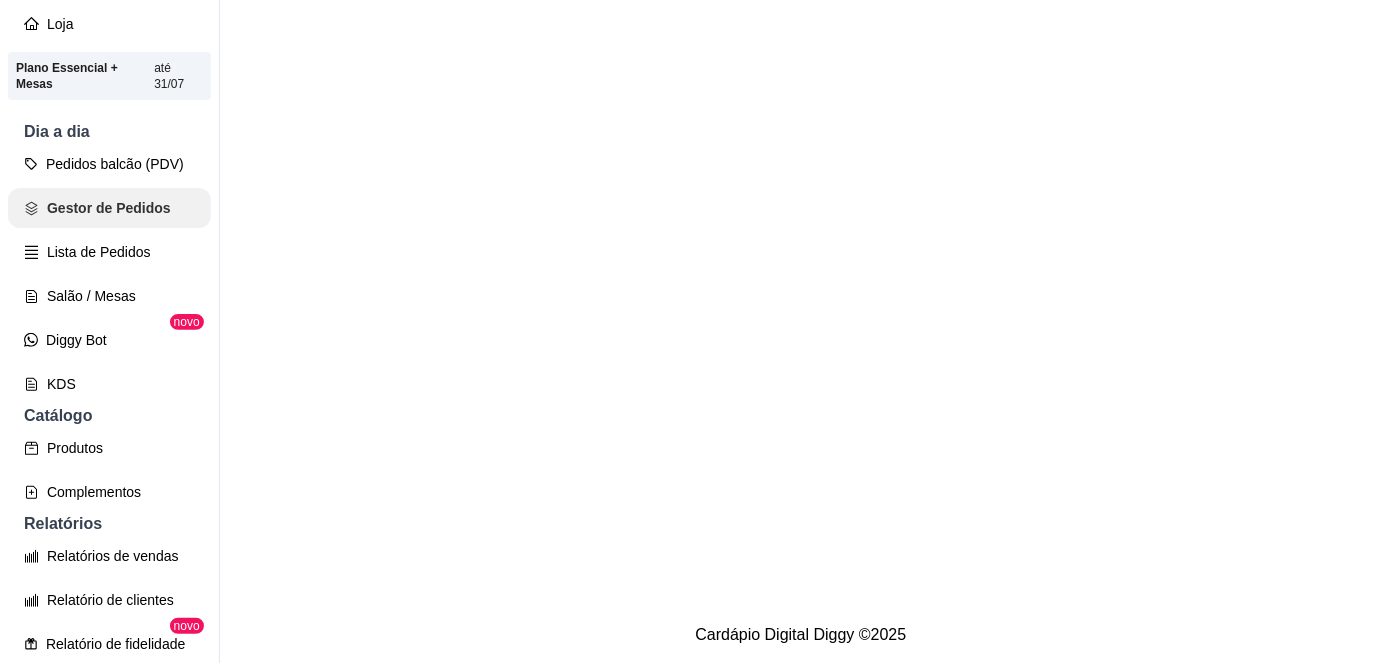 scroll, scrollTop: 0, scrollLeft: 0, axis: both 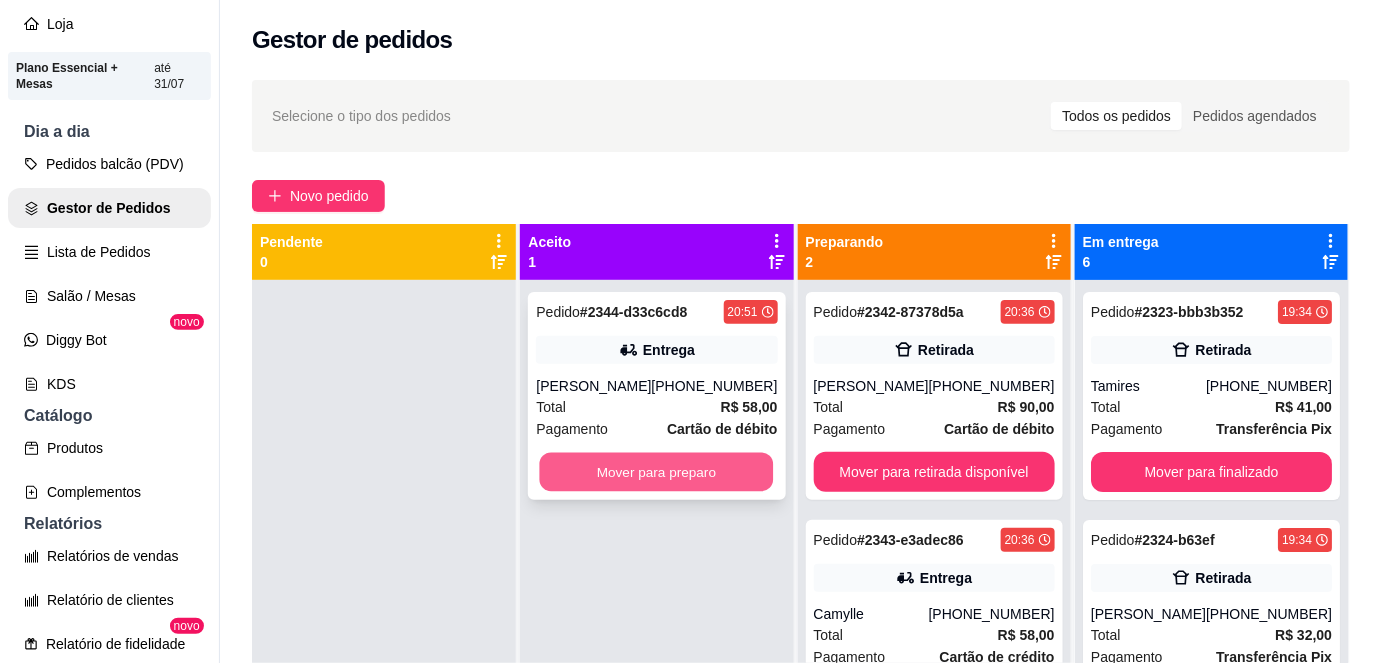 click on "Mover para preparo" at bounding box center (657, 472) 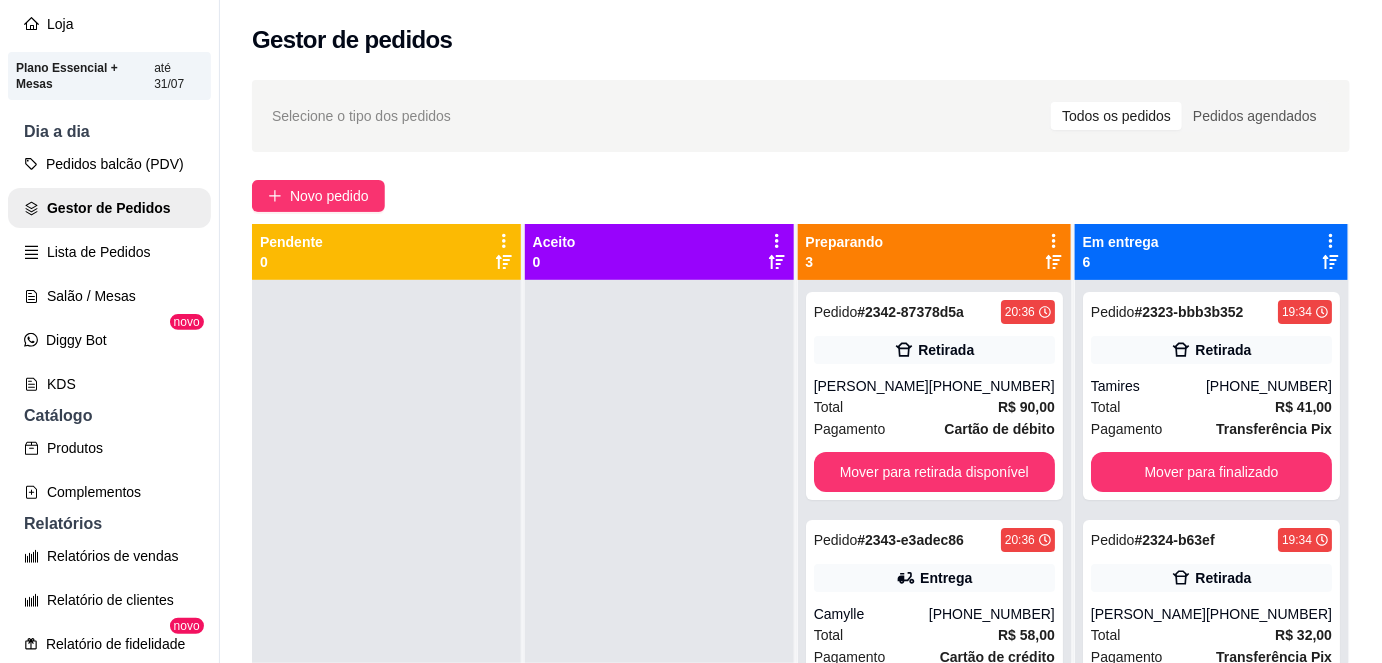 scroll, scrollTop: 56, scrollLeft: 0, axis: vertical 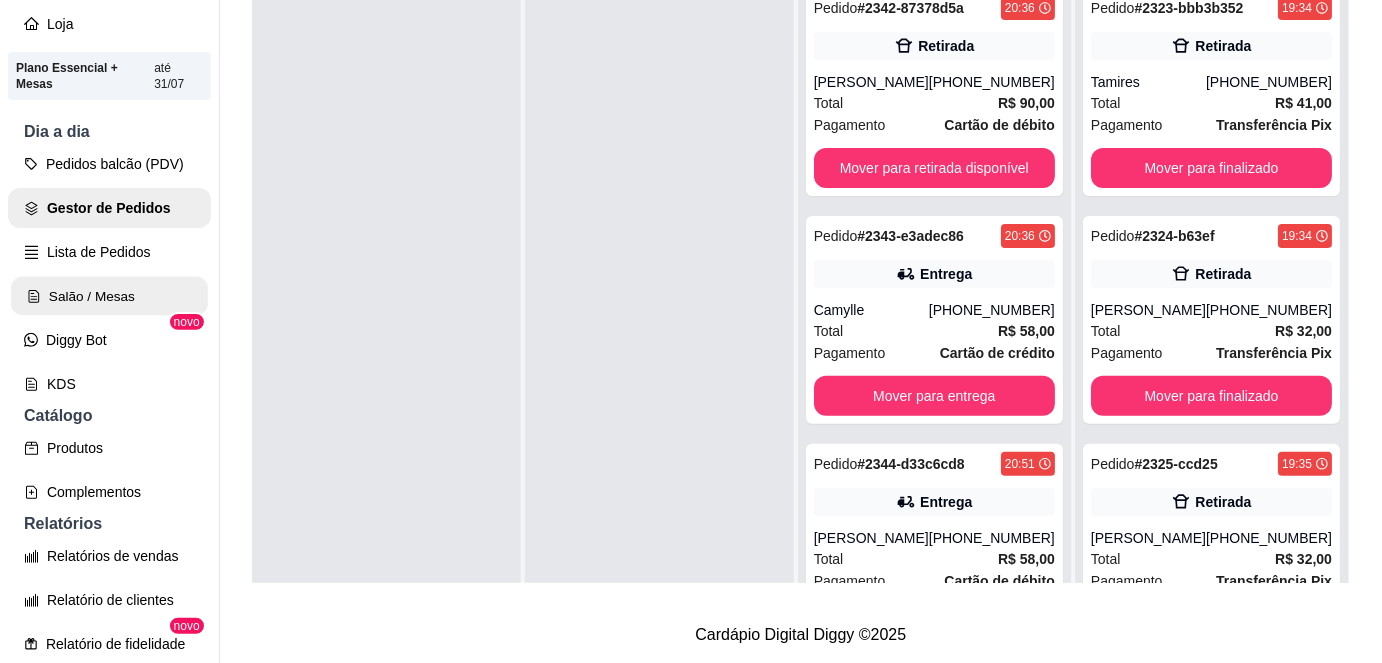 click on "Salão / Mesas" at bounding box center [109, 296] 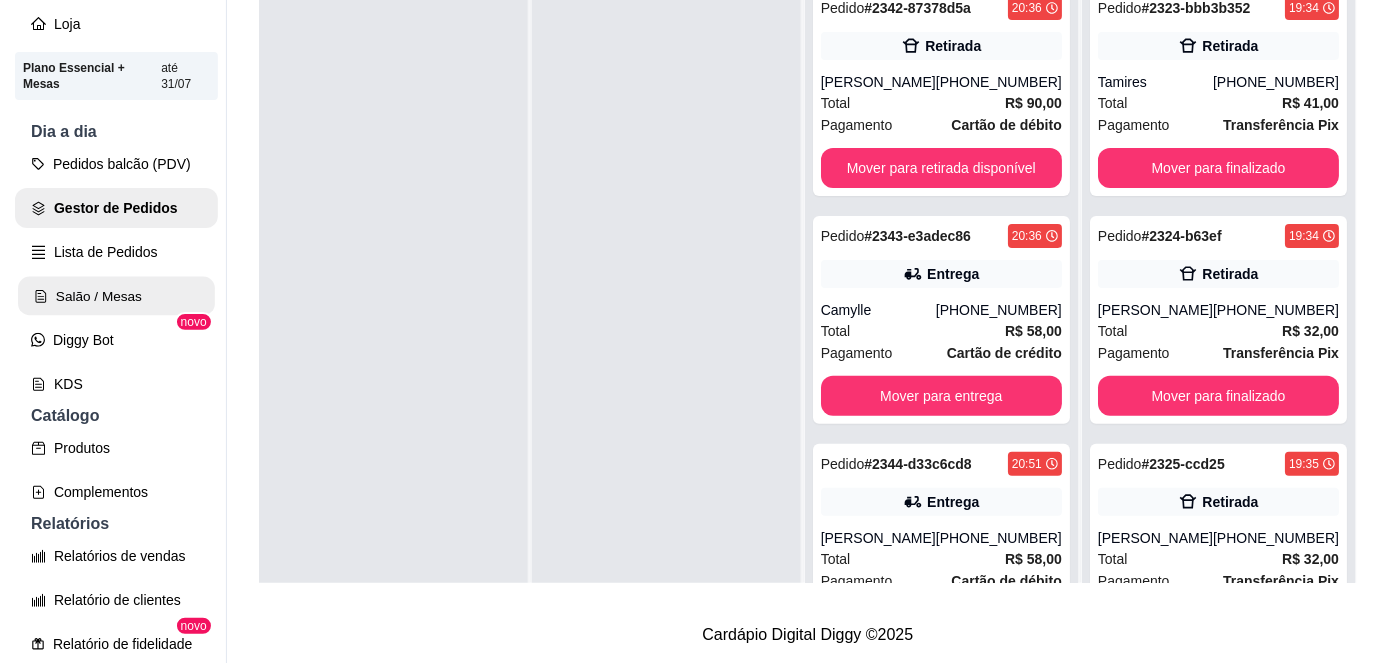 scroll, scrollTop: 0, scrollLeft: 0, axis: both 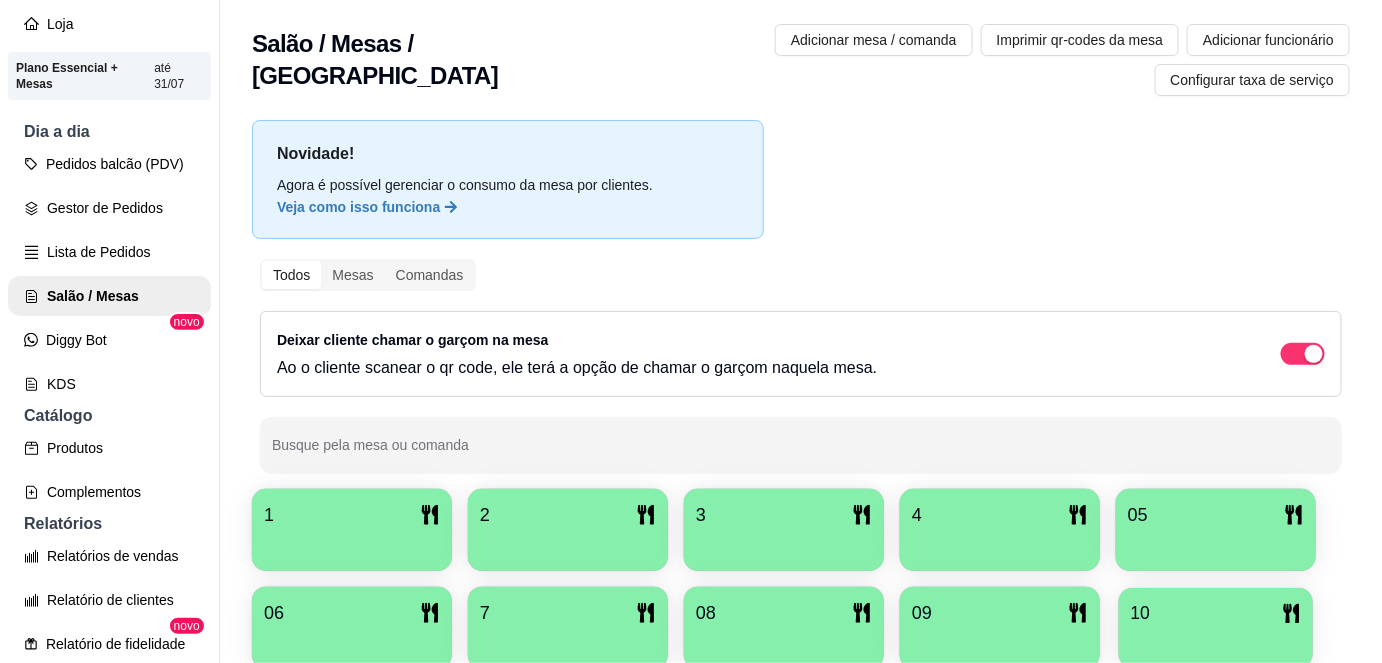 click on "10" at bounding box center [1216, 613] 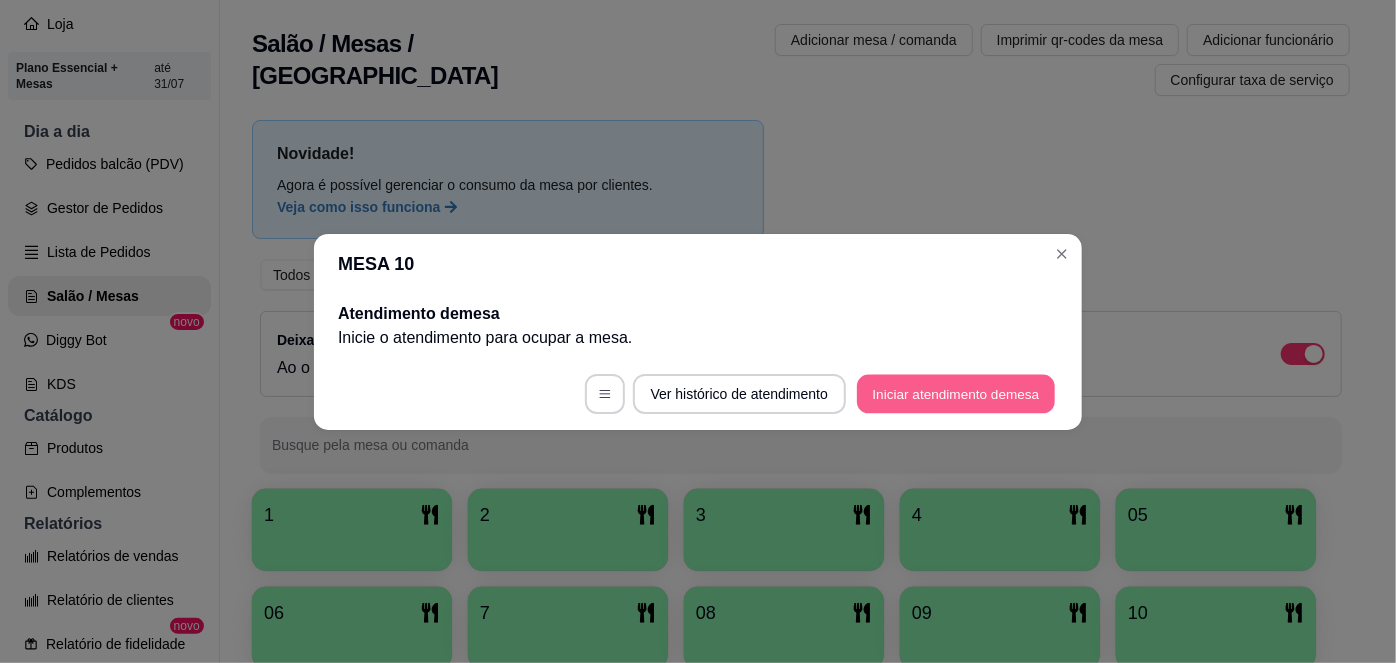 click on "Iniciar atendimento de  mesa" at bounding box center (956, 393) 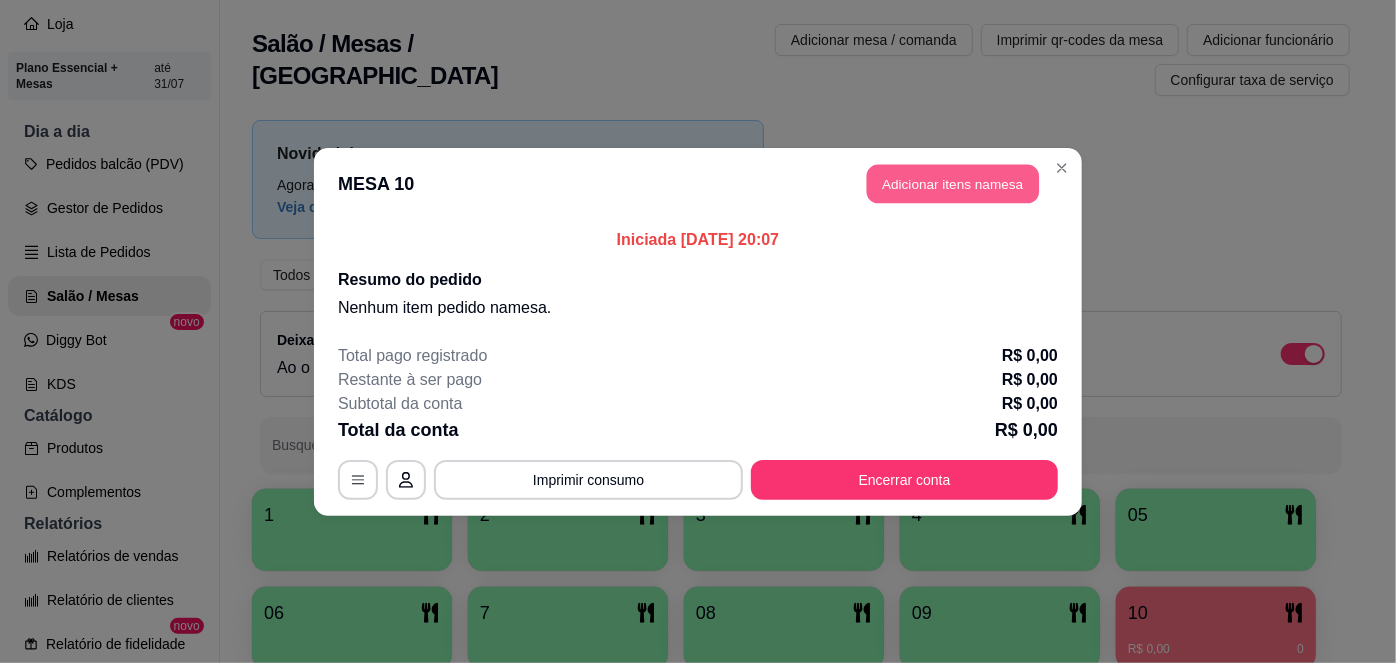 click on "Adicionar itens na  mesa" at bounding box center (953, 183) 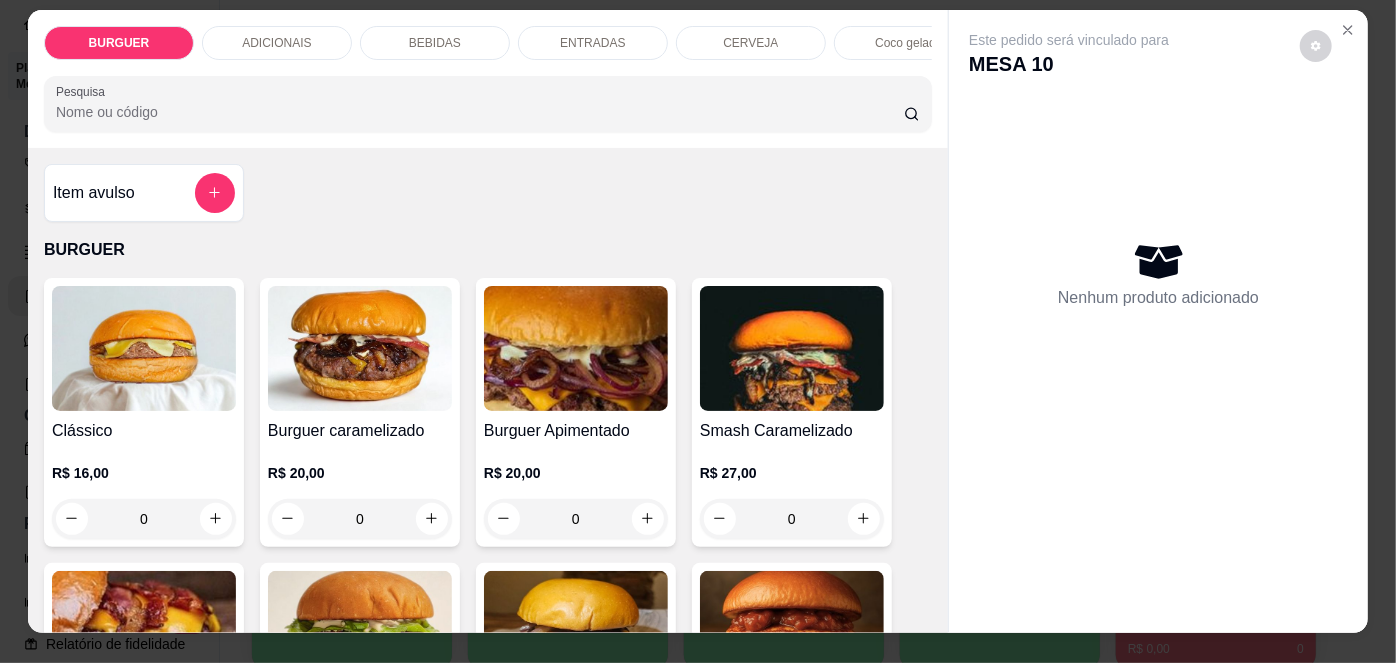 scroll, scrollTop: 9, scrollLeft: 2, axis: both 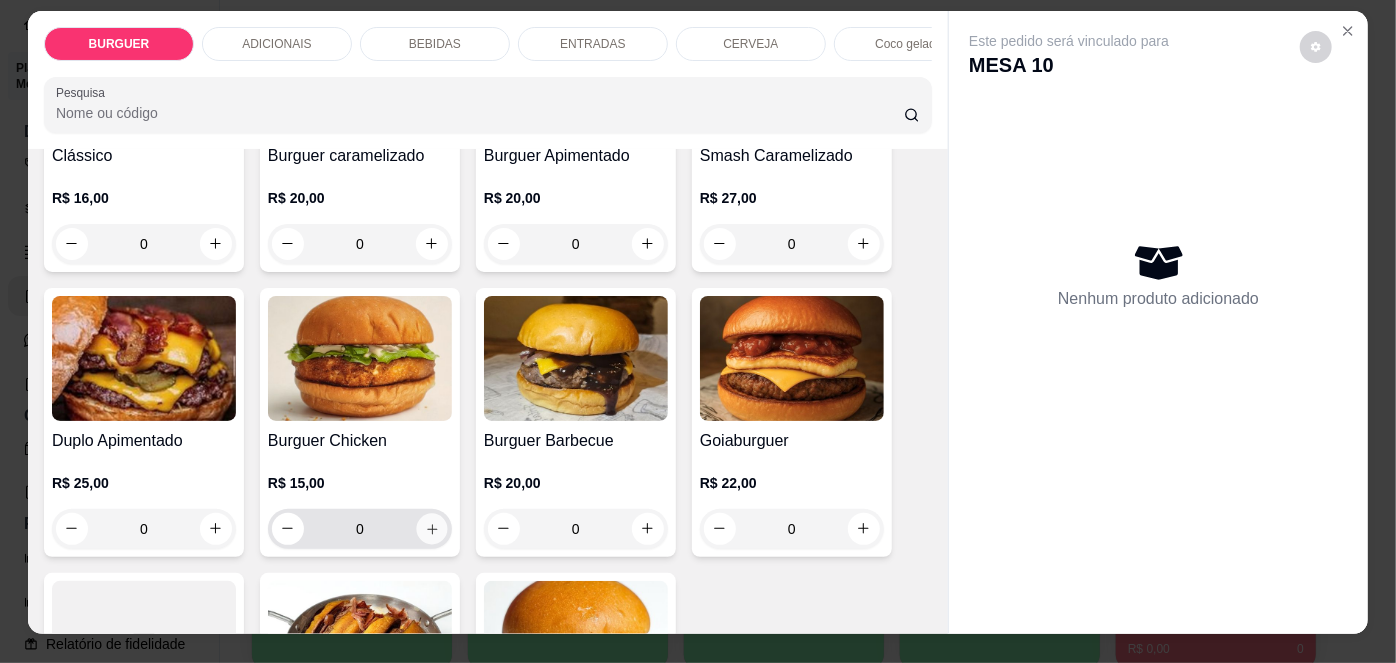click 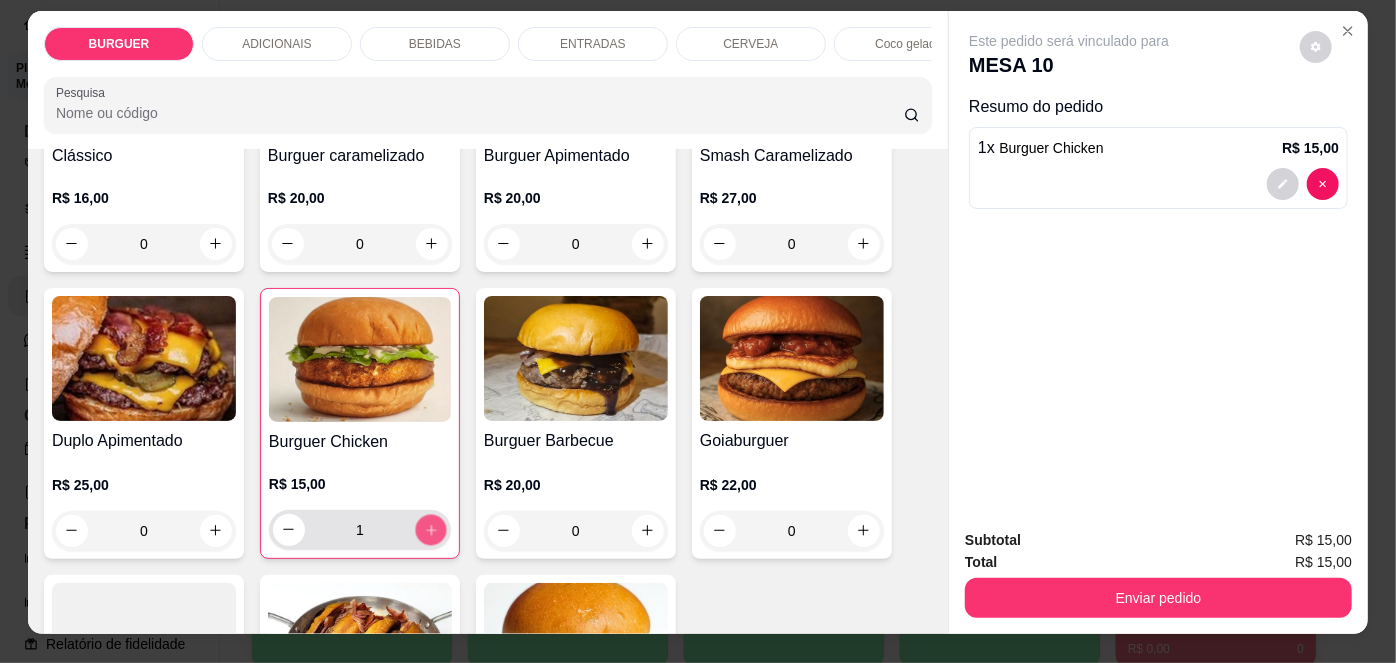 click 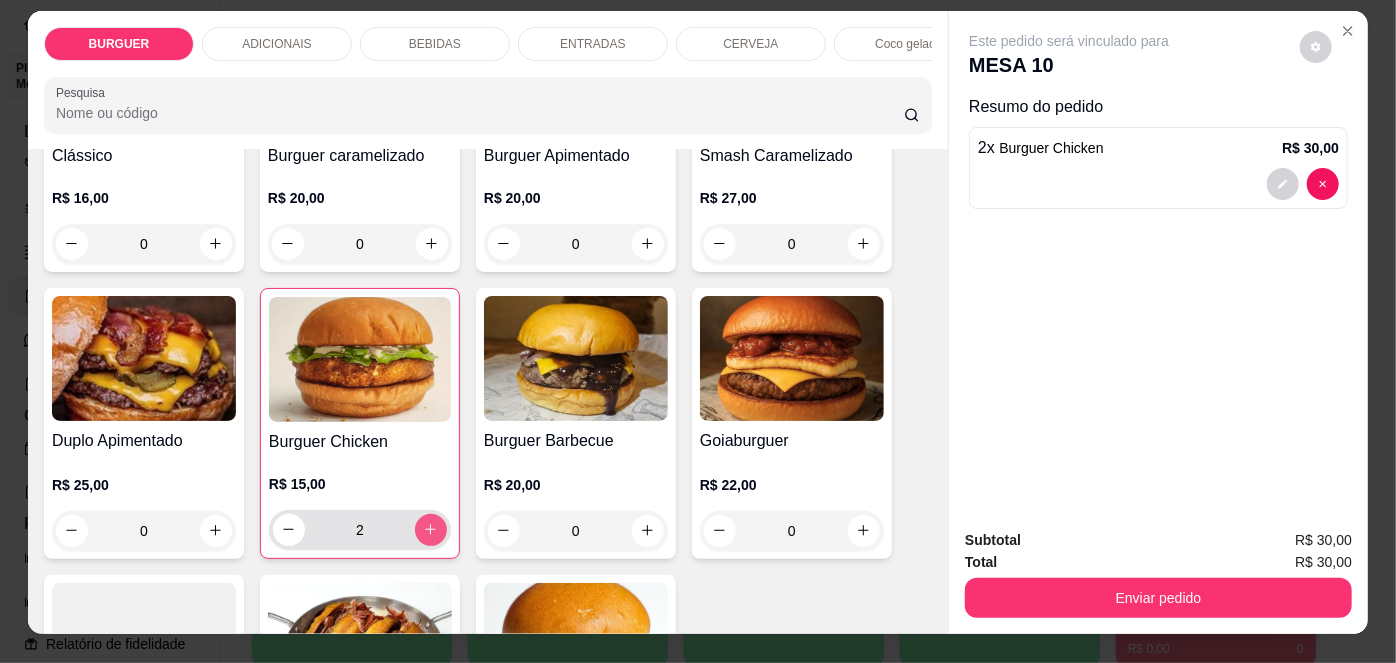 click 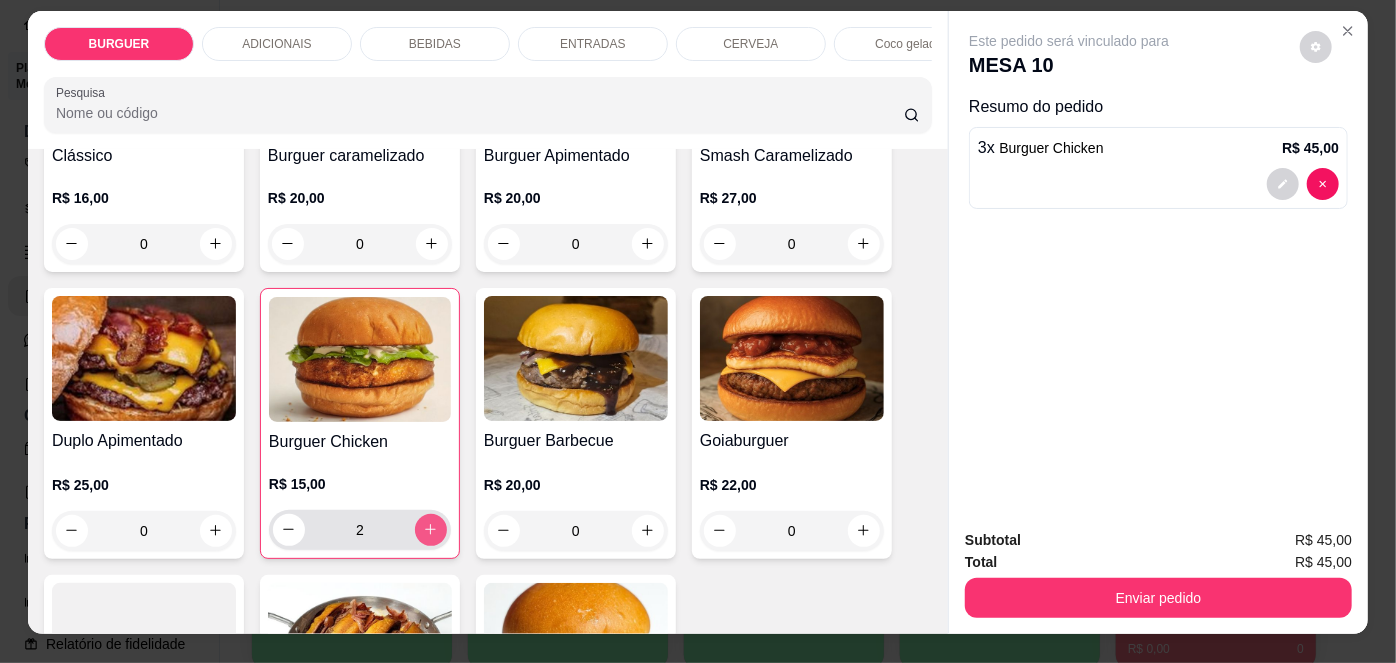 type on "3" 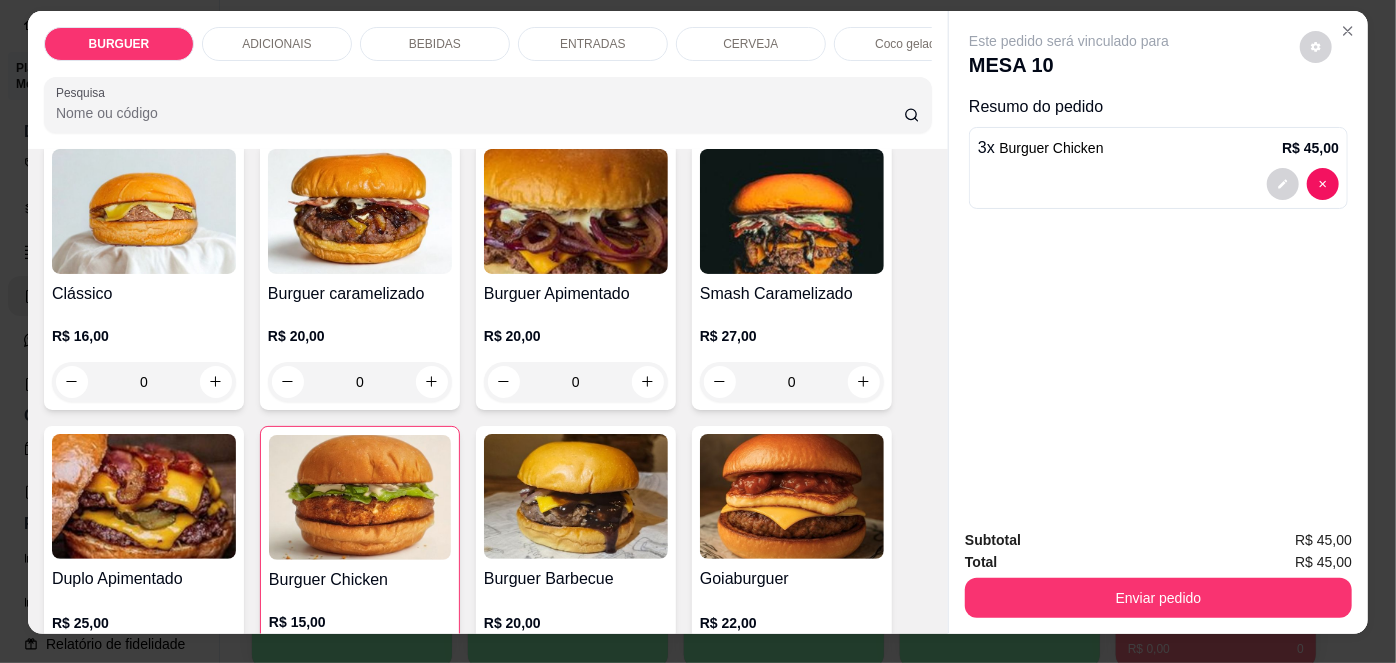 scroll, scrollTop: 137, scrollLeft: 0, axis: vertical 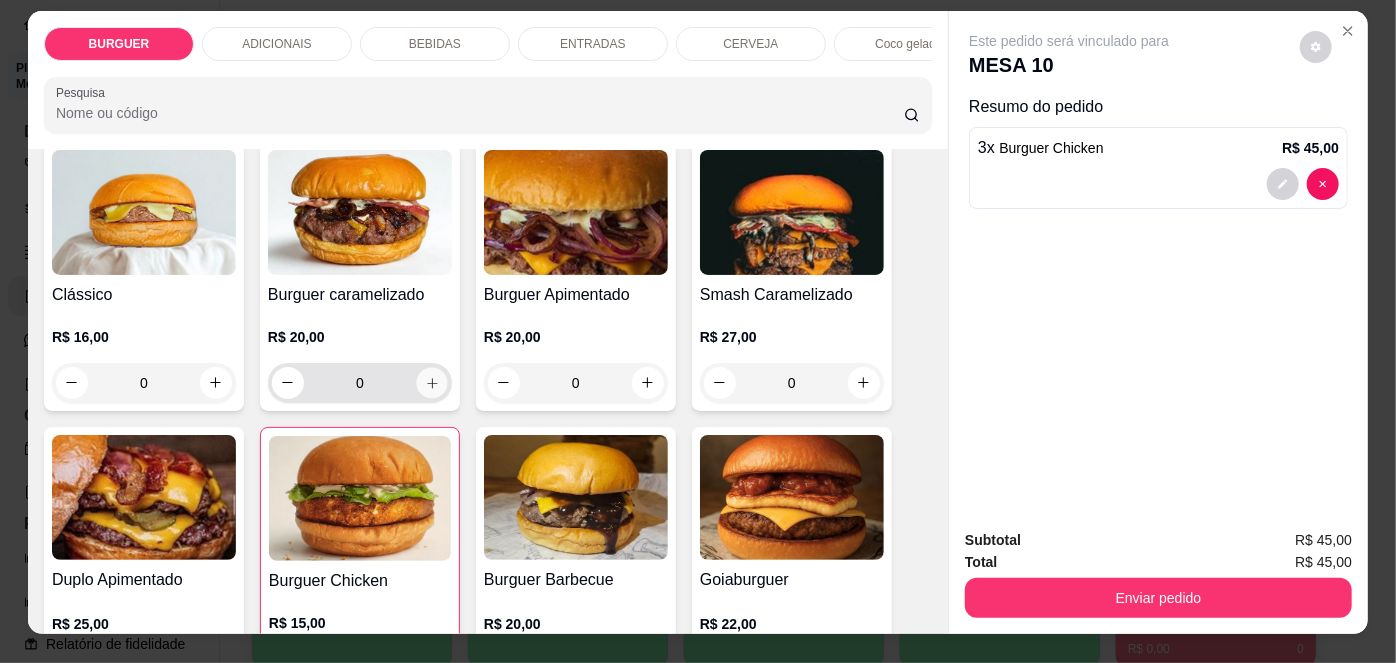 click 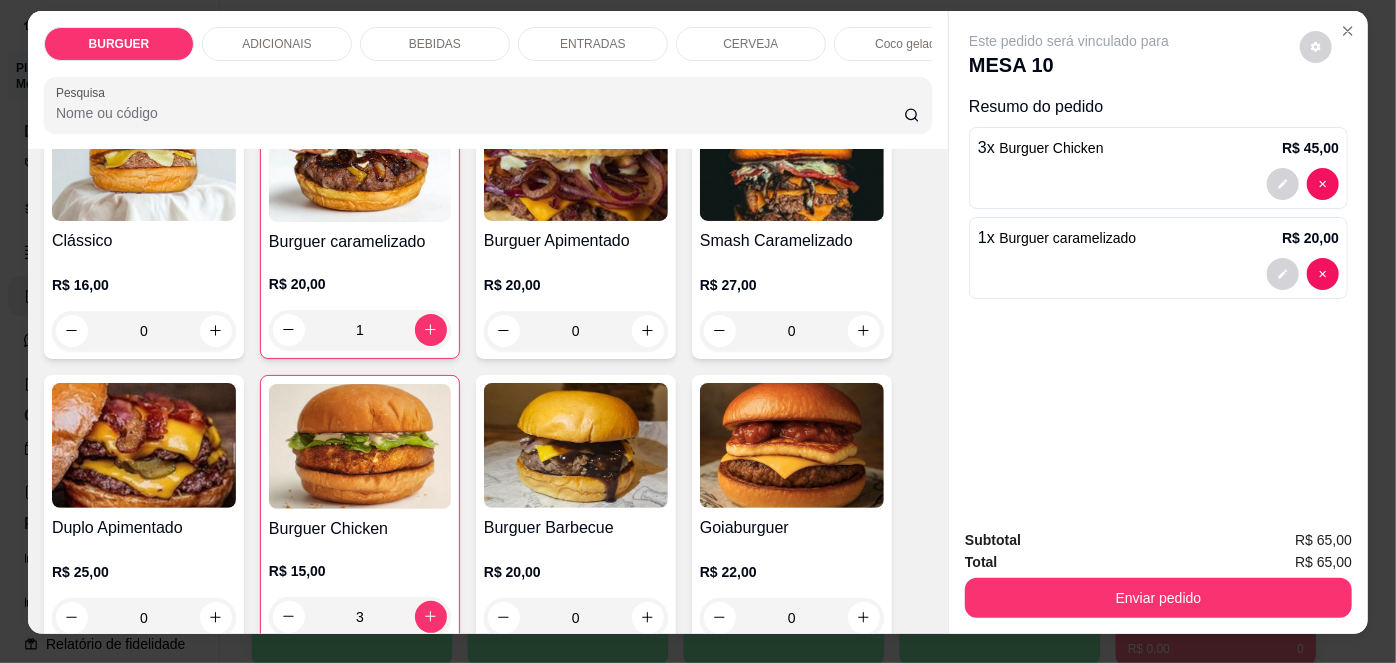 scroll, scrollTop: 254, scrollLeft: 0, axis: vertical 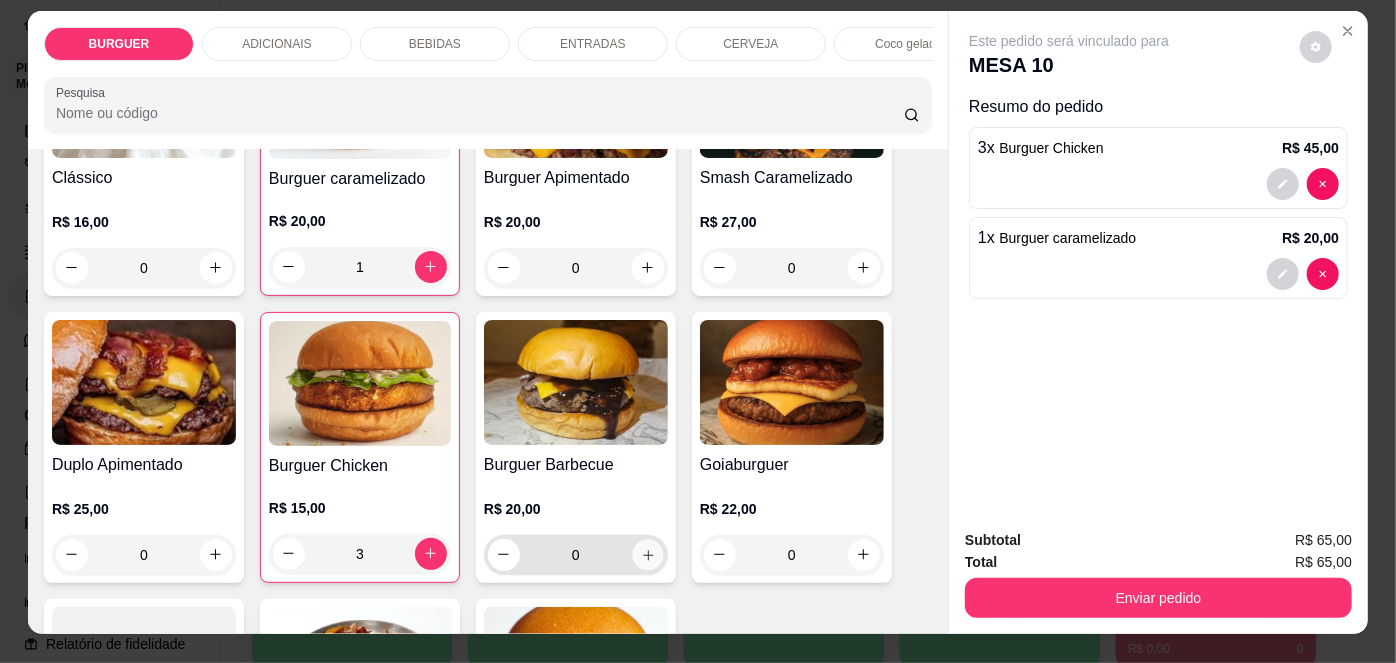 click 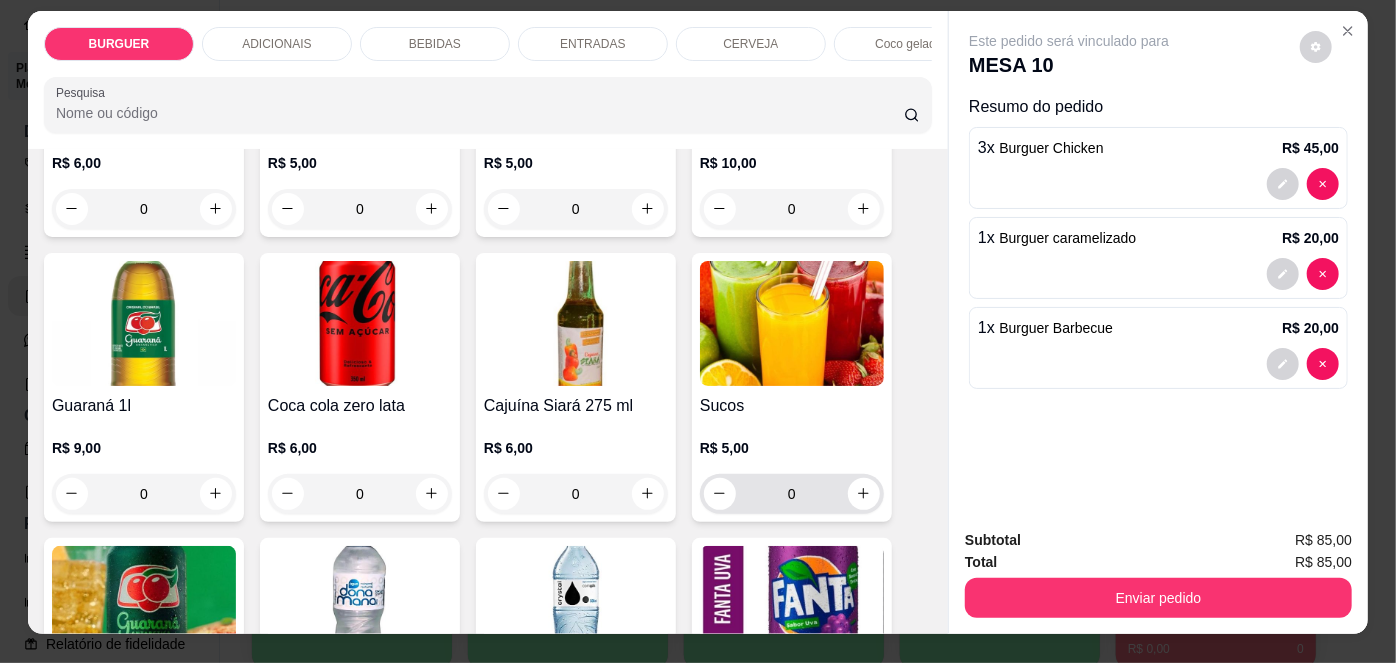 scroll, scrollTop: 1821, scrollLeft: 0, axis: vertical 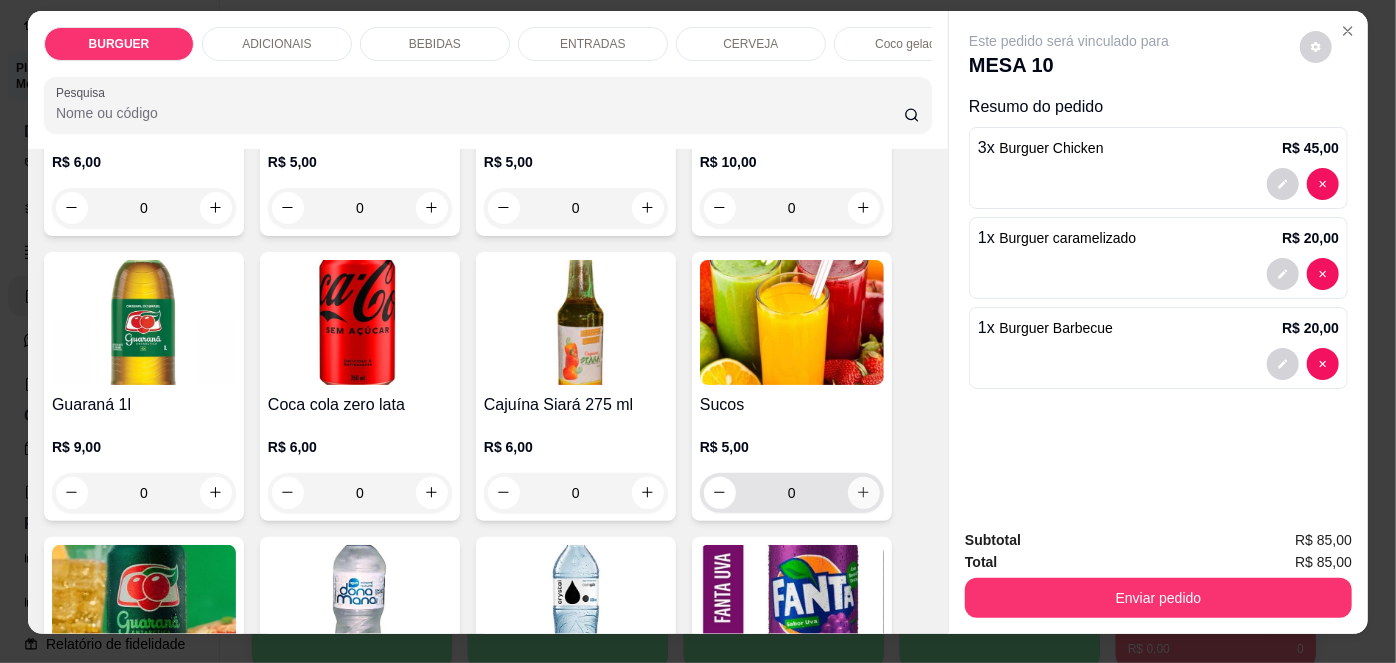 click 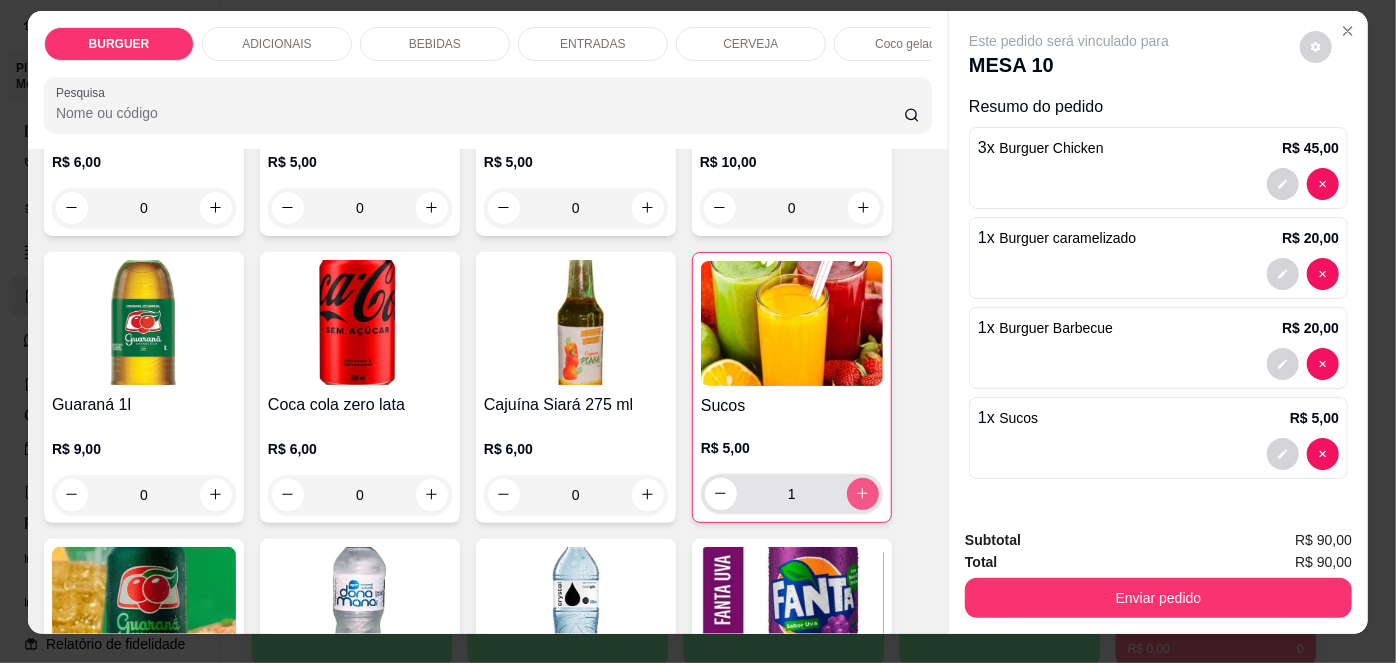 type on "1" 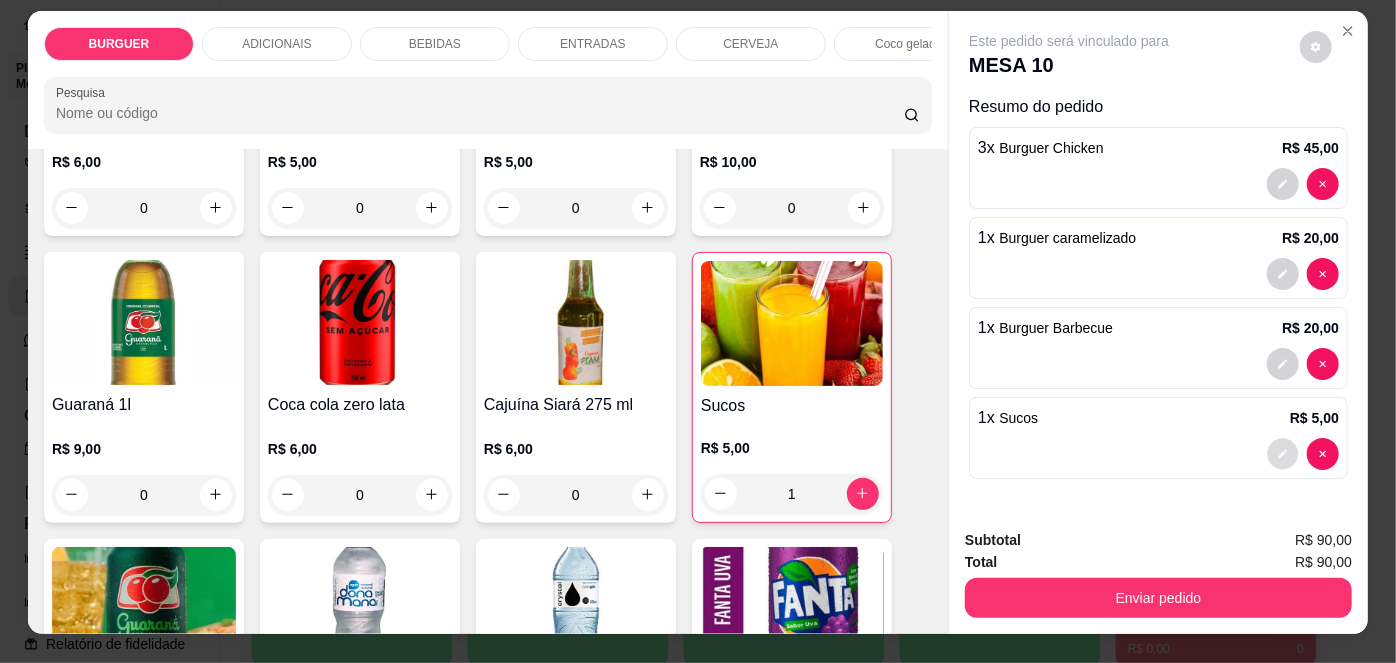 click 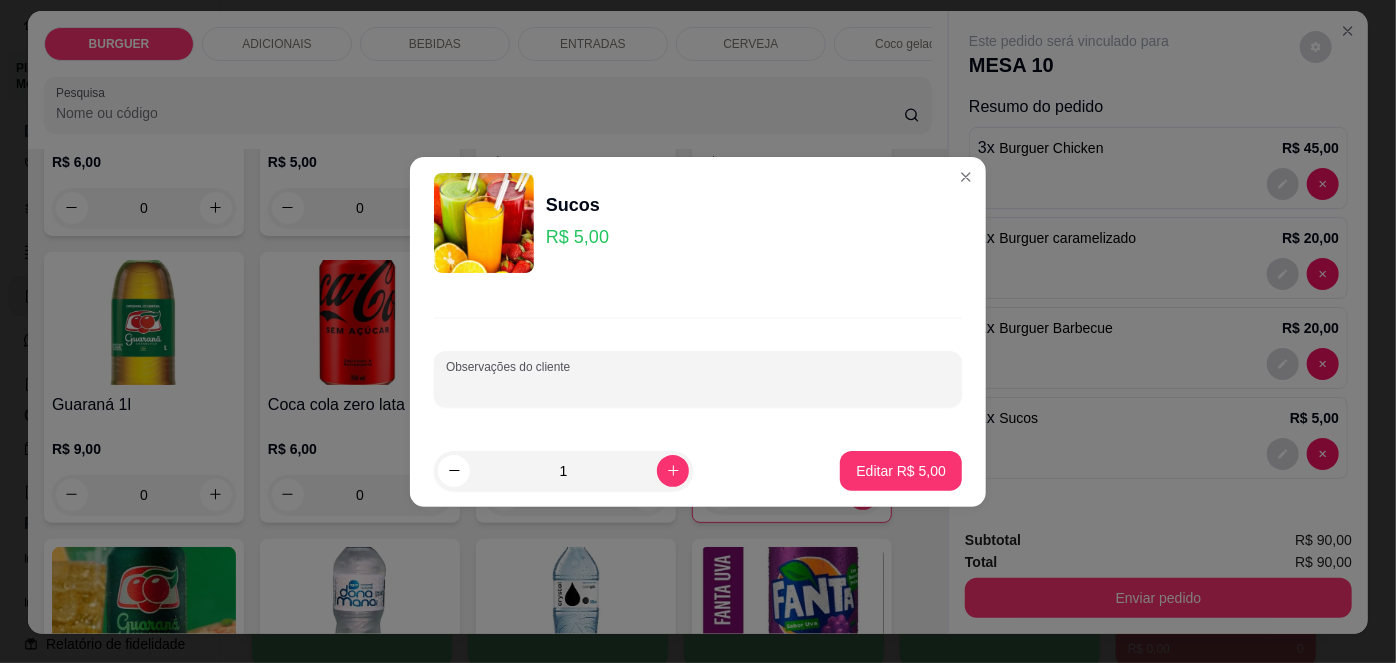 click on "Observações do cliente" at bounding box center [698, 387] 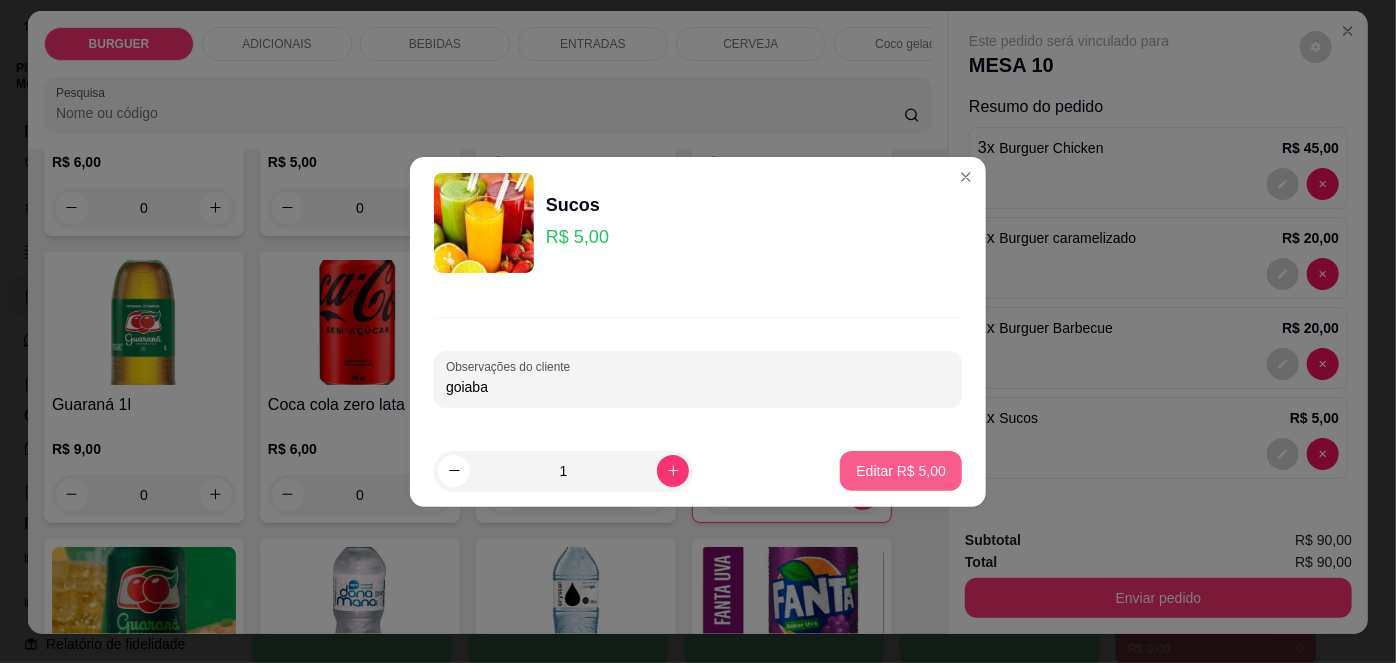 type on "goiaba" 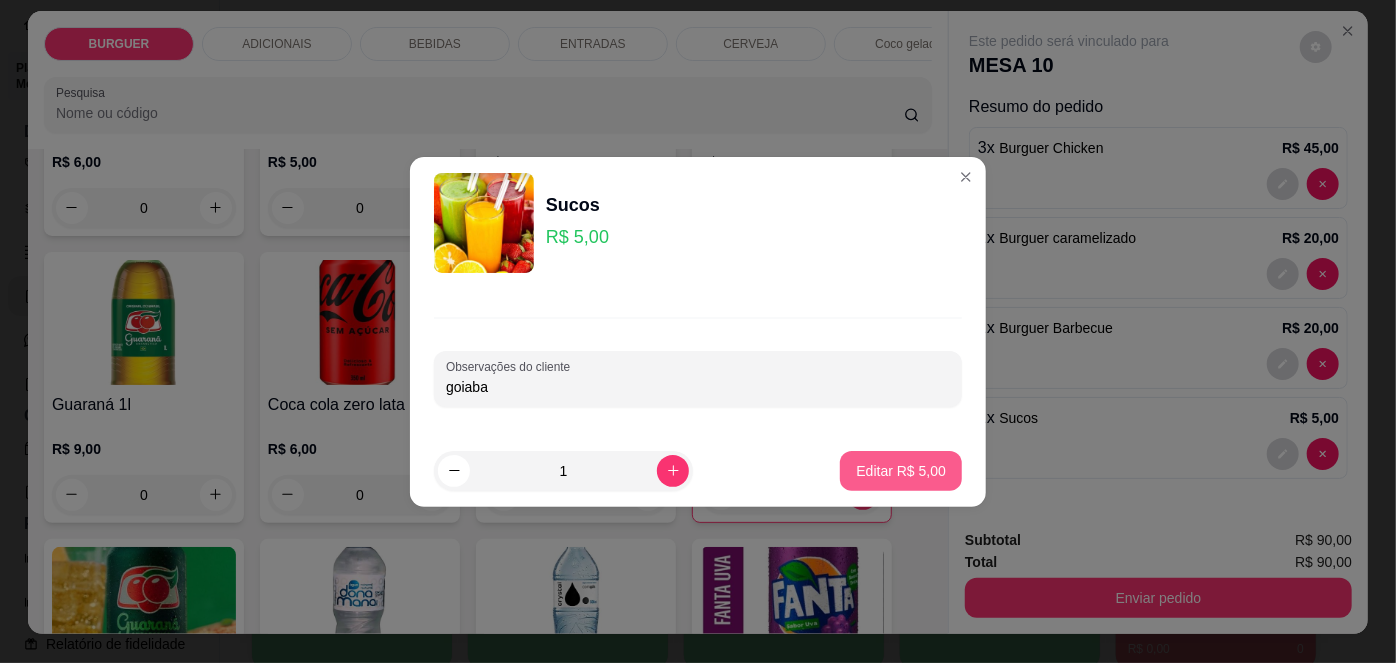 click on "Editar   R$ 5,00" at bounding box center [901, 471] 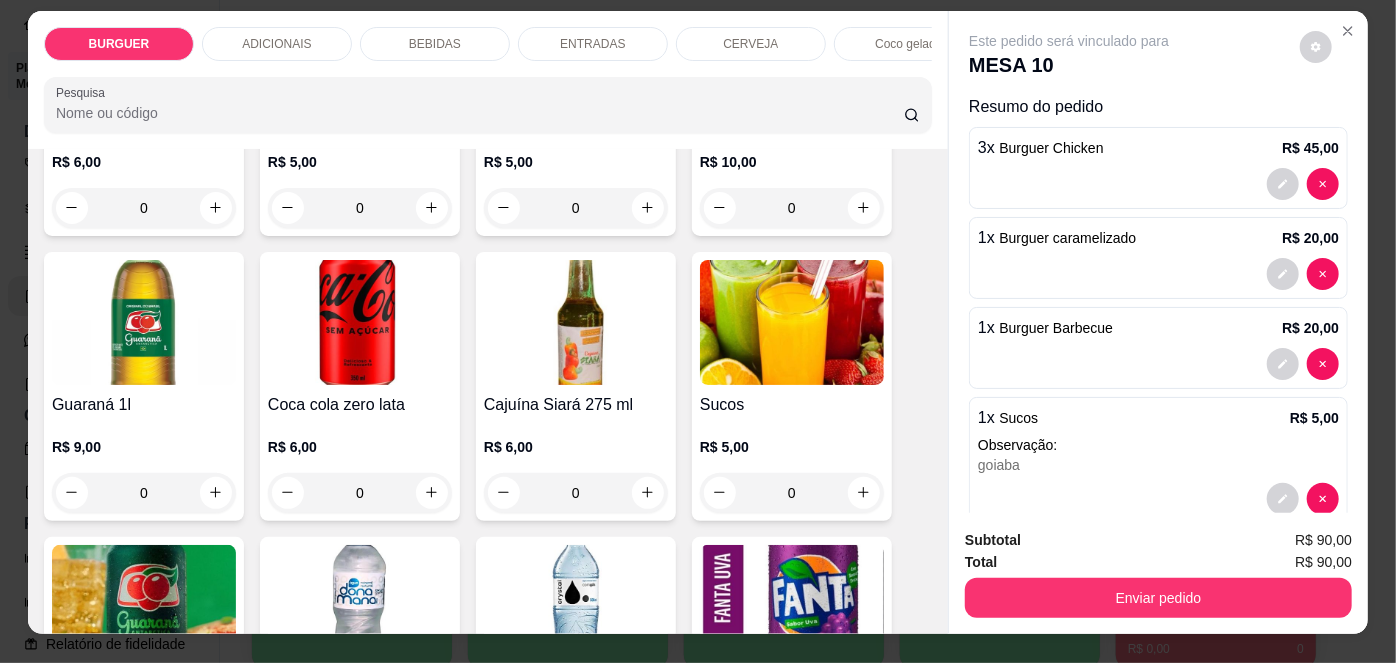 scroll, scrollTop: 36, scrollLeft: 0, axis: vertical 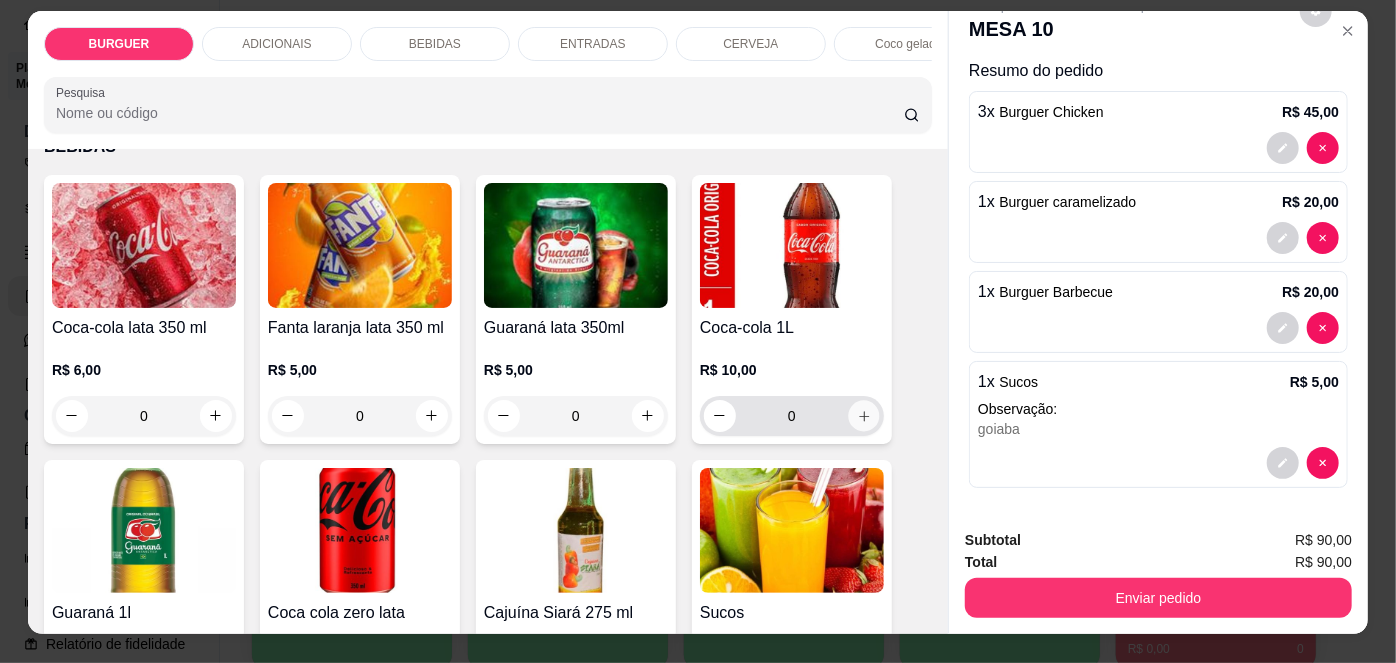 click at bounding box center [863, 415] 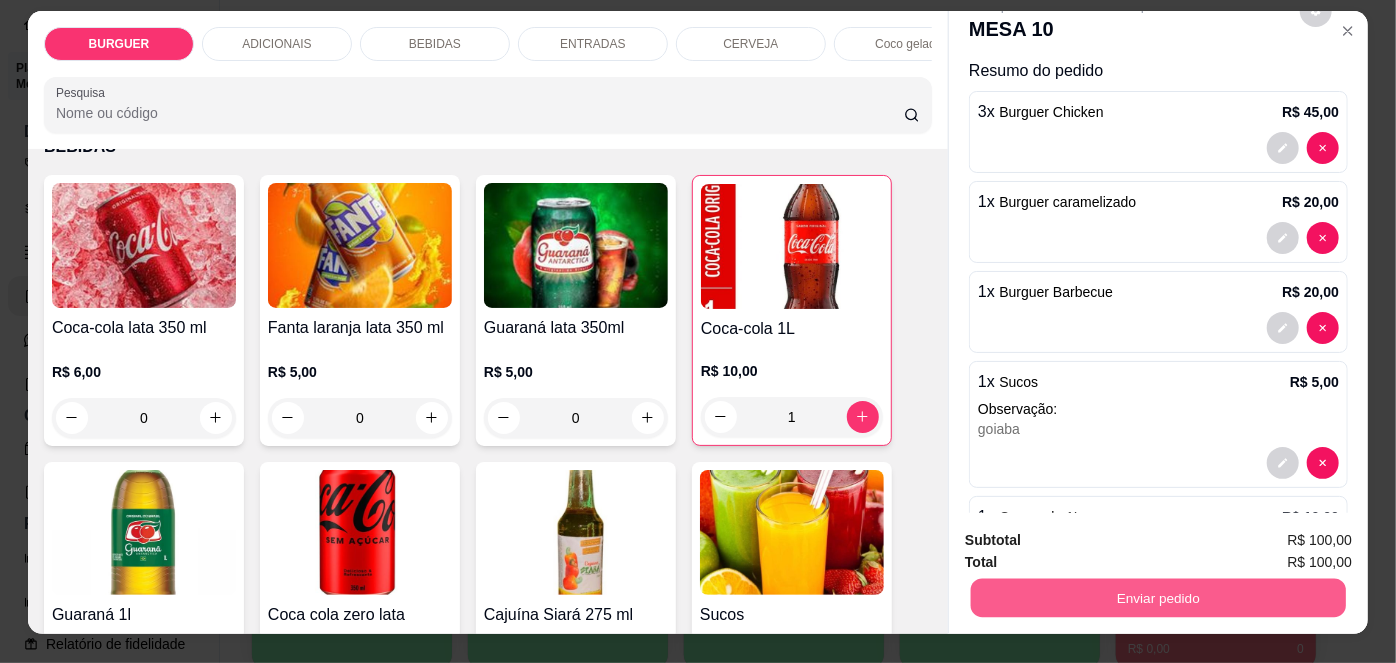 click on "Enviar pedido" at bounding box center [1158, 598] 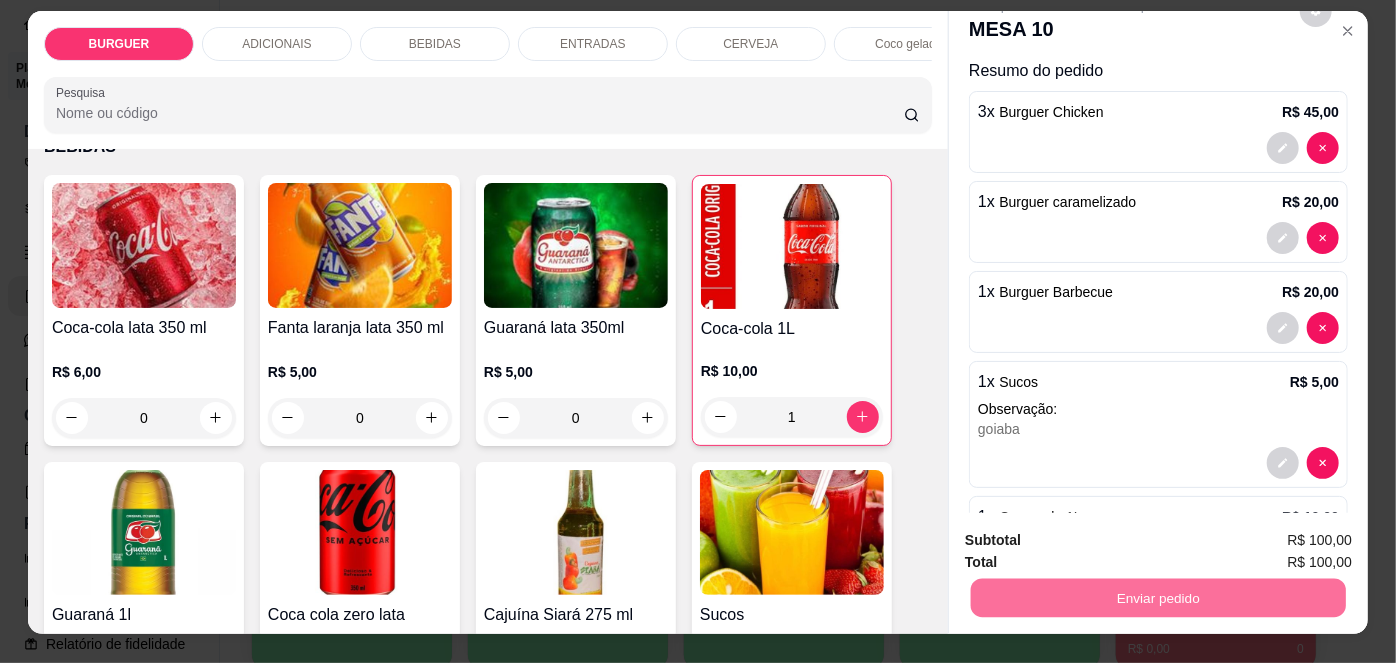 click on "Não registrar e enviar pedido" at bounding box center [1090, 541] 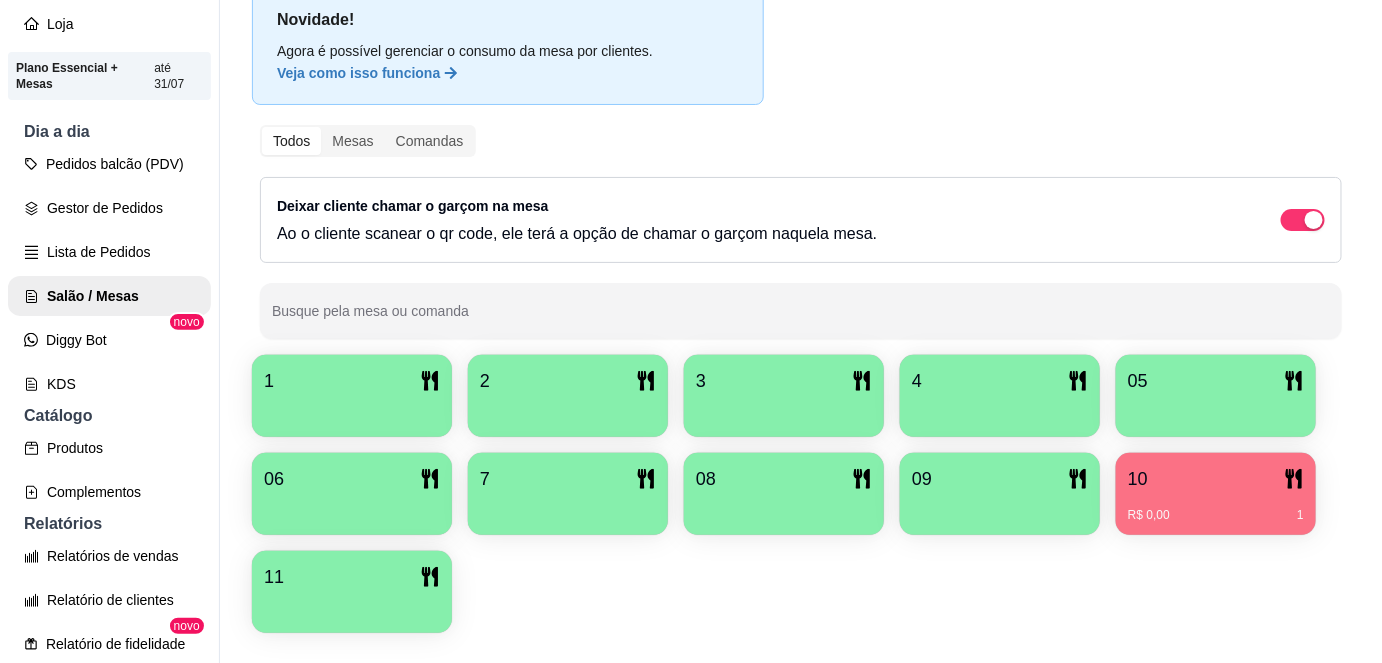 scroll, scrollTop: 141, scrollLeft: 0, axis: vertical 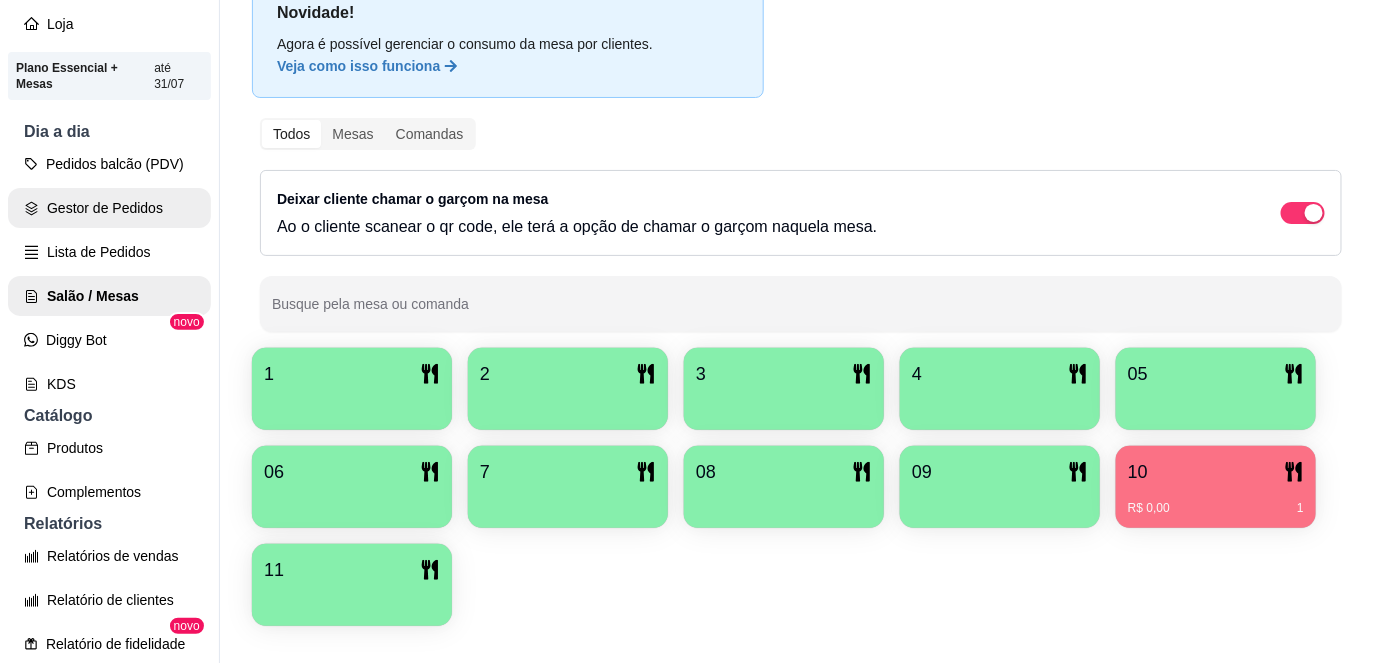 click on "Gestor de Pedidos" at bounding box center (109, 208) 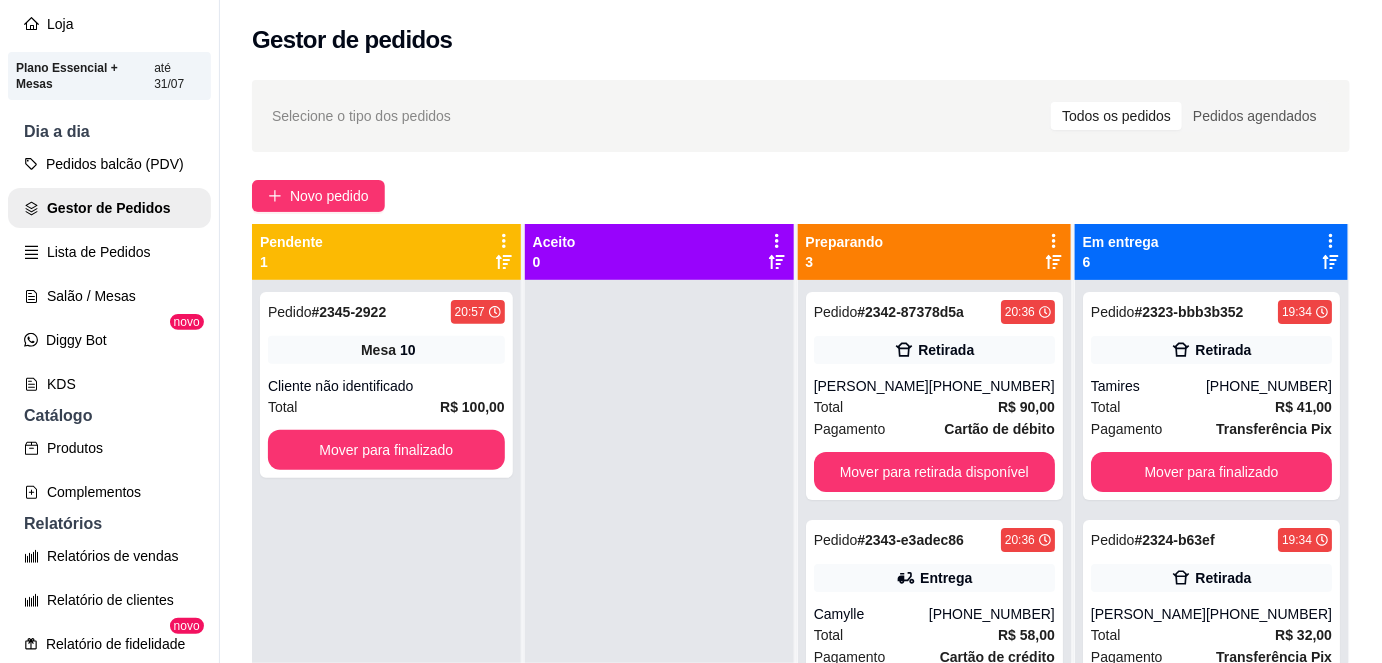 scroll, scrollTop: 56, scrollLeft: 0, axis: vertical 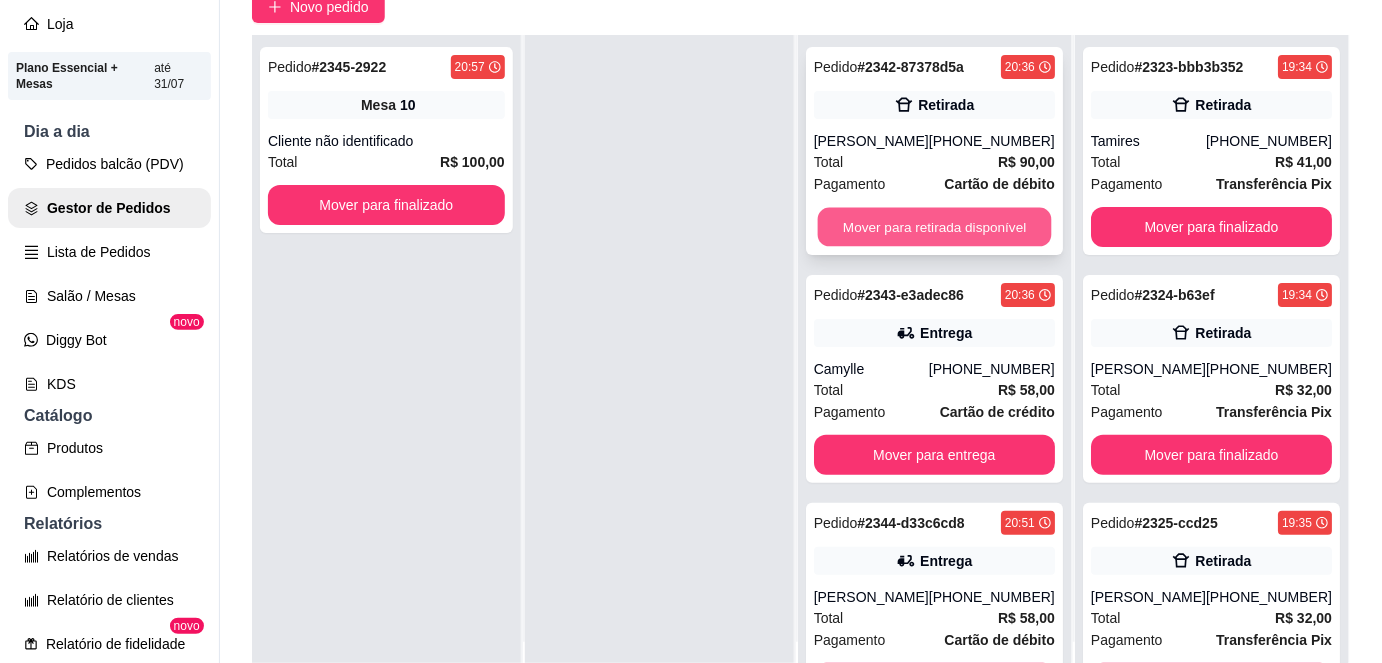 click on "Mover para retirada disponível" at bounding box center (934, 227) 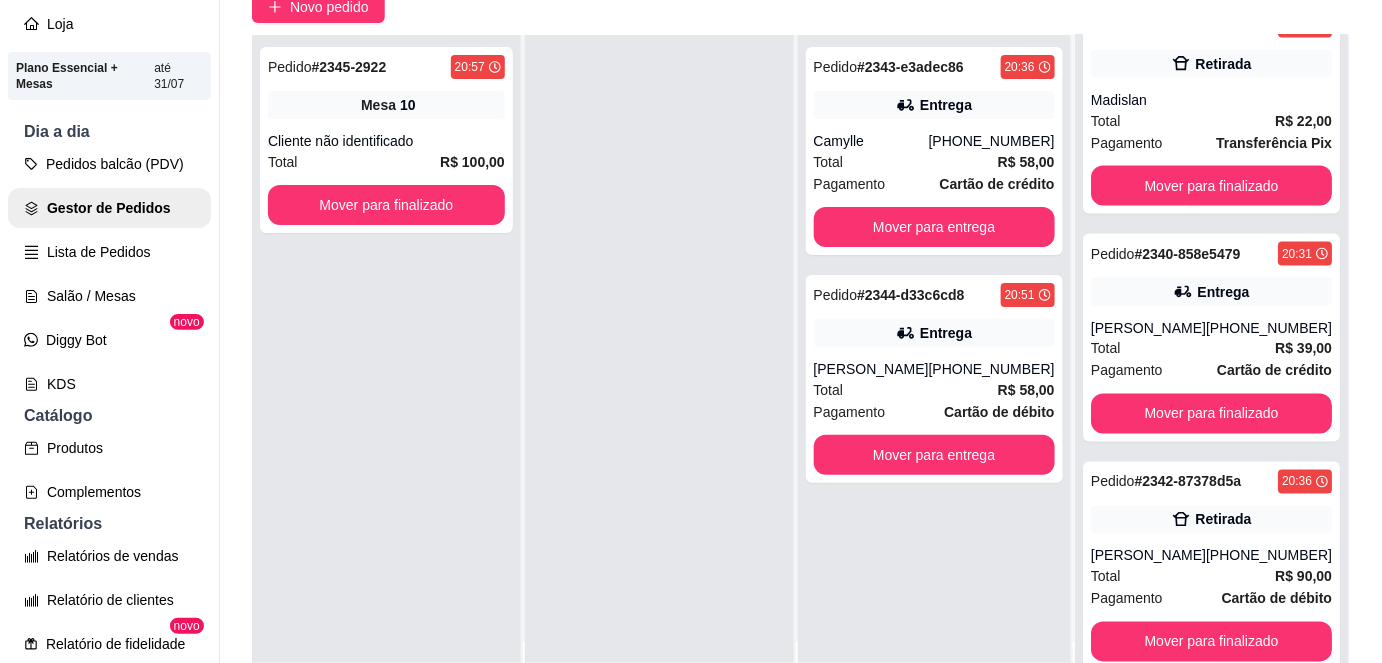 scroll, scrollTop: 973, scrollLeft: 0, axis: vertical 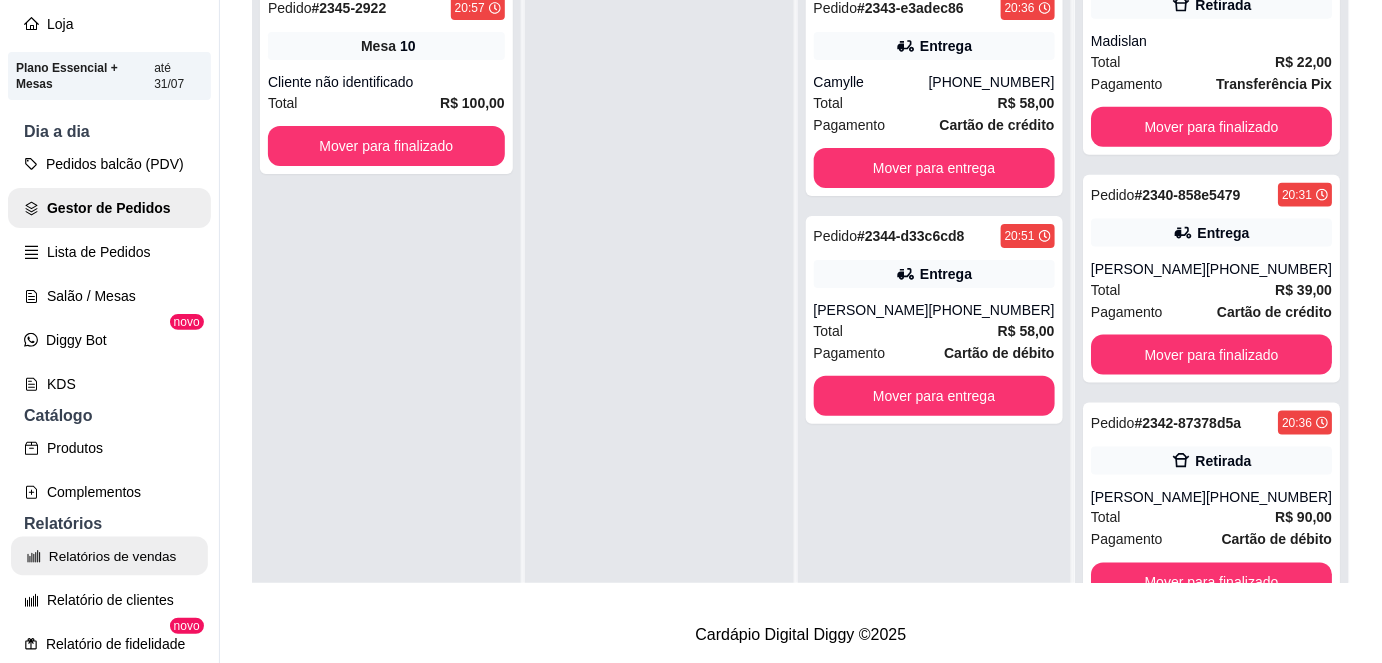 click on "Relatórios de vendas" at bounding box center [109, 556] 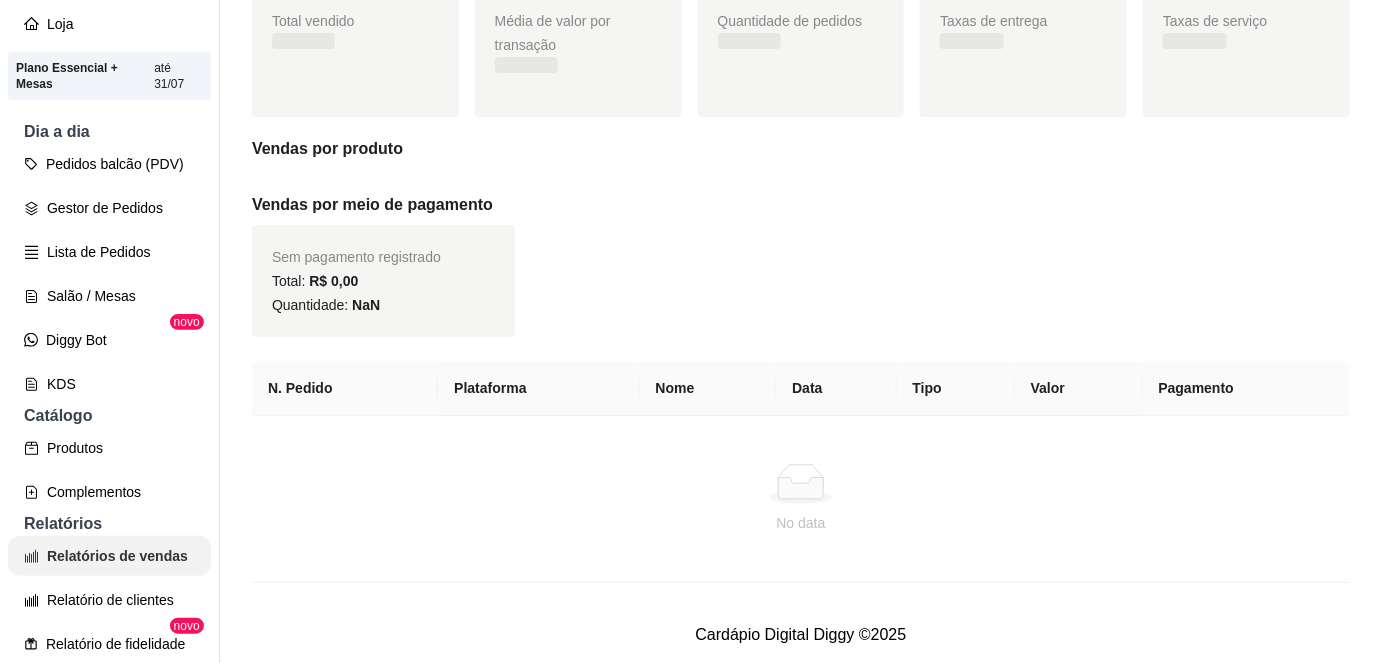 scroll, scrollTop: 0, scrollLeft: 0, axis: both 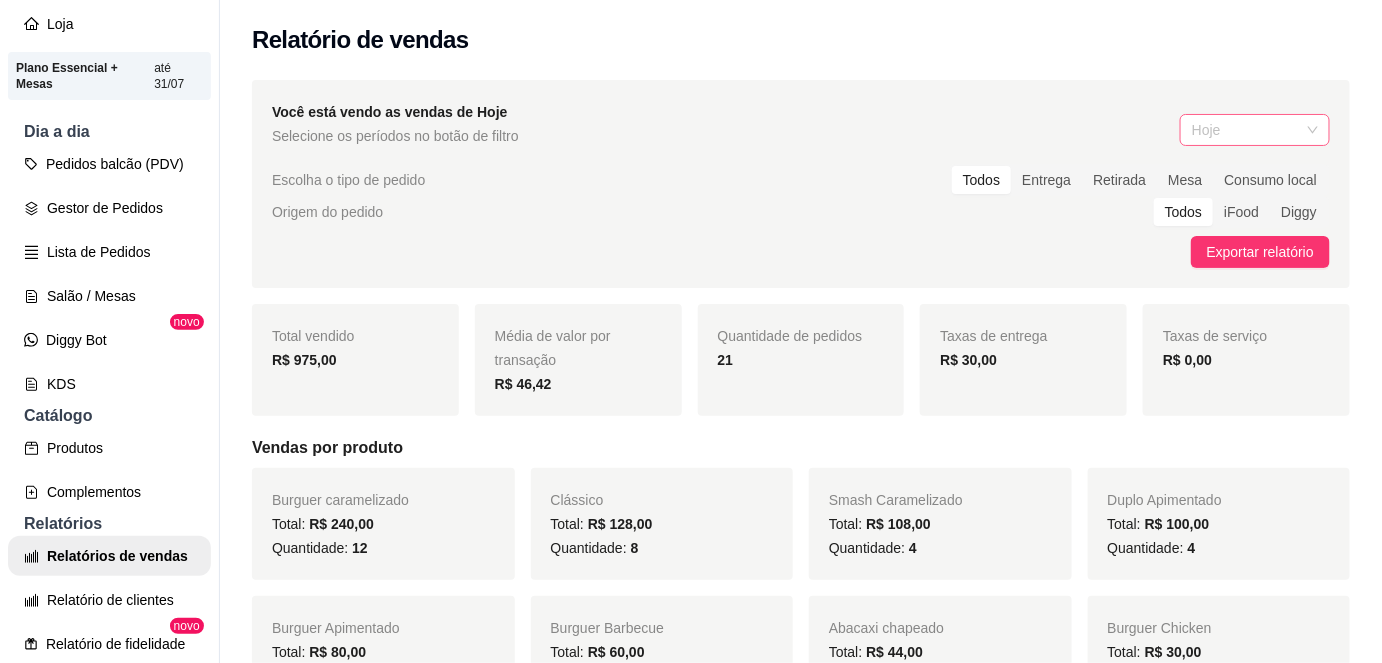 click on "Hoje" at bounding box center (1255, 130) 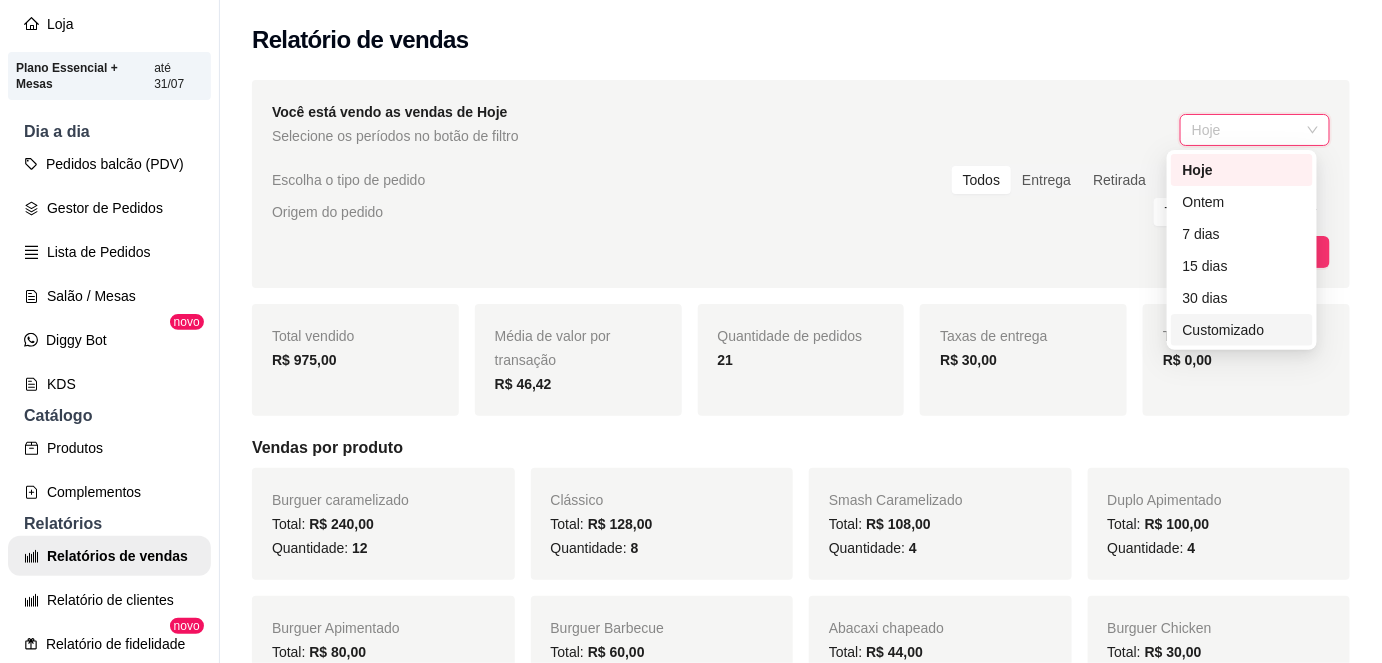 click on "Customizado" at bounding box center (1242, 330) 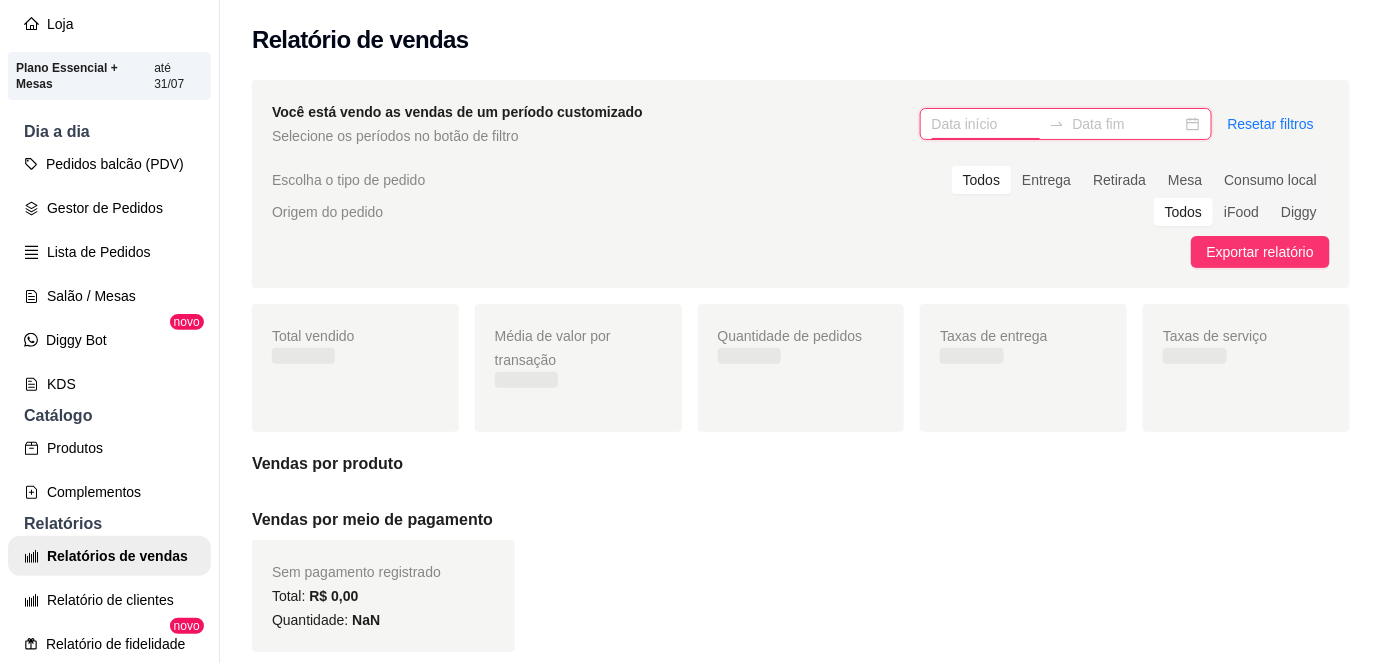 click at bounding box center [986, 124] 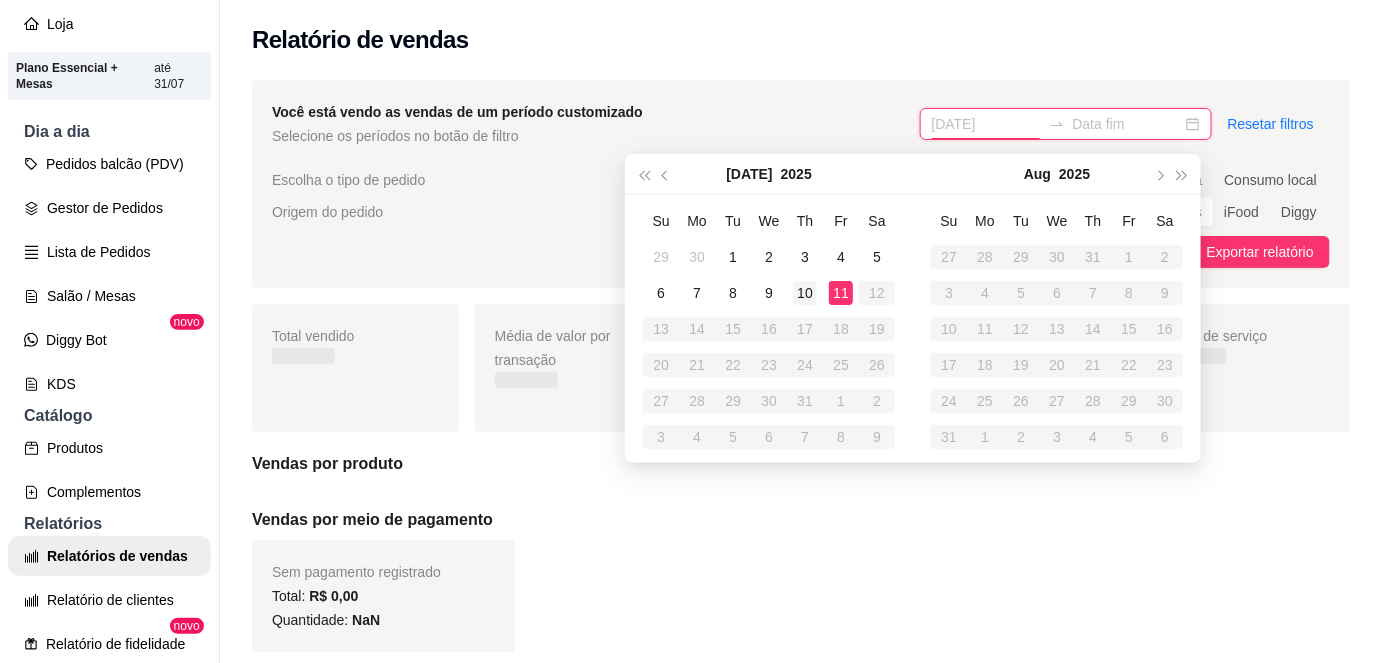 type on "[DATE]" 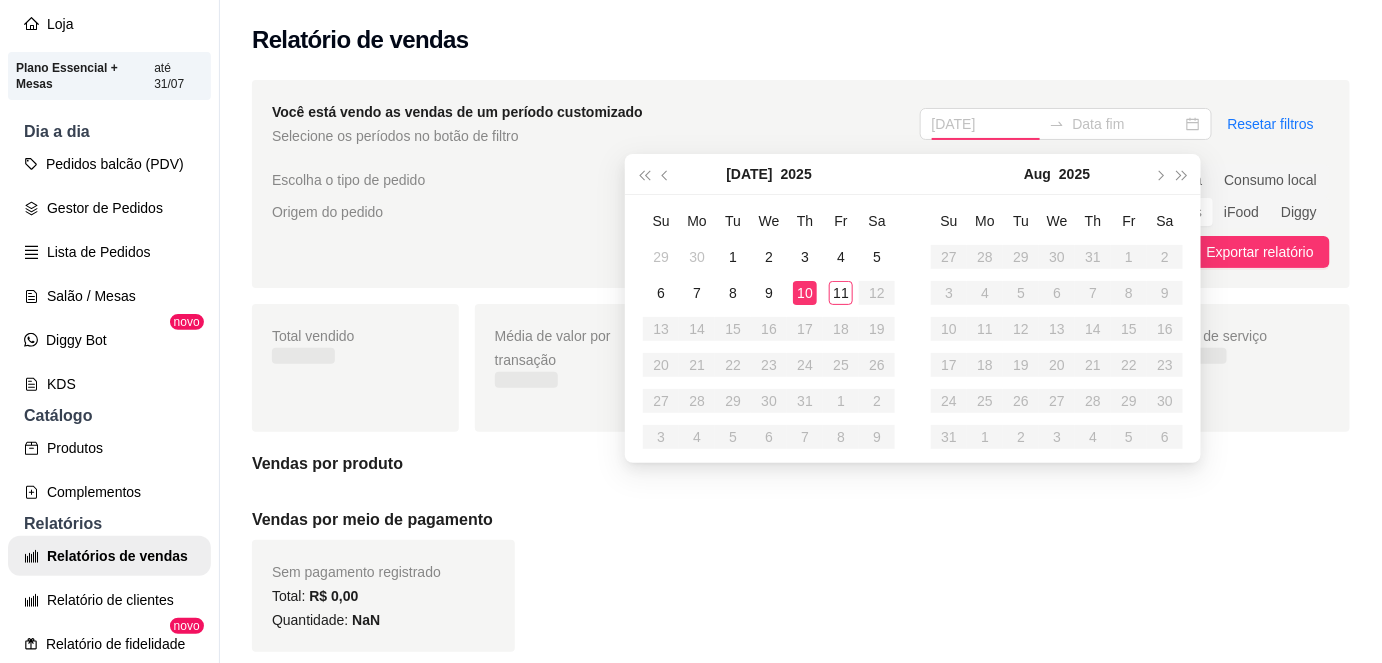 click on "10" at bounding box center (805, 293) 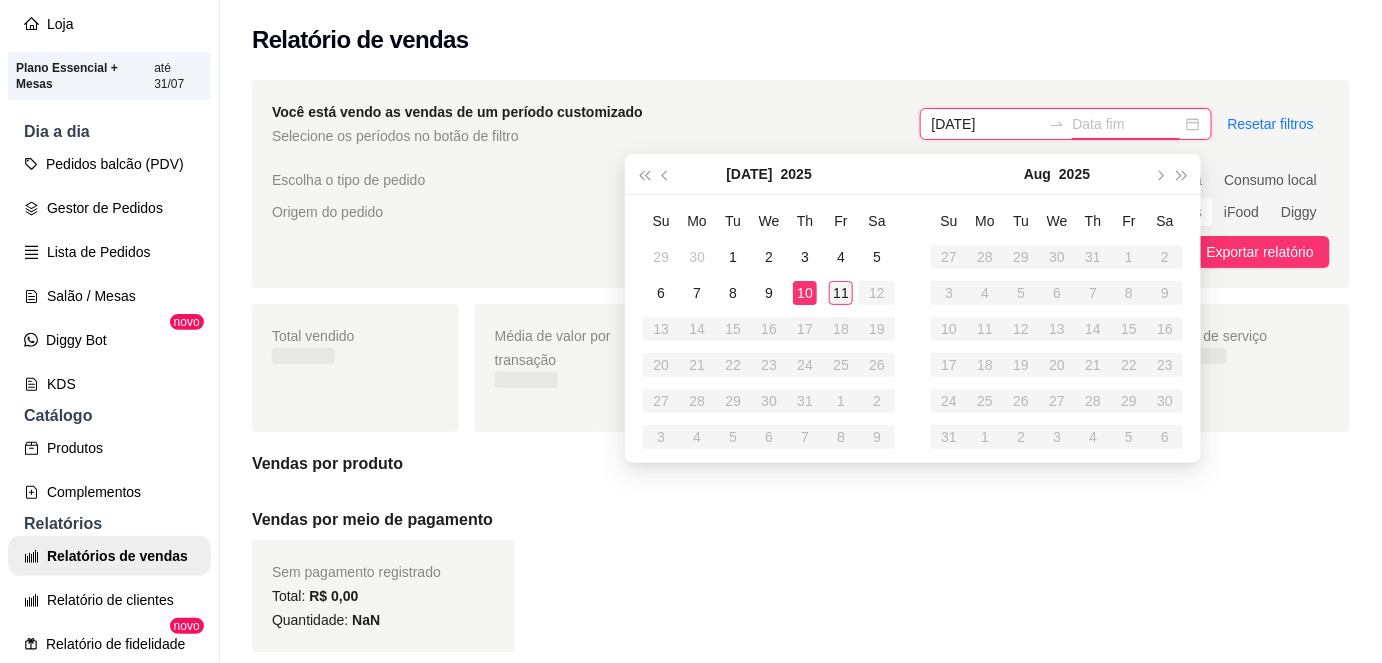 type on "[DATE]" 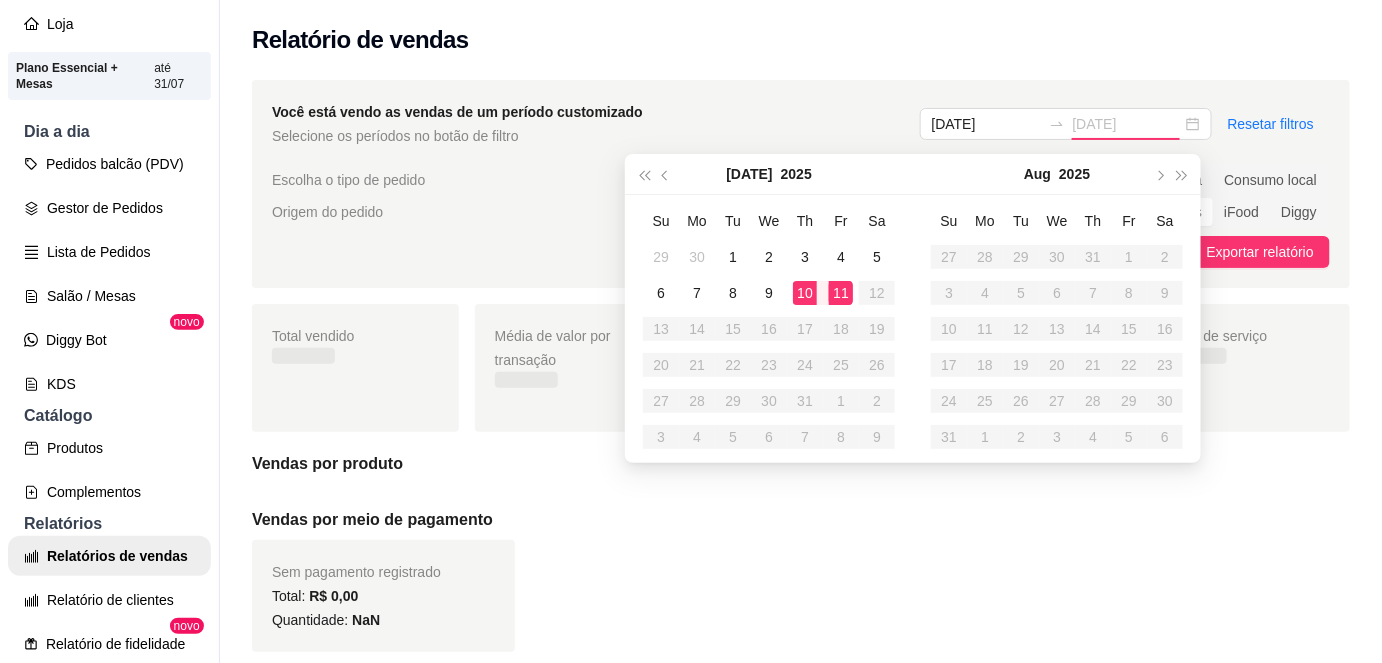 click on "11" at bounding box center [841, 293] 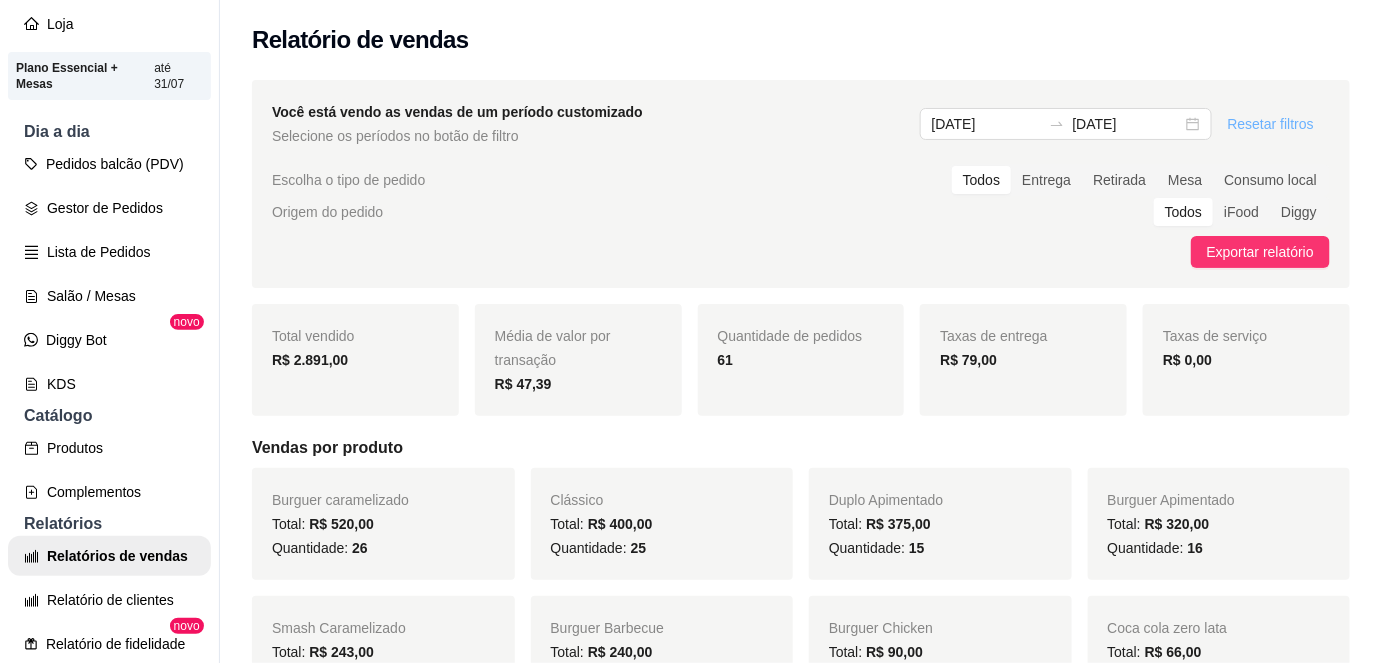 click on "Resetar filtros" at bounding box center (1271, 124) 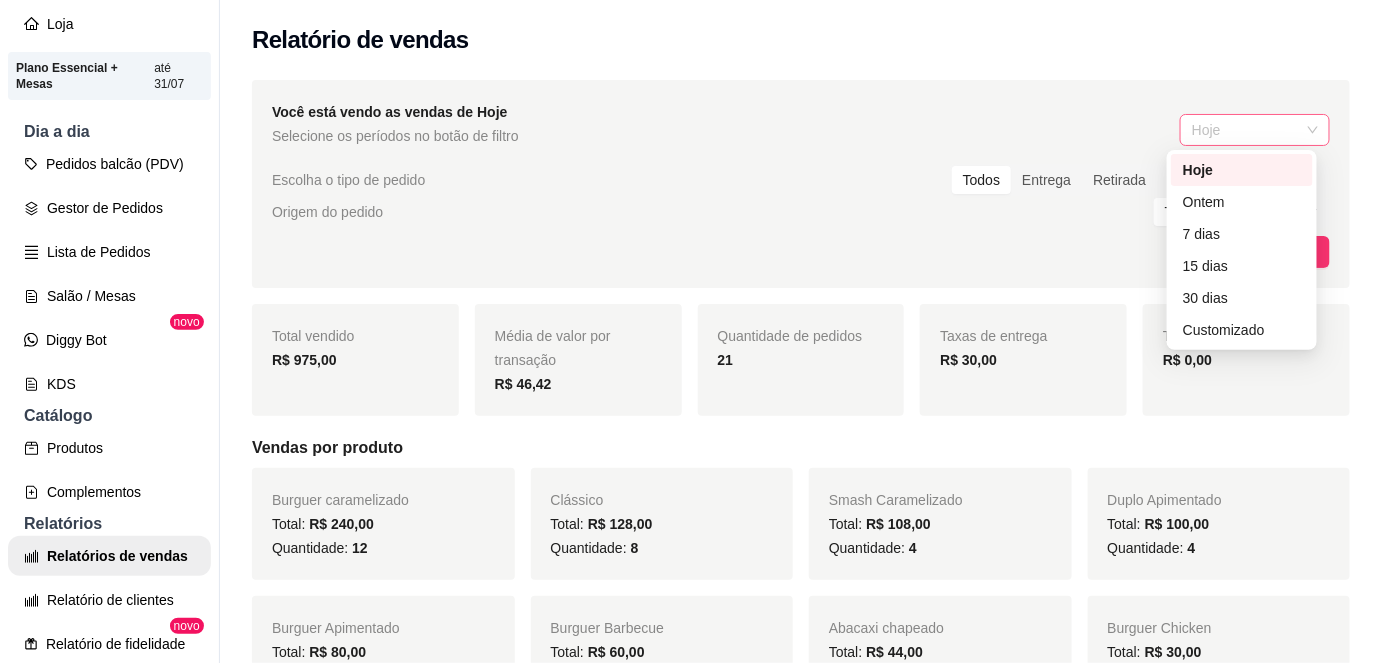 click on "Hoje" at bounding box center [1255, 130] 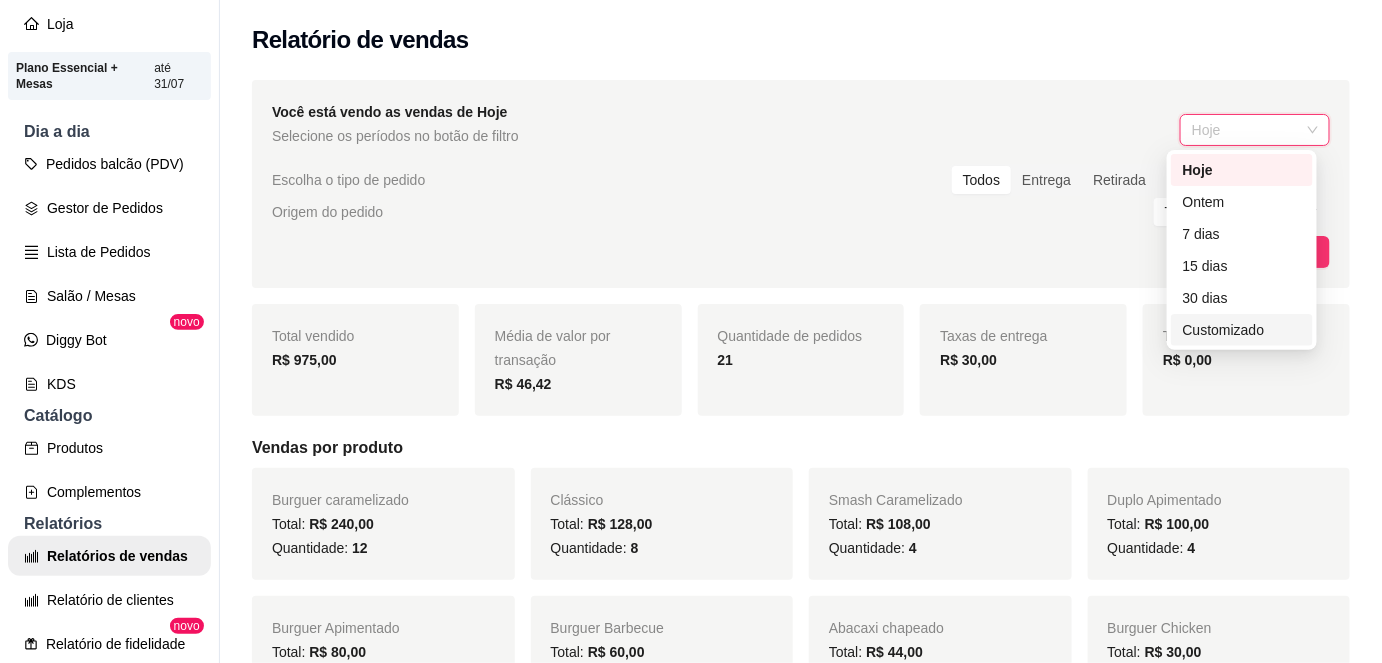 click on "Customizado" at bounding box center [1242, 330] 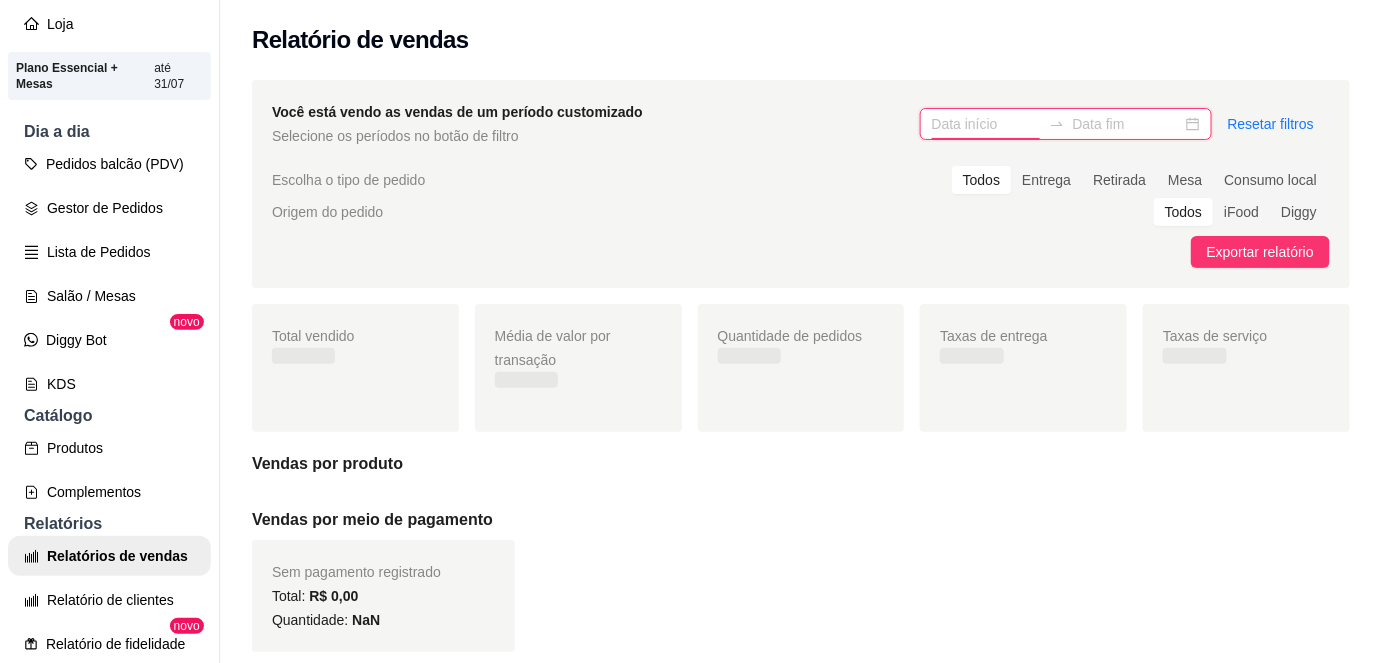 click at bounding box center [986, 124] 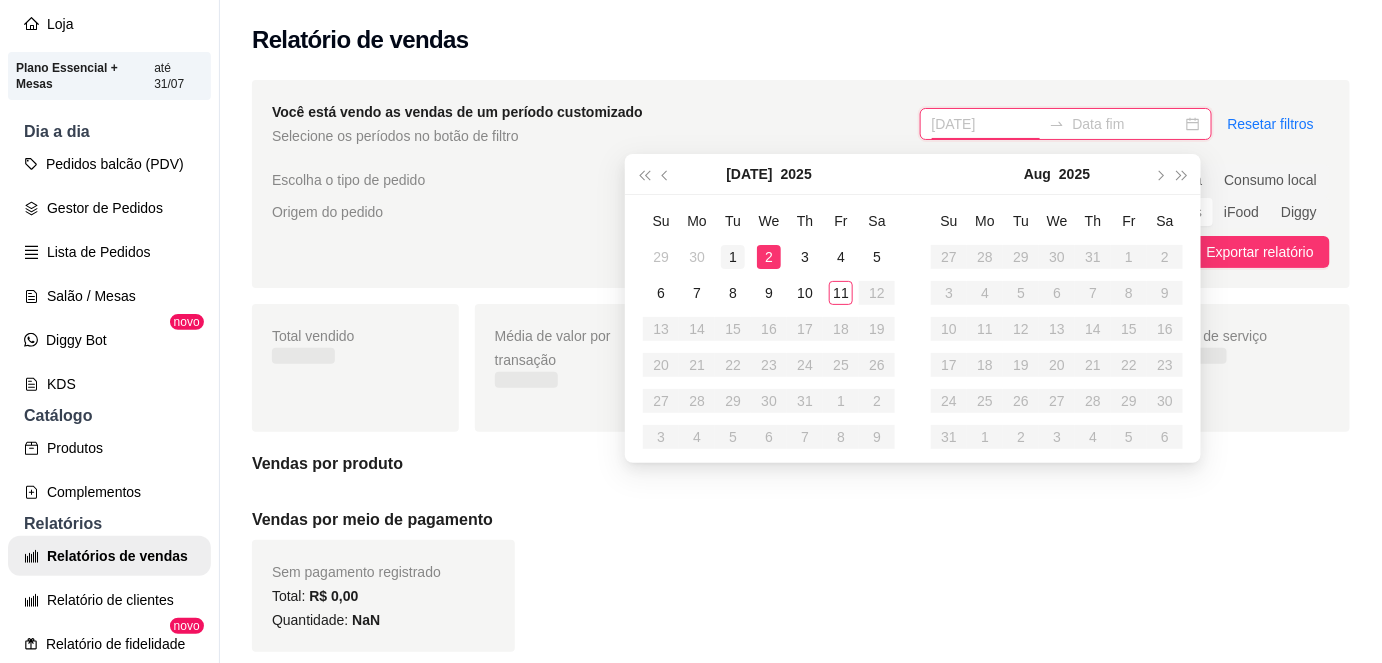 type on "[DATE]" 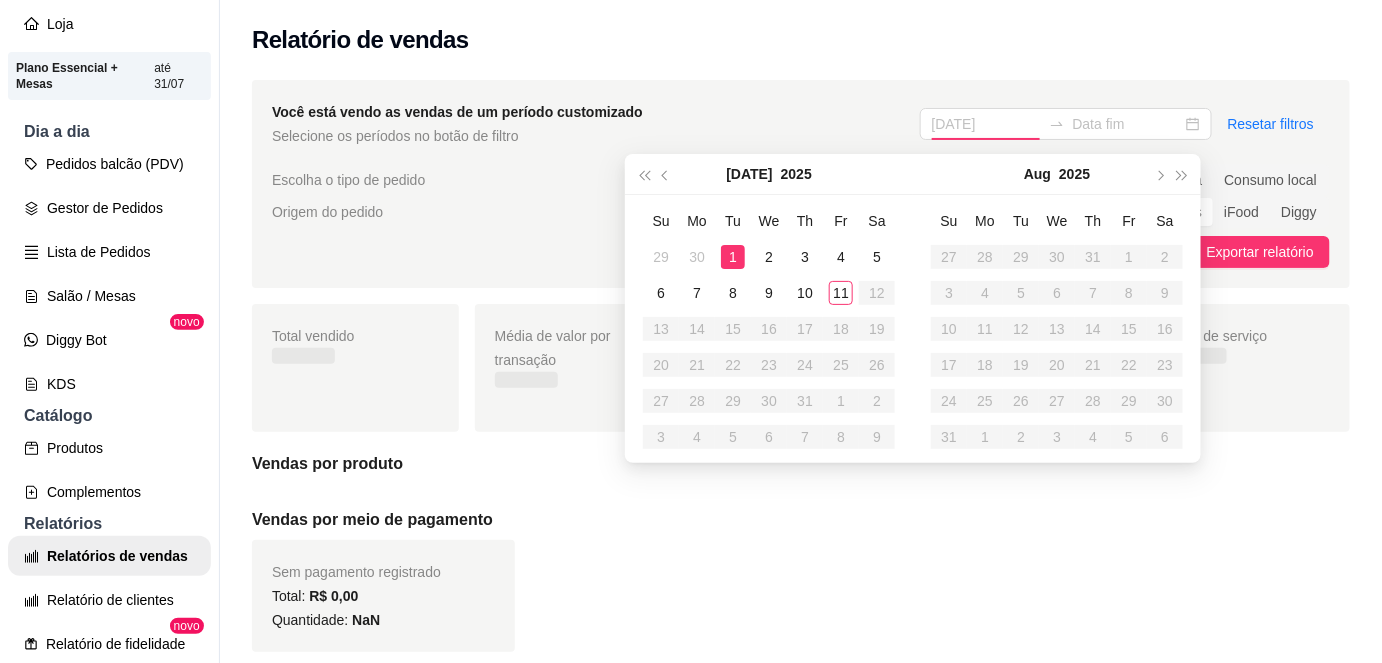 click on "1" at bounding box center [733, 257] 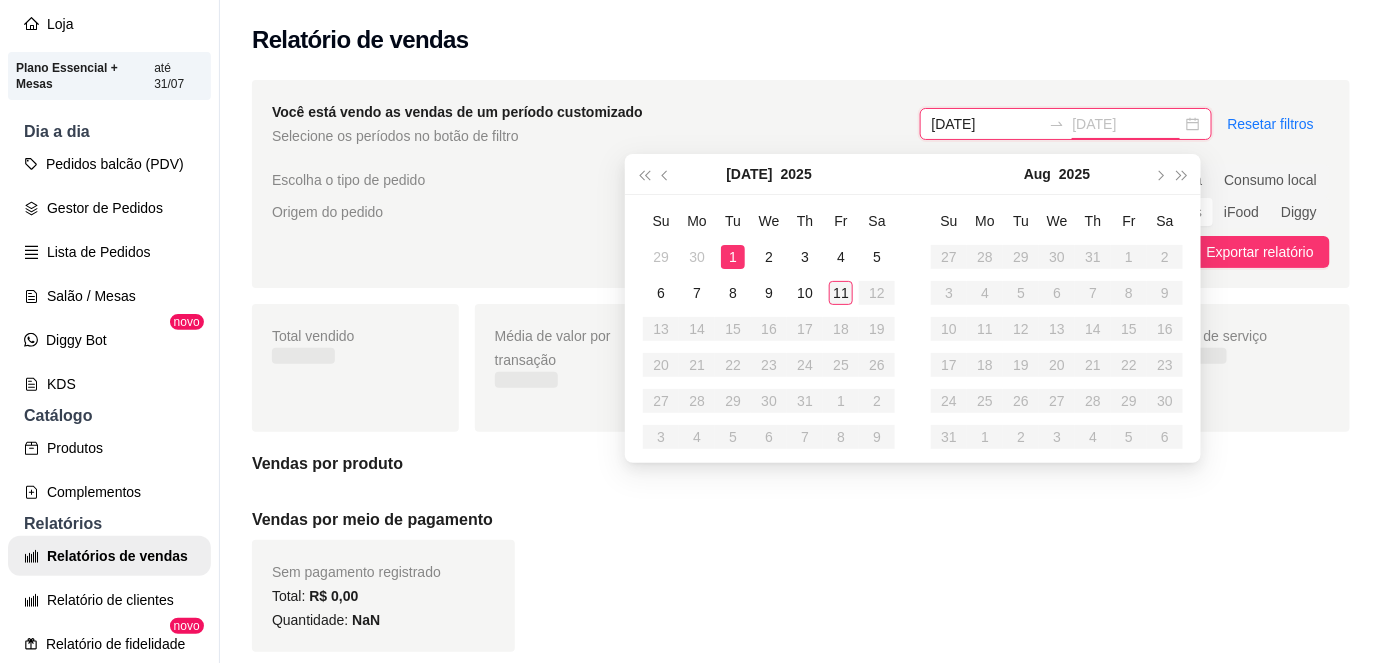 type on "[DATE]" 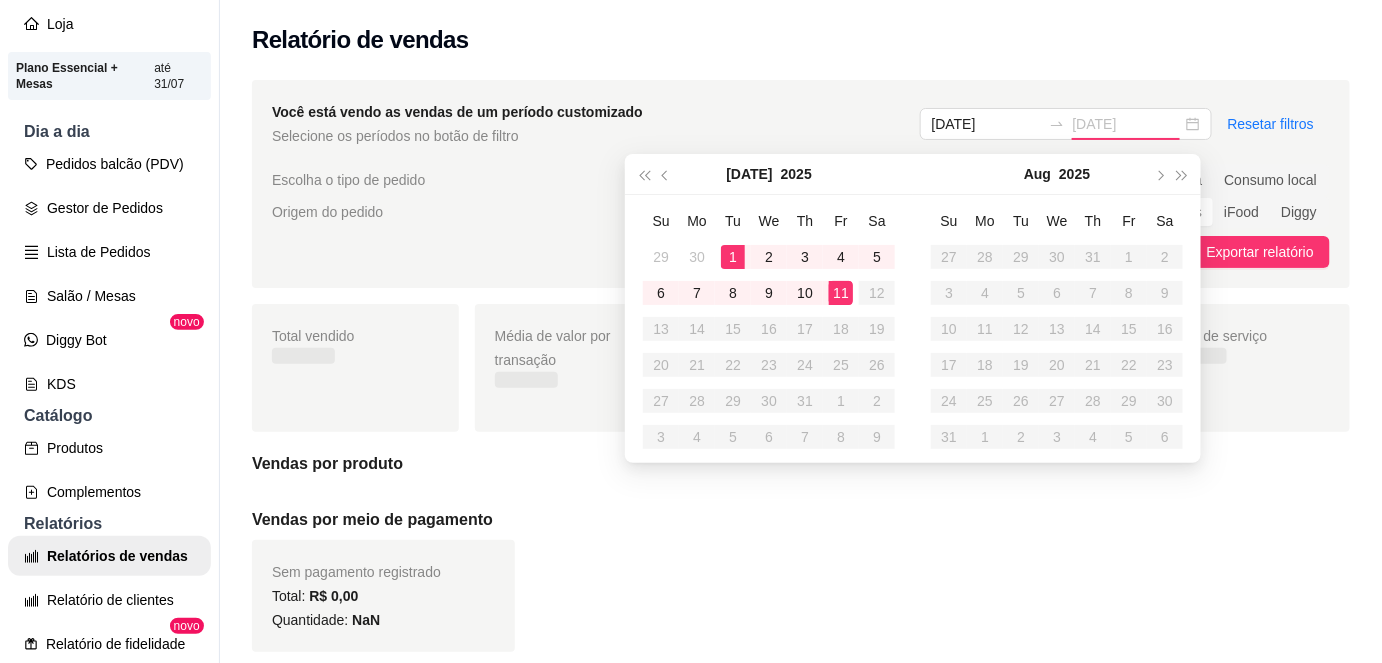 click on "11" at bounding box center [841, 293] 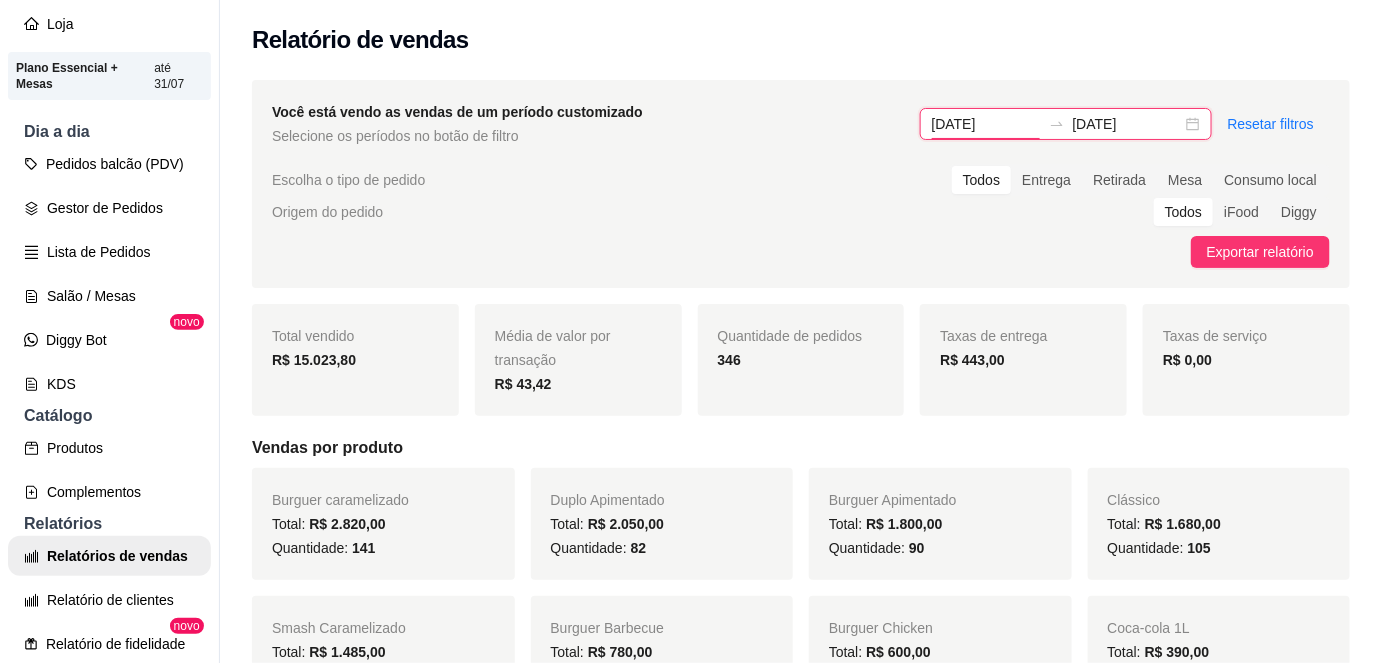 click on "[DATE]" at bounding box center [986, 124] 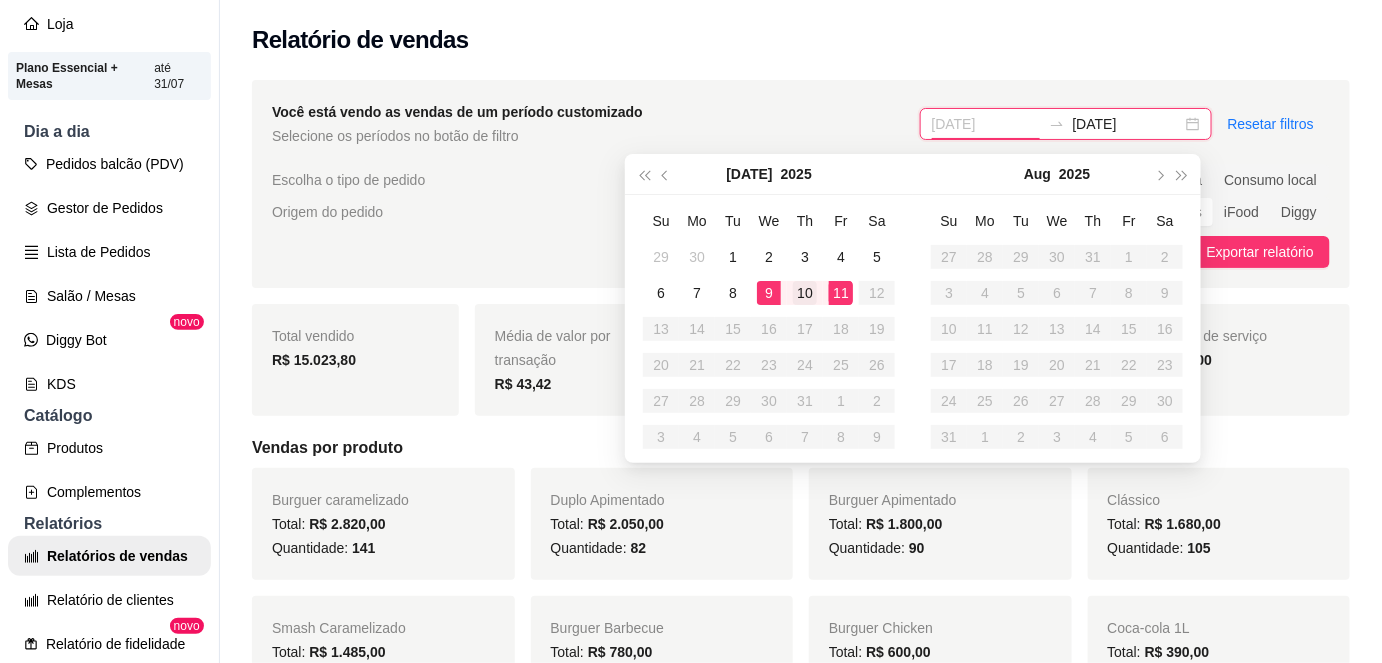 type on "[DATE]" 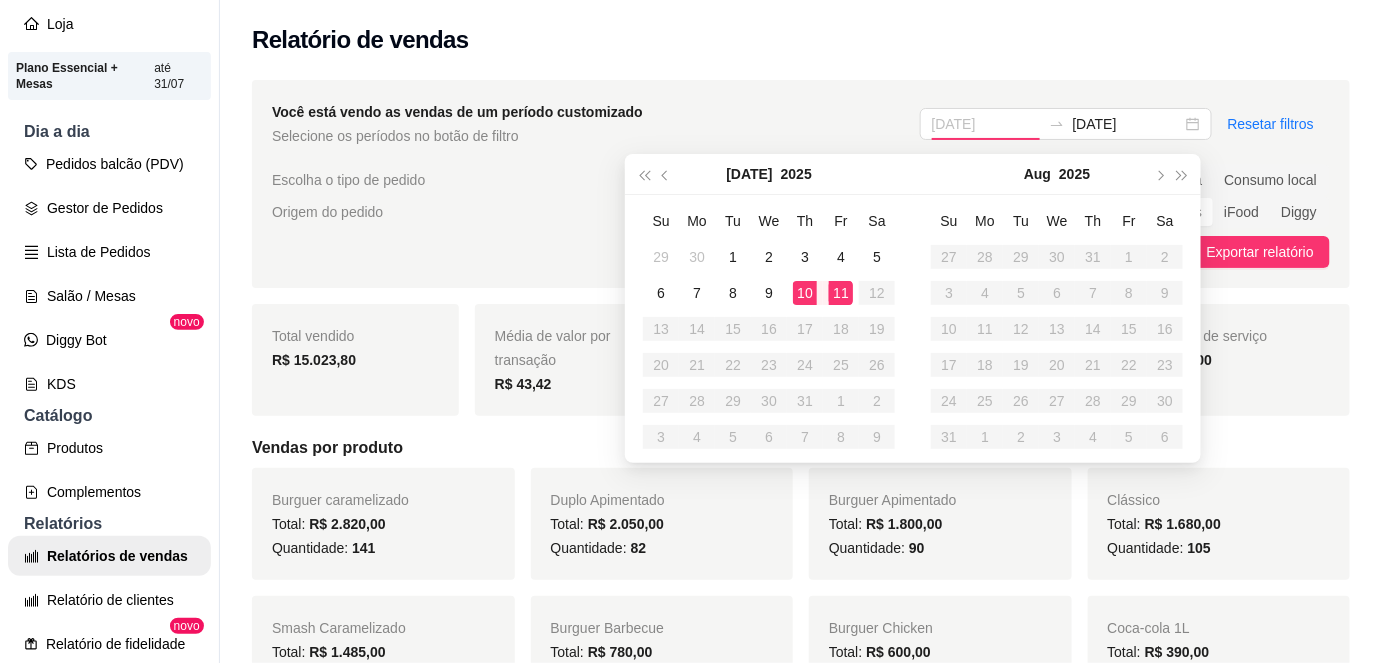 click on "10" at bounding box center [805, 293] 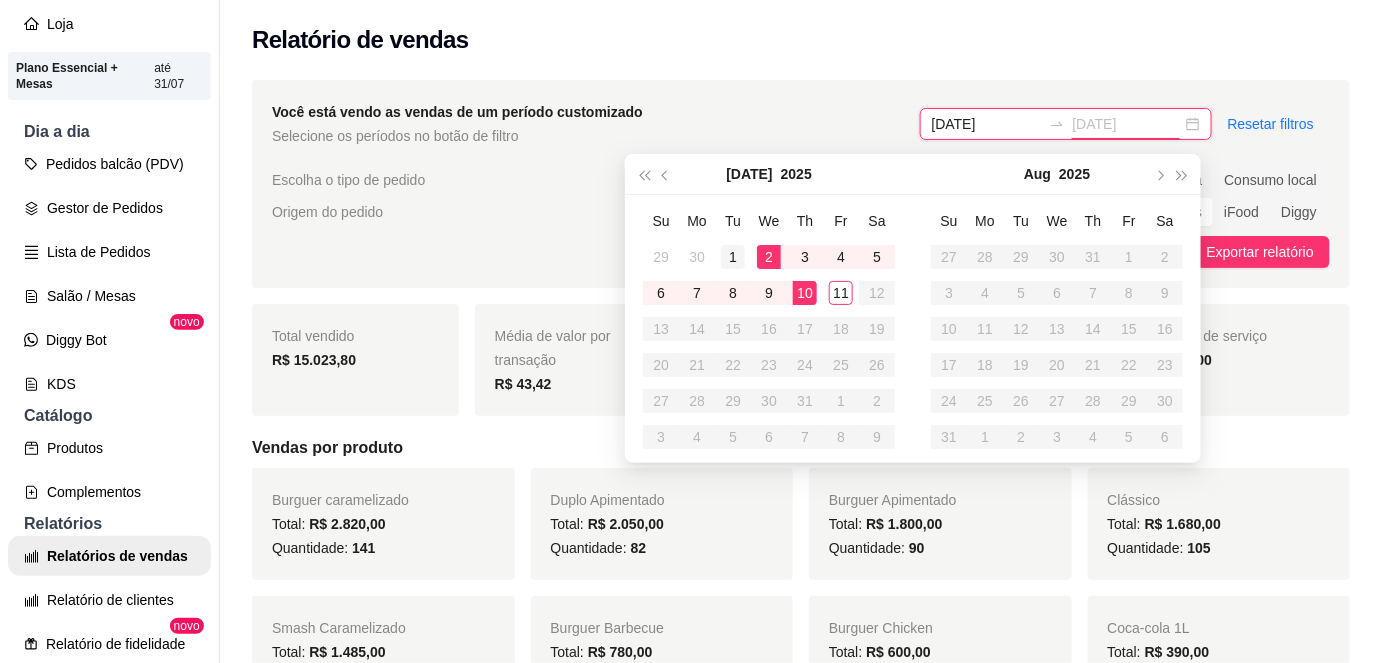 type on "[DATE]" 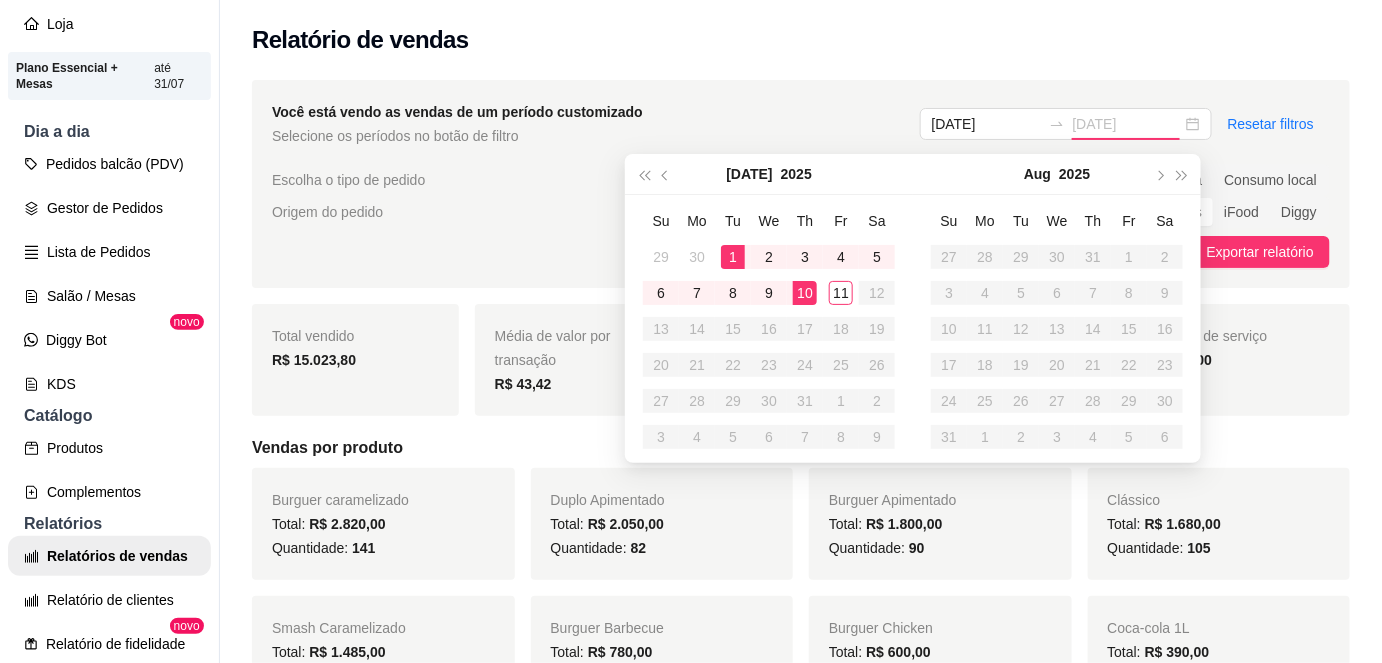 click on "1" at bounding box center [733, 257] 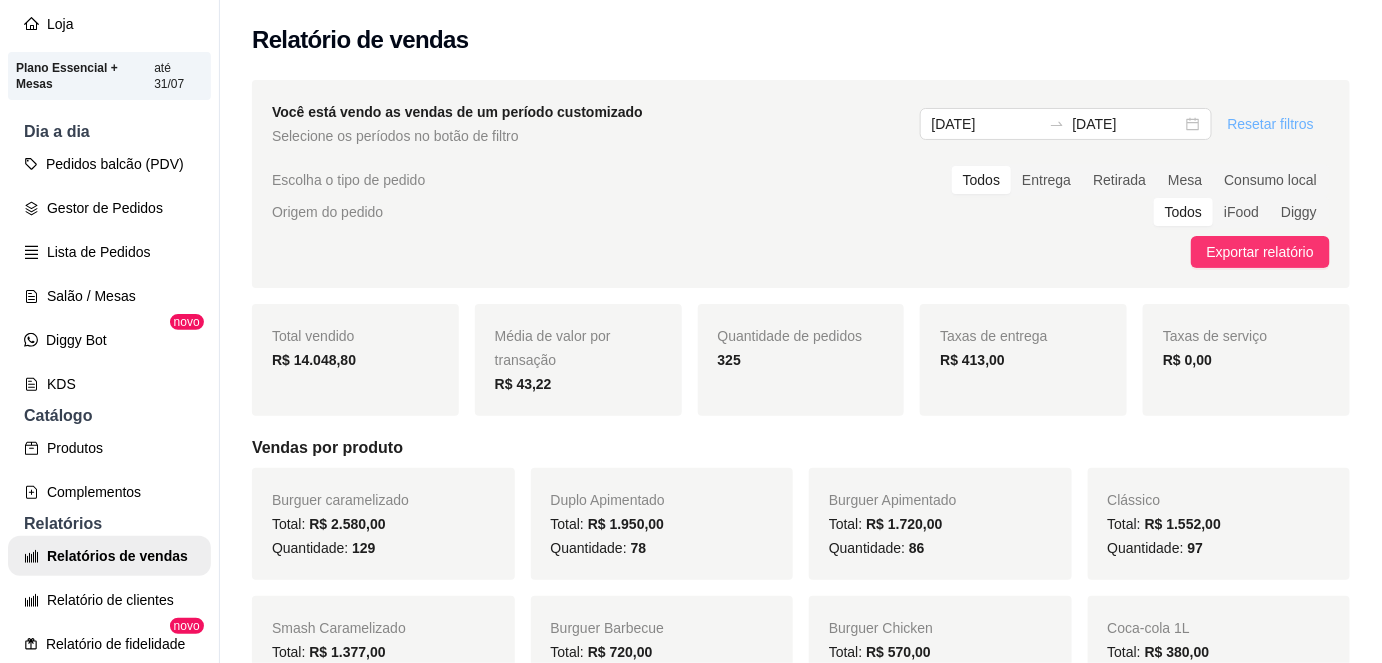 click on "Resetar filtros" at bounding box center (1271, 124) 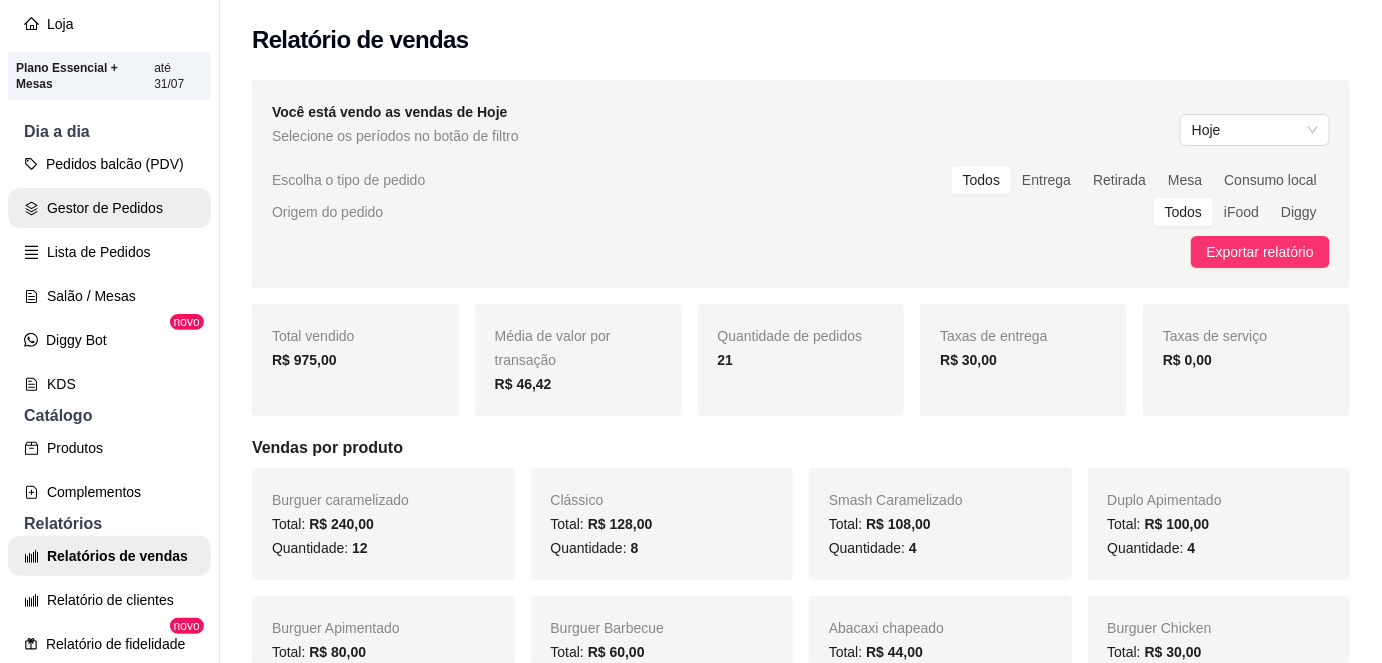 click on "Gestor de Pedidos" at bounding box center (109, 208) 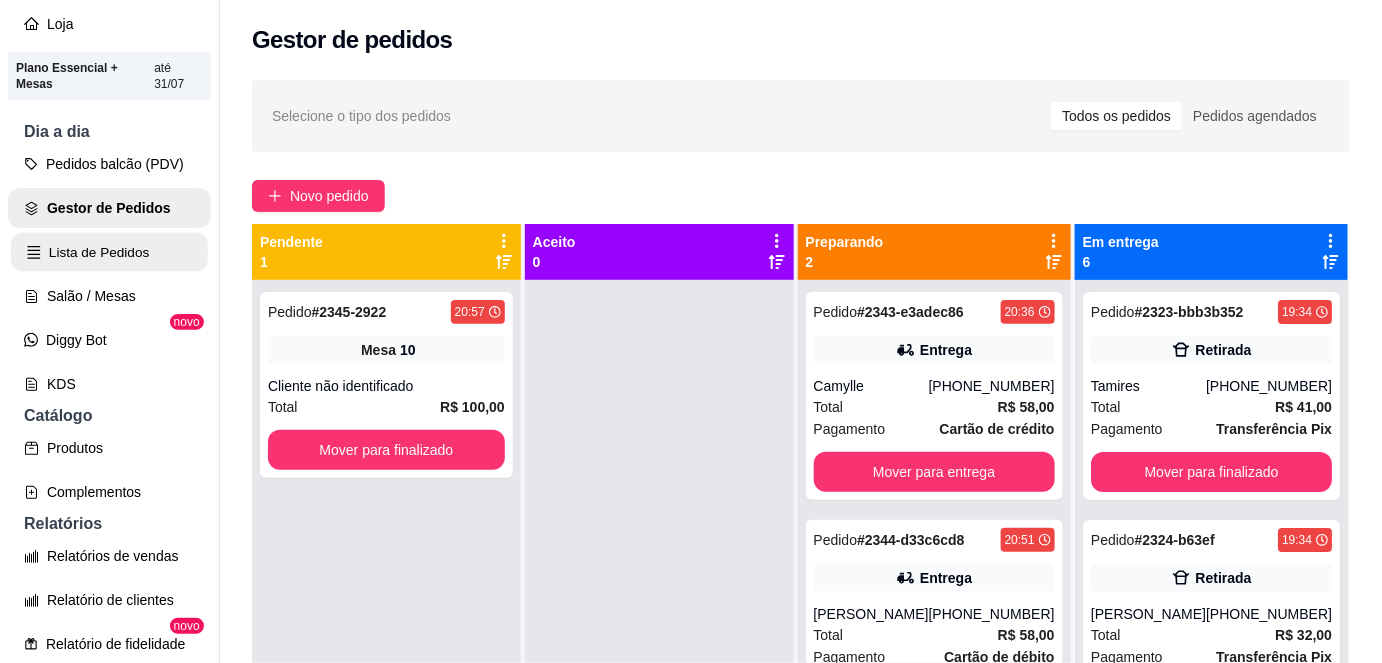 click on "Lista de Pedidos" at bounding box center (109, 252) 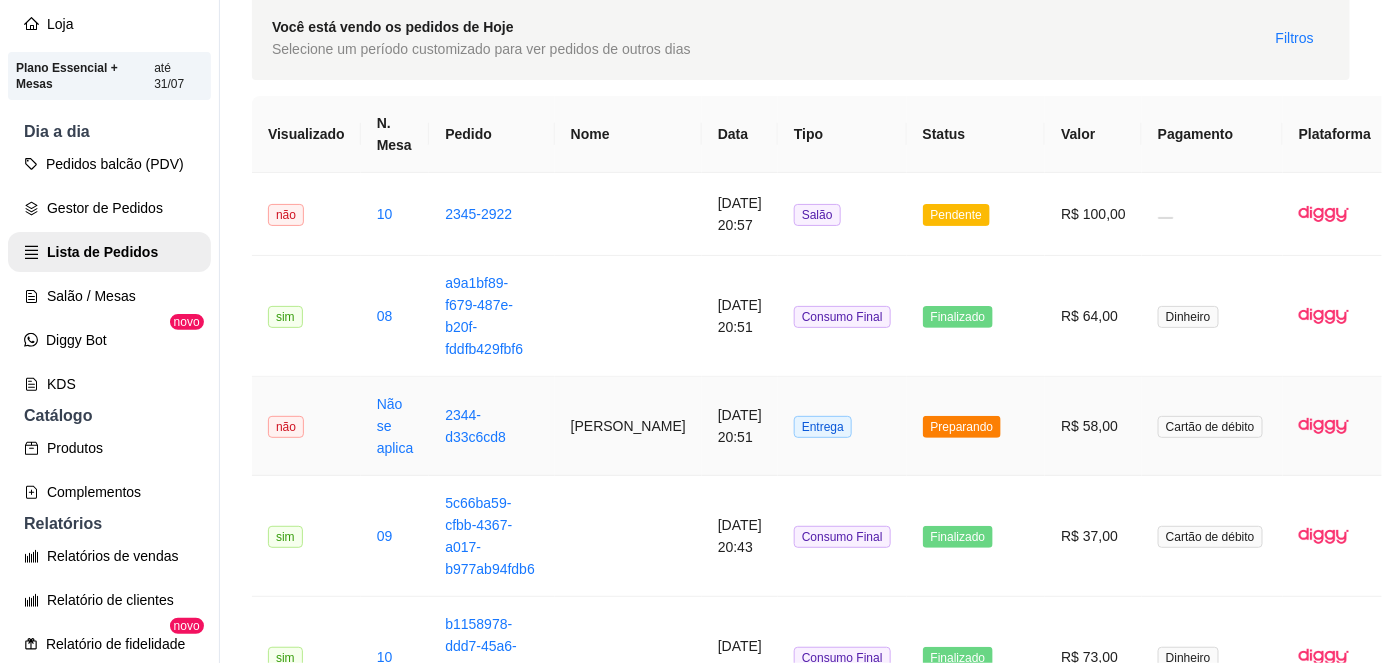 scroll, scrollTop: 85, scrollLeft: 0, axis: vertical 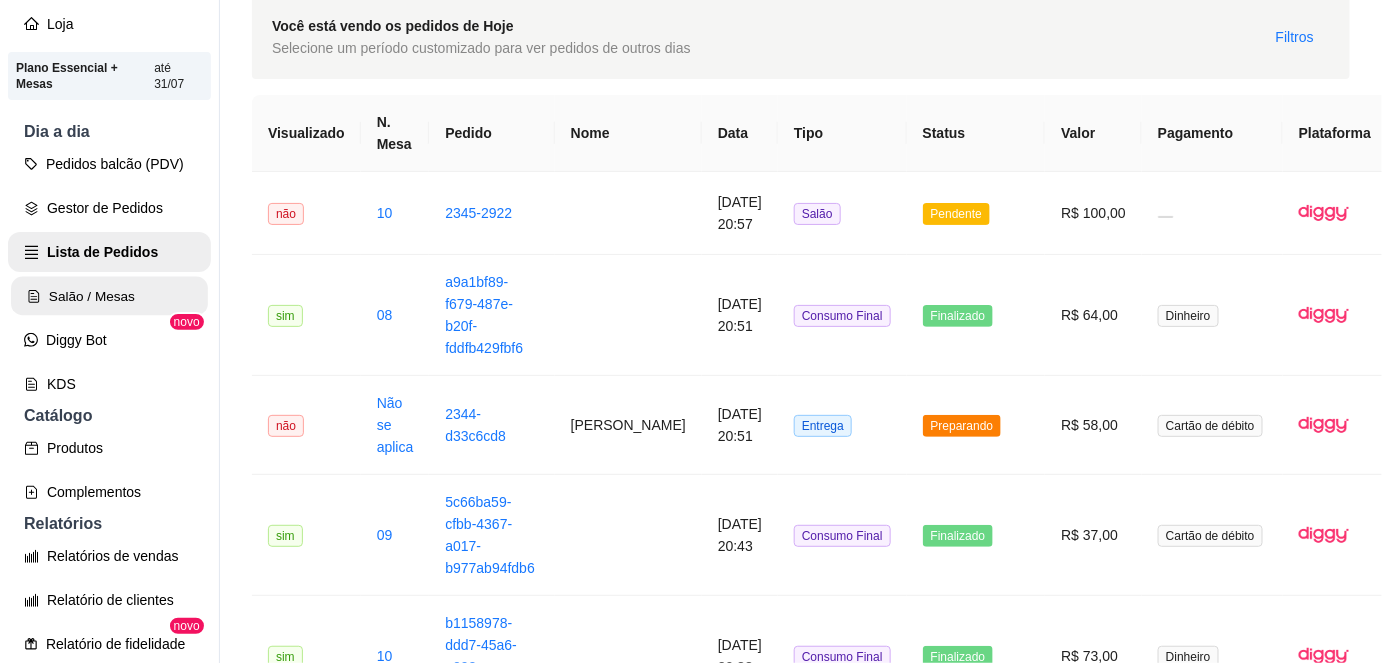 click on "Salão / Mesas" at bounding box center [109, 296] 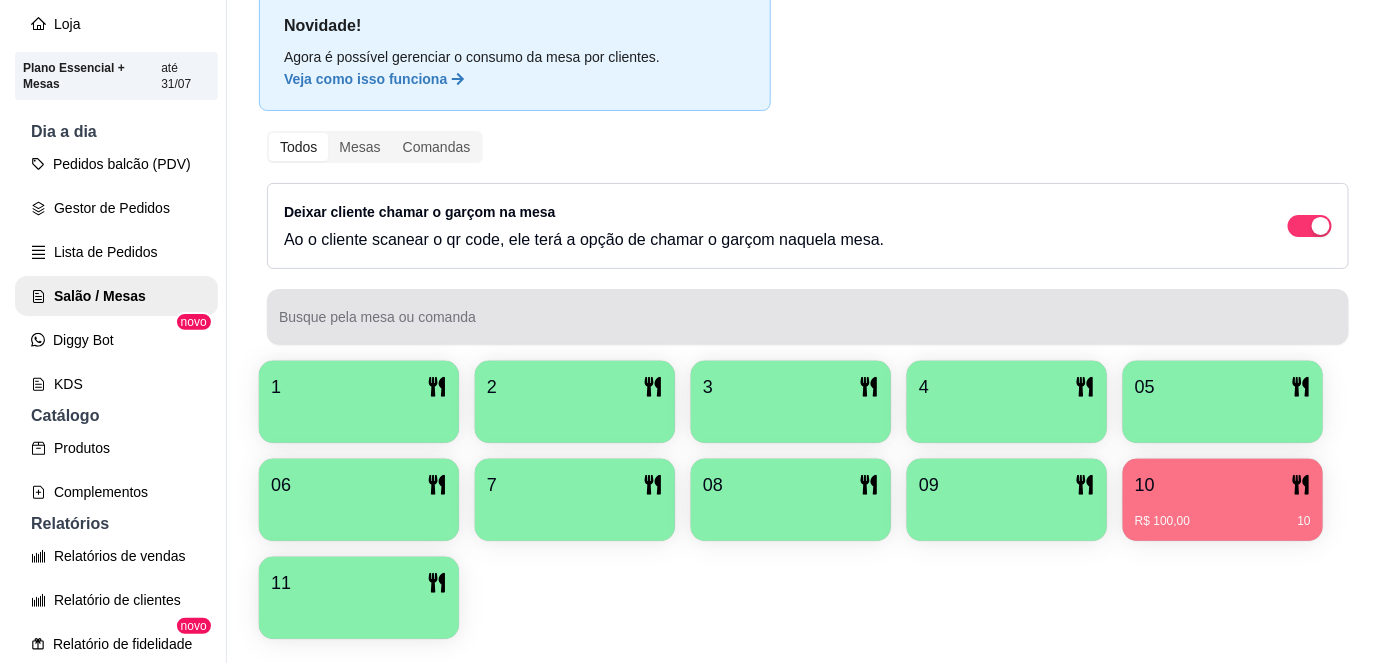 scroll, scrollTop: 156, scrollLeft: 0, axis: vertical 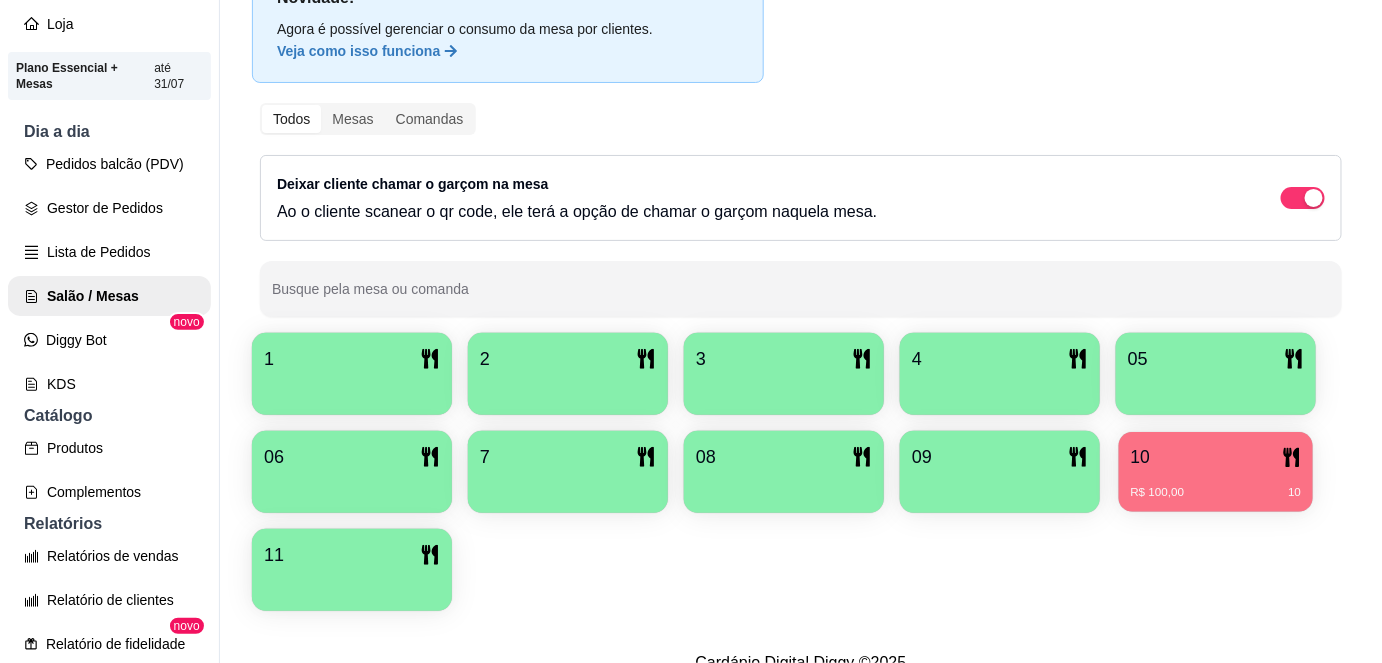 click on "10" at bounding box center [1216, 457] 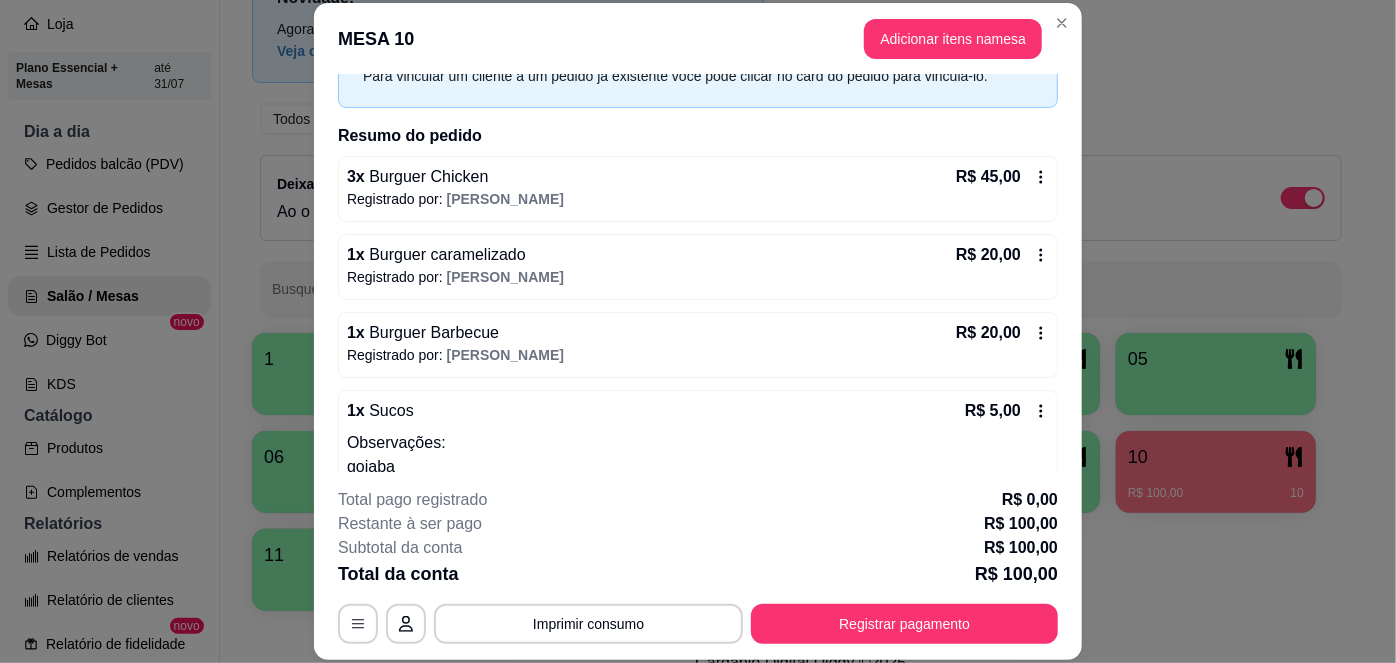 scroll, scrollTop: 231, scrollLeft: 0, axis: vertical 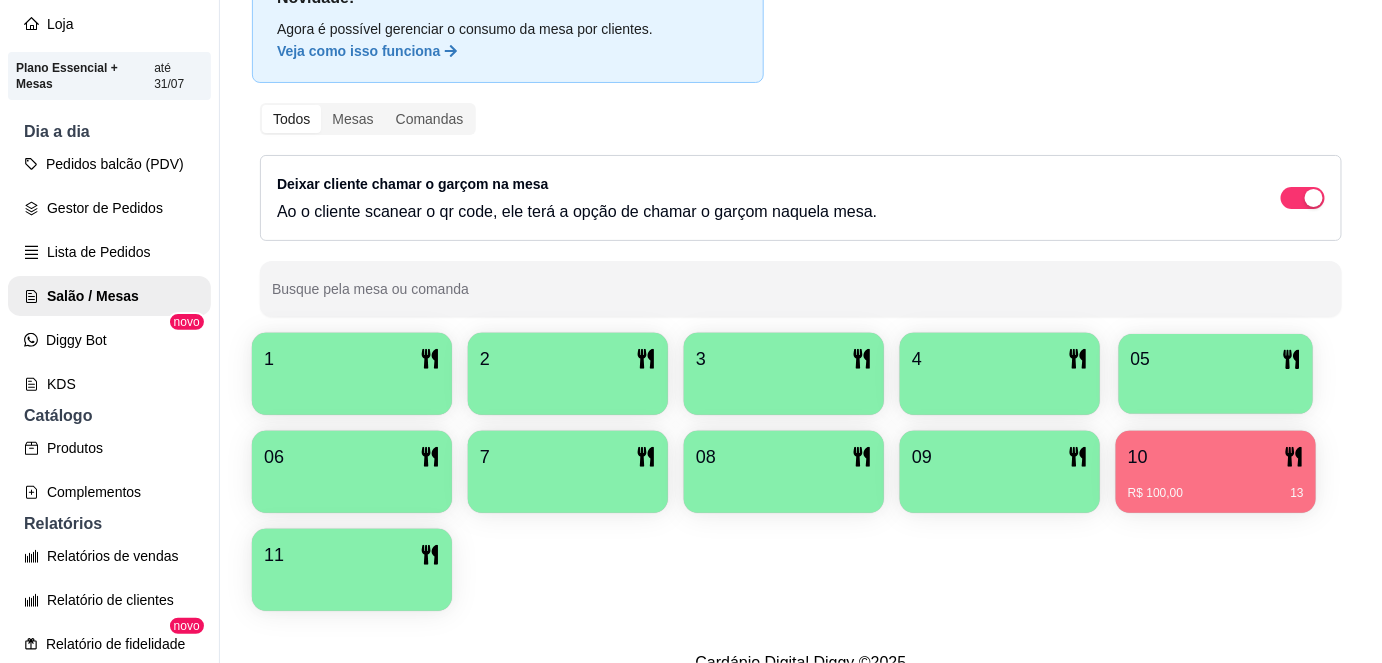 click on "05" at bounding box center [1216, 359] 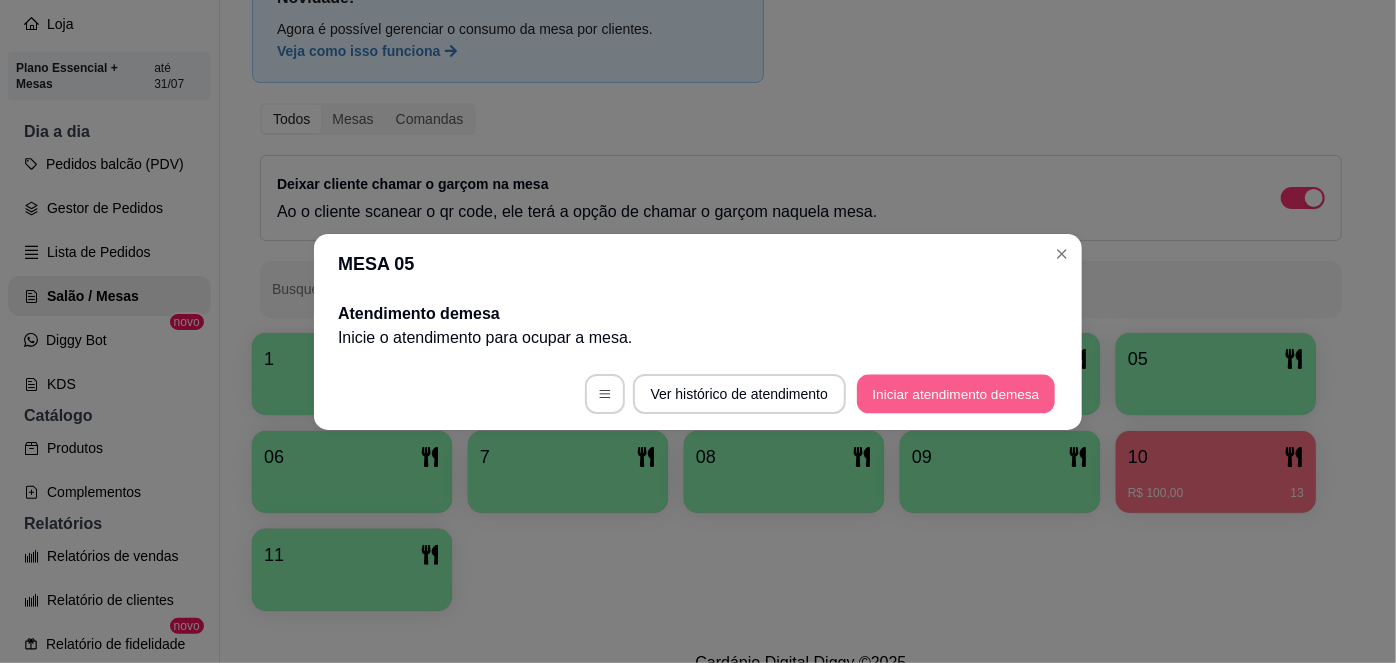click on "Iniciar atendimento de  mesa" at bounding box center [956, 393] 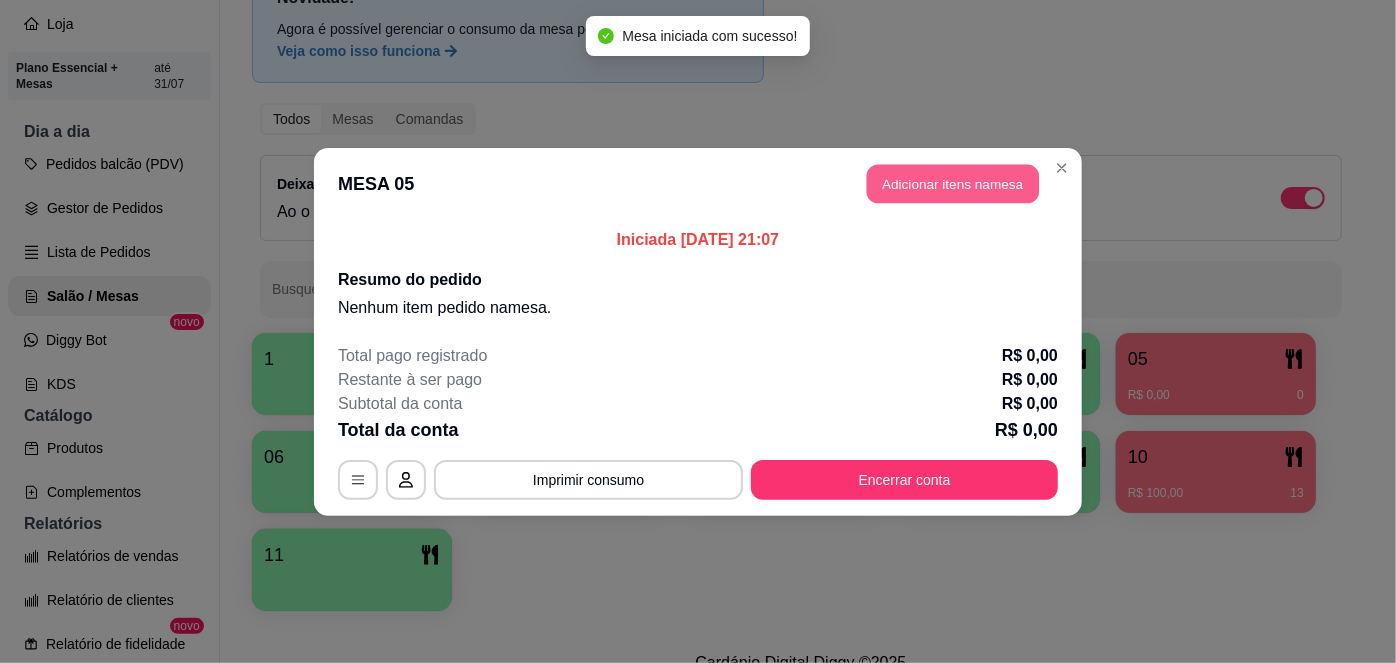 click on "Adicionar itens na  mesa" at bounding box center [953, 183] 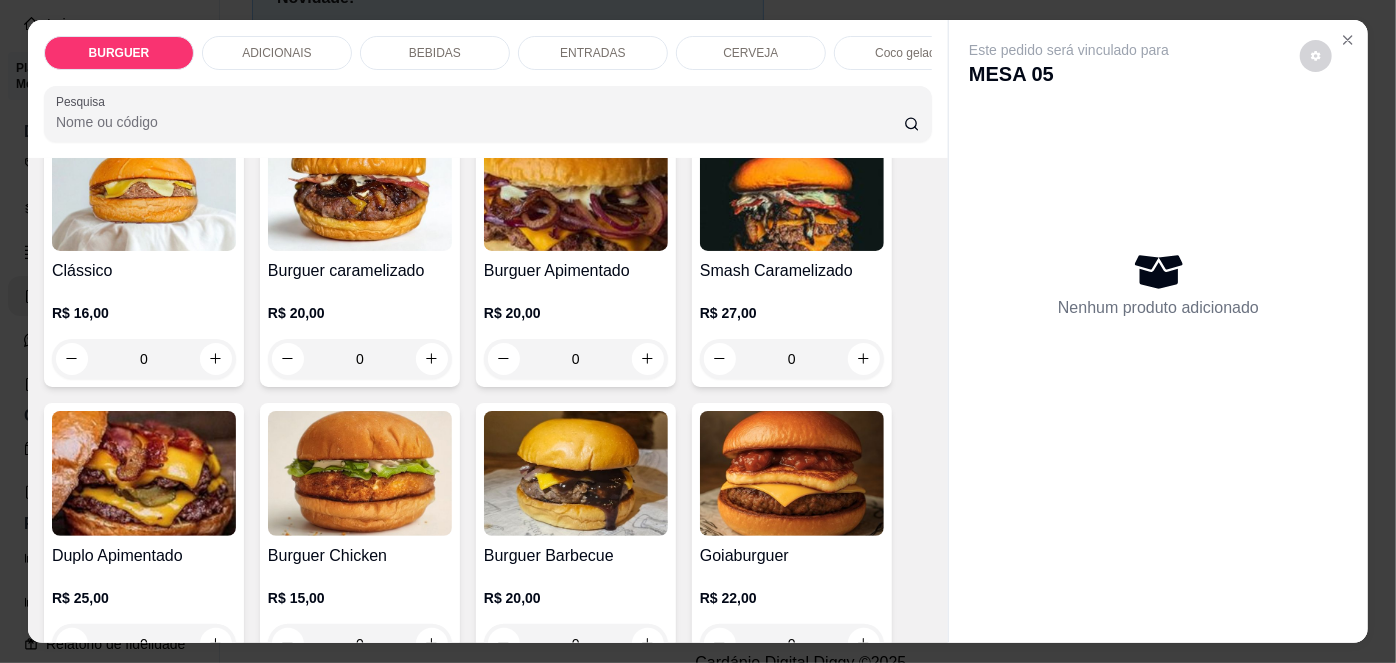 scroll, scrollTop: 272, scrollLeft: 0, axis: vertical 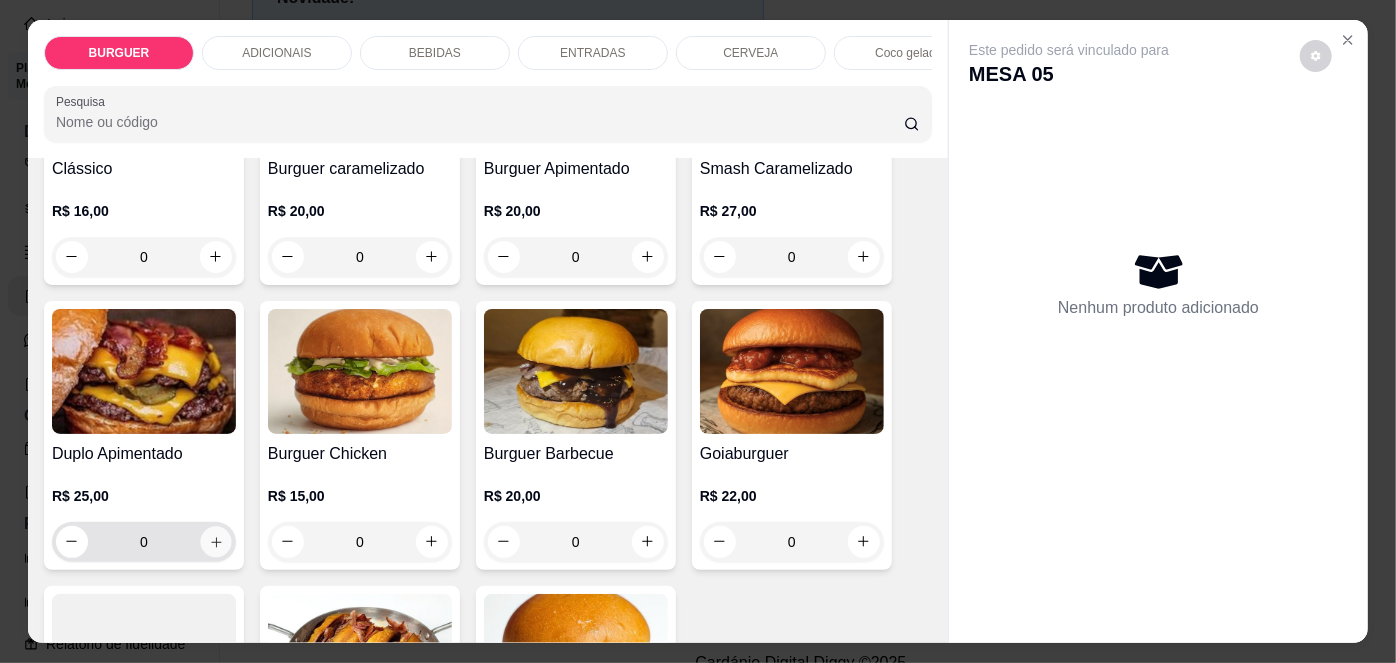 click 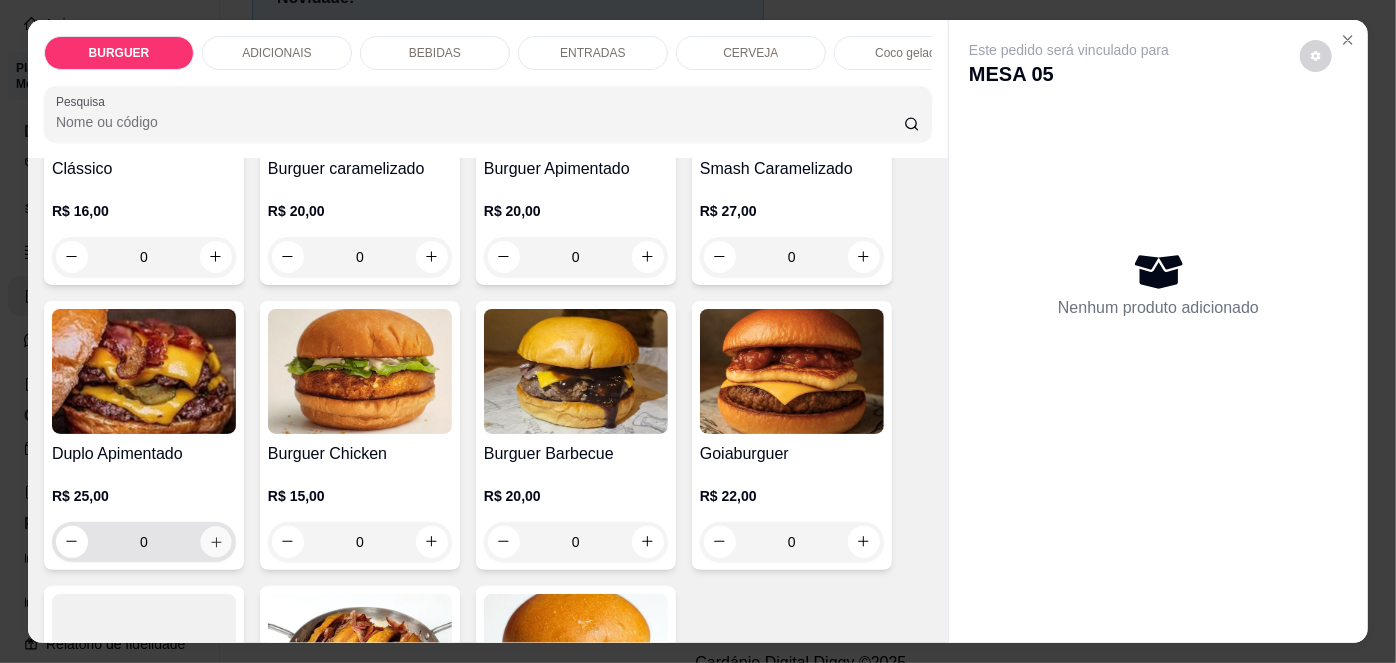 type on "1" 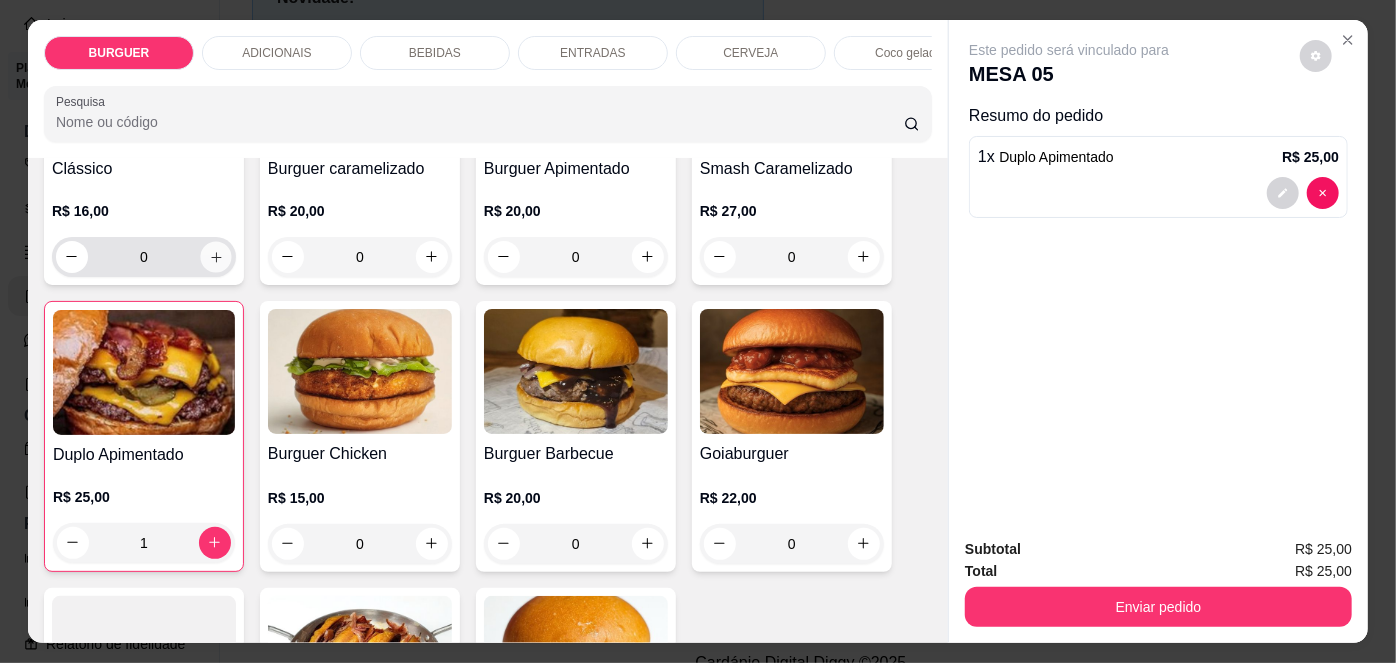 click 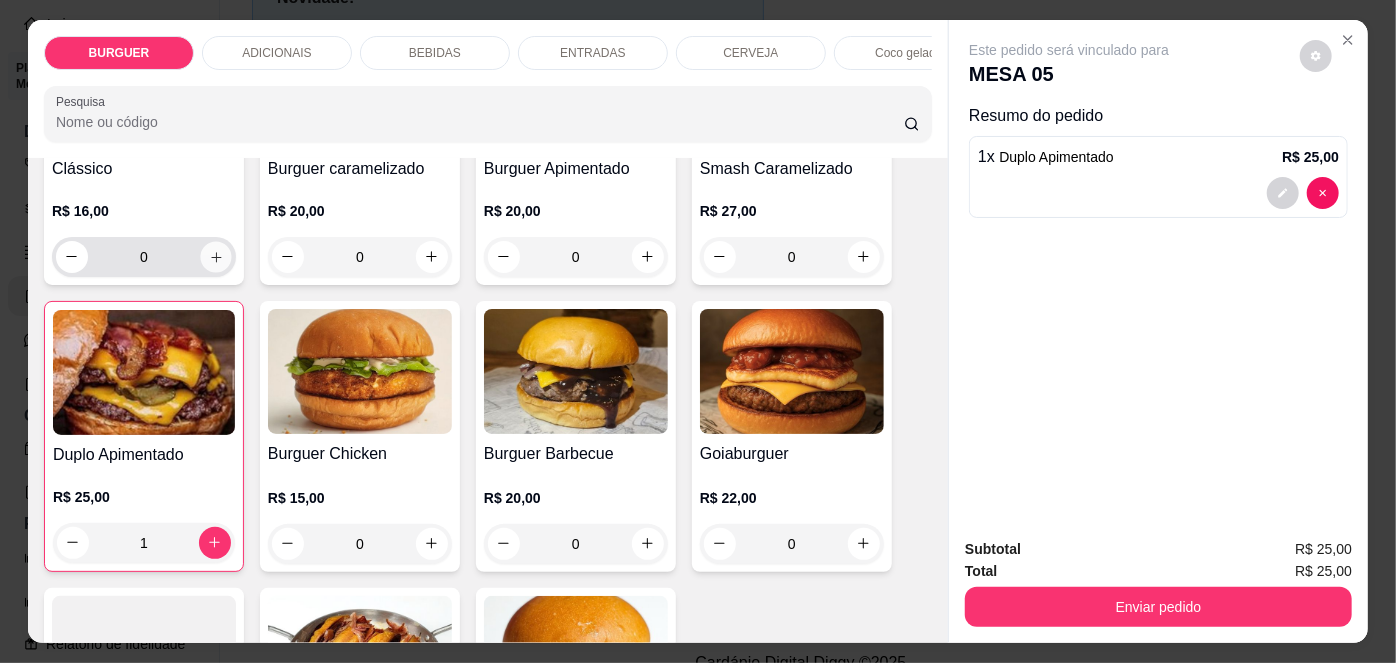 type on "1" 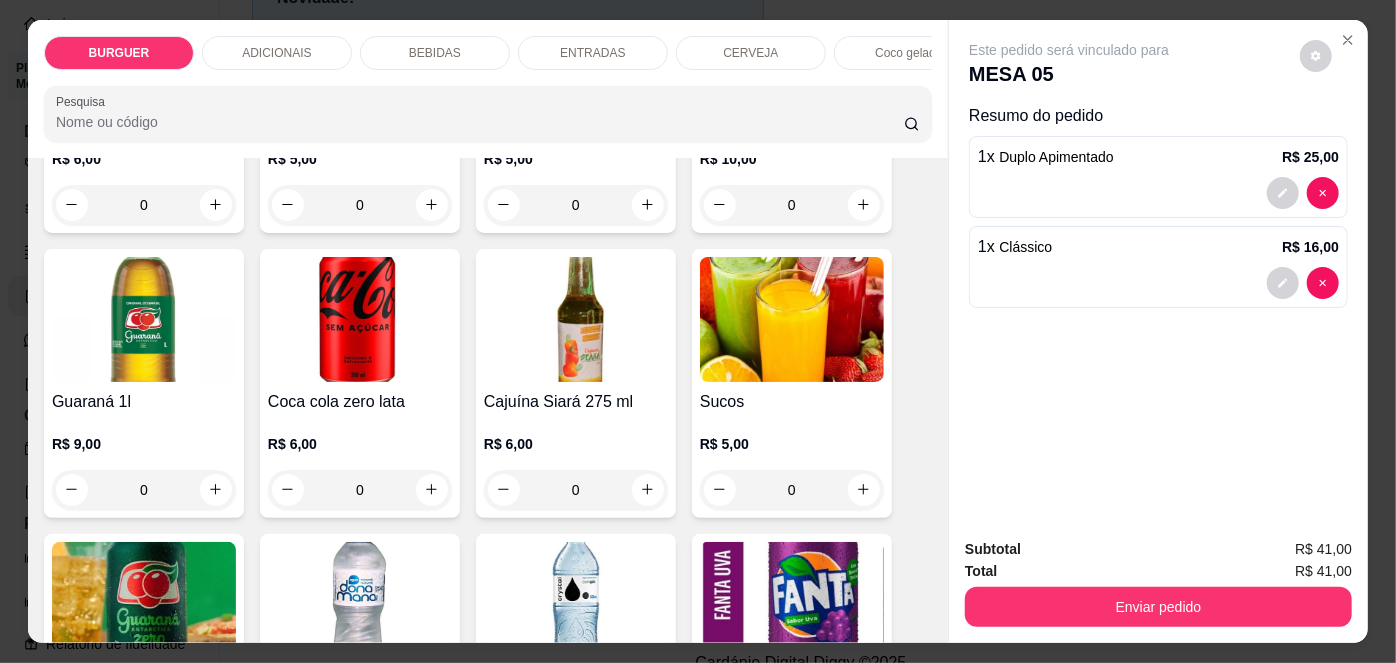 scroll, scrollTop: 1888, scrollLeft: 0, axis: vertical 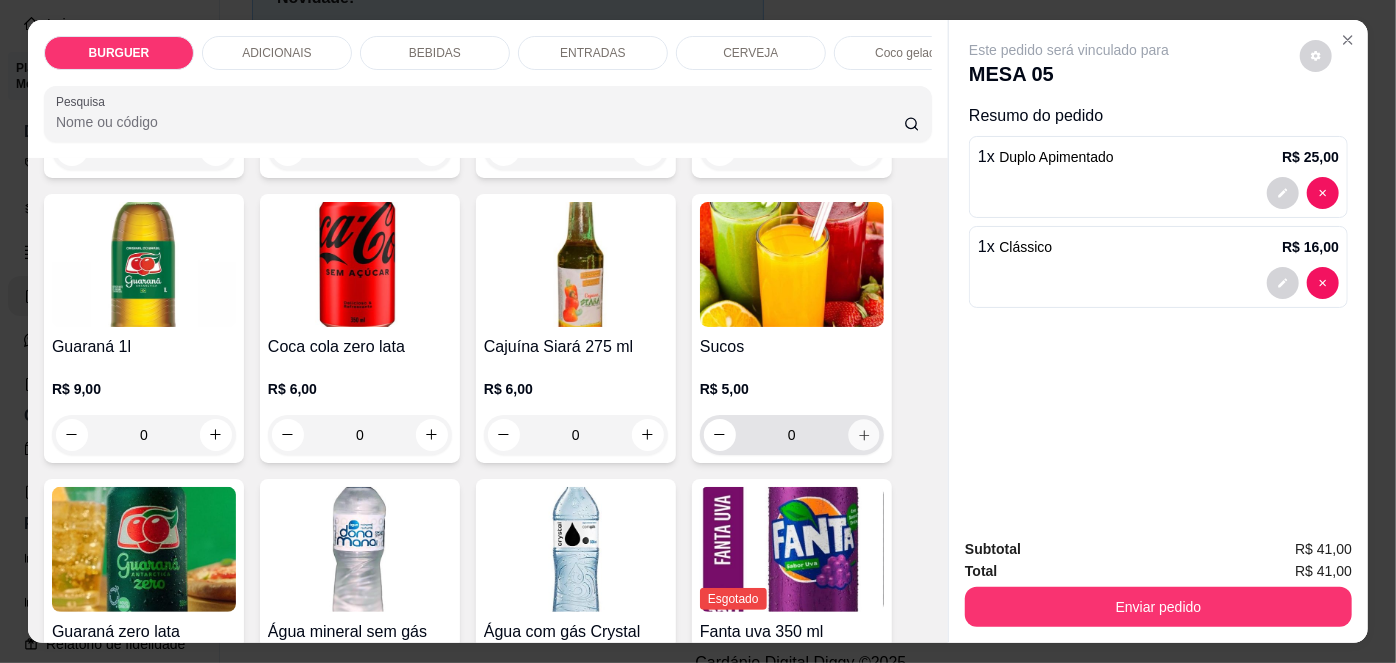 click at bounding box center (863, 434) 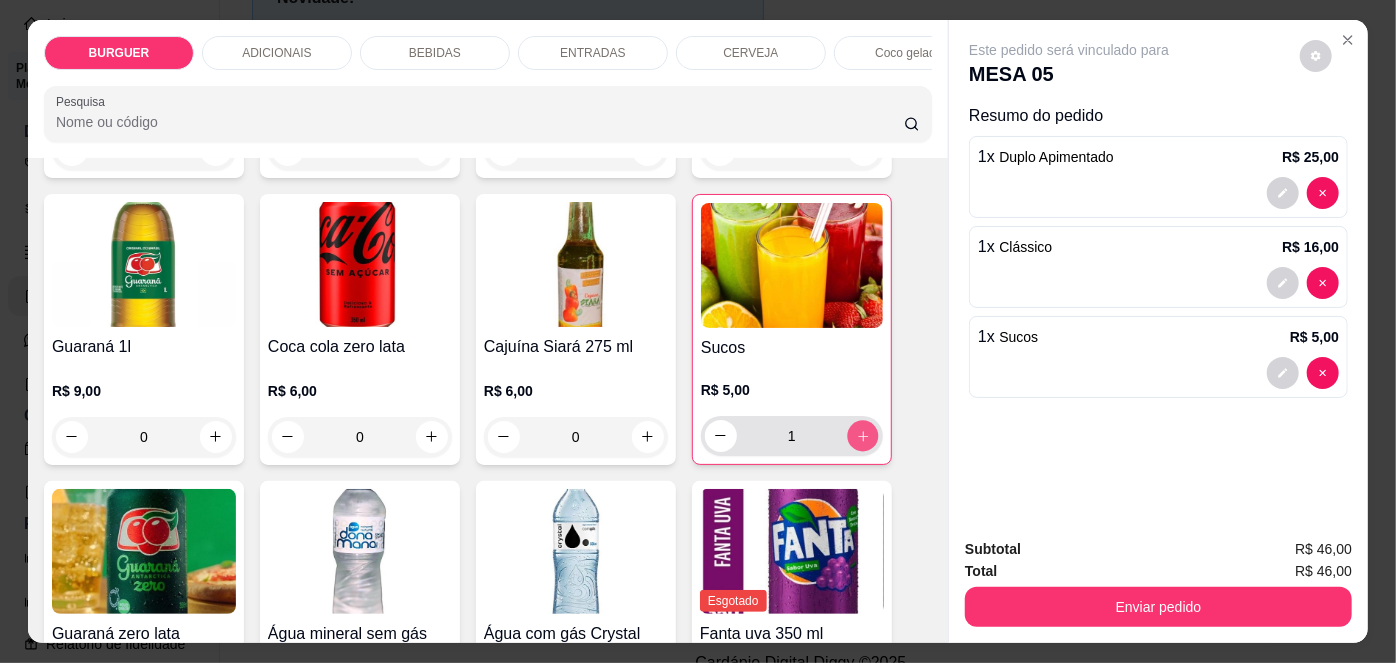 click at bounding box center [862, 435] 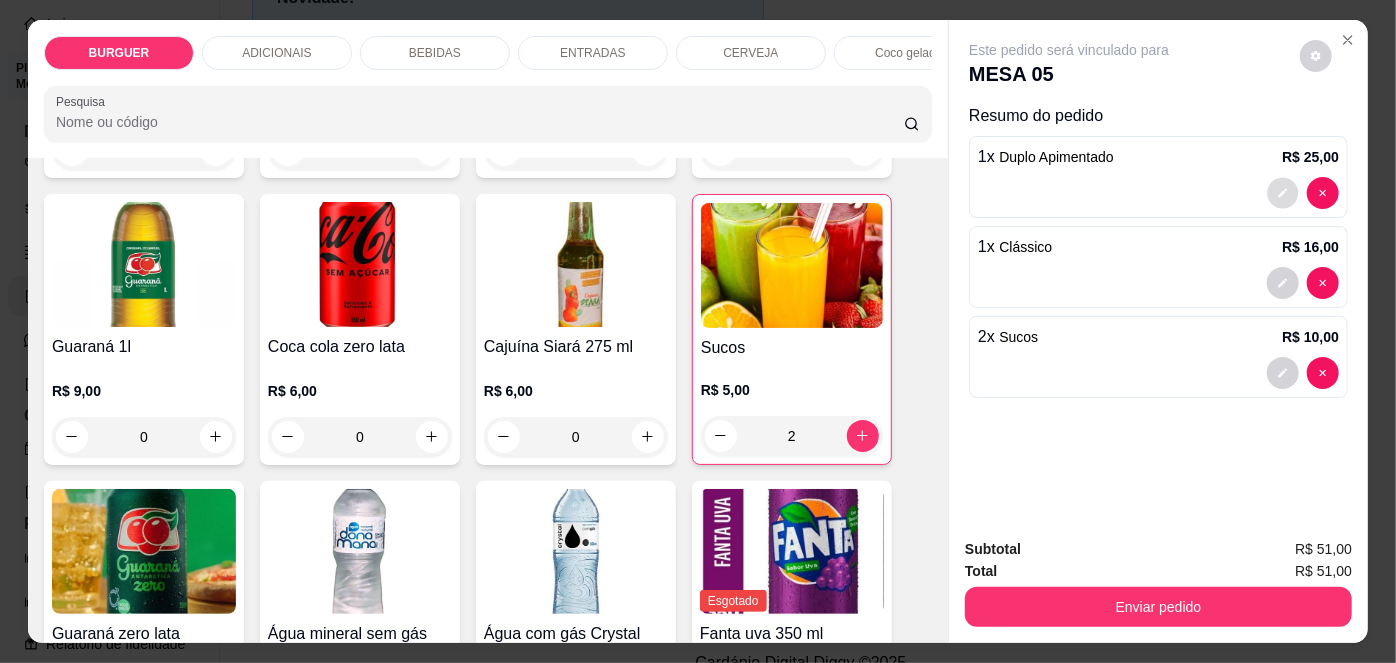 click 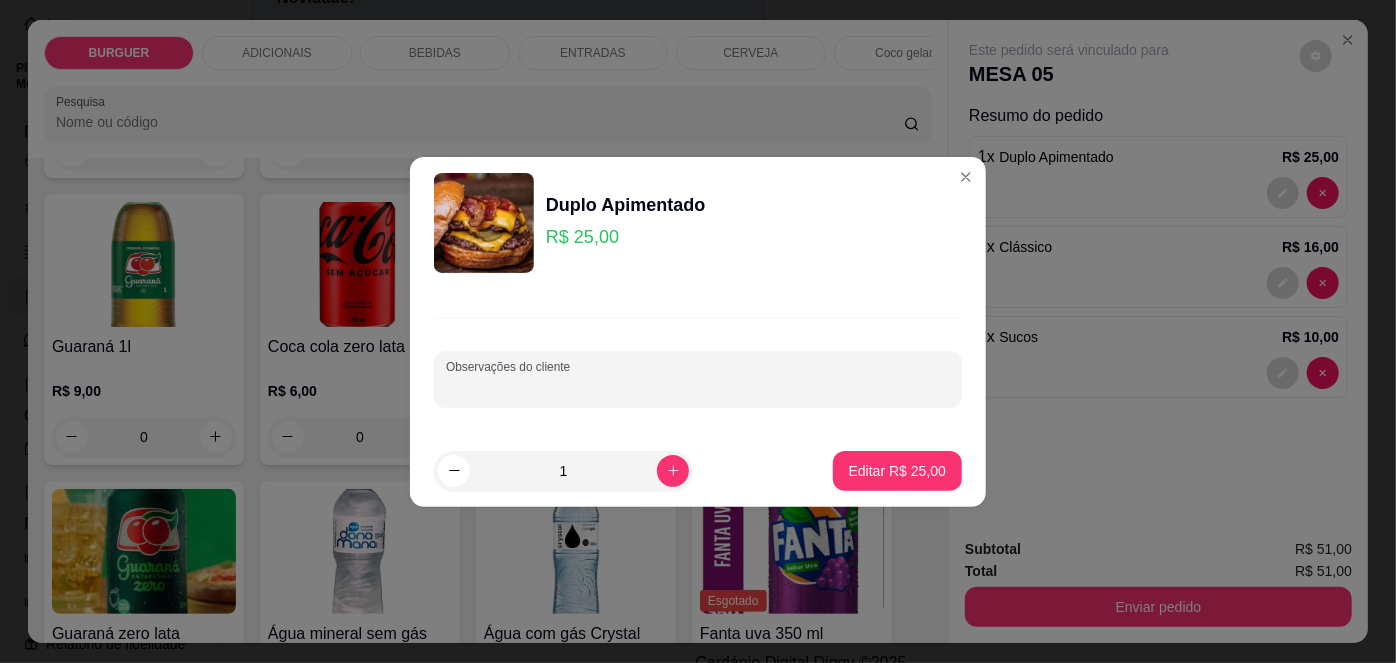 click on "Observações do cliente" at bounding box center (698, 387) 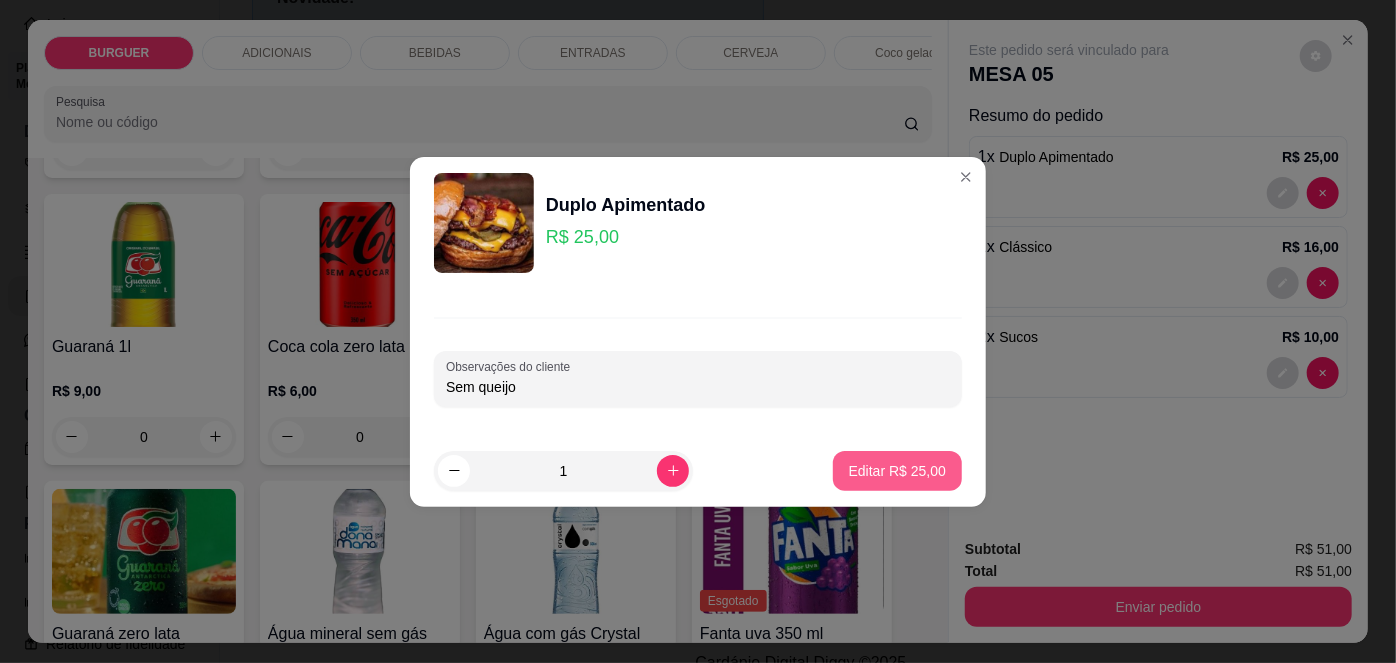 type on "Sem queijo" 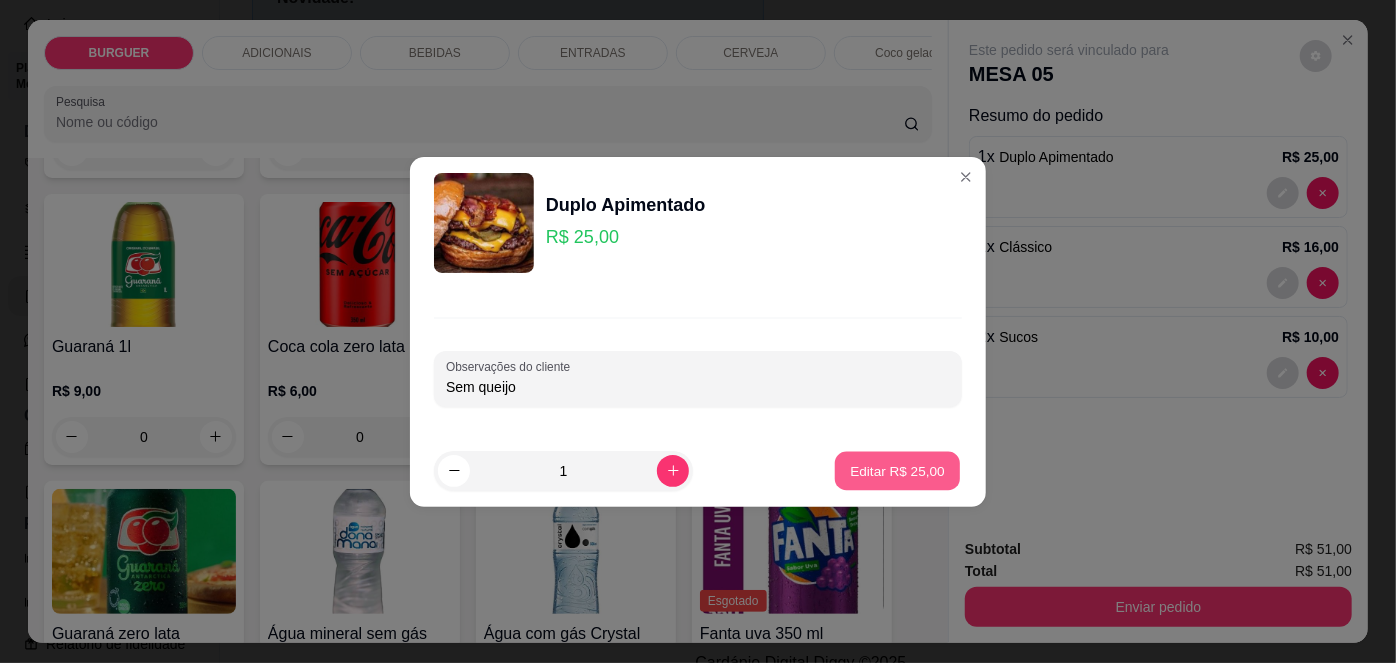 click on "Editar   R$ 25,00" at bounding box center (897, 470) 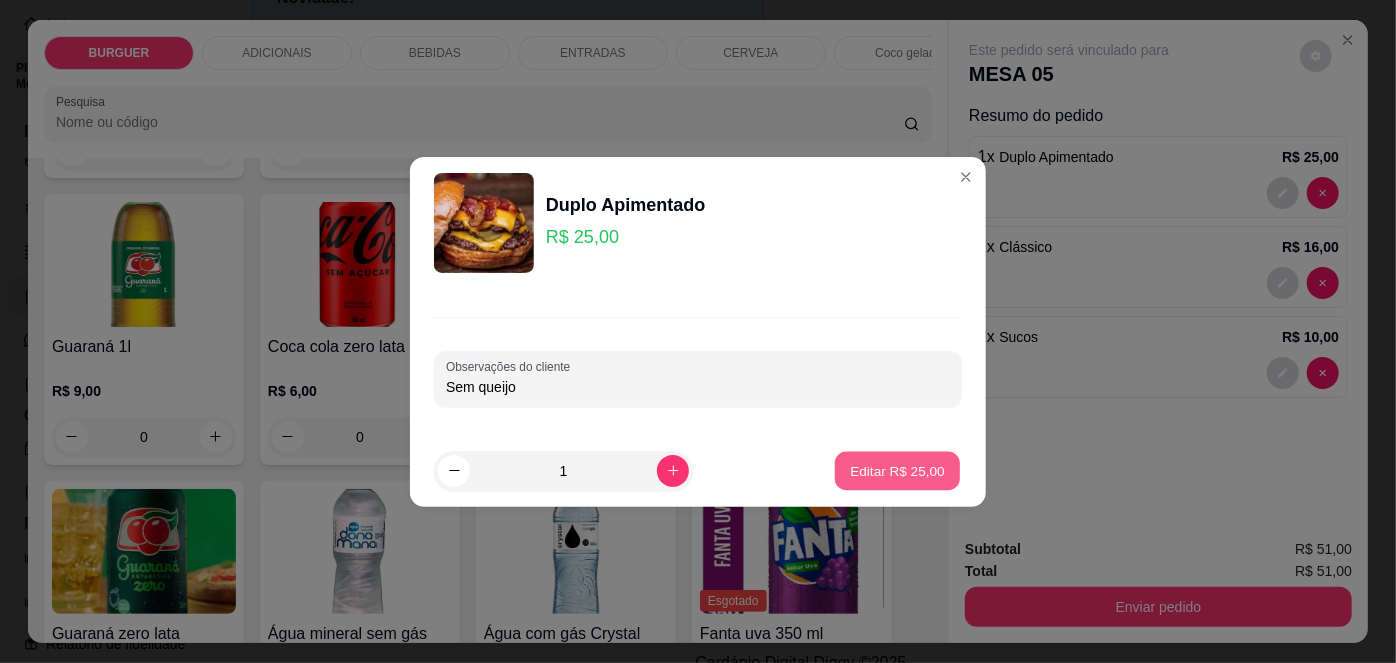 type on "0" 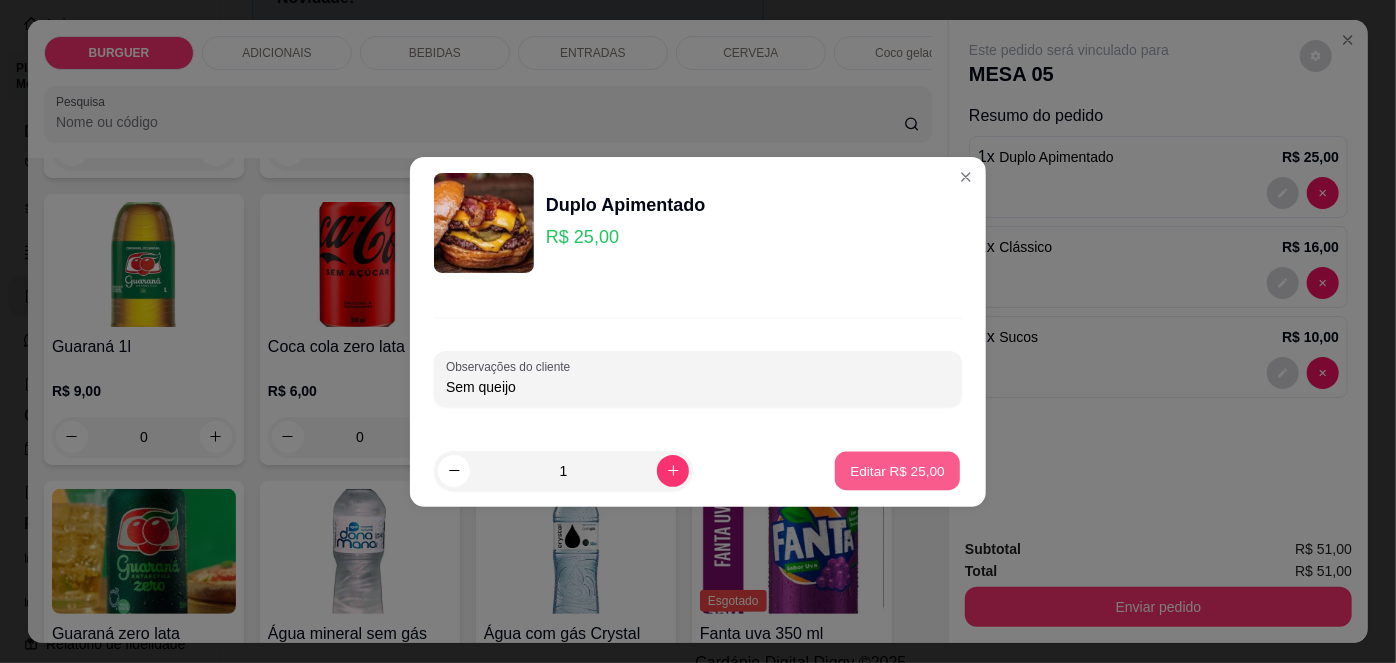 scroll, scrollTop: 1886, scrollLeft: 0, axis: vertical 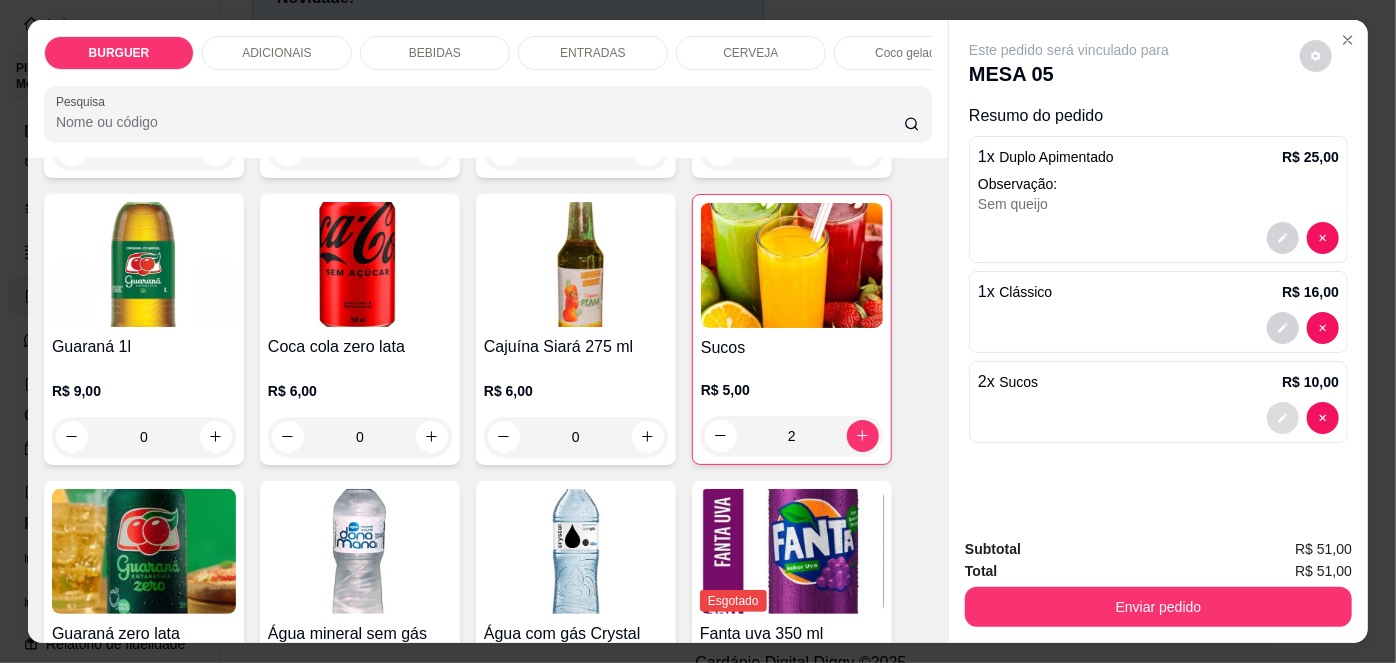 click 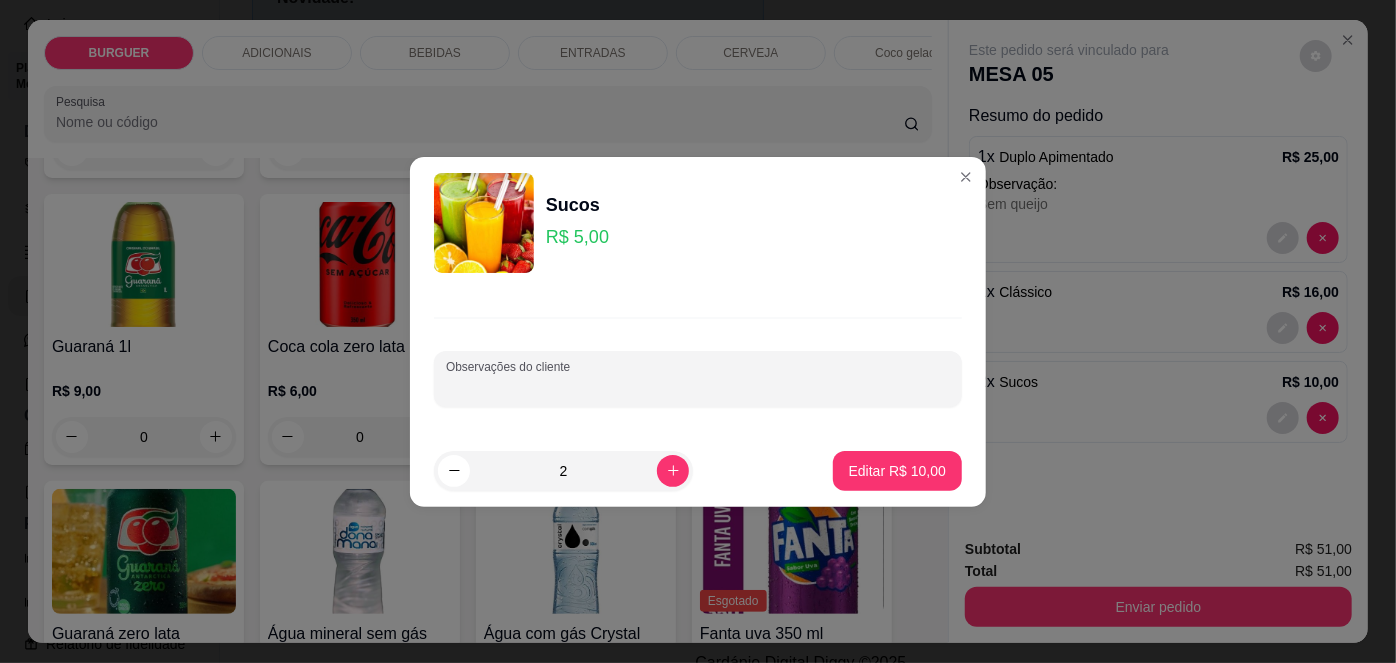 click on "Observações do cliente" at bounding box center [698, 387] 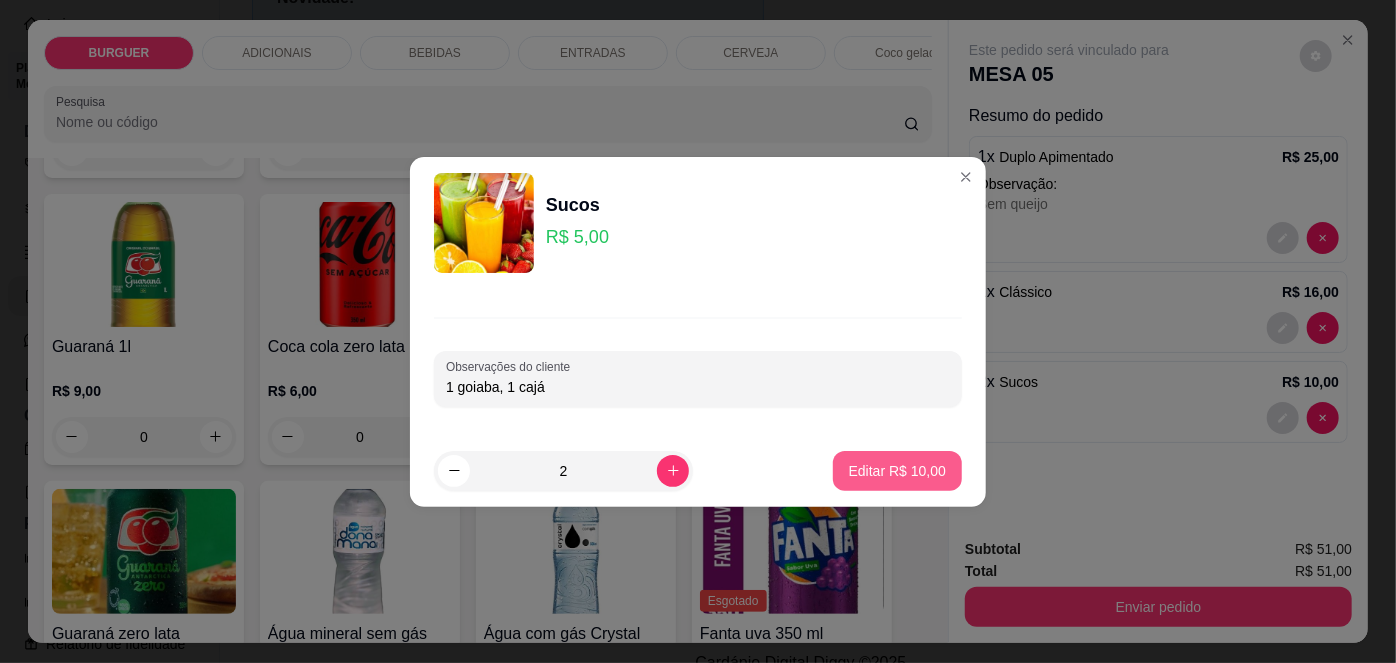 type on "1 goiaba, 1 cajá" 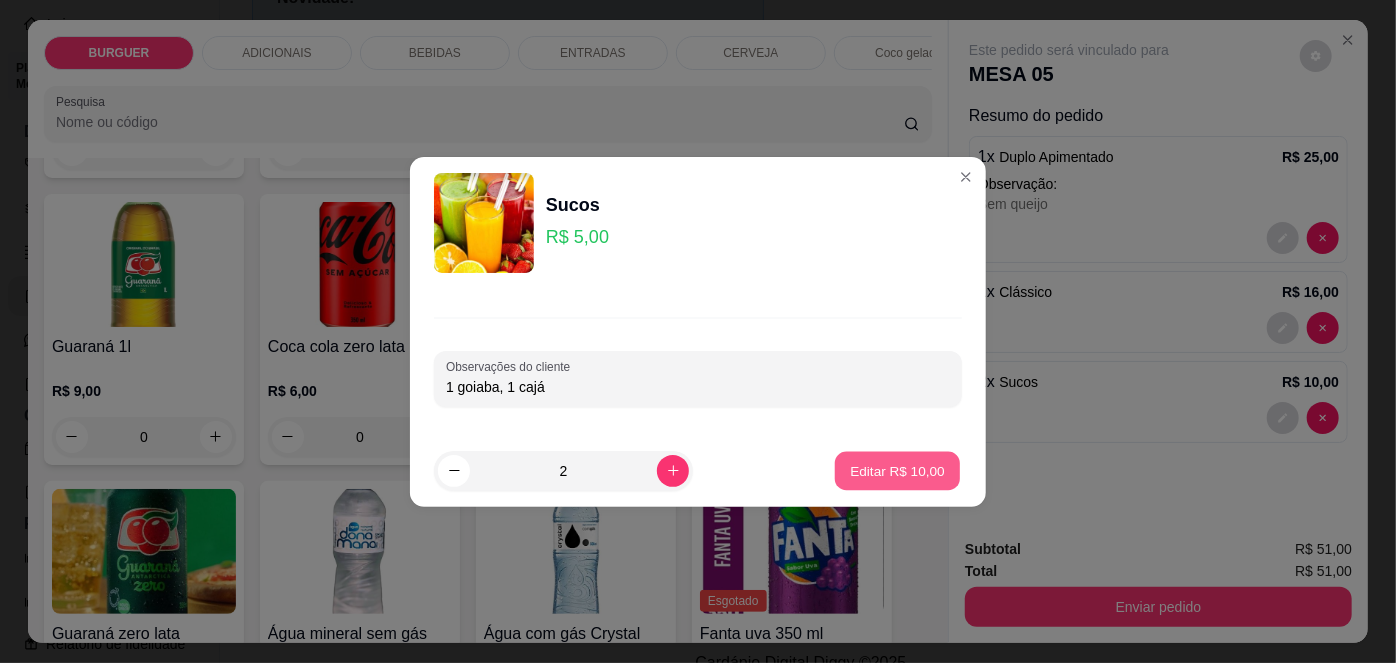 click on "Editar   R$ 10,00" at bounding box center [897, 470] 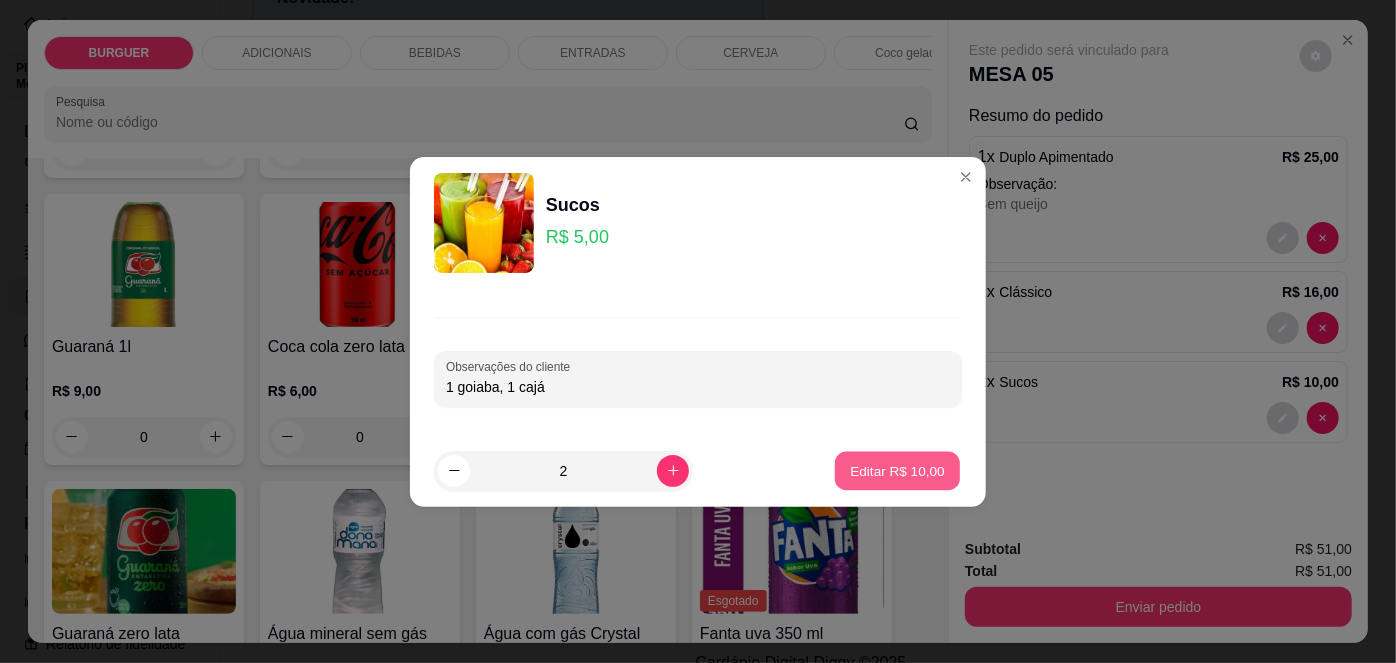 type on "0" 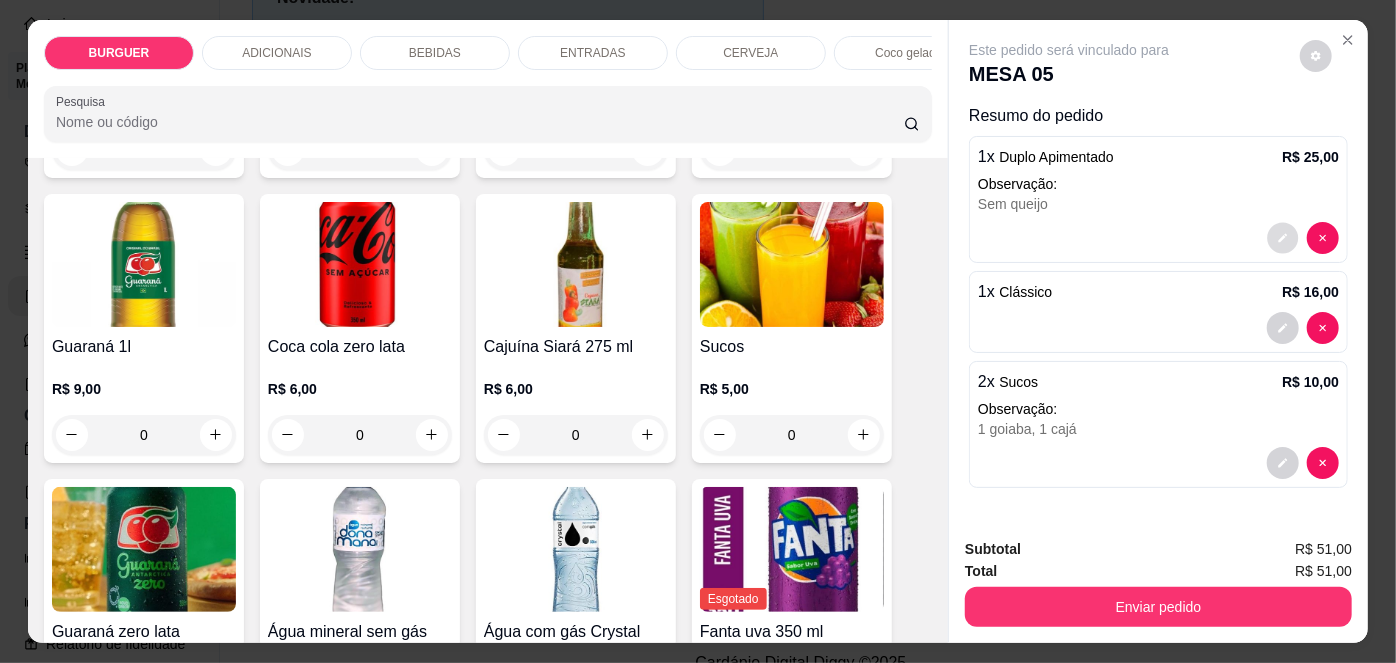 click 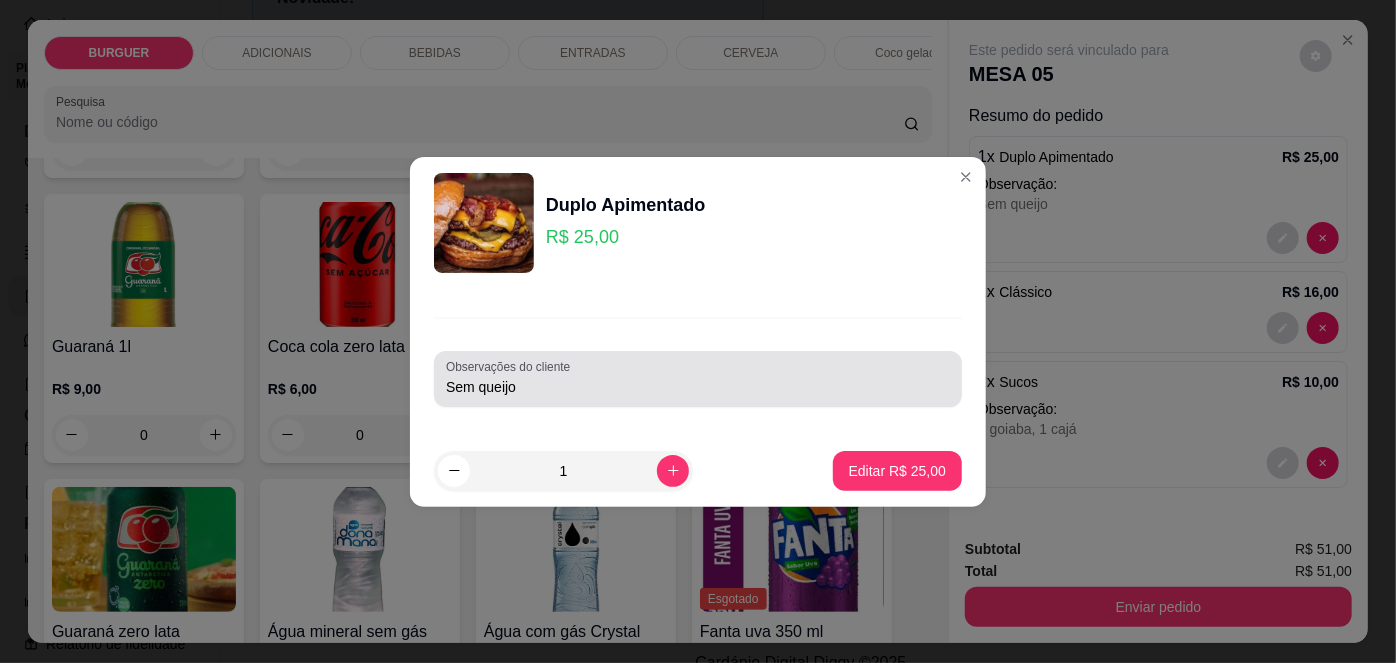 click on "Observações do cliente Sem queijo" at bounding box center (698, 379) 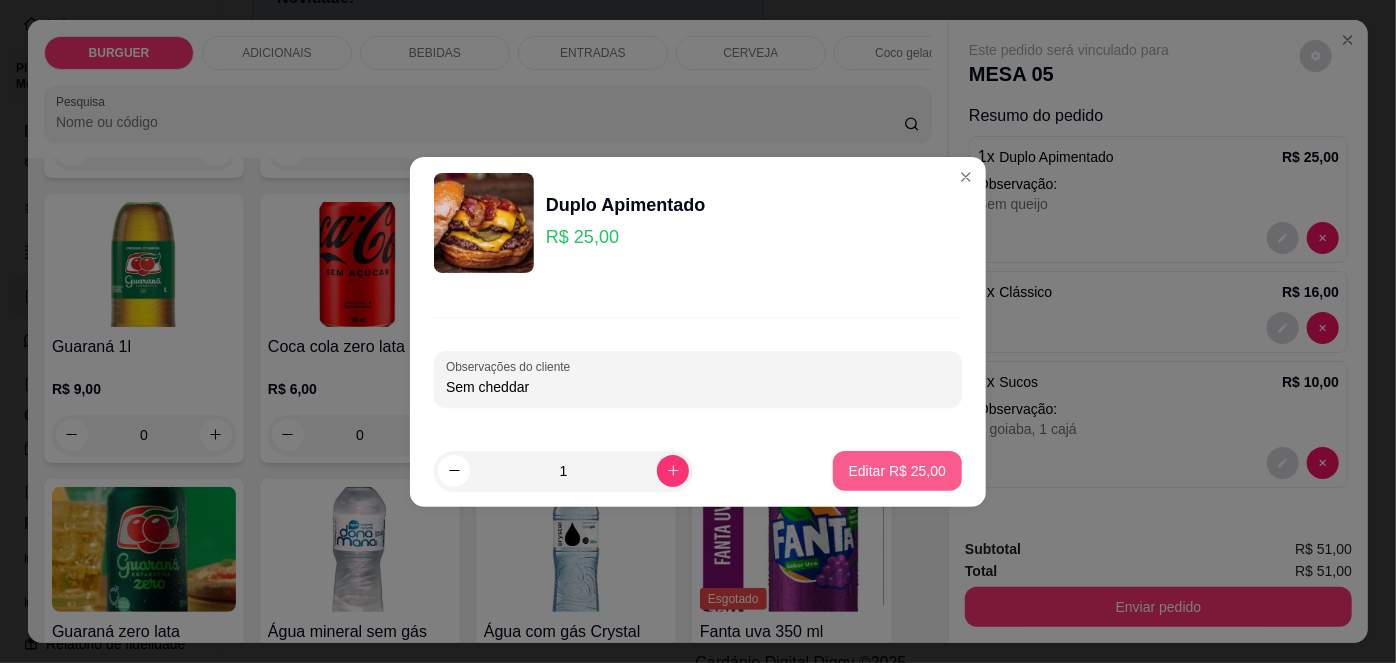 type on "Sem cheddar" 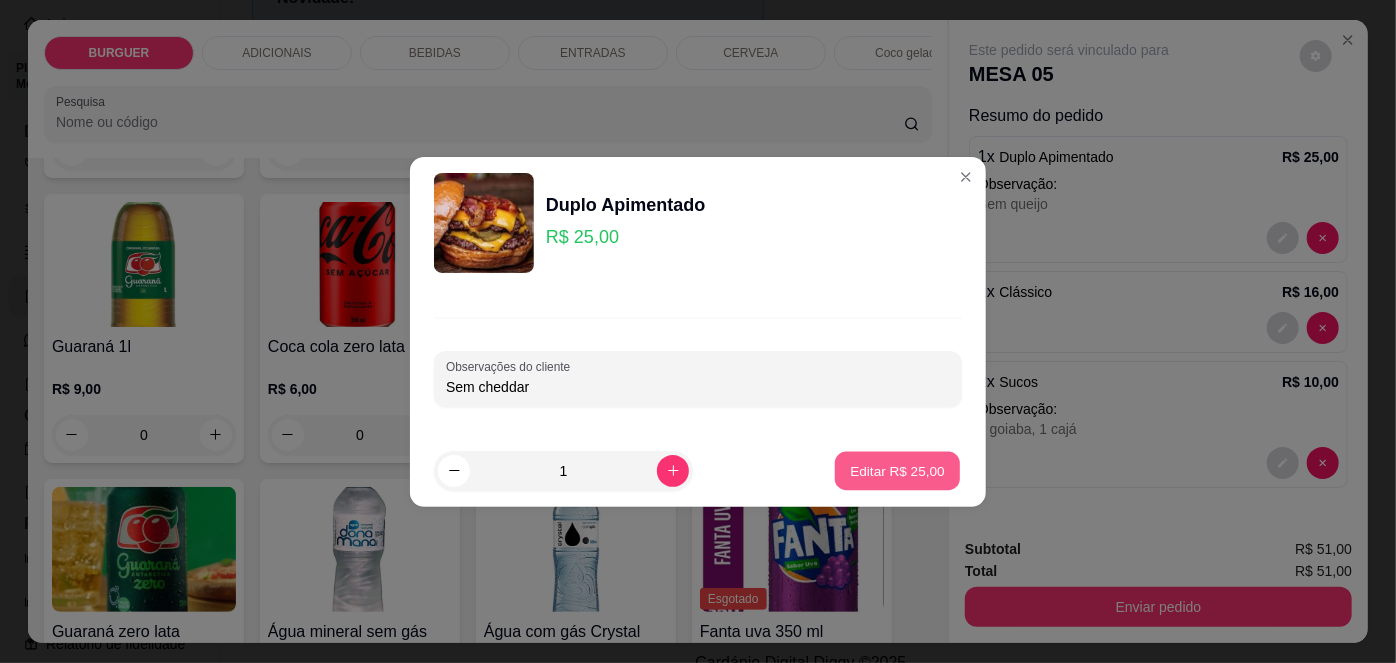 click on "Editar   R$ 25,00" at bounding box center (897, 470) 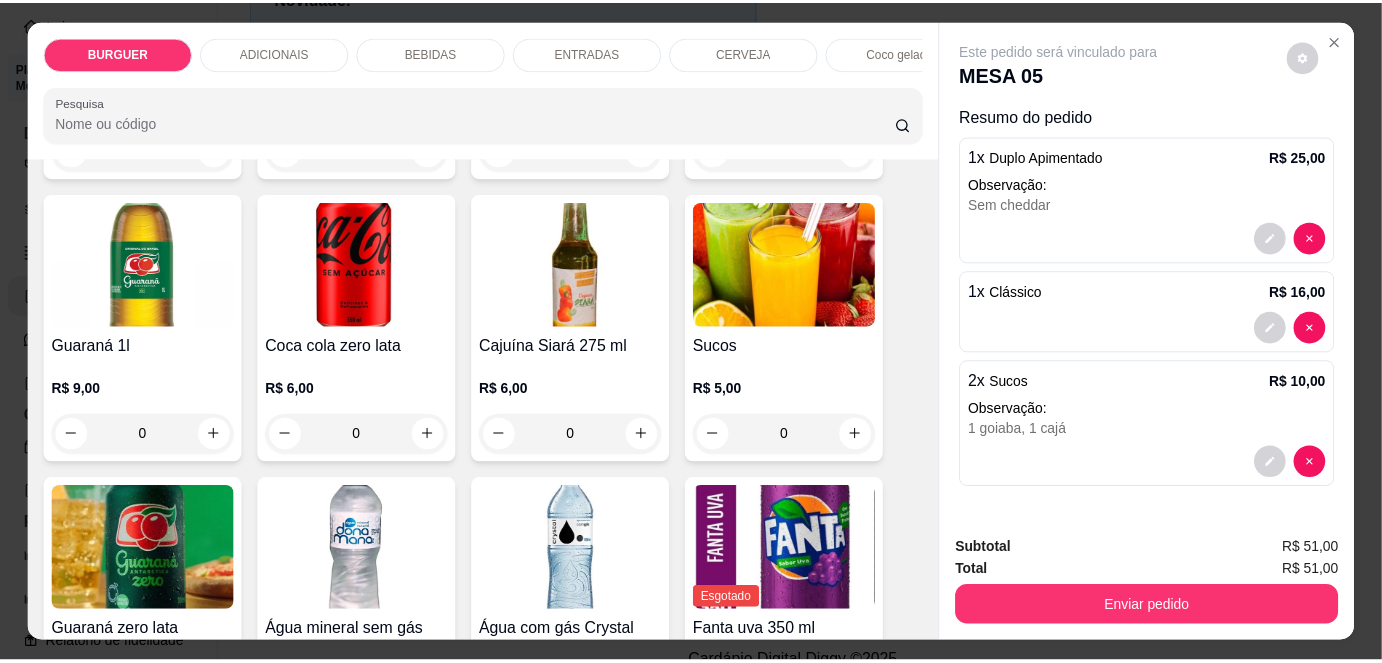 scroll, scrollTop: 50, scrollLeft: 0, axis: vertical 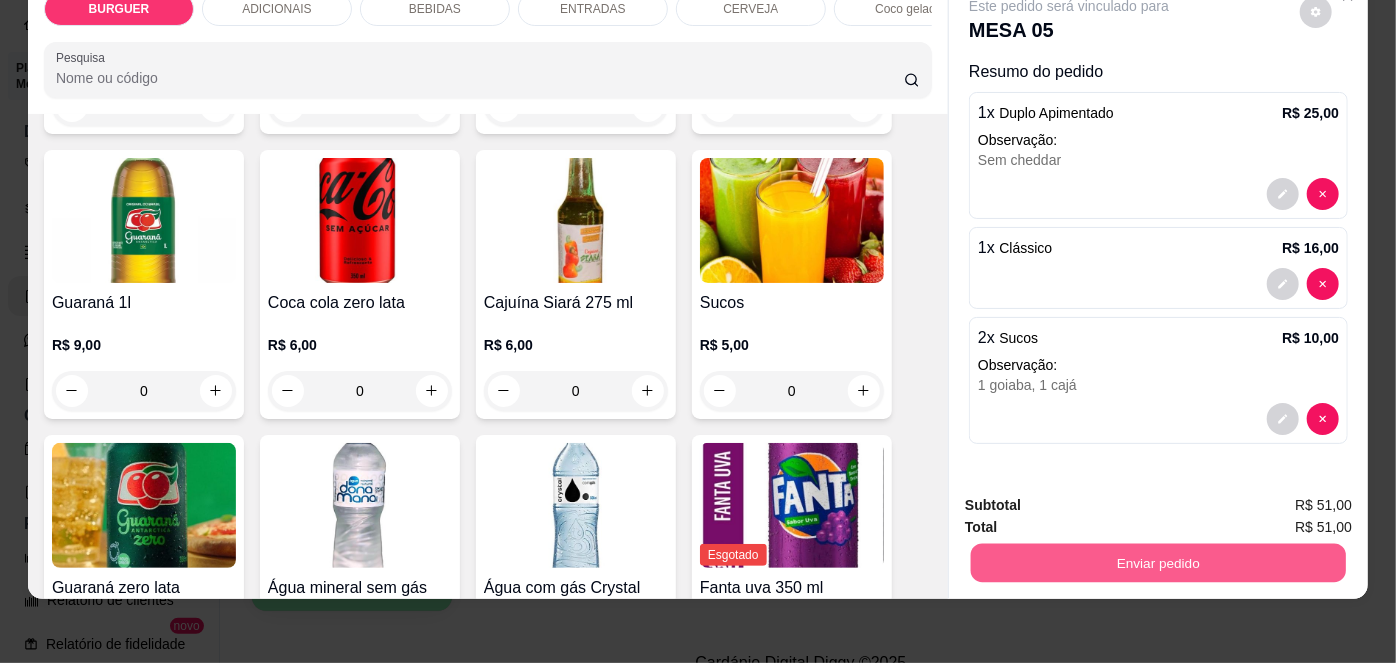 click on "Enviar pedido" at bounding box center (1158, 563) 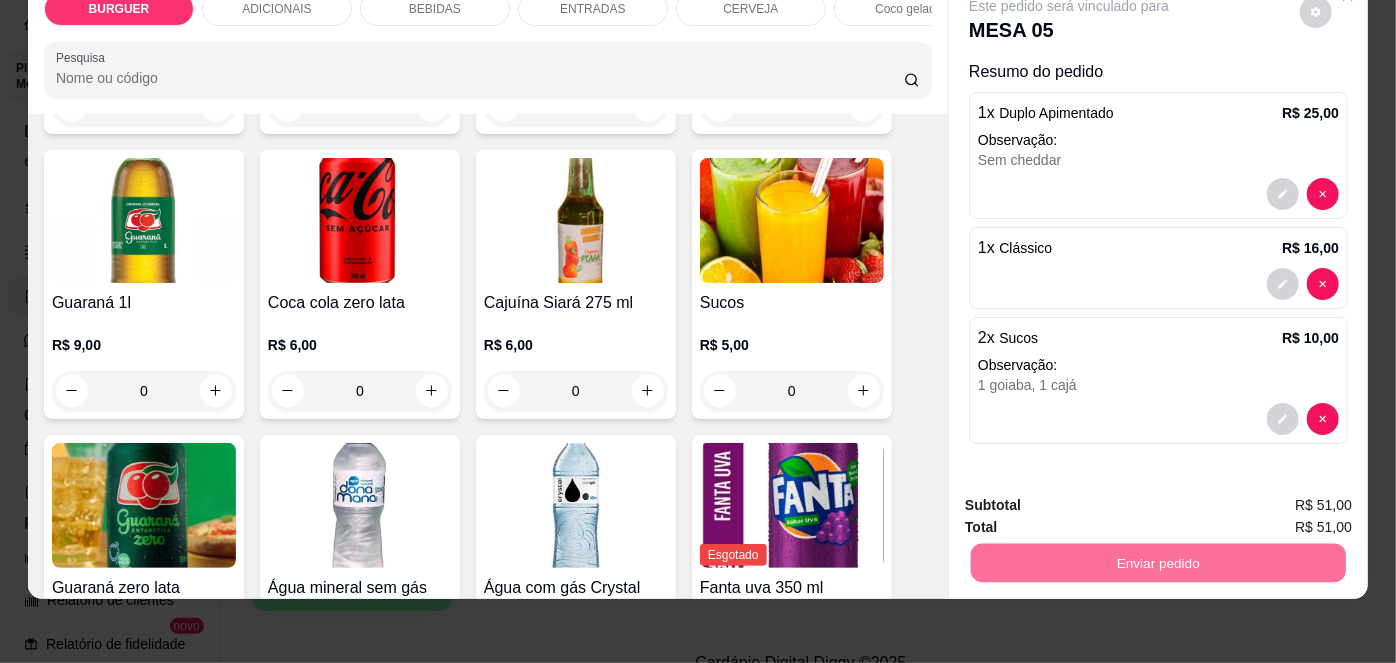 click on "Não registrar e enviar pedido" at bounding box center [1093, 500] 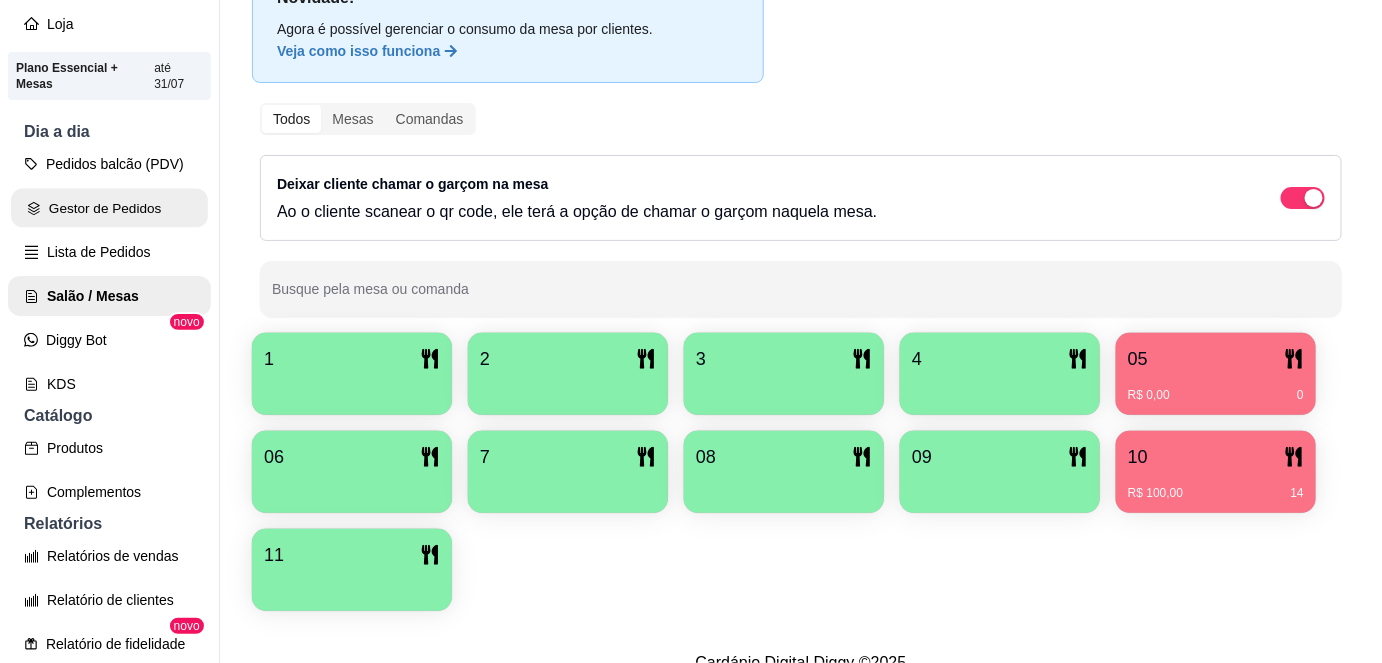 click on "Gestor de Pedidos" at bounding box center (109, 208) 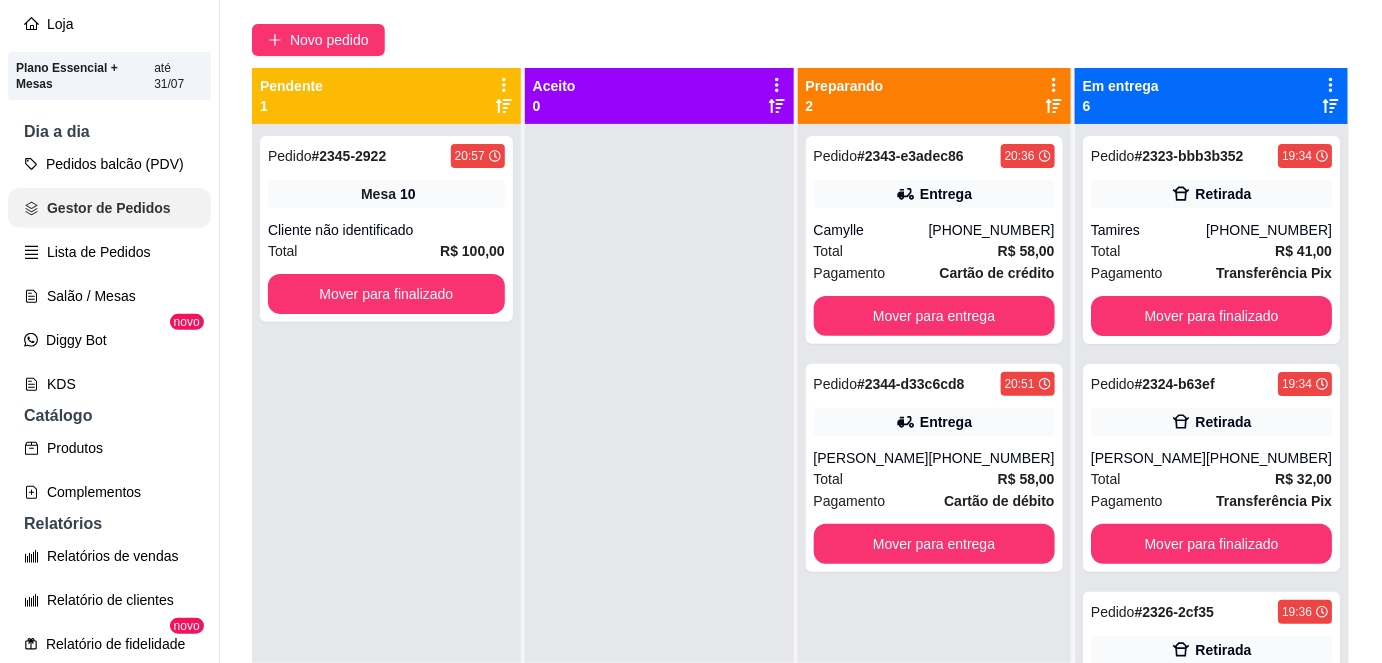 scroll, scrollTop: 0, scrollLeft: 0, axis: both 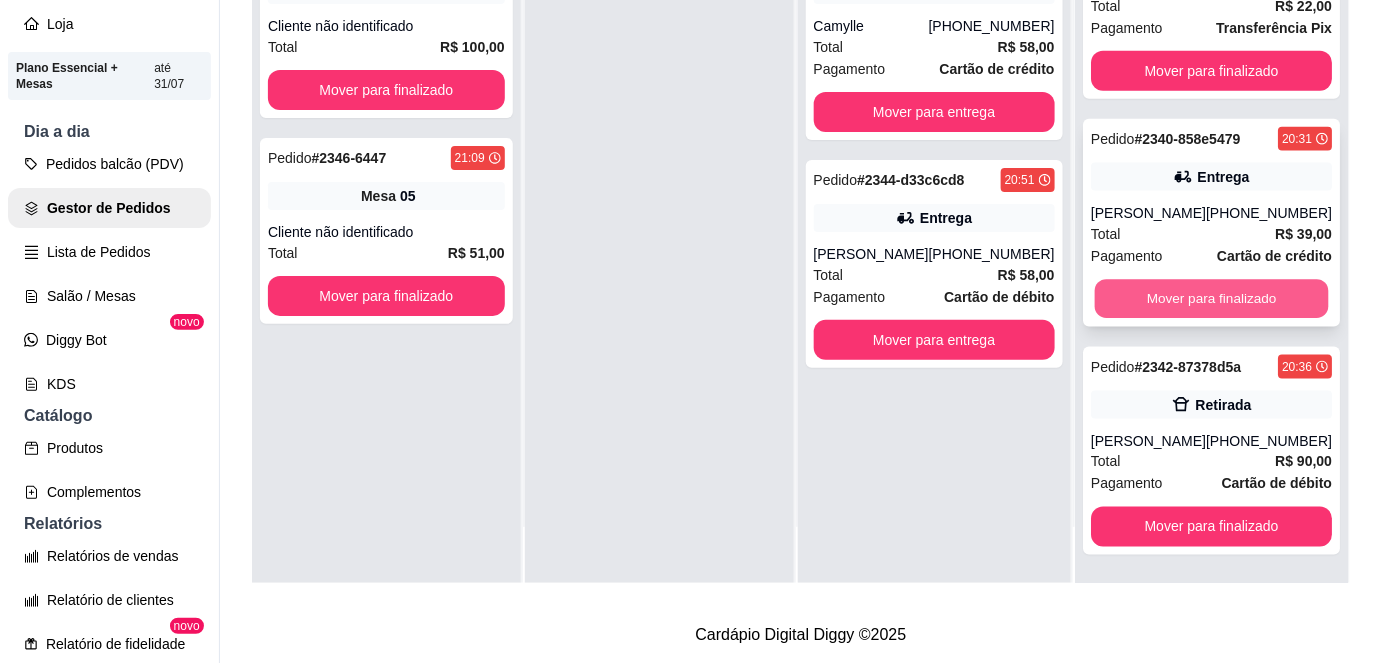 click on "Mover para finalizado" at bounding box center [1211, 299] 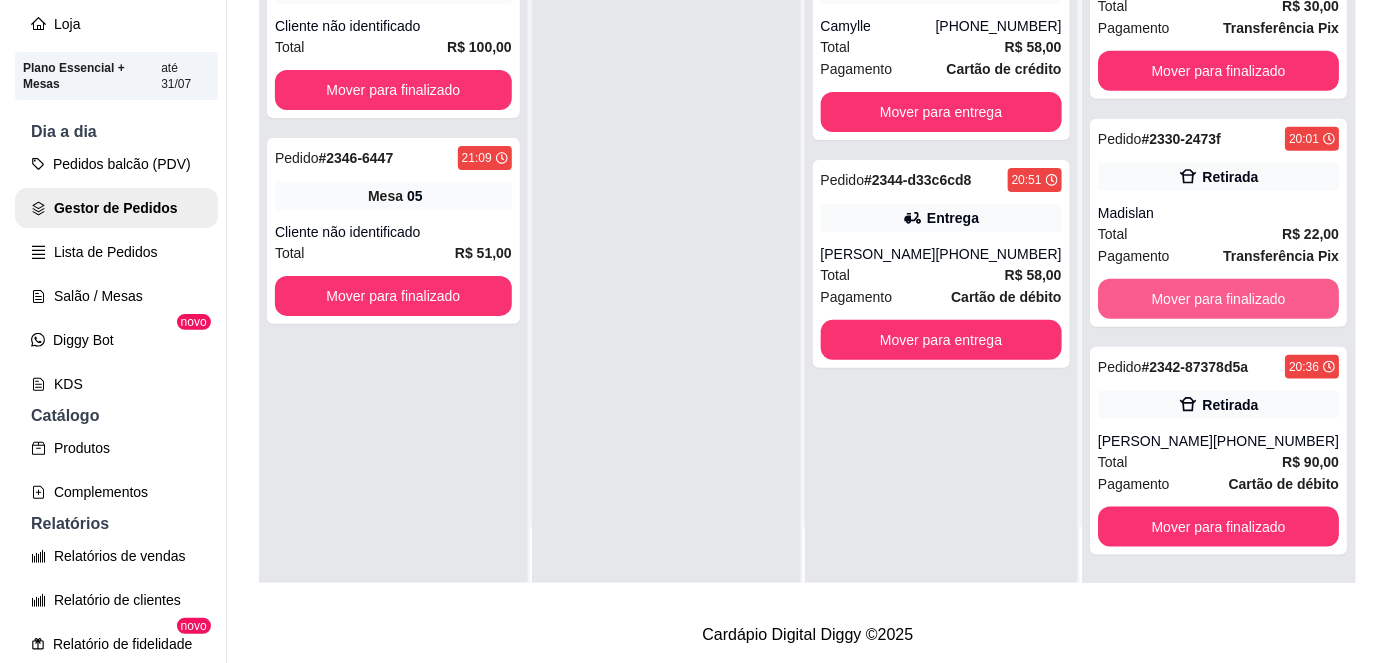 scroll, scrollTop: 496, scrollLeft: 0, axis: vertical 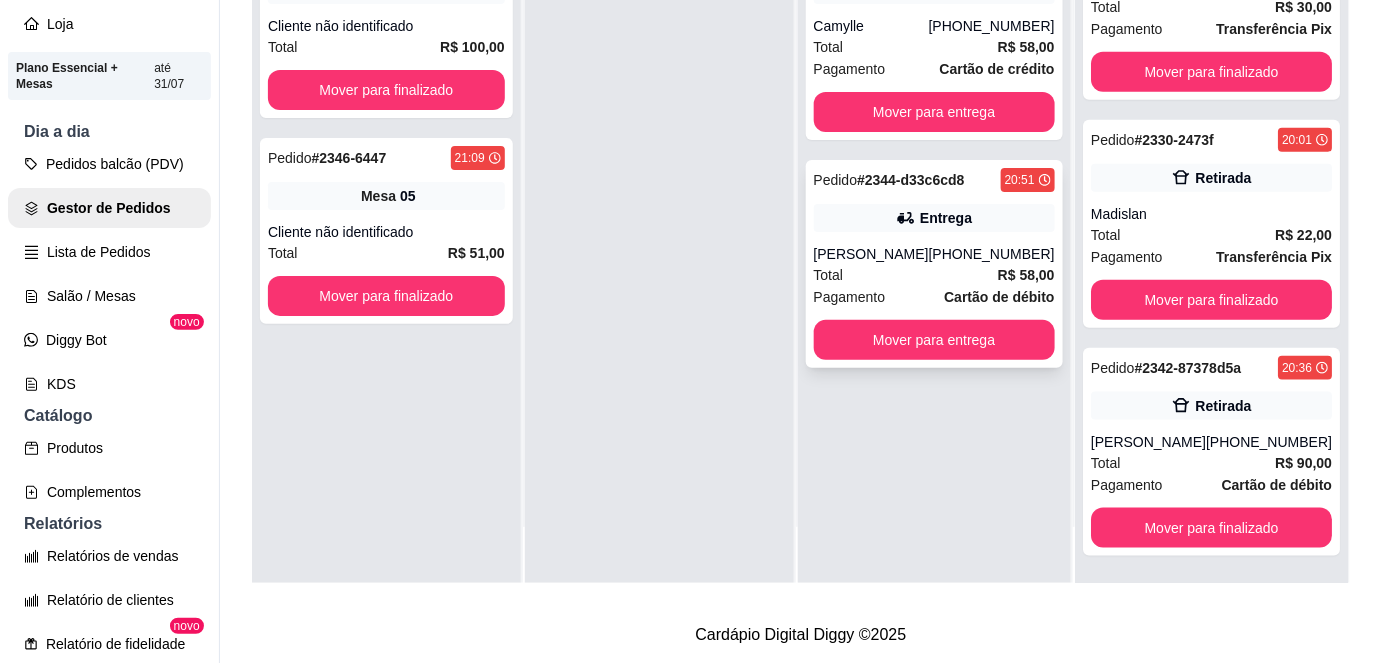 click on "Pedido  # 2344-d33c6cd8 20:51 Entrega Anderson [PHONE_NUMBER] Total R$ 58,00 Pagamento Cartão de débito Mover para entrega" at bounding box center (934, 264) 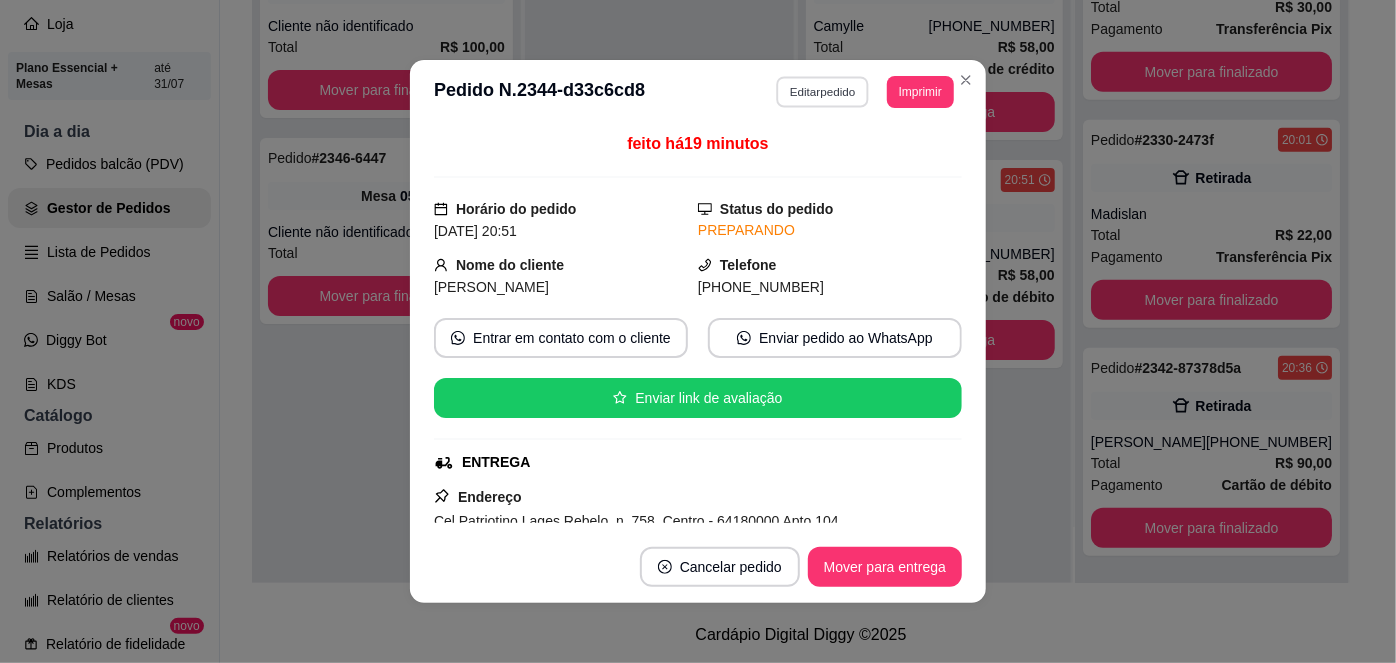click on "Editar  pedido" at bounding box center [823, 91] 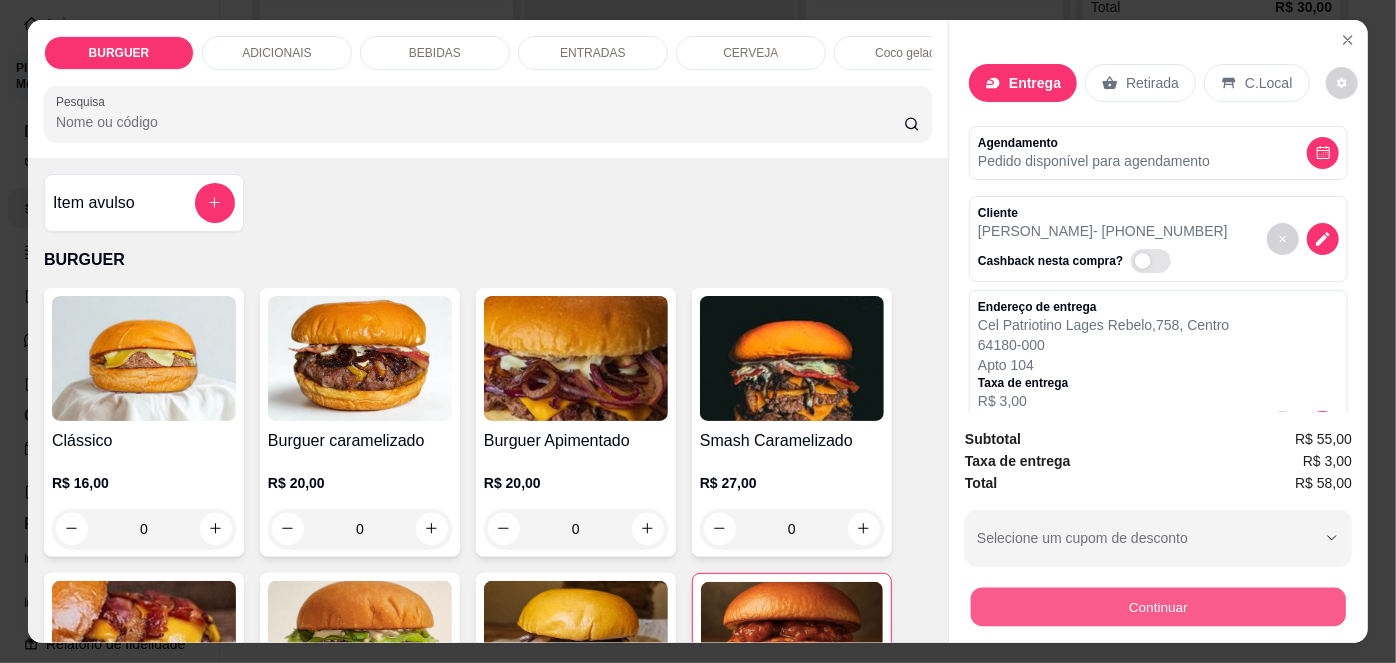 click on "Continuar" at bounding box center (1158, 607) 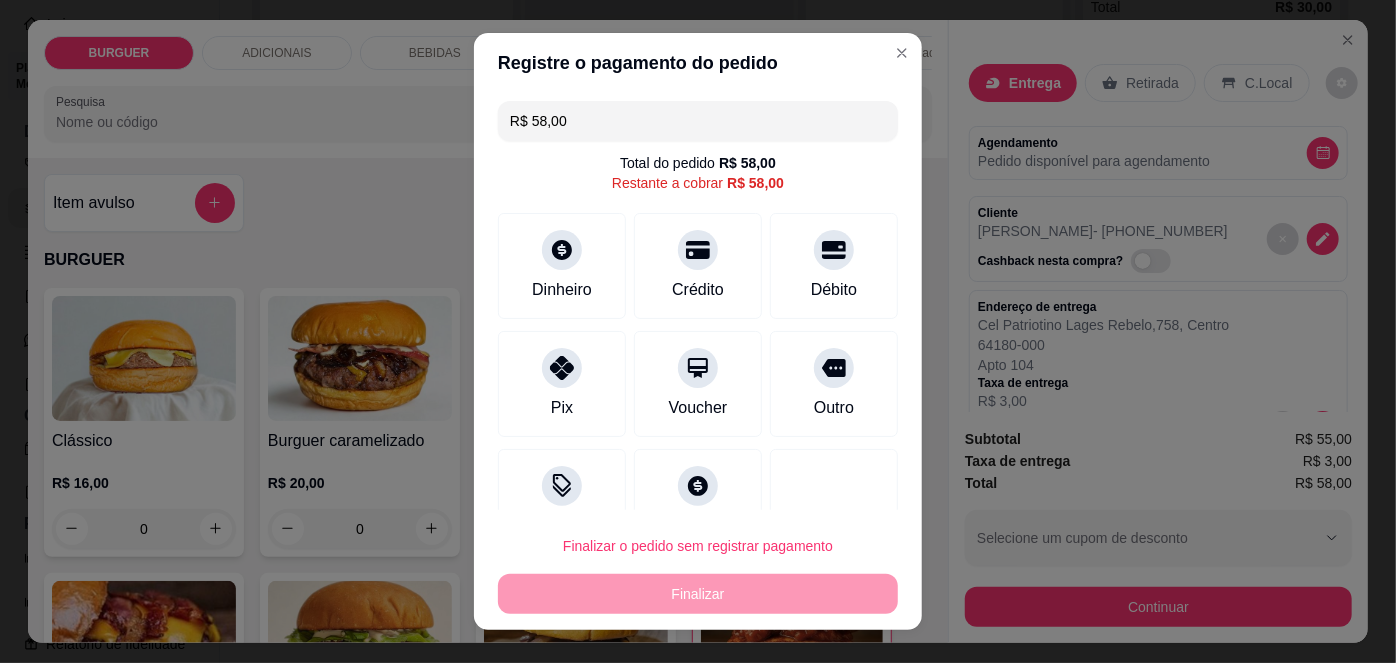 click on "R$ 58,00" at bounding box center (698, 121) 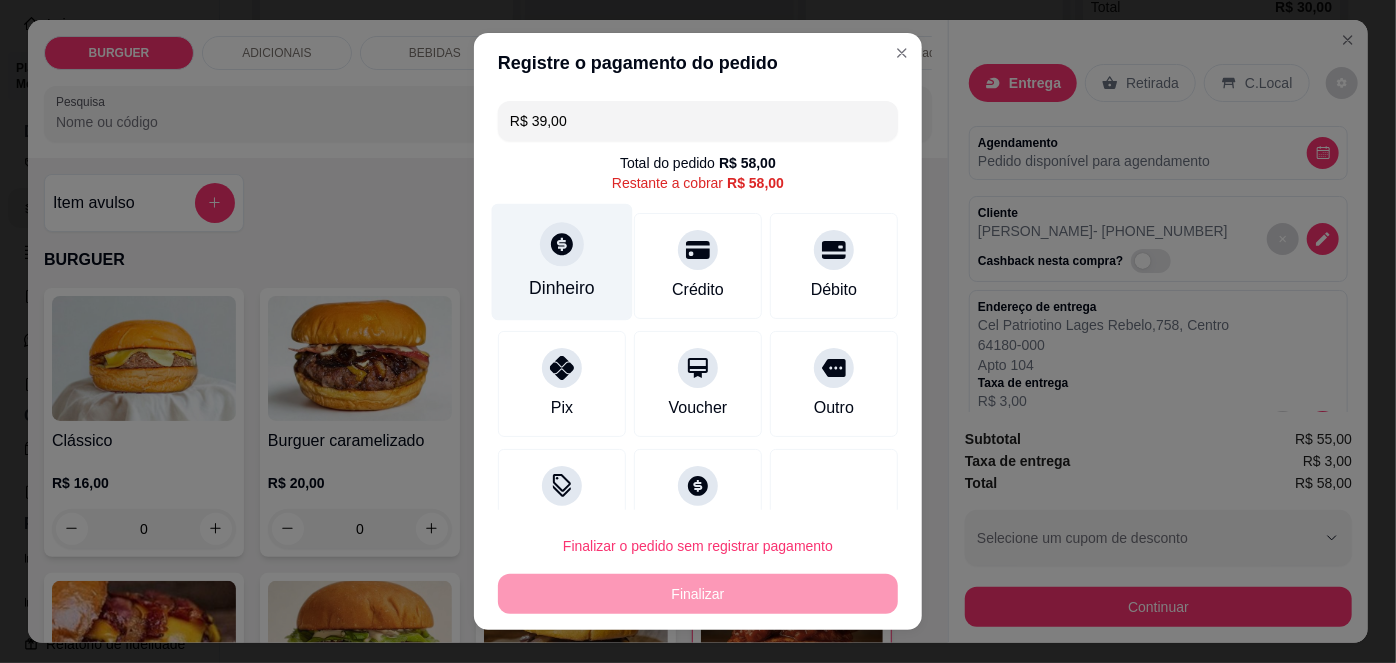 click on "Dinheiro" at bounding box center (562, 262) 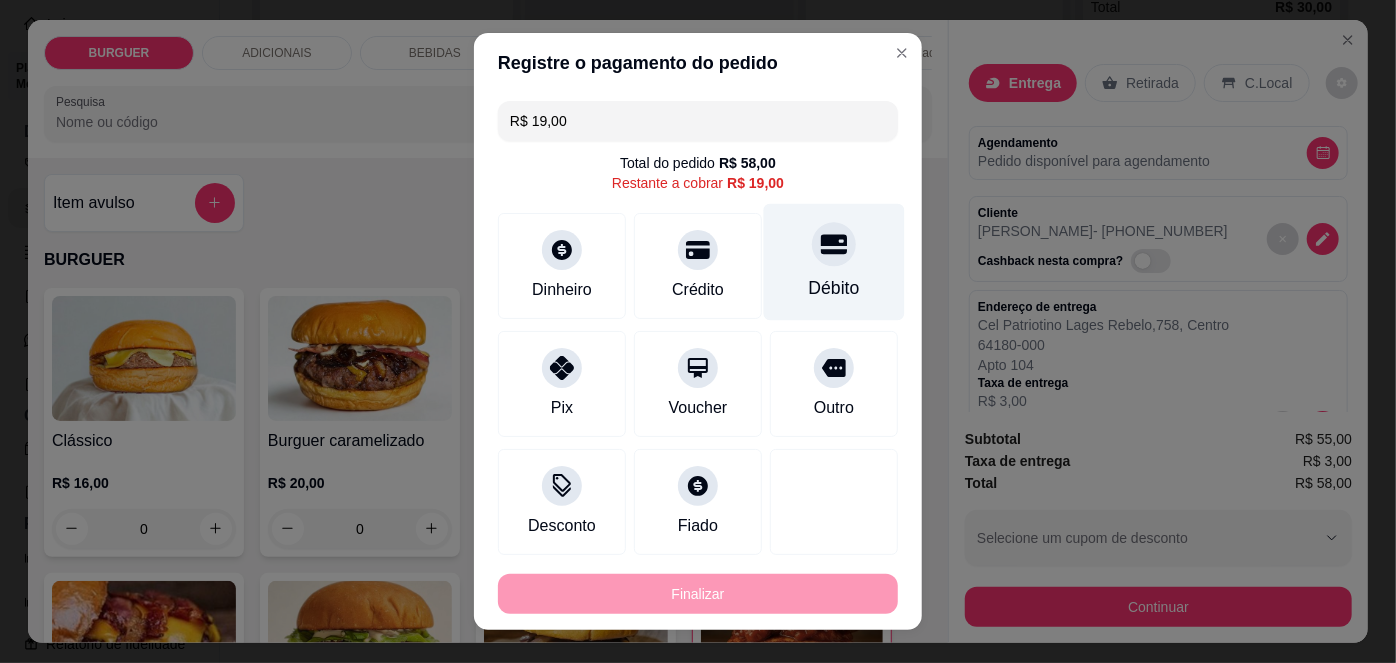 click on "Débito" at bounding box center [834, 288] 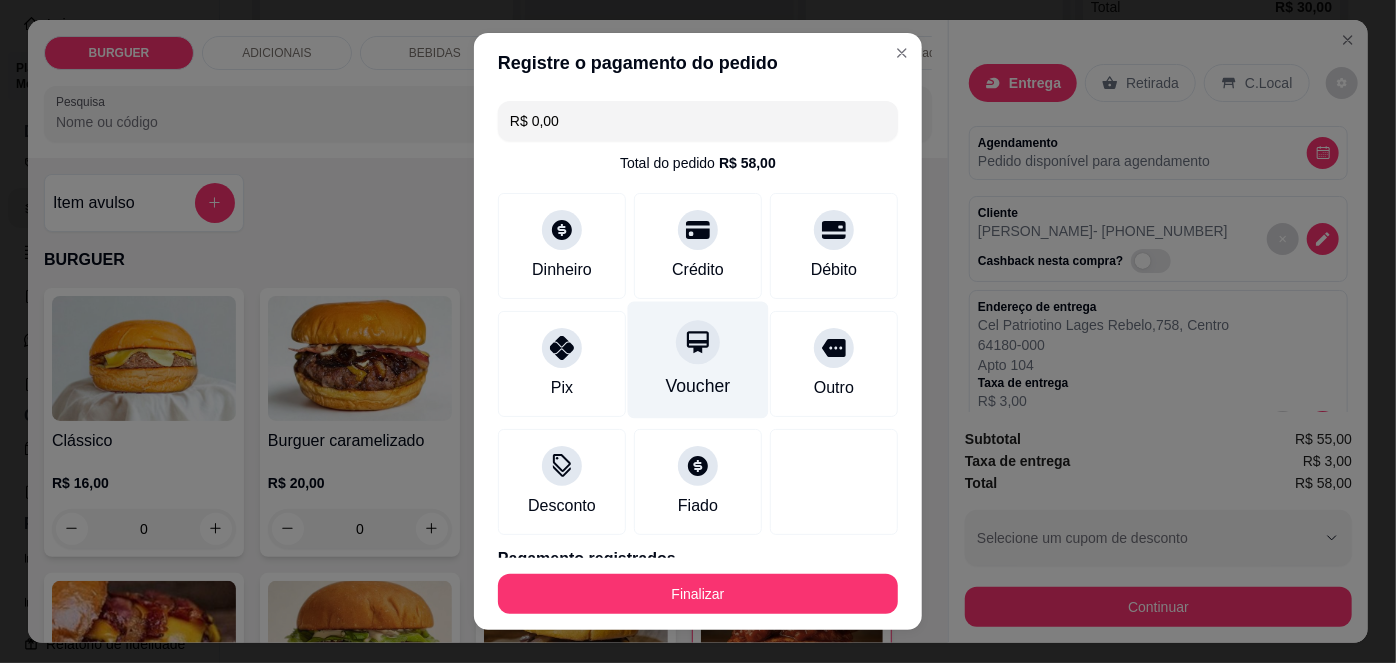 scroll, scrollTop: 163, scrollLeft: 0, axis: vertical 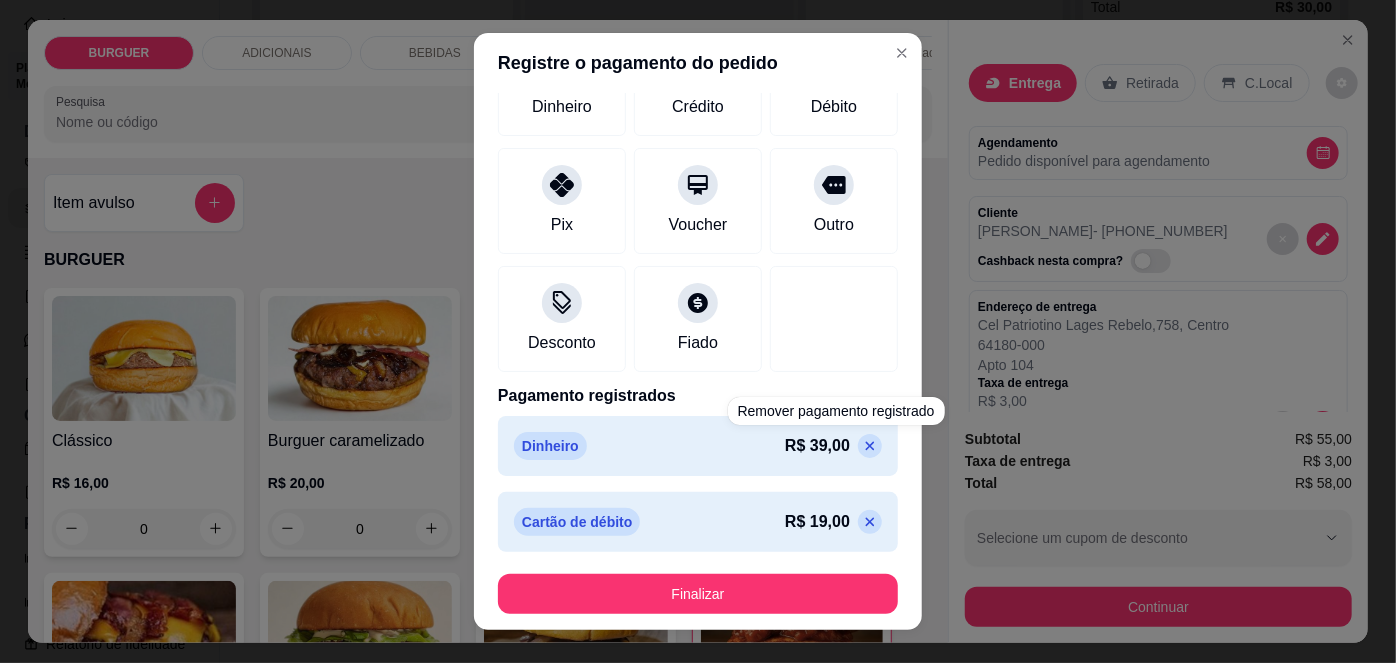 click 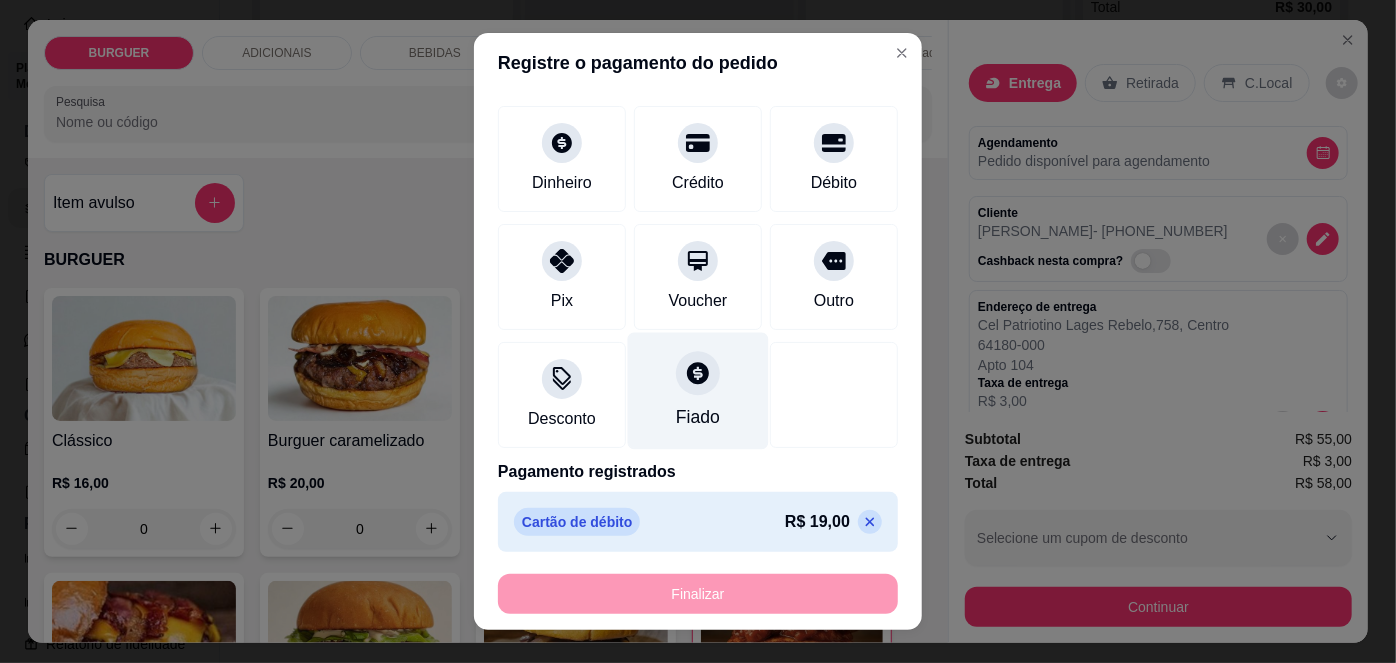 scroll, scrollTop: 0, scrollLeft: 0, axis: both 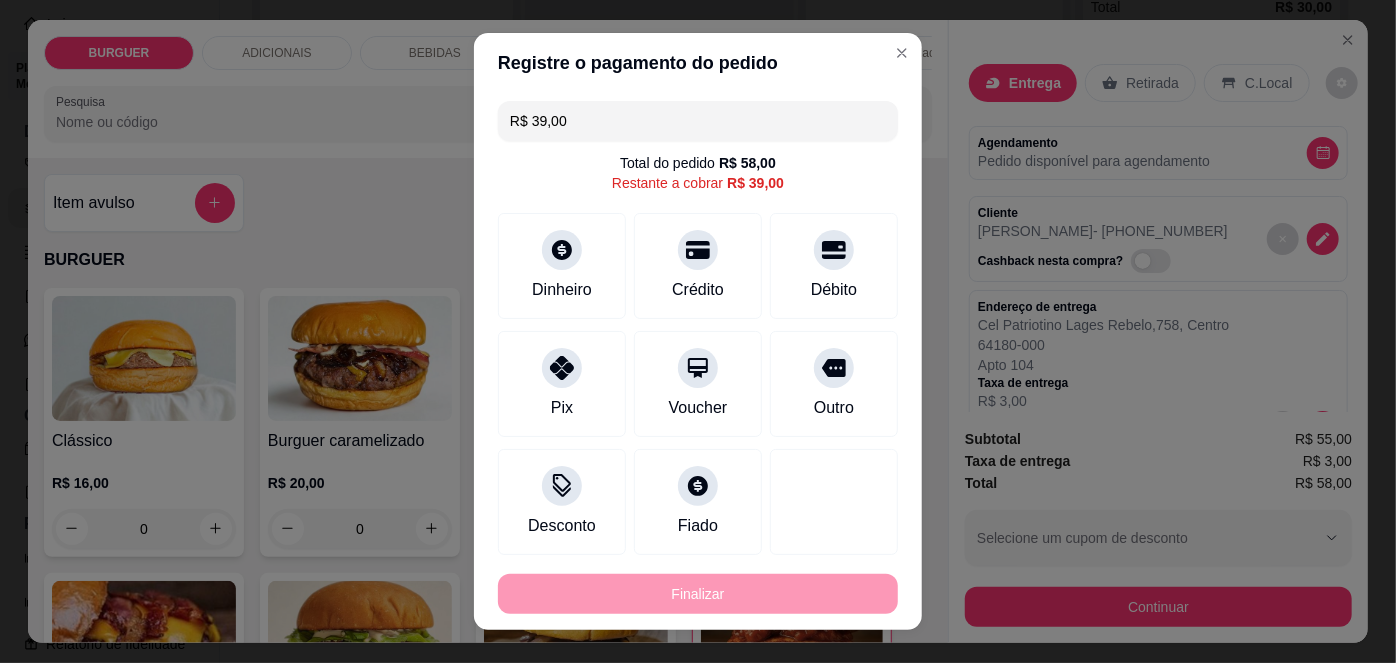 click on "R$ 39,00" at bounding box center [698, 121] 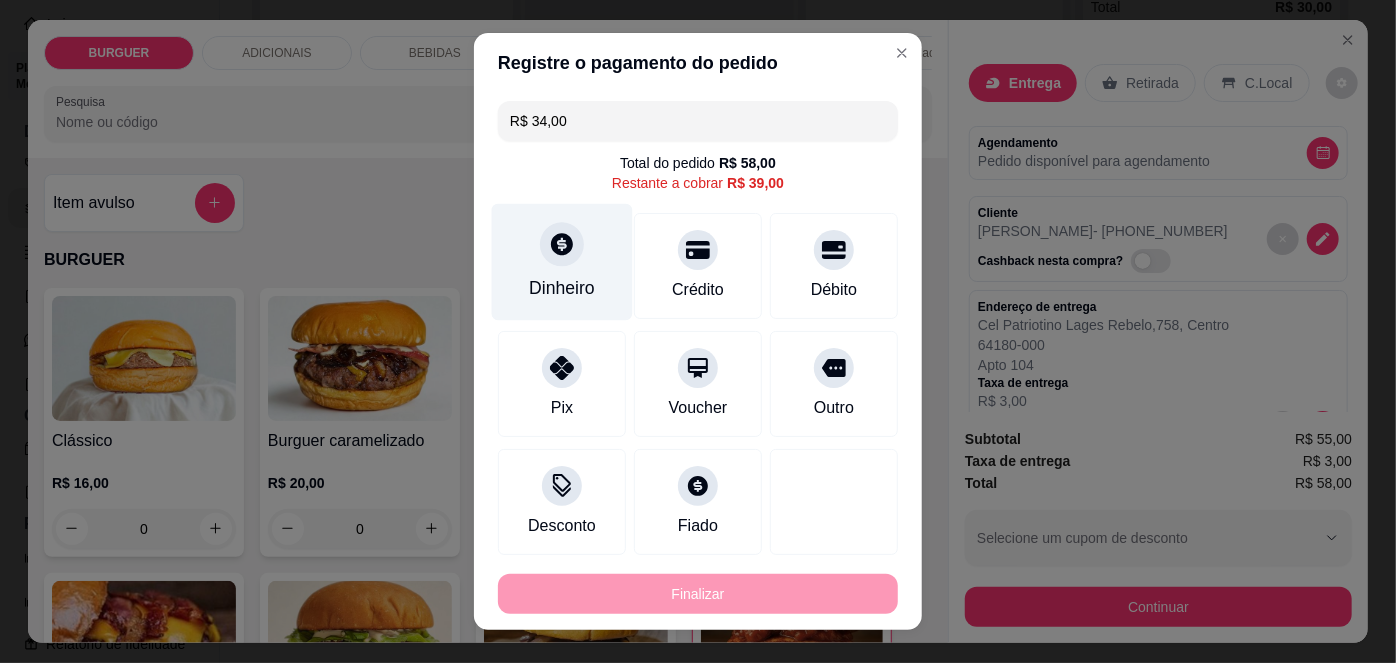 click on "Dinheiro" at bounding box center (562, 262) 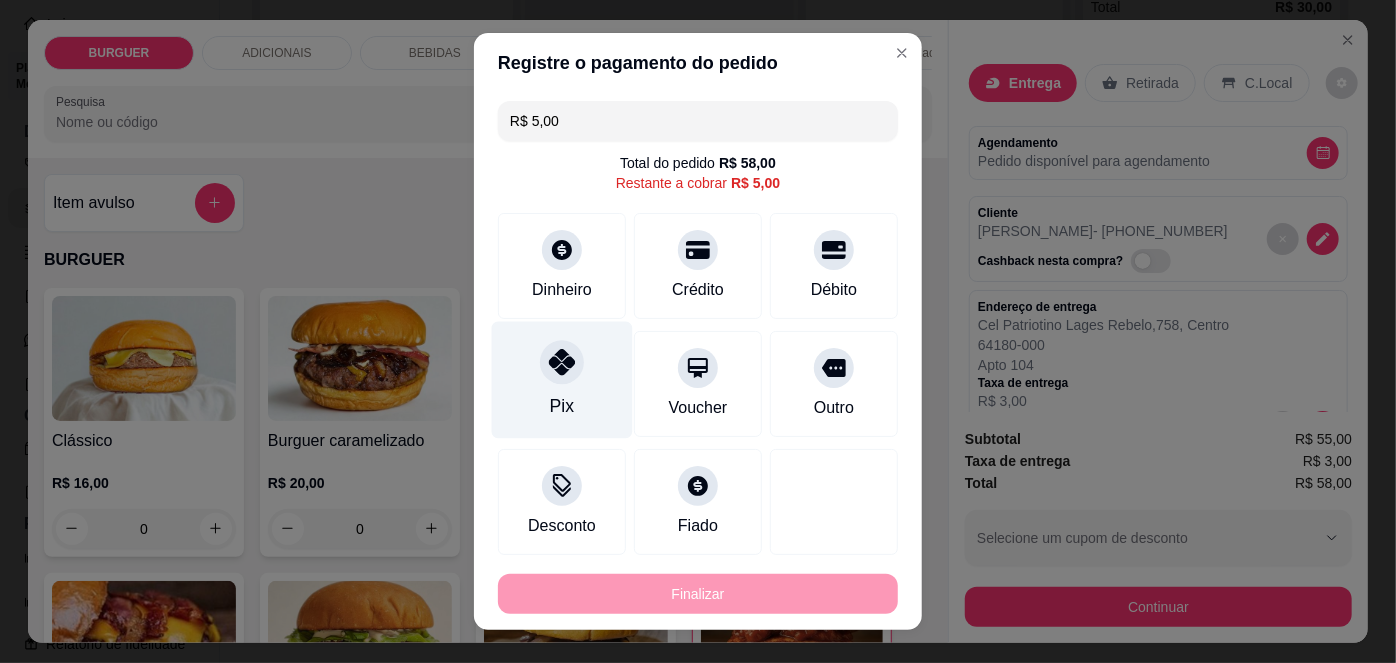scroll, scrollTop: 184, scrollLeft: 0, axis: vertical 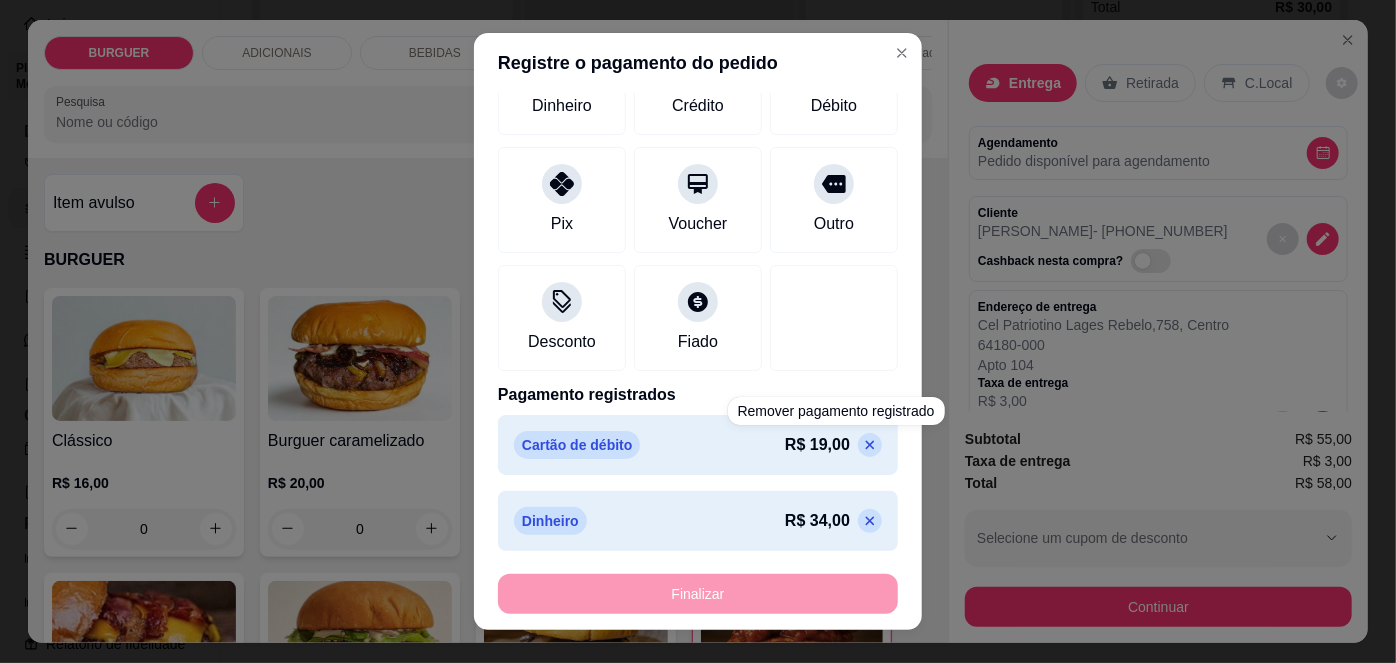 click 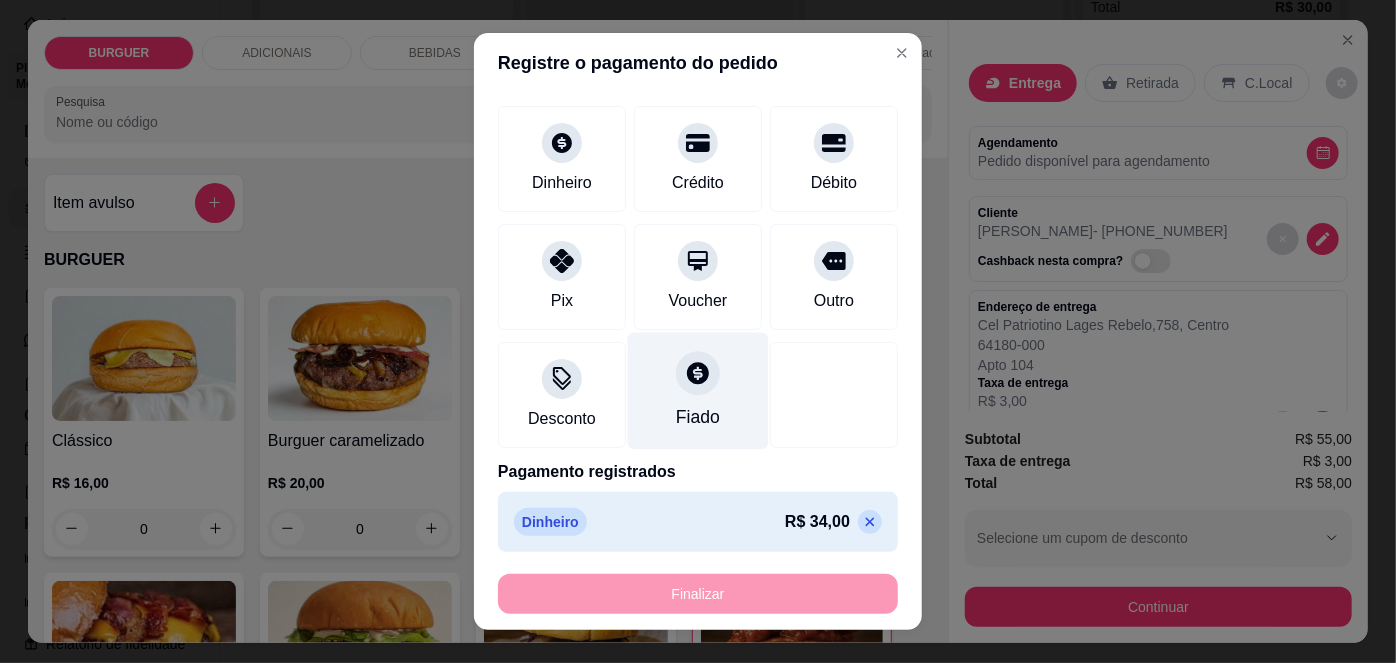 scroll, scrollTop: 0, scrollLeft: 0, axis: both 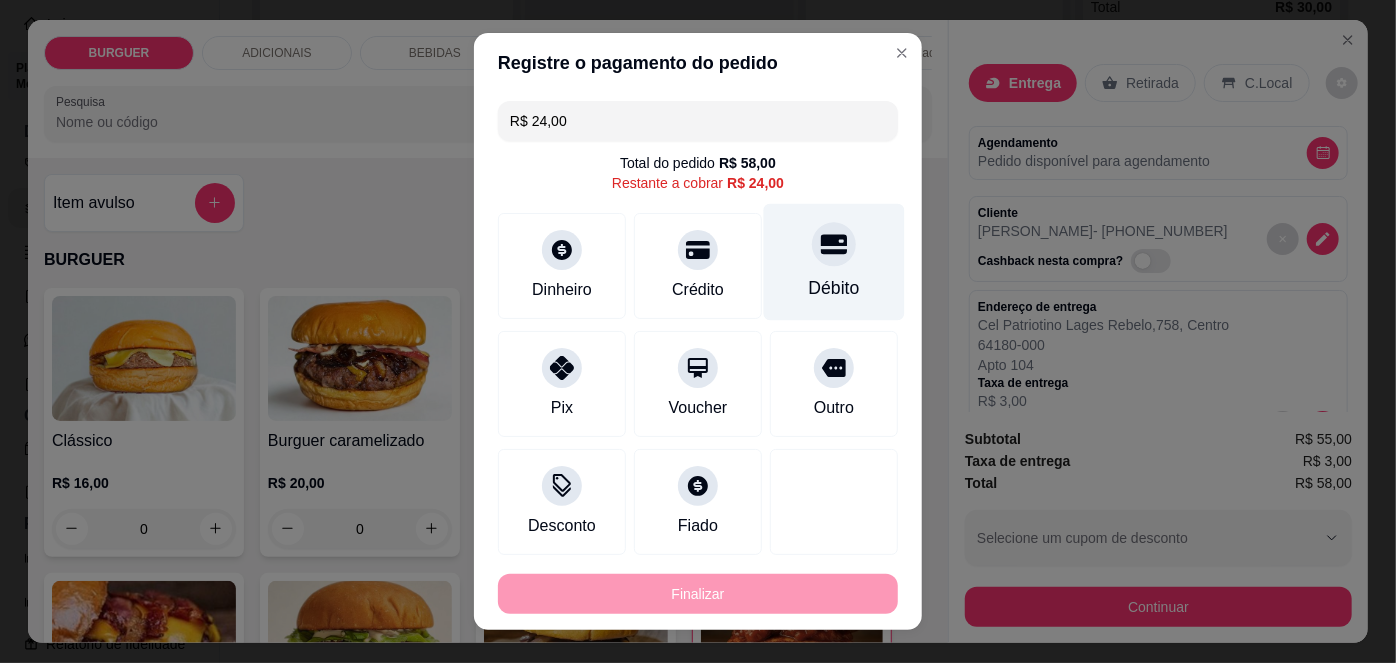 click on "Débito" at bounding box center [834, 288] 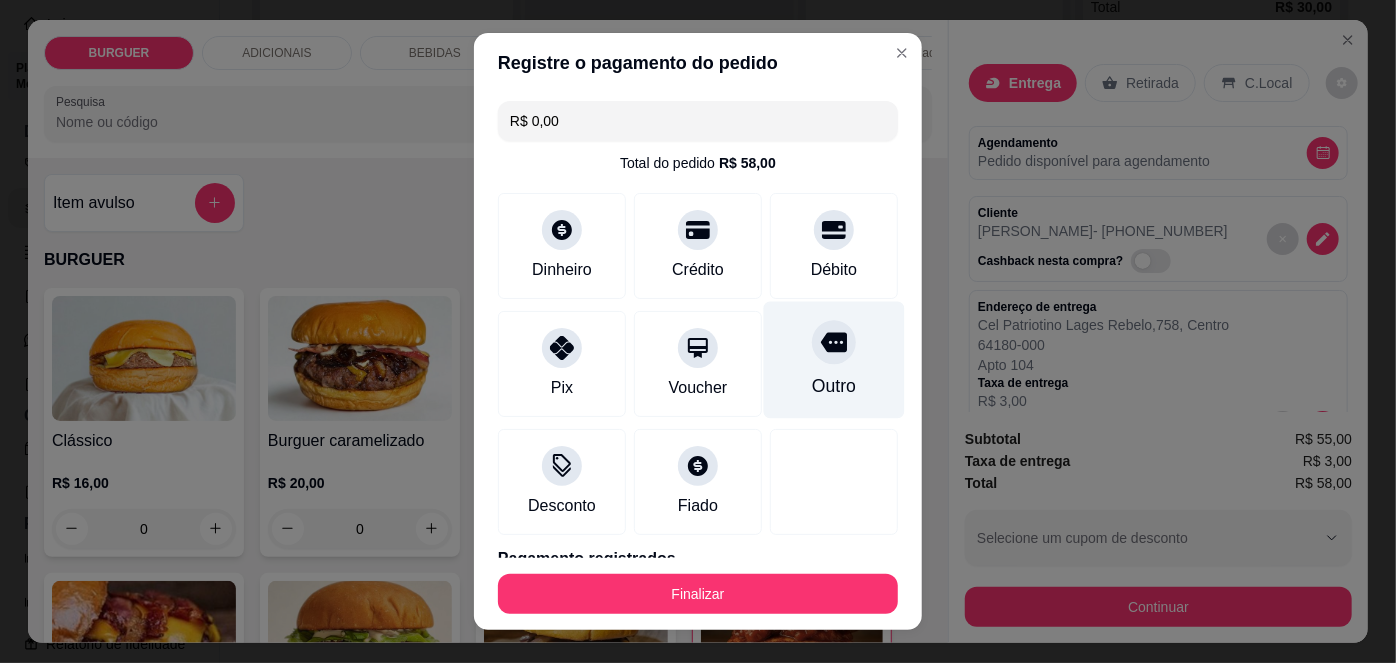 scroll, scrollTop: 163, scrollLeft: 0, axis: vertical 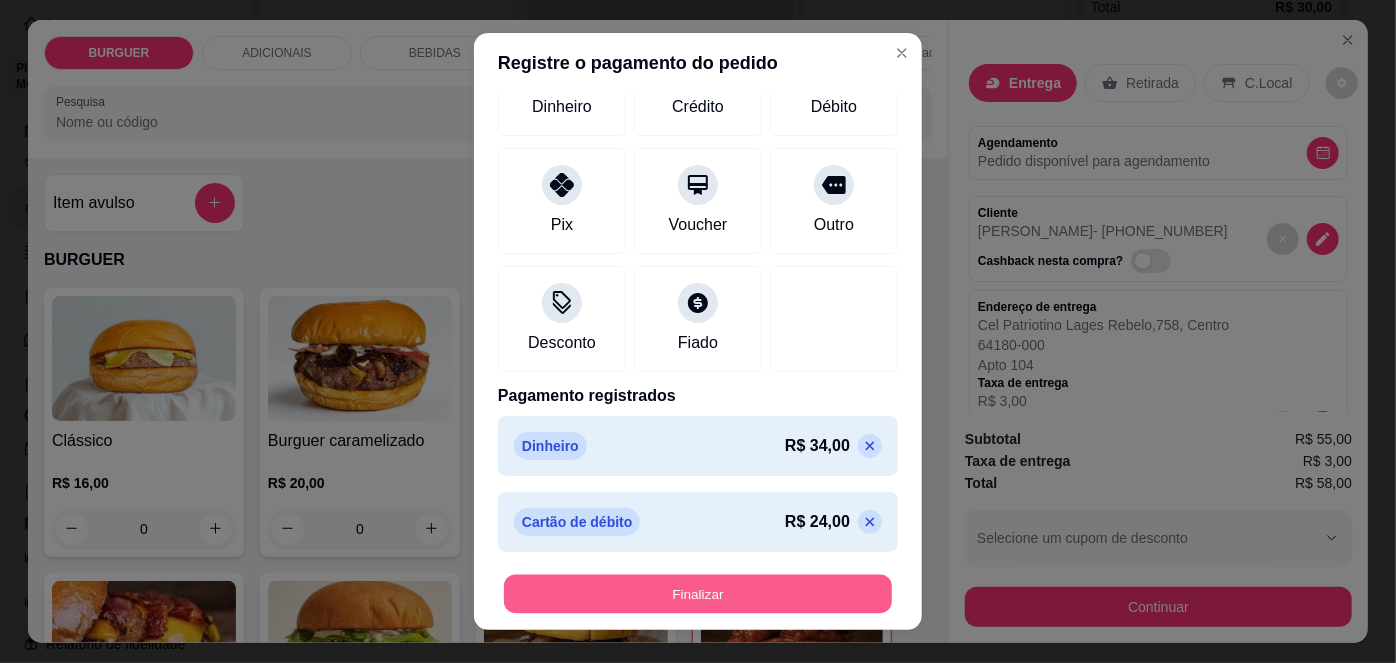 click on "Finalizar" at bounding box center [698, 593] 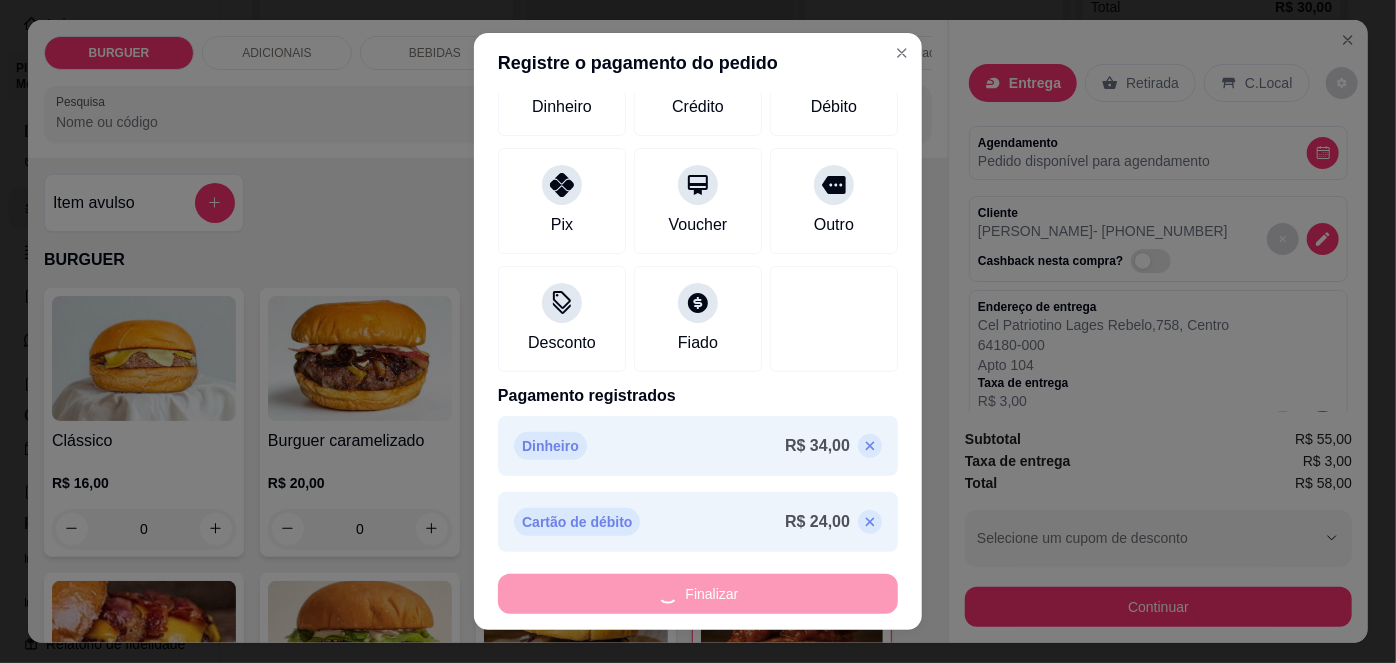 type on "0" 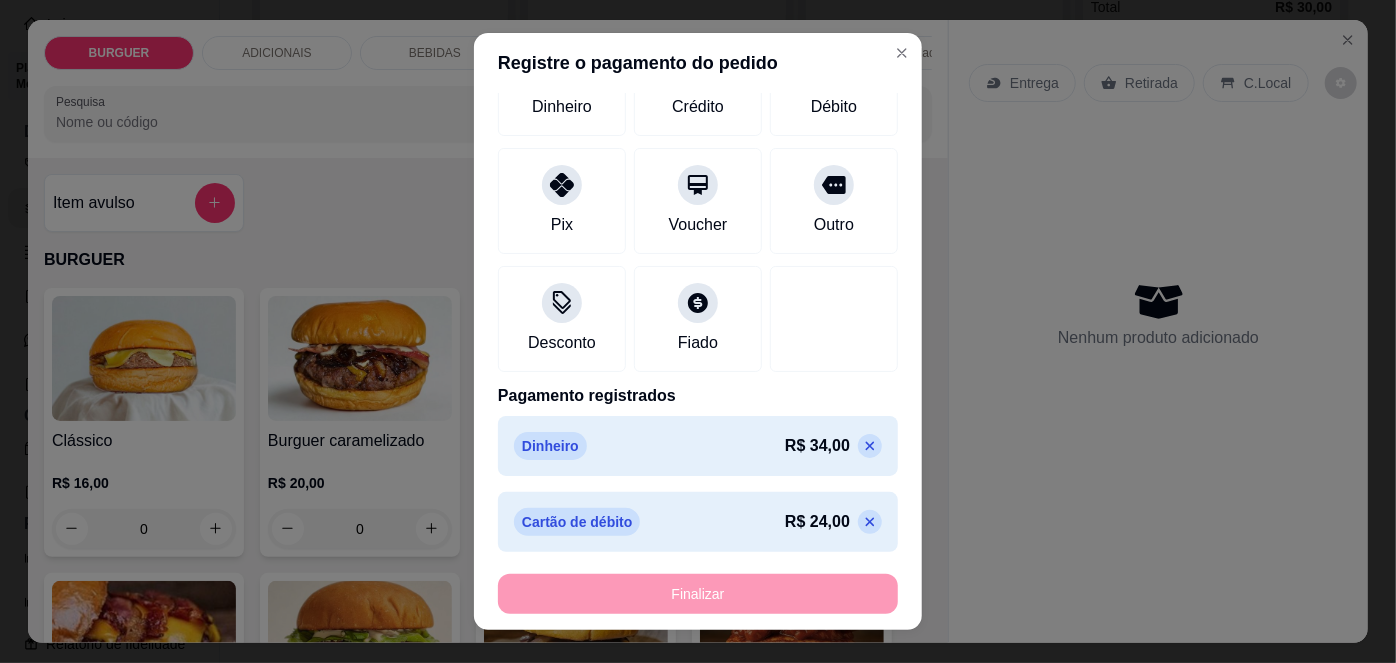 type on "-R$ 58,00" 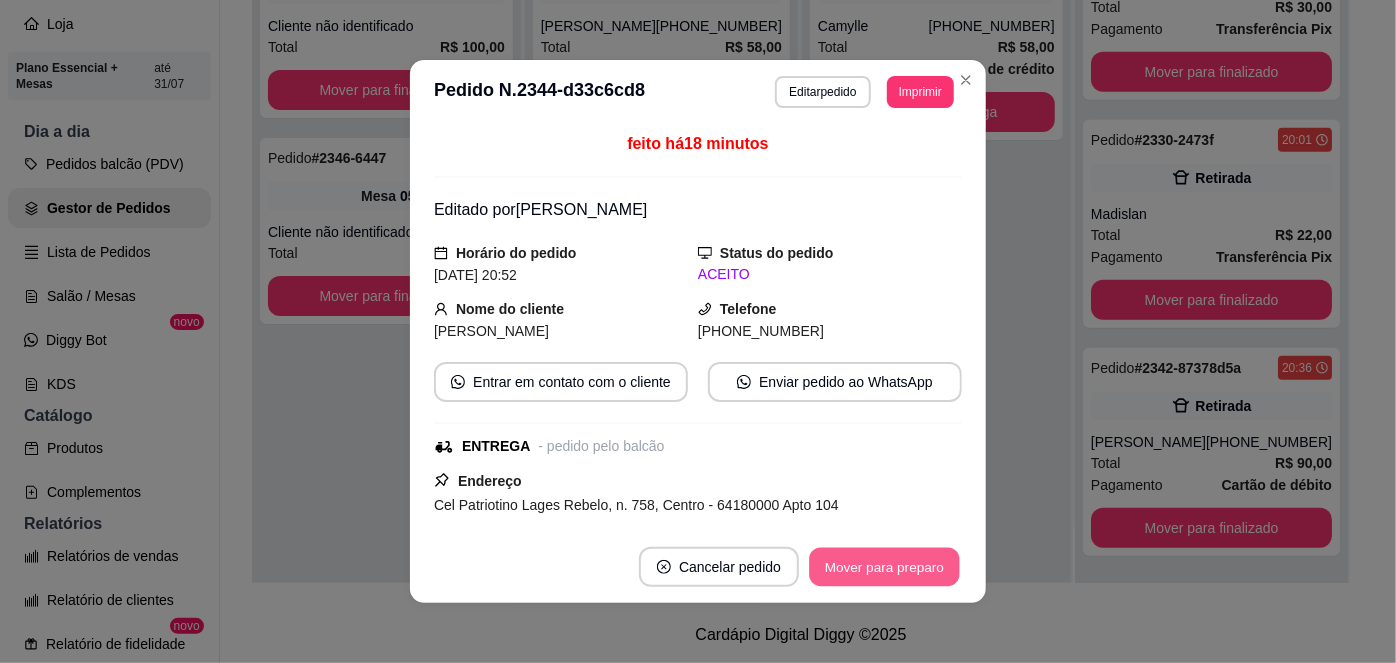 click on "Mover para preparo" at bounding box center (884, 567) 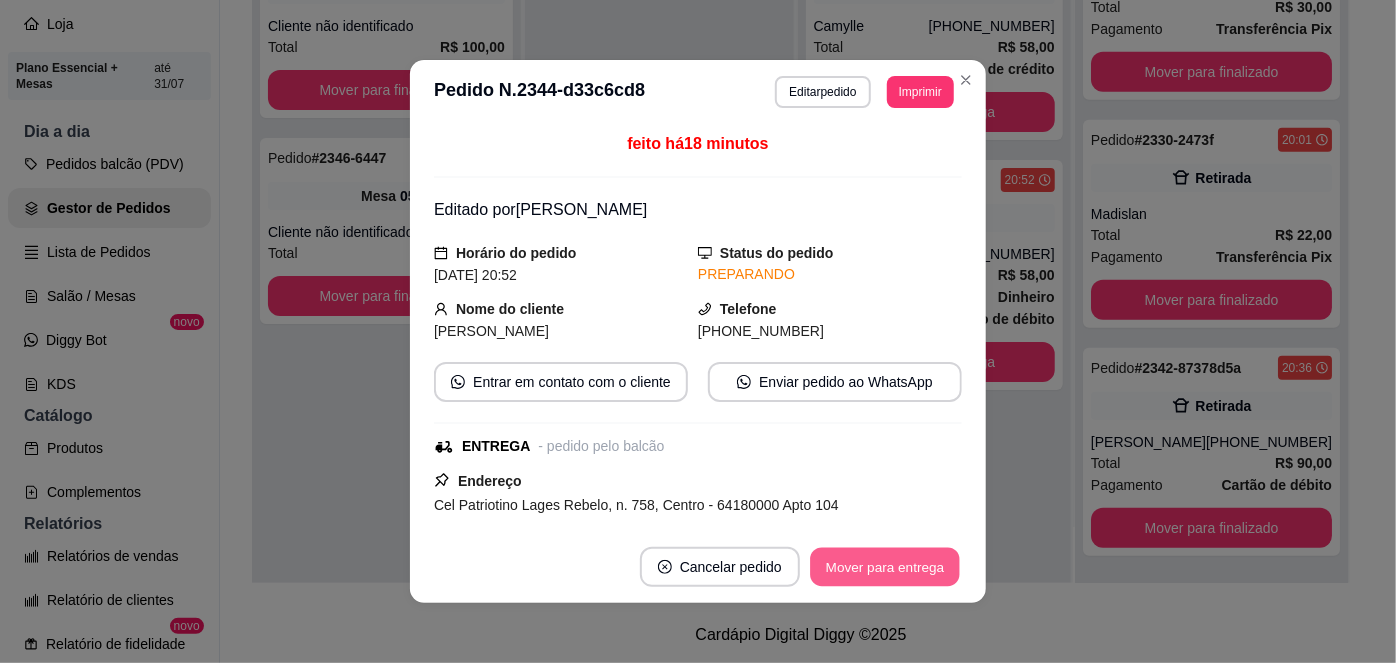 click on "Mover para entrega" at bounding box center (885, 567) 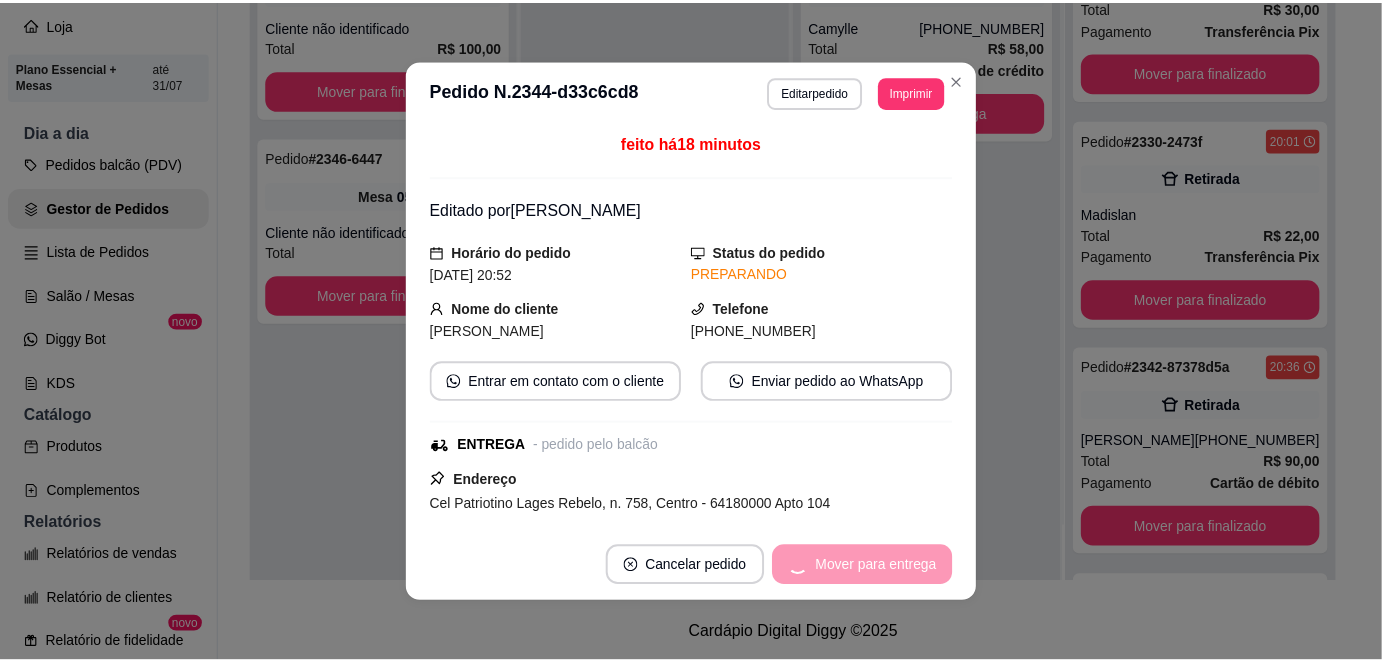 scroll, scrollTop: 744, scrollLeft: 0, axis: vertical 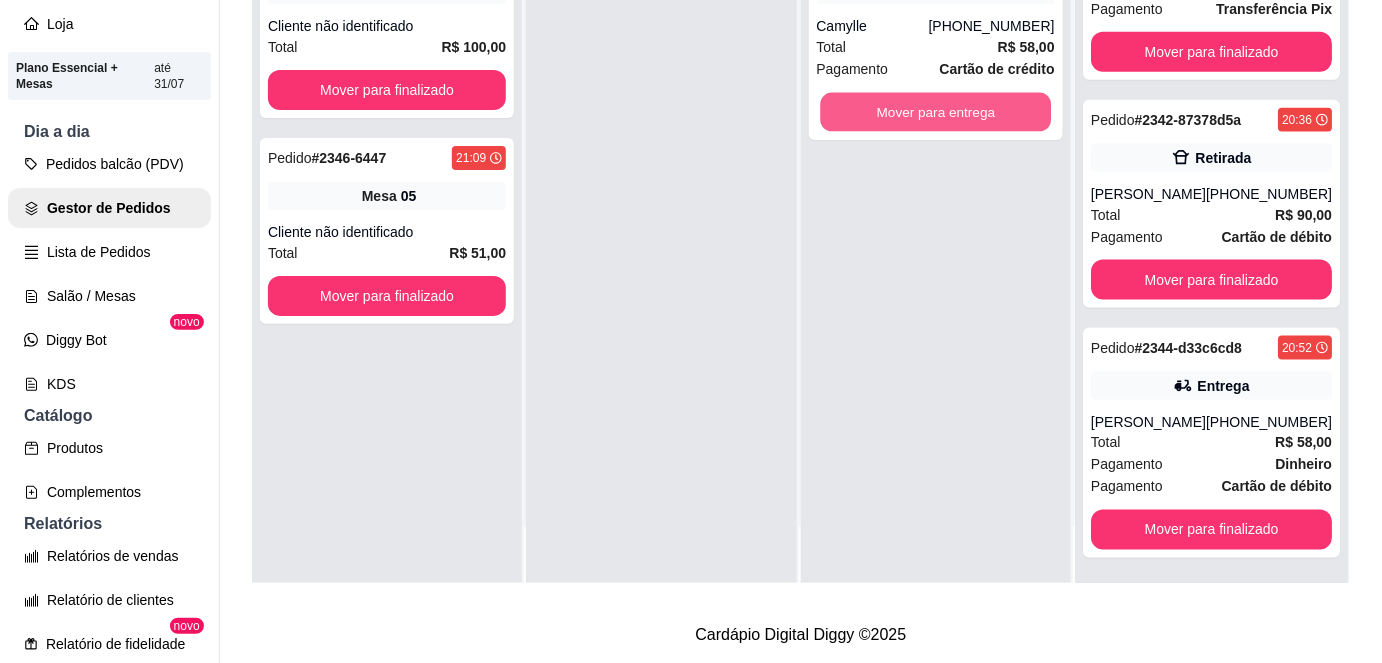 click on "Mover para entrega" at bounding box center [936, 112] 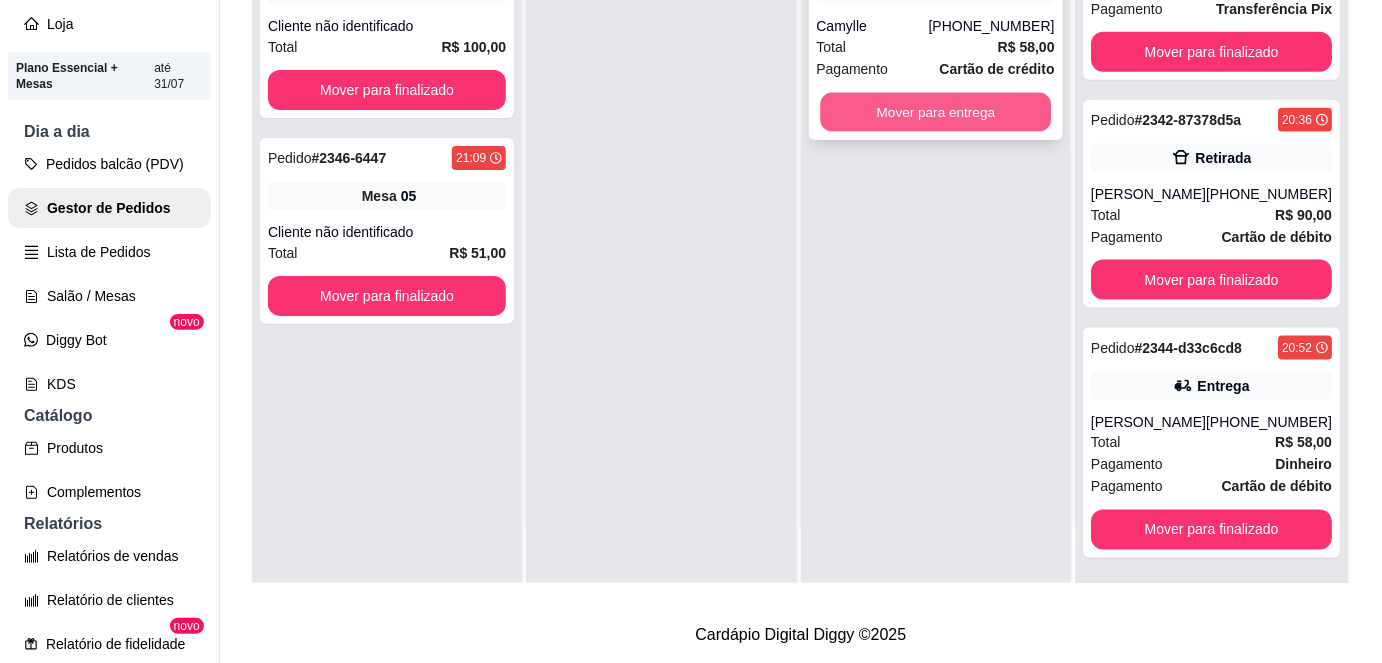 click on "Mover para entrega" at bounding box center [935, 112] 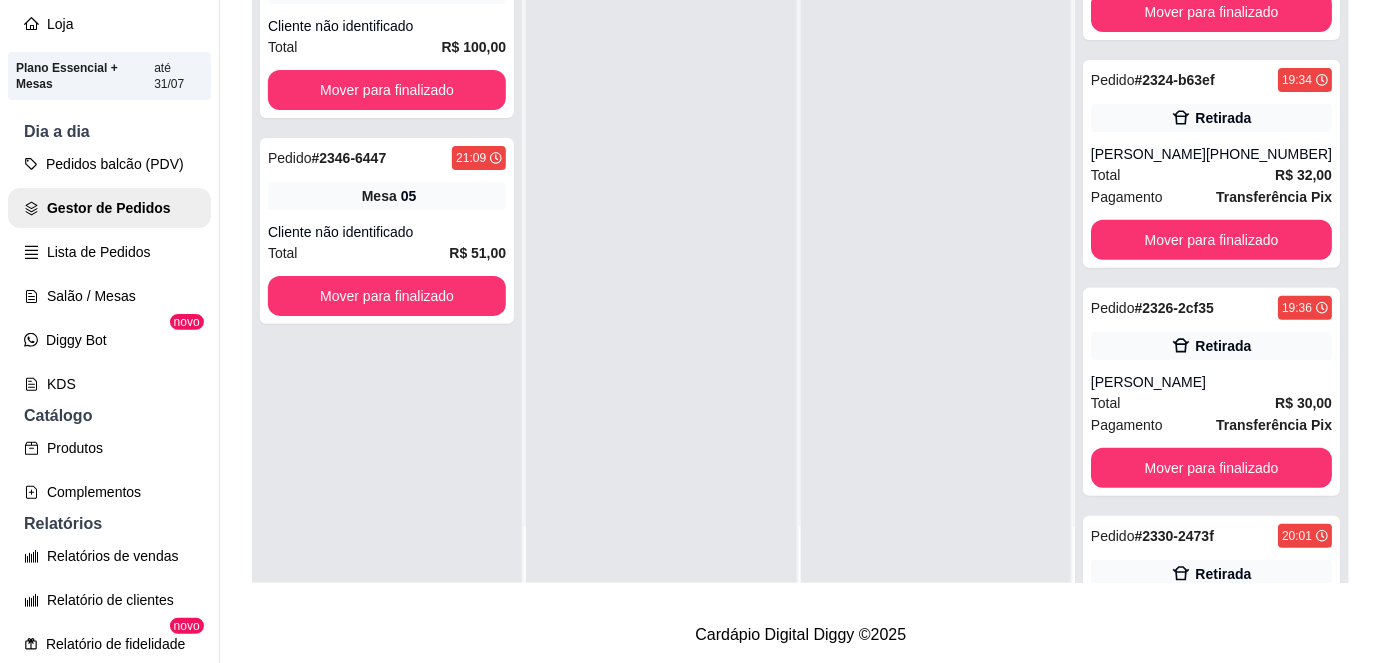 scroll, scrollTop: 0, scrollLeft: 0, axis: both 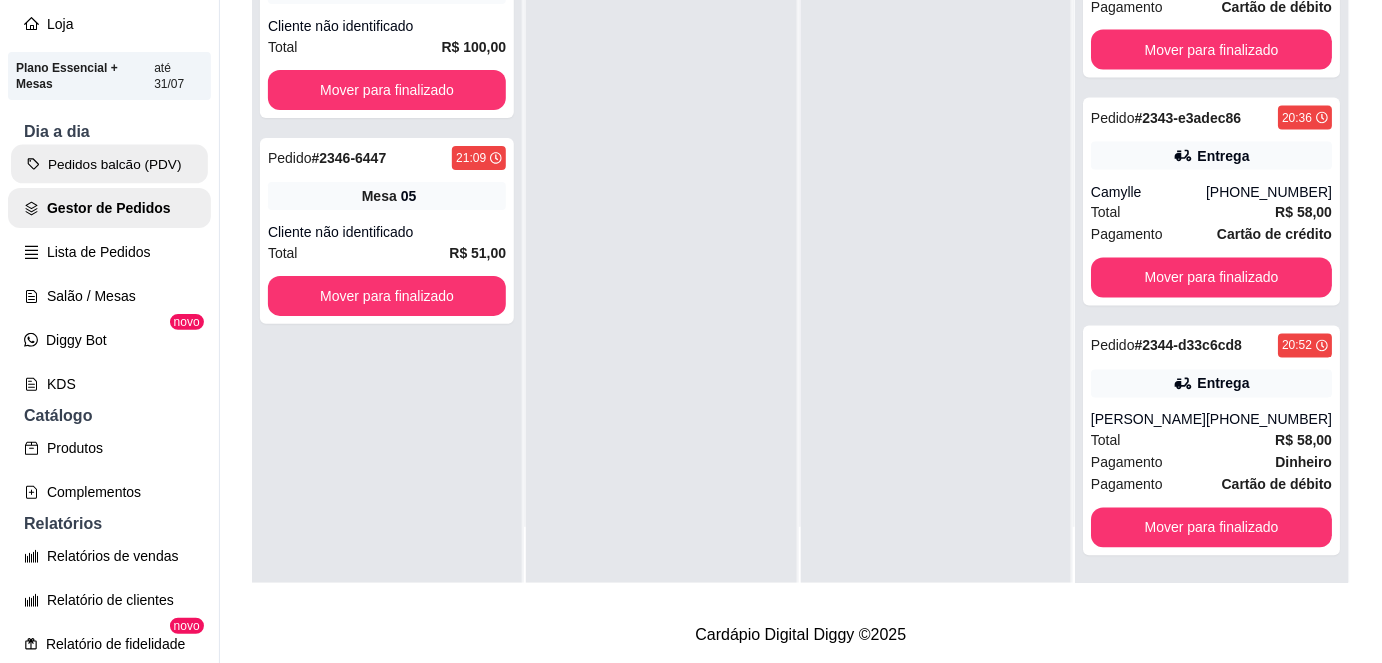 click on "Pedidos balcão (PDV)" at bounding box center [109, 164] 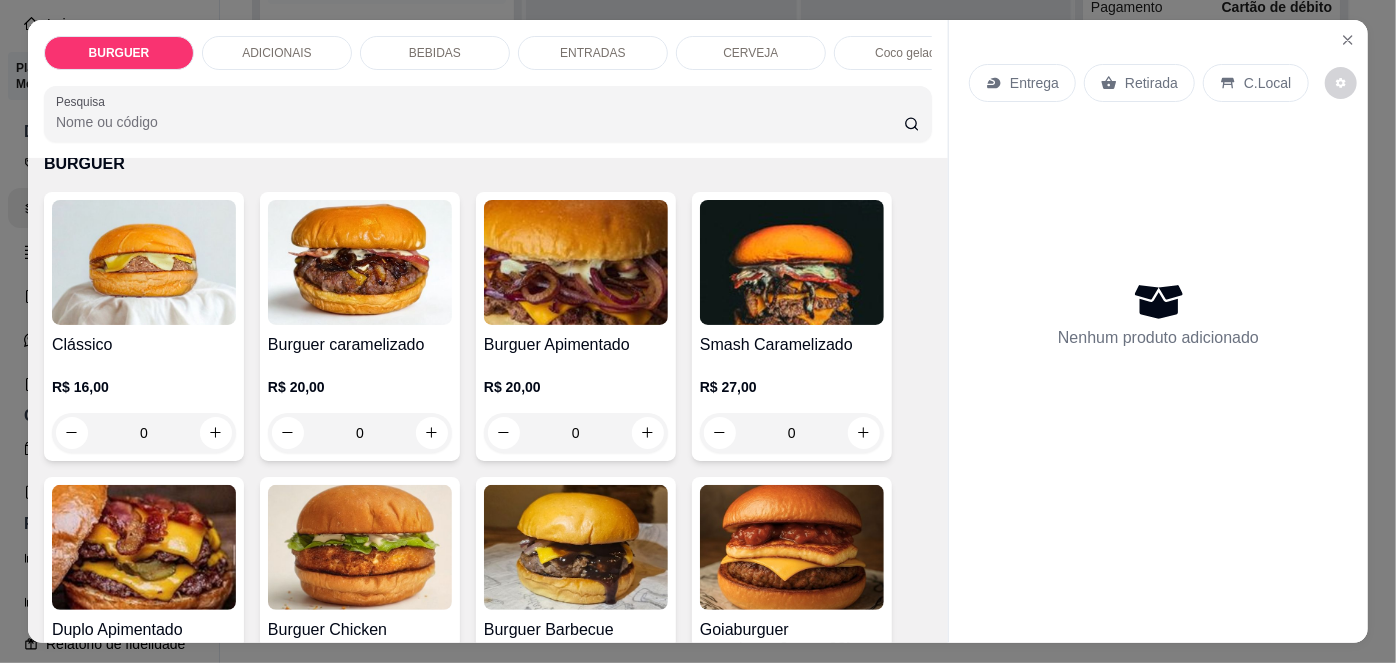 scroll, scrollTop: 145, scrollLeft: 0, axis: vertical 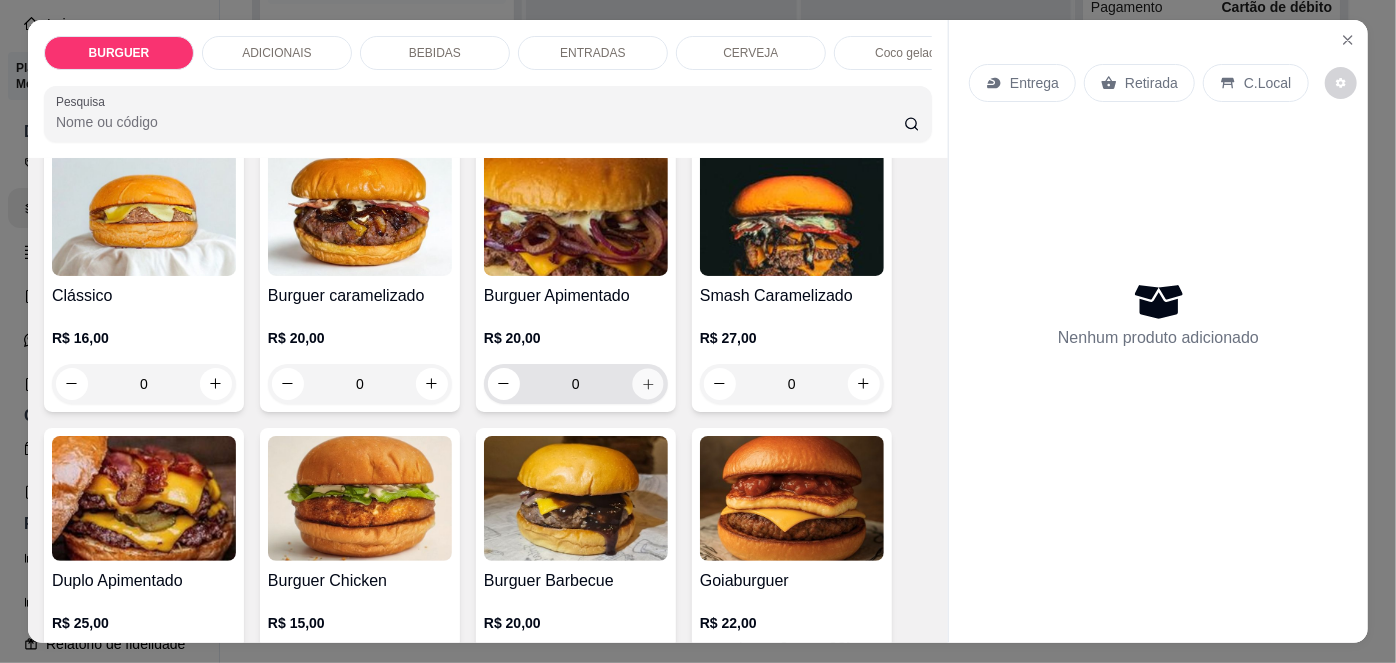 click at bounding box center [647, 383] 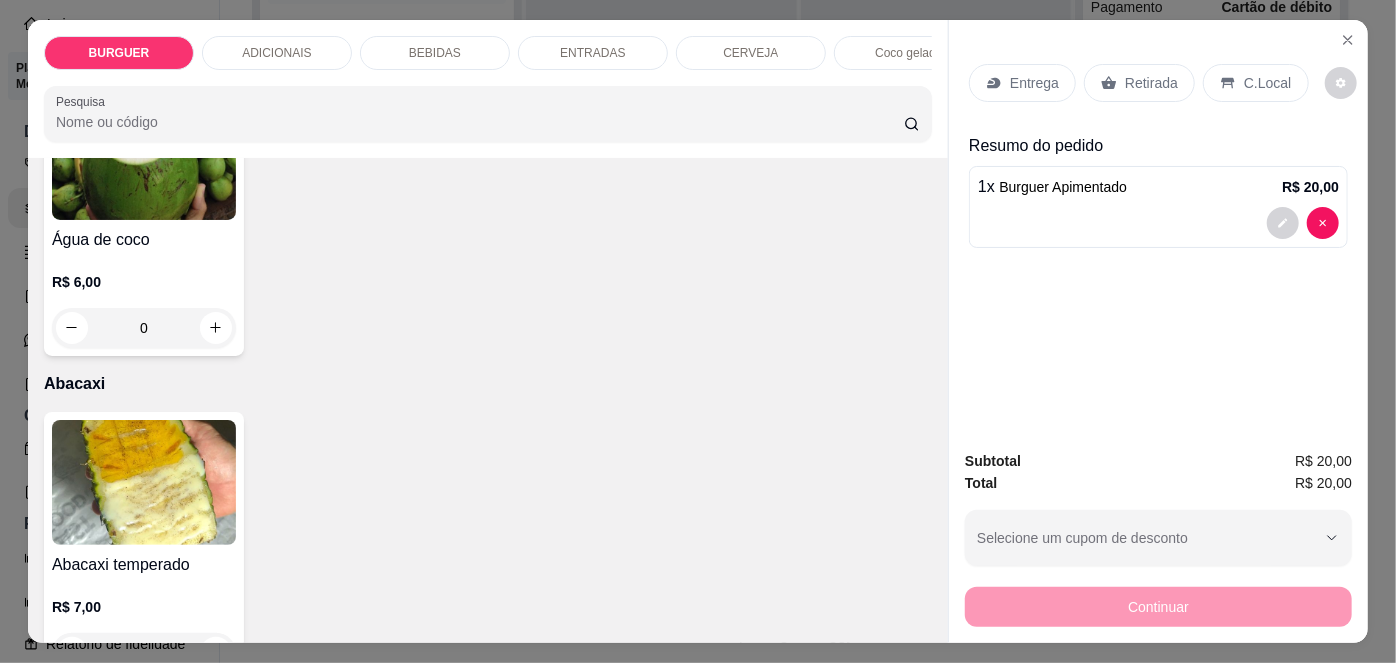 scroll, scrollTop: 3651, scrollLeft: 0, axis: vertical 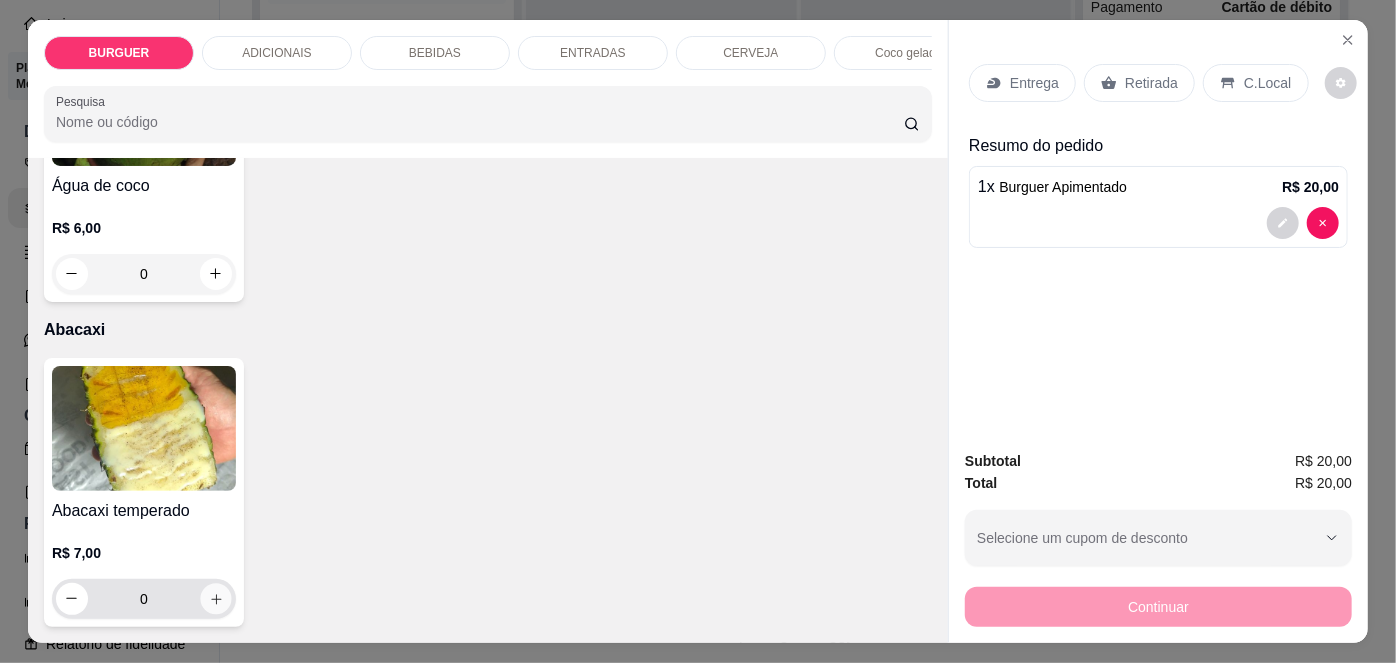 click at bounding box center [215, 598] 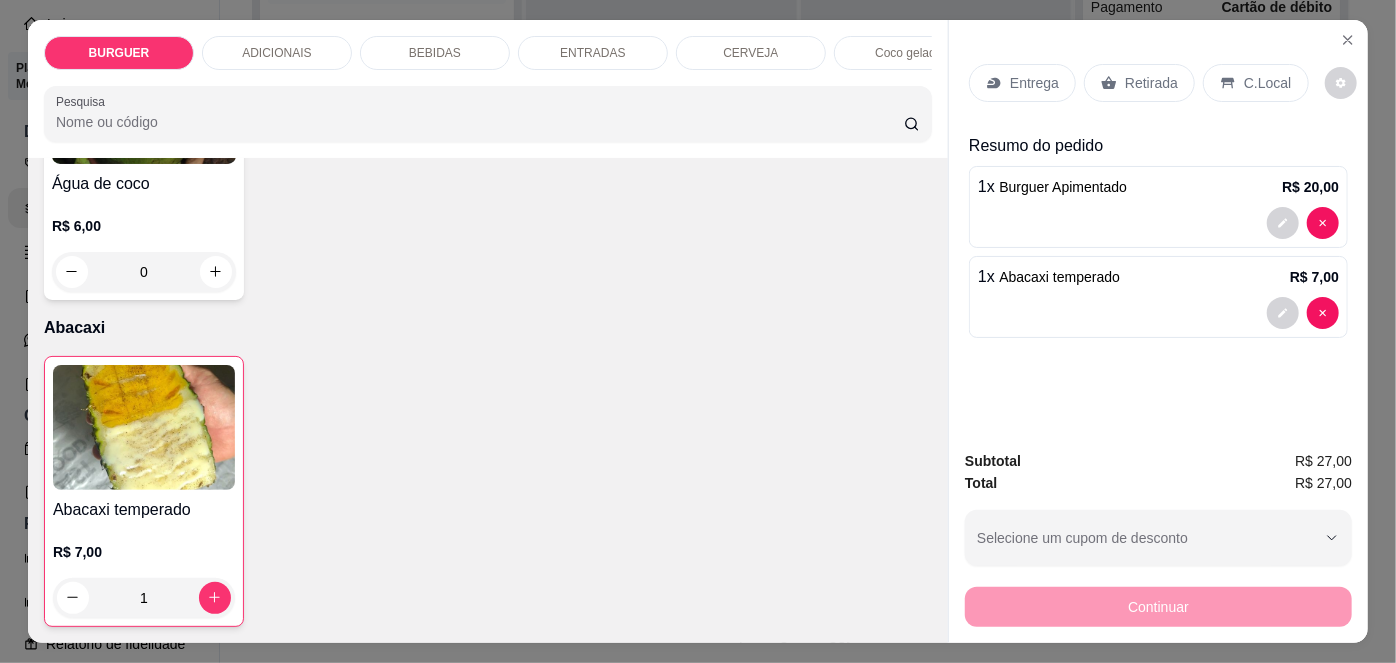 click on "C.Local" at bounding box center [1267, 83] 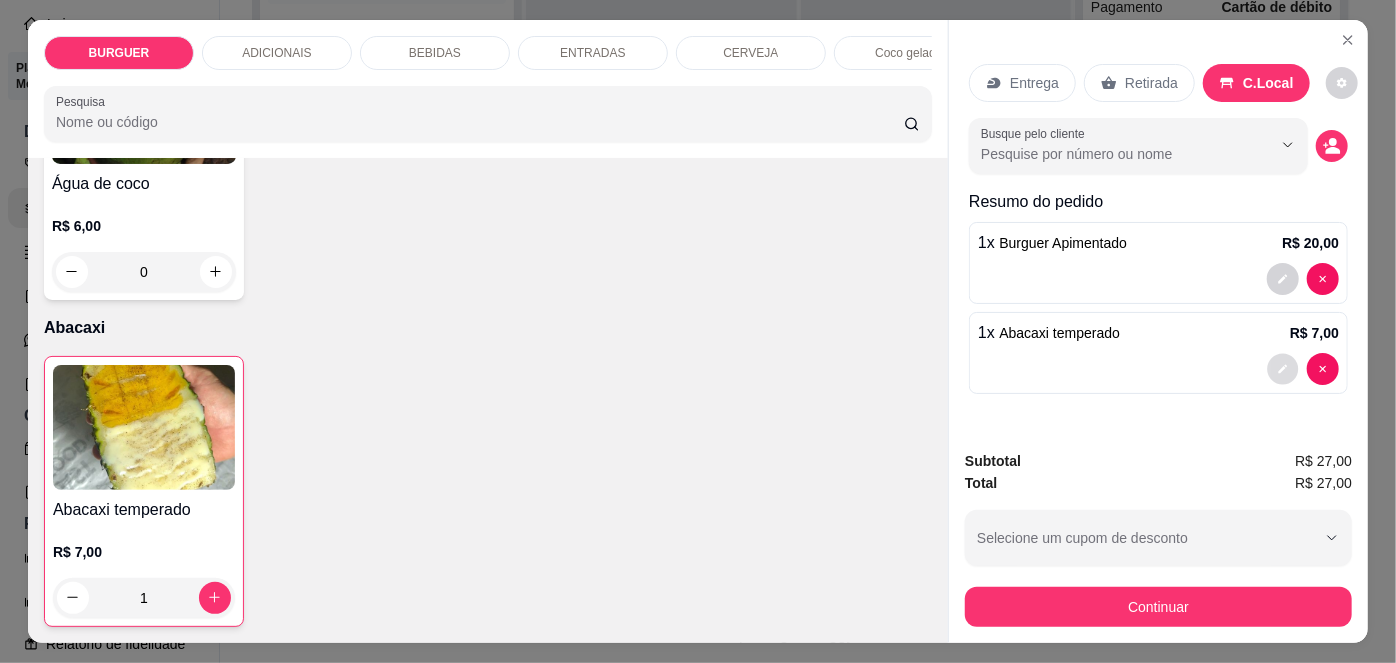 click at bounding box center [1283, 368] 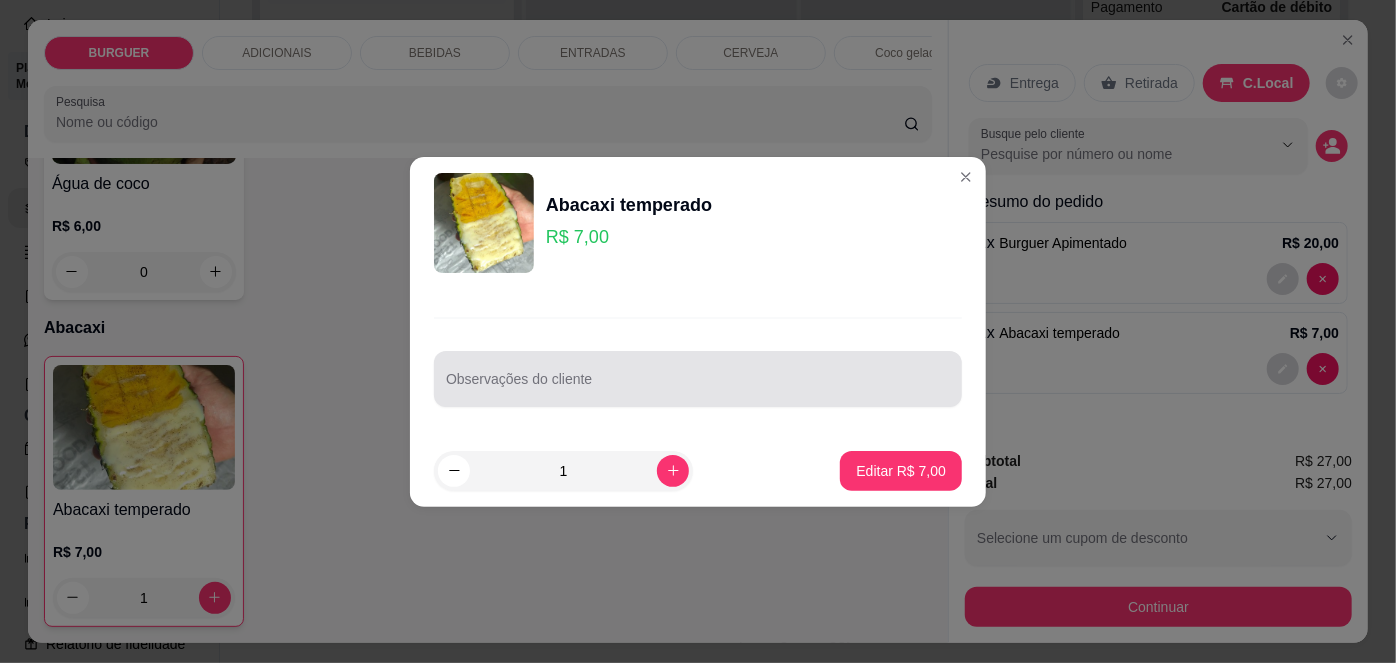 click at bounding box center [698, 379] 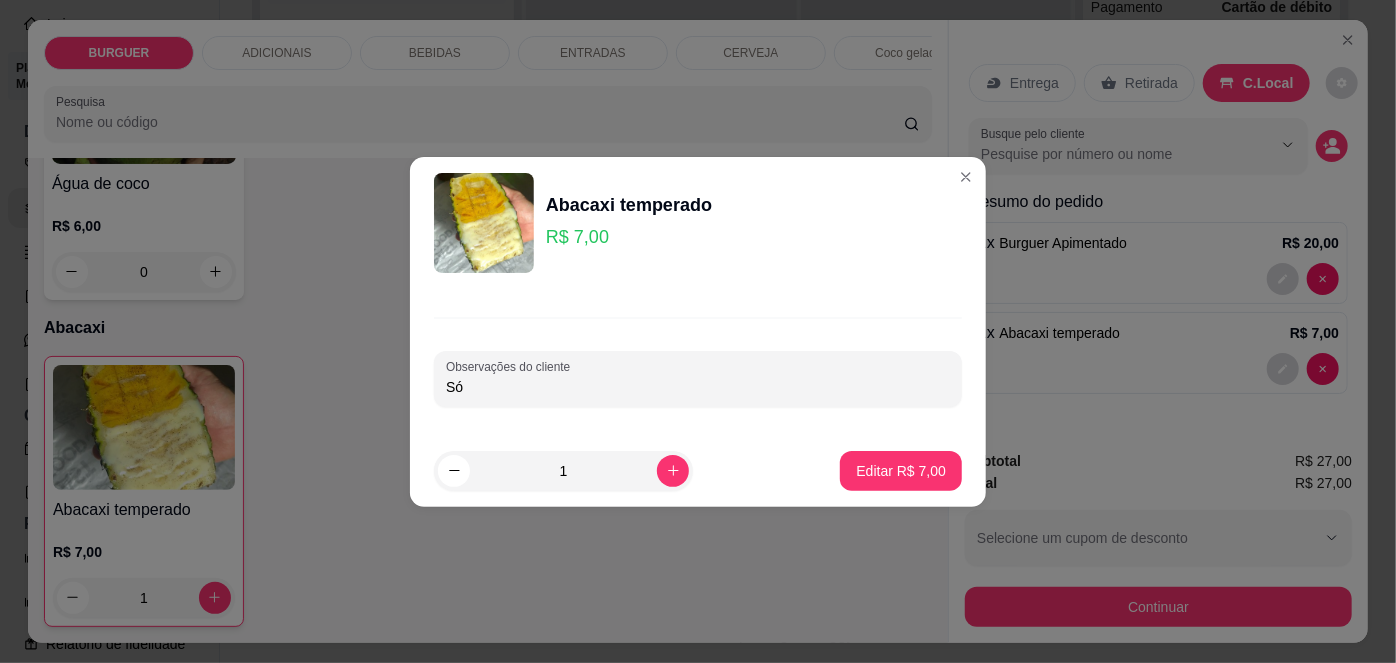 type on "S" 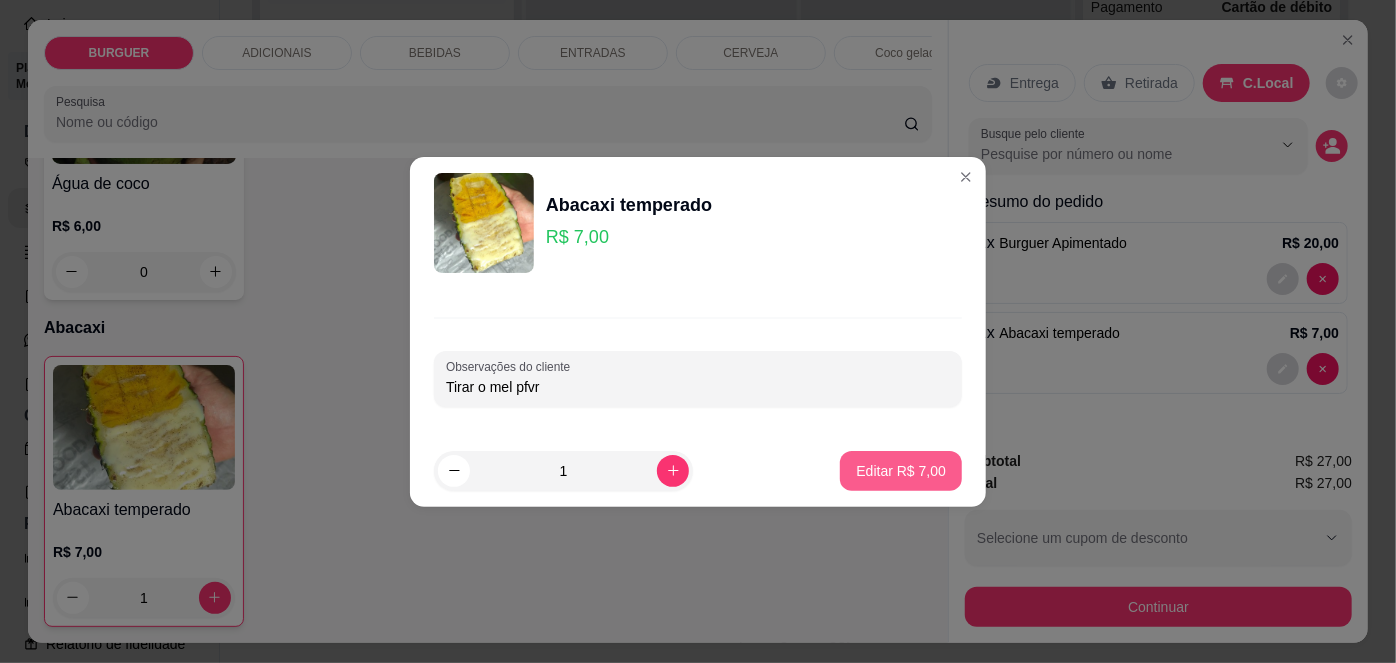 type on "Tirar o mel pfvr" 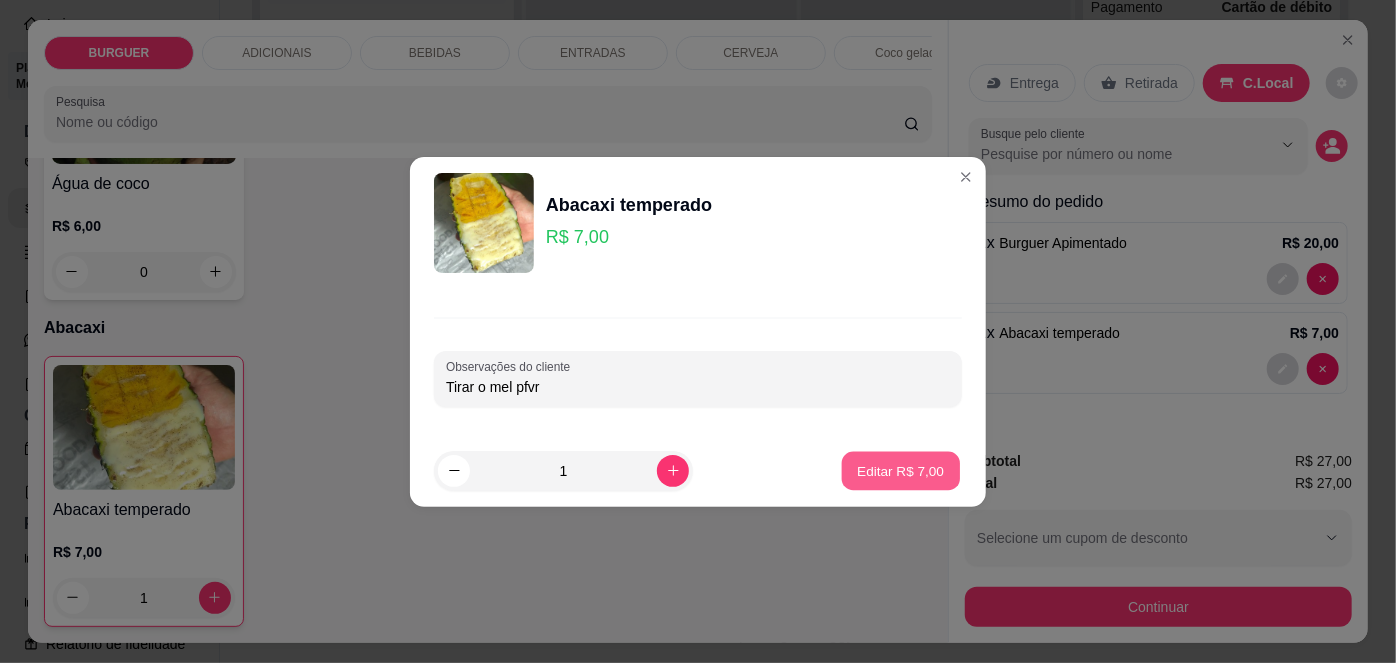 click on "Editar   R$ 7,00" at bounding box center (901, 470) 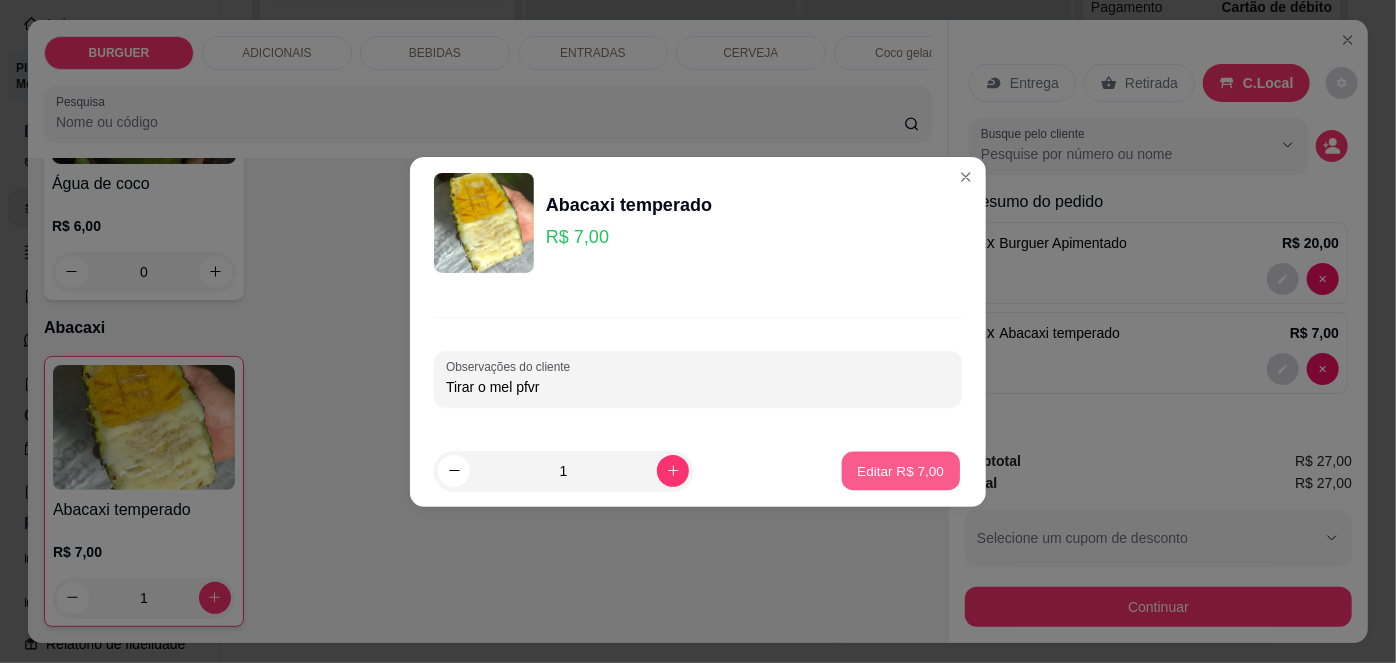 type on "0" 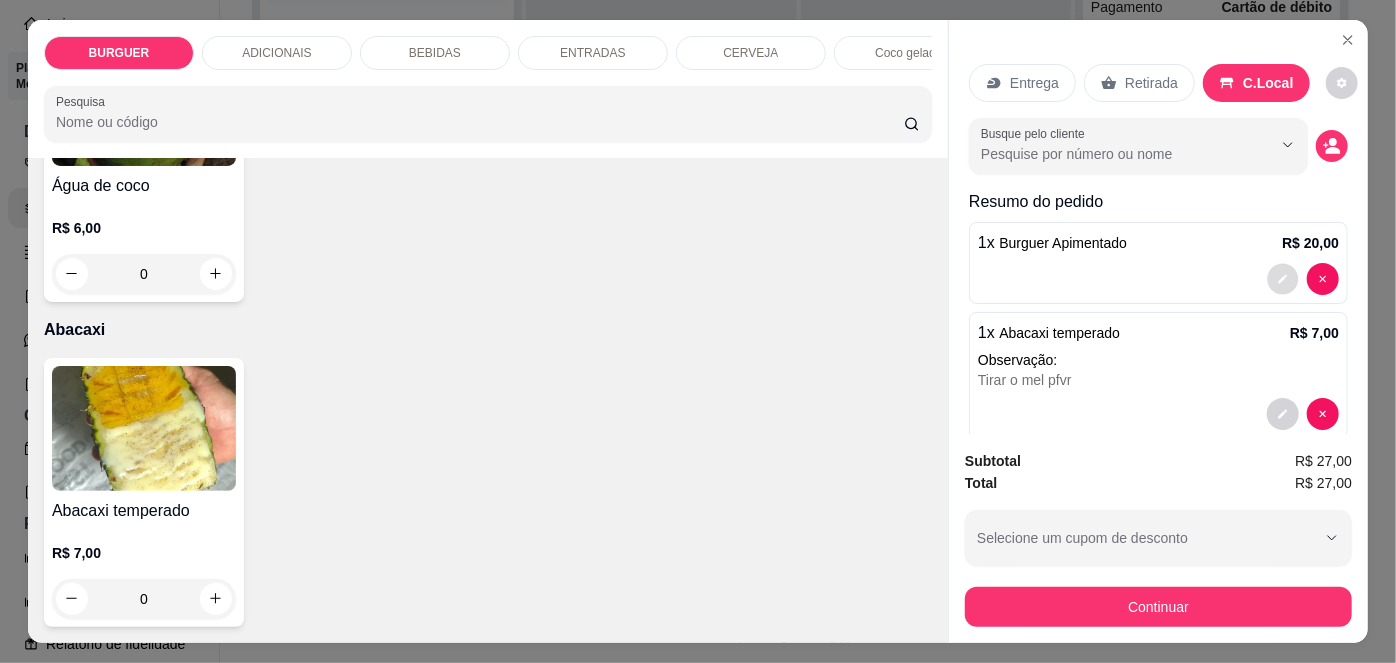 click 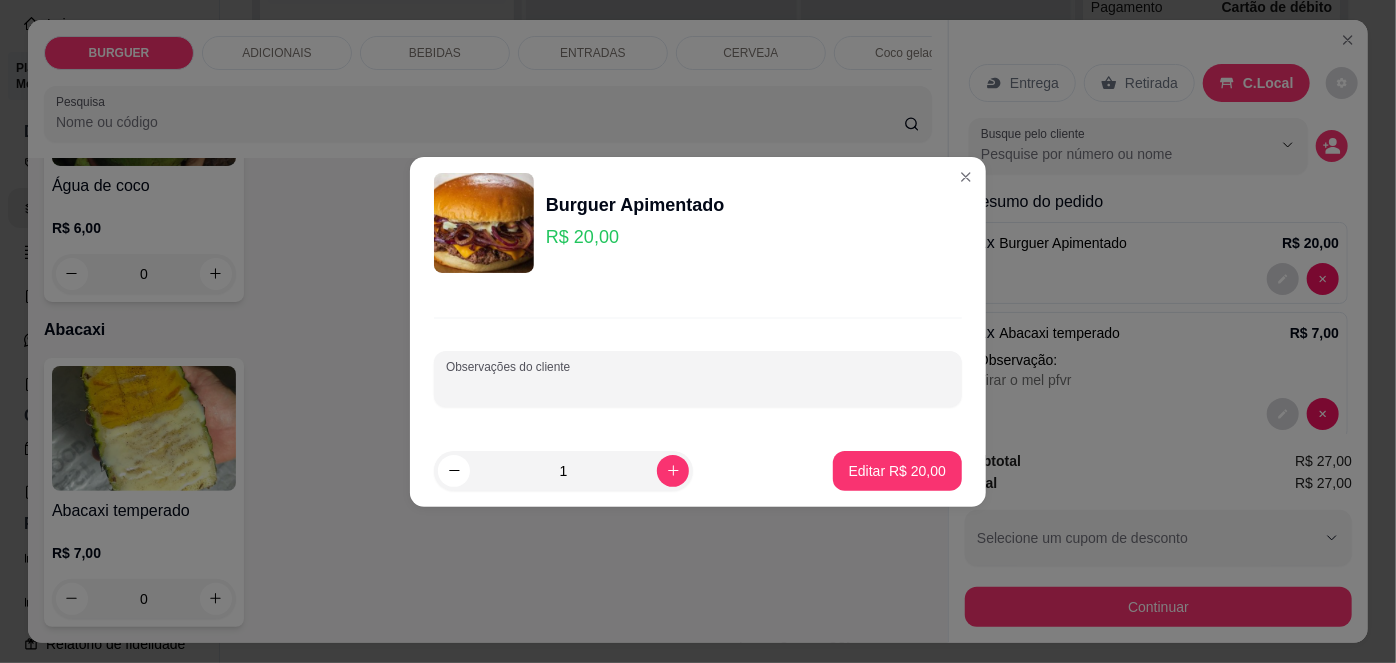 click on "Observações do cliente" at bounding box center (698, 387) 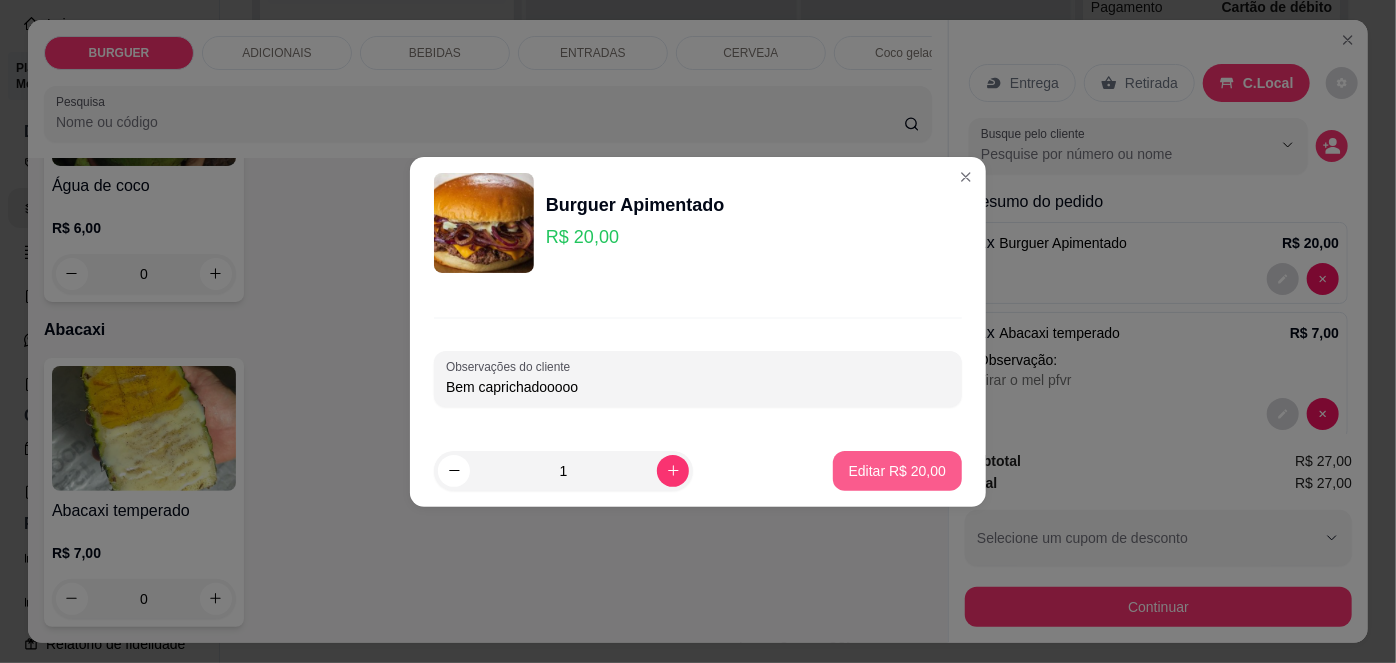 type on "Bem caprichadooooo" 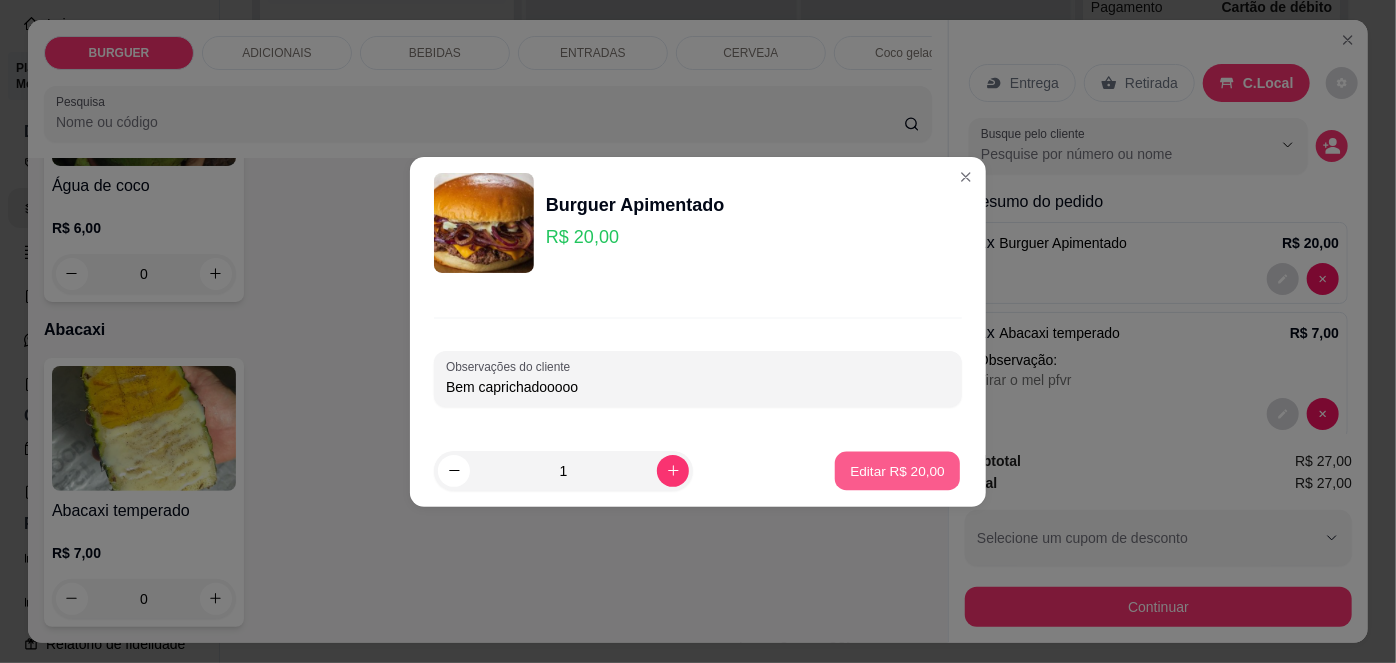 click on "Editar   R$ 20,00" at bounding box center [897, 470] 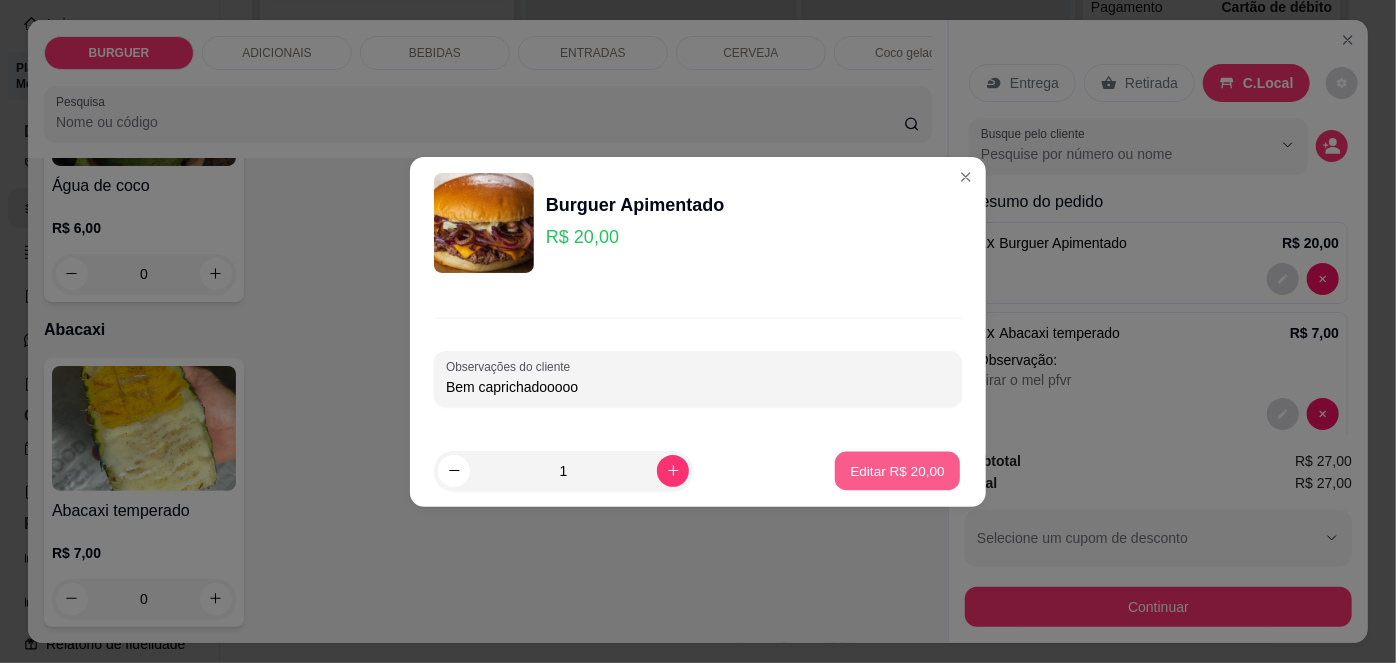 type on "0" 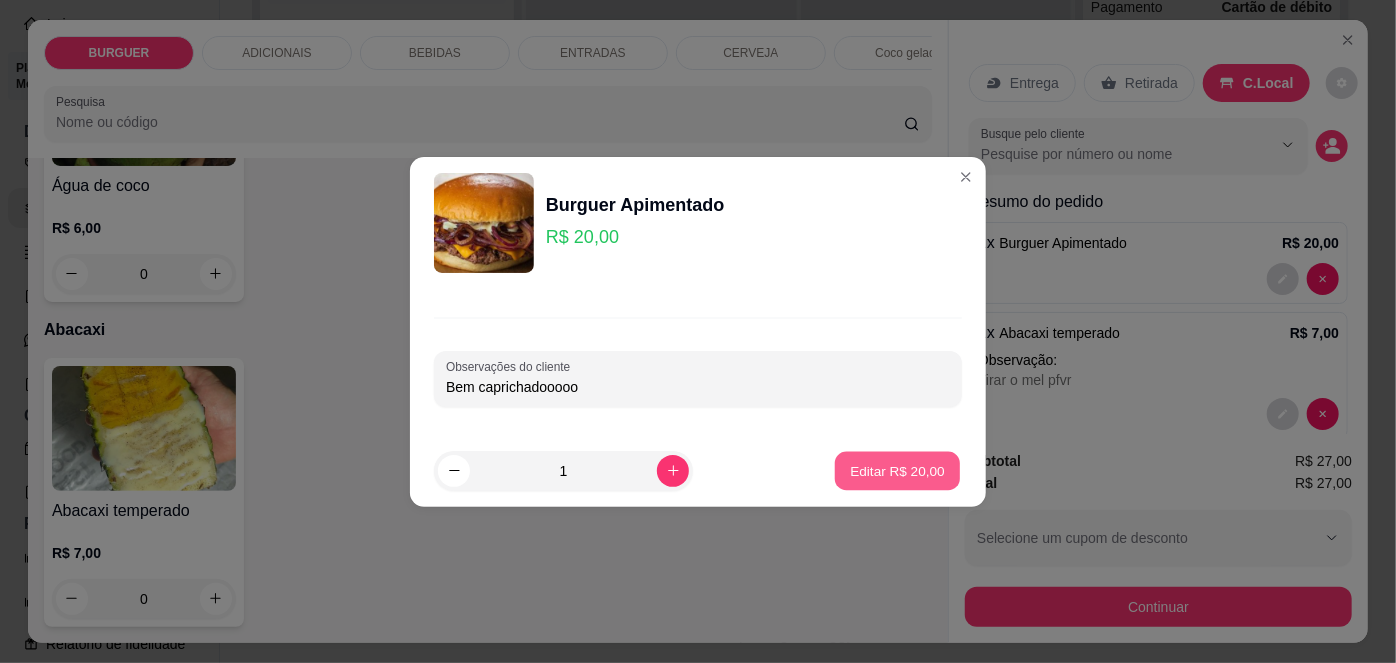 scroll, scrollTop: 3650, scrollLeft: 0, axis: vertical 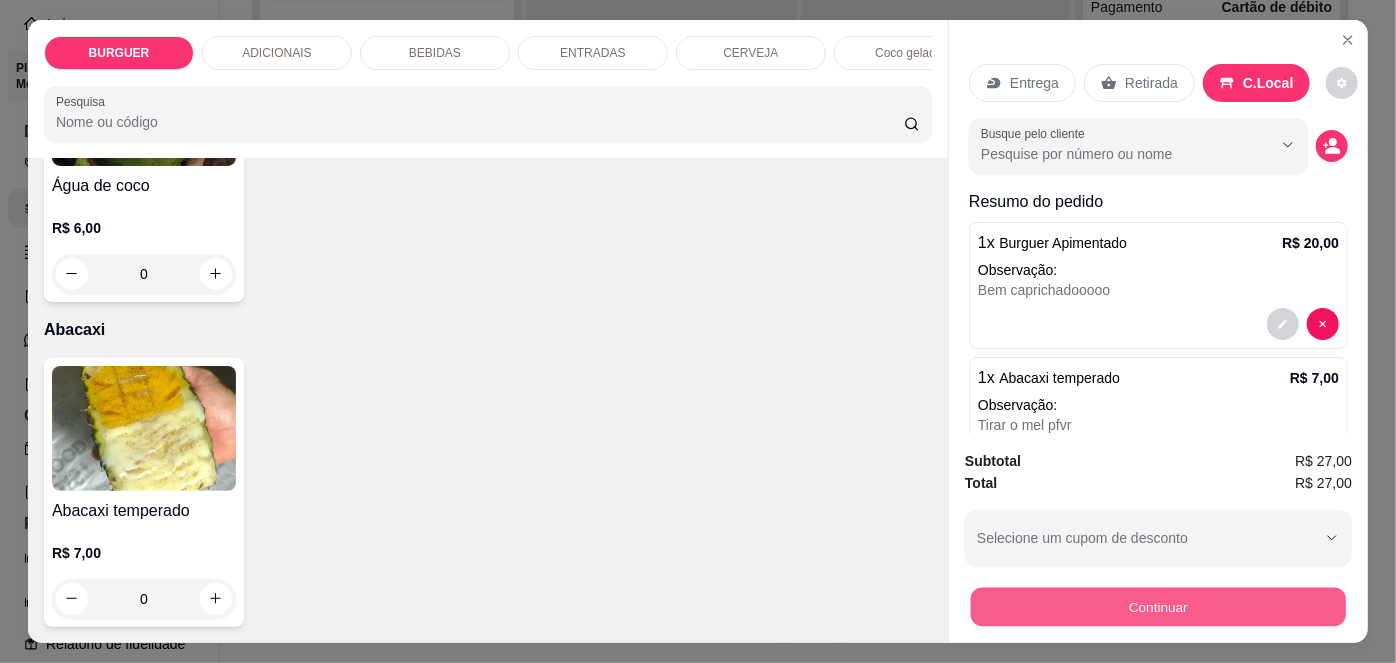 click on "Continuar" at bounding box center [1158, 607] 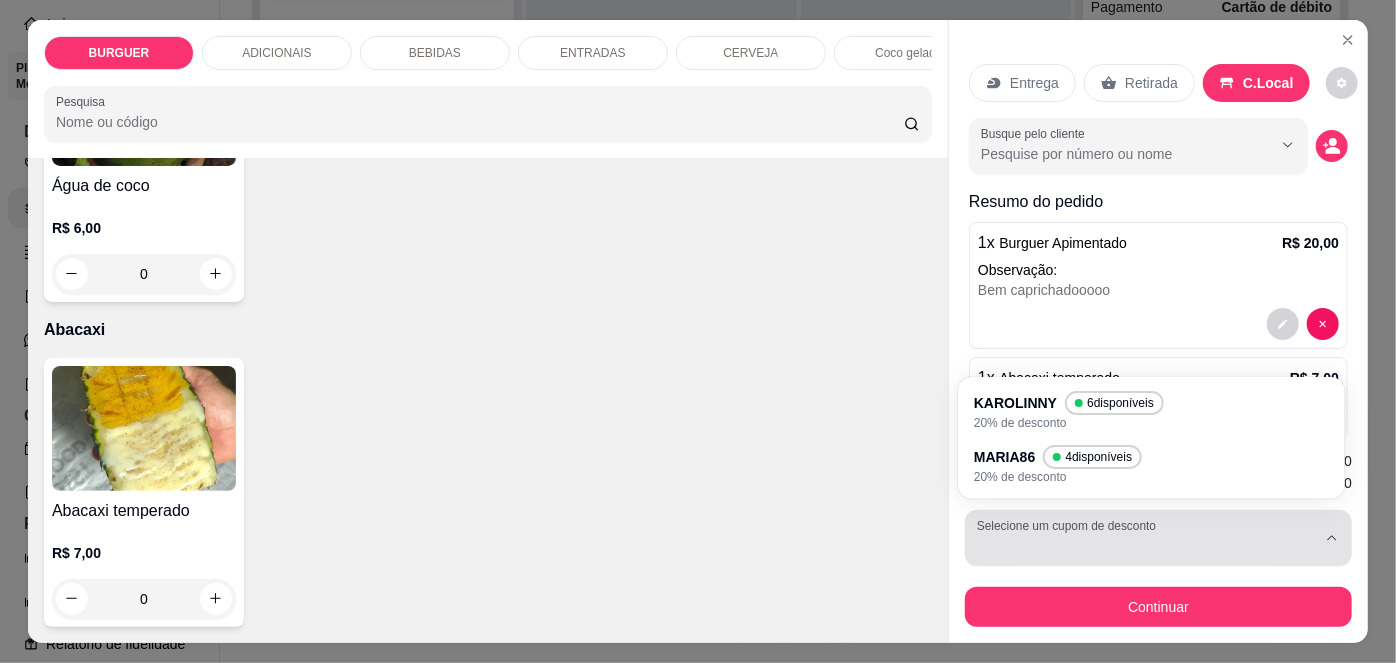 click on "Selecione um cupom de desconto" at bounding box center (1158, 538) 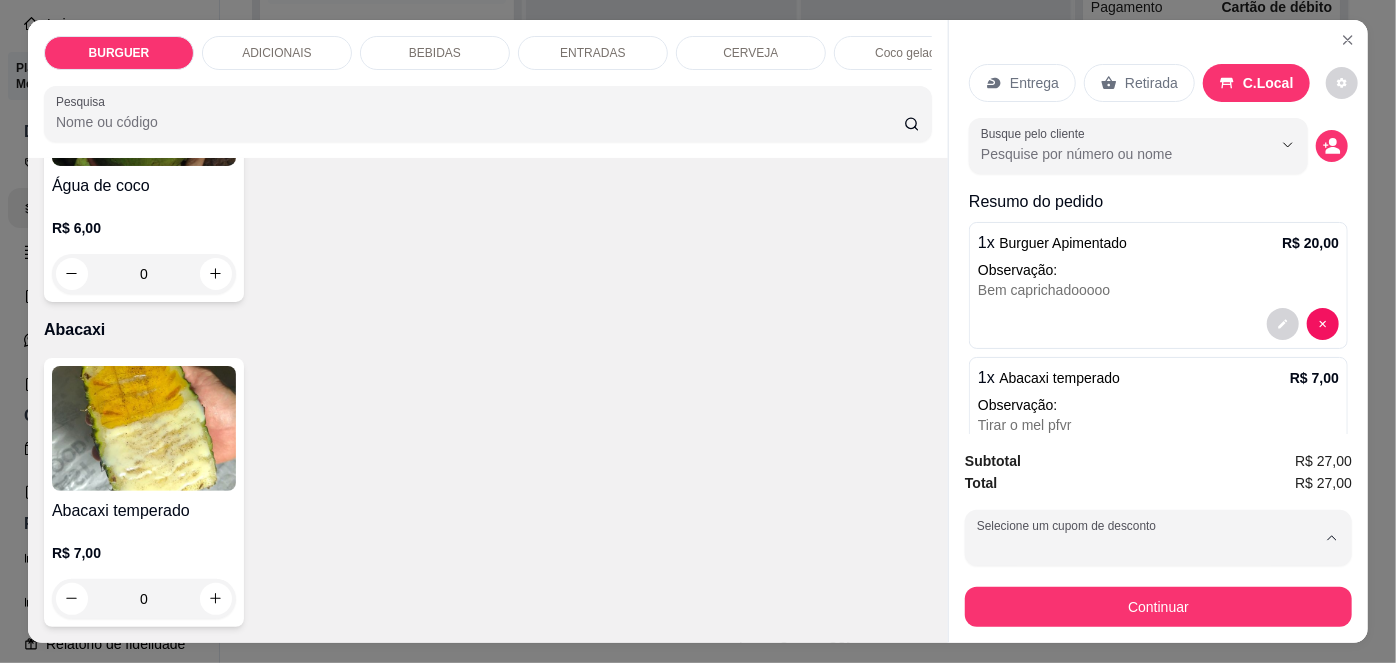 click on "20% de desconto" at bounding box center [1061, 477] 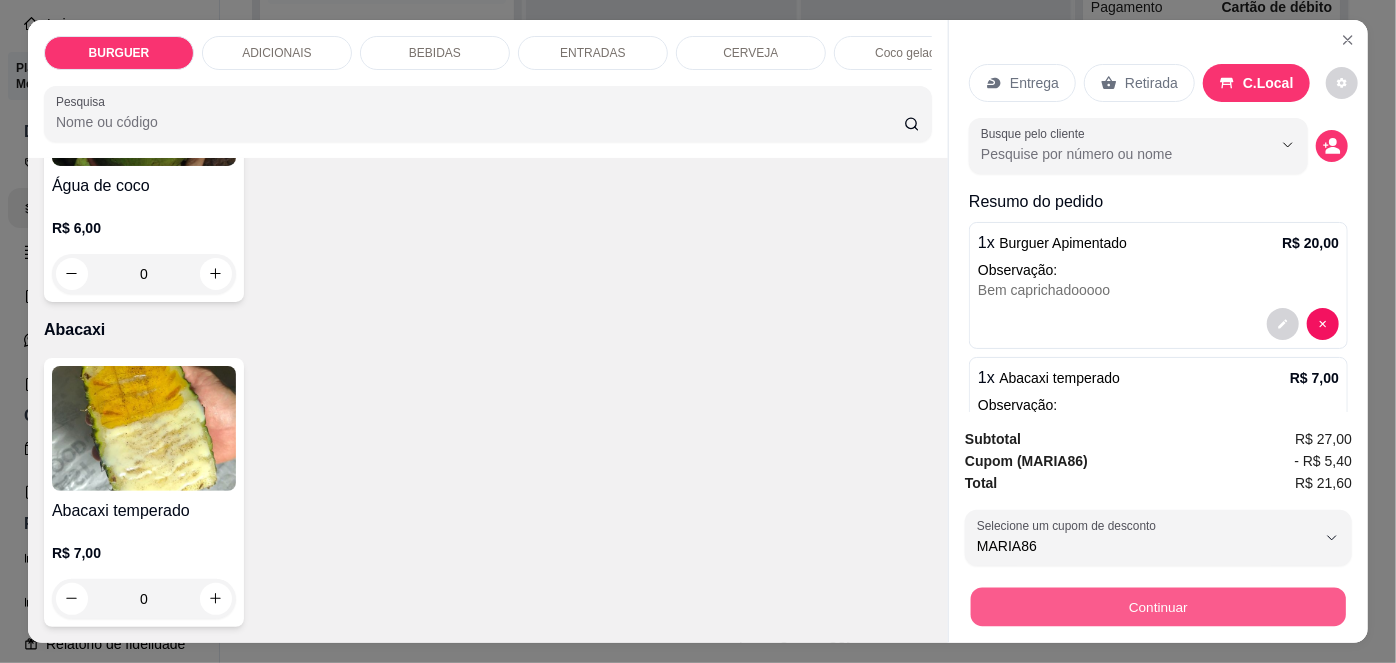 click on "Continuar" at bounding box center [1158, 607] 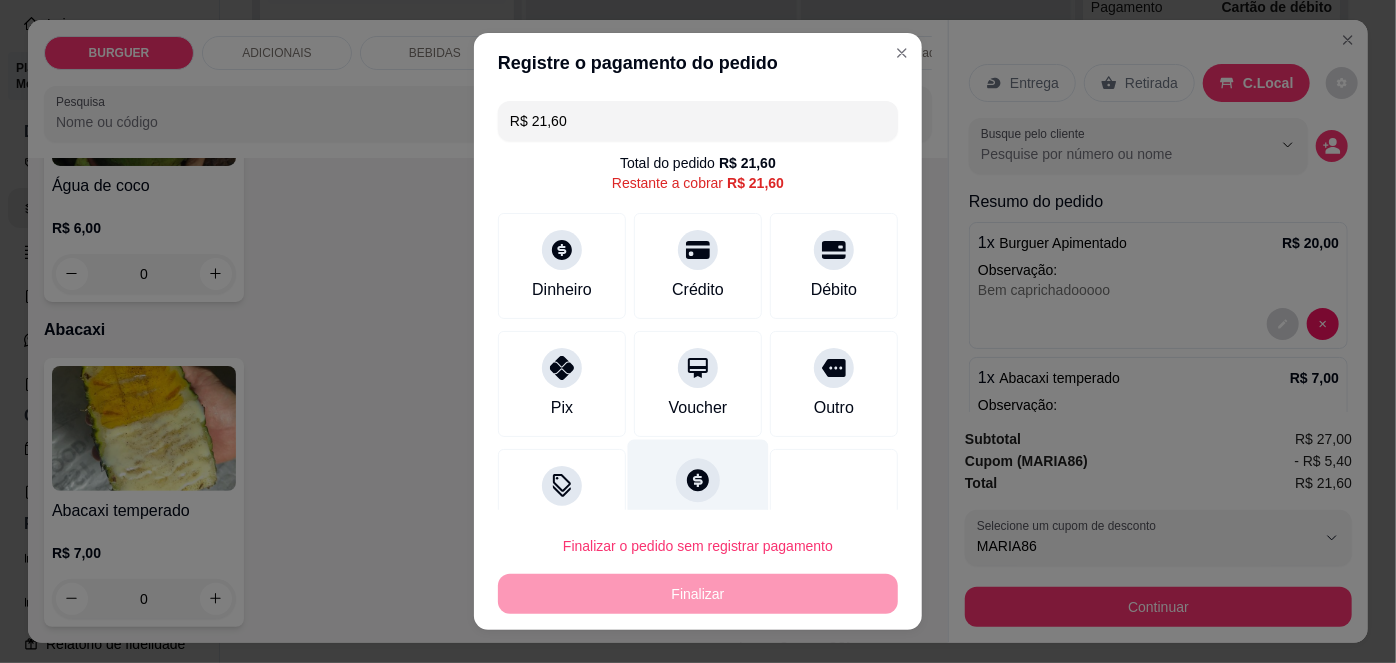 click on "Fiado" at bounding box center (698, 498) 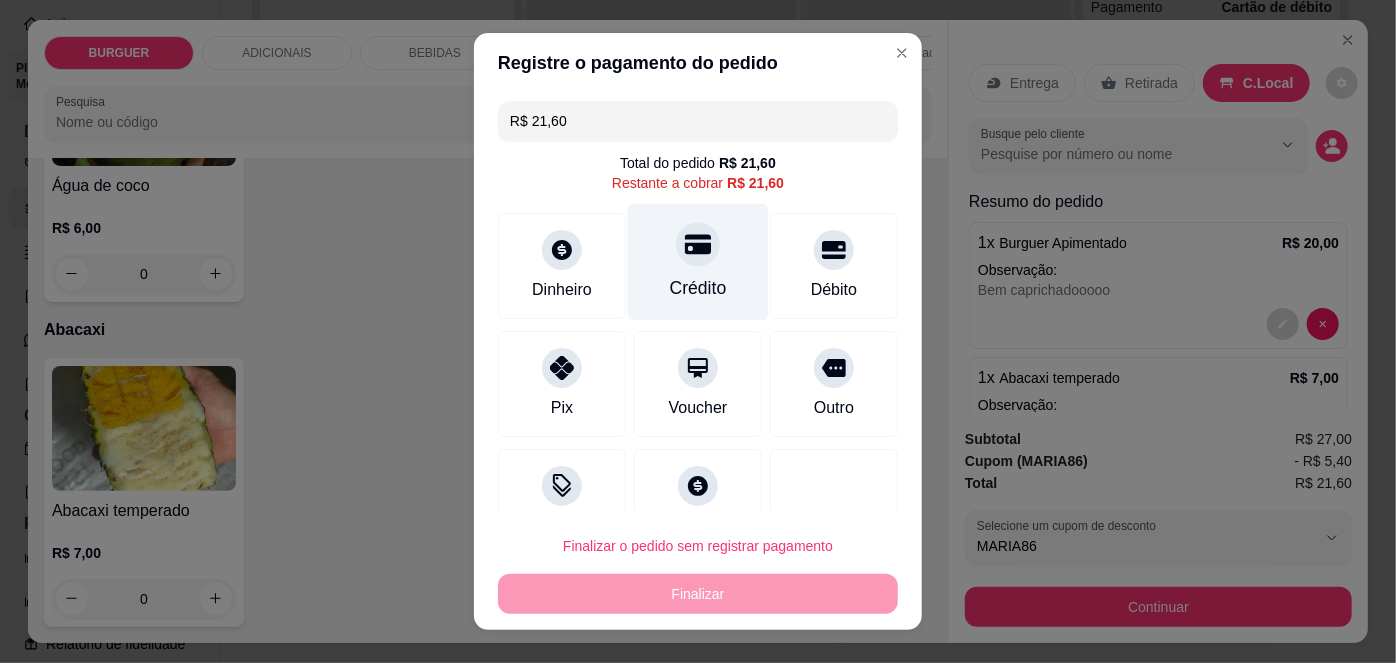 click on "Crédito" at bounding box center (698, 262) 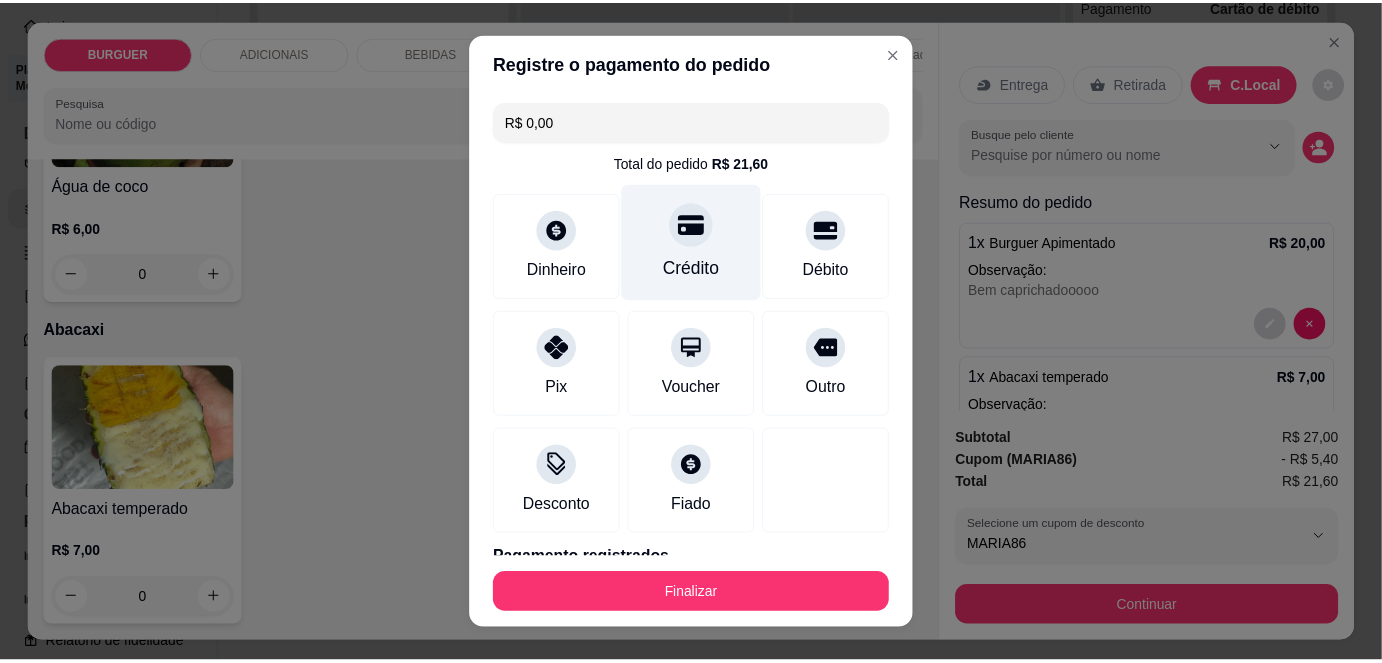 scroll, scrollTop: 88, scrollLeft: 0, axis: vertical 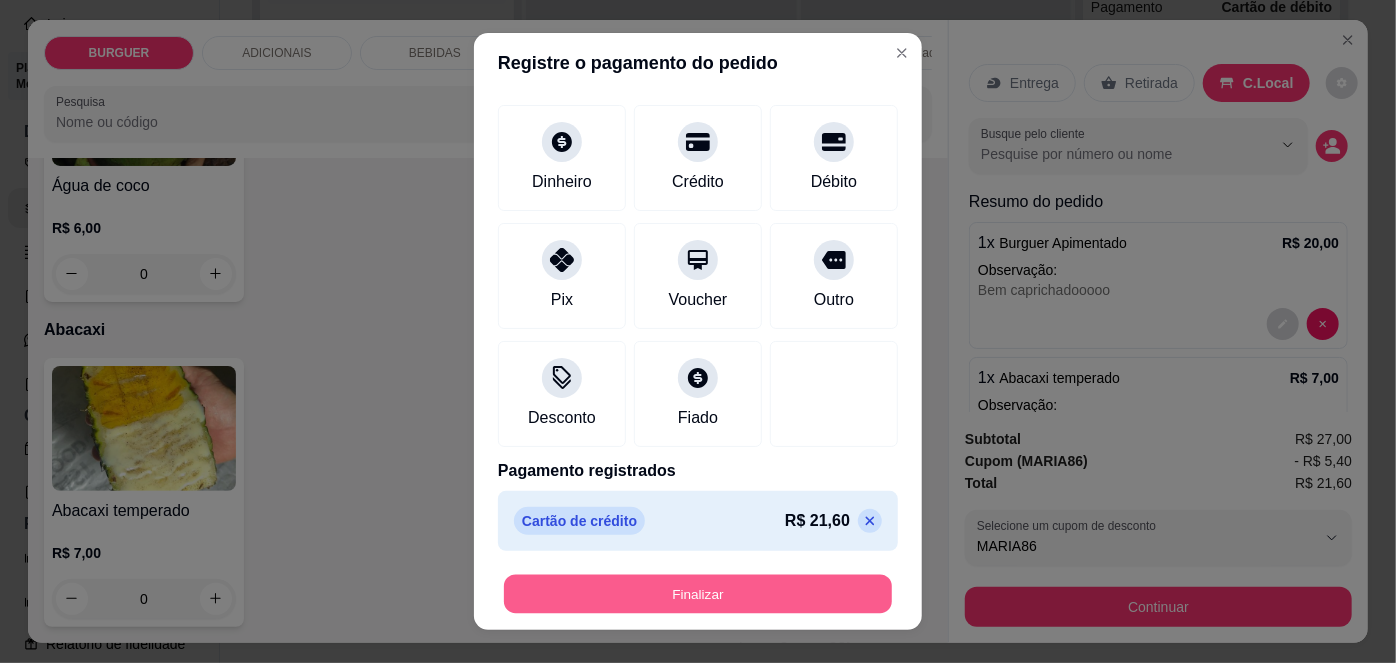 click on "Finalizar" at bounding box center (698, 593) 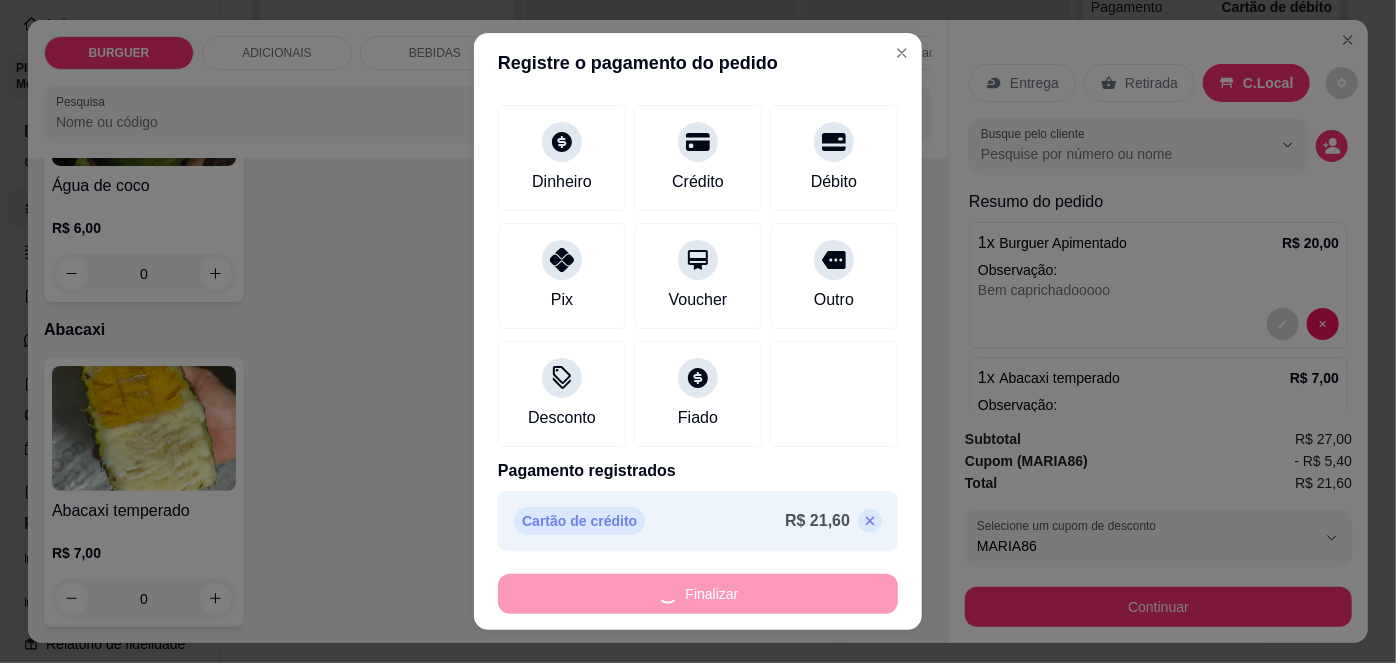 type on "-R$ 21,60" 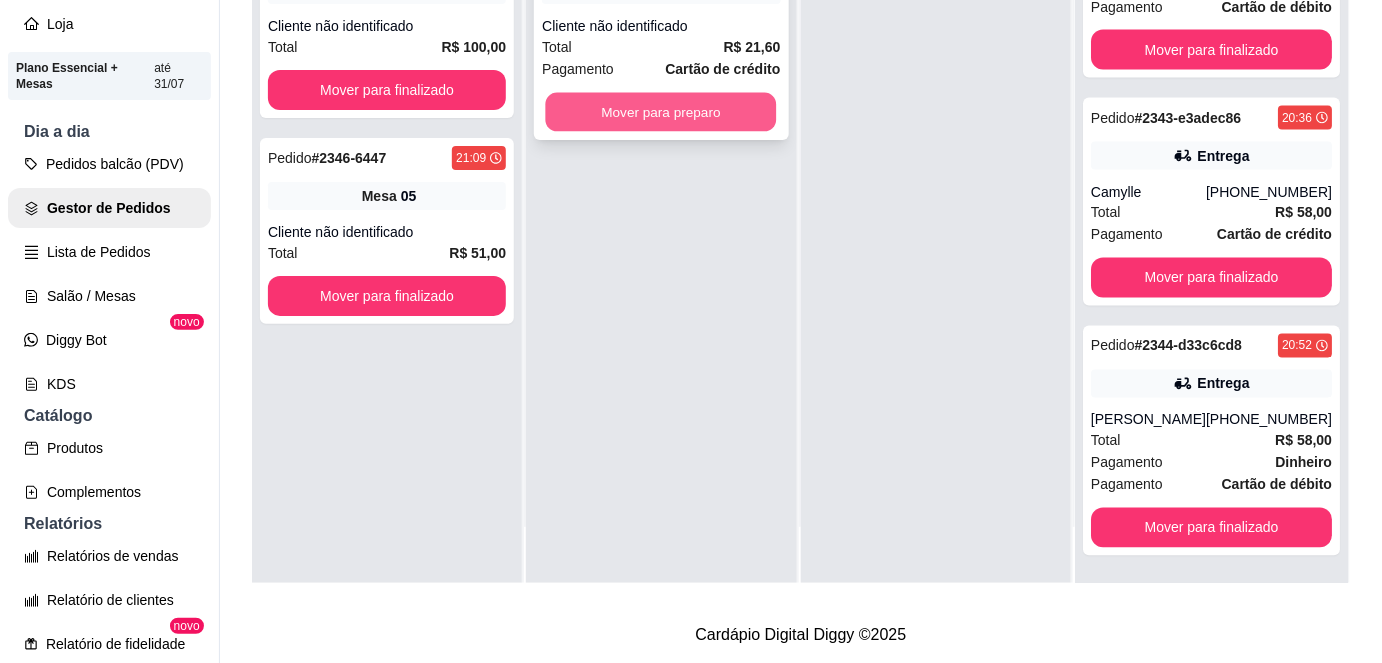 click on "Mover para preparo" at bounding box center (661, 112) 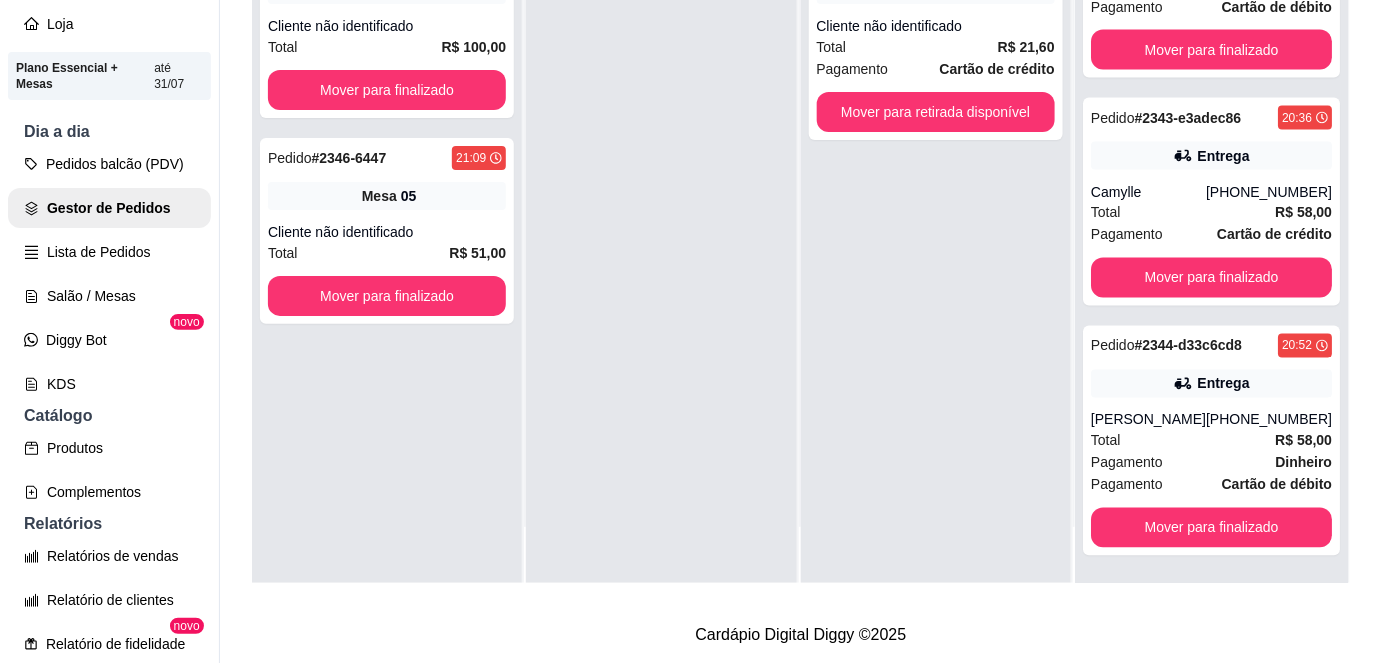 scroll, scrollTop: 0, scrollLeft: 0, axis: both 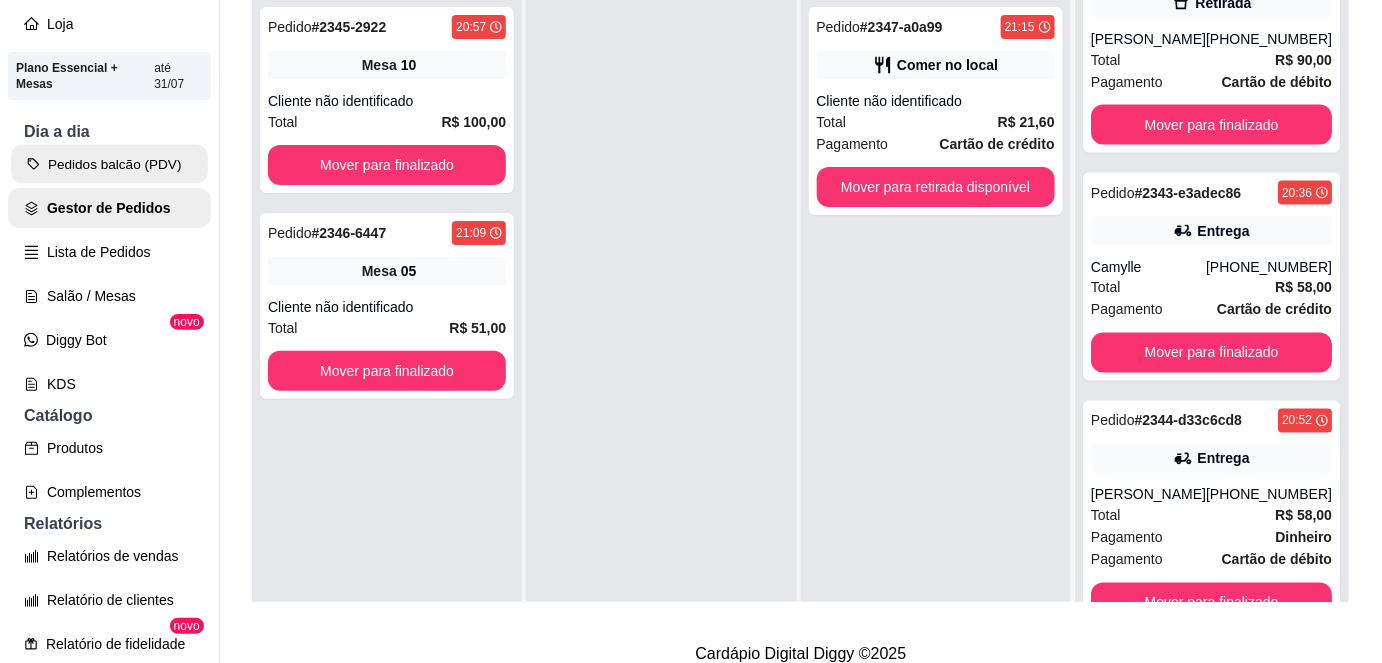 click on "Pedidos balcão (PDV)" at bounding box center [109, 164] 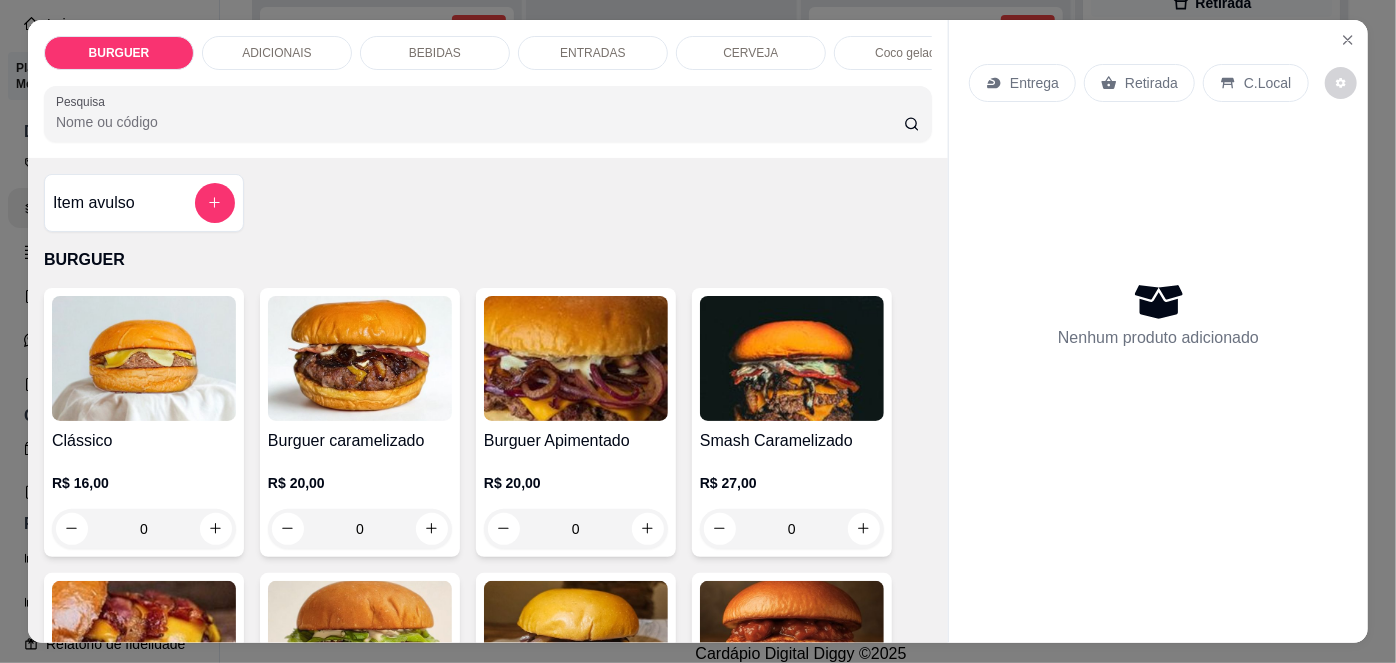 click on "Retirada" at bounding box center [1151, 83] 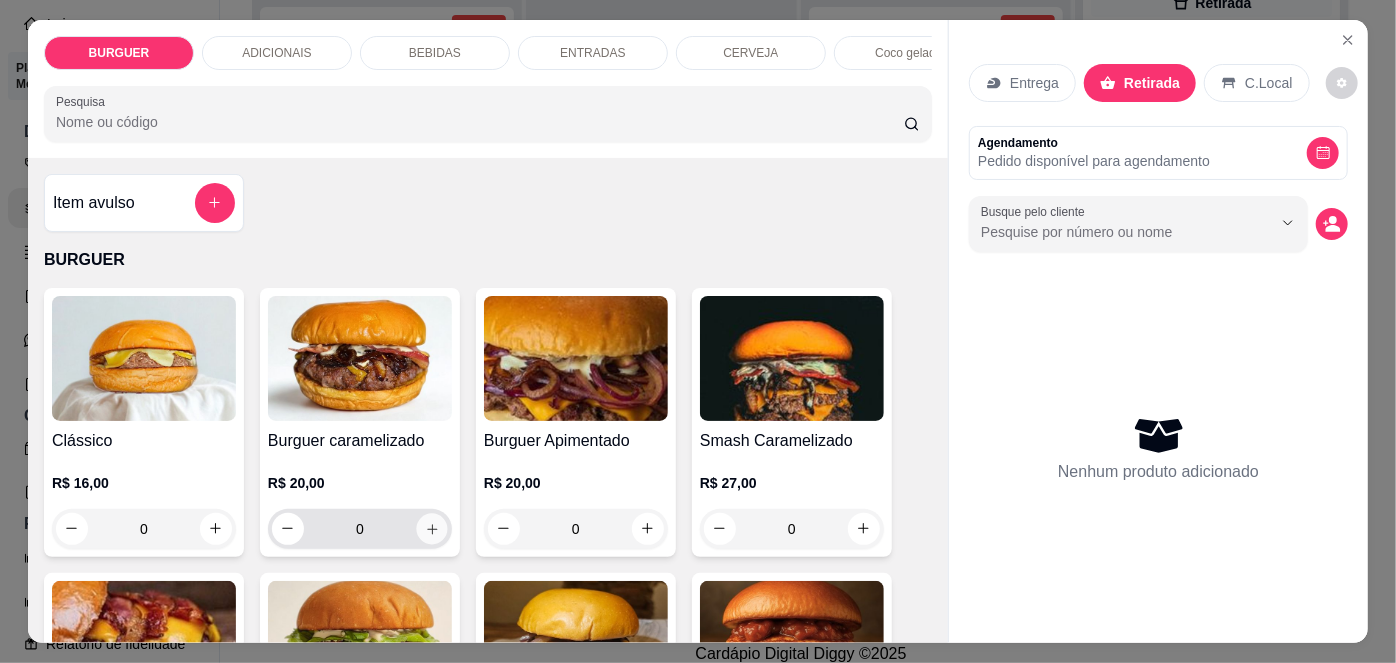 click 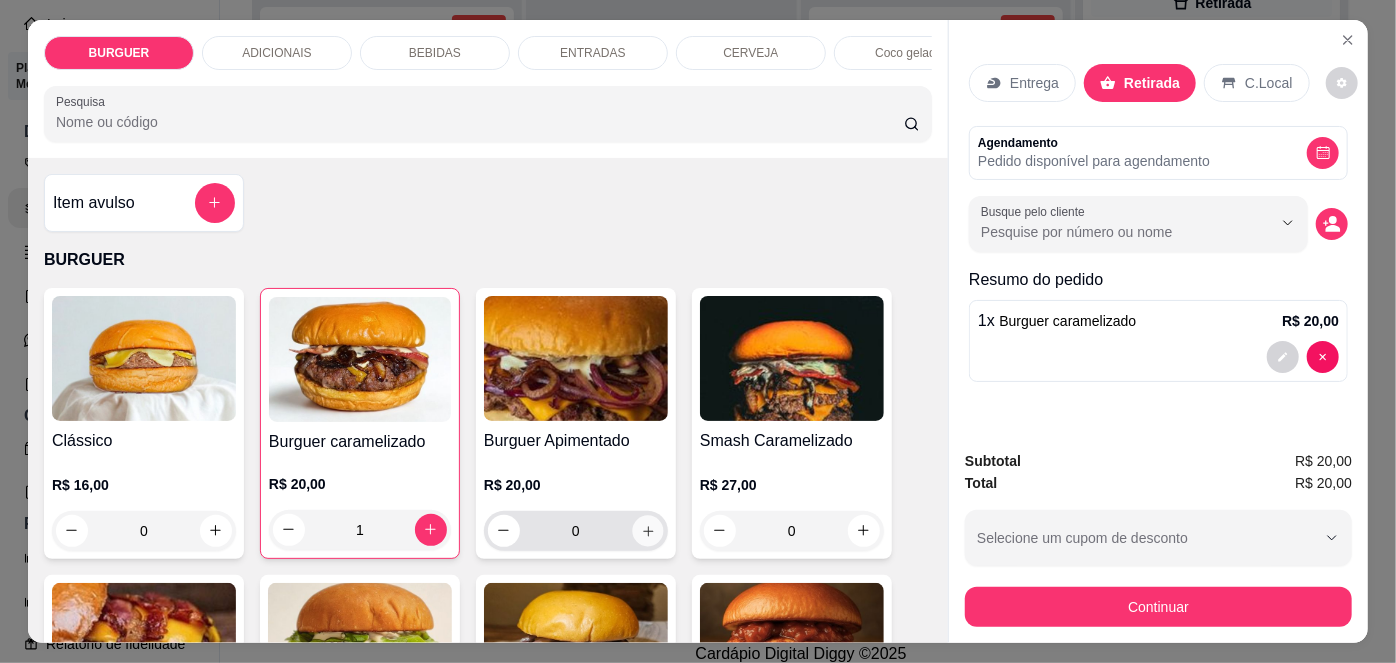 click 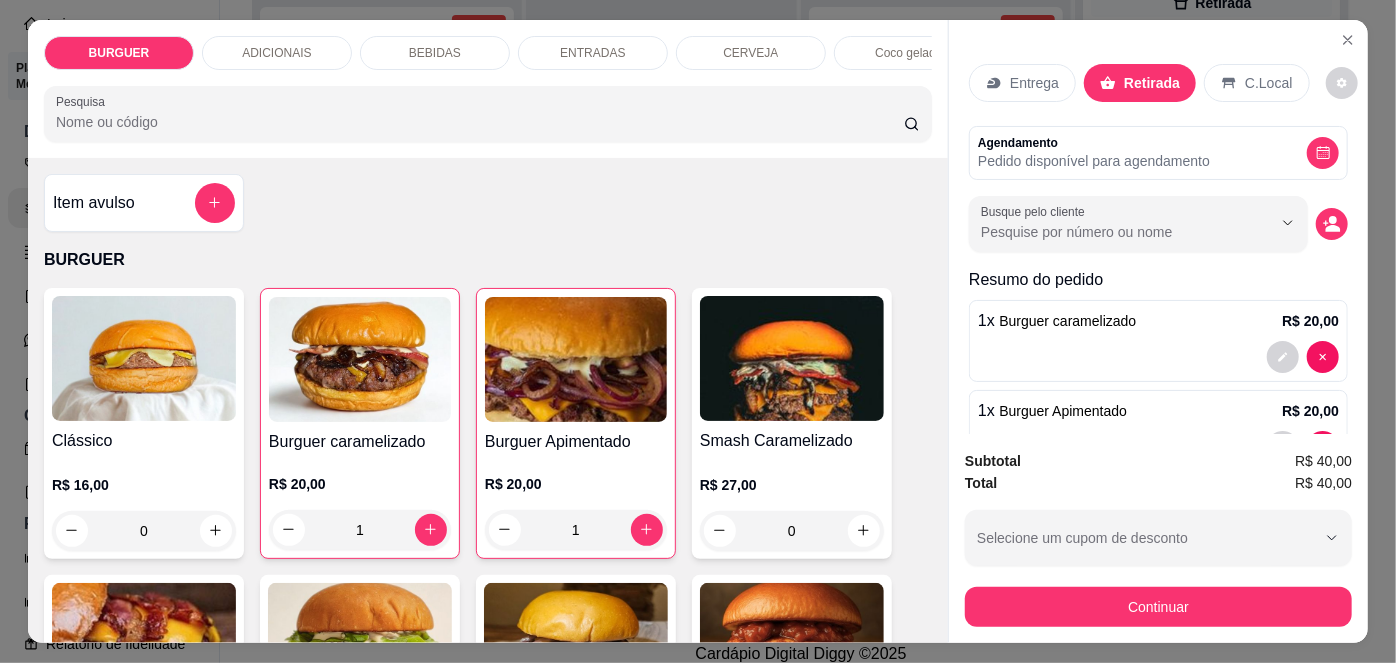 scroll, scrollTop: 63, scrollLeft: 0, axis: vertical 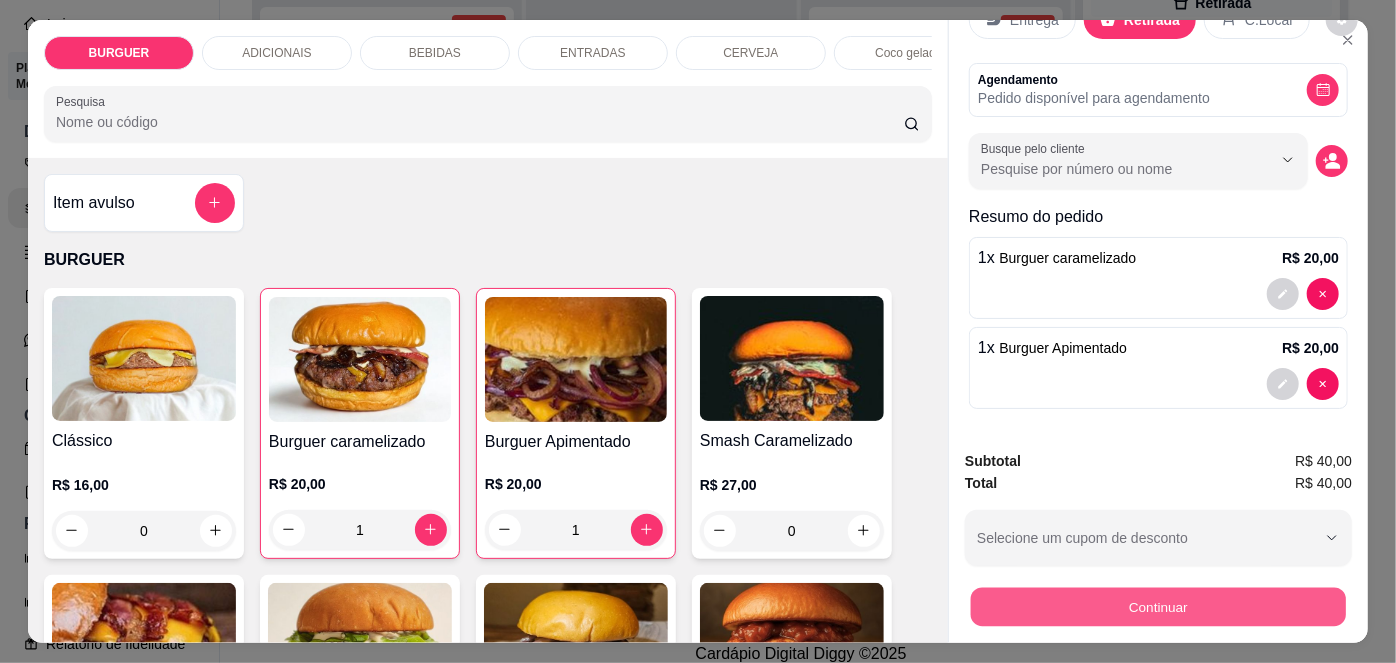 click on "Continuar" at bounding box center (1158, 607) 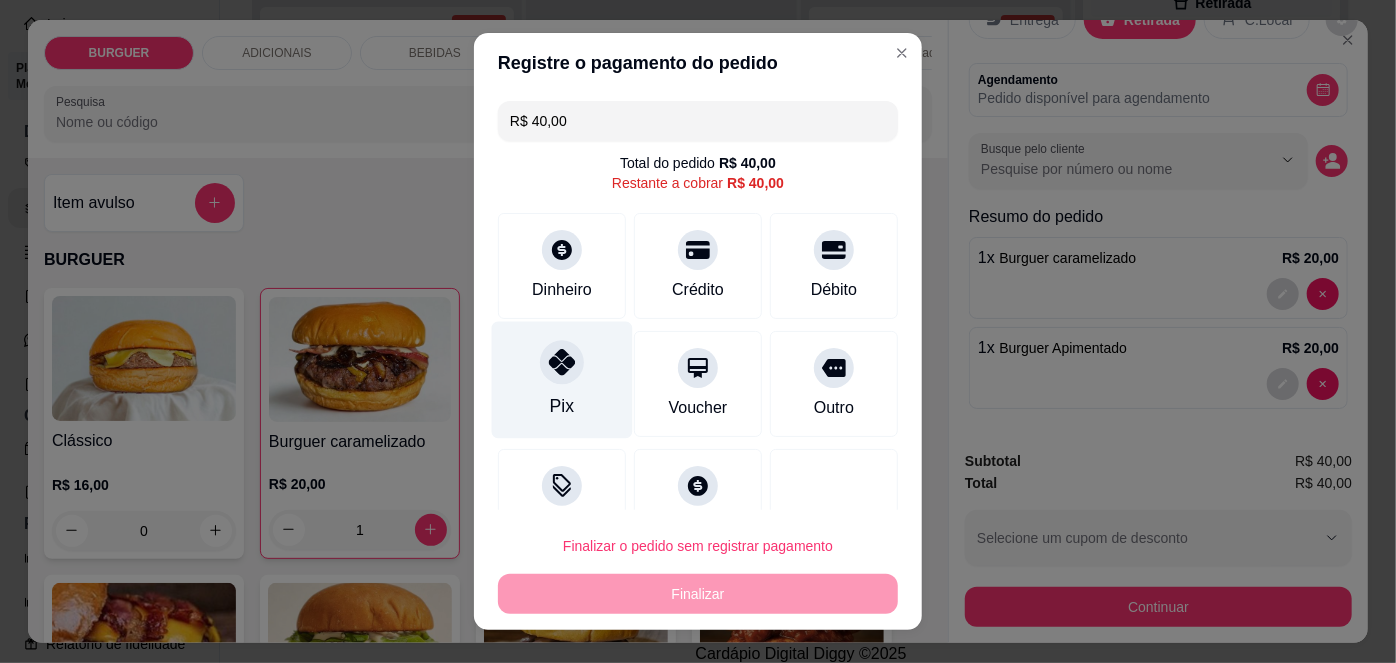 click on "Pix" at bounding box center [562, 380] 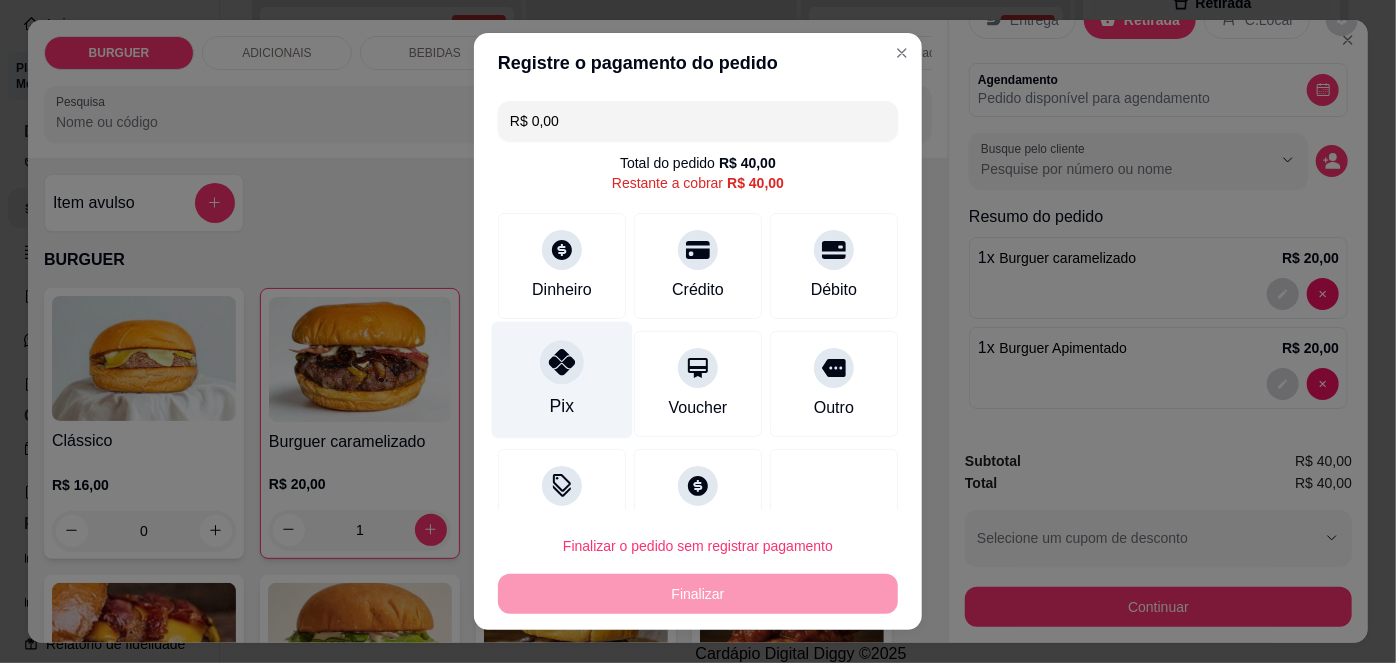 scroll, scrollTop: 88, scrollLeft: 0, axis: vertical 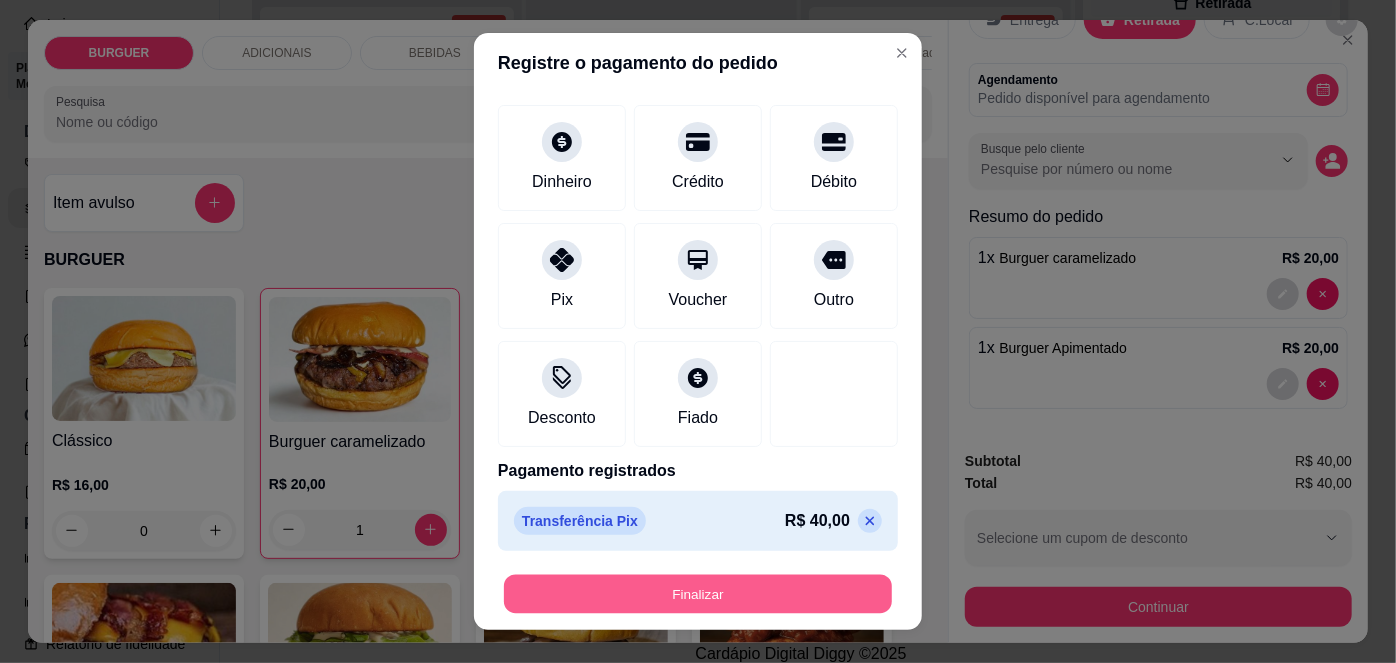click on "Finalizar" at bounding box center [698, 593] 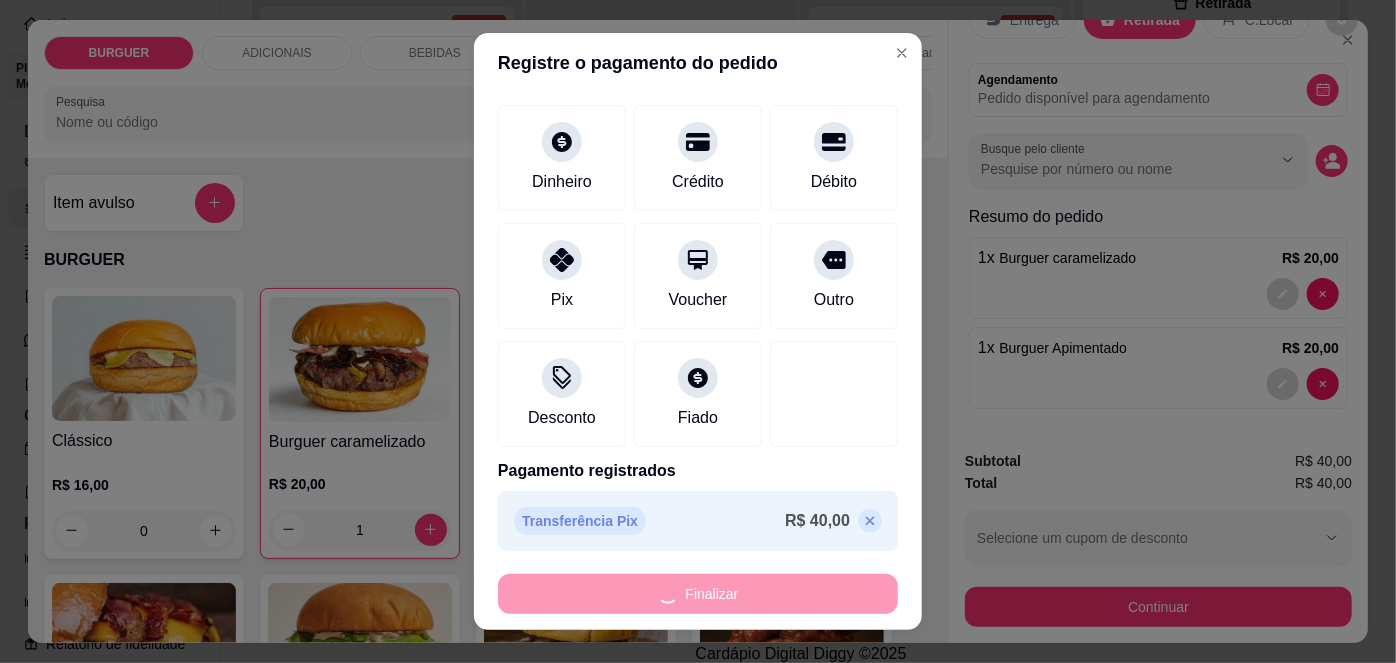 type on "0" 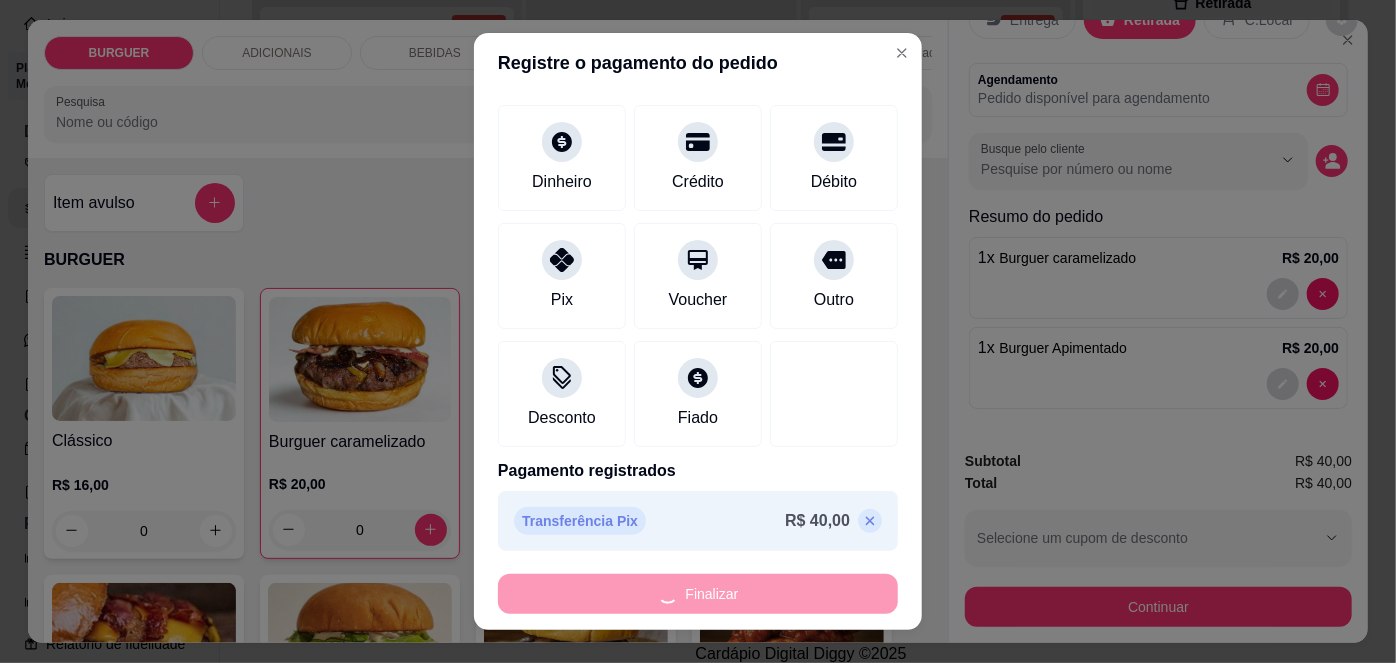 type on "-R$ 40,00" 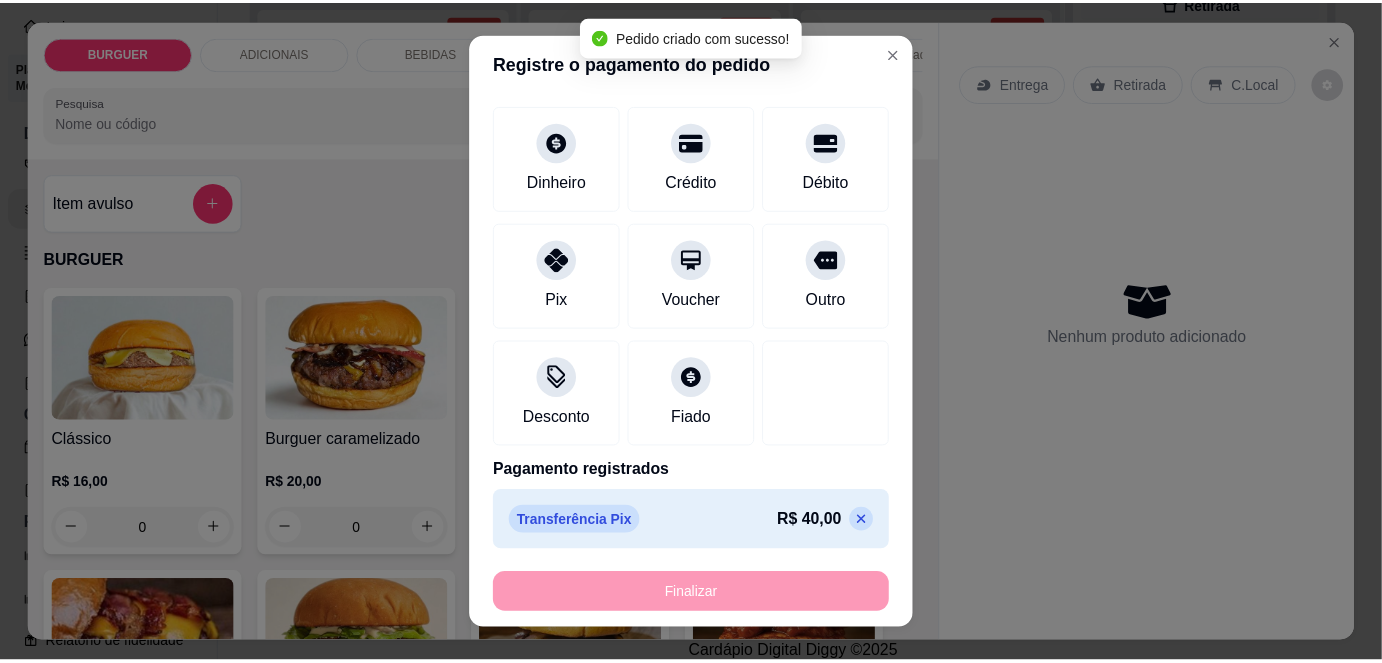 scroll, scrollTop: 0, scrollLeft: 0, axis: both 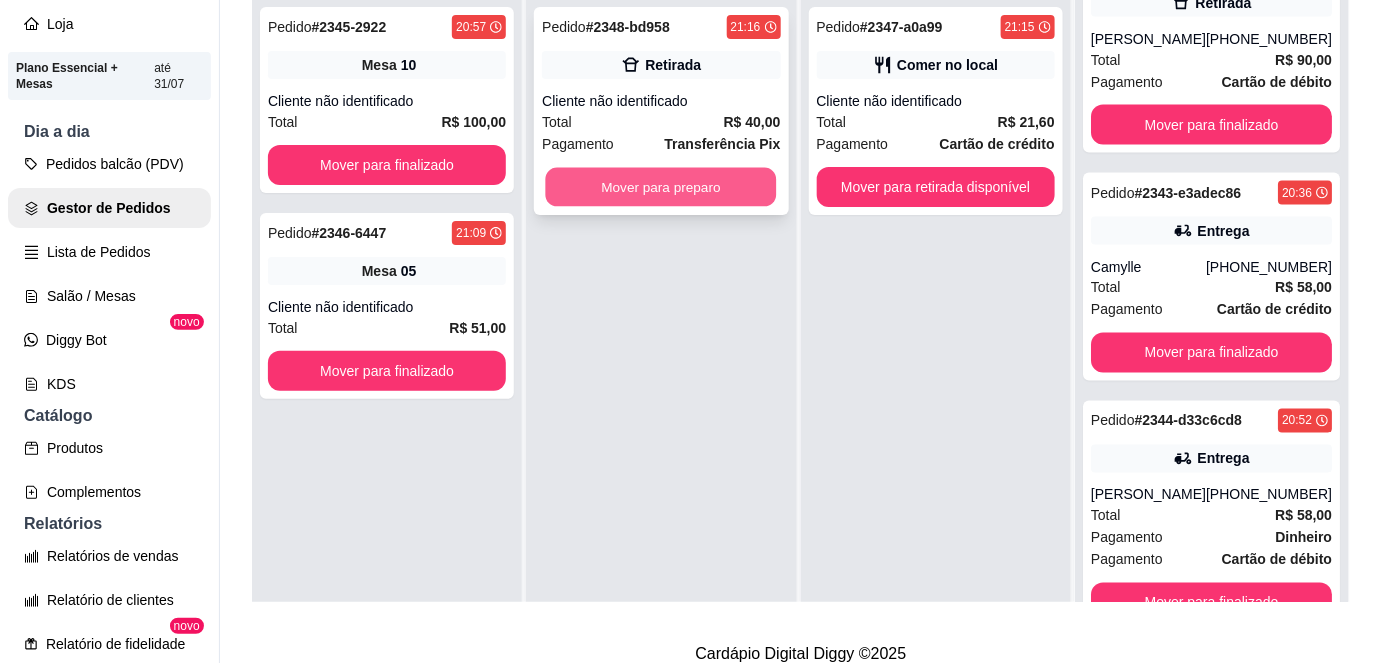 click on "Mover para preparo" at bounding box center (661, 187) 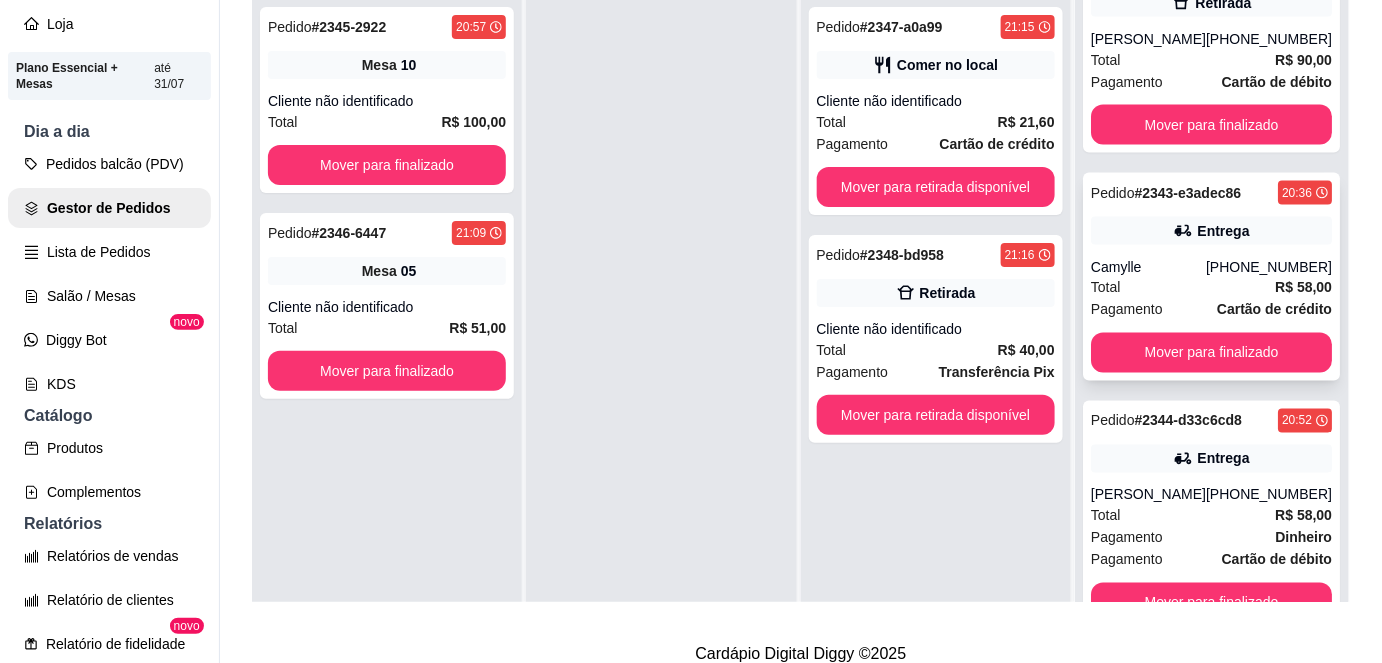 scroll, scrollTop: 56, scrollLeft: 0, axis: vertical 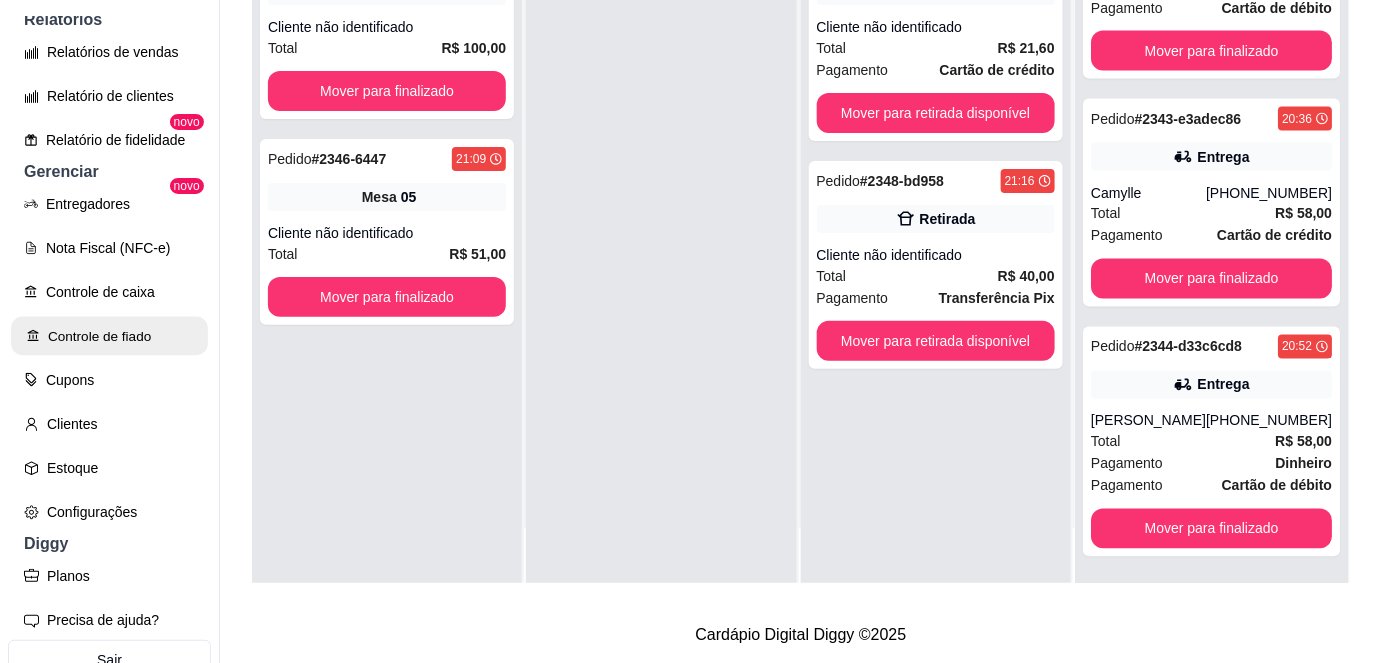 click on "Controle de fiado" at bounding box center [109, 336] 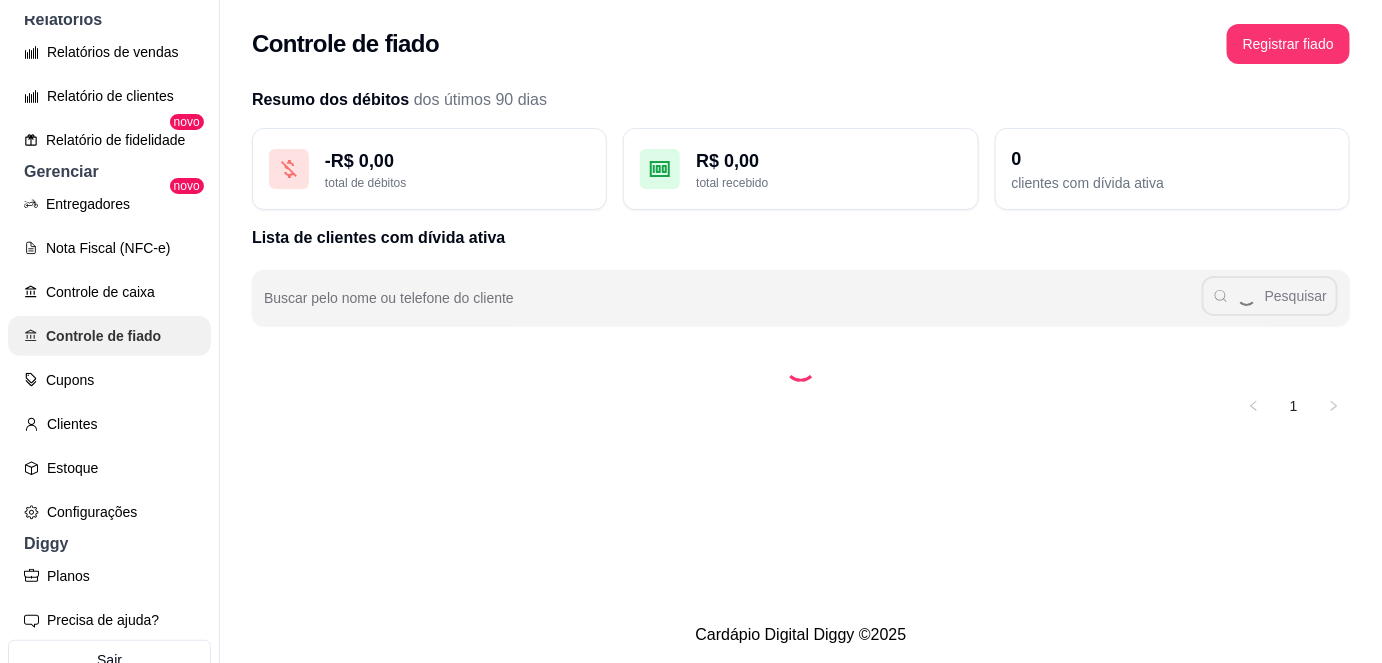 scroll, scrollTop: 0, scrollLeft: 0, axis: both 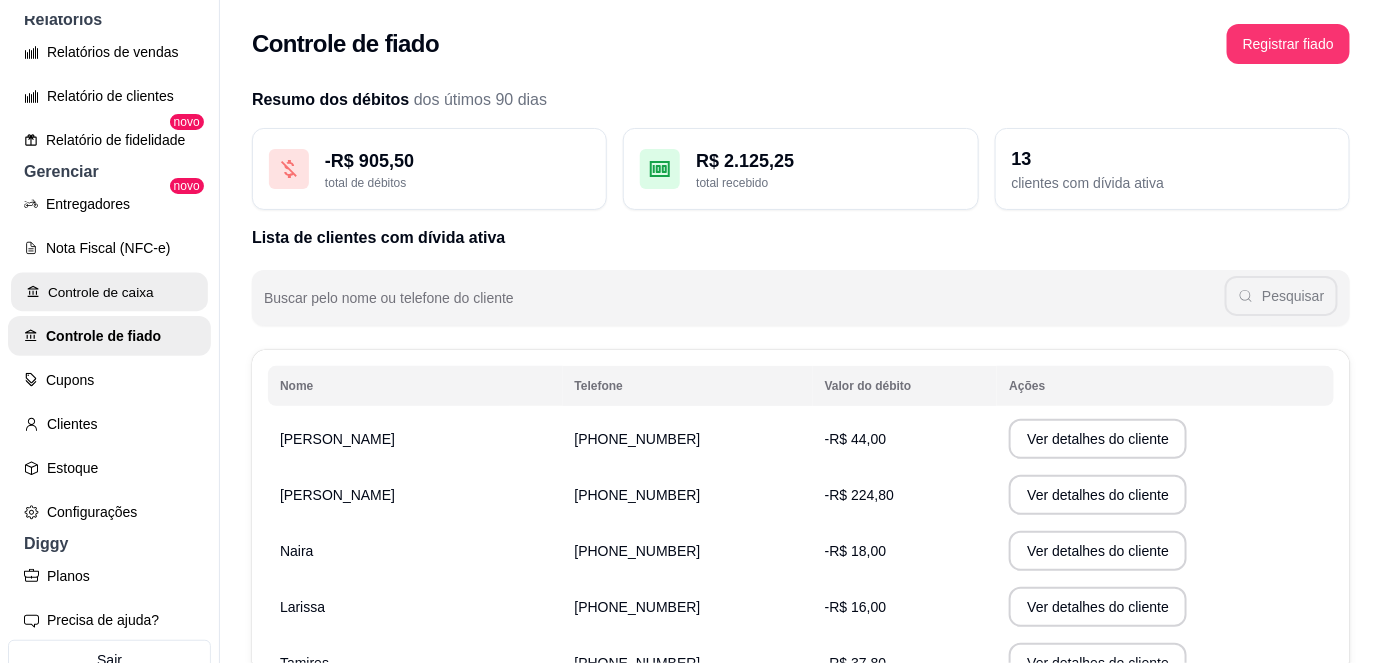 click on "Controle de caixa" at bounding box center [109, 292] 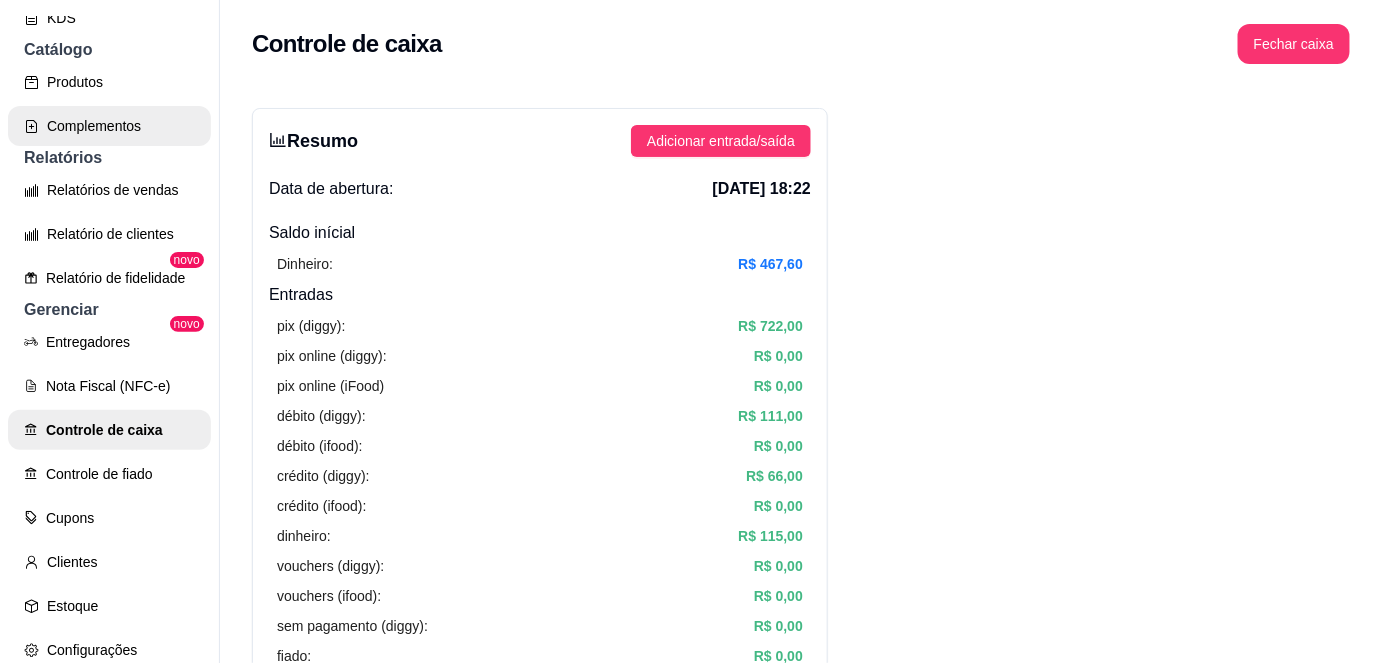 scroll, scrollTop: 442, scrollLeft: 0, axis: vertical 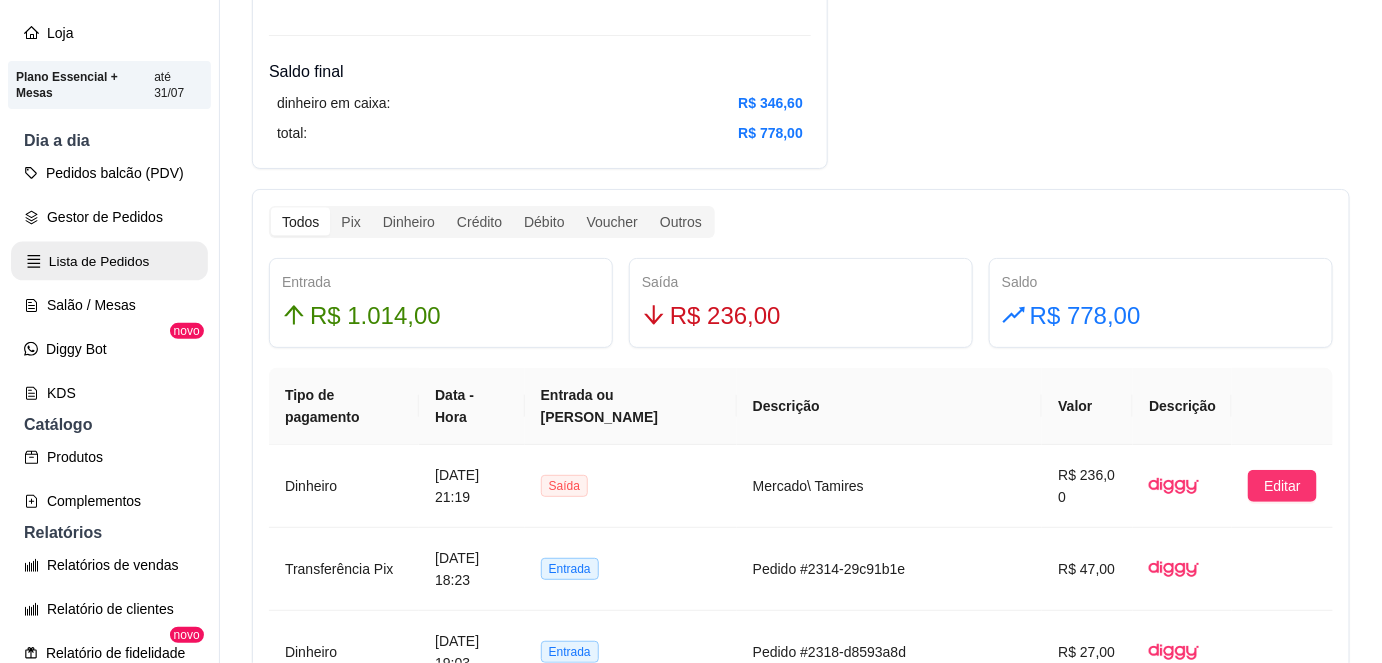 click on "Lista de Pedidos" at bounding box center [109, 261] 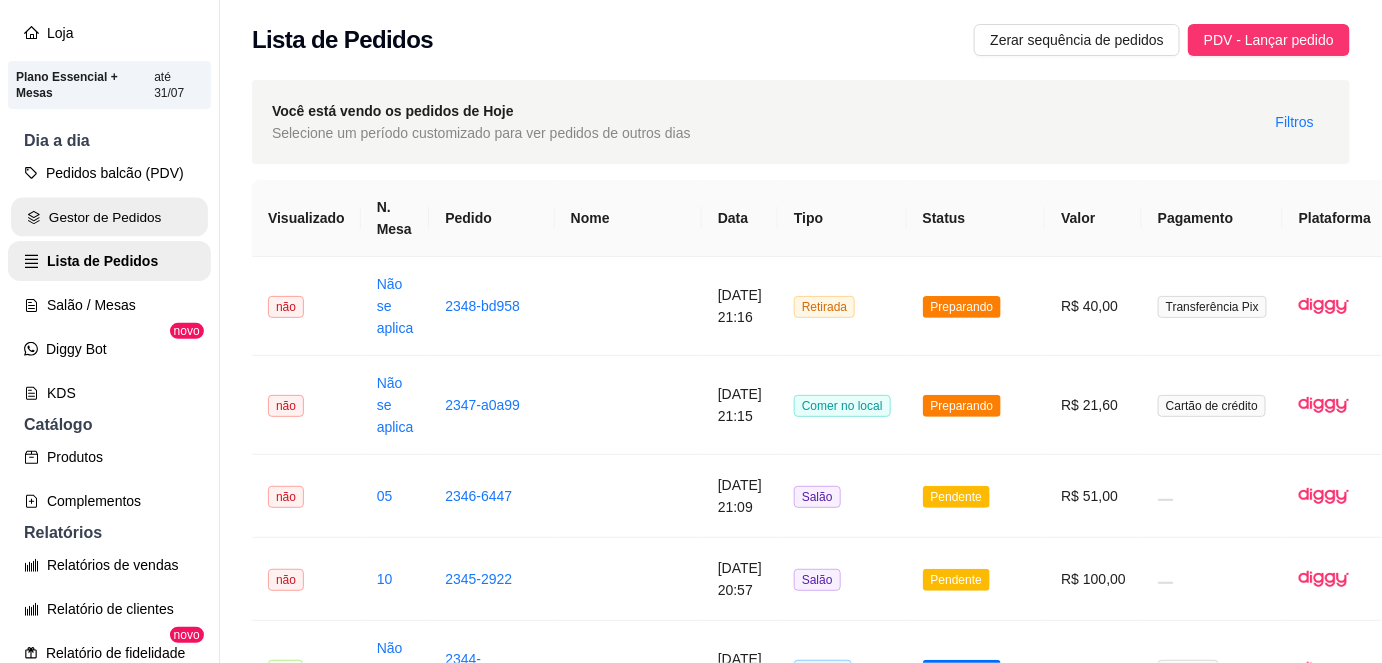 click on "Gestor de Pedidos" at bounding box center [109, 217] 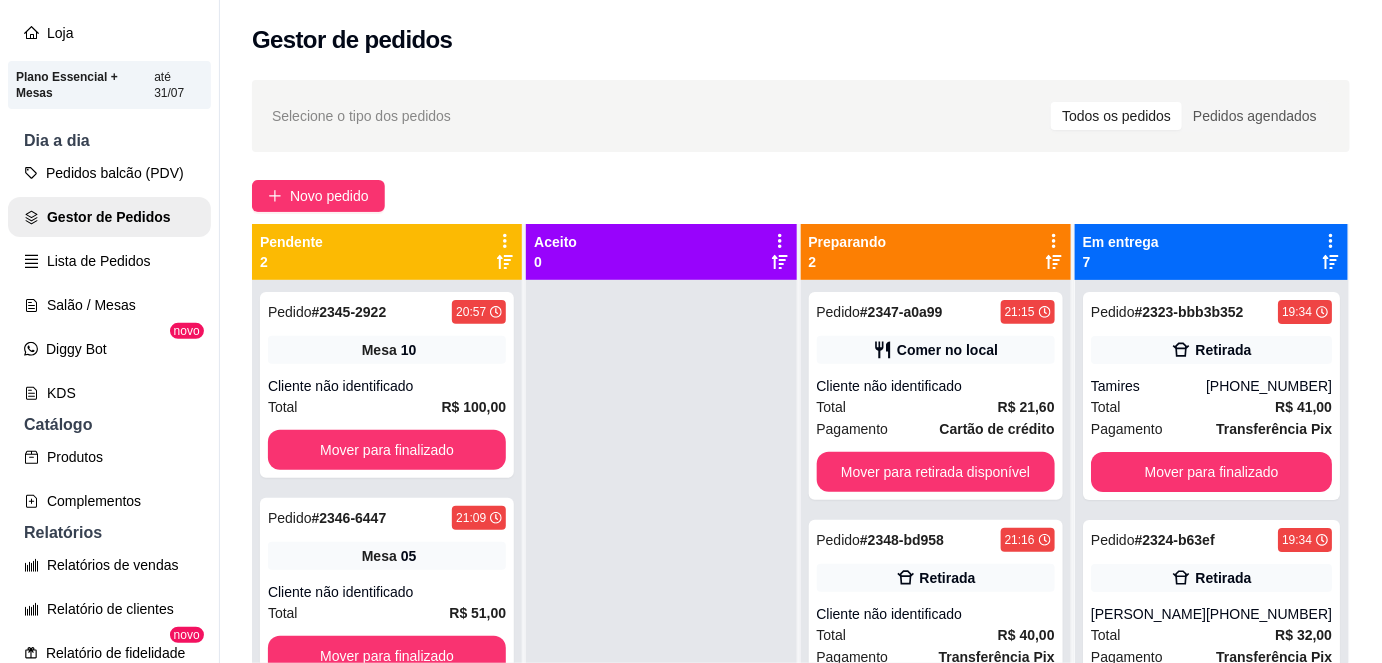 scroll, scrollTop: 56, scrollLeft: 0, axis: vertical 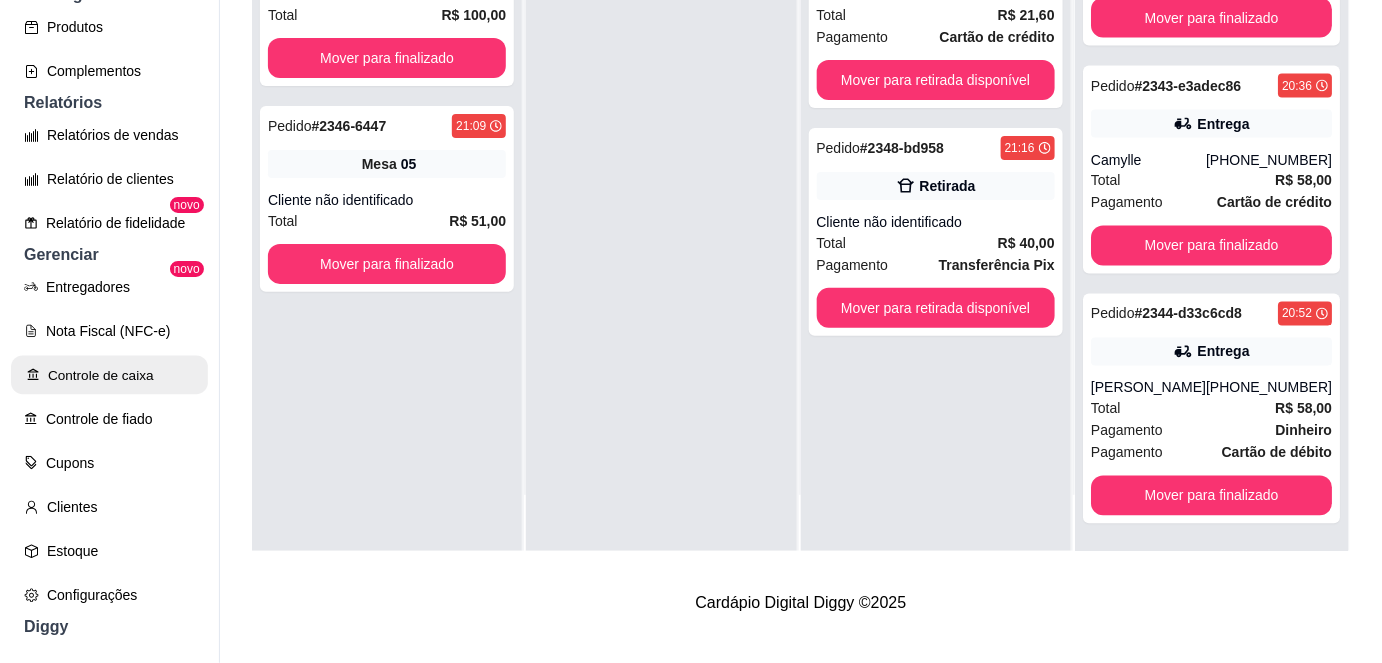 click on "Controle de caixa" at bounding box center [109, 375] 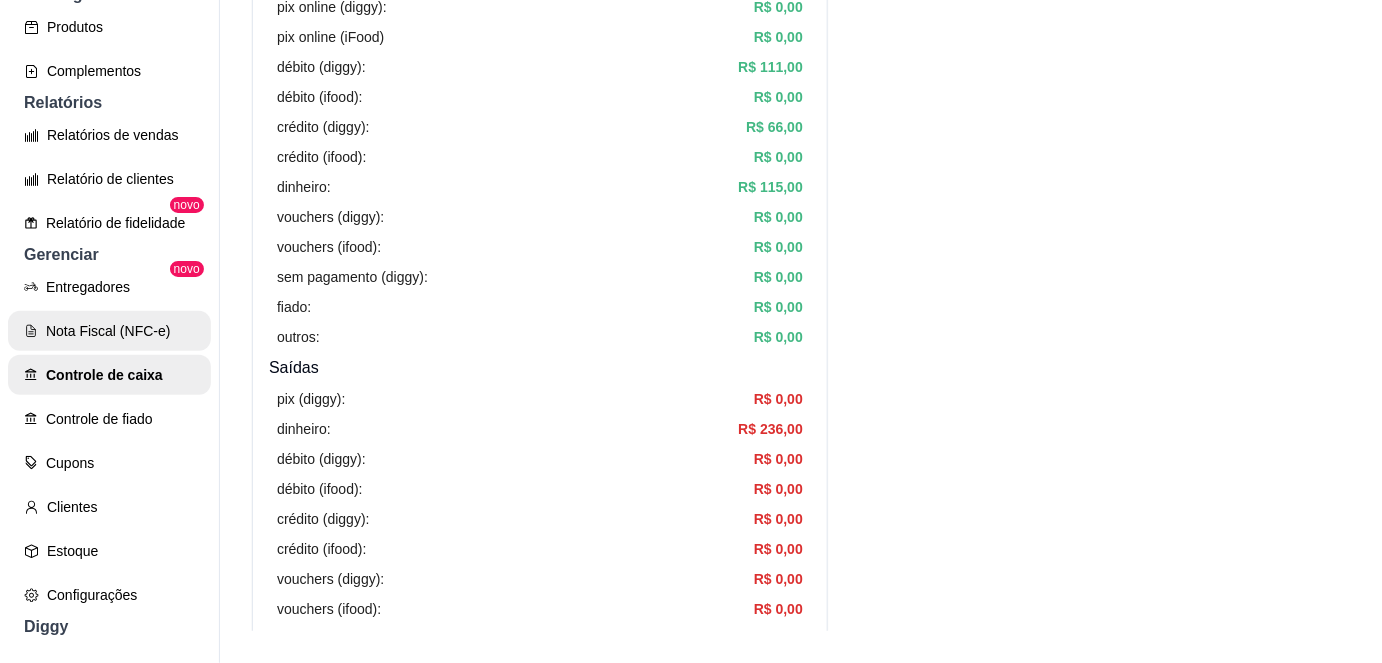 scroll, scrollTop: 0, scrollLeft: 0, axis: both 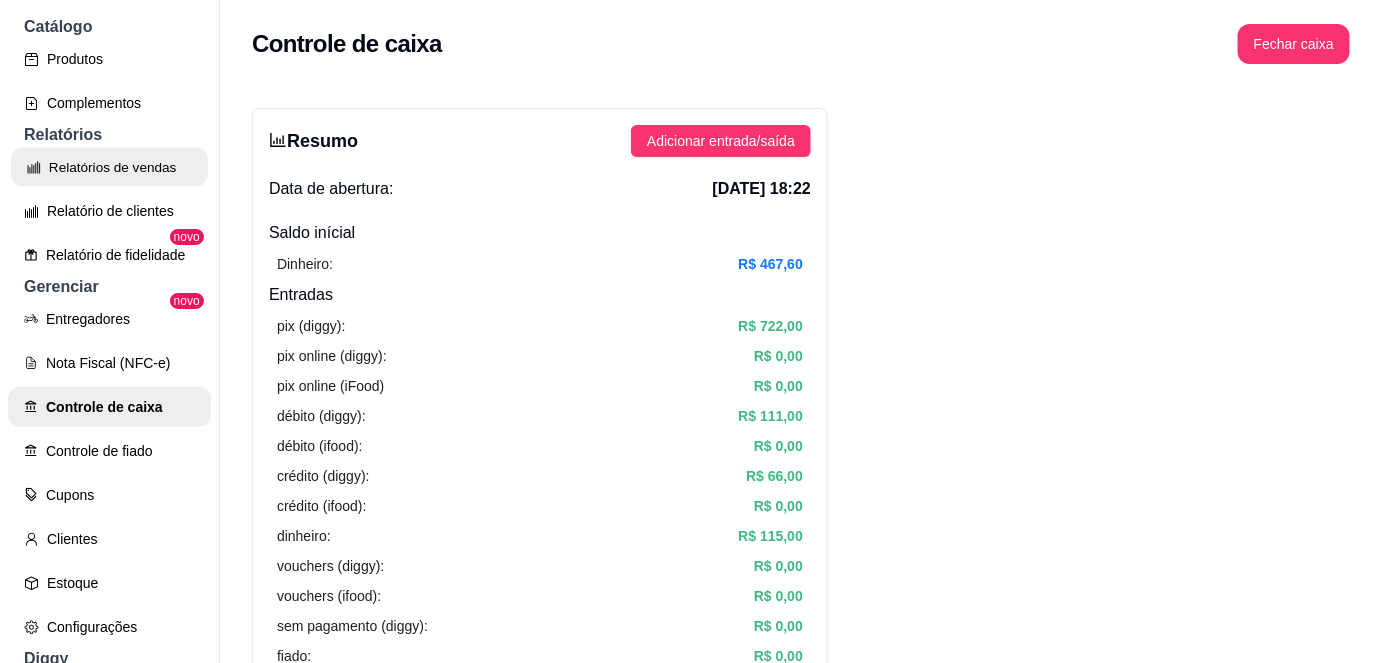 click on "Relatórios de vendas" at bounding box center (109, 167) 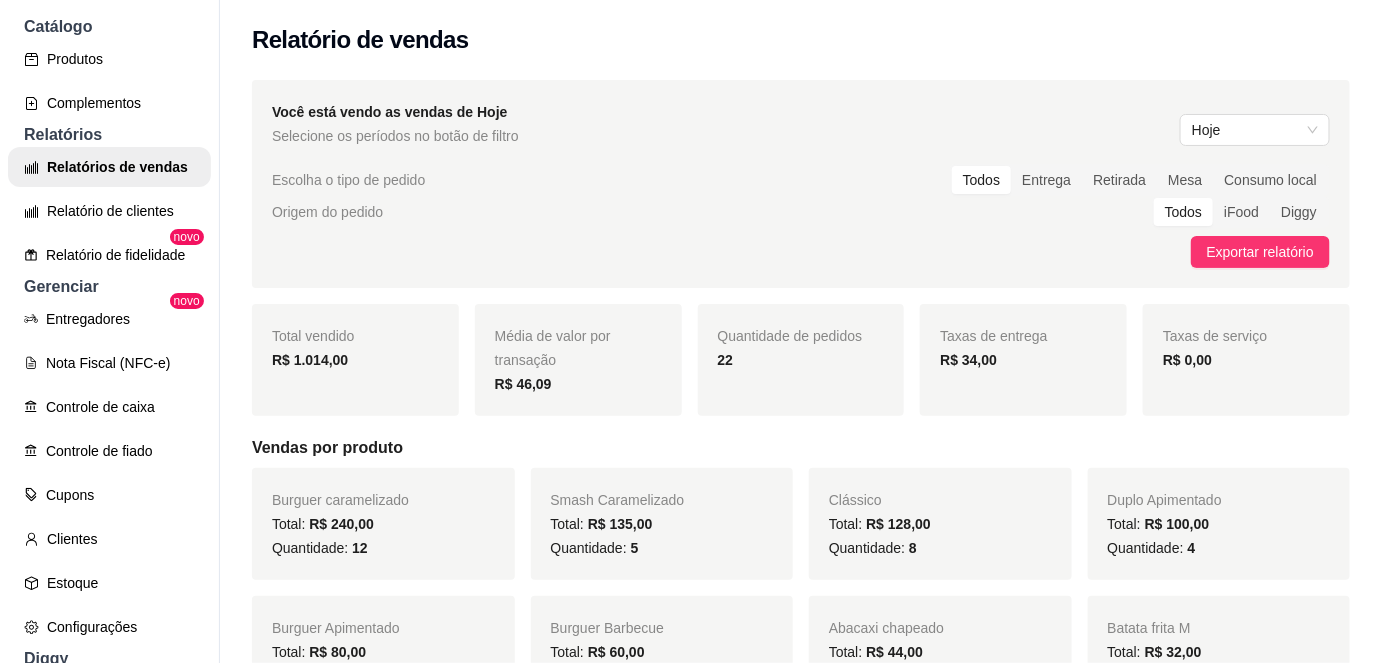scroll, scrollTop: 56, scrollLeft: 0, axis: vertical 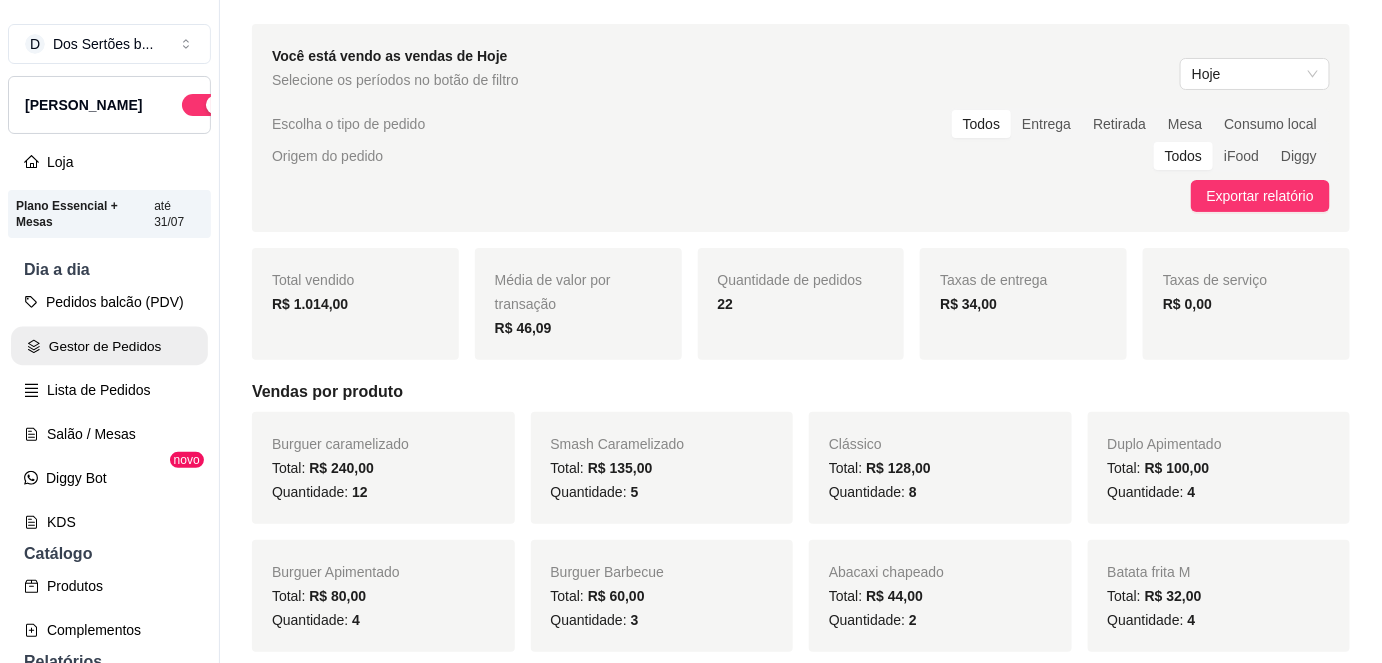 click on "Gestor de Pedidos" at bounding box center [109, 346] 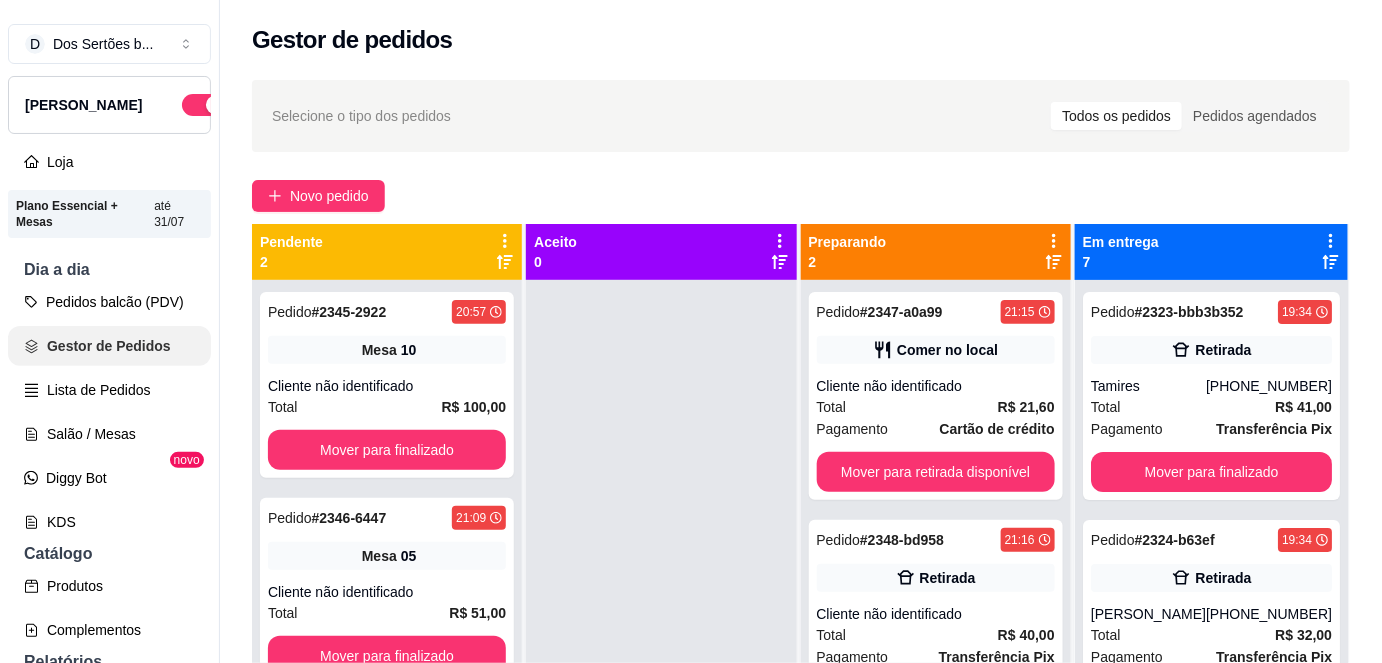 scroll, scrollTop: 0, scrollLeft: 0, axis: both 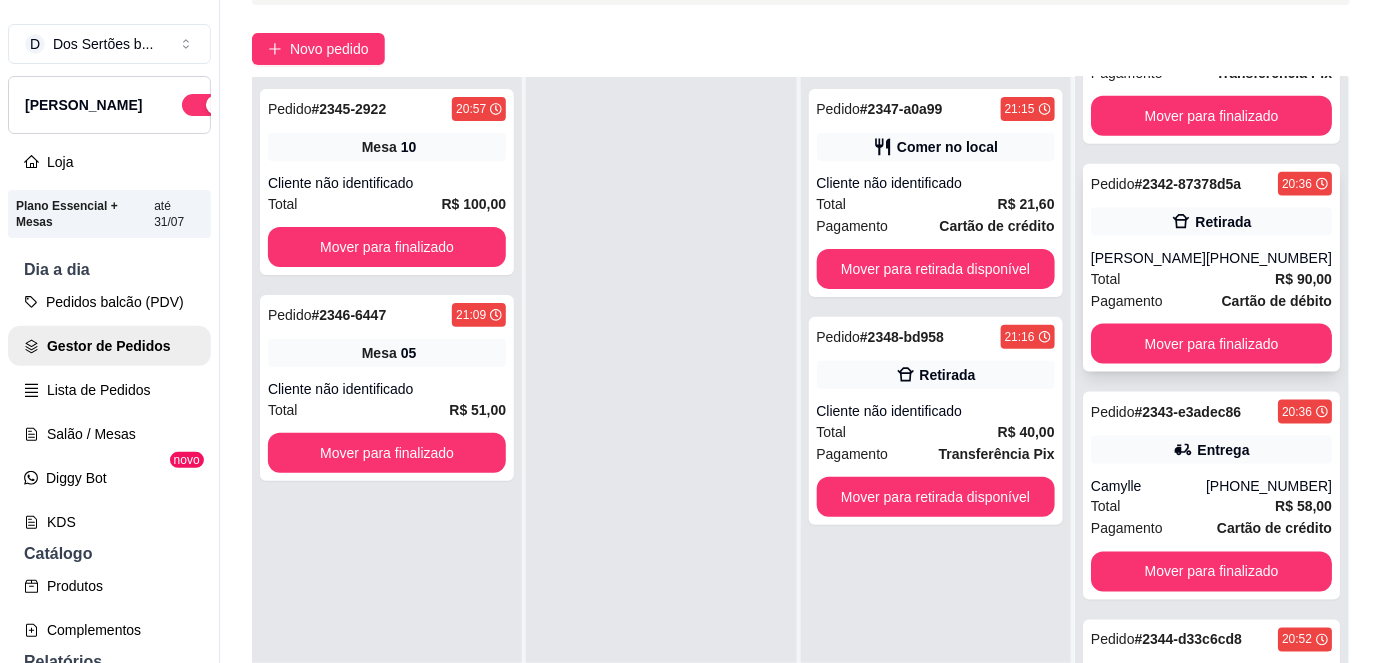 click on "Pagamento" at bounding box center [1127, 301] 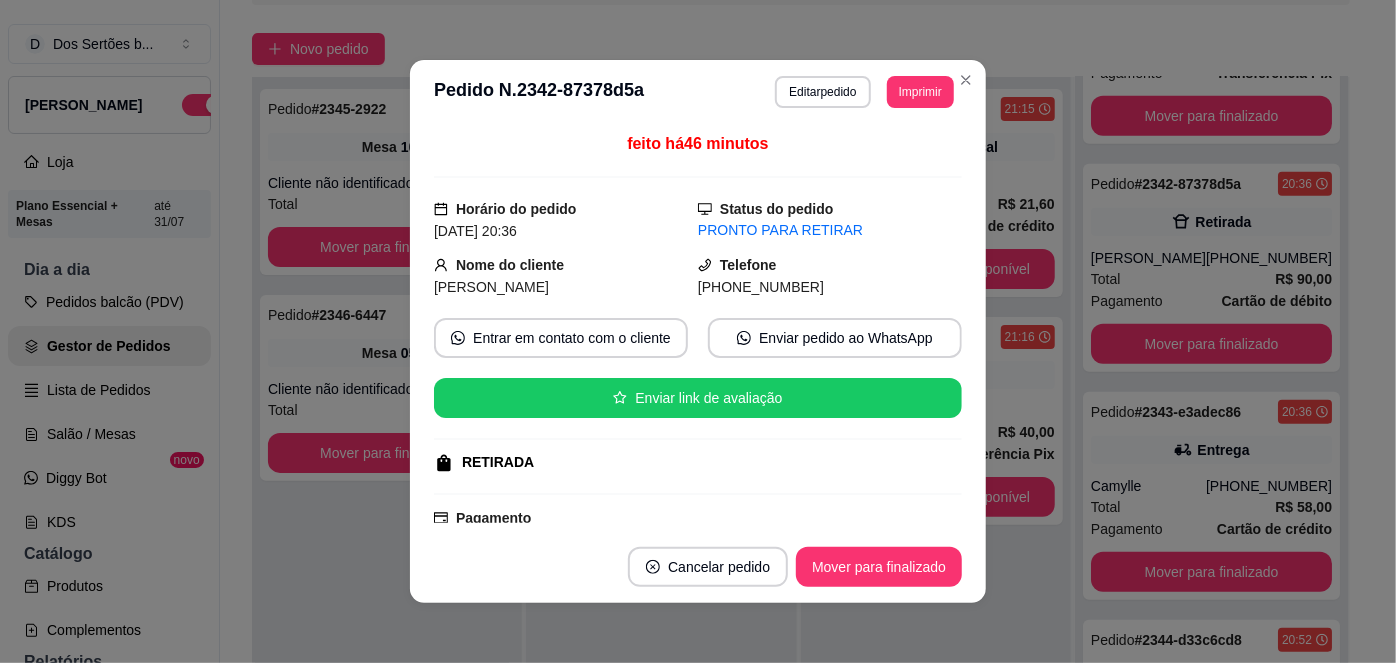 scroll, scrollTop: 287, scrollLeft: 0, axis: vertical 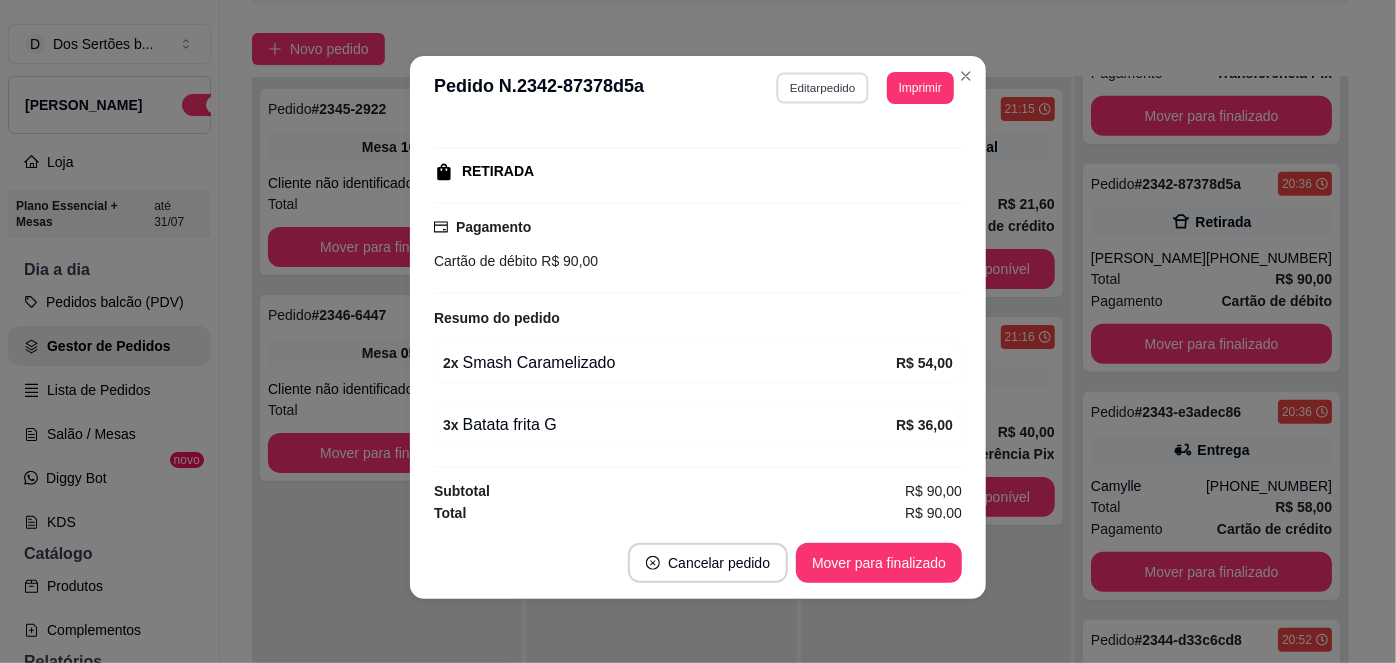 click on "Editar  pedido" at bounding box center (823, 87) 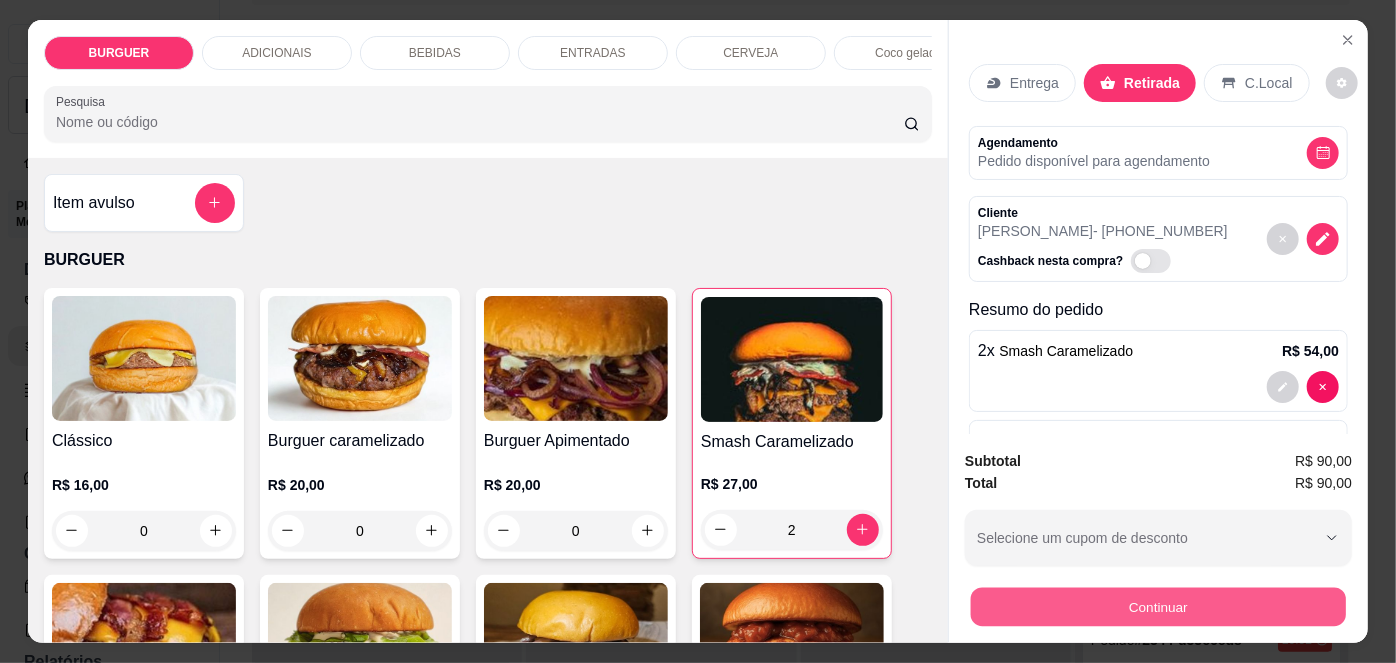 click on "Continuar" at bounding box center (1158, 607) 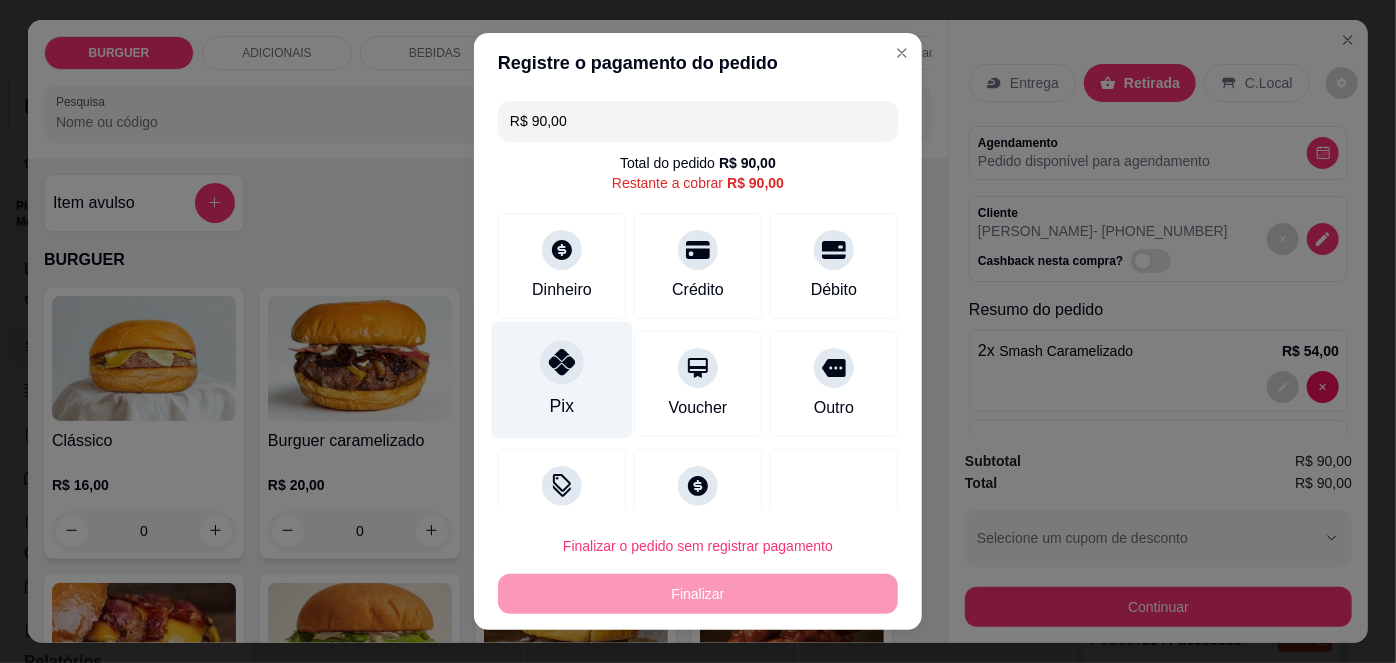 click 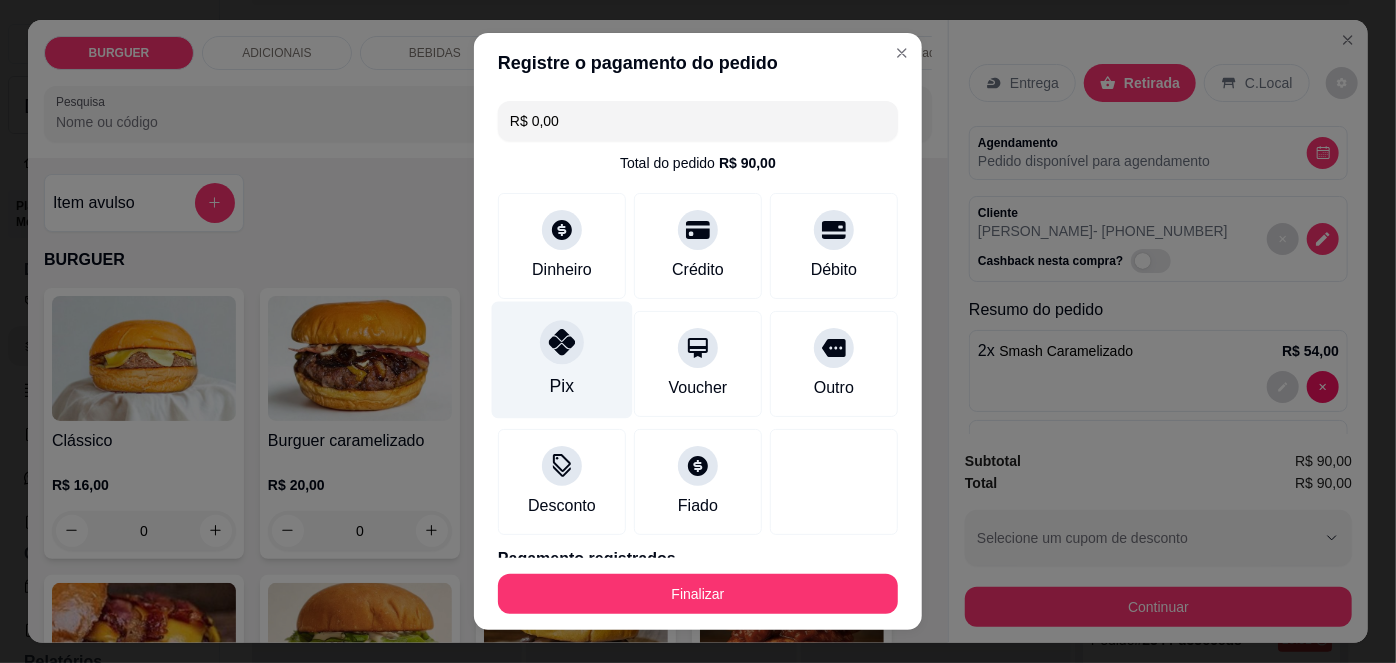 scroll, scrollTop: 88, scrollLeft: 0, axis: vertical 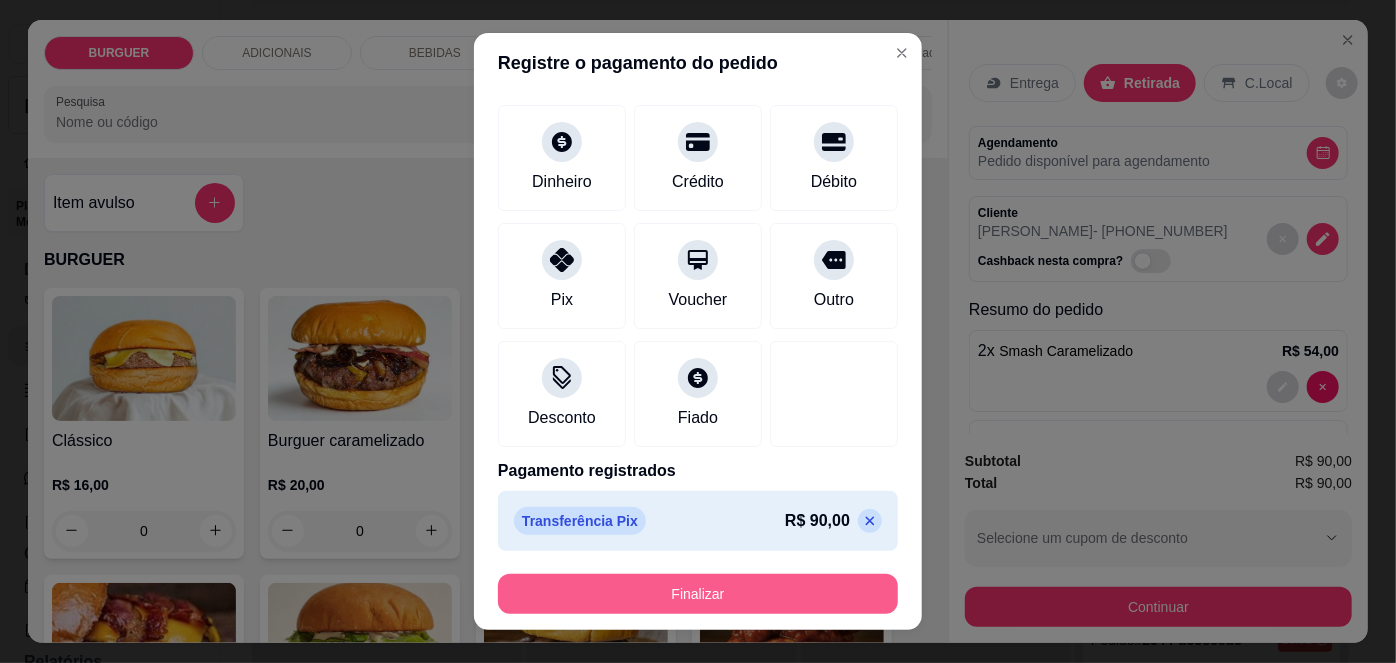 click on "Finalizar" at bounding box center (698, 594) 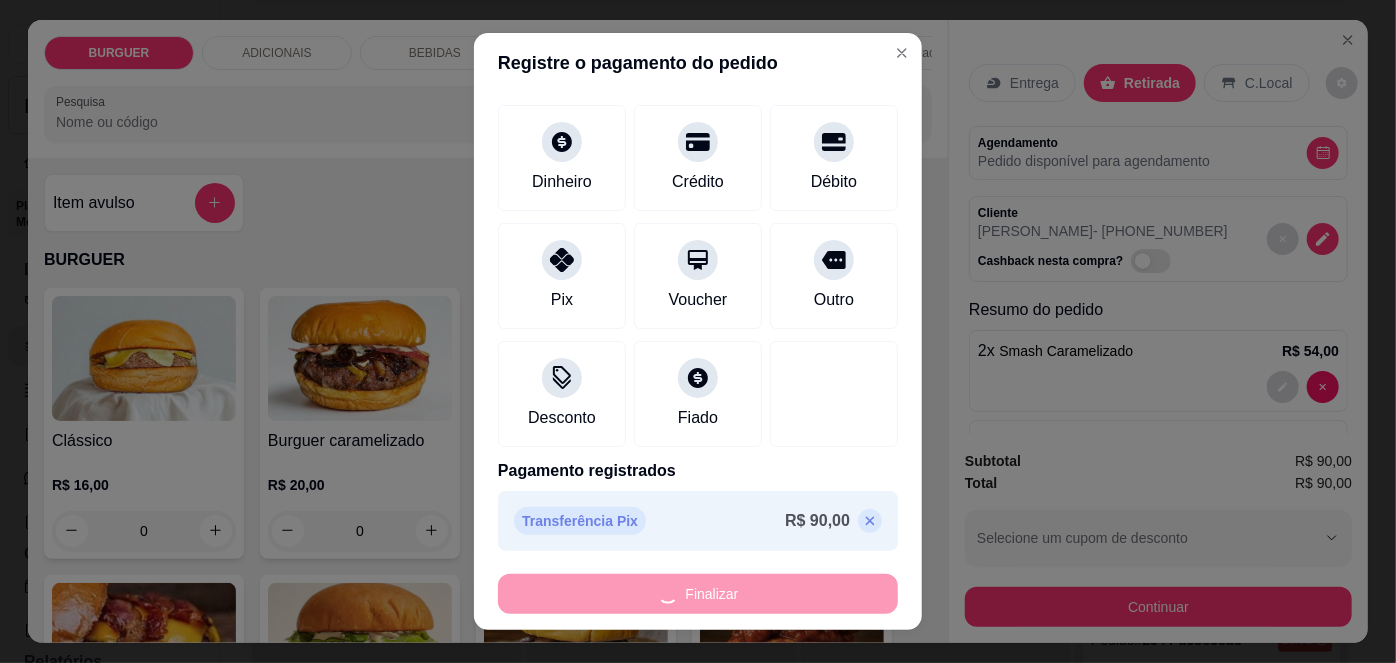 type on "0" 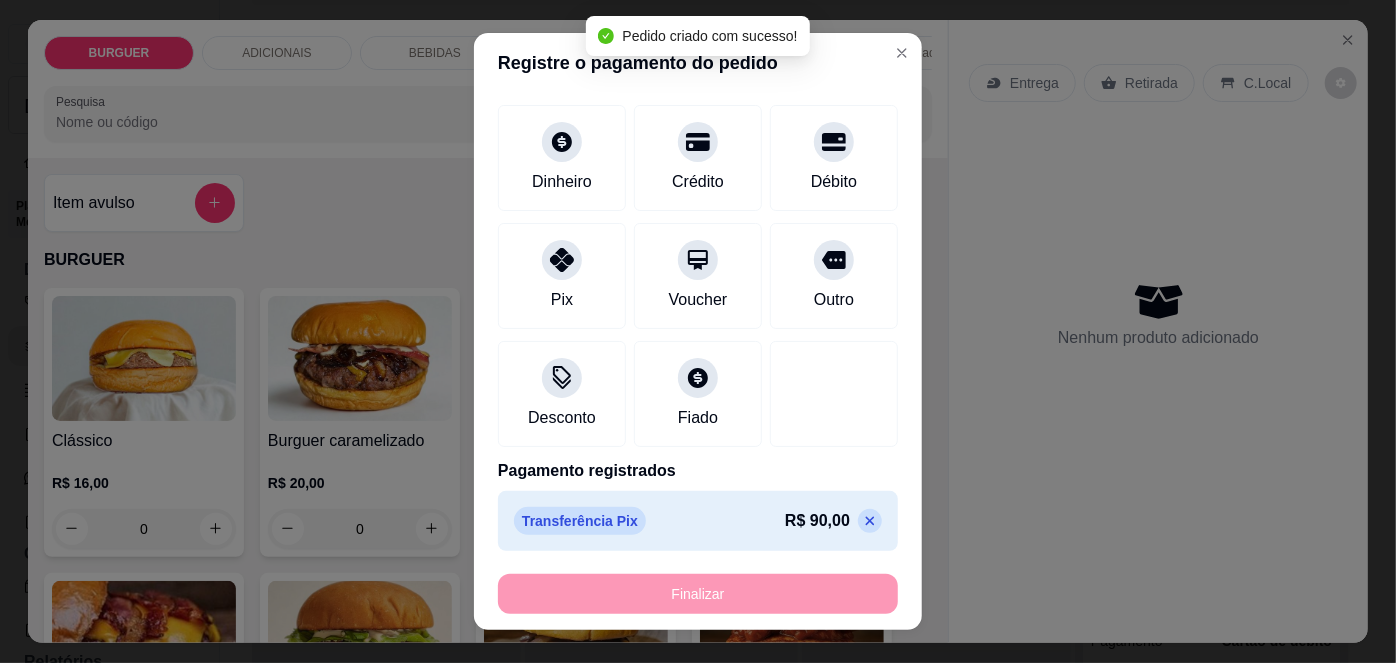 scroll, scrollTop: 746, scrollLeft: 0, axis: vertical 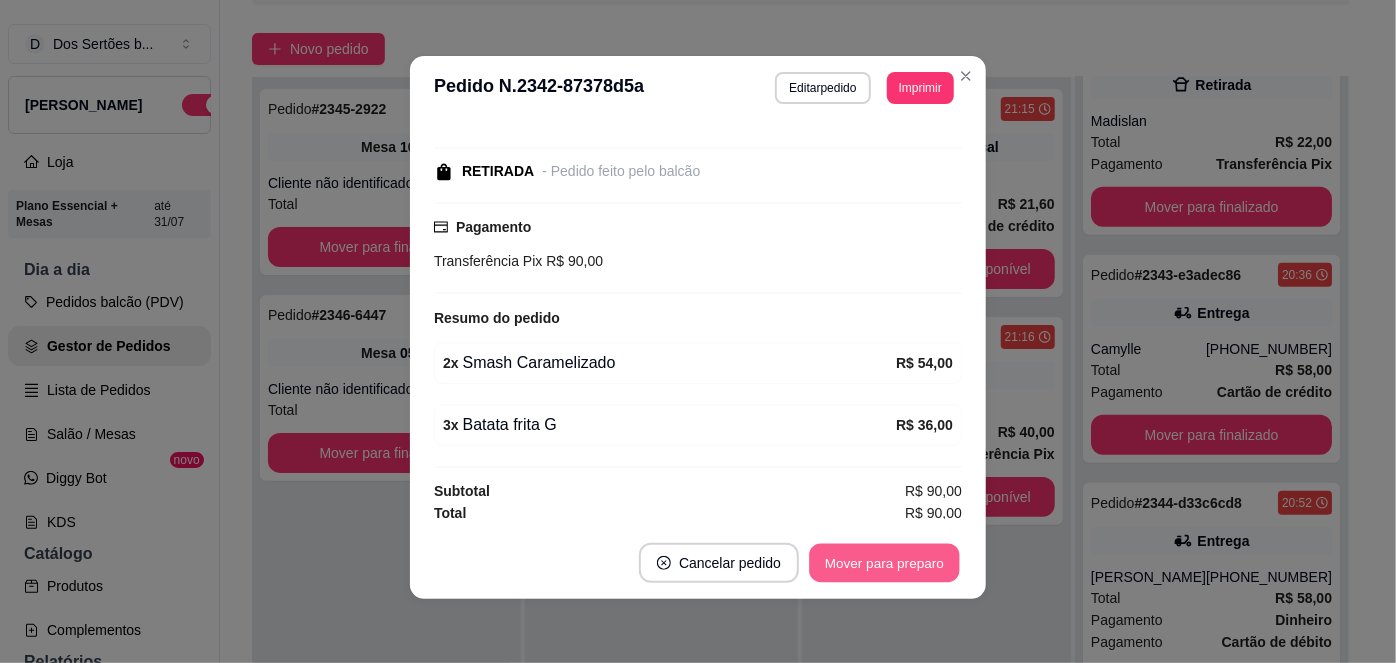 click on "Mover para preparo" at bounding box center [884, 563] 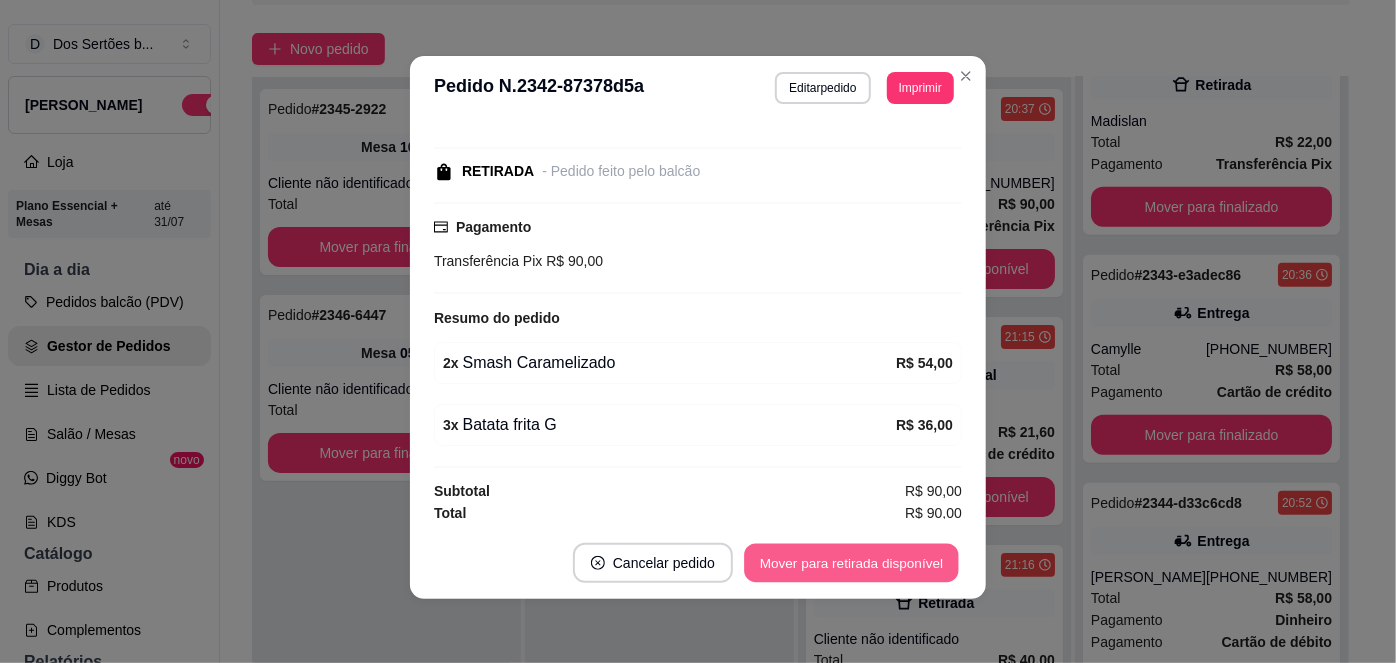 click on "Mover para retirada disponível" at bounding box center (851, 563) 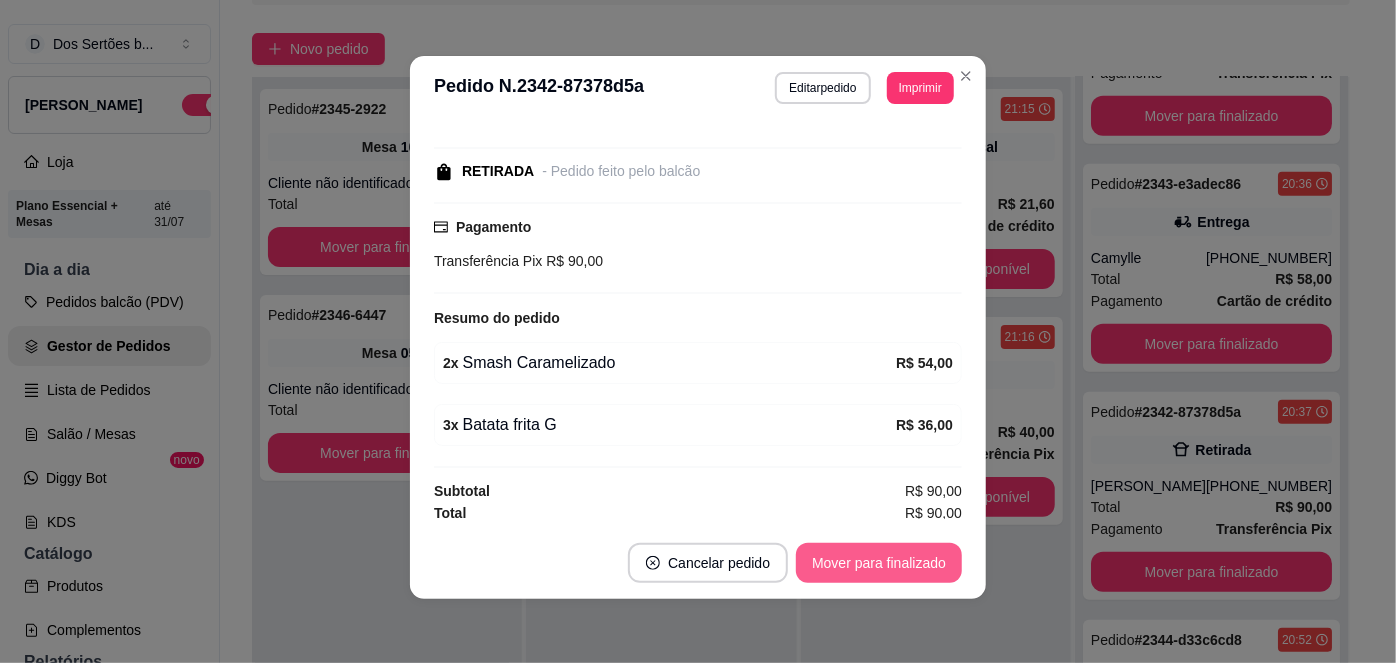 click on "Mover para finalizado" at bounding box center (879, 563) 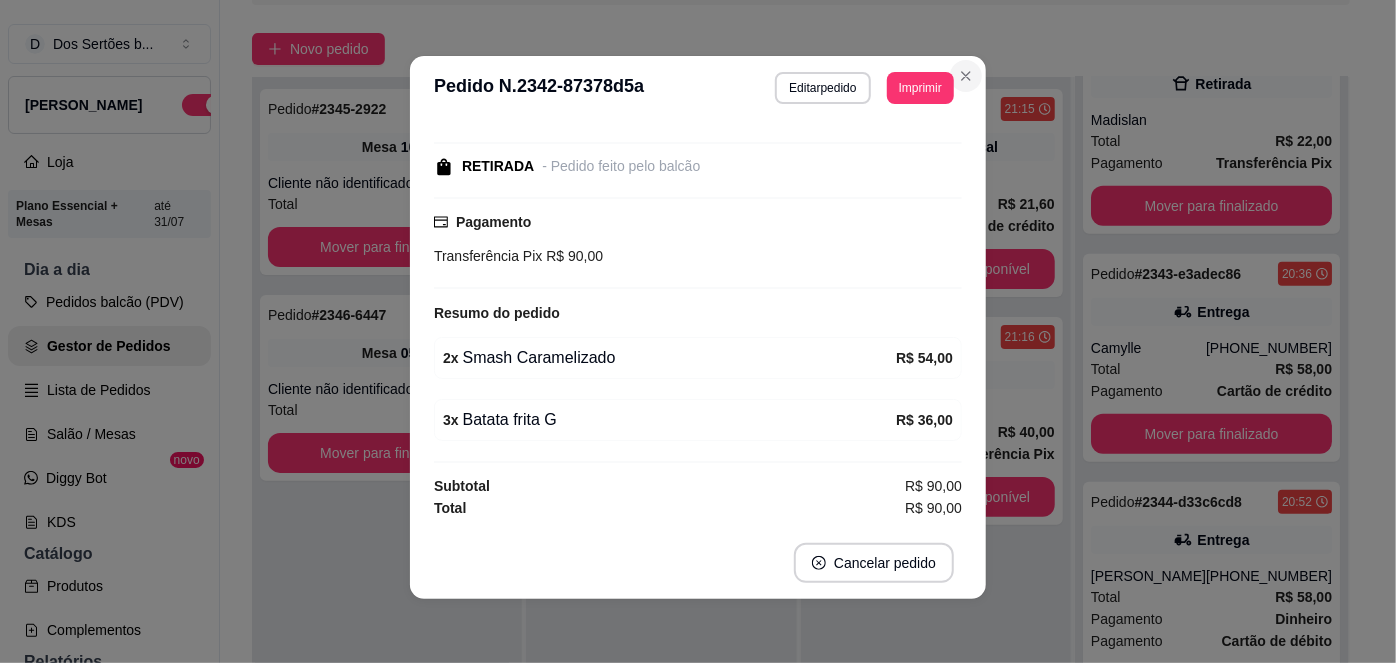 scroll, scrollTop: 746, scrollLeft: 0, axis: vertical 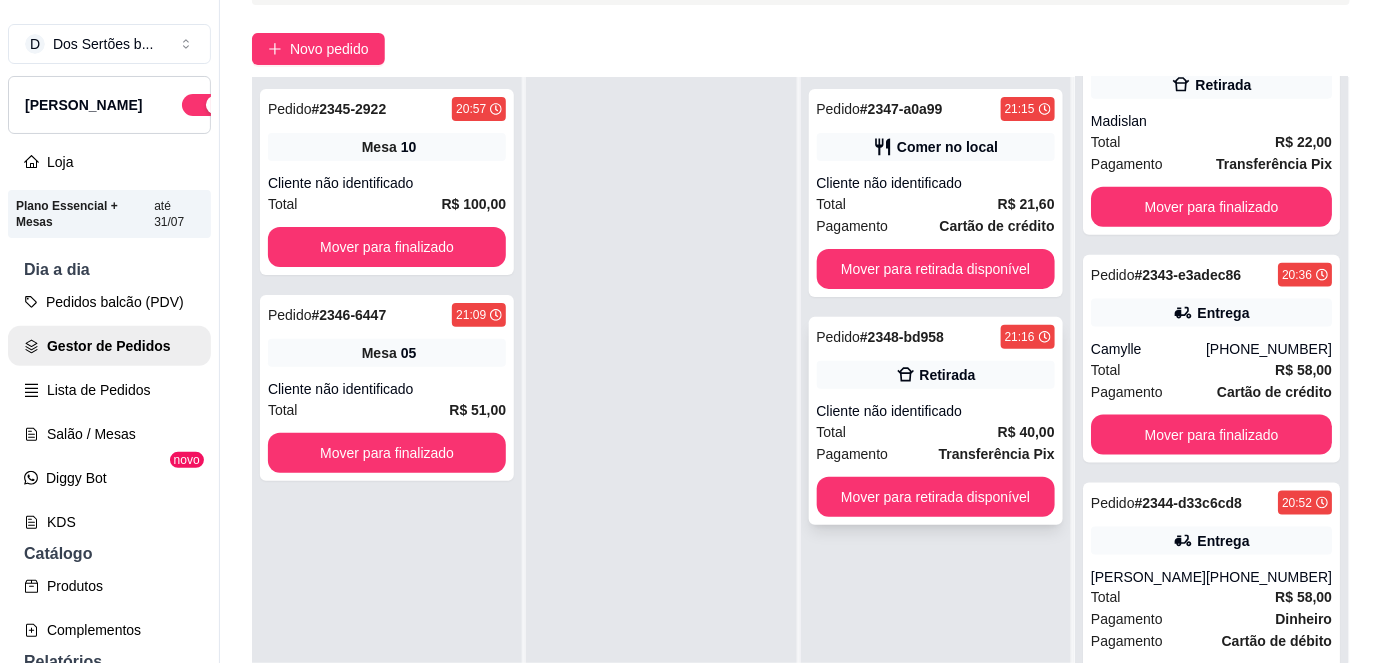 click on "Cliente não identificado" at bounding box center [936, 411] 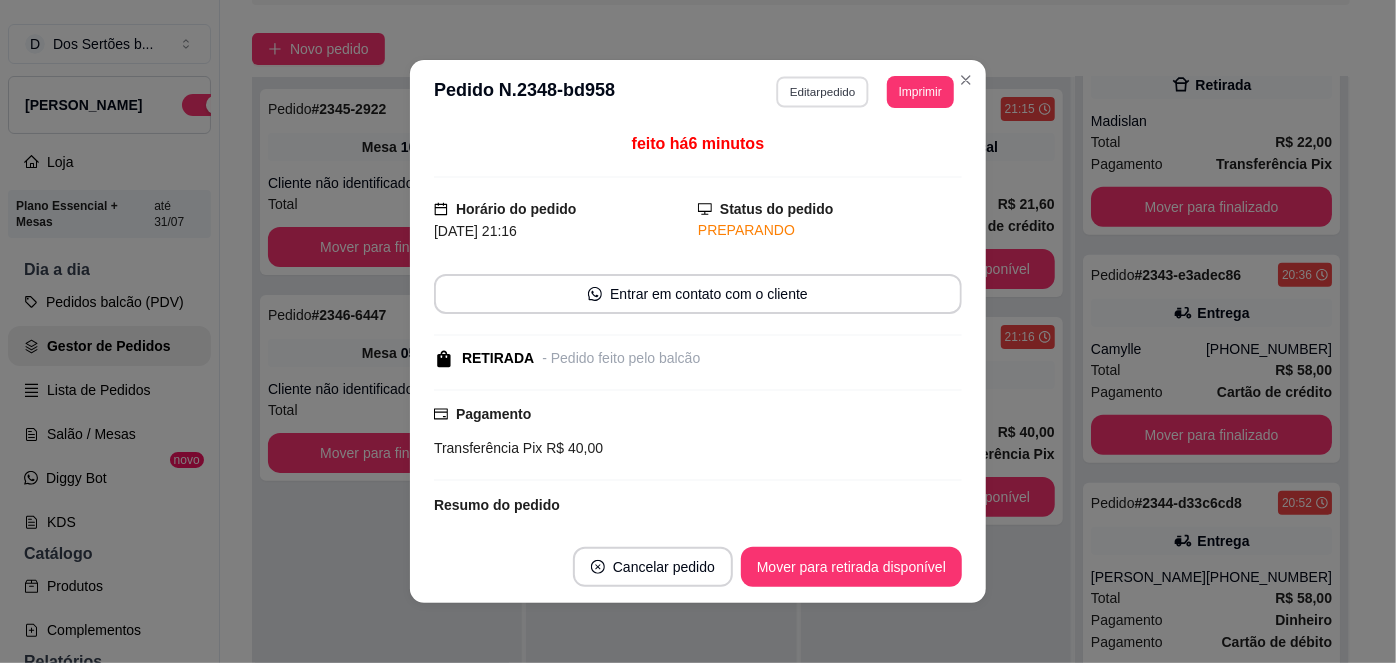 click on "Editar  pedido" at bounding box center (823, 91) 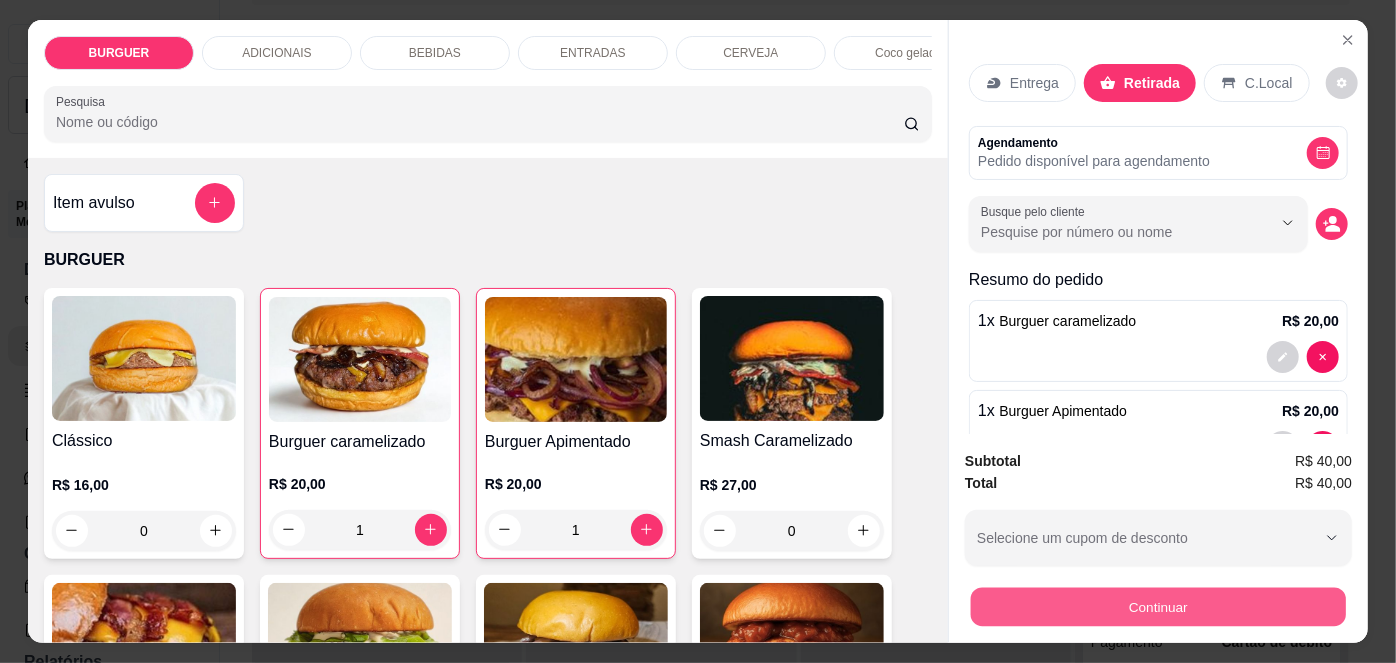 click on "Continuar" at bounding box center (1158, 607) 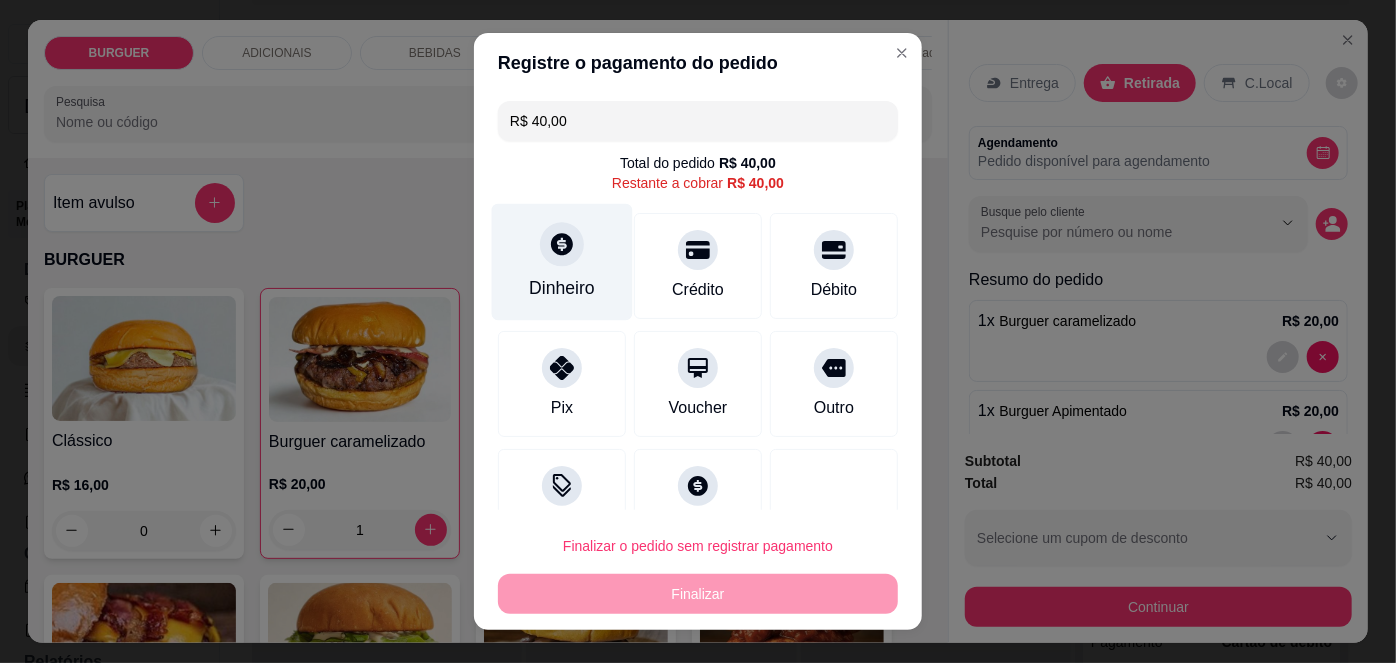 click on "Dinheiro" at bounding box center [562, 288] 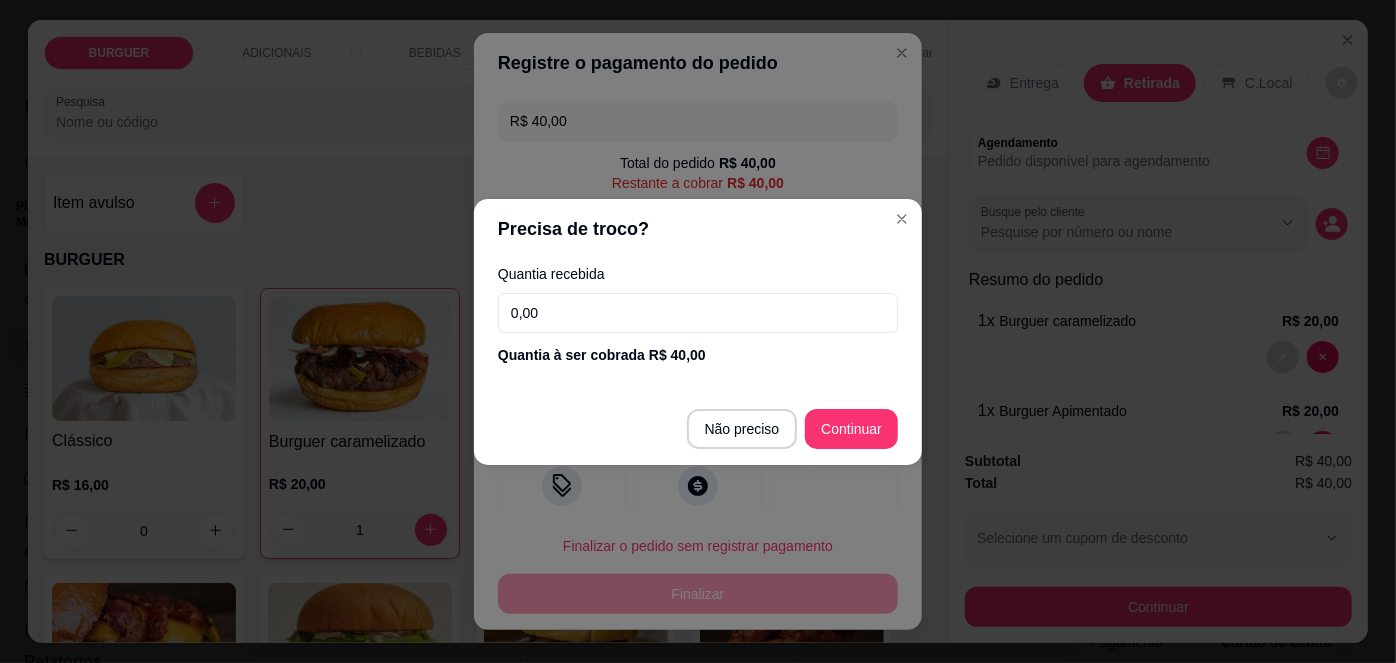click on "0,00" at bounding box center (698, 313) 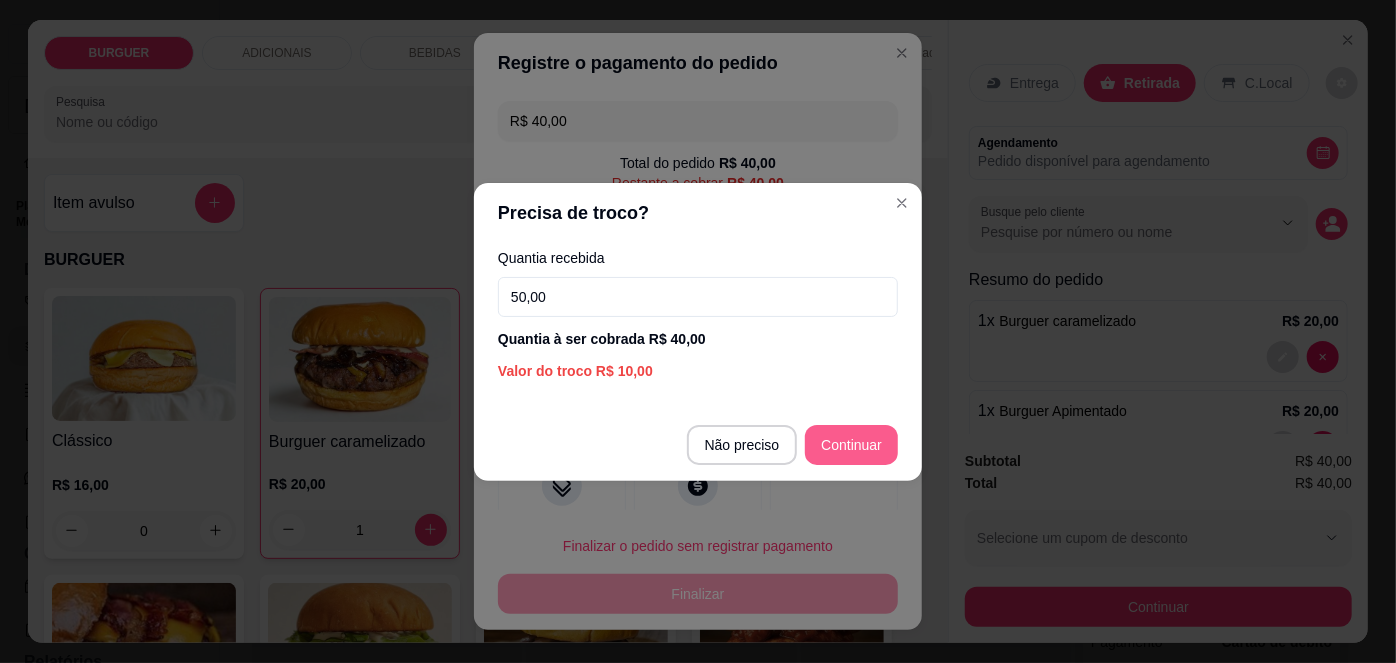 type on "50,00" 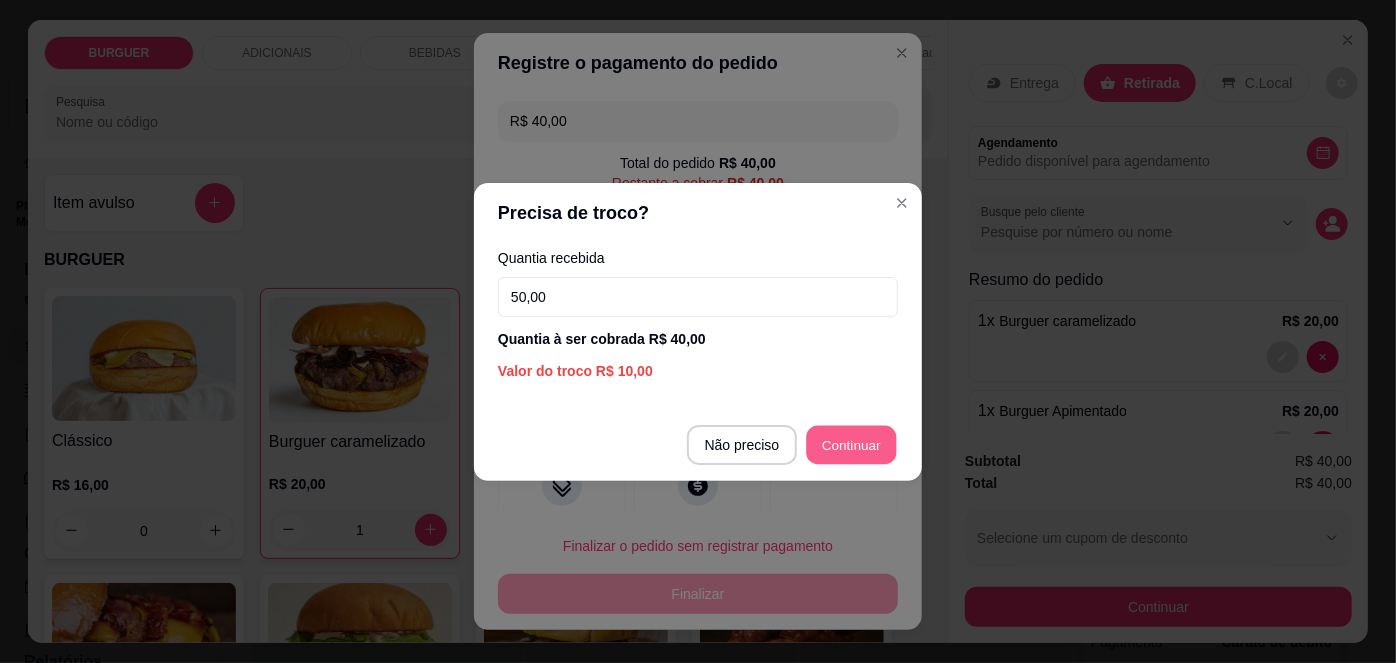 type on "R$ 0,00" 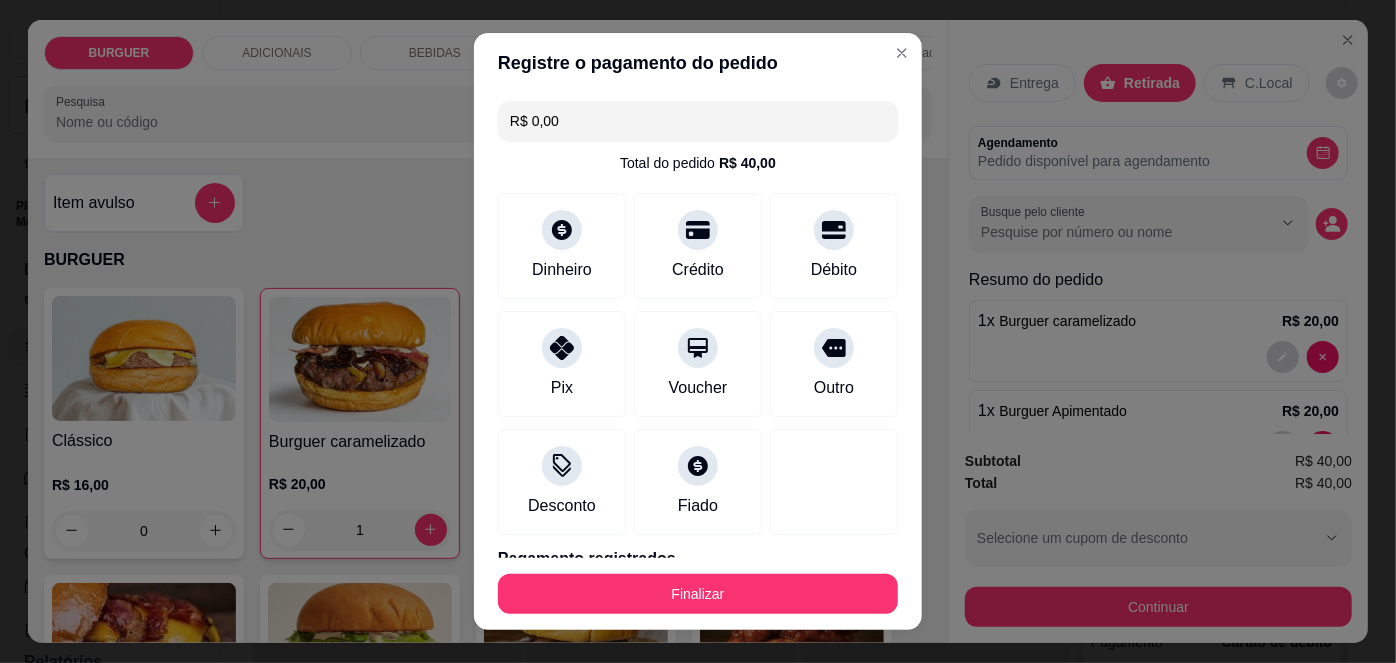 scroll, scrollTop: 88, scrollLeft: 0, axis: vertical 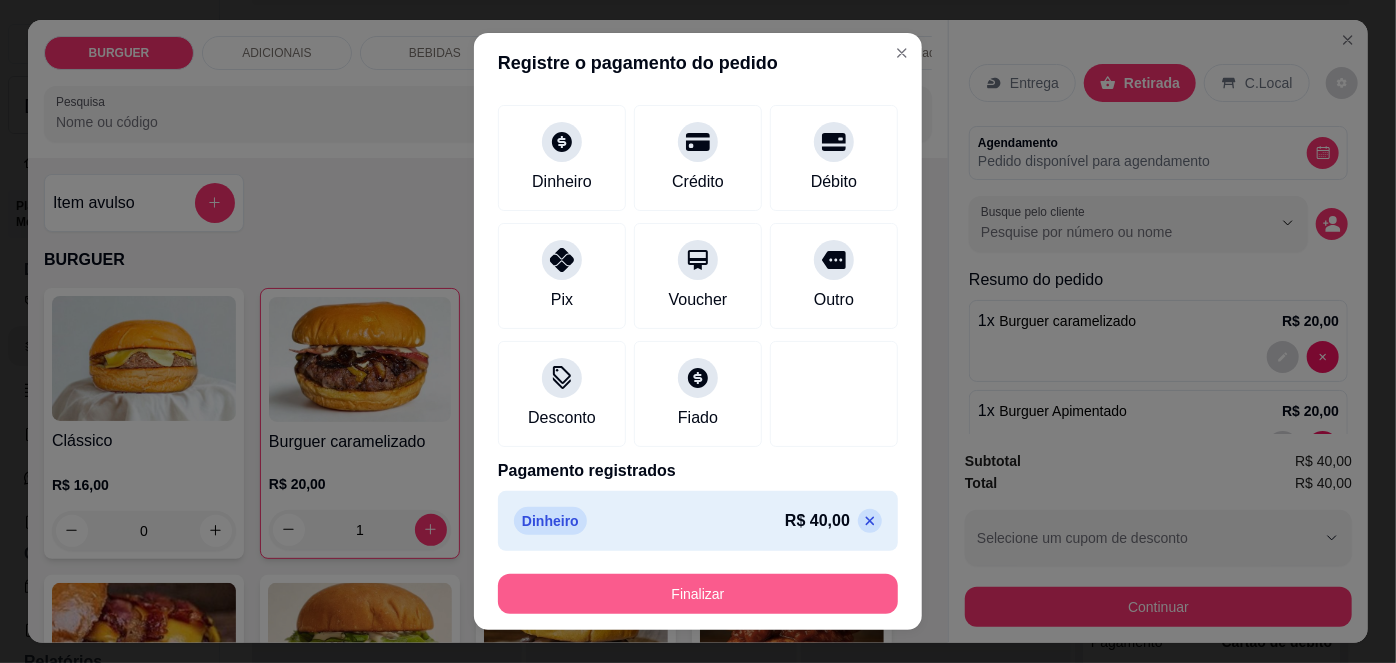 click on "Finalizar" at bounding box center [698, 594] 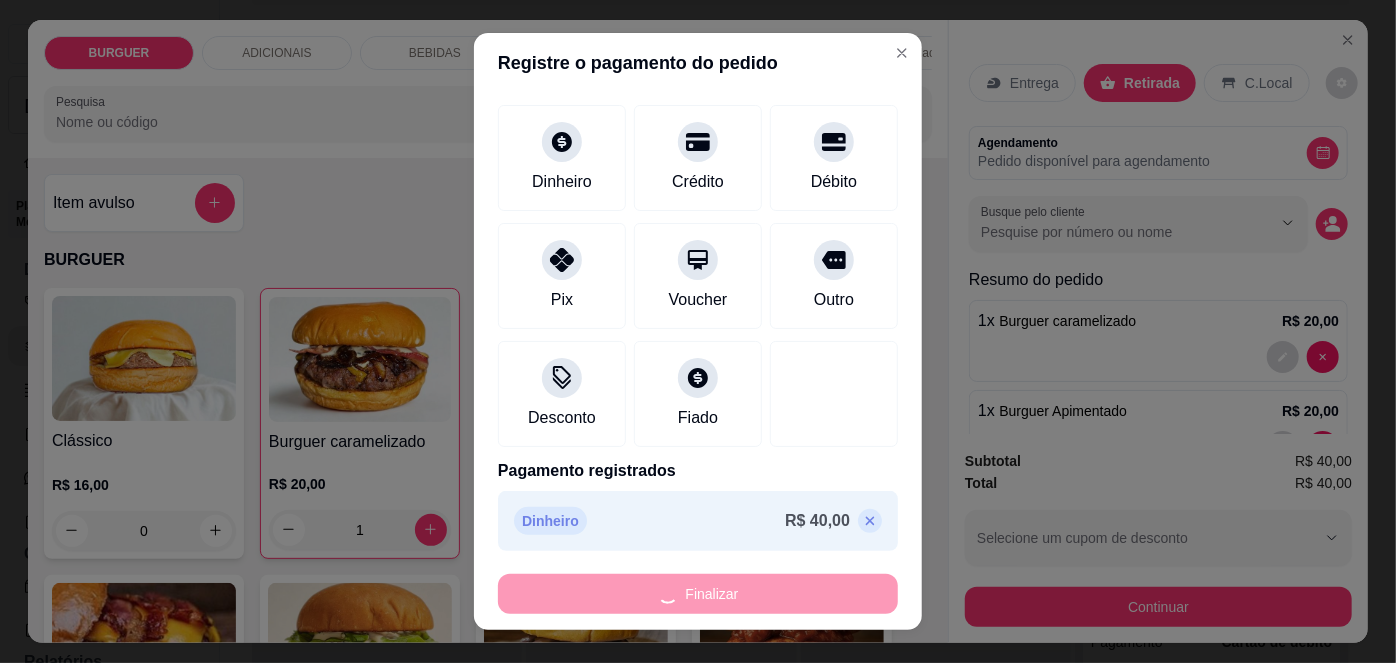 type on "0" 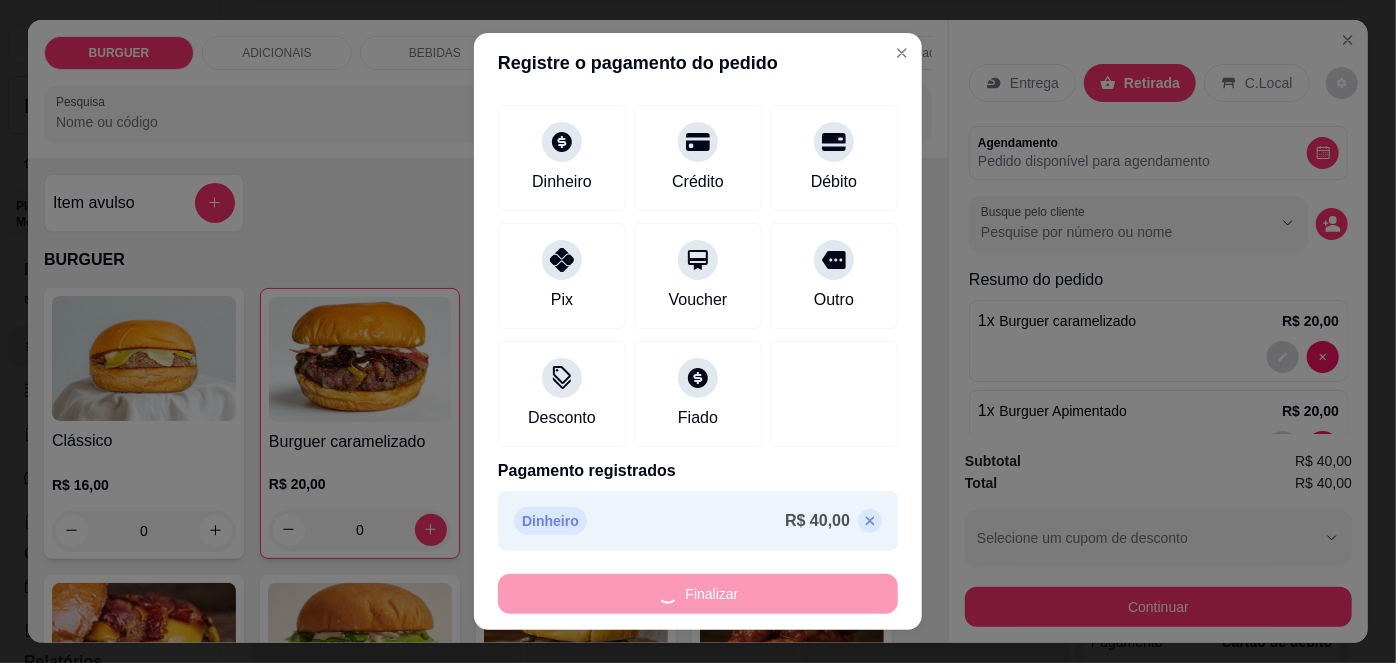 type on "-R$ 40,00" 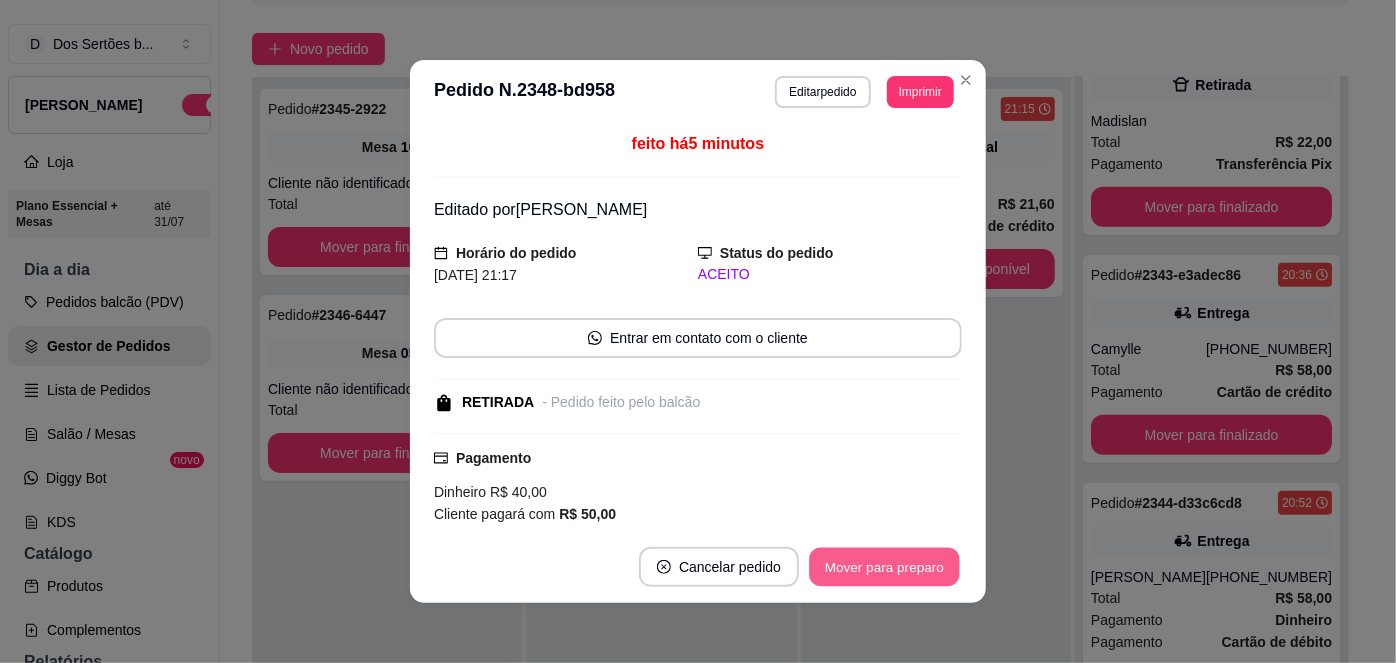 click on "Mover para preparo" at bounding box center (884, 567) 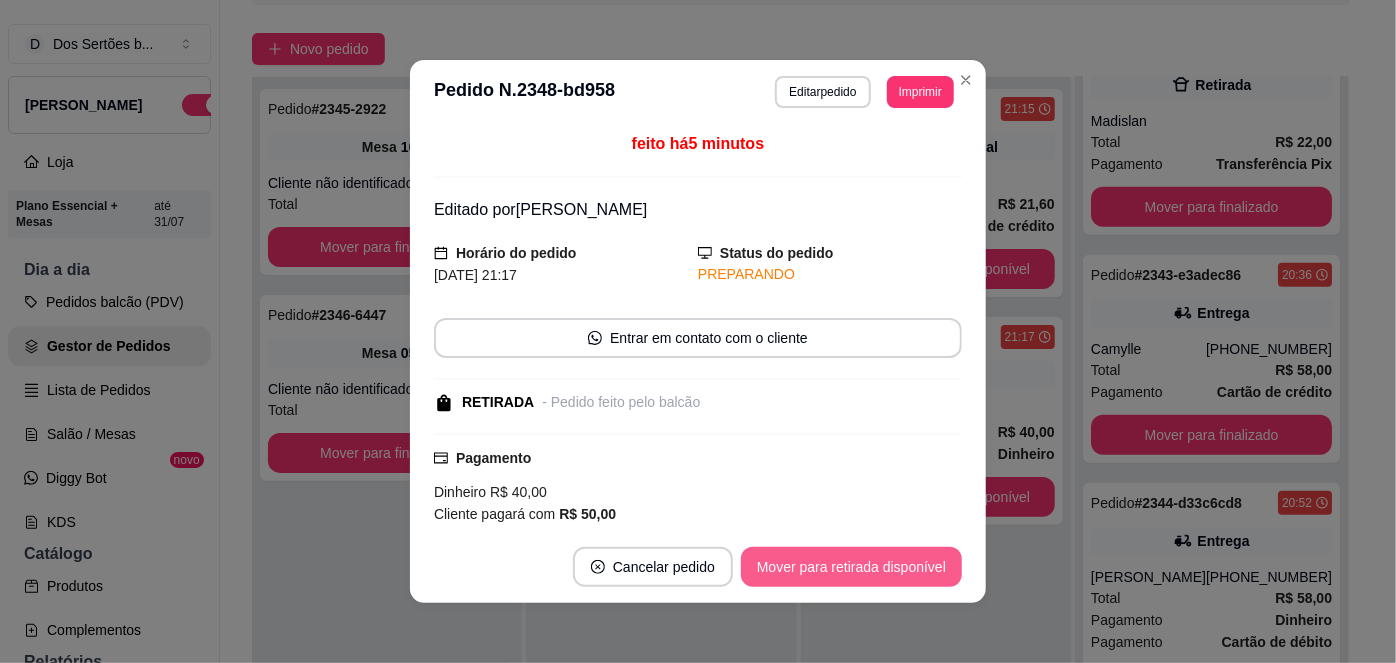 click on "Mover para retirada disponível" at bounding box center (851, 567) 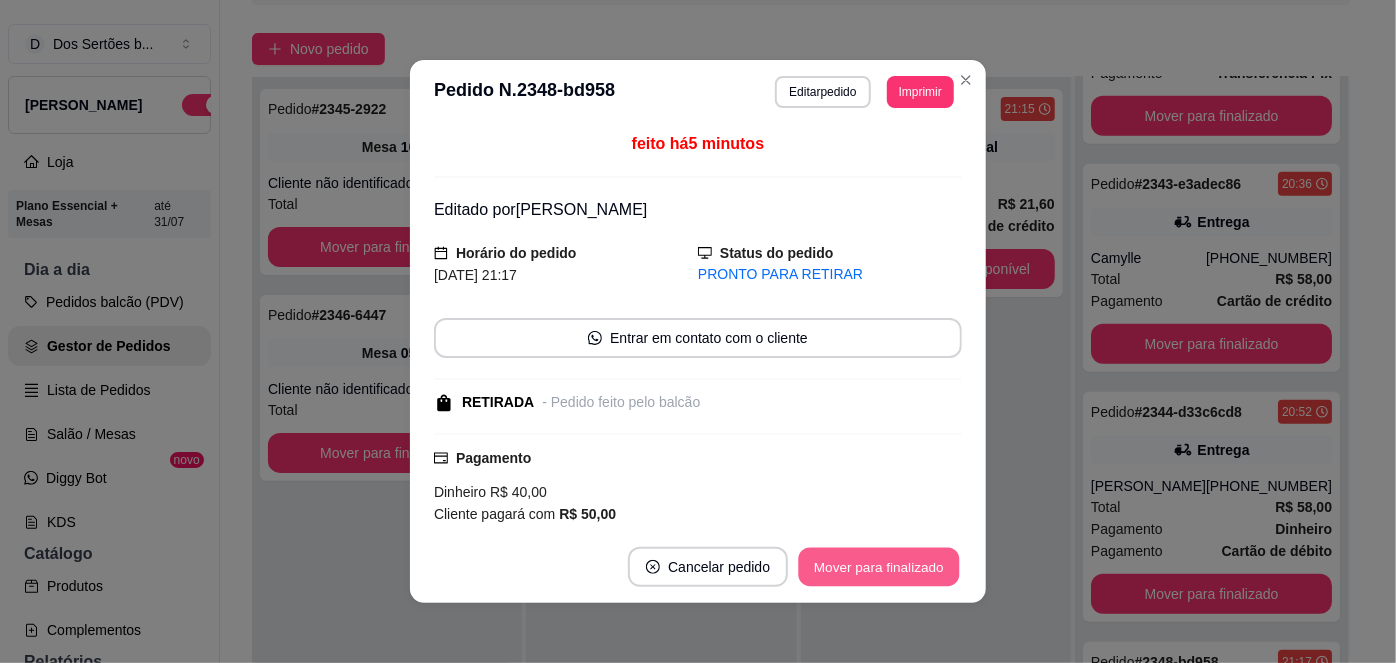 click on "Mover para finalizado" at bounding box center (879, 567) 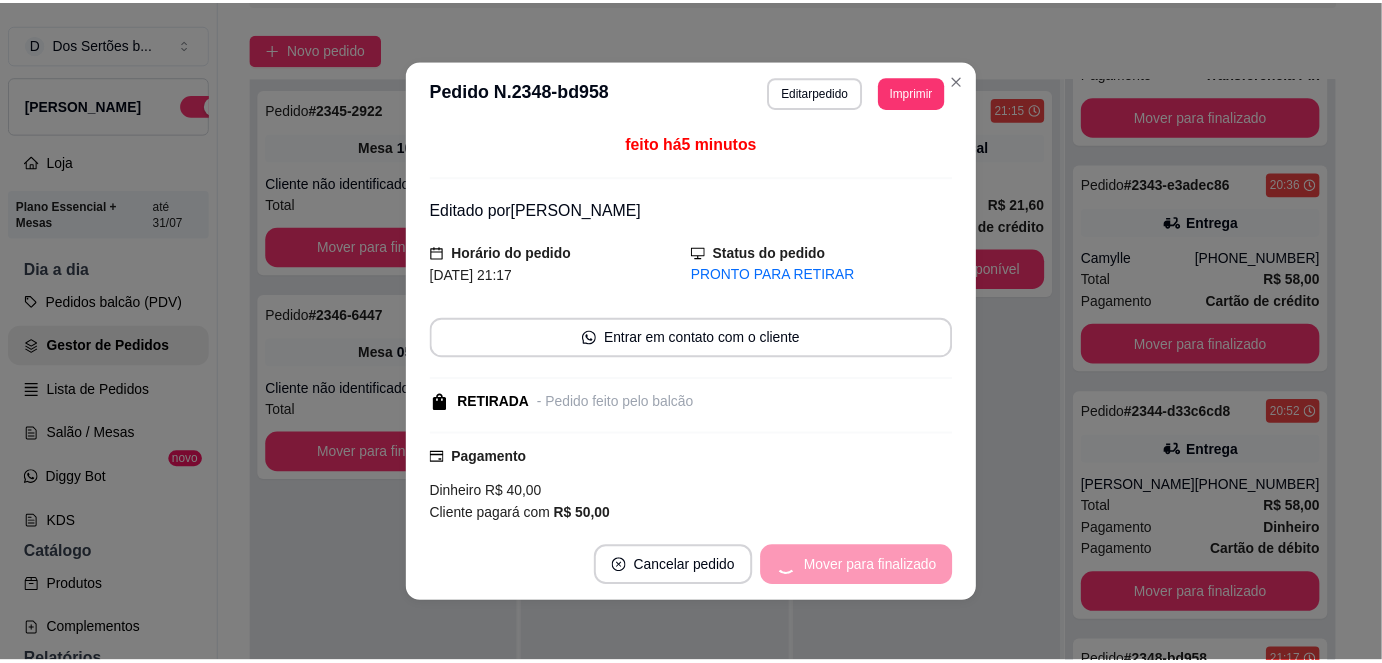 scroll, scrollTop: 746, scrollLeft: 0, axis: vertical 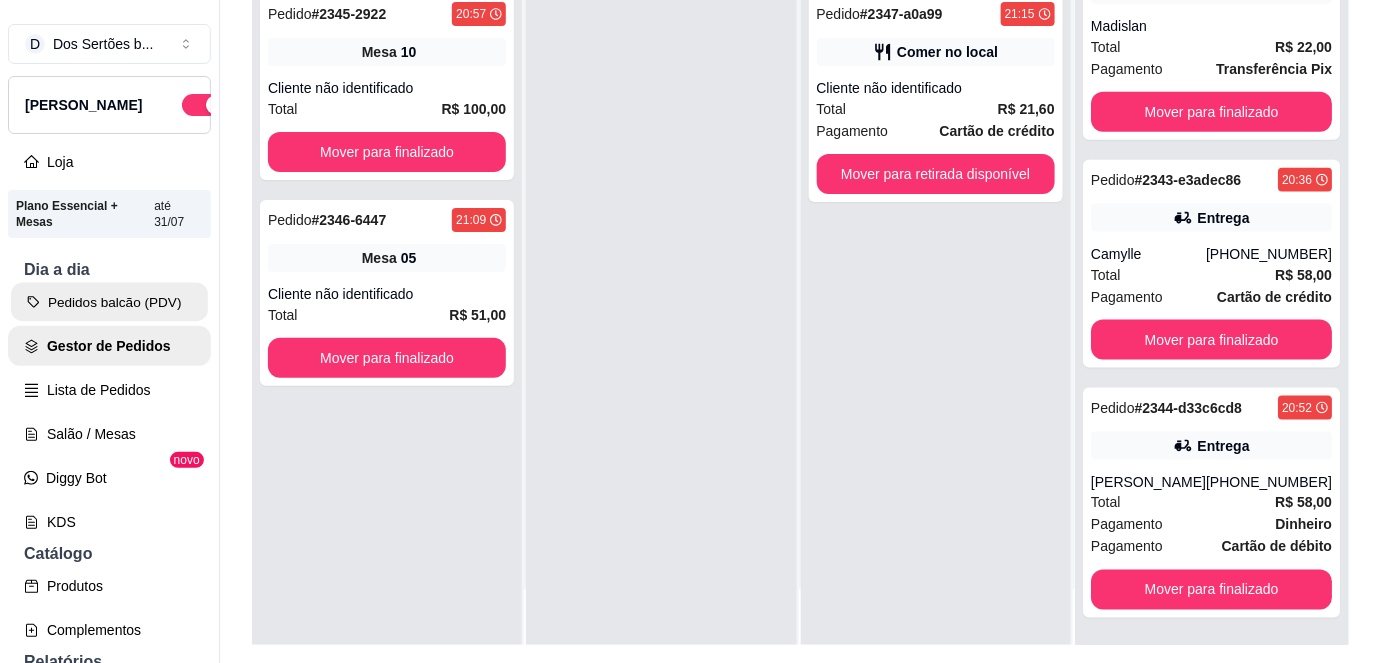 click on "Pedidos balcão (PDV)" at bounding box center (109, 302) 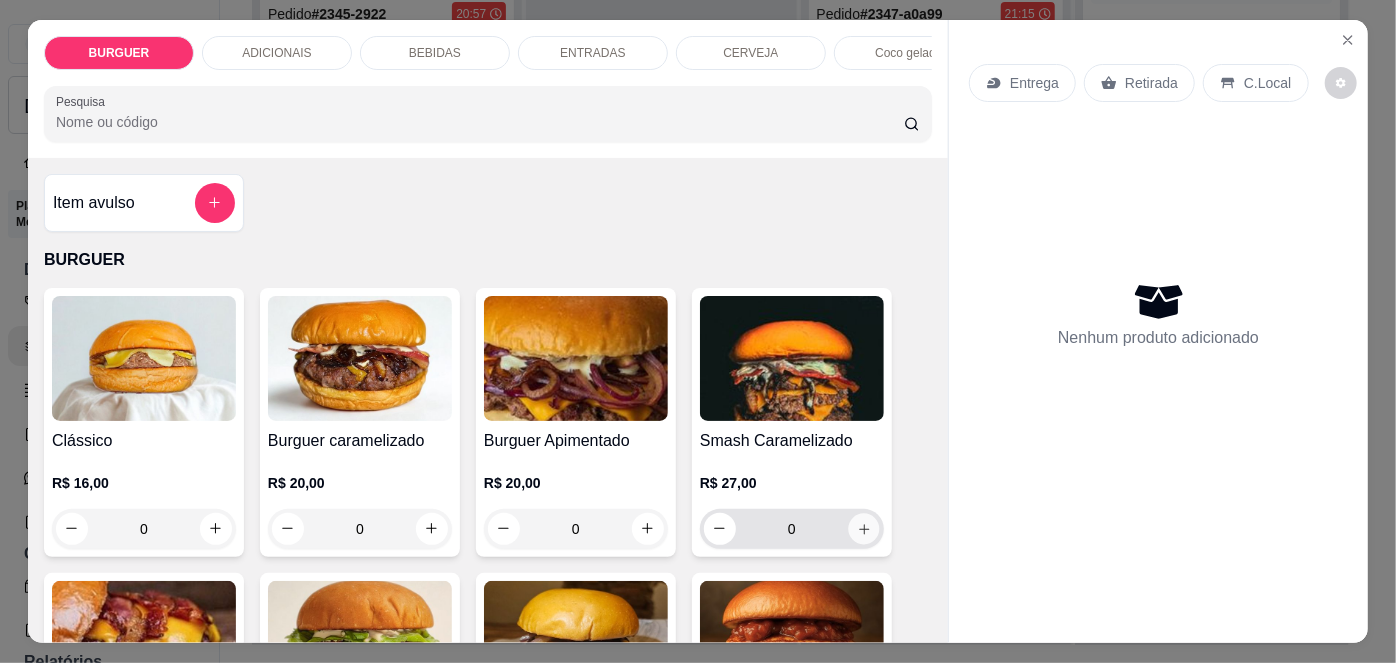 click at bounding box center (863, 528) 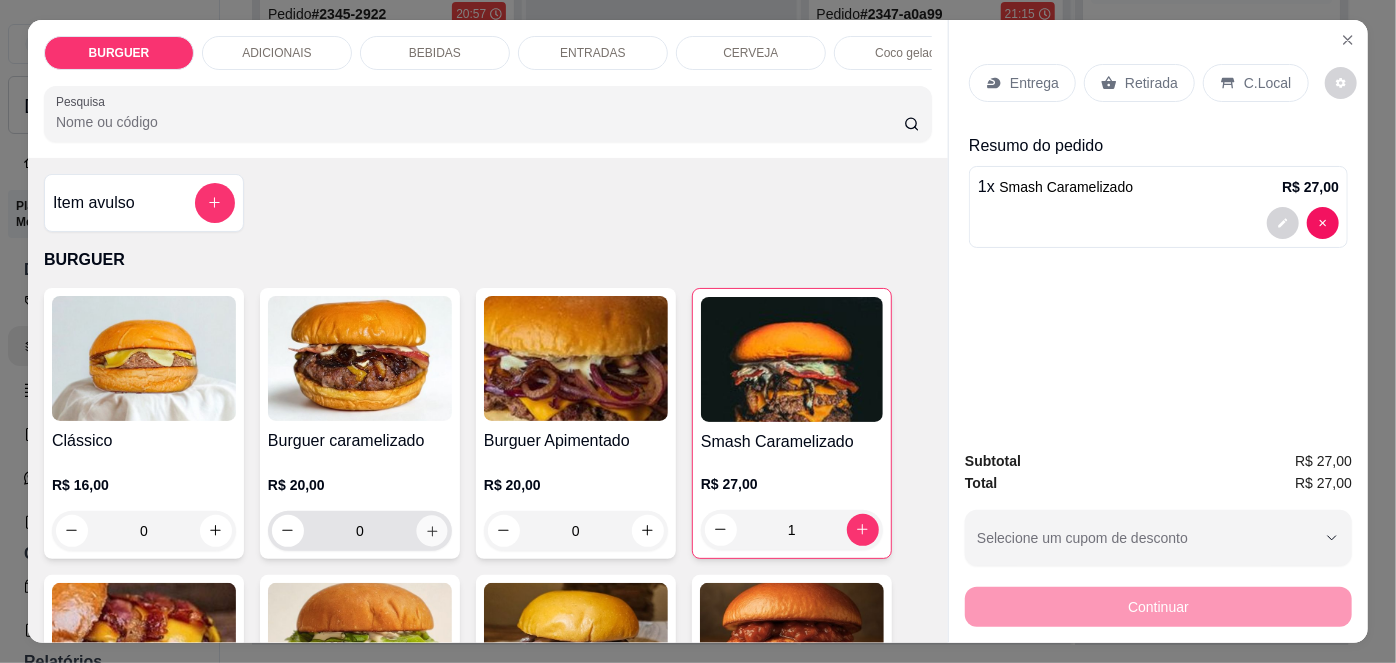 click 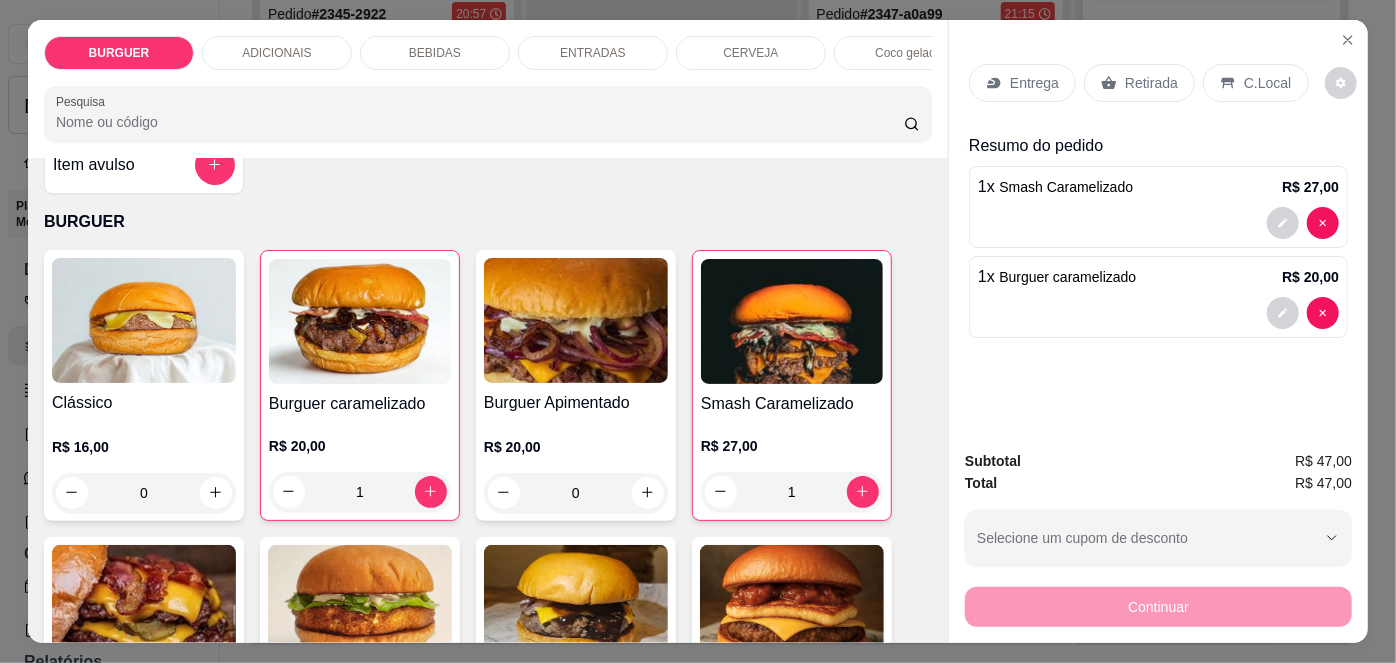 scroll, scrollTop: 47, scrollLeft: 0, axis: vertical 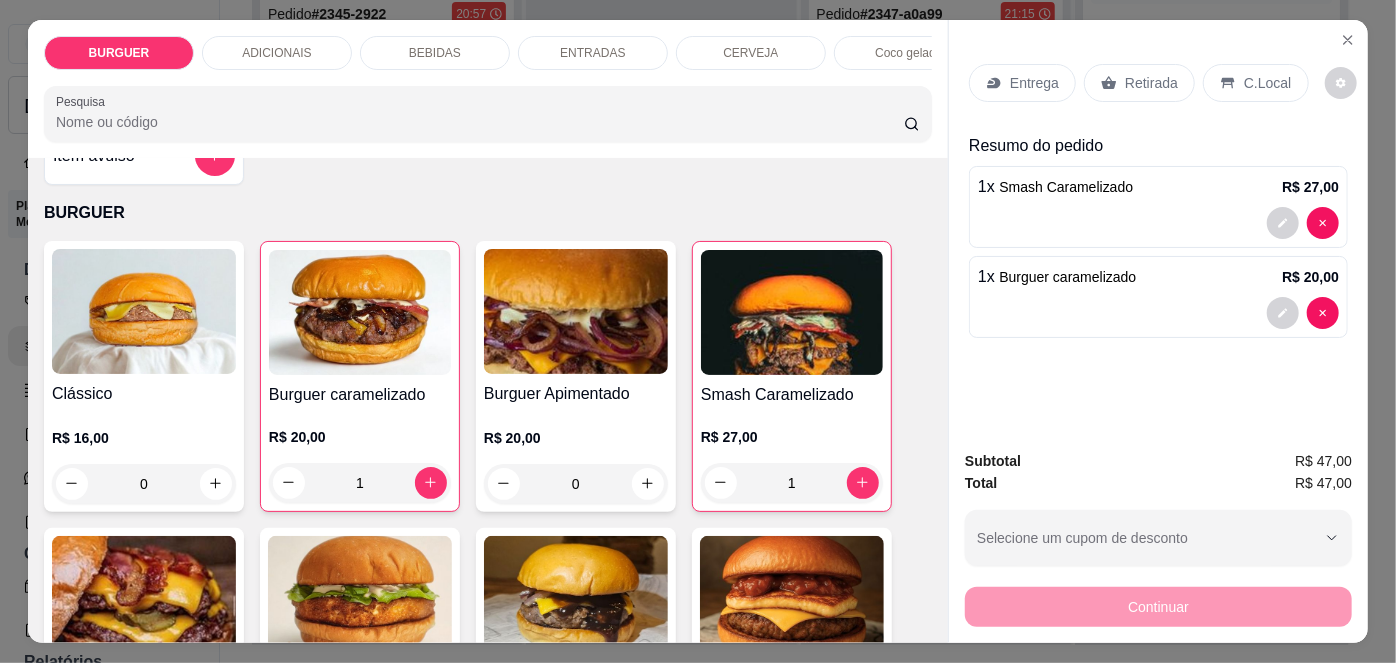 click on "Retirada" at bounding box center (1151, 83) 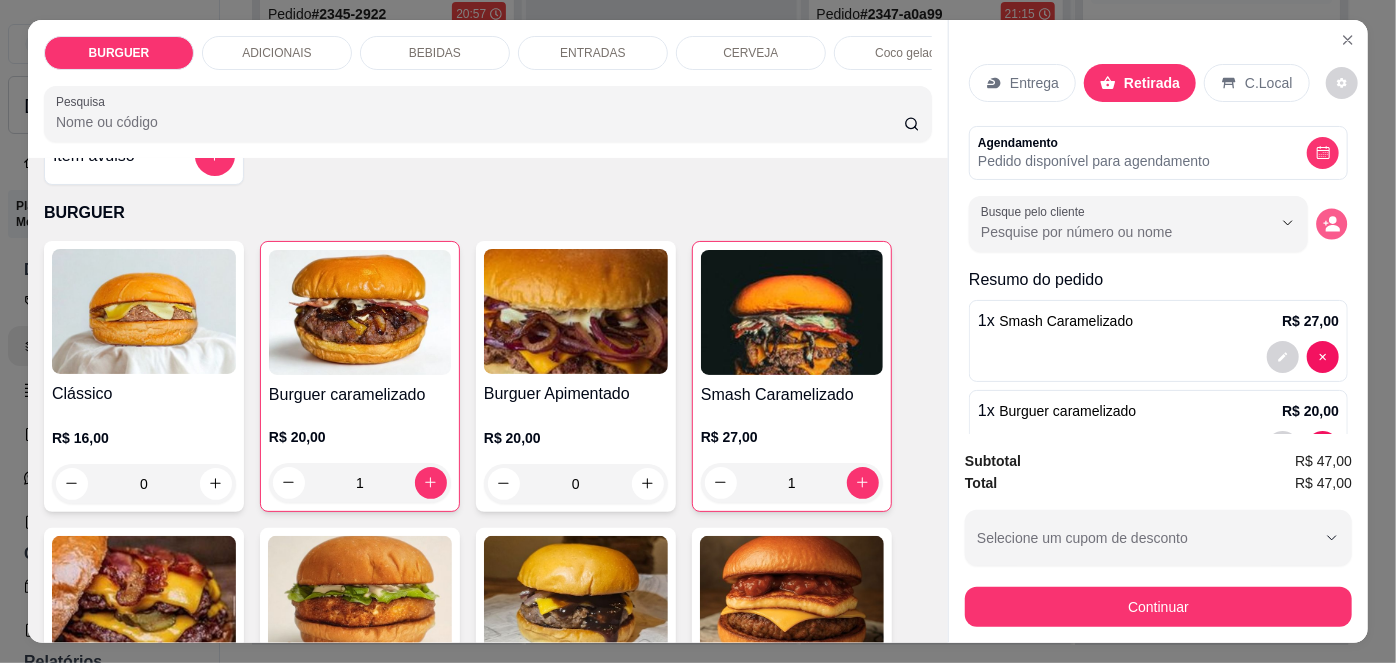 click 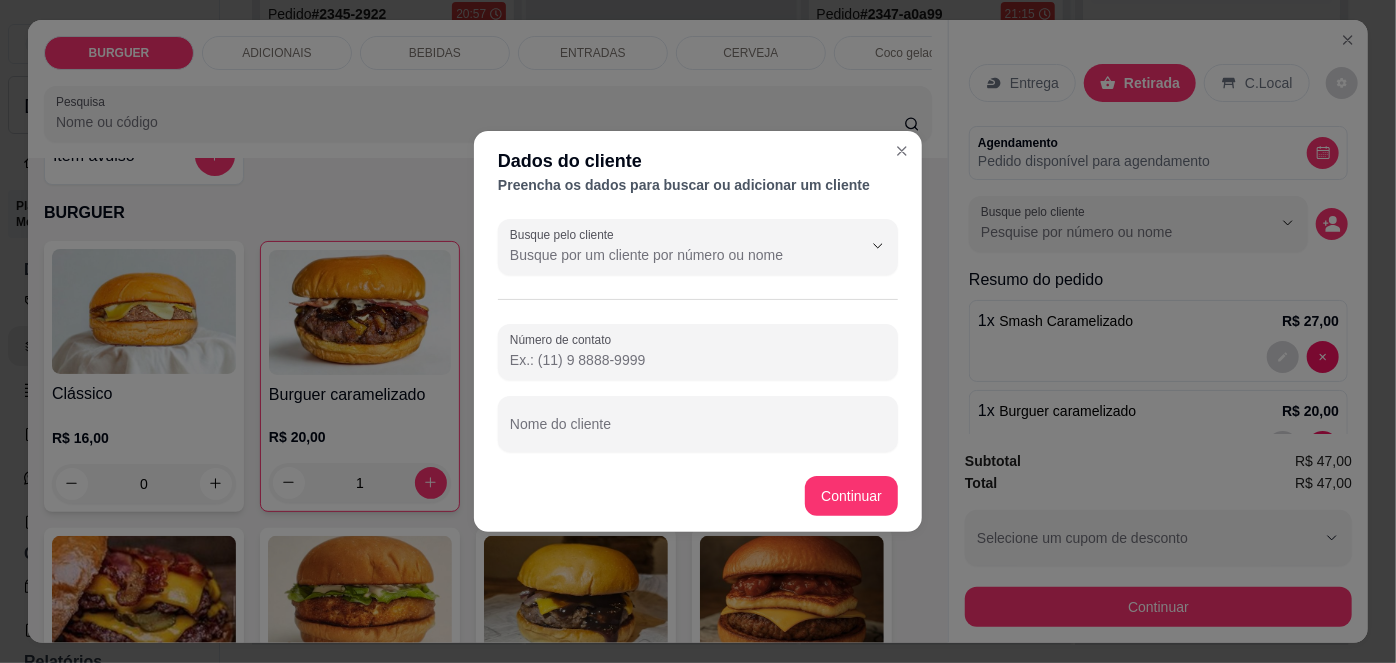 click on "Número de contato" at bounding box center [698, 360] 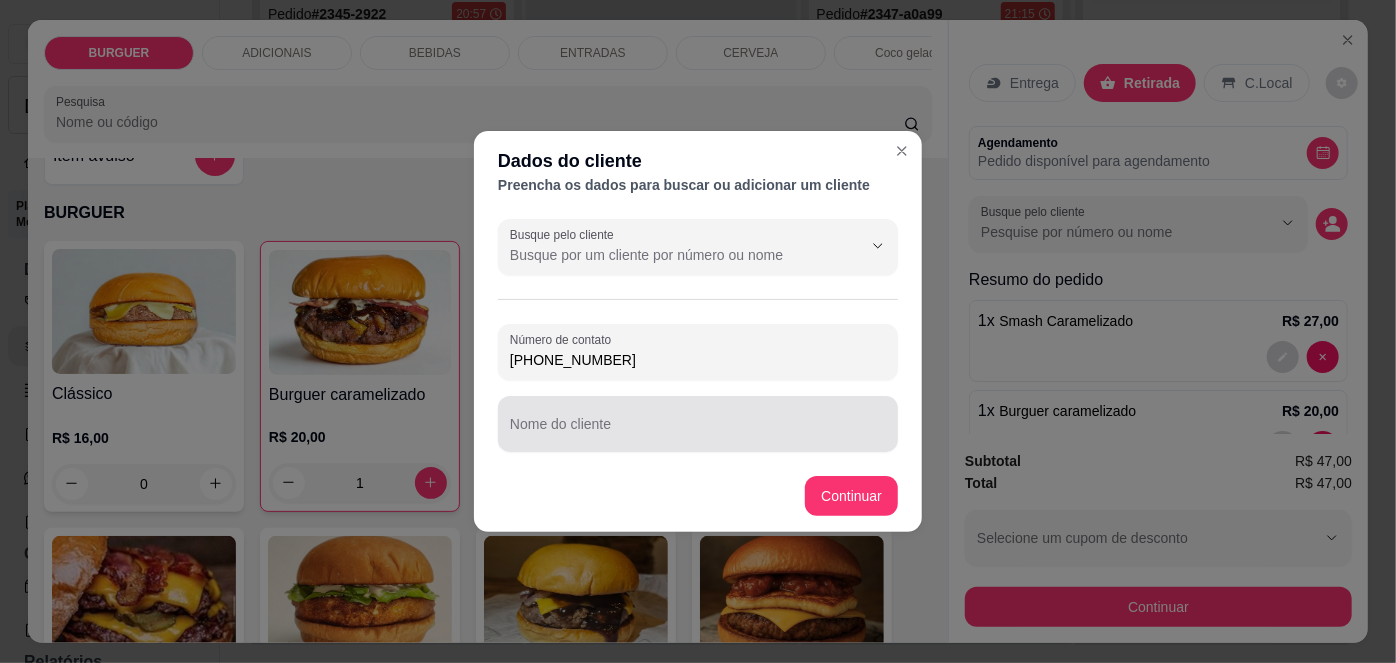 type on "[PHONE_NUMBER]" 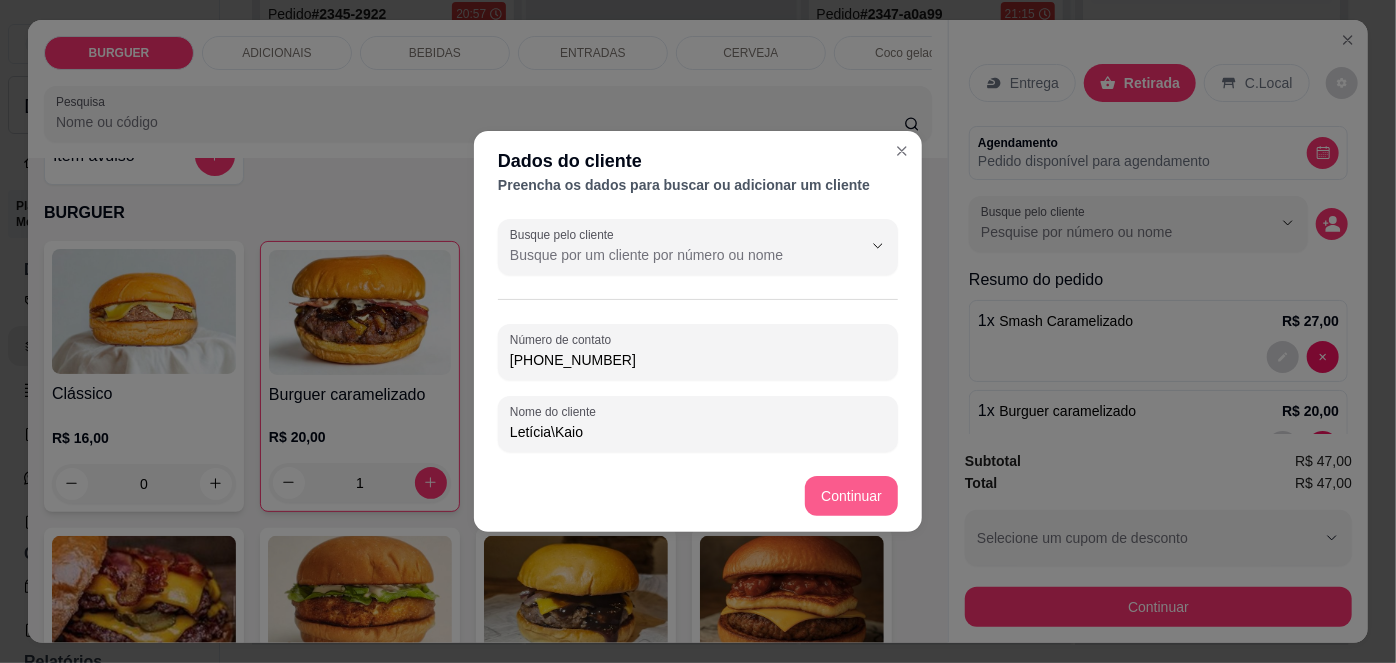 type on "Letícia\Kaio" 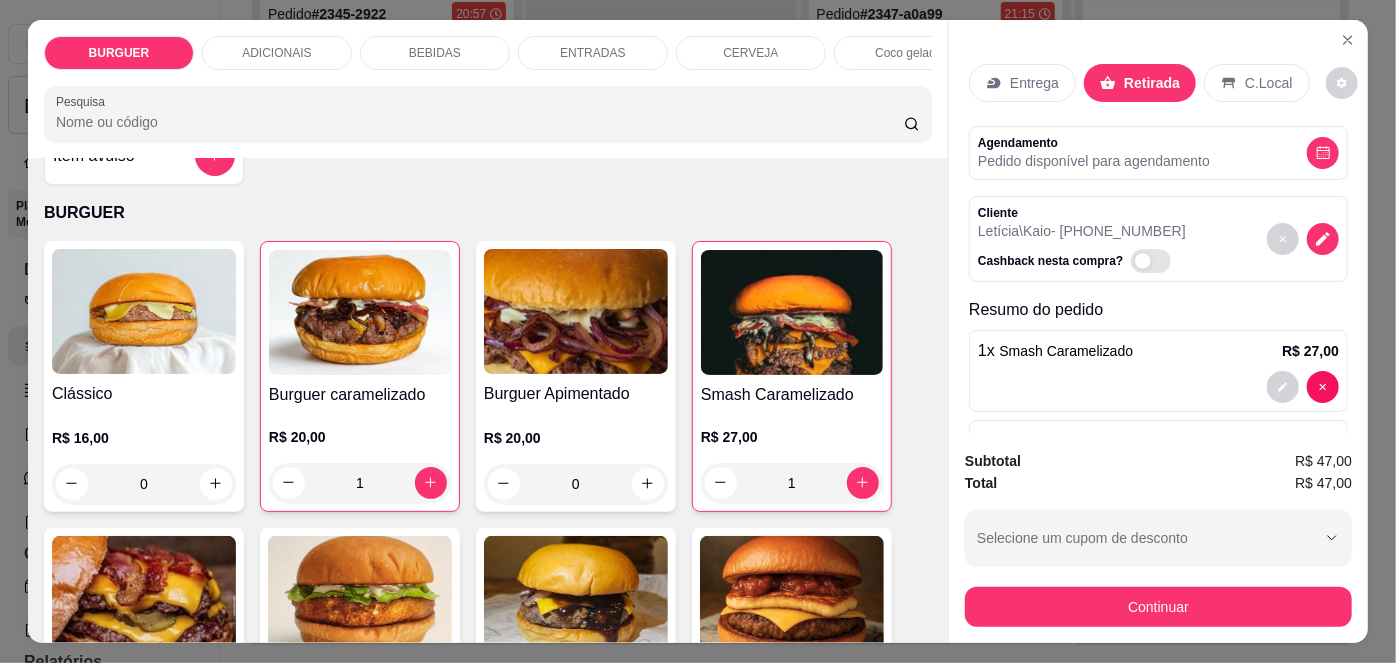 scroll, scrollTop: 92, scrollLeft: 0, axis: vertical 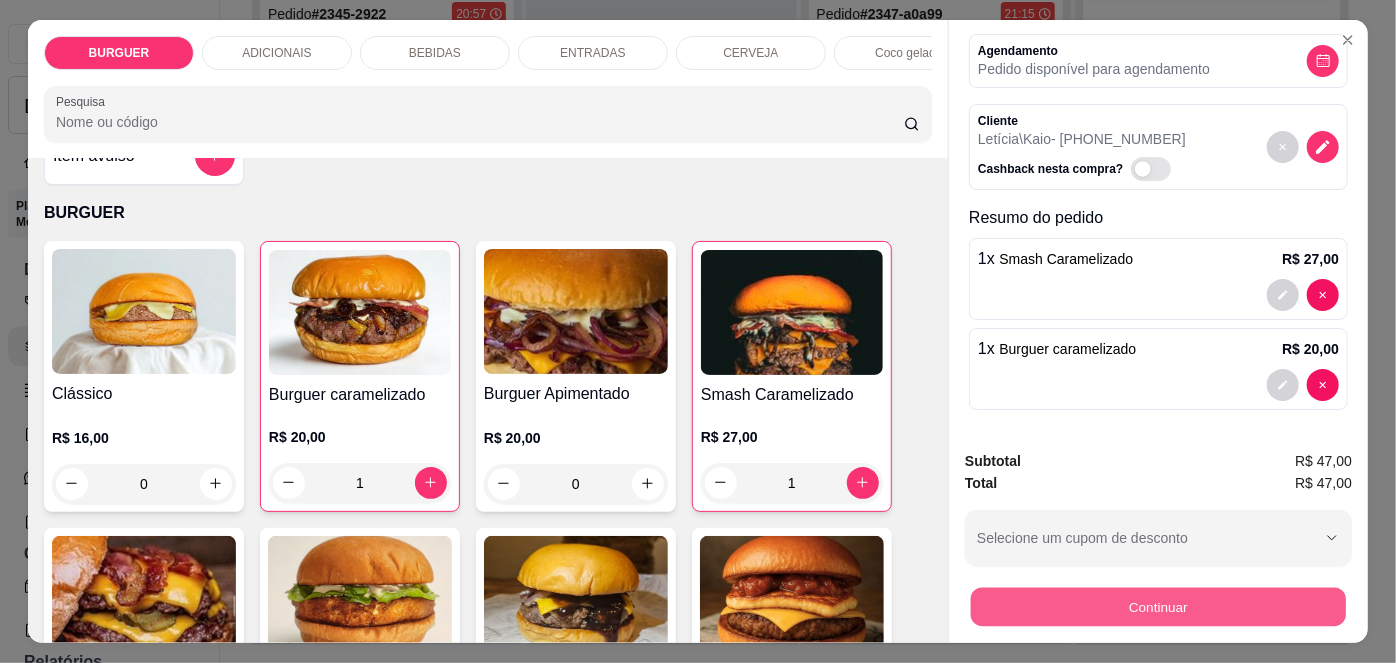 click on "Continuar" at bounding box center [1158, 607] 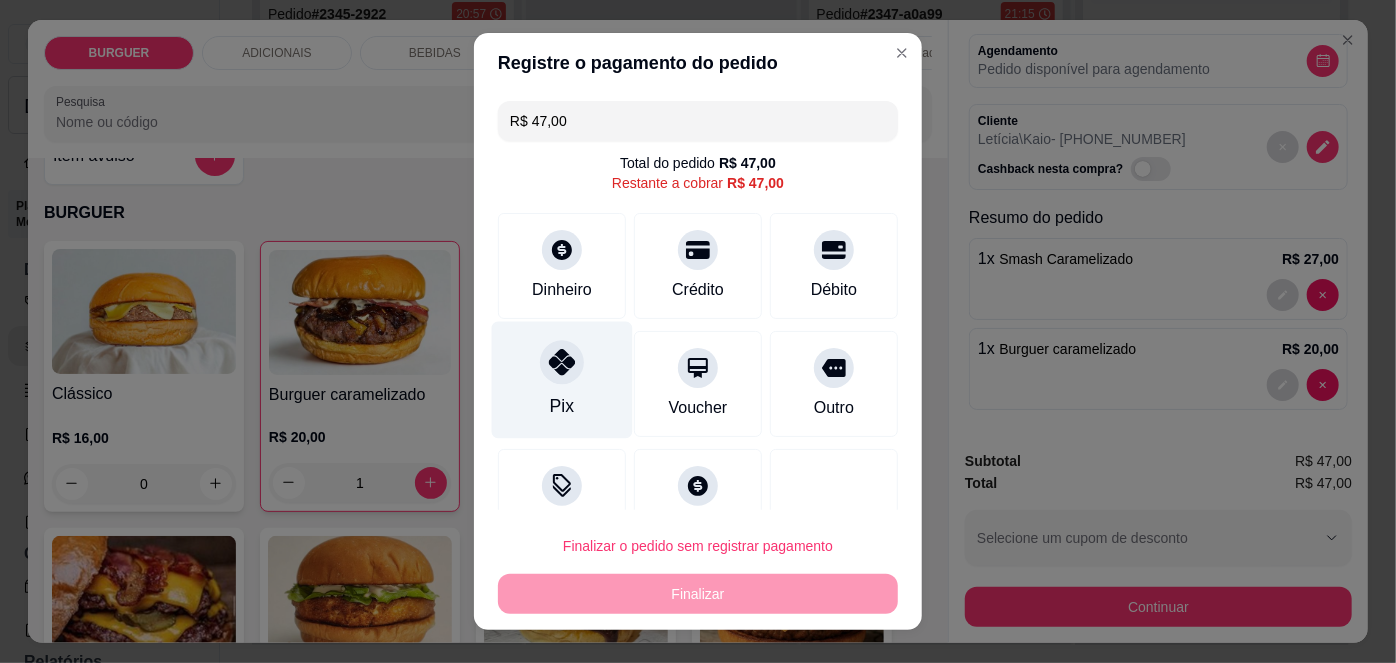 click on "Pix" at bounding box center (562, 380) 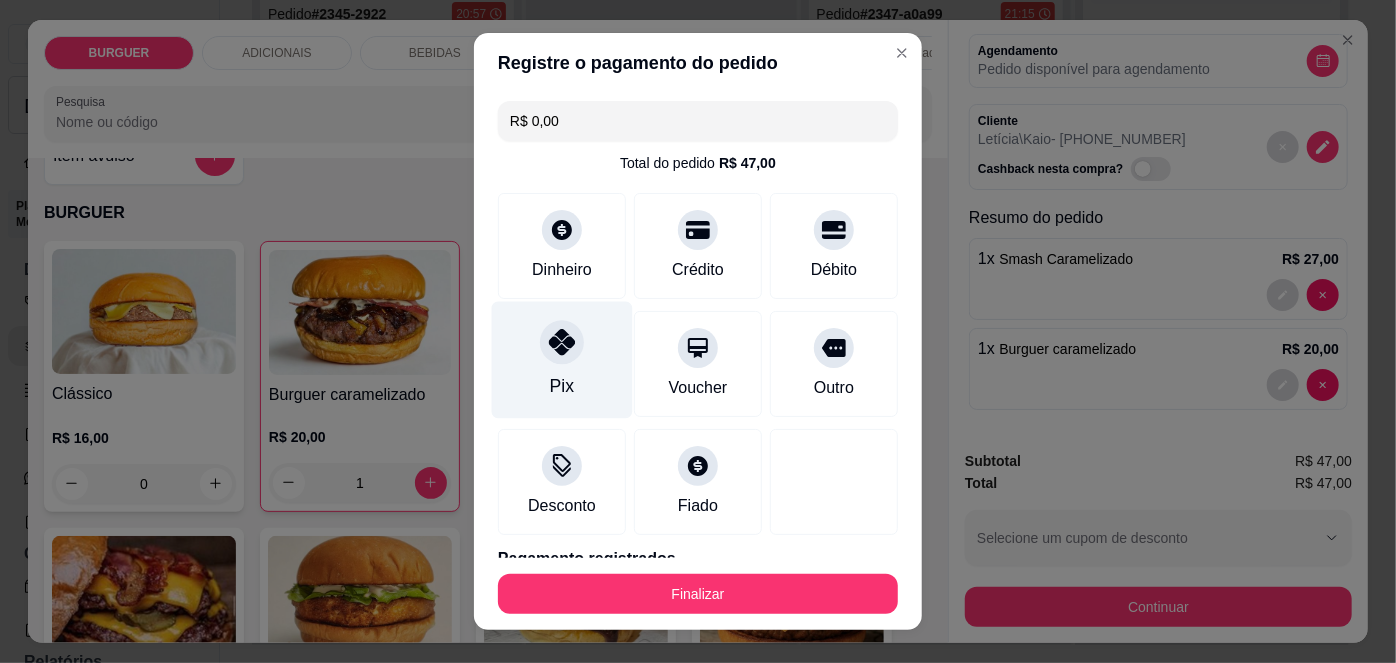 scroll, scrollTop: 88, scrollLeft: 0, axis: vertical 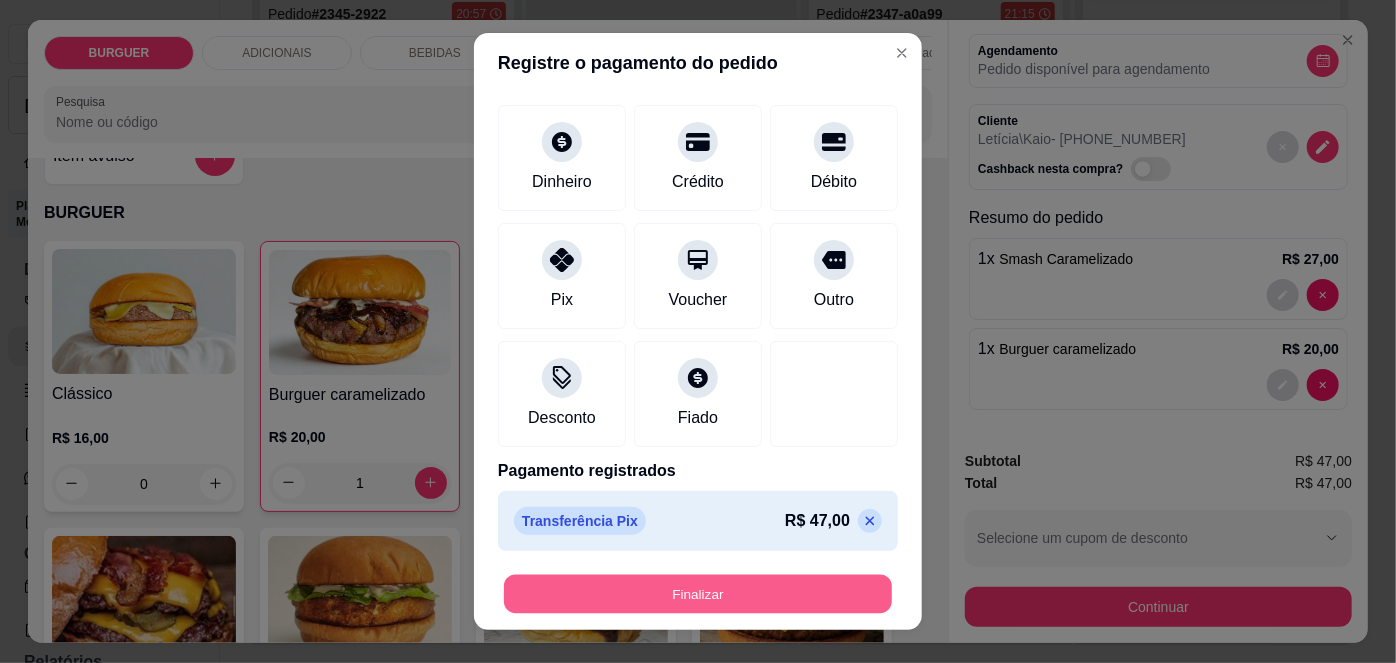 click on "Finalizar" at bounding box center (698, 593) 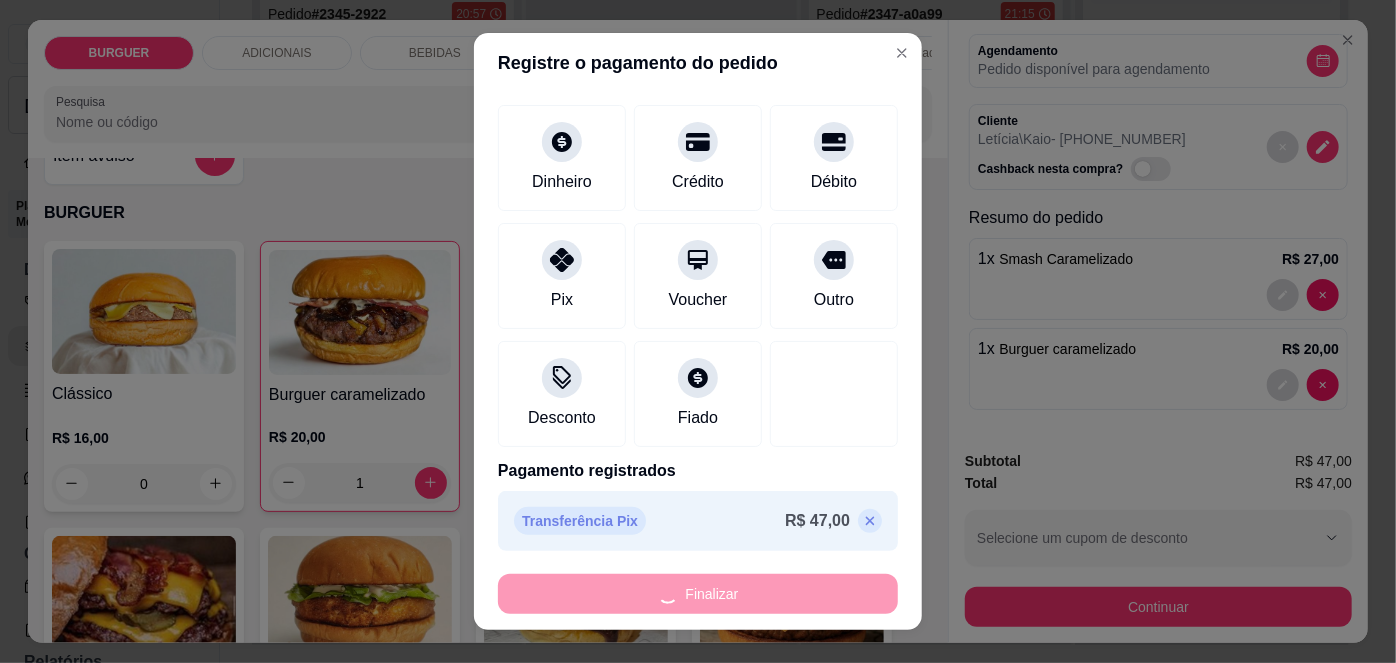 type on "0" 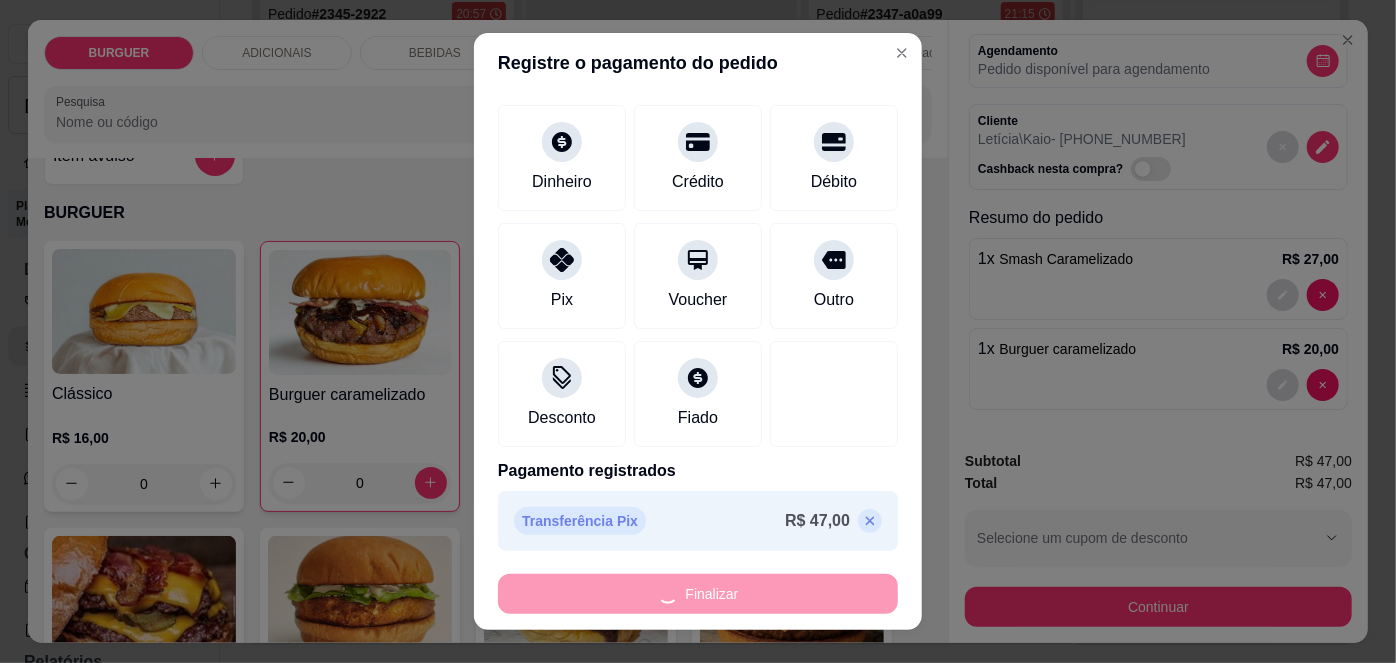 type on "-R$ 47,00" 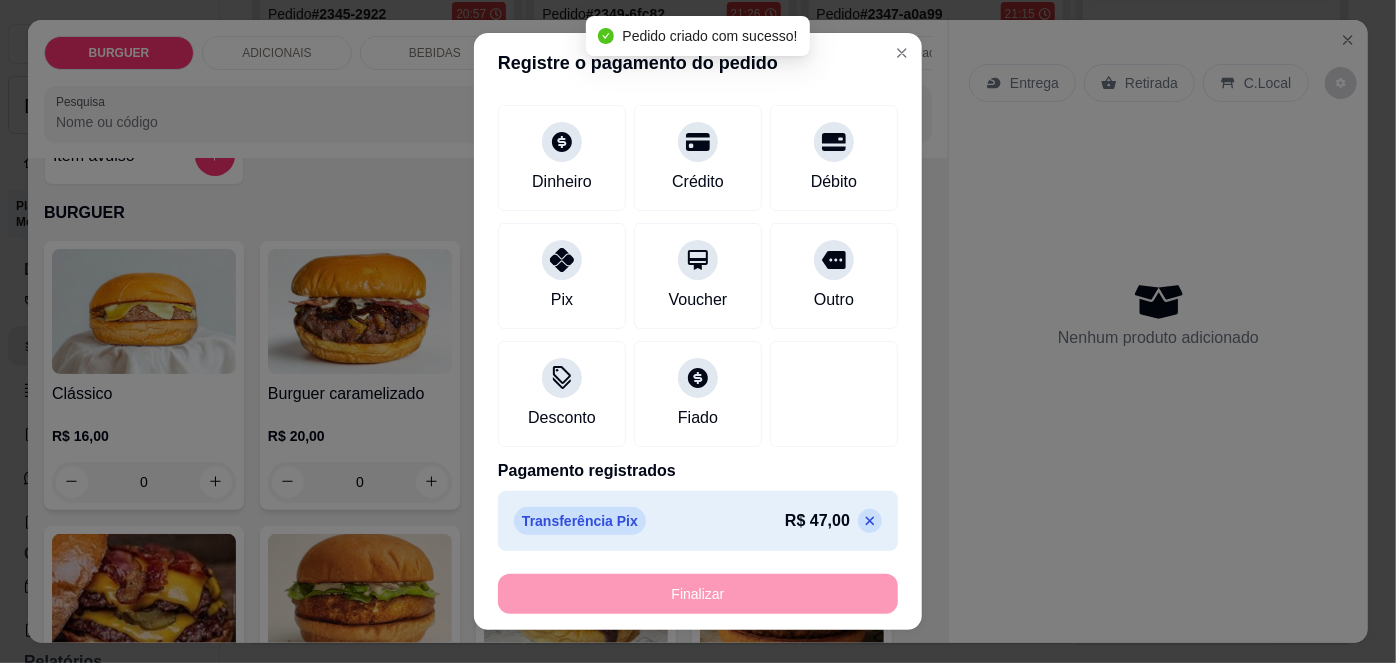 scroll, scrollTop: 0, scrollLeft: 0, axis: both 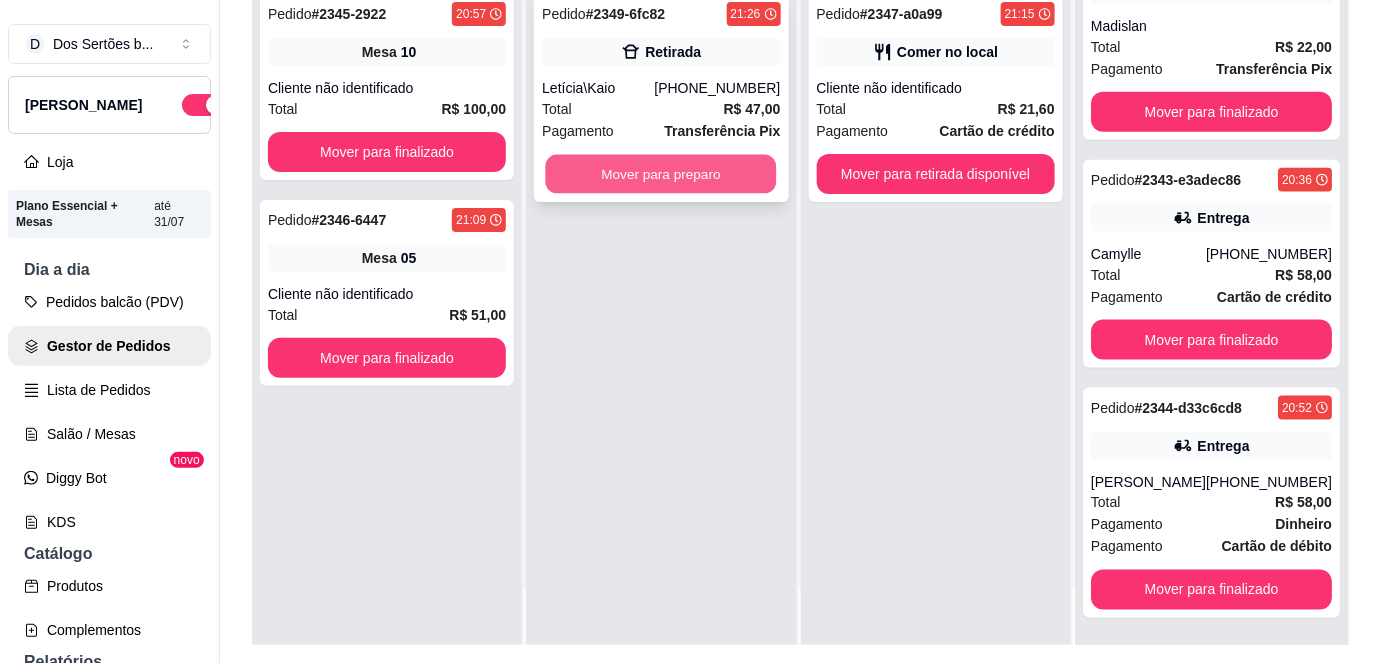 click on "Mover para preparo" at bounding box center (661, 174) 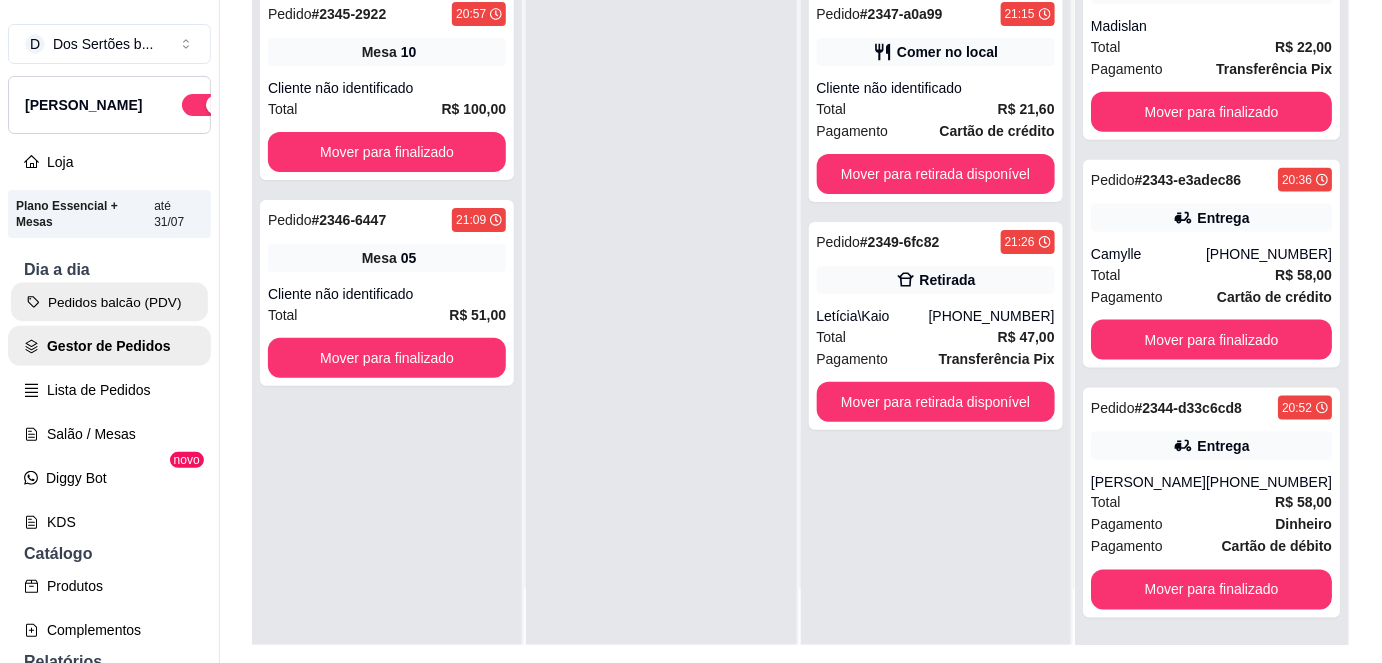 click on "Pedidos balcão (PDV)" at bounding box center [109, 302] 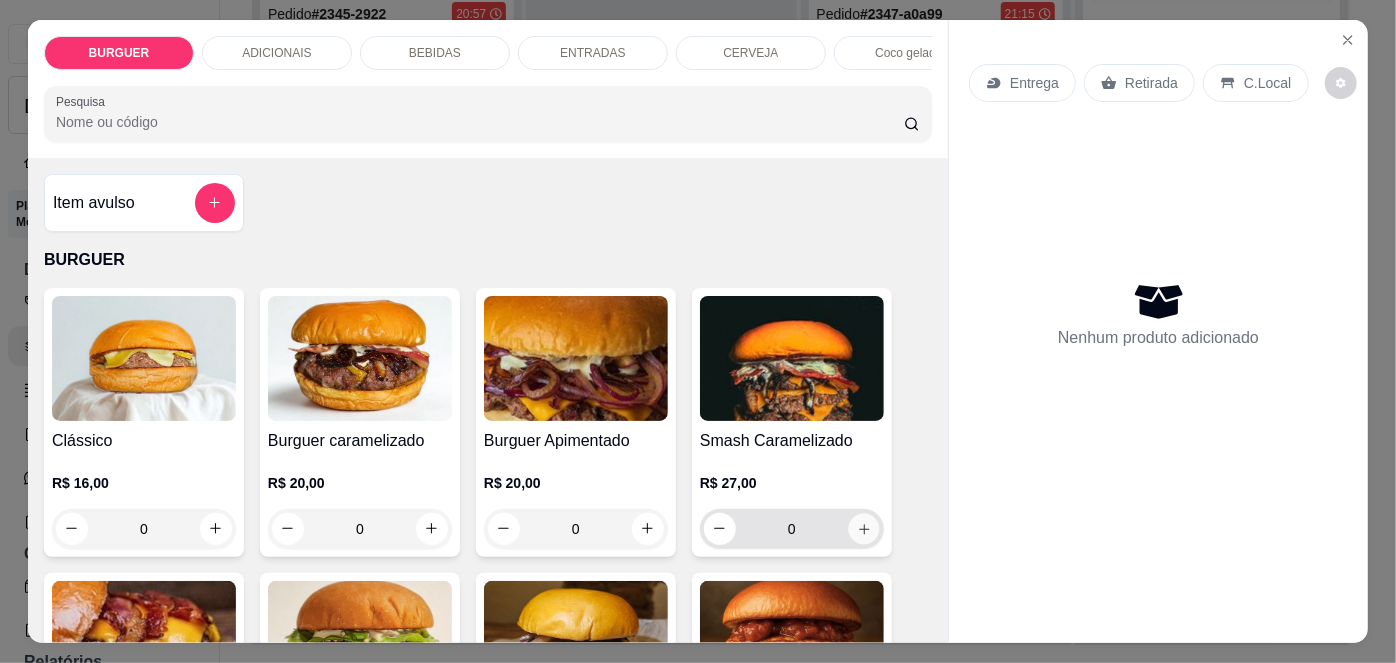 click at bounding box center (863, 528) 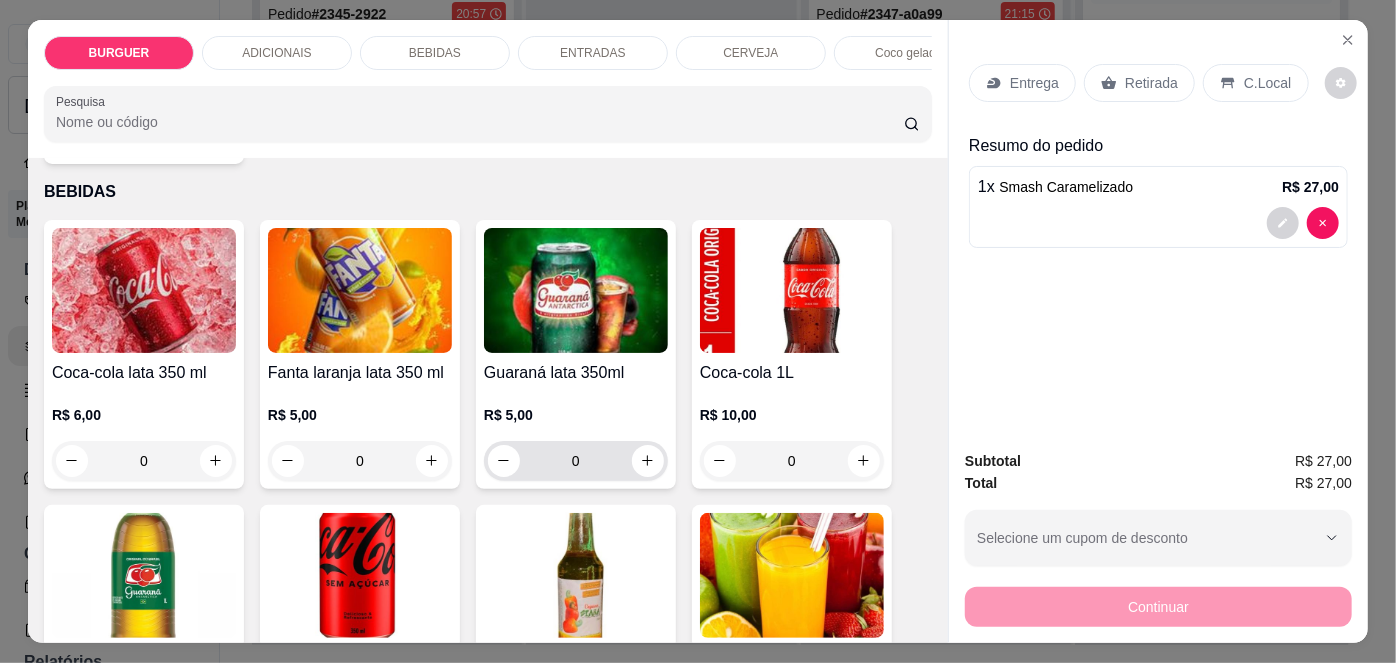 scroll, scrollTop: 1711, scrollLeft: 0, axis: vertical 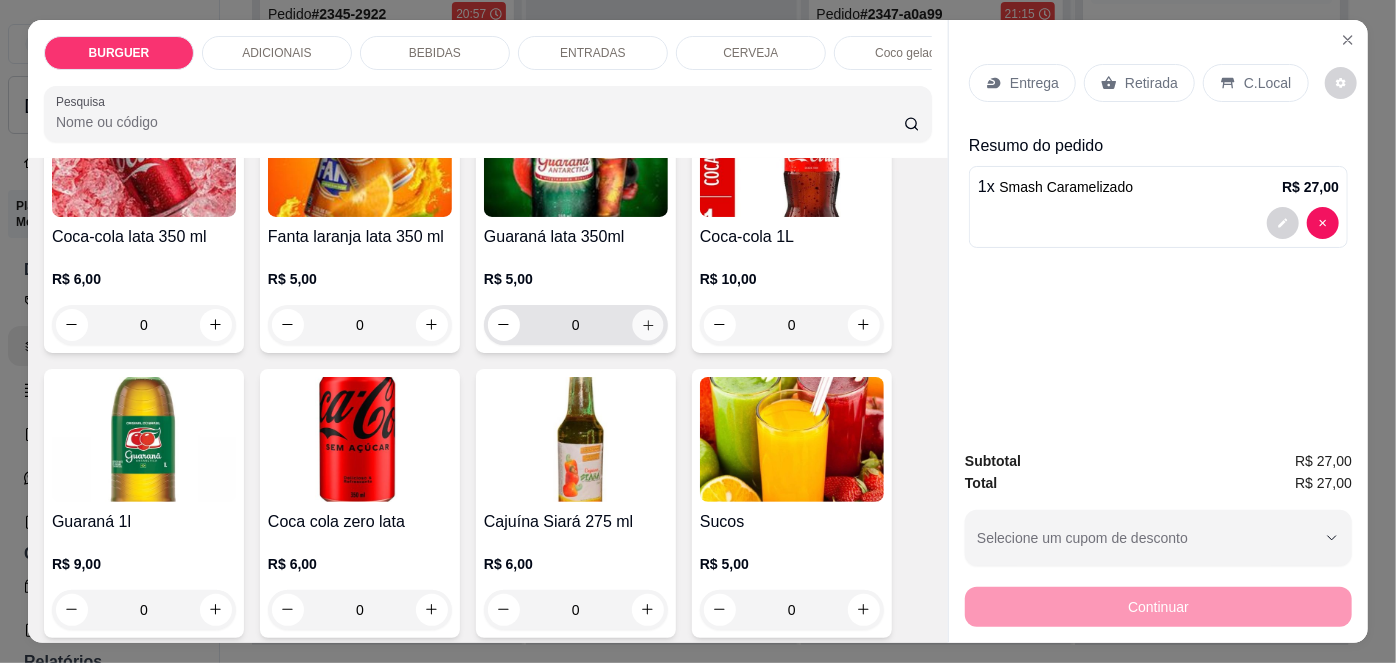 click 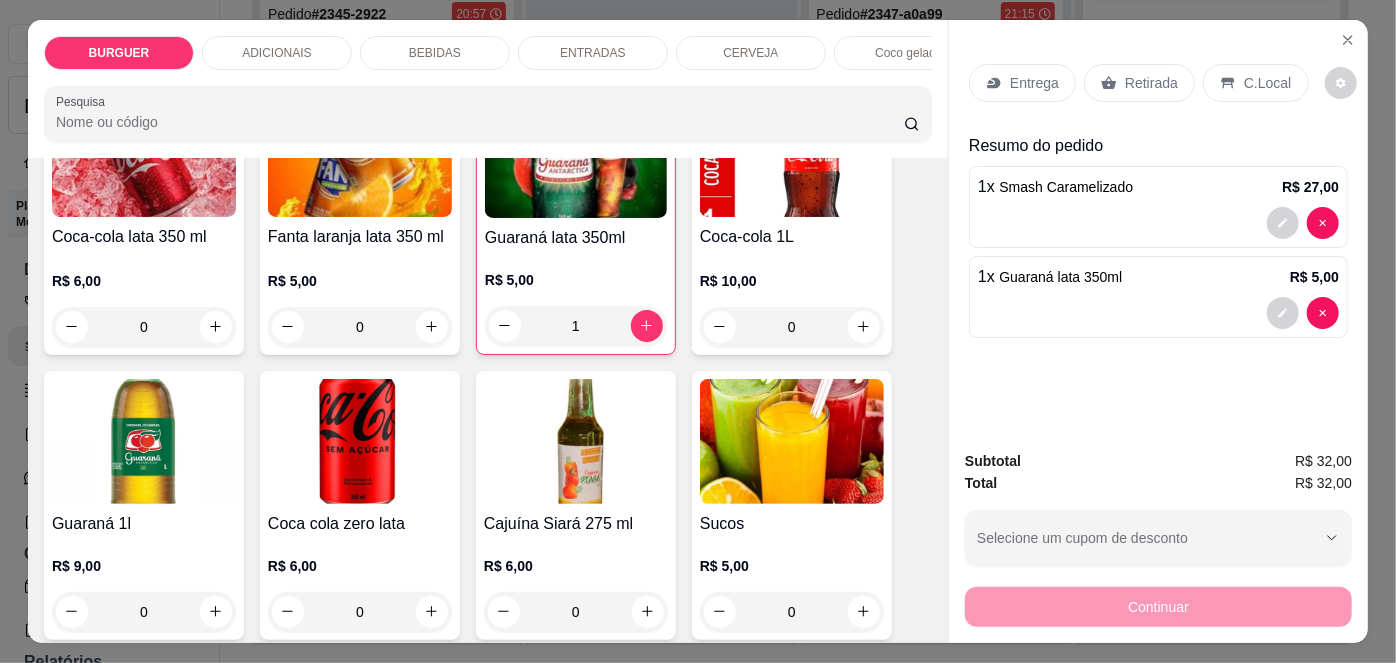 click on "Entrega" at bounding box center (1034, 83) 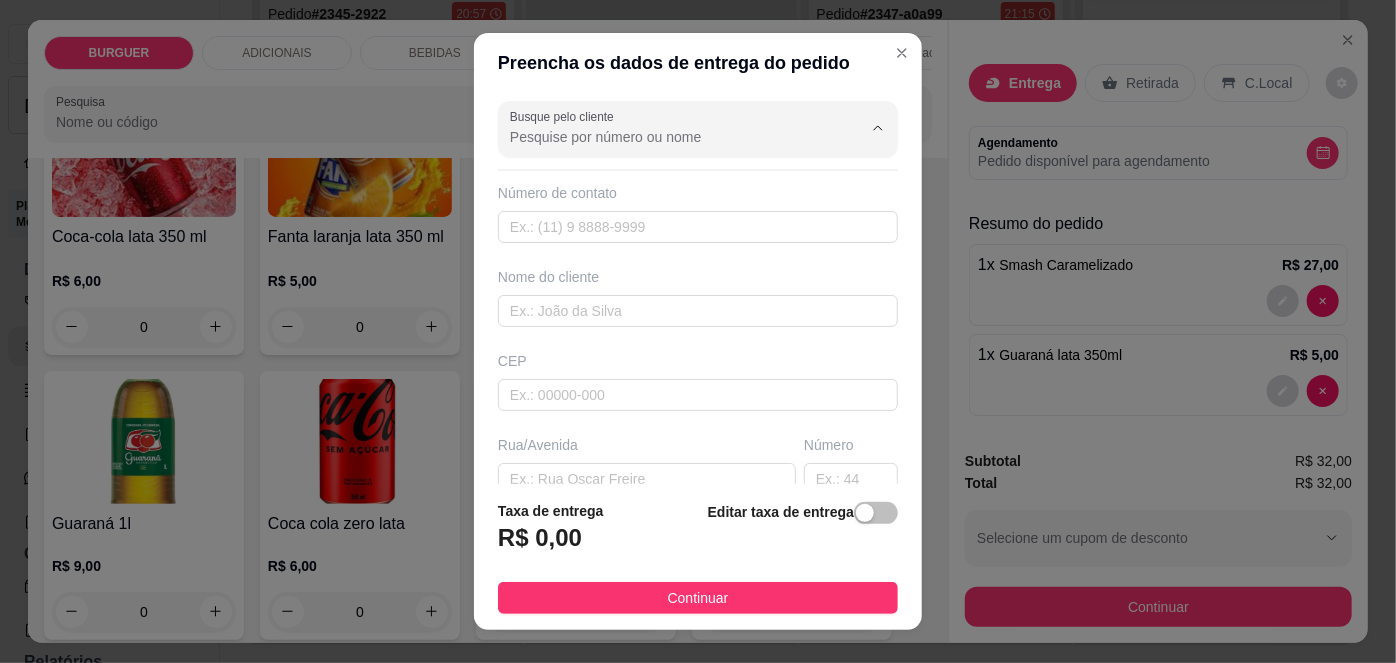 click on "Busque pelo cliente" at bounding box center [670, 137] 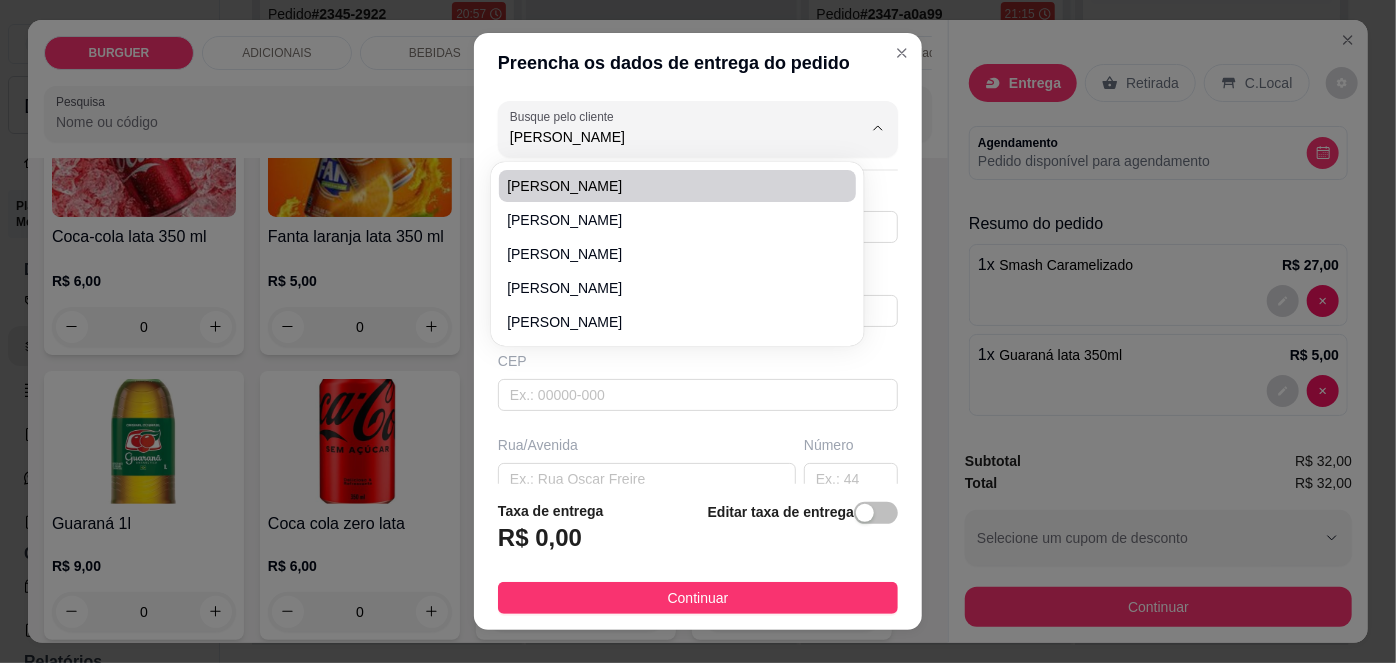 click on "[PERSON_NAME]" at bounding box center [667, 186] 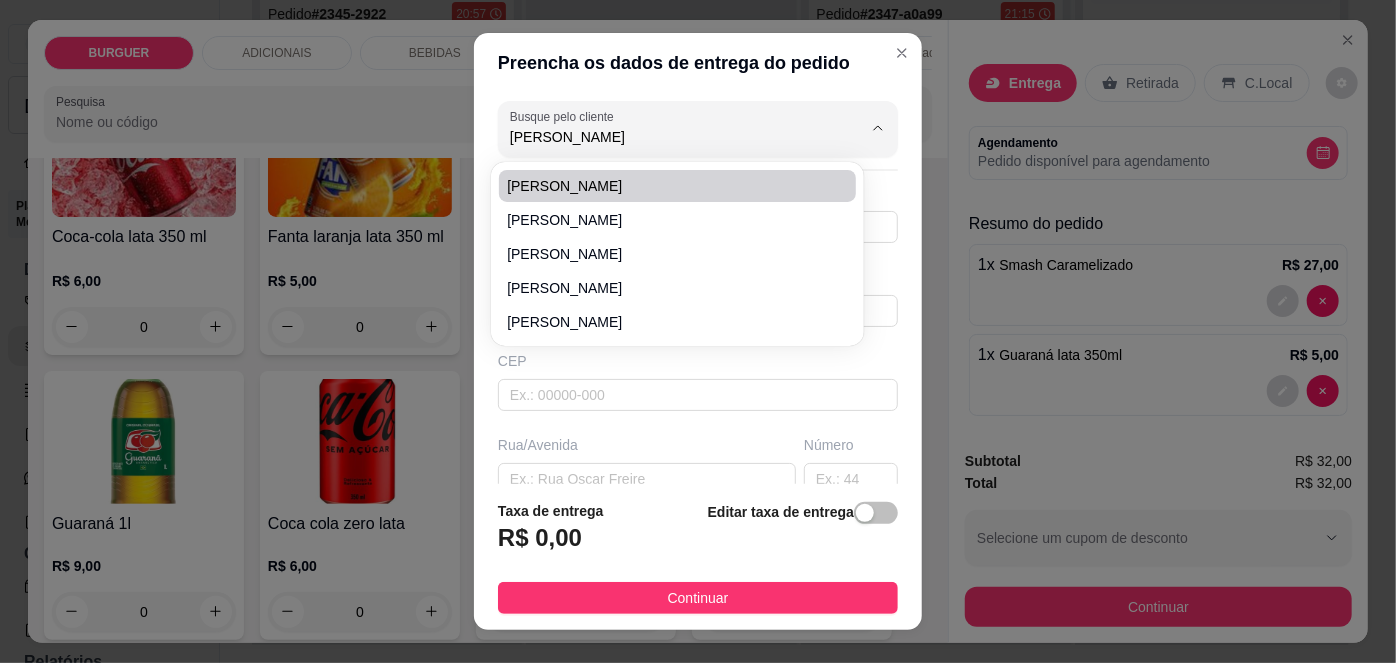 type on "[PERSON_NAME]" 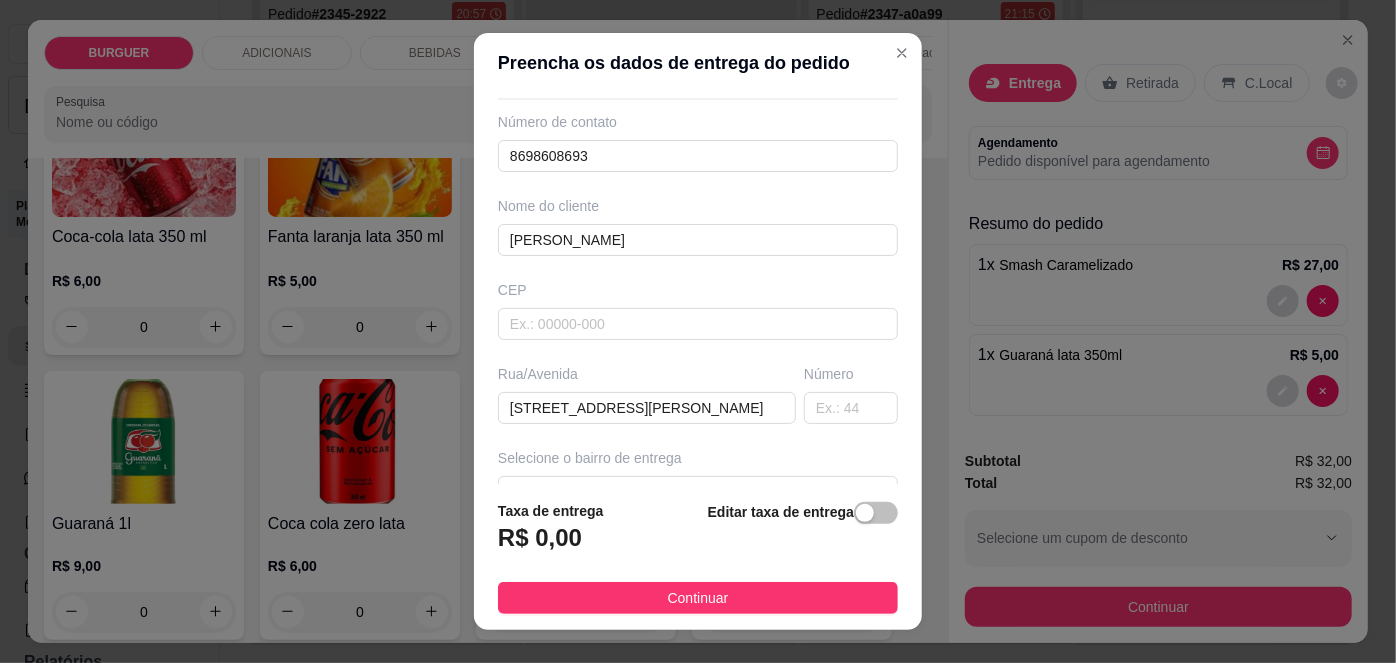 scroll, scrollTop: 93, scrollLeft: 0, axis: vertical 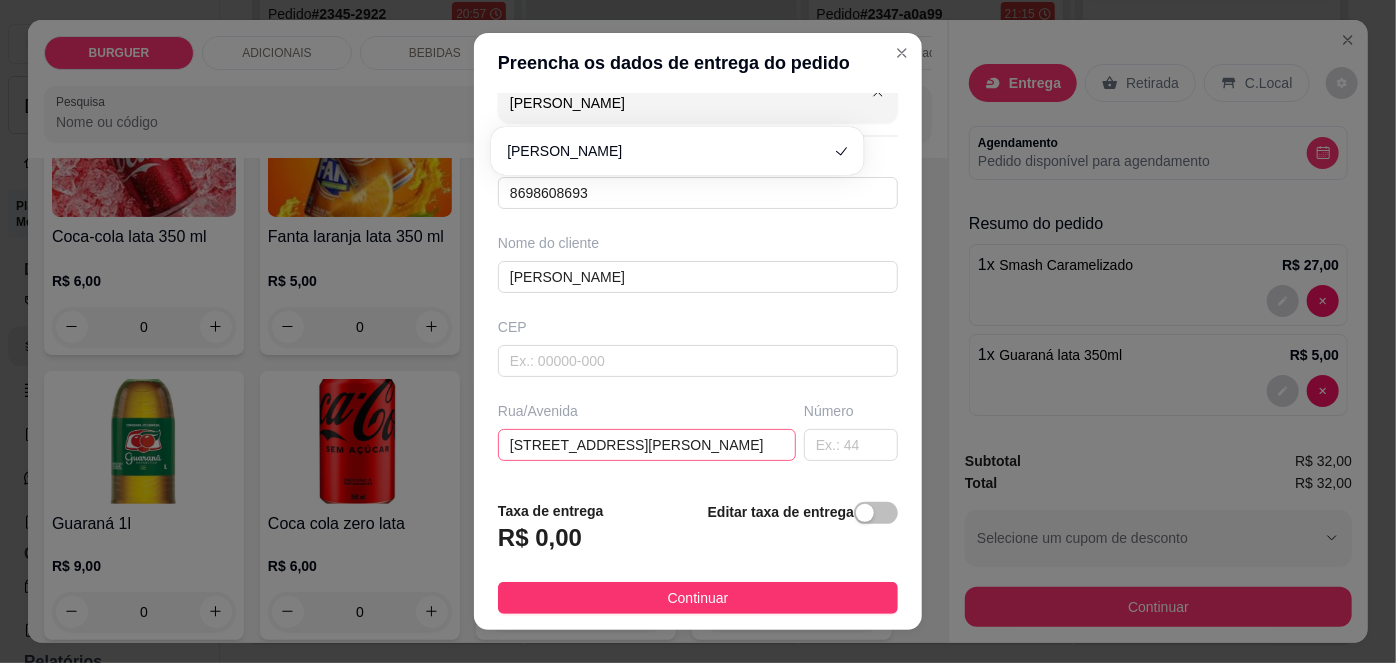 click on "[STREET_ADDRESS][PERSON_NAME]" at bounding box center (647, 445) 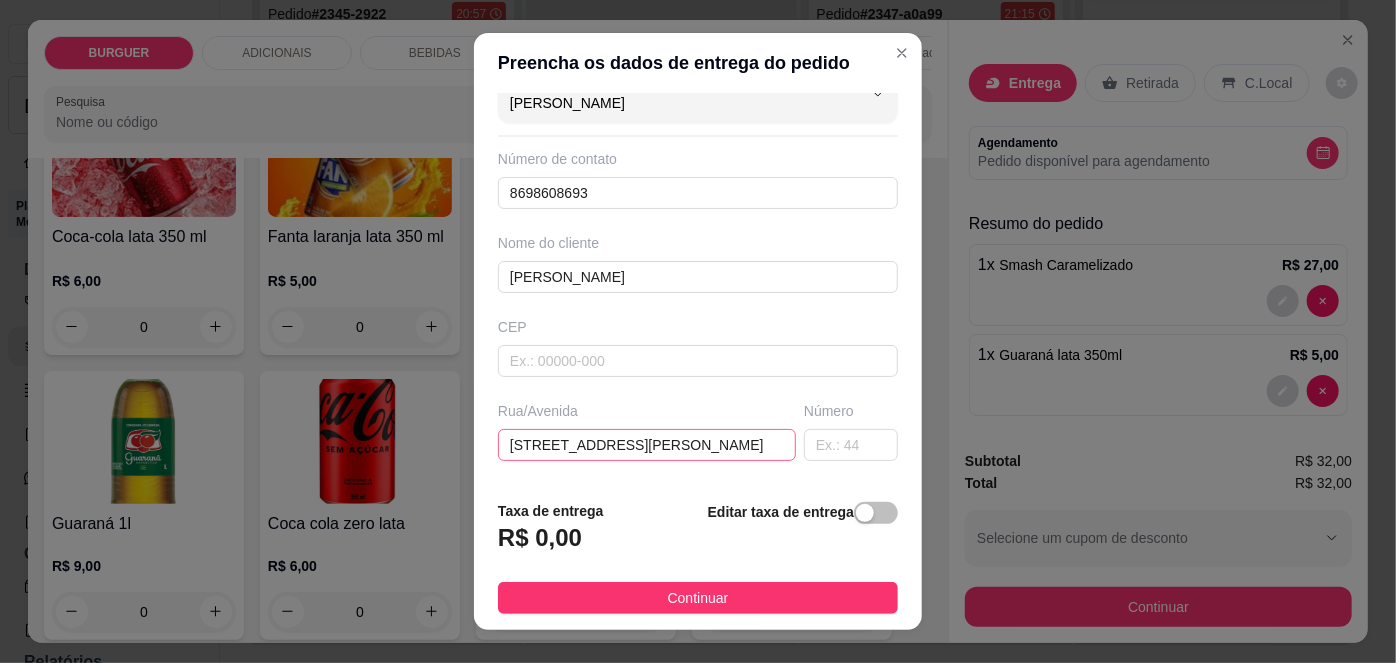 type on "[PERSON_NAME]" 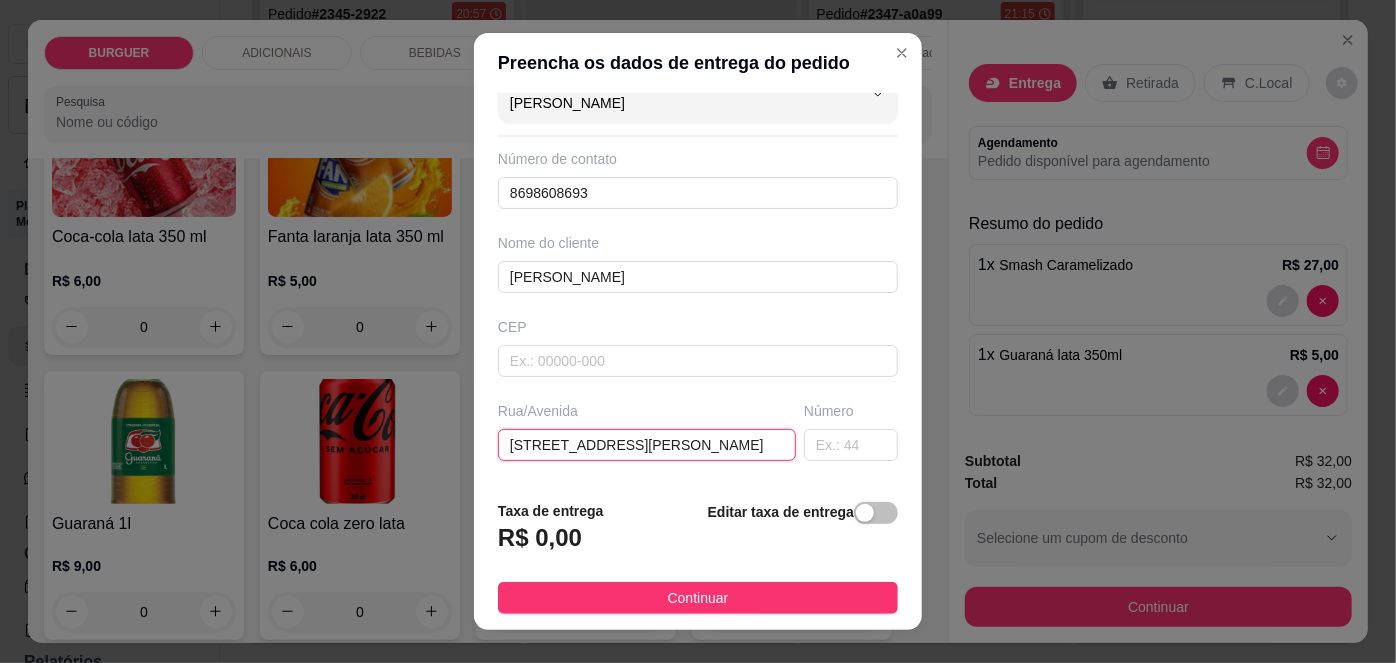 click on "[STREET_ADDRESS][PERSON_NAME]" at bounding box center (647, 445) 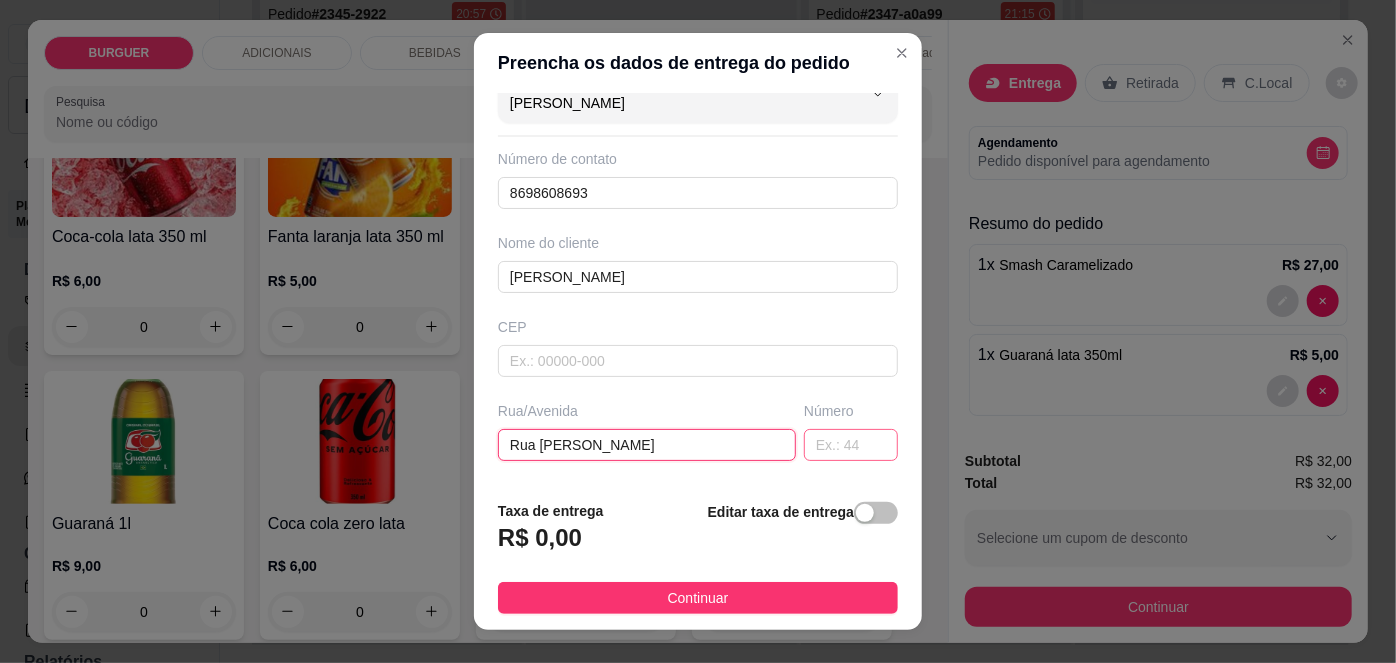 type on "Rua [PERSON_NAME]" 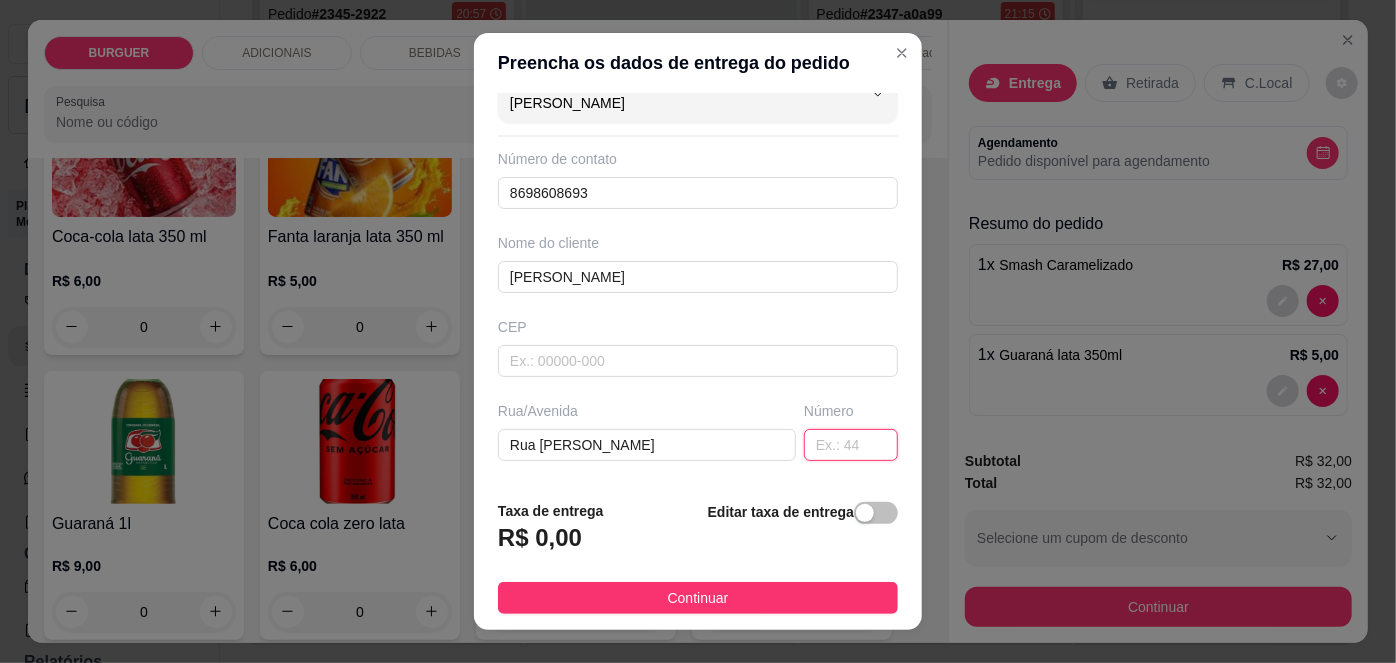 click at bounding box center [851, 445] 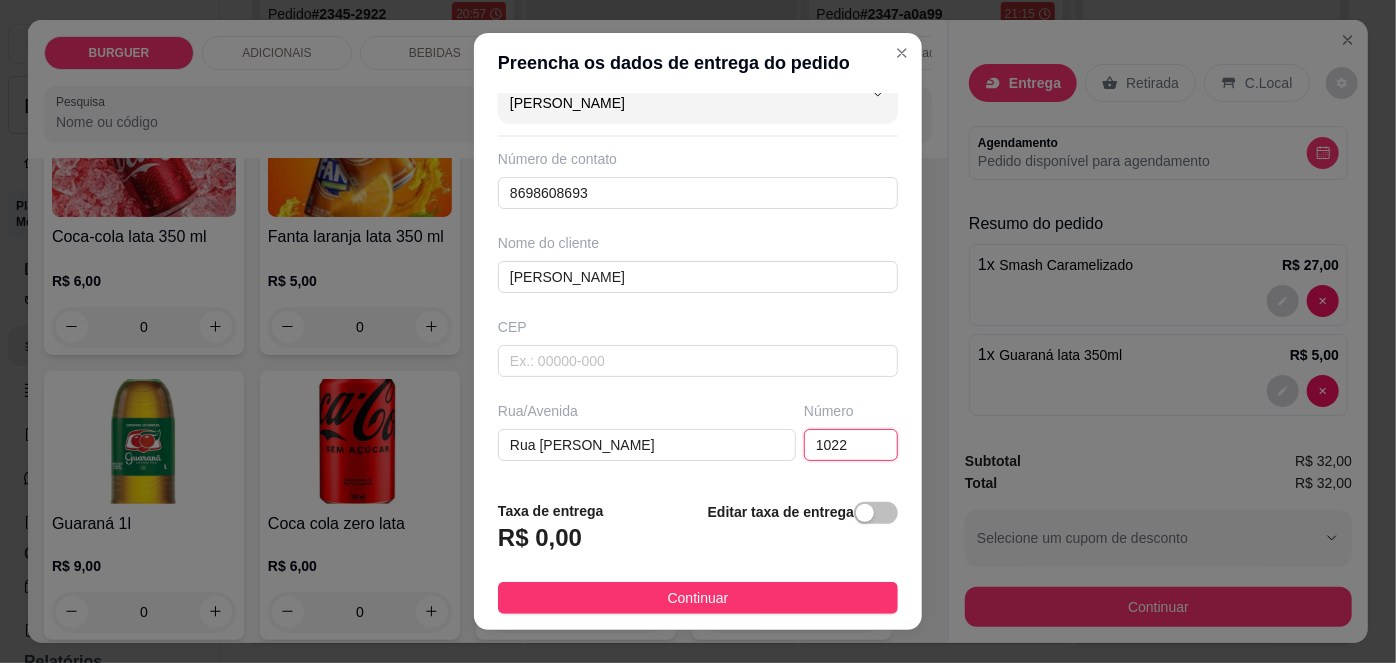 scroll, scrollTop: 279, scrollLeft: 0, axis: vertical 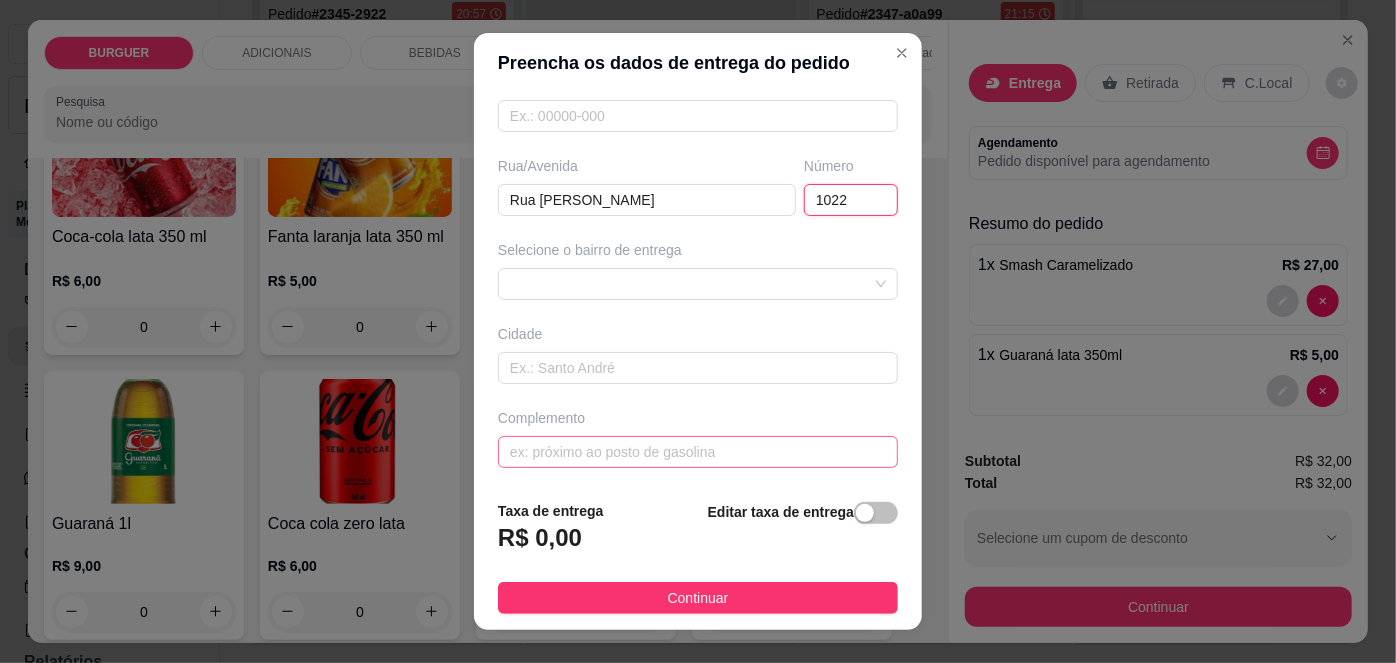 type on "1022" 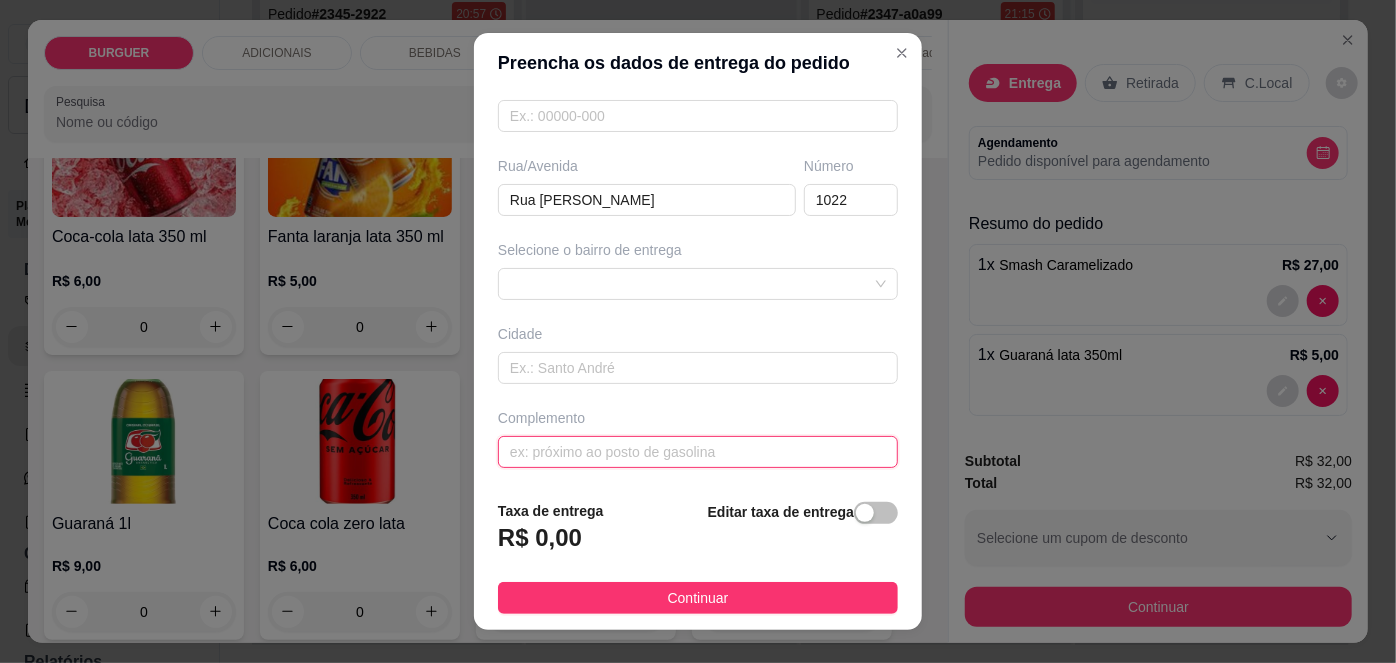 click at bounding box center (698, 452) 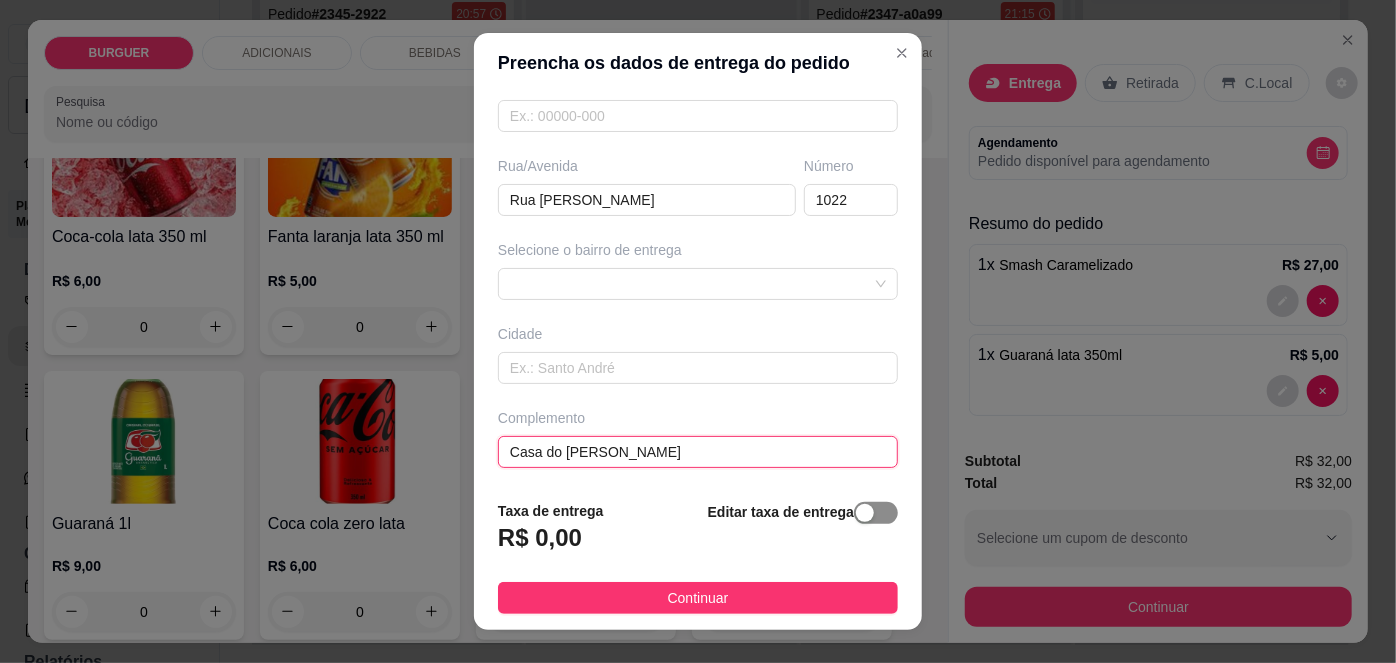 type on "Casa do [PERSON_NAME]" 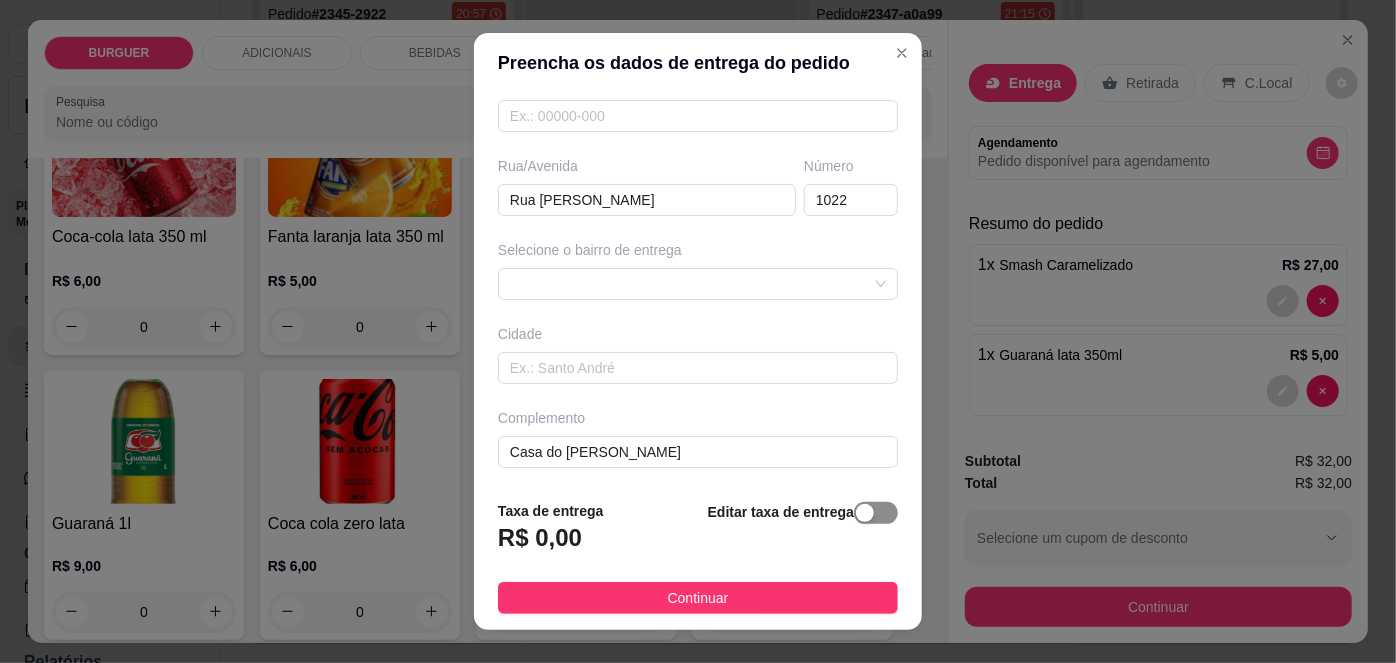 click at bounding box center (876, 513) 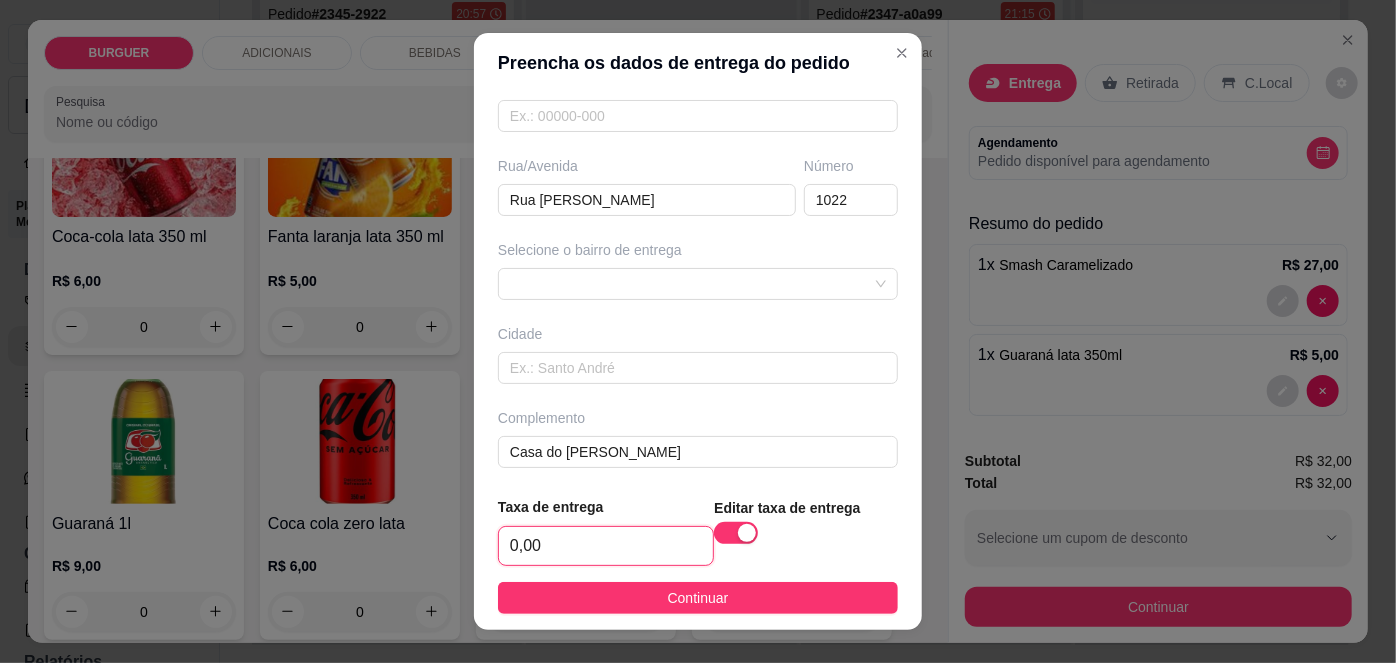 click on "0,00" at bounding box center [606, 546] 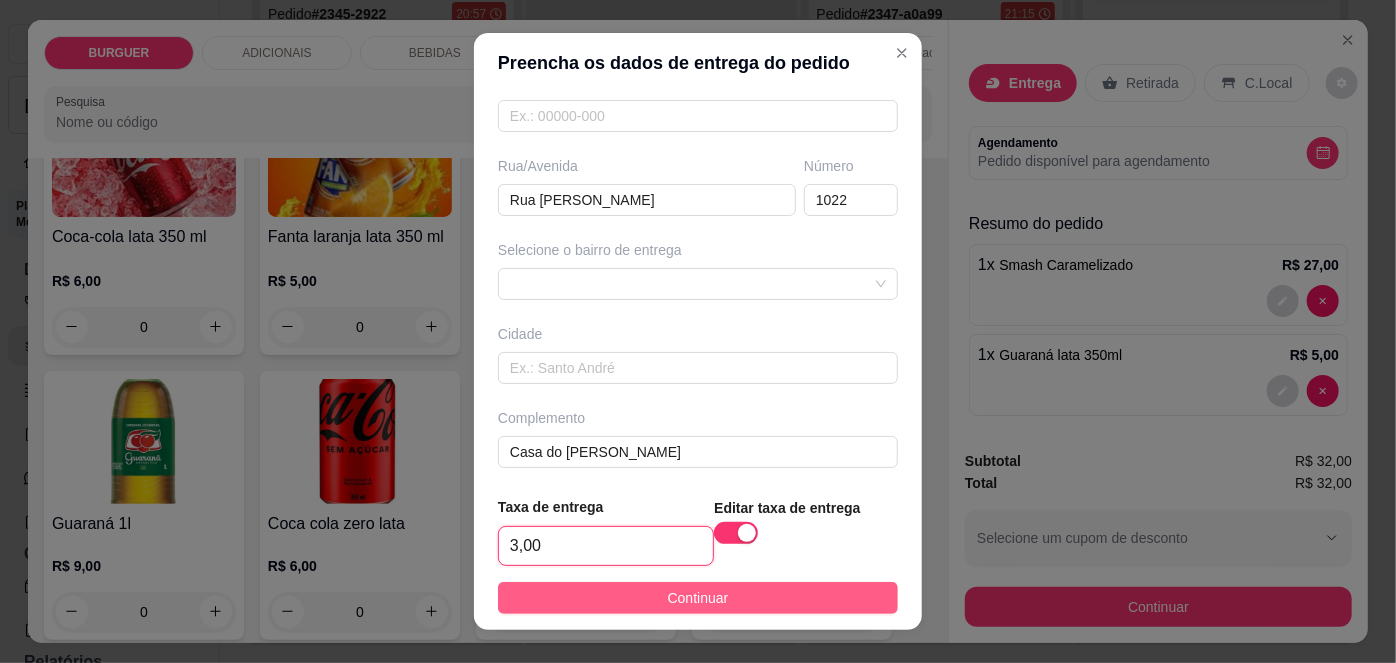 type on "3,00" 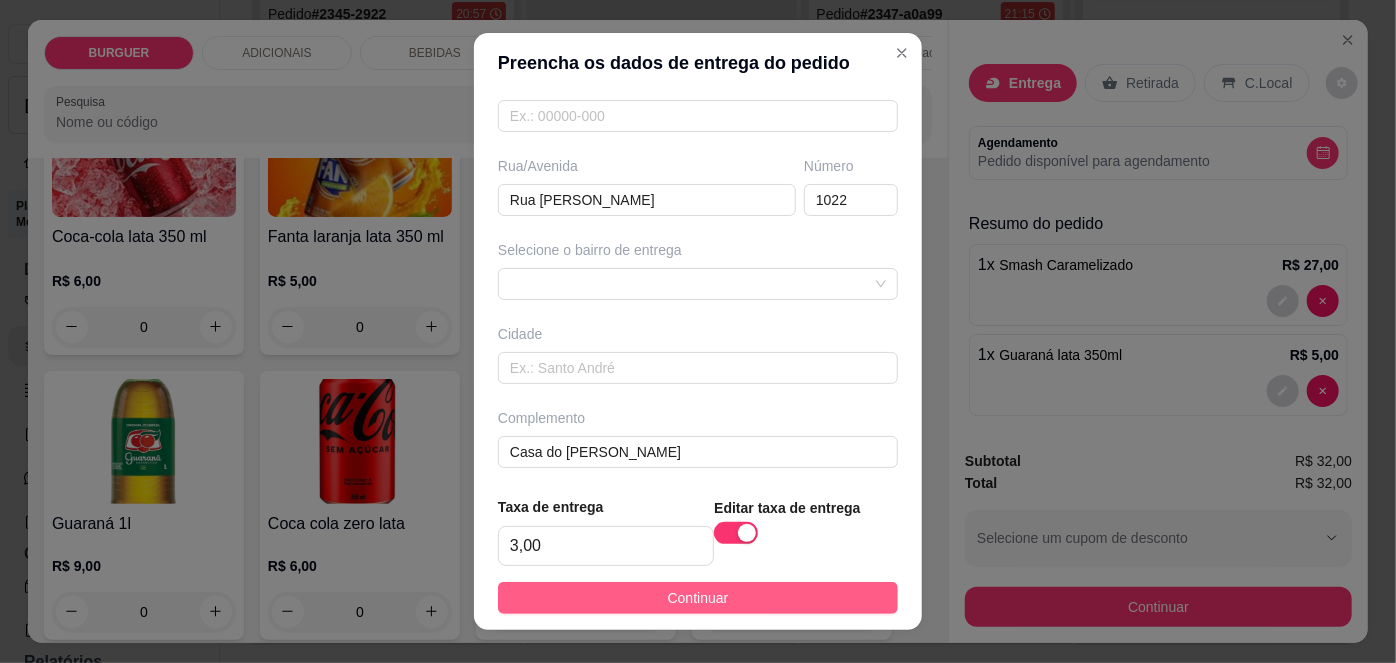 click on "Continuar" at bounding box center (698, 598) 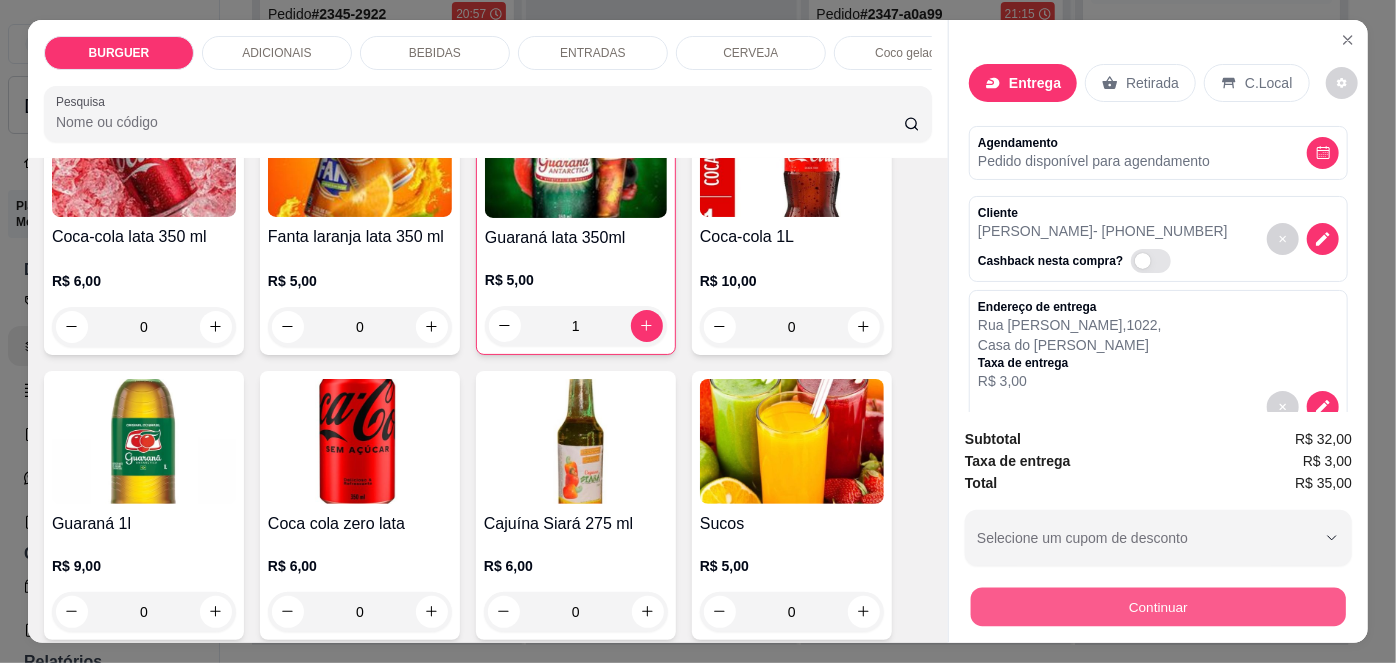 click on "Continuar" at bounding box center [1158, 607] 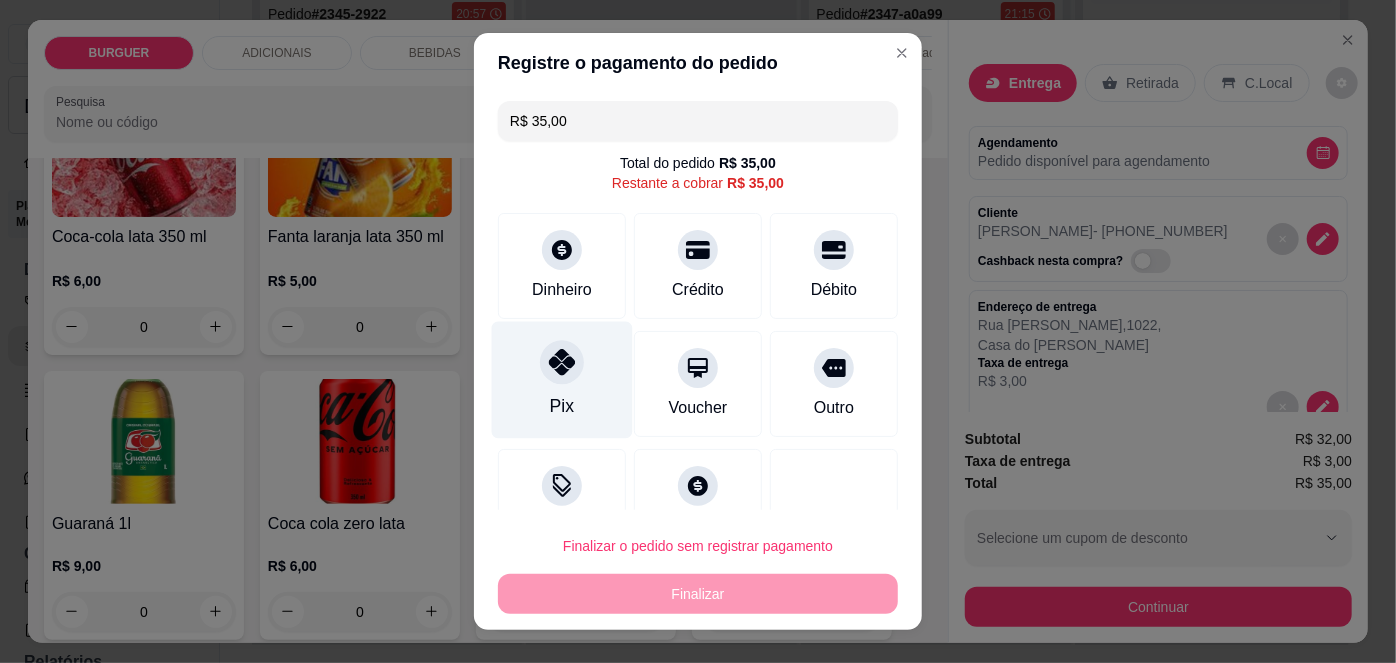 click on "Pix" at bounding box center (562, 406) 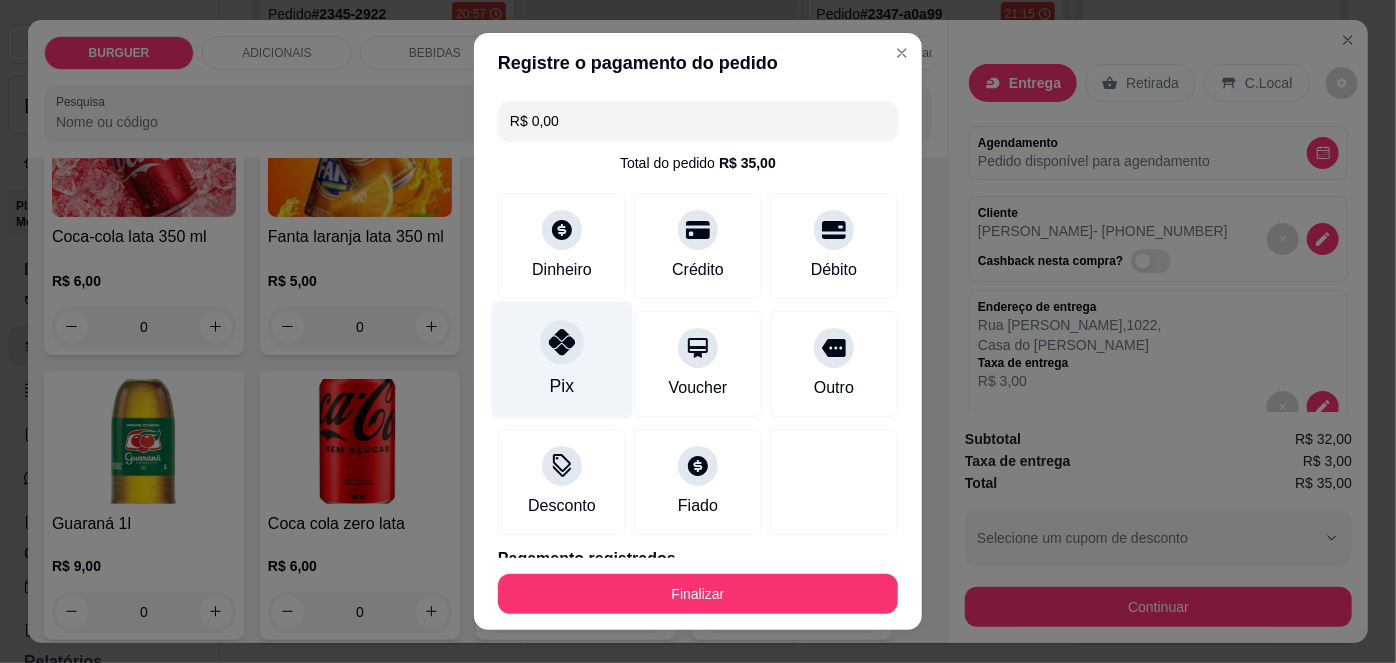 scroll, scrollTop: 88, scrollLeft: 0, axis: vertical 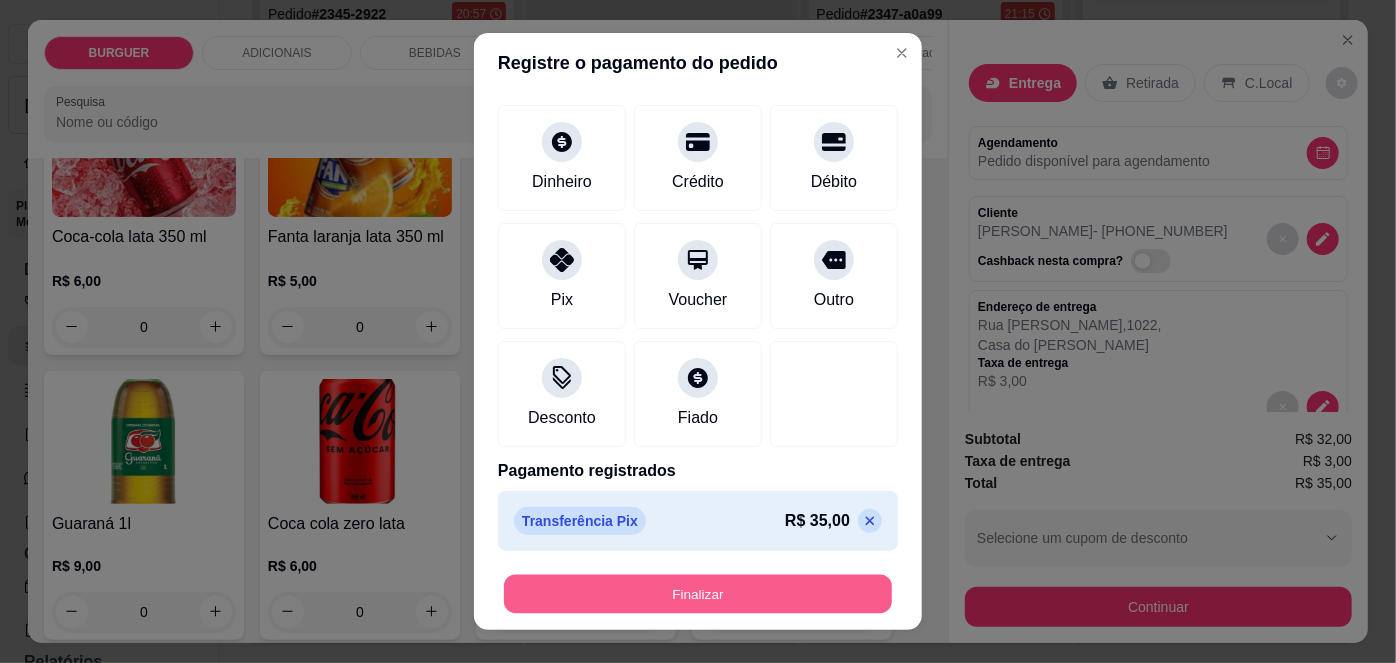 click on "Finalizar" at bounding box center (698, 593) 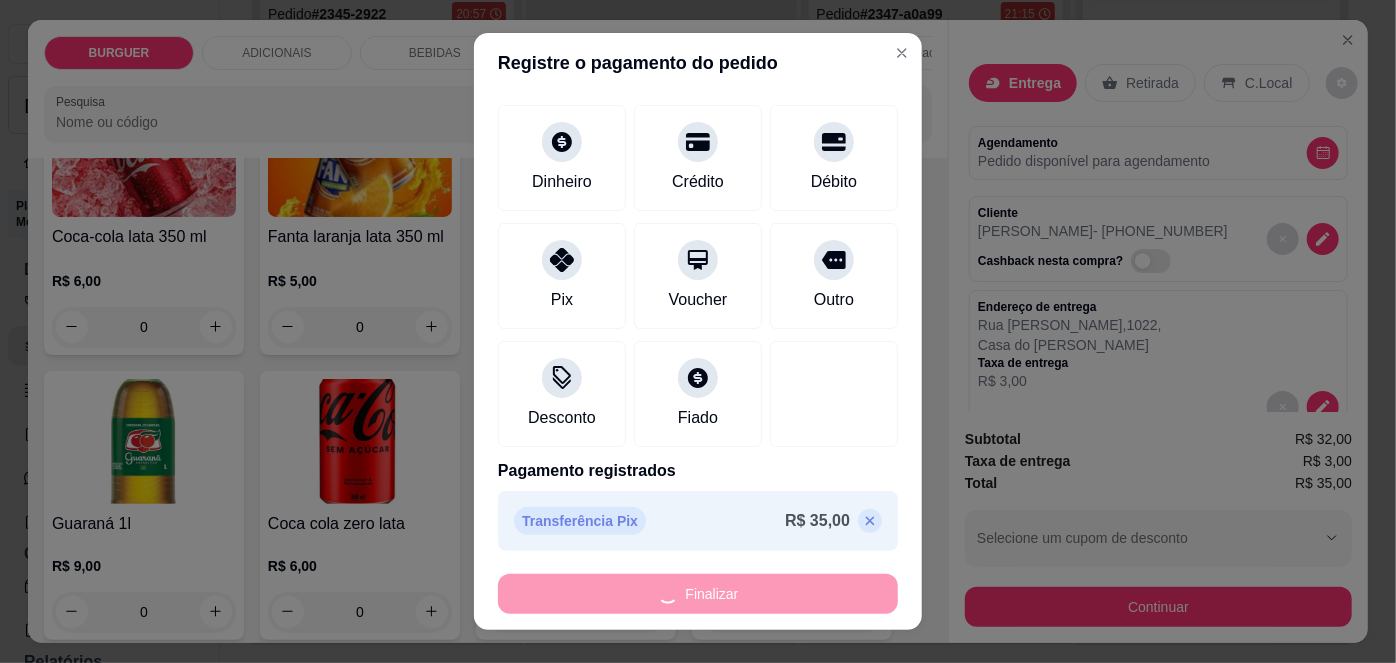 type on "0" 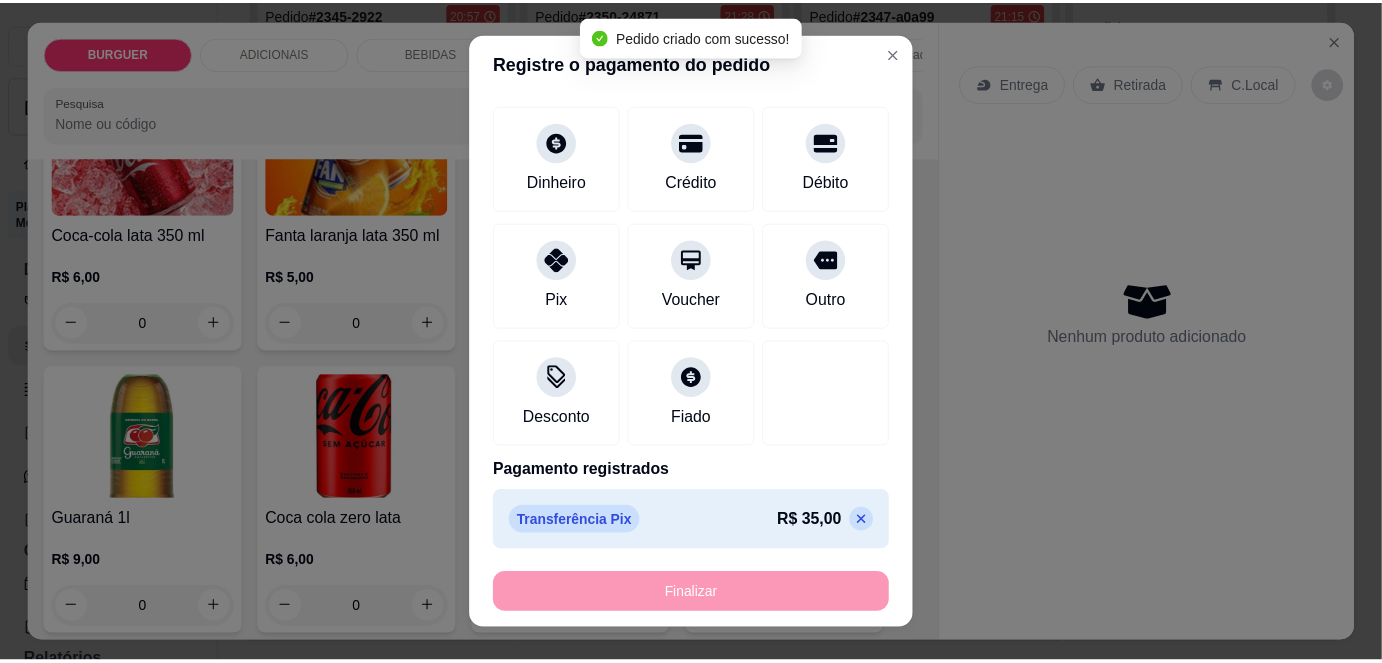 scroll, scrollTop: 1709, scrollLeft: 0, axis: vertical 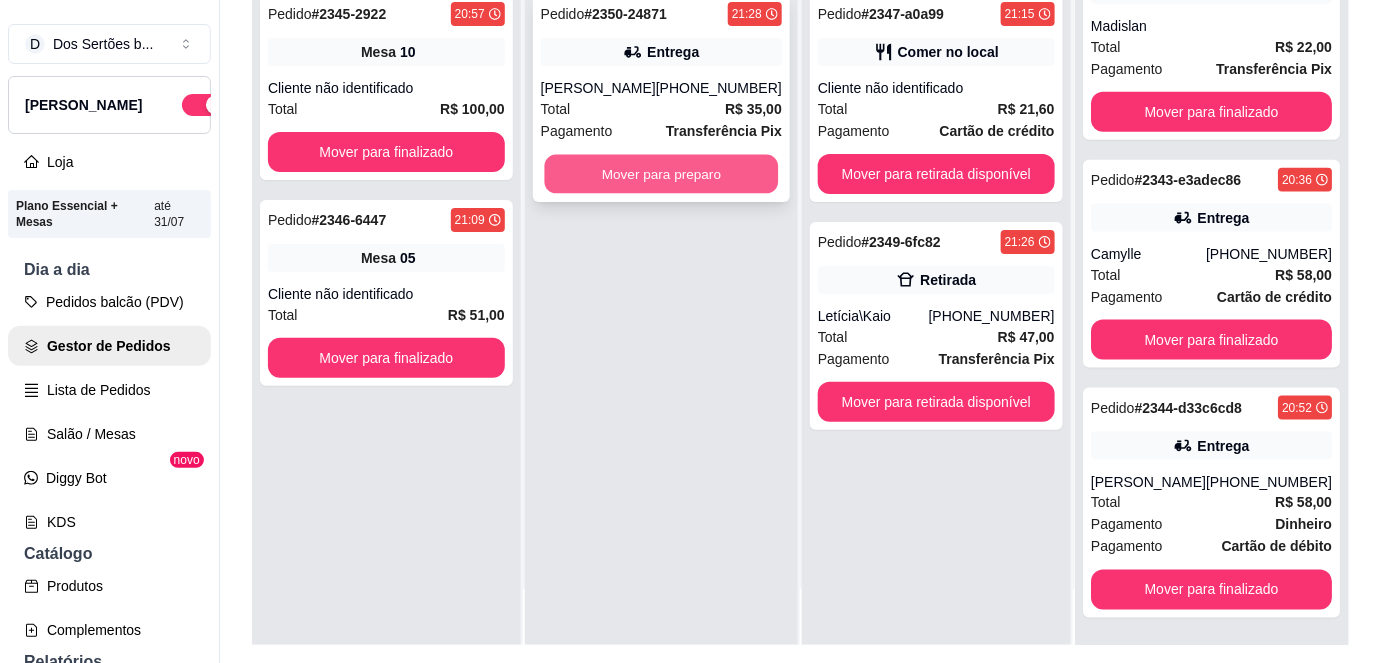 click on "Mover para preparo" at bounding box center [661, 174] 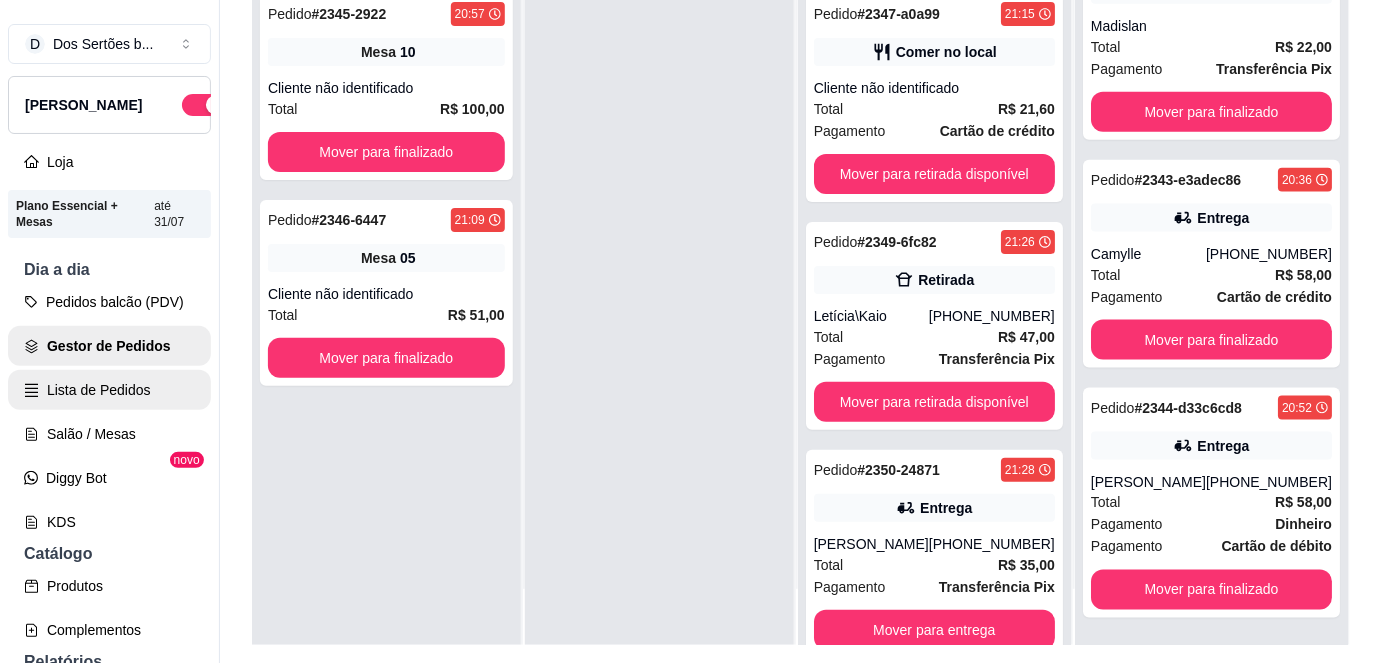 click on "Lista de Pedidos" at bounding box center [109, 390] 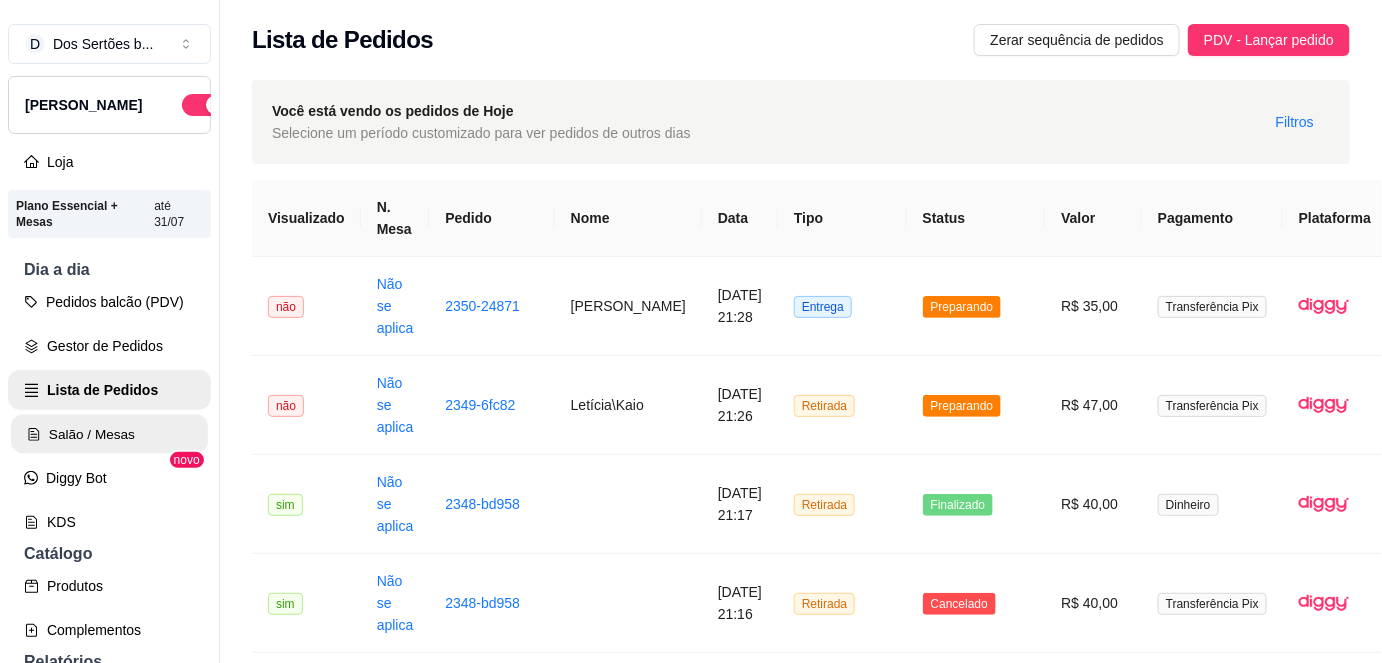 click on "Salão / Mesas" at bounding box center [109, 434] 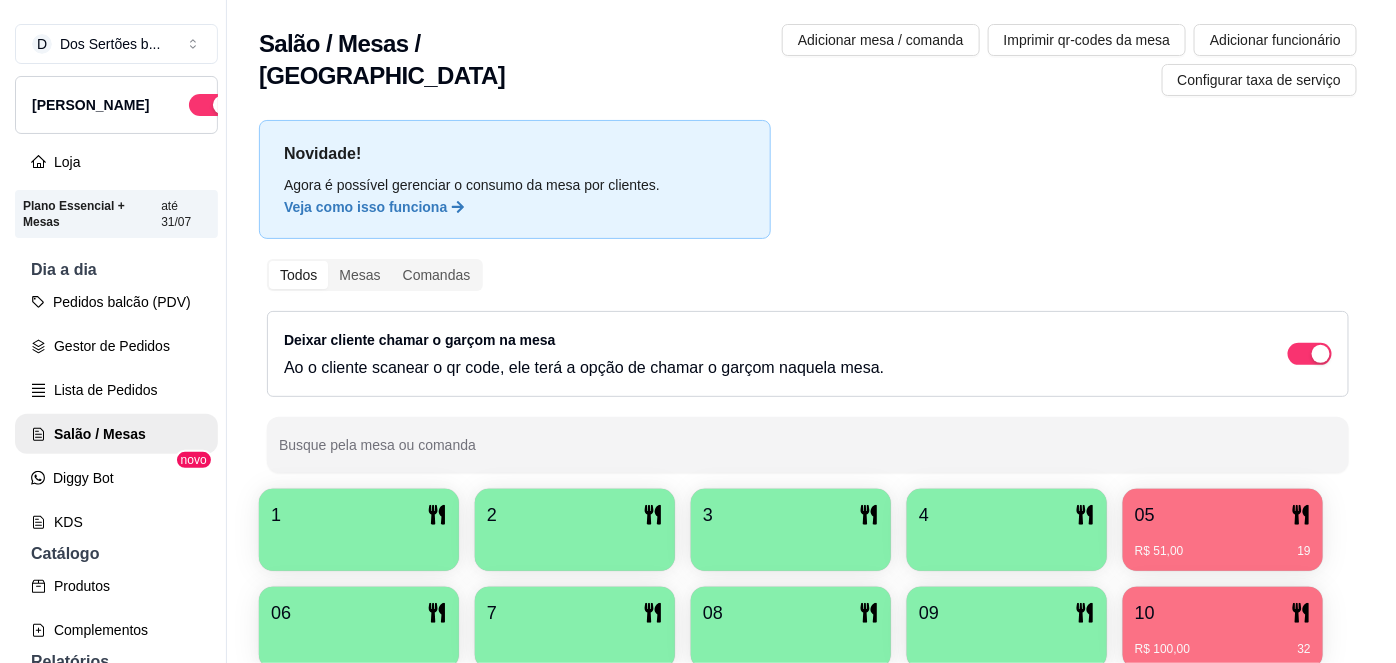 scroll, scrollTop: 156, scrollLeft: 0, axis: vertical 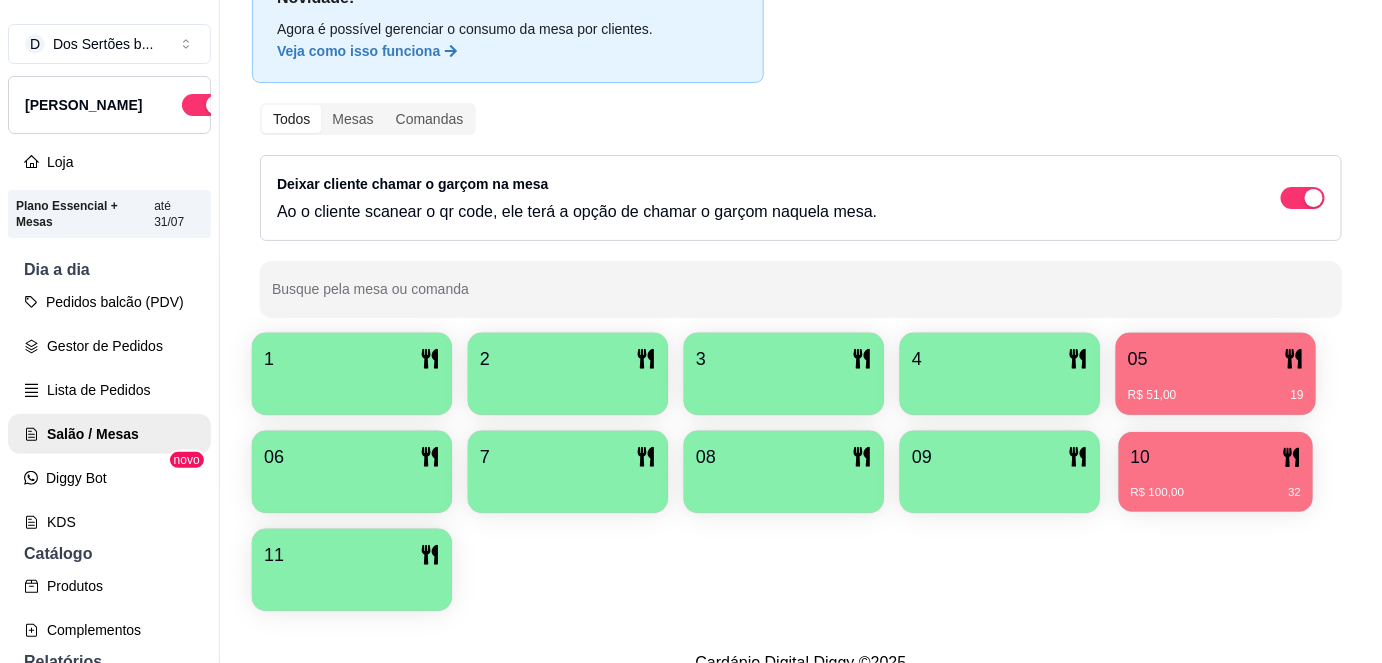 click on "10" at bounding box center (1216, 457) 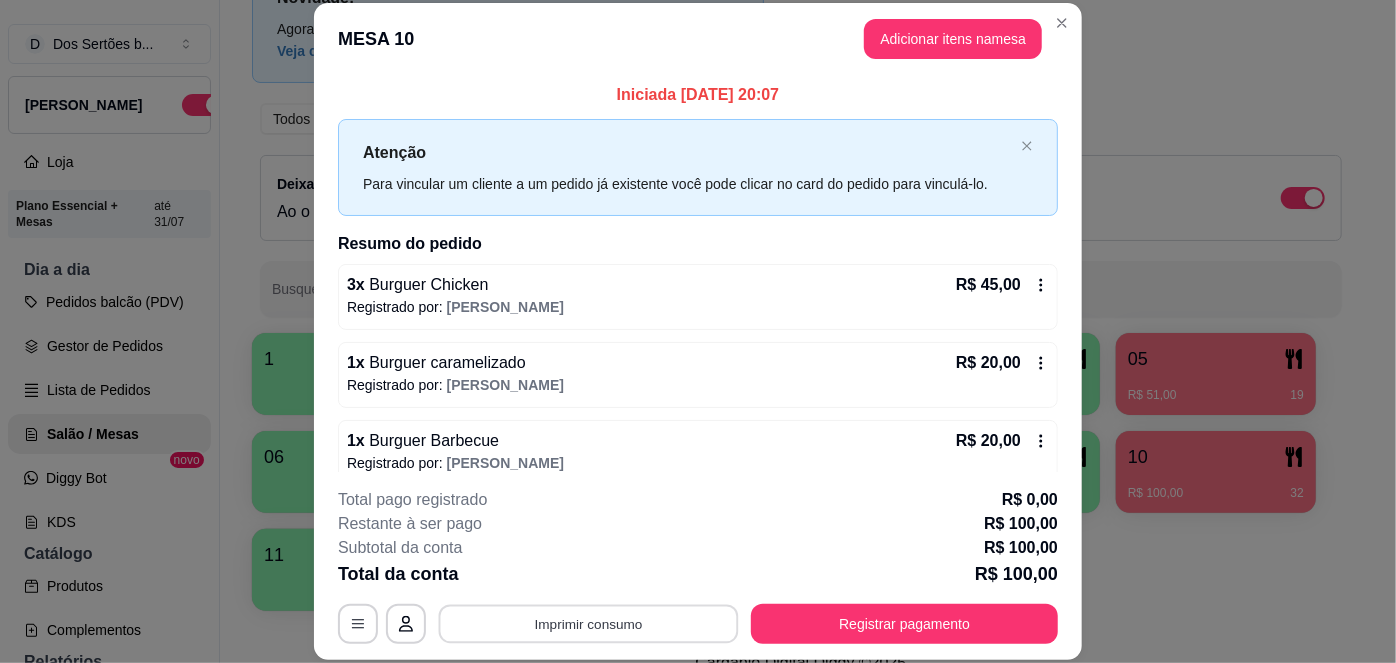 click on "Imprimir consumo" at bounding box center (589, 623) 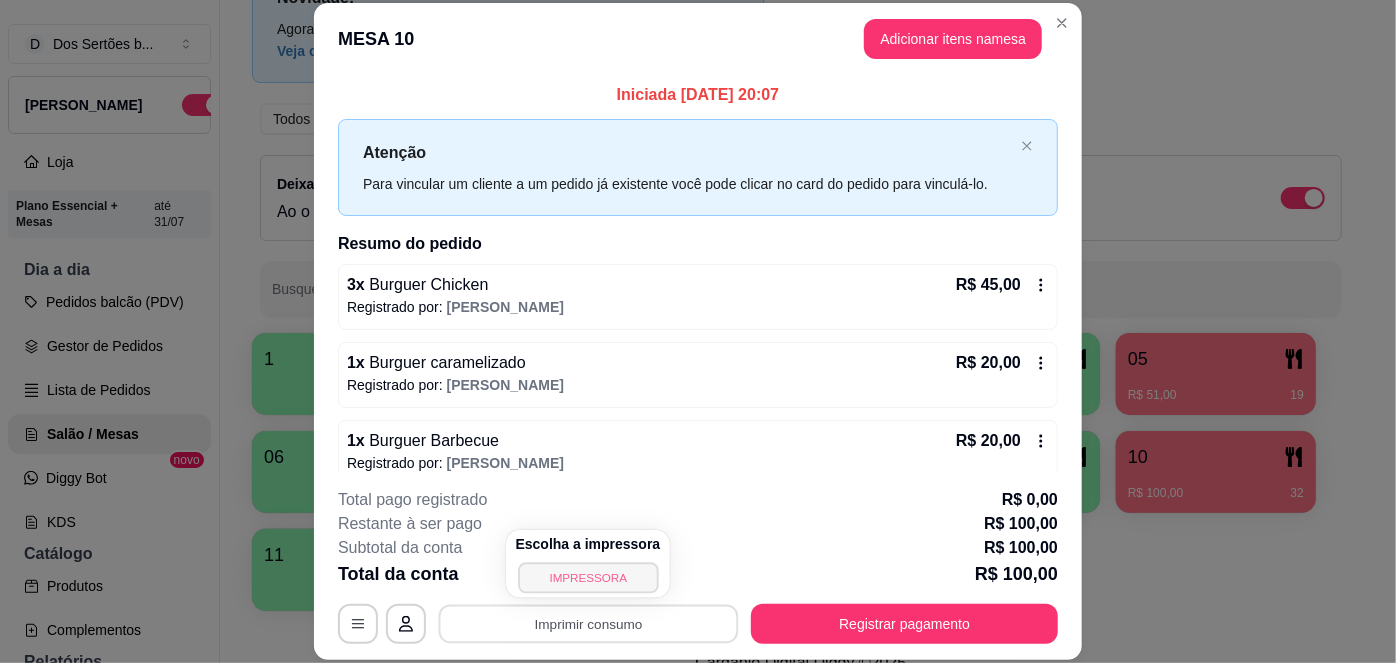 click on "IMPRESSORA" at bounding box center [588, 577] 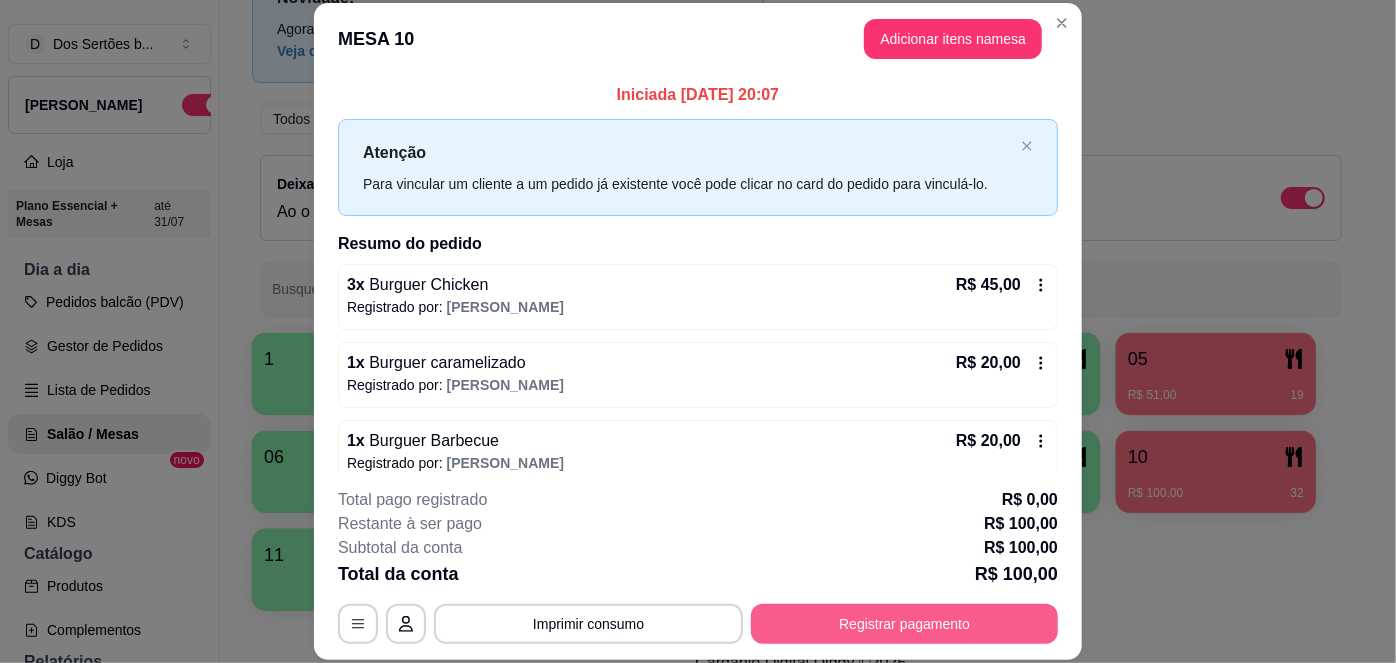 click on "Registrar pagamento" at bounding box center [904, 624] 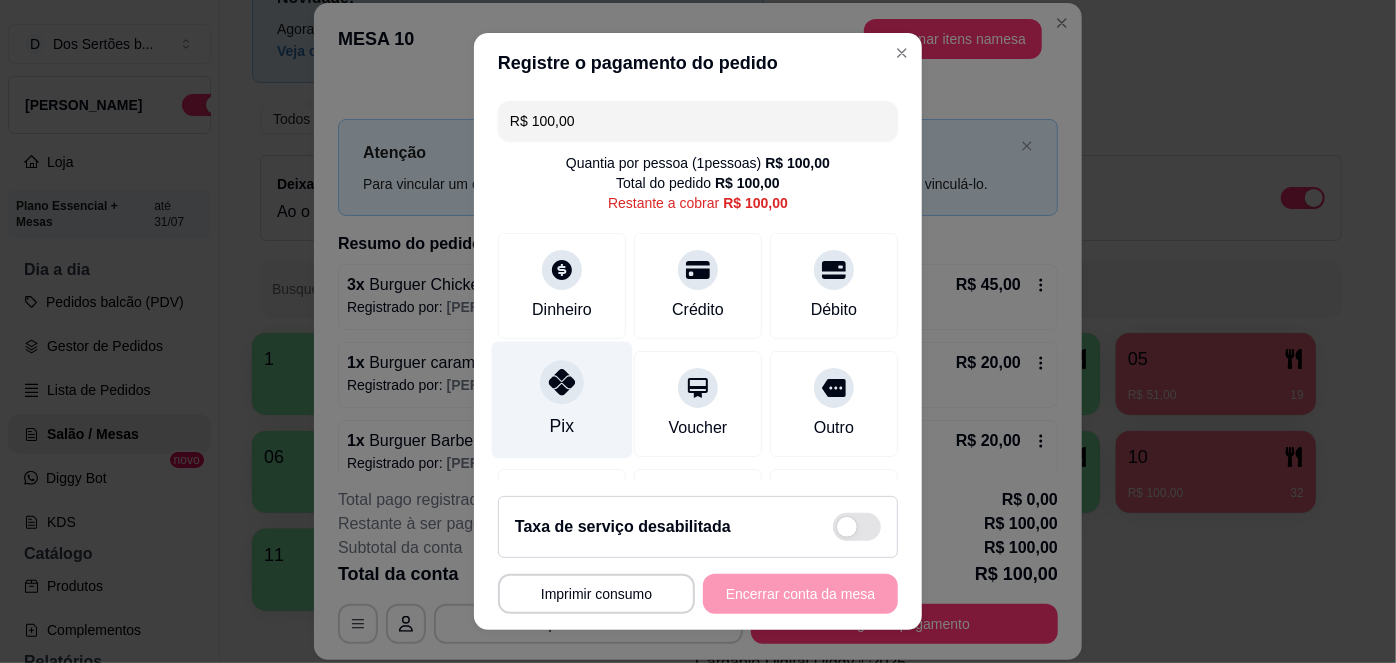click on "Pix" at bounding box center [562, 426] 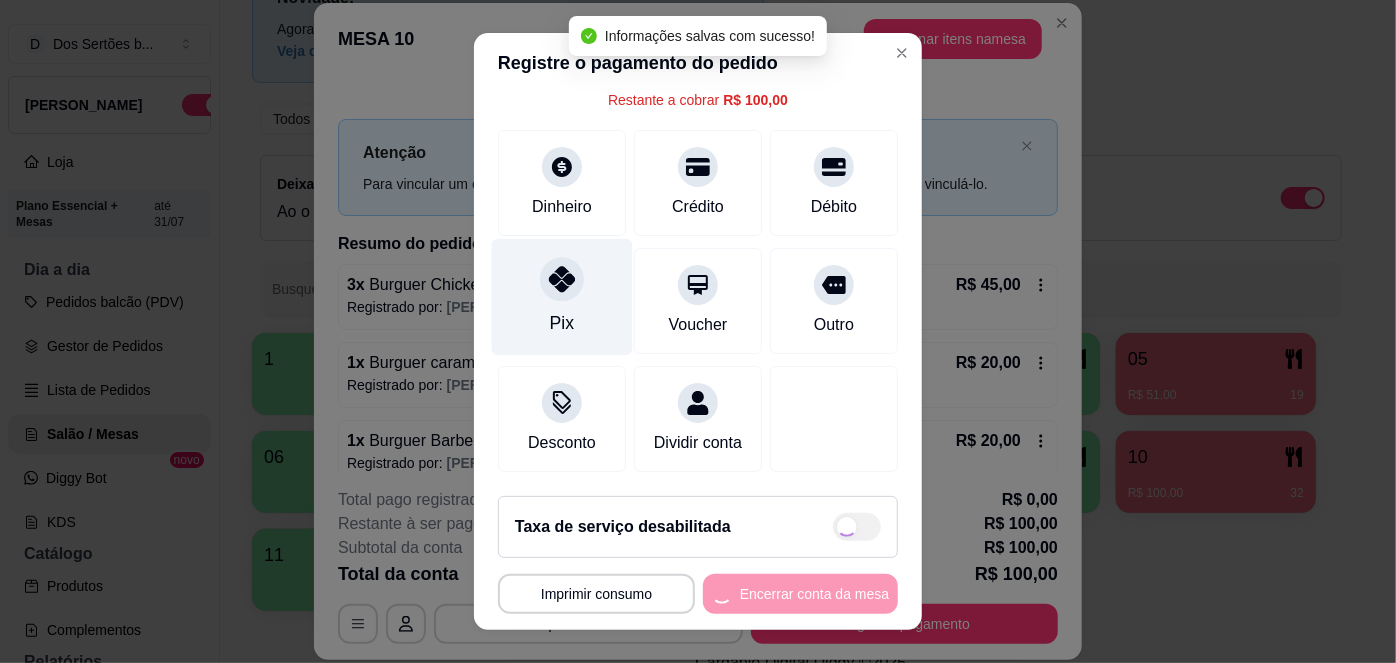 type on "R$ 0,00" 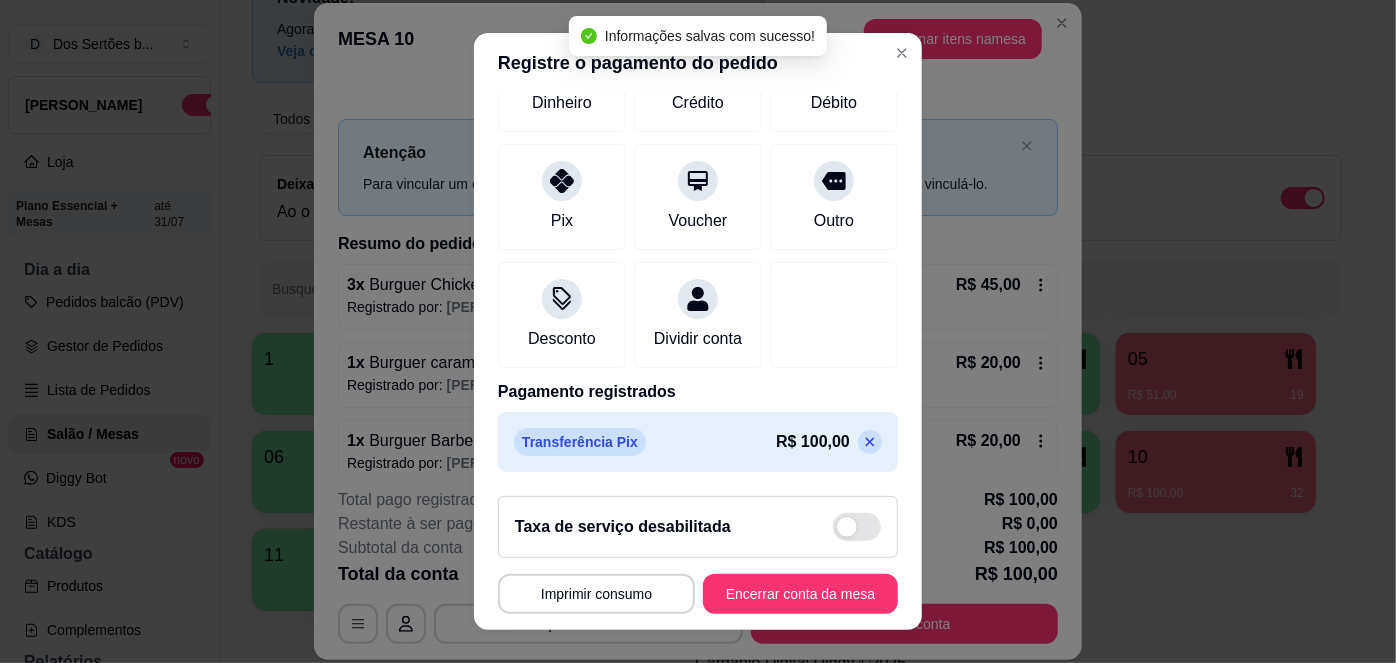 scroll, scrollTop: 202, scrollLeft: 0, axis: vertical 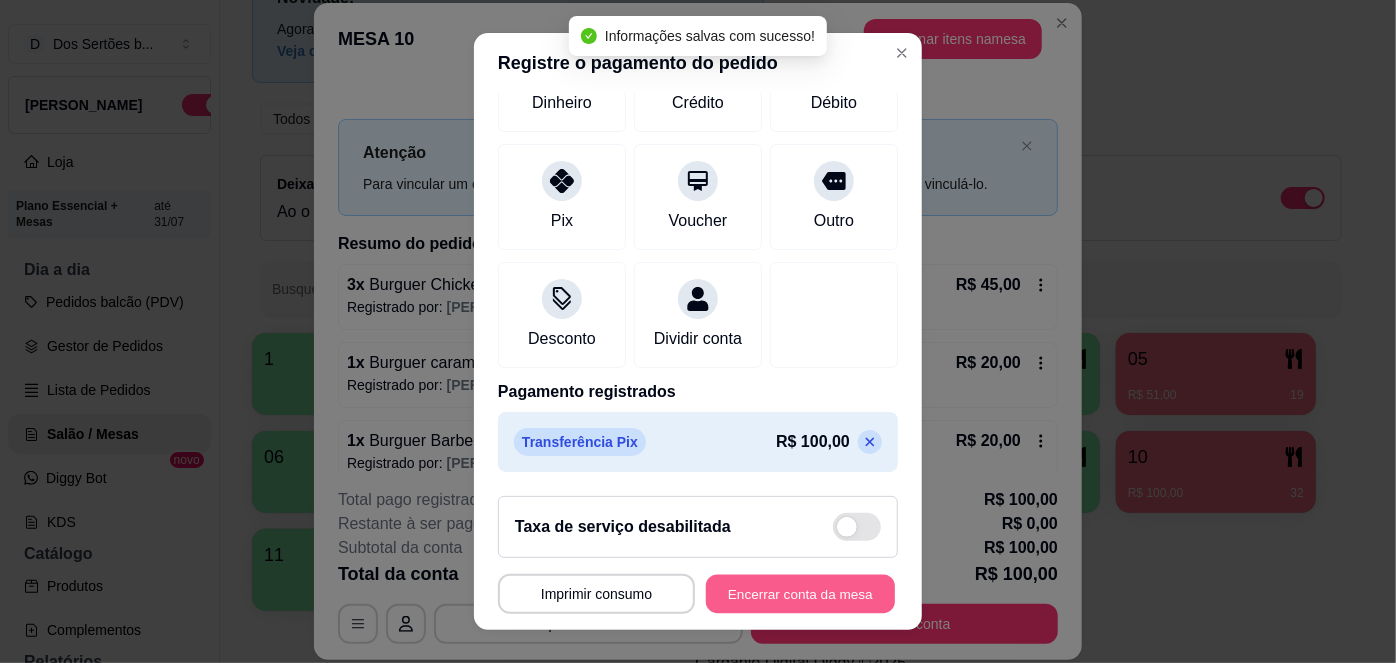 click on "Encerrar conta da mesa" at bounding box center [800, 593] 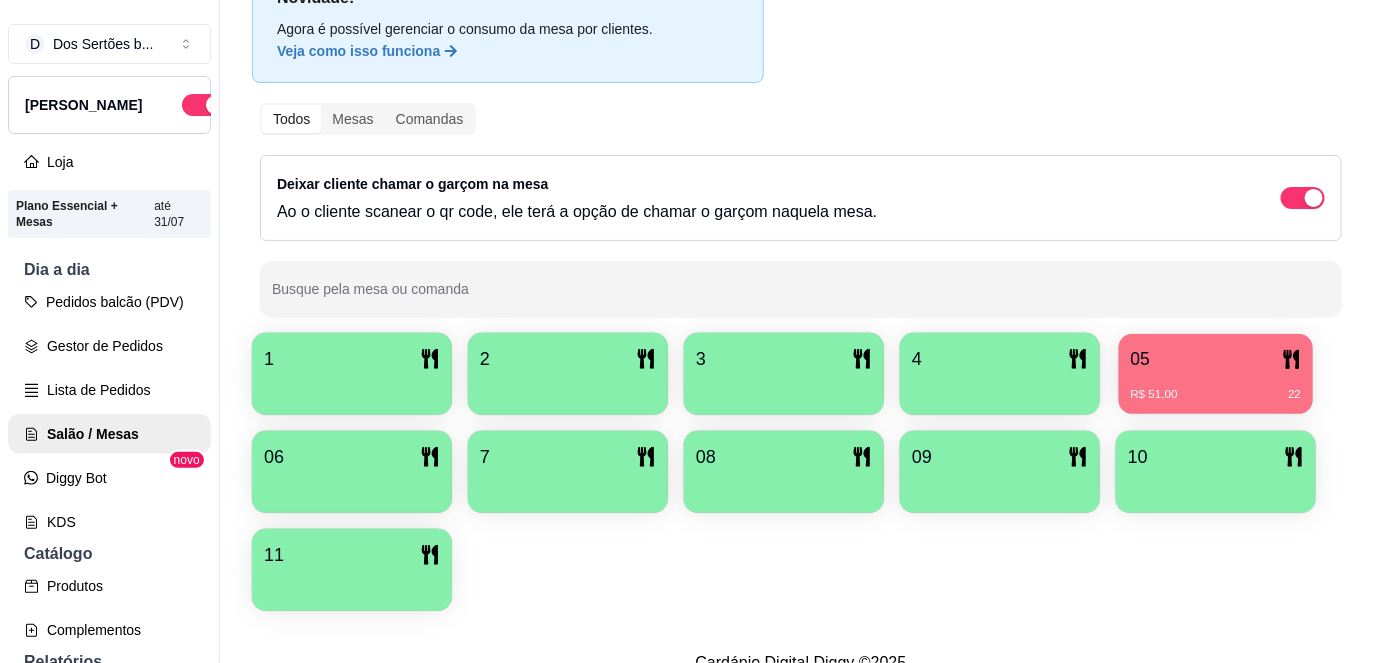 click on "05" at bounding box center [1216, 359] 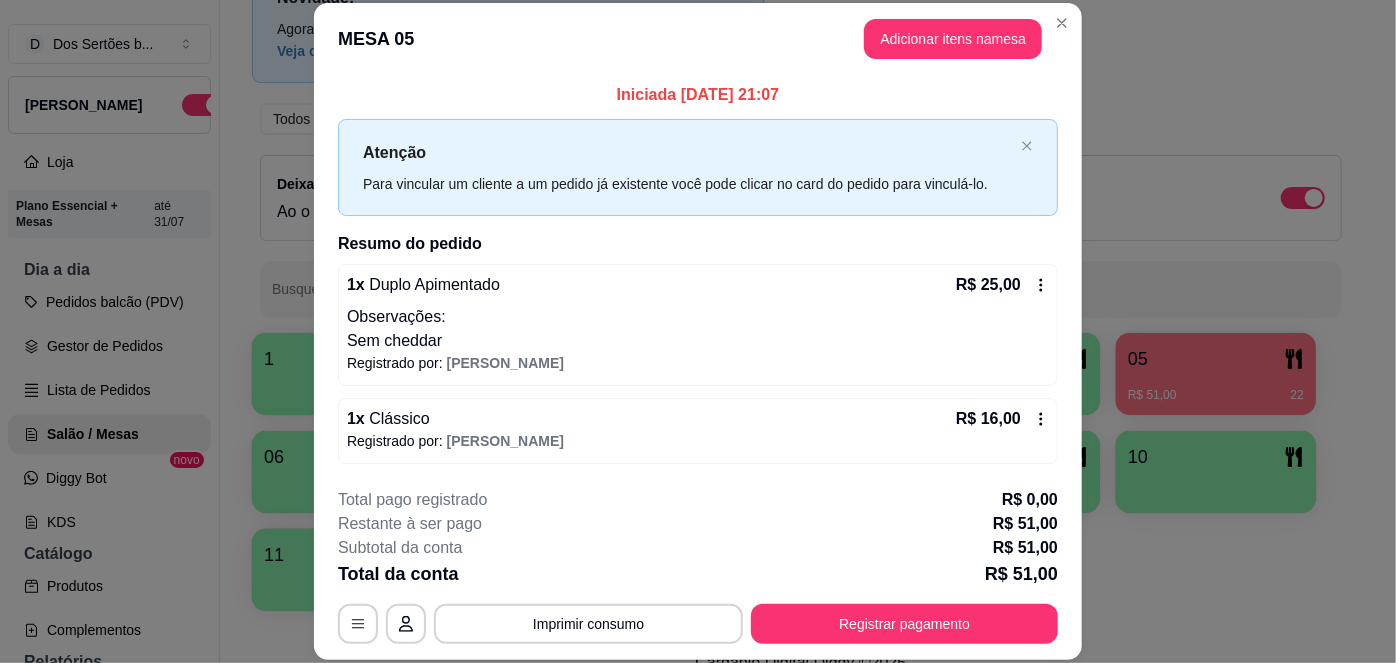 scroll, scrollTop: 132, scrollLeft: 0, axis: vertical 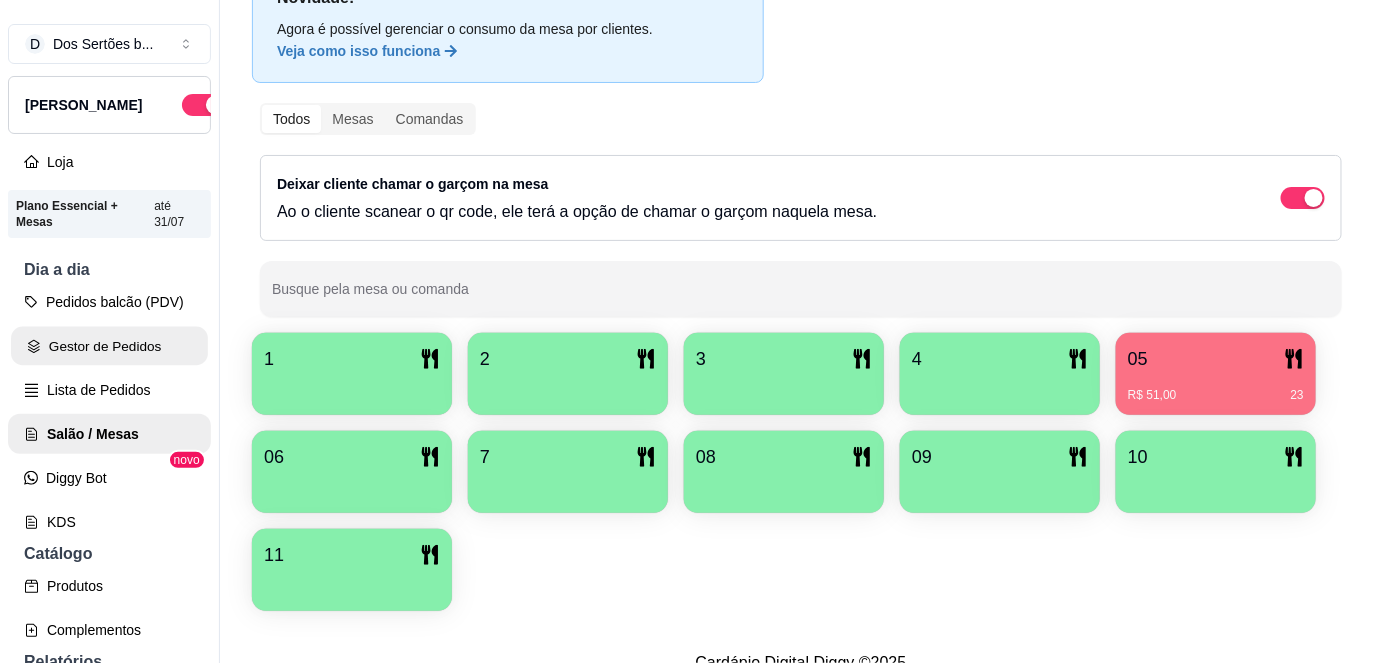 click on "Gestor de Pedidos" at bounding box center (109, 346) 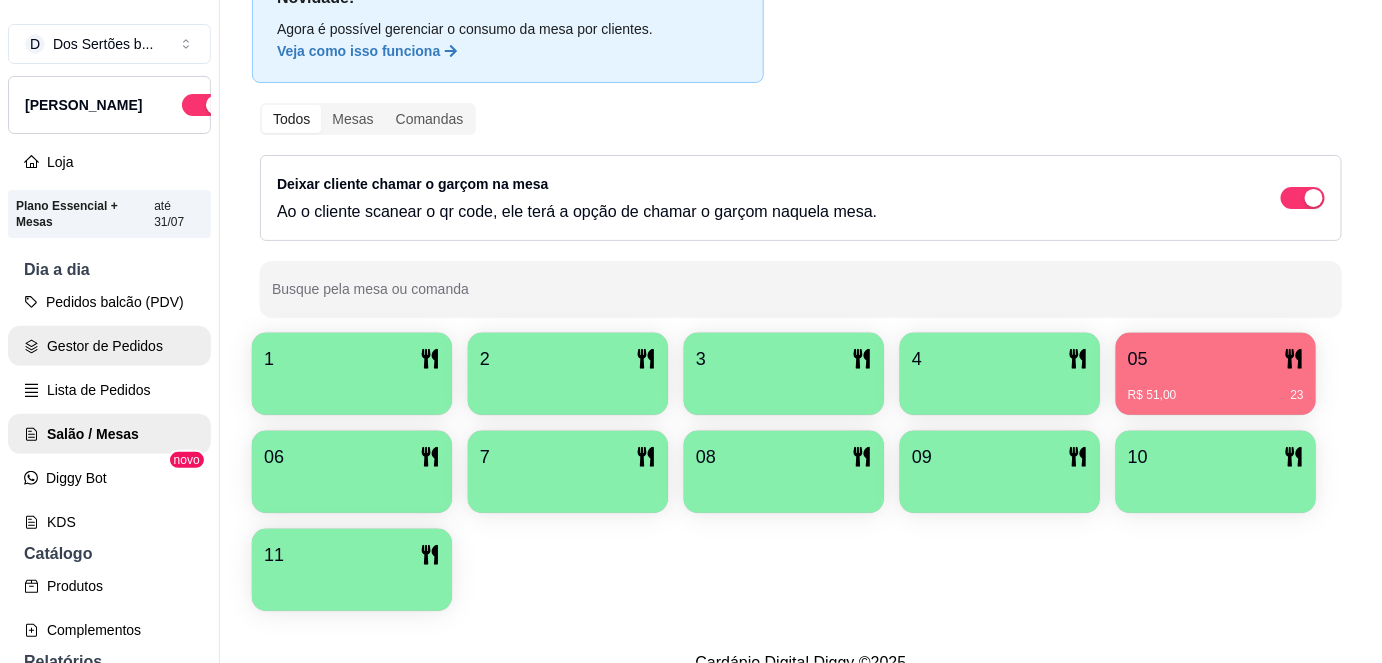 scroll, scrollTop: 0, scrollLeft: 0, axis: both 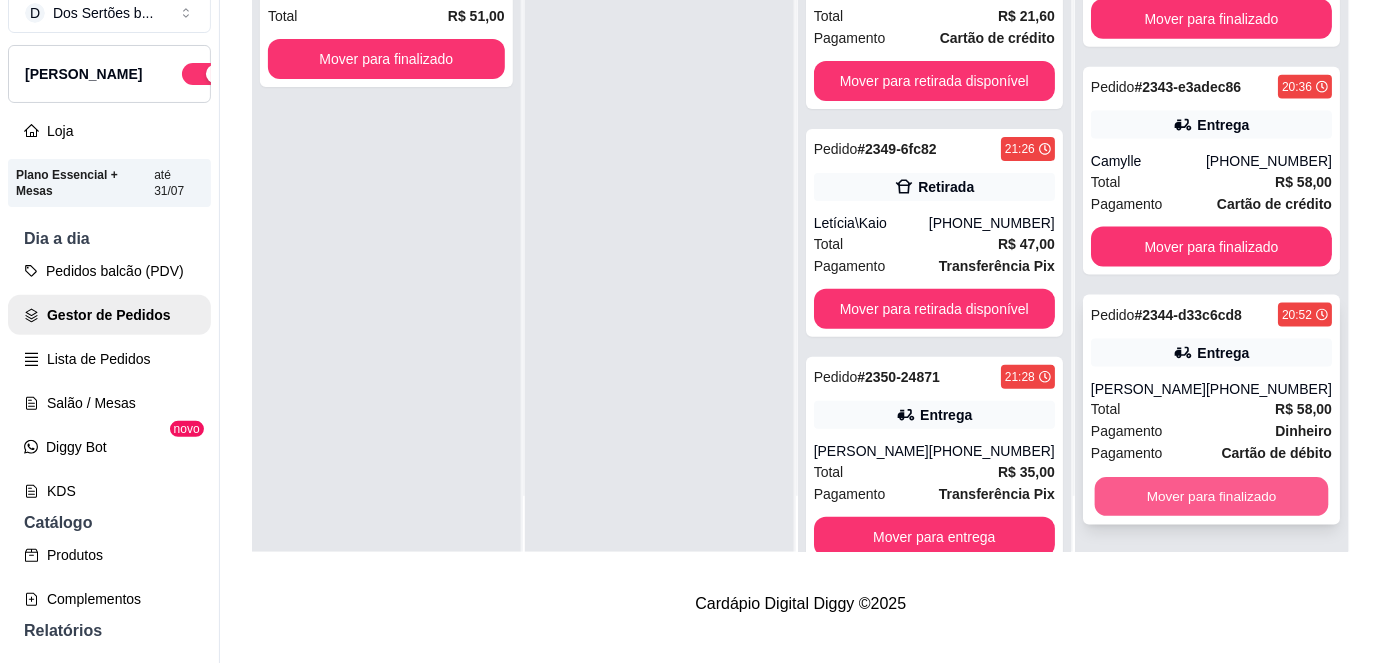 click on "Mover para finalizado" at bounding box center (1211, 497) 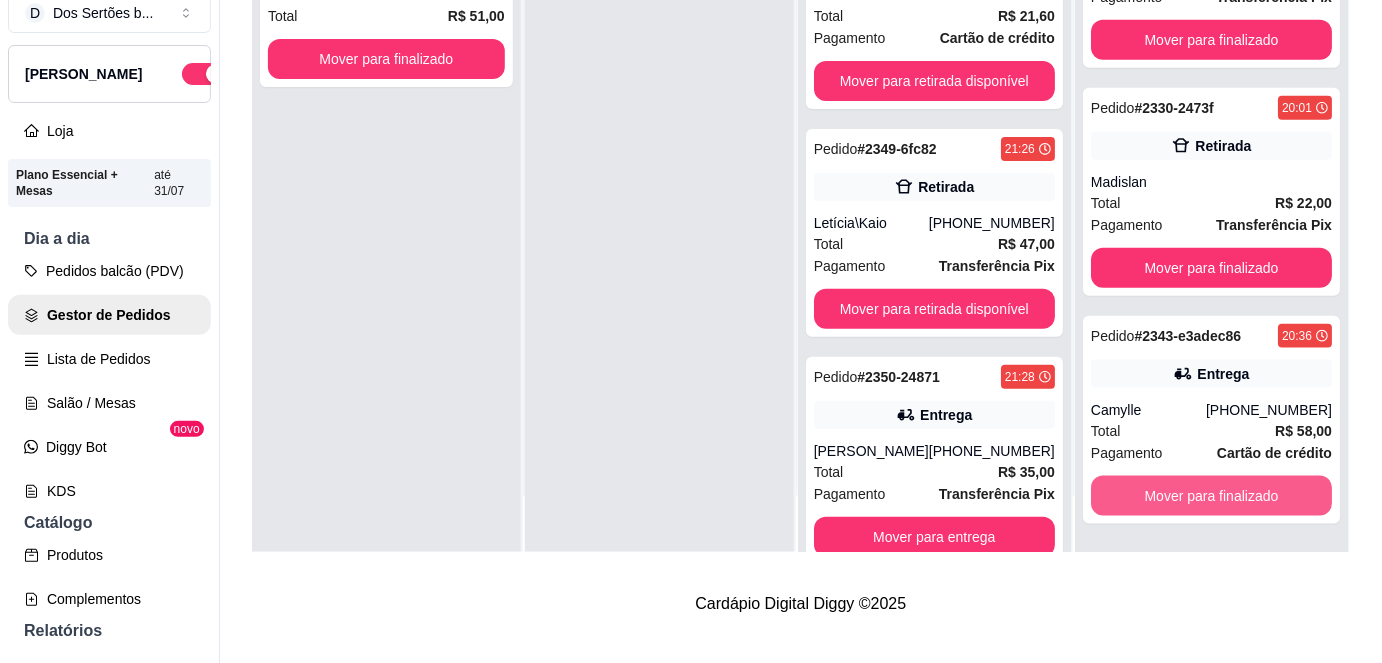 scroll, scrollTop: 496, scrollLeft: 0, axis: vertical 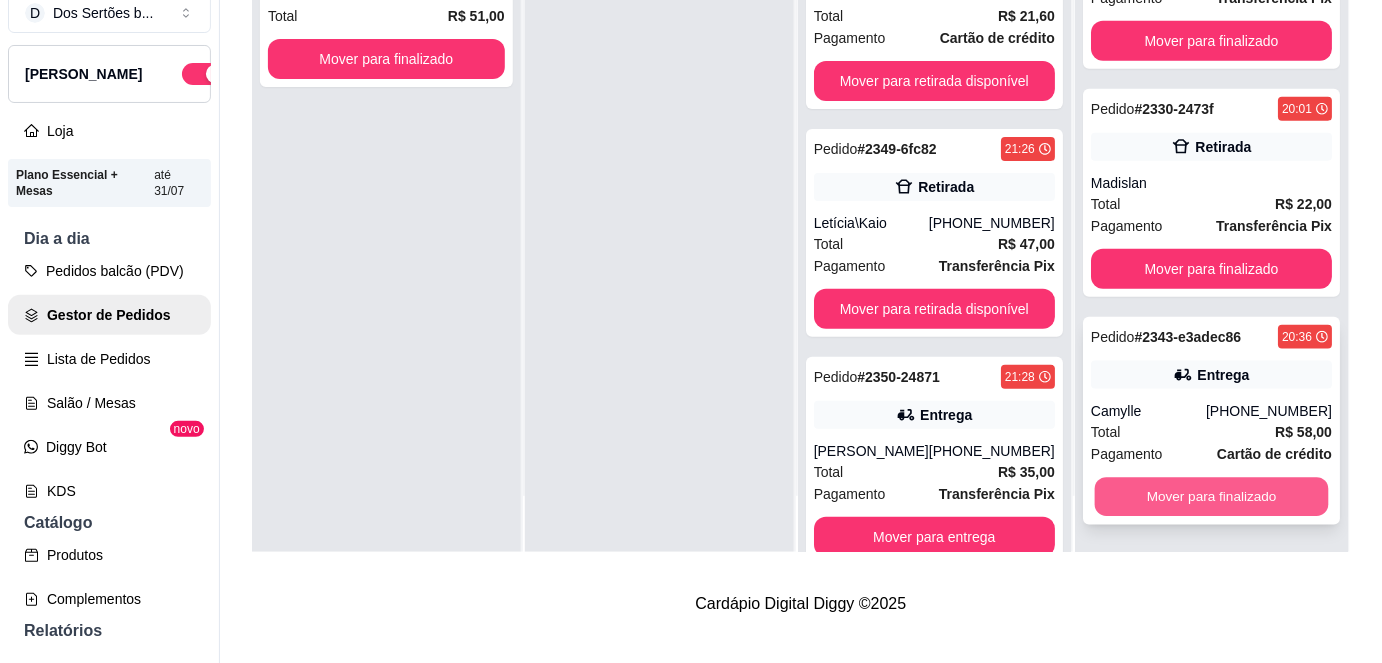 click on "Mover para finalizado" at bounding box center (1211, 497) 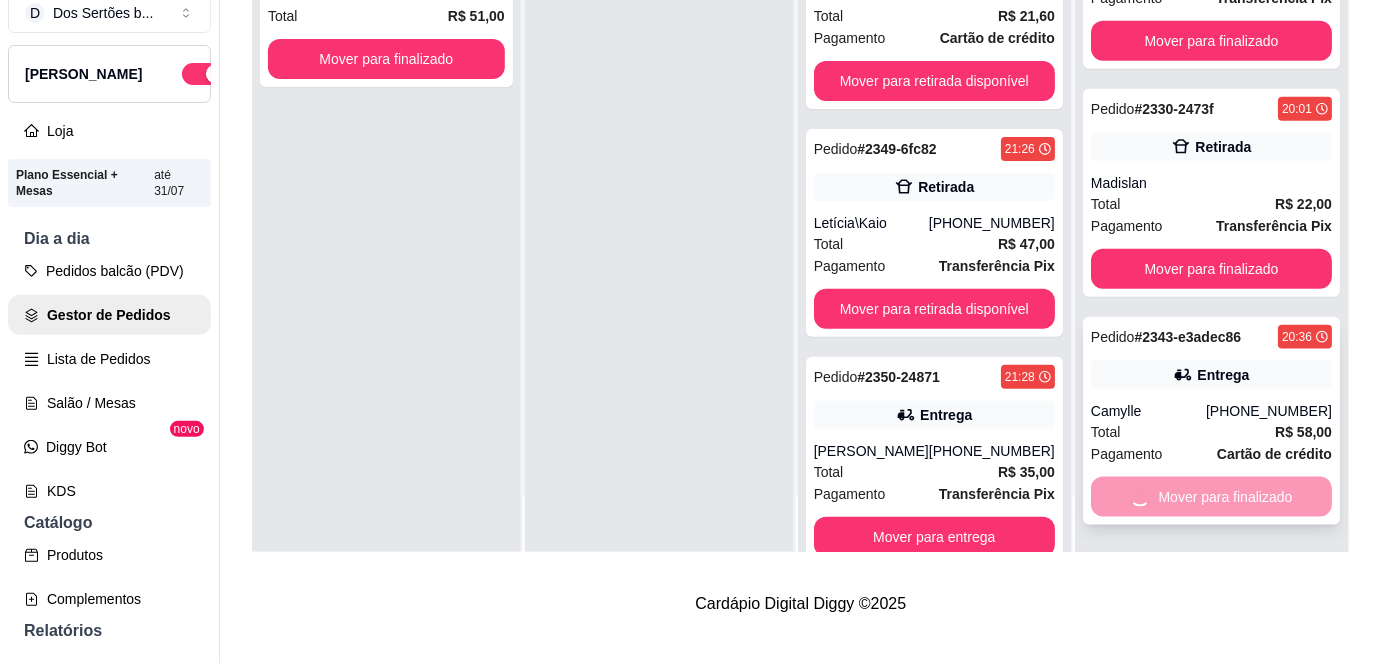 scroll, scrollTop: 269, scrollLeft: 0, axis: vertical 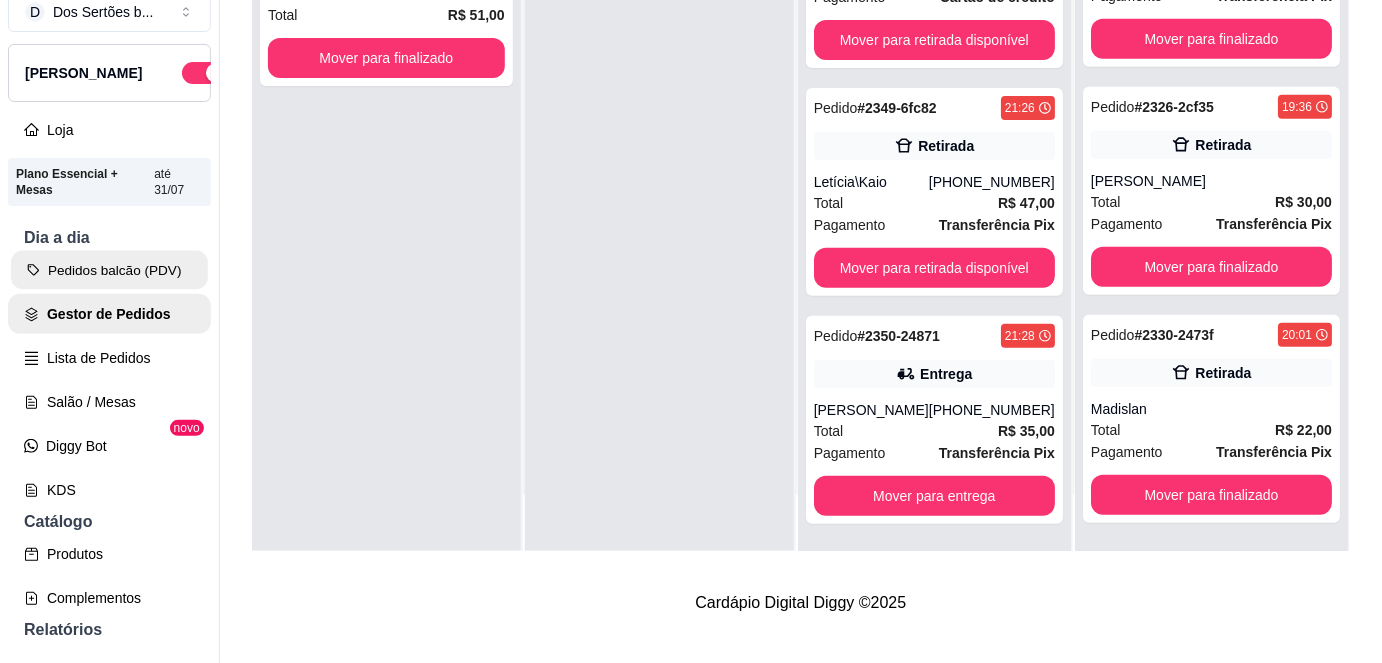click on "Pedidos balcão (PDV)" at bounding box center (109, 270) 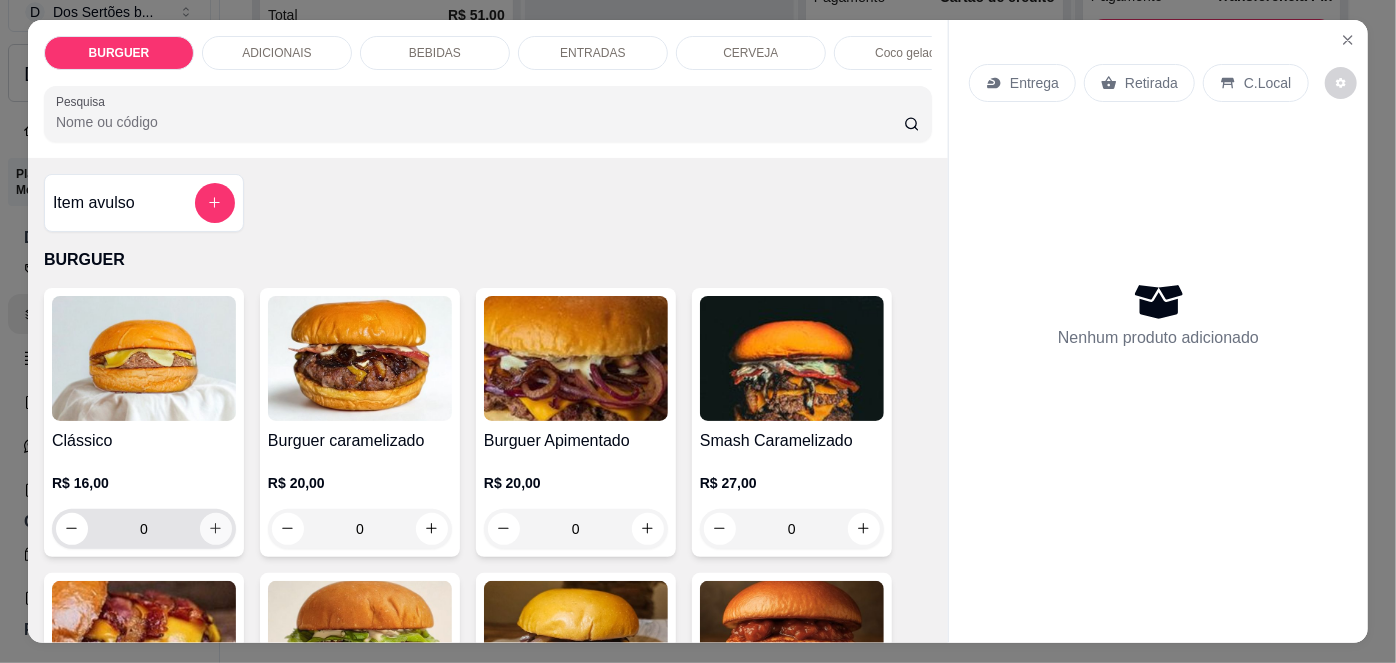 click 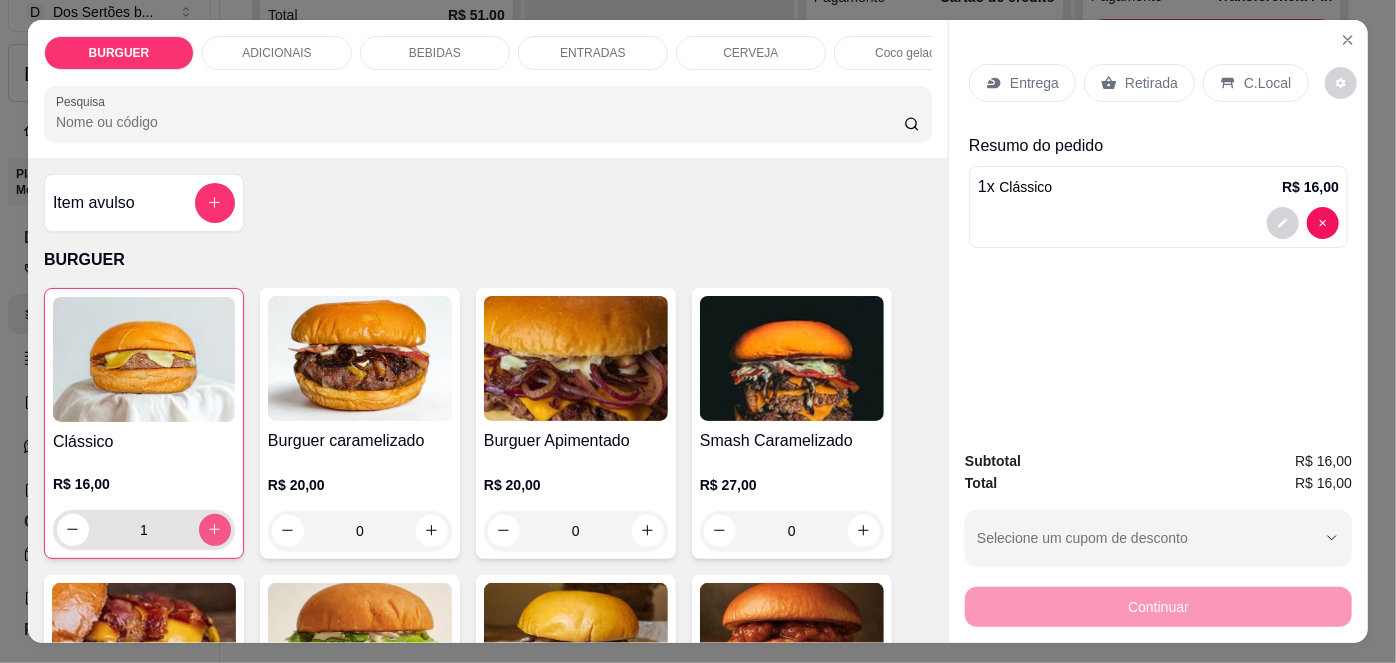 type on "1" 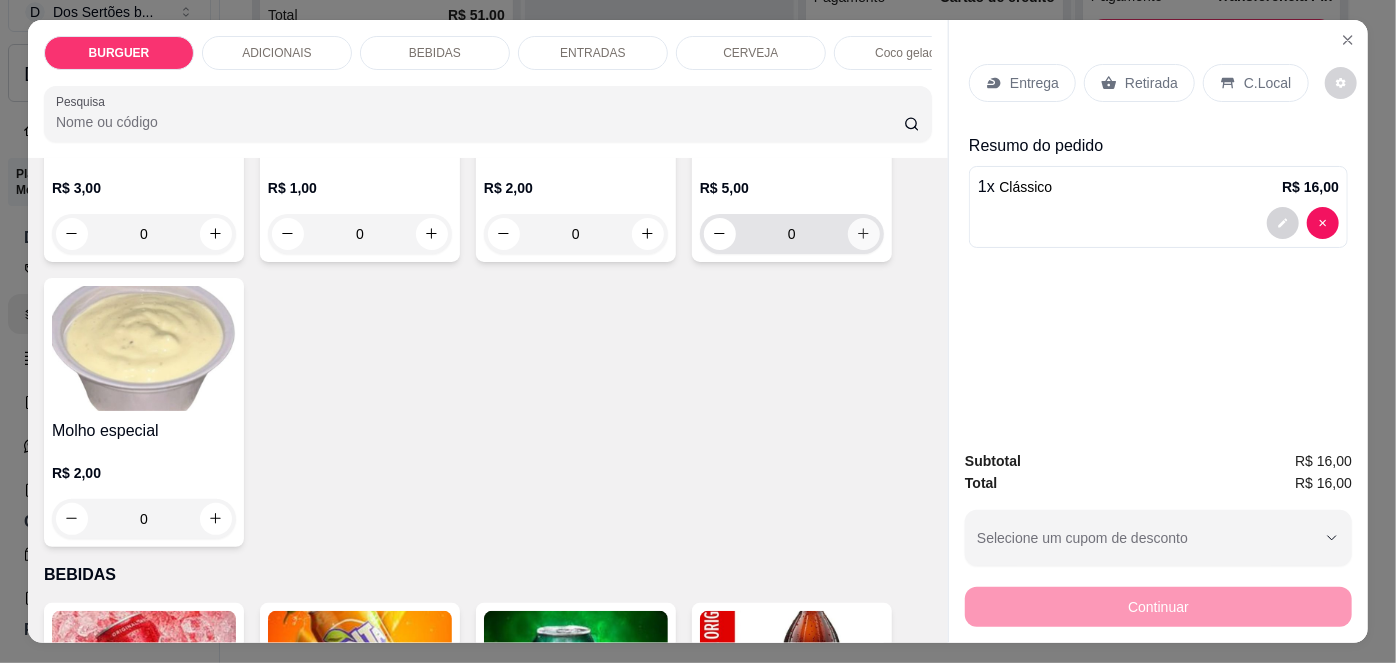 click 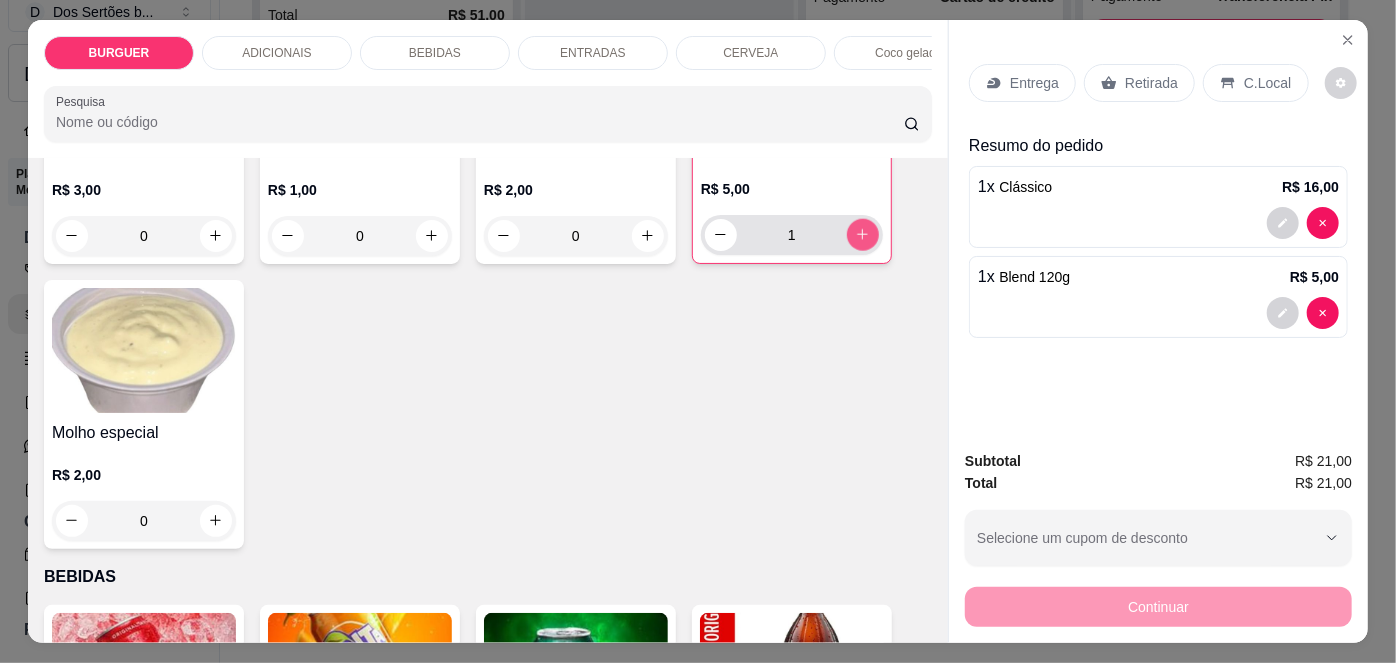 scroll, scrollTop: 1193, scrollLeft: 0, axis: vertical 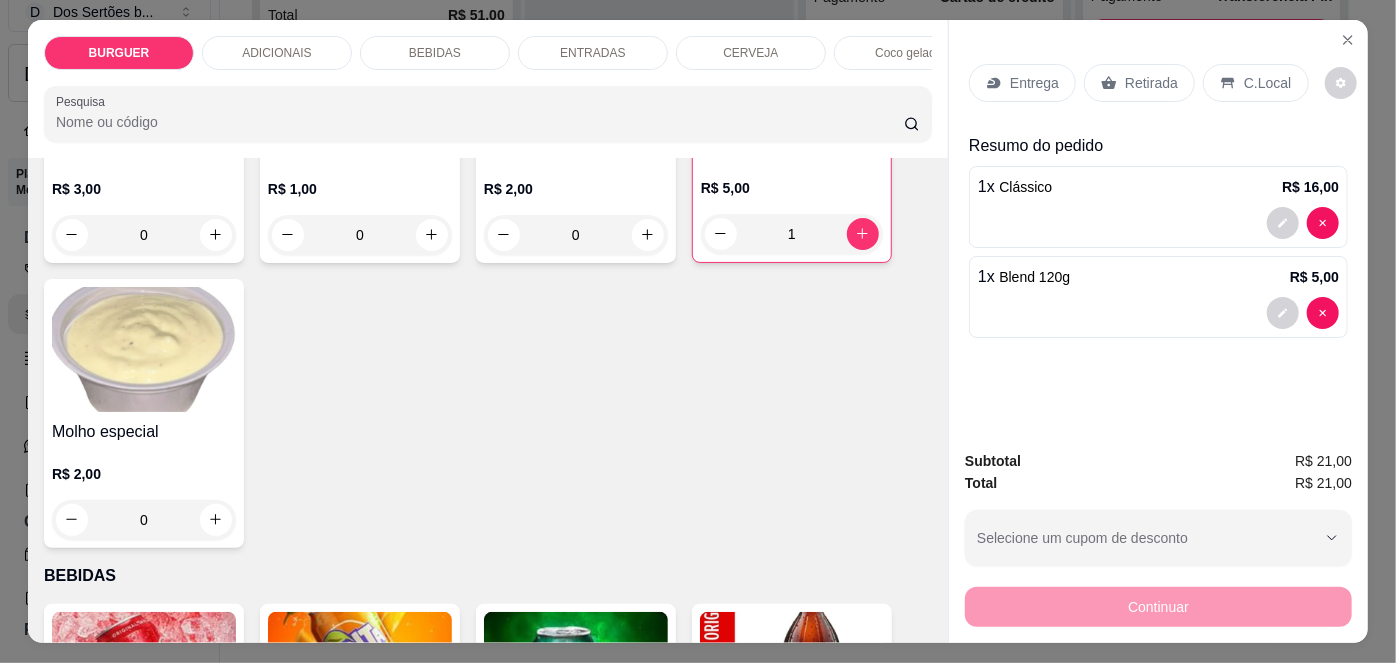 click on "Retirada" at bounding box center (1151, 83) 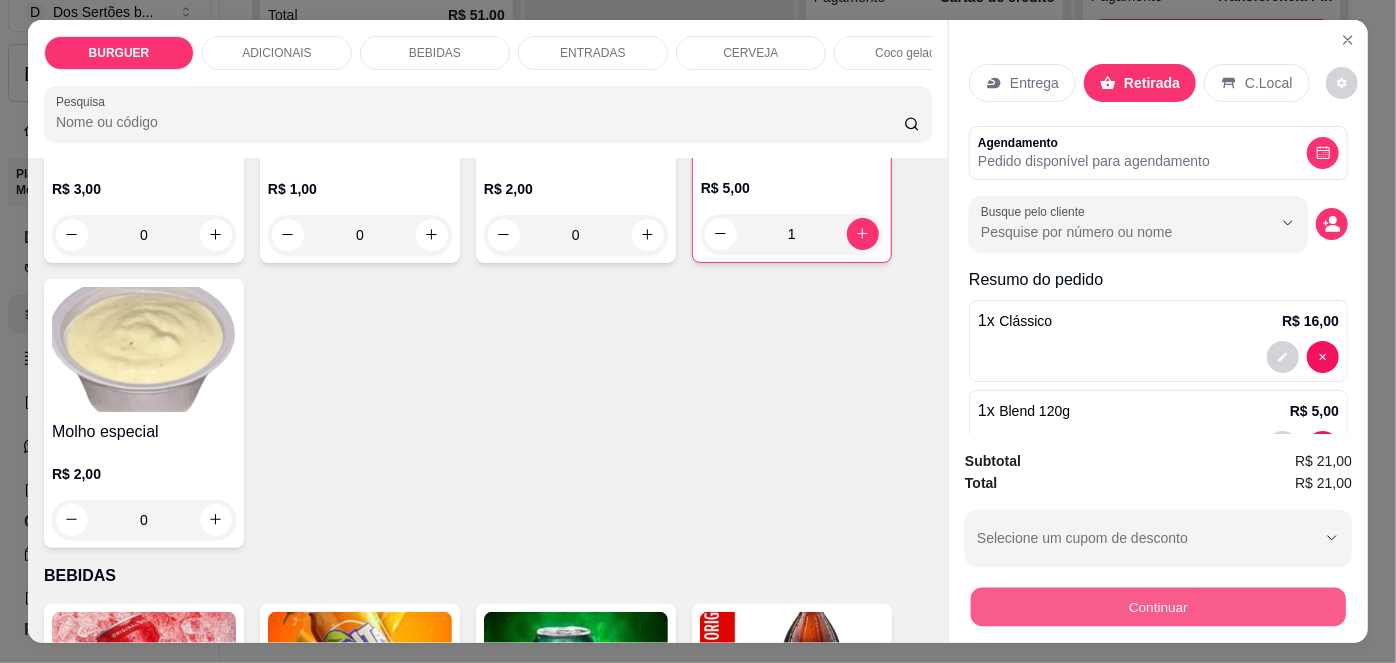 click on "Continuar" at bounding box center (1158, 607) 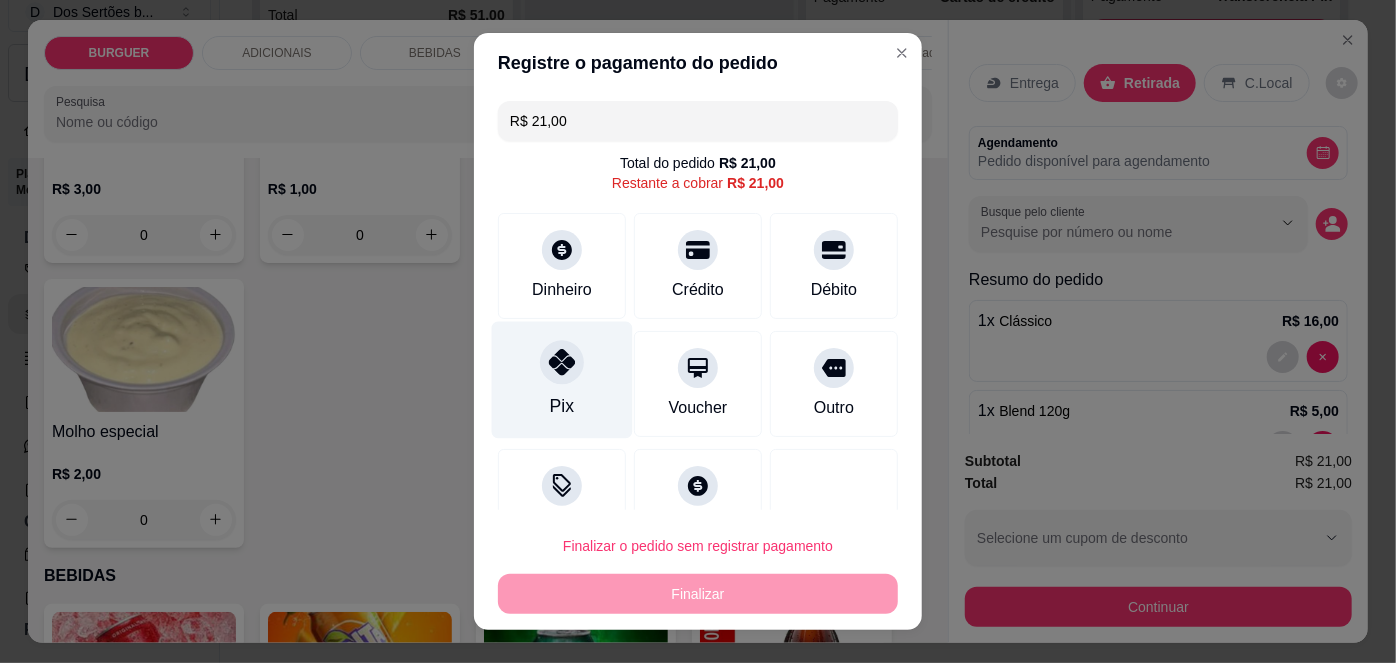 click on "Pix" at bounding box center (562, 380) 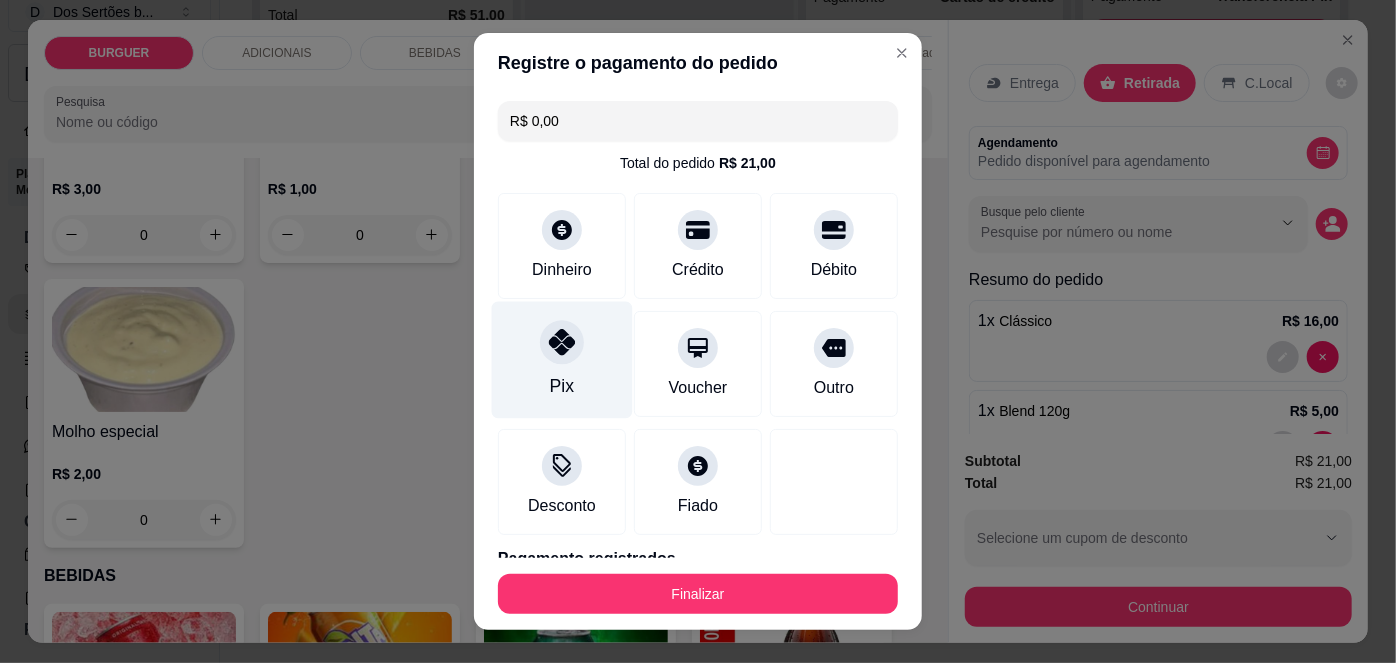 scroll, scrollTop: 88, scrollLeft: 0, axis: vertical 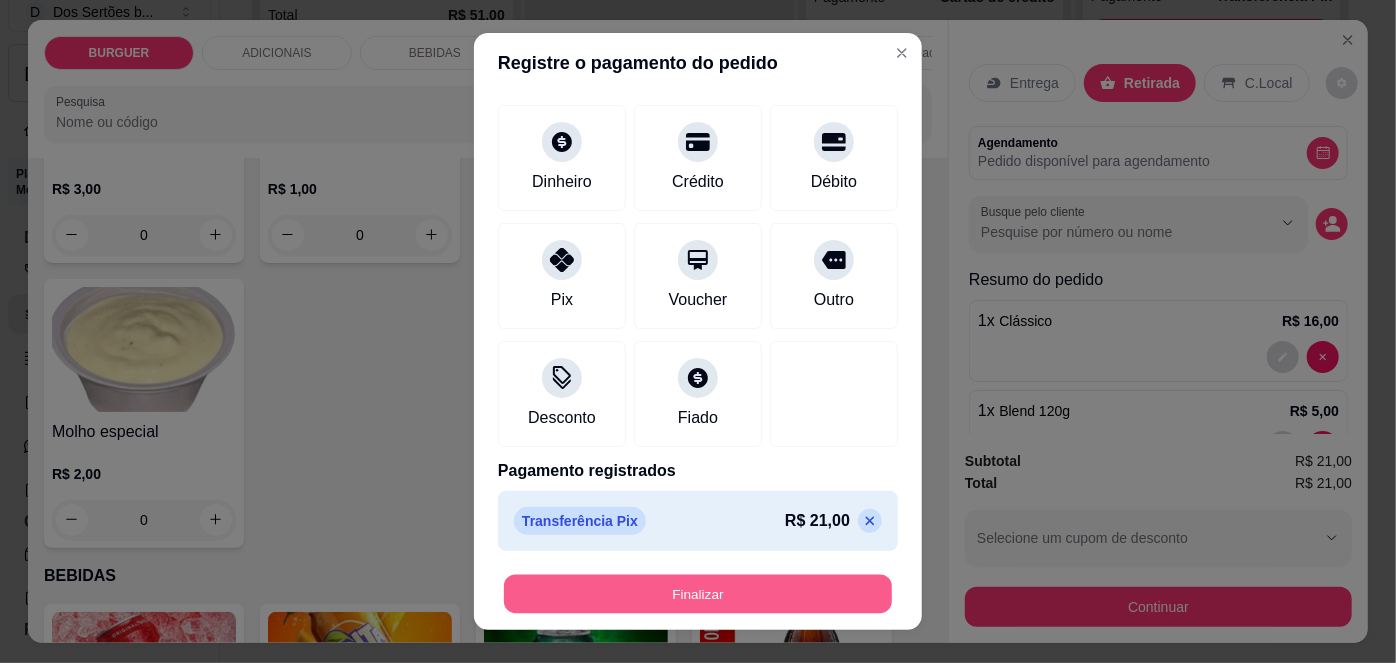 click on "Finalizar" at bounding box center (698, 593) 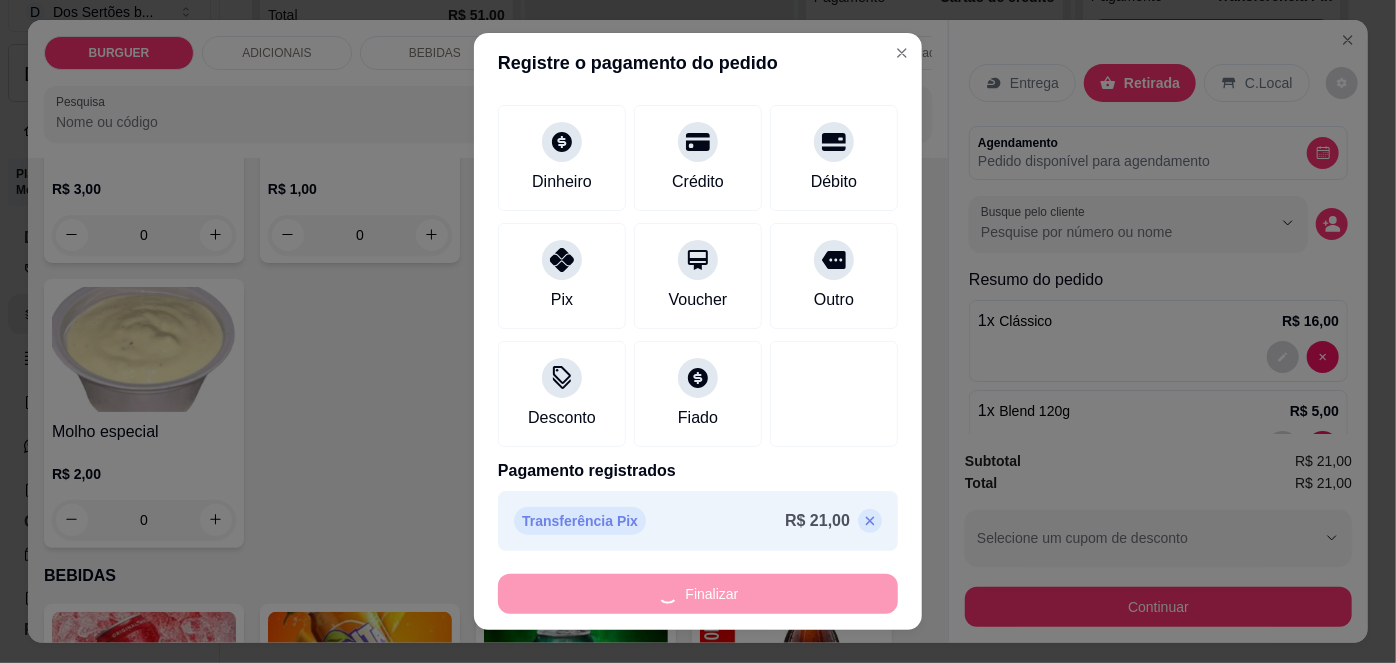 type on "0" 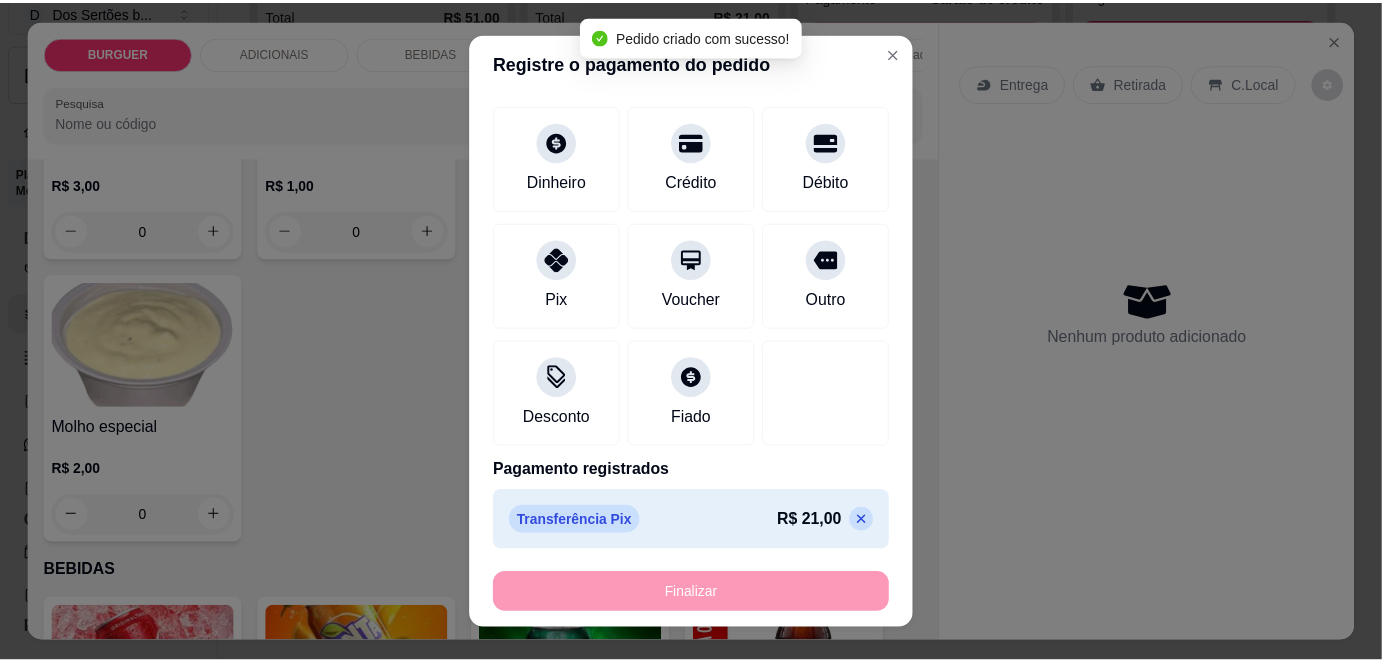 scroll, scrollTop: 1190, scrollLeft: 0, axis: vertical 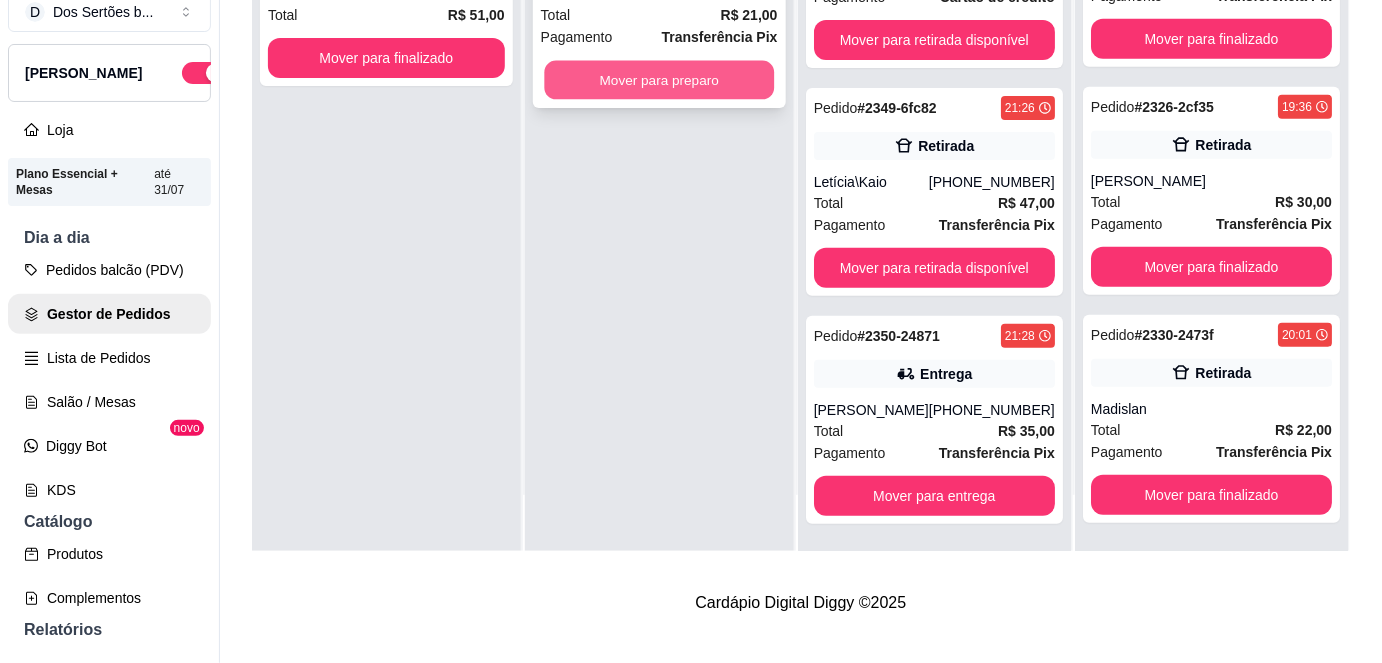 click on "Mover para preparo" at bounding box center [659, 80] 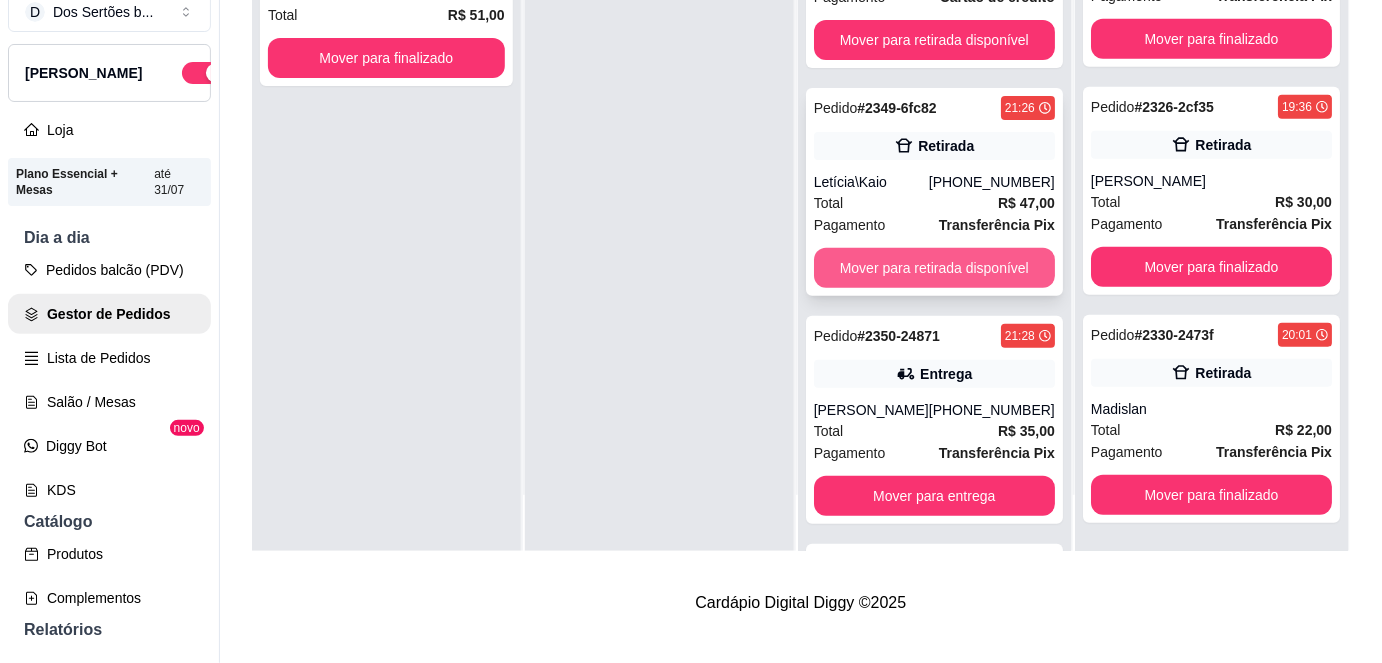scroll, scrollTop: 269, scrollLeft: 0, axis: vertical 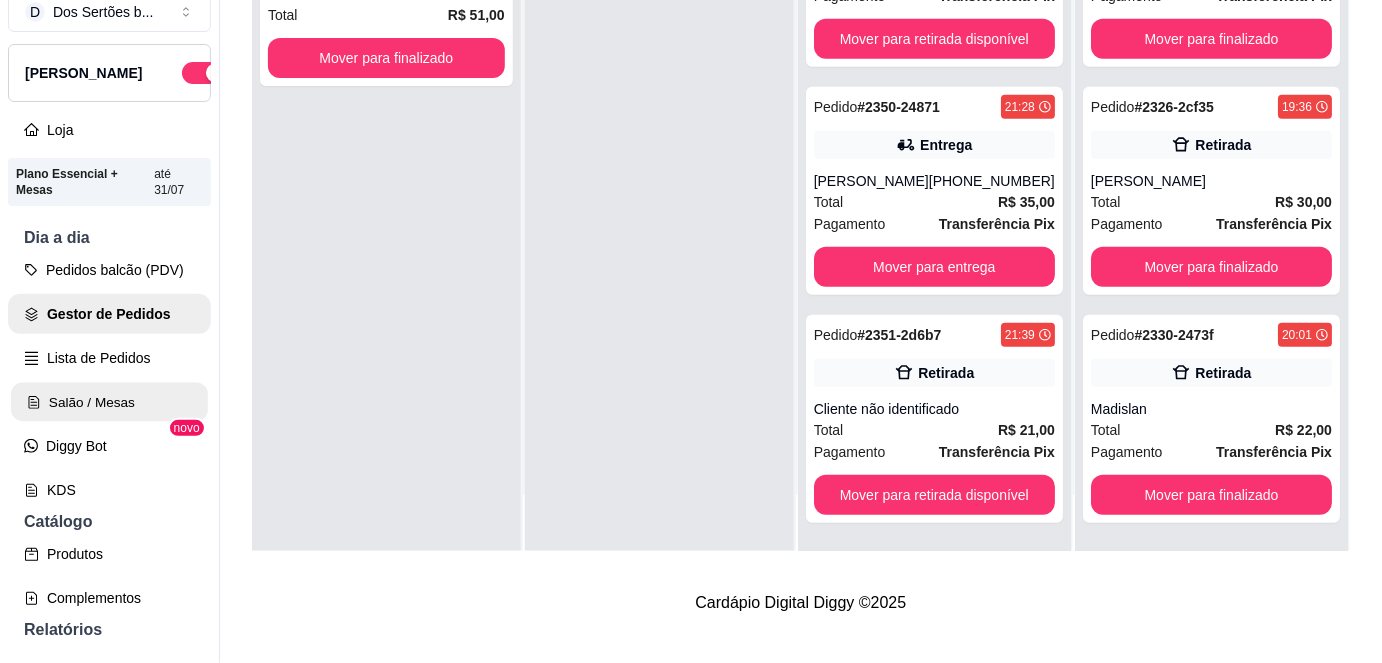 click on "Salão / Mesas" at bounding box center [109, 402] 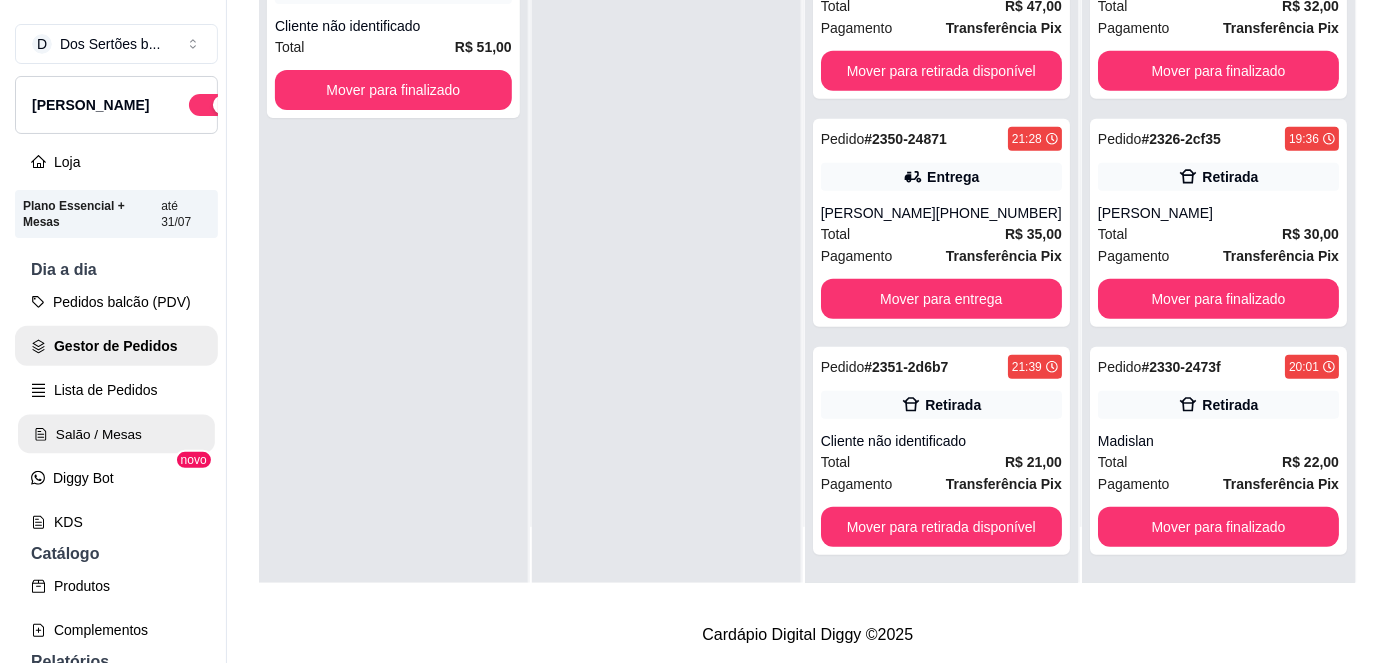 scroll, scrollTop: 0, scrollLeft: 0, axis: both 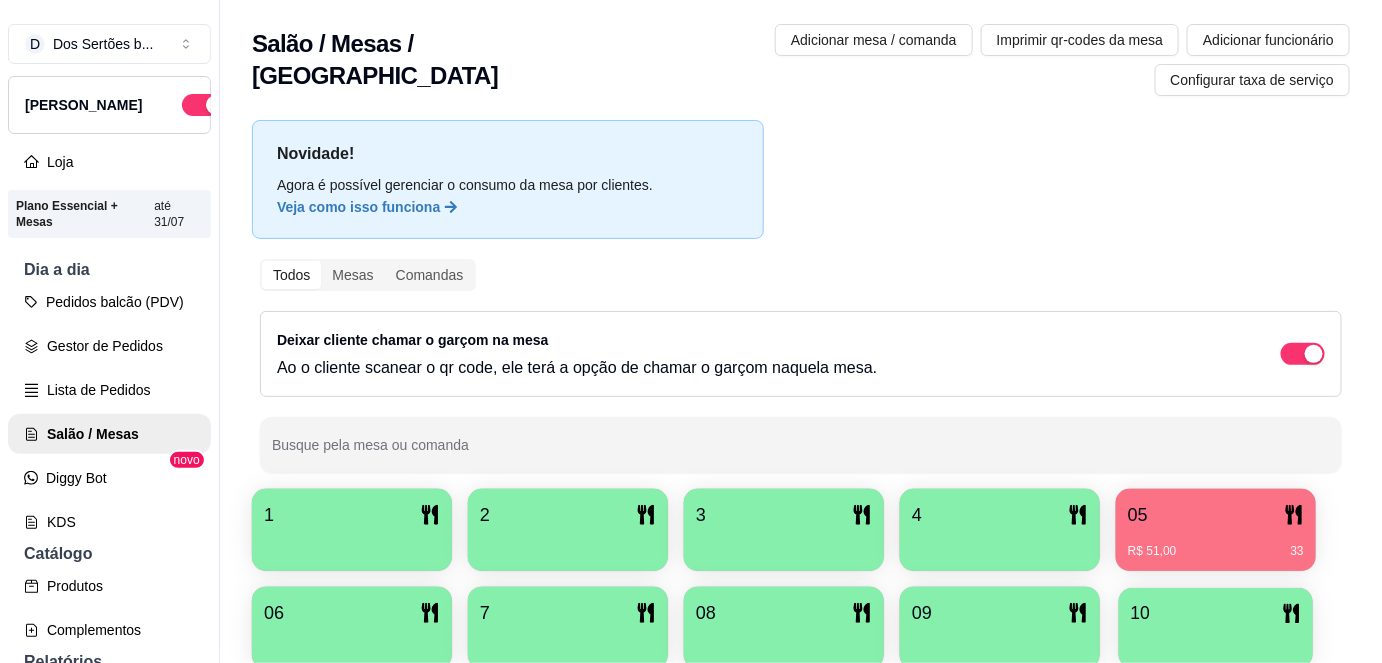 click on "10" at bounding box center (1216, 628) 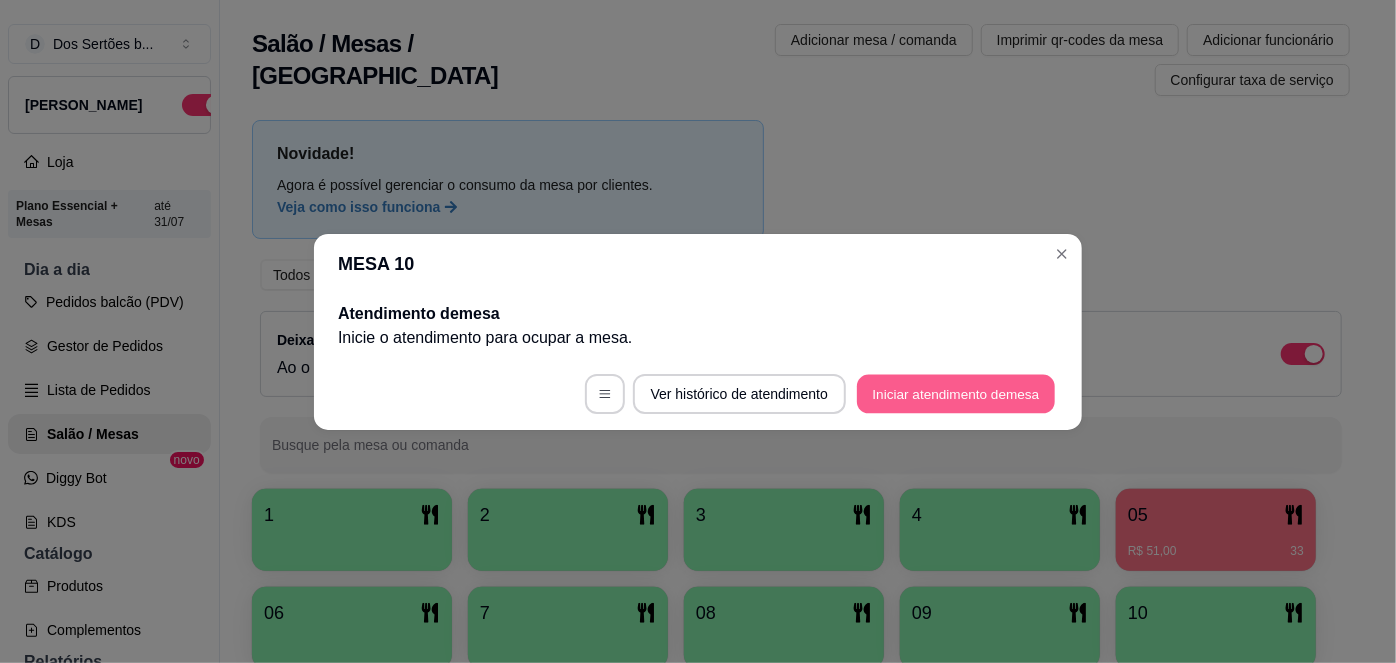 click on "Iniciar atendimento de  mesa" at bounding box center [956, 393] 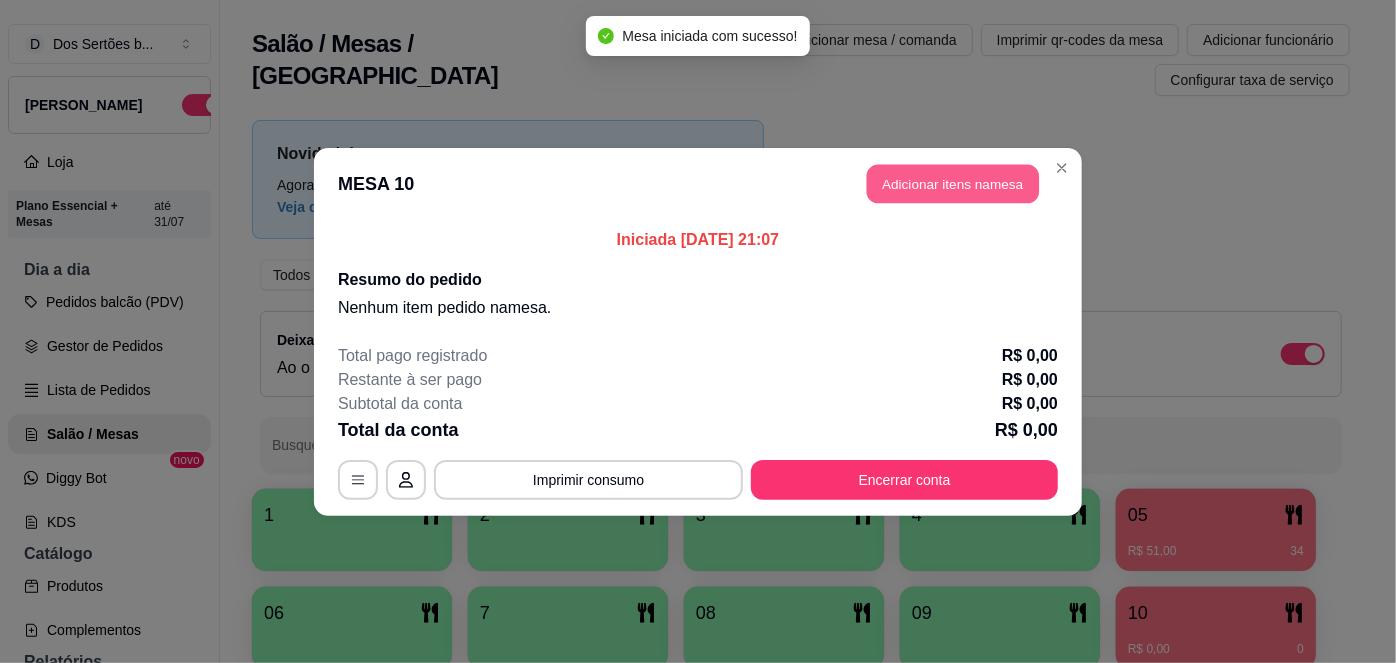 click on "Adicionar itens na  mesa" at bounding box center (953, 183) 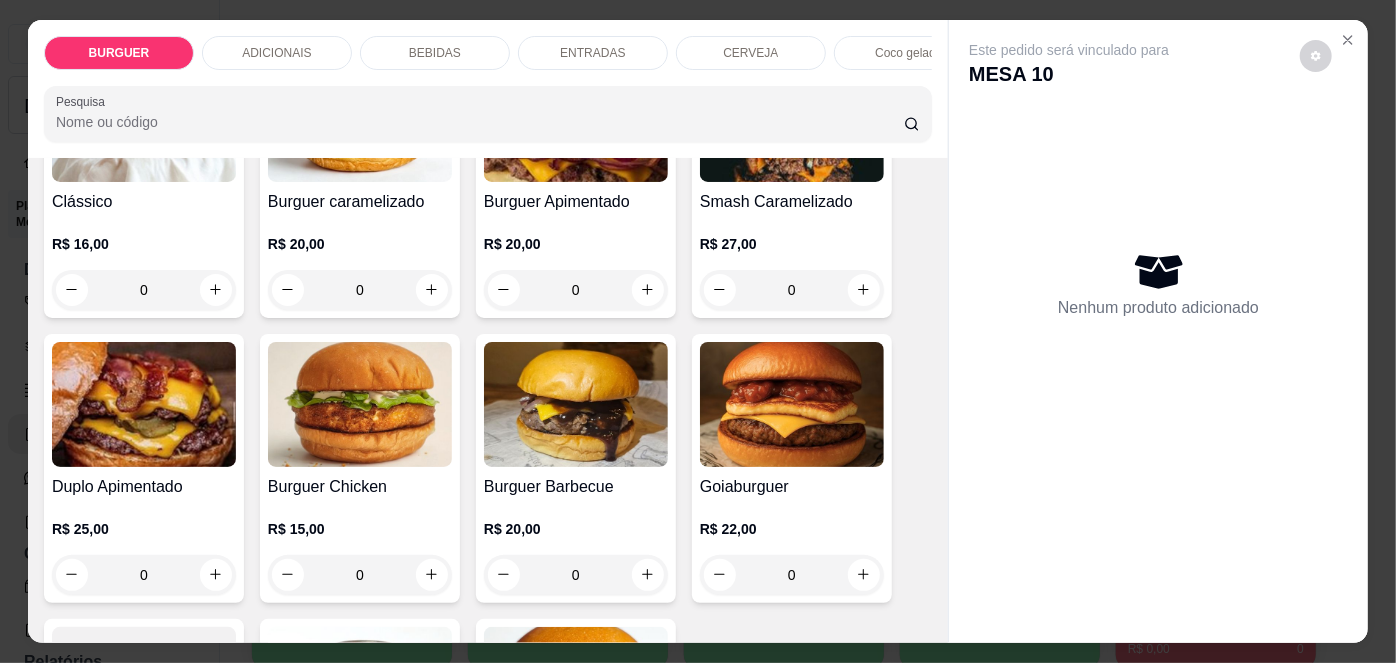 scroll, scrollTop: 242, scrollLeft: 0, axis: vertical 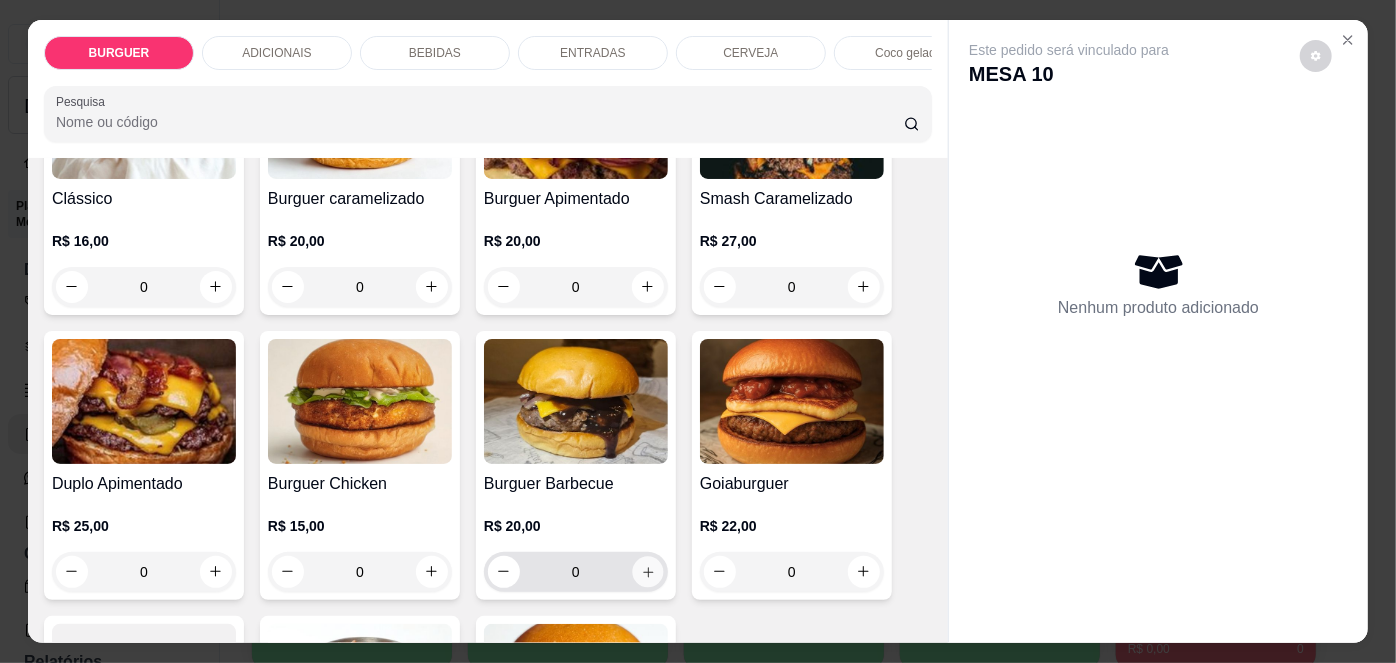 click 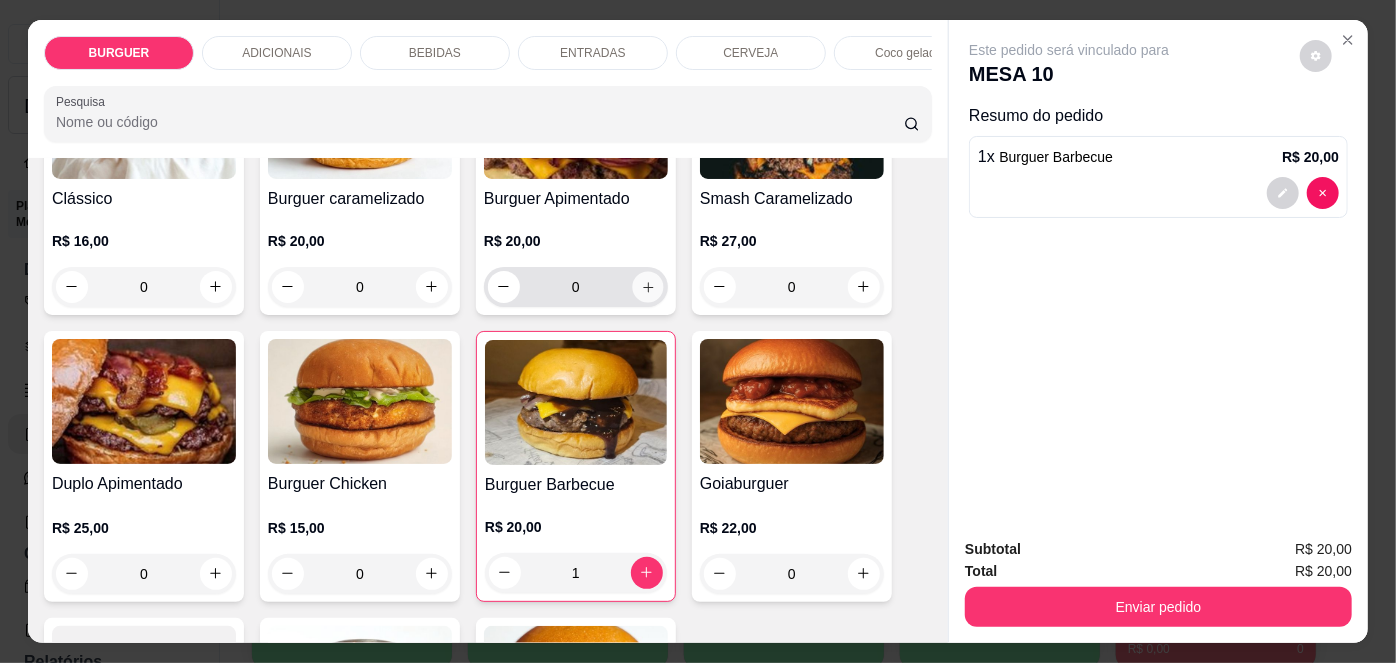 click at bounding box center (647, 286) 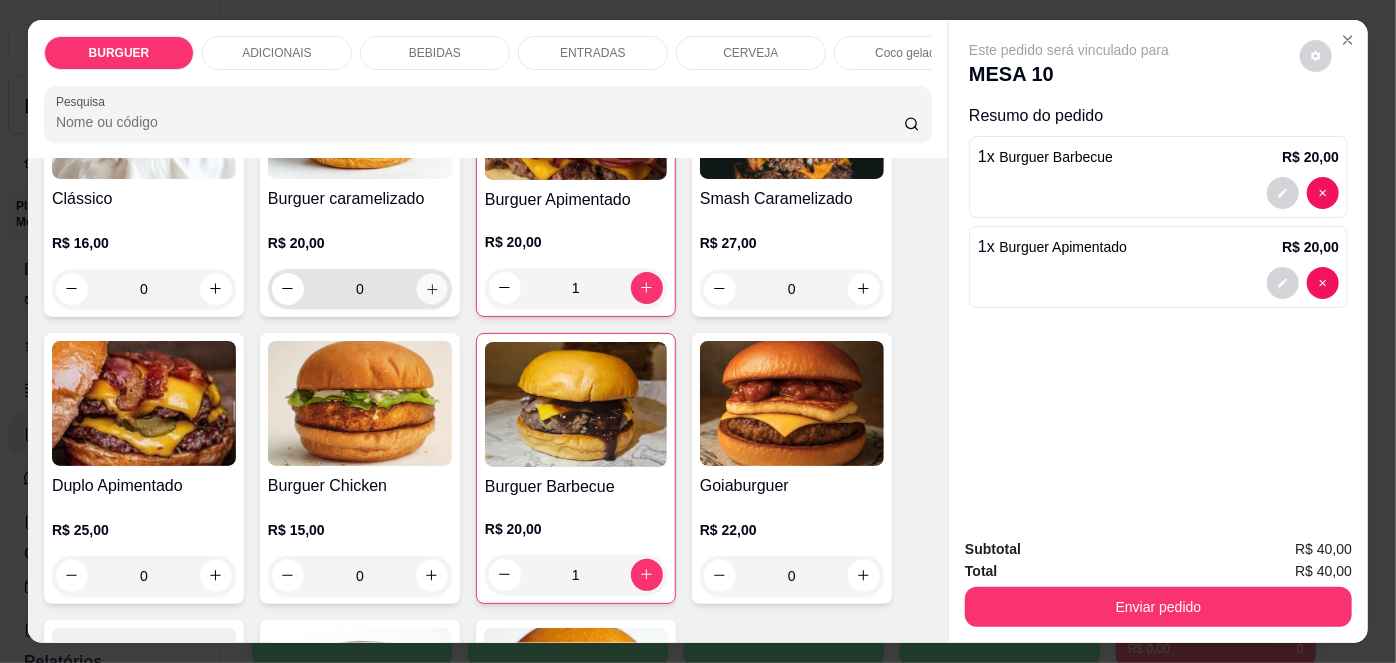 click 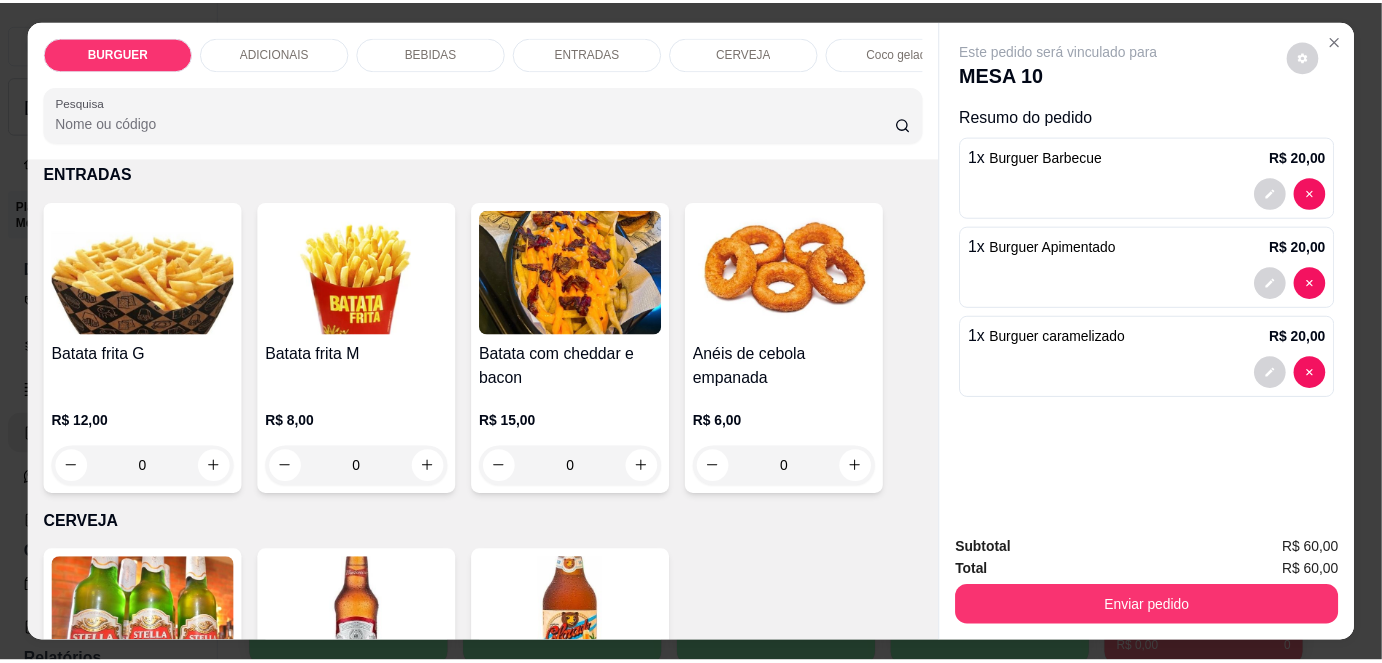 scroll, scrollTop: 2776, scrollLeft: 0, axis: vertical 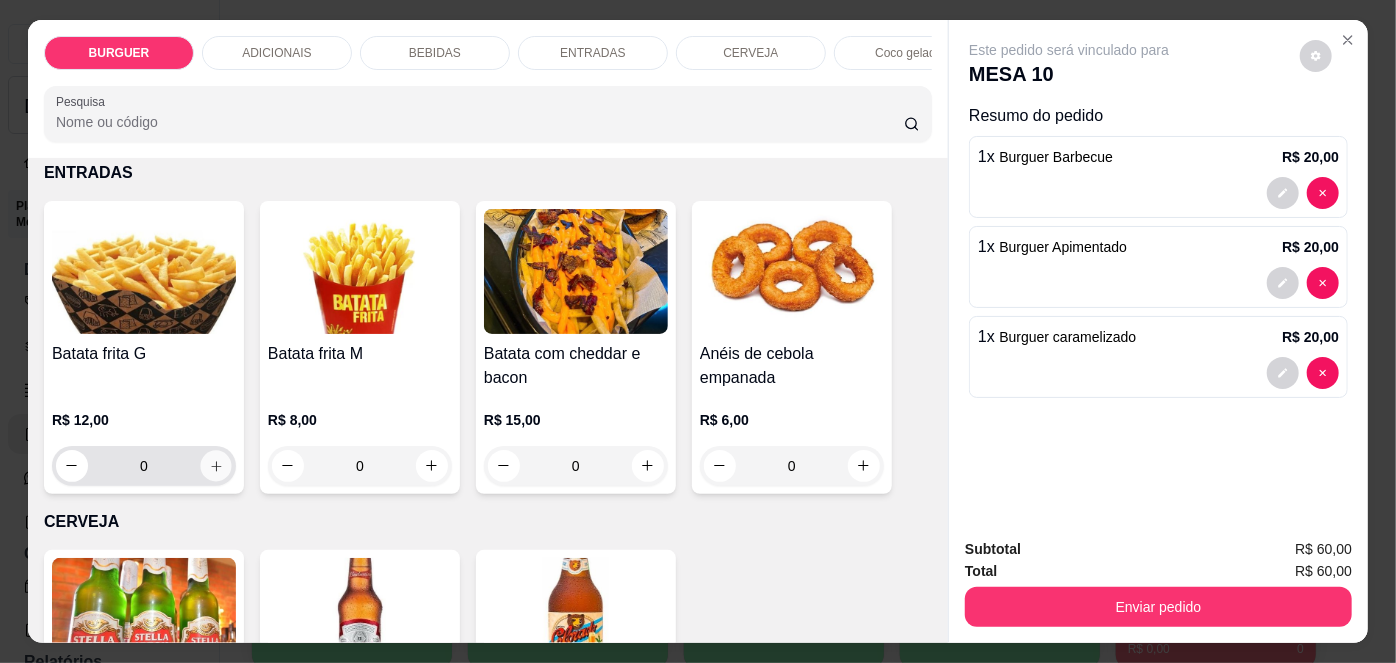 click 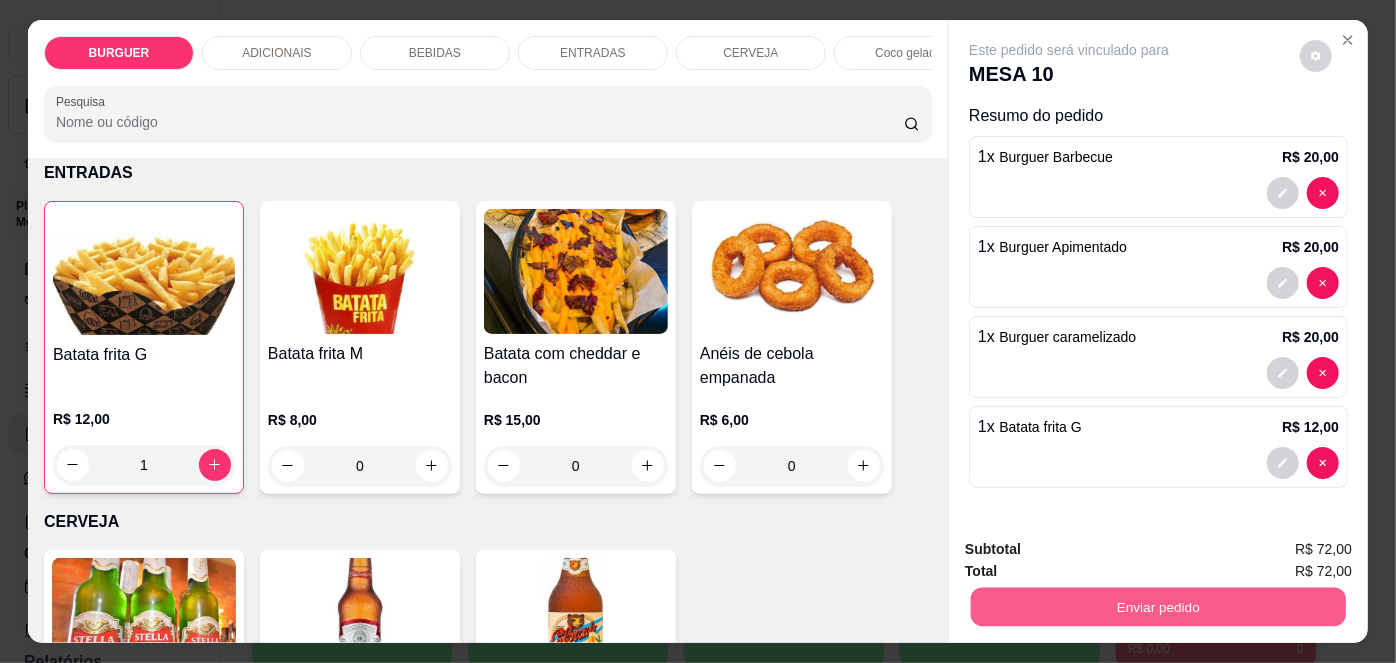 click on "Enviar pedido" at bounding box center [1158, 607] 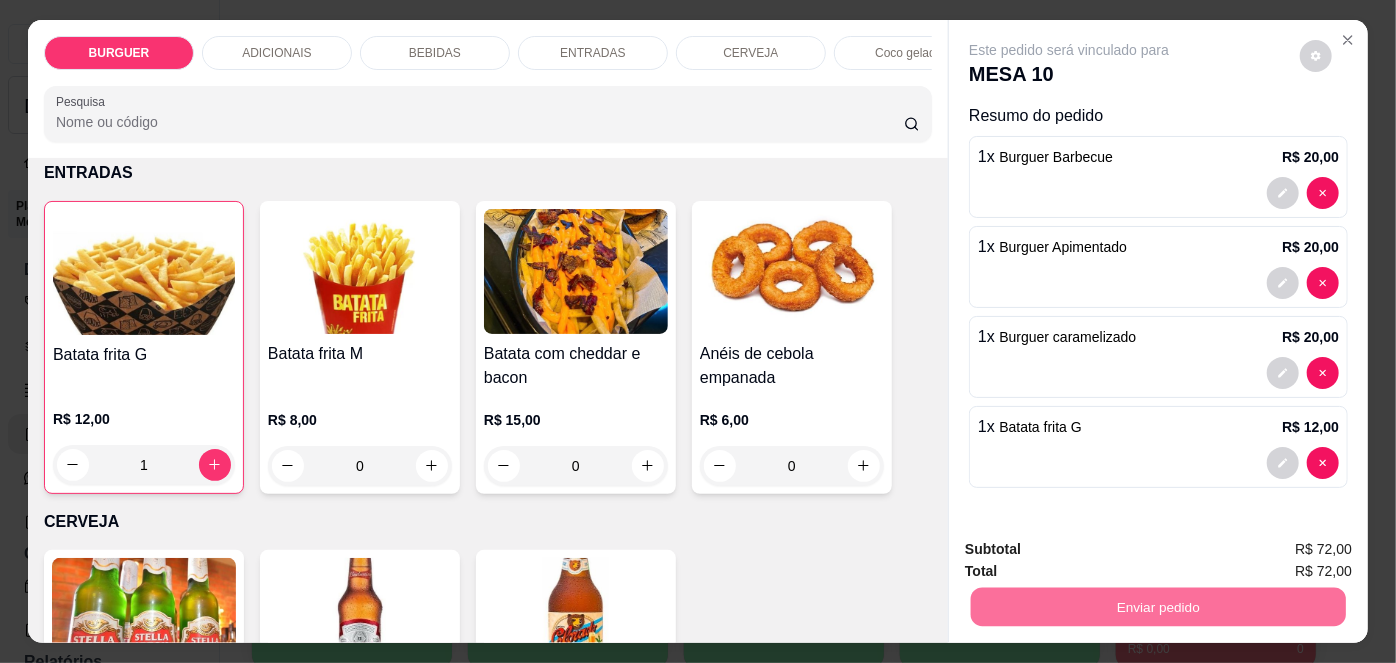 click on "Não registrar e enviar pedido" at bounding box center [1093, 551] 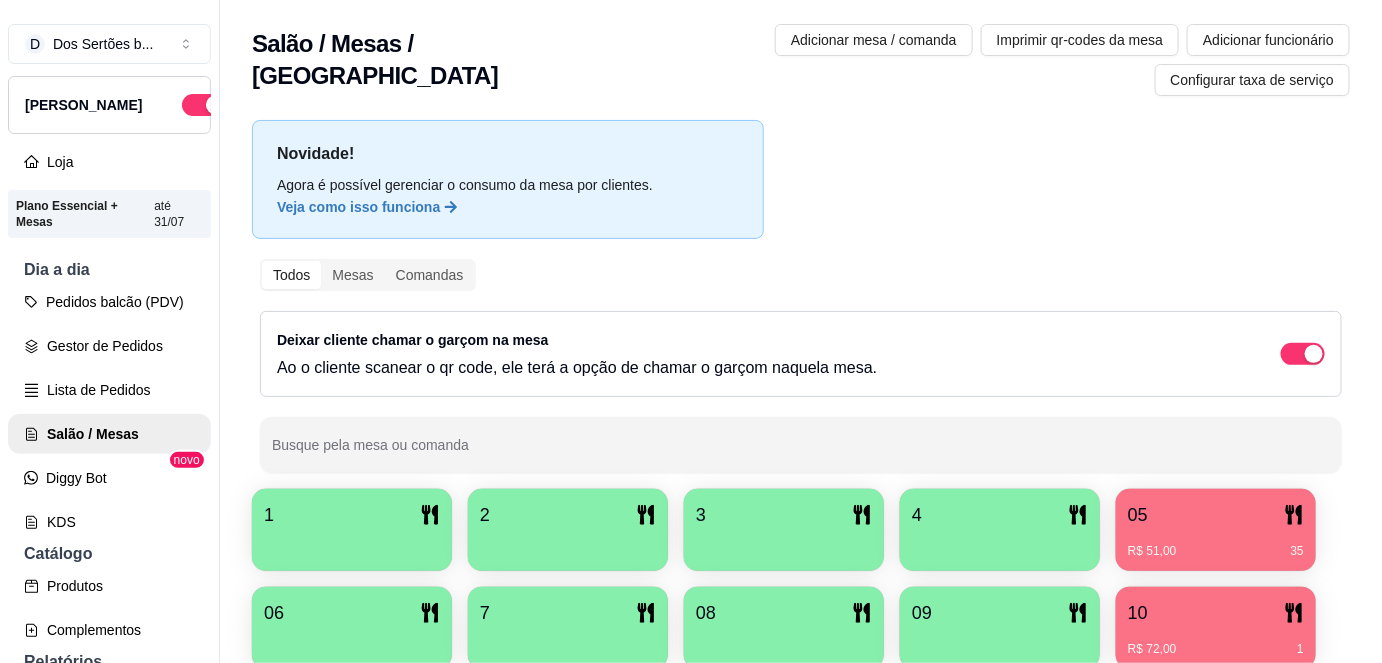 scroll, scrollTop: 156, scrollLeft: 0, axis: vertical 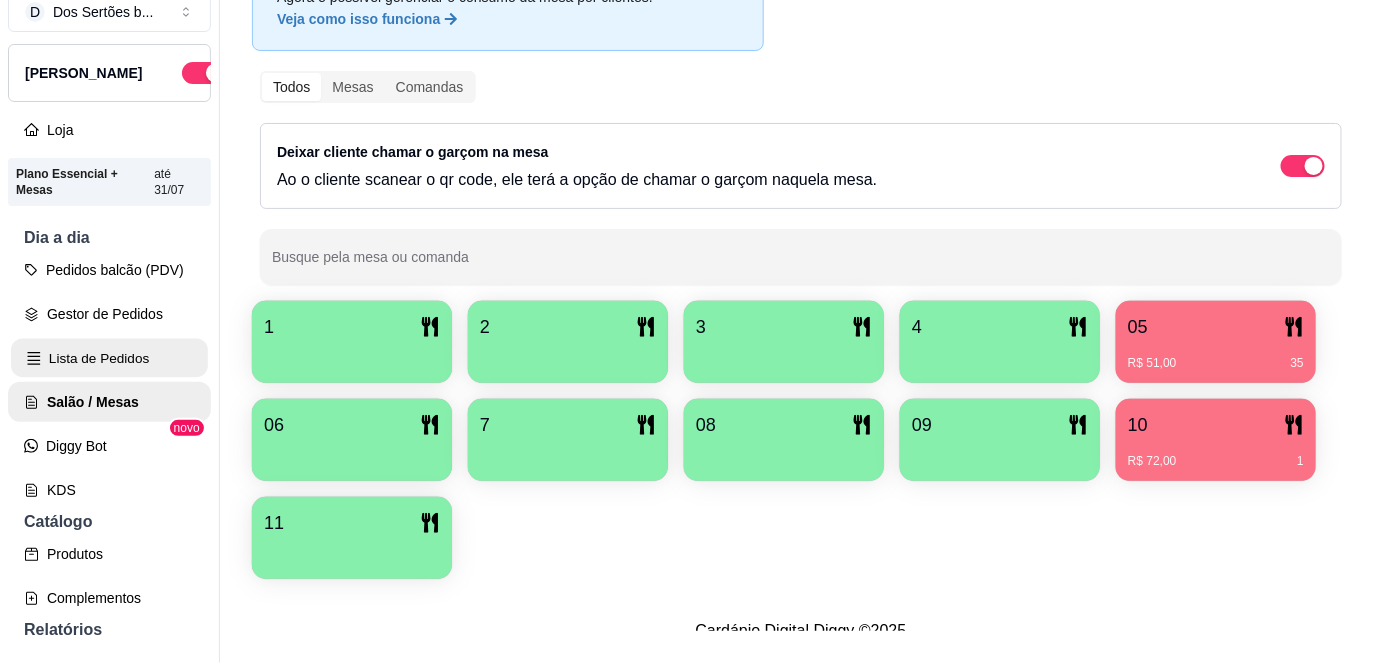 click on "Lista de Pedidos" at bounding box center (109, 358) 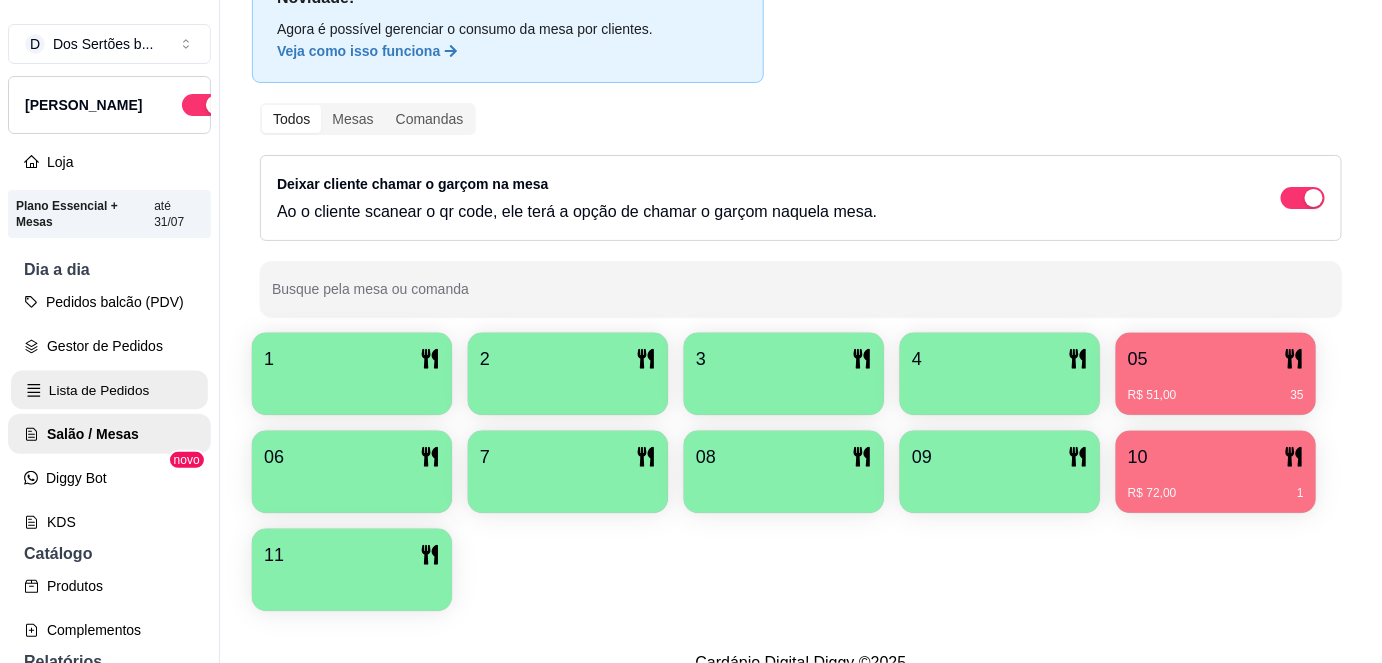 scroll, scrollTop: 0, scrollLeft: 0, axis: both 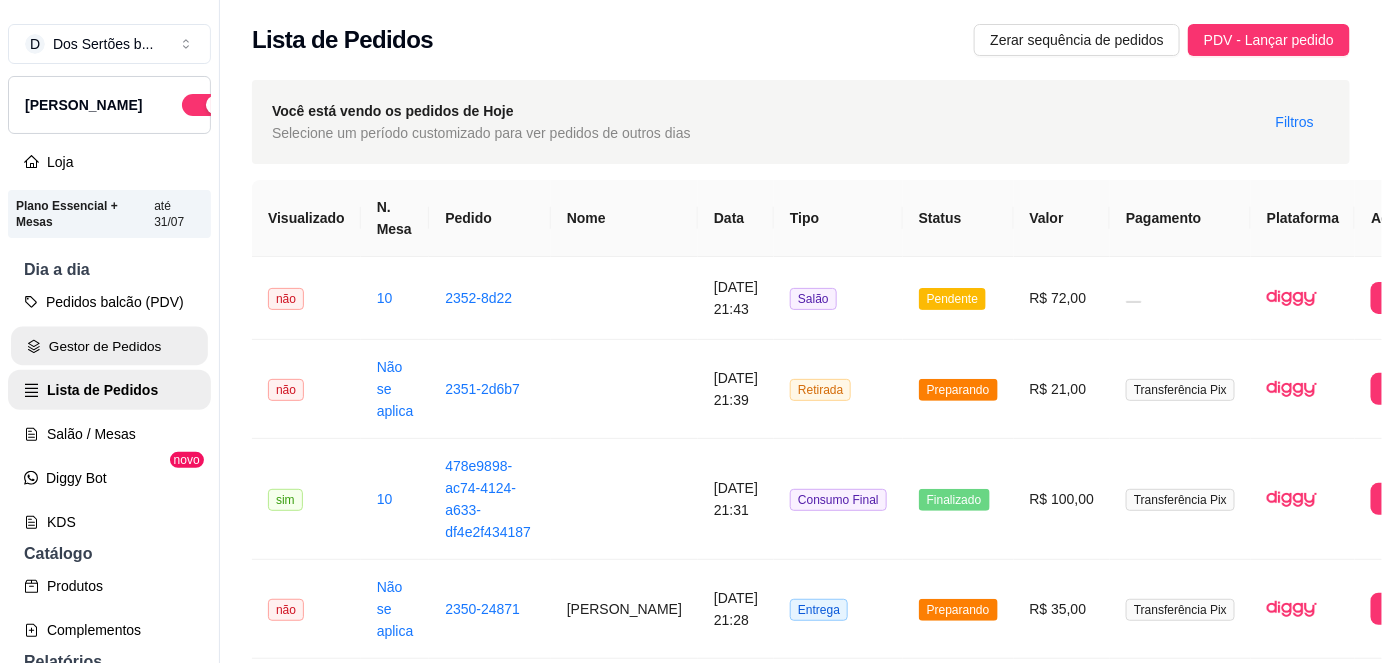 click on "Gestor de Pedidos" at bounding box center (109, 346) 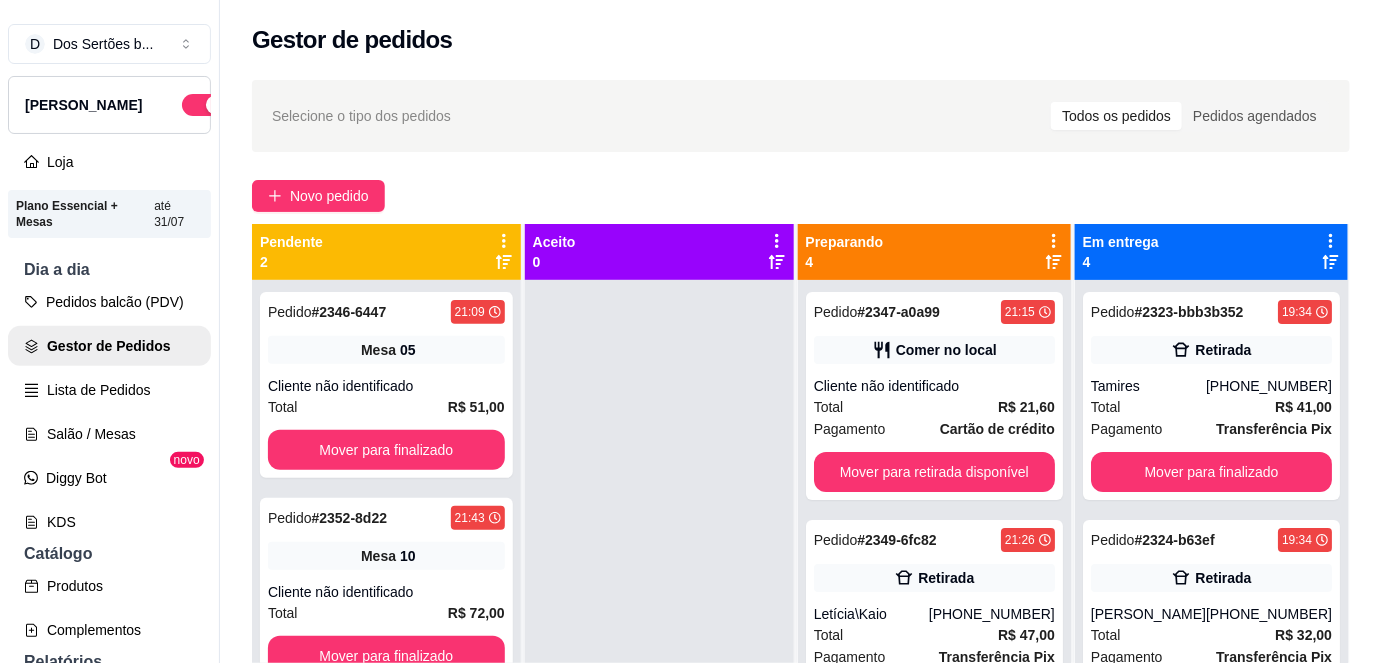 scroll, scrollTop: 56, scrollLeft: 0, axis: vertical 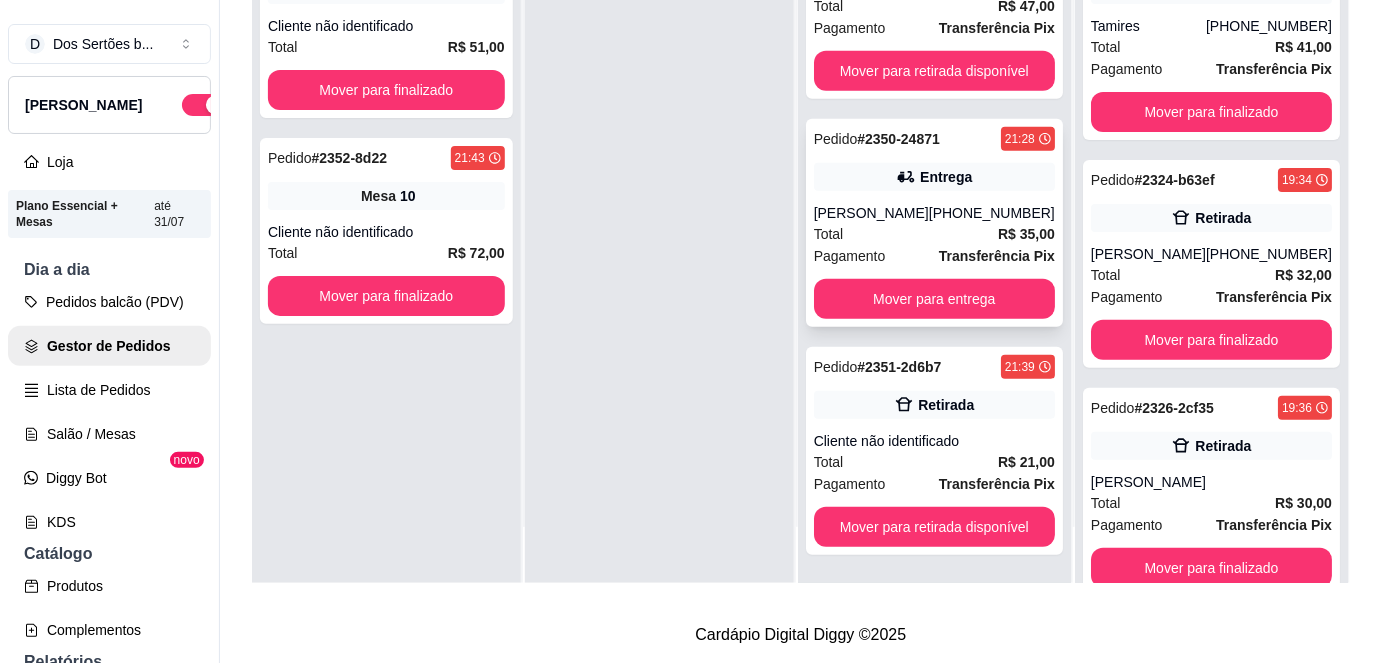 click on "Transferência Pix" at bounding box center (997, 256) 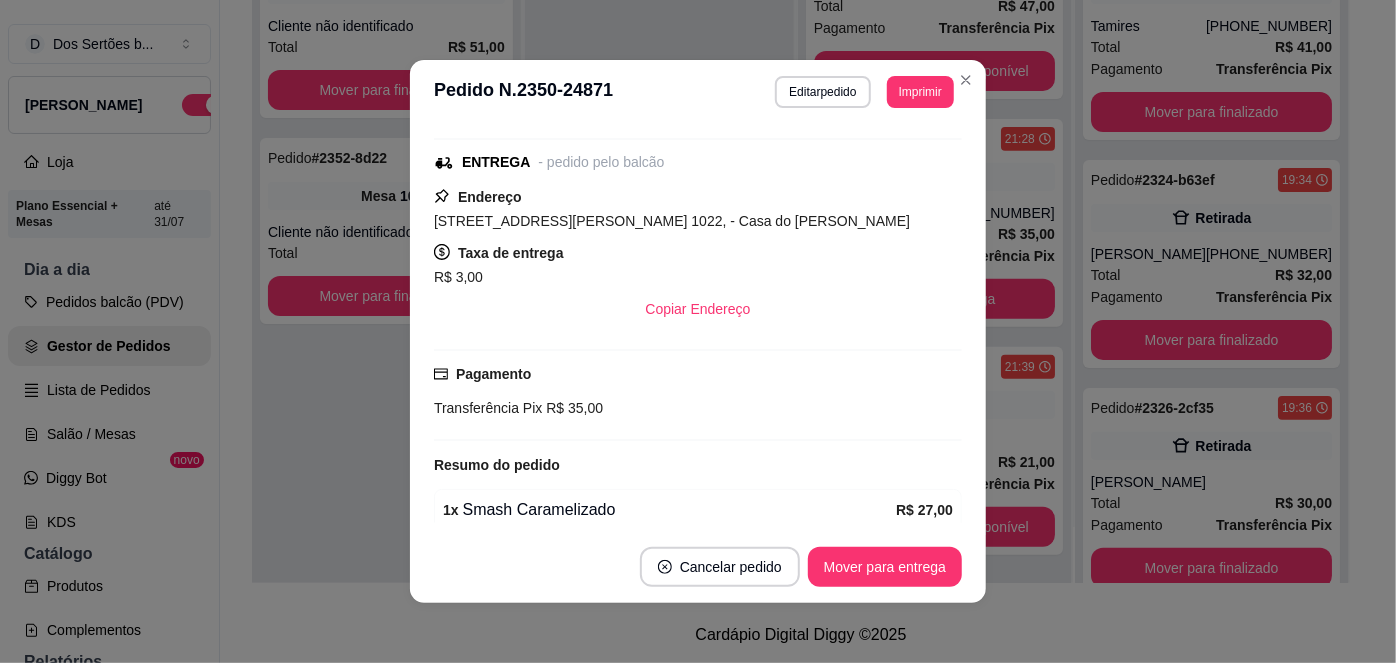 scroll, scrollTop: 383, scrollLeft: 0, axis: vertical 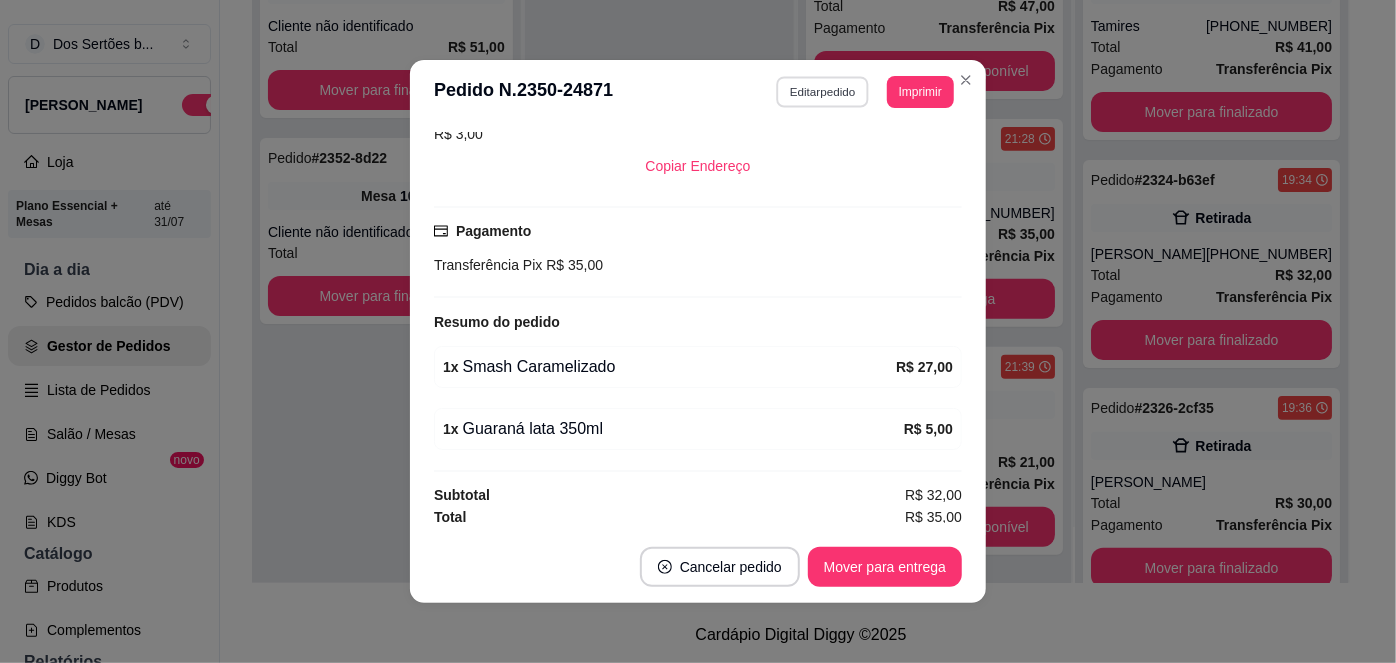 click on "Editar  pedido" at bounding box center [823, 91] 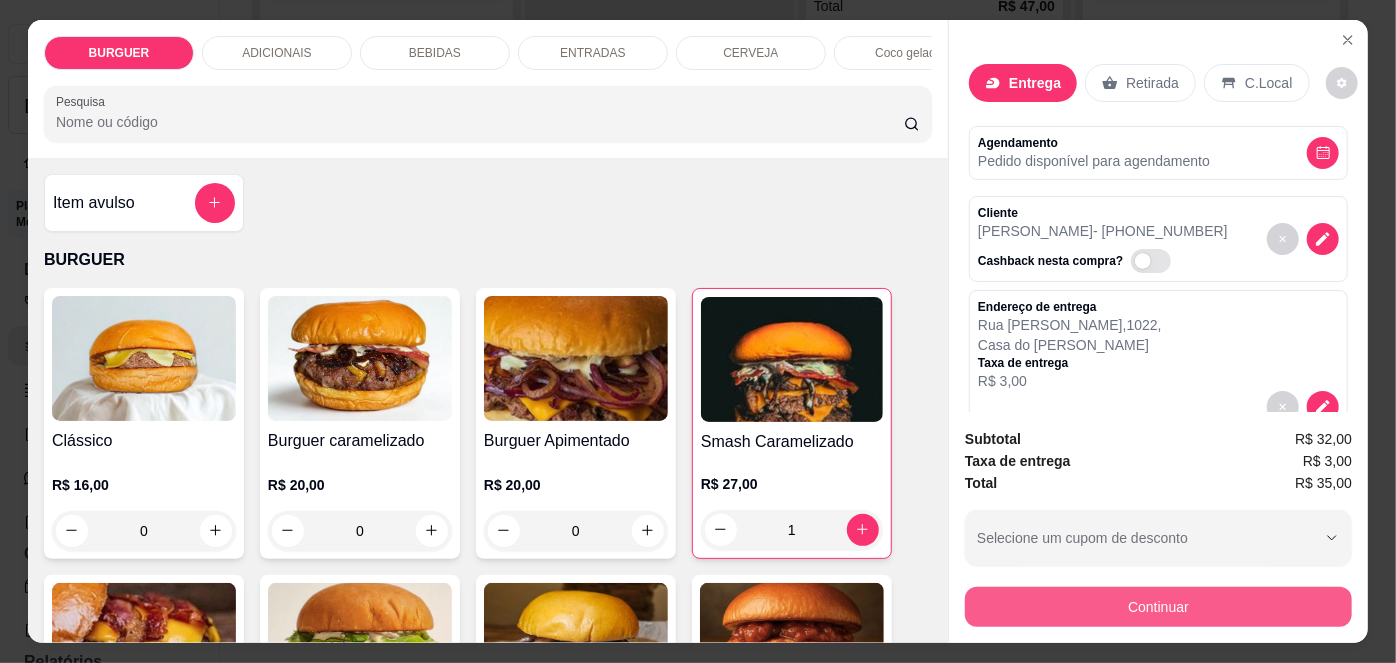 drag, startPoint x: 997, startPoint y: 576, endPoint x: 994, endPoint y: 602, distance: 26.172504 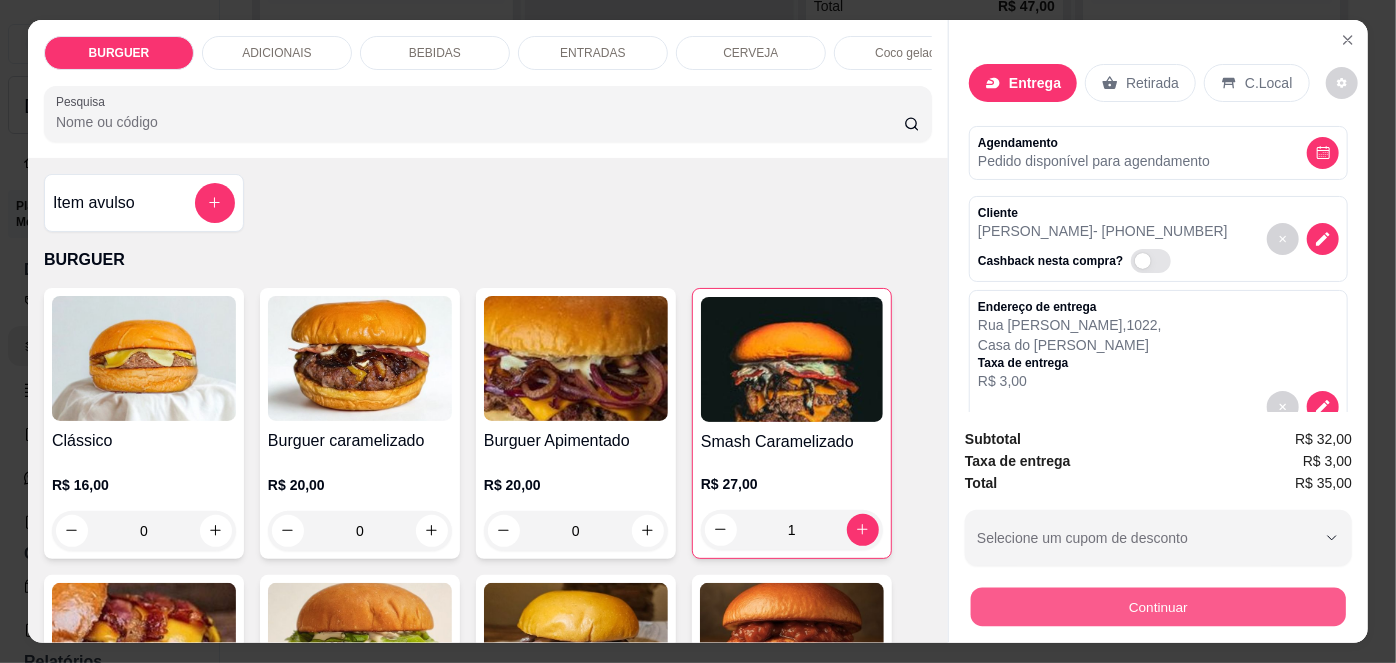 click on "Continuar" at bounding box center (1158, 607) 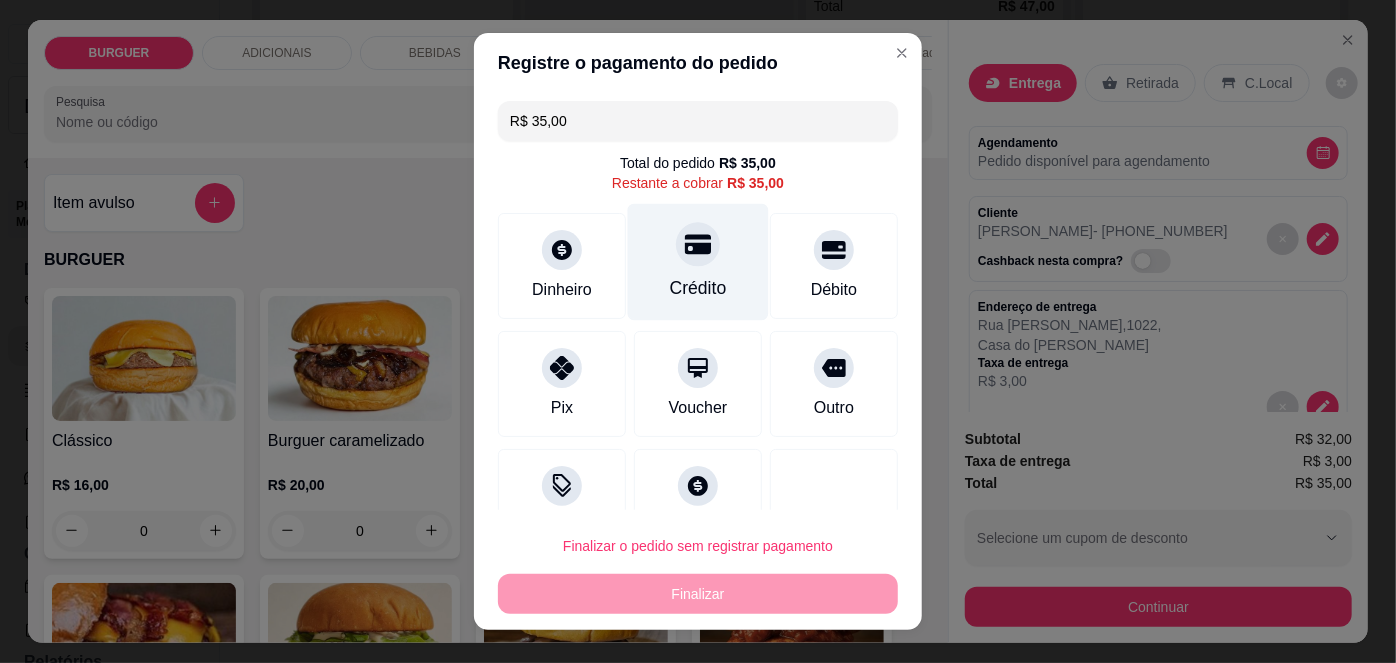 click on "Crédito" at bounding box center (698, 288) 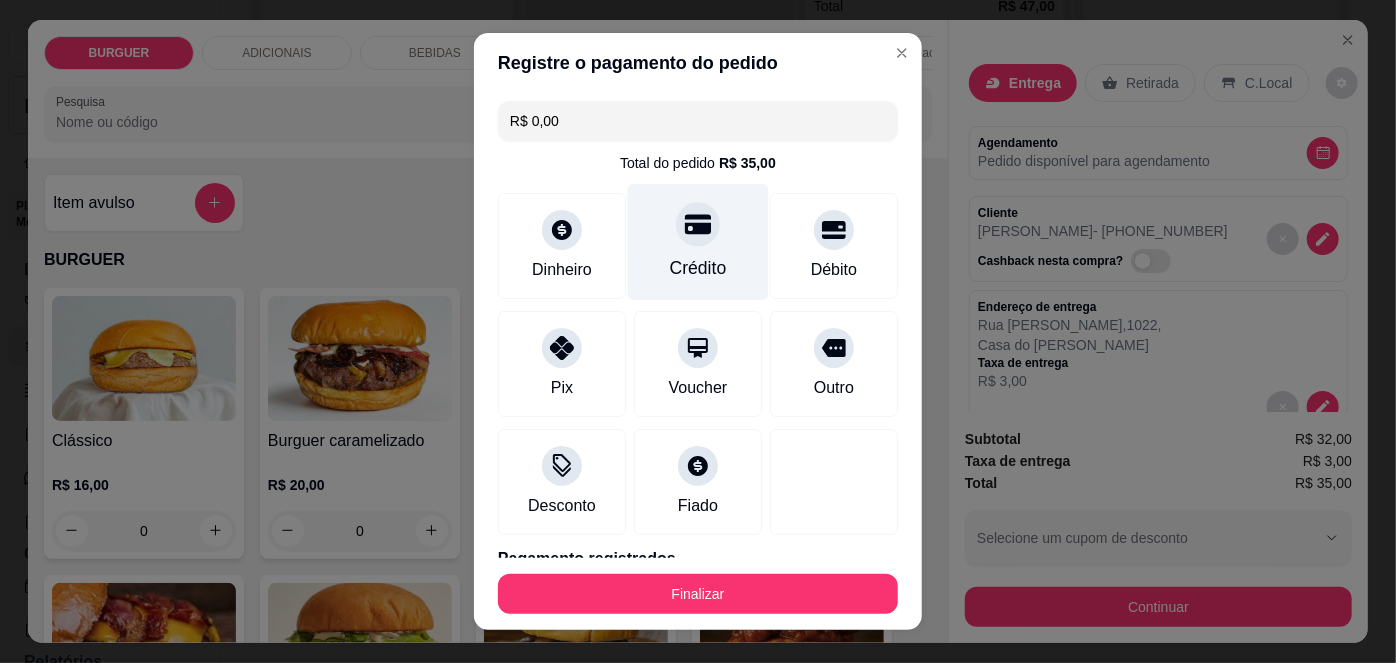 scroll, scrollTop: 88, scrollLeft: 0, axis: vertical 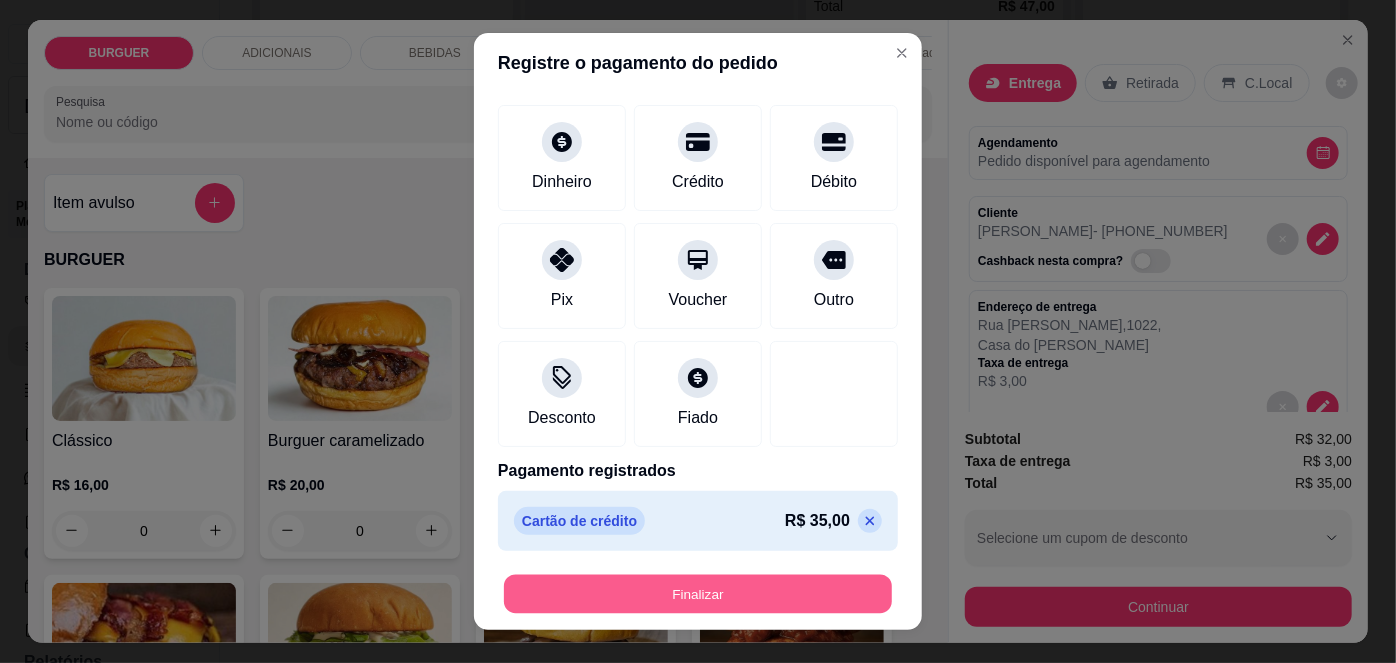 click on "Finalizar" at bounding box center [698, 593] 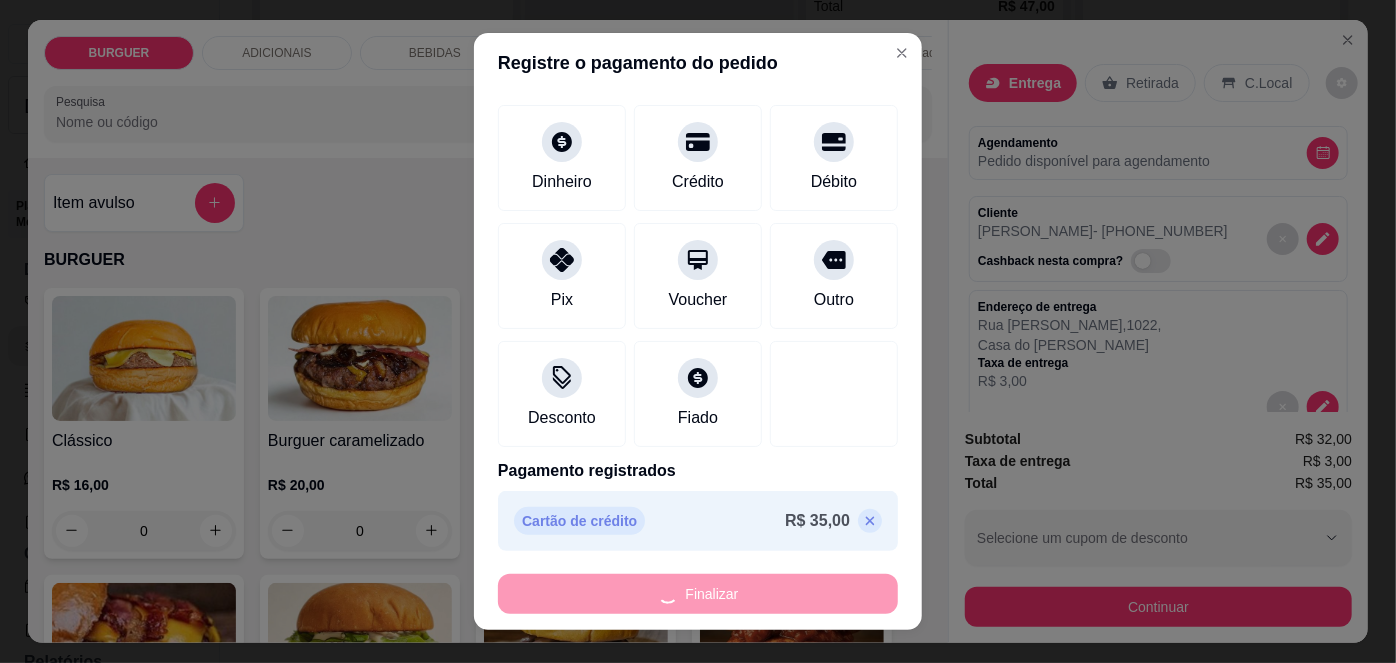 type on "0" 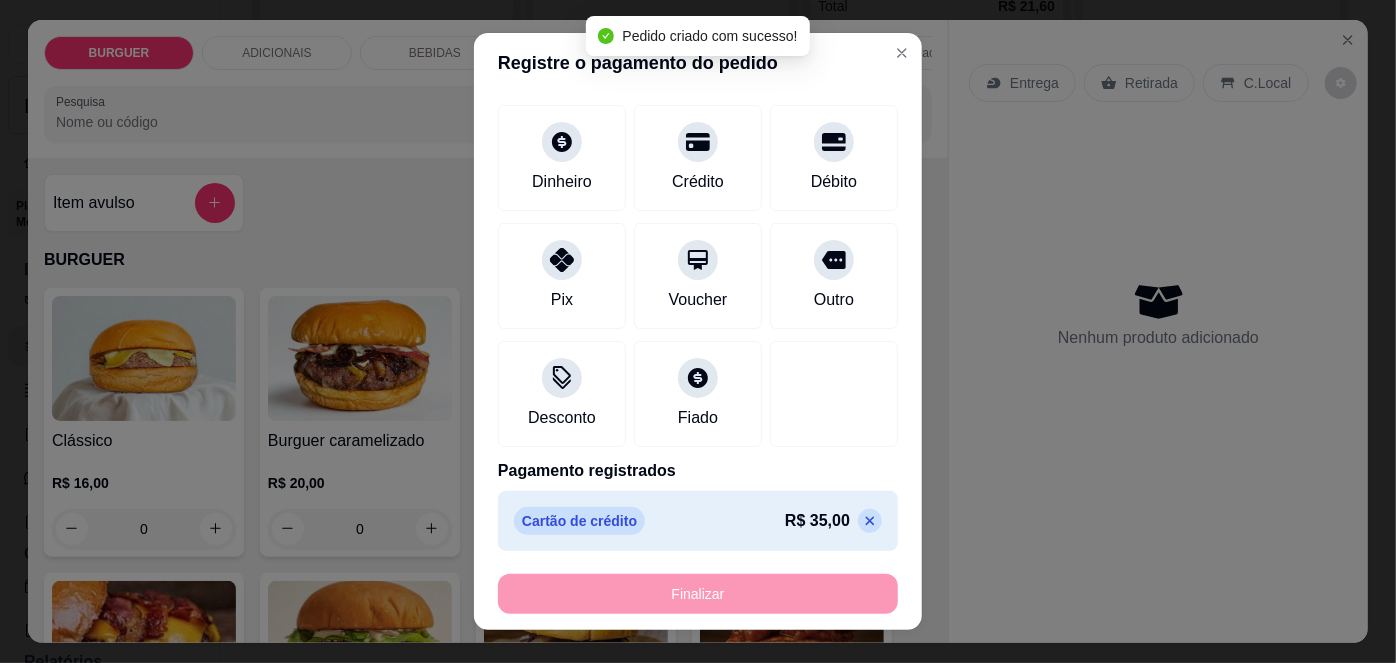 scroll, scrollTop: 40, scrollLeft: 0, axis: vertical 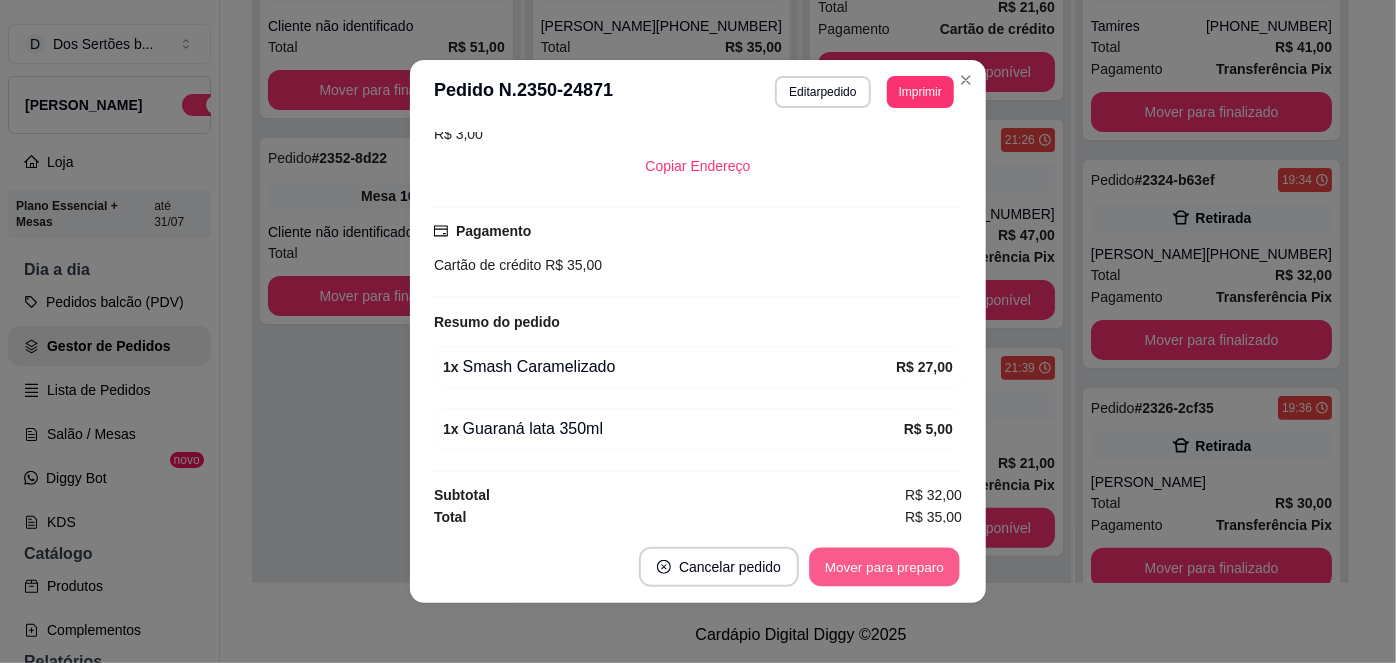 click on "Mover para preparo" at bounding box center [884, 567] 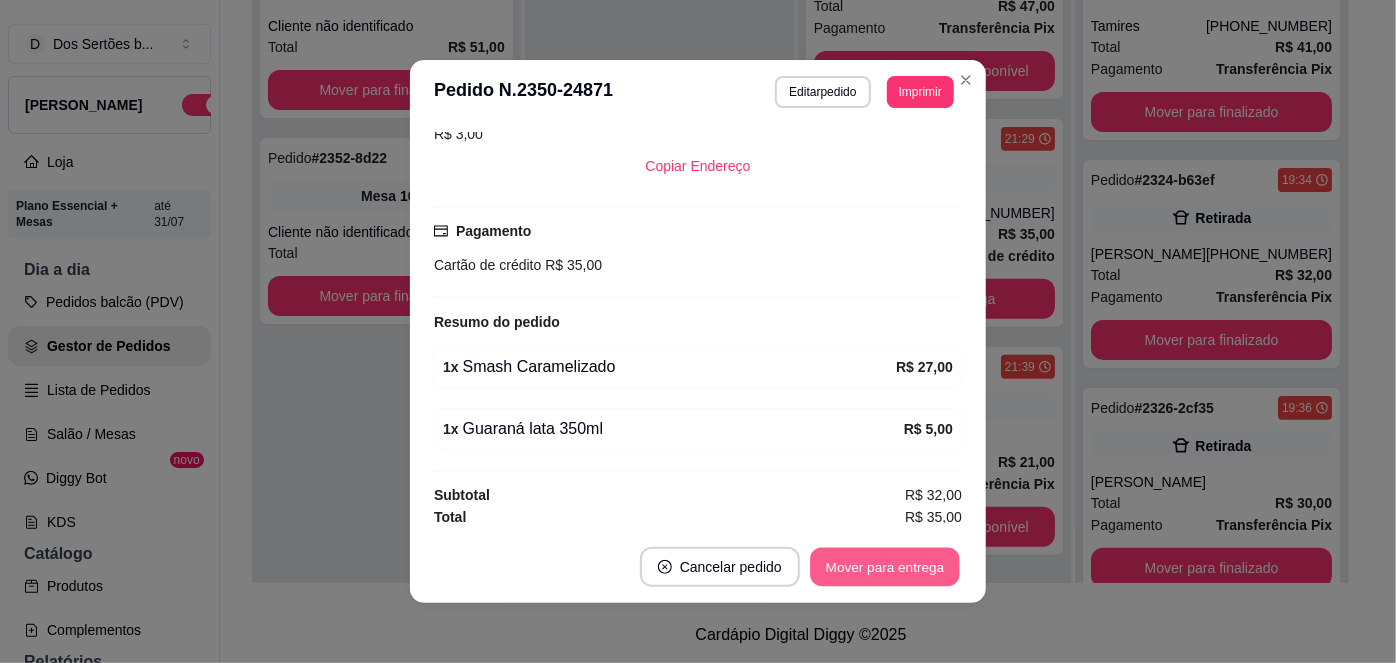click on "Mover para entrega" at bounding box center [885, 567] 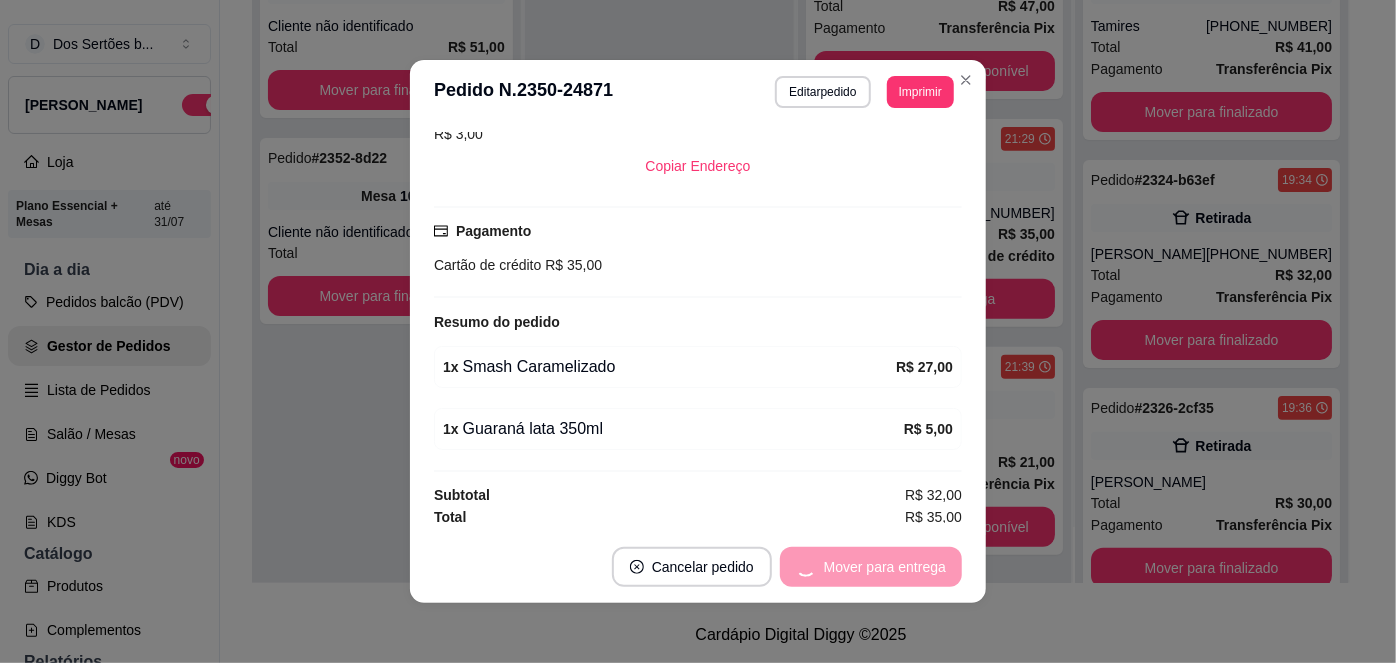 scroll, scrollTop: 40, scrollLeft: 0, axis: vertical 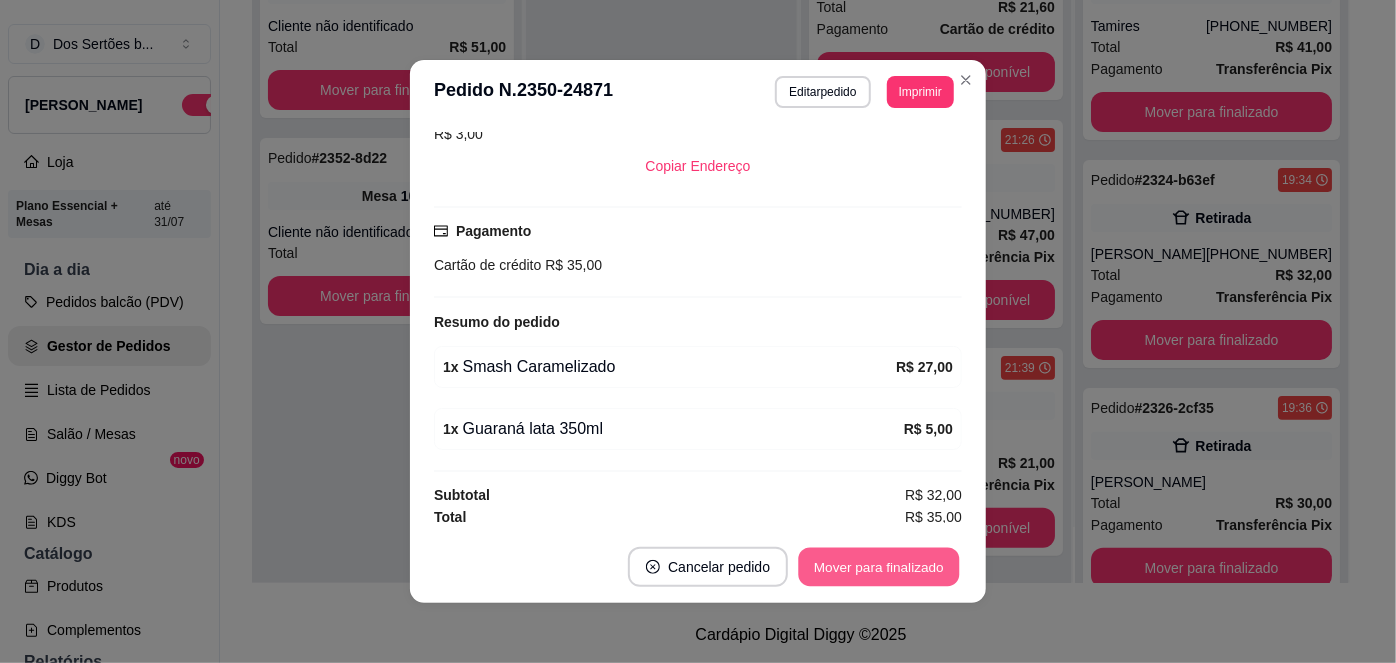 click on "Mover para finalizado" at bounding box center [879, 567] 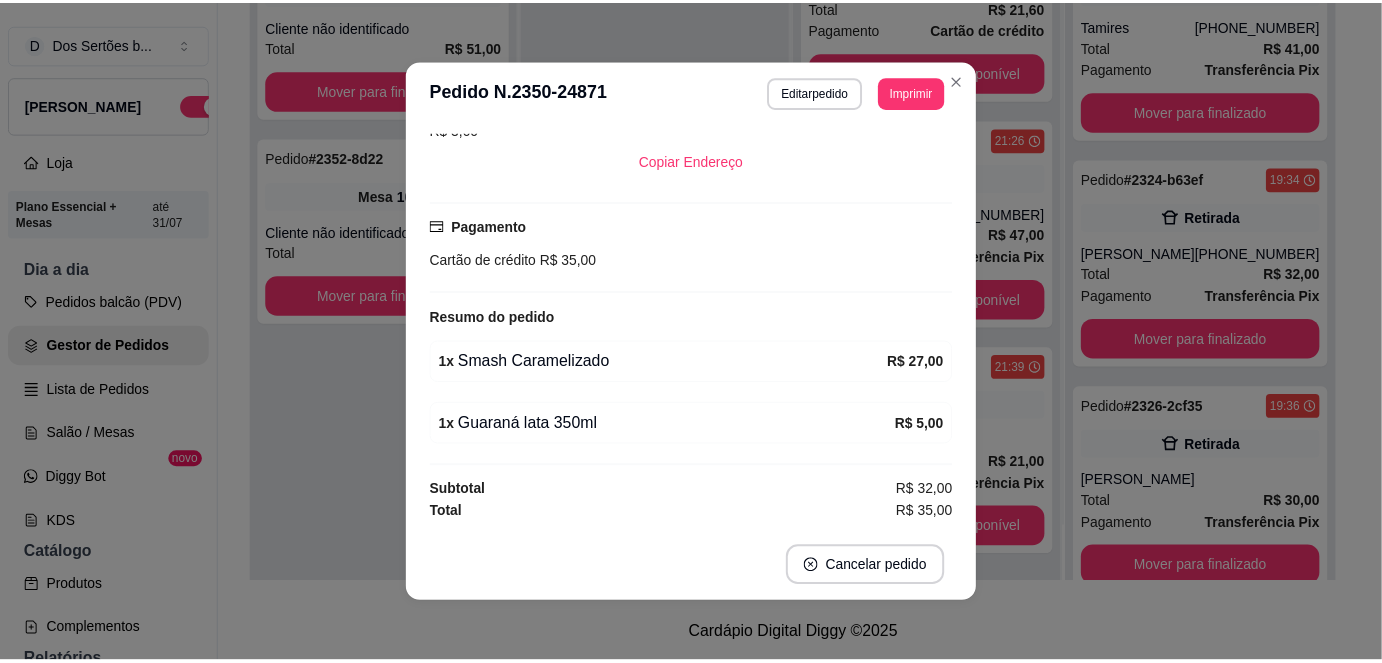 scroll, scrollTop: 362, scrollLeft: 0, axis: vertical 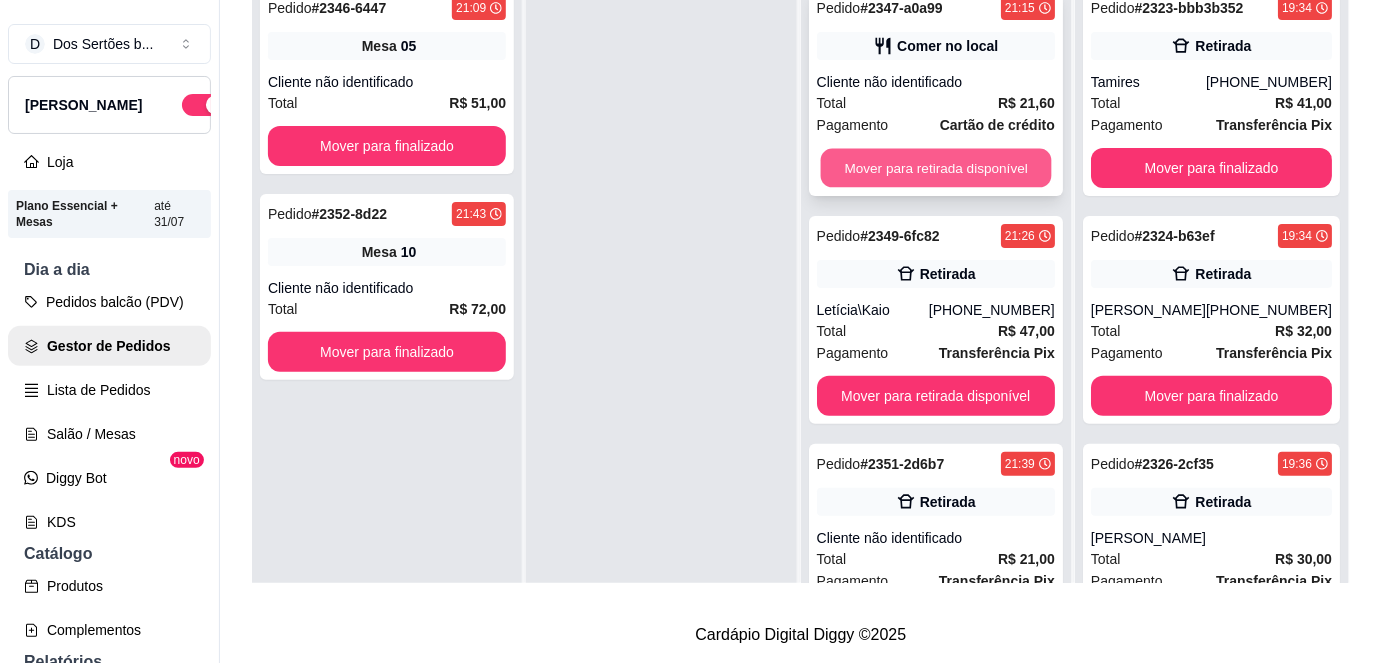 click on "Mover para retirada disponível" at bounding box center (935, 168) 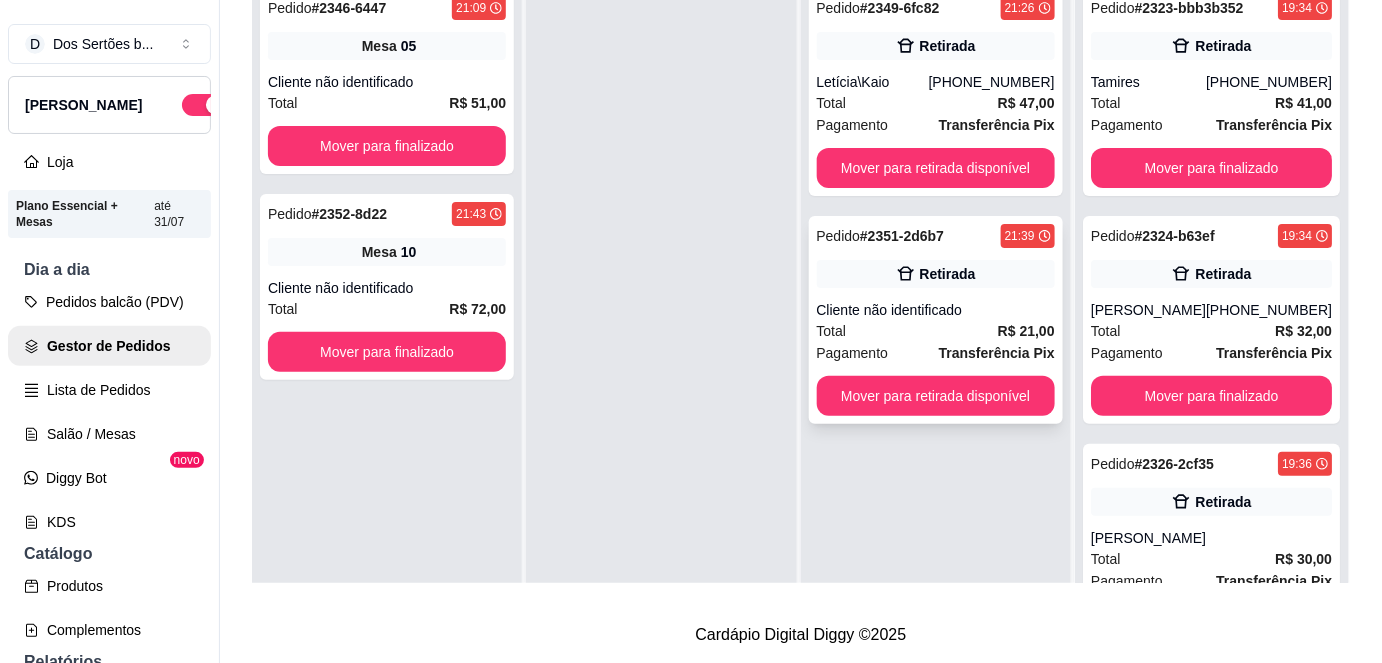 click on "Total R$ 21,00" at bounding box center [936, 331] 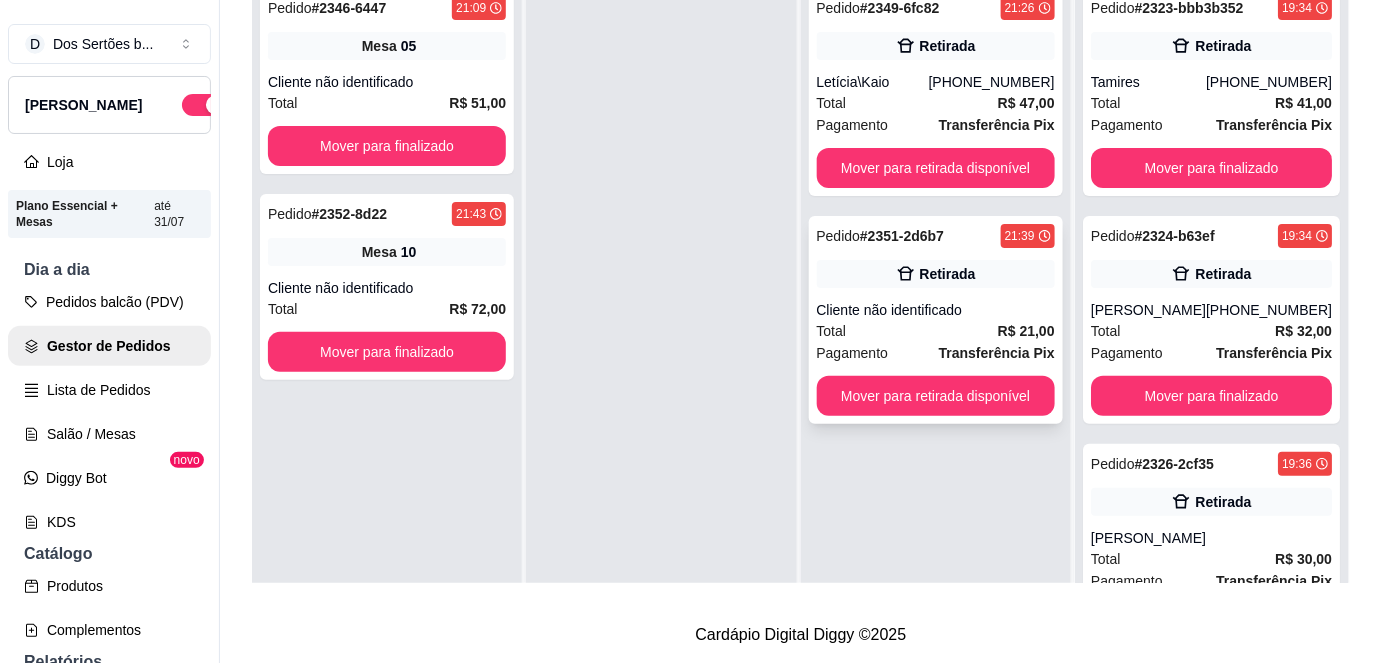 scroll, scrollTop: 56, scrollLeft: 0, axis: vertical 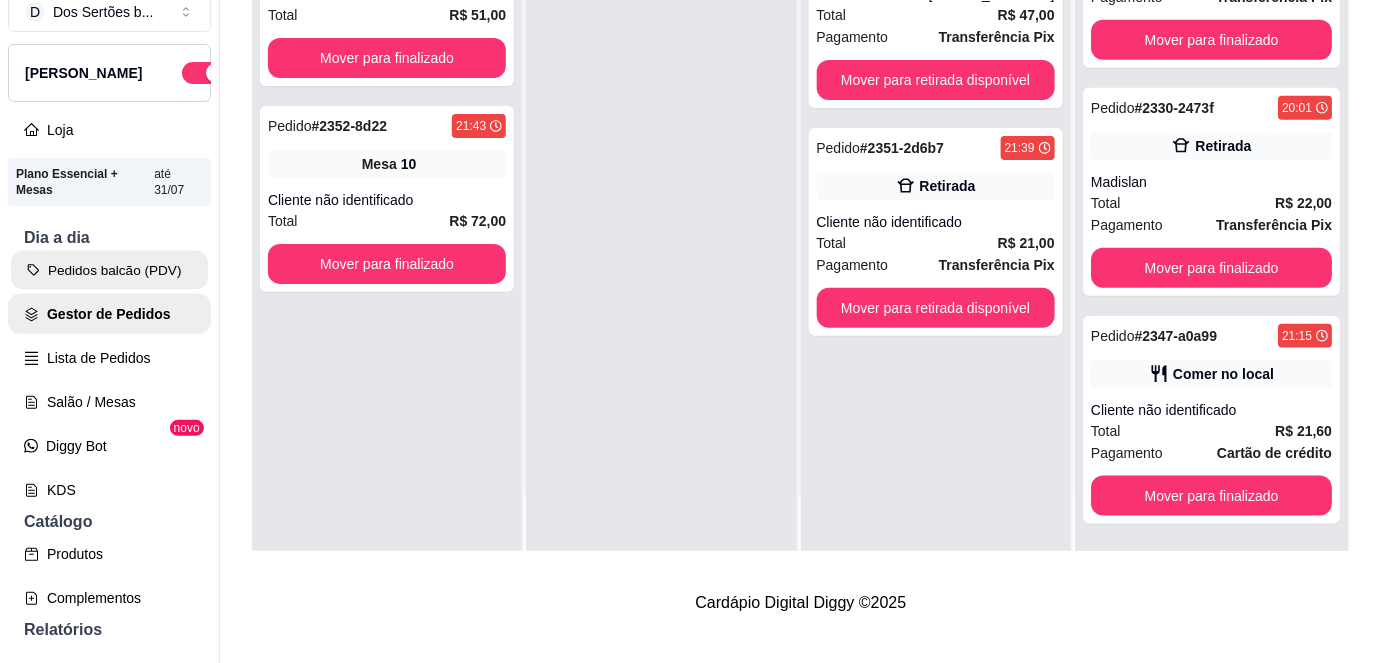 click on "Pedidos balcão (PDV)" at bounding box center (109, 270) 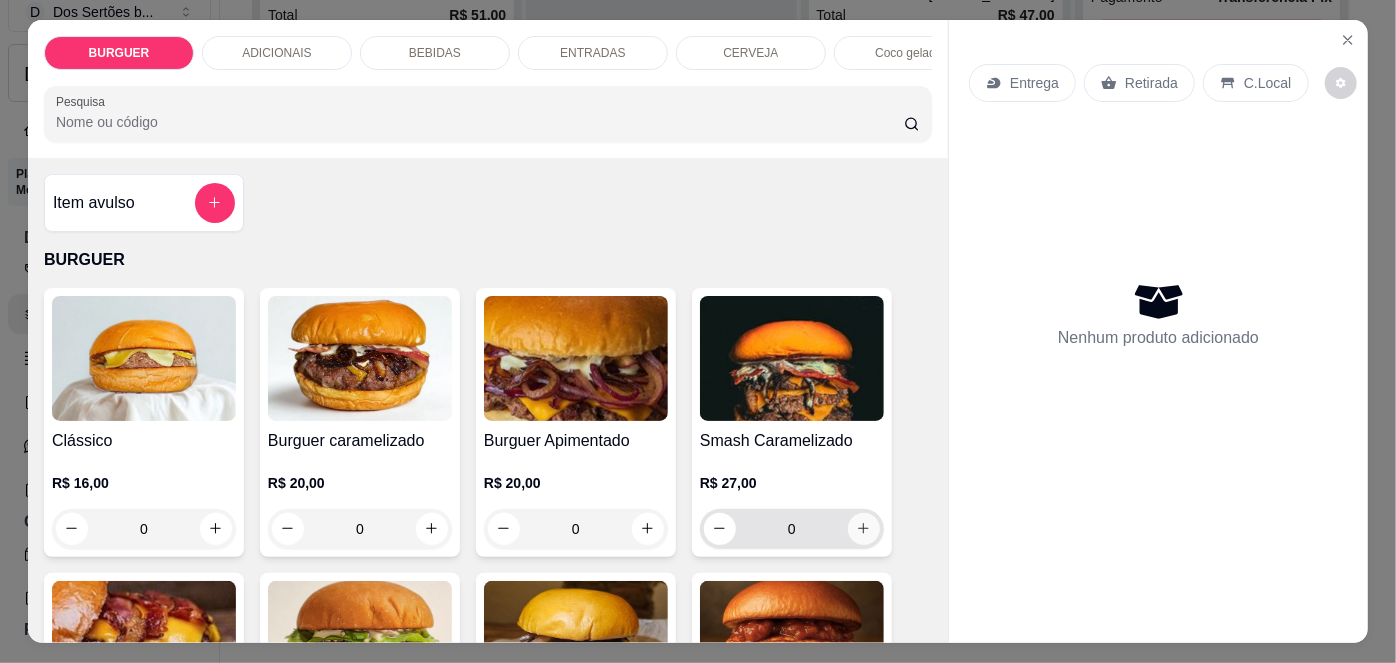 click 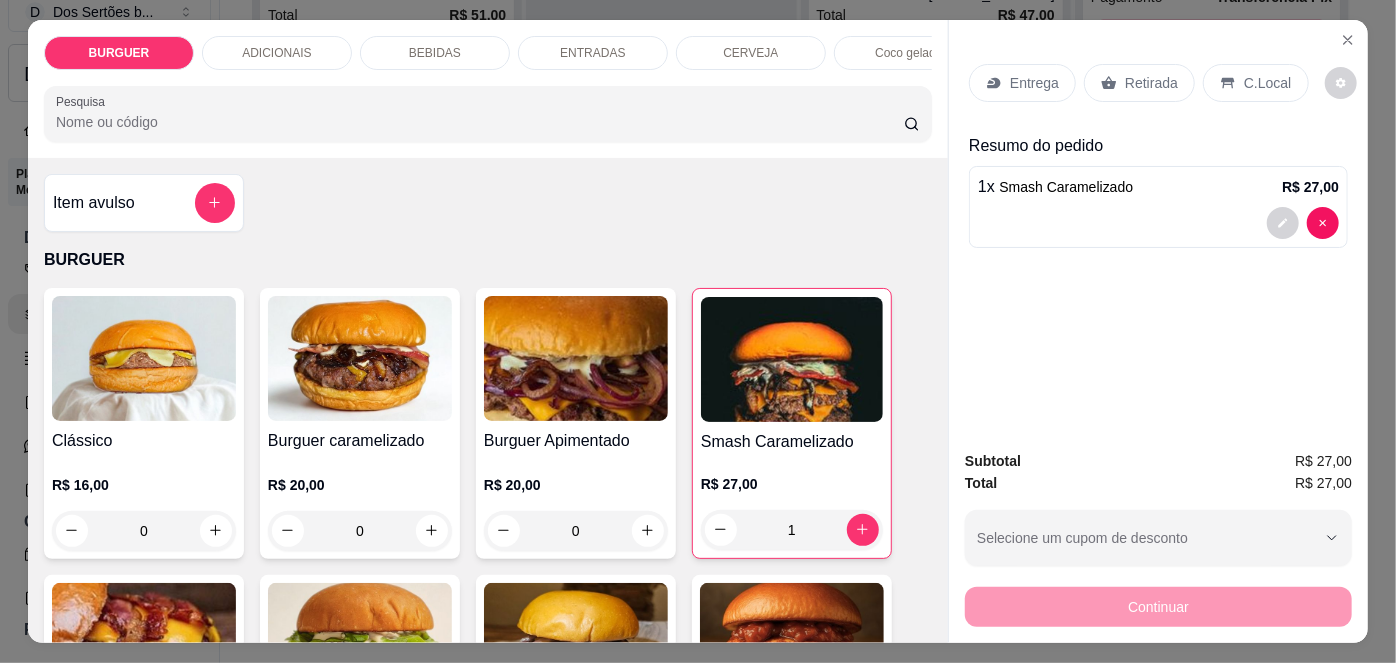 click on "Retirada" at bounding box center (1151, 83) 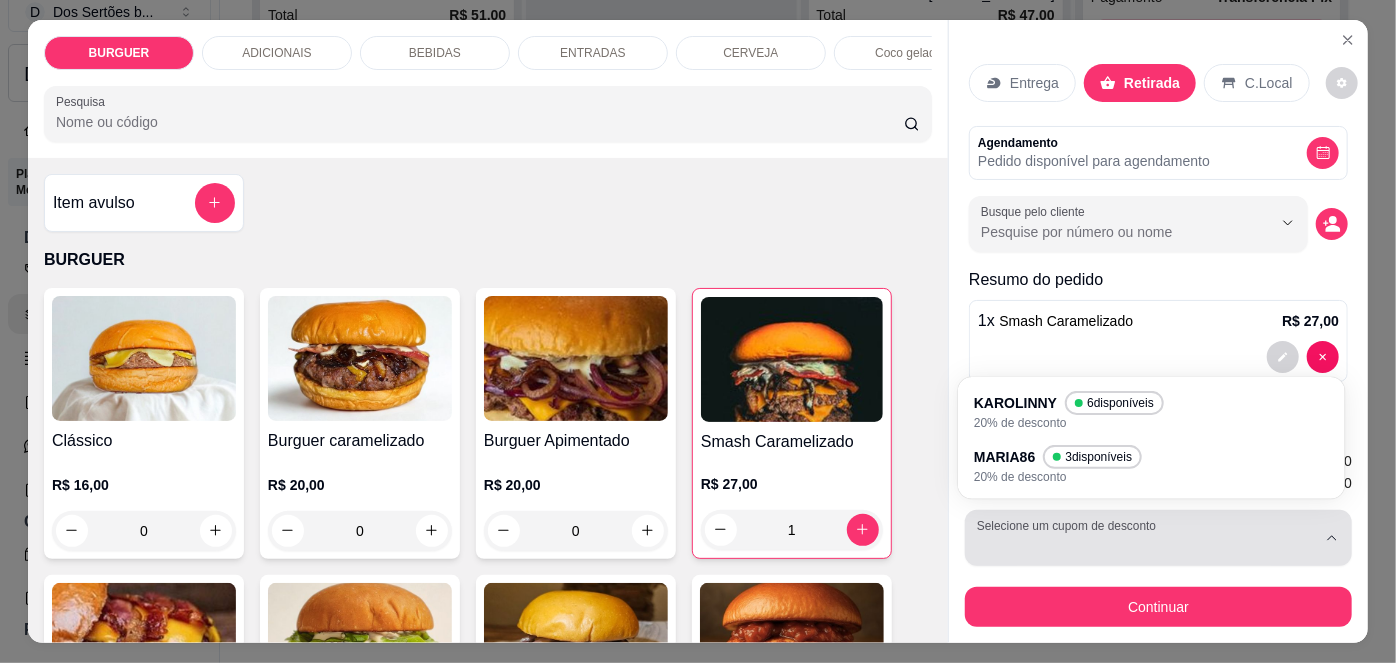 click on "Selecione um cupom de desconto" at bounding box center (1158, 538) 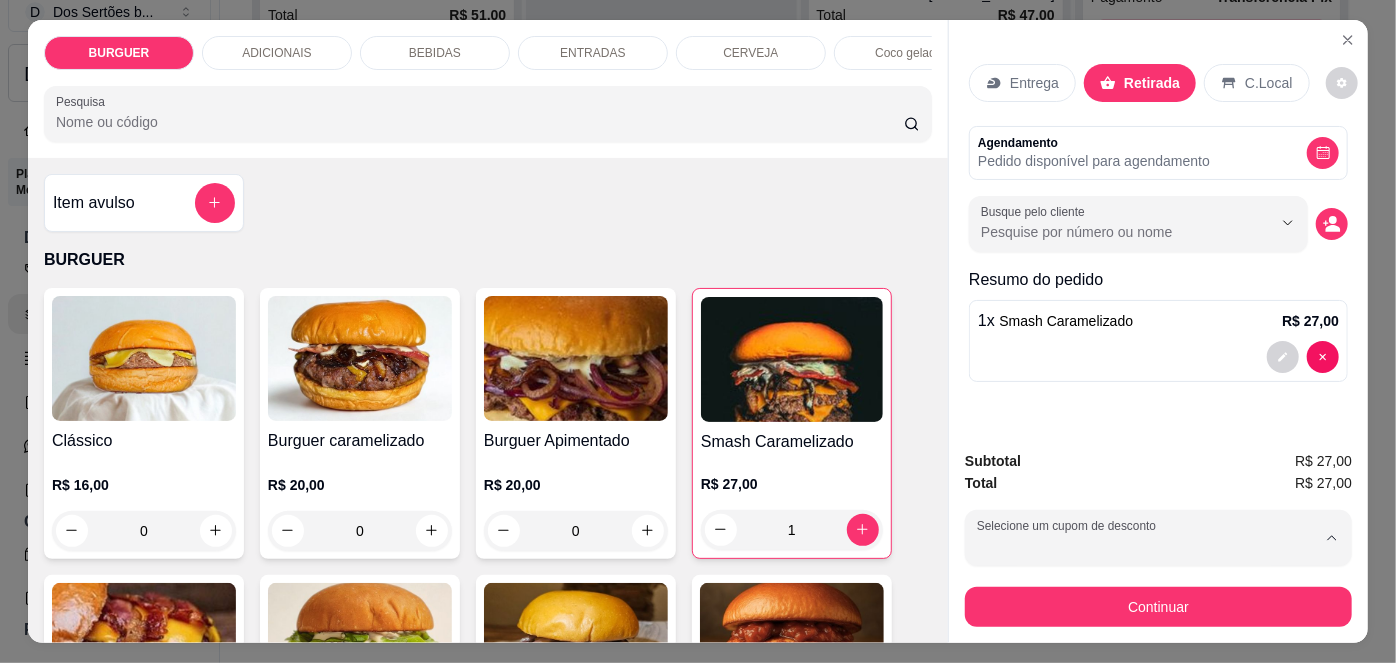 click on "MARIA86" at bounding box center [1010, 458] 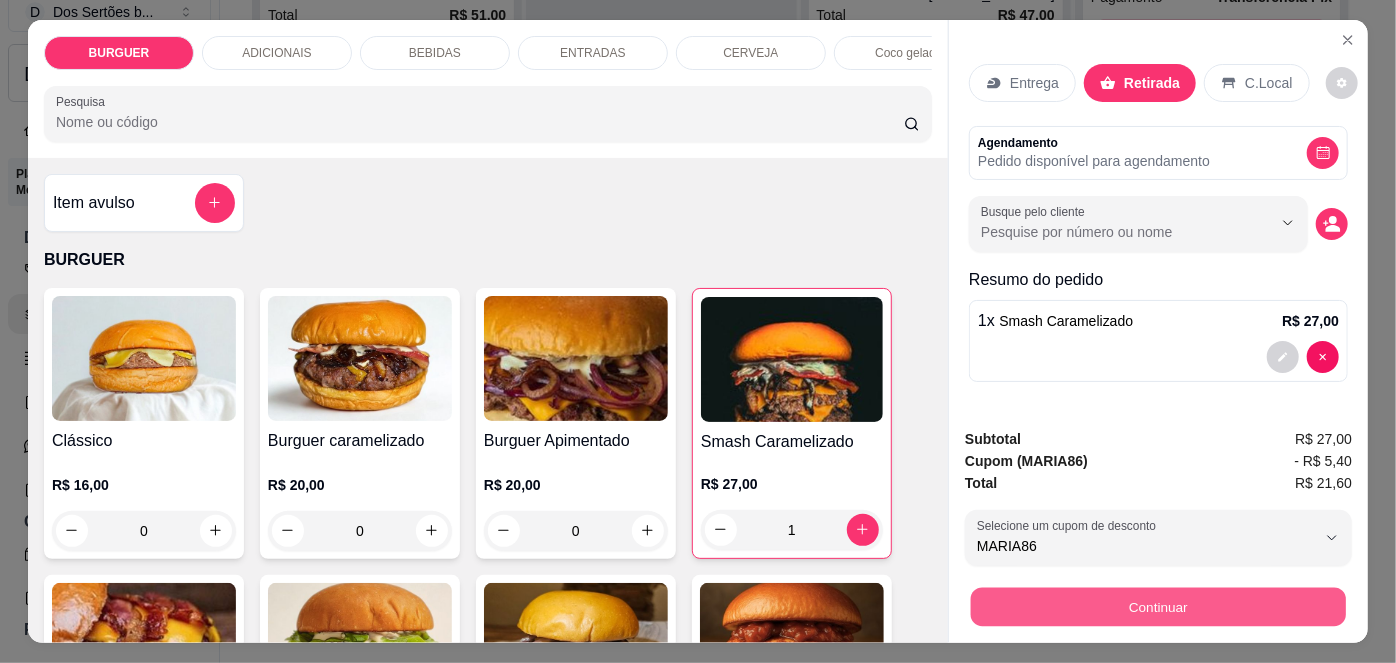 click on "Continuar" at bounding box center (1158, 607) 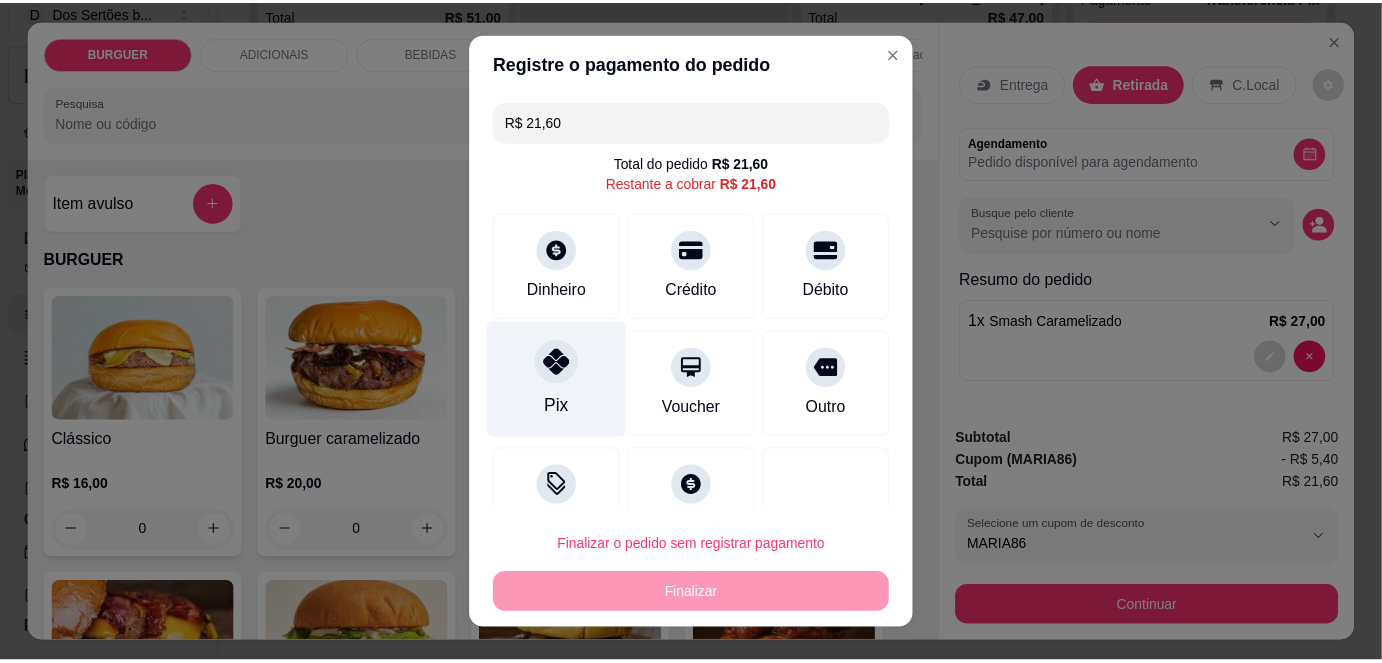 scroll, scrollTop: 51, scrollLeft: 0, axis: vertical 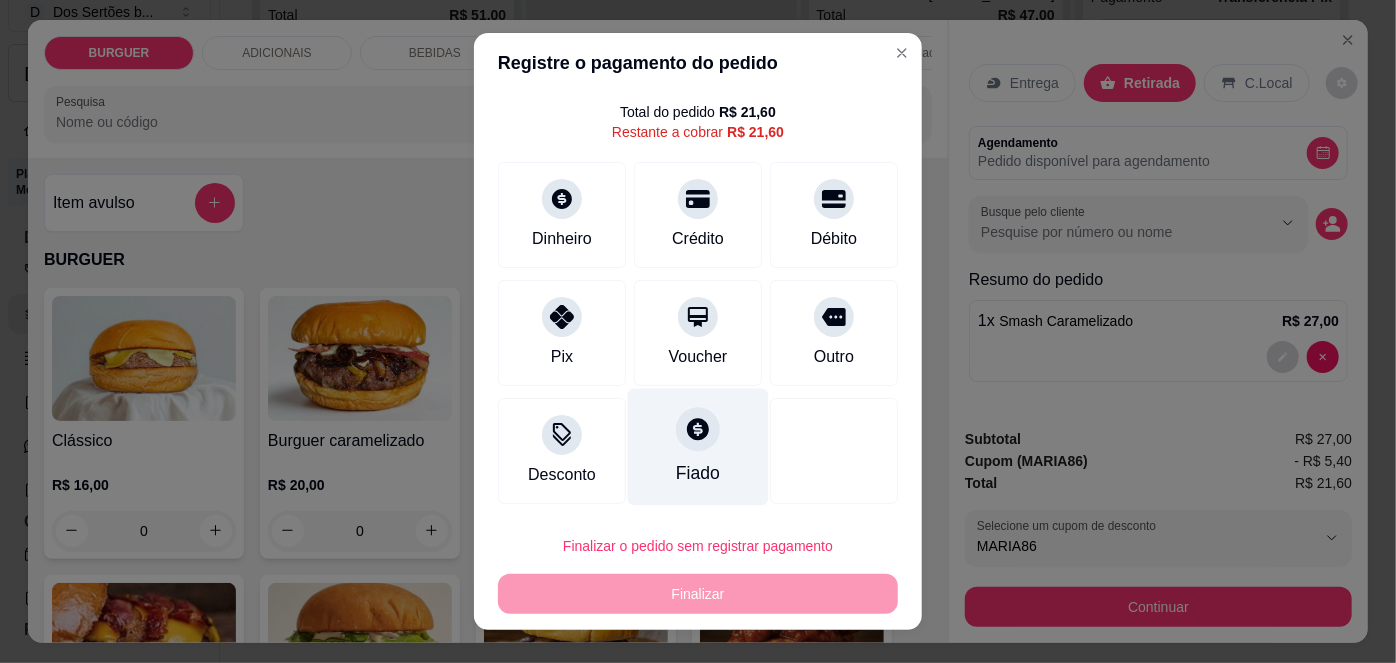 click 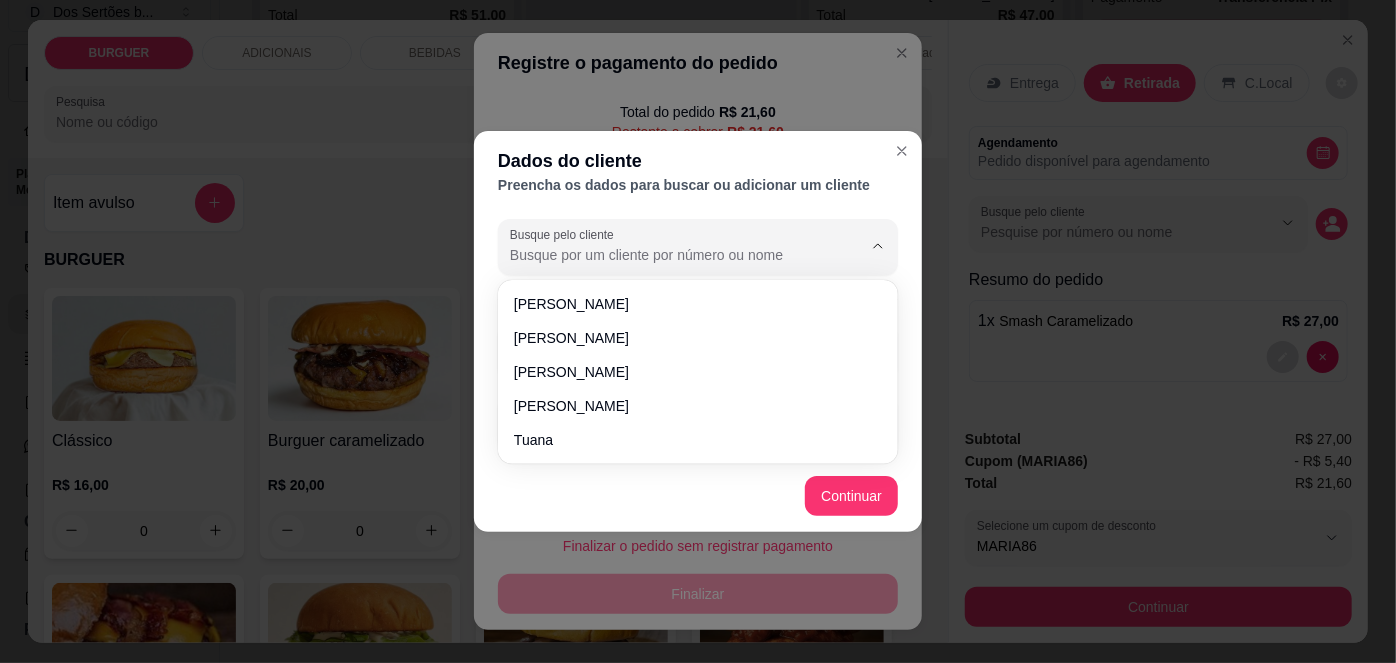click on "Busque pelo cliente" at bounding box center [670, 255] 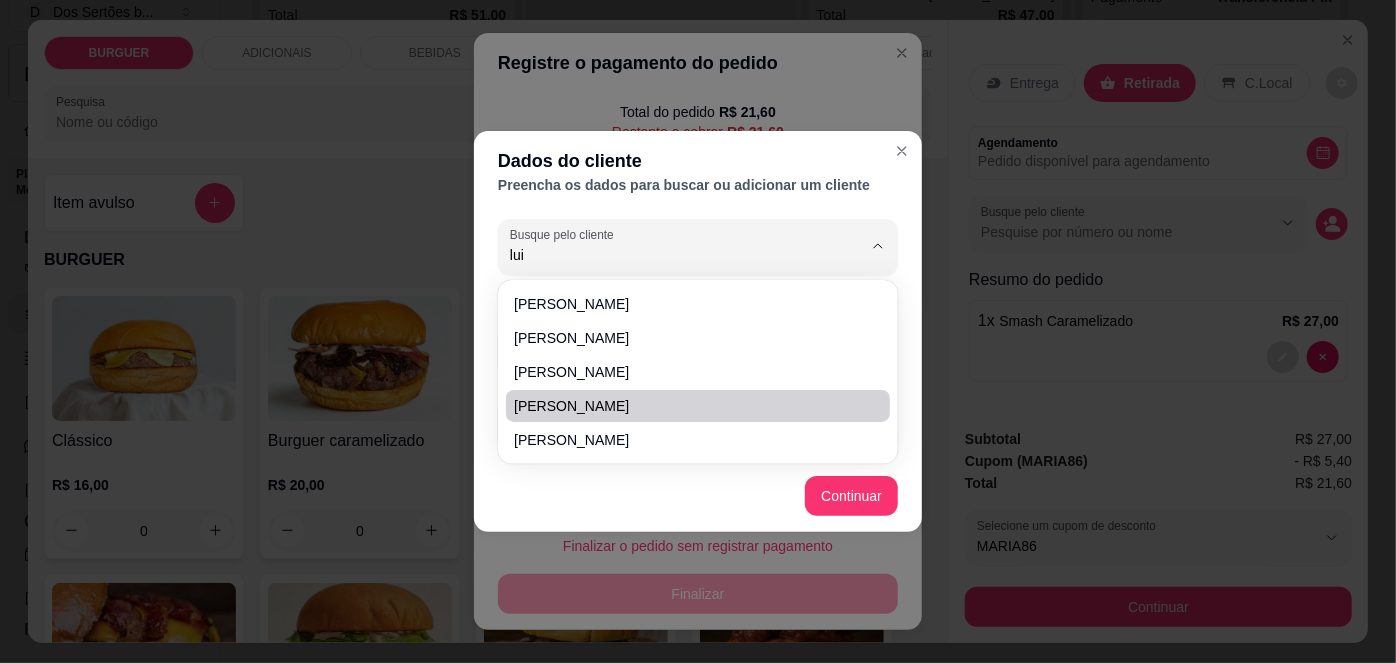 click on "[PERSON_NAME]" at bounding box center (698, 406) 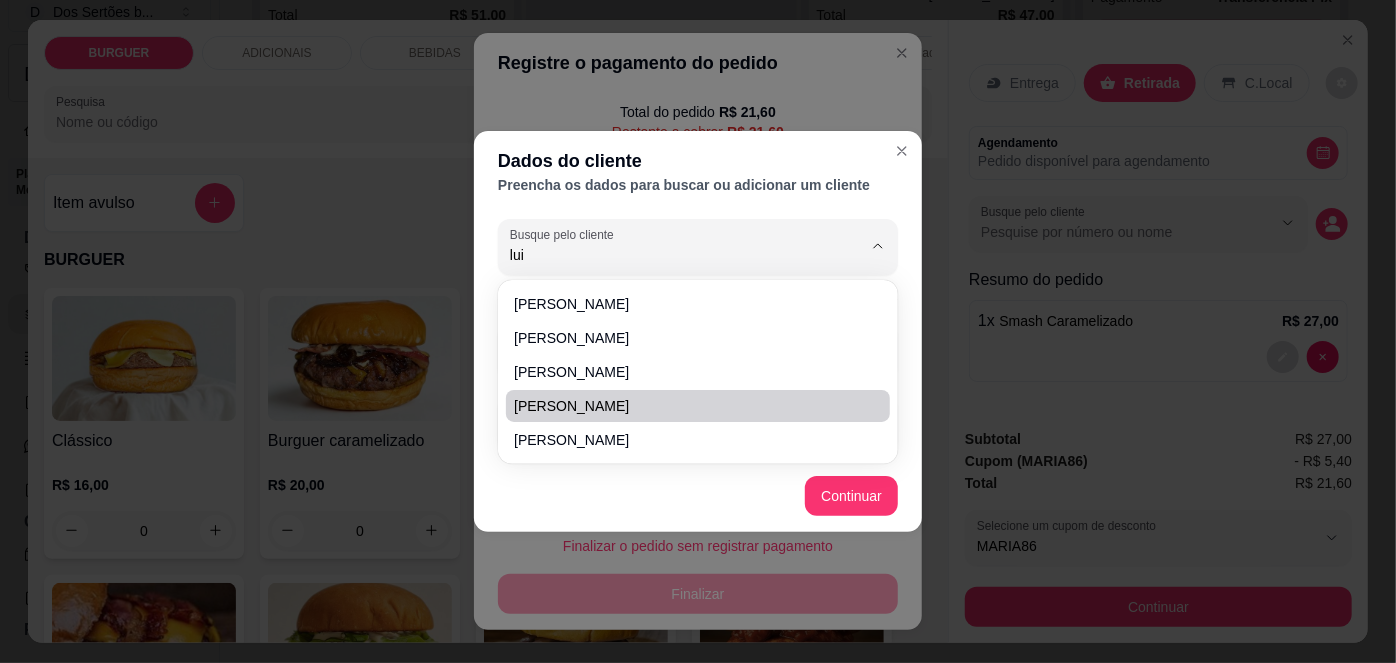 type on "[PERSON_NAME]" 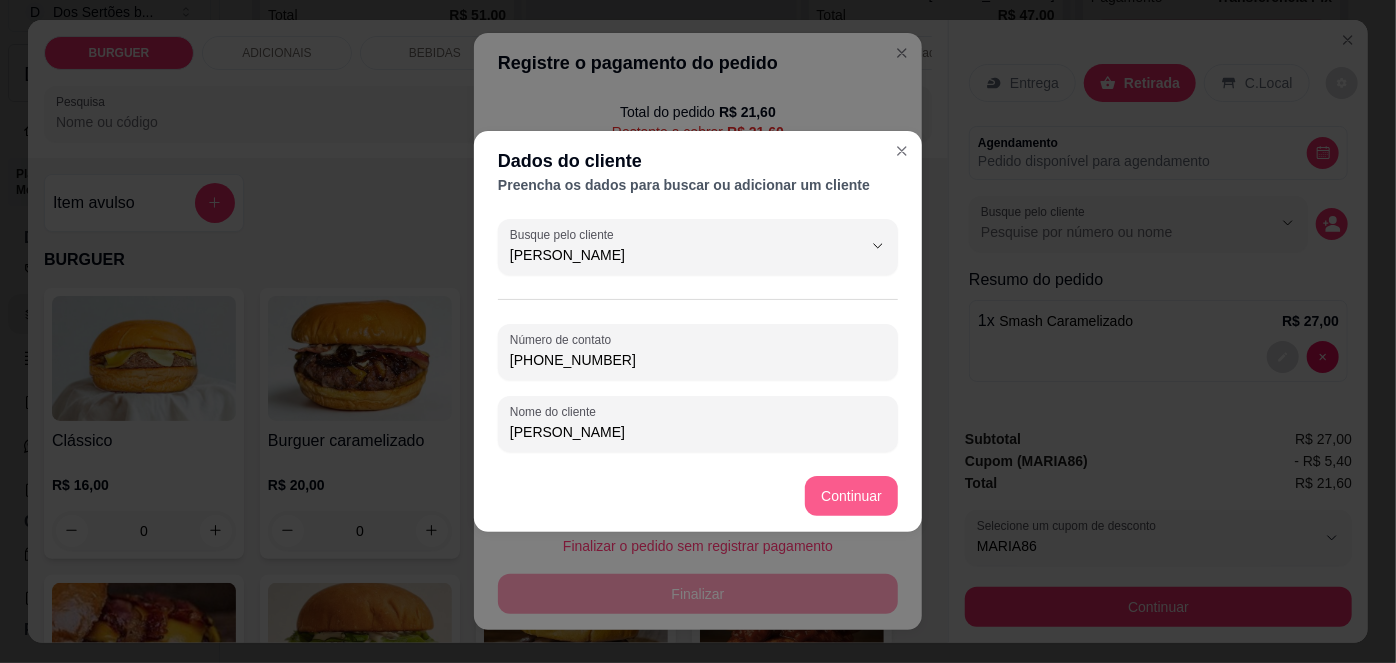 type on "[PERSON_NAME]" 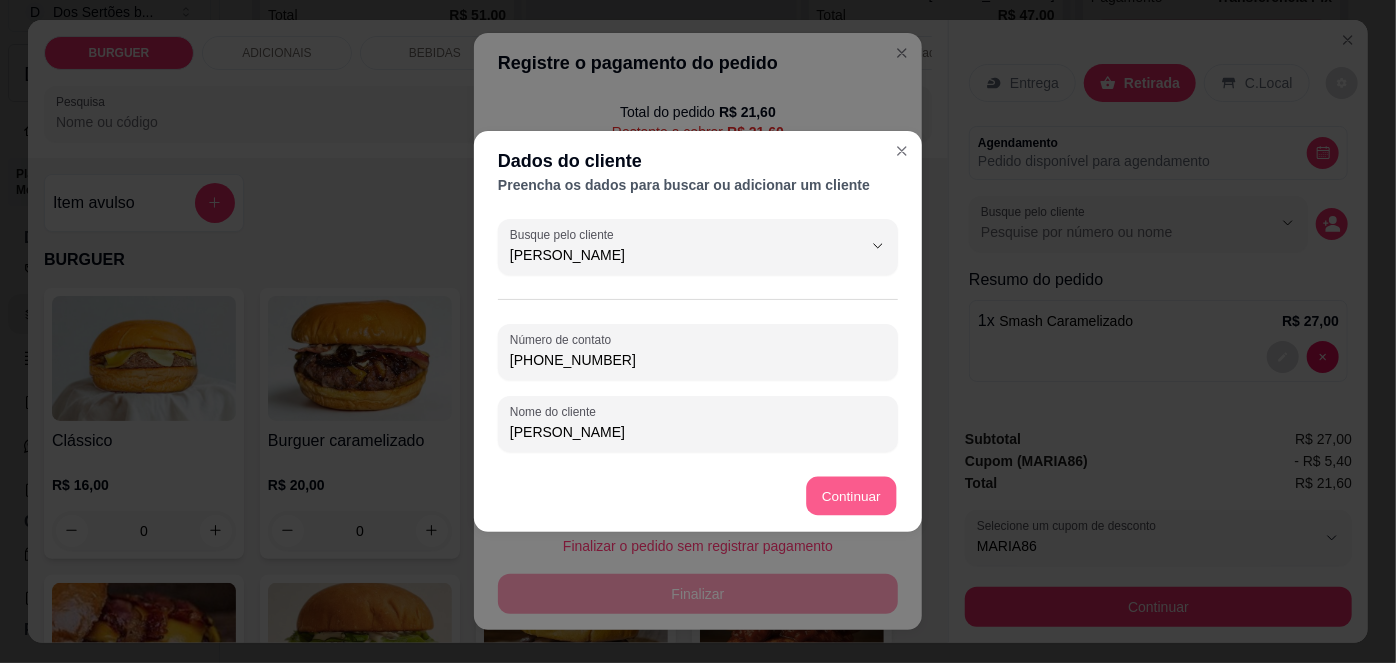 type on "R$ 0,00" 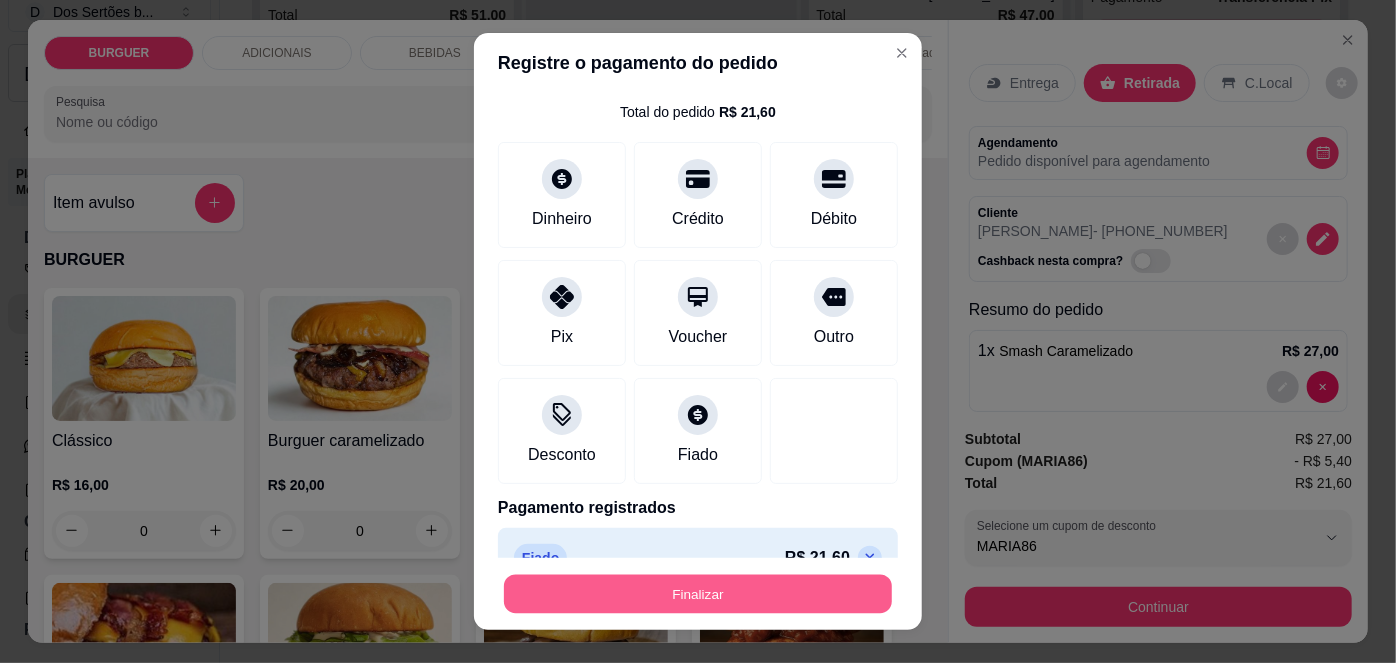 click on "Finalizar" at bounding box center [698, 593] 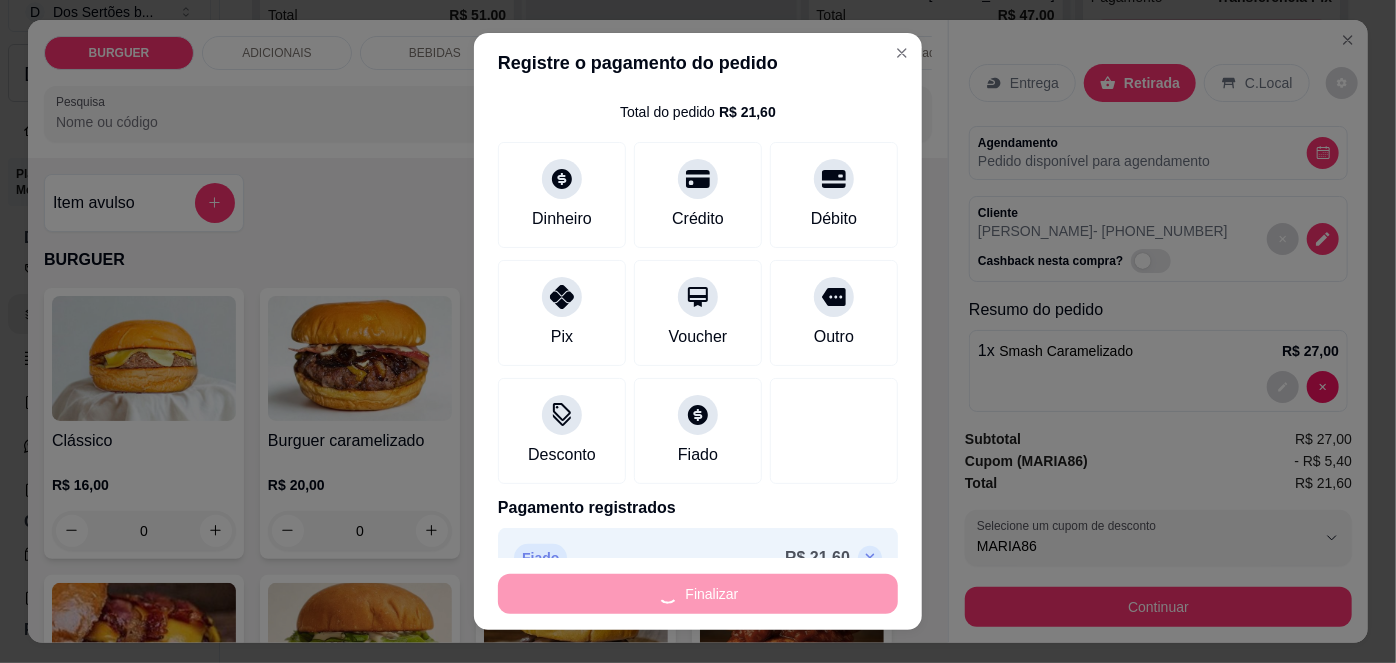 type on "0" 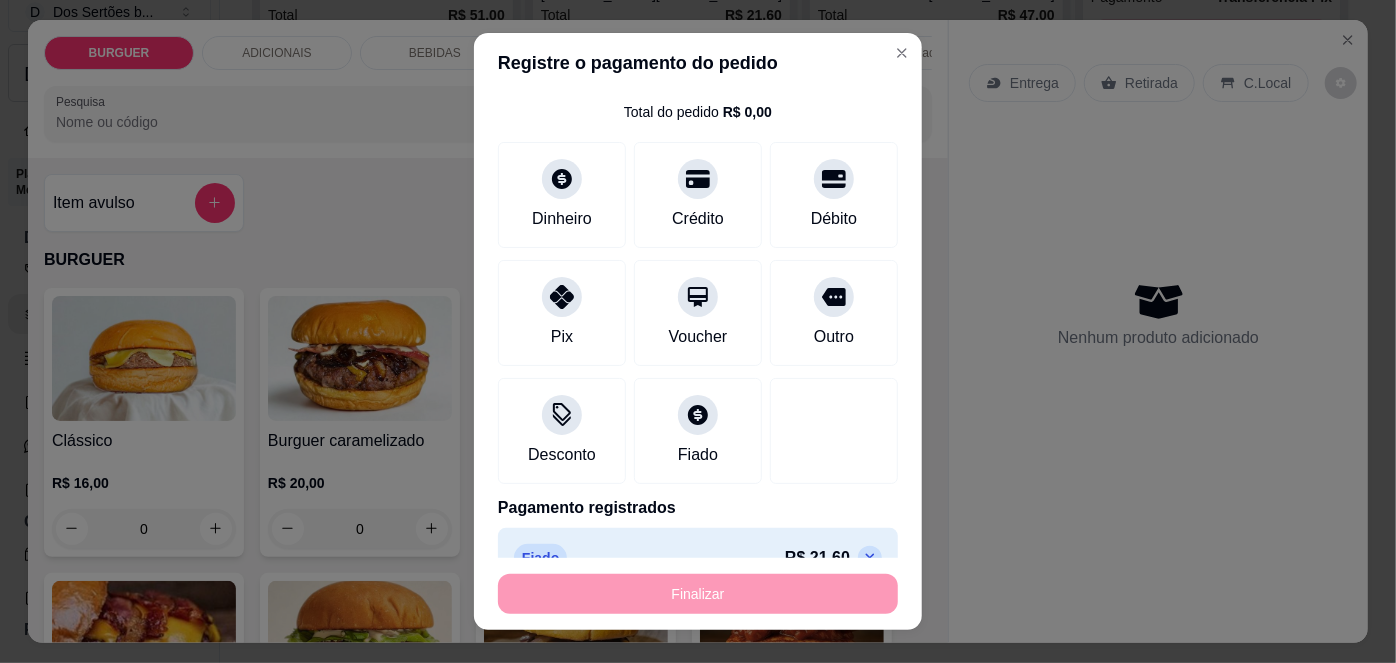 type on "-R$ 21,60" 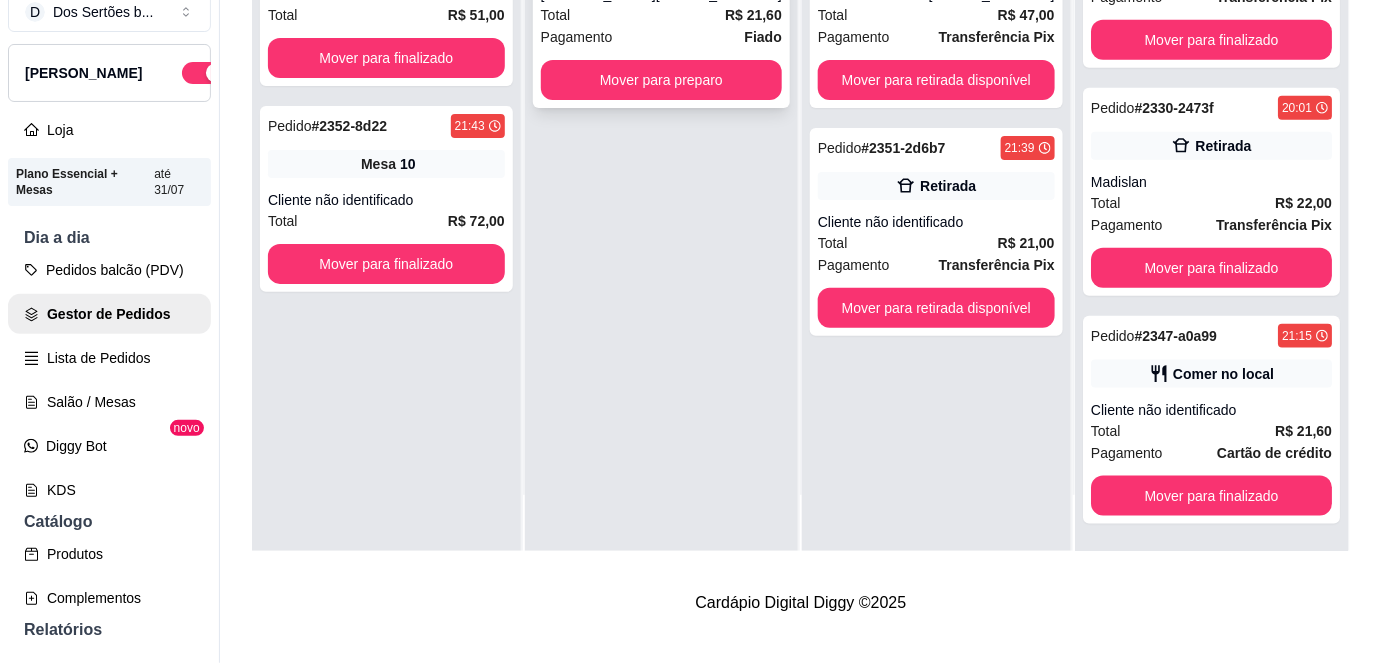 click on "Pagamento" at bounding box center [577, 37] 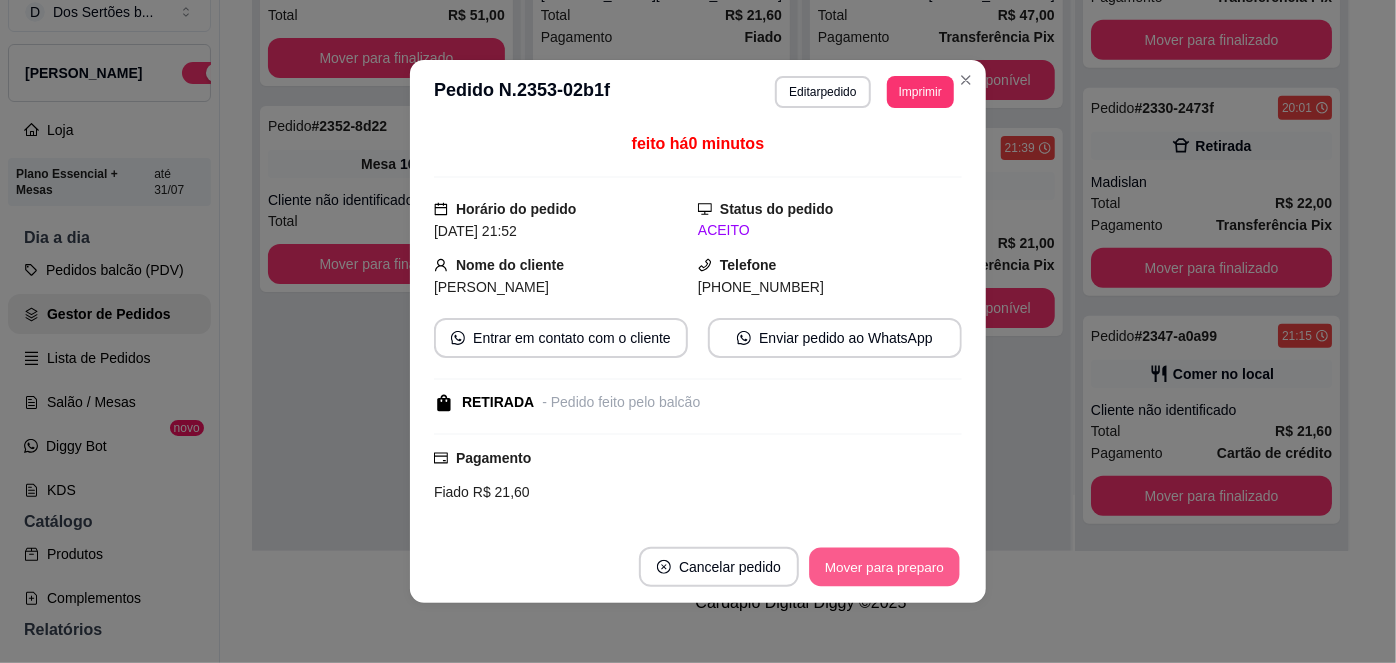 click on "Mover para preparo" at bounding box center [884, 567] 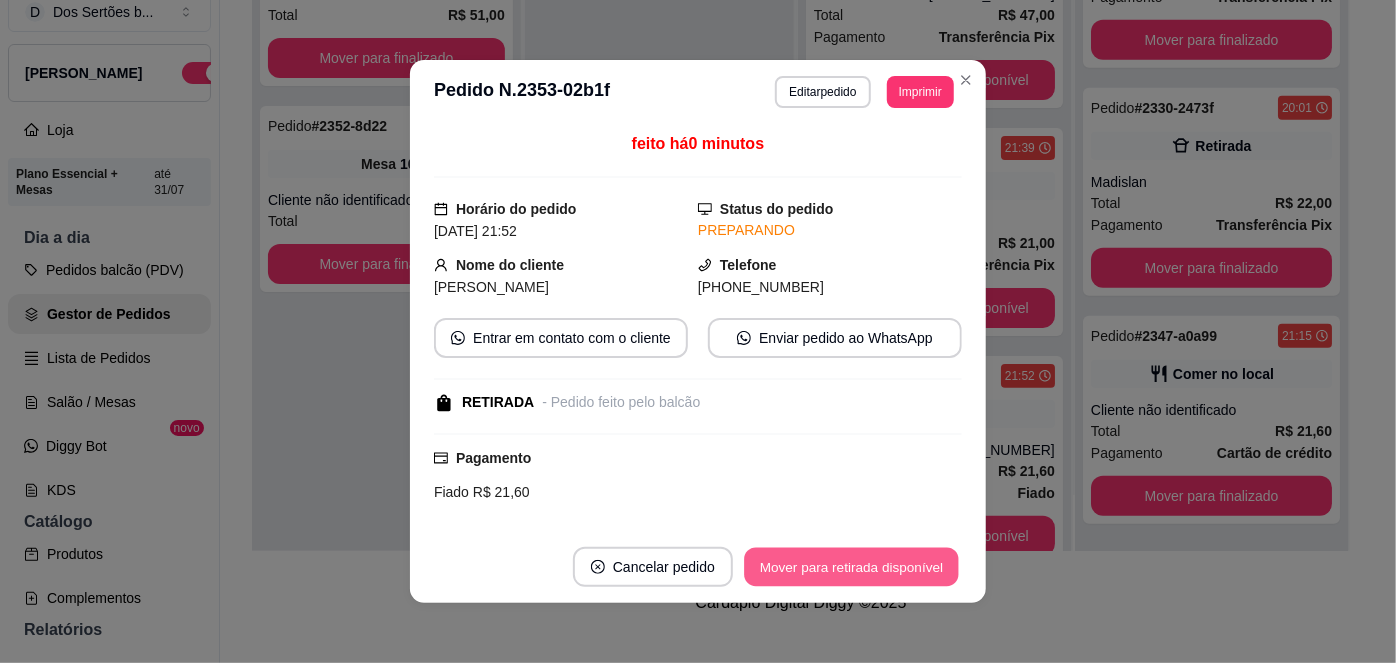 click on "Mover para retirada disponível" at bounding box center (851, 567) 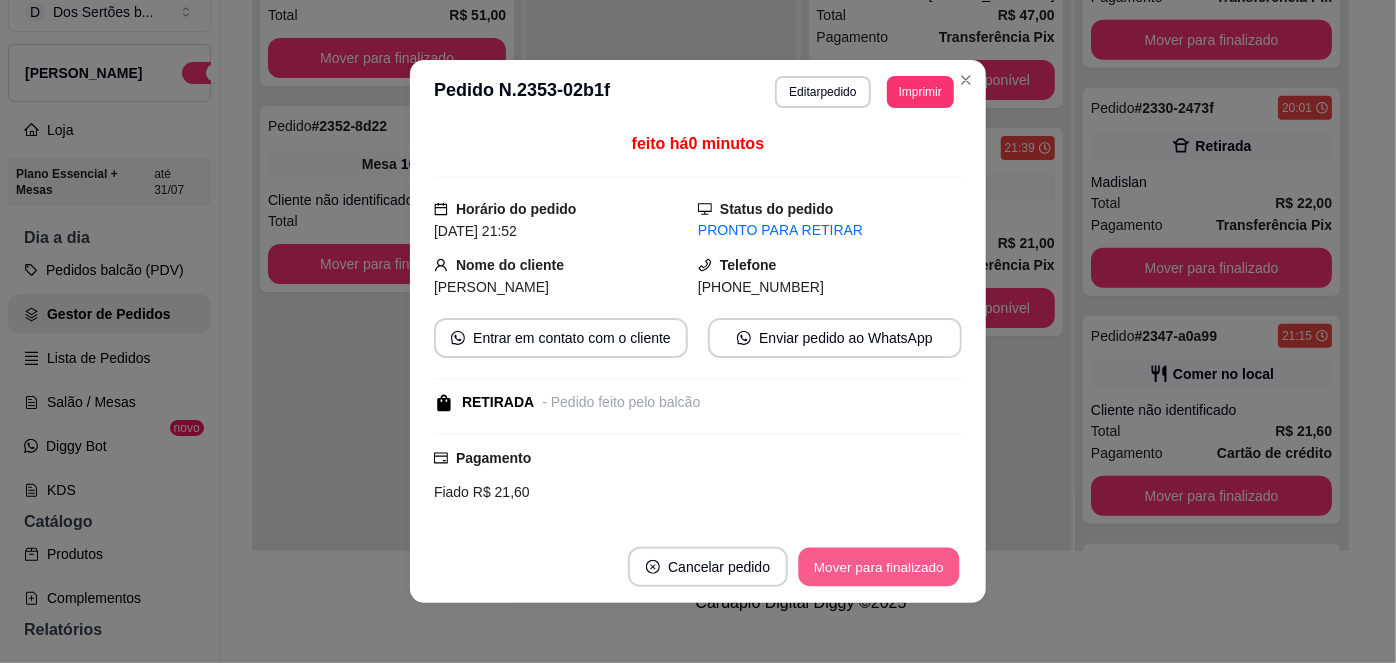 click on "Mover para finalizado" at bounding box center [879, 567] 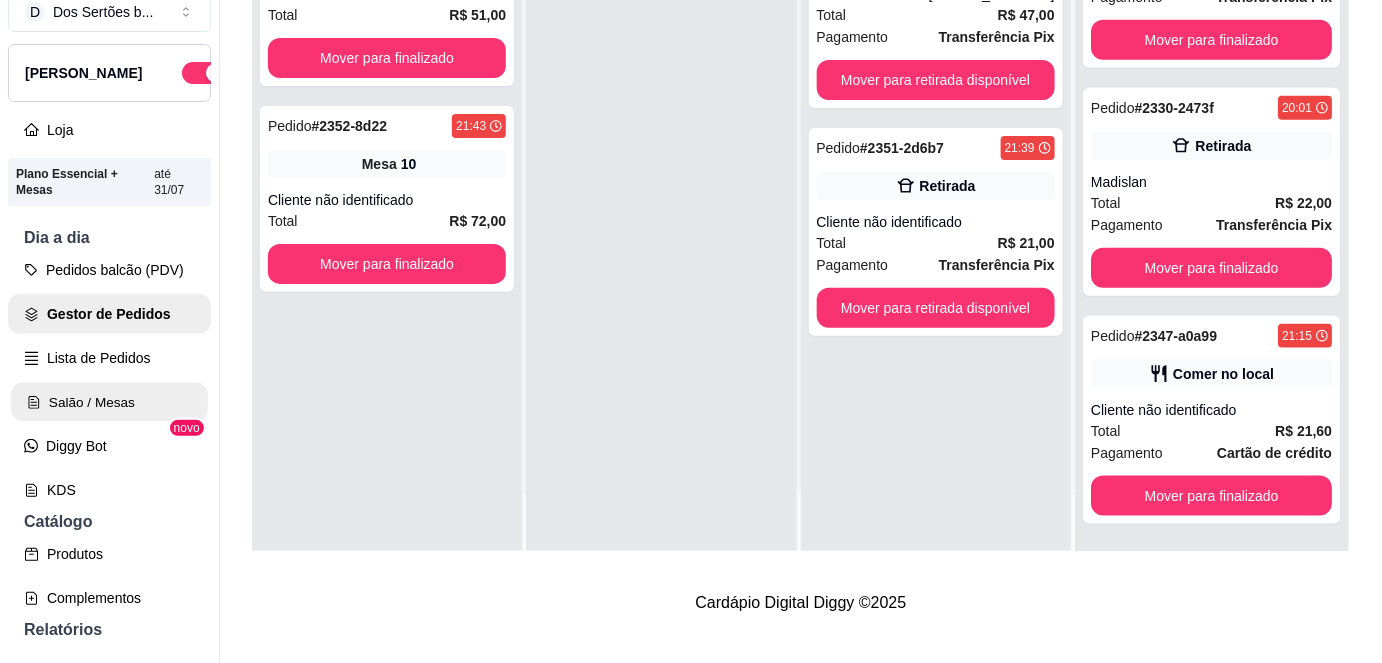 click on "Salão / Mesas" at bounding box center [109, 402] 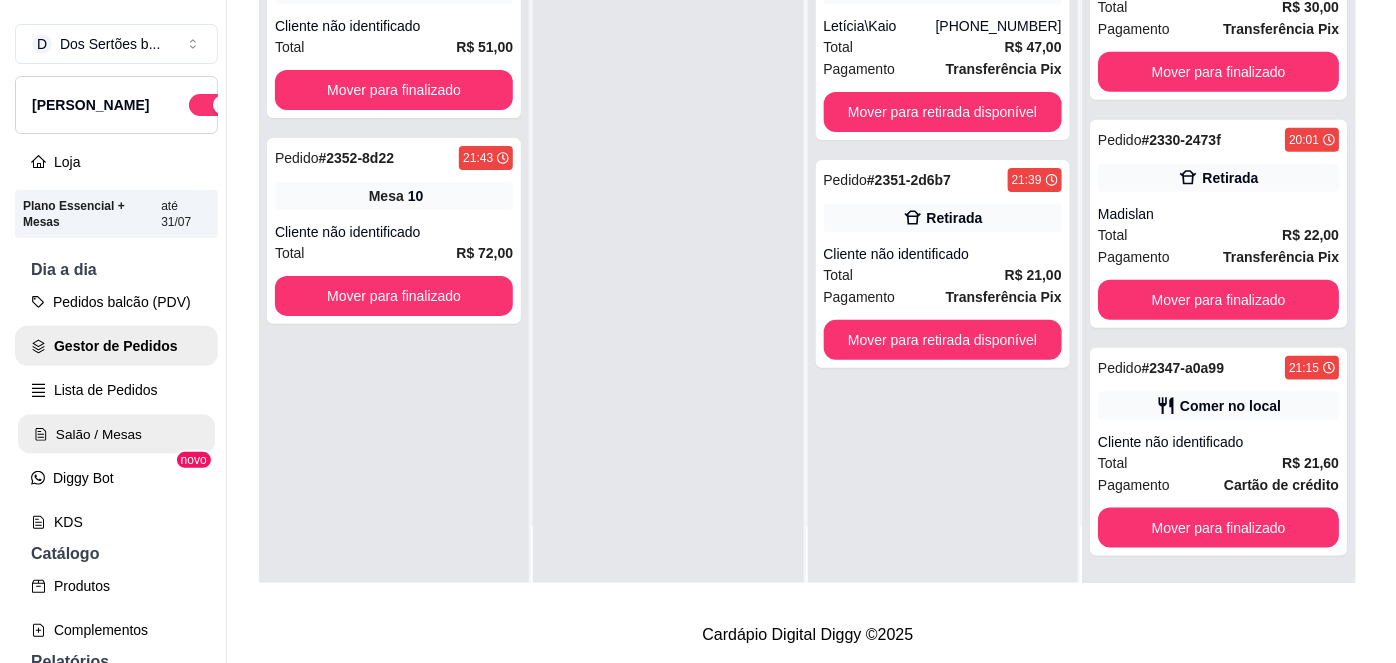 scroll, scrollTop: 0, scrollLeft: 0, axis: both 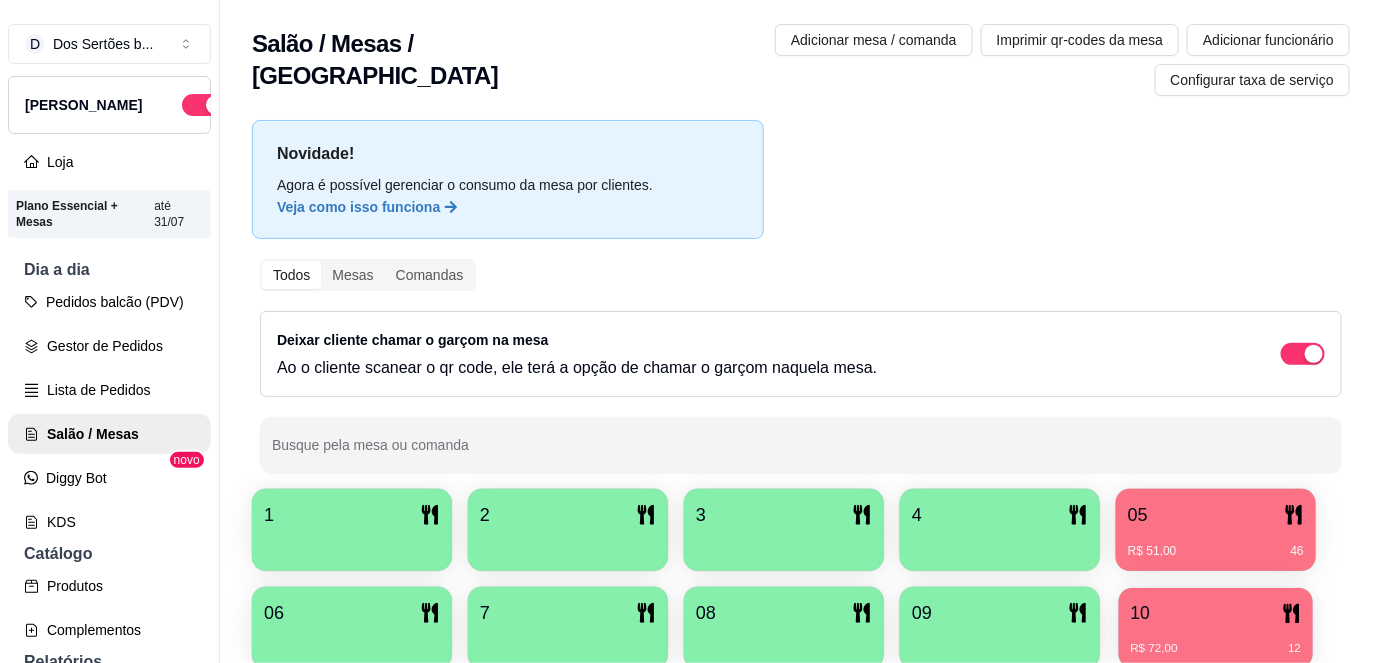 click on "10" at bounding box center [1216, 613] 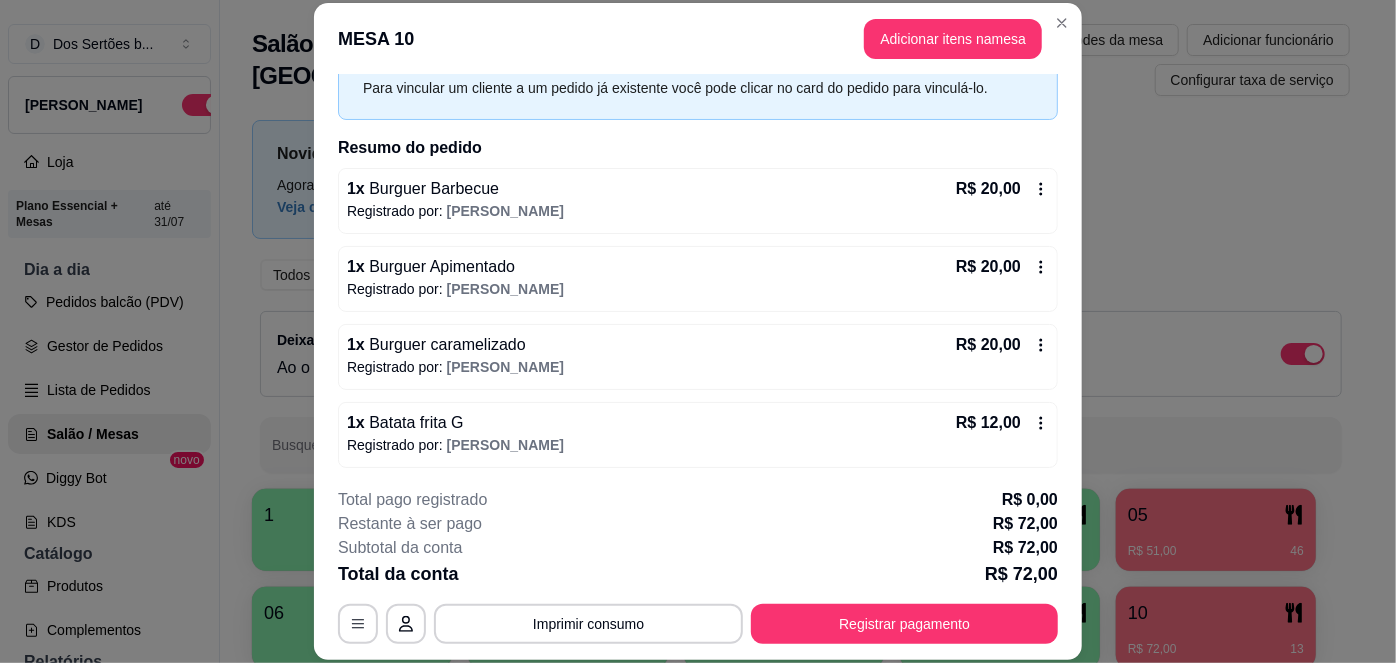scroll, scrollTop: 97, scrollLeft: 0, axis: vertical 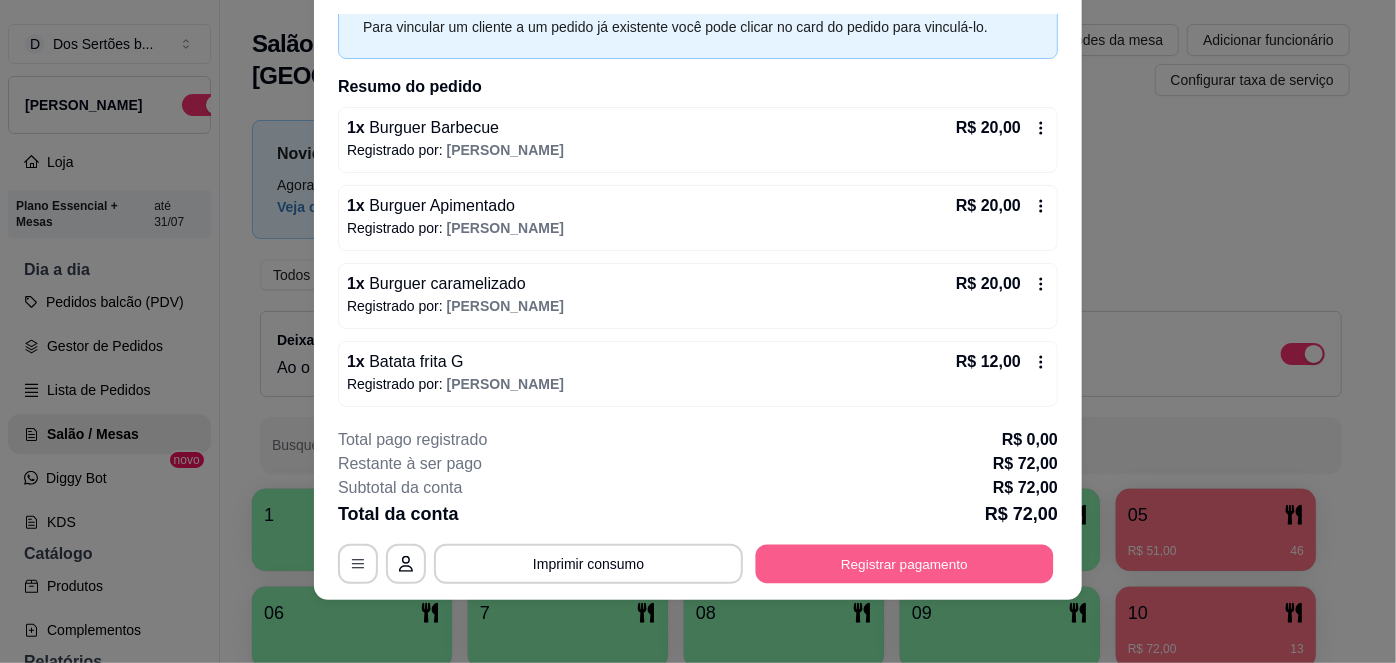 click on "Registrar pagamento" at bounding box center [905, 563] 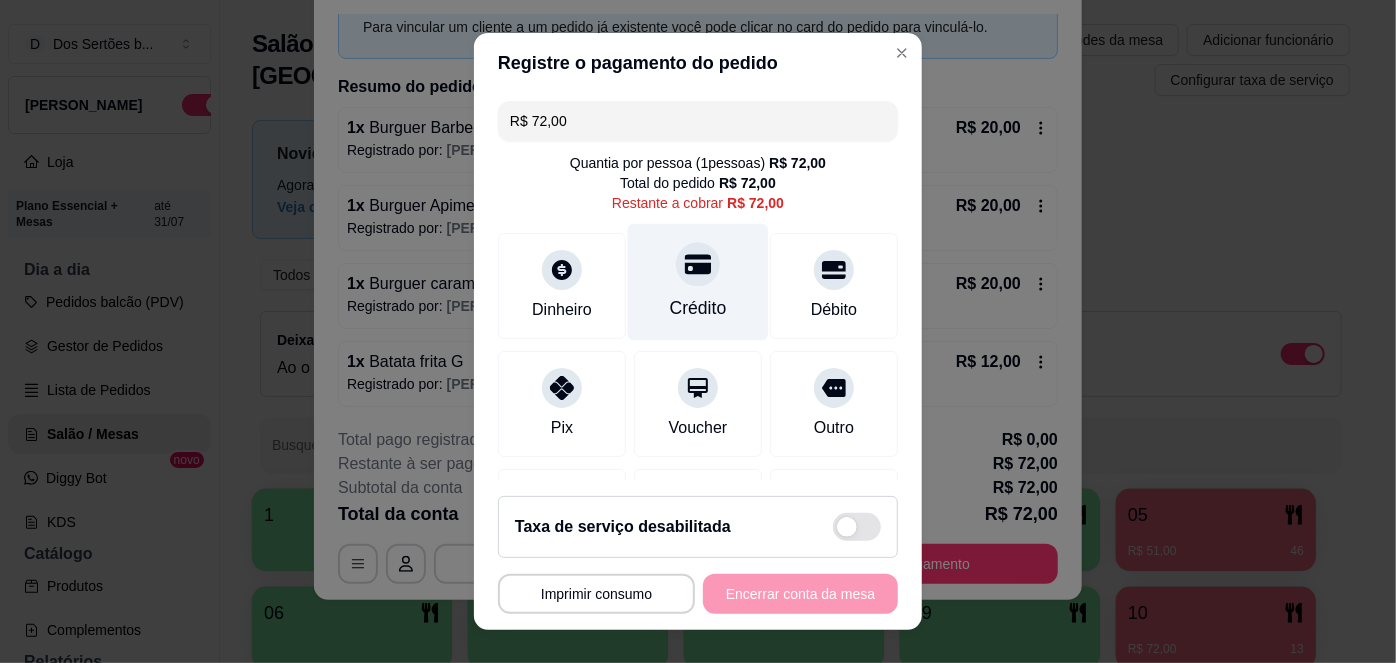 click on "Crédito" at bounding box center [698, 282] 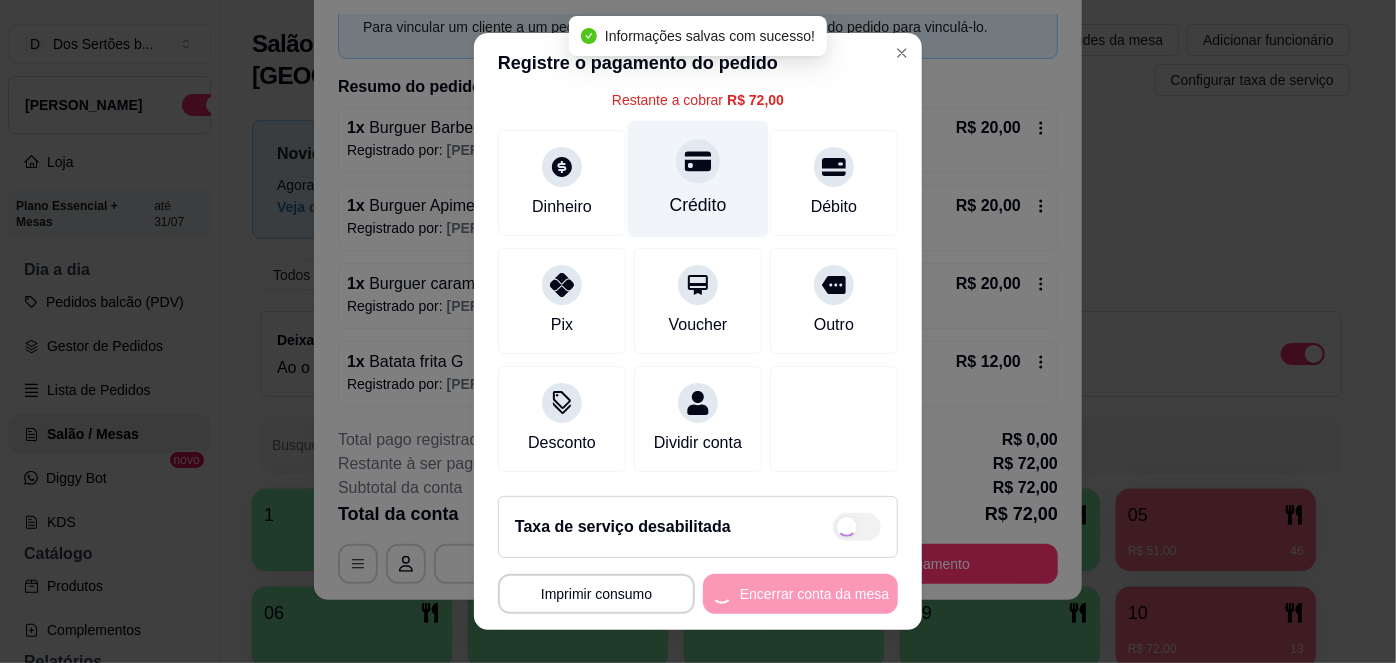 type on "R$ 0,00" 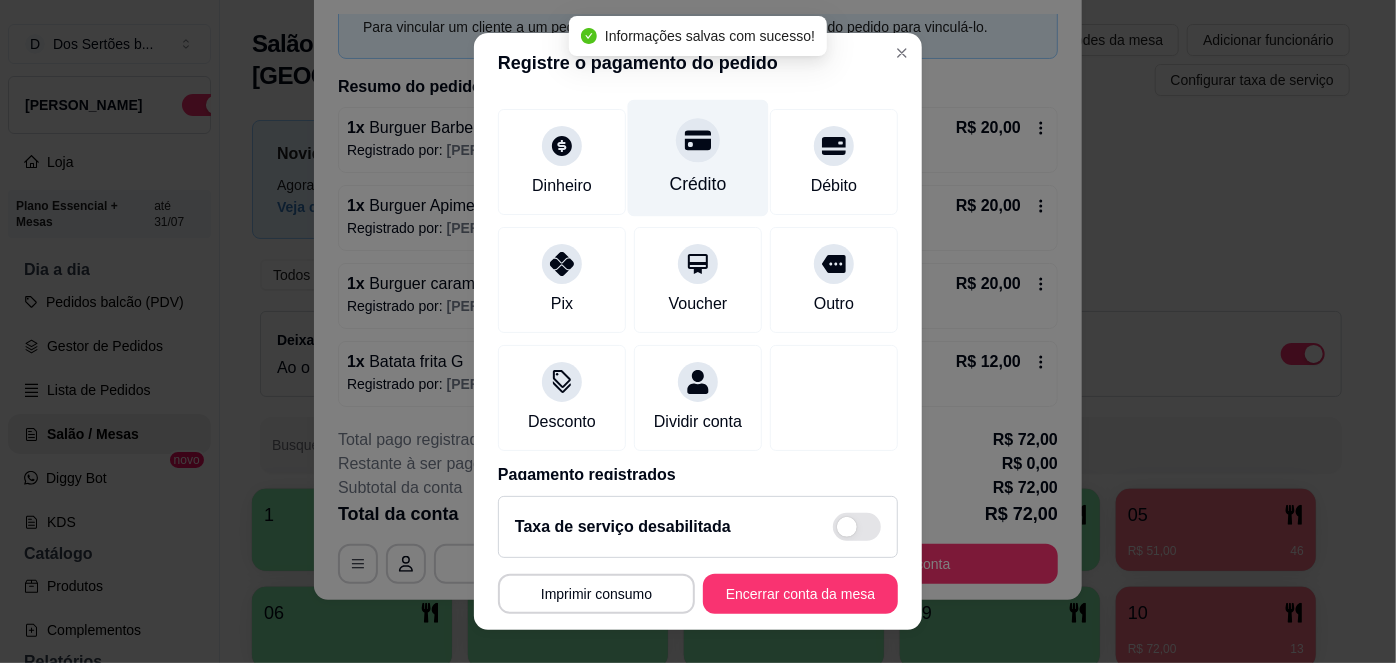 scroll, scrollTop: 208, scrollLeft: 0, axis: vertical 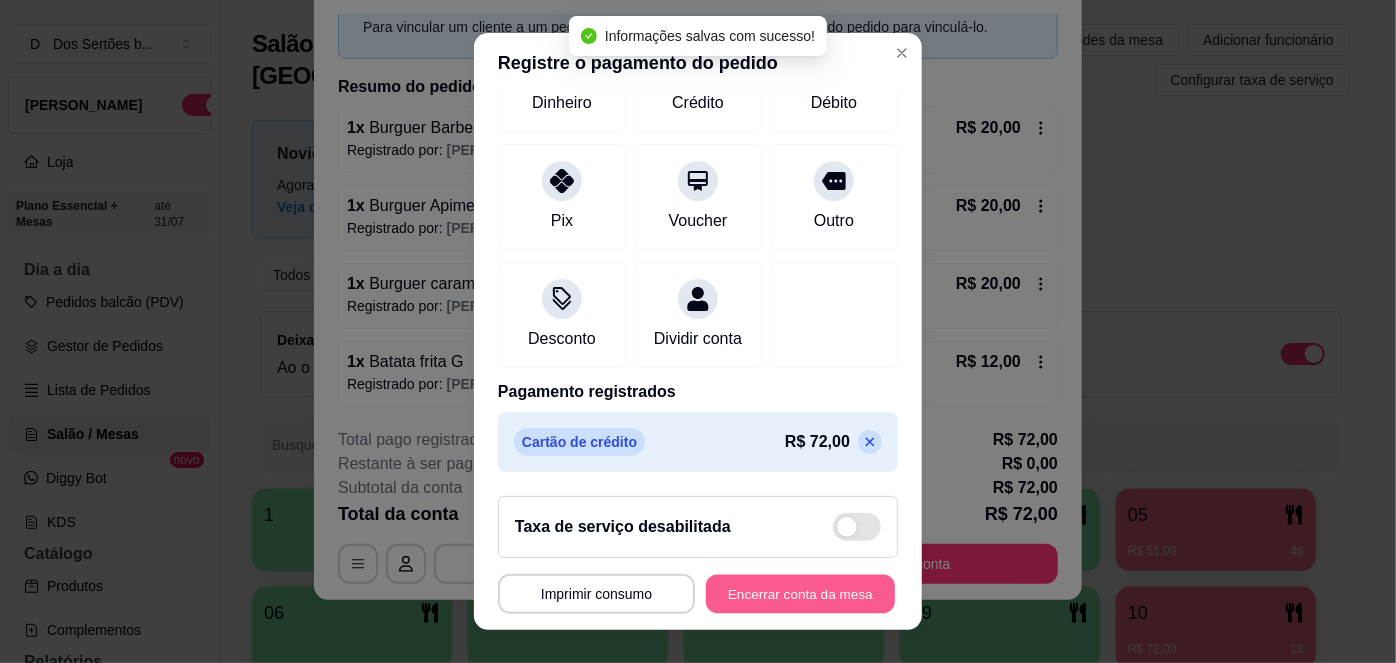 click on "Encerrar conta da mesa" at bounding box center [800, 593] 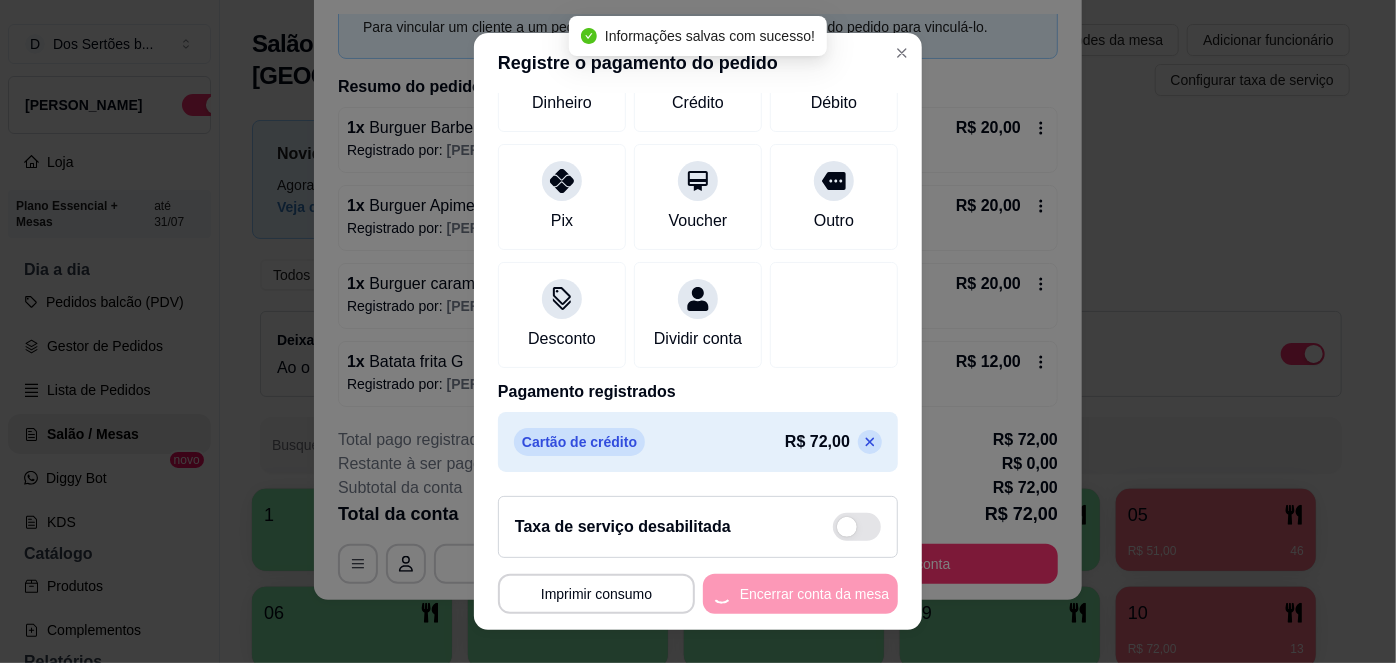 scroll, scrollTop: 0, scrollLeft: 0, axis: both 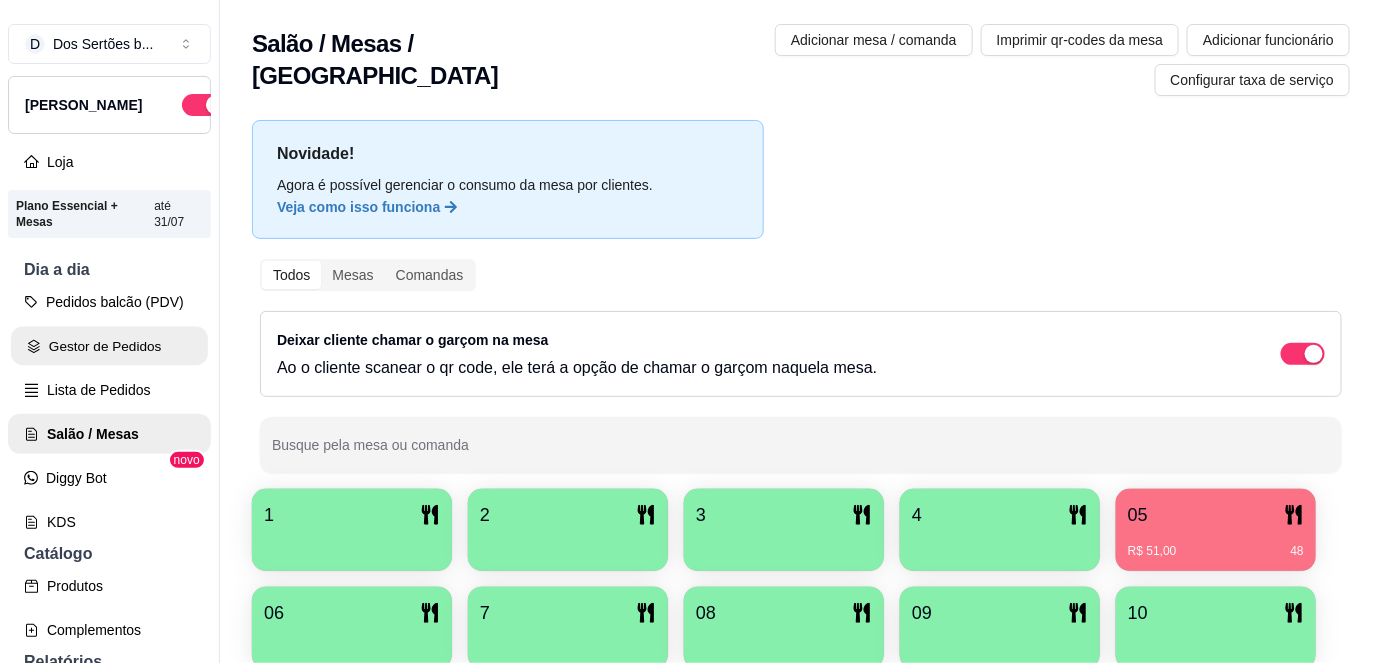 click on "Gestor de Pedidos" at bounding box center [109, 346] 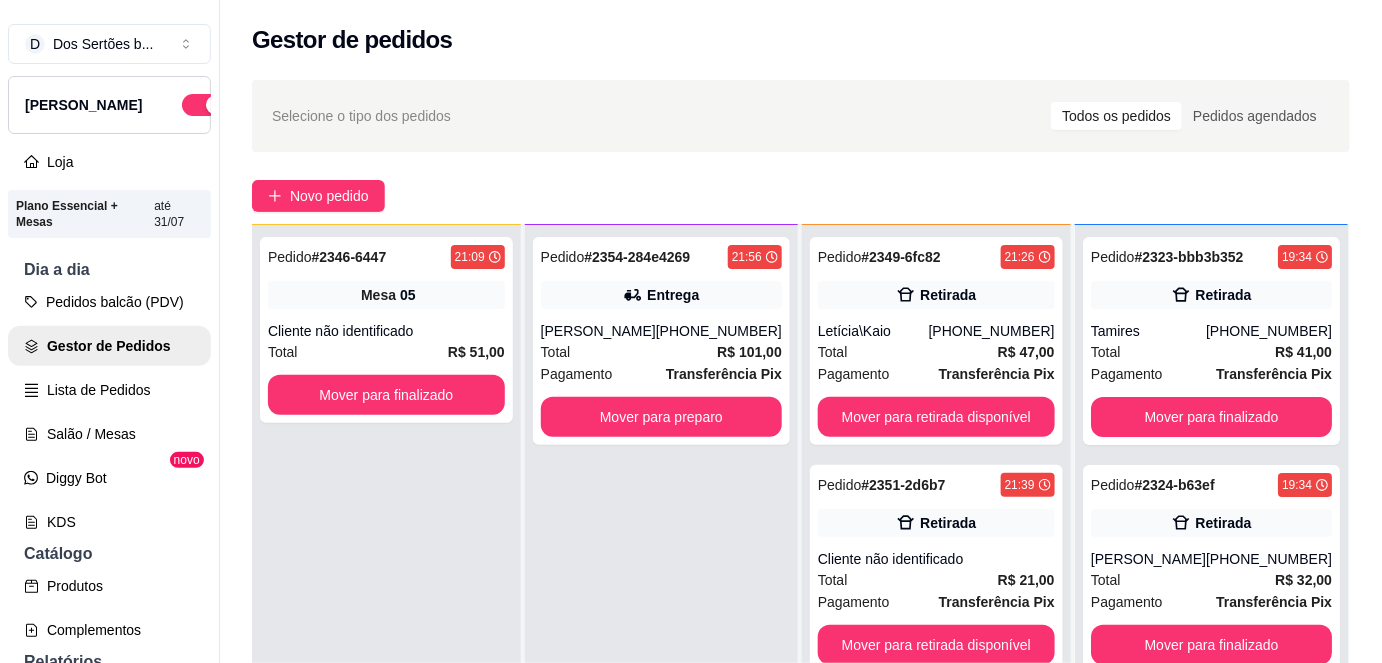 scroll, scrollTop: 56, scrollLeft: 0, axis: vertical 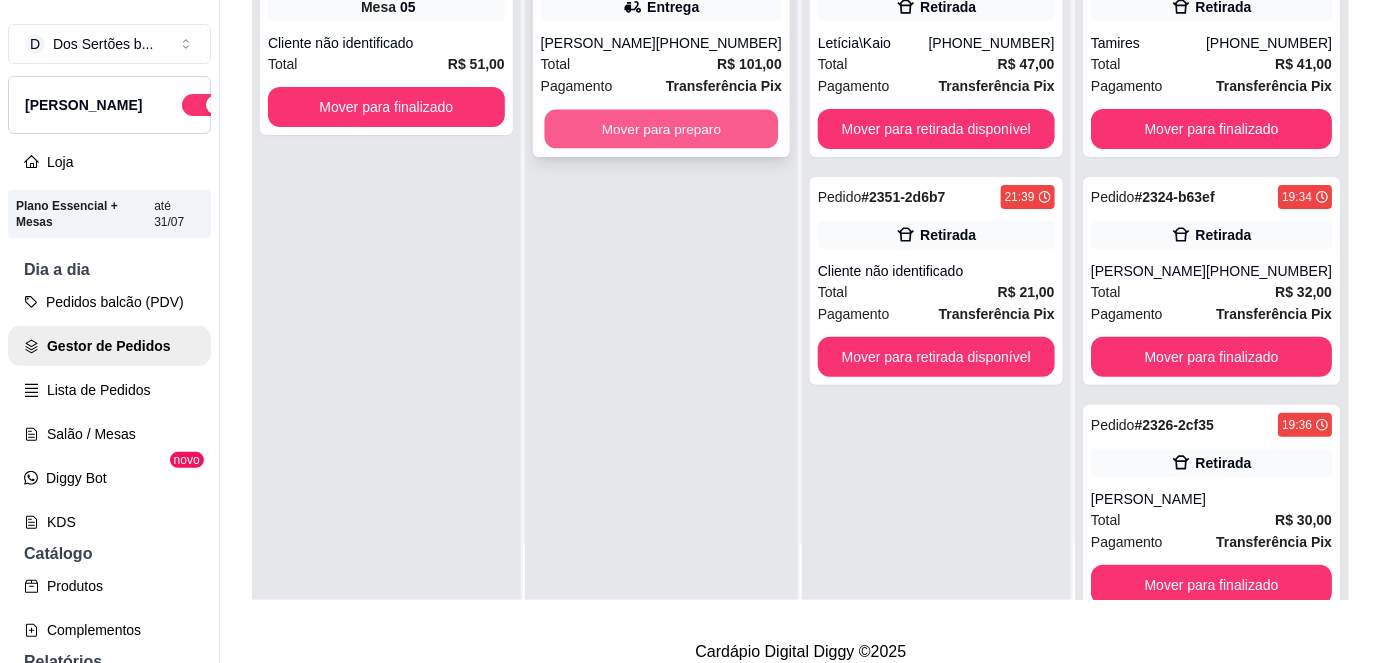 click on "Mover para preparo" at bounding box center [661, 129] 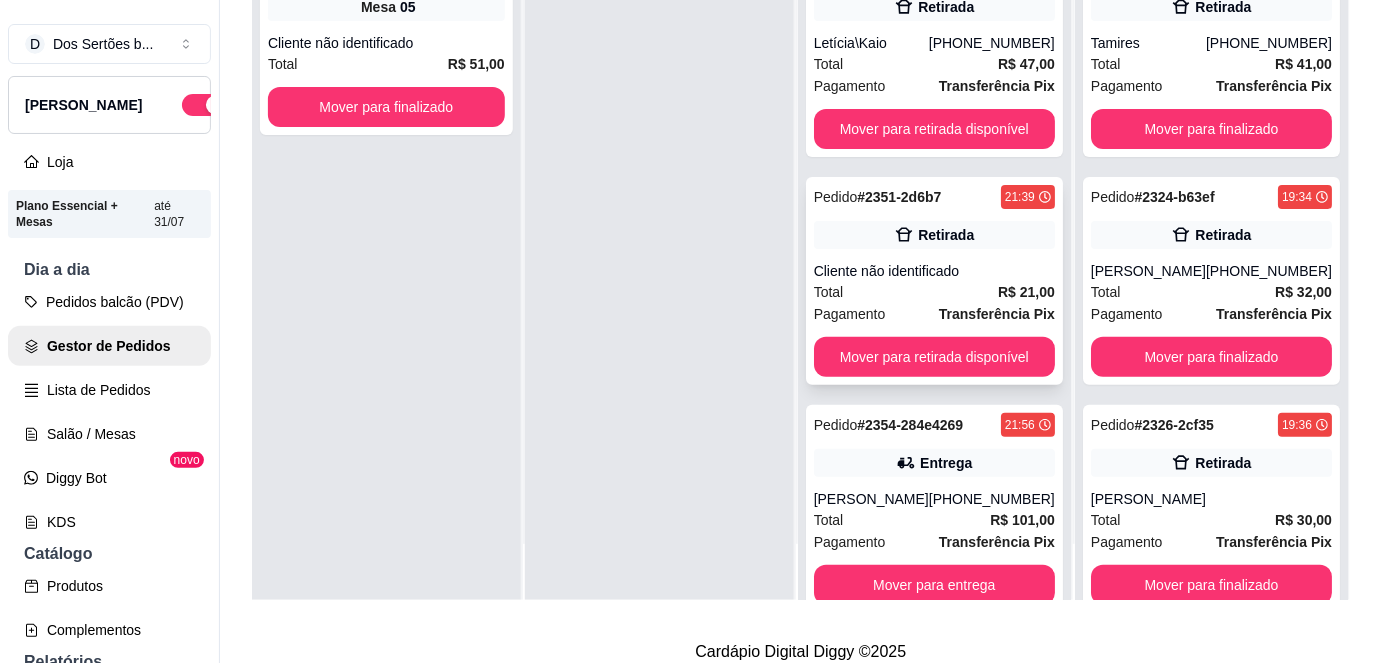 click on "Pedido  # 2351-2d6b7 21:39 Retirada Cliente não identificado Total R$ 21,00 Pagamento Transferência Pix Mover para retirada disponível" at bounding box center [934, 281] 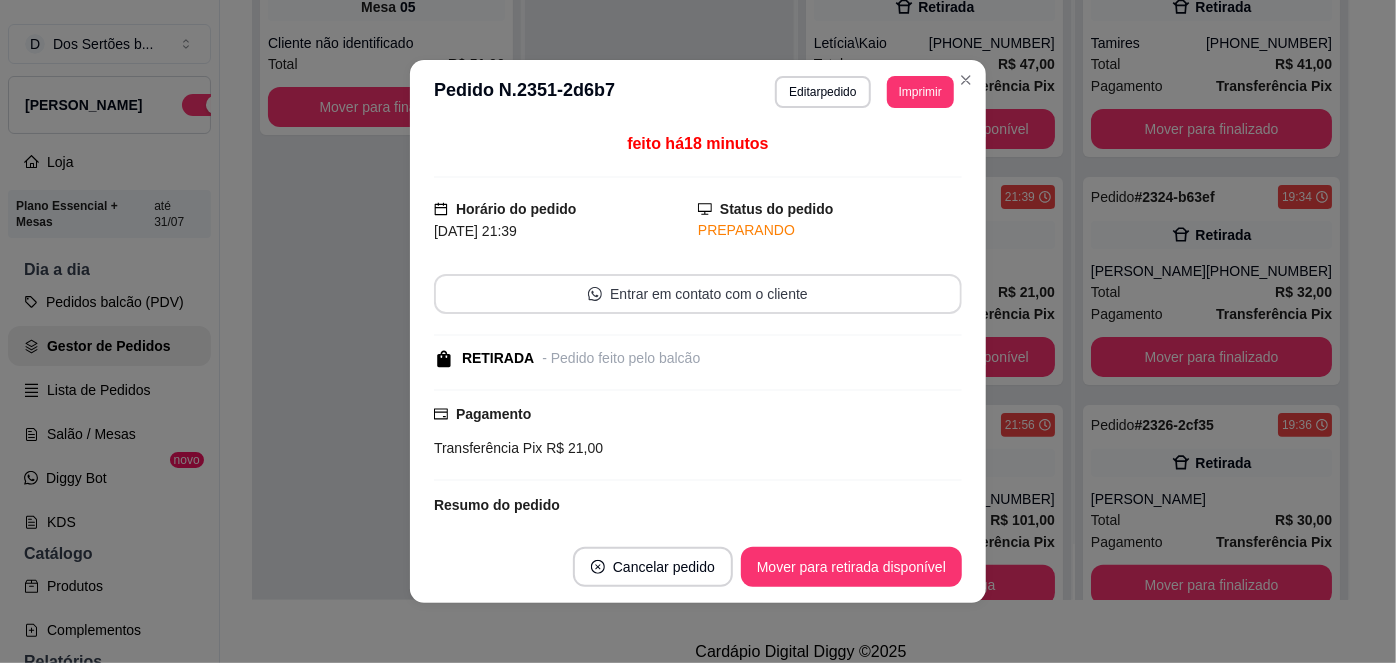 scroll, scrollTop: 183, scrollLeft: 0, axis: vertical 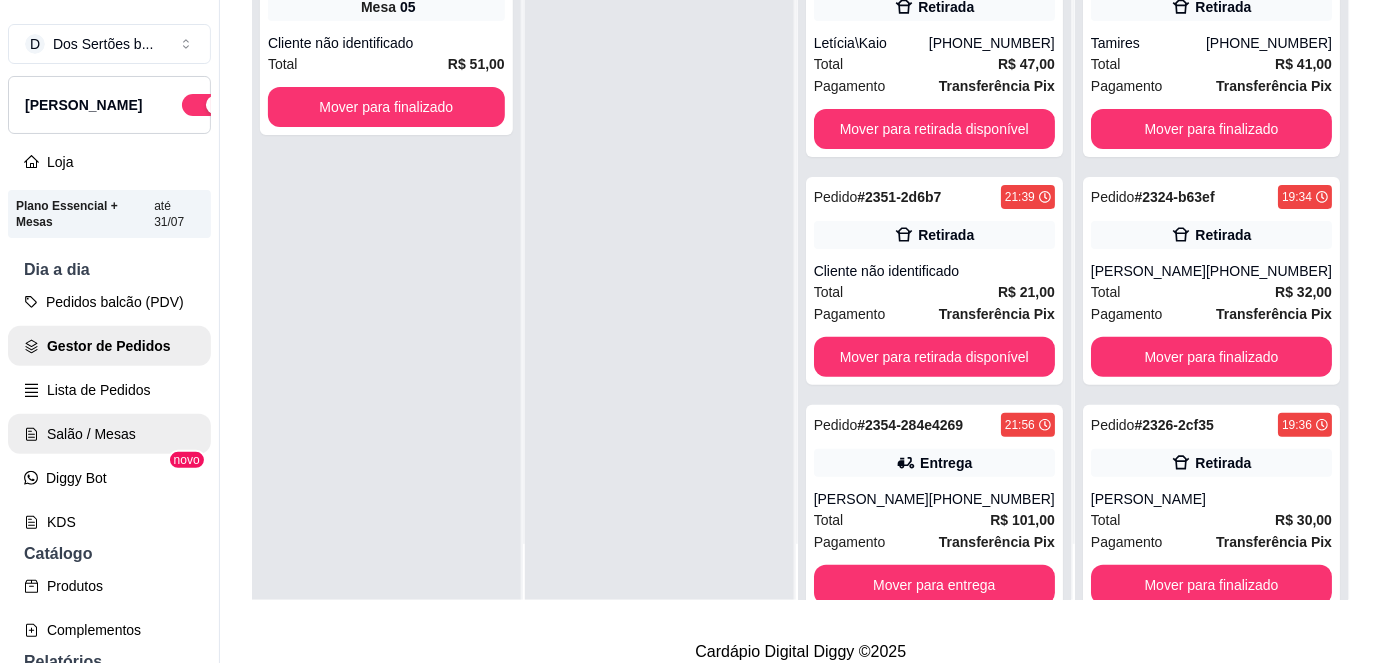 click on "Salão / Mesas" at bounding box center [109, 434] 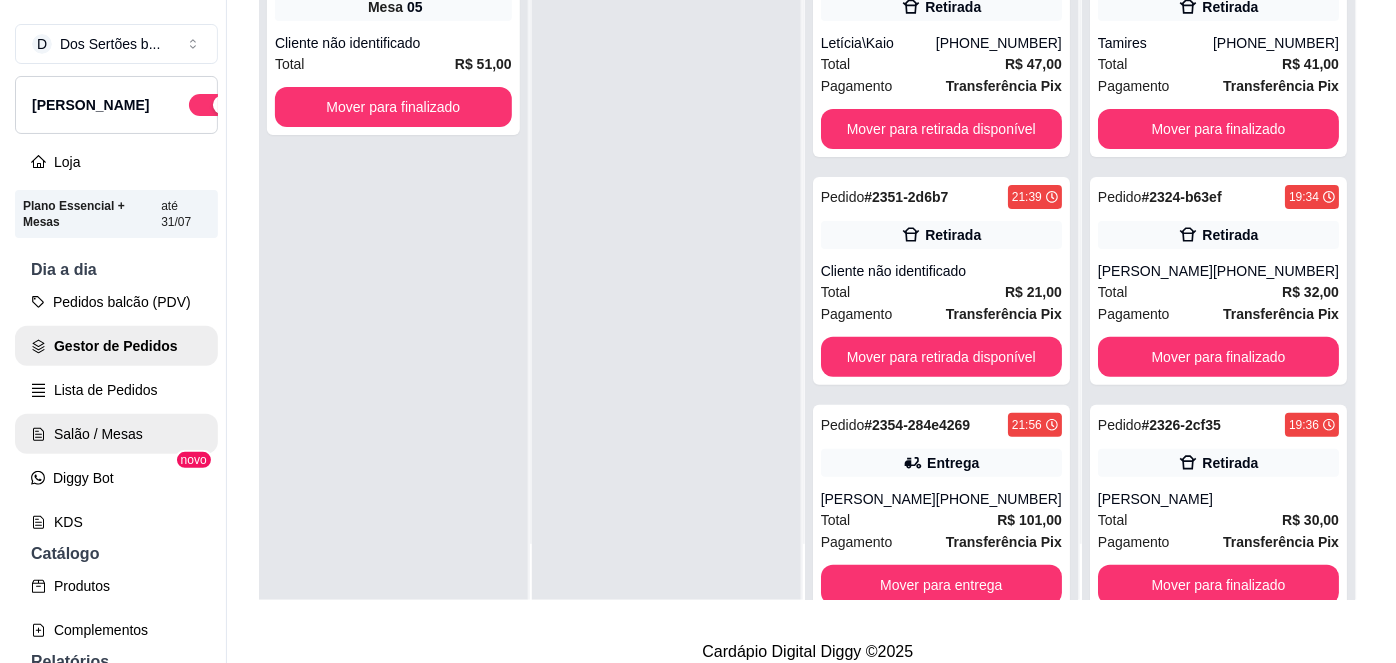 scroll, scrollTop: 0, scrollLeft: 0, axis: both 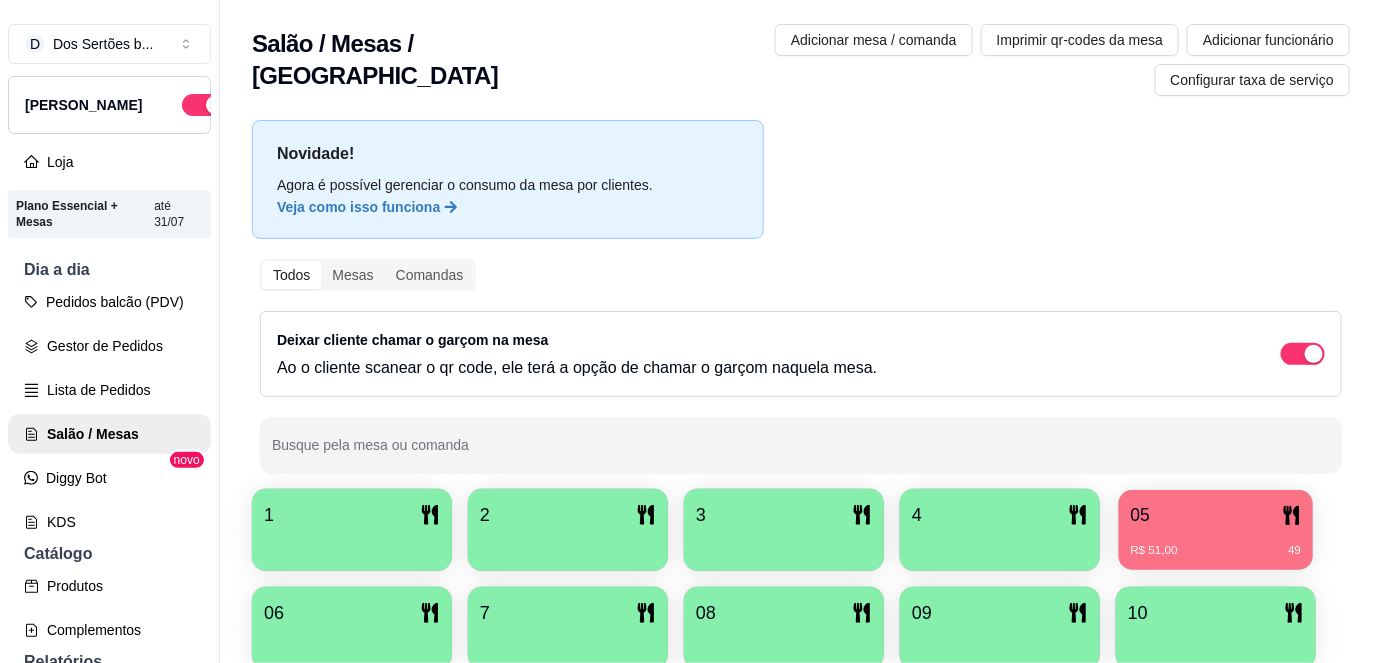 click on "R$ 51,00 49" at bounding box center [1216, 543] 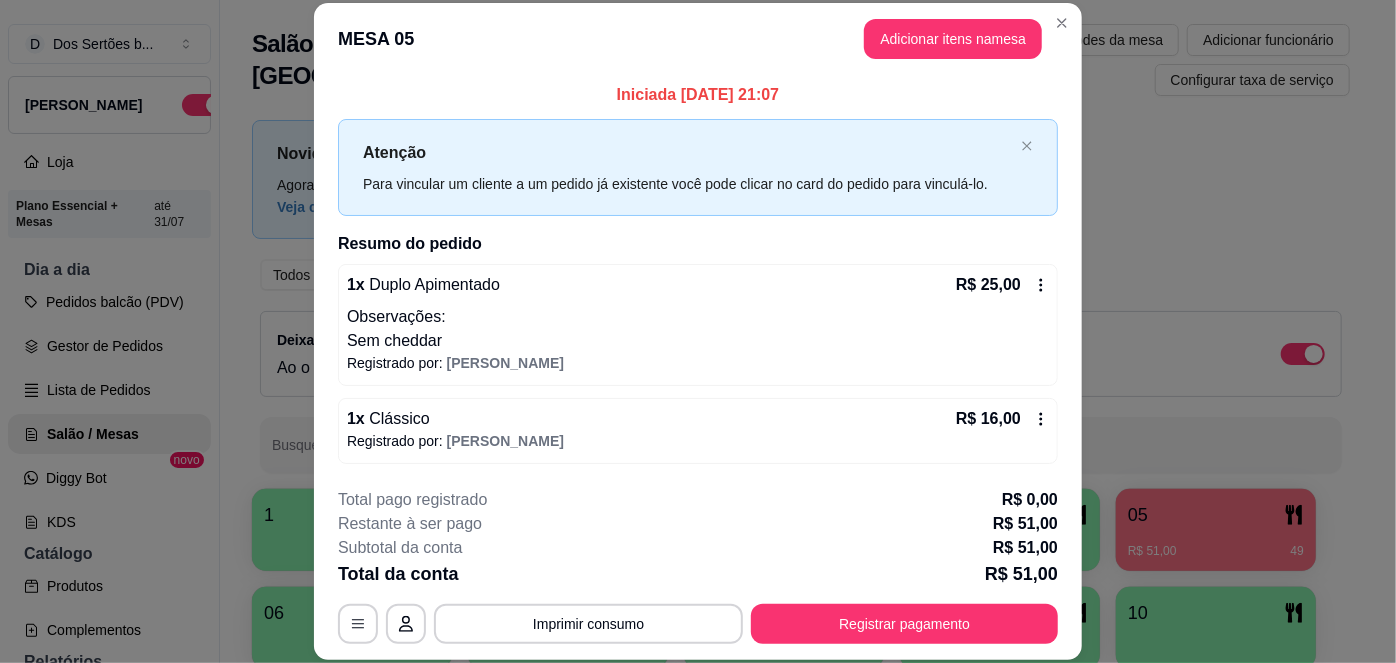 scroll, scrollTop: 132, scrollLeft: 0, axis: vertical 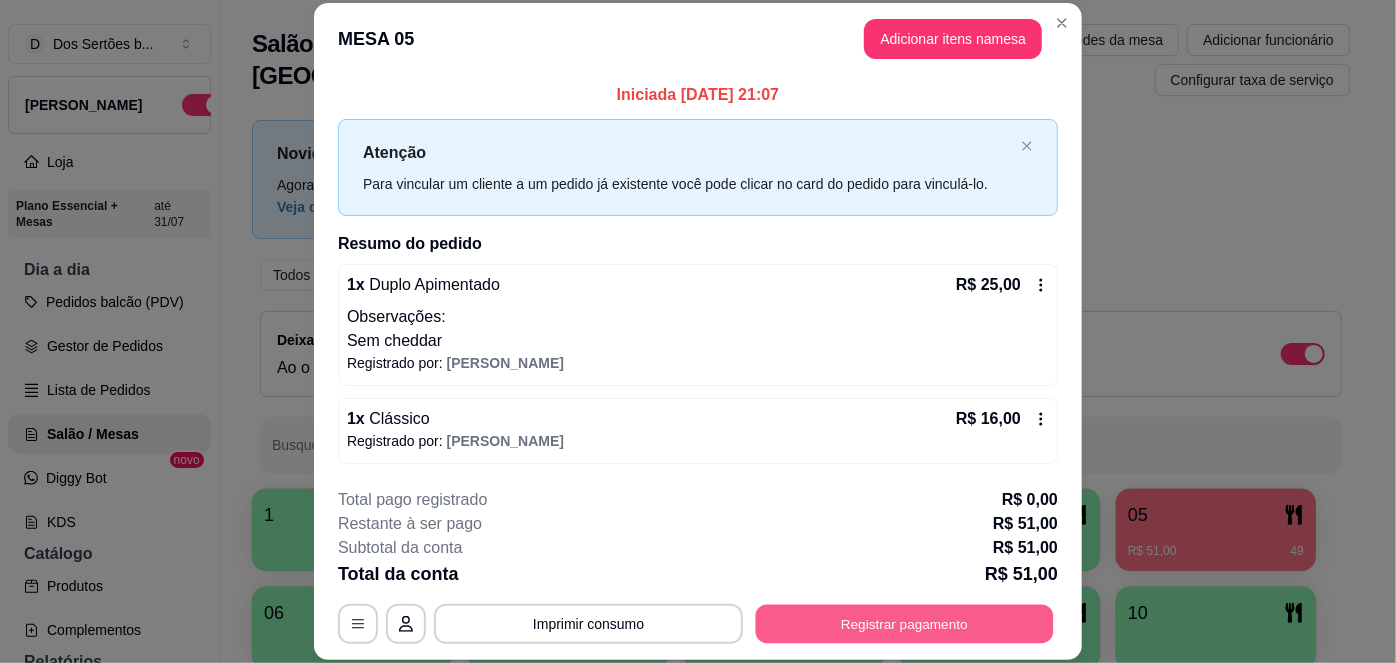 click on "Registrar pagamento" at bounding box center [905, 623] 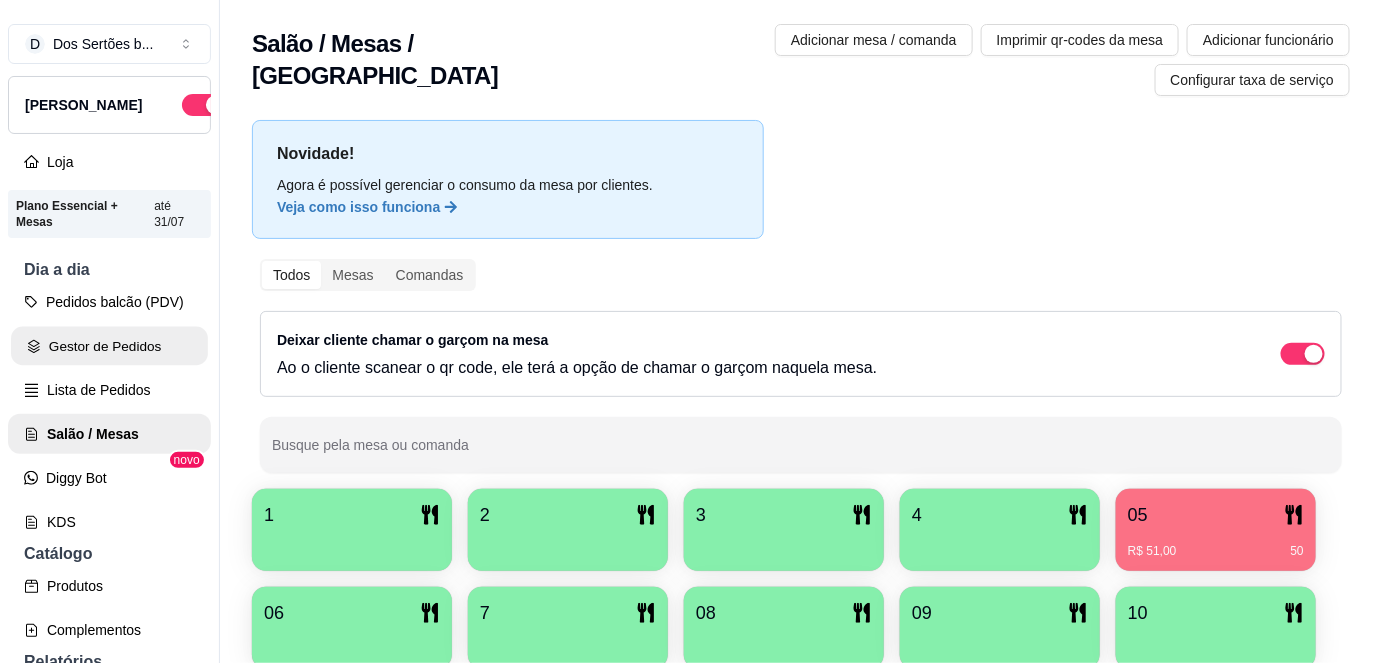 click on "Gestor de Pedidos" at bounding box center (109, 346) 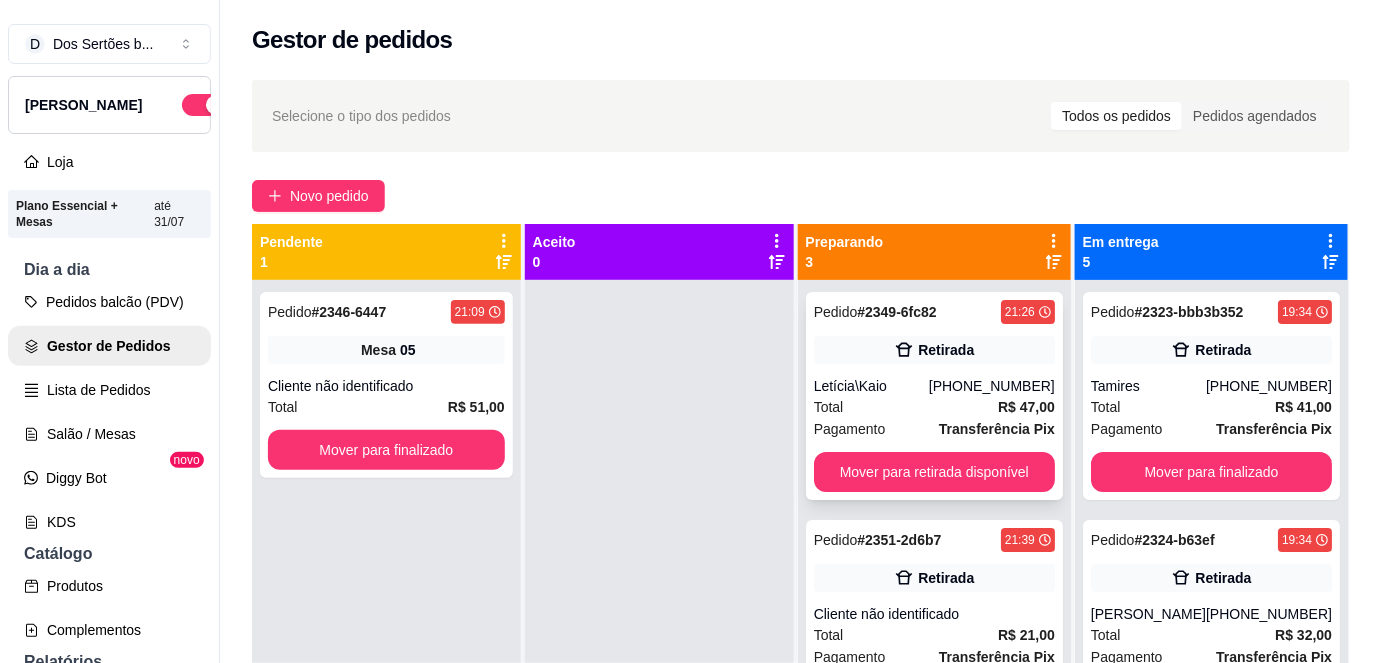 scroll, scrollTop: 40, scrollLeft: 0, axis: vertical 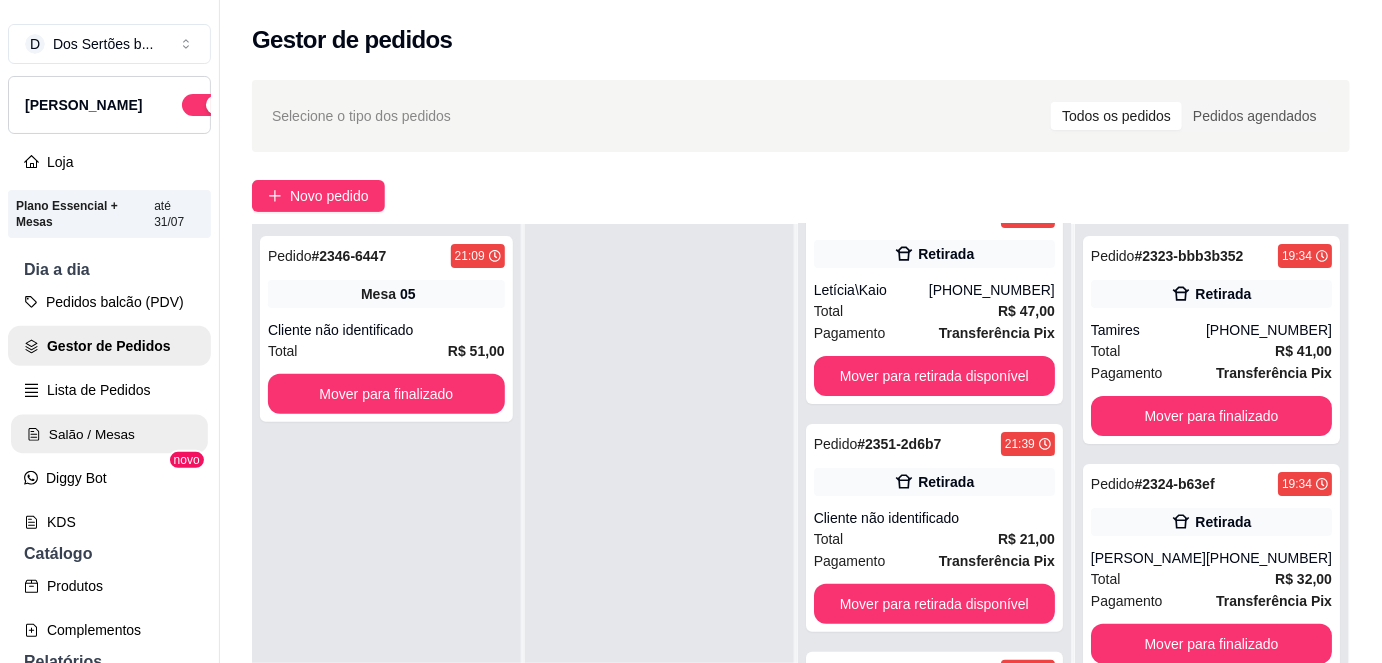 click on "Salão / Mesas" at bounding box center (109, 434) 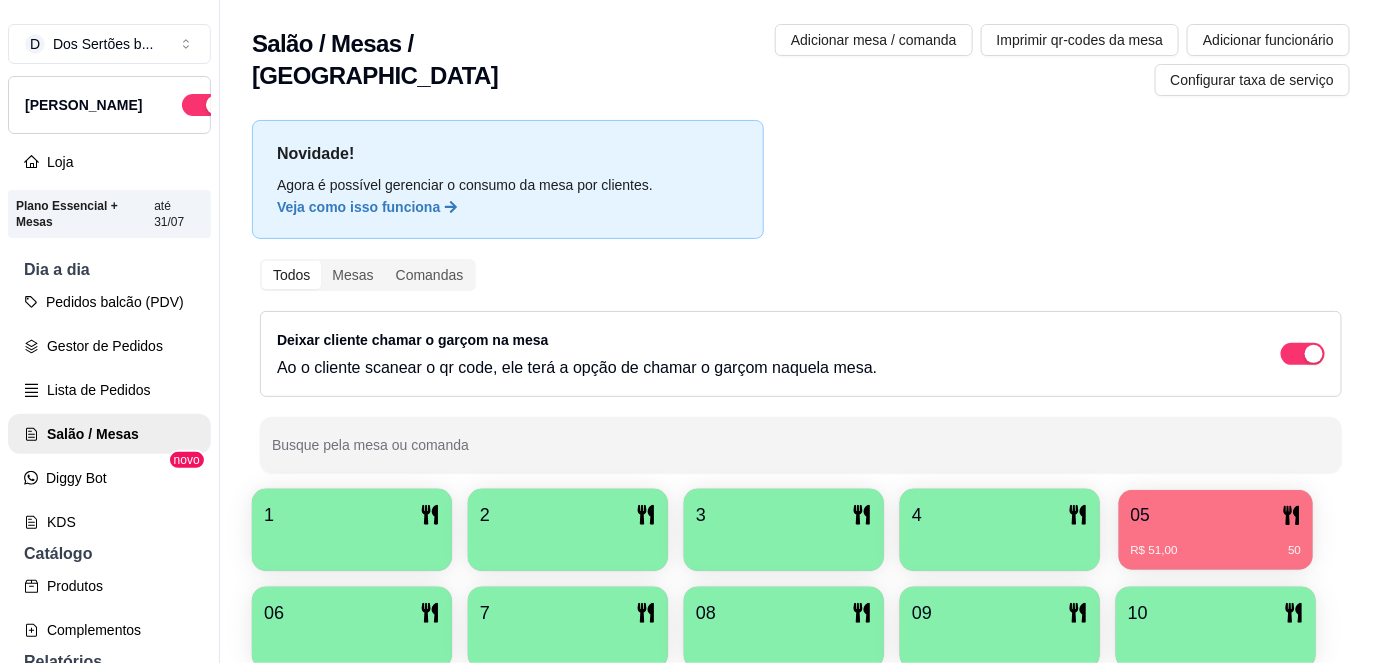 click on "R$ 51,00 50" at bounding box center [1216, 551] 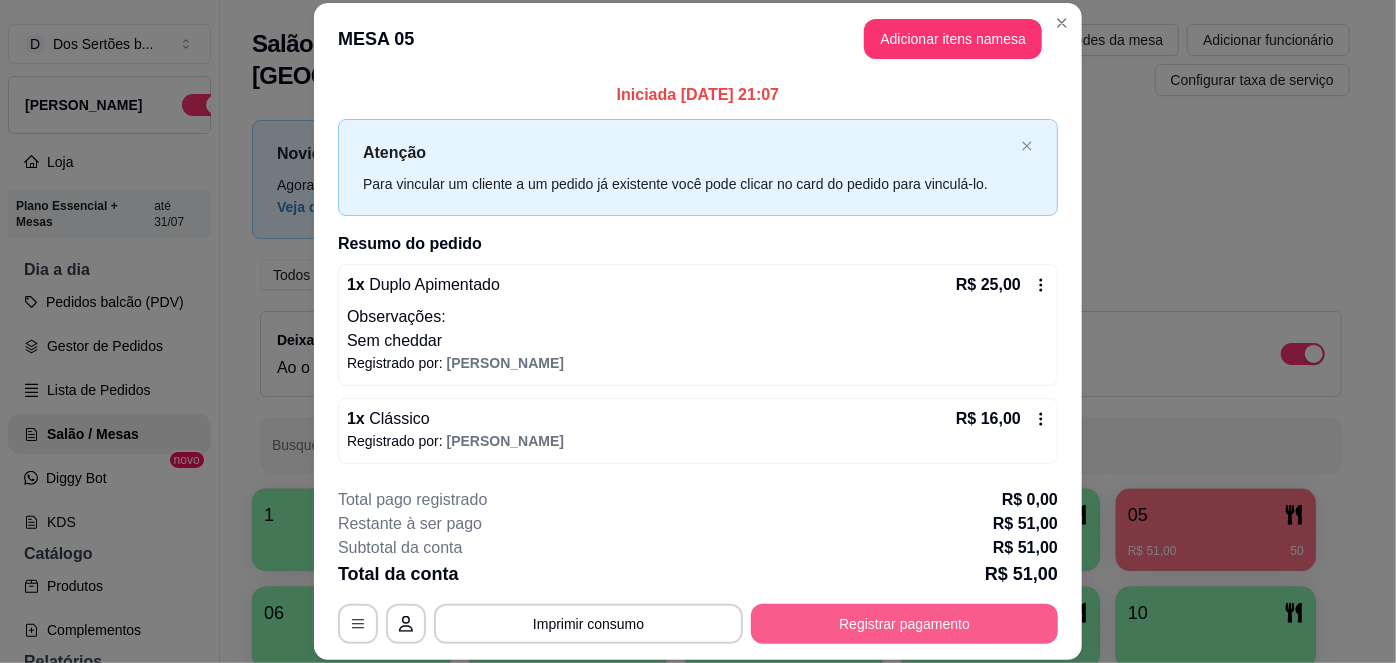click on "Registrar pagamento" at bounding box center (904, 624) 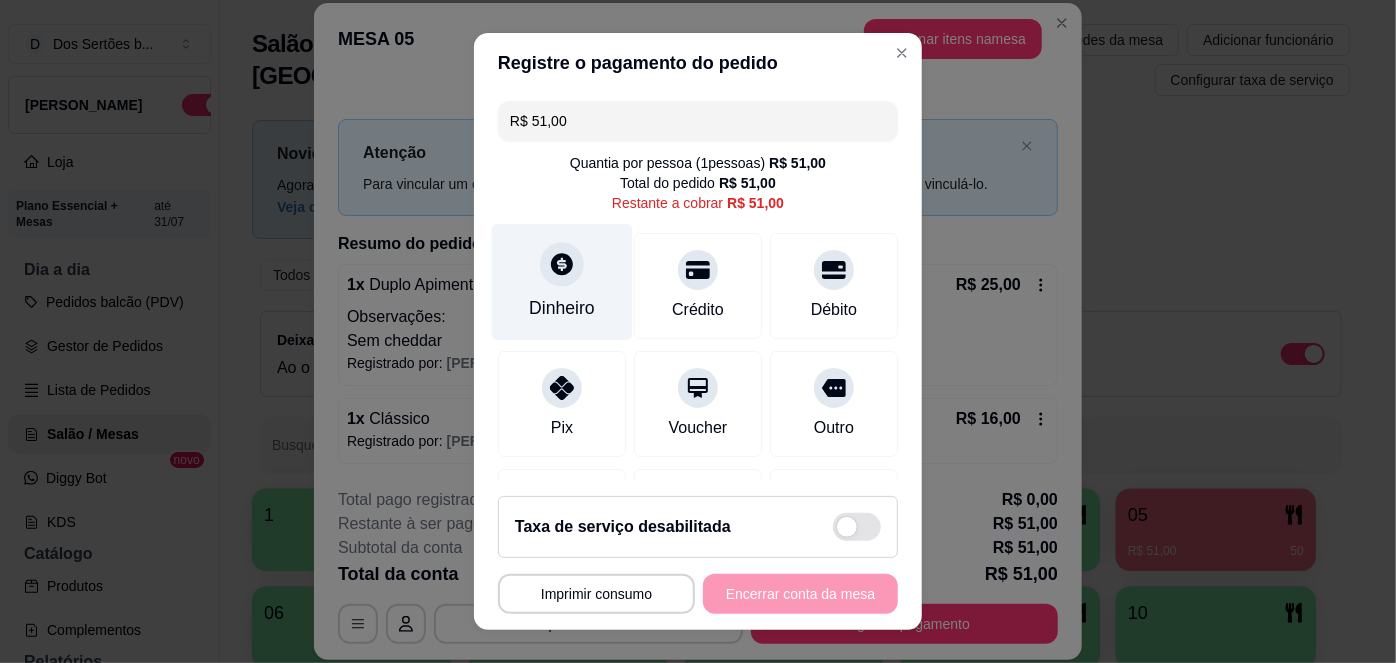 click on "Dinheiro" at bounding box center (562, 308) 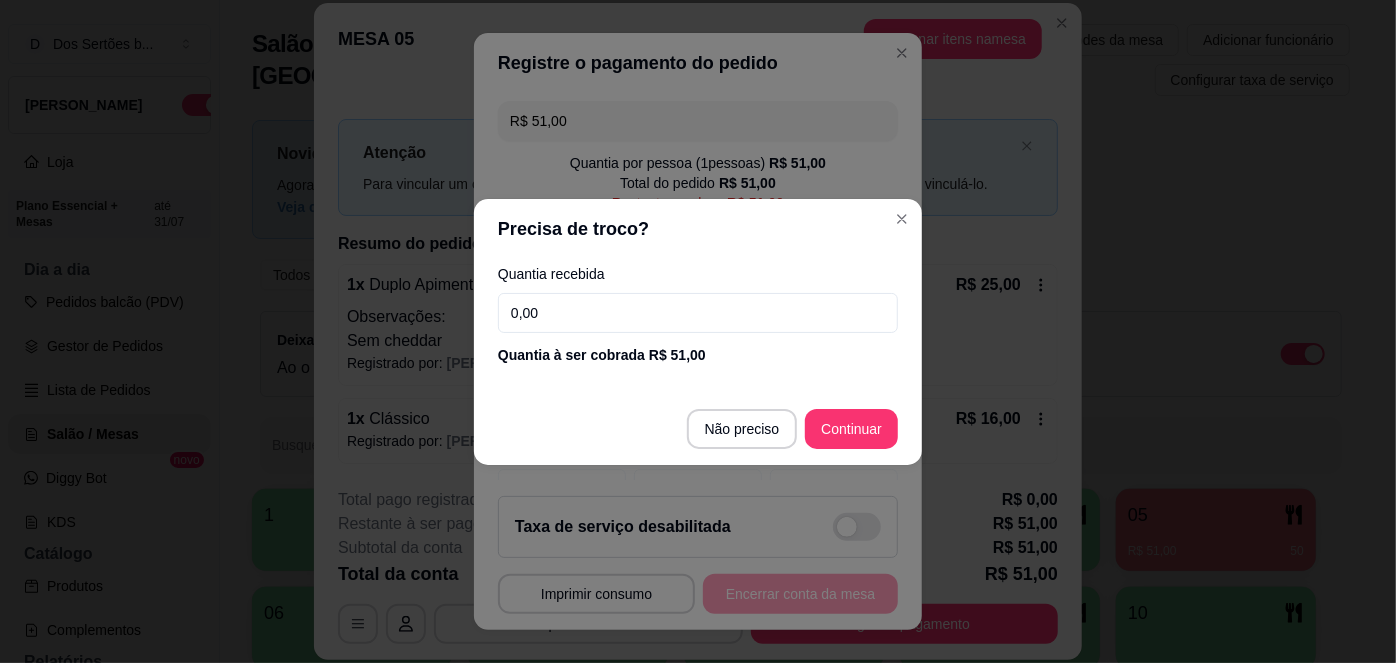 click on "0,00" at bounding box center (698, 313) 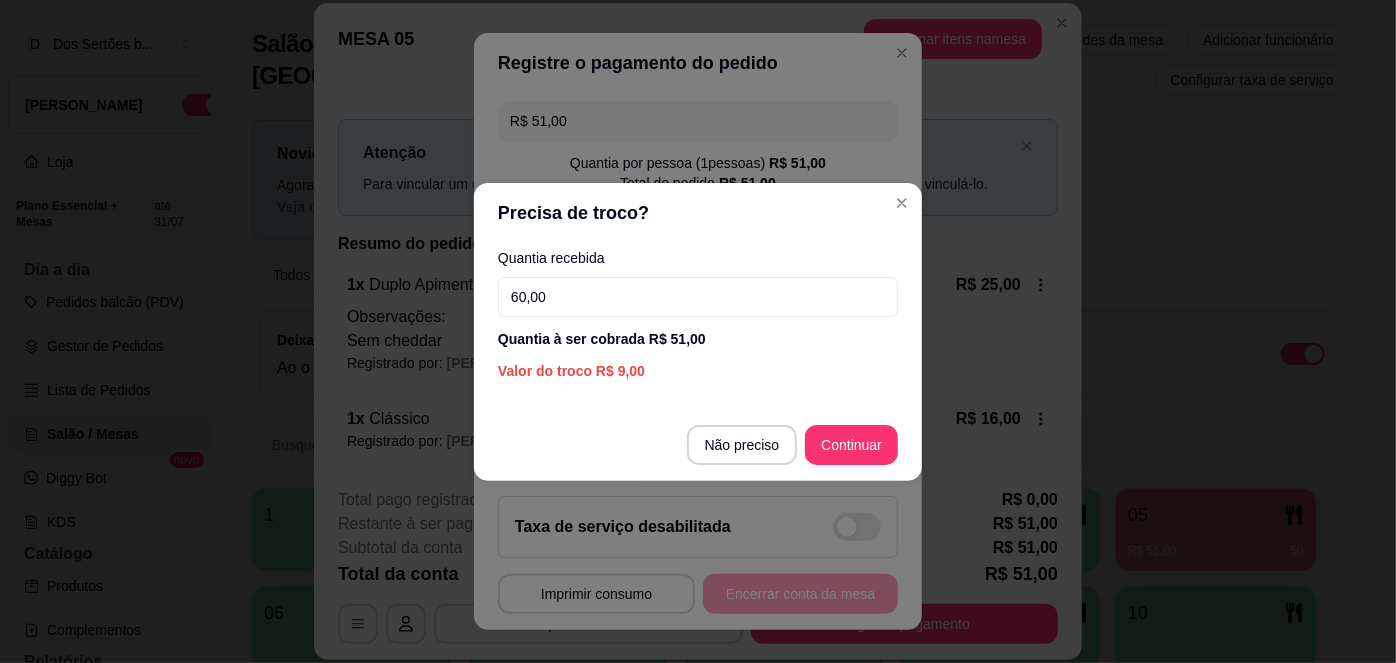 type on "60,00" 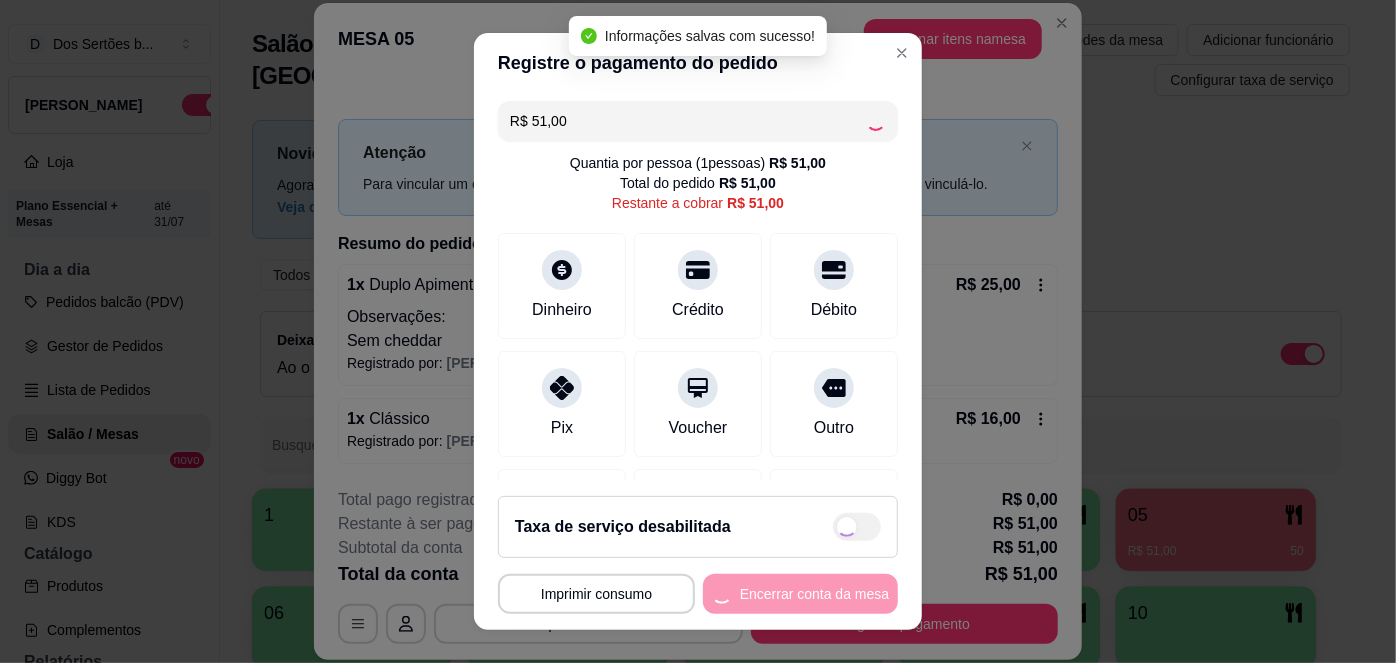 type on "R$ 0,00" 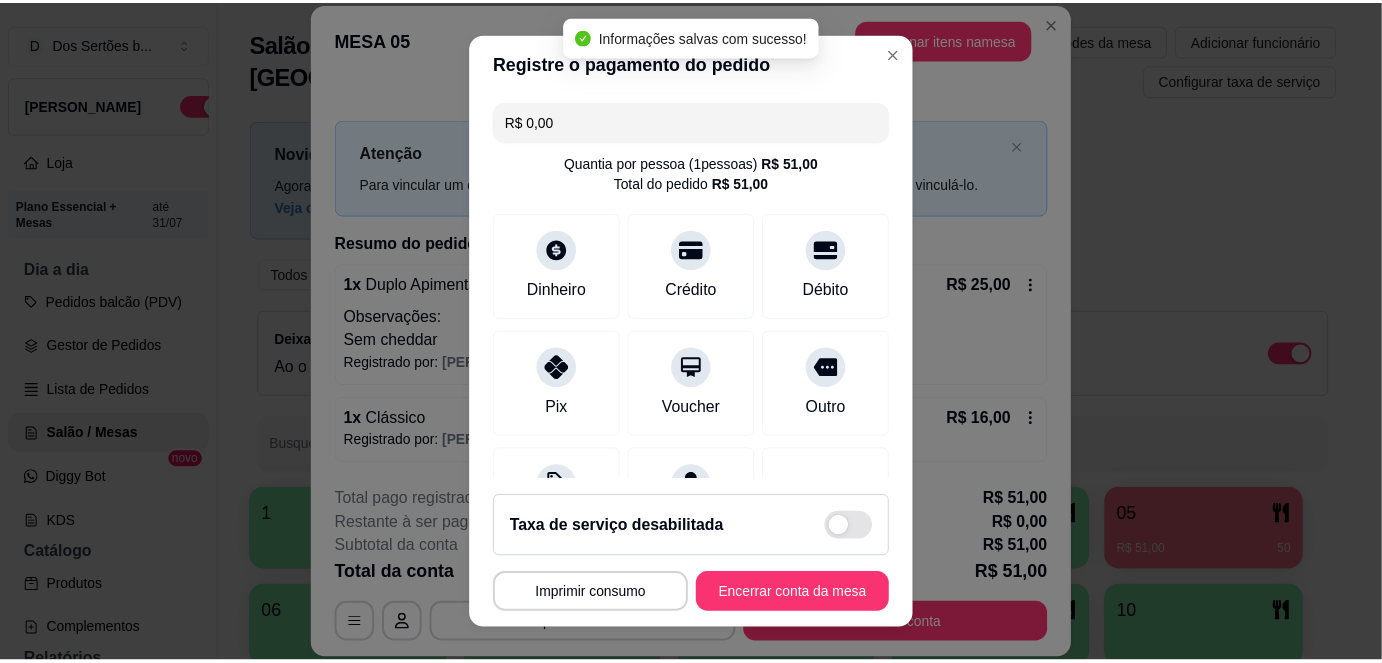 scroll, scrollTop: 208, scrollLeft: 0, axis: vertical 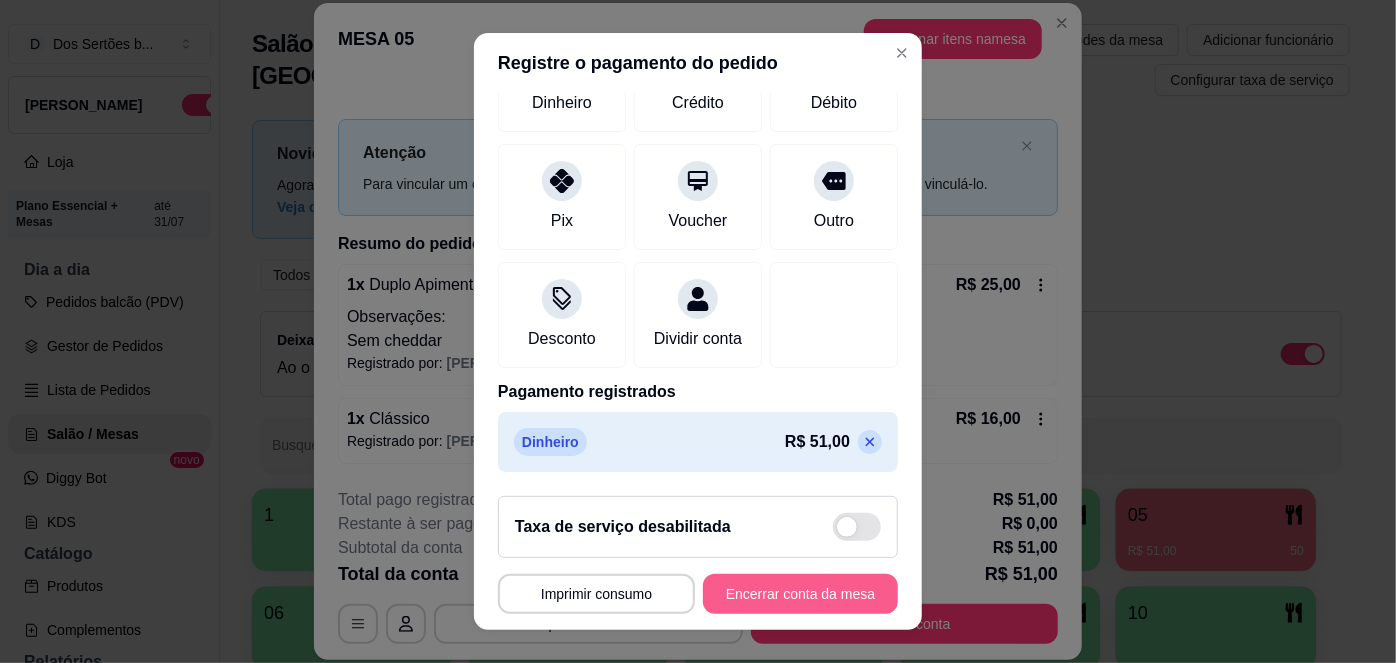 click on "Encerrar conta da mesa" at bounding box center [800, 594] 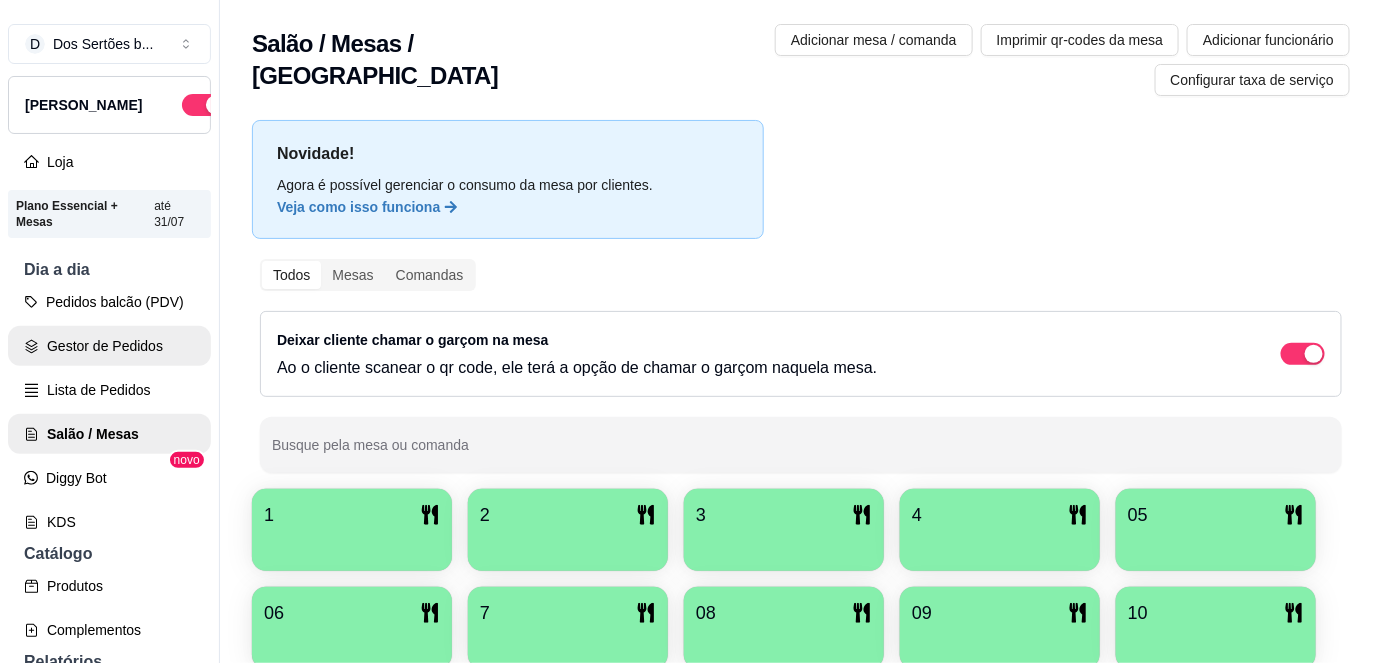 click on "Gestor de Pedidos" at bounding box center (109, 346) 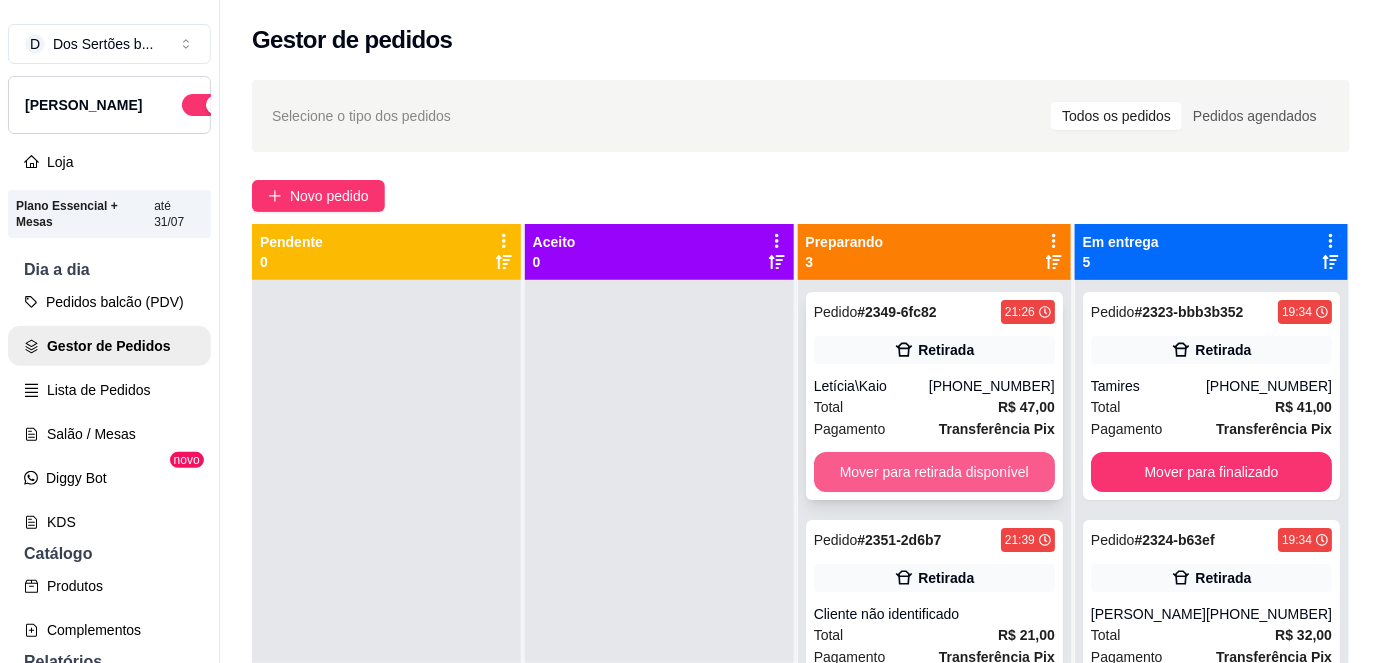 scroll, scrollTop: 40, scrollLeft: 0, axis: vertical 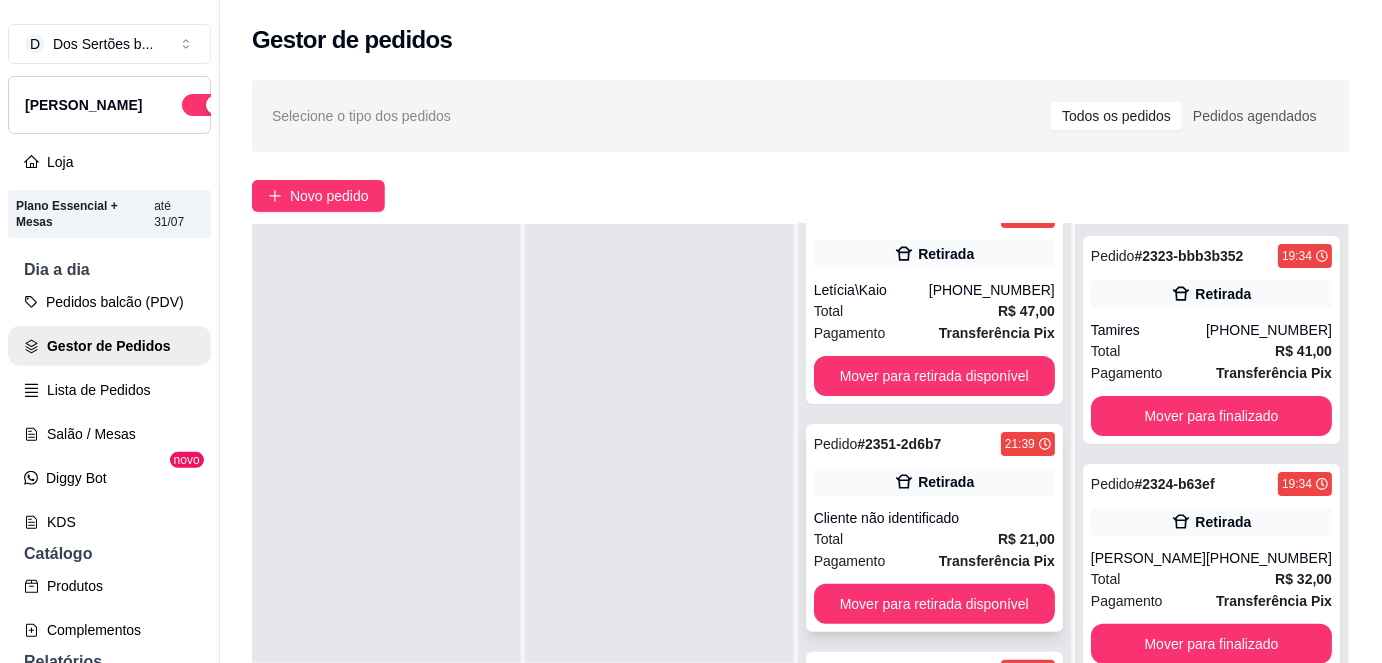 click on "Total R$ 21,00" at bounding box center (934, 539) 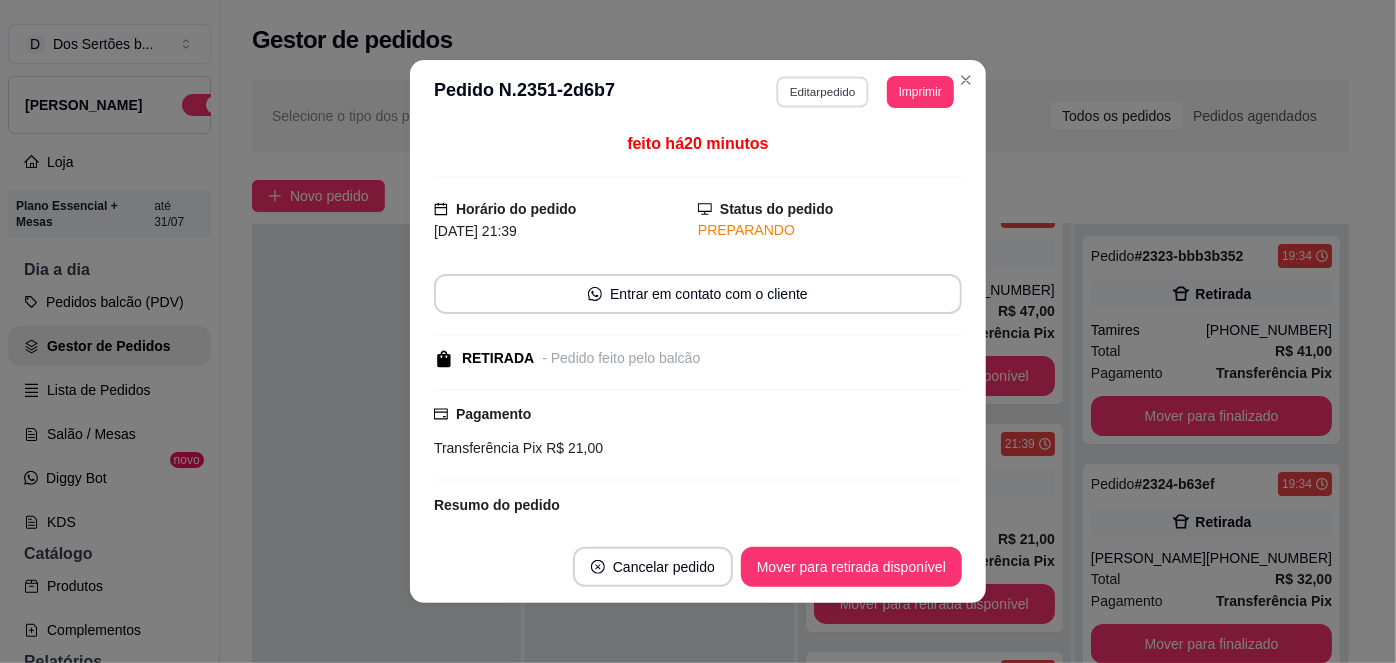 click on "Editar  pedido" at bounding box center [823, 91] 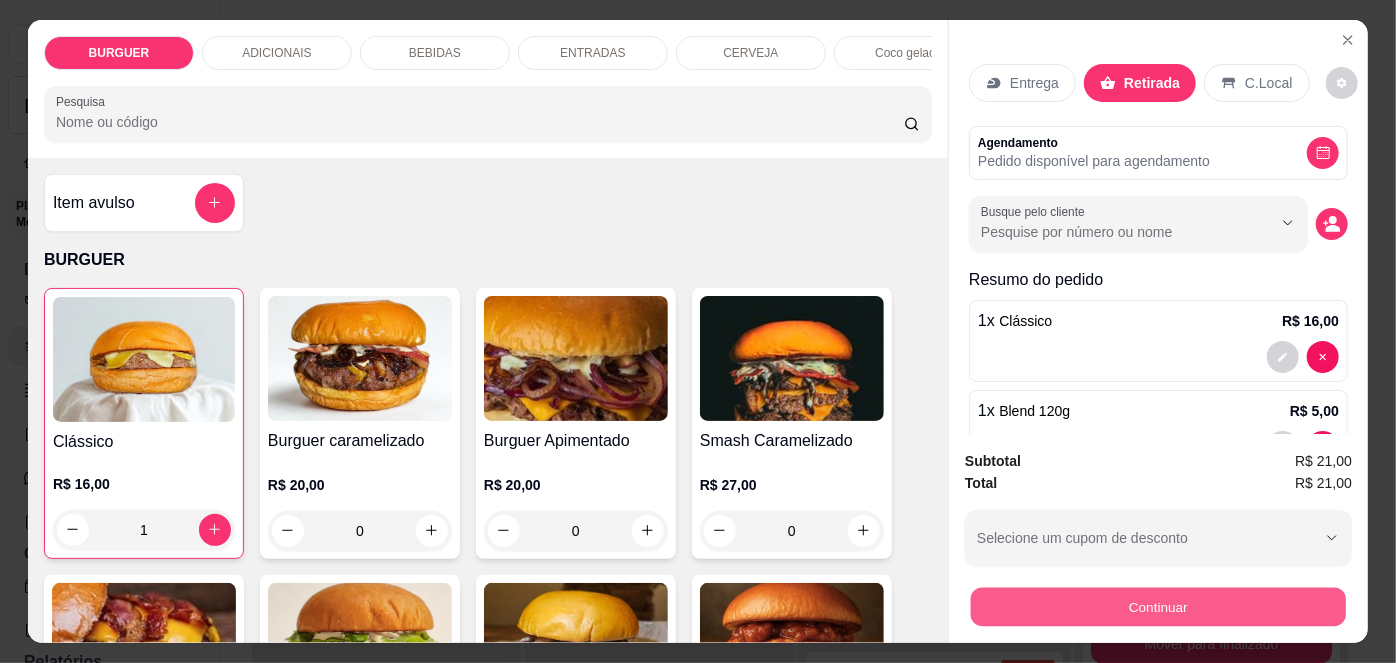 click on "Continuar" at bounding box center [1158, 607] 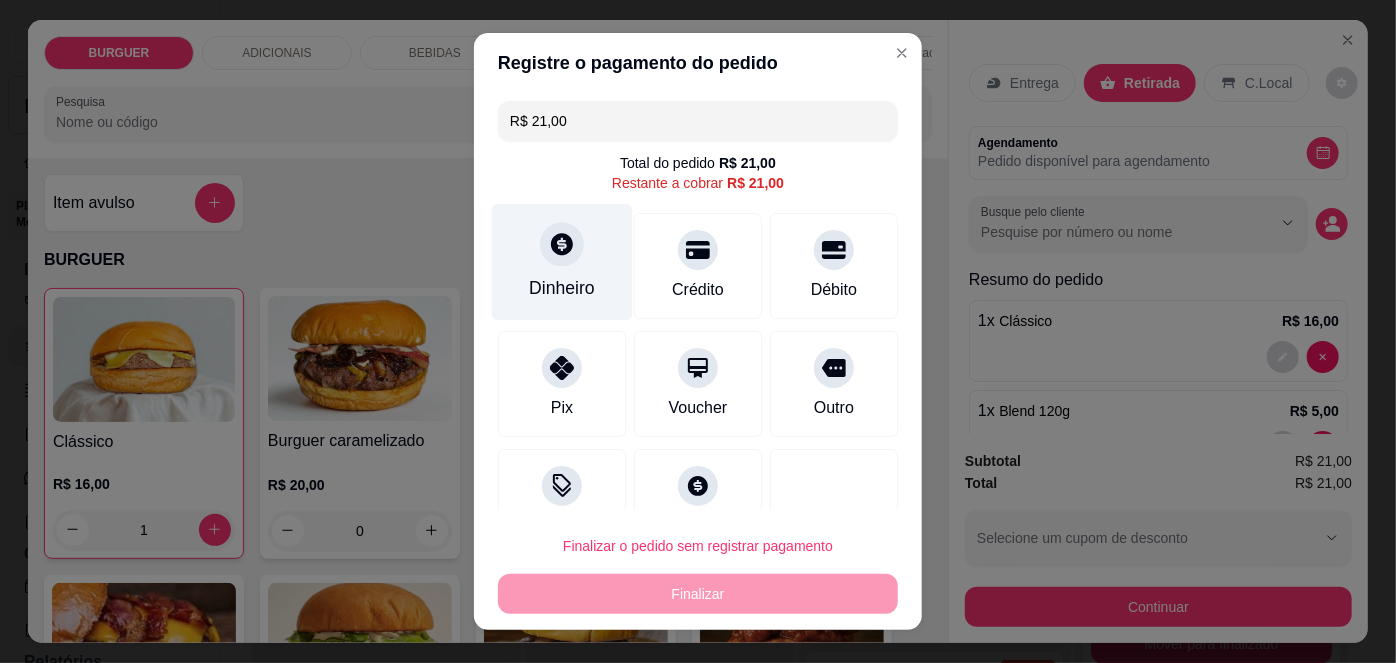 click on "Dinheiro" at bounding box center [562, 288] 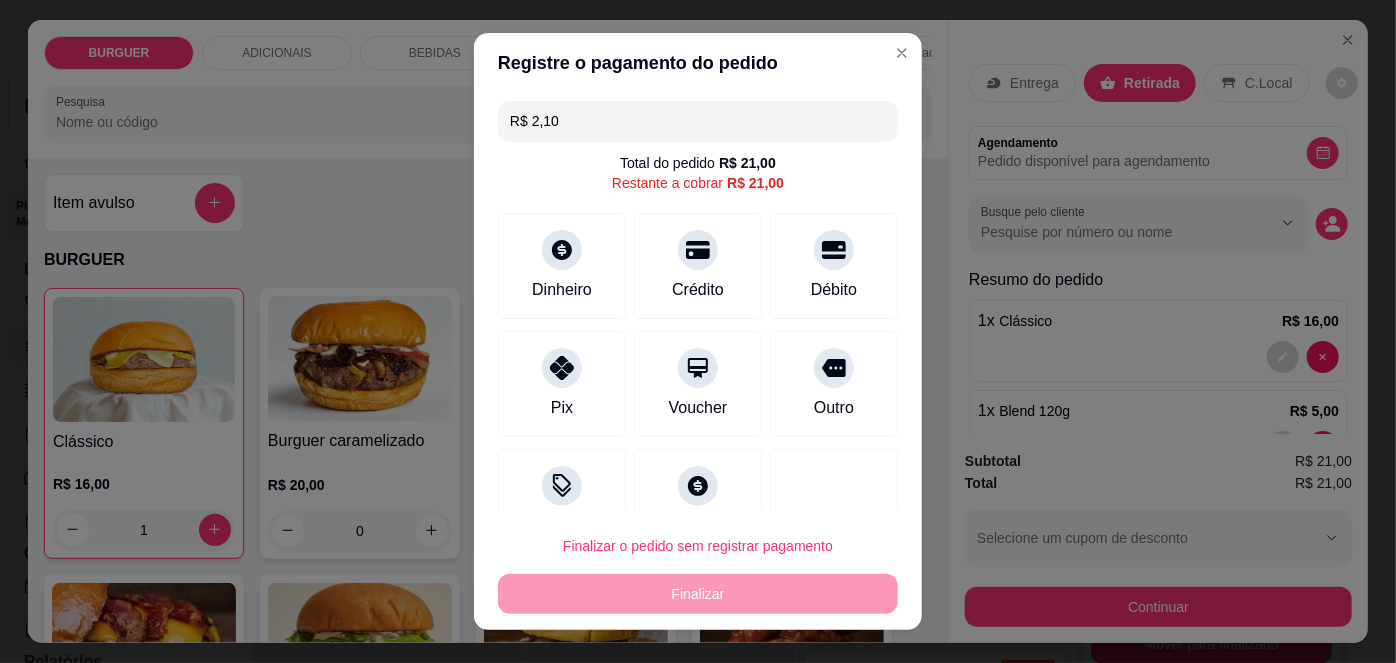 click on "R$ 2,10" at bounding box center (698, 121) 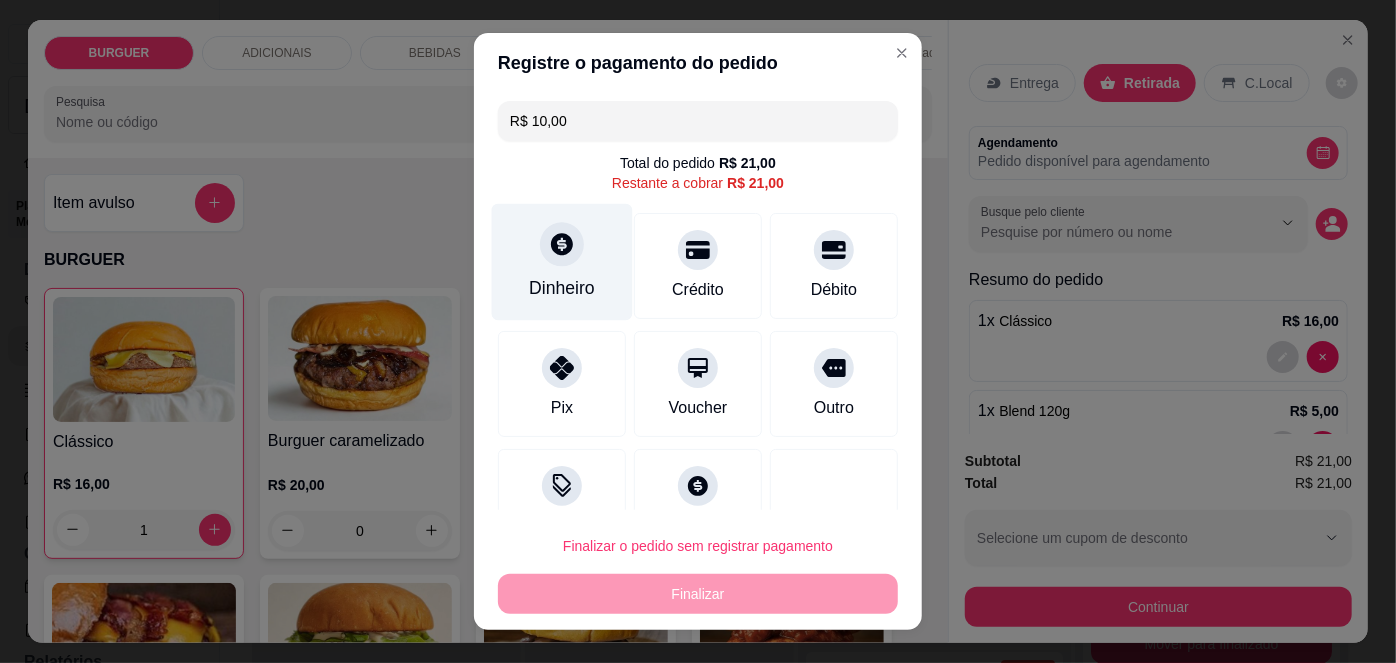 click on "Dinheiro" at bounding box center [562, 262] 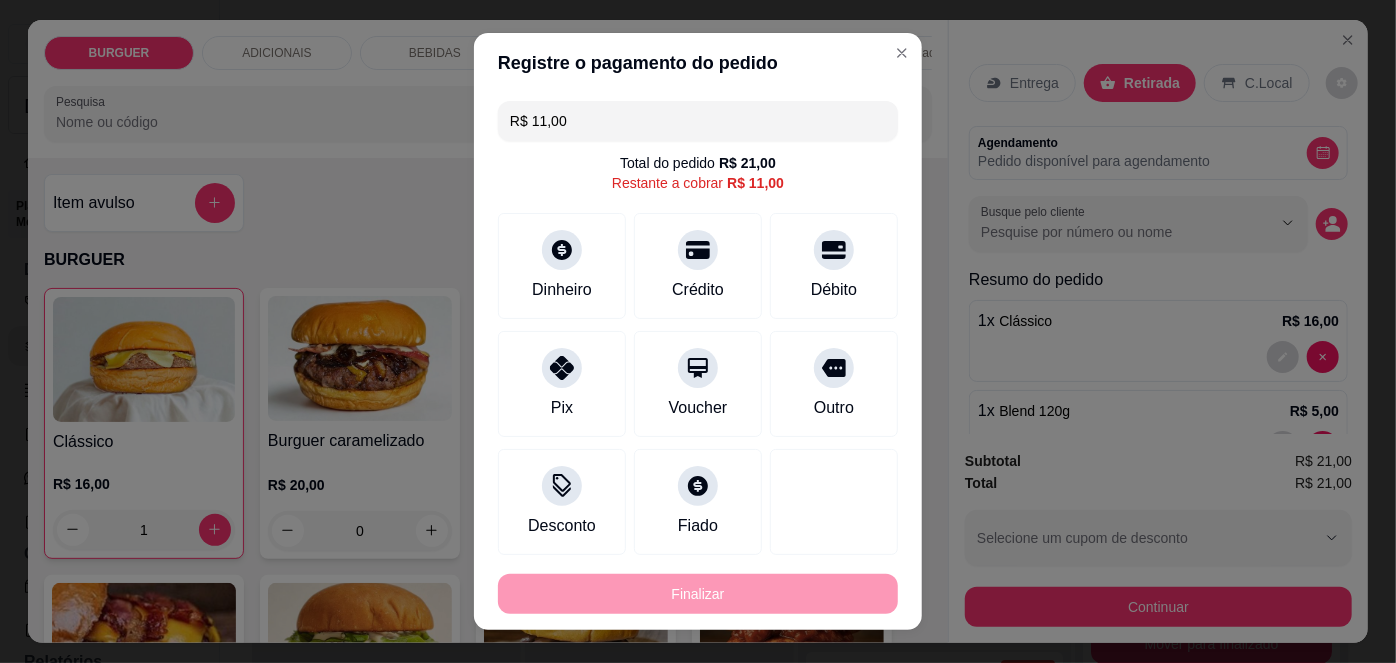 scroll, scrollTop: 107, scrollLeft: 0, axis: vertical 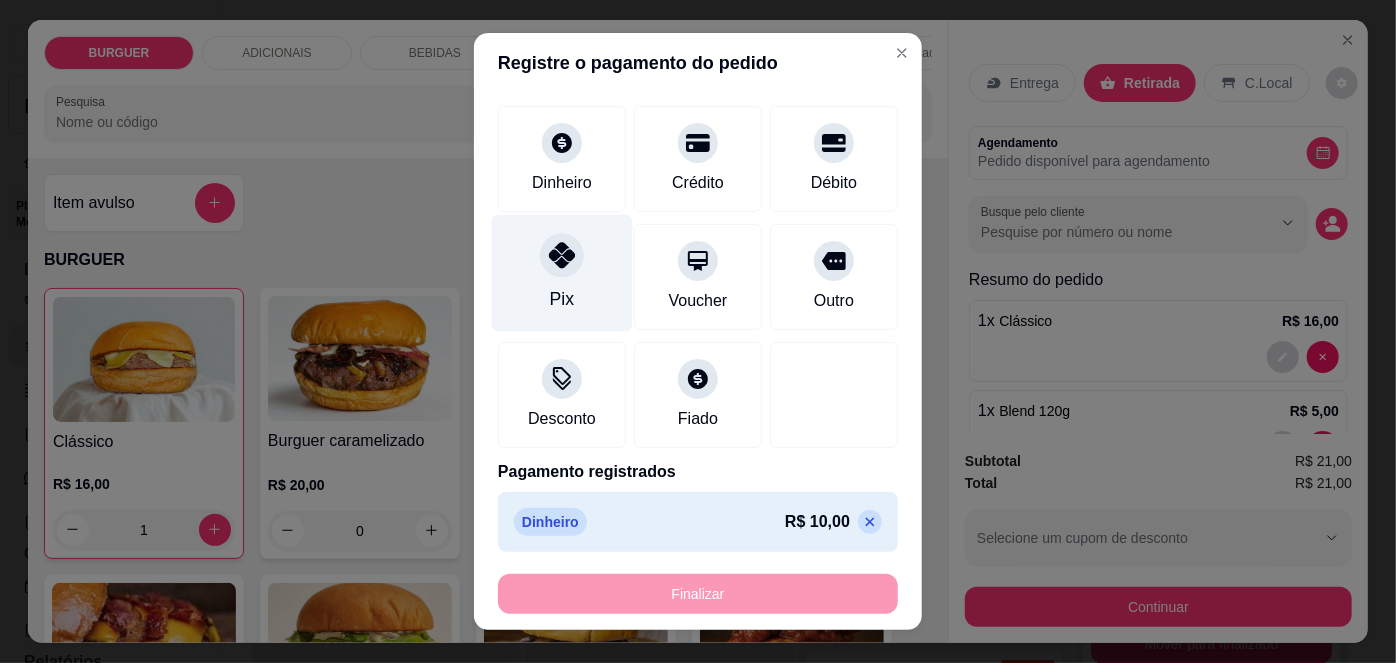 click on "Pix" at bounding box center (562, 299) 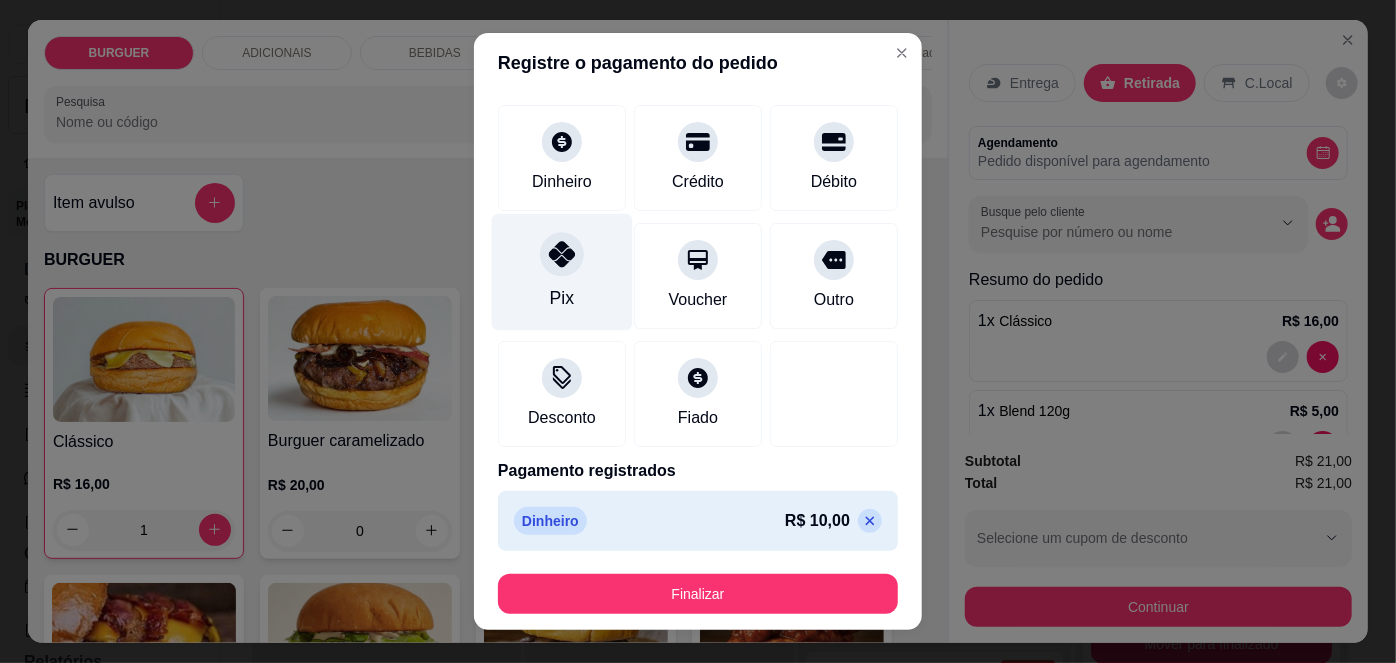 scroll, scrollTop: 163, scrollLeft: 0, axis: vertical 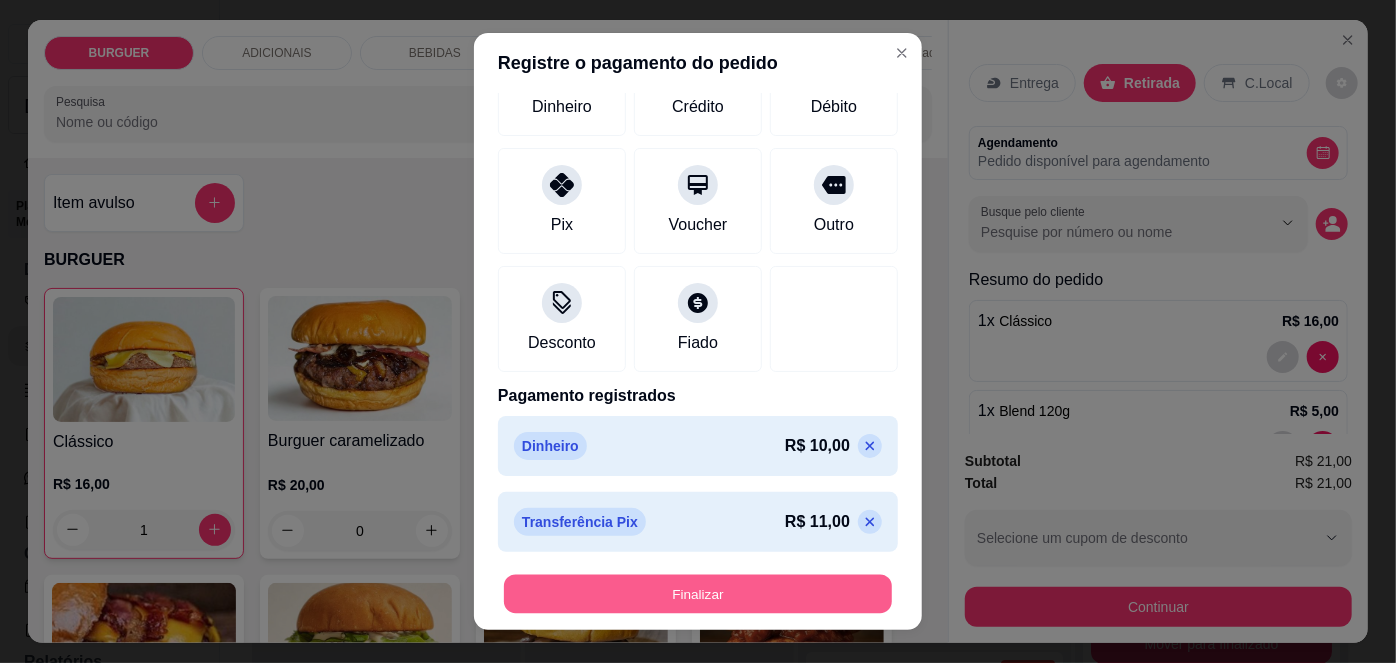 click on "Finalizar" at bounding box center (698, 593) 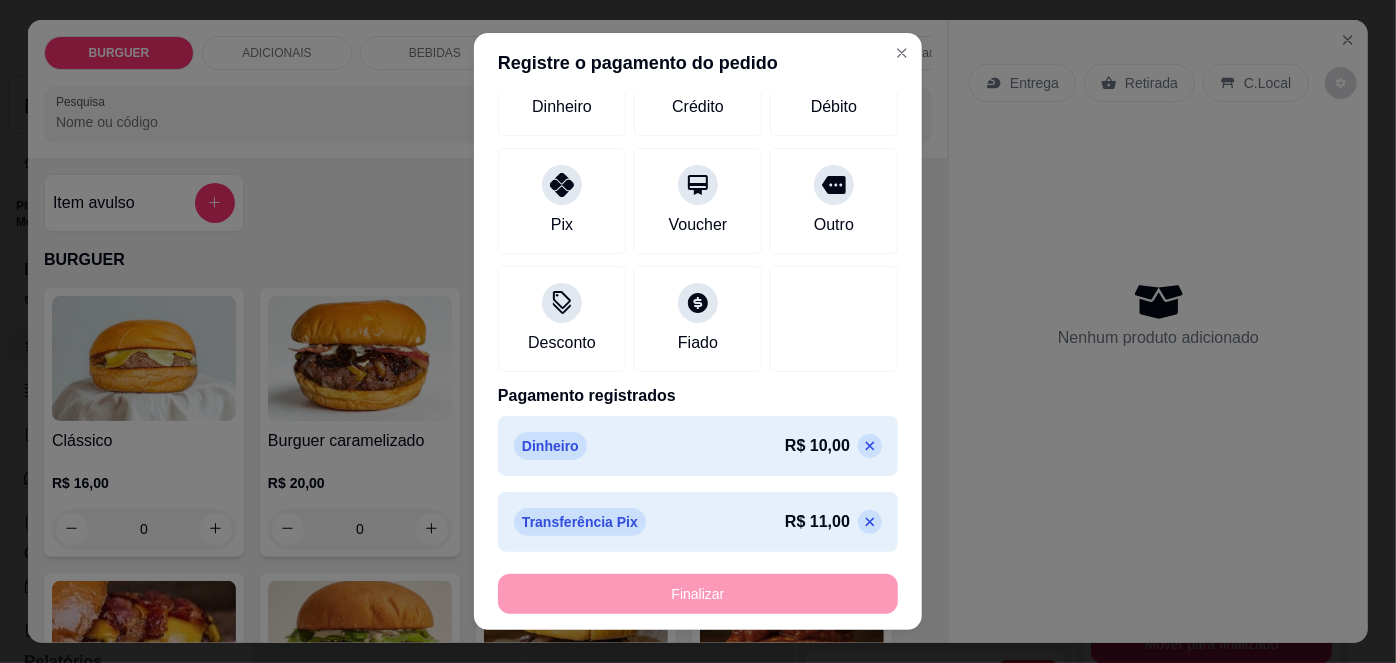 type on "0" 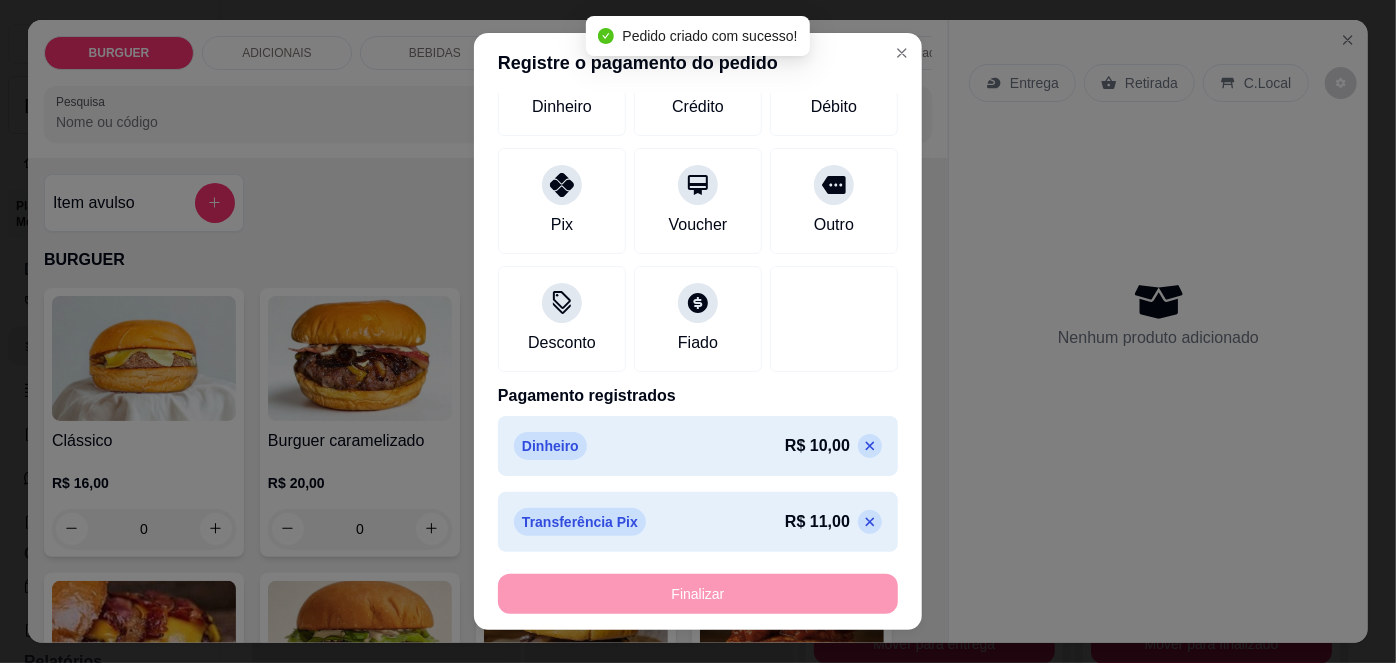 scroll, scrollTop: 0, scrollLeft: 0, axis: both 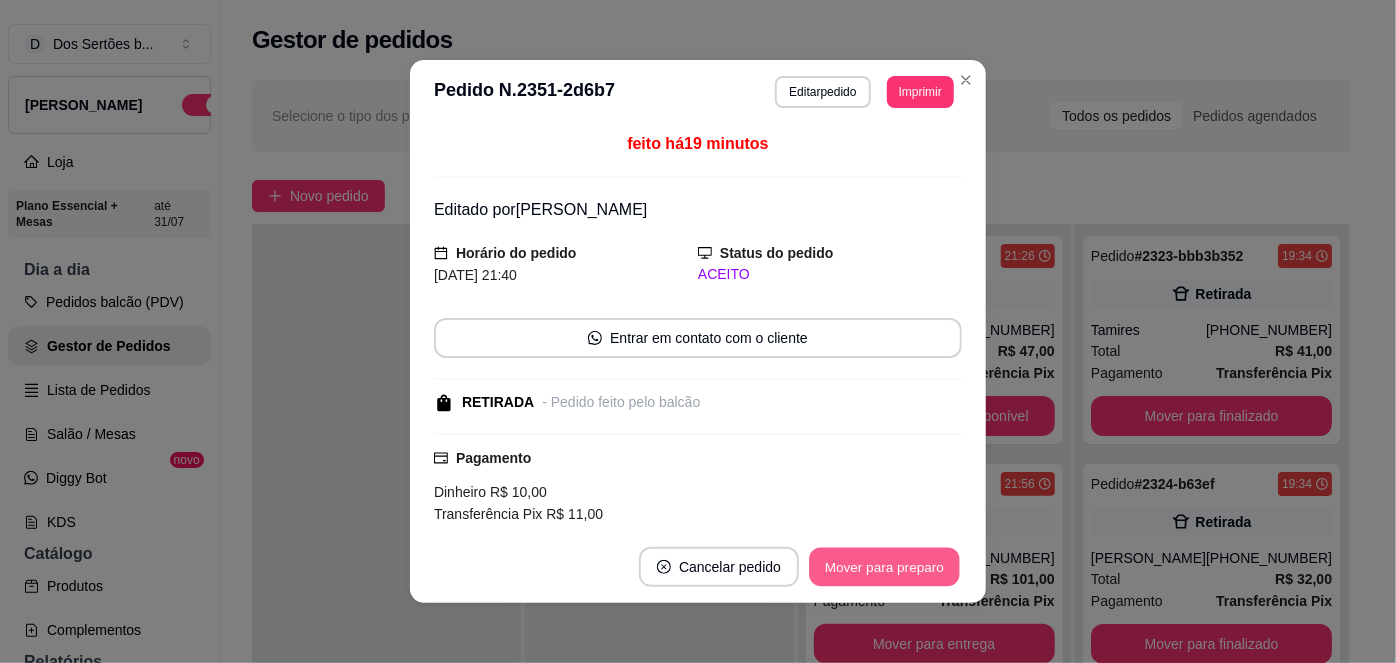 click on "Mover para preparo" at bounding box center (884, 567) 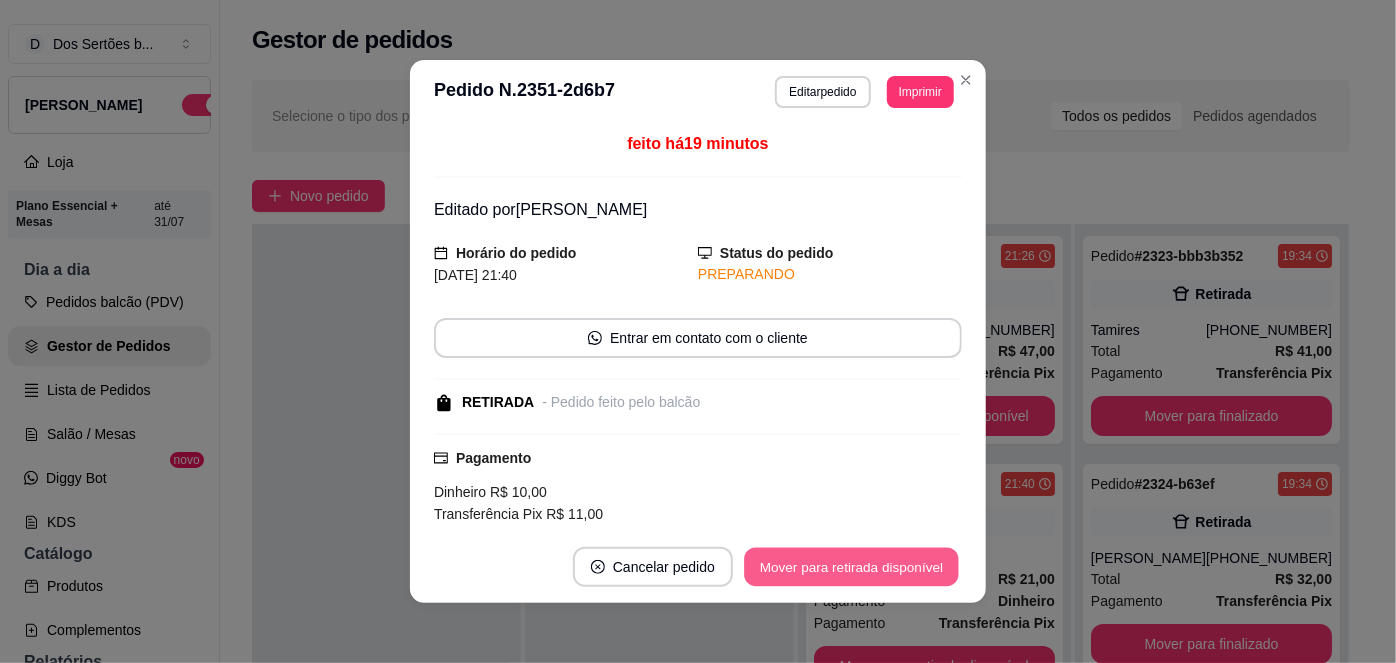 click on "Mover para retirada disponível" at bounding box center (851, 567) 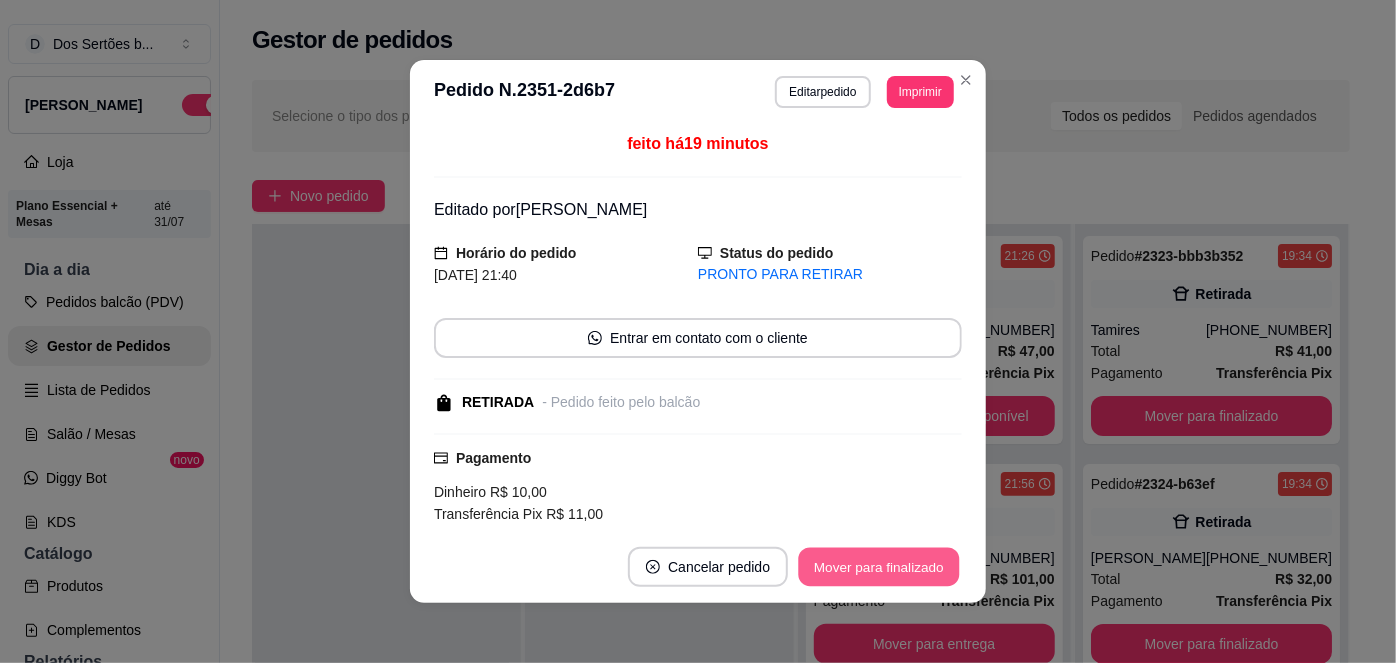 click on "Mover para finalizado" at bounding box center [879, 567] 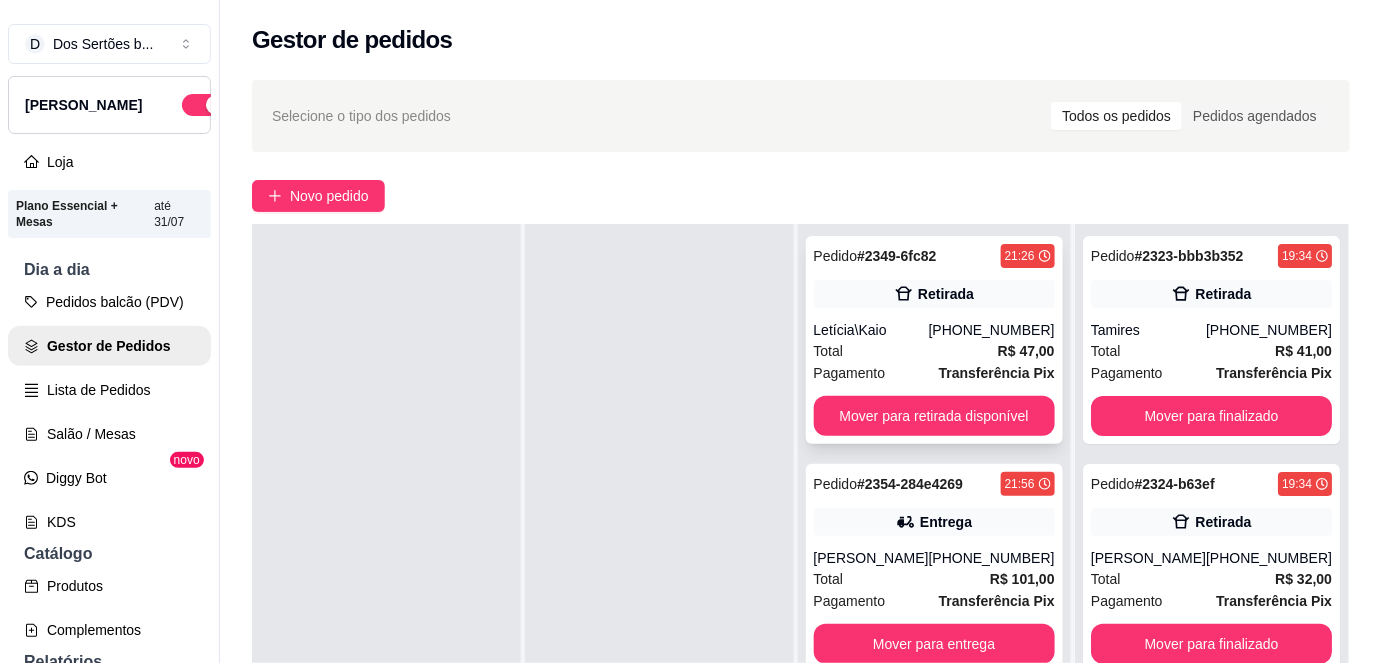 click on "Total R$ 47,00" at bounding box center (934, 351) 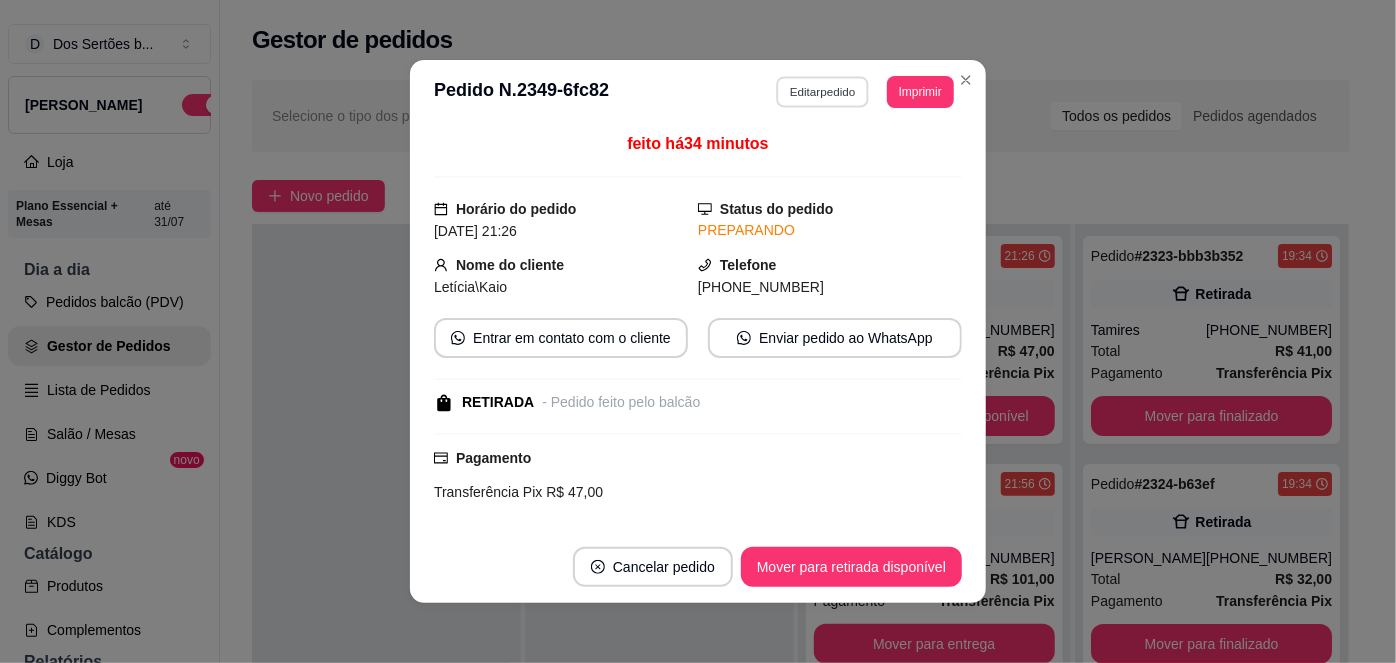 click on "Editar  pedido" at bounding box center [823, 91] 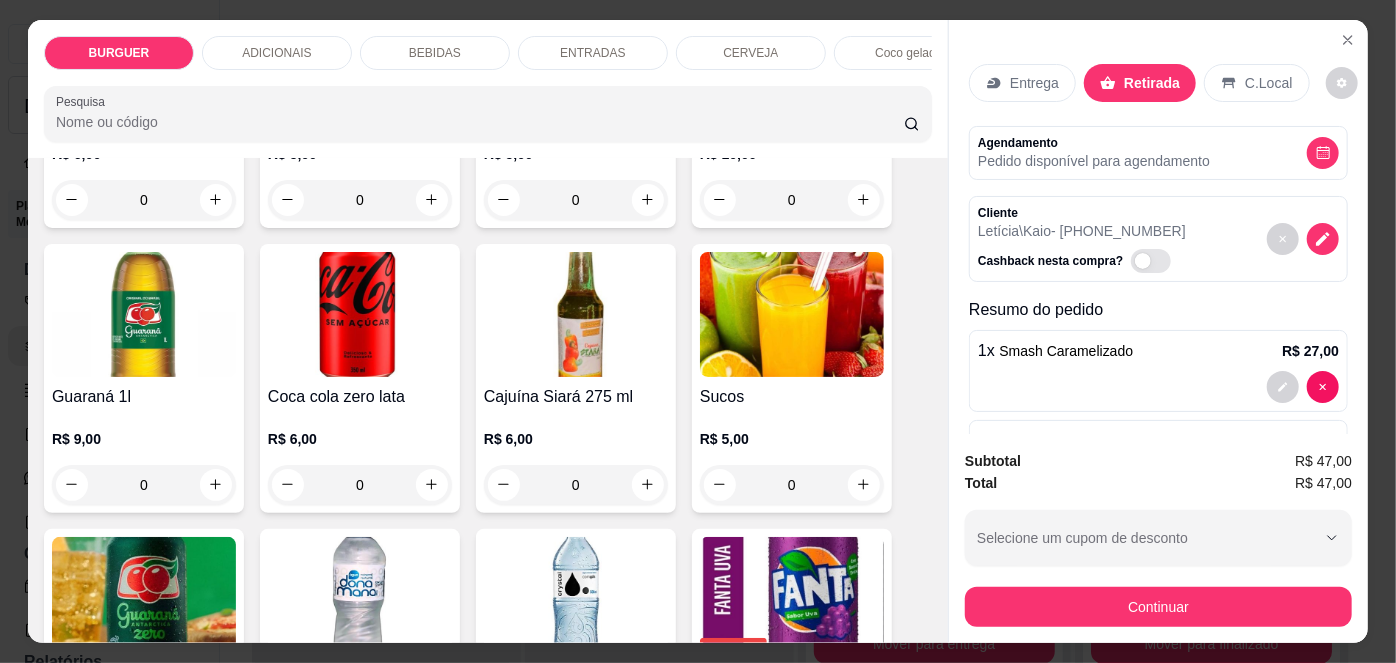 scroll, scrollTop: 1840, scrollLeft: 0, axis: vertical 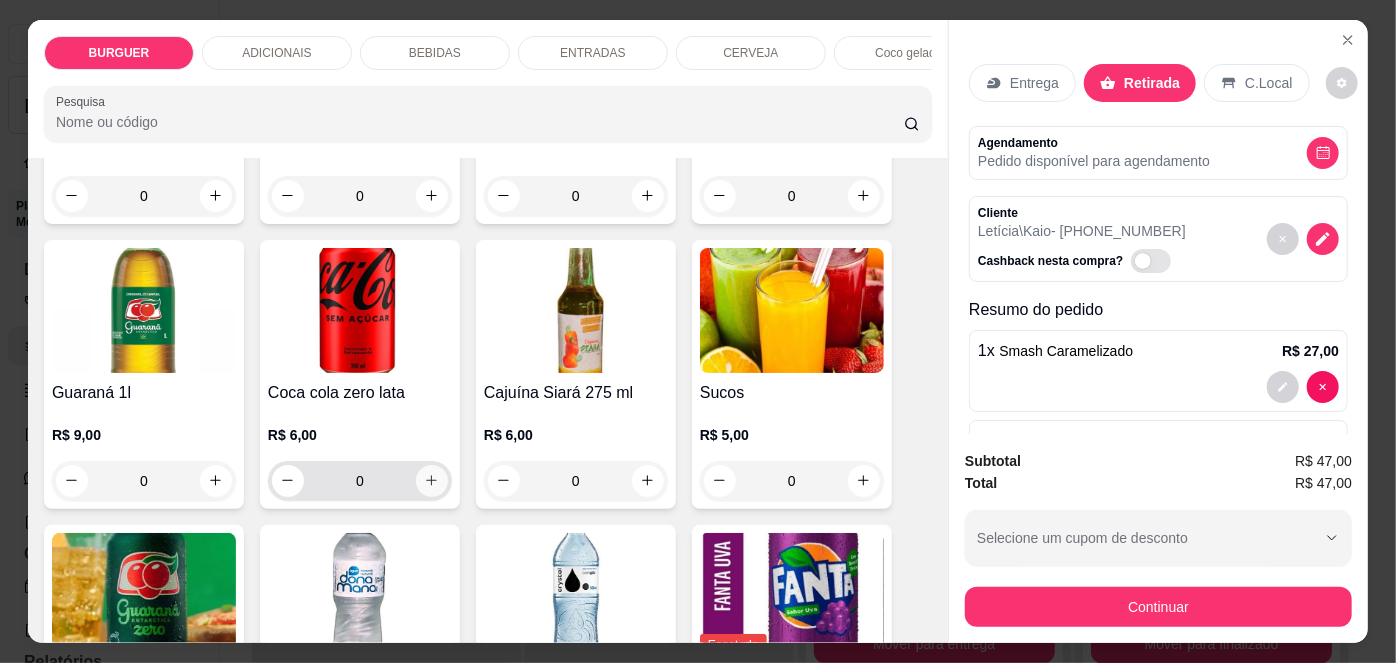 click at bounding box center [432, 481] 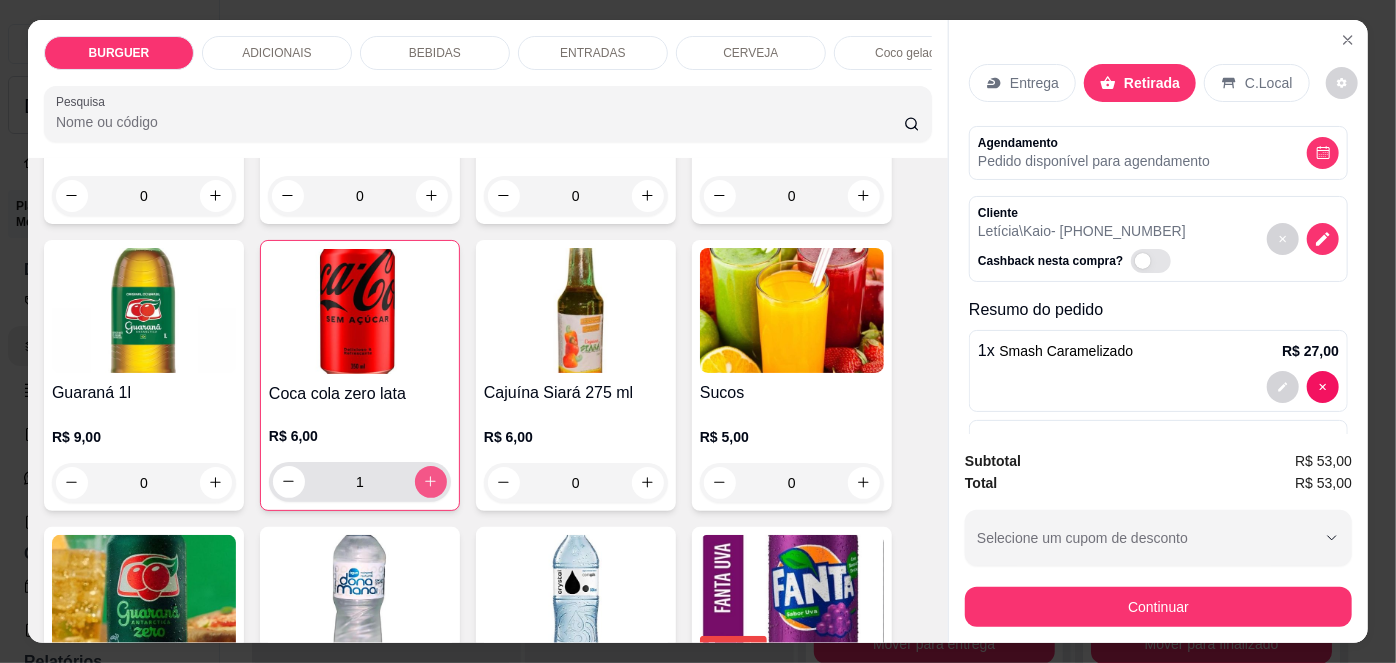 type on "1" 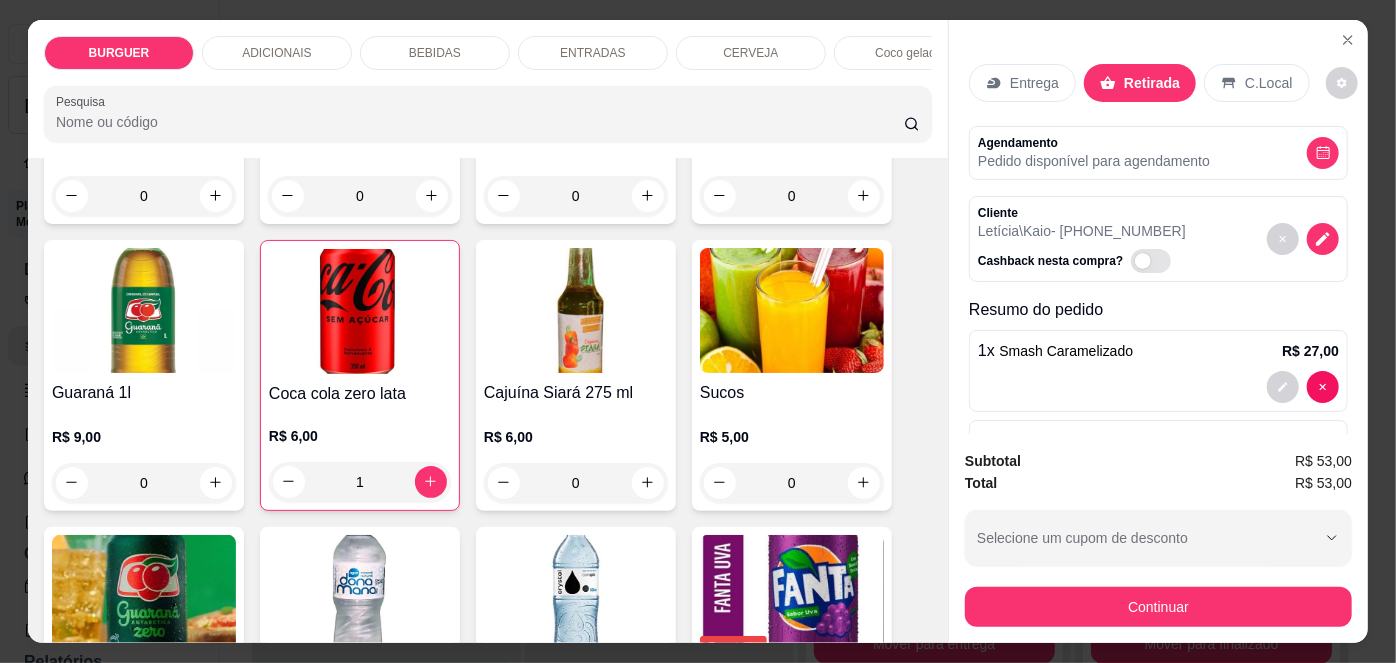 scroll, scrollTop: 181, scrollLeft: 0, axis: vertical 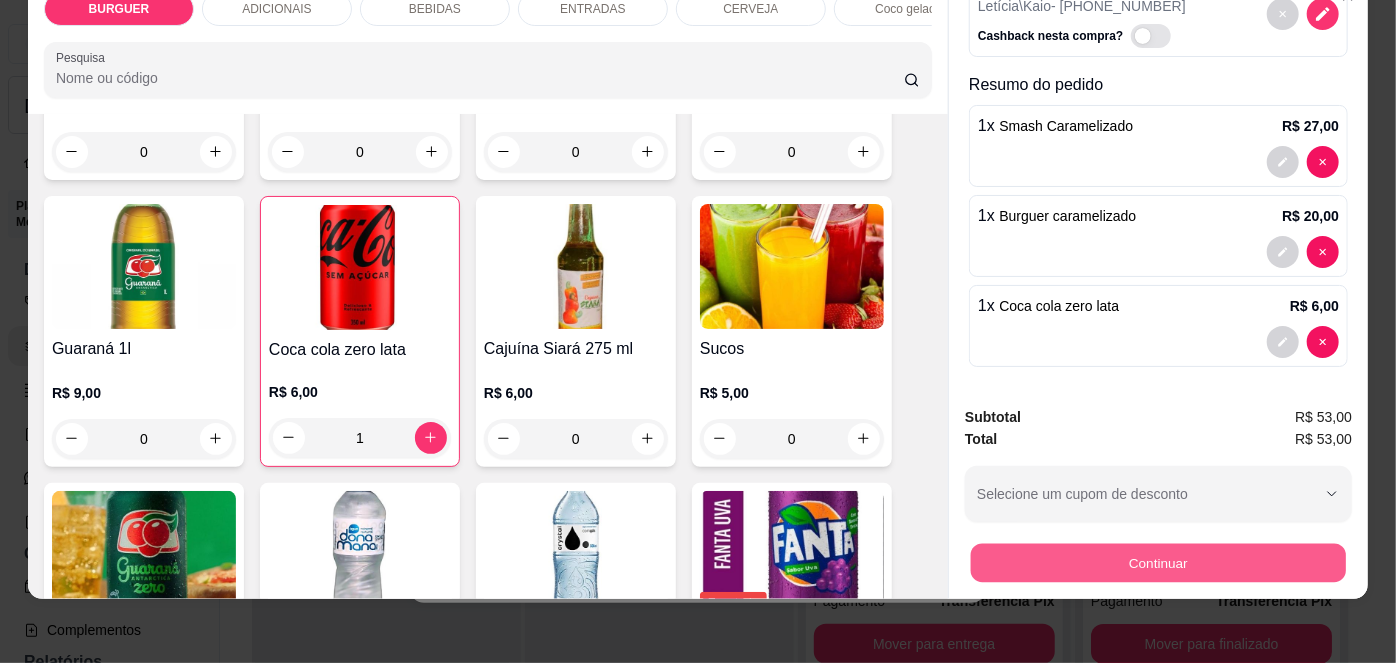 click on "Continuar" at bounding box center [1158, 563] 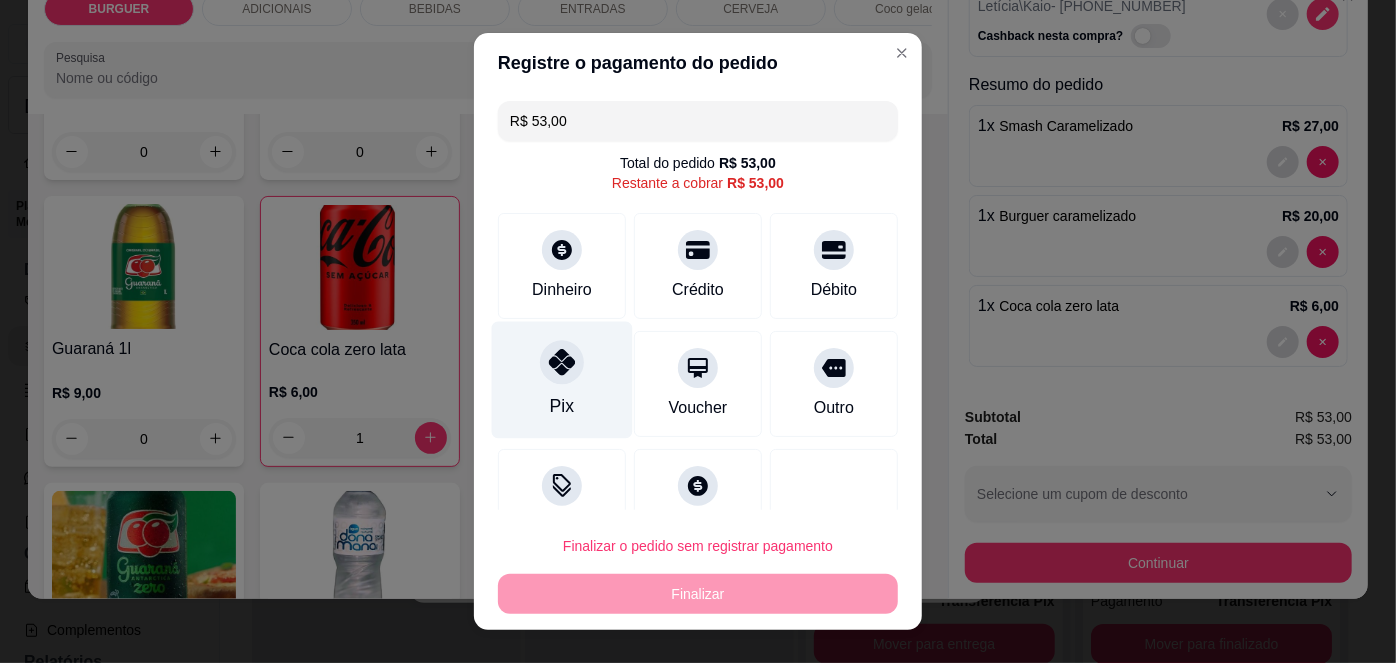 click on "Pix" at bounding box center (562, 380) 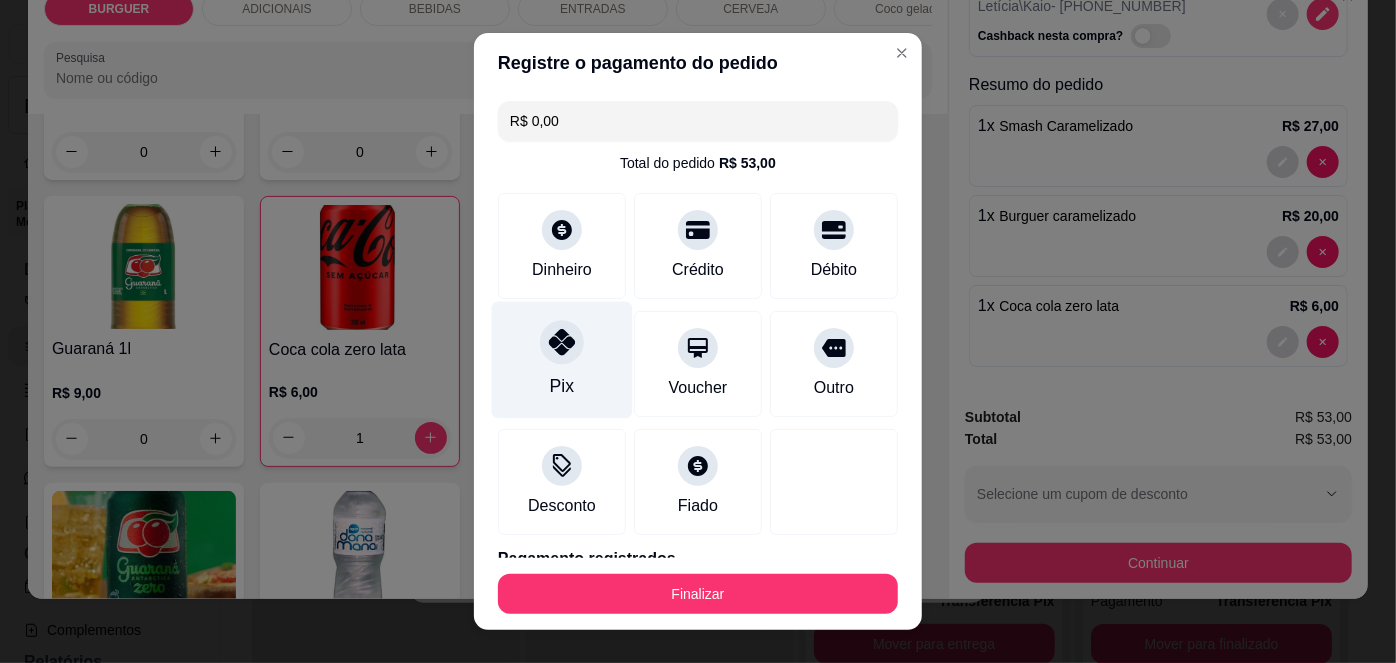 scroll, scrollTop: 88, scrollLeft: 0, axis: vertical 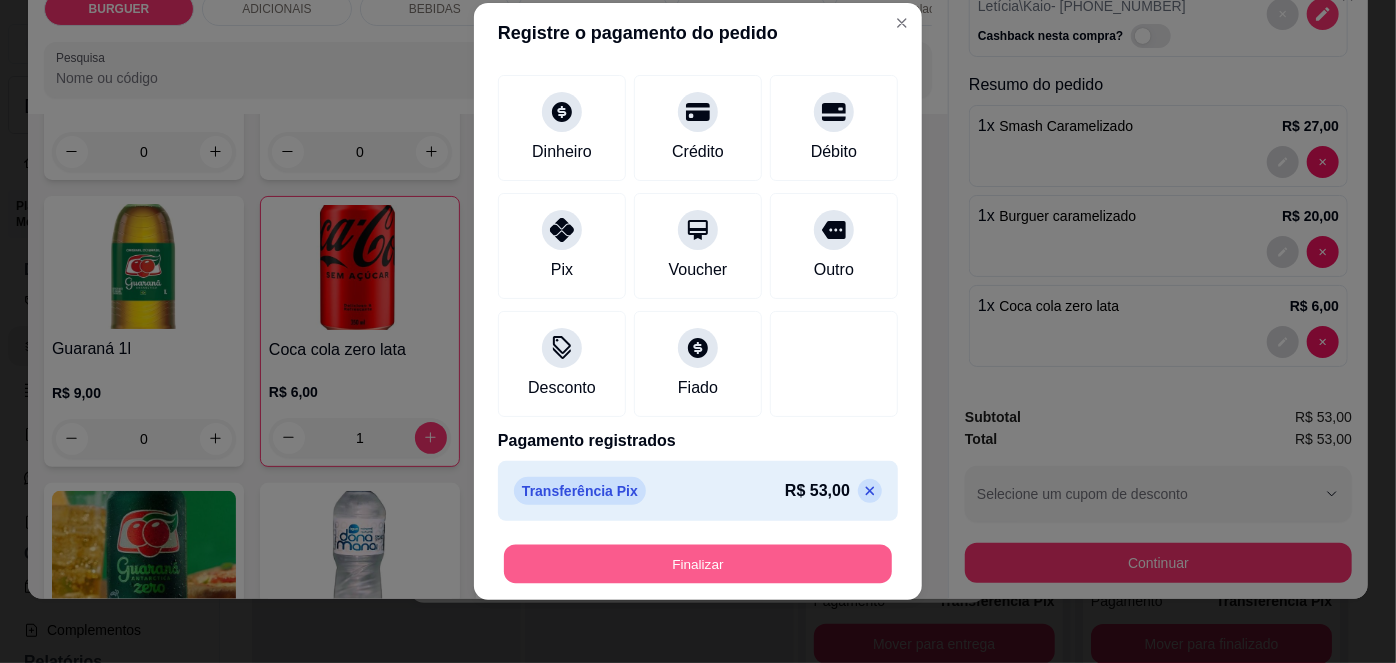 click on "Finalizar" at bounding box center (698, 563) 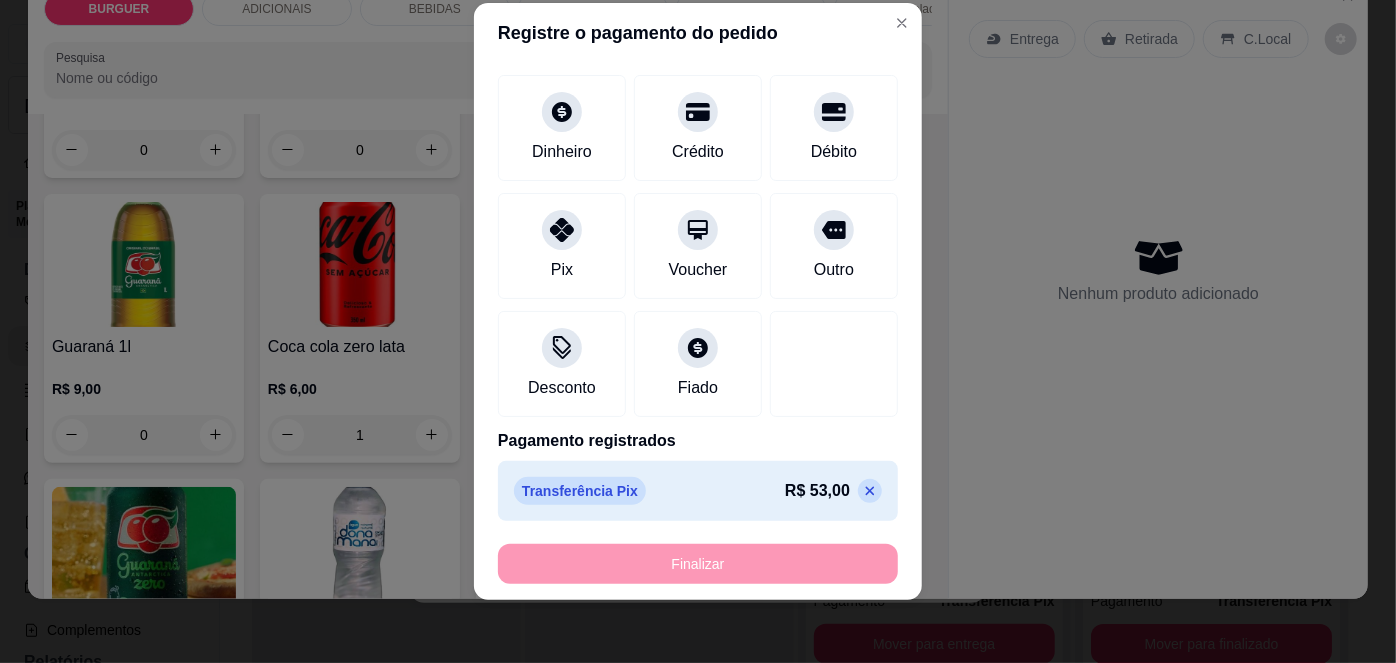 type on "0" 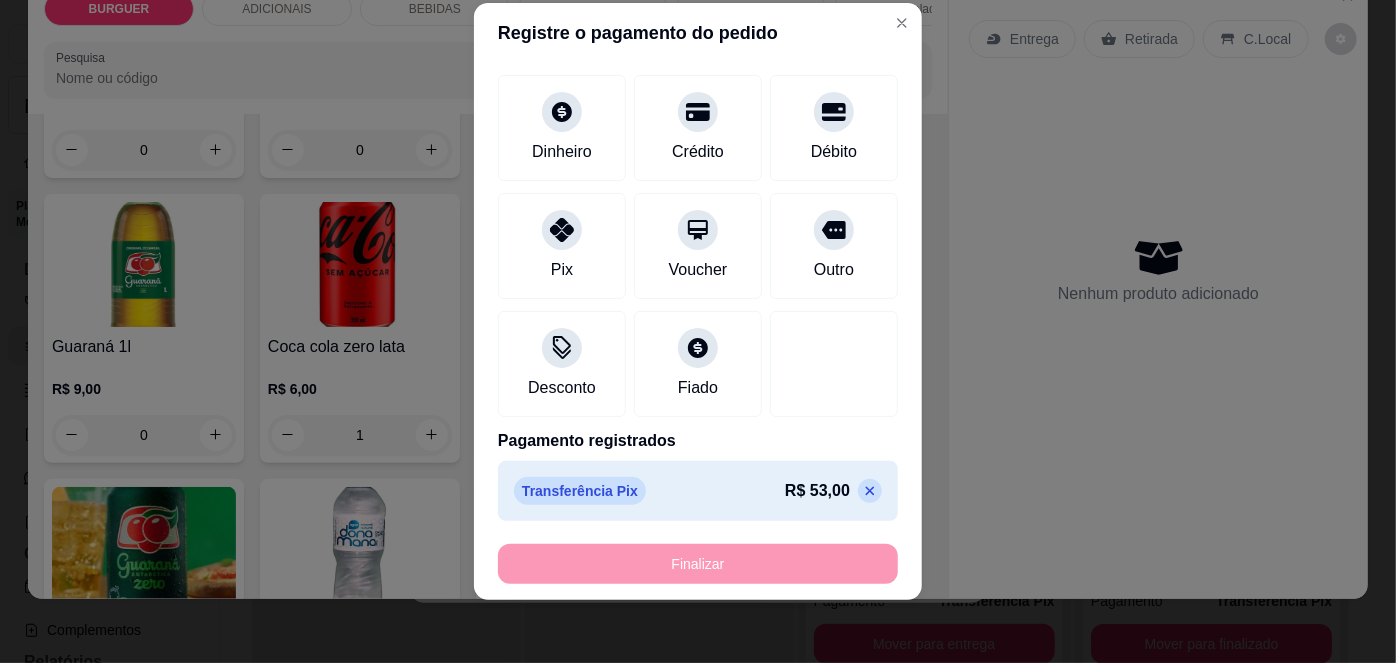 type 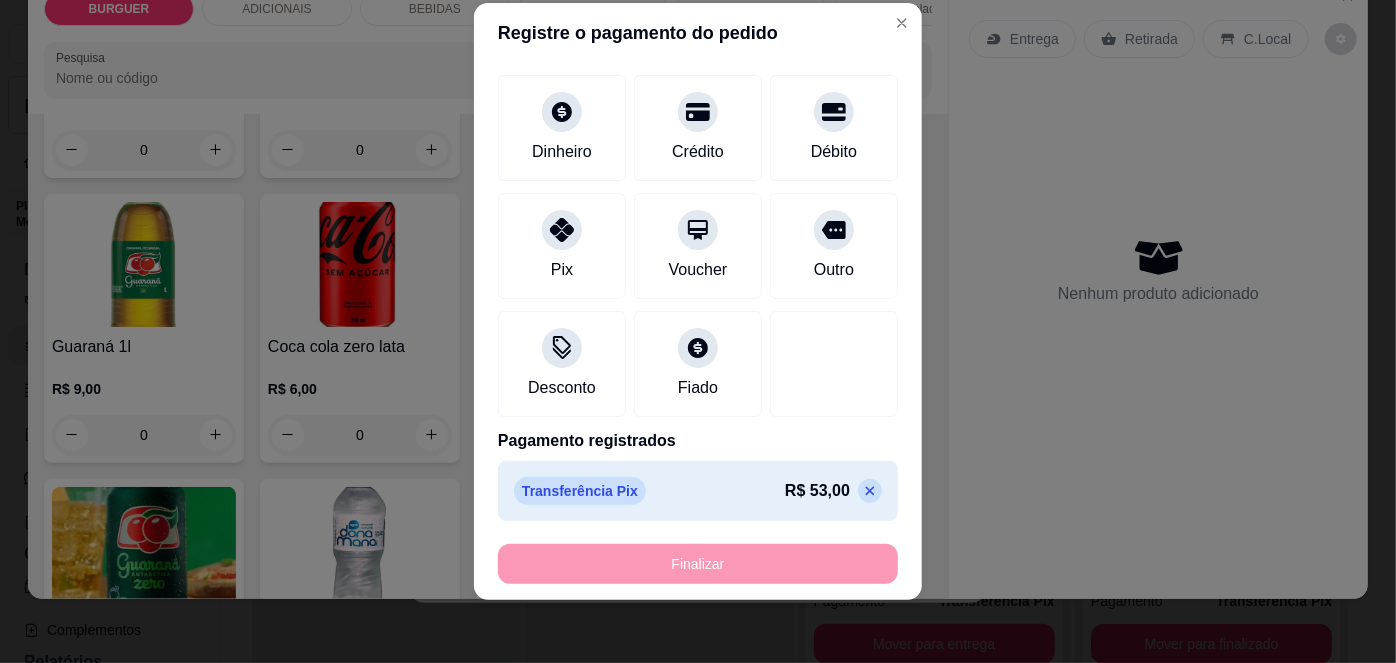 scroll, scrollTop: 0, scrollLeft: 0, axis: both 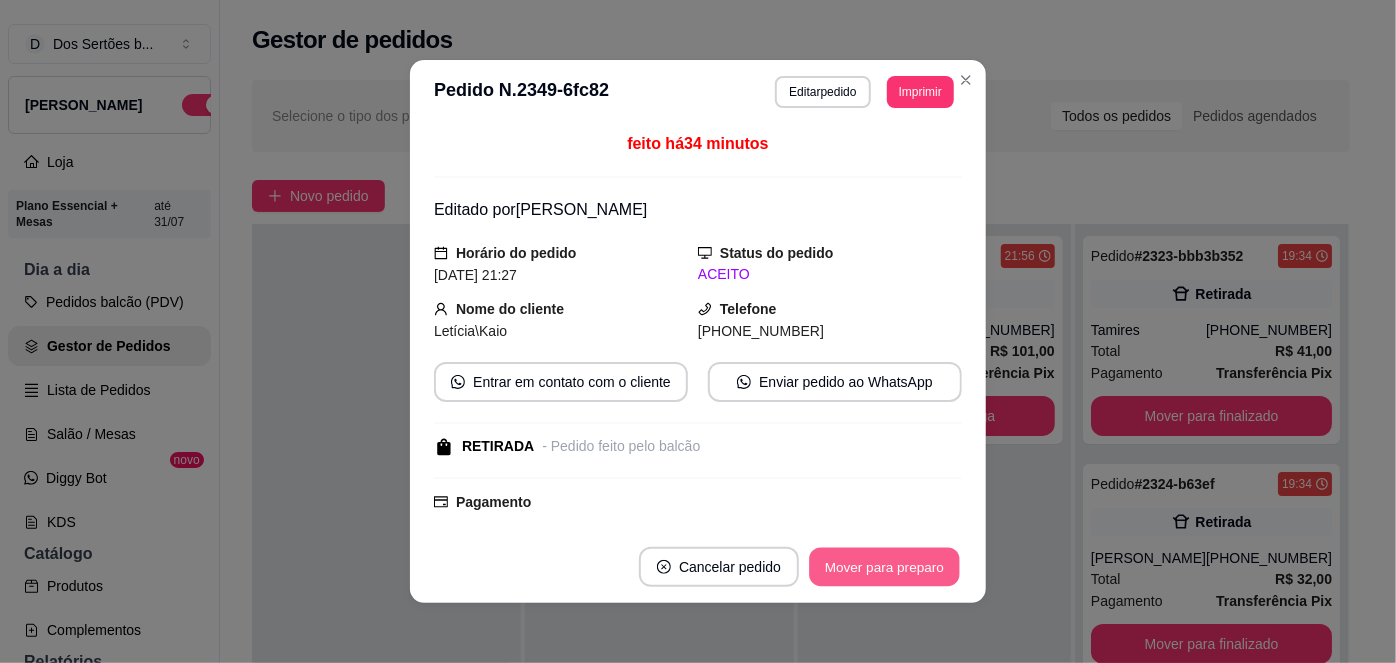 click on "Mover para preparo" at bounding box center [884, 567] 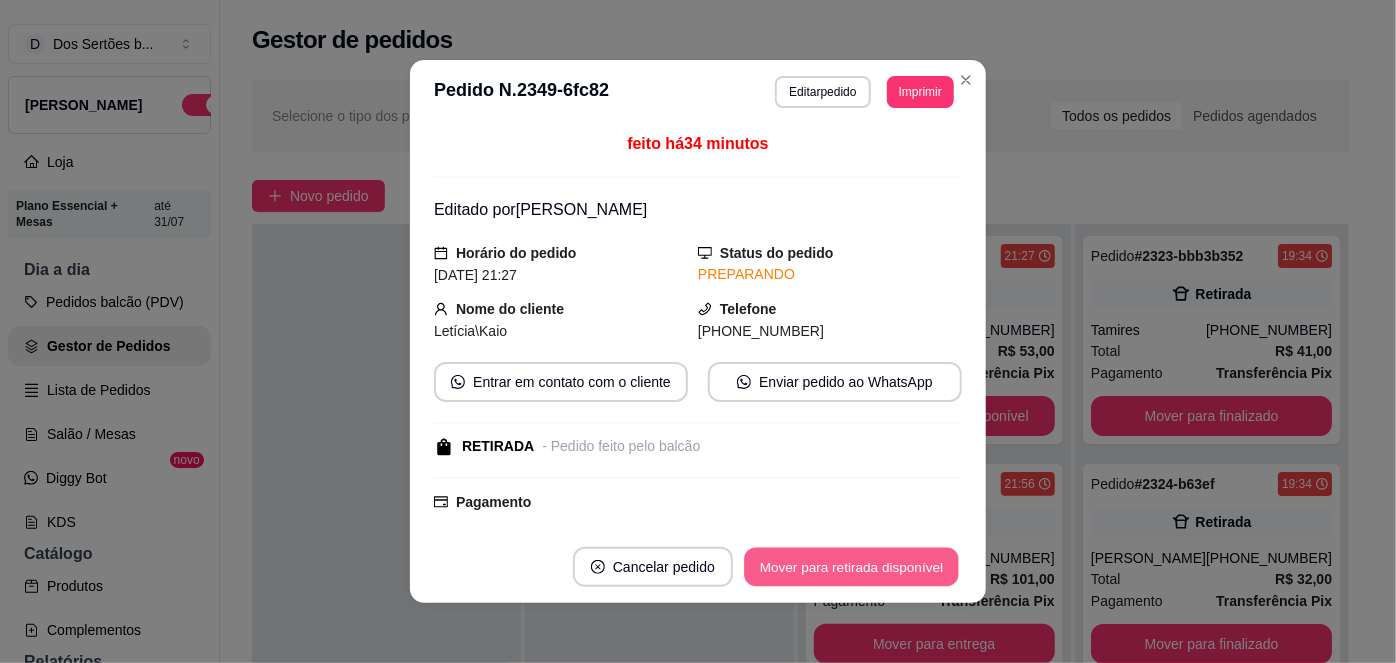click on "Mover para retirada disponível" at bounding box center (851, 567) 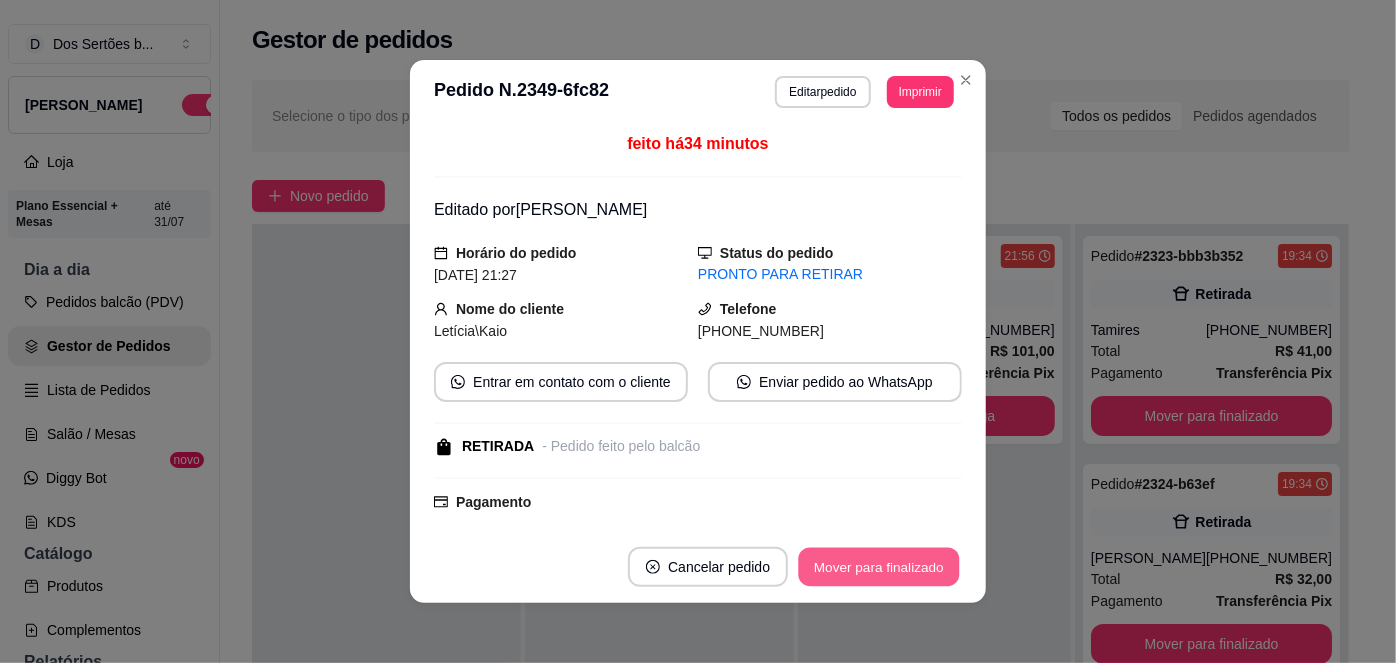 click on "Mover para finalizado" at bounding box center (879, 567) 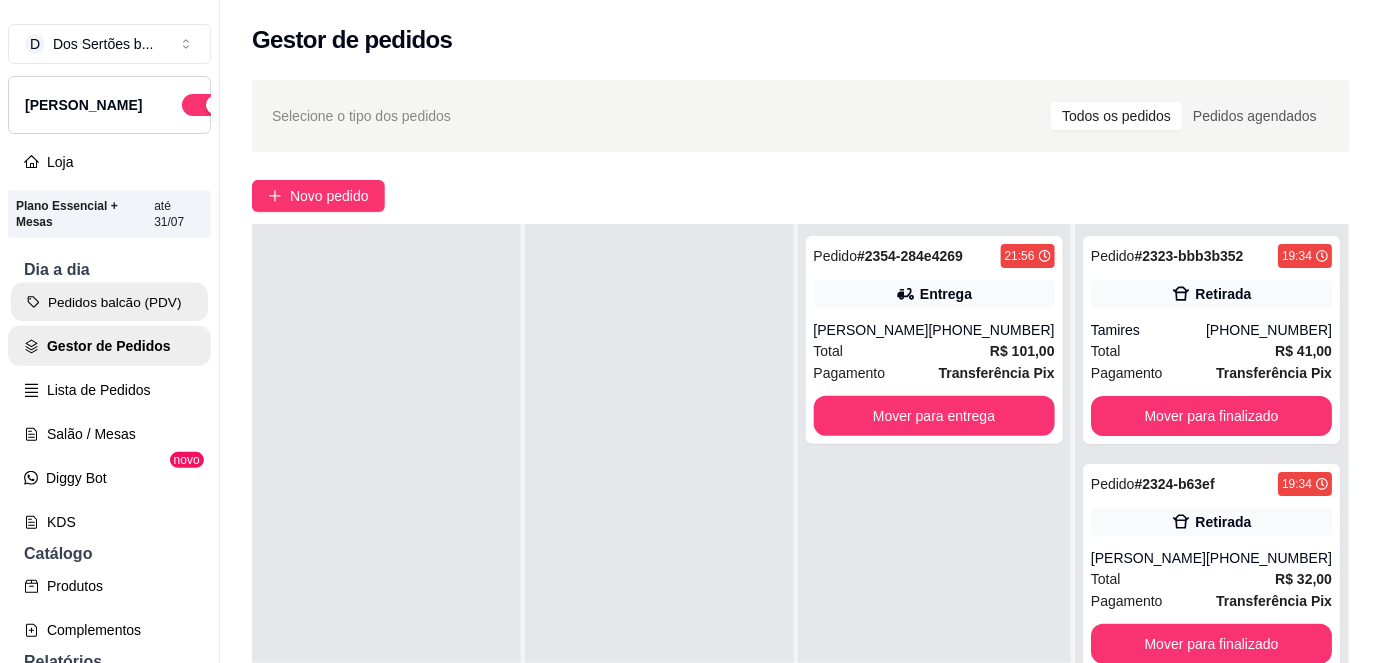 click on "Pedidos balcão (PDV)" at bounding box center (109, 302) 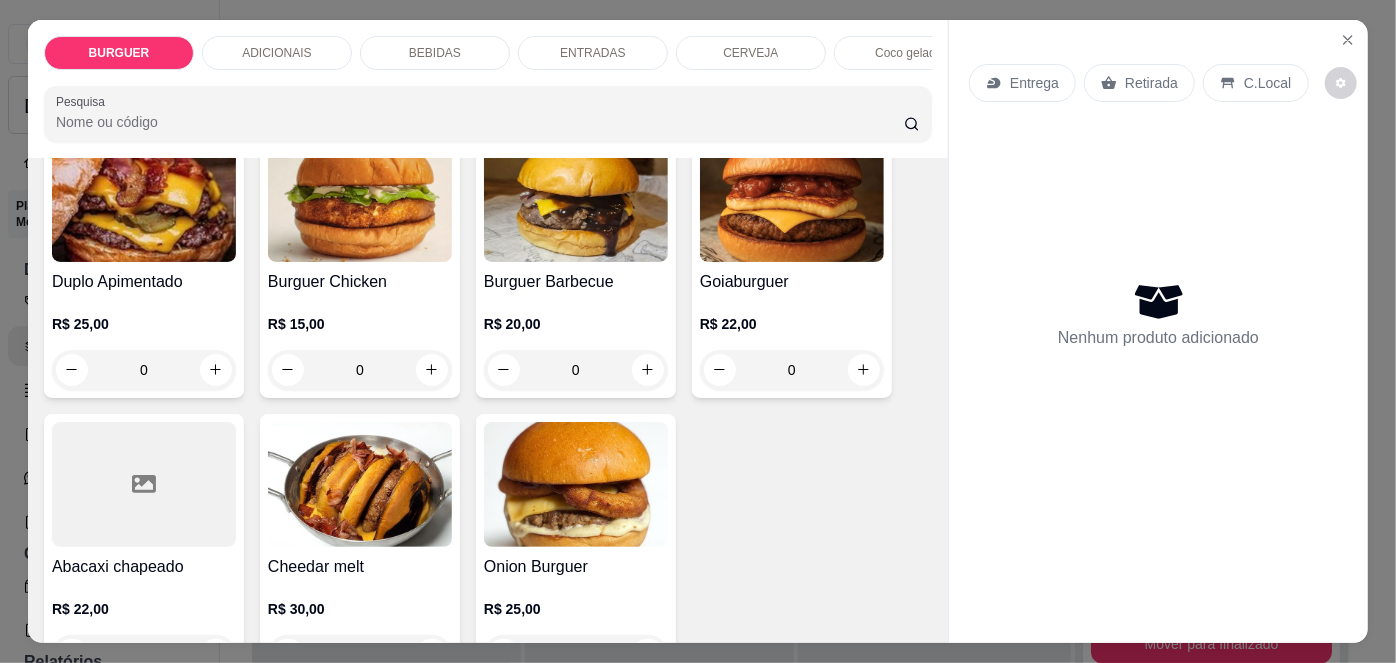 scroll, scrollTop: 410, scrollLeft: 0, axis: vertical 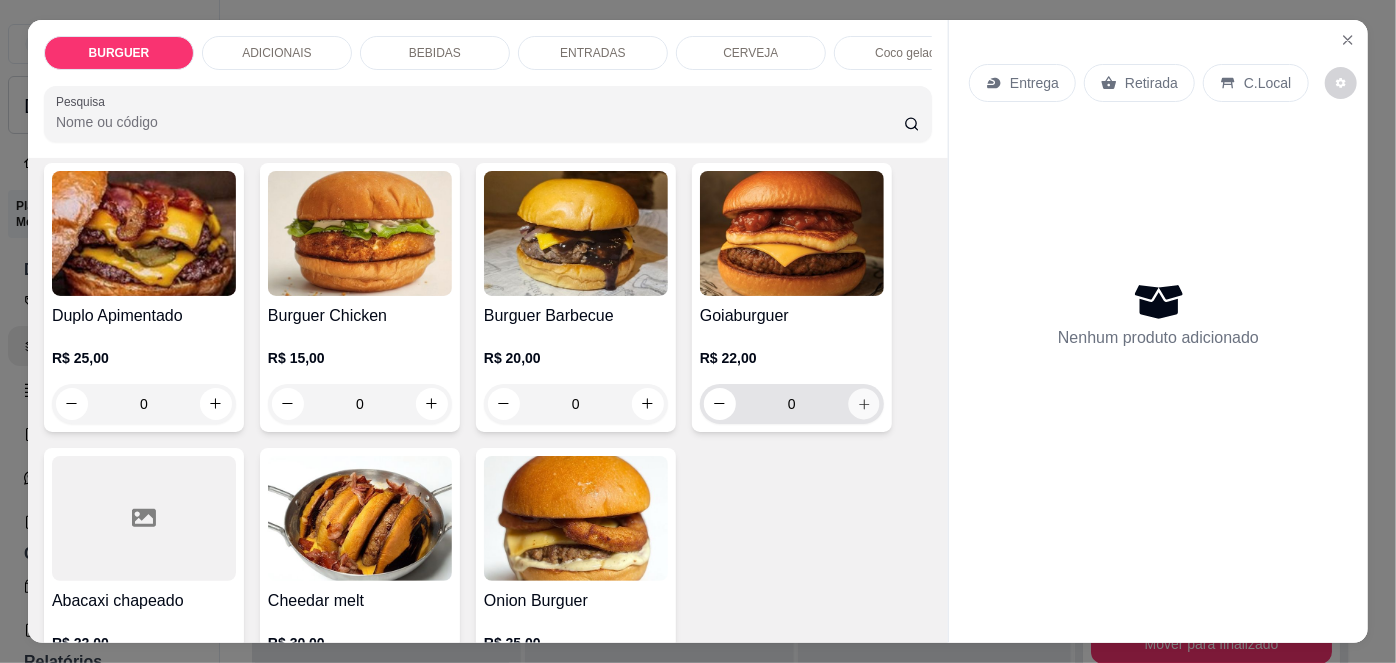 click 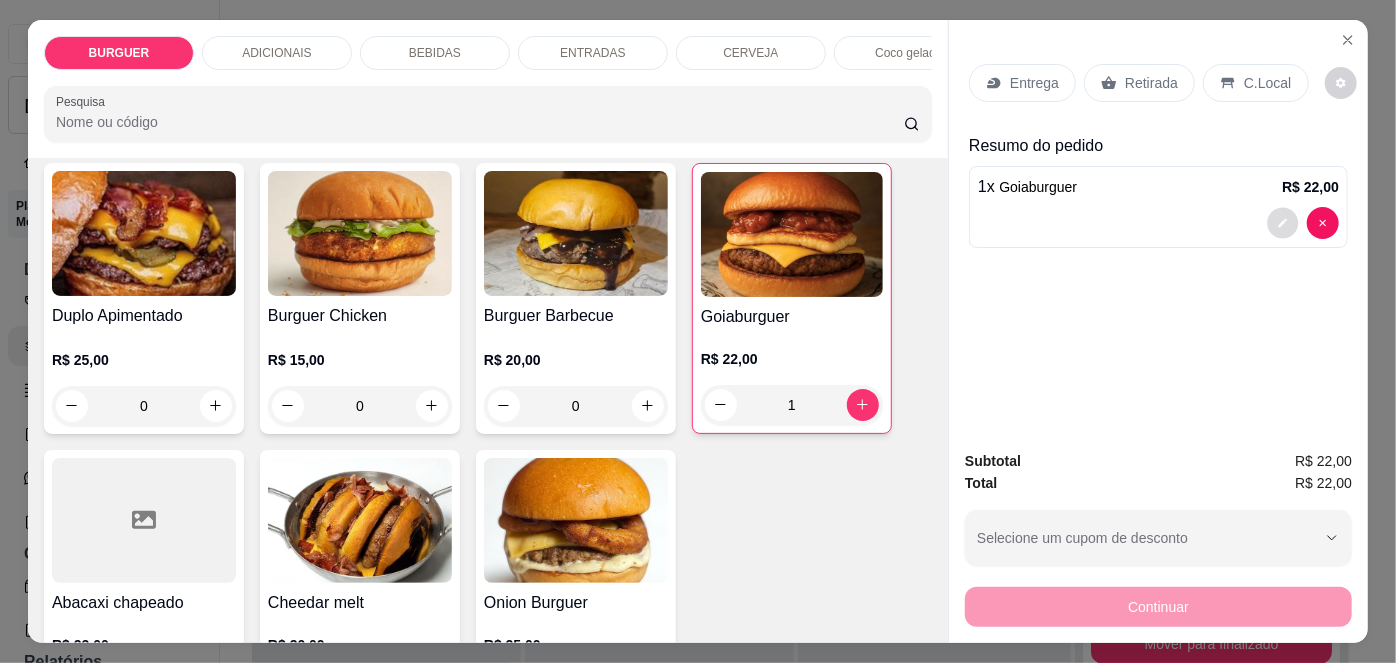 click at bounding box center [1283, 222] 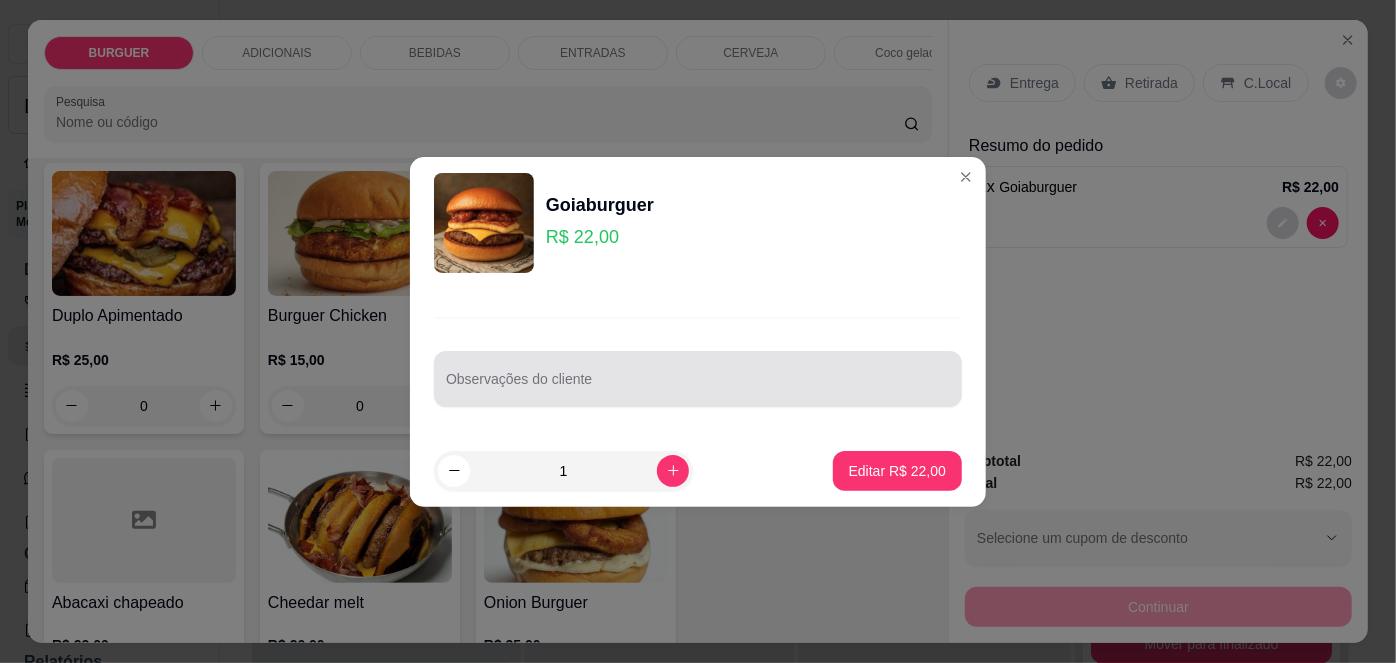 click at bounding box center (698, 379) 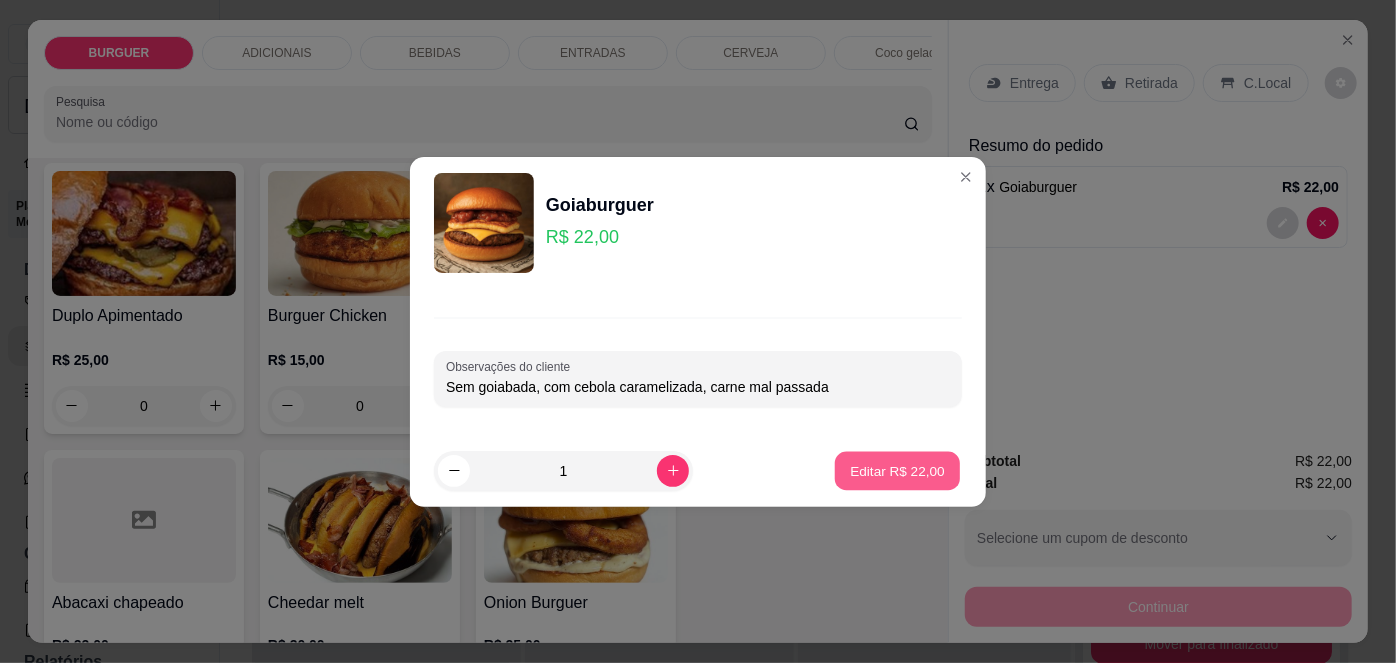 click on "Editar   R$ 22,00" at bounding box center (897, 470) 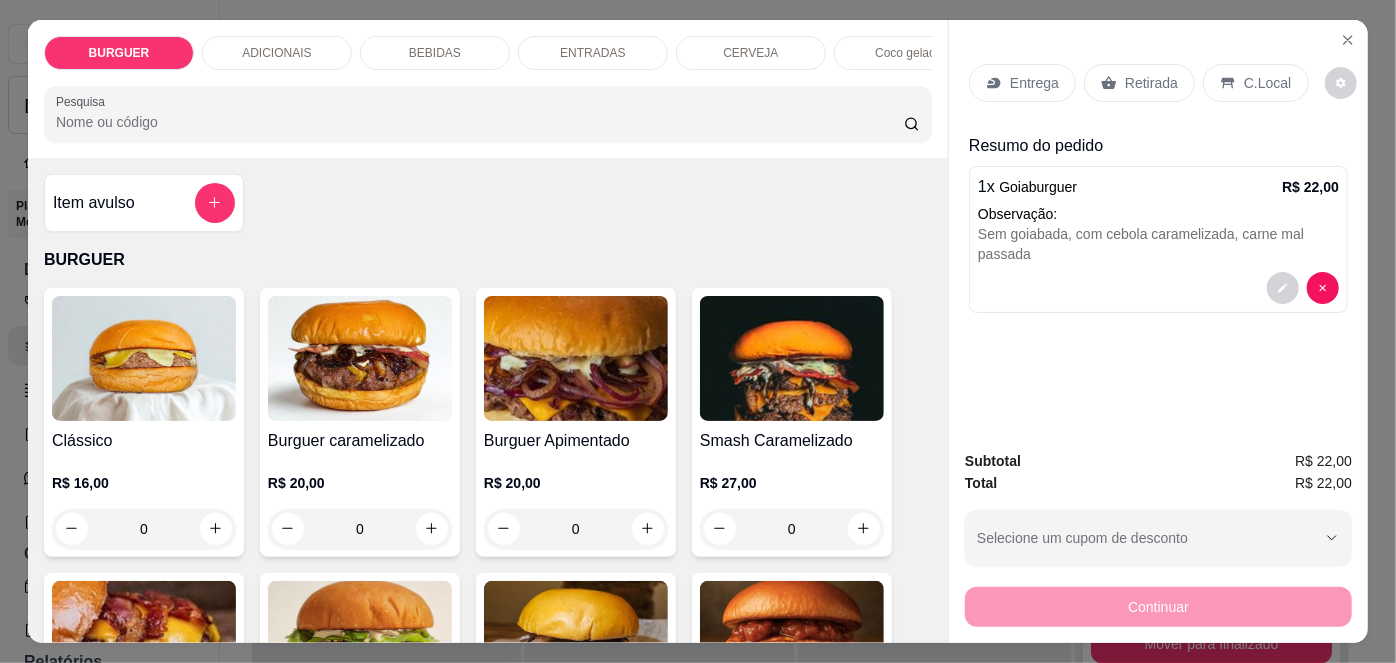 scroll, scrollTop: 122, scrollLeft: 0, axis: vertical 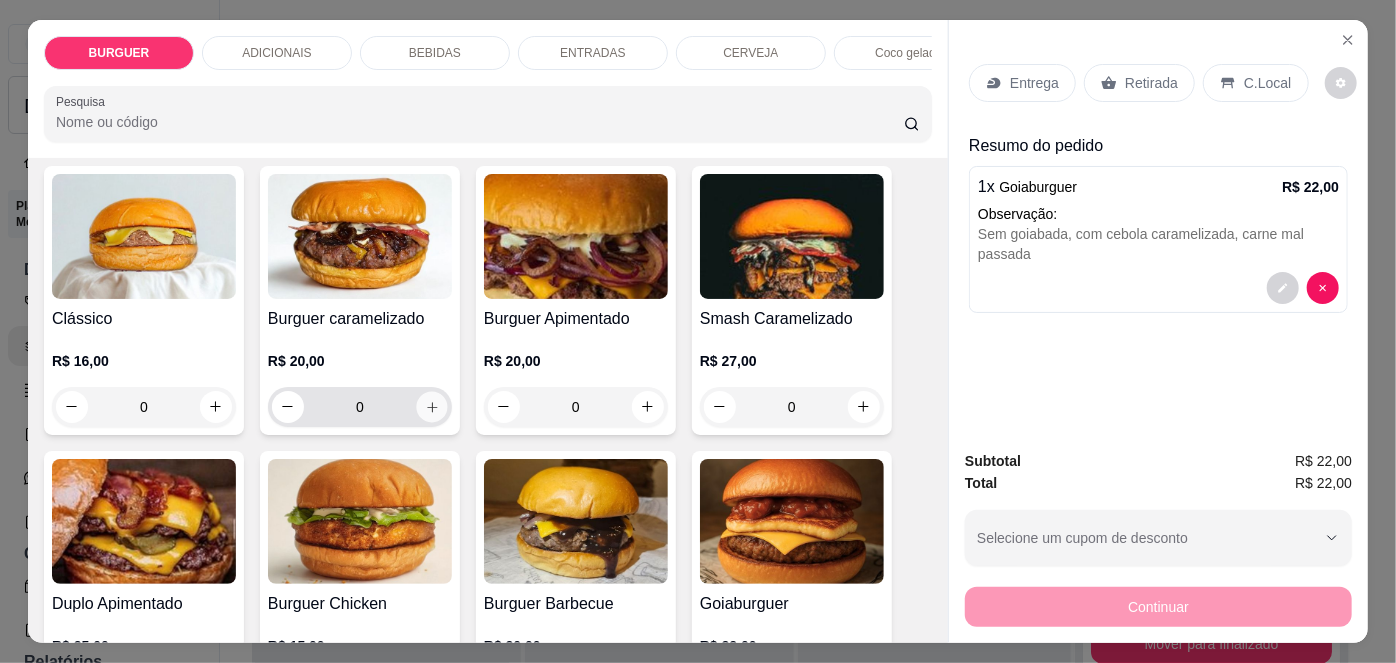 click 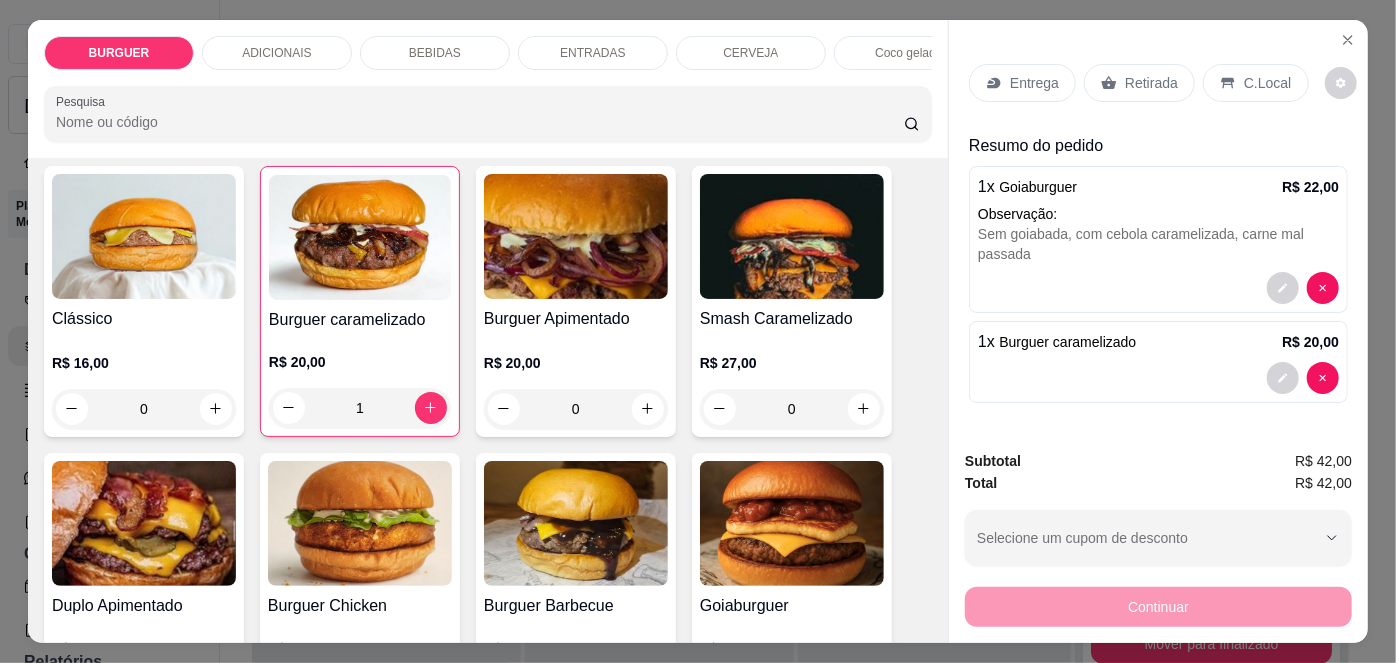 scroll, scrollTop: 50, scrollLeft: 0, axis: vertical 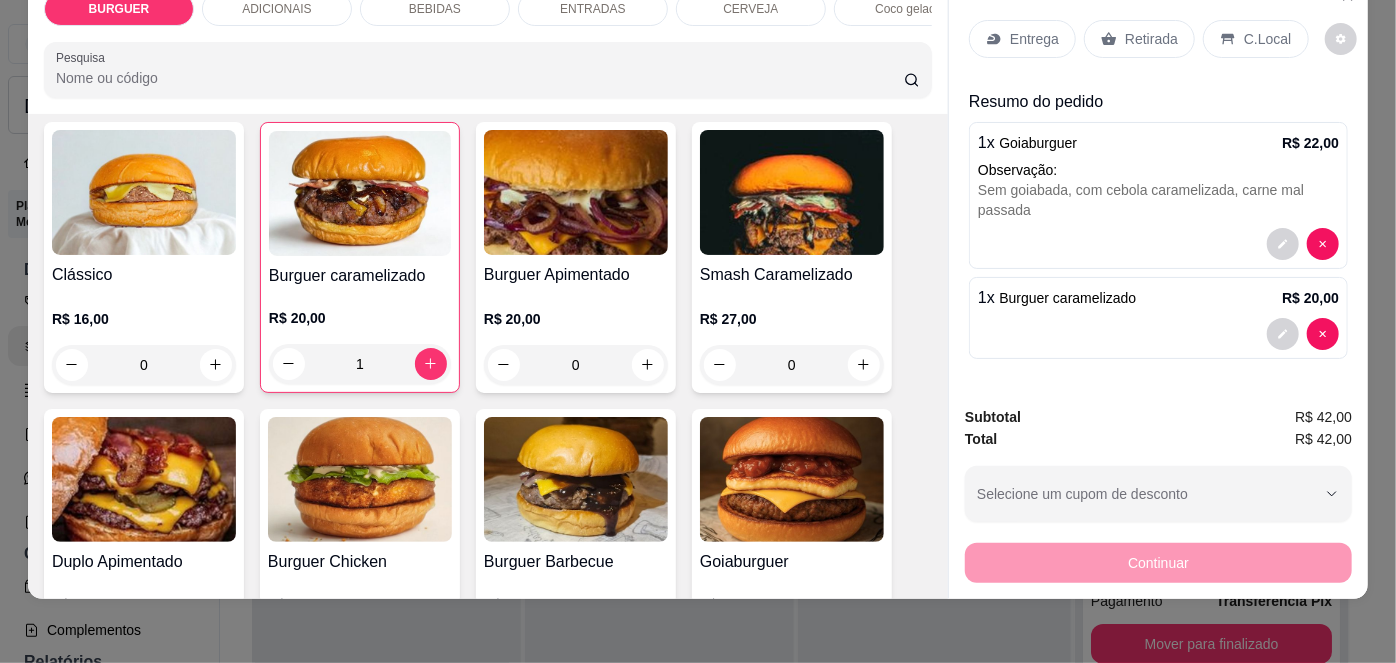 click 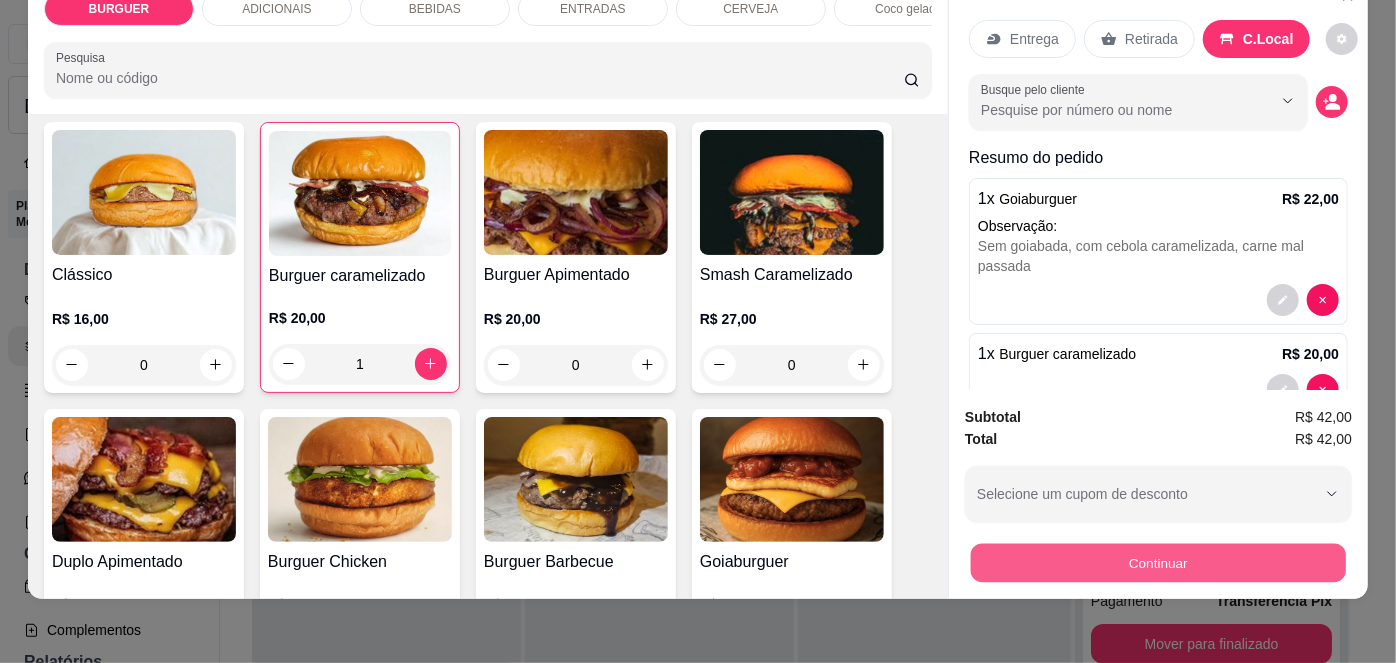 click on "Continuar" at bounding box center (1158, 563) 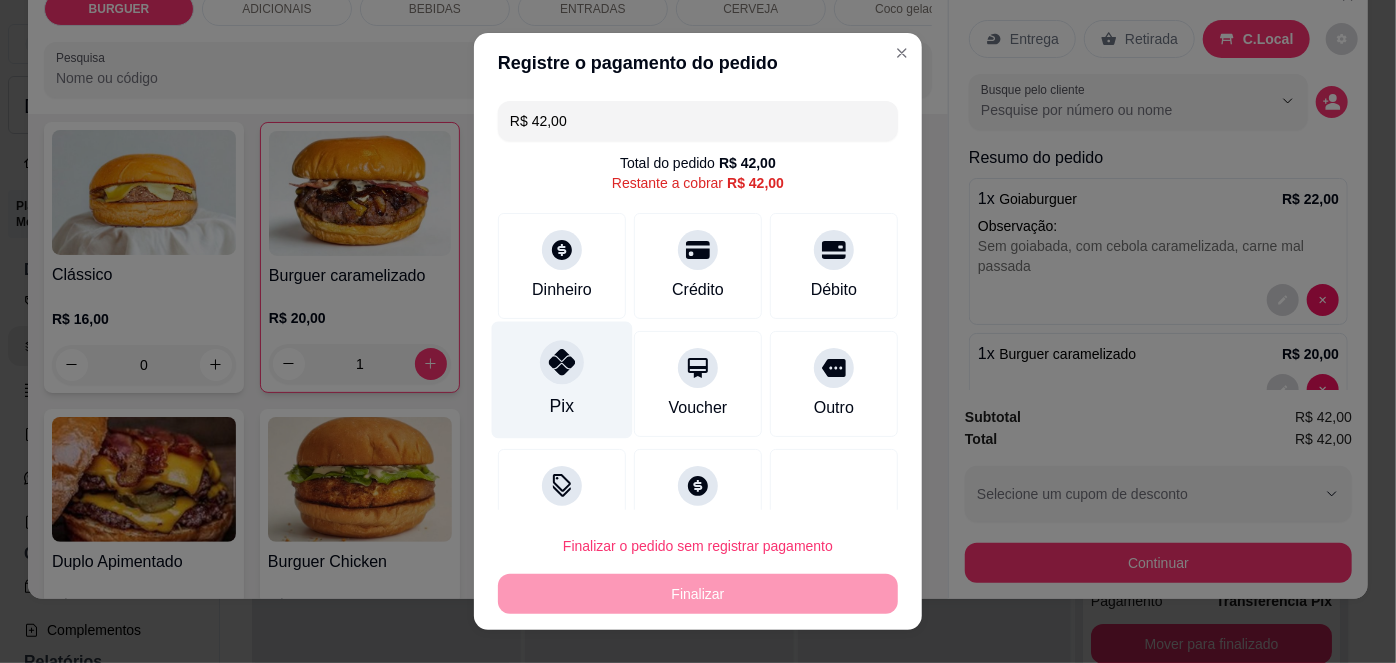 click at bounding box center [562, 363] 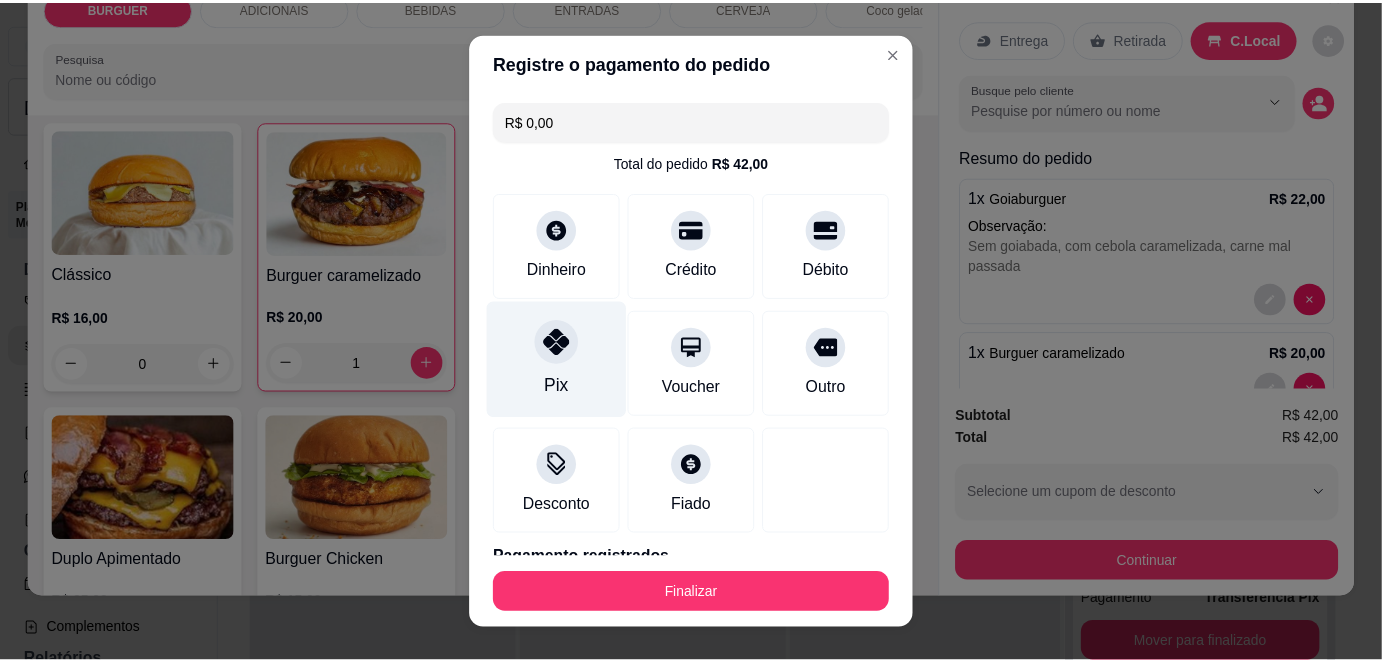 scroll, scrollTop: 88, scrollLeft: 0, axis: vertical 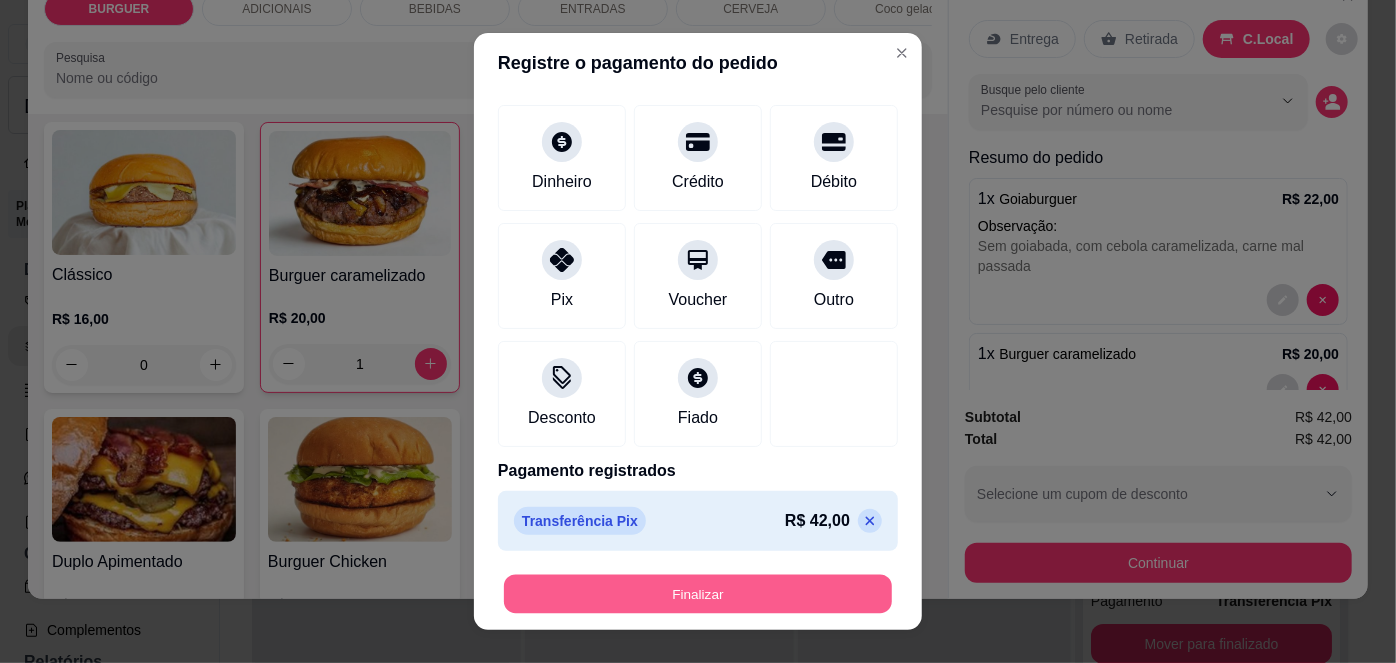click on "Finalizar" at bounding box center (698, 593) 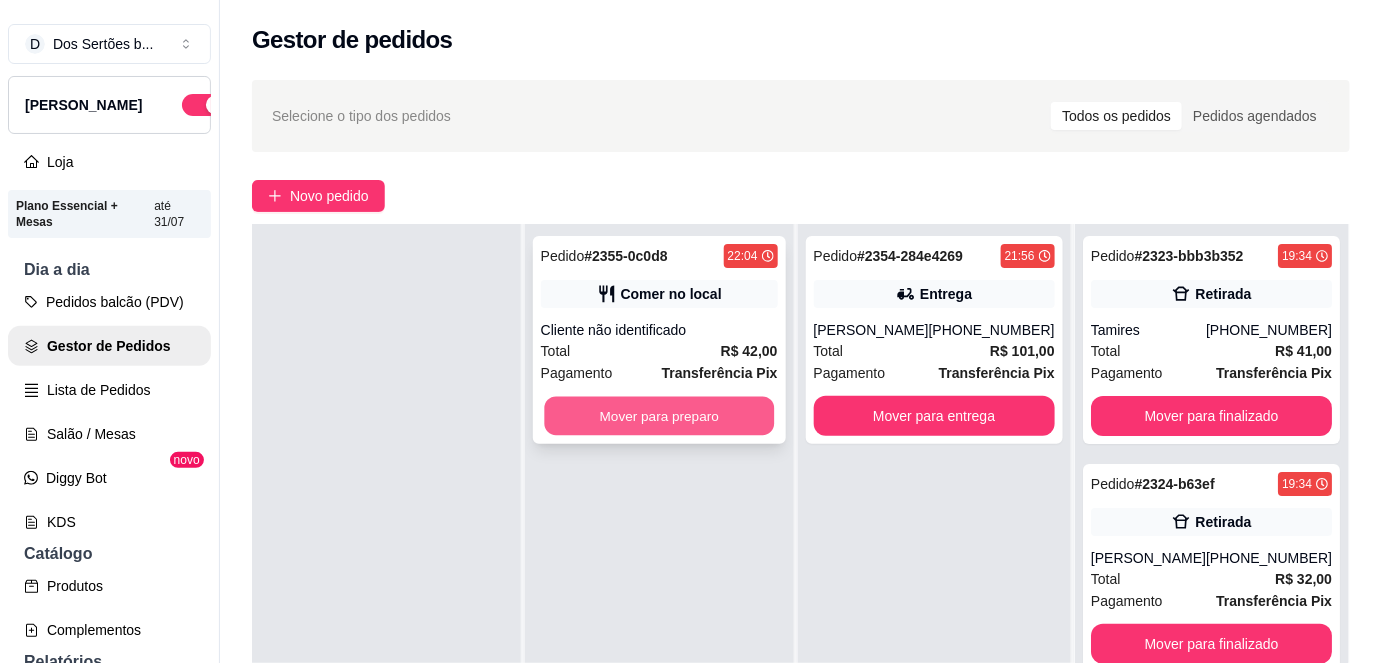 click on "Mover para preparo" at bounding box center [659, 416] 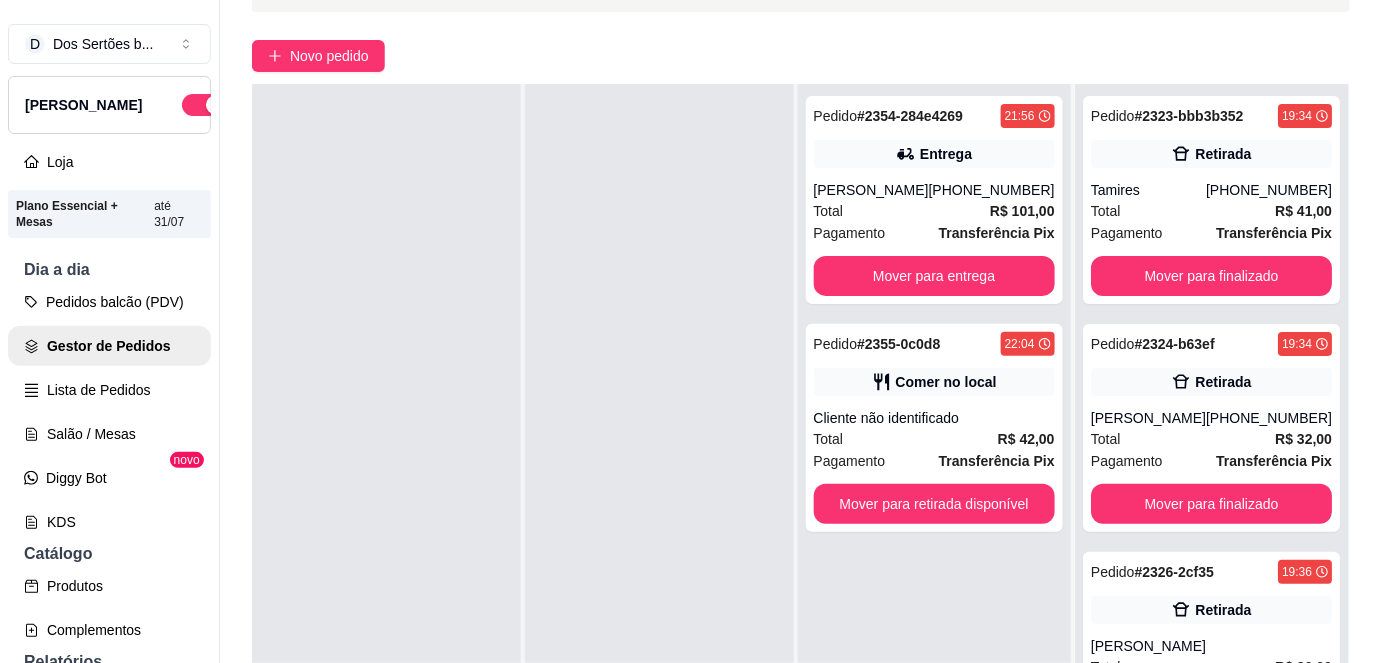 scroll, scrollTop: 317, scrollLeft: 0, axis: vertical 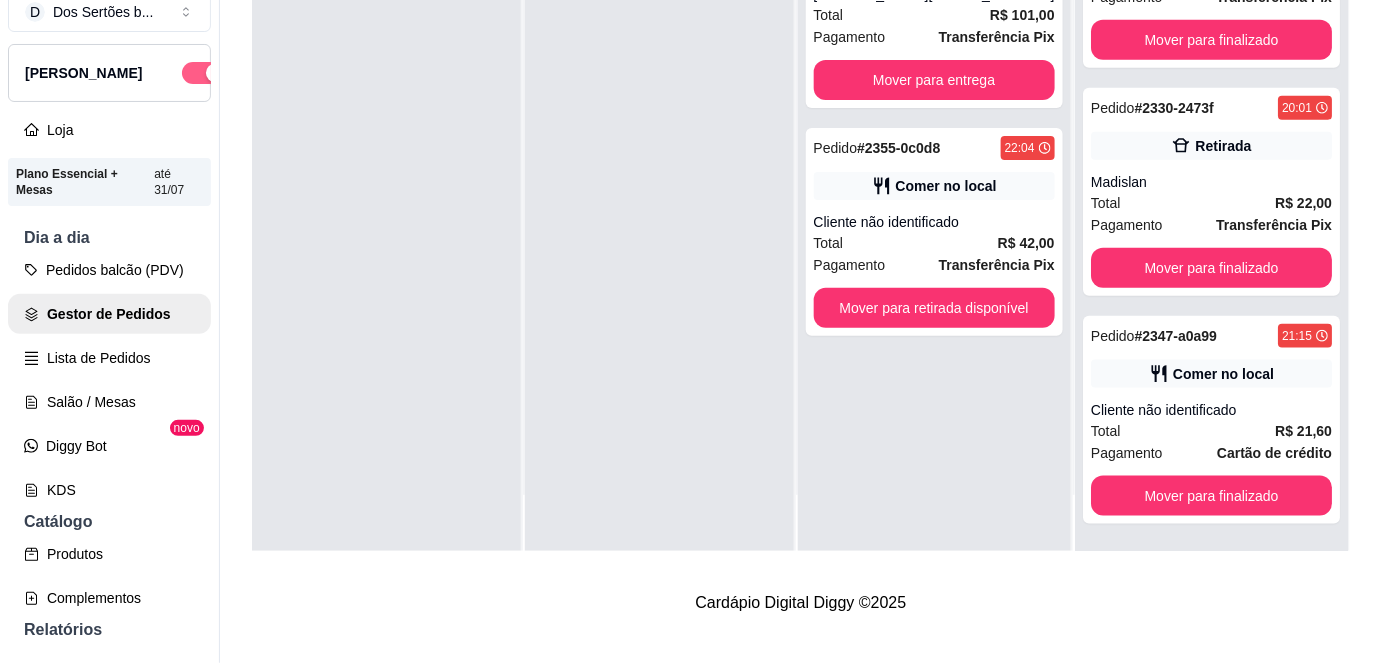 click at bounding box center [204, 73] 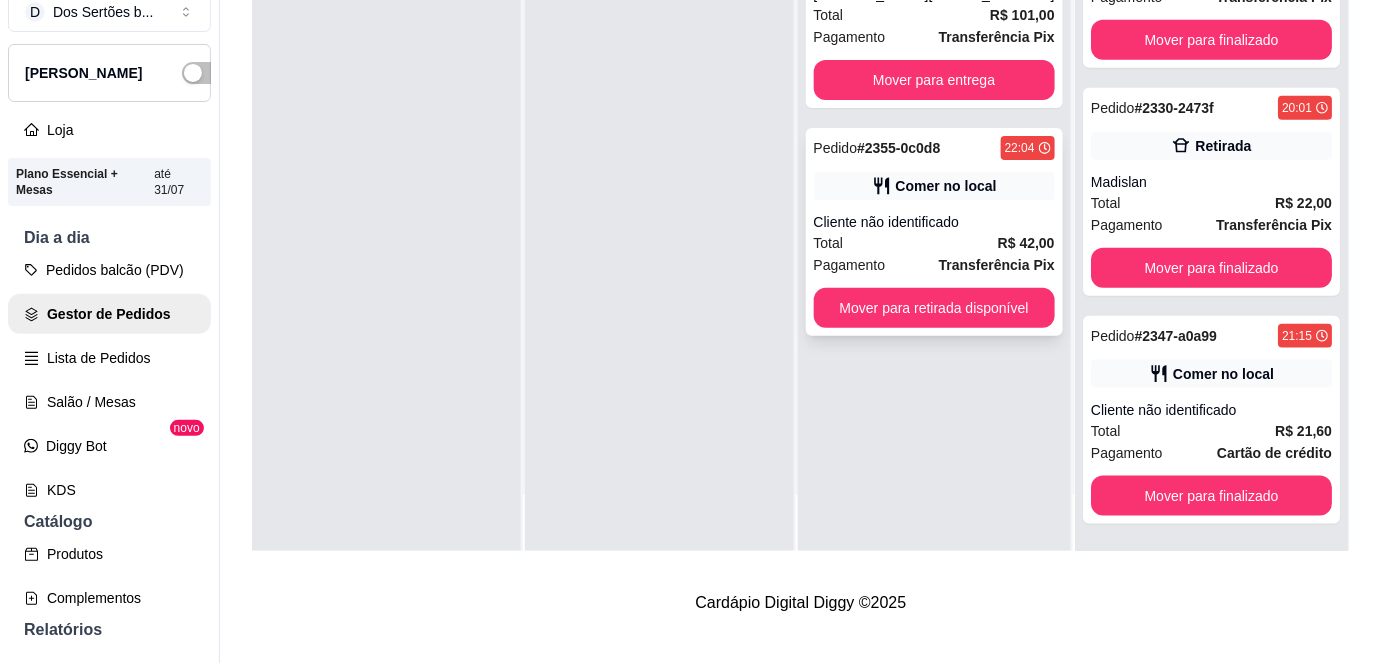 scroll, scrollTop: 0, scrollLeft: 0, axis: both 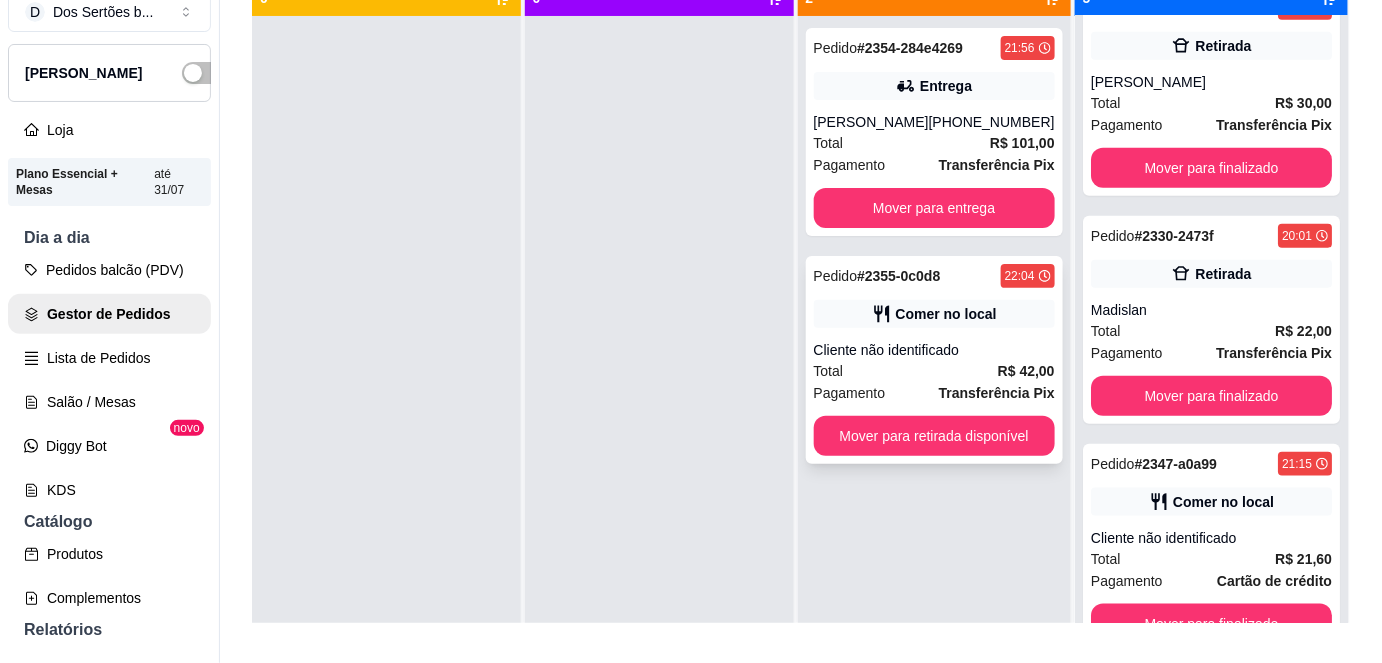 click on "Pedido  # 2355-0c0d8 22:04 Comer no local Cliente não identificado Total R$ 42,00 Pagamento Transferência Pix Mover para retirada disponível" at bounding box center [934, 360] 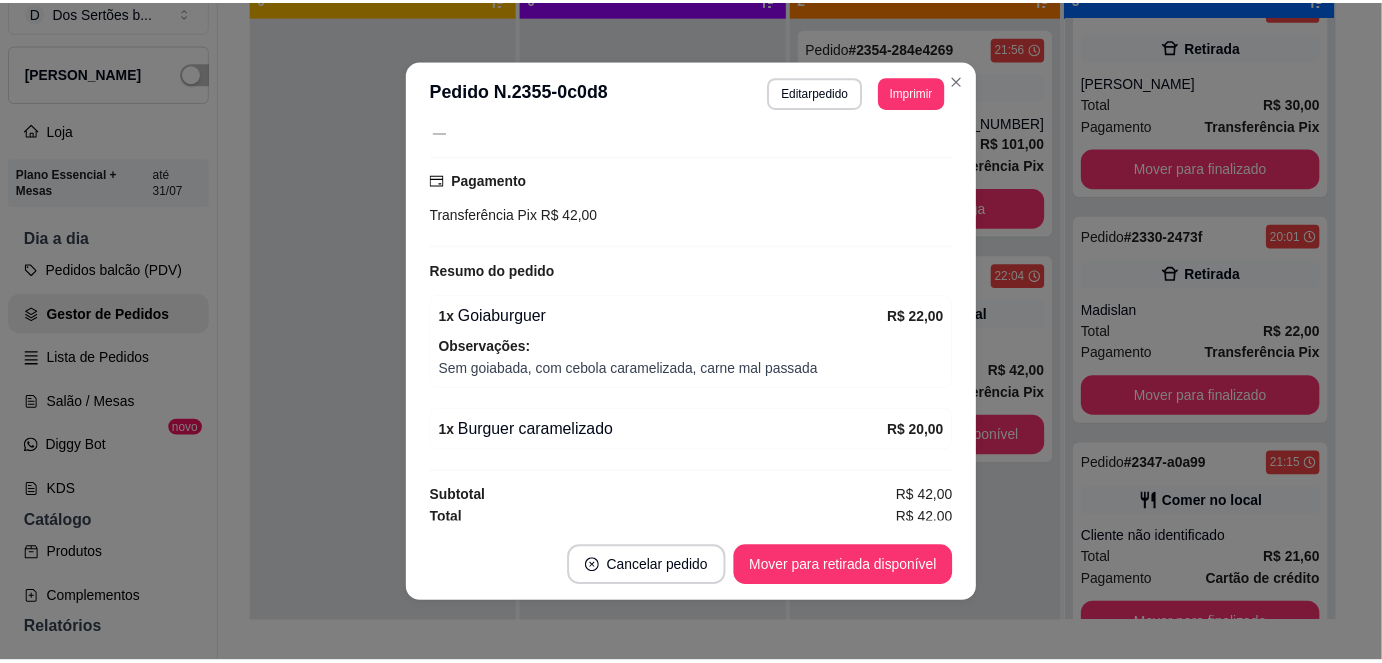 scroll, scrollTop: 235, scrollLeft: 0, axis: vertical 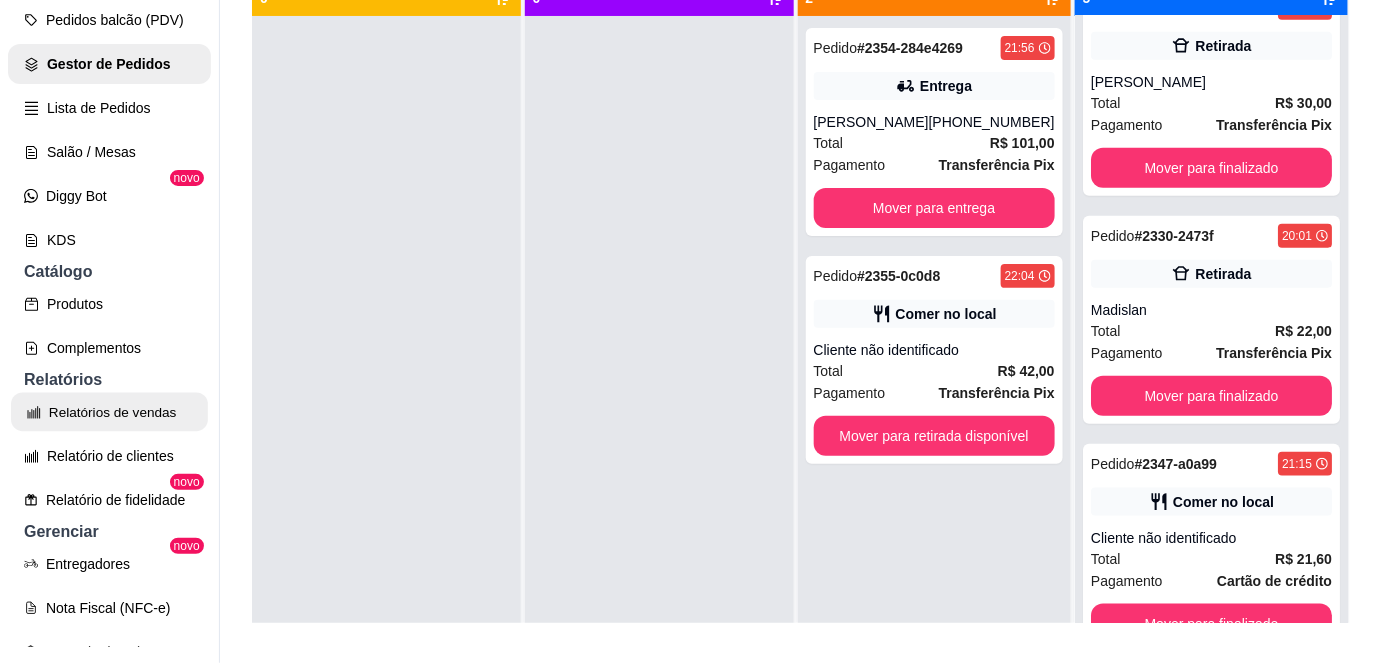 click on "Relatórios de vendas" at bounding box center (109, 412) 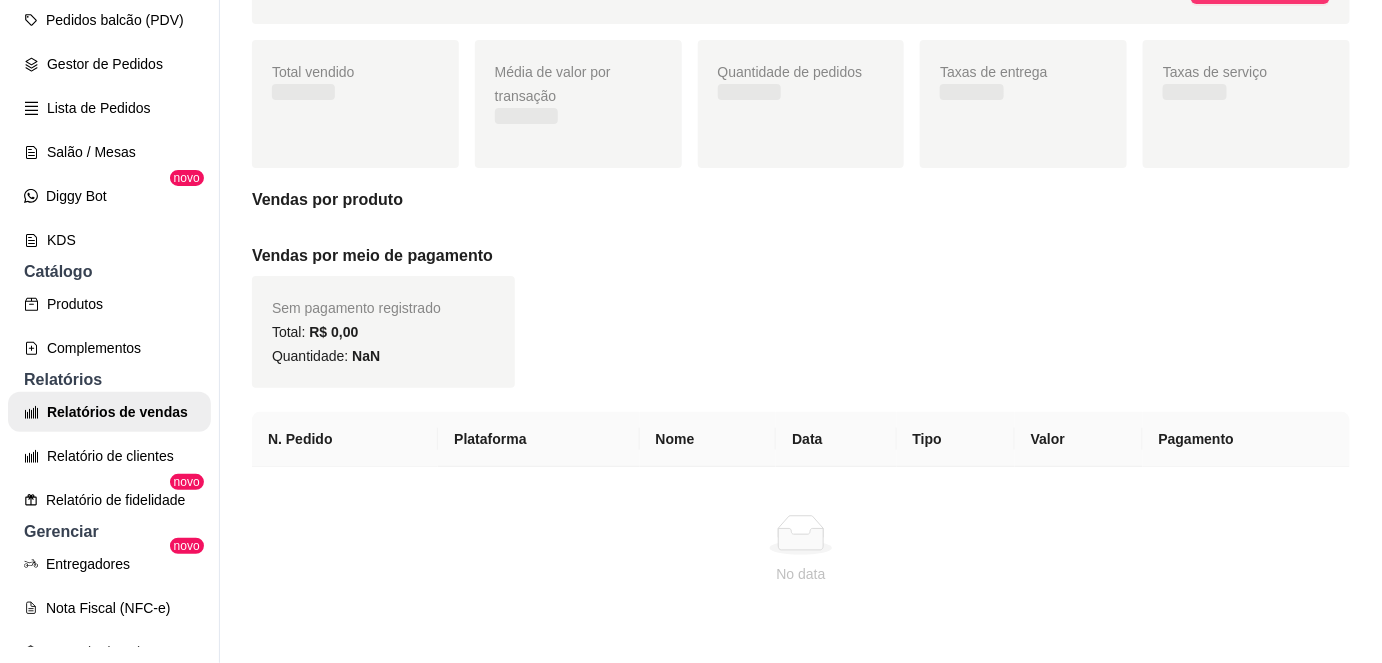scroll, scrollTop: 0, scrollLeft: 0, axis: both 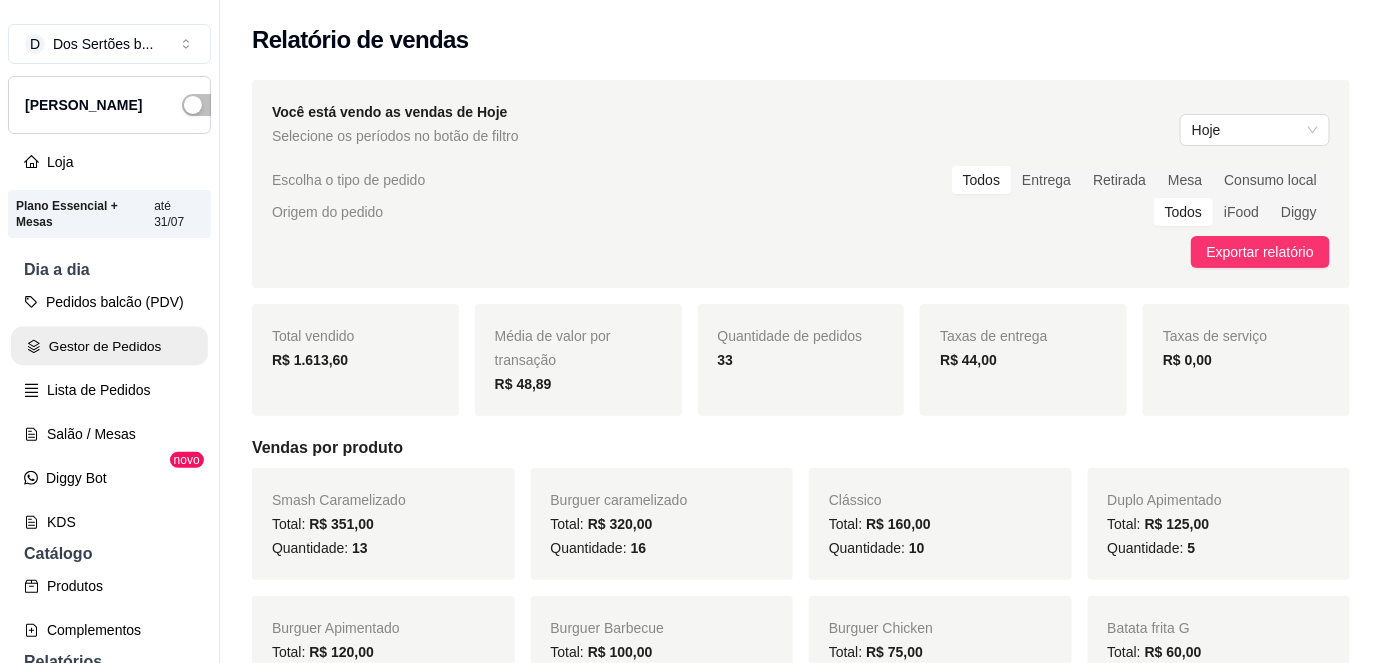 click on "Gestor de Pedidos" at bounding box center (109, 346) 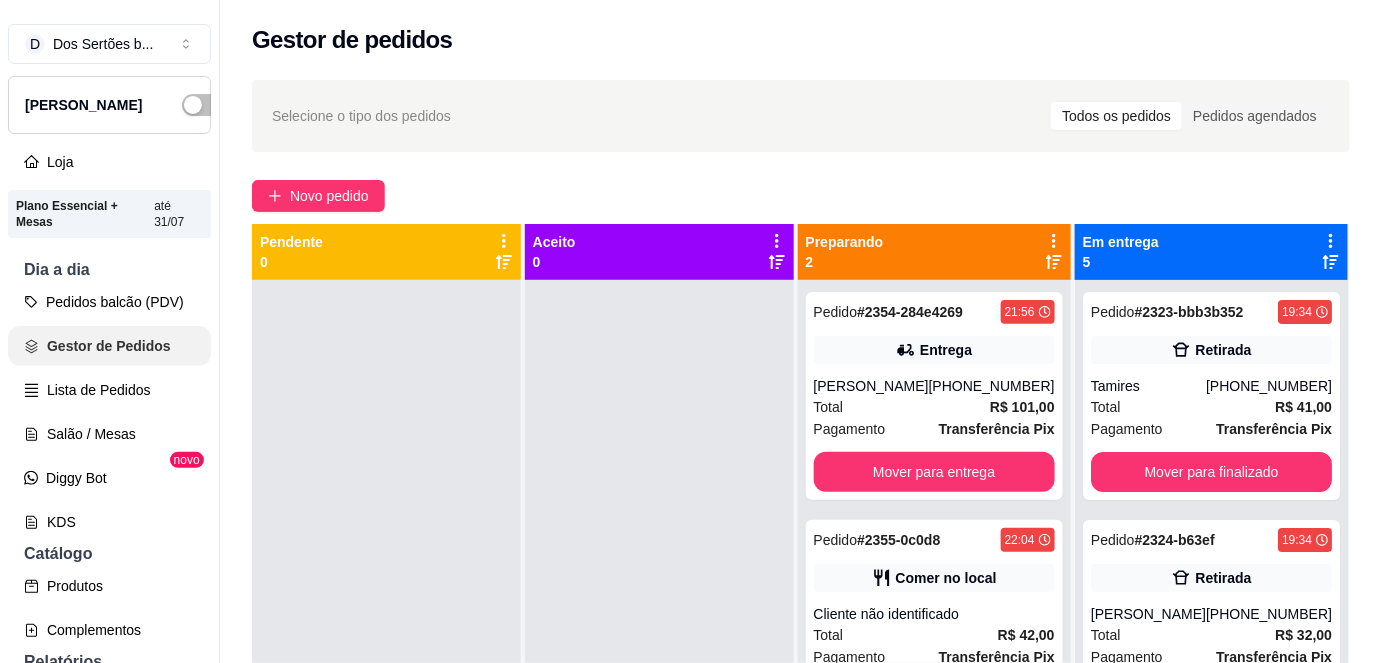 scroll, scrollTop: 0, scrollLeft: 0, axis: both 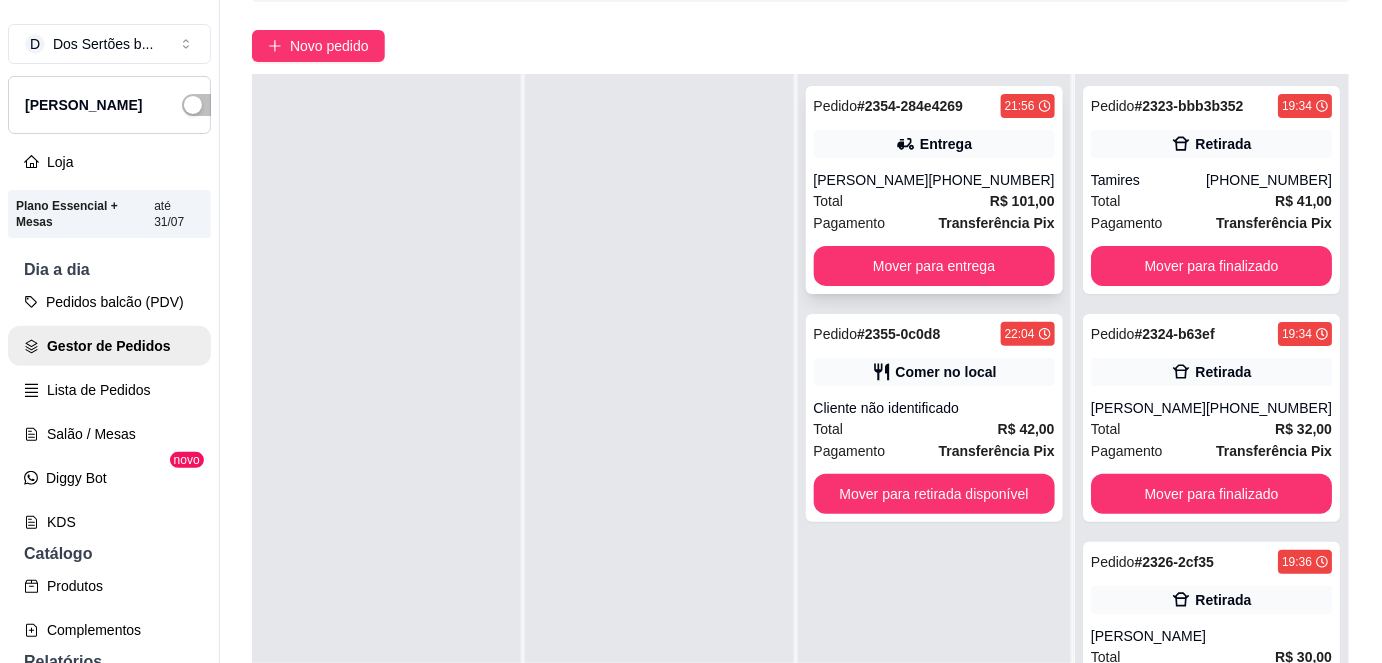 click on "[PERSON_NAME]" at bounding box center [871, 180] 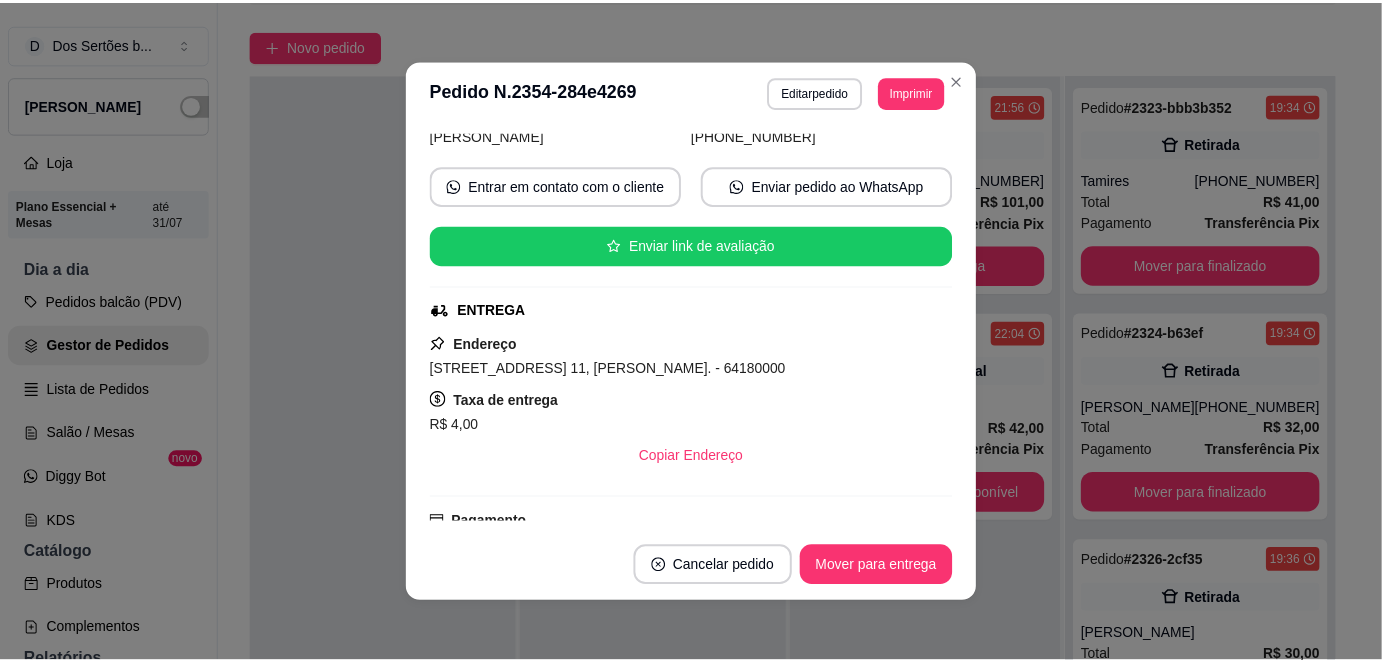 scroll, scrollTop: 170, scrollLeft: 0, axis: vertical 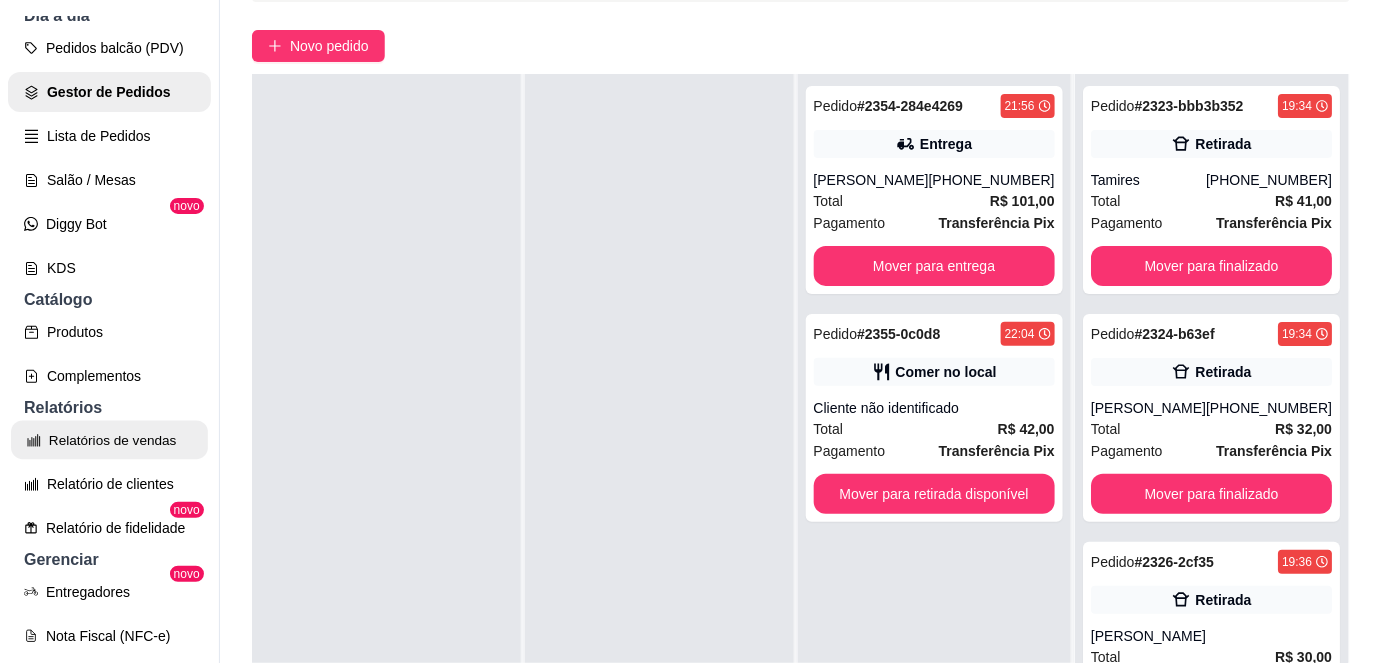 click 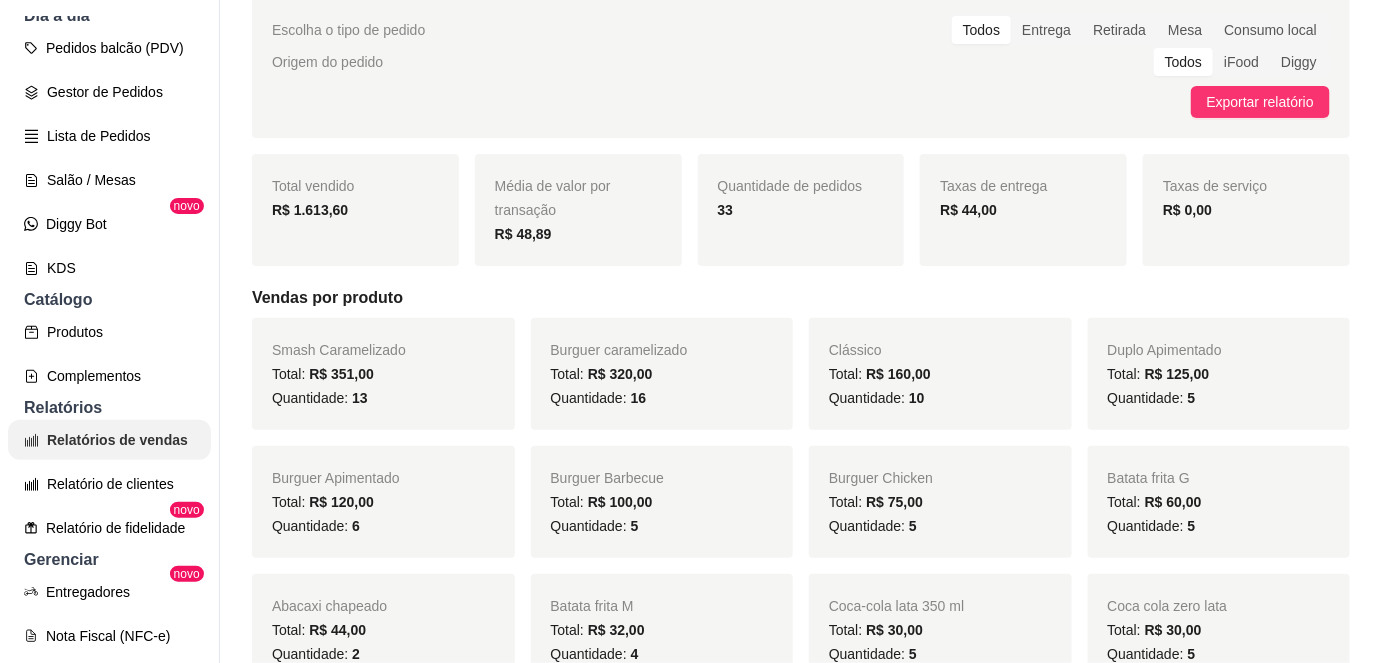scroll, scrollTop: 0, scrollLeft: 0, axis: both 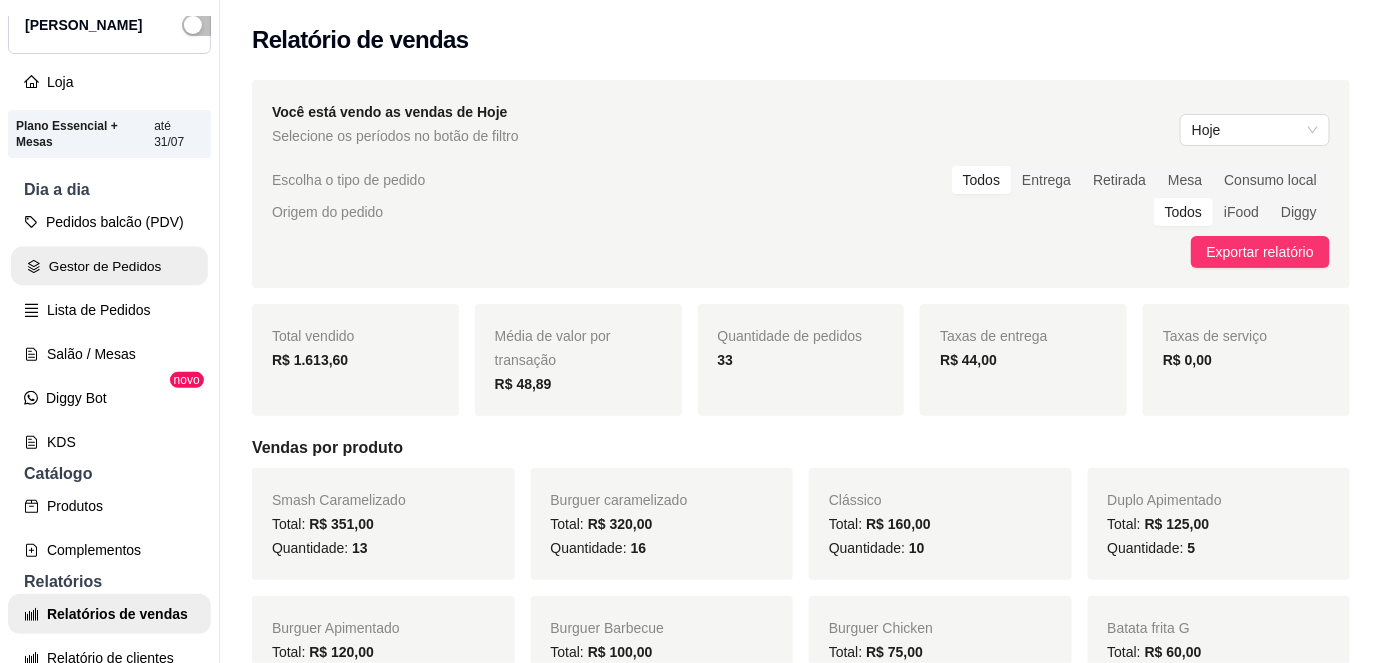 click on "Gestor de Pedidos" at bounding box center (109, 266) 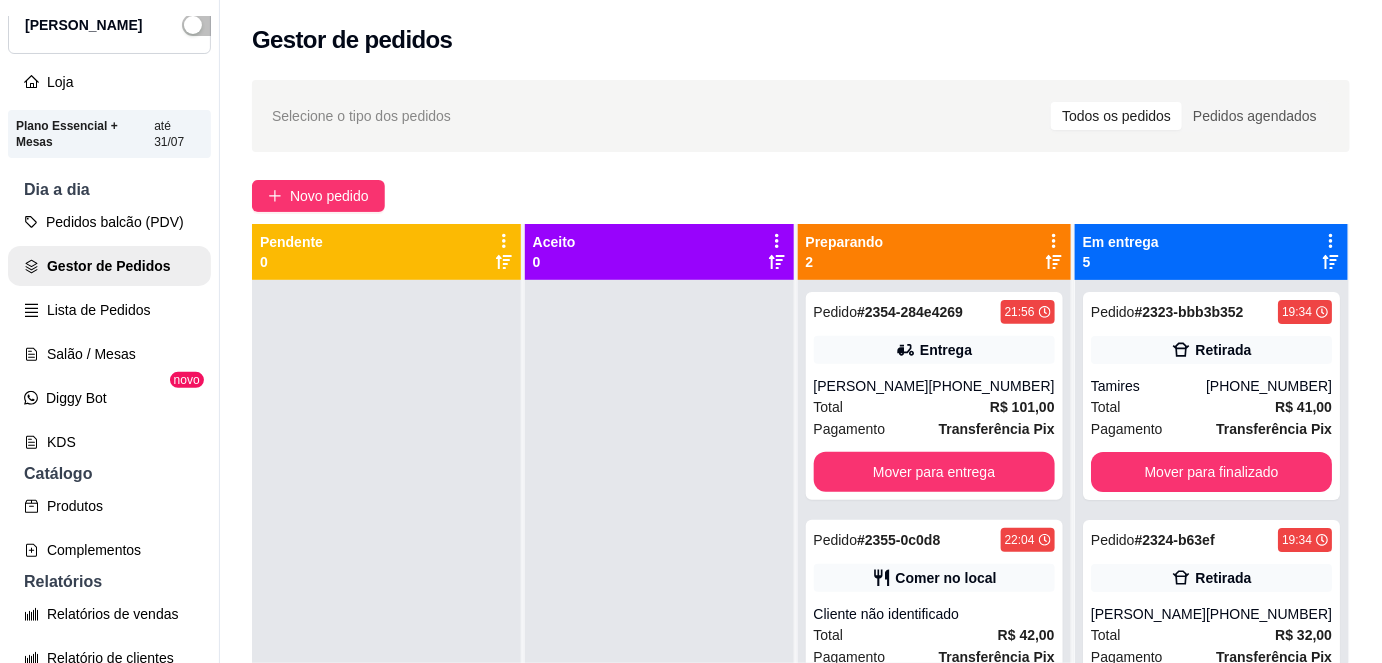 scroll, scrollTop: 56, scrollLeft: 0, axis: vertical 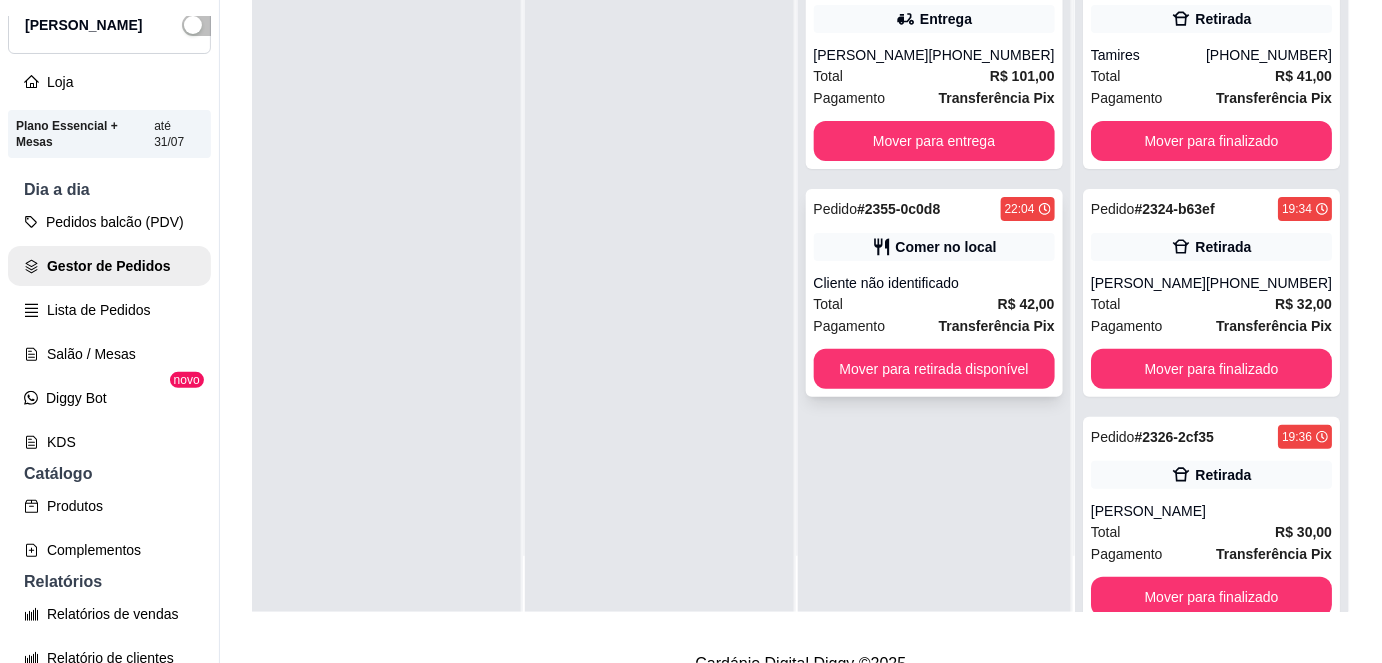 click on "Cliente não identificado" at bounding box center [934, 283] 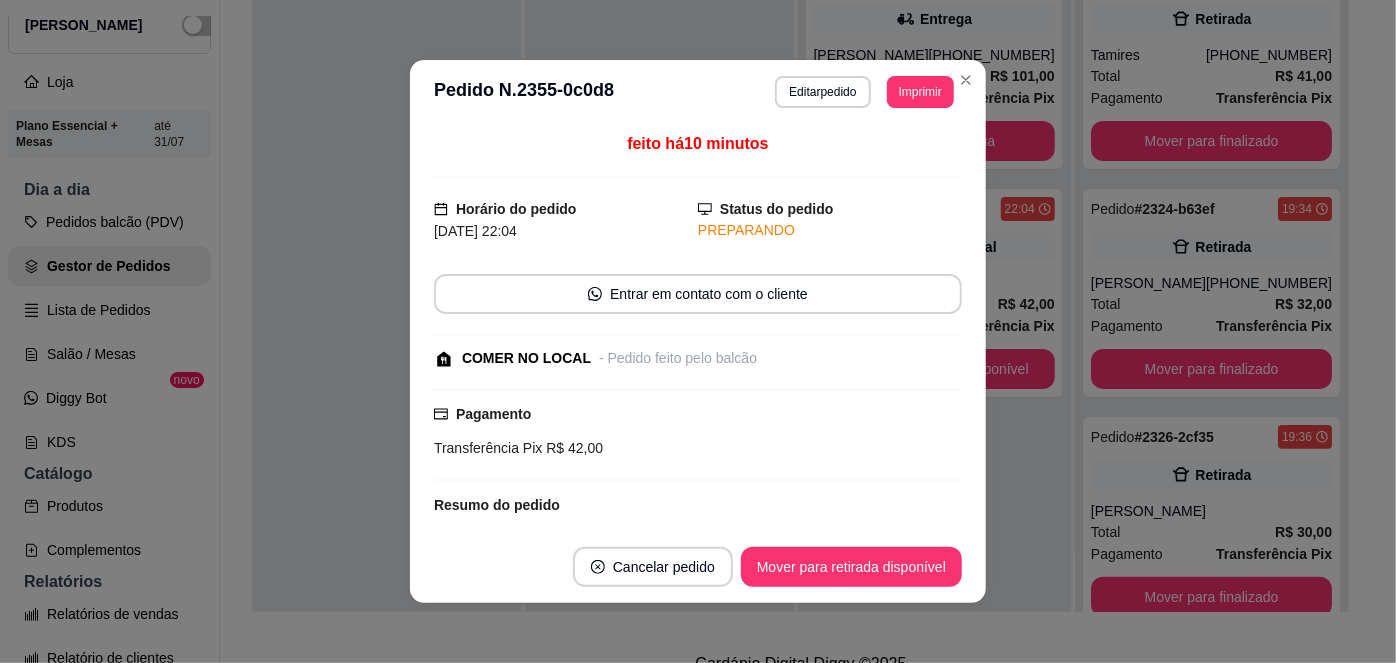 scroll, scrollTop: 235, scrollLeft: 0, axis: vertical 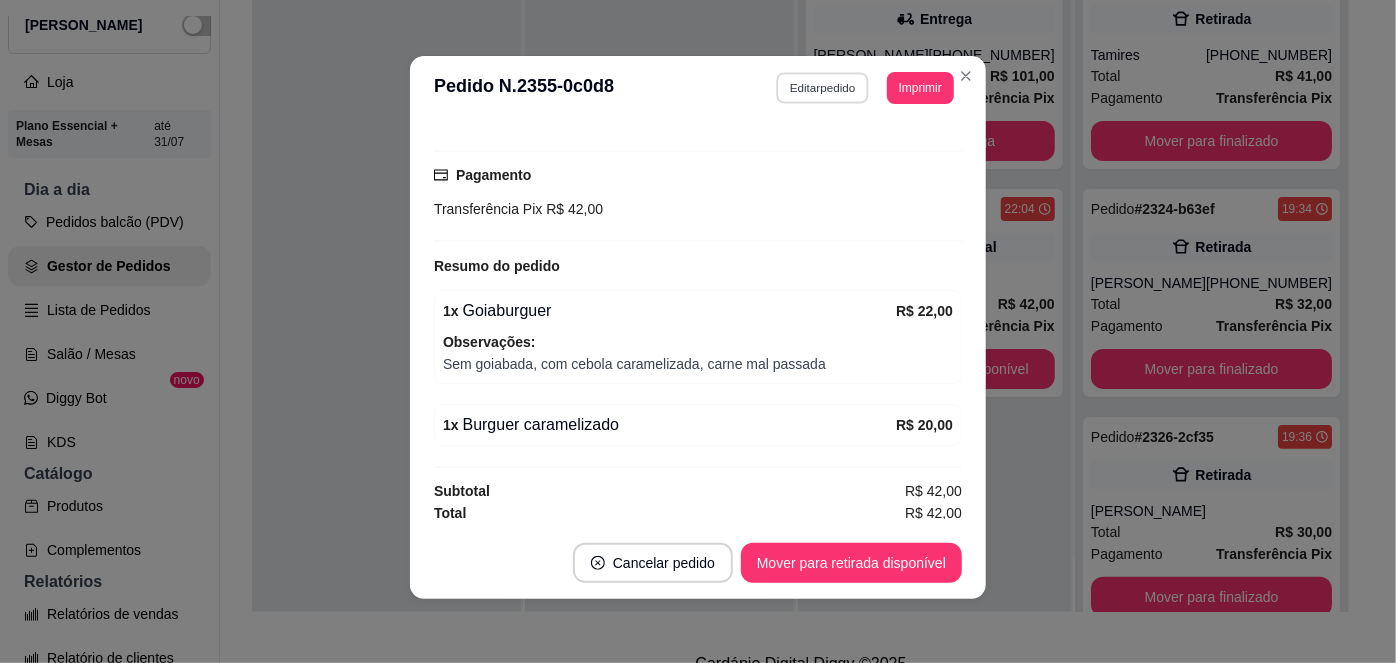 click on "Editar  pedido" at bounding box center [823, 87] 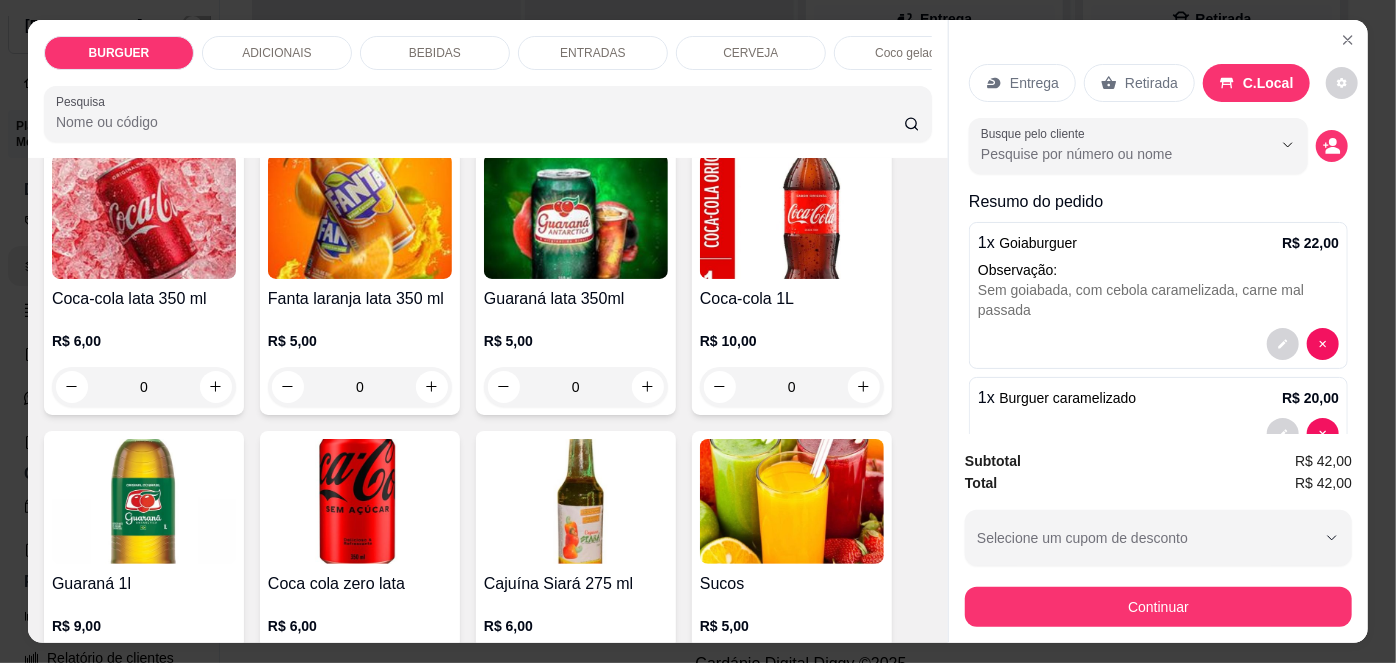 scroll, scrollTop: 1650, scrollLeft: 0, axis: vertical 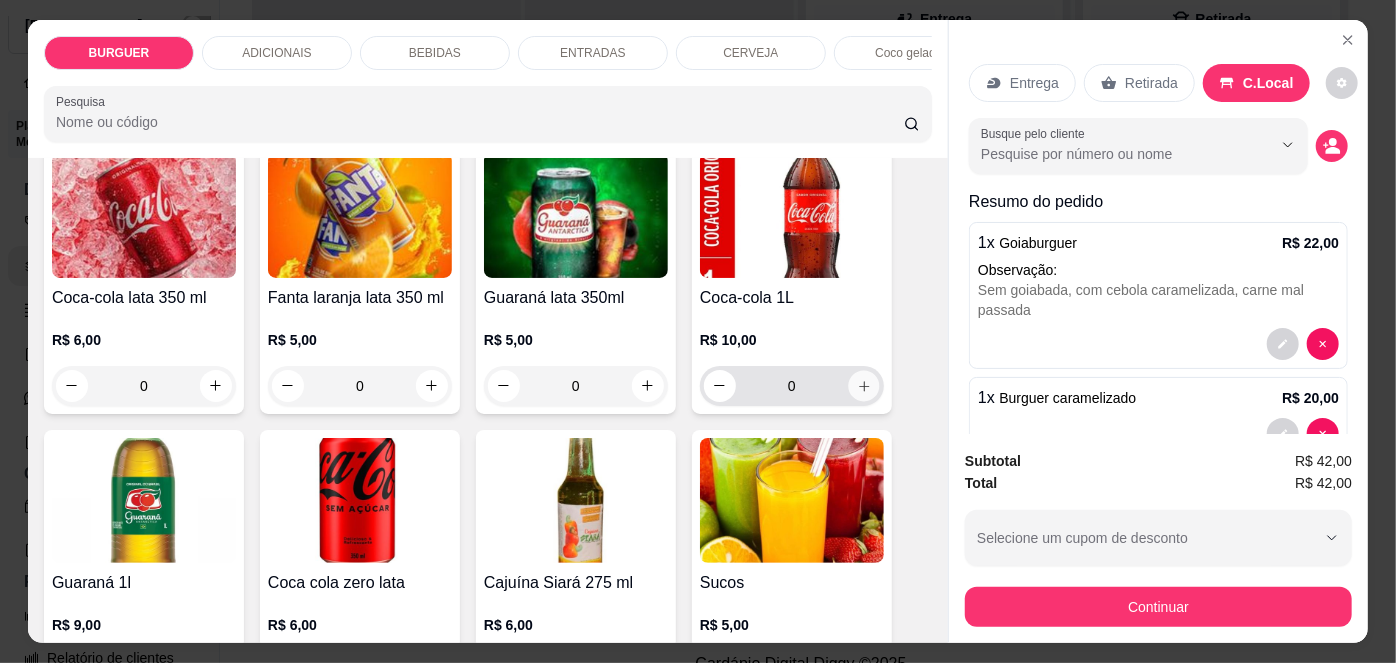 click 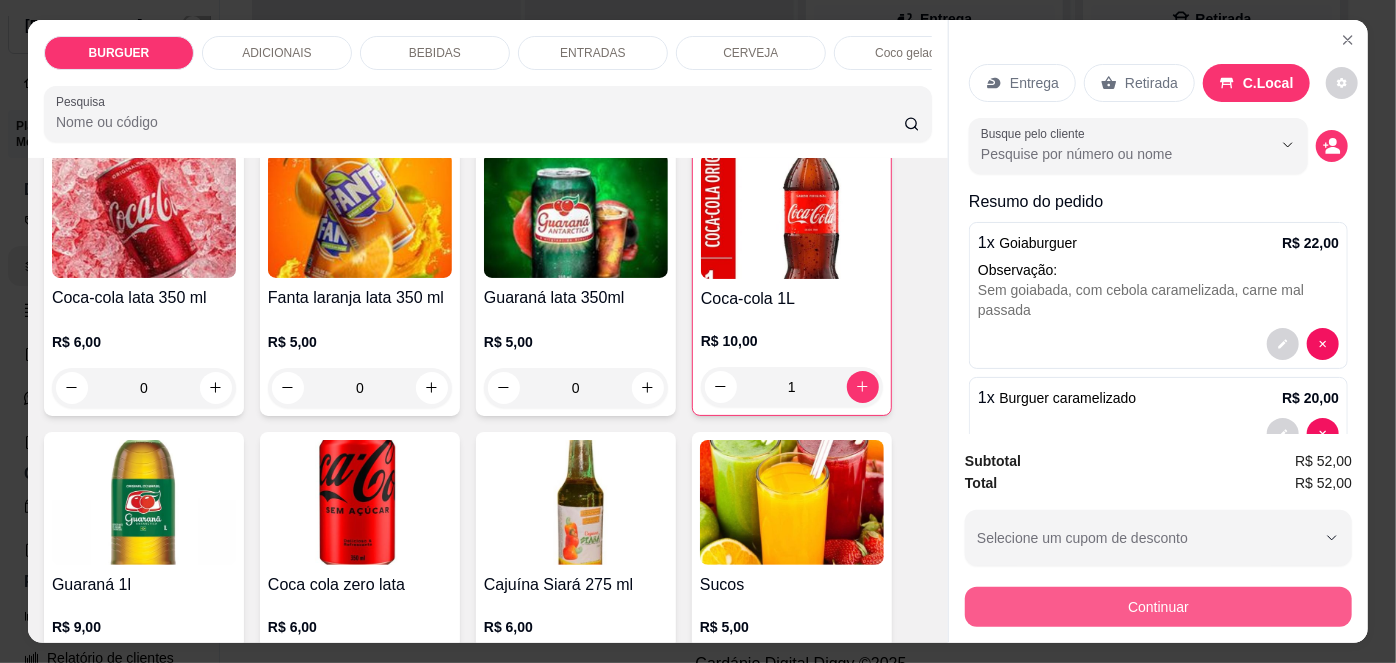 click on "Continuar" at bounding box center (1158, 607) 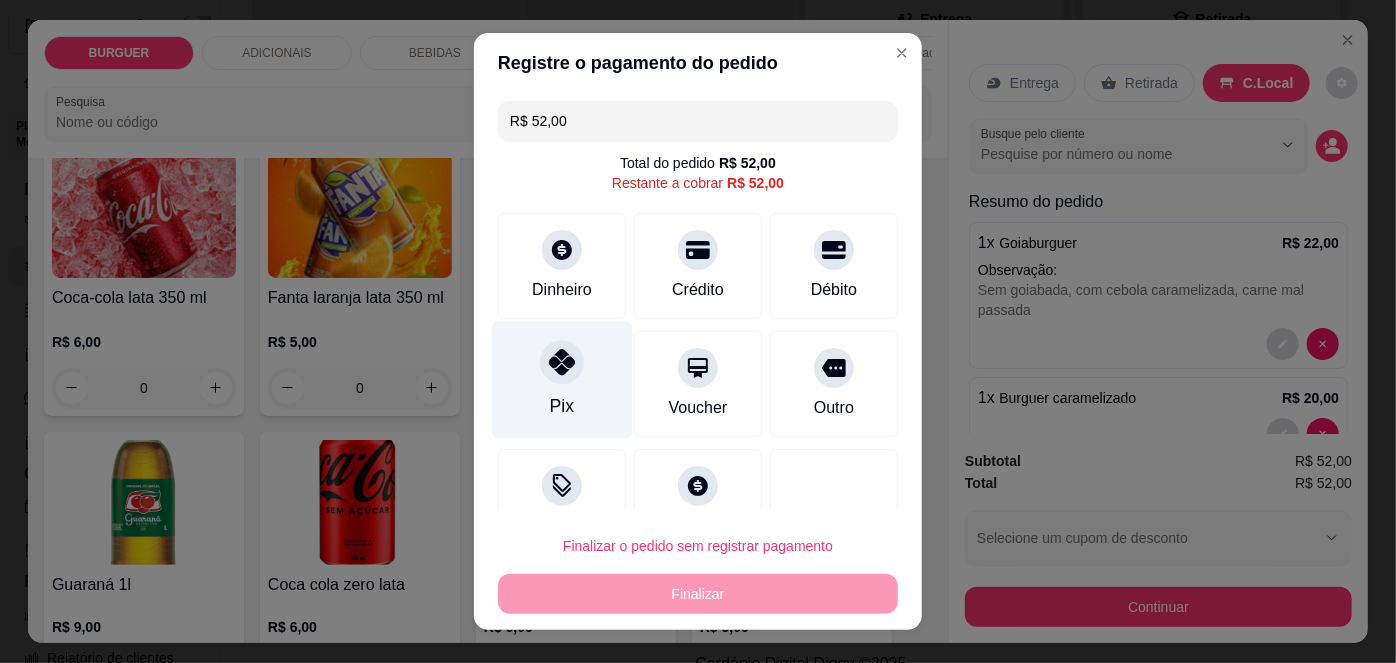 click on "Pix" at bounding box center (562, 380) 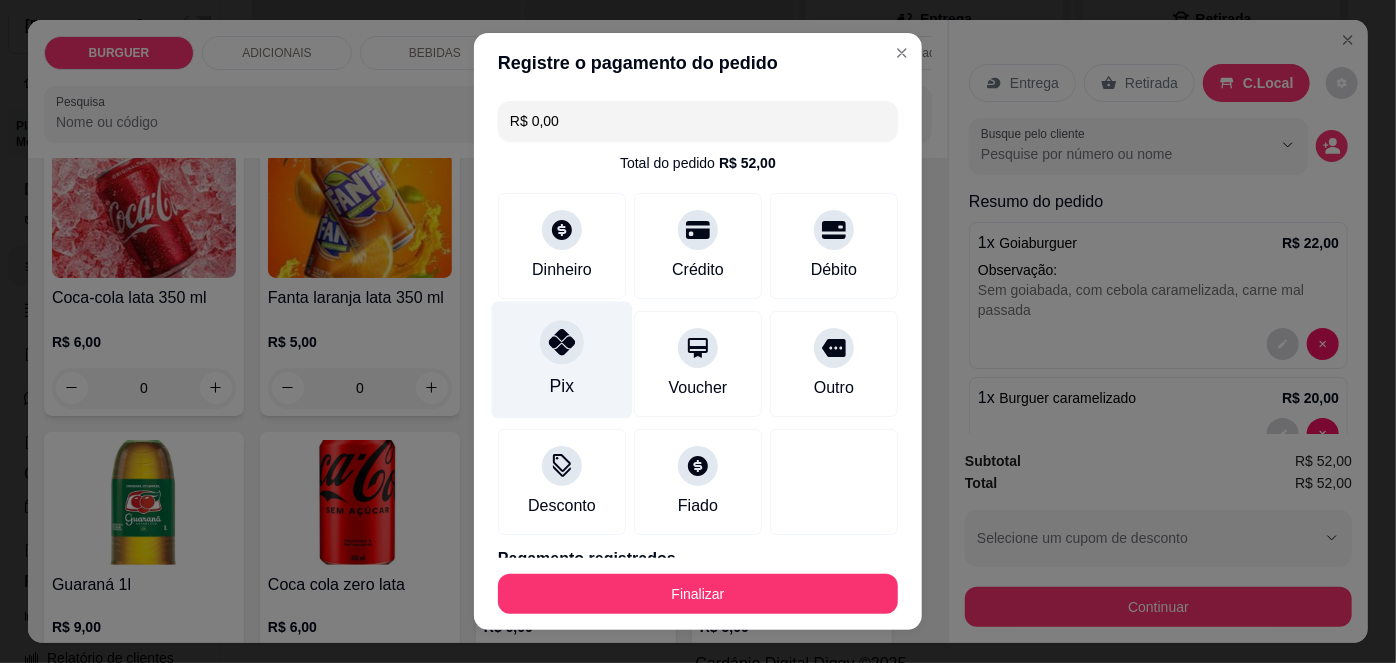 scroll, scrollTop: 88, scrollLeft: 0, axis: vertical 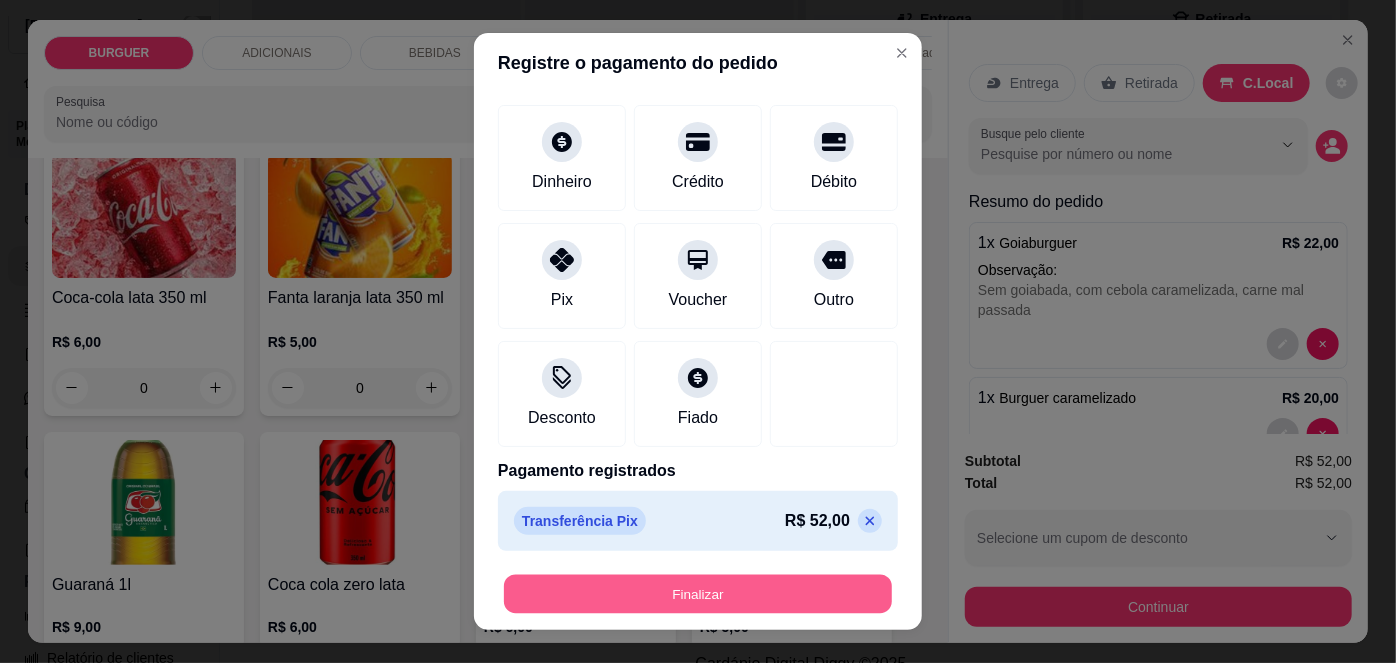 click on "Finalizar" at bounding box center [698, 593] 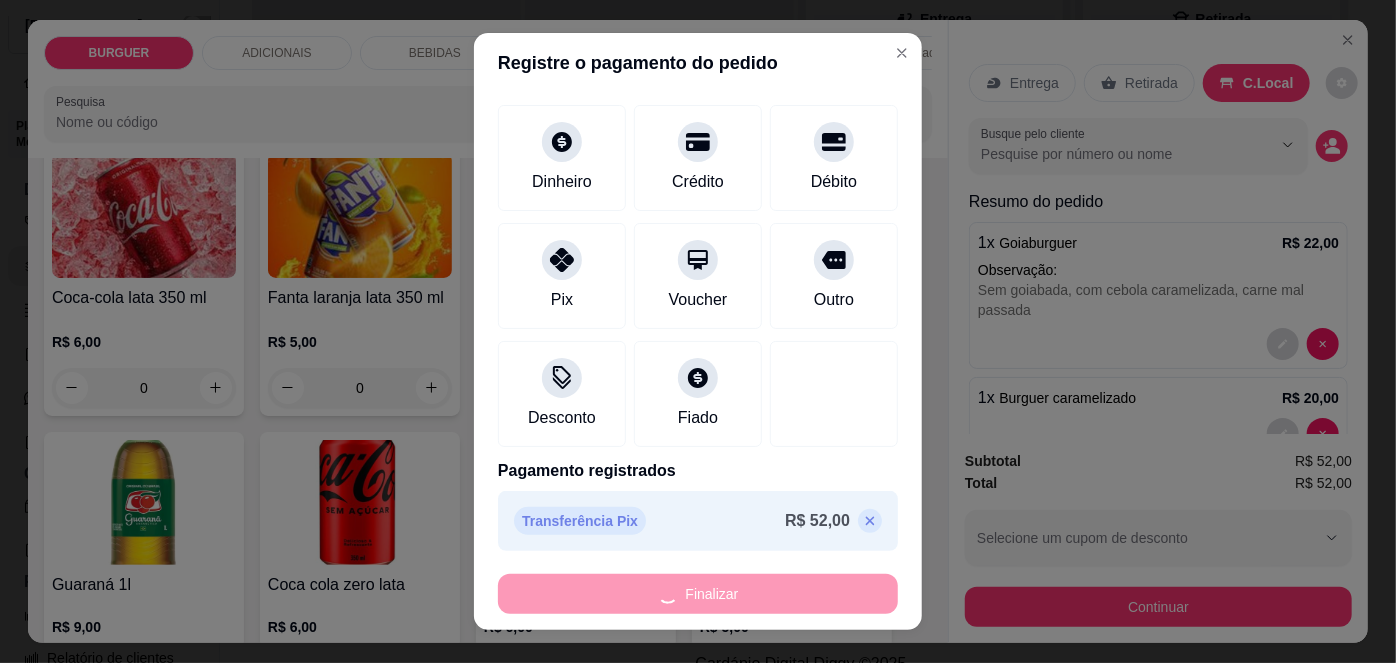 scroll, scrollTop: 1648, scrollLeft: 0, axis: vertical 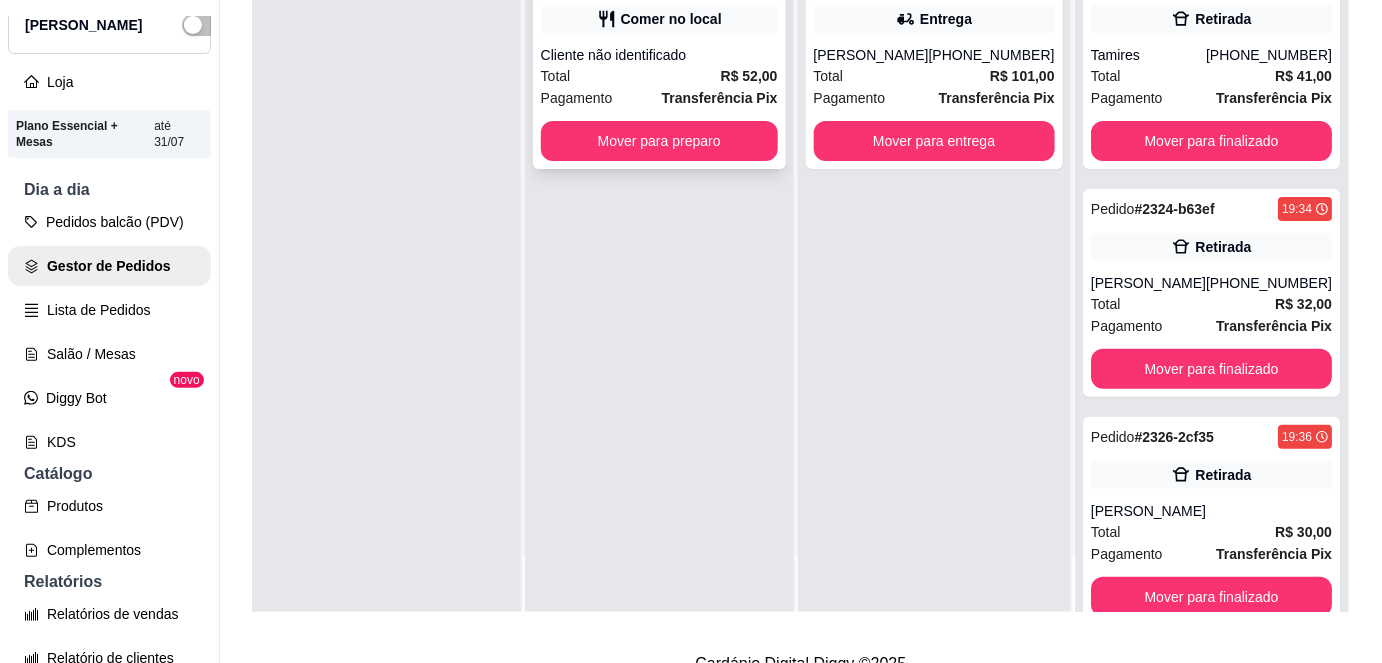 click on "Transferência Pix" at bounding box center [720, 98] 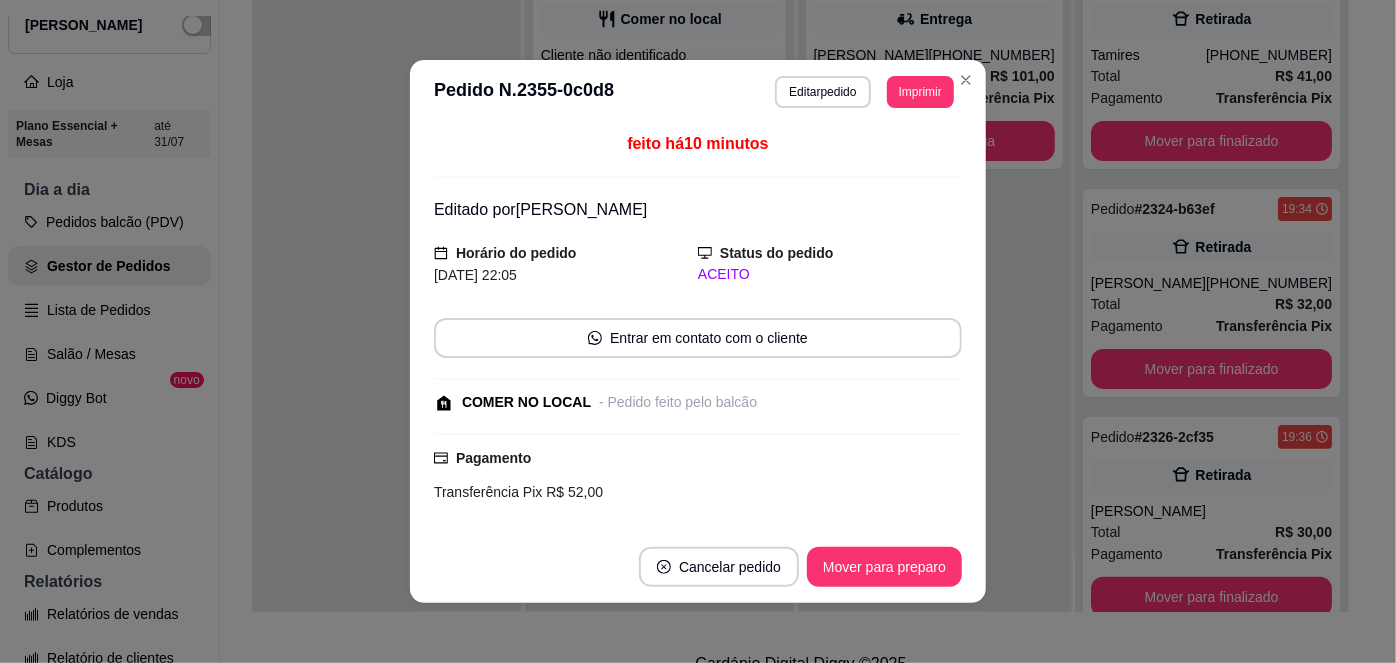 scroll, scrollTop: 341, scrollLeft: 0, axis: vertical 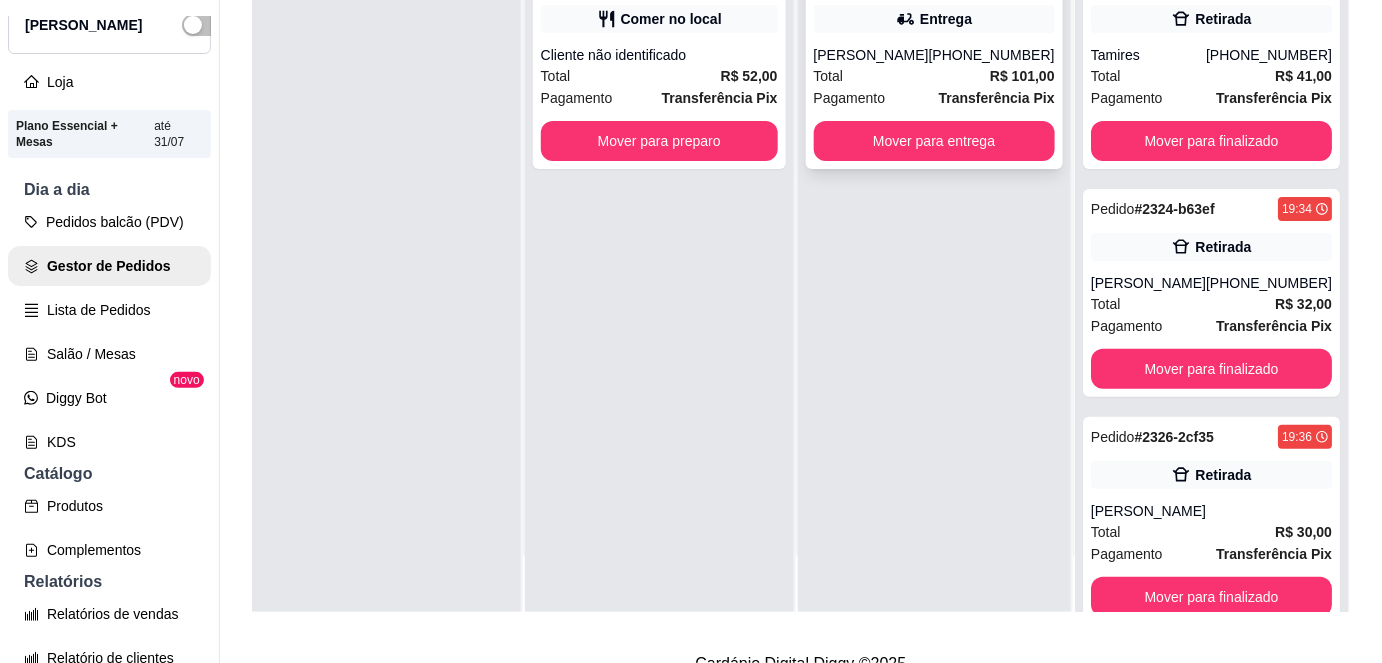 click on "Pagamento Transferência Pix" at bounding box center [934, 98] 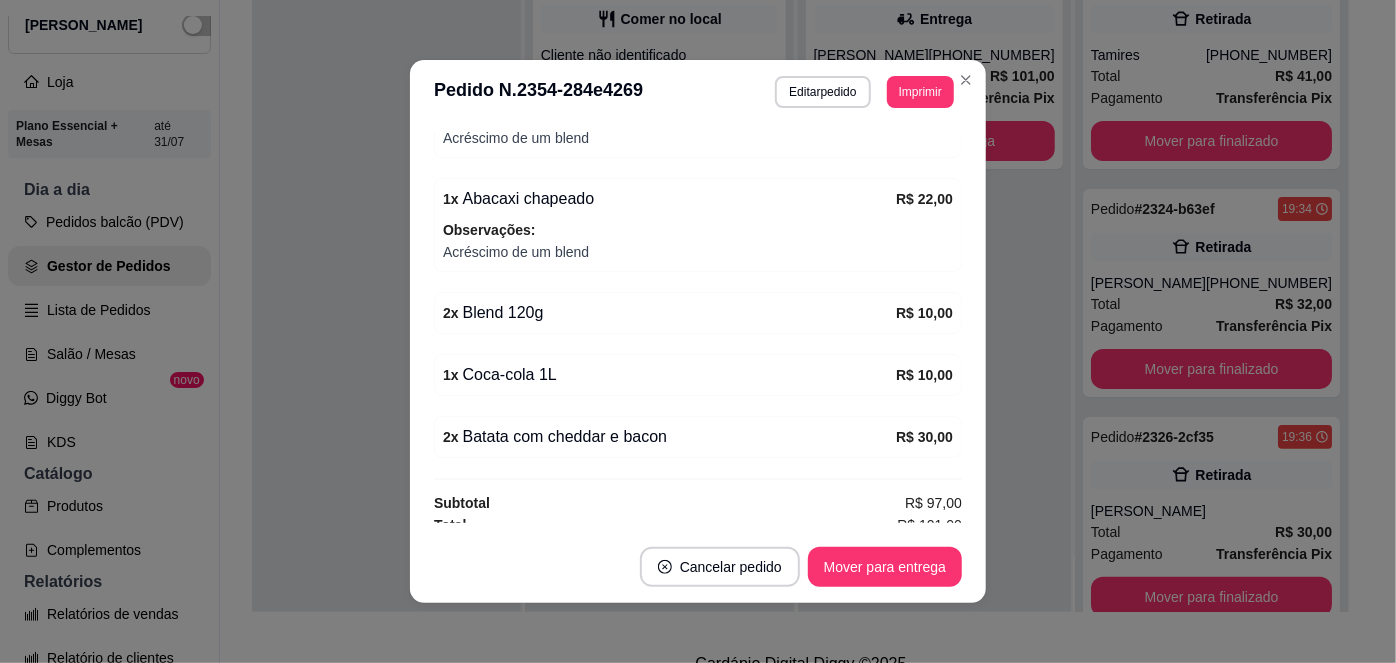 scroll, scrollTop: 731, scrollLeft: 0, axis: vertical 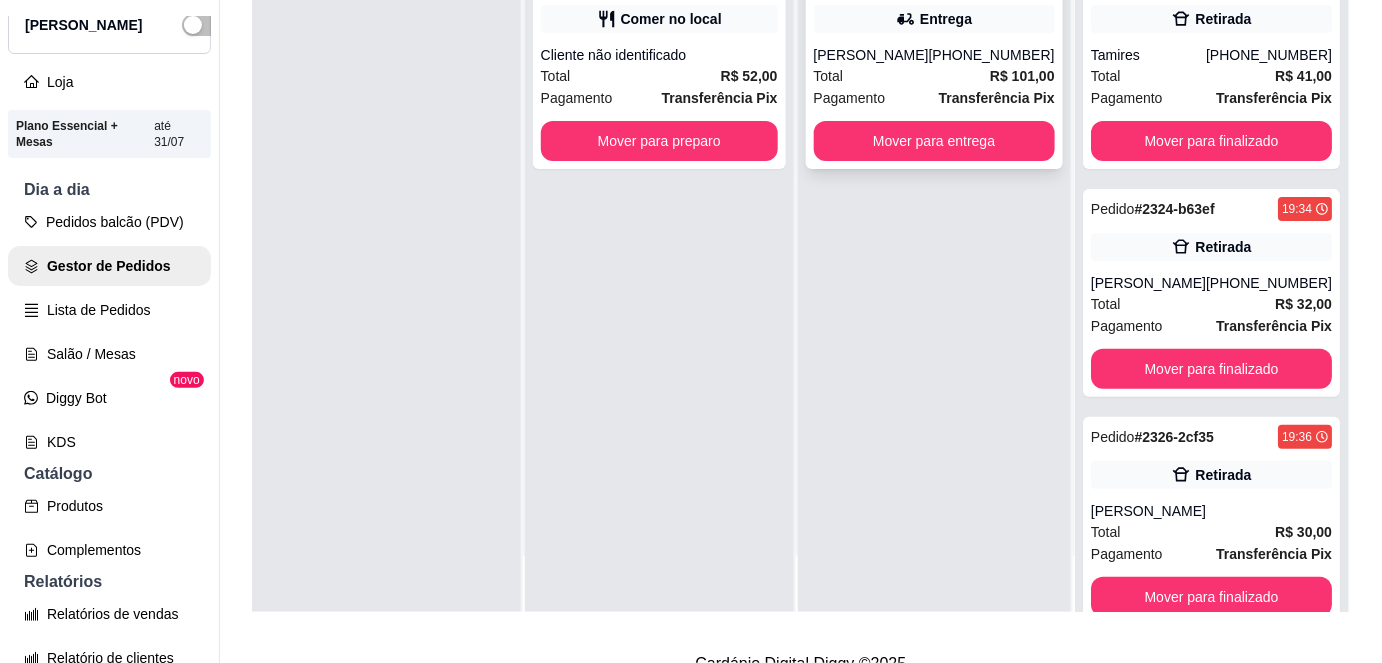 click on "[PERSON_NAME]" at bounding box center [871, 55] 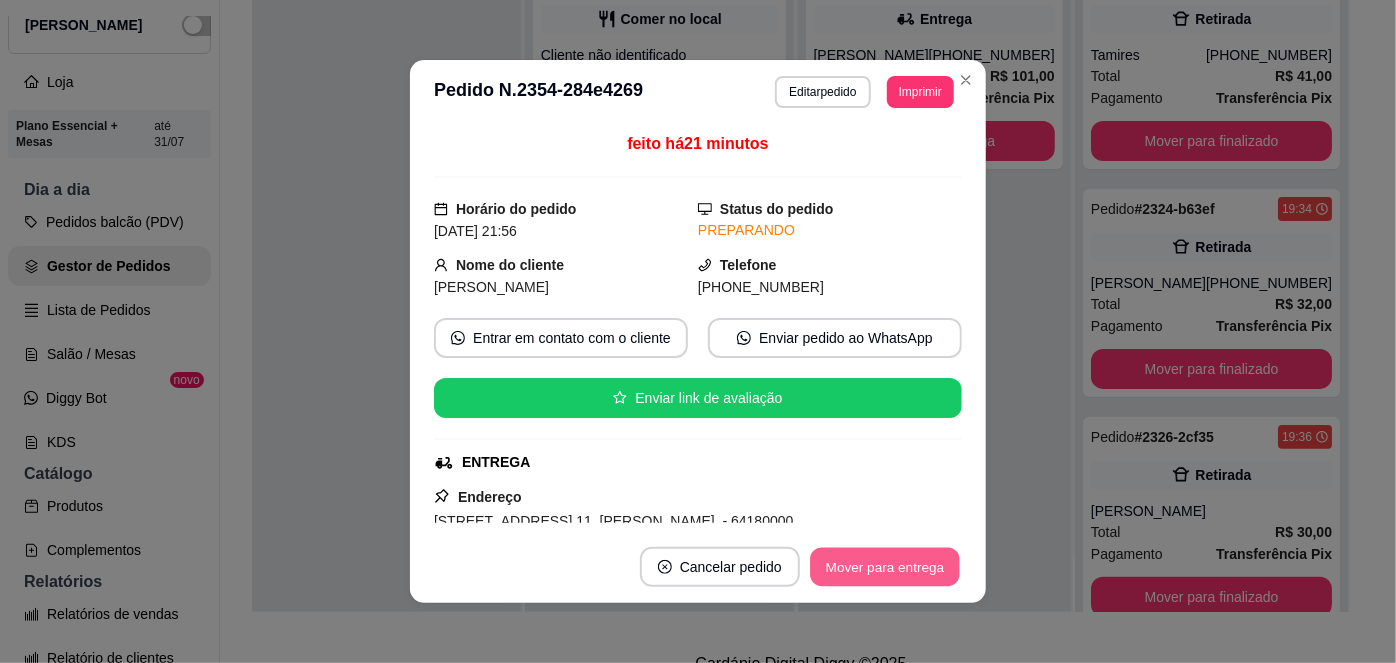 click on "Mover para entrega" at bounding box center (885, 567) 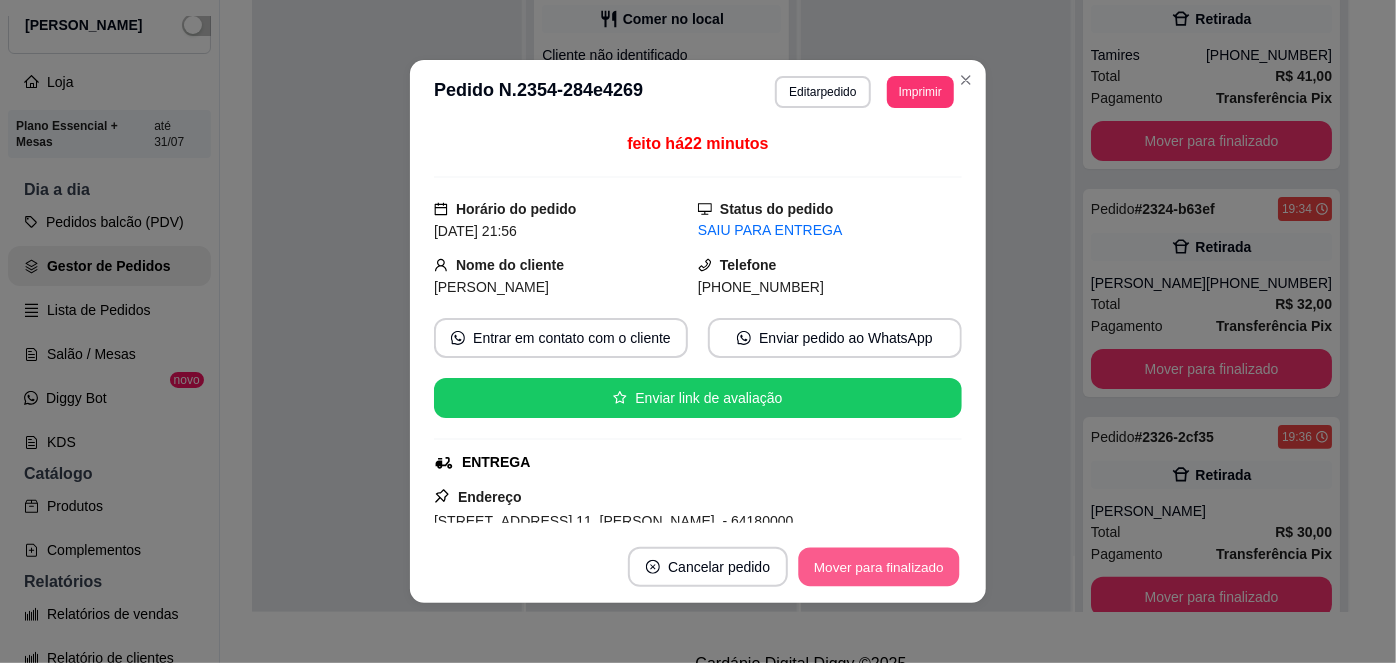 click on "Mover para finalizado" at bounding box center (879, 567) 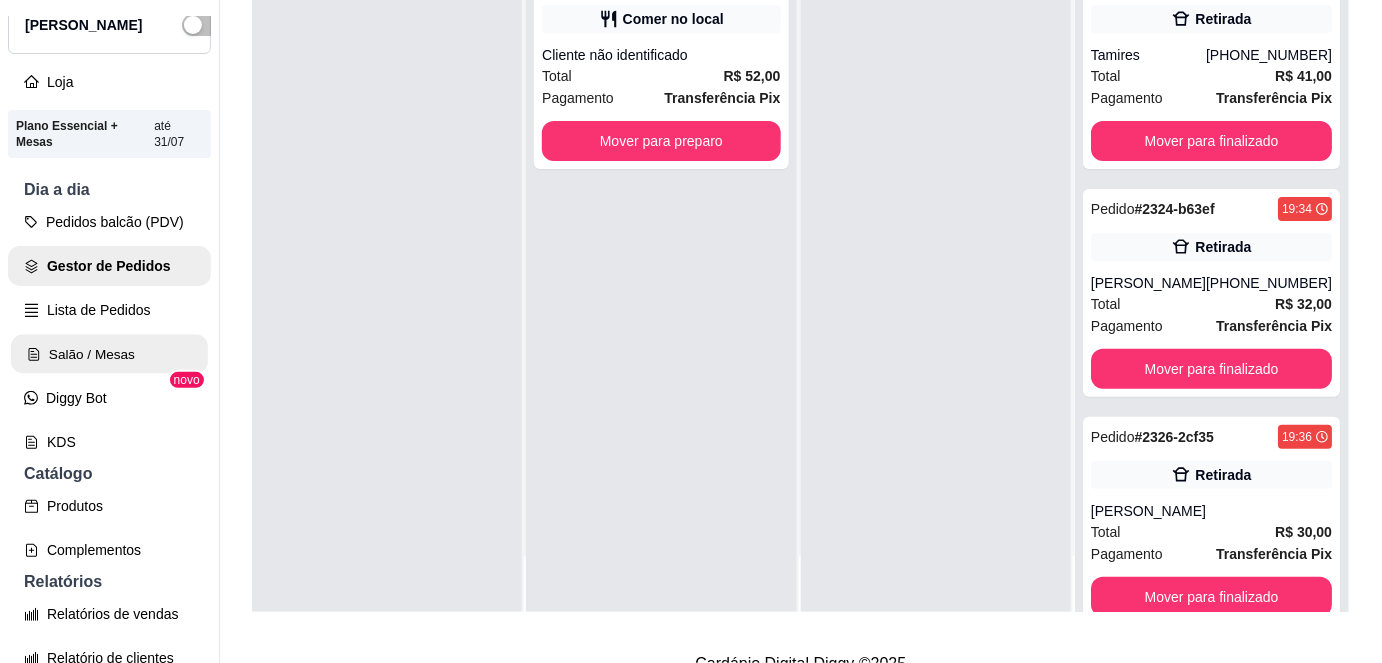 click on "Salão / Mesas" at bounding box center [109, 354] 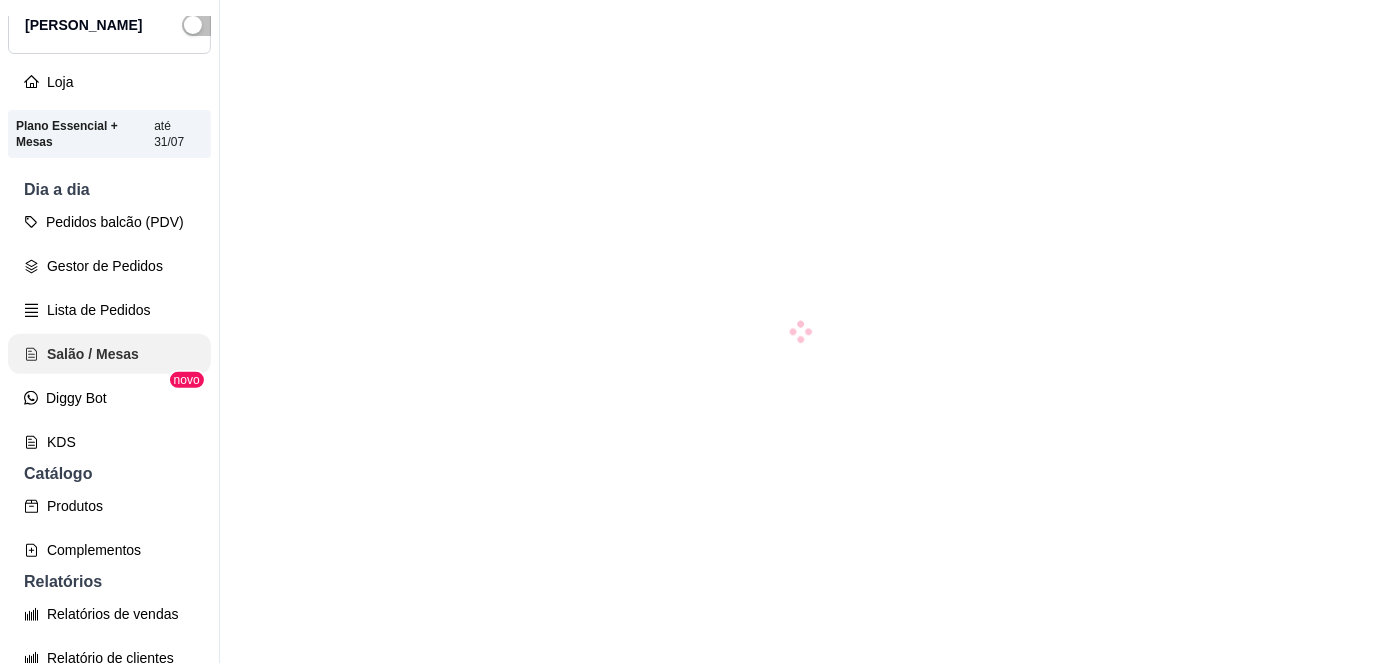 scroll, scrollTop: 0, scrollLeft: 0, axis: both 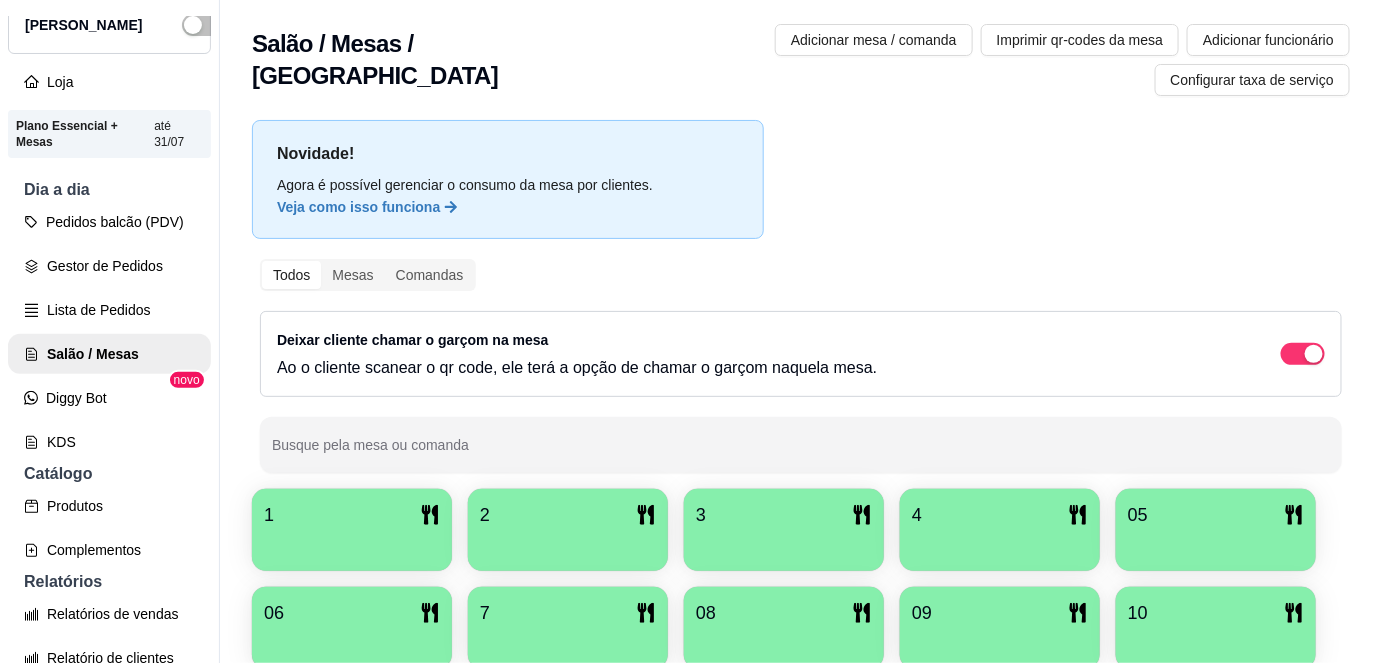 click on "Pedidos balcão (PDV) Gestor de Pedidos Lista de Pedidos Salão / Mesas Diggy Bot novo KDS" at bounding box center (109, 332) 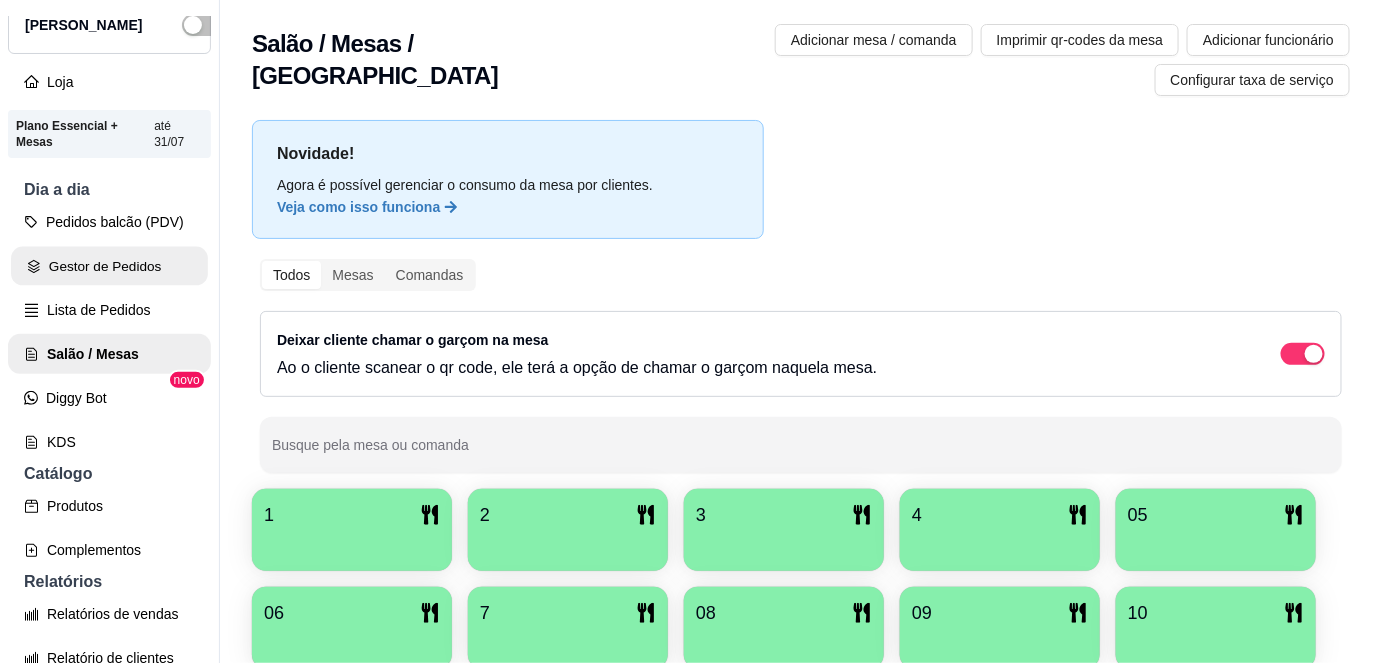 click on "Gestor de Pedidos" at bounding box center [109, 266] 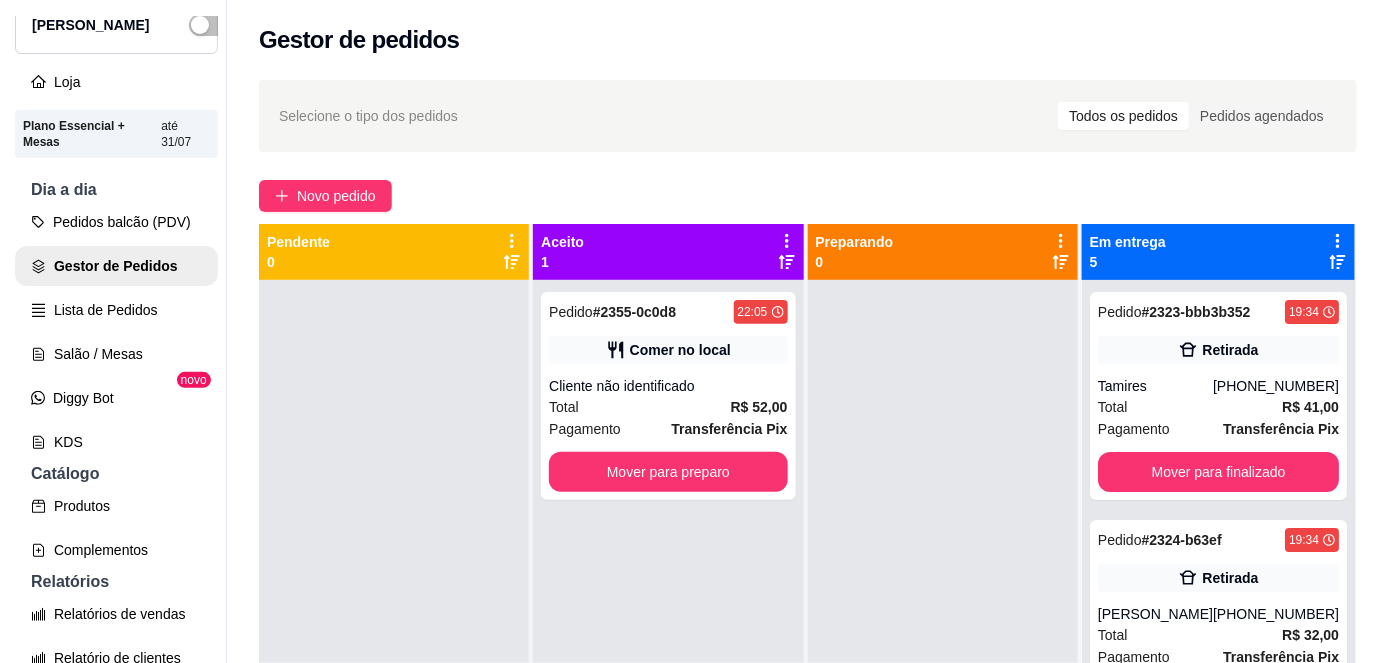 scroll, scrollTop: 0, scrollLeft: 0, axis: both 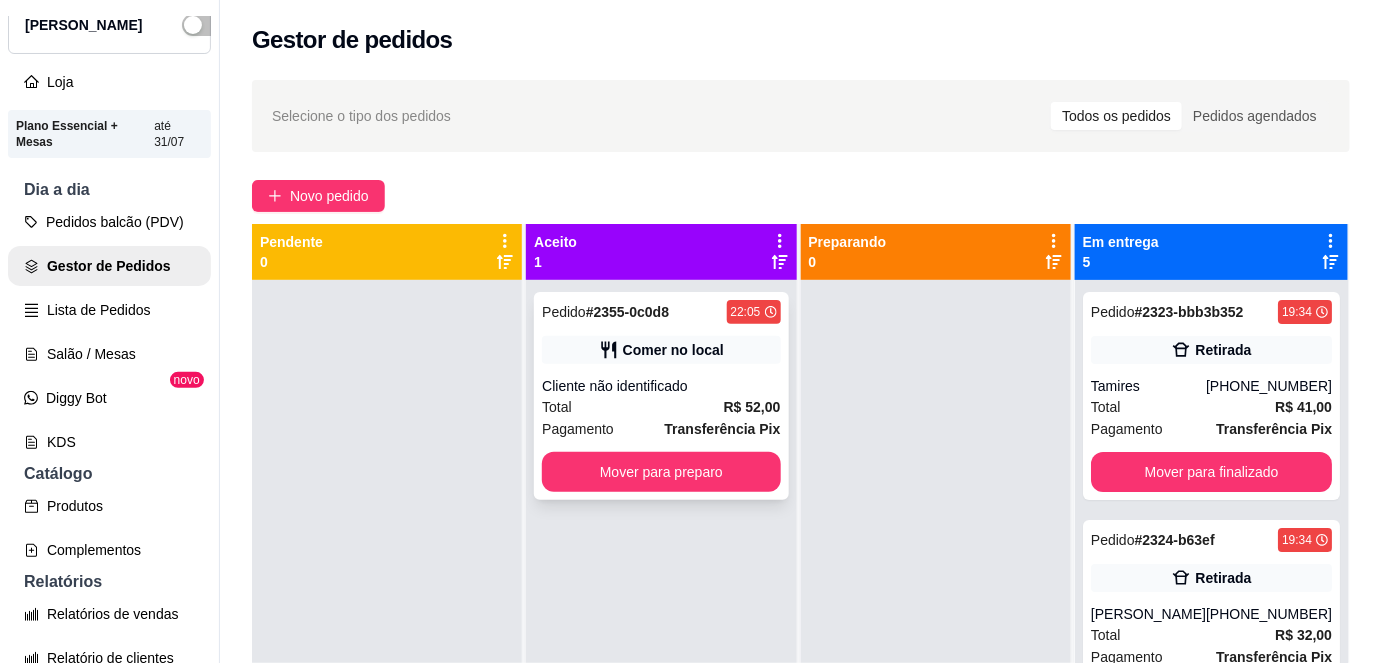 click on "Total R$ 52,00" at bounding box center (661, 407) 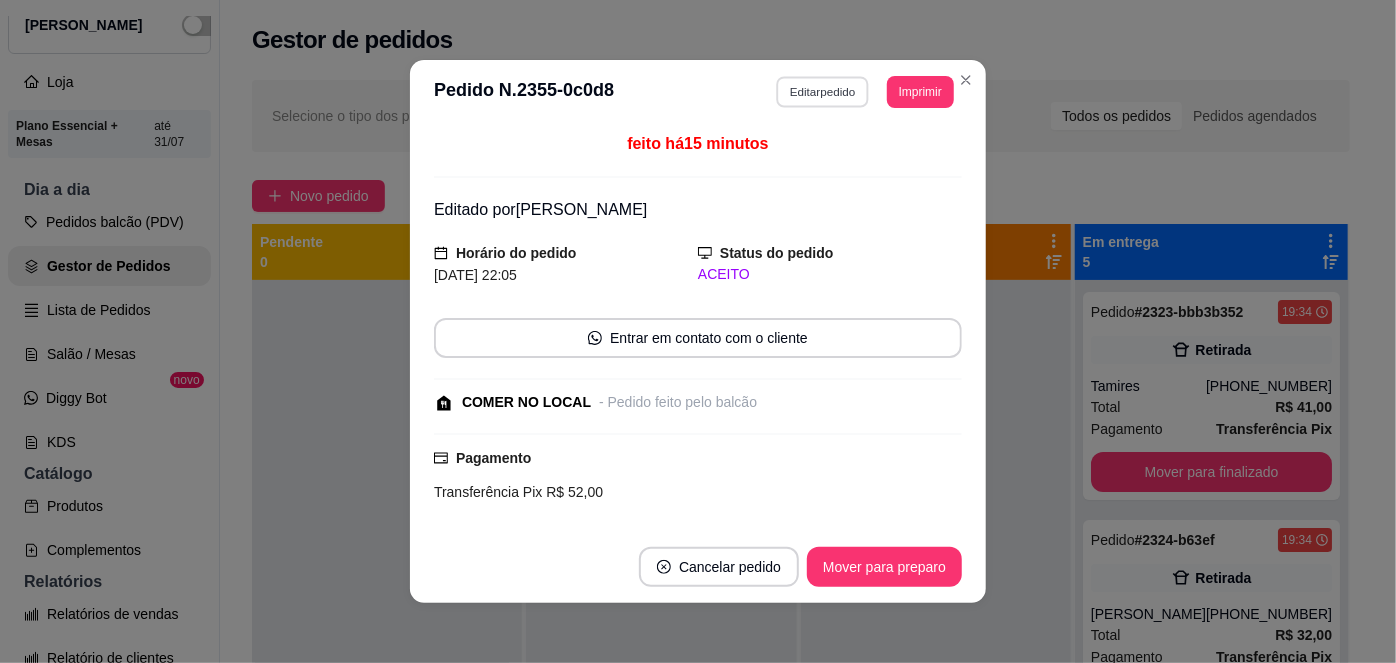 click on "Editar  pedido" at bounding box center [823, 91] 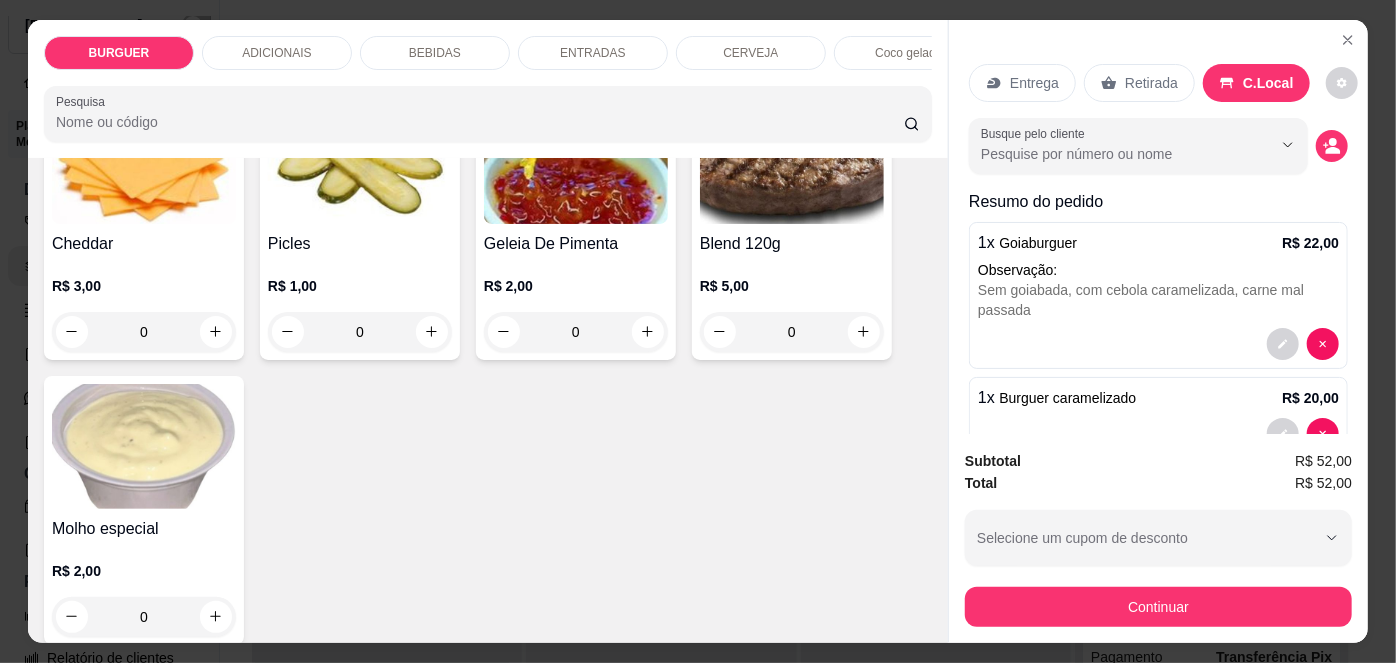 scroll, scrollTop: 999, scrollLeft: 0, axis: vertical 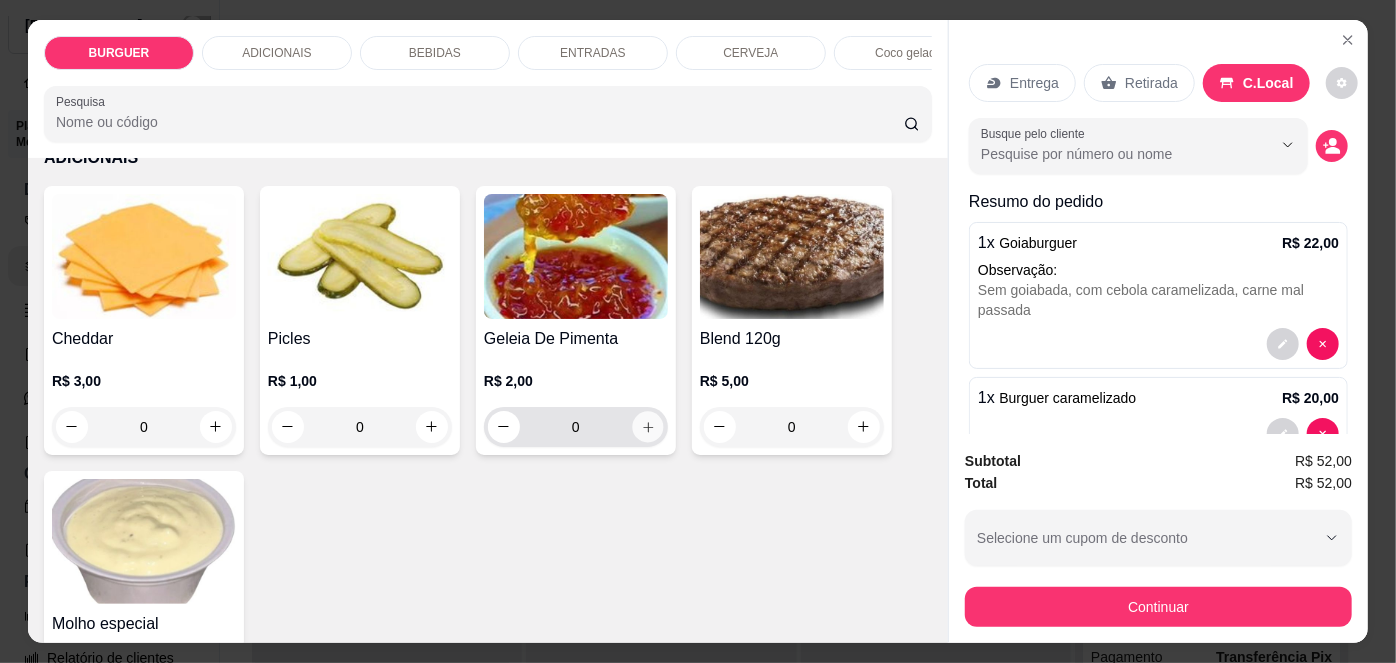 click 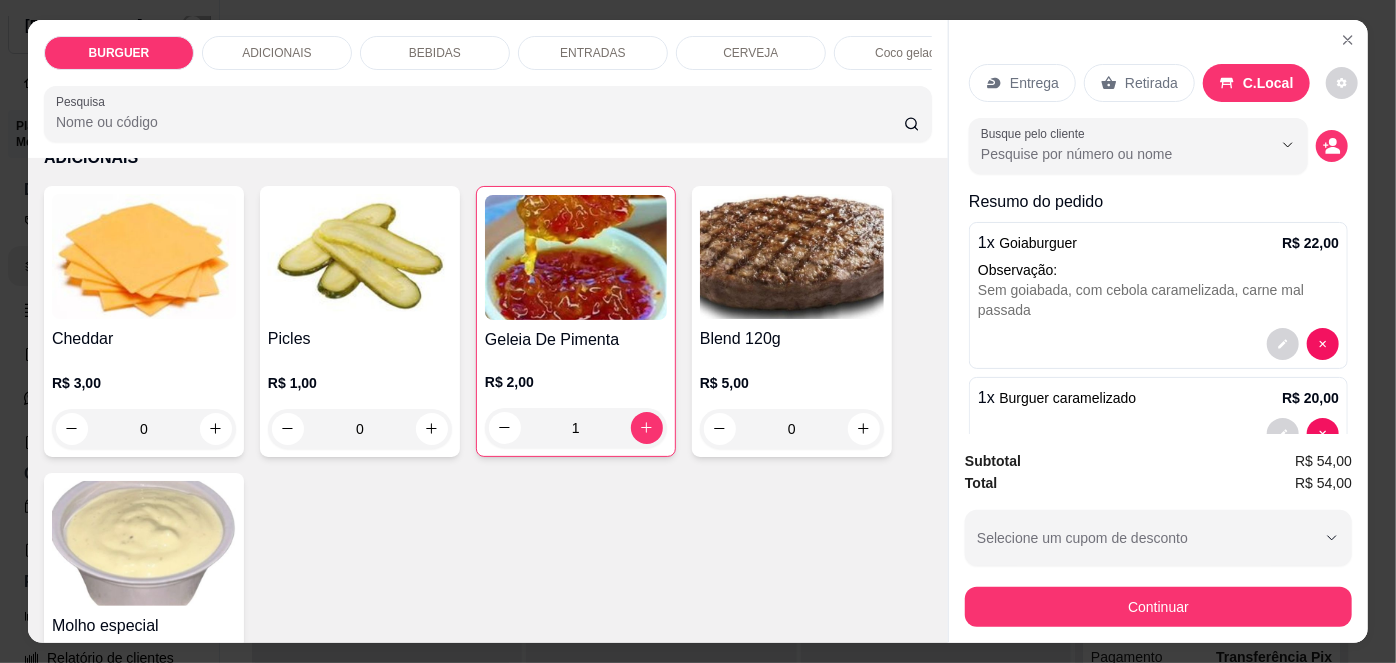 scroll, scrollTop: 229, scrollLeft: 0, axis: vertical 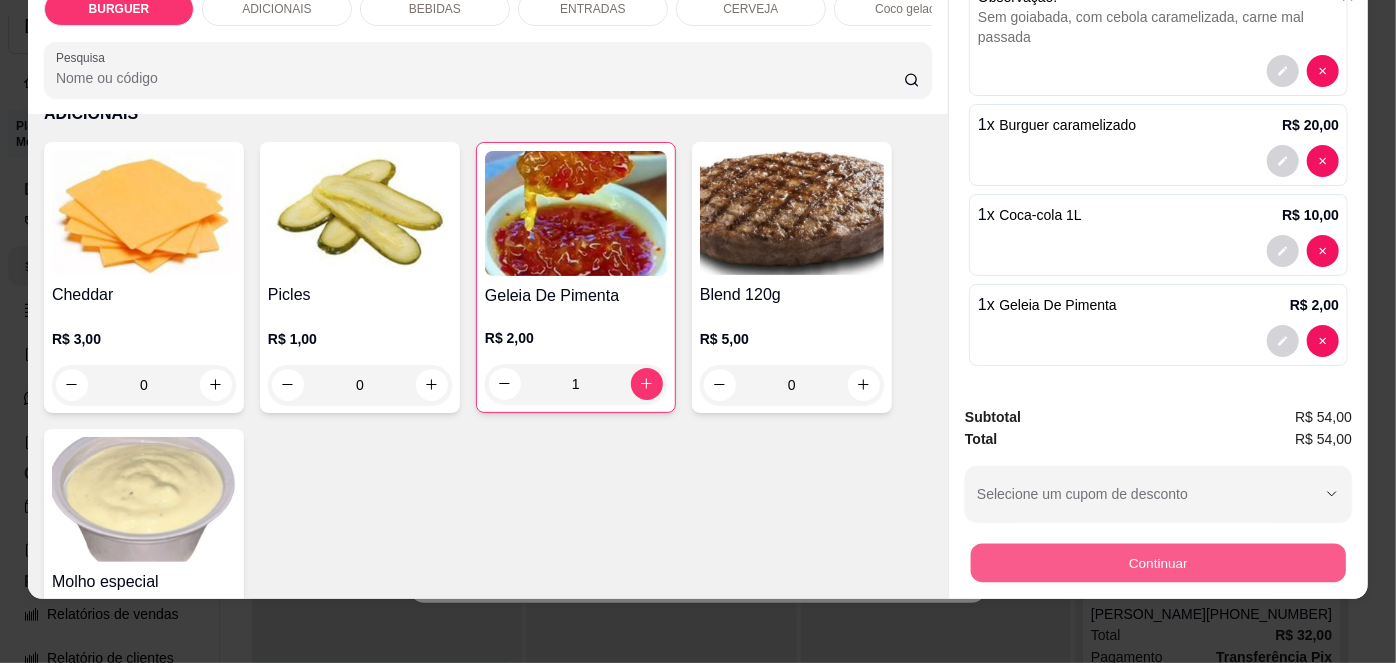 click on "Continuar" at bounding box center [1158, 563] 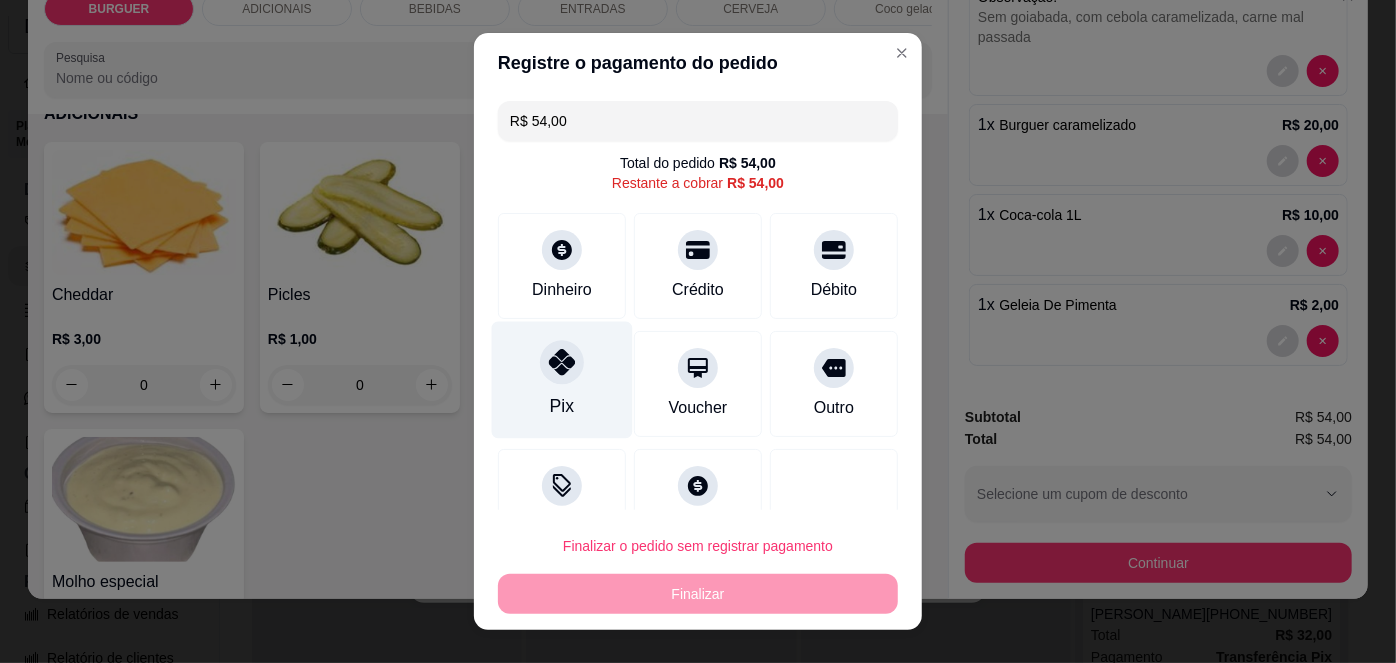 click on "Pix" at bounding box center [562, 380] 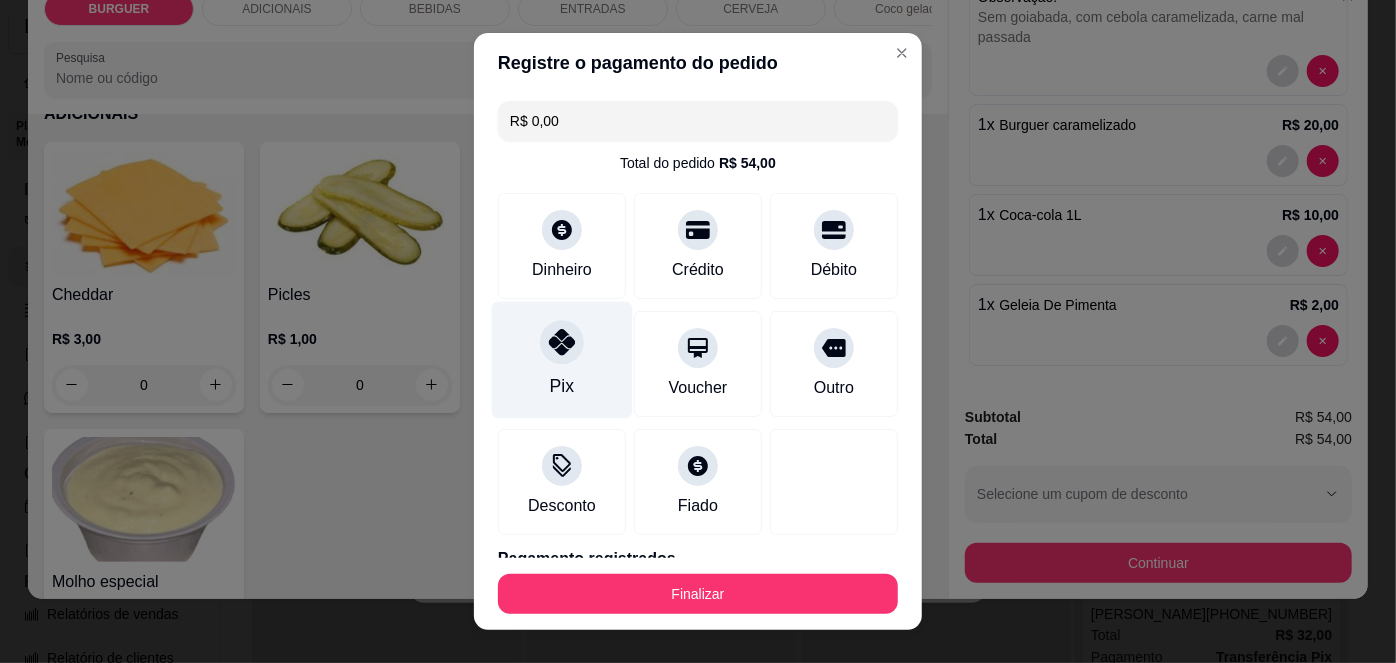 scroll, scrollTop: 88, scrollLeft: 0, axis: vertical 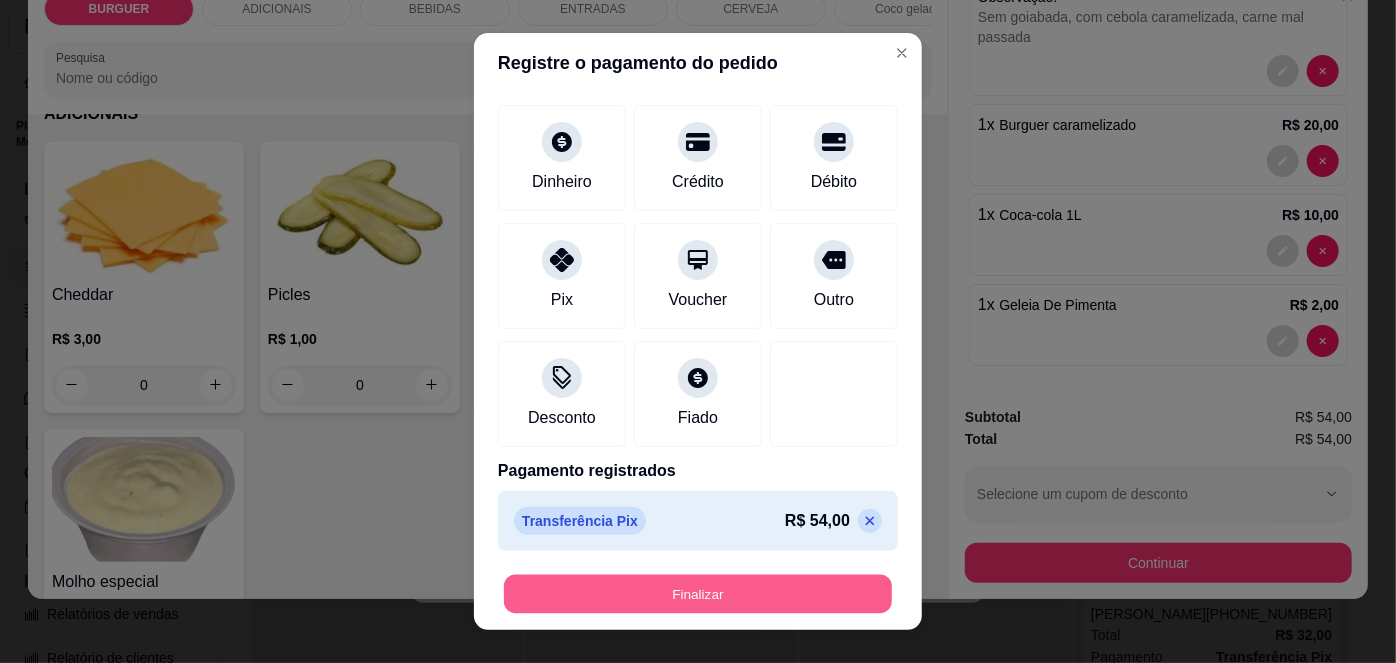 click on "Finalizar" at bounding box center (698, 593) 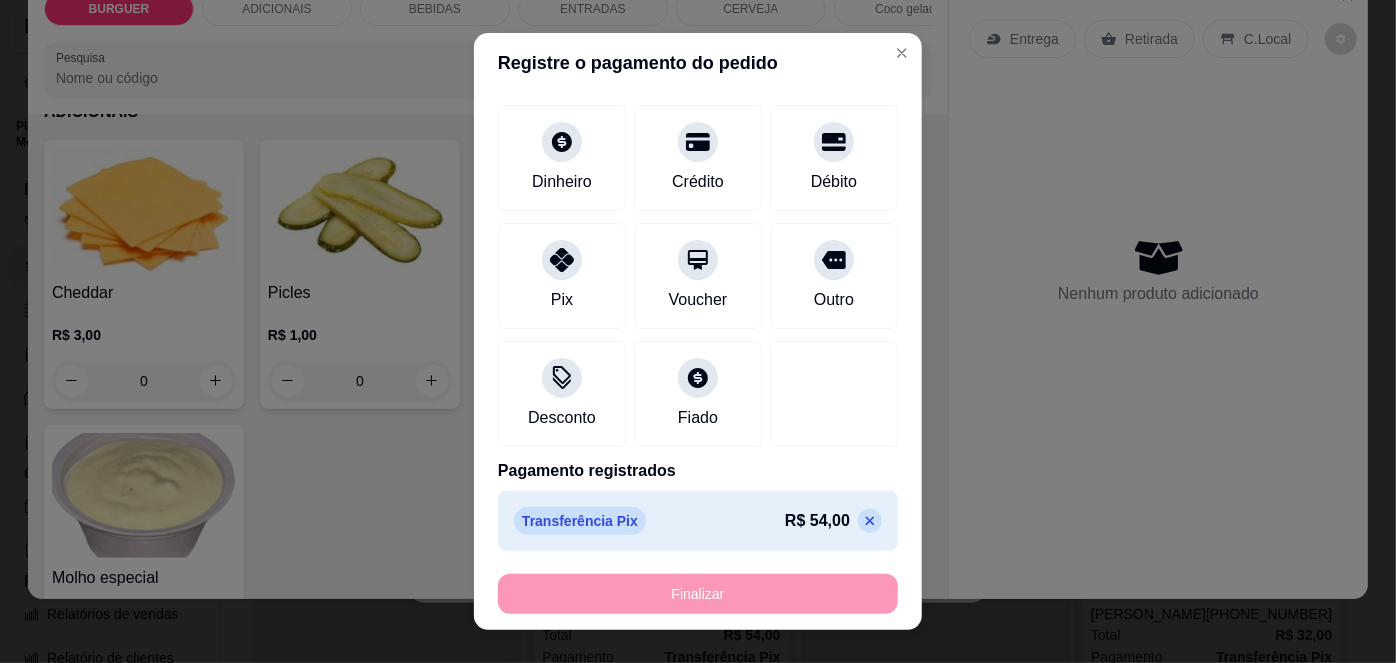 scroll, scrollTop: 0, scrollLeft: 0, axis: both 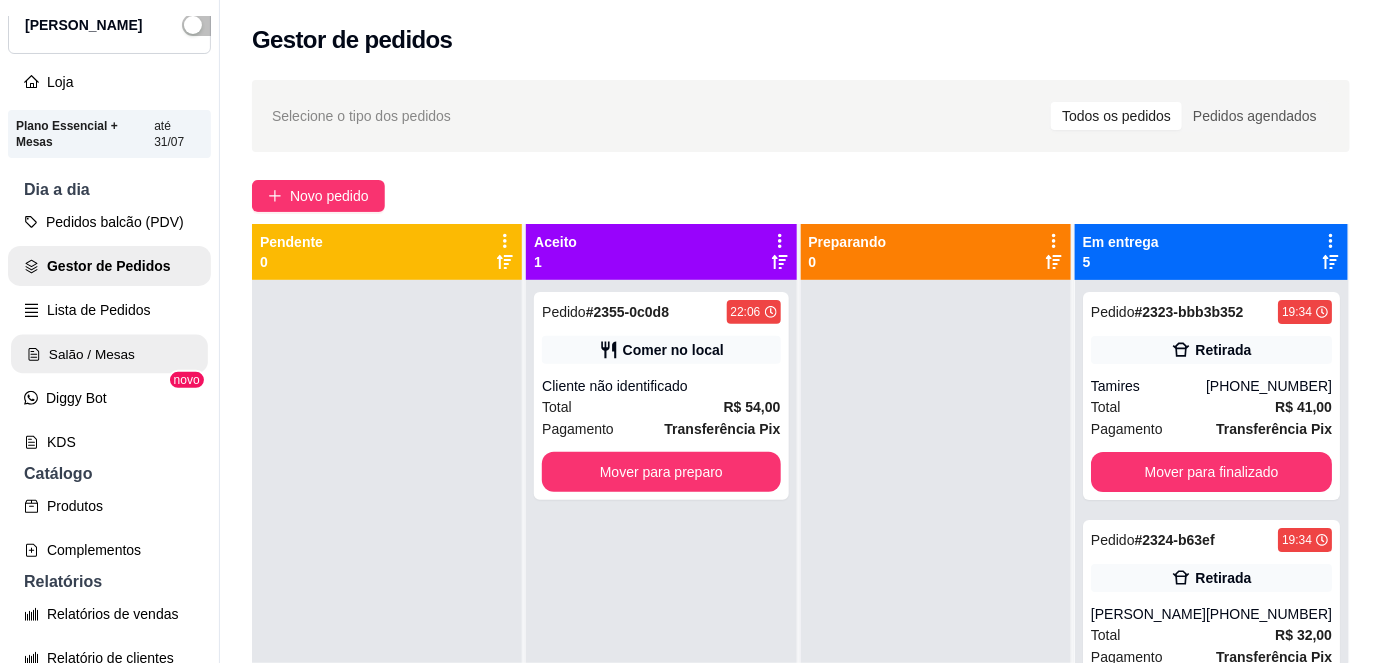 click on "Salão / Mesas" at bounding box center [109, 354] 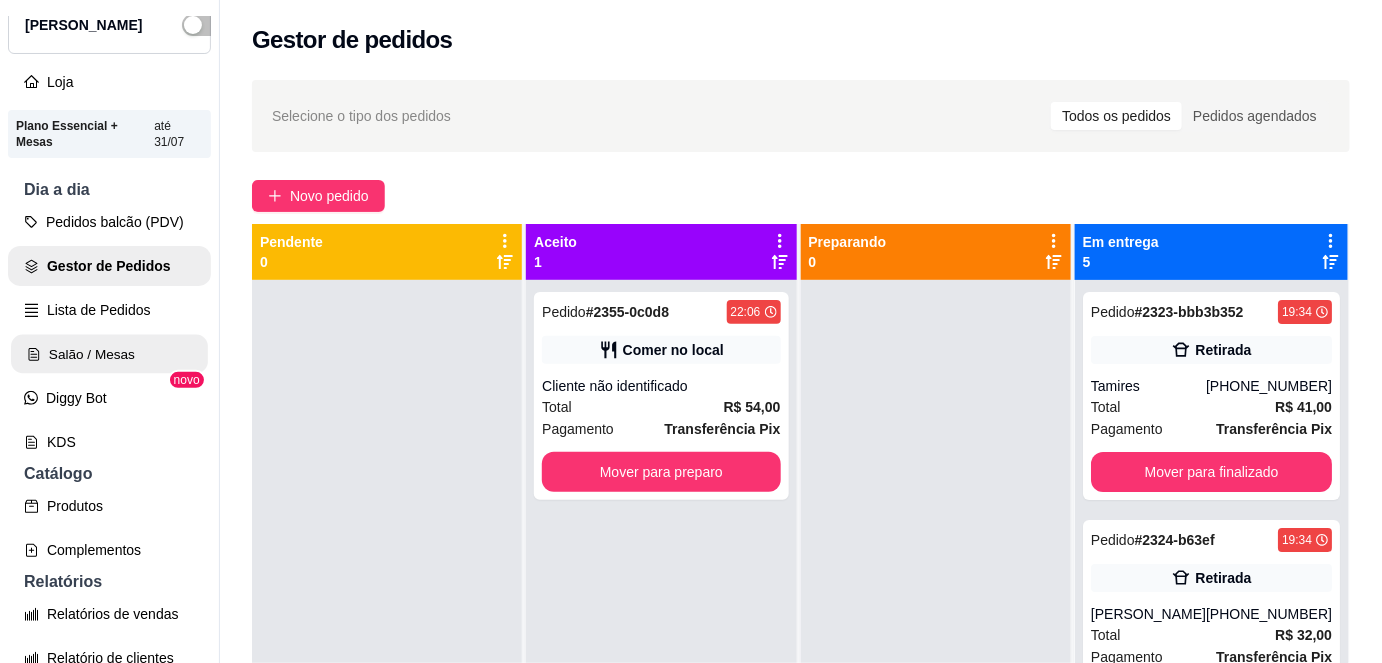 click on "Salão / Mesas" at bounding box center (109, 354) 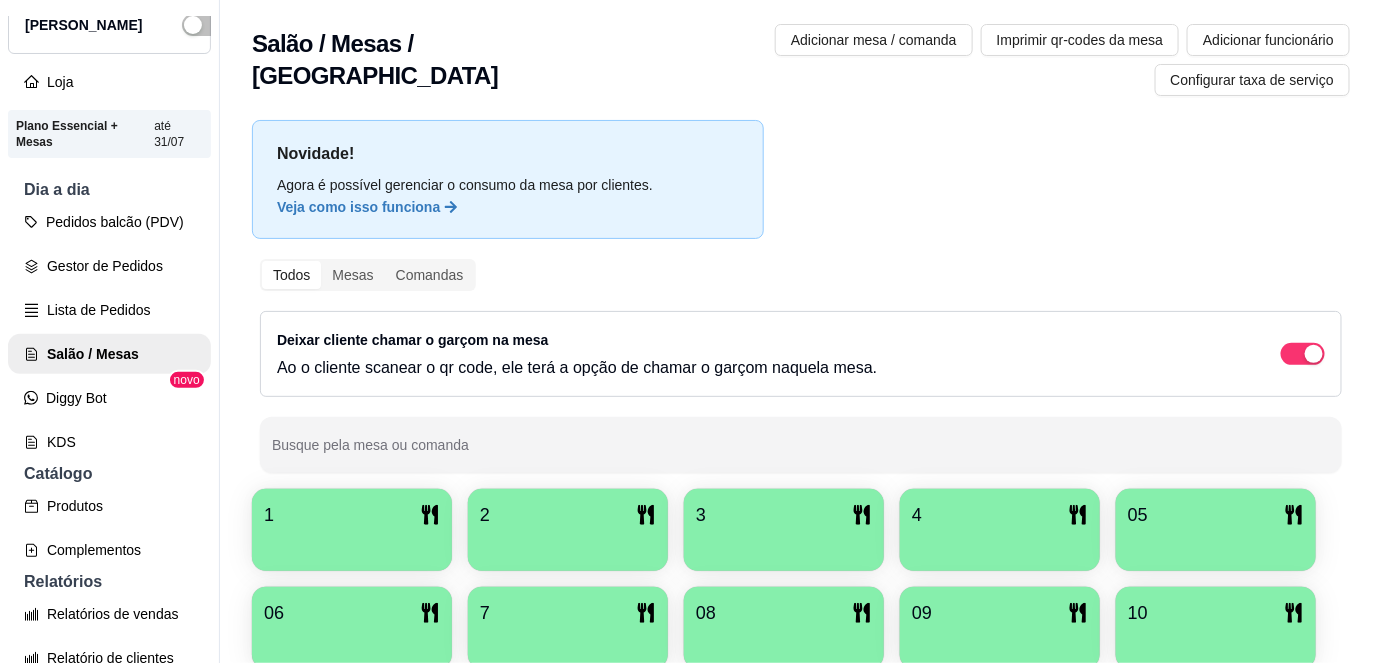 scroll, scrollTop: 156, scrollLeft: 0, axis: vertical 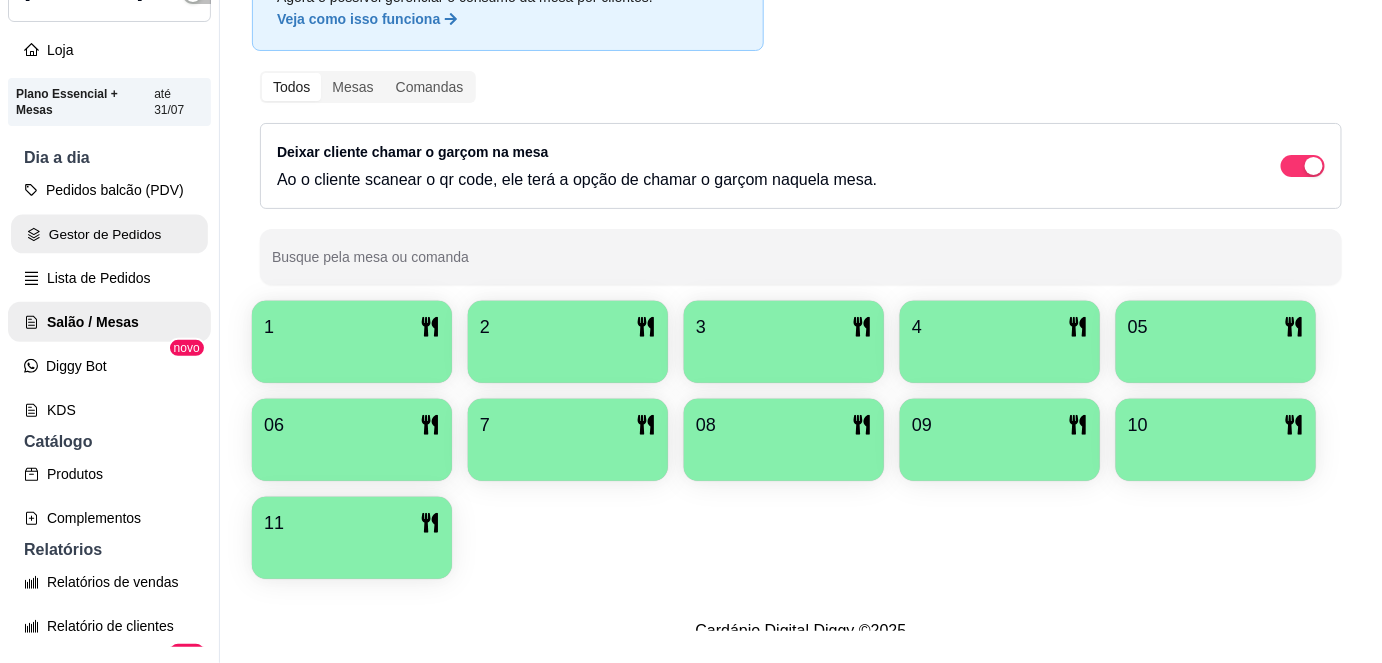 click on "Gestor de Pedidos" at bounding box center (109, 234) 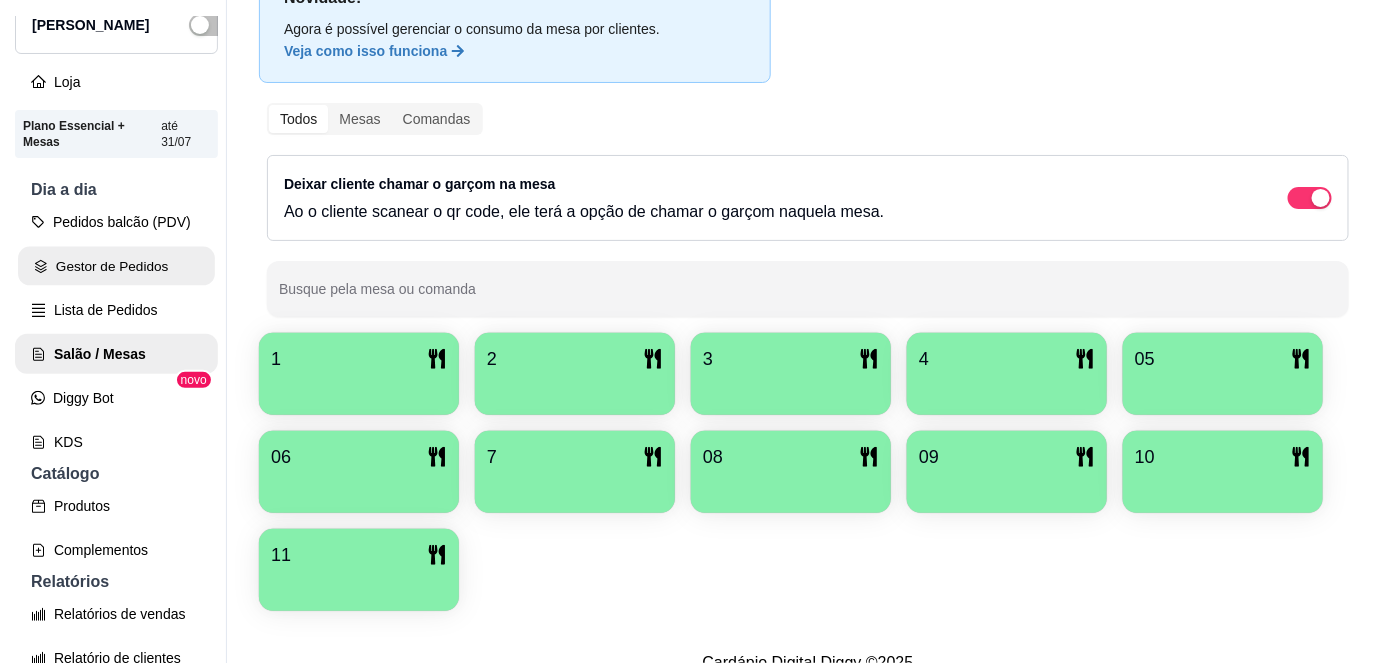 scroll, scrollTop: 0, scrollLeft: 0, axis: both 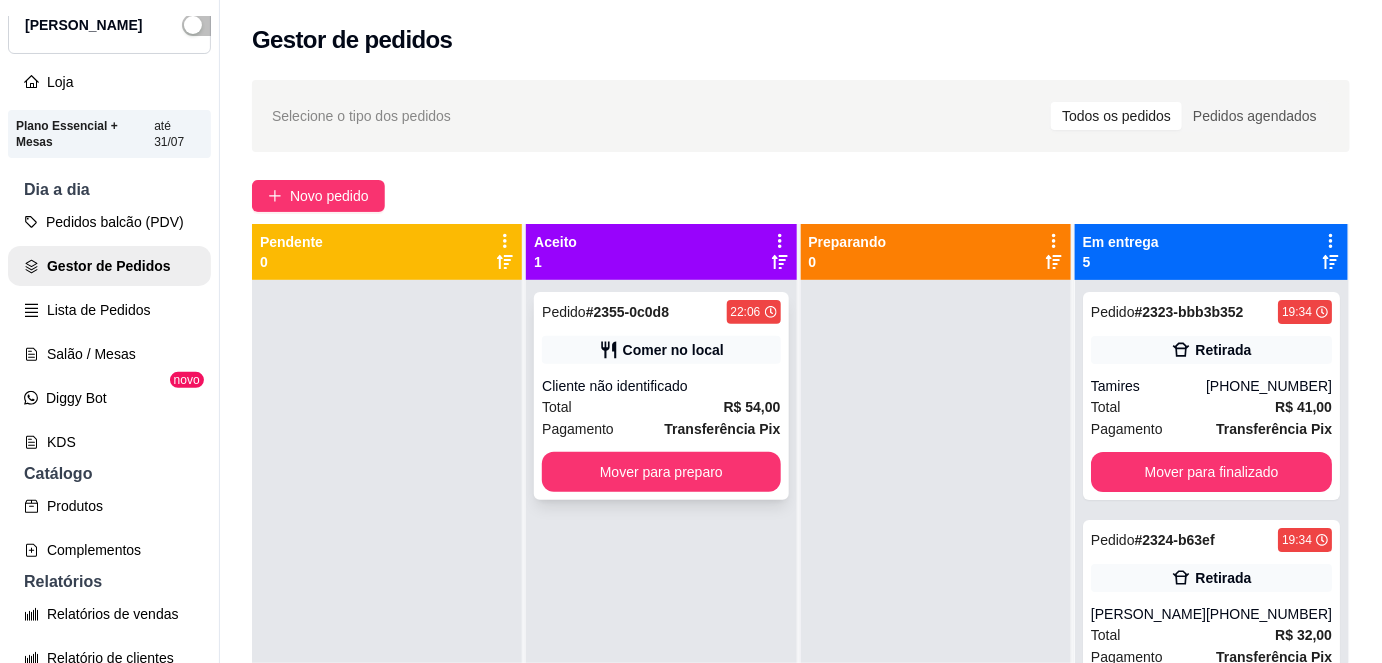 click on "Cliente não identificado" at bounding box center (661, 386) 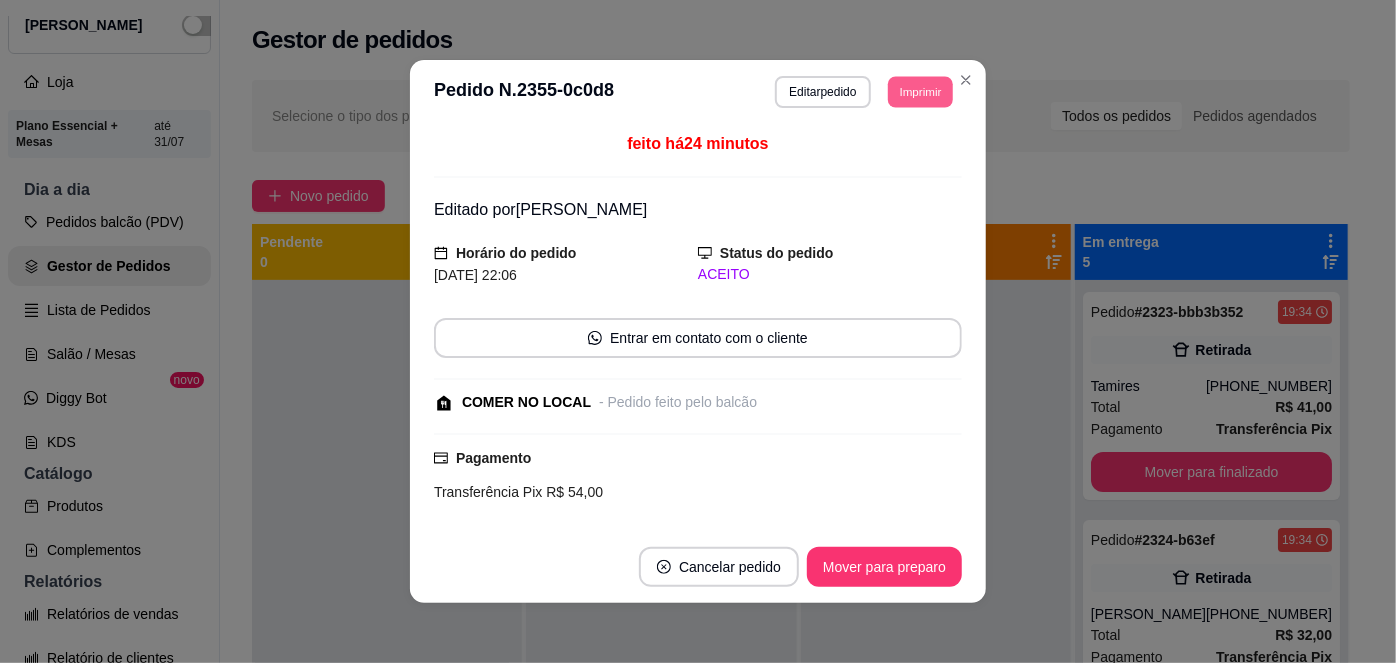 click on "Imprimir" at bounding box center [920, 91] 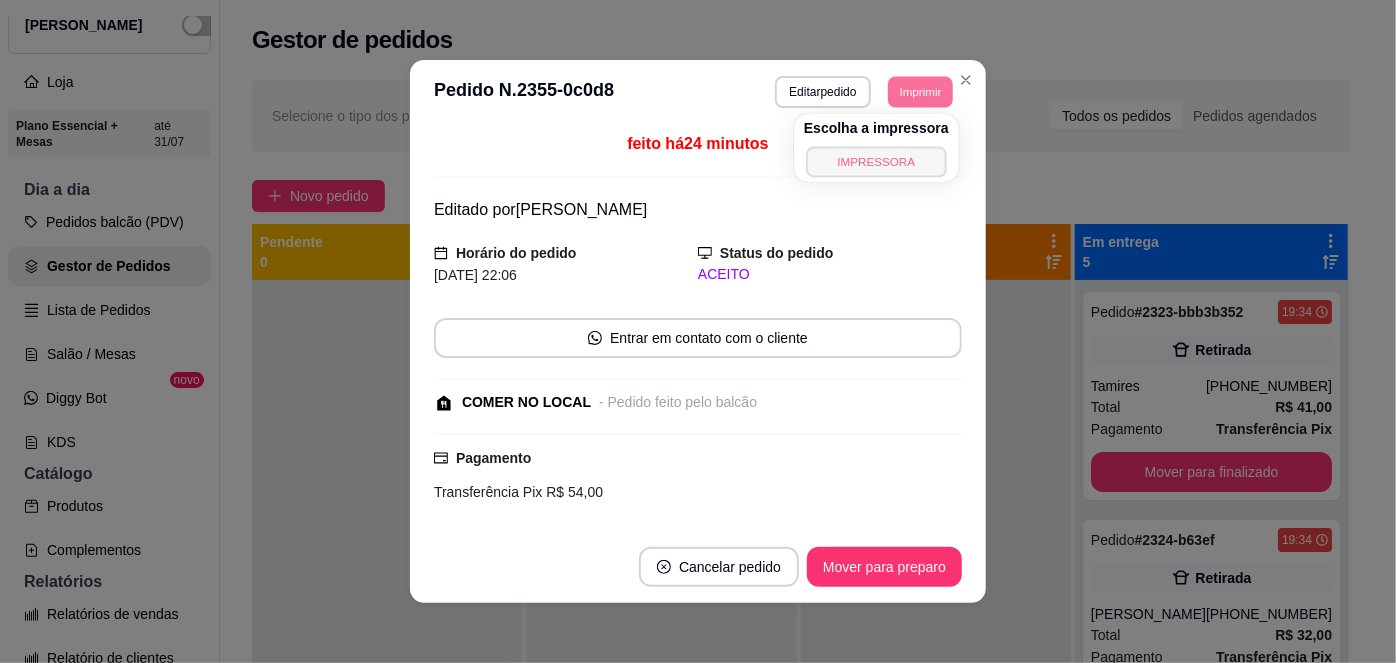 click on "IMPRESSORA" at bounding box center [876, 161] 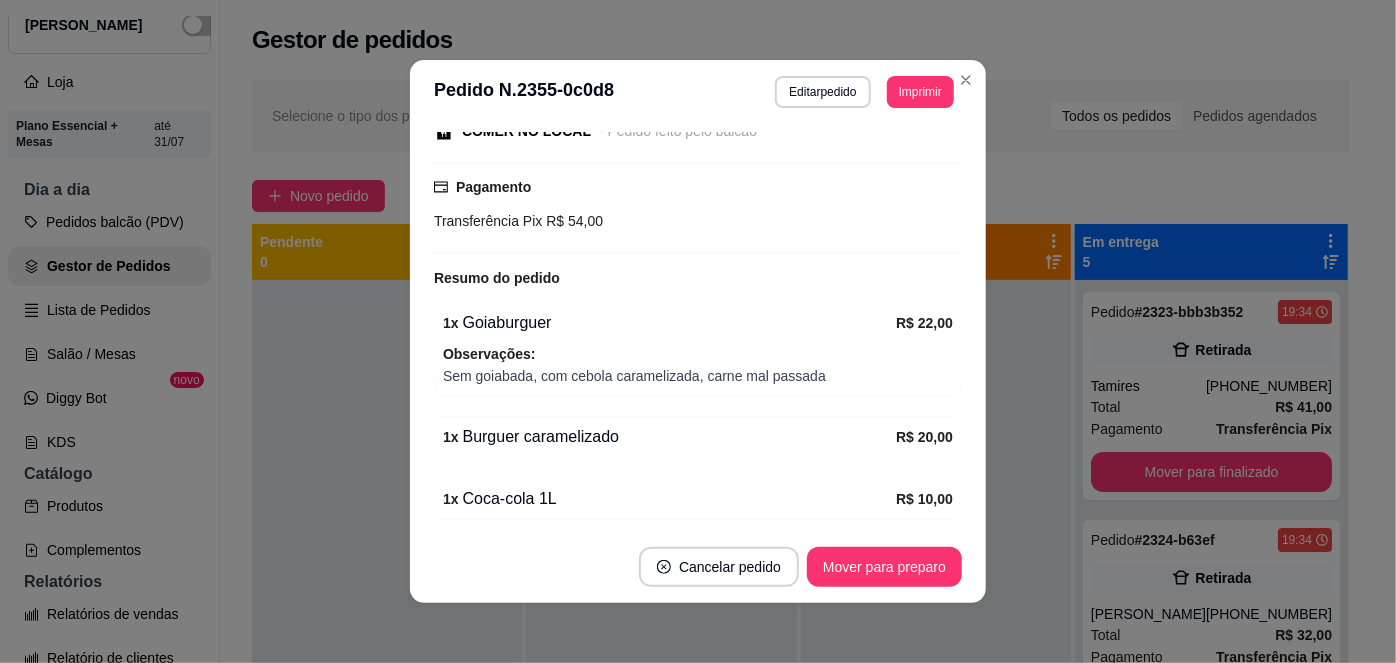 scroll, scrollTop: 258, scrollLeft: 0, axis: vertical 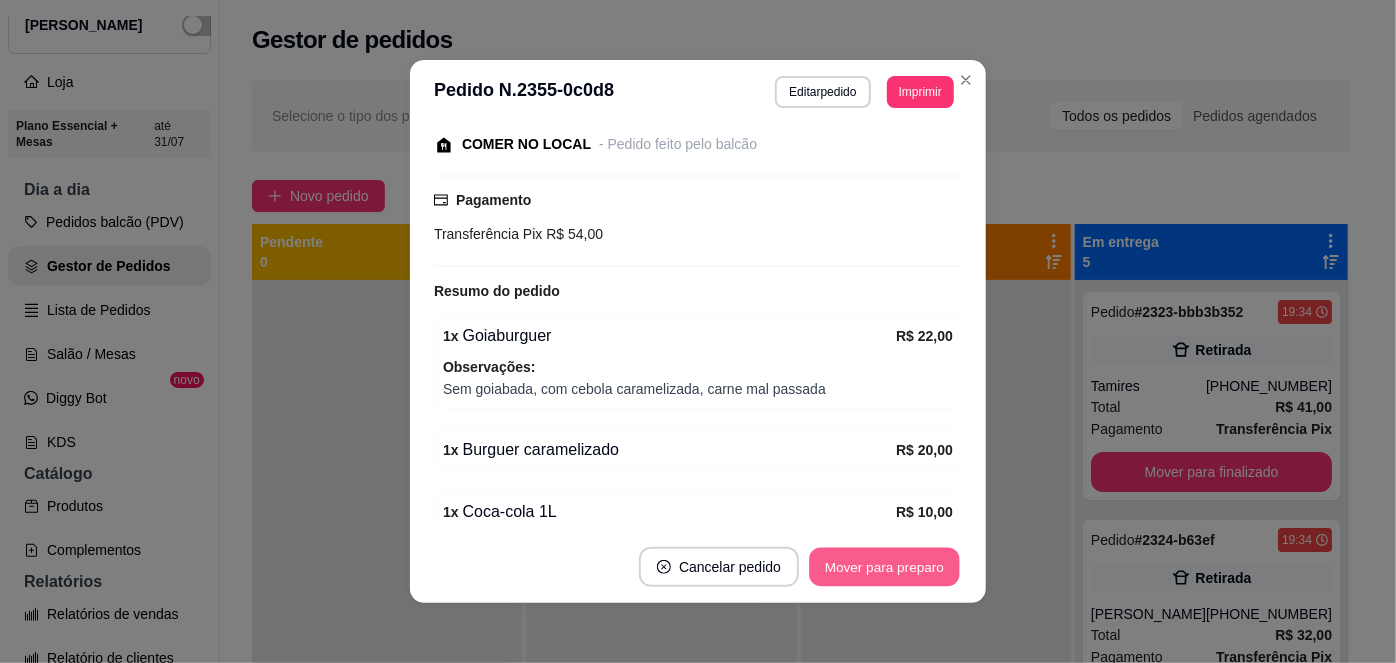 click on "Mover para preparo" at bounding box center [884, 567] 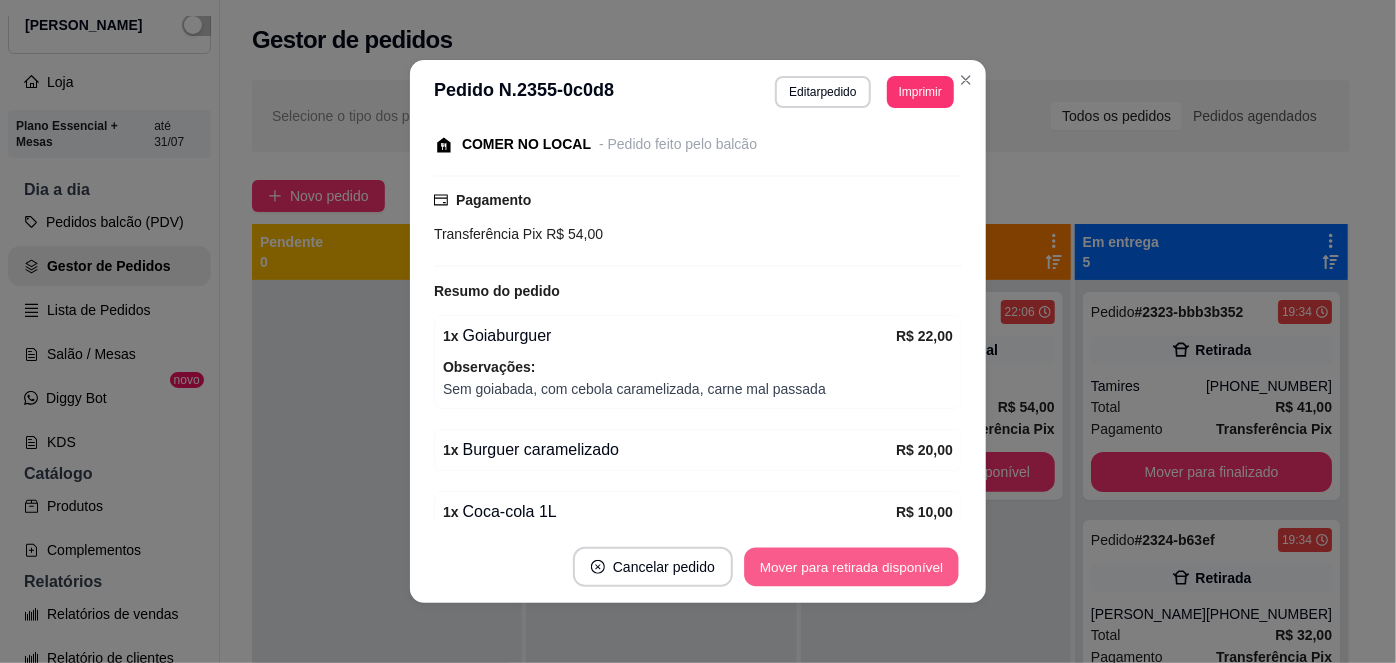 click on "Mover para retirada disponível" at bounding box center (851, 567) 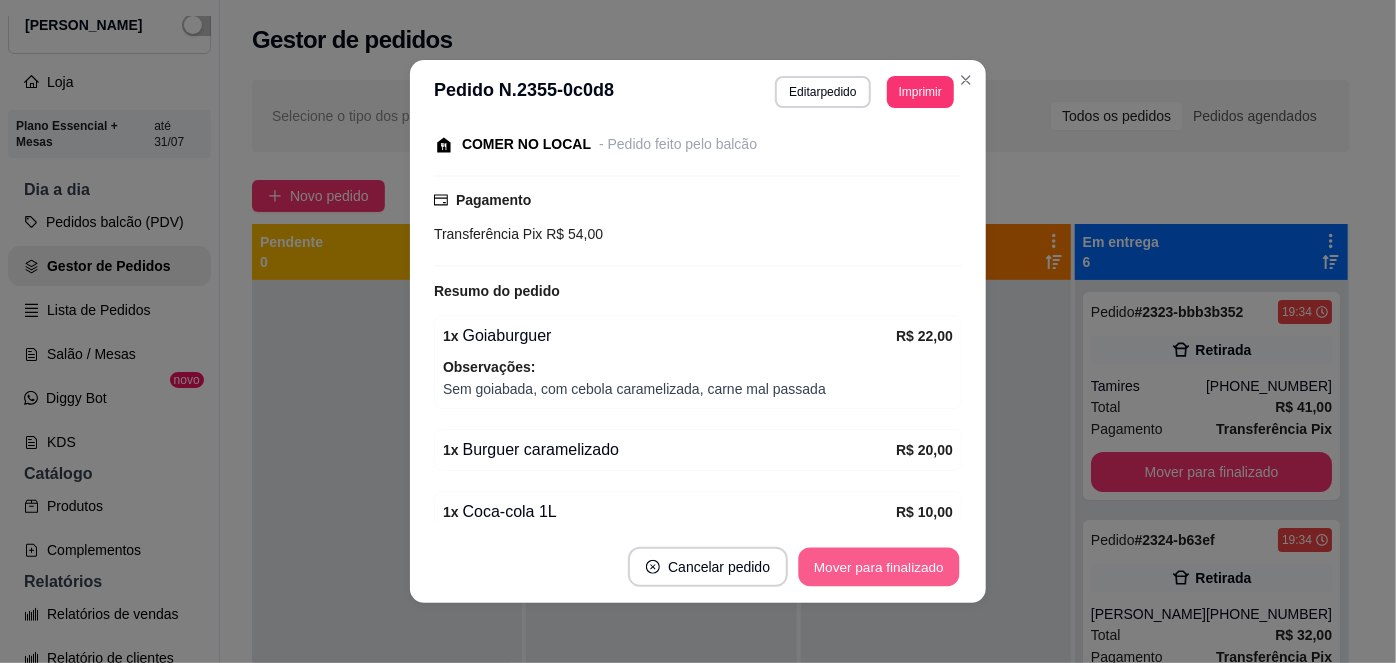 click on "Mover para finalizado" at bounding box center (879, 567) 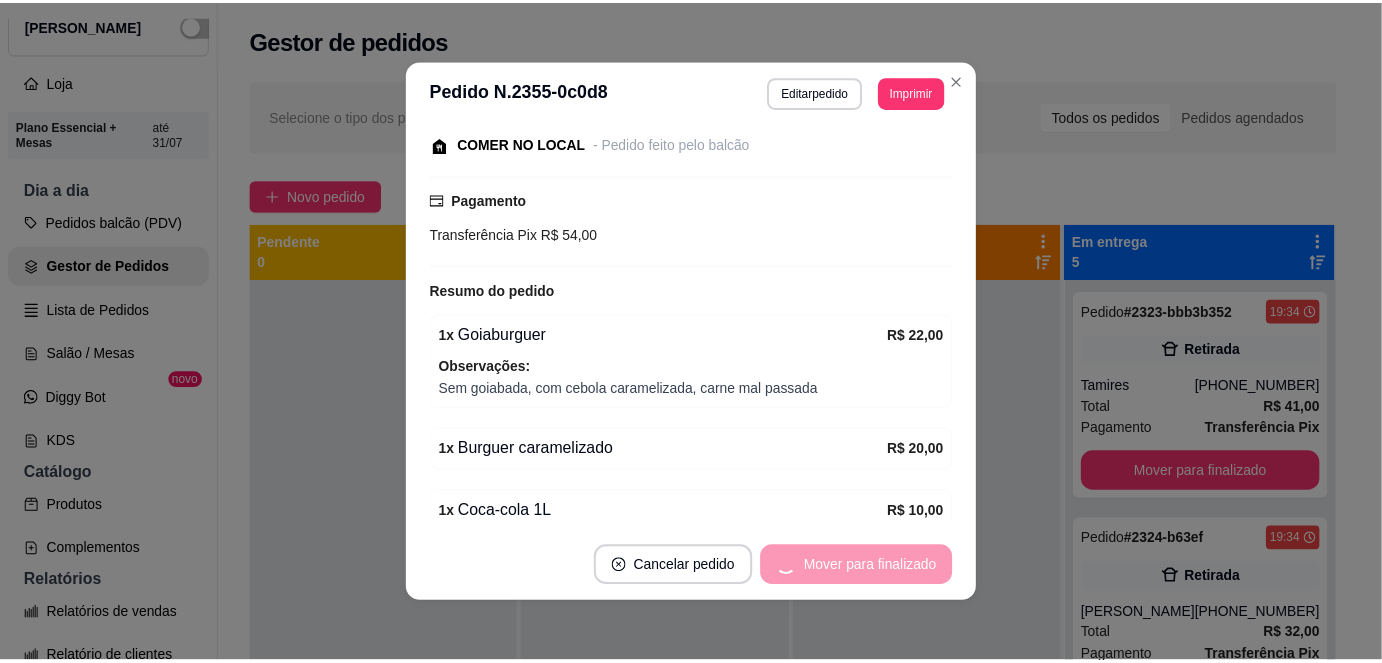 scroll, scrollTop: 153, scrollLeft: 0, axis: vertical 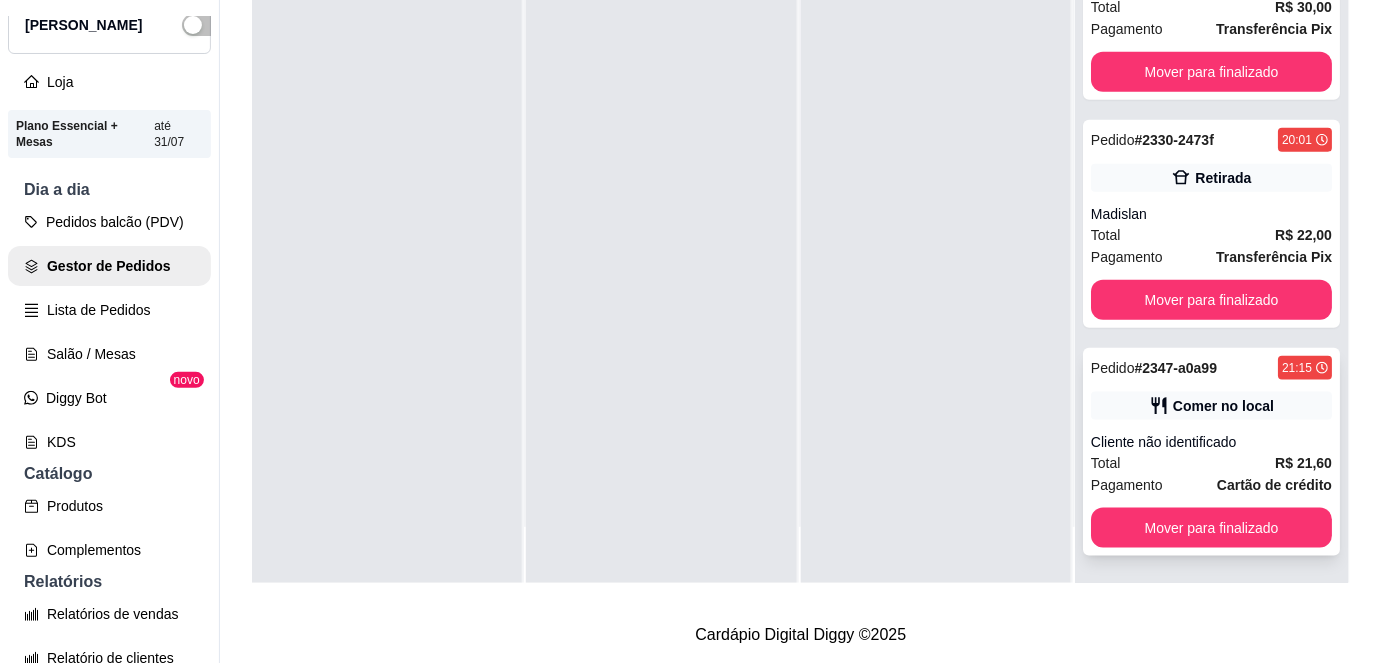 click on "Cliente não identificado" at bounding box center [1211, 442] 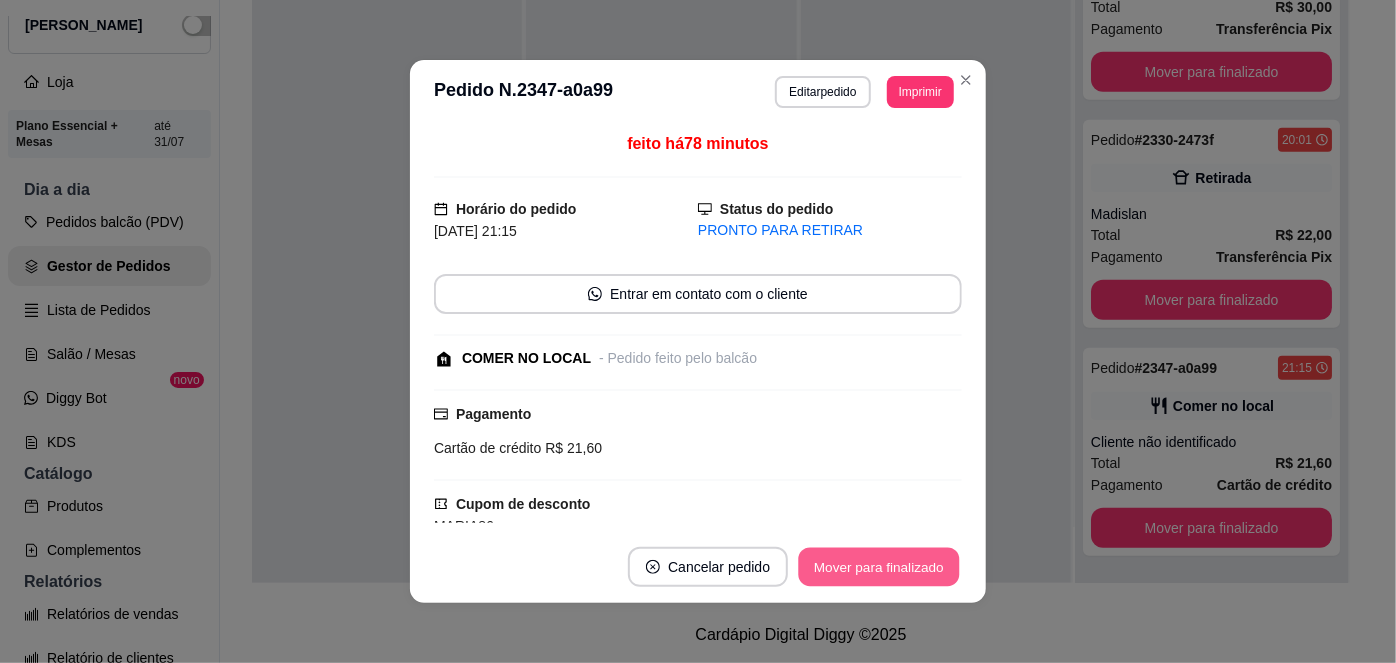 click on "Mover para finalizado" at bounding box center (879, 567) 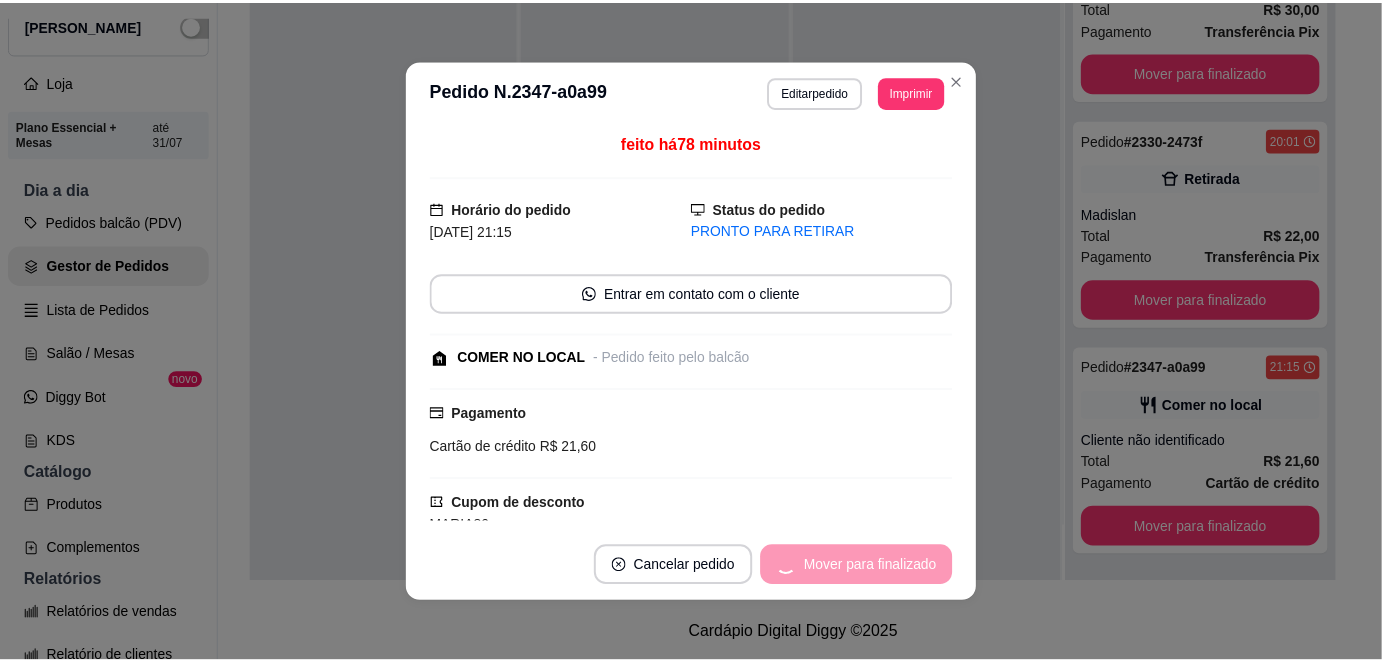 scroll, scrollTop: 269, scrollLeft: 0, axis: vertical 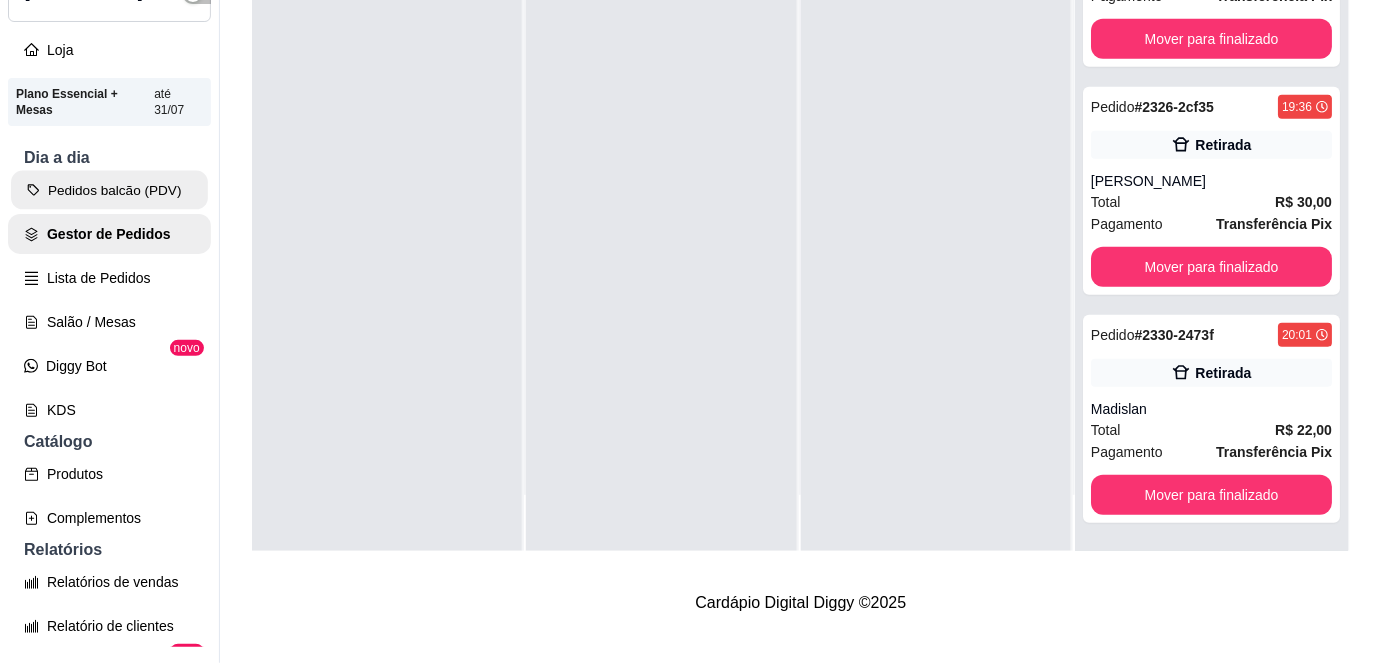click on "Pedidos balcão (PDV)" at bounding box center [109, 190] 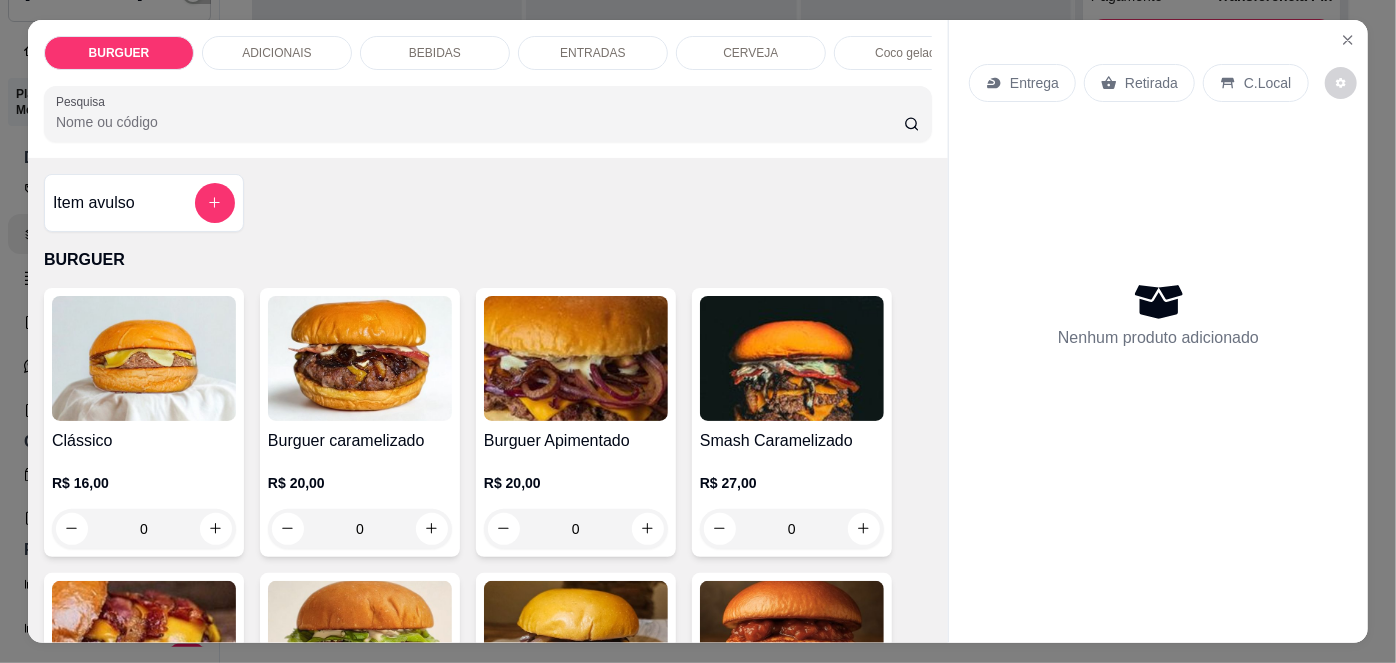 scroll, scrollTop: 148, scrollLeft: 0, axis: vertical 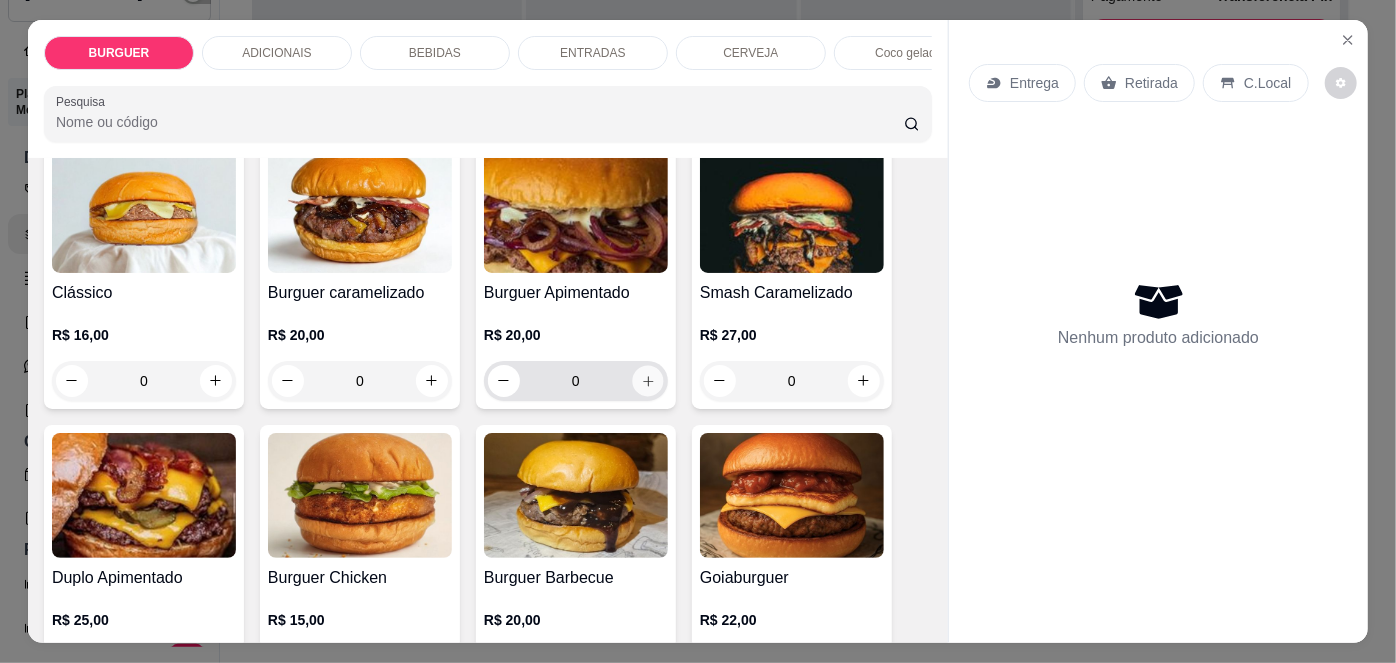 click 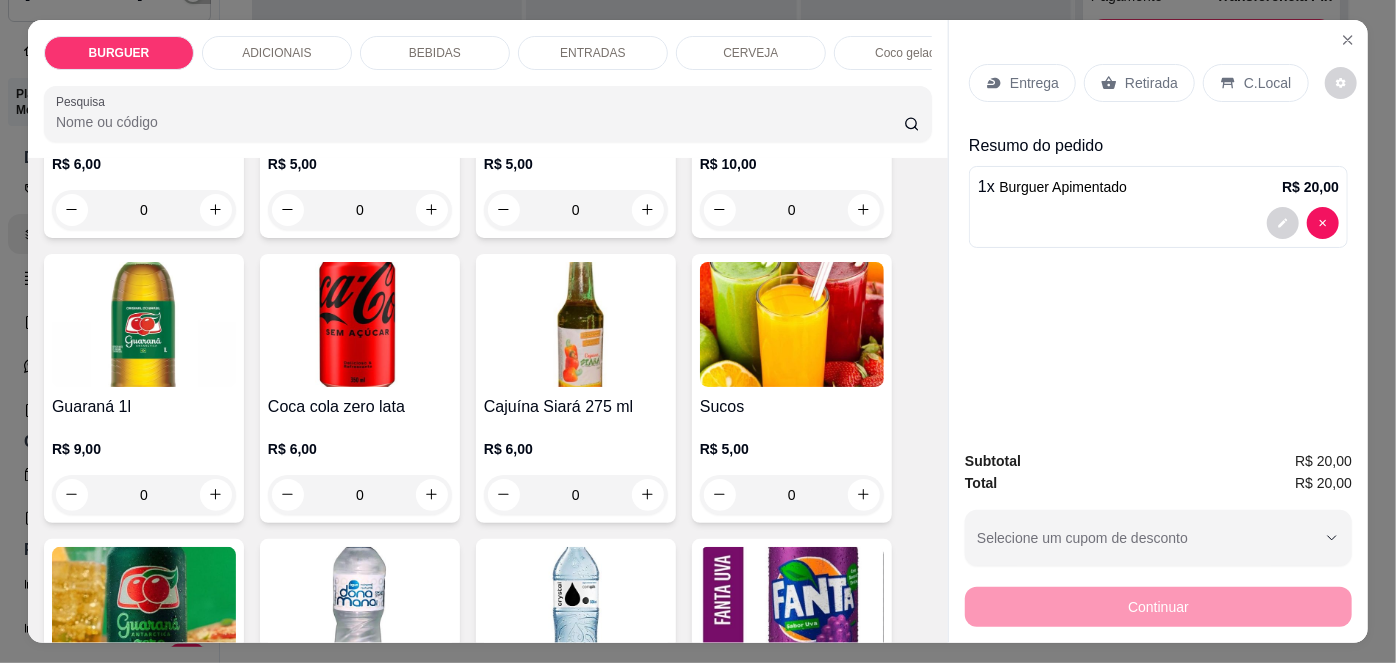 scroll, scrollTop: 1827, scrollLeft: 0, axis: vertical 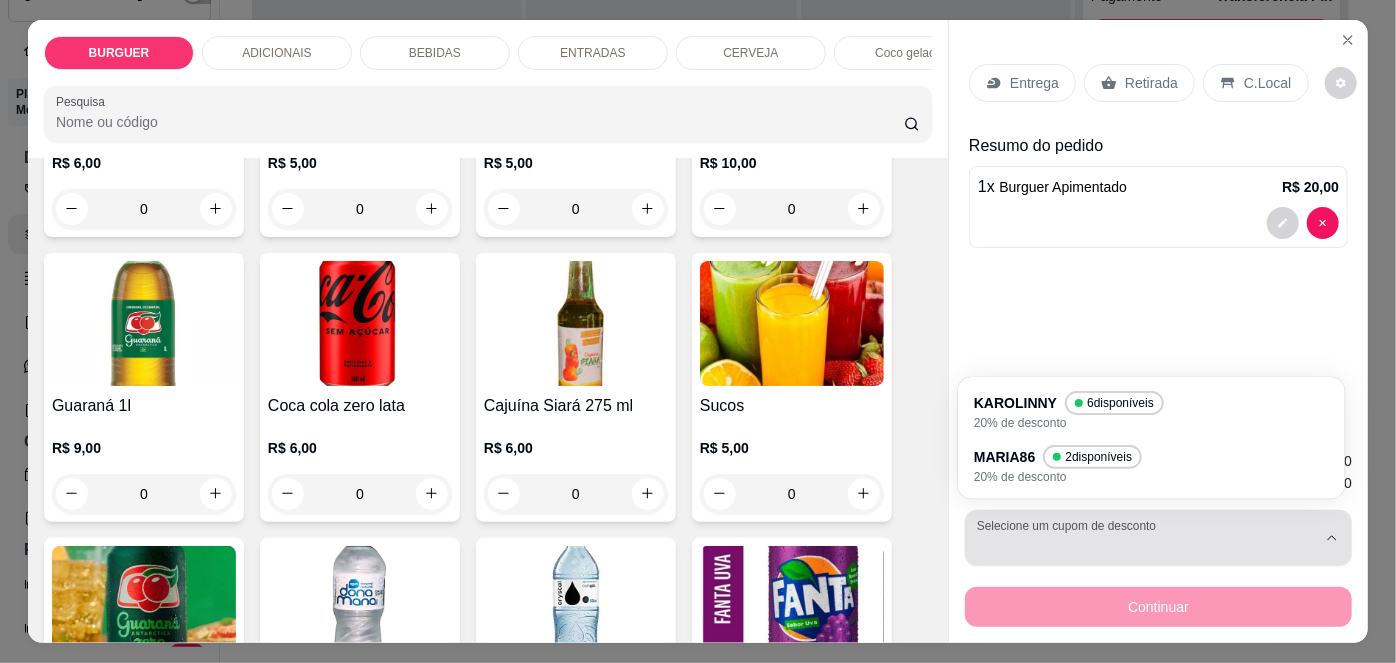 click at bounding box center [1146, 538] 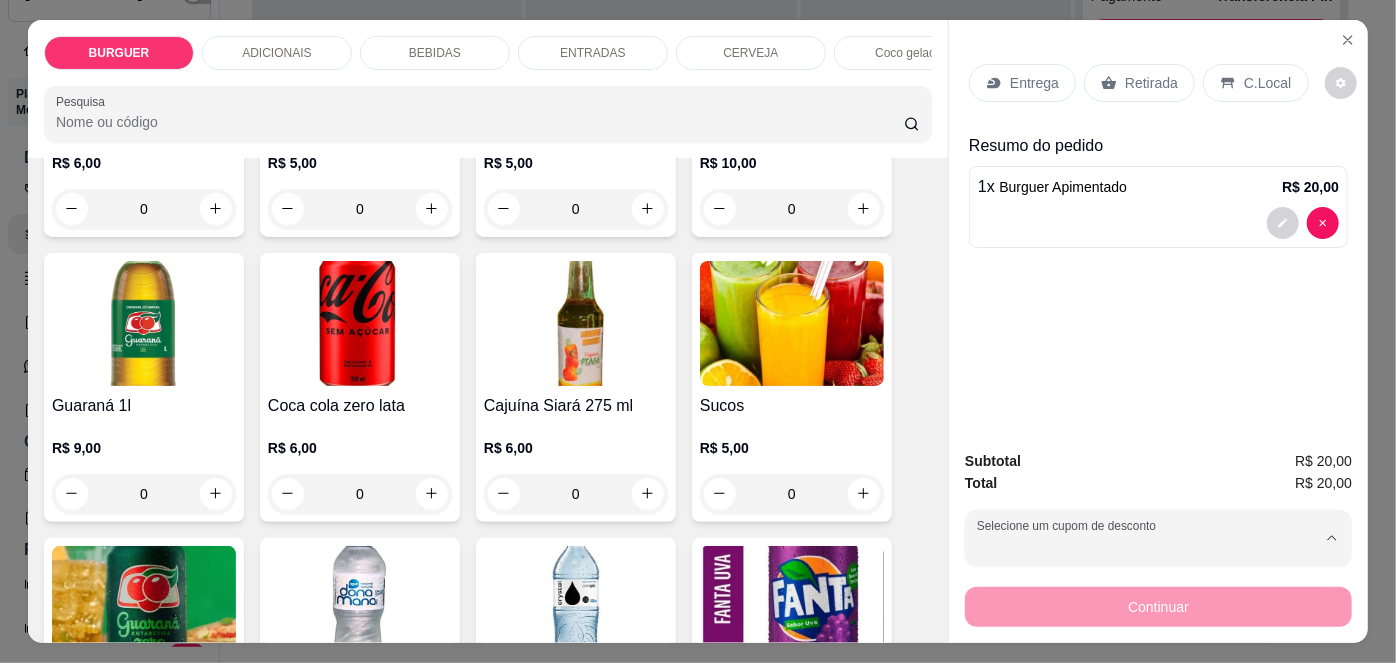 click on "MARIA86" at bounding box center (1010, 458) 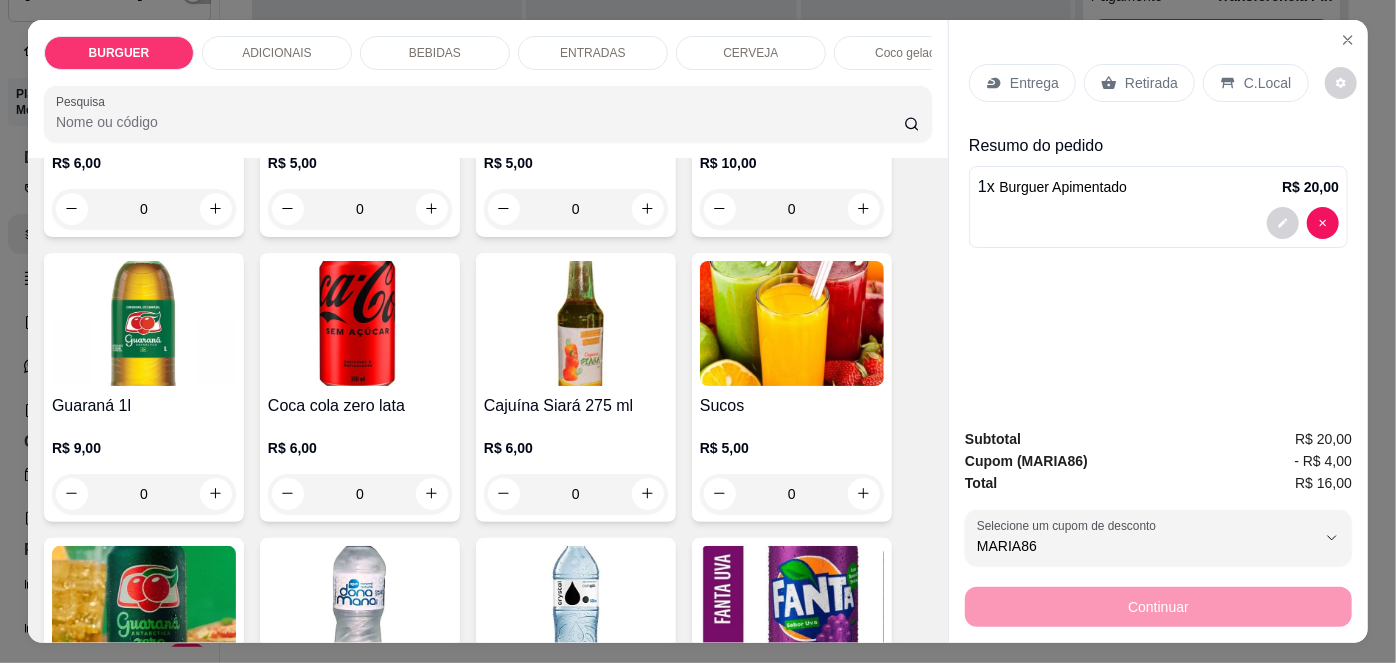 scroll, scrollTop: 18, scrollLeft: 0, axis: vertical 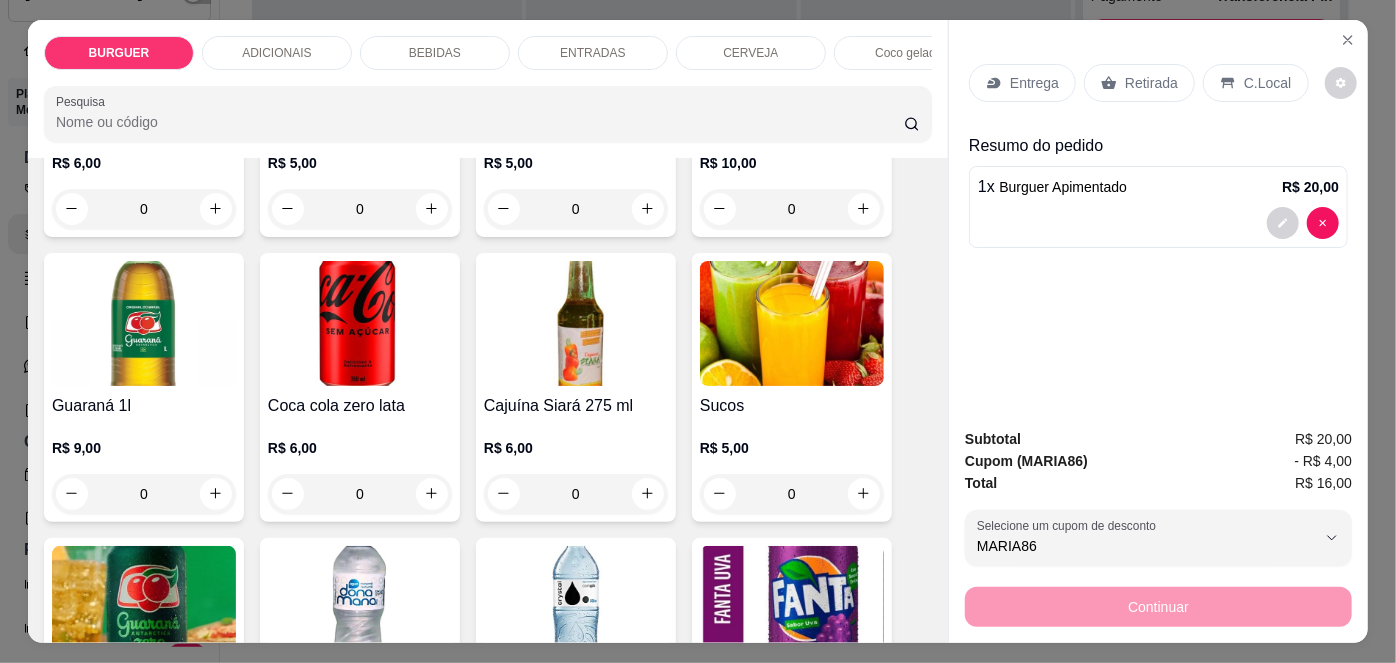 click on "Retirada" at bounding box center (1139, 83) 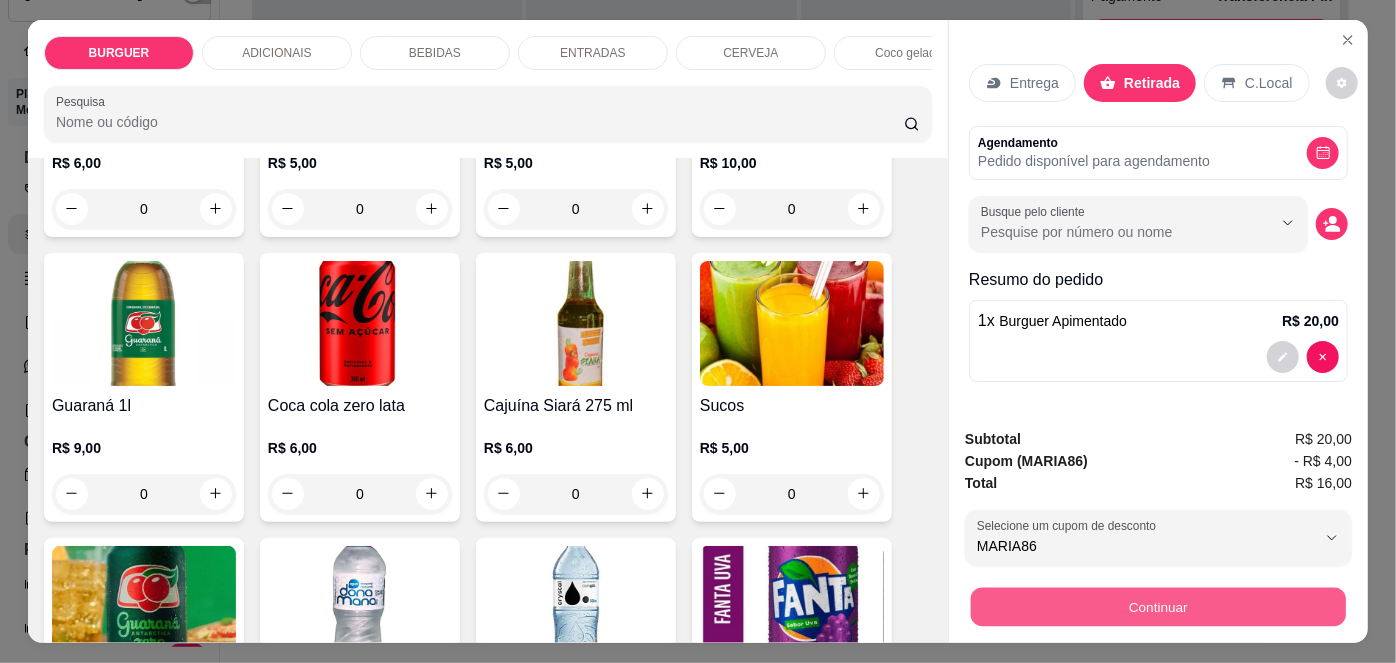 click on "Continuar" at bounding box center (1158, 607) 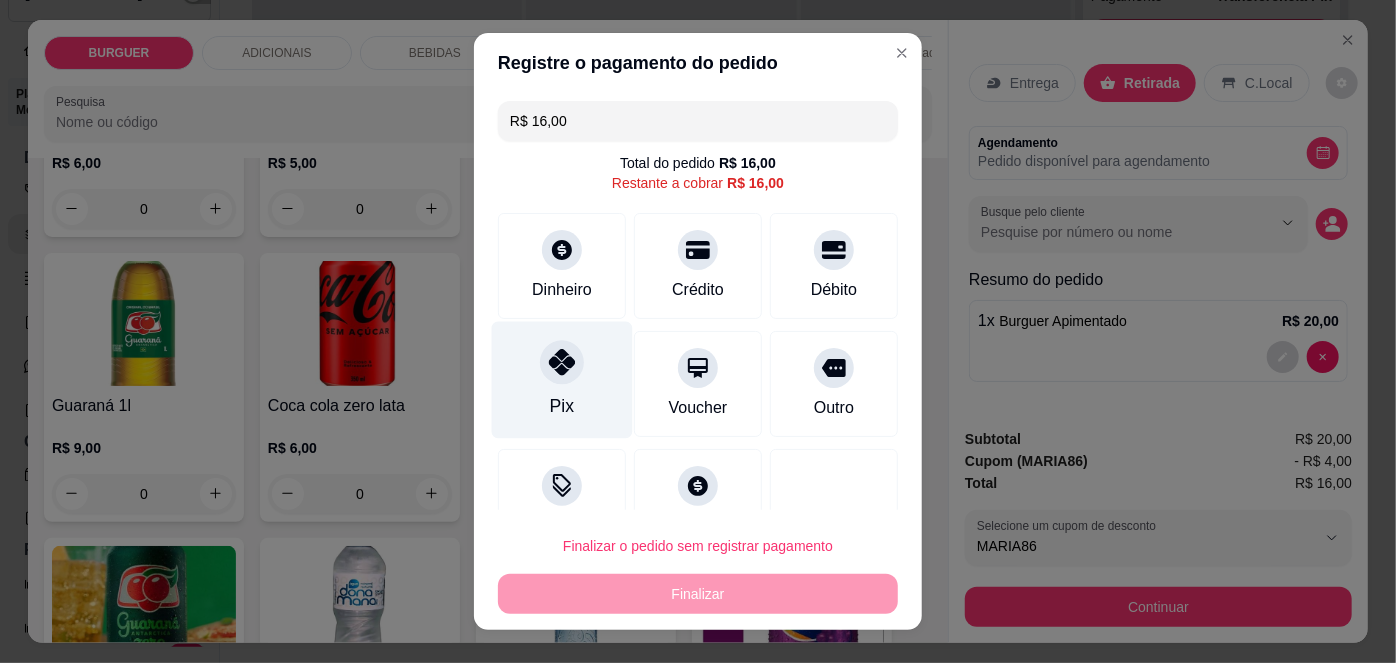 click on "Pix" at bounding box center (562, 380) 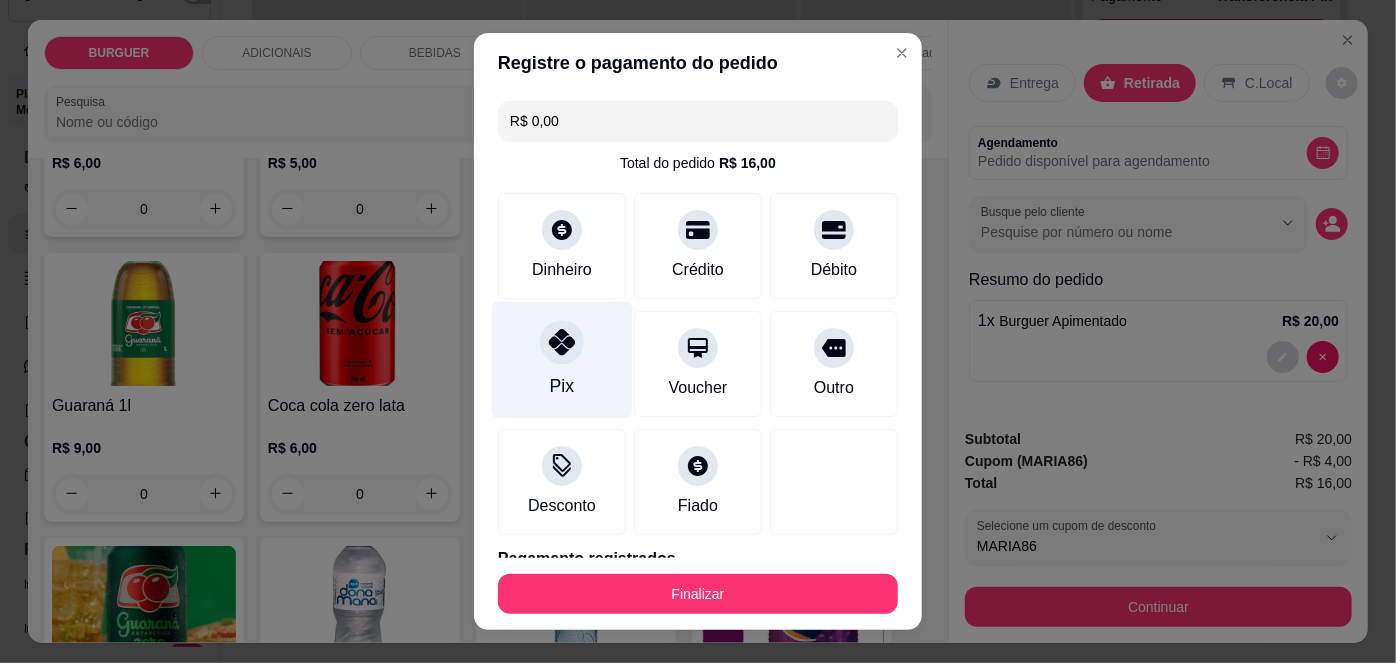 scroll, scrollTop: 88, scrollLeft: 0, axis: vertical 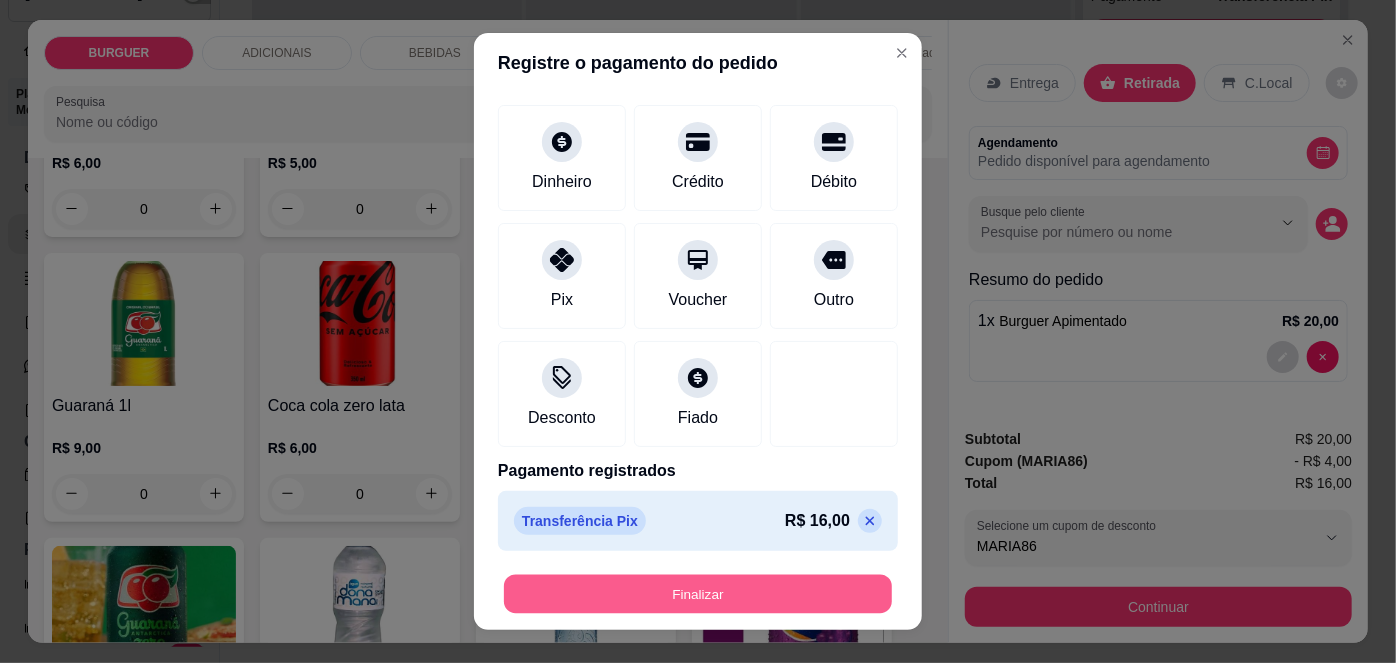 click on "Finalizar" at bounding box center [698, 593] 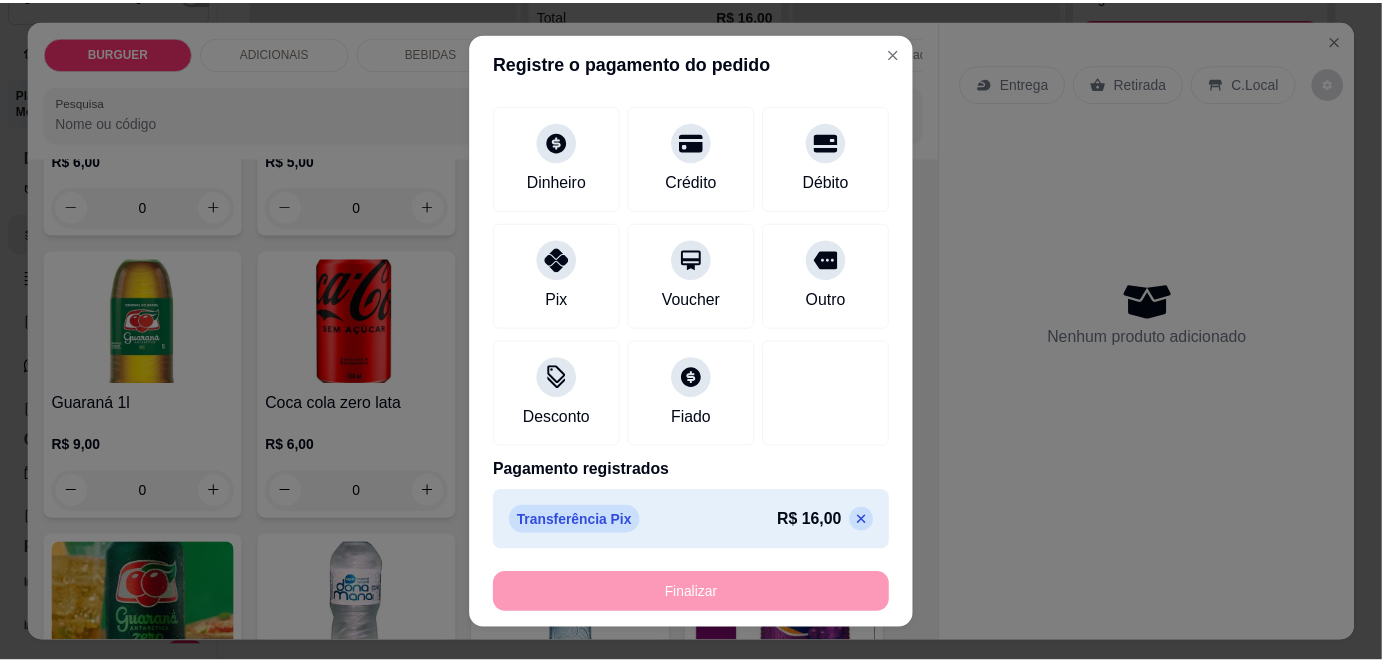 scroll, scrollTop: 1826, scrollLeft: 0, axis: vertical 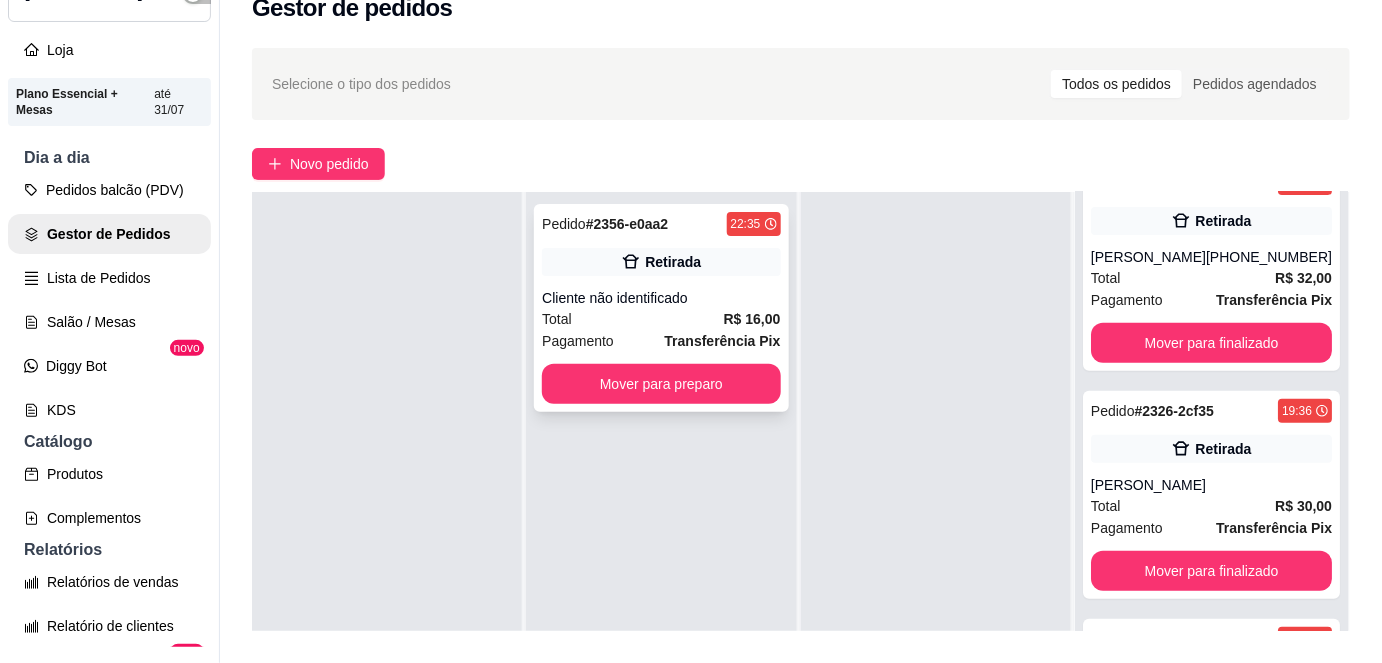 click on "Pagamento Transferência Pix" at bounding box center (661, 341) 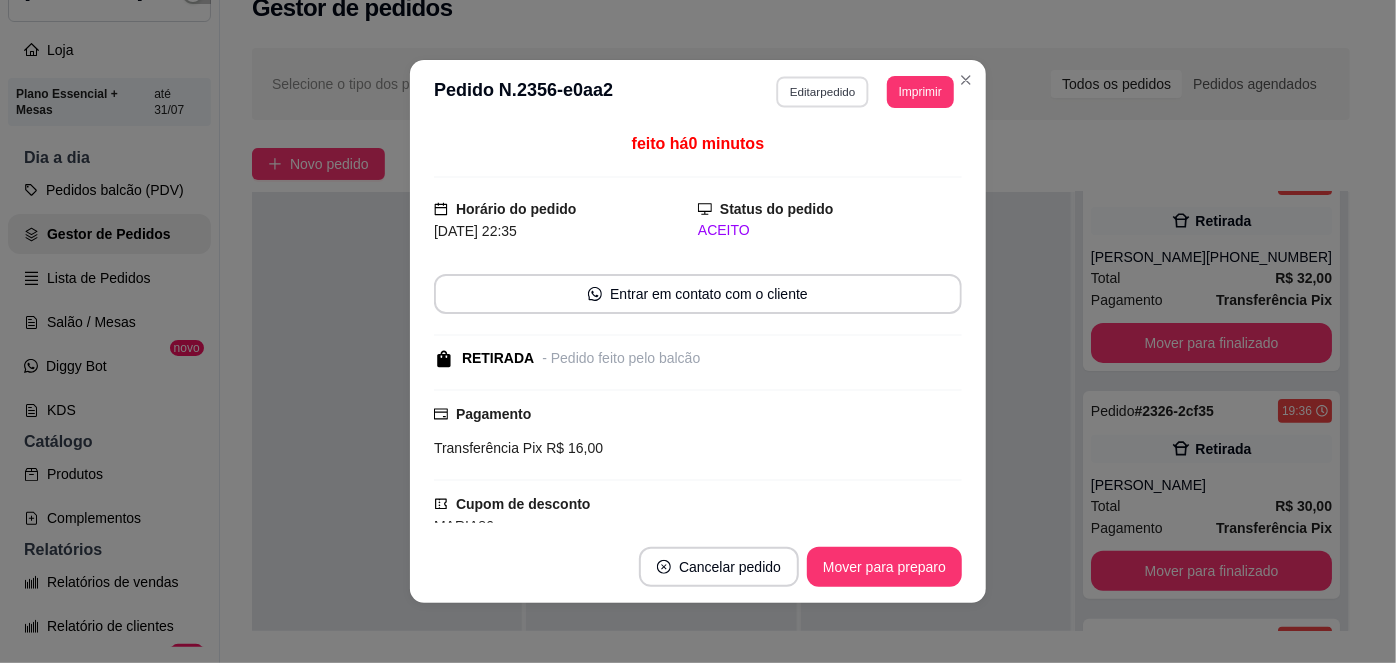 click on "Editar  pedido" at bounding box center [823, 91] 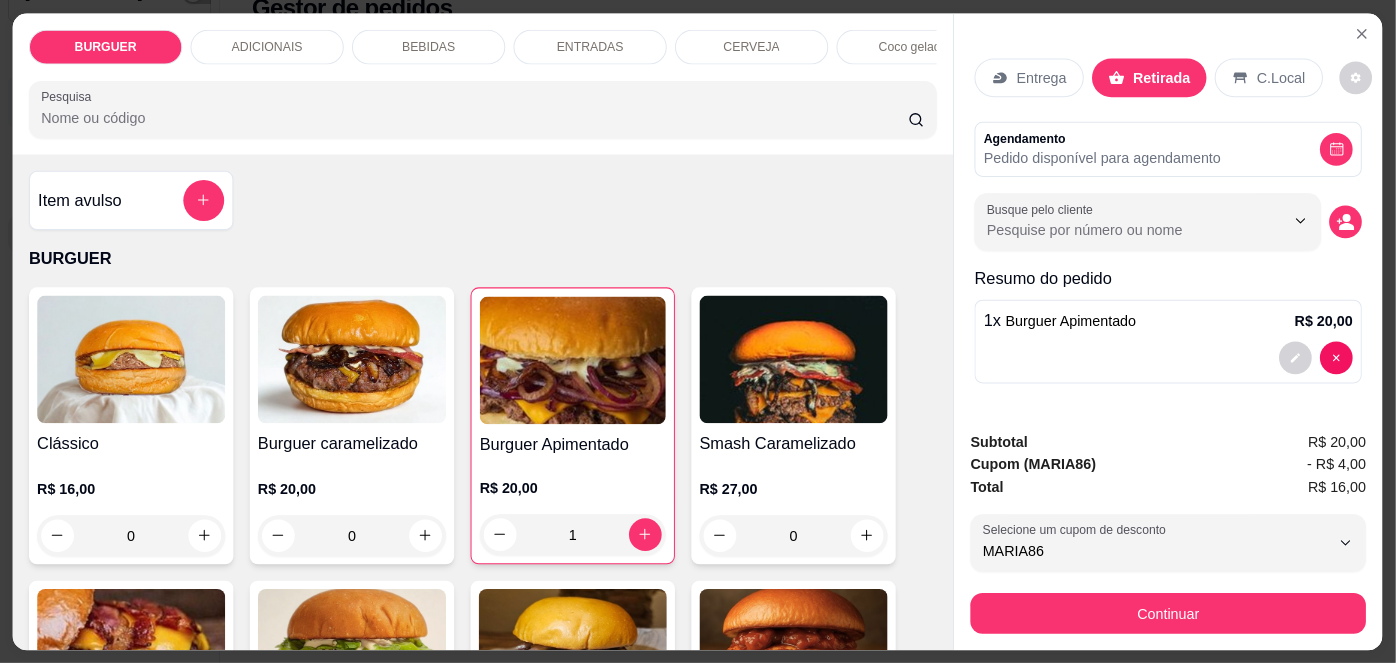 scroll, scrollTop: 18, scrollLeft: 0, axis: vertical 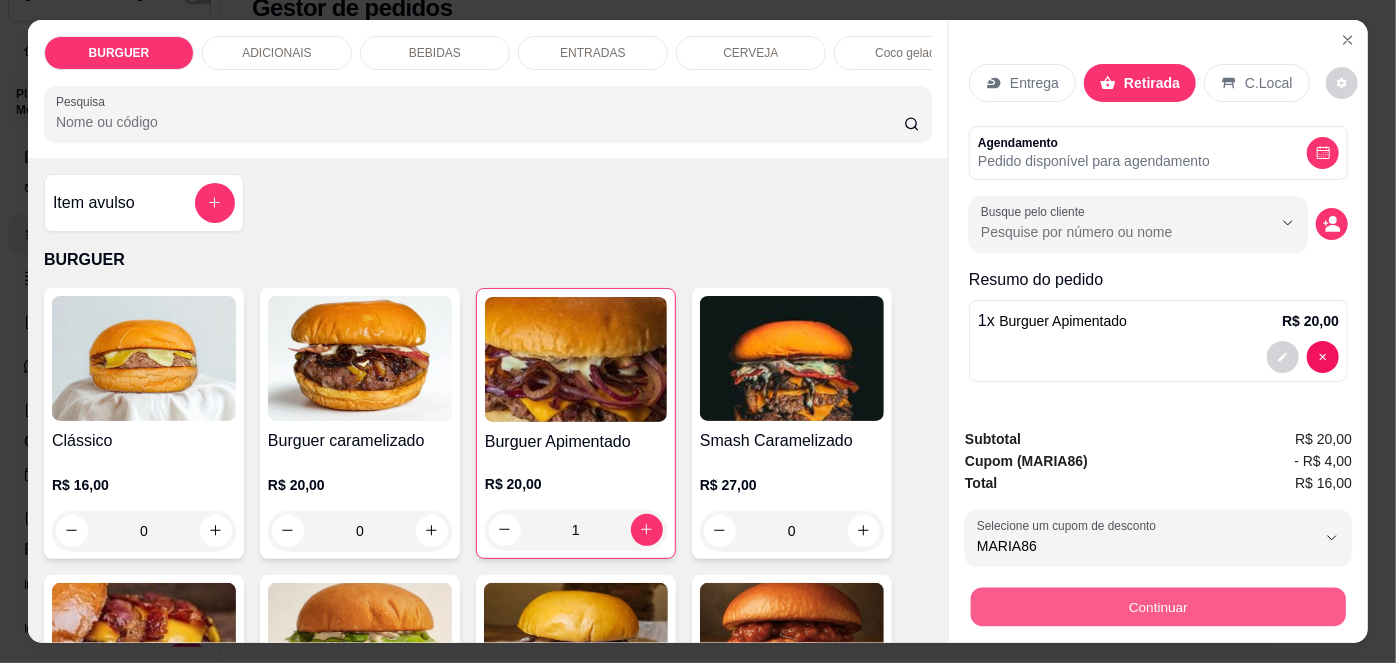 click on "Continuar" at bounding box center (1158, 607) 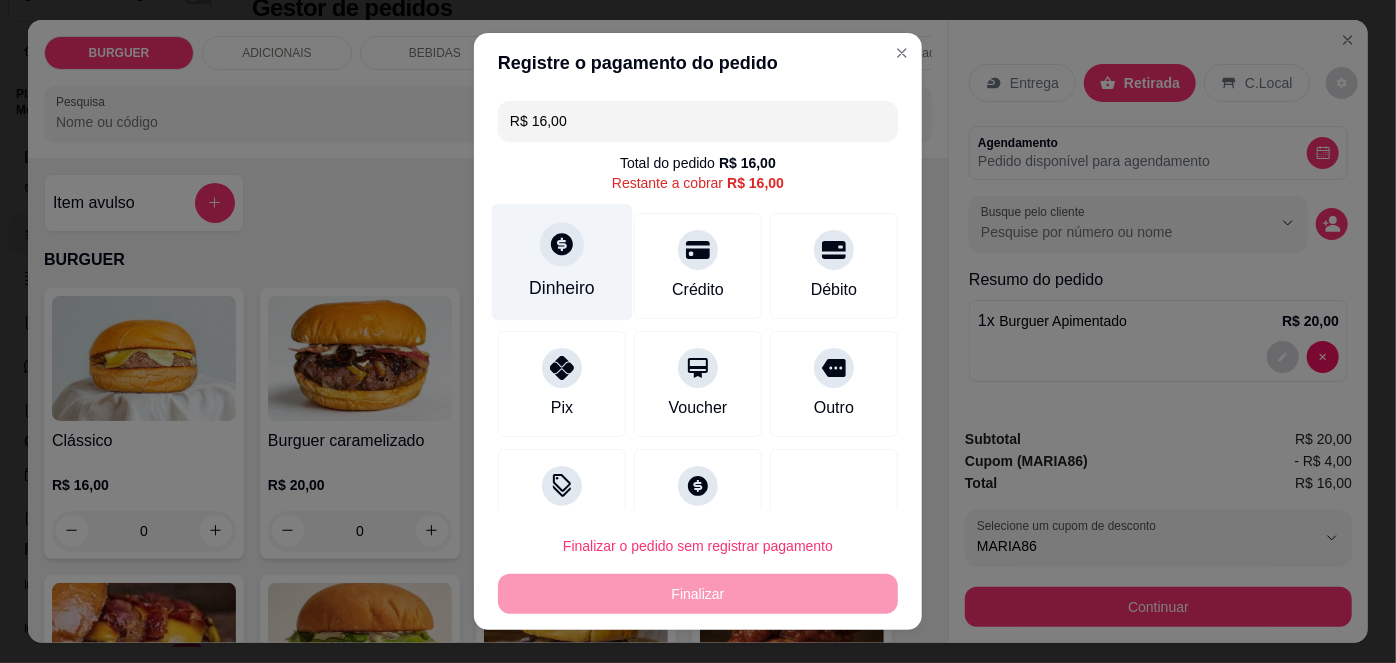 click on "Dinheiro" at bounding box center (562, 262) 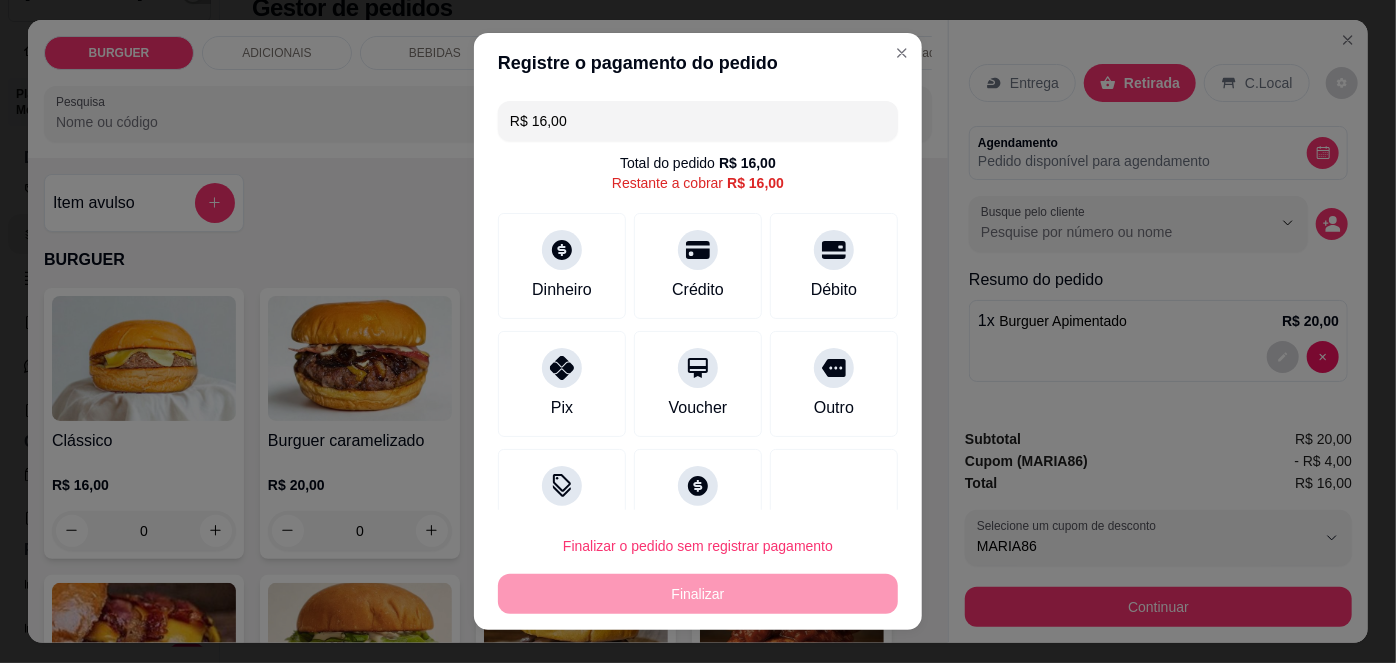 click on "R$ 16,00" at bounding box center [698, 121] 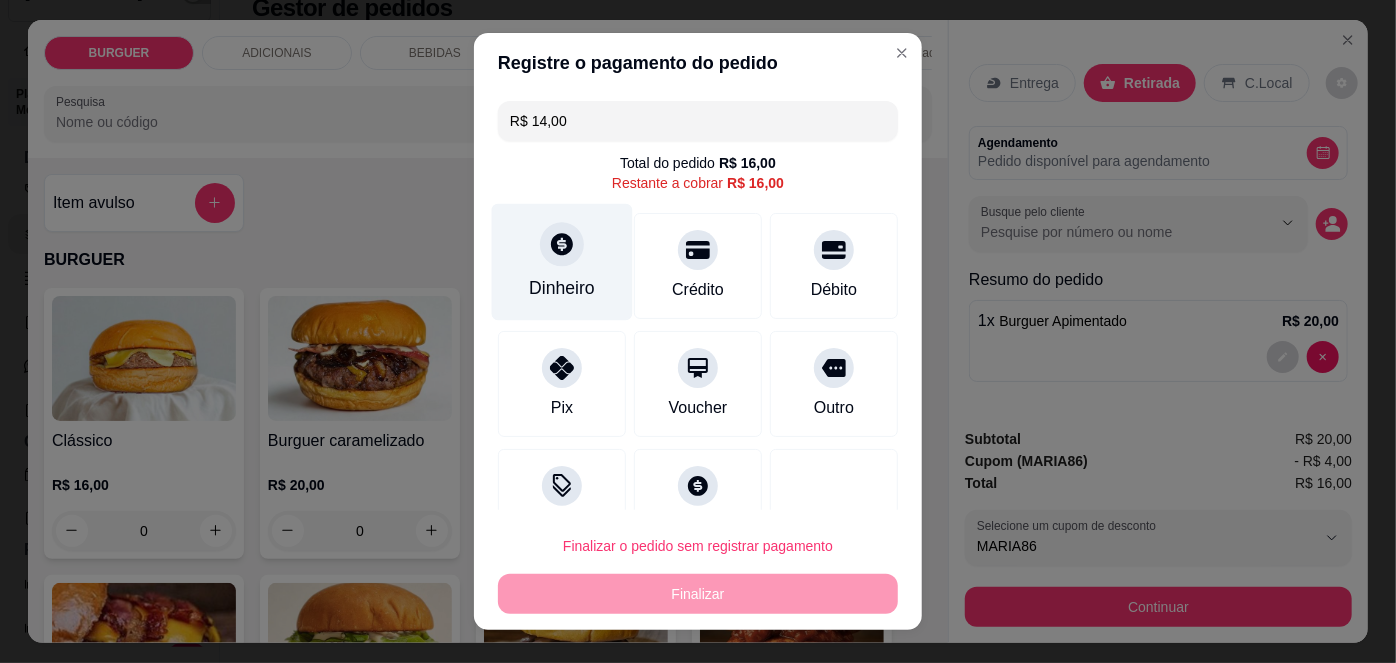 click 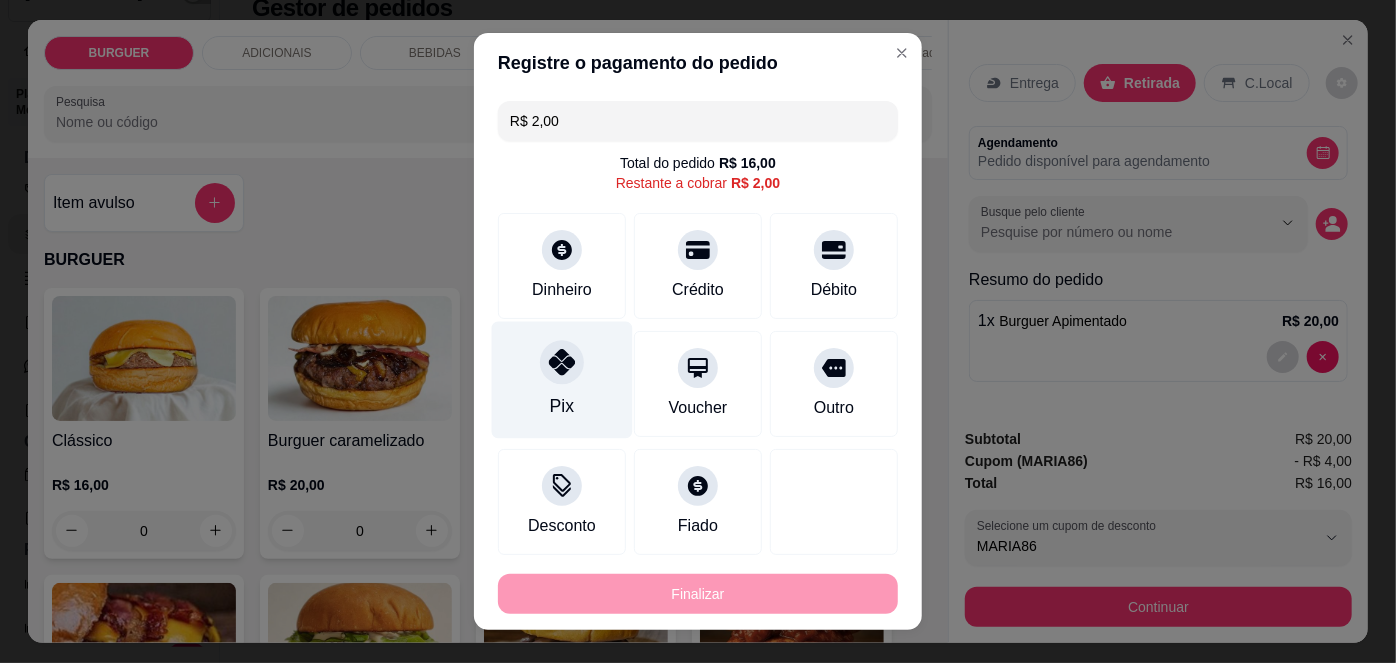 click at bounding box center (562, 363) 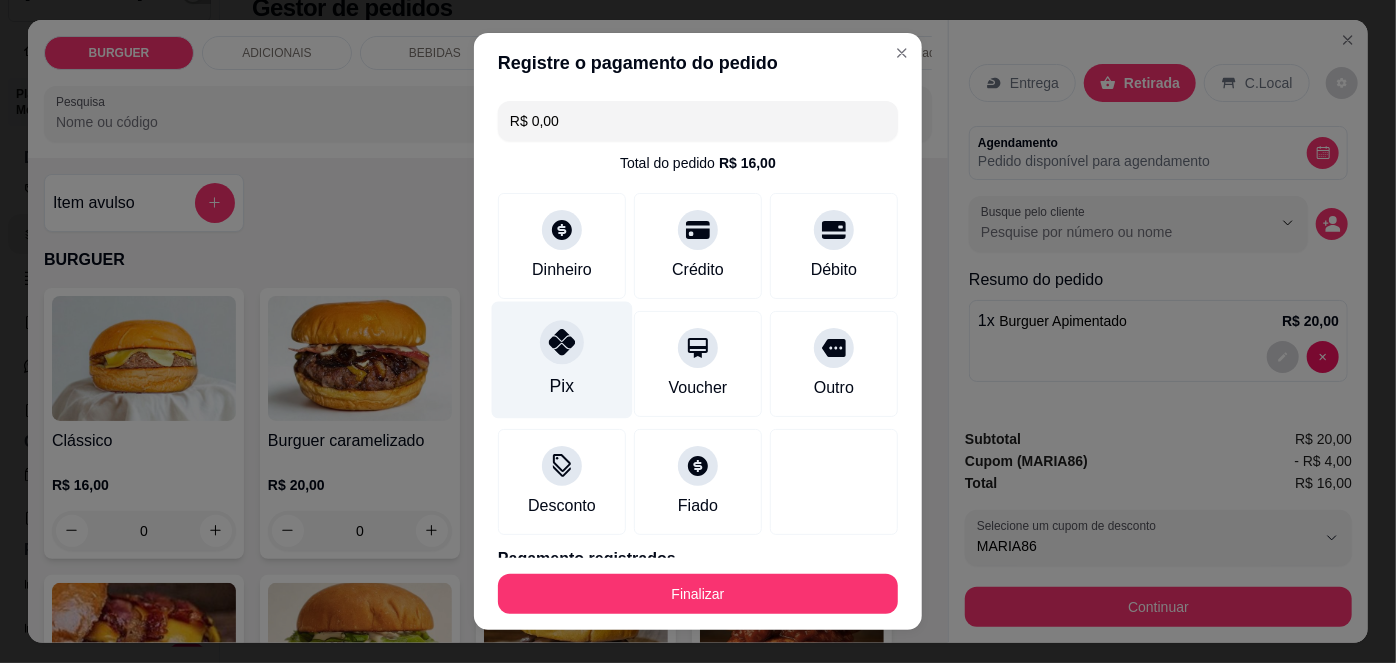 scroll, scrollTop: 163, scrollLeft: 0, axis: vertical 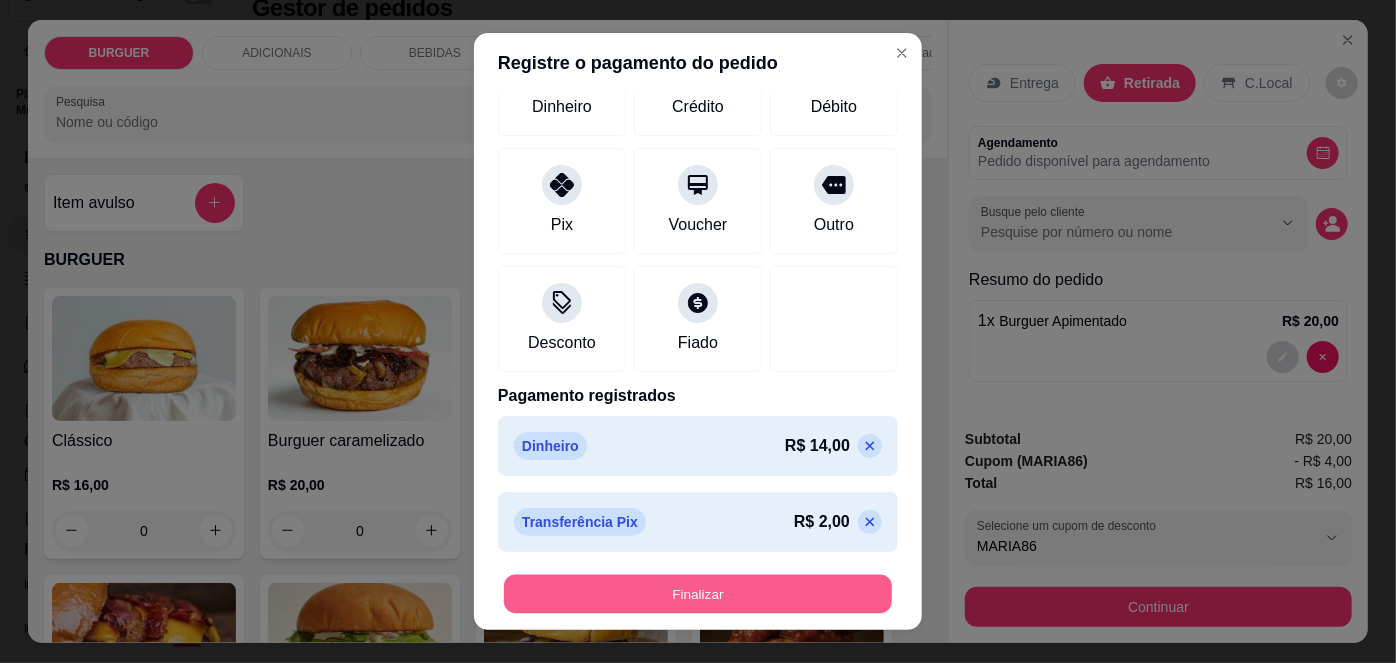 click on "Finalizar" at bounding box center (698, 593) 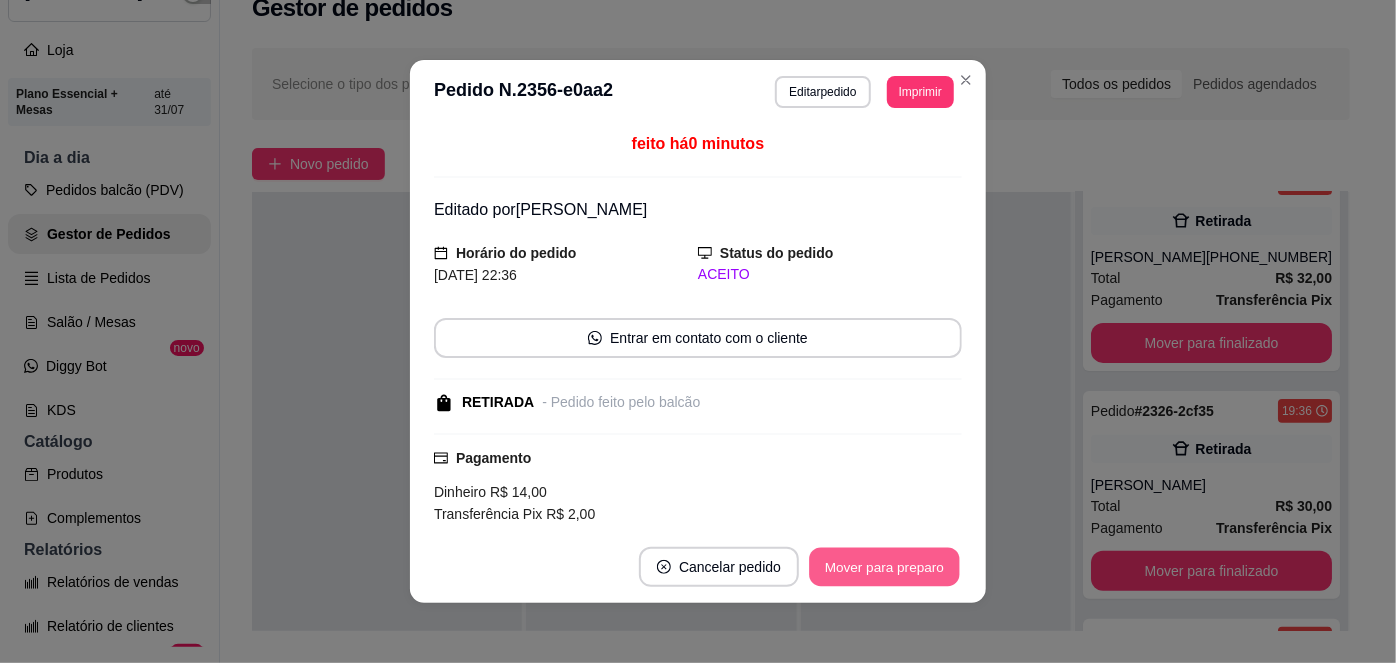 click on "Mover para preparo" at bounding box center [884, 567] 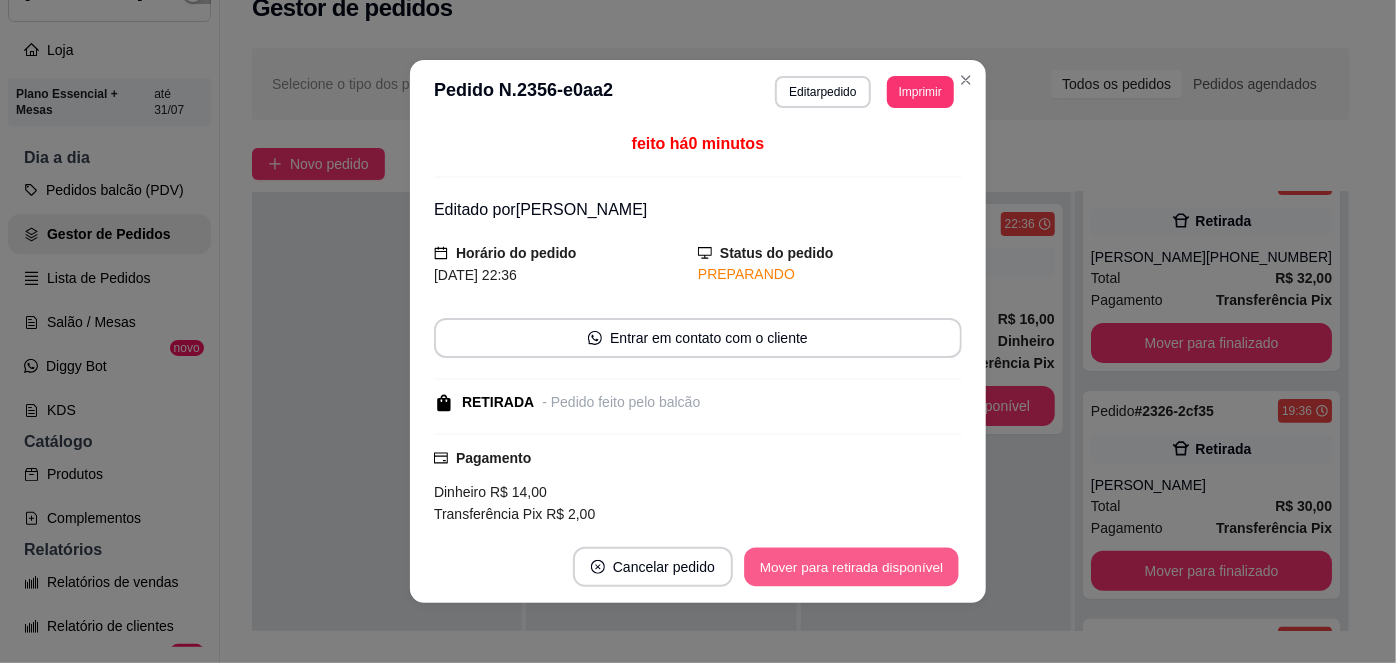 click on "Mover para retirada disponível" at bounding box center [851, 567] 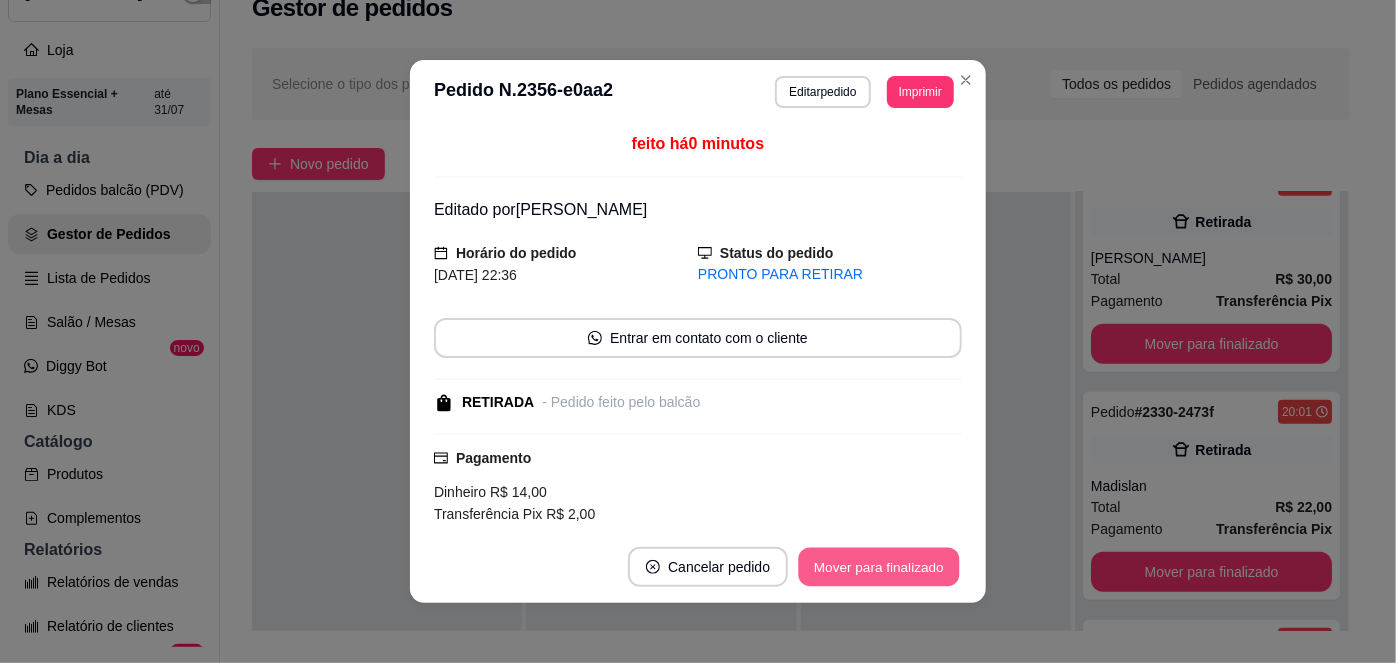 click on "Mover para finalizado" at bounding box center (879, 567) 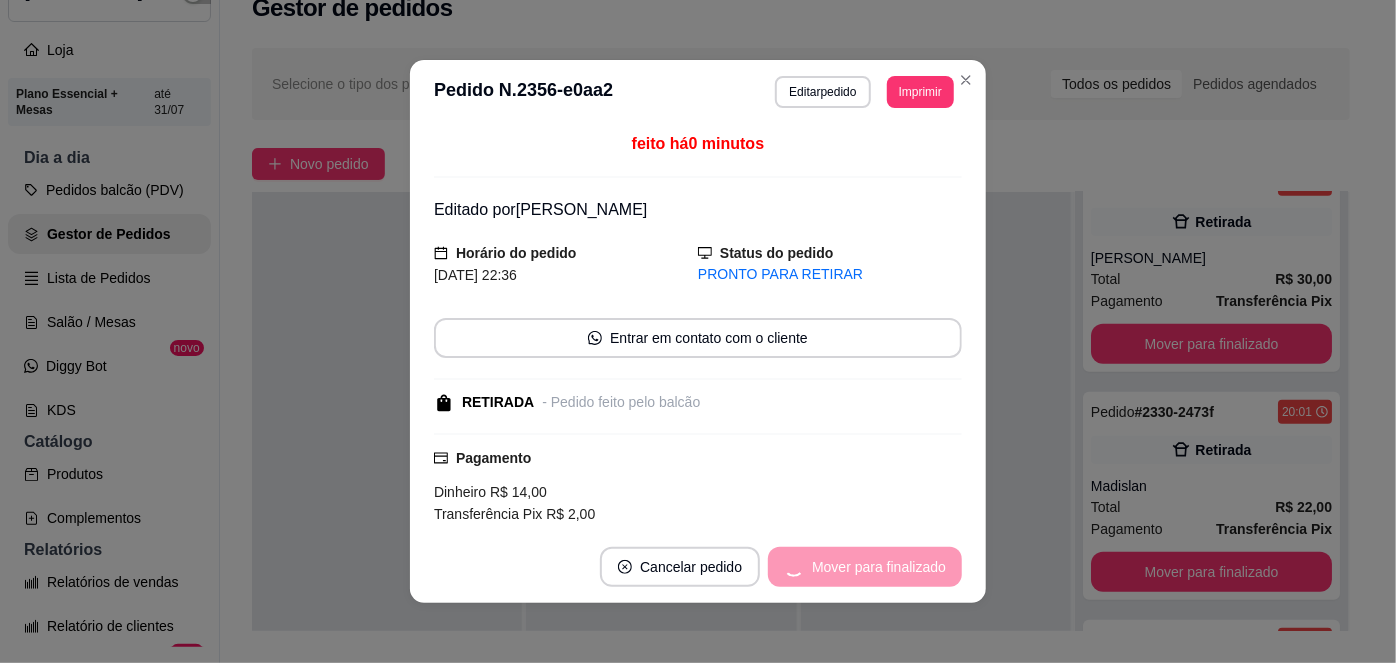 scroll, scrollTop: 269, scrollLeft: 0, axis: vertical 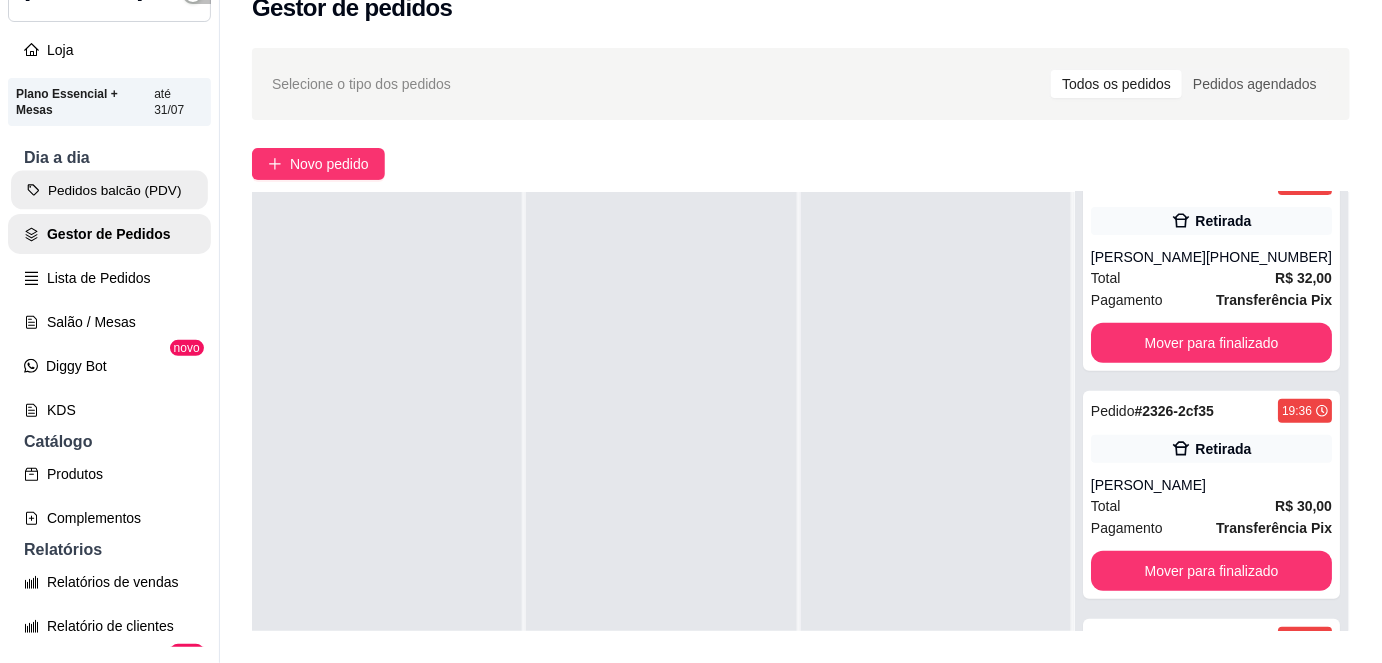click on "Pedidos balcão (PDV)" at bounding box center (109, 190) 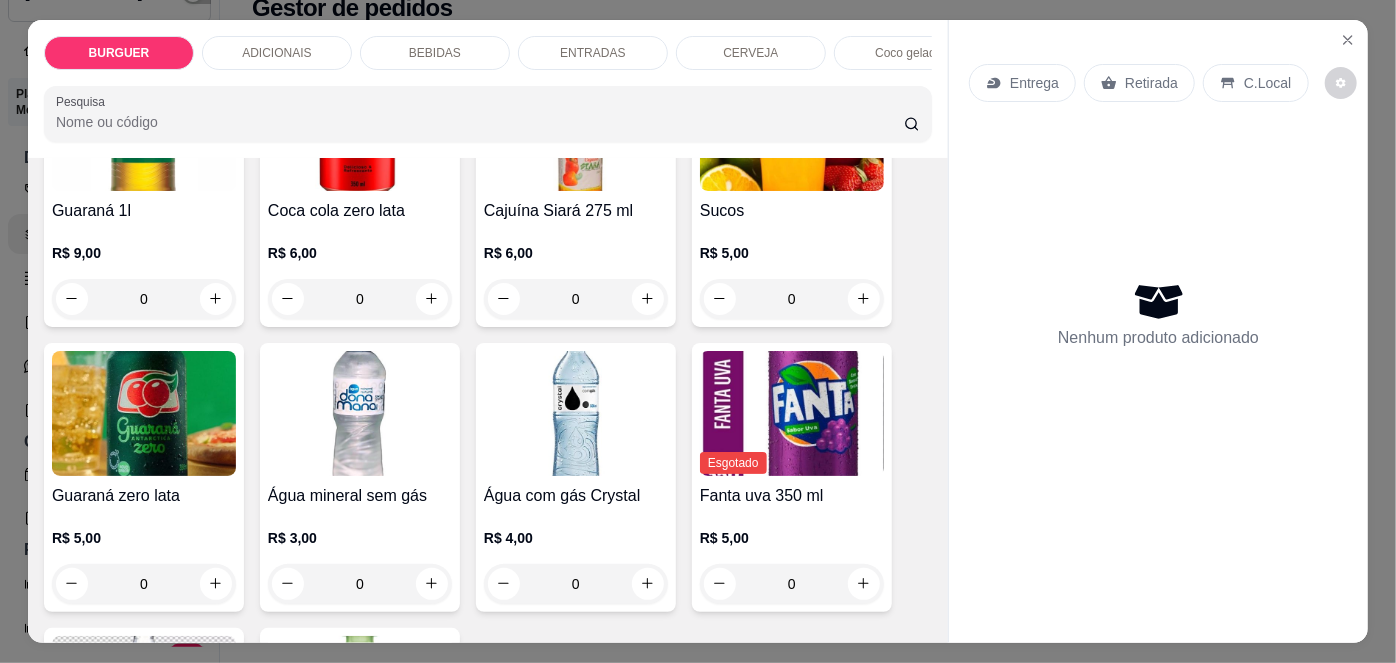 scroll, scrollTop: 2020, scrollLeft: 0, axis: vertical 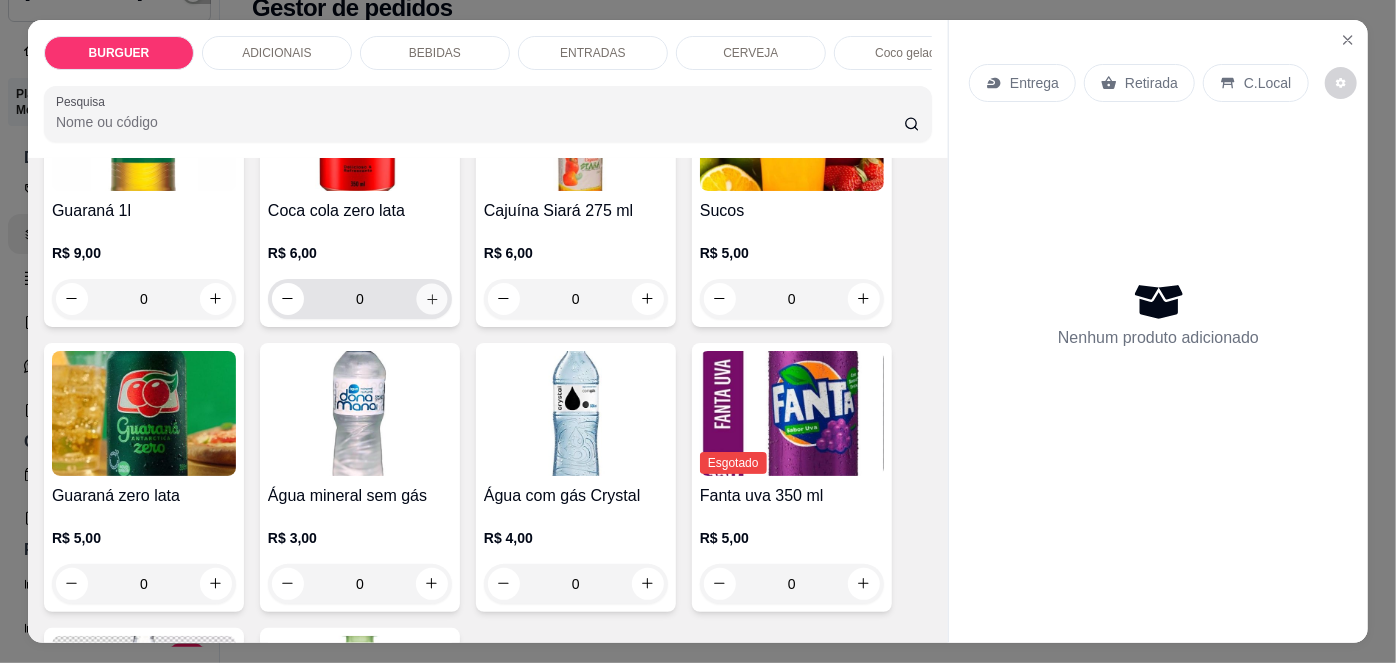 click 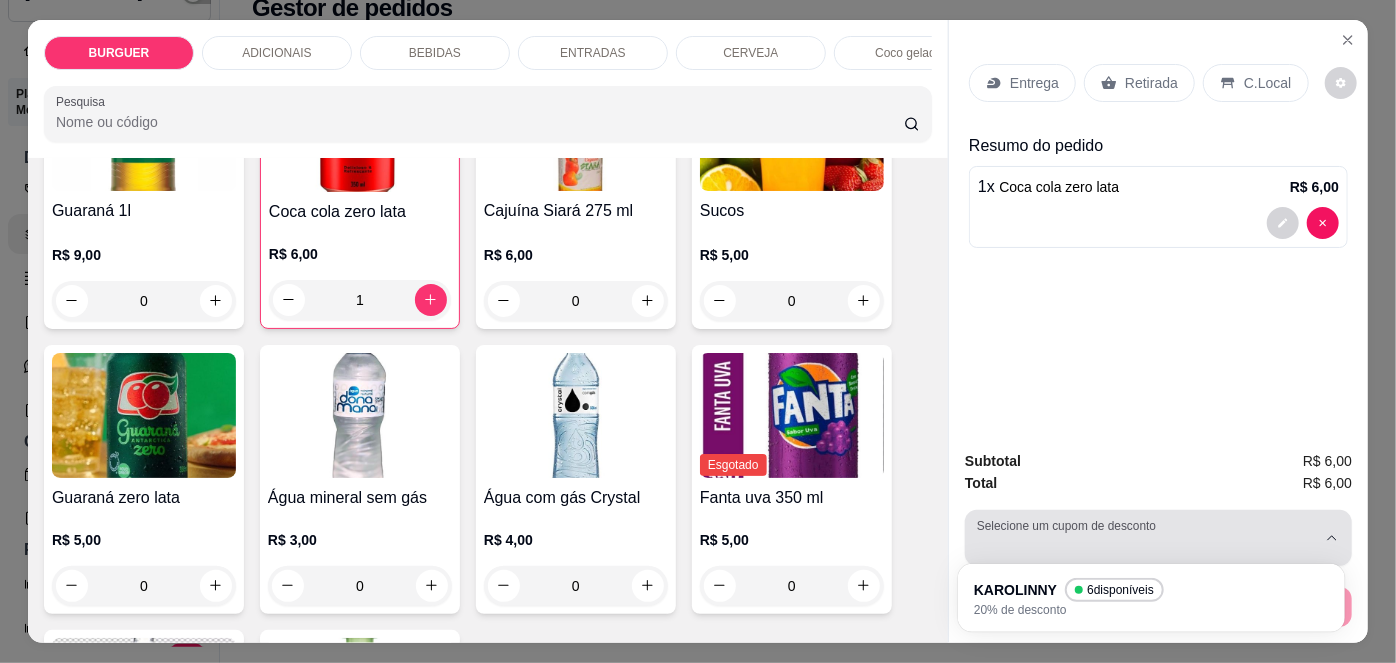 click on "Selecione um cupom de desconto" at bounding box center [1158, 538] 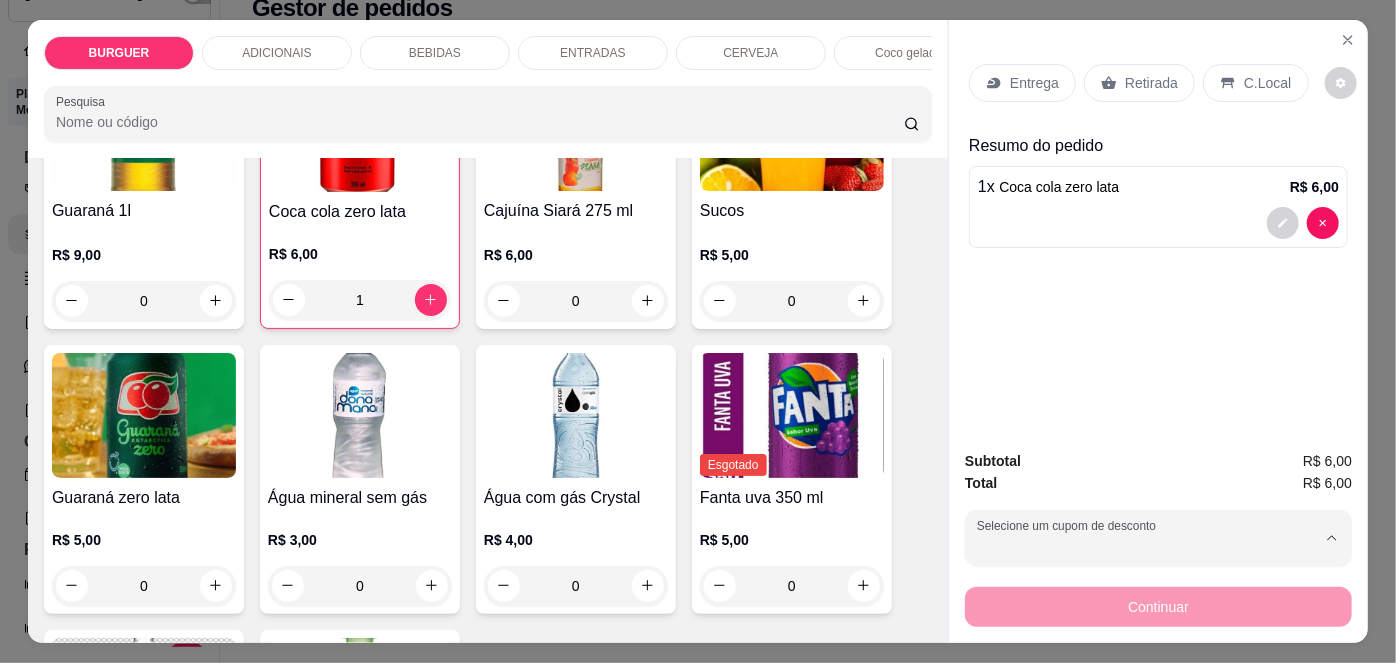 click on "KAROLINNY" at bounding box center (1021, 588) 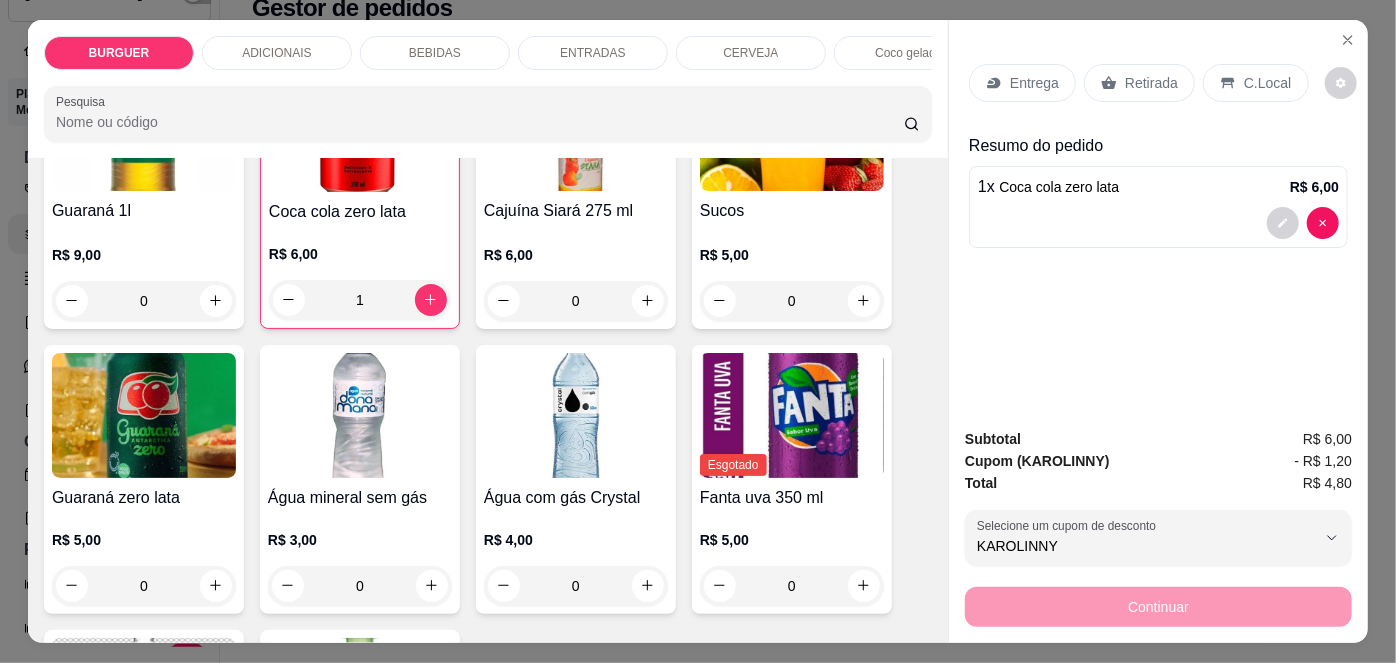 click on "Retirada" at bounding box center [1151, 83] 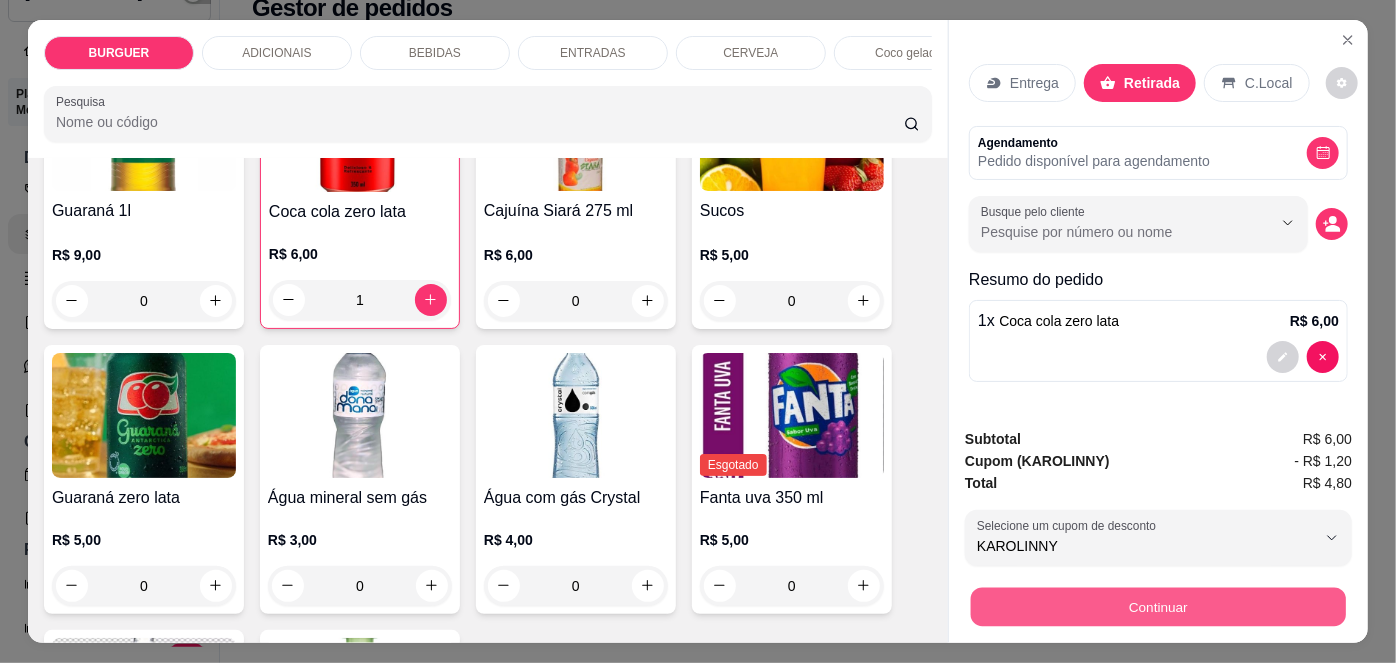 click on "Continuar" at bounding box center [1158, 607] 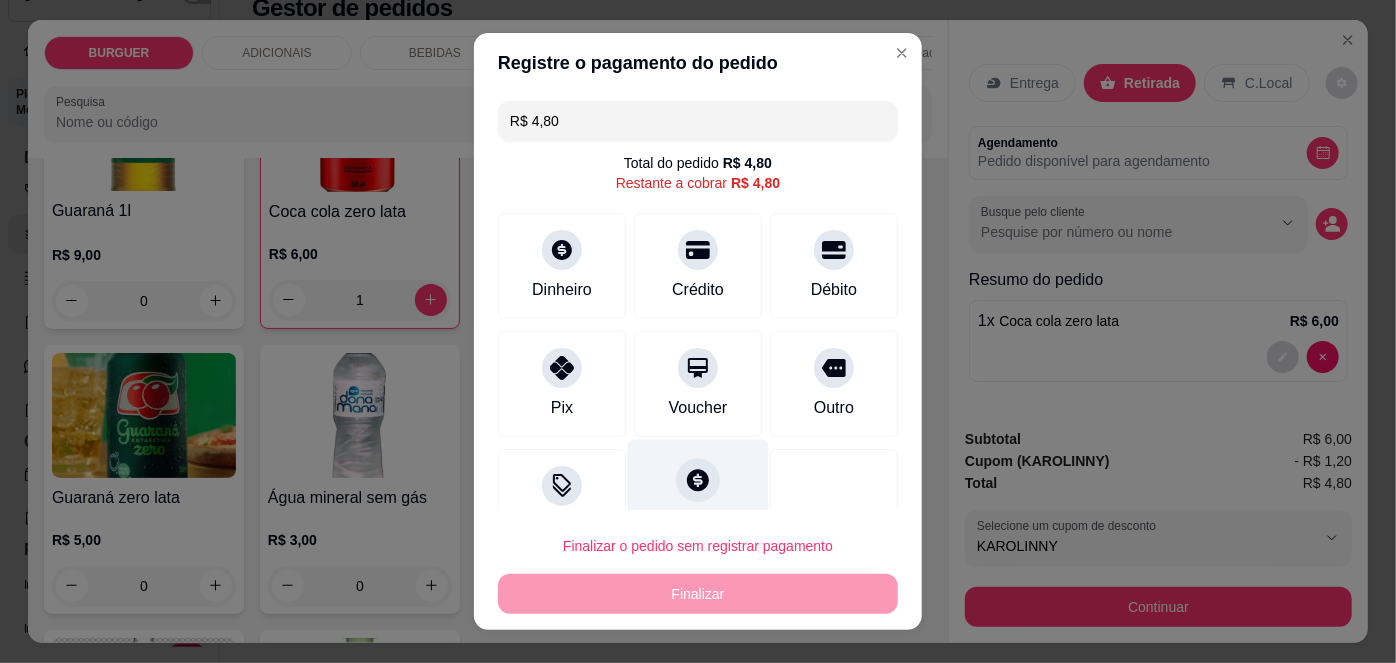 click on "Fiado" at bounding box center [698, 498] 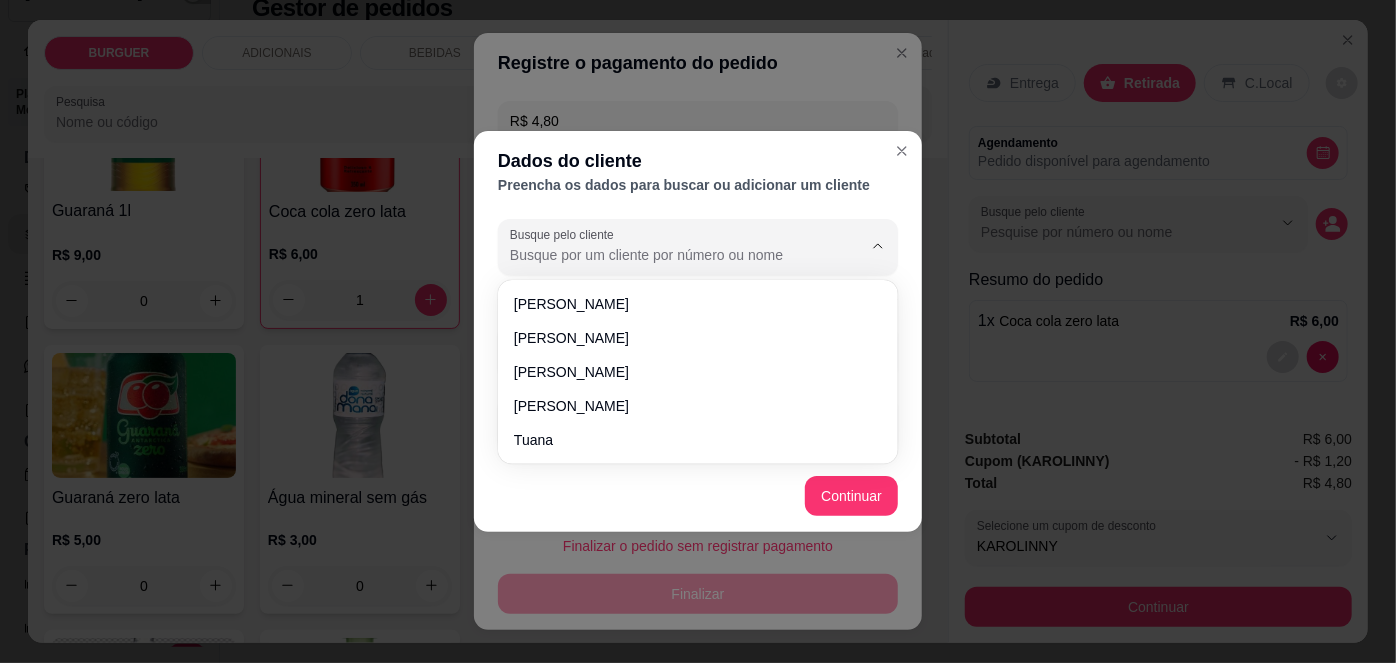 click on "Busque pelo cliente" at bounding box center [670, 255] 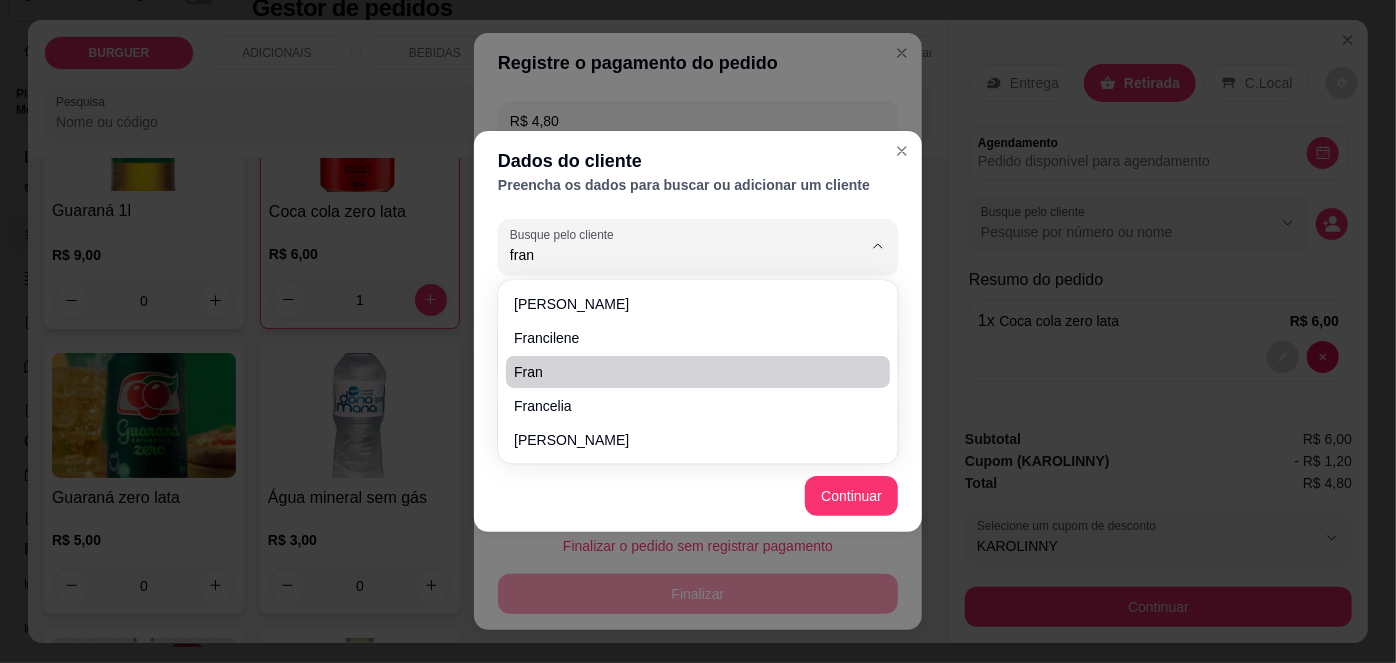 click on "Fran" at bounding box center [688, 372] 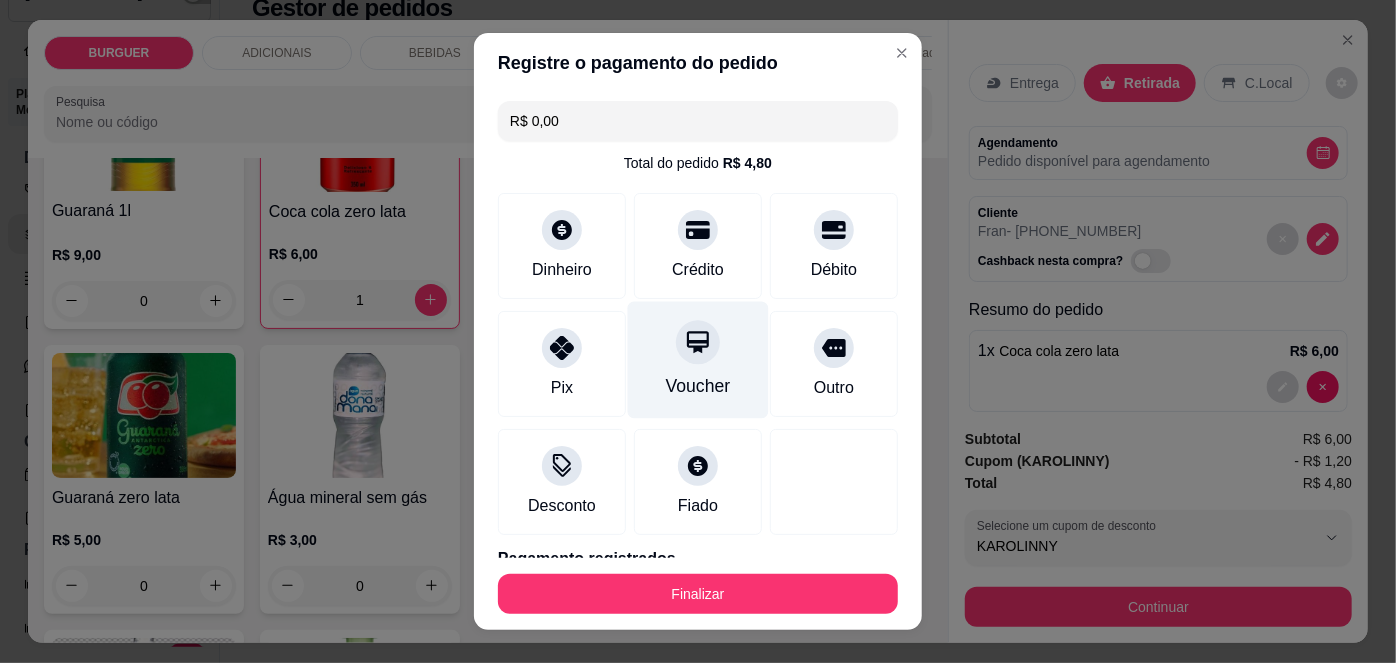 scroll, scrollTop: 88, scrollLeft: 0, axis: vertical 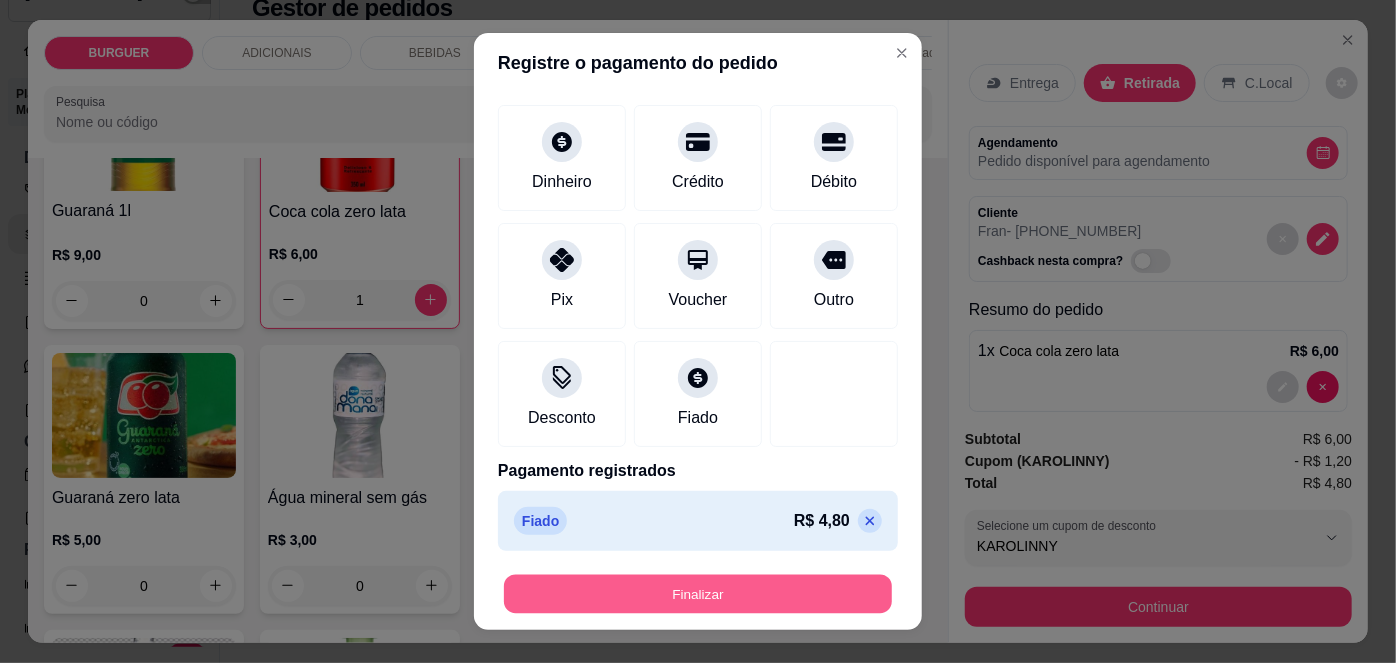 click on "Finalizar" at bounding box center (698, 593) 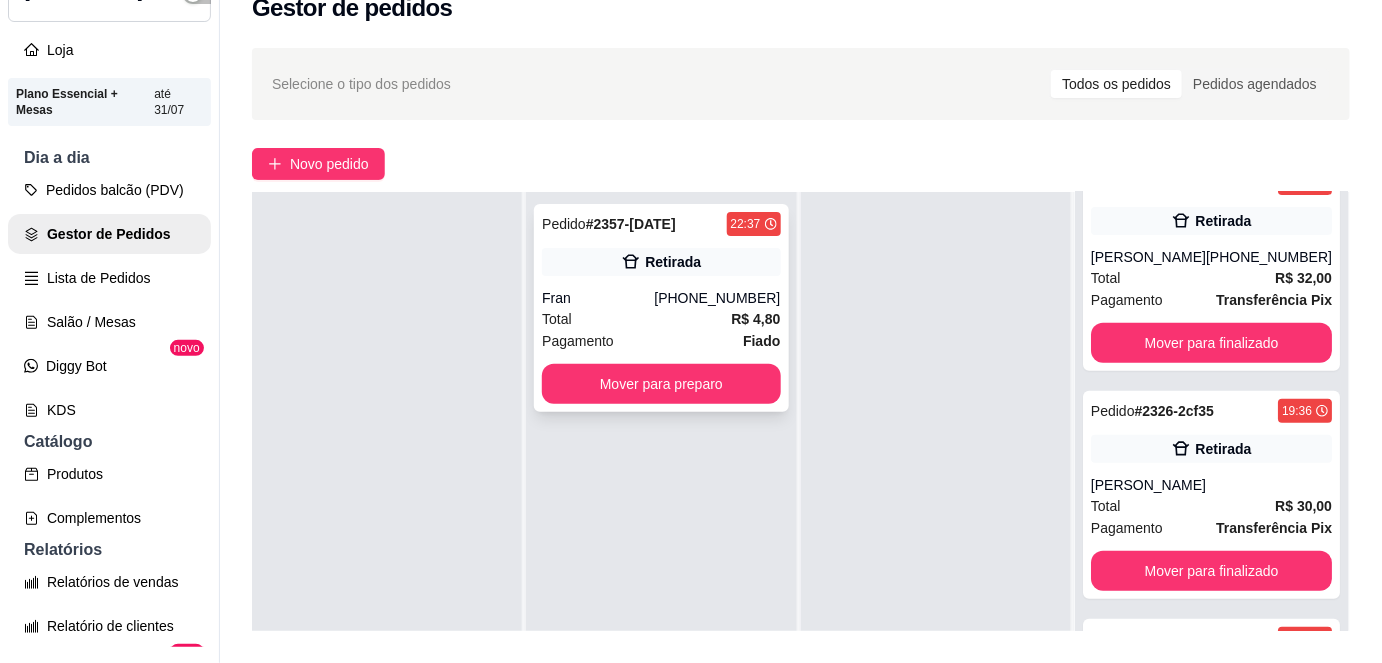 click on "Pagamento Fiado" at bounding box center [661, 341] 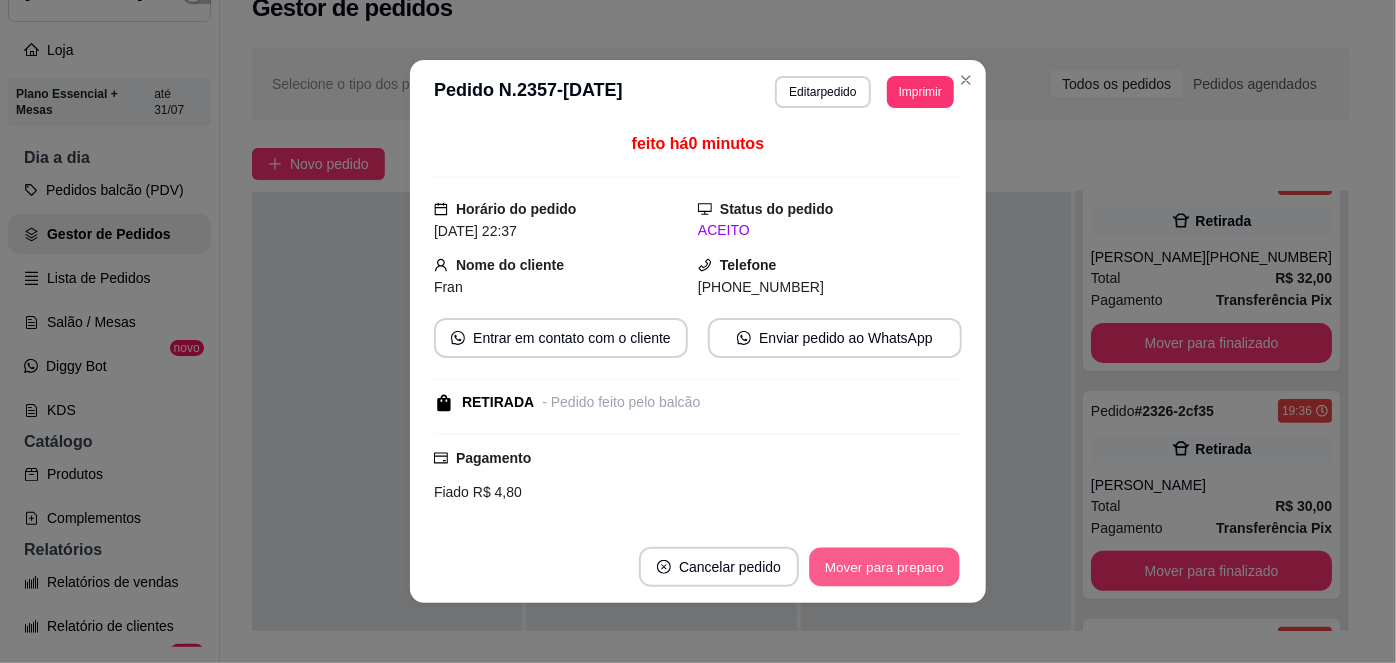 click on "Mover para preparo" at bounding box center [884, 567] 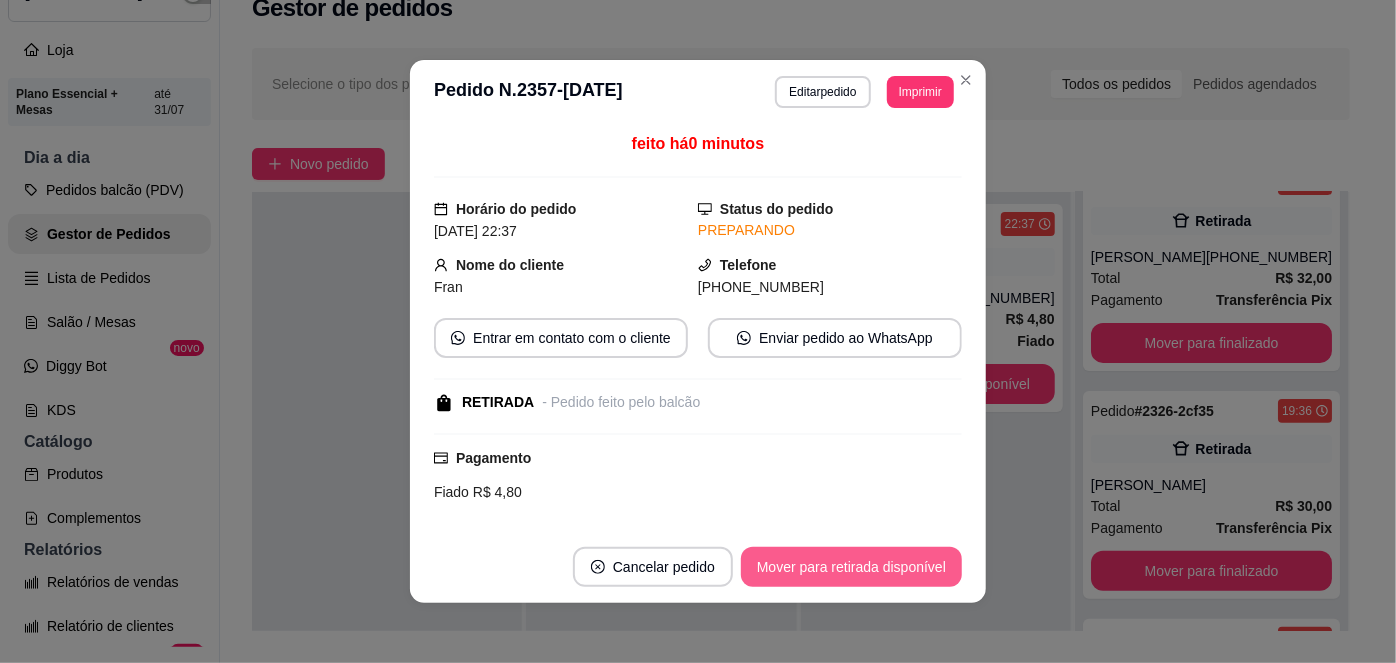 click on "Mover para retirada disponível" at bounding box center [851, 567] 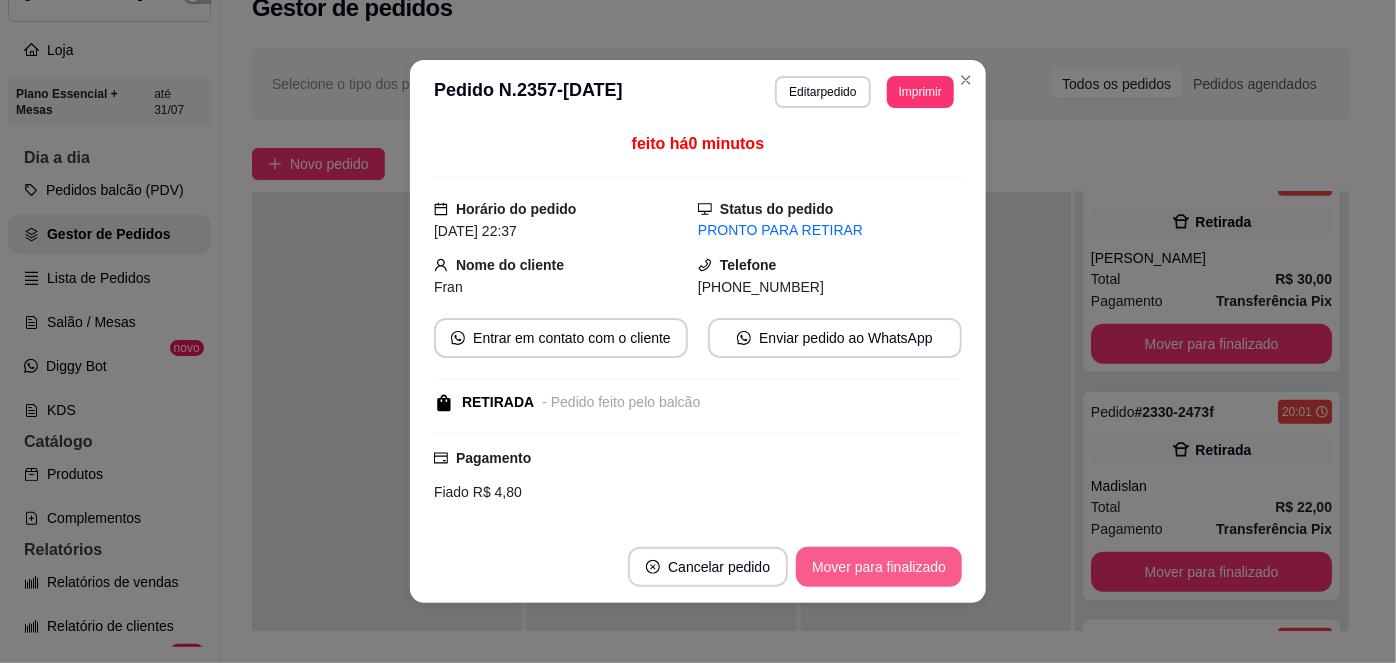 click on "Mover para finalizado" at bounding box center [879, 567] 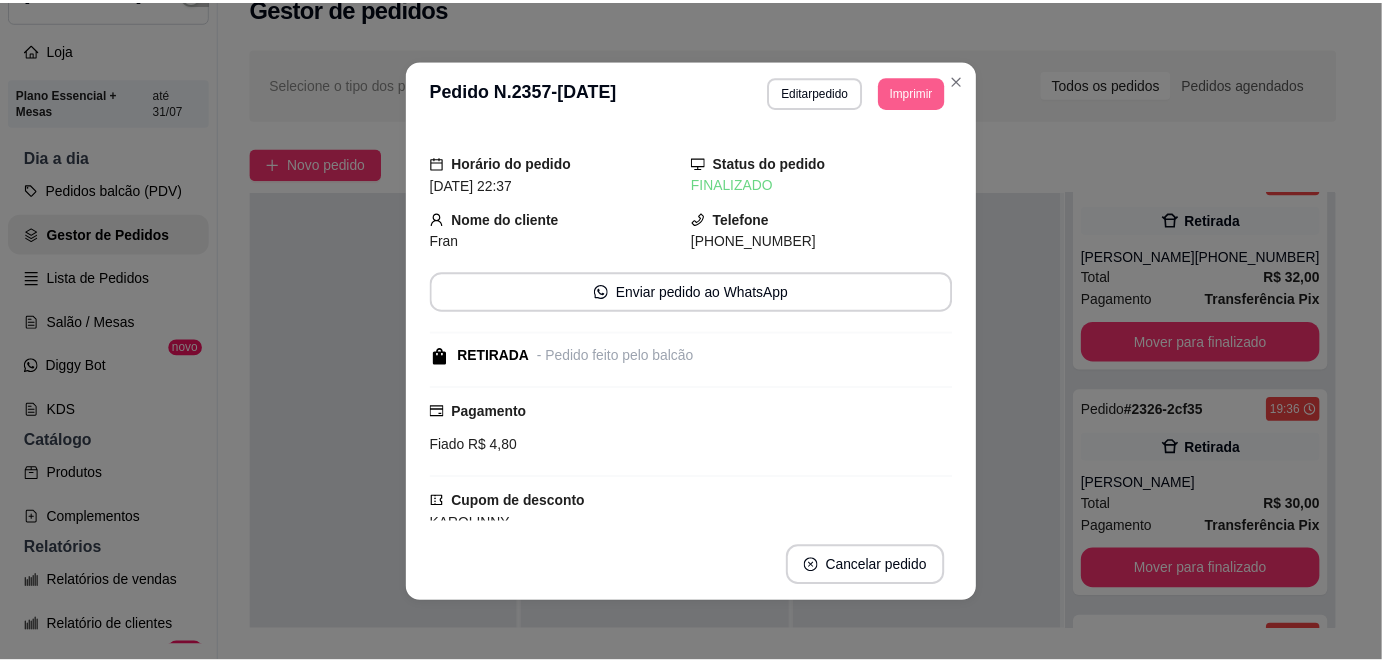 scroll, scrollTop: 269, scrollLeft: 0, axis: vertical 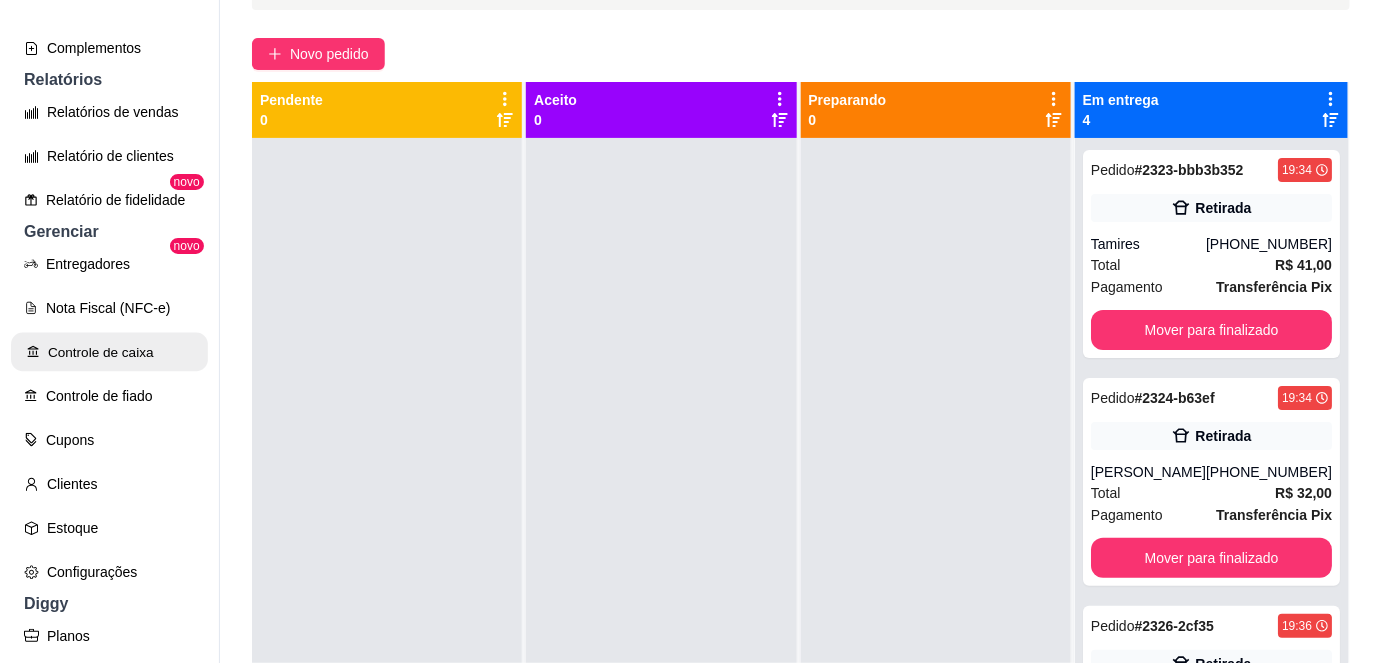 click on "Controle de caixa" at bounding box center [109, 352] 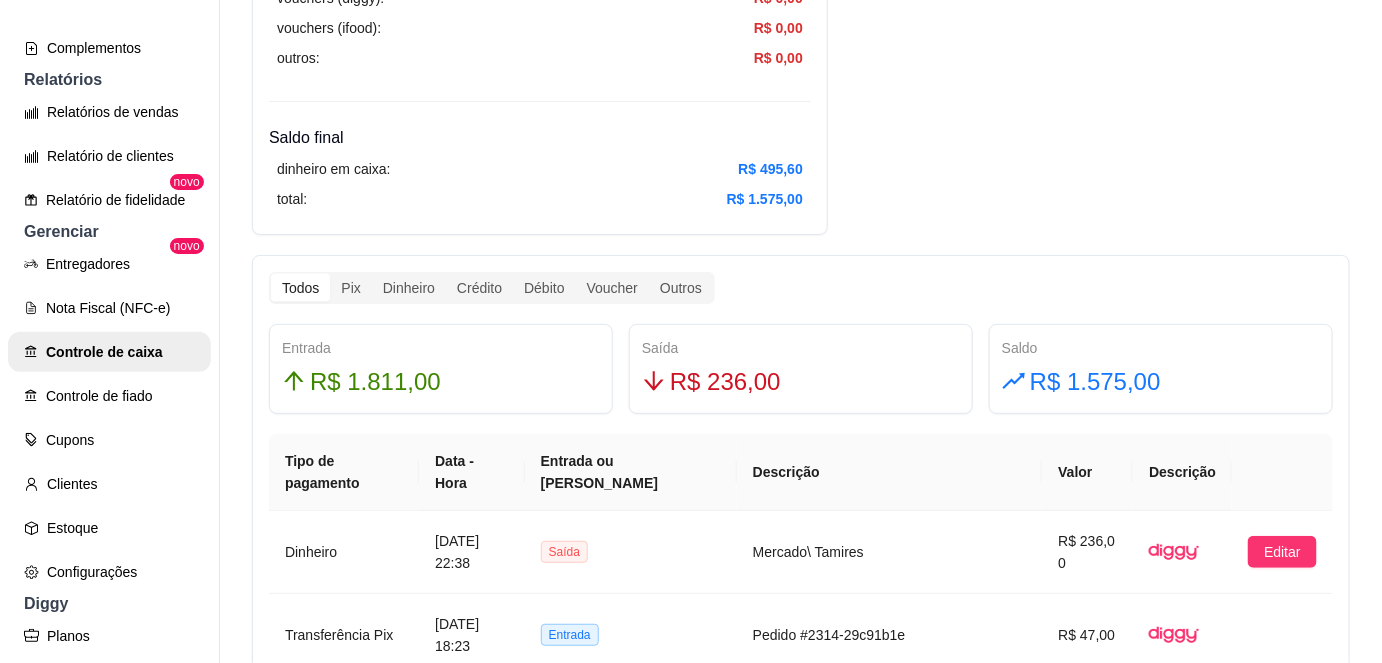 scroll, scrollTop: 944, scrollLeft: 0, axis: vertical 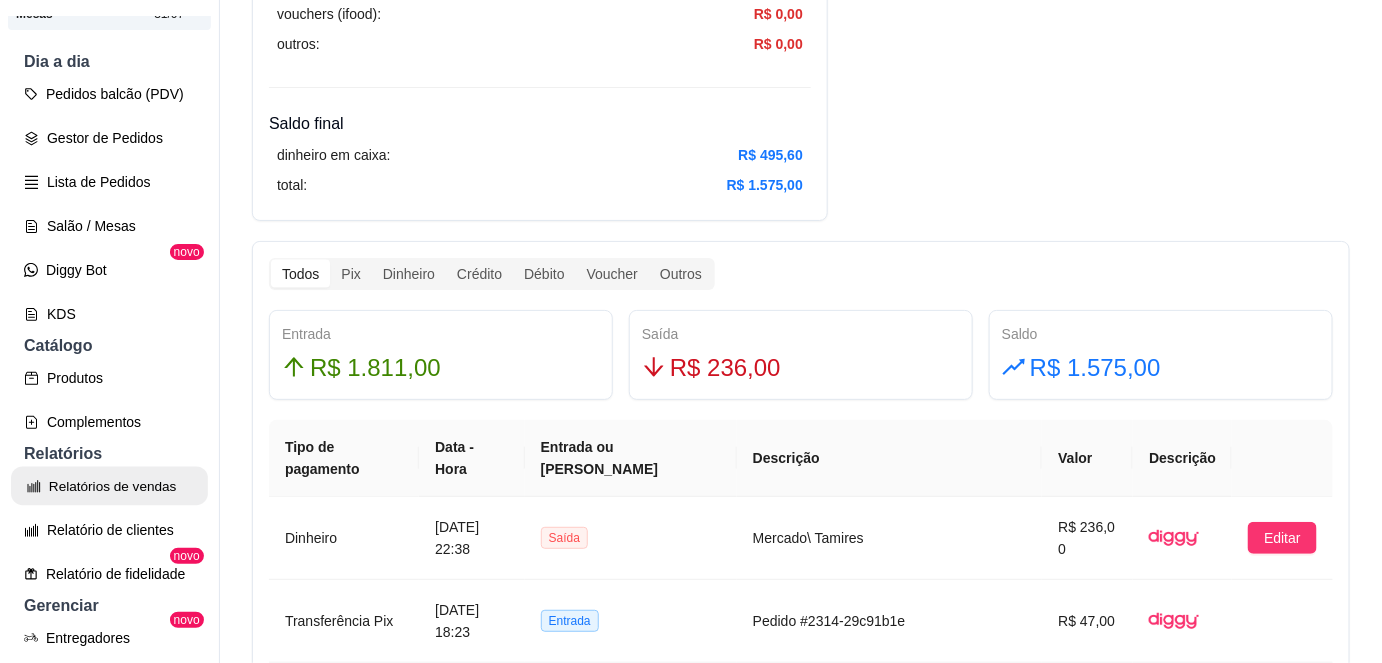 click on "Relatórios de vendas" at bounding box center (109, 486) 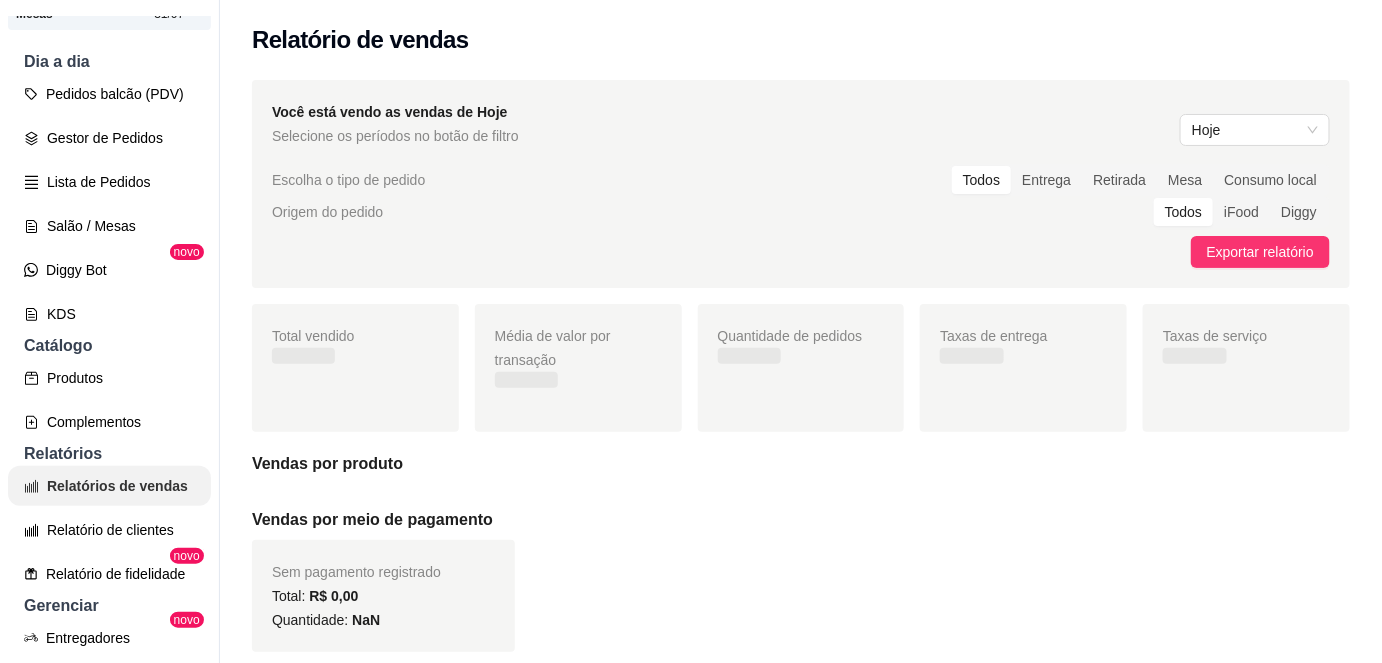 scroll, scrollTop: 0, scrollLeft: 0, axis: both 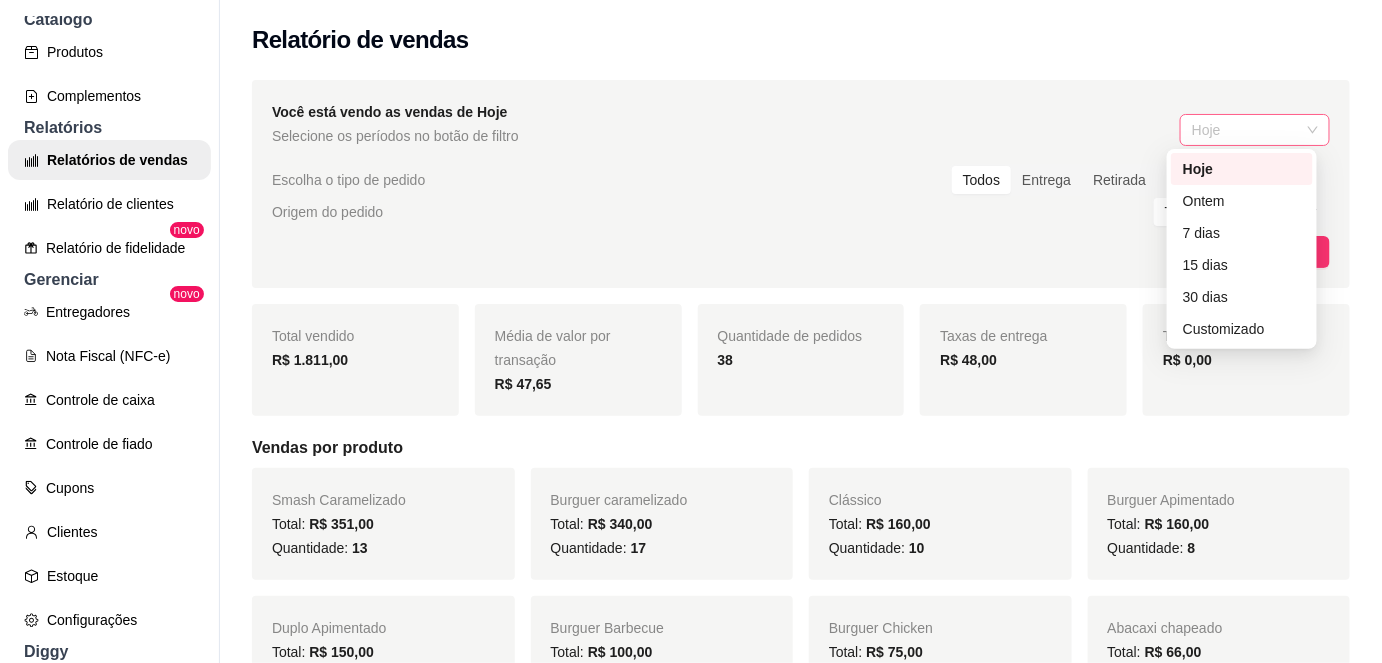 click on "Hoje" at bounding box center (1255, 130) 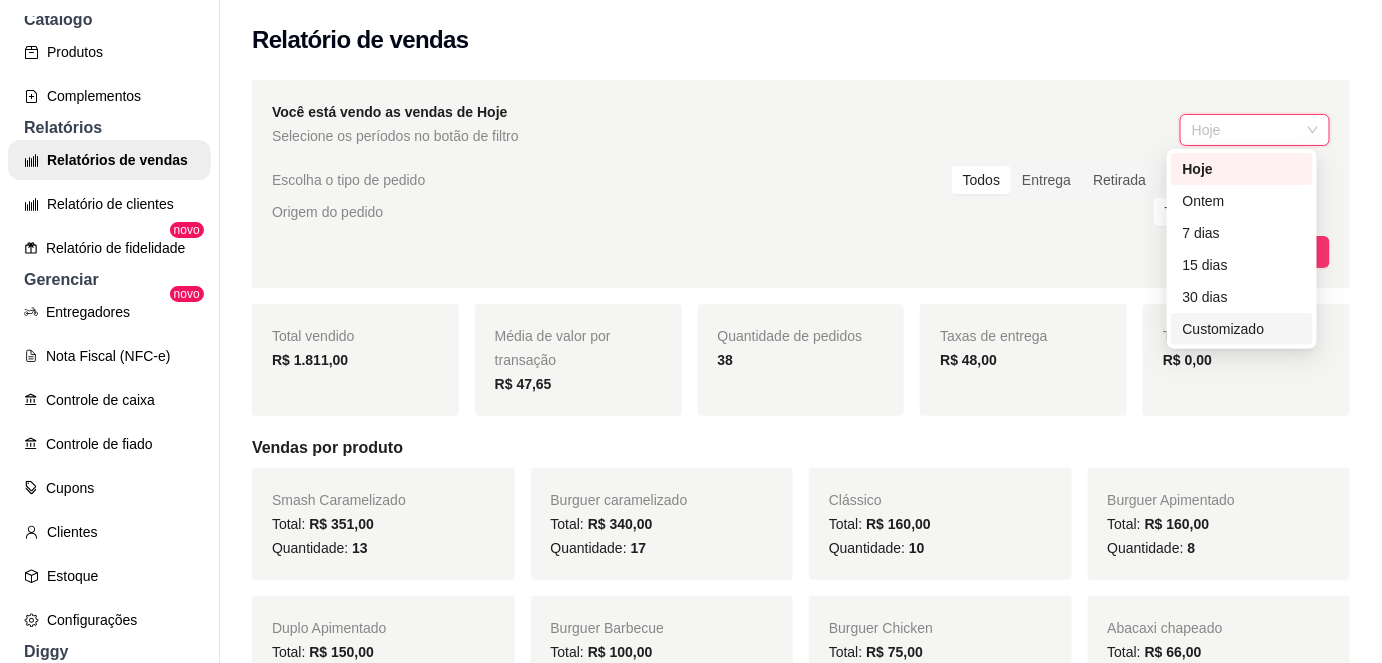 click on "Customizado" at bounding box center [1242, 329] 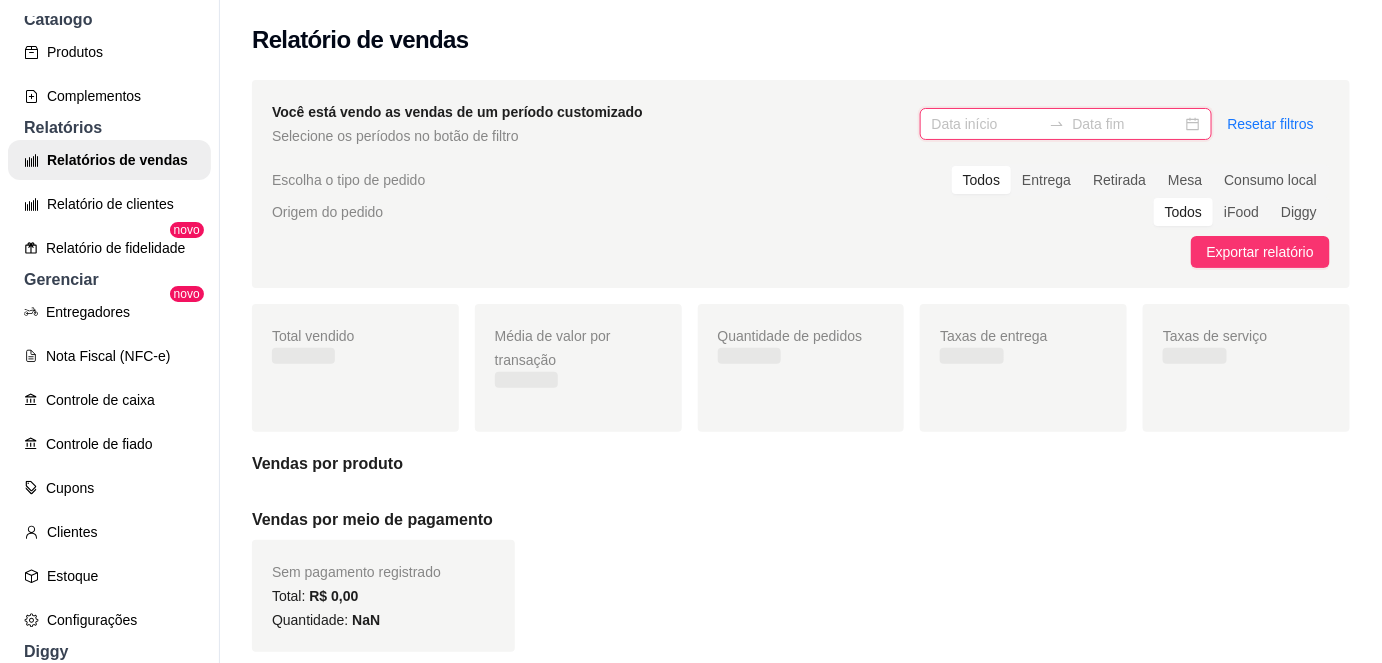click at bounding box center (986, 124) 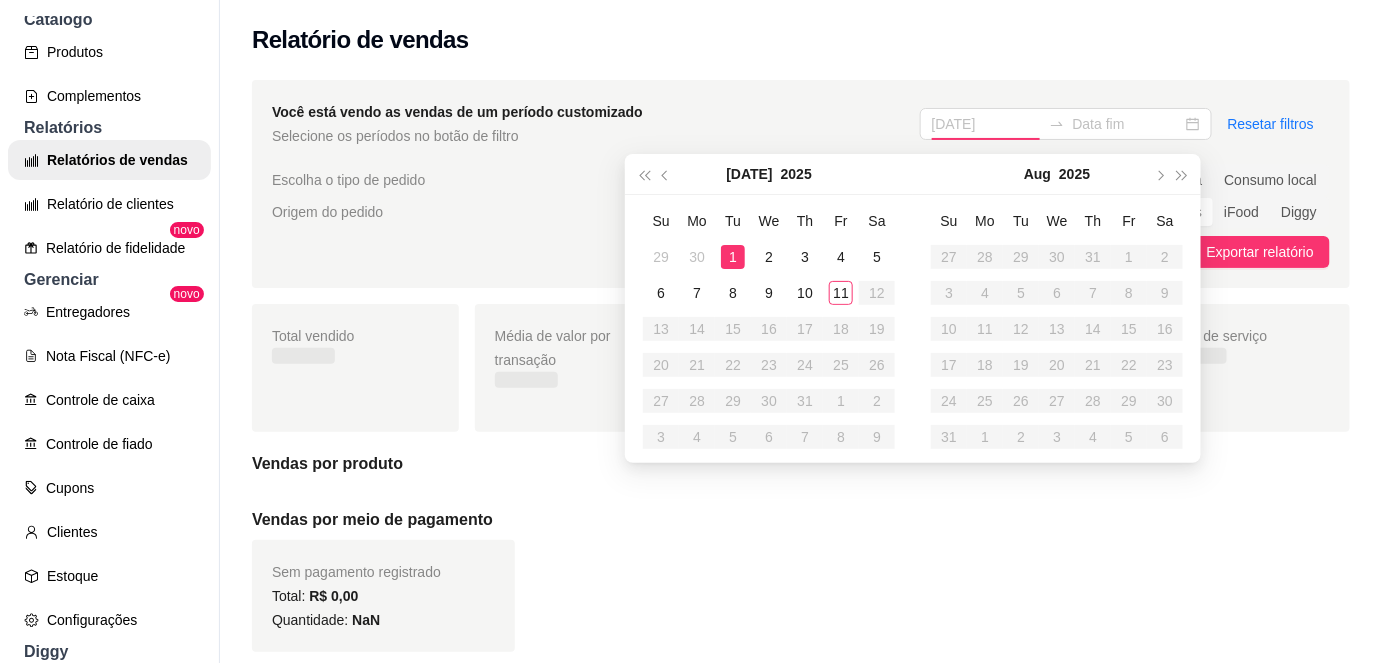click on "1" at bounding box center (733, 257) 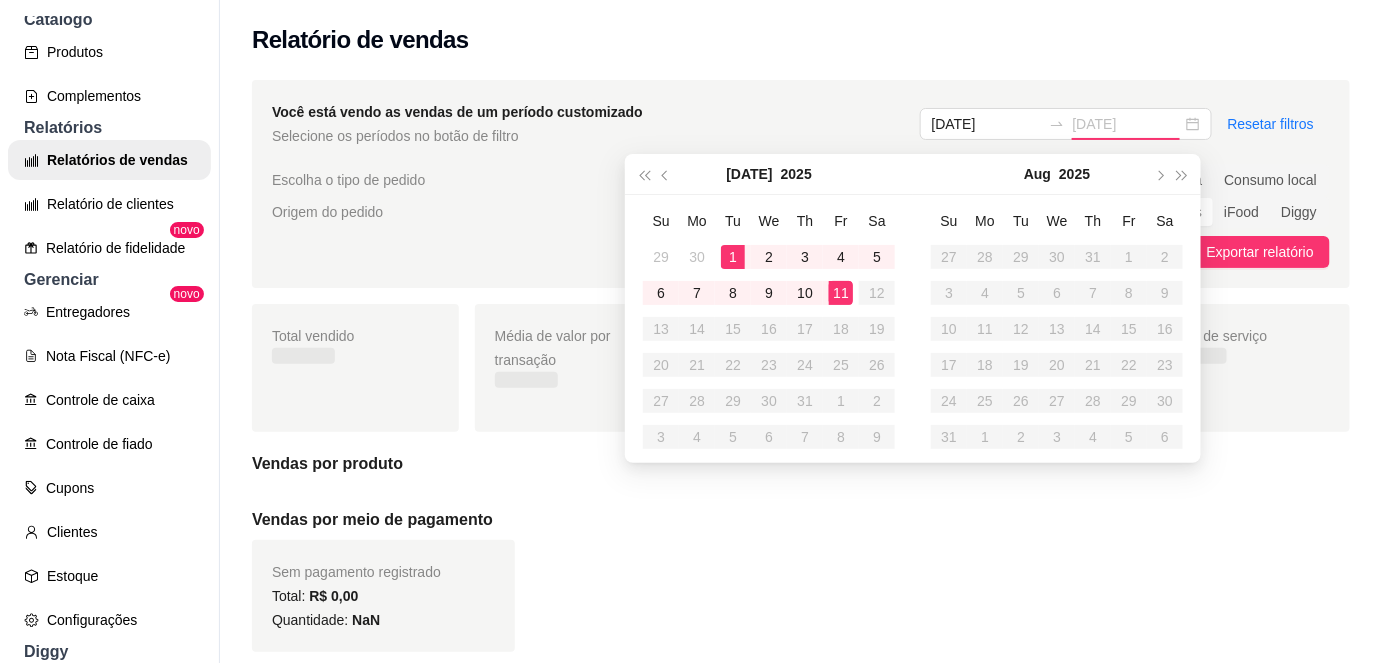click on "11" at bounding box center (841, 293) 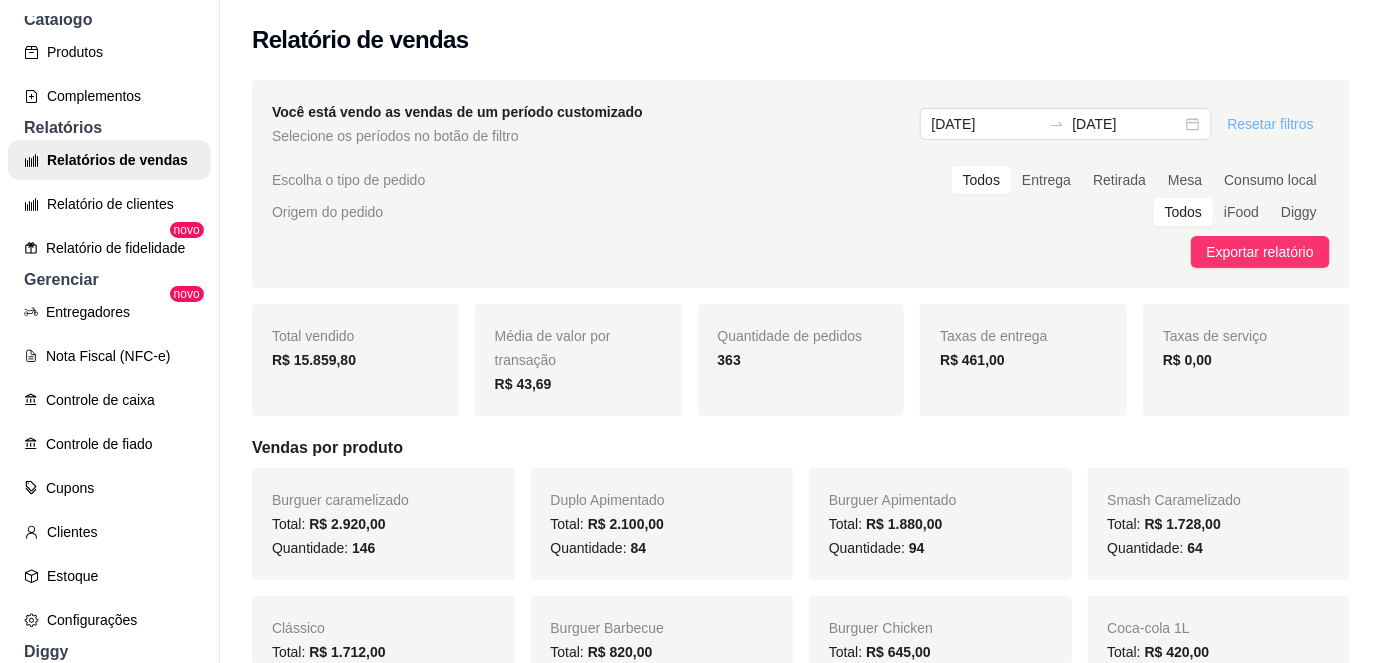 click on "Resetar filtros" at bounding box center [1271, 124] 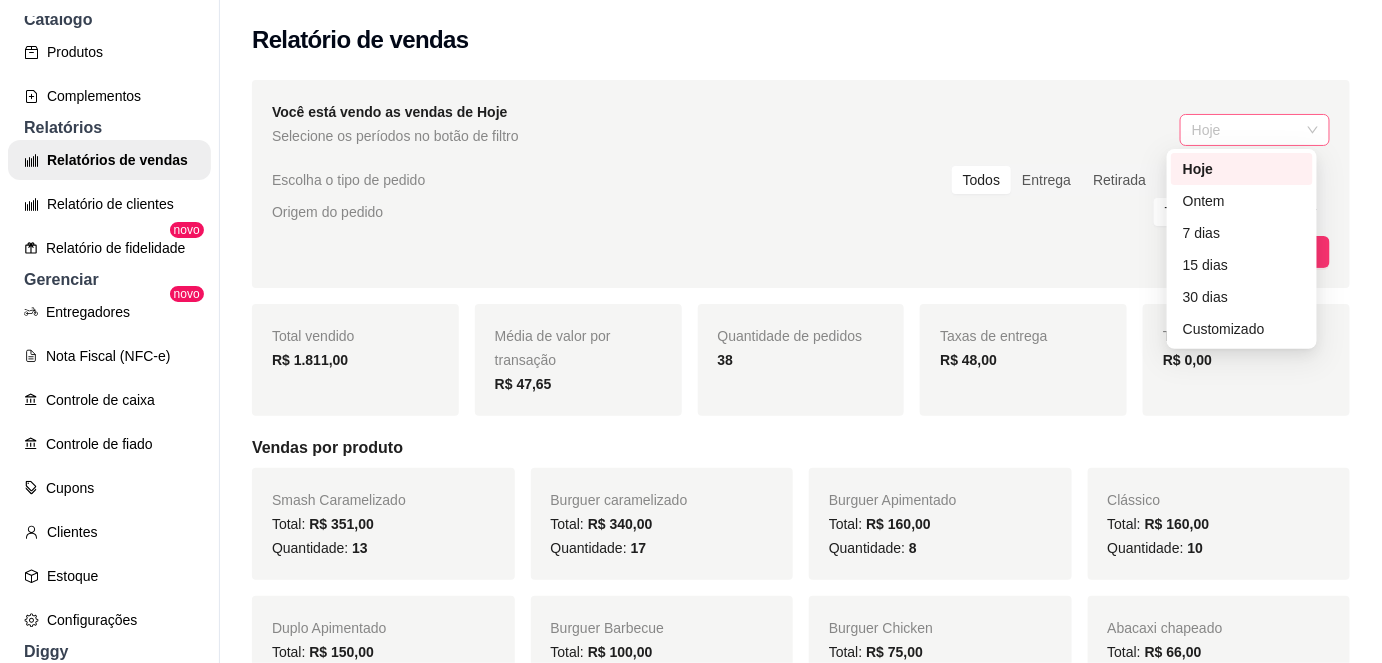 click on "Hoje" at bounding box center (1255, 130) 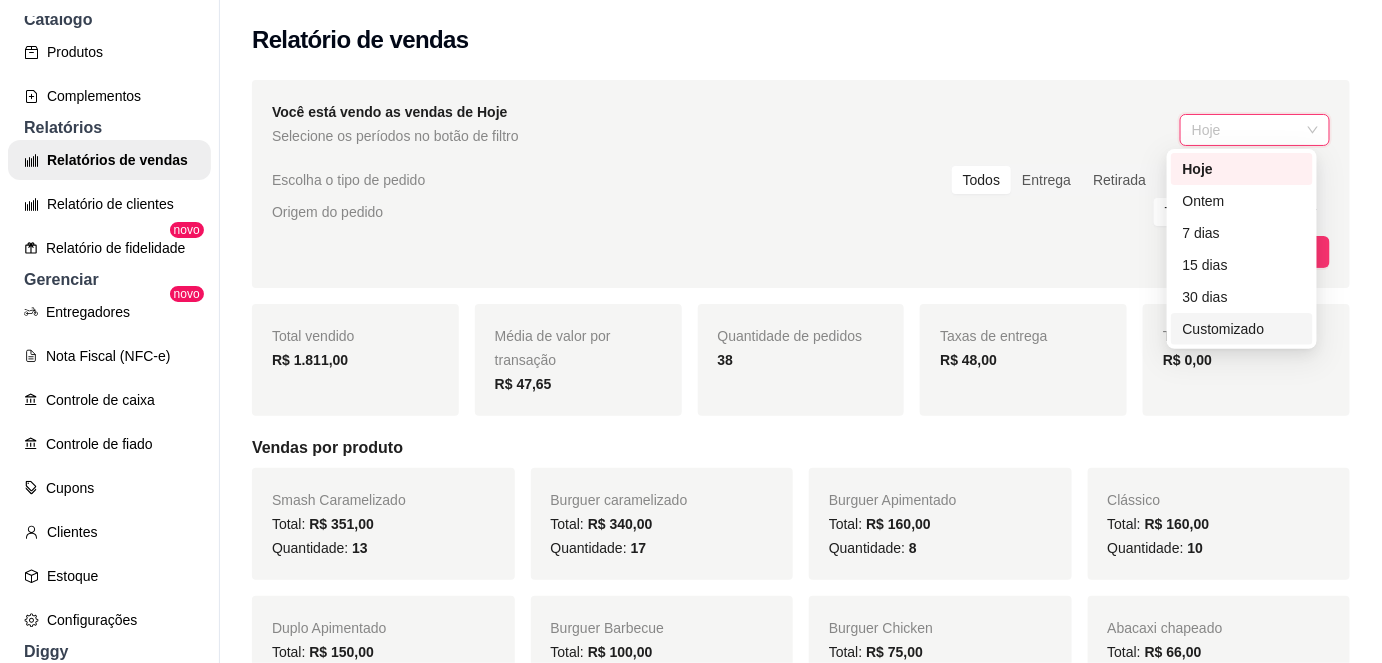 click on "Customizado" at bounding box center [1242, 329] 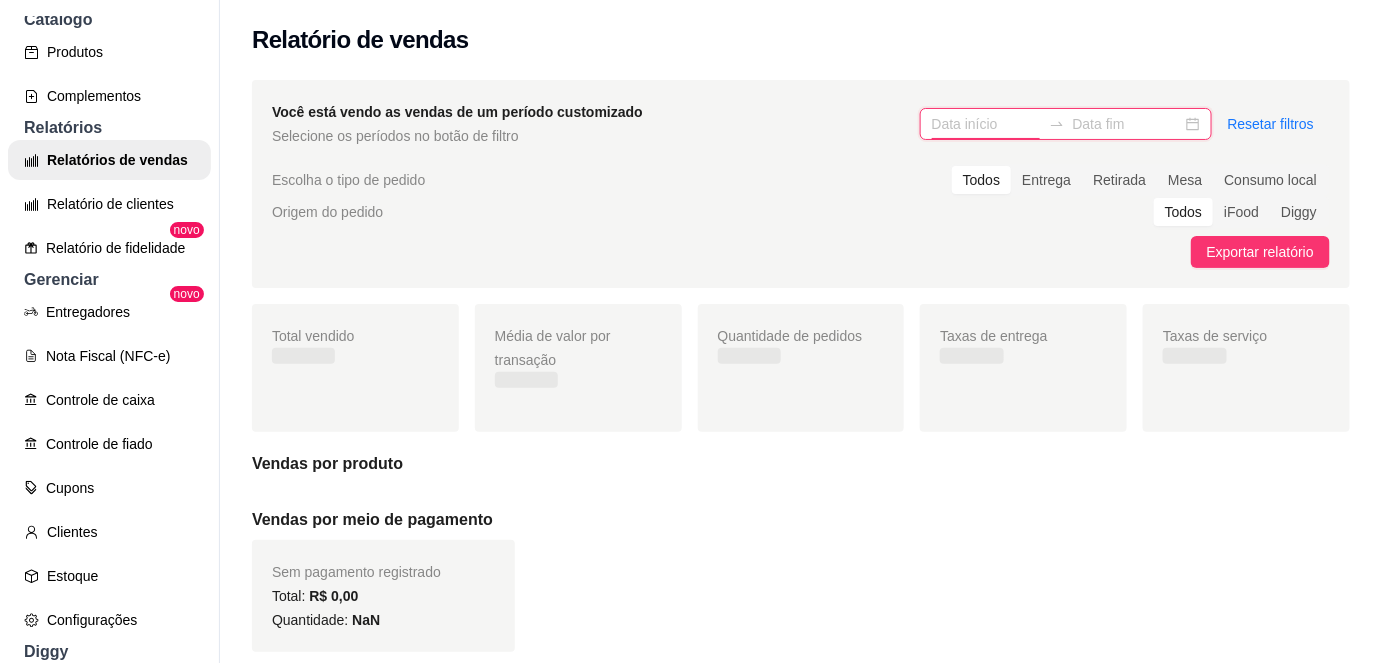 click at bounding box center (986, 124) 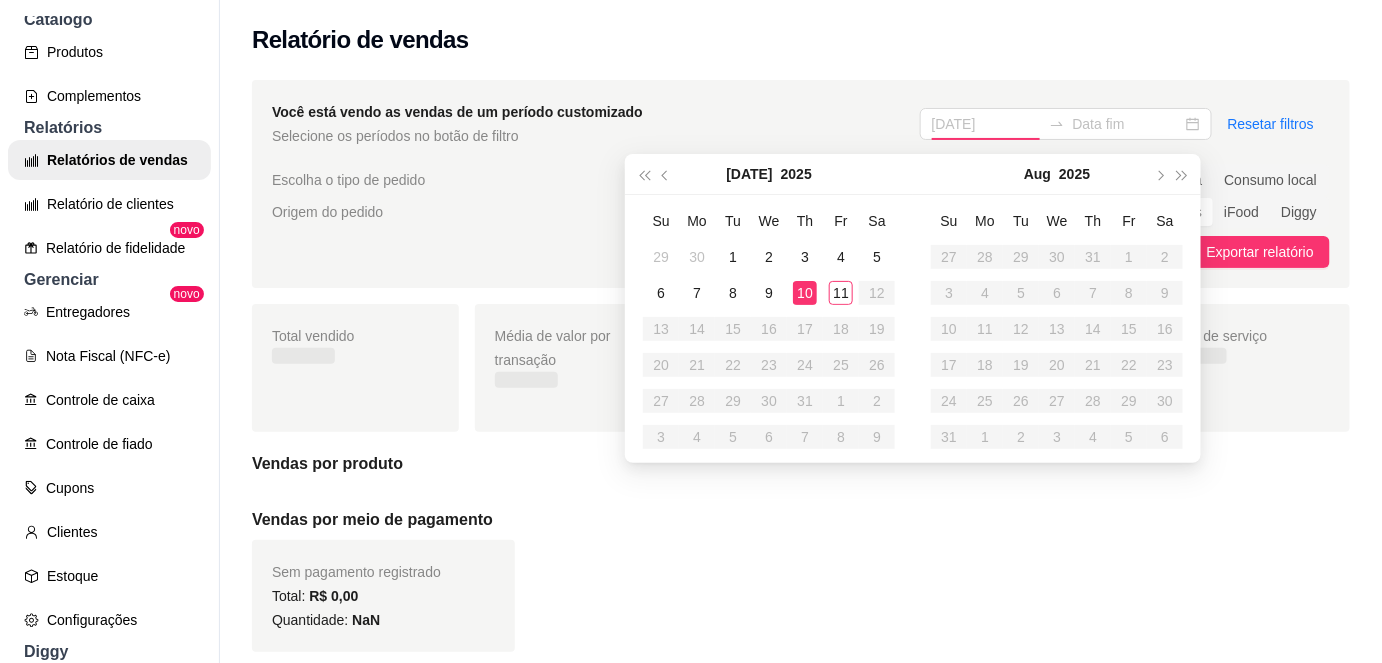 click on "10" at bounding box center (805, 293) 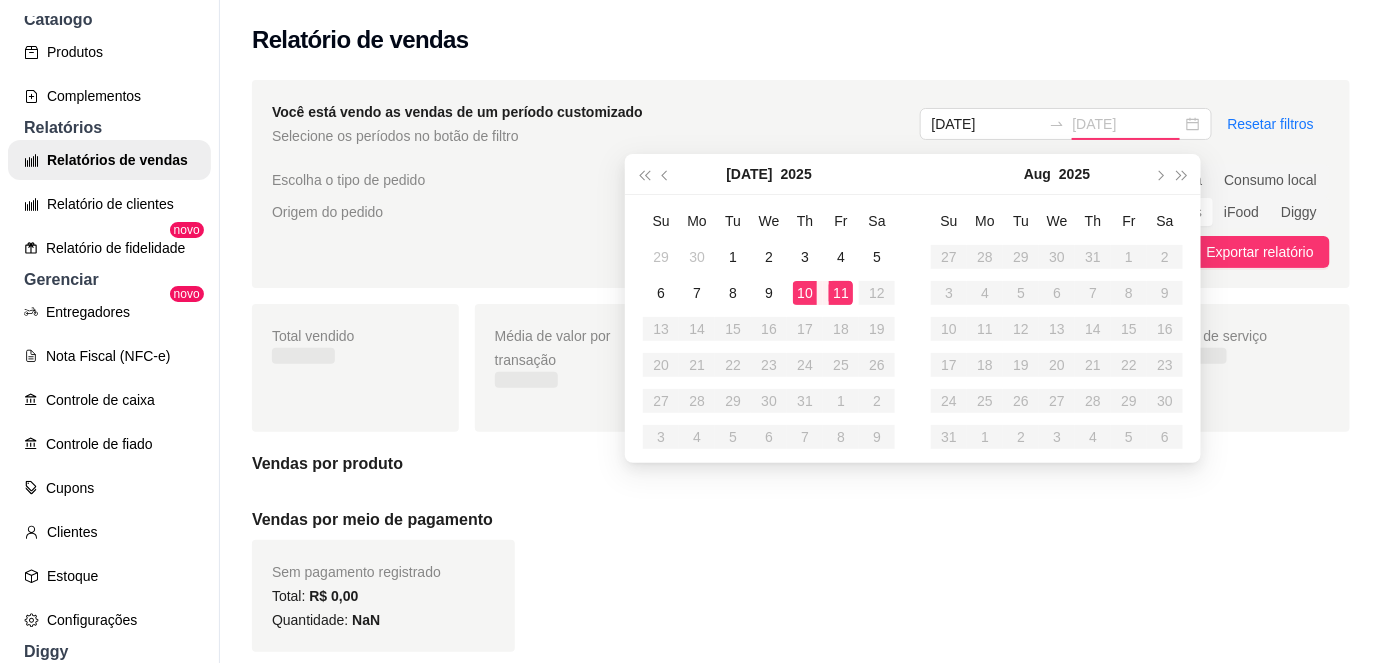 click on "11" at bounding box center (841, 293) 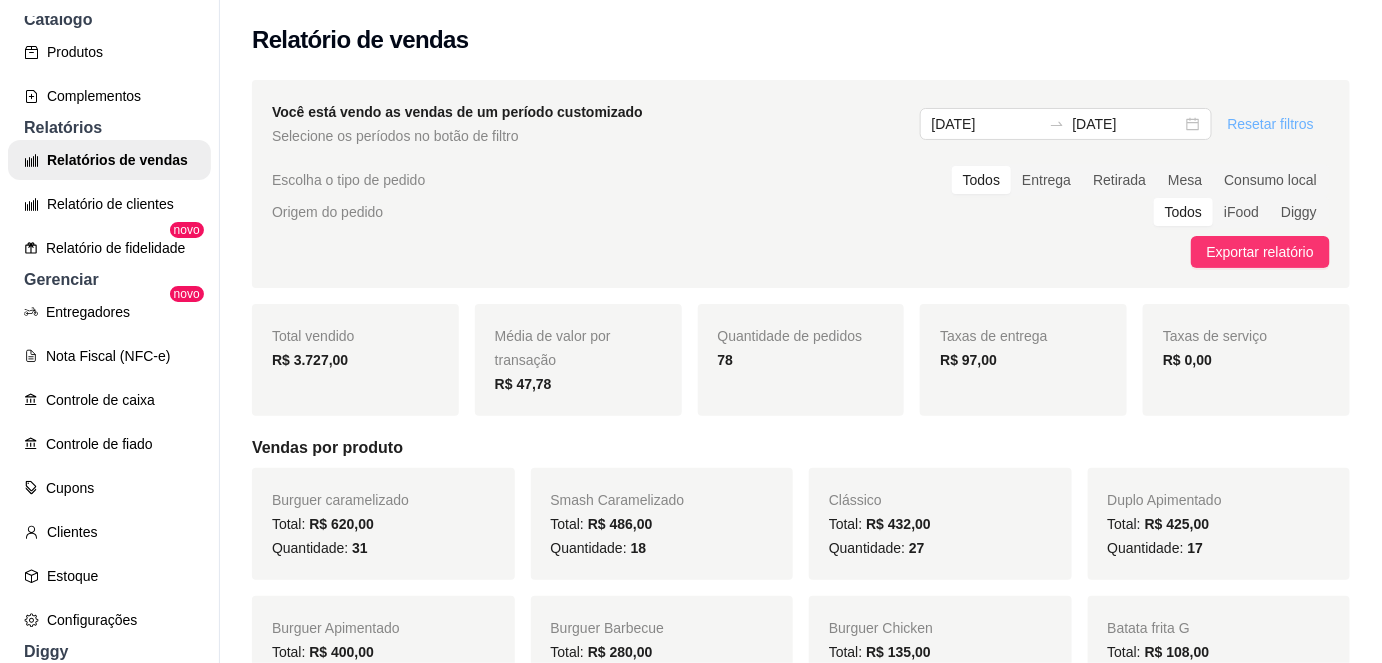 click on "Resetar filtros" at bounding box center [1271, 124] 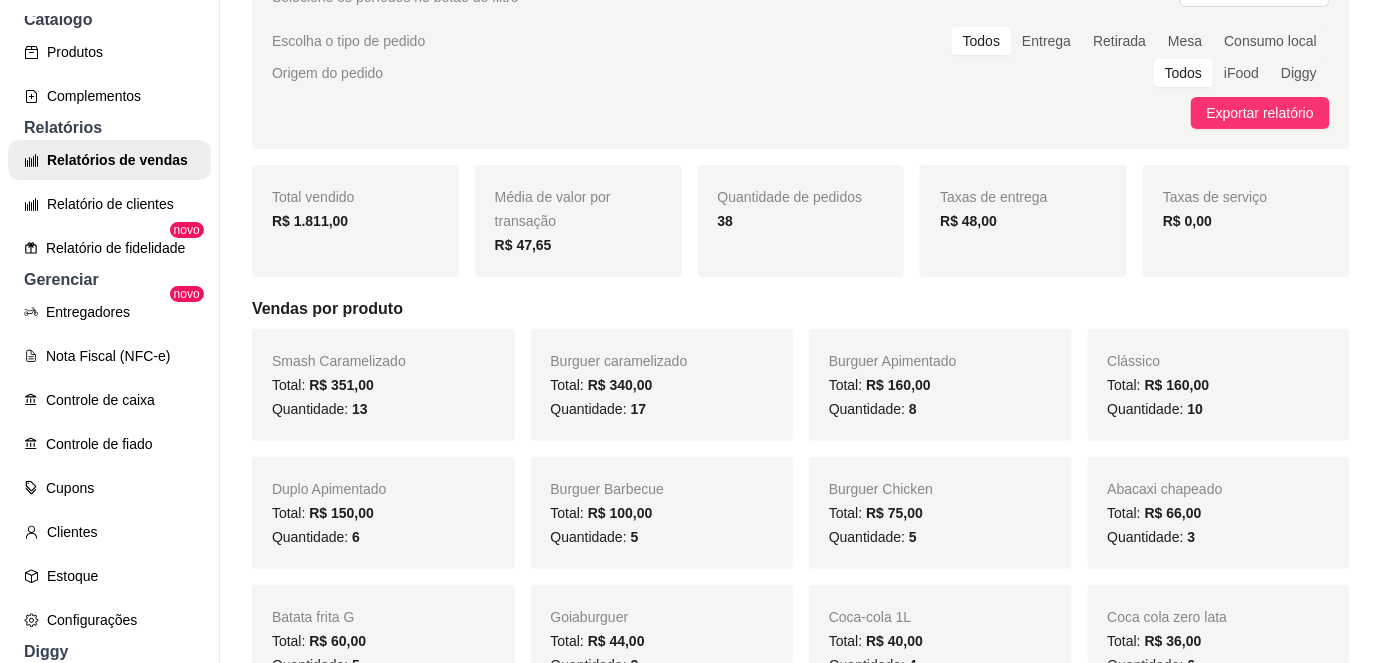 scroll, scrollTop: 138, scrollLeft: 0, axis: vertical 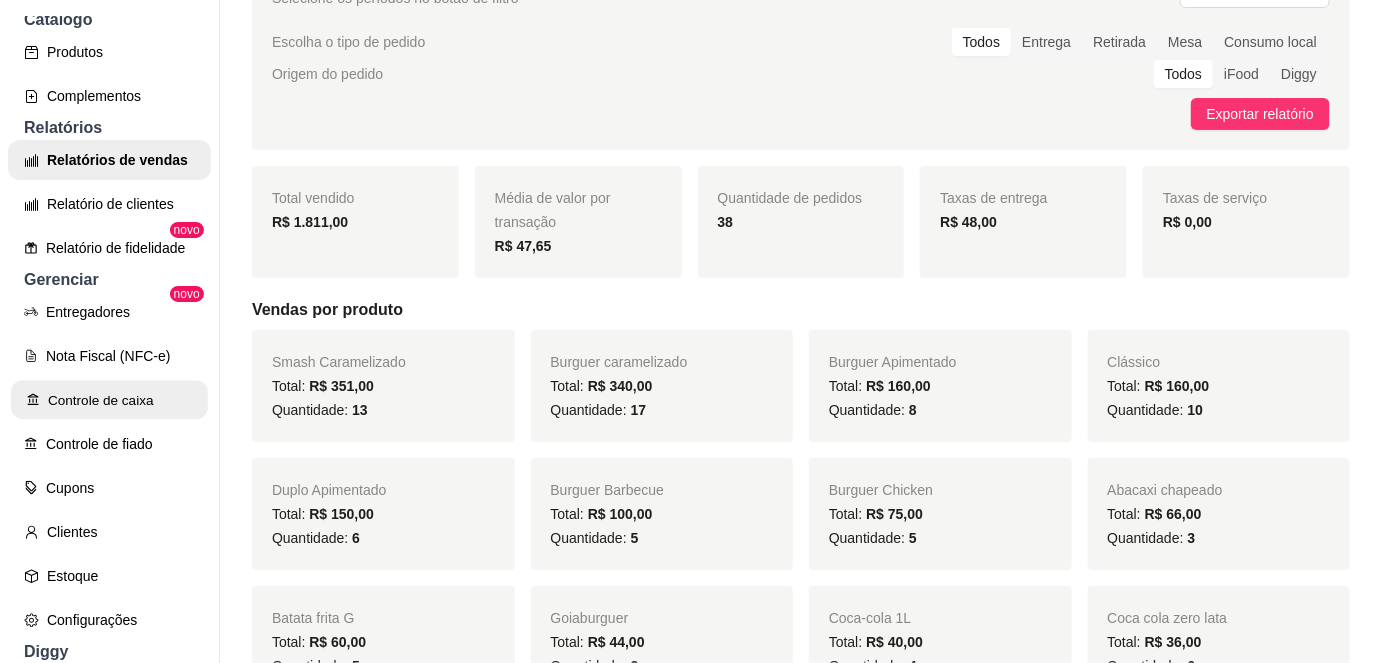 click on "Controle de caixa" at bounding box center [109, 400] 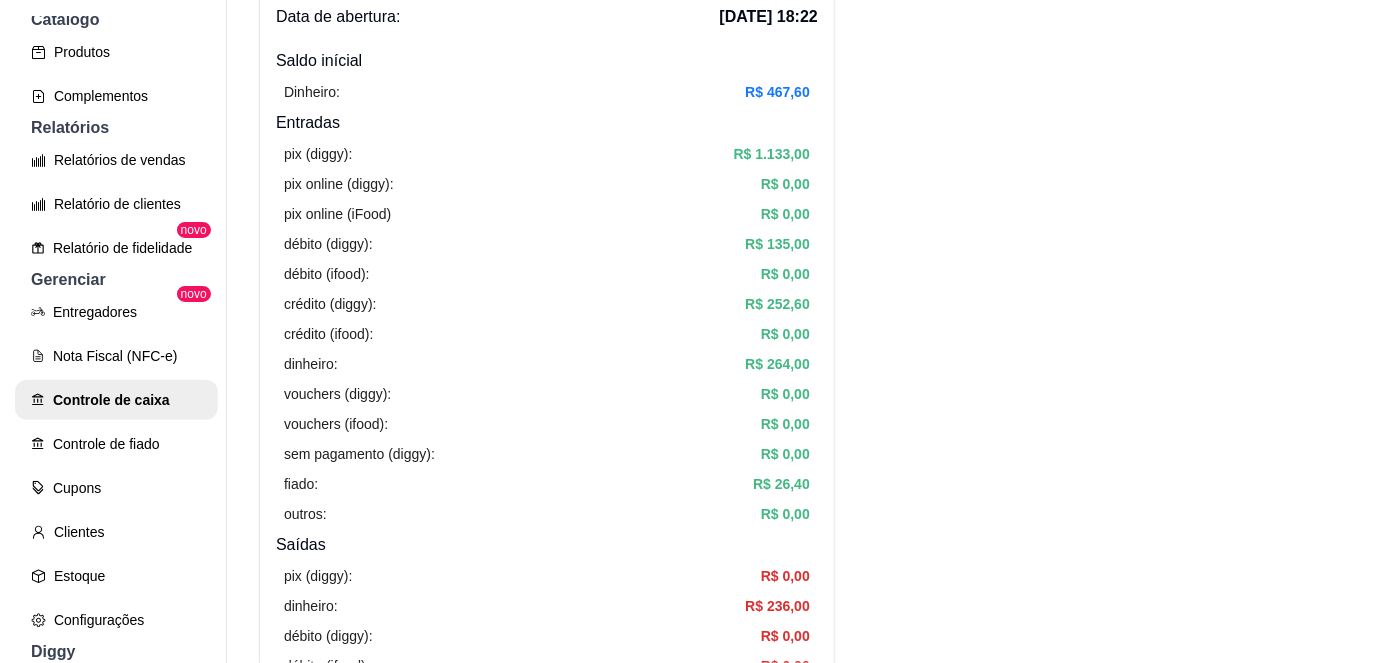 scroll, scrollTop: 0, scrollLeft: 0, axis: both 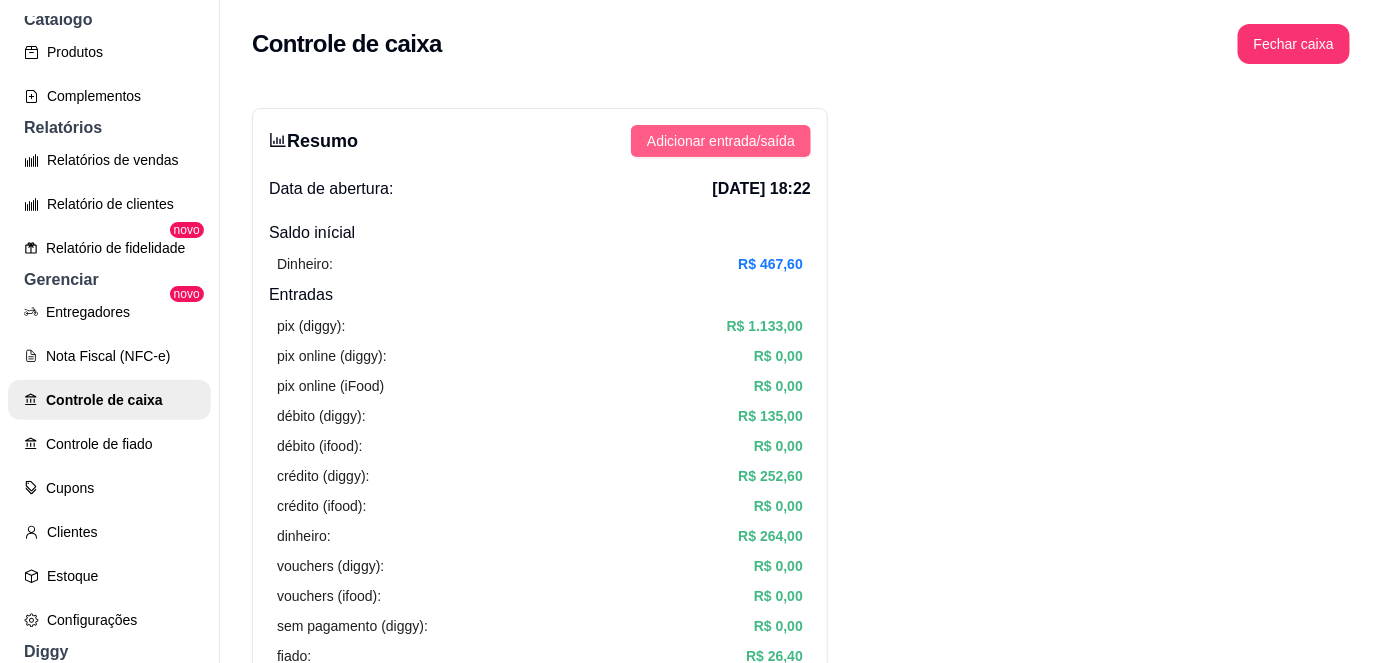 click on "Adicionar entrada/saída" at bounding box center [721, 141] 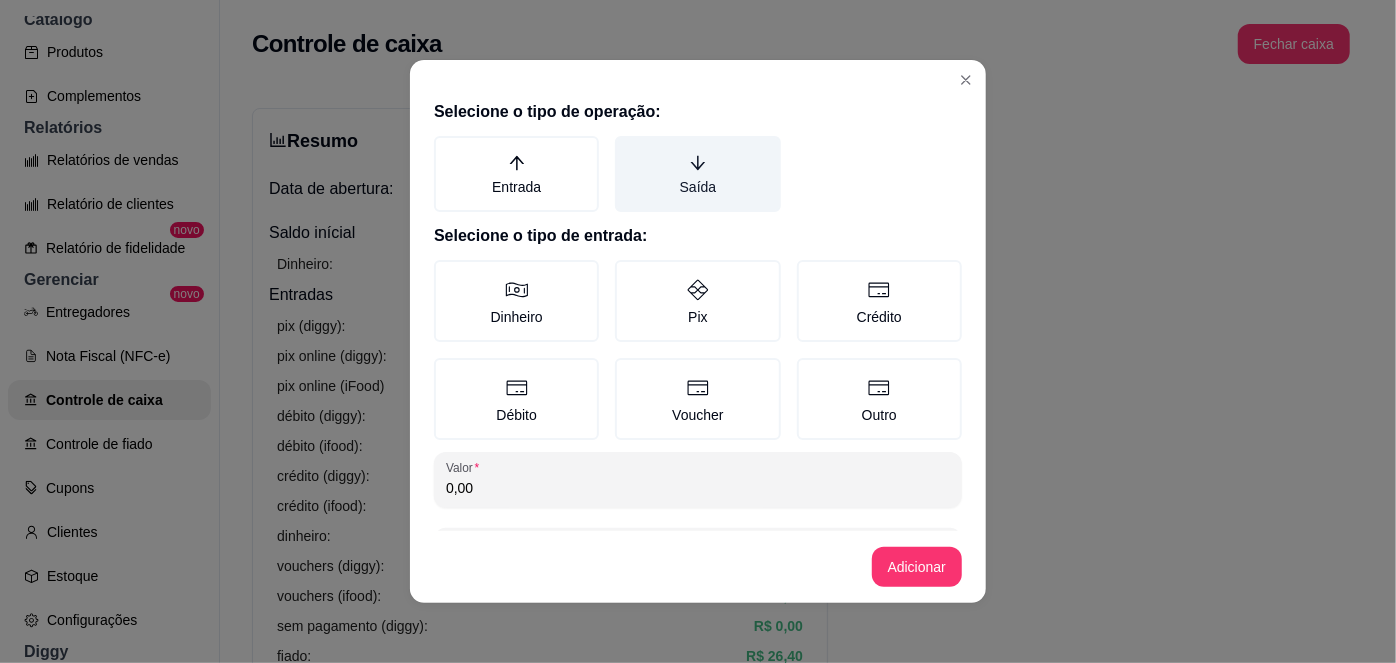 click on "Saída" at bounding box center (697, 174) 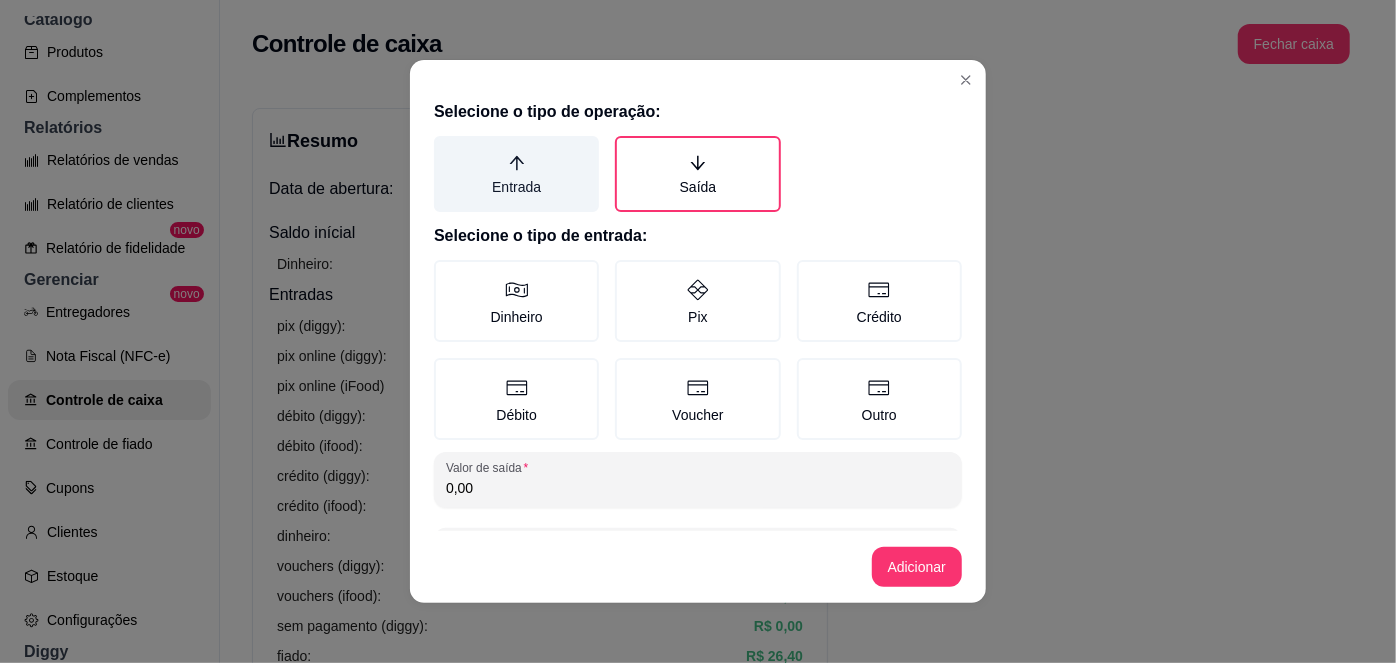 click on "Entrada" at bounding box center [516, 174] 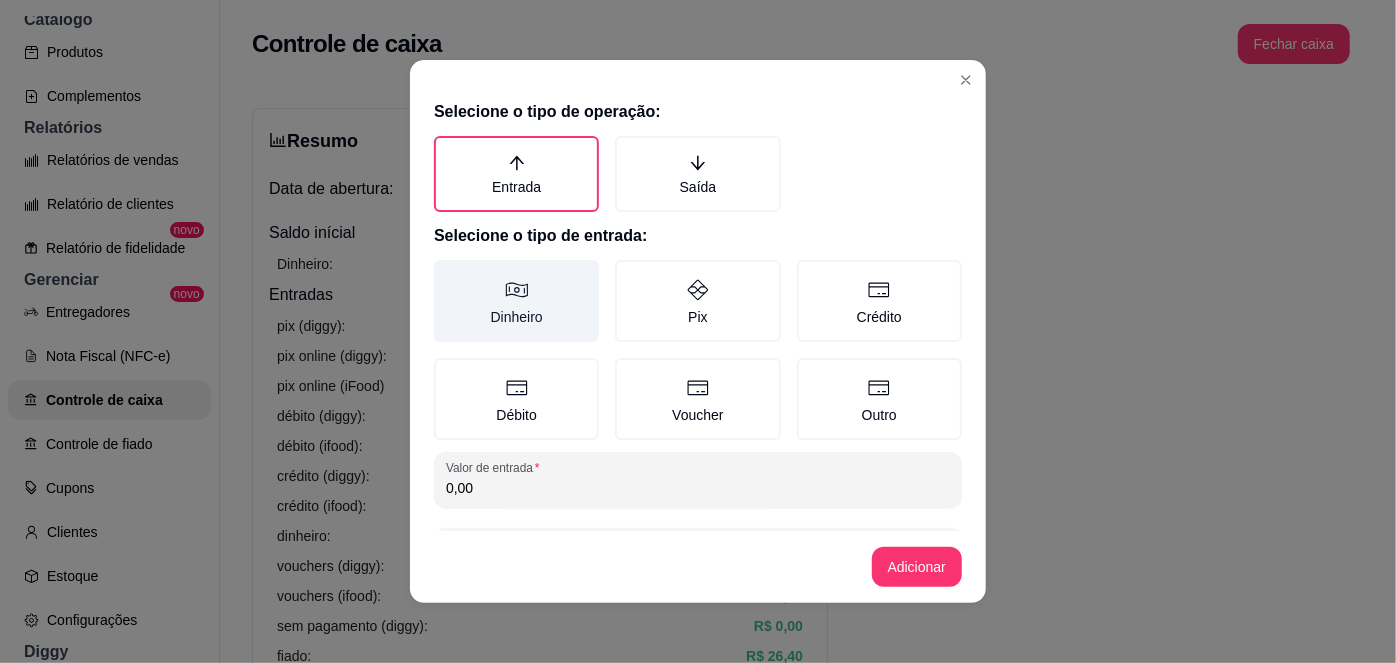 click on "Dinheiro" at bounding box center [516, 301] 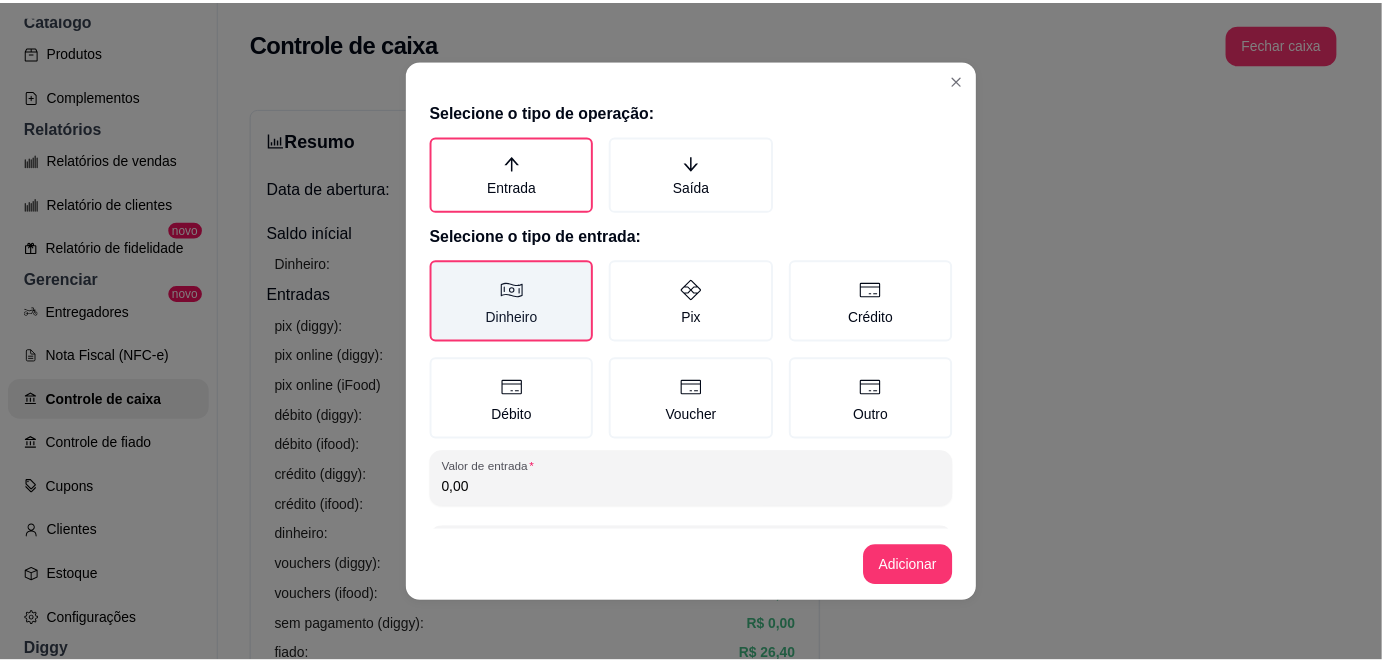 scroll, scrollTop: 81, scrollLeft: 0, axis: vertical 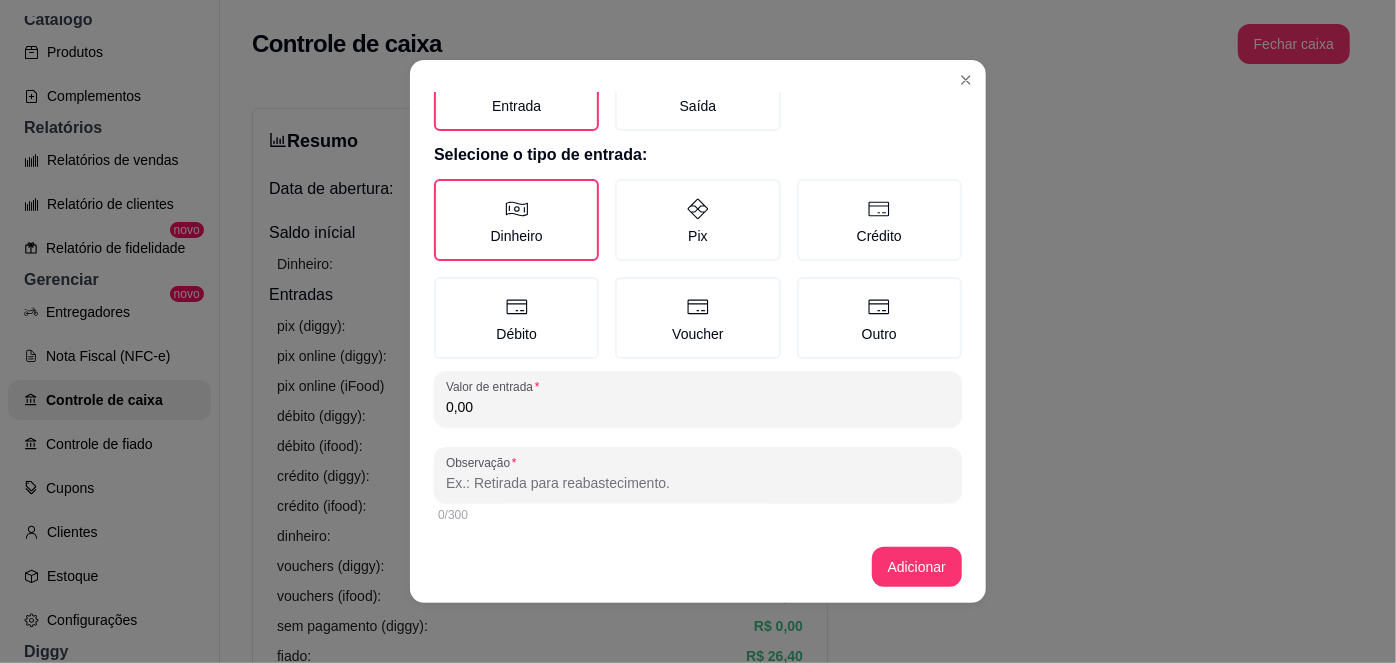 click on "0,00" at bounding box center [698, 407] 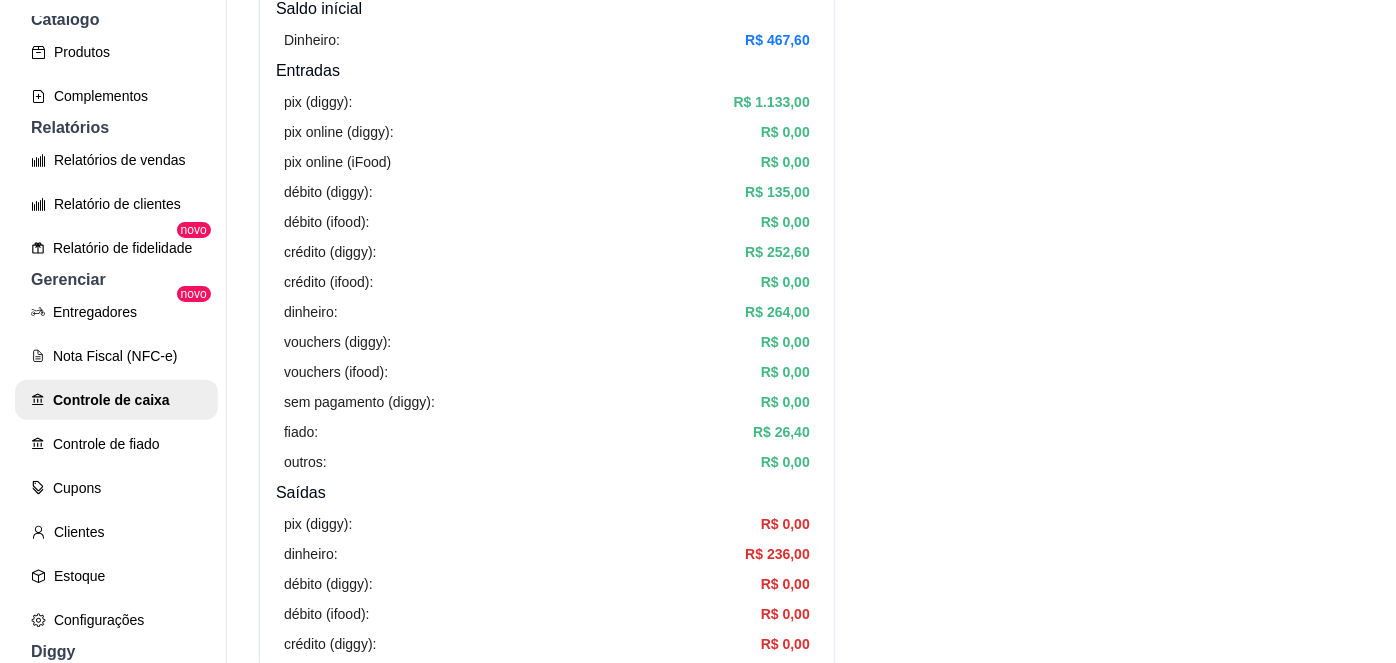 scroll, scrollTop: 0, scrollLeft: 0, axis: both 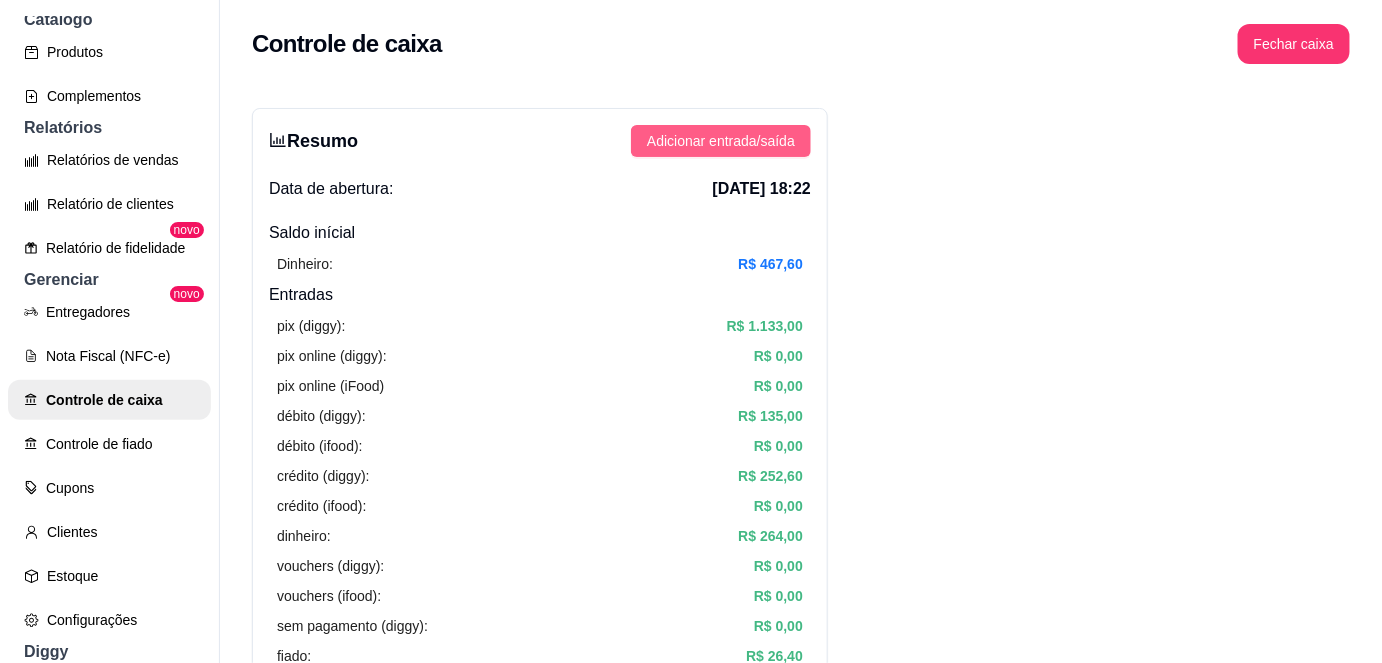 click on "Adicionar entrada/saída" at bounding box center [721, 141] 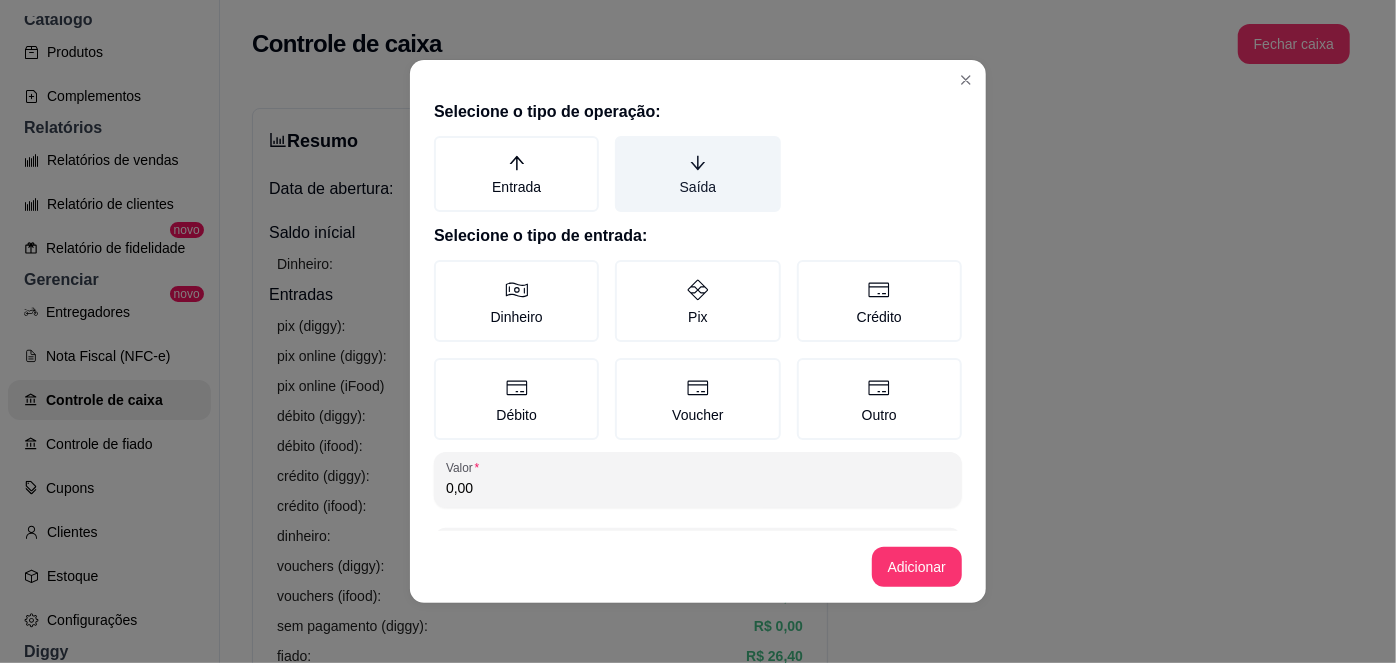click on "Saída" at bounding box center (697, 174) 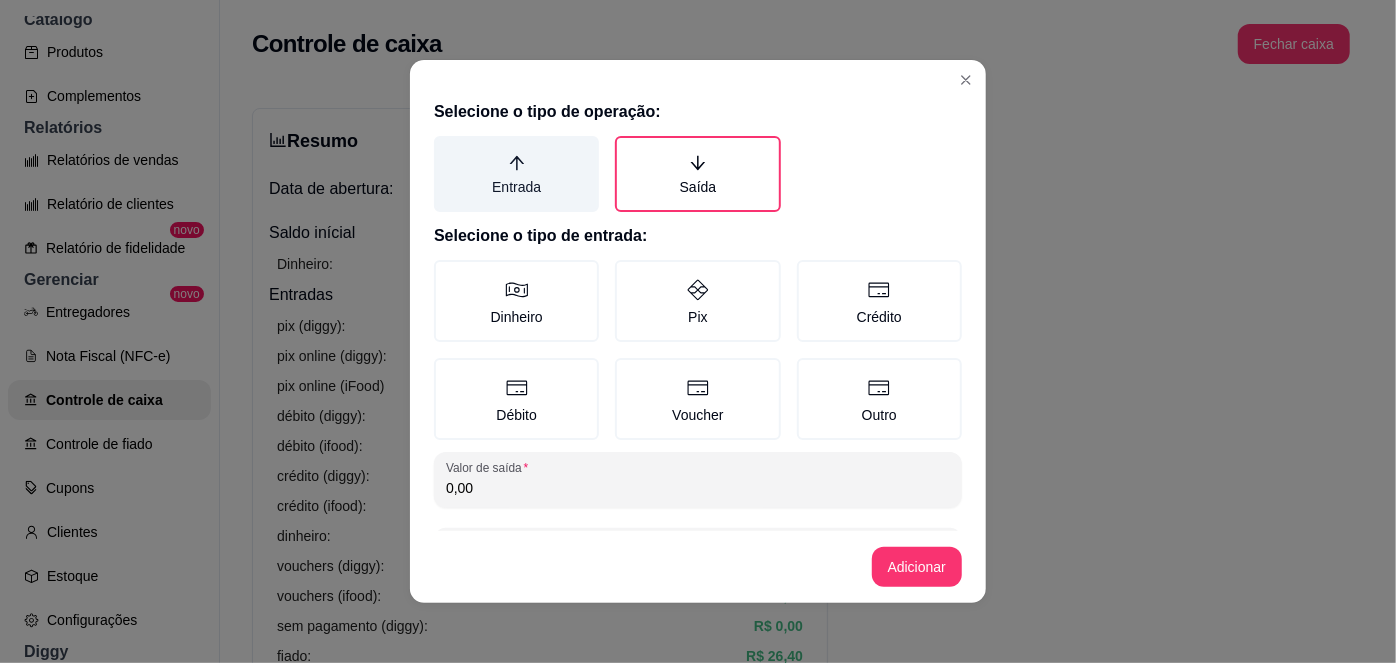 click 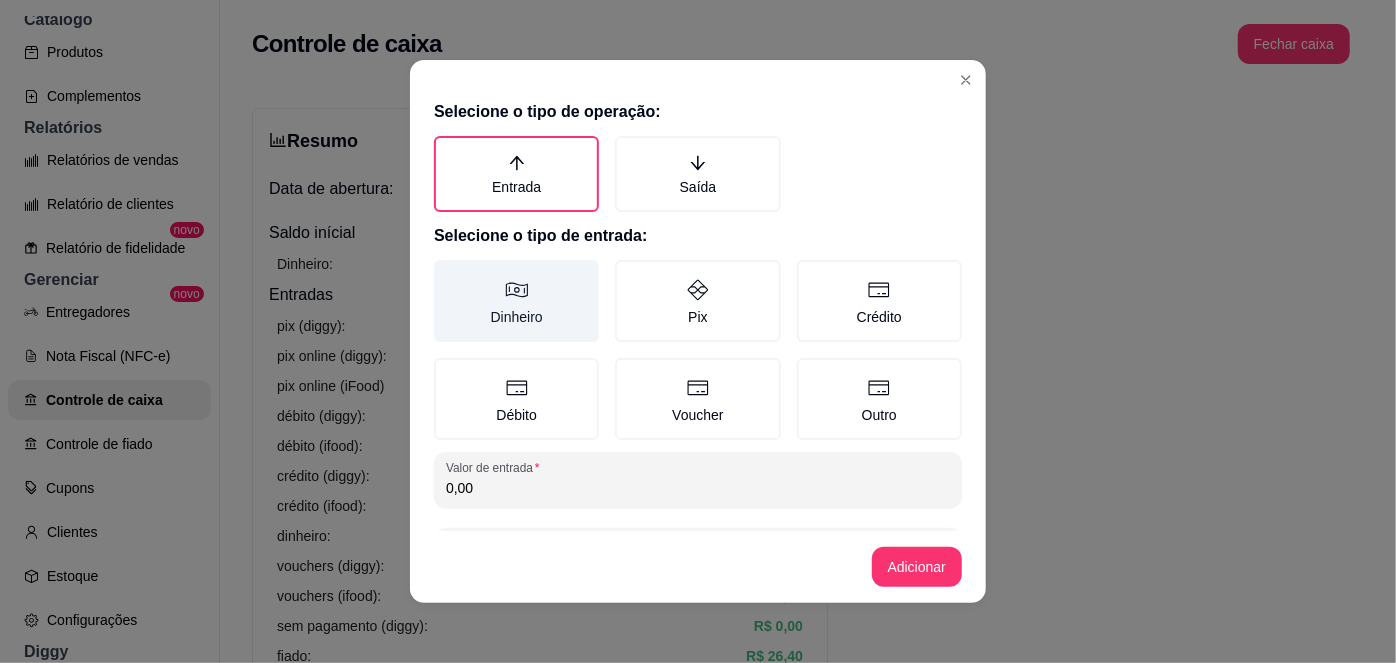 click on "Dinheiro" at bounding box center [516, 301] 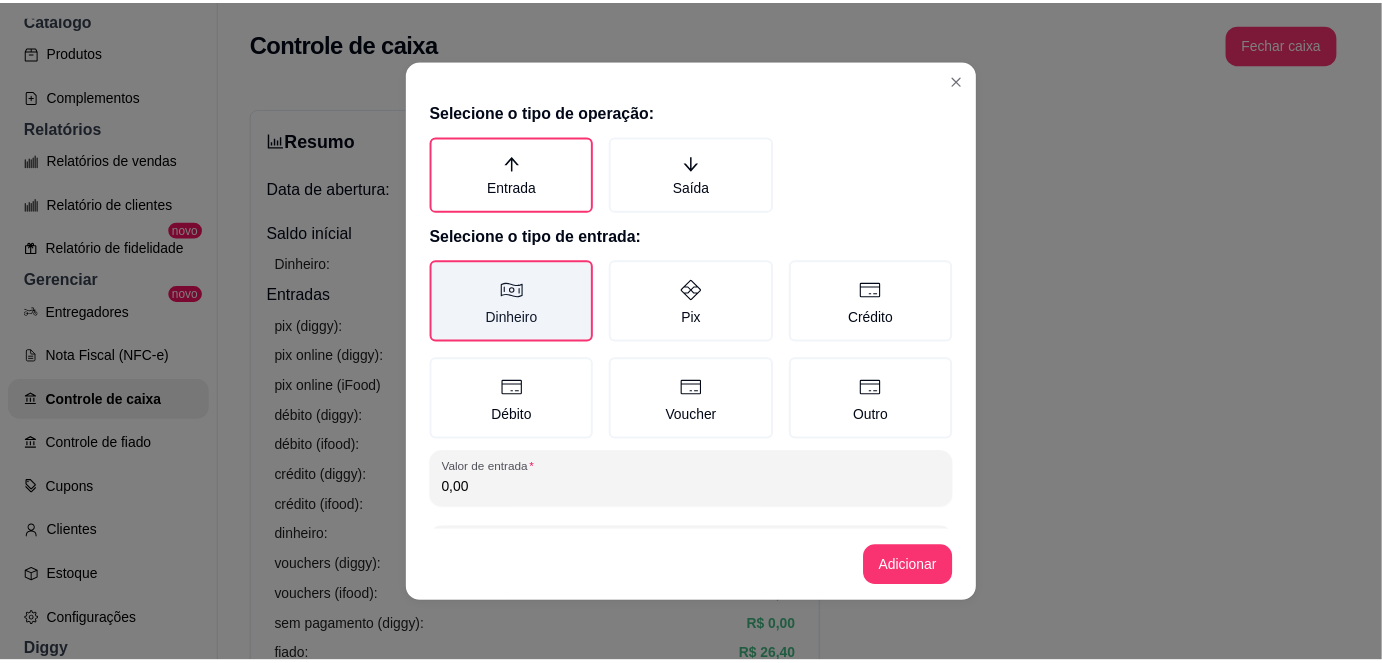 scroll, scrollTop: 81, scrollLeft: 0, axis: vertical 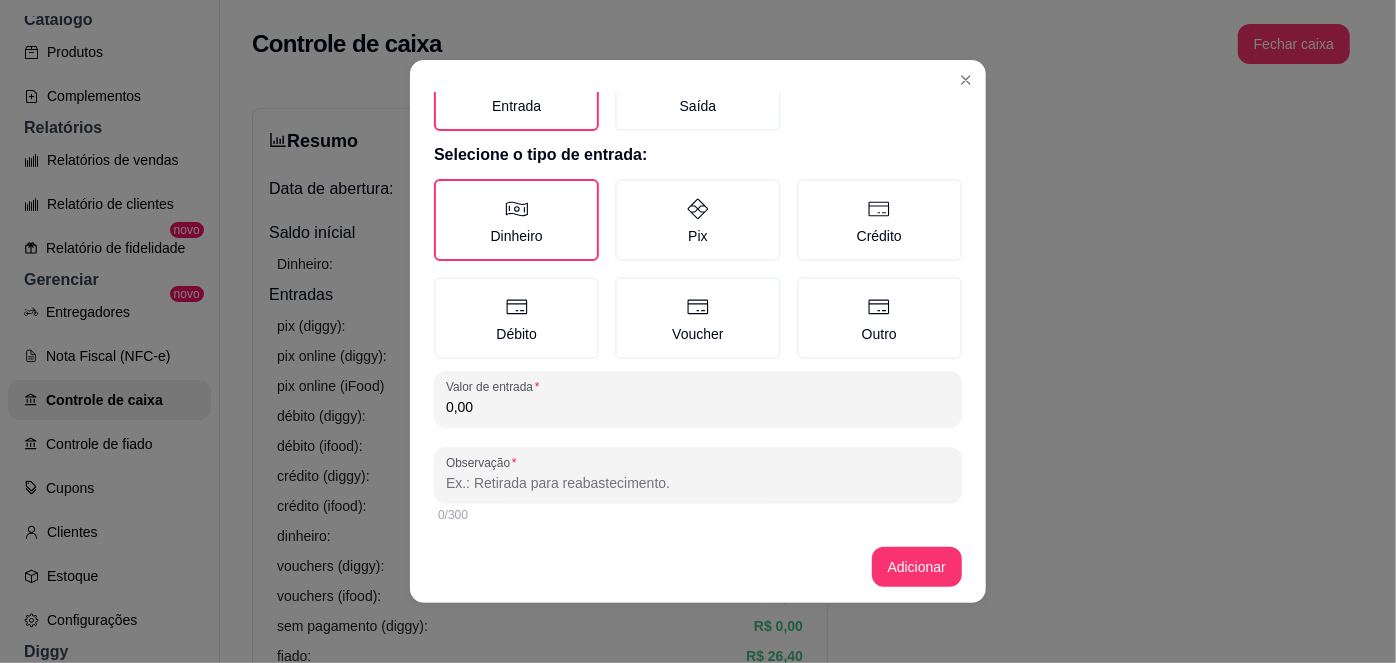 click on "0,00" at bounding box center (698, 407) 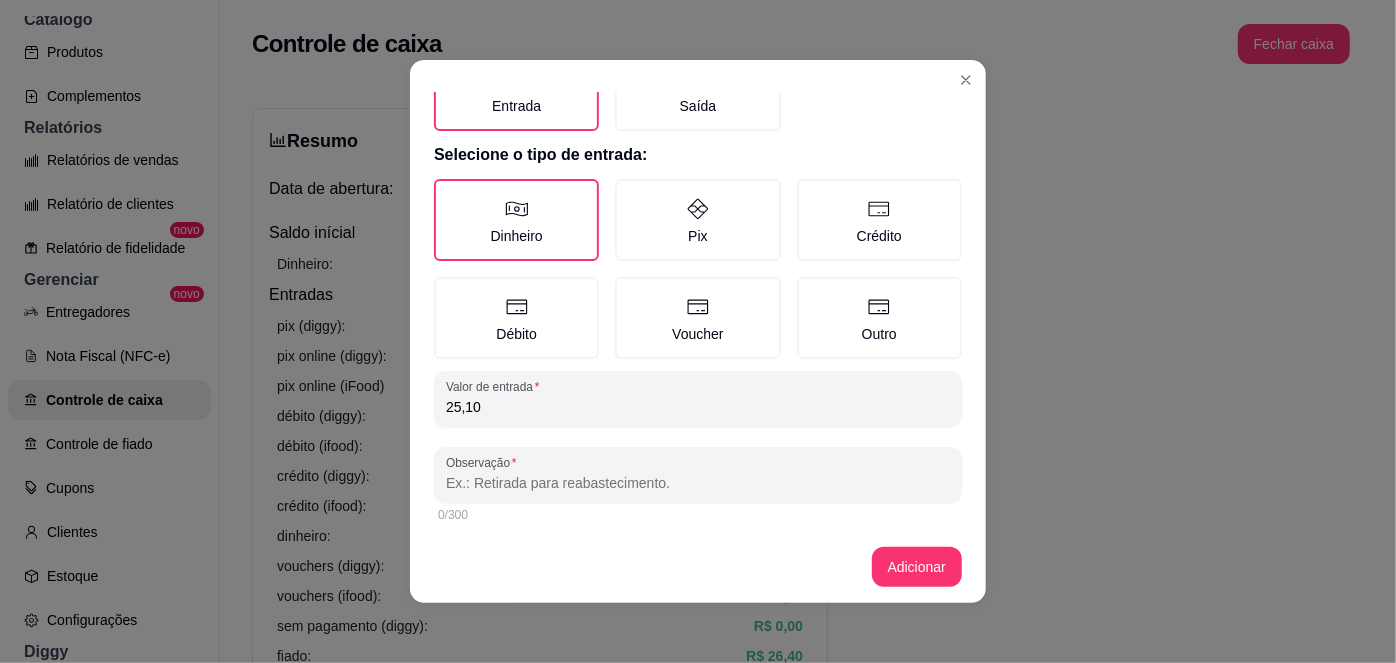 click on "Observação" at bounding box center [698, 483] 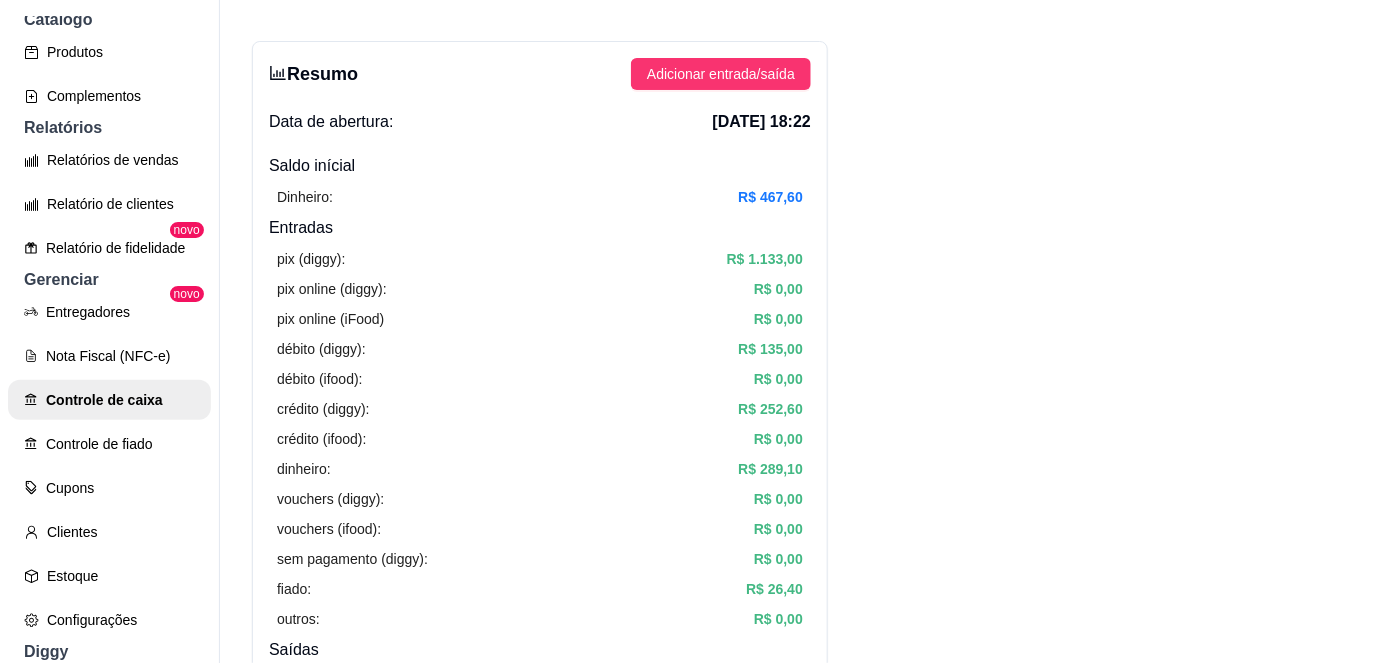scroll, scrollTop: 0, scrollLeft: 0, axis: both 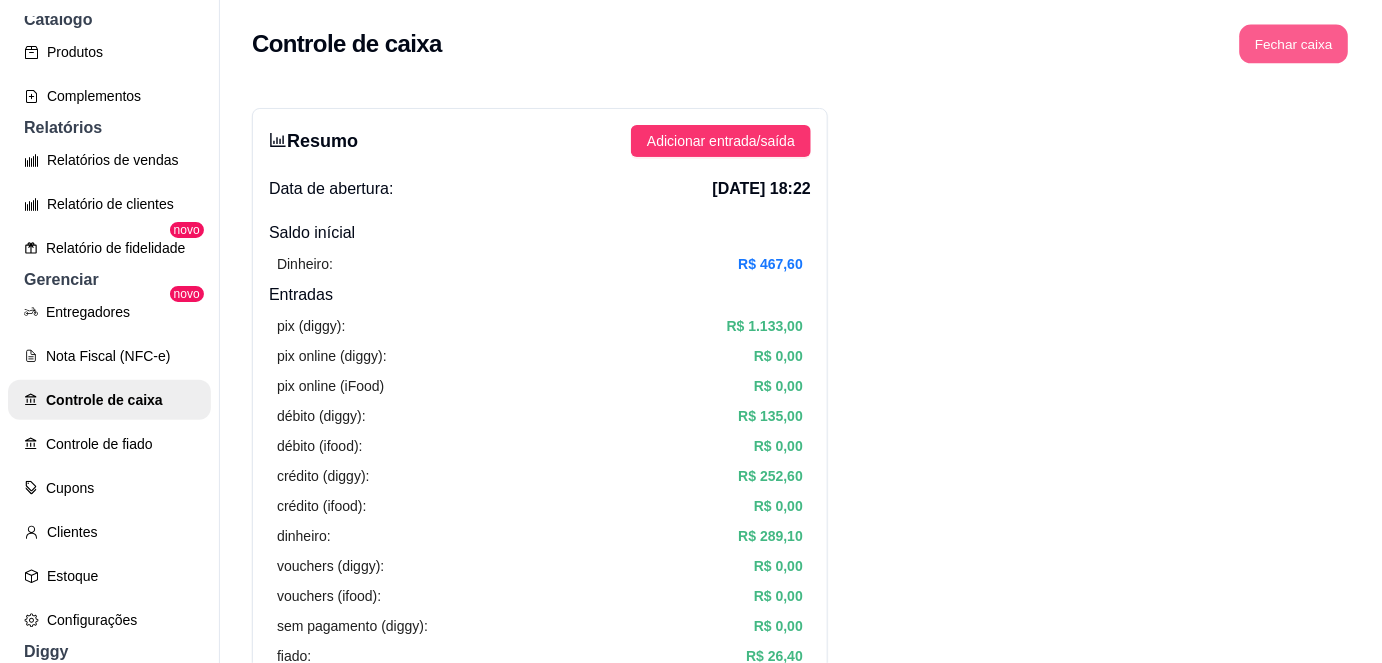 click on "Fechar caixa" at bounding box center (1294, 44) 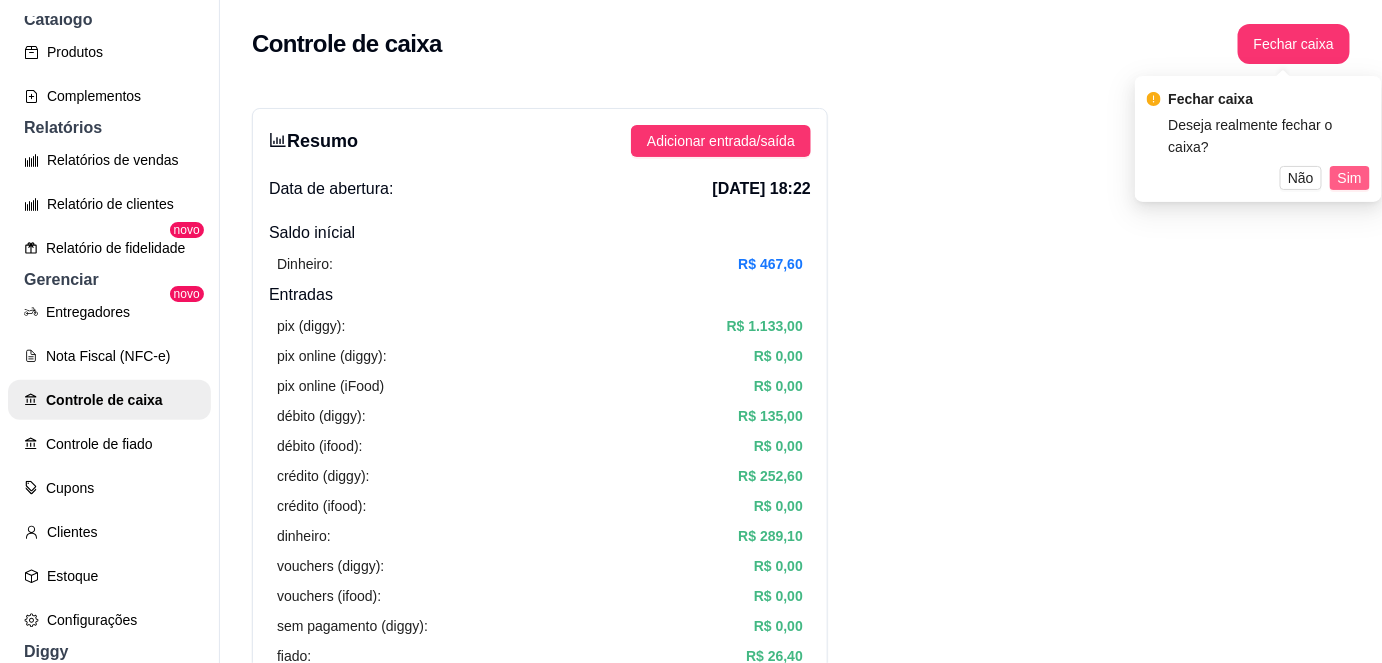 click on "Sim" at bounding box center (1350, 178) 